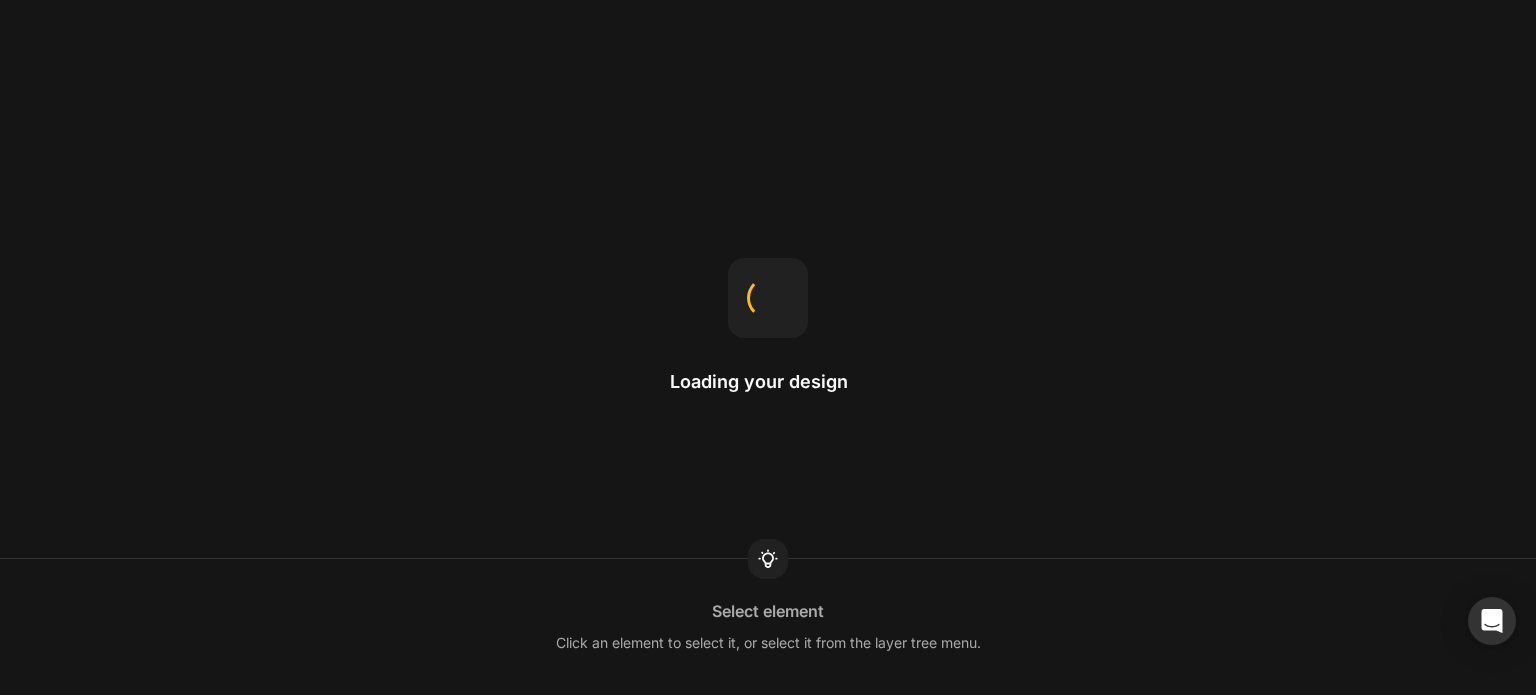 scroll, scrollTop: 0, scrollLeft: 0, axis: both 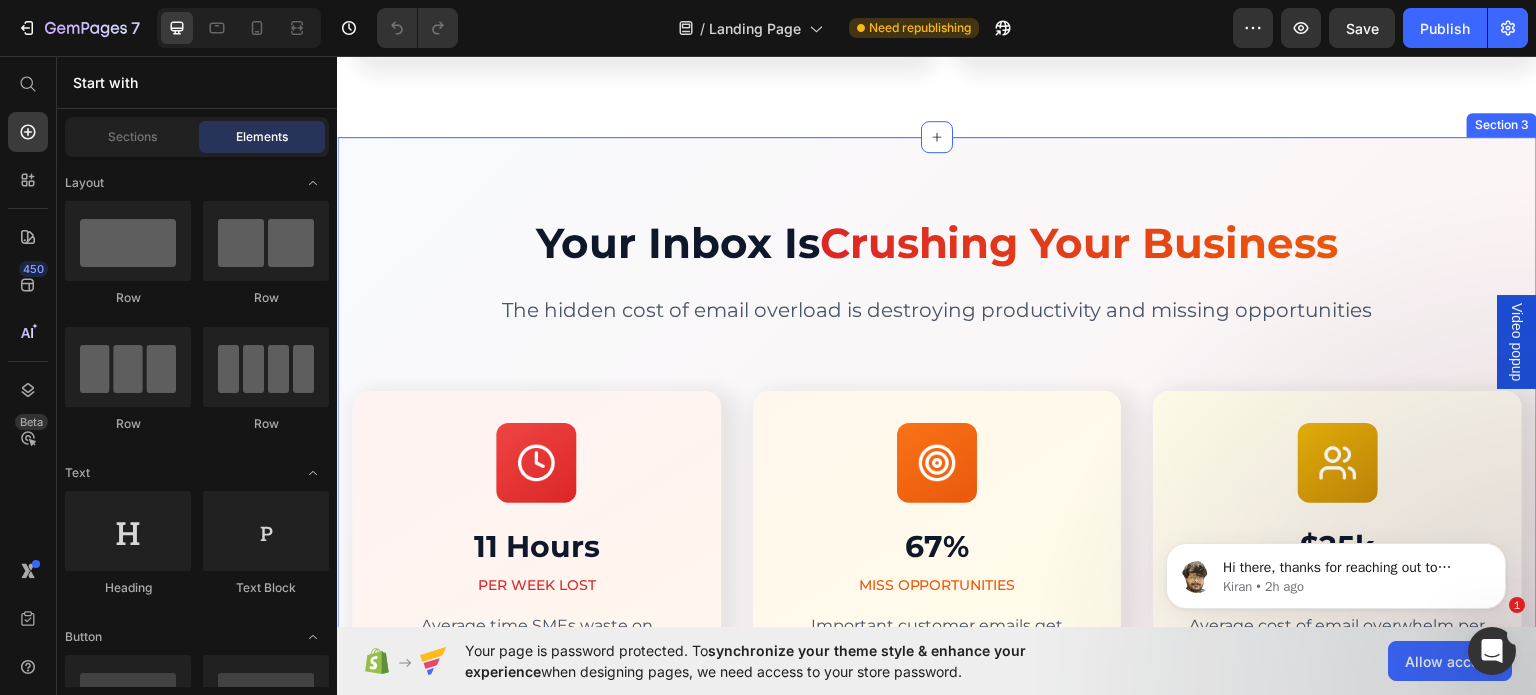 click on "Your Inbox Is  Crushing Your Business
Custom Code The hidden cost of email overload is destroying productivity and missing opportunities Text block Row Image Row 11 Hours Text block PER WEEK LOST Text block Average time SMEs waste on repetitive email management Text block Row Image Row 67% Text block MISS OPPORTUNITIES Text block Important customer emails get buried in overflowing inboxes Text block Row Image Row $25k Text block YEARLY COST Text block Average cost of email overwhelm per business owner (calculate your own savings with our ROI calculator) Text block Row Row Row Section 3" at bounding box center (937, 483) 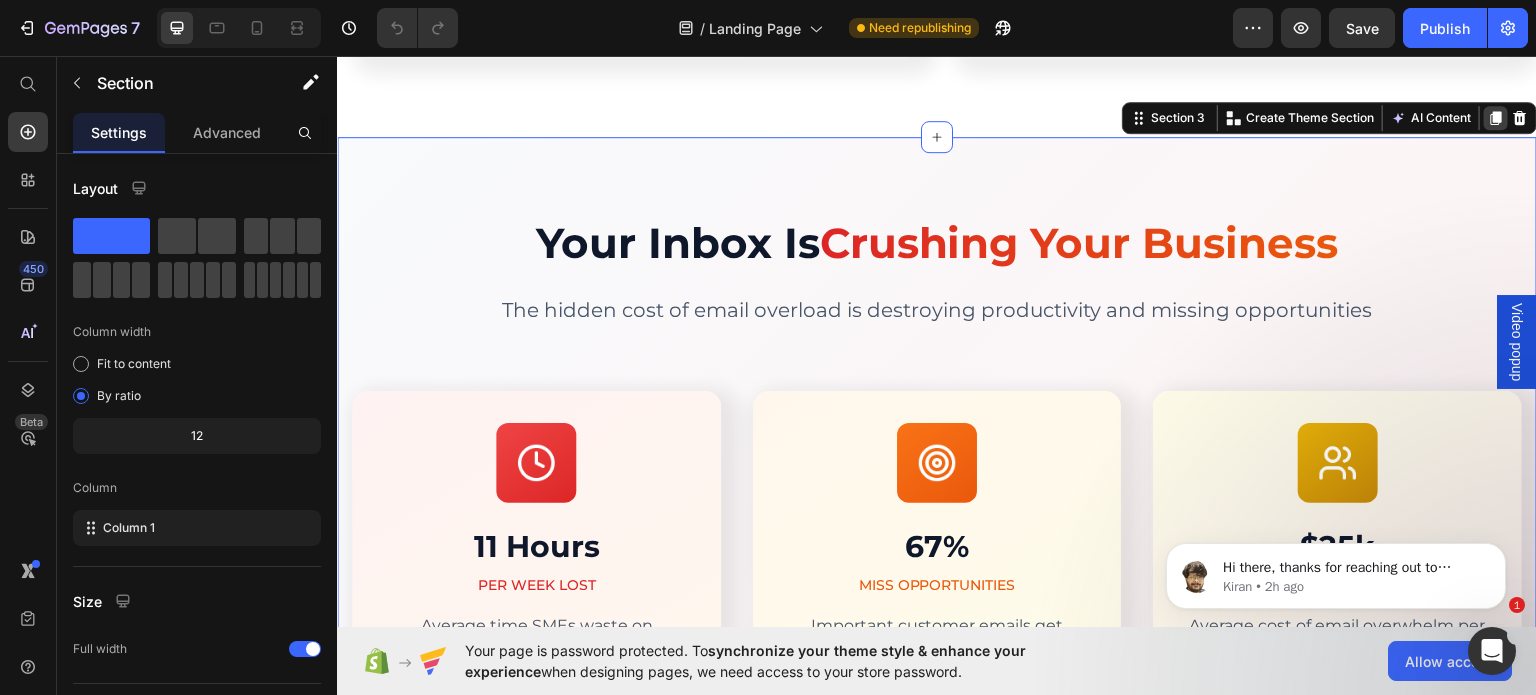 click 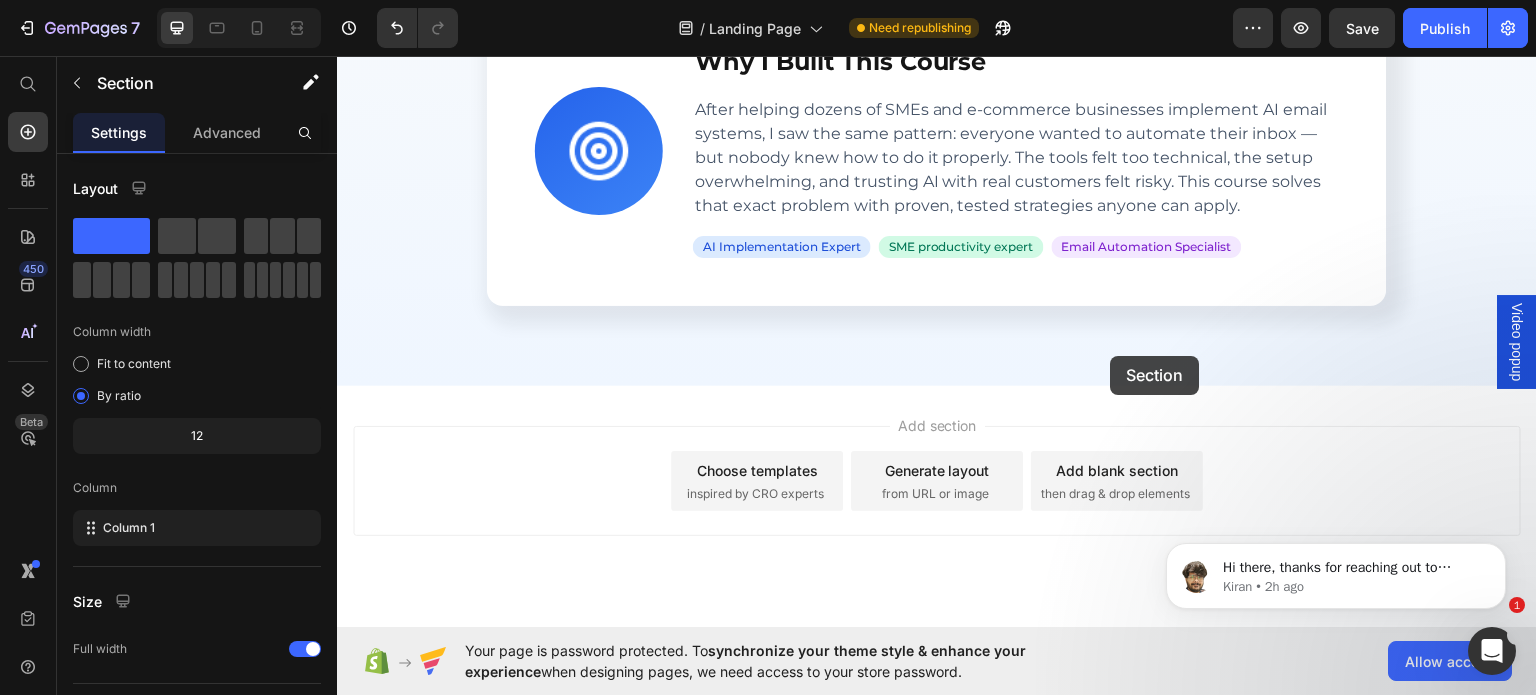 scroll, scrollTop: 4688, scrollLeft: 0, axis: vertical 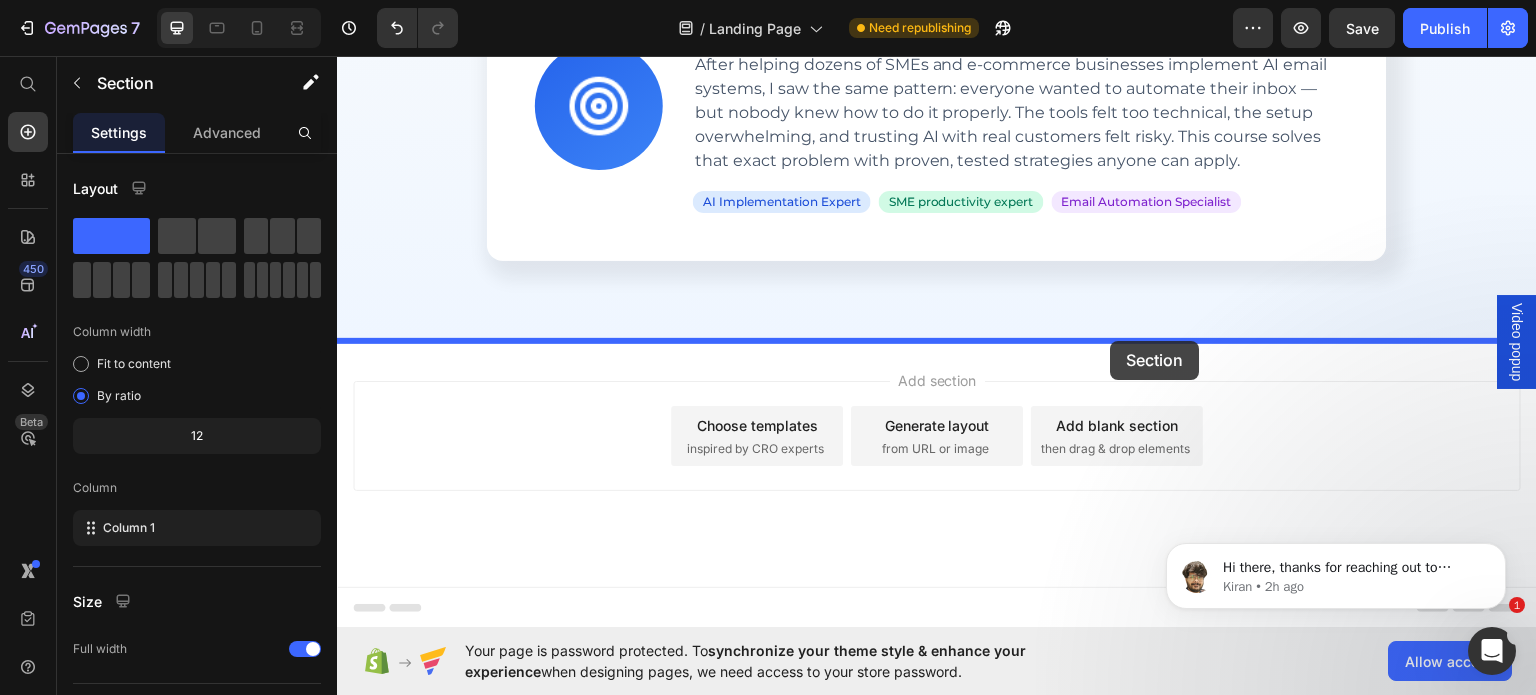drag, startPoint x: 1125, startPoint y: 118, endPoint x: 1111, endPoint y: 340, distance: 222.44101 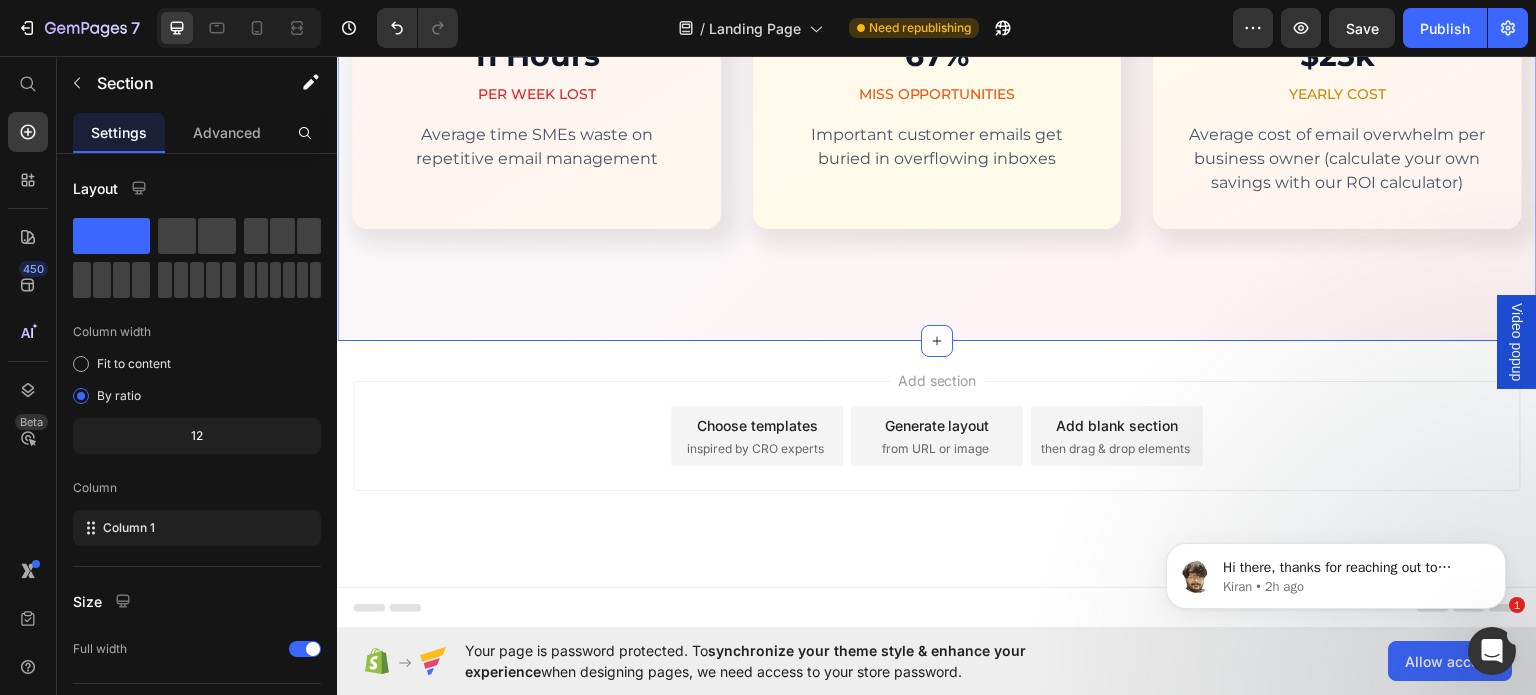 scroll, scrollTop: 3993, scrollLeft: 0, axis: vertical 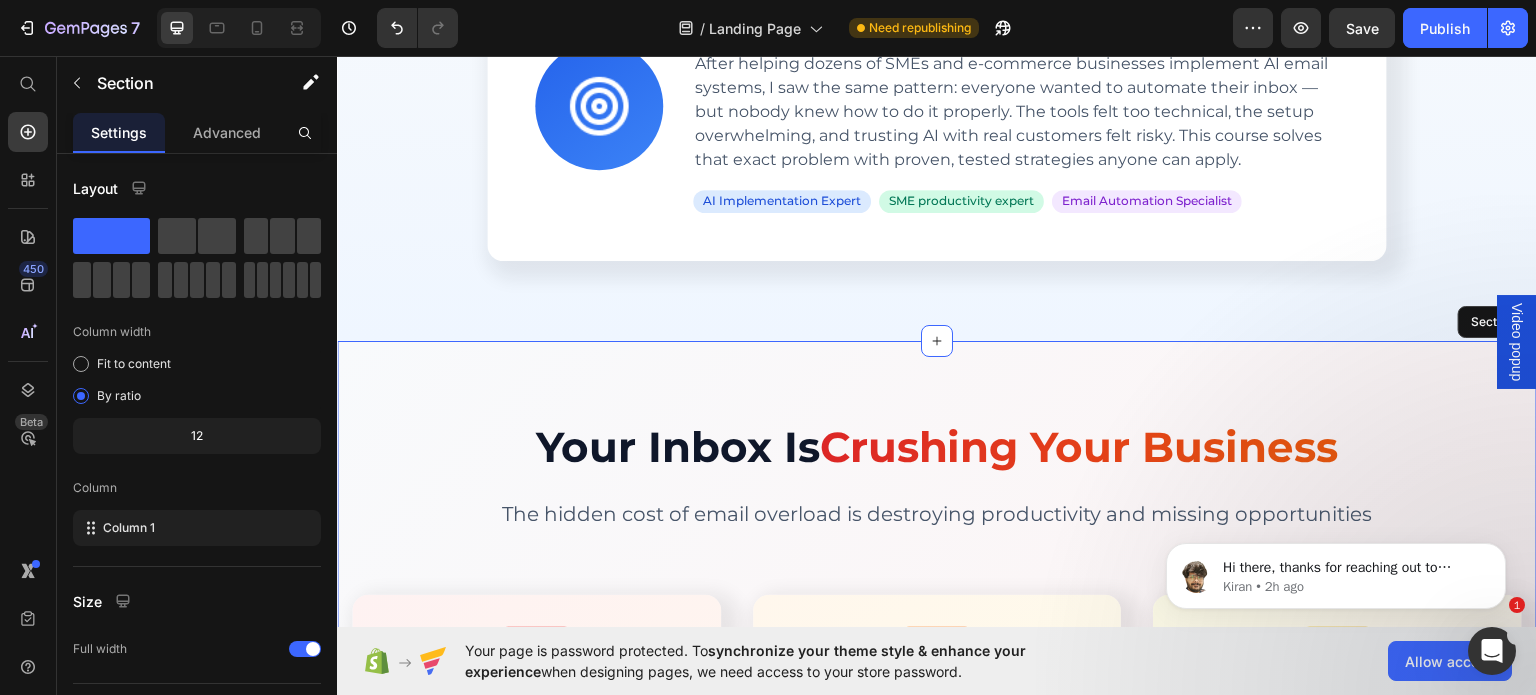 click on "Your Inbox Is  Crushing Your Business
Custom Code The hidden cost of email overload is destroying productivity and missing opportunities Text block Row Image Row 11 Hours Text block PER WEEK LOST Text block Average time SMEs waste on repetitive email management Text block Row Image Row 67% Text block MISS OPPORTUNITIES Text block Important customer emails get buried in overflowing inboxes Text block Row Image Row $25k Text block YEARLY COST Text block Average cost of email overwhelm per business owner (calculate your own savings with our ROI calculator) Text block Row Row Row Section 7" at bounding box center (937, 687) 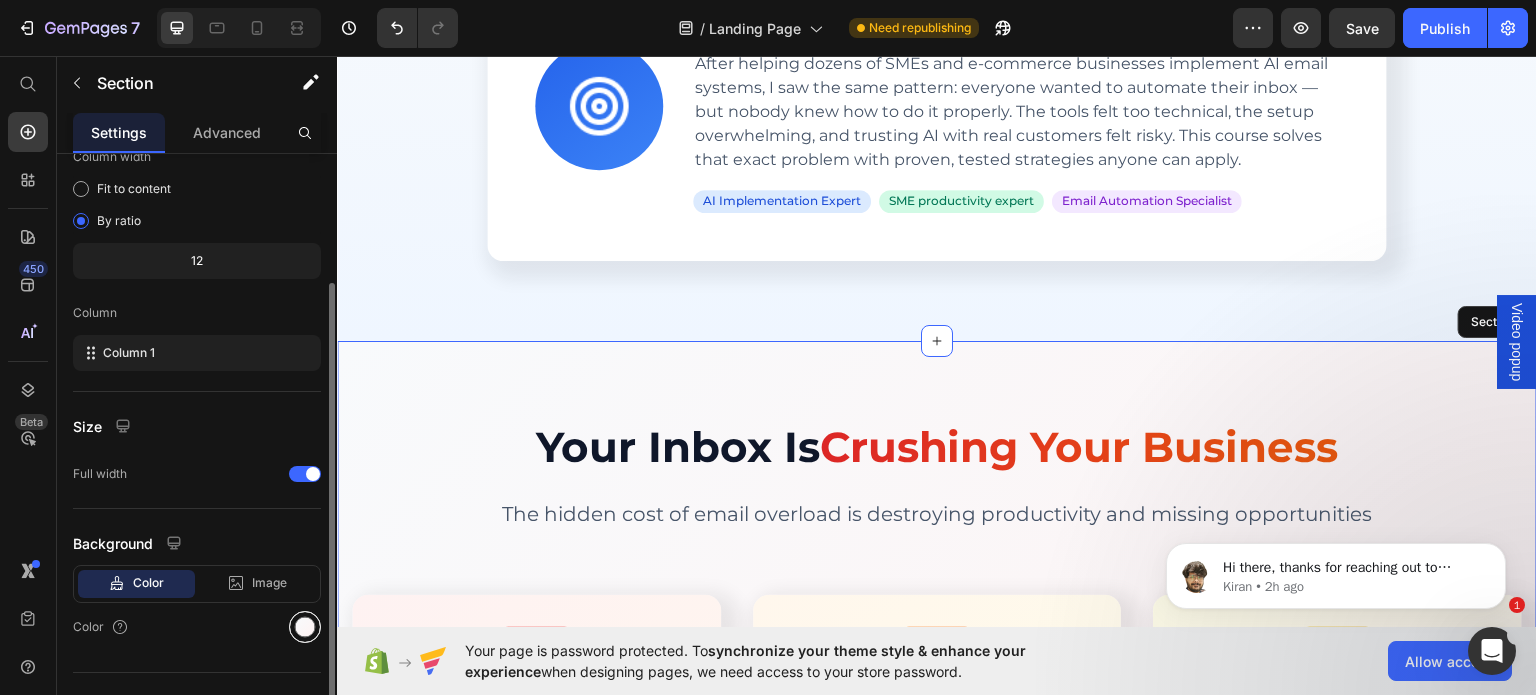 scroll, scrollTop: 176, scrollLeft: 0, axis: vertical 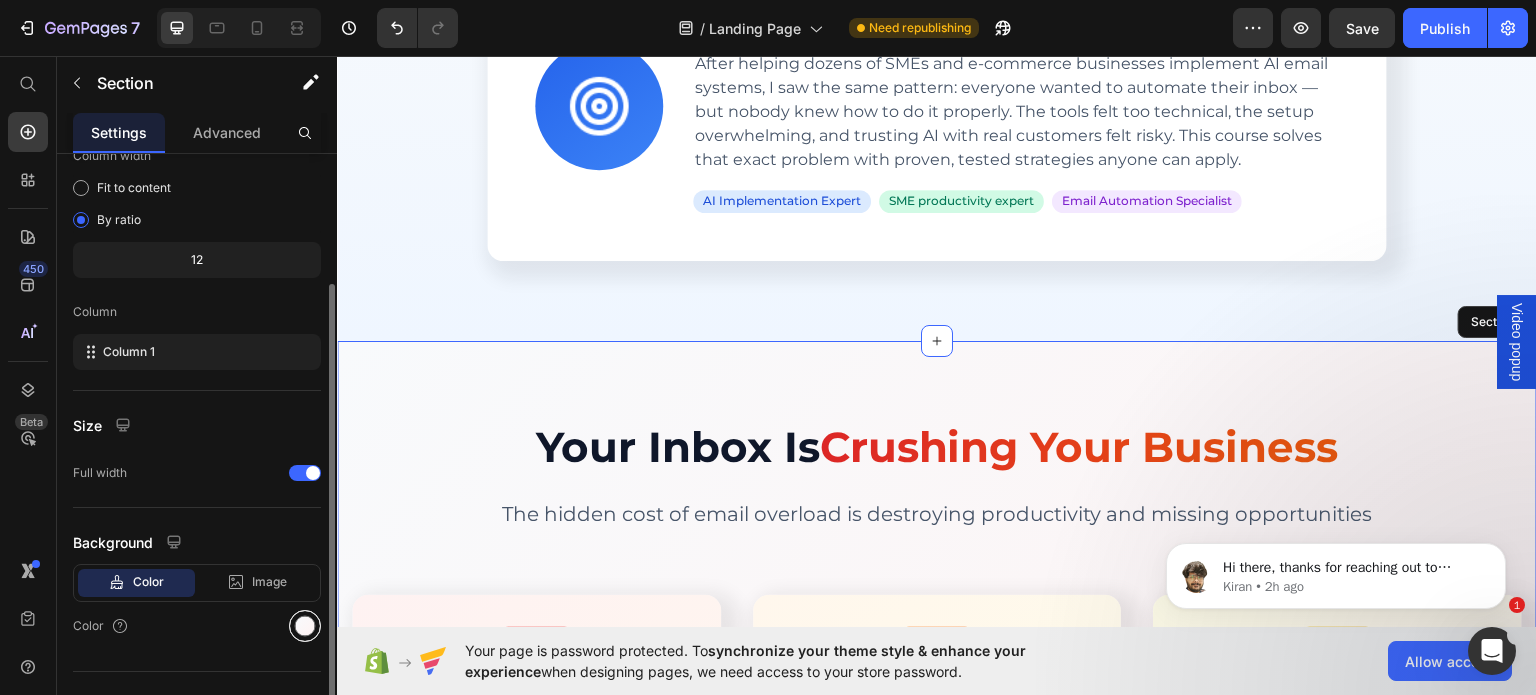 click at bounding box center (305, 626) 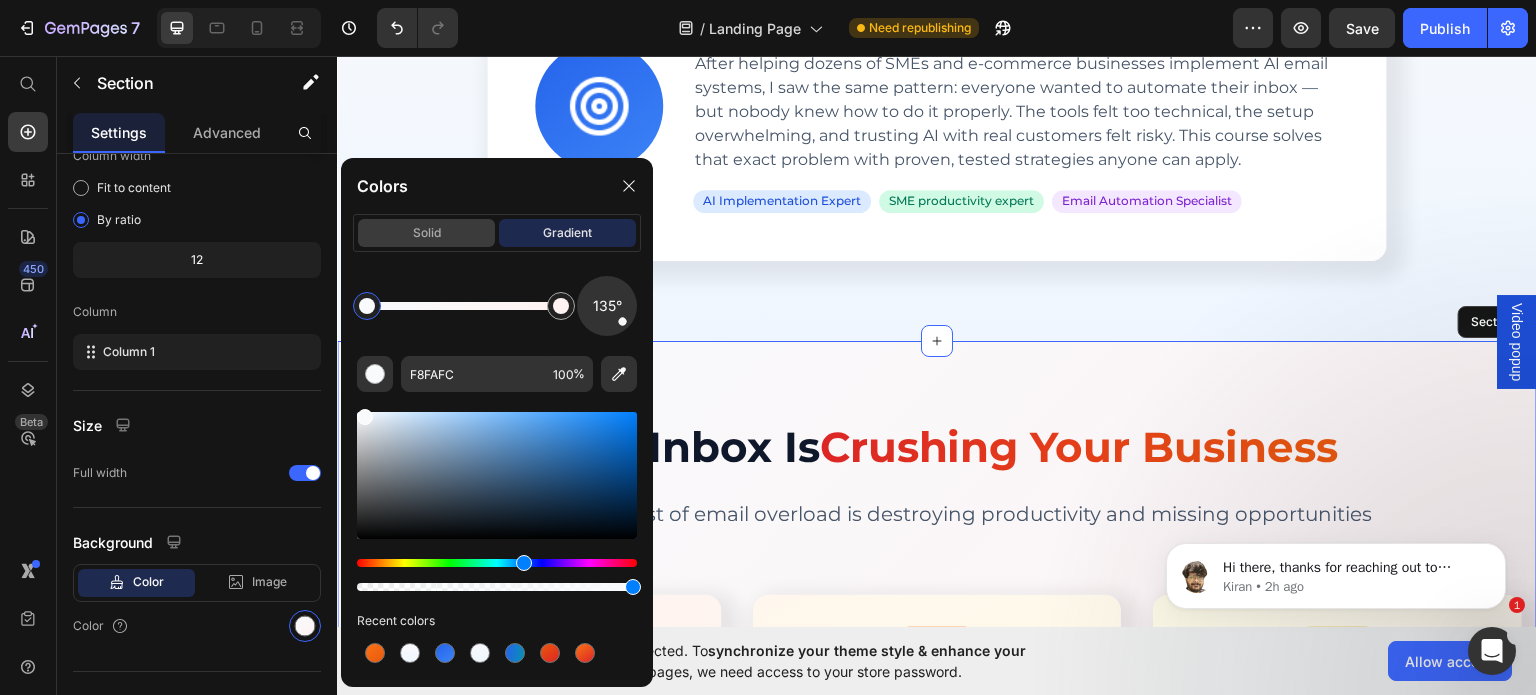click on "solid" 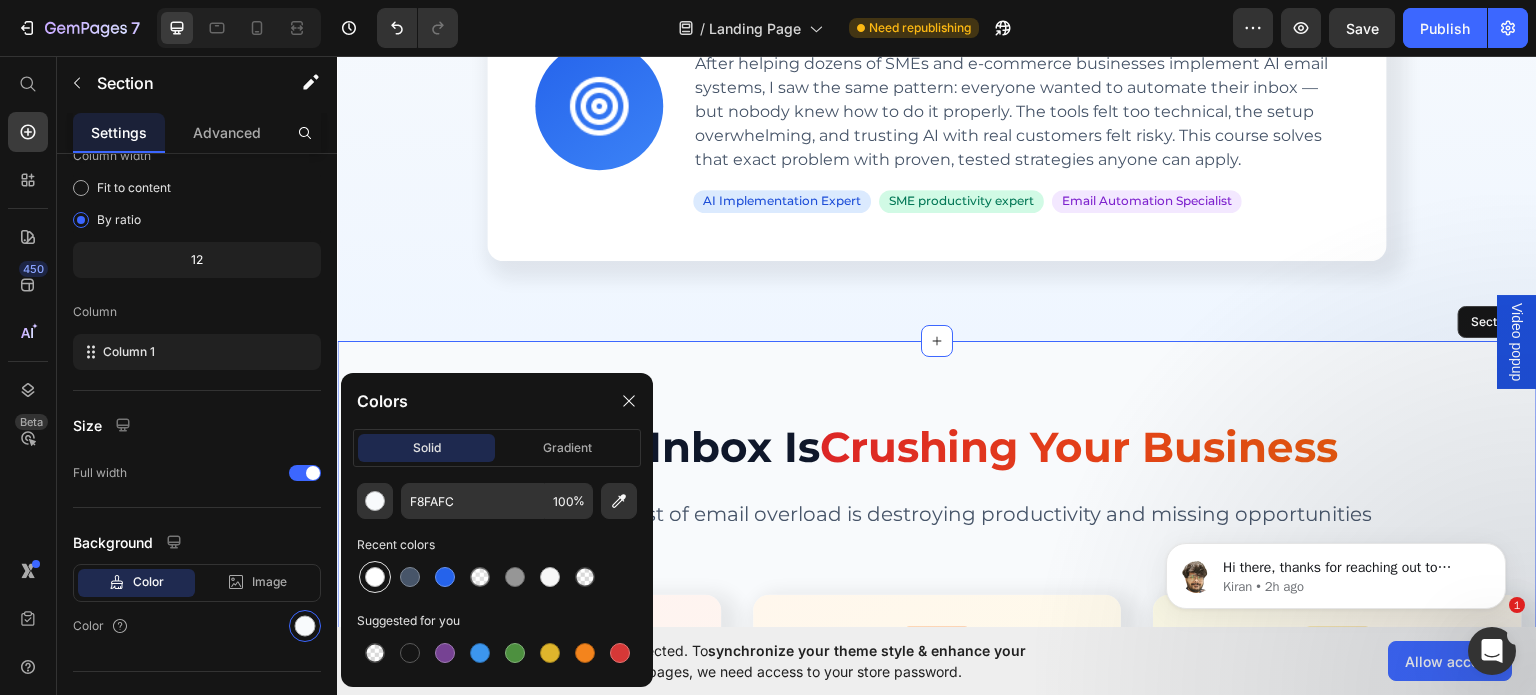 click at bounding box center (375, 577) 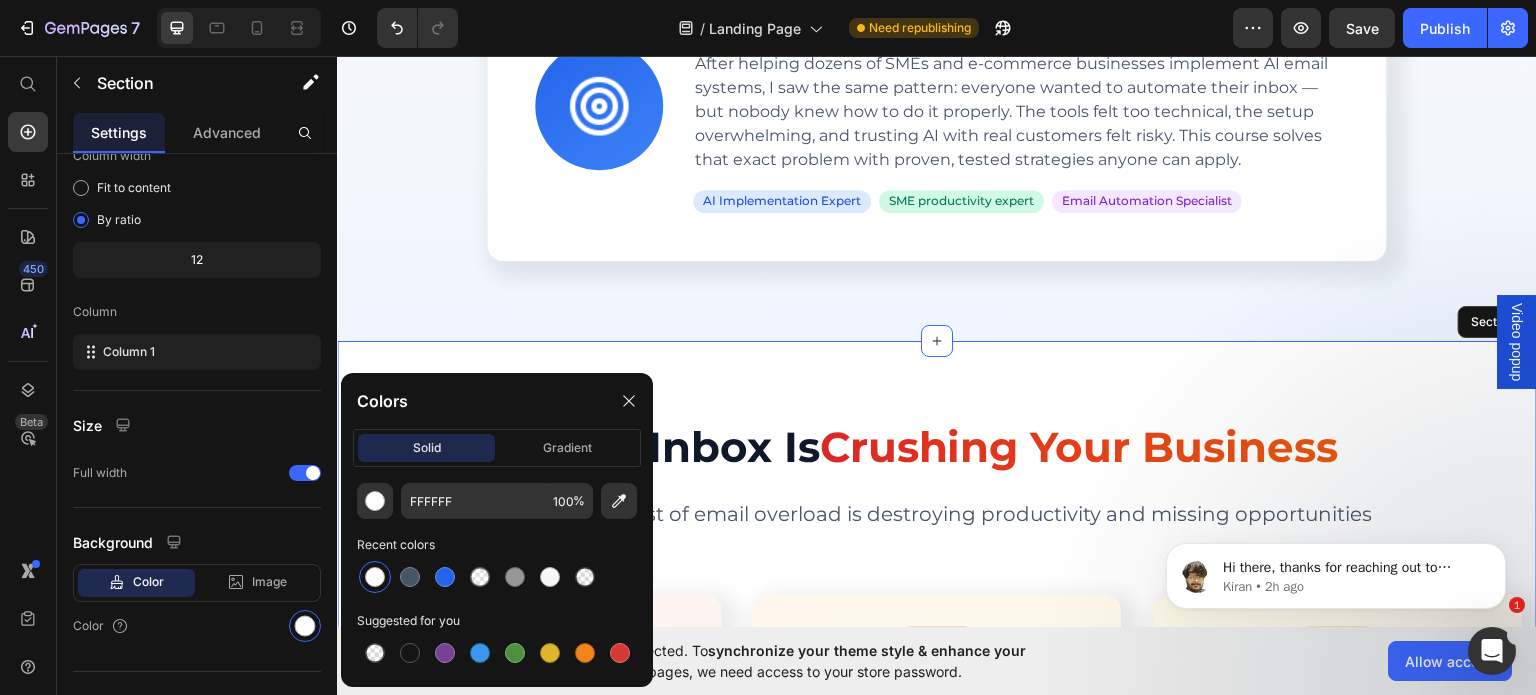 click on "Your Inbox Is  Crushing Your Business
Custom Code The hidden cost of email overload is destroying productivity and missing opportunities Text block Row Image Row 11 Hours Text block PER WEEK LOST Text block Average time SMEs waste on repetitive email management Text block Row Image Row 67% Text block MISS OPPORTUNITIES Text block Important customer emails get buried in overflowing inboxes Text block Row Image Row $25k Text block YEARLY COST Text block Average cost of email overwhelm per business owner (calculate your own savings with our ROI calculator) Text block Row Row Row Section 7" at bounding box center (937, 687) 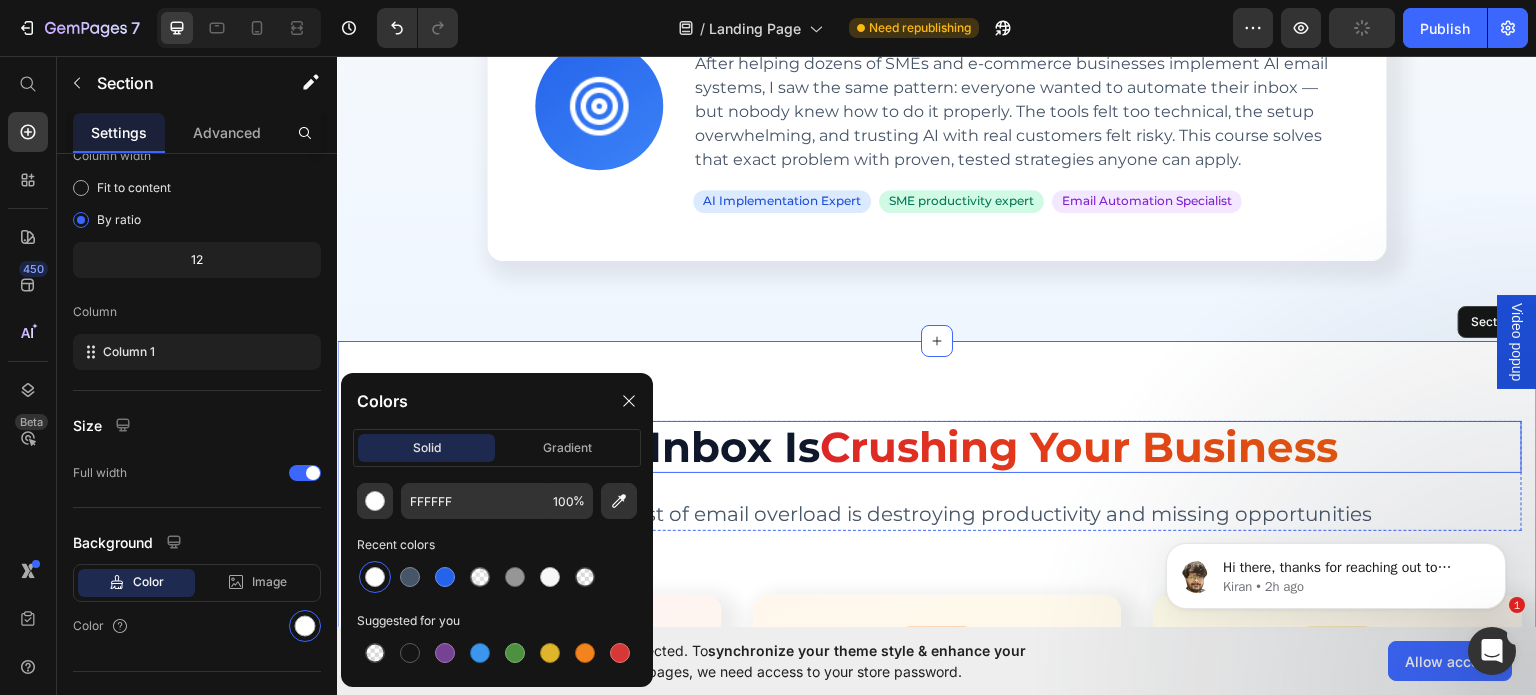 click on "Your Inbox Is  Crushing Your Business" at bounding box center [937, 446] 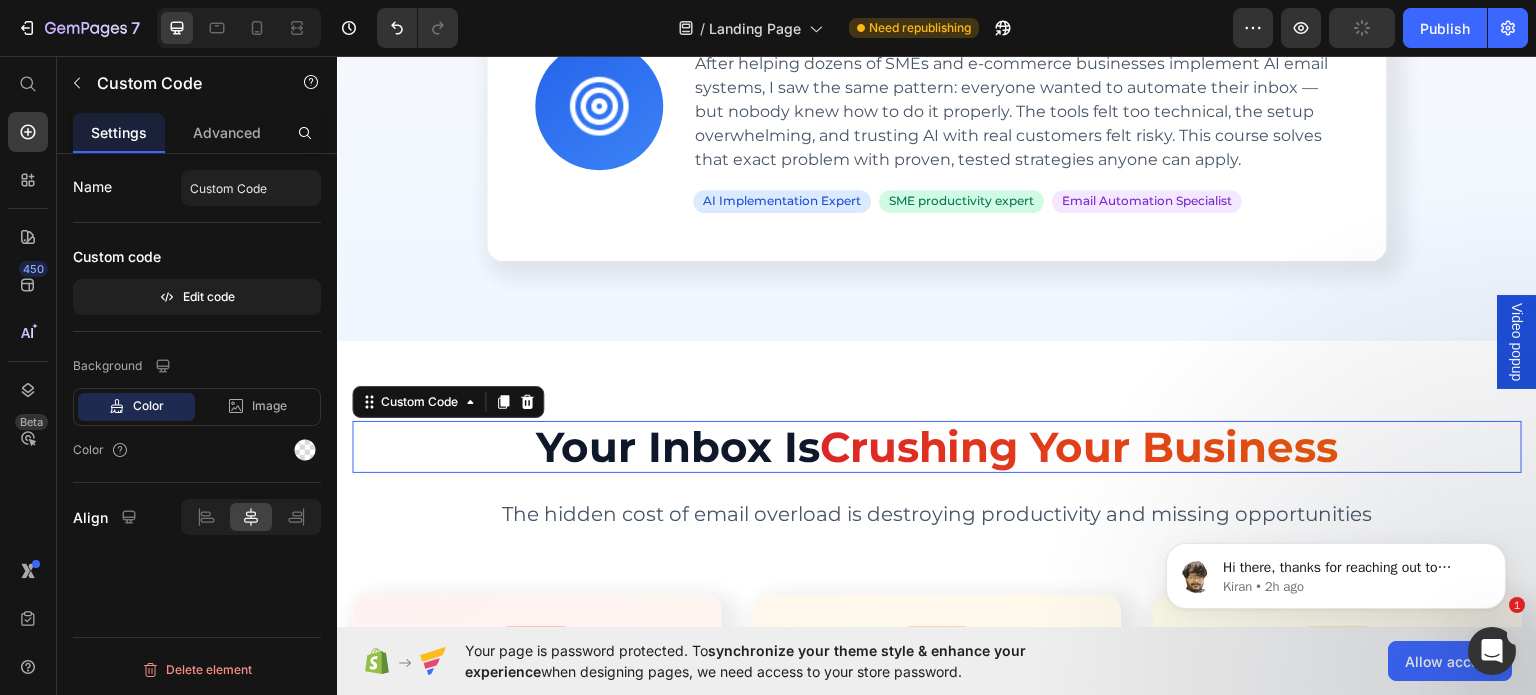 scroll, scrollTop: 0, scrollLeft: 0, axis: both 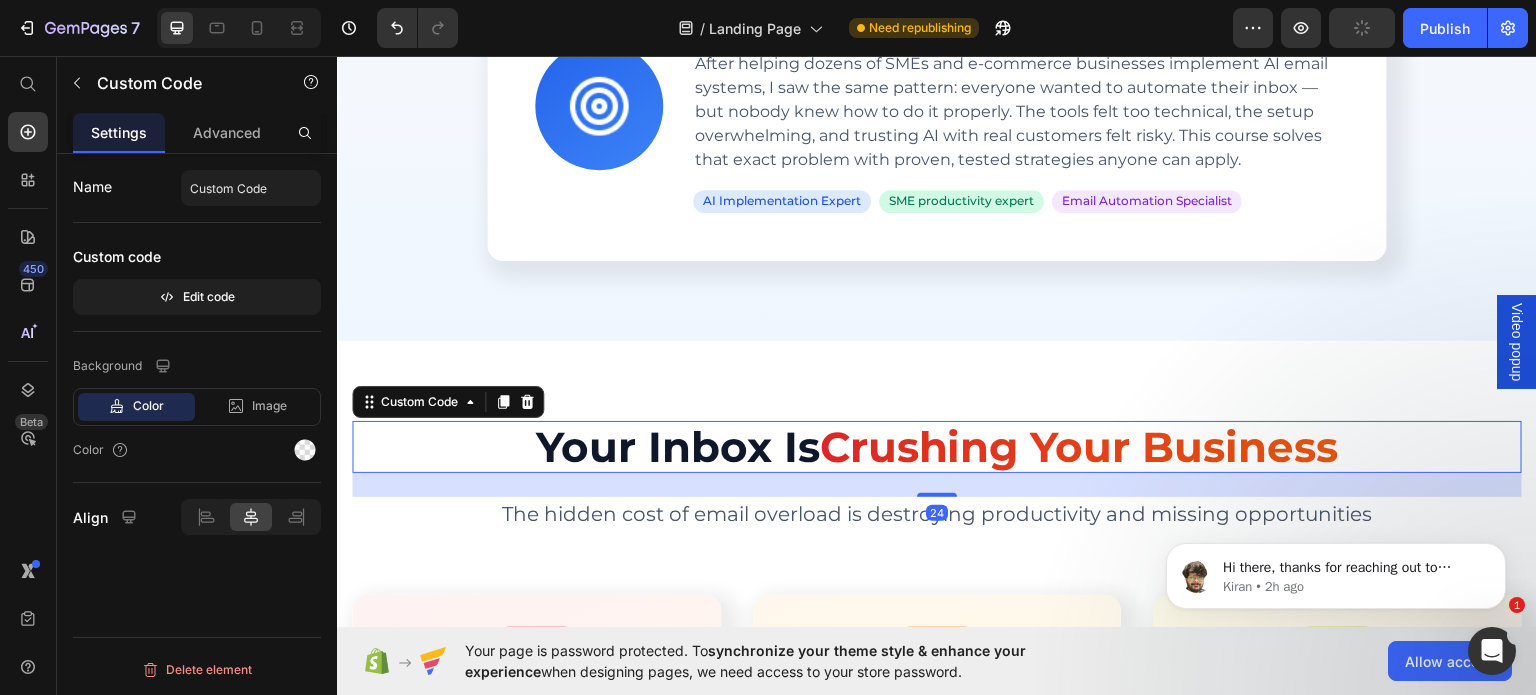 click on "Your Inbox Is  Crushing Your Business" at bounding box center (937, 446) 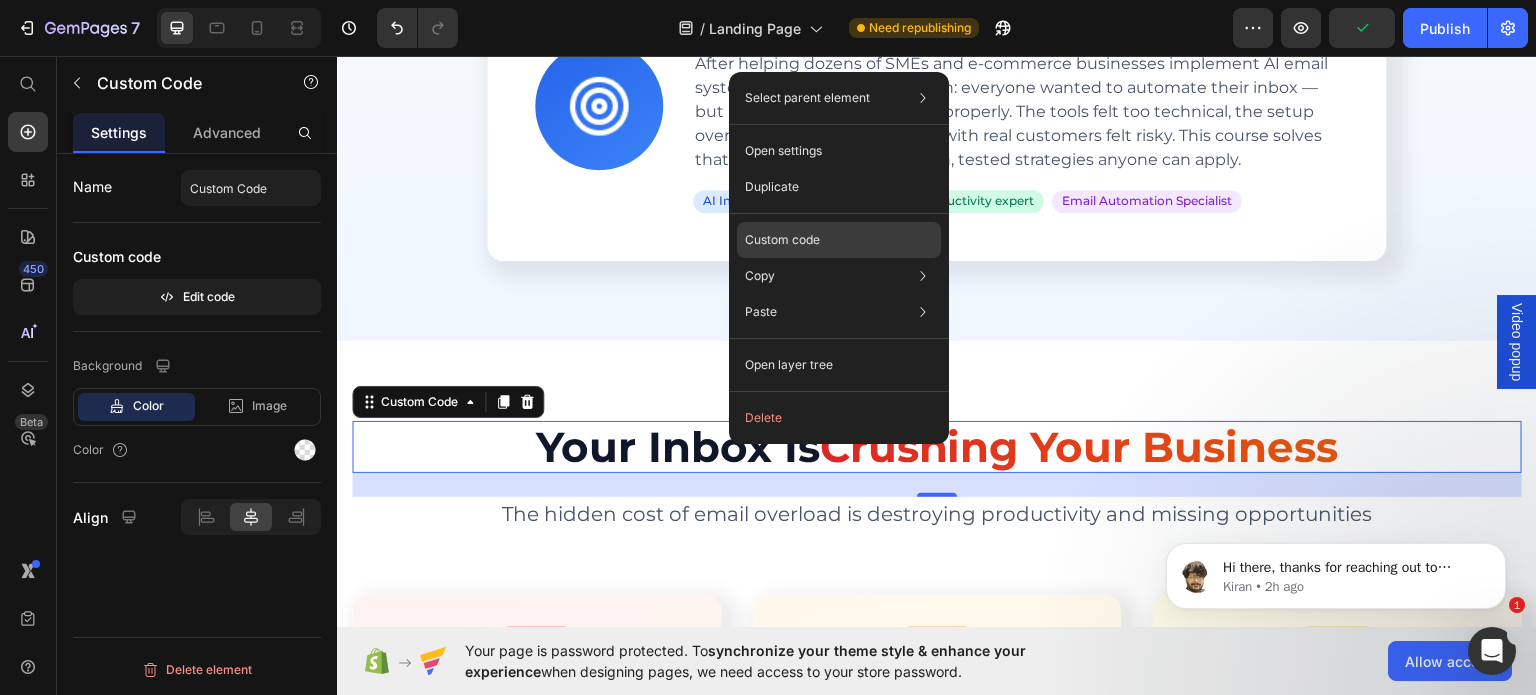 click on "Custom code" 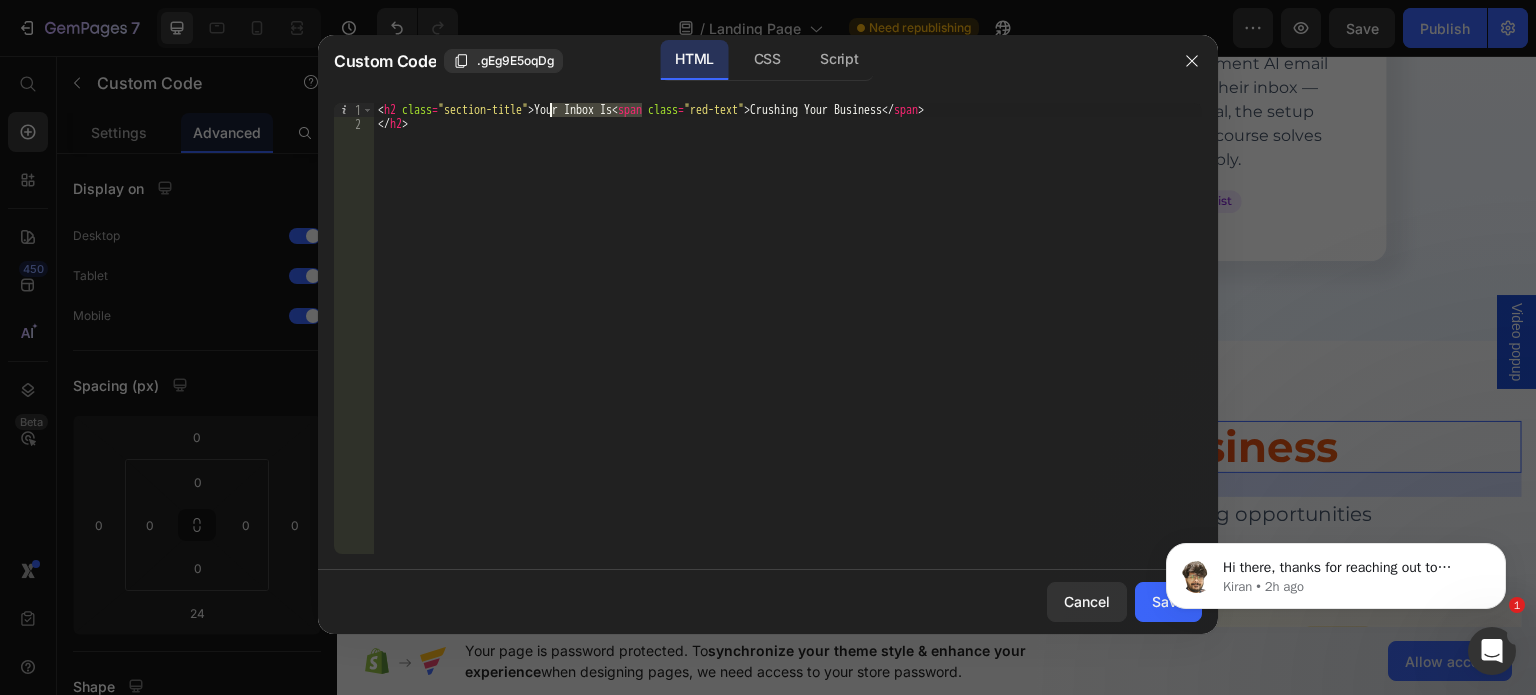 drag, startPoint x: 641, startPoint y: 107, endPoint x: 549, endPoint y: 107, distance: 92 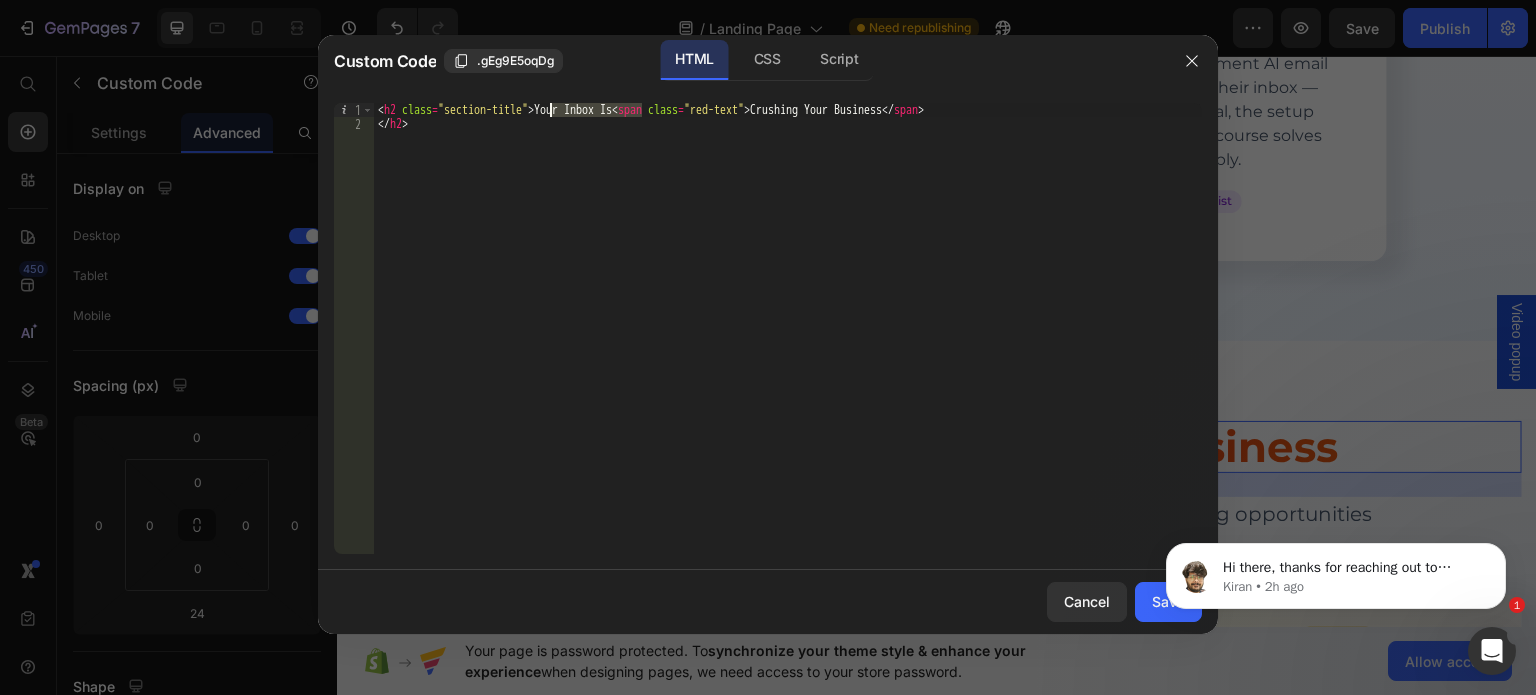 paste on "Real Results from" 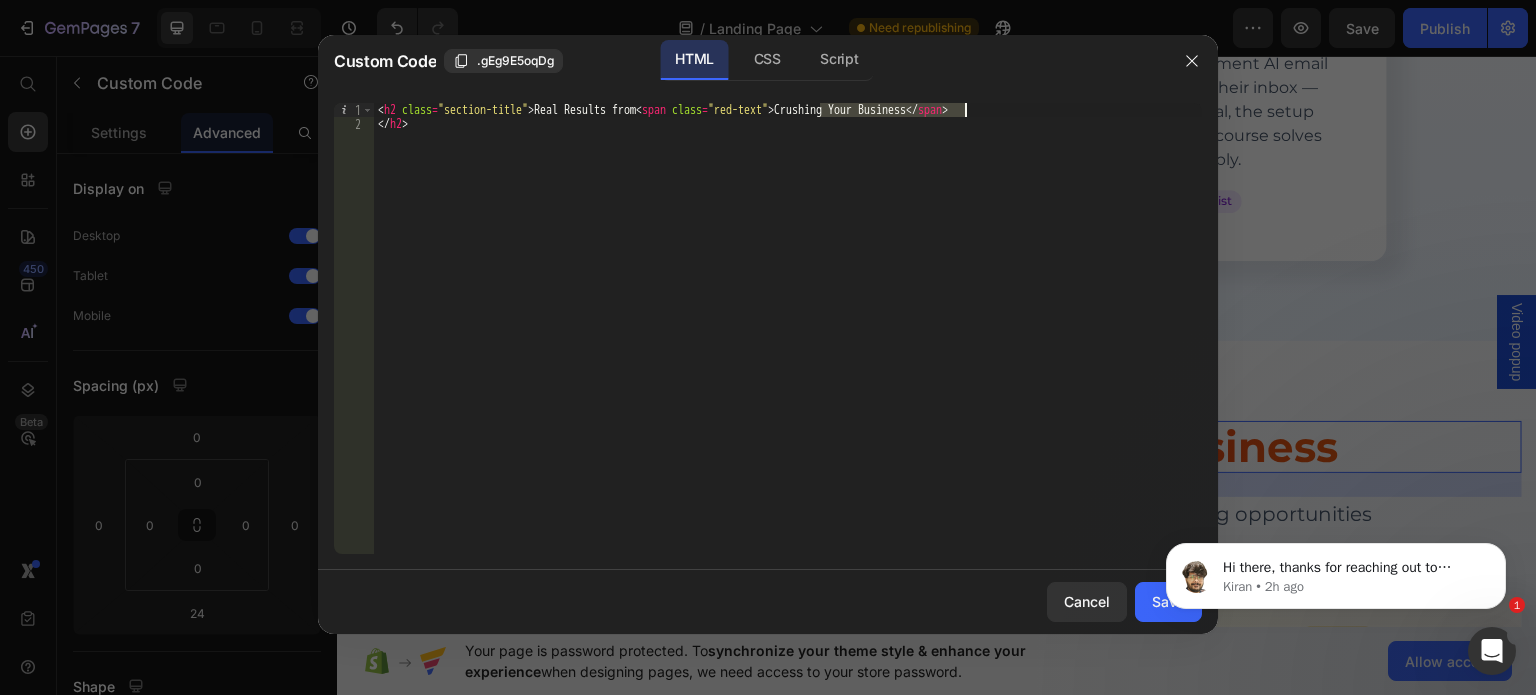 drag, startPoint x: 822, startPoint y: 107, endPoint x: 965, endPoint y: 103, distance: 143.05594 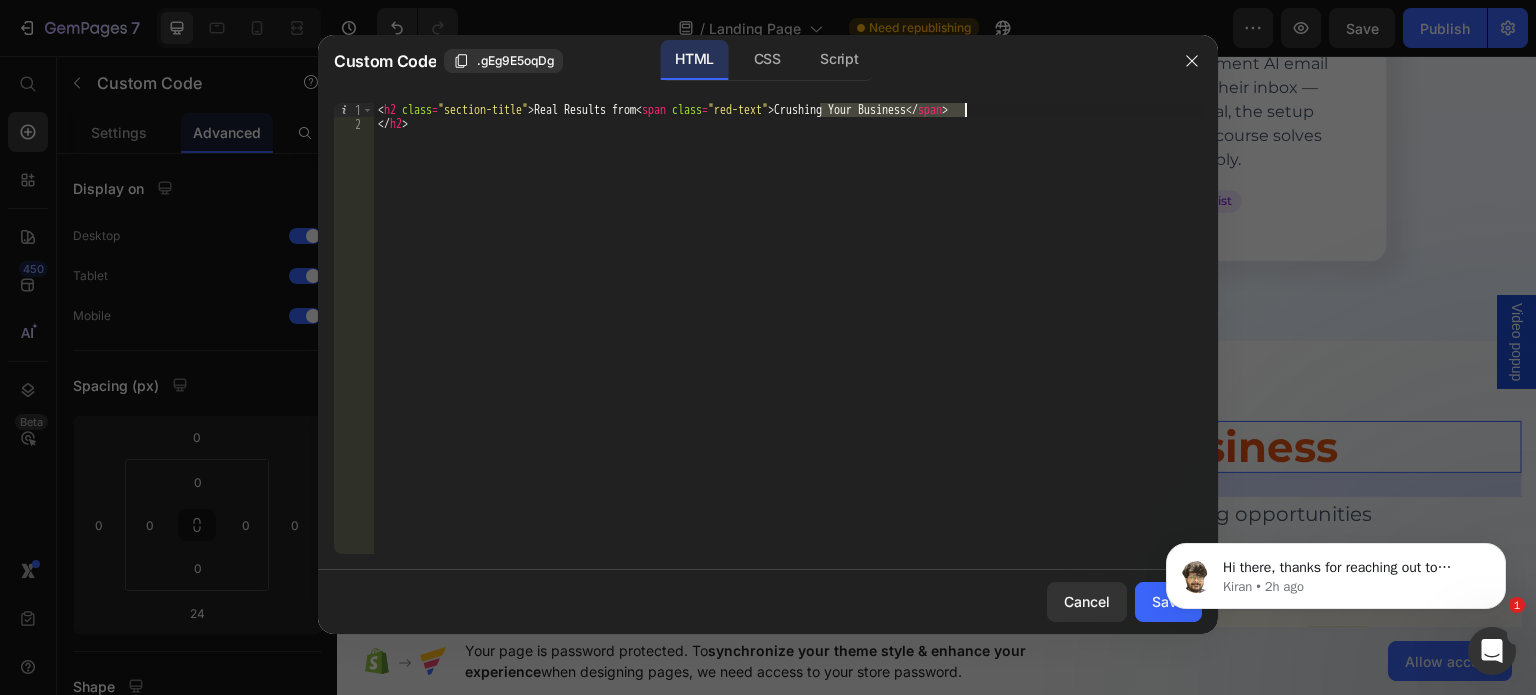 click on "< h2   class = "section-title" > Real Results from  < span   class = "red-text" > Crushing Your Business </ span > </ h2 >" at bounding box center [788, 342] 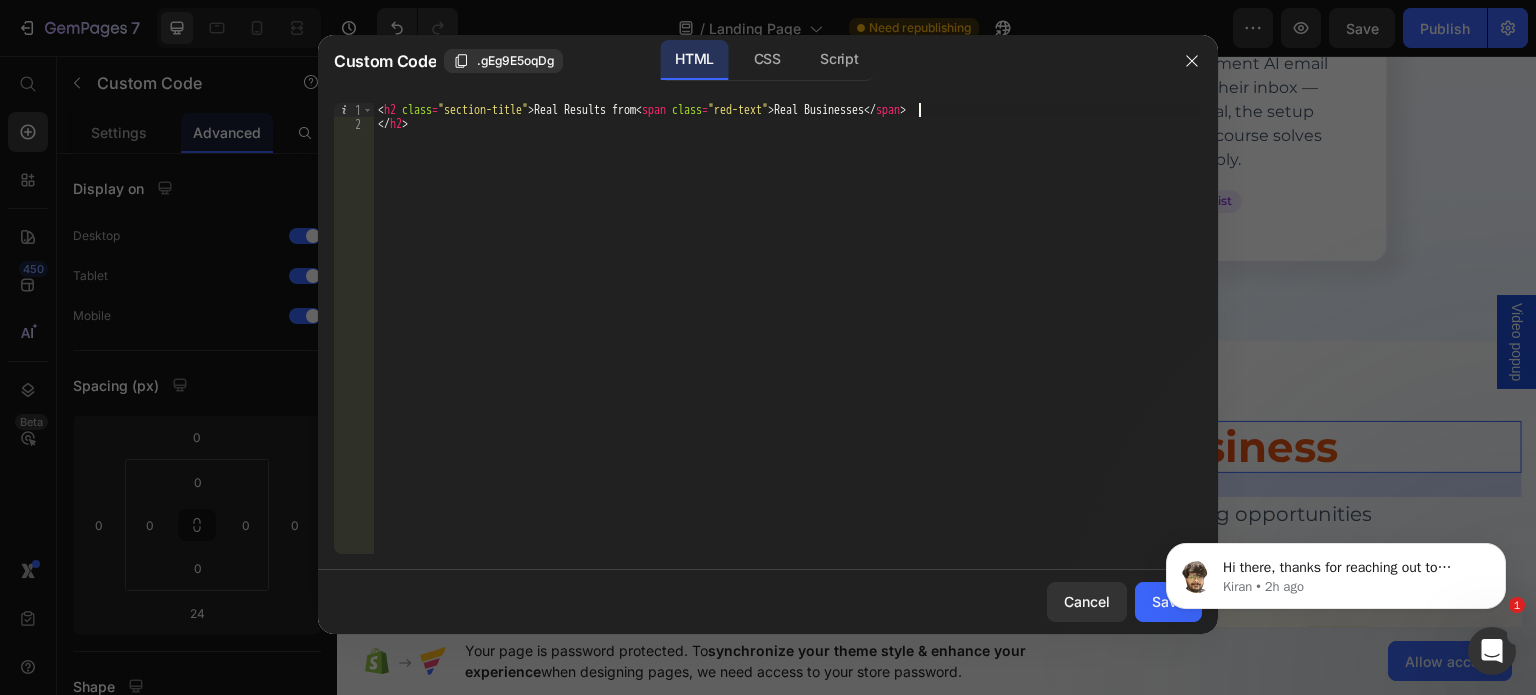 click on "Hi there, thanks for reaching out to GemPages.  My name is Kiran and I'm ready to assist you.  ​ May I know your name please? Kiran • 2h ago" 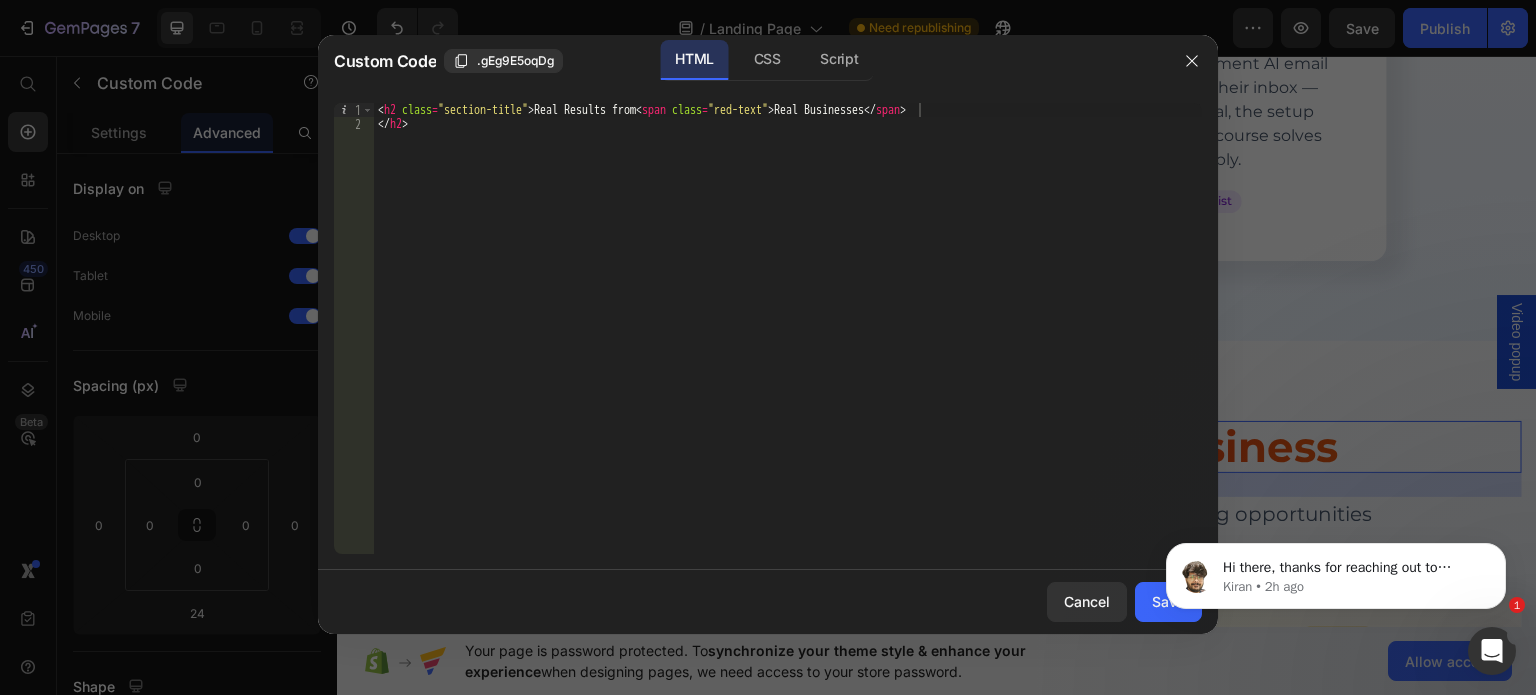 click on "Hi there, thanks for reaching out to GemPages.  My name is Kiran and I'm ready to assist you.  ​ May I know your name please? Kiran • 2h ago" 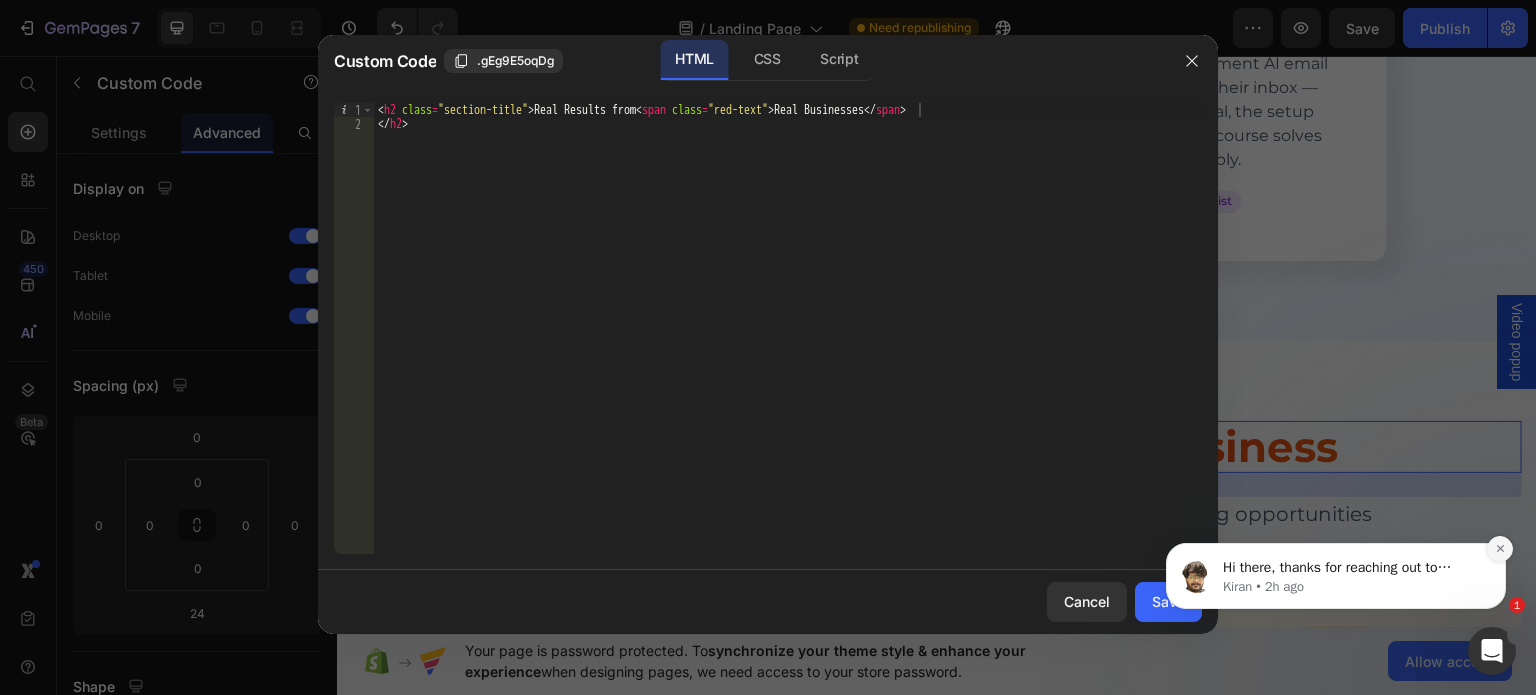 click 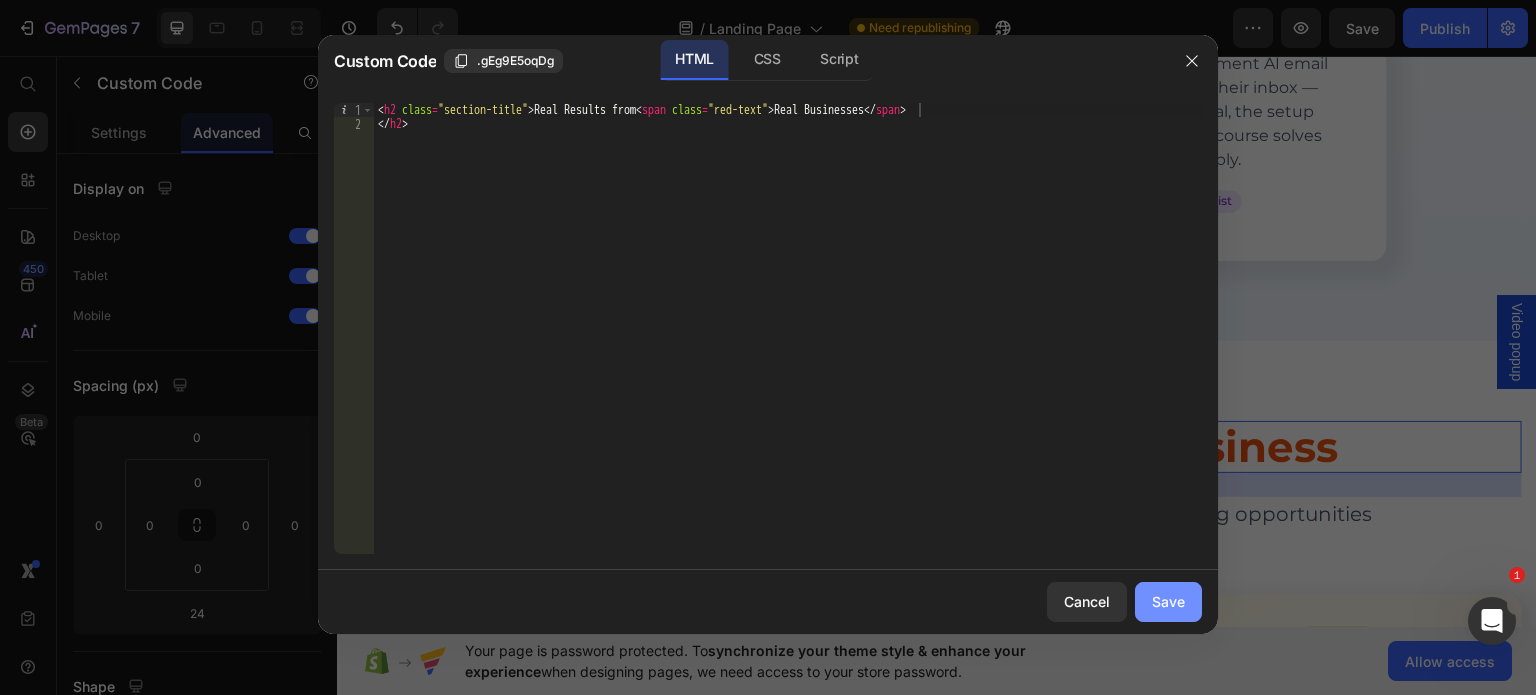 click on "Save" at bounding box center [1168, 601] 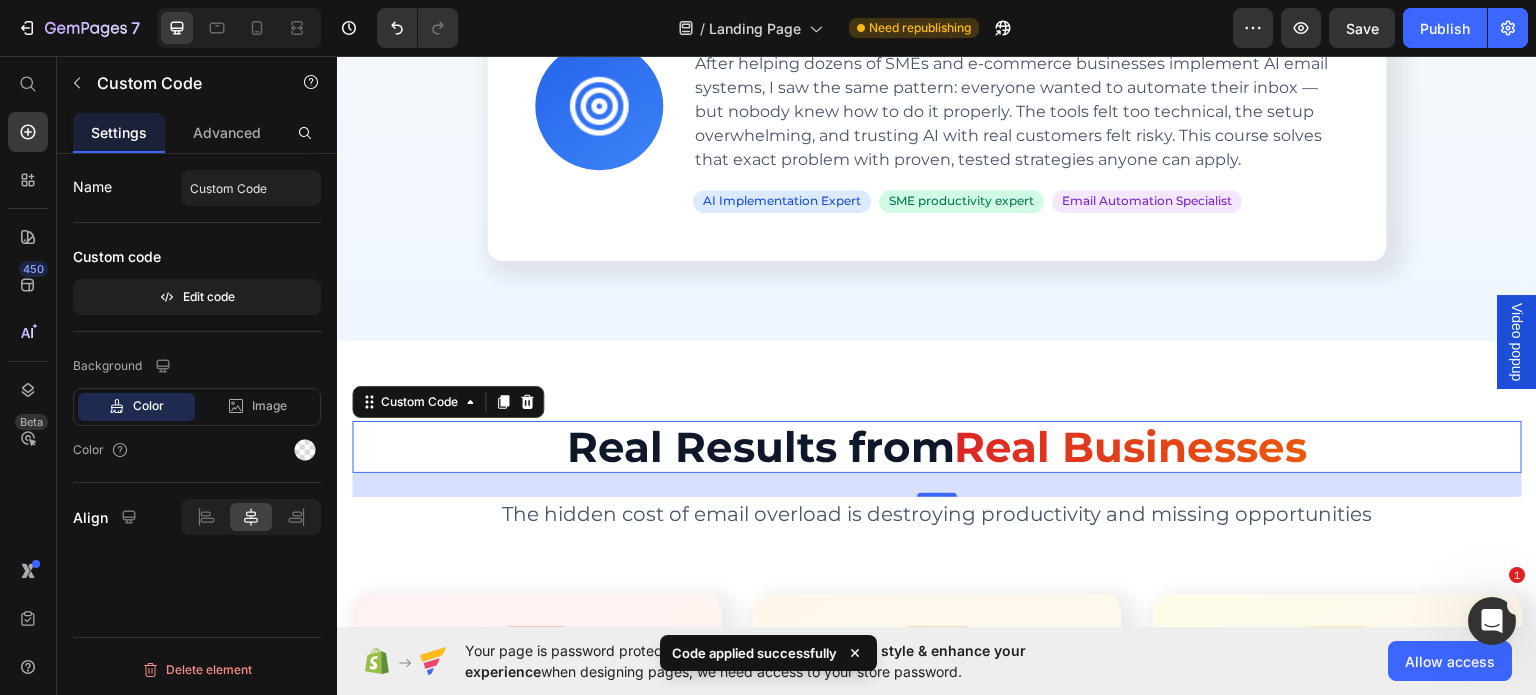 click on "Real Businesses" at bounding box center (1131, 446) 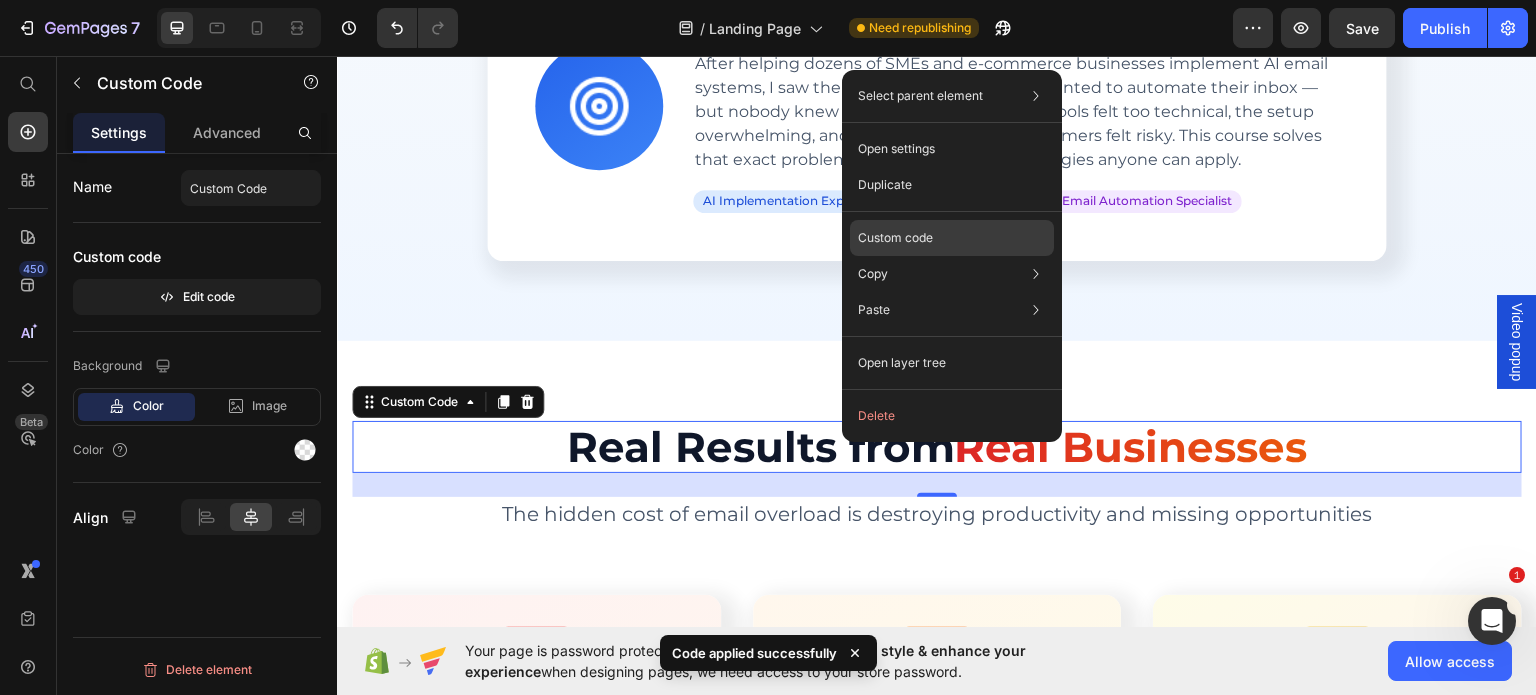 click on "Custom code" at bounding box center (895, 238) 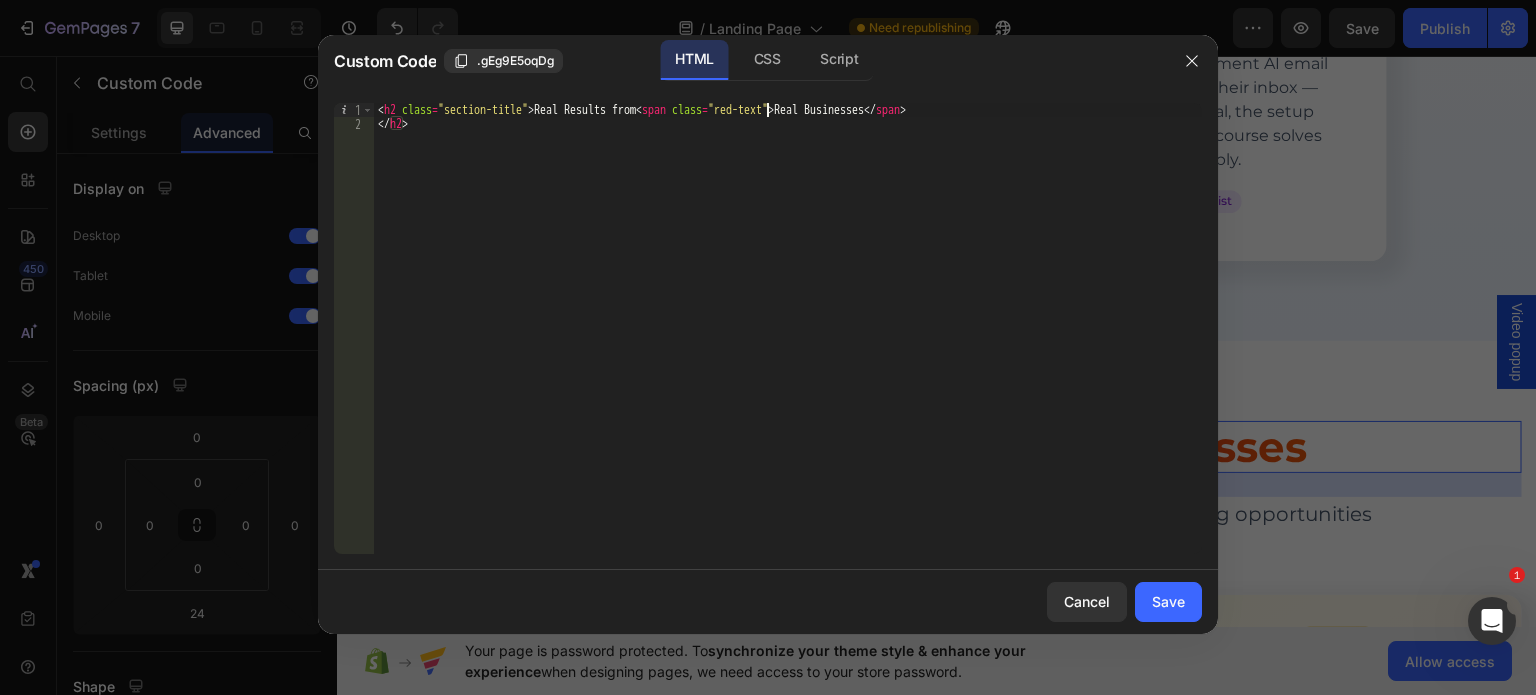 click on "< h2   class = "section-title" > Real Results from  < span   class = "red-text" > Real Businesses </ span > </ h2 >" at bounding box center (788, 342) 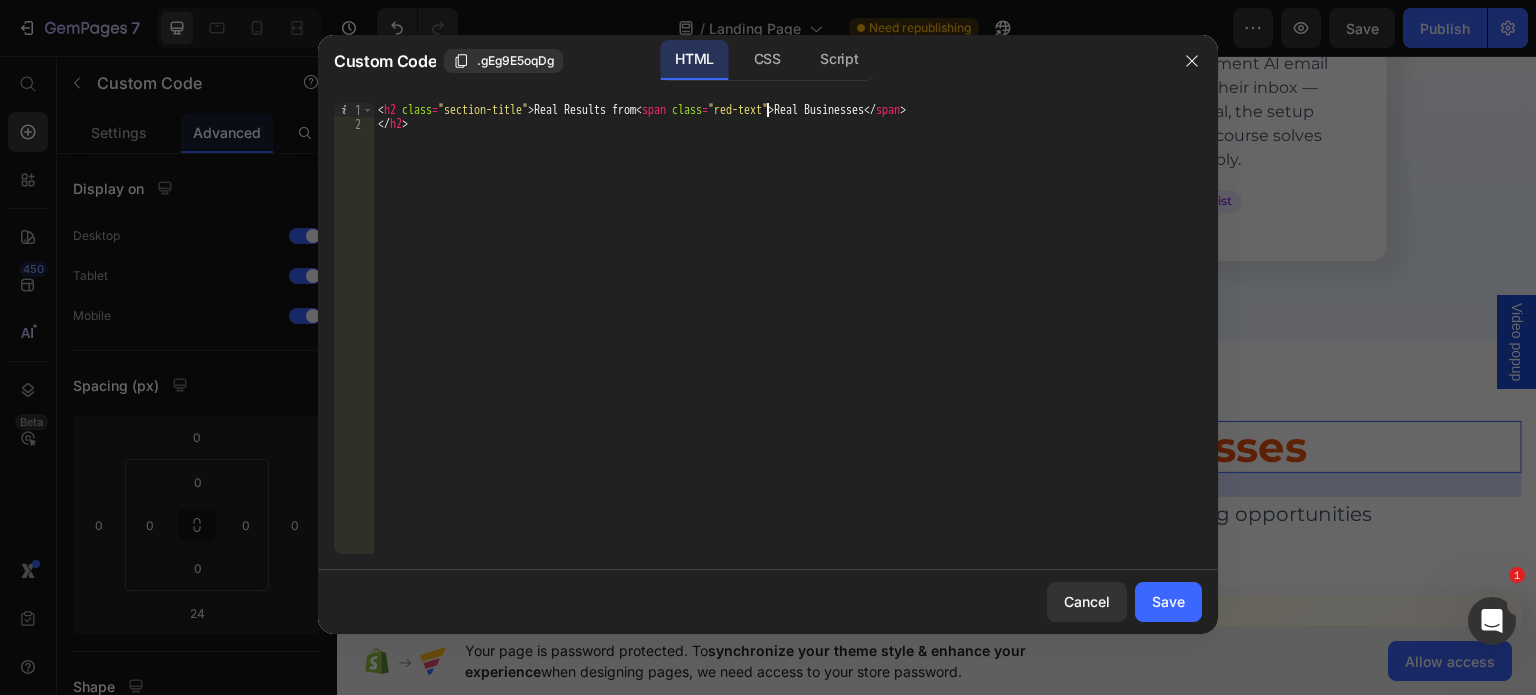 click on "< h2   class = "section-title" > Real Results from  < span   class = "red-text" > Real Businesses </ span > </ h2 >" at bounding box center (788, 342) 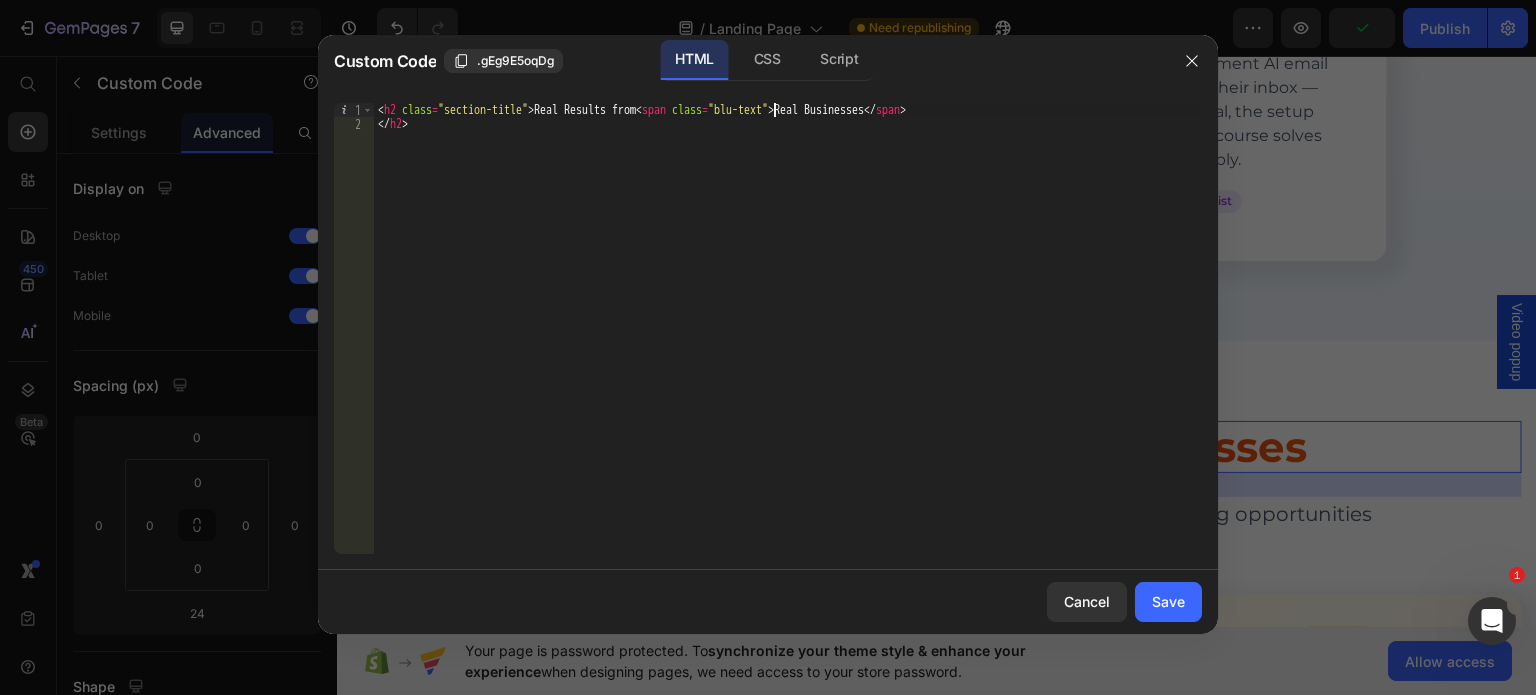 scroll, scrollTop: 0, scrollLeft: 33, axis: horizontal 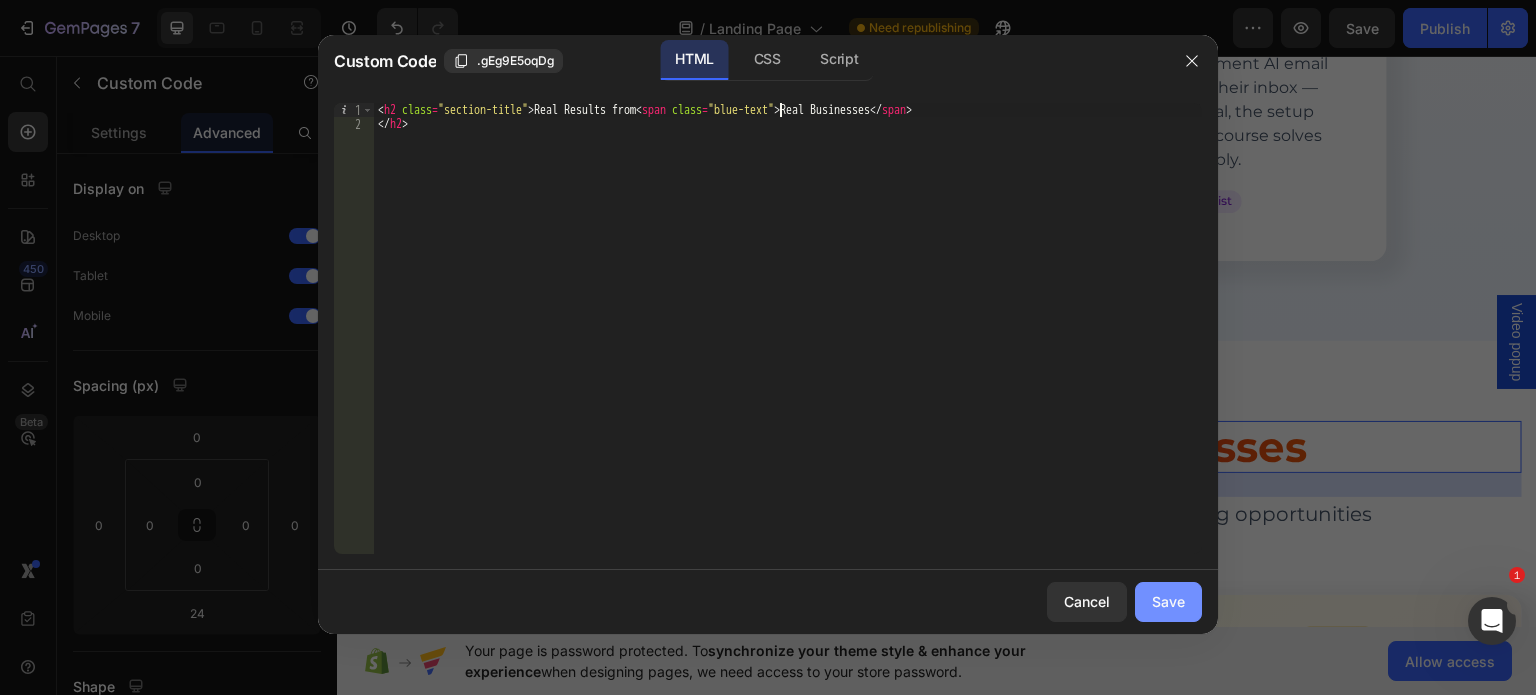 type on "<h2 class="section-title">Real Results from <span class="blue-text">Real Businesses</span>" 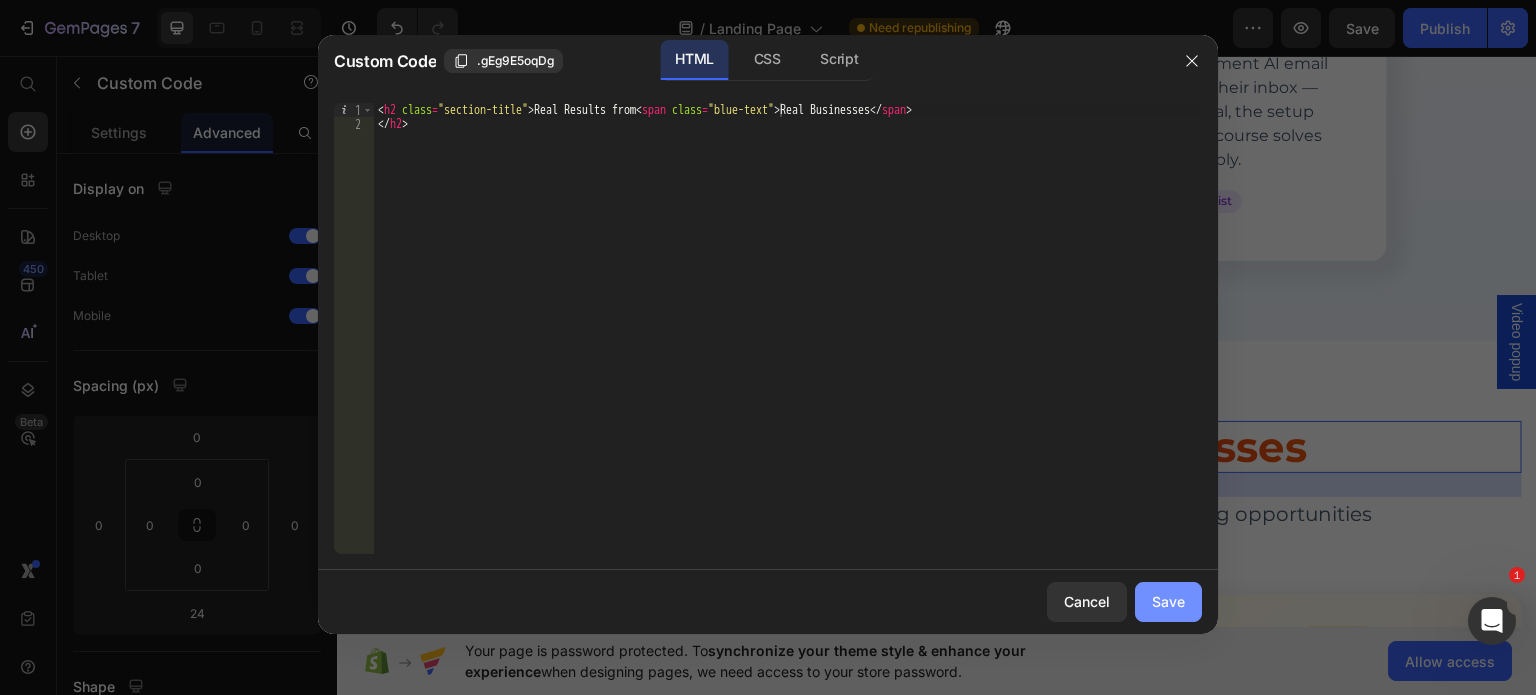 click on "Save" 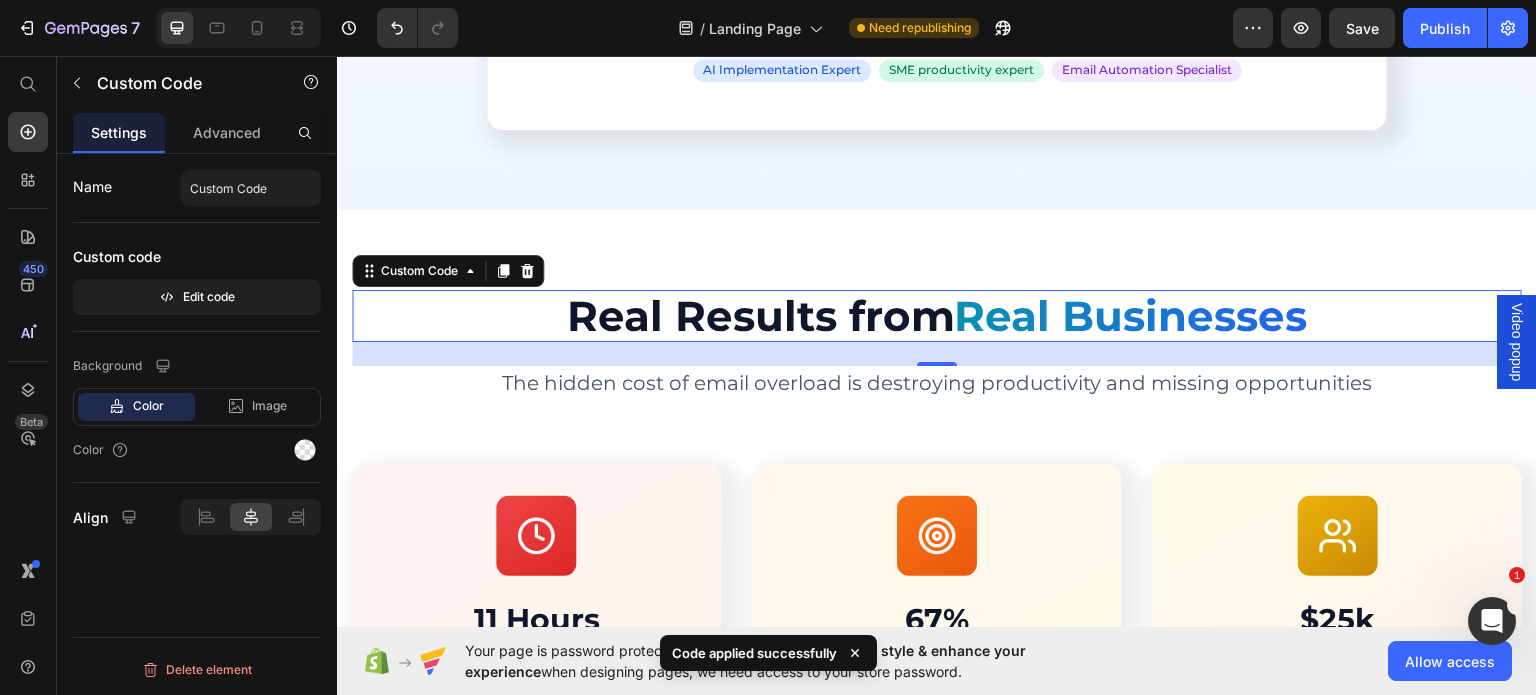 scroll, scrollTop: 4124, scrollLeft: 0, axis: vertical 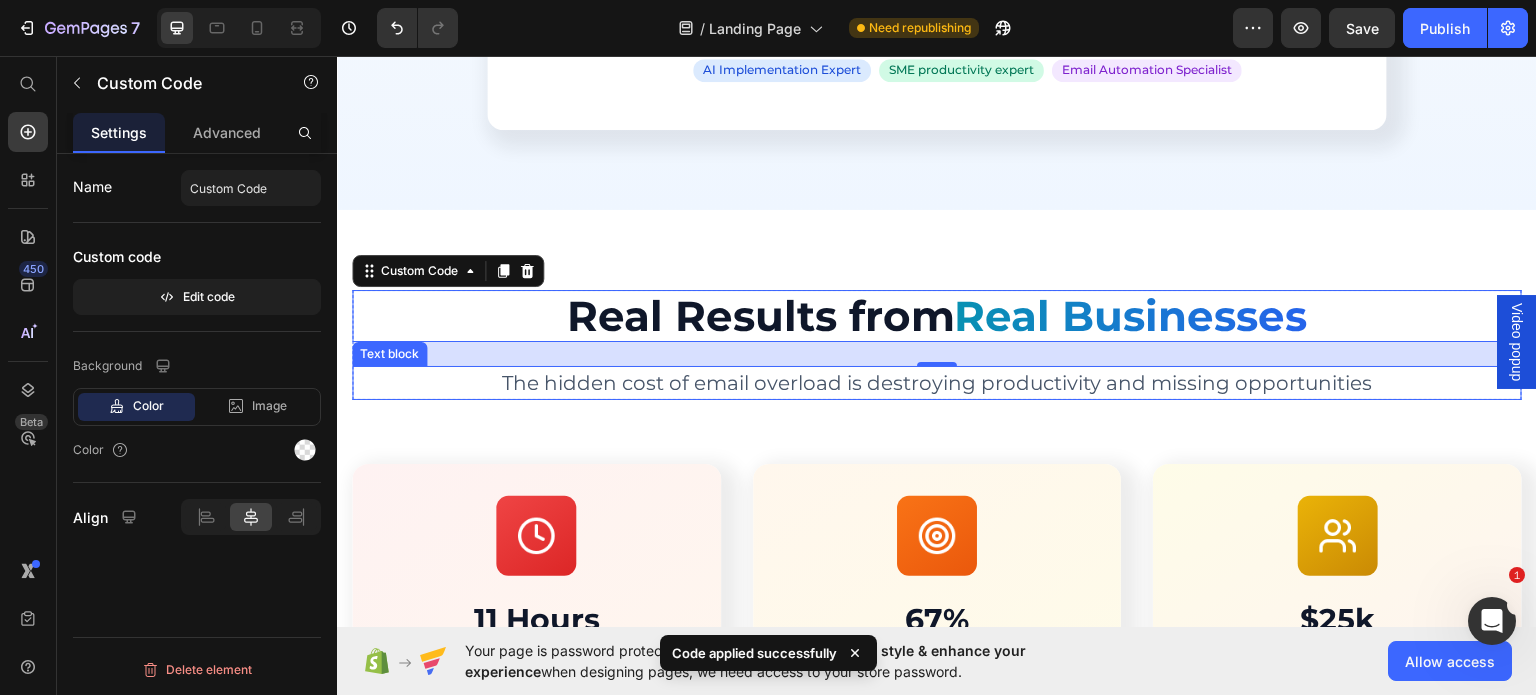 click on "The hidden cost of email overload is destroying productivity and missing opportunities" at bounding box center [937, 382] 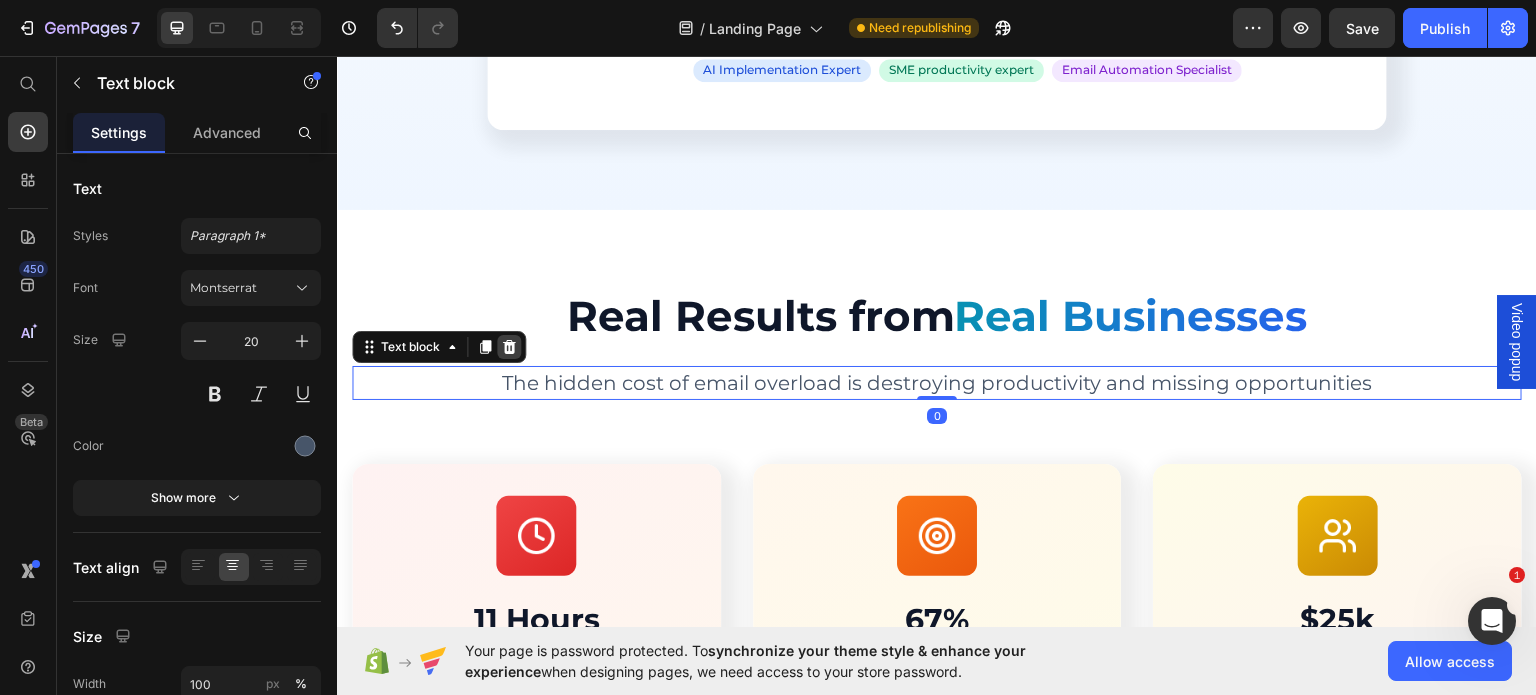 click 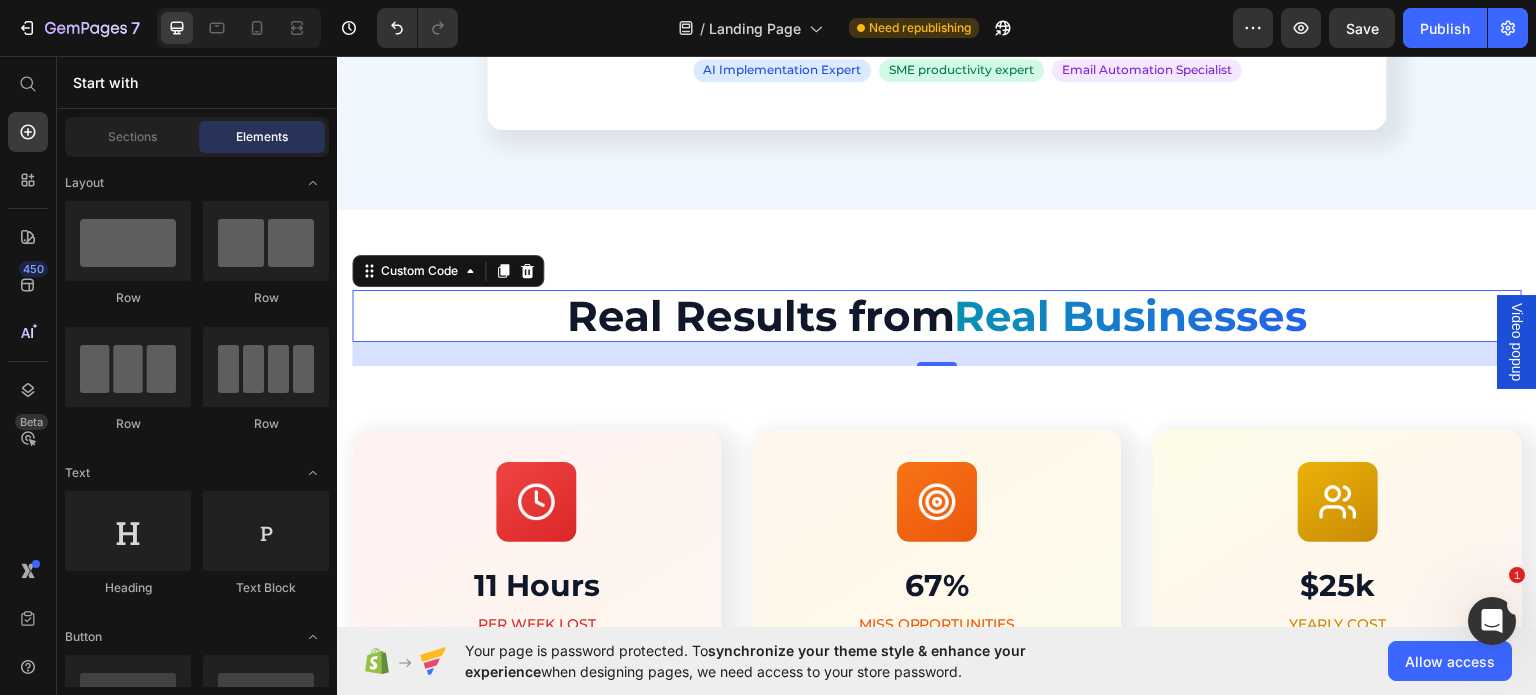 click on "Real Businesses" at bounding box center [1131, 315] 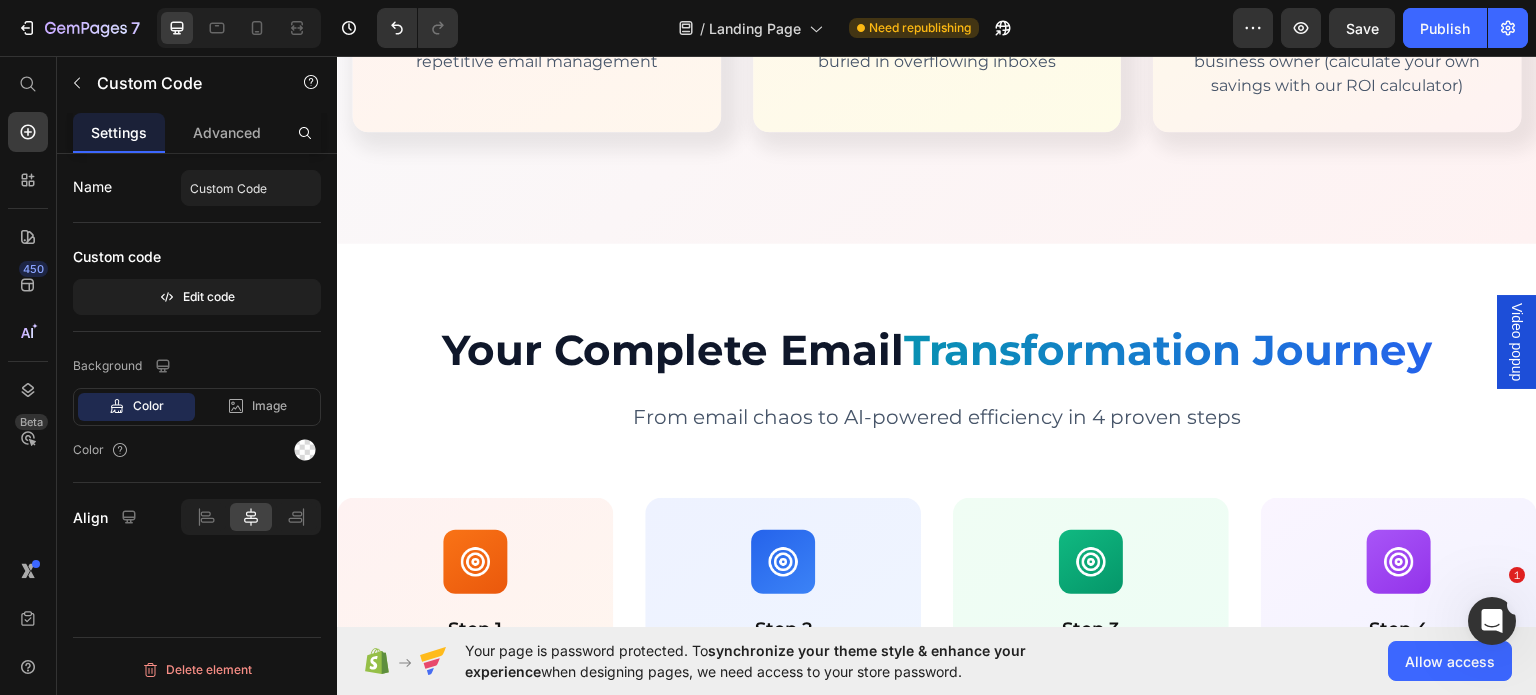 scroll, scrollTop: 2536, scrollLeft: 0, axis: vertical 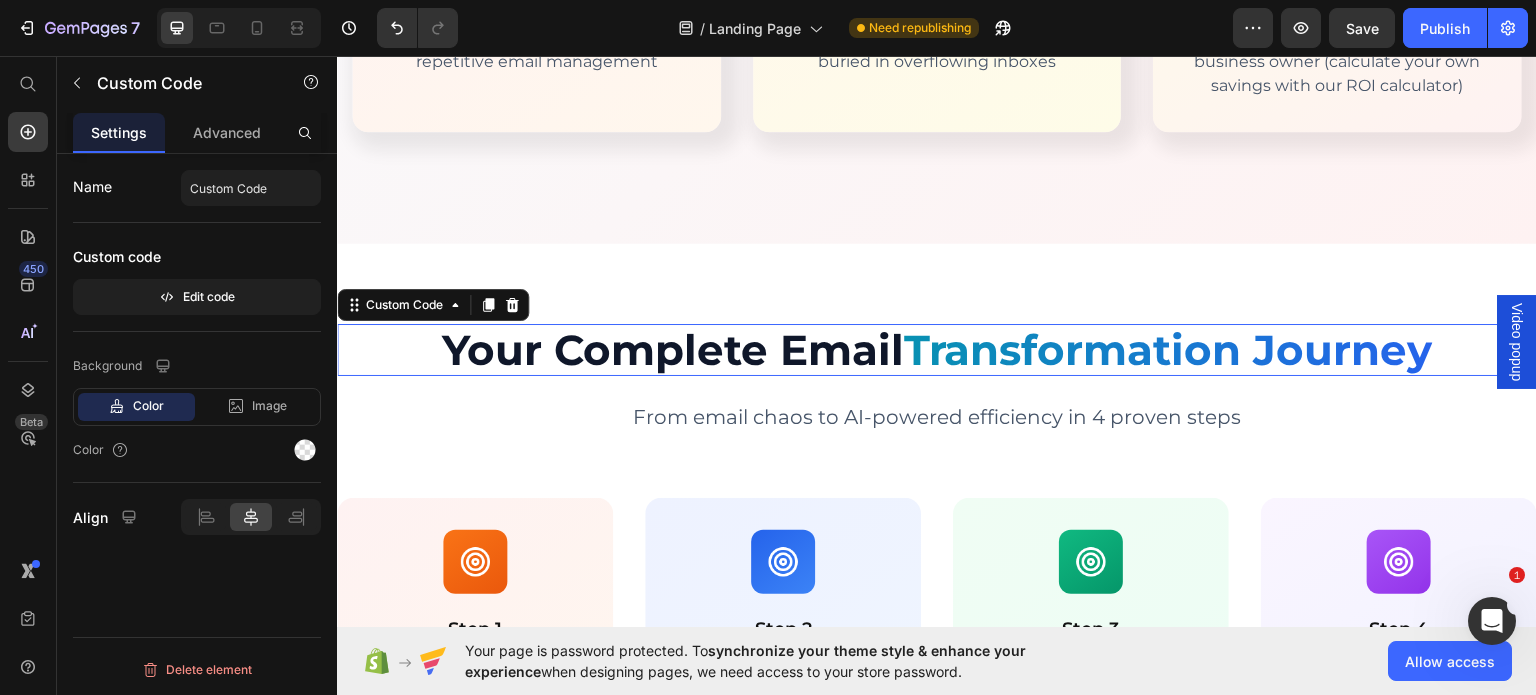 click on "Transformation Journey" at bounding box center (1168, 349) 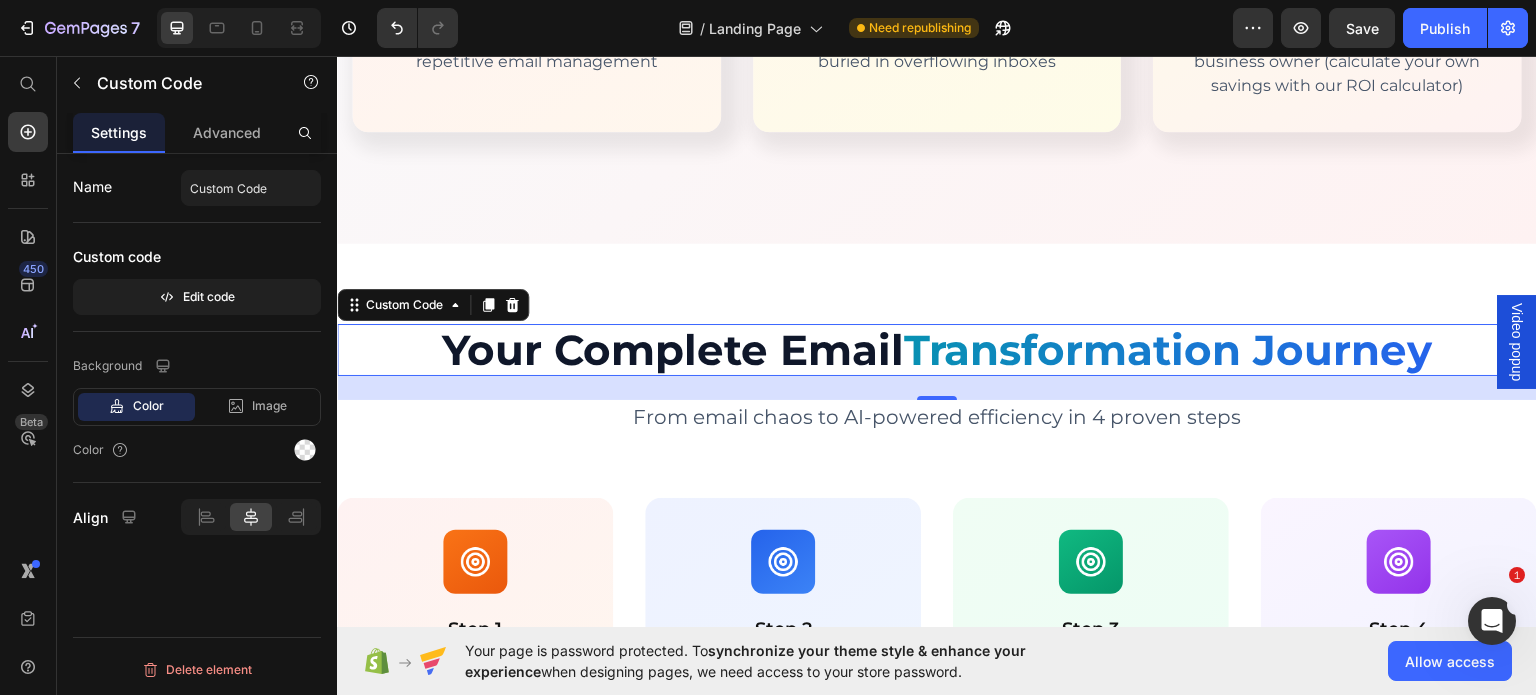 click on "Transformation Journey" at bounding box center [1168, 349] 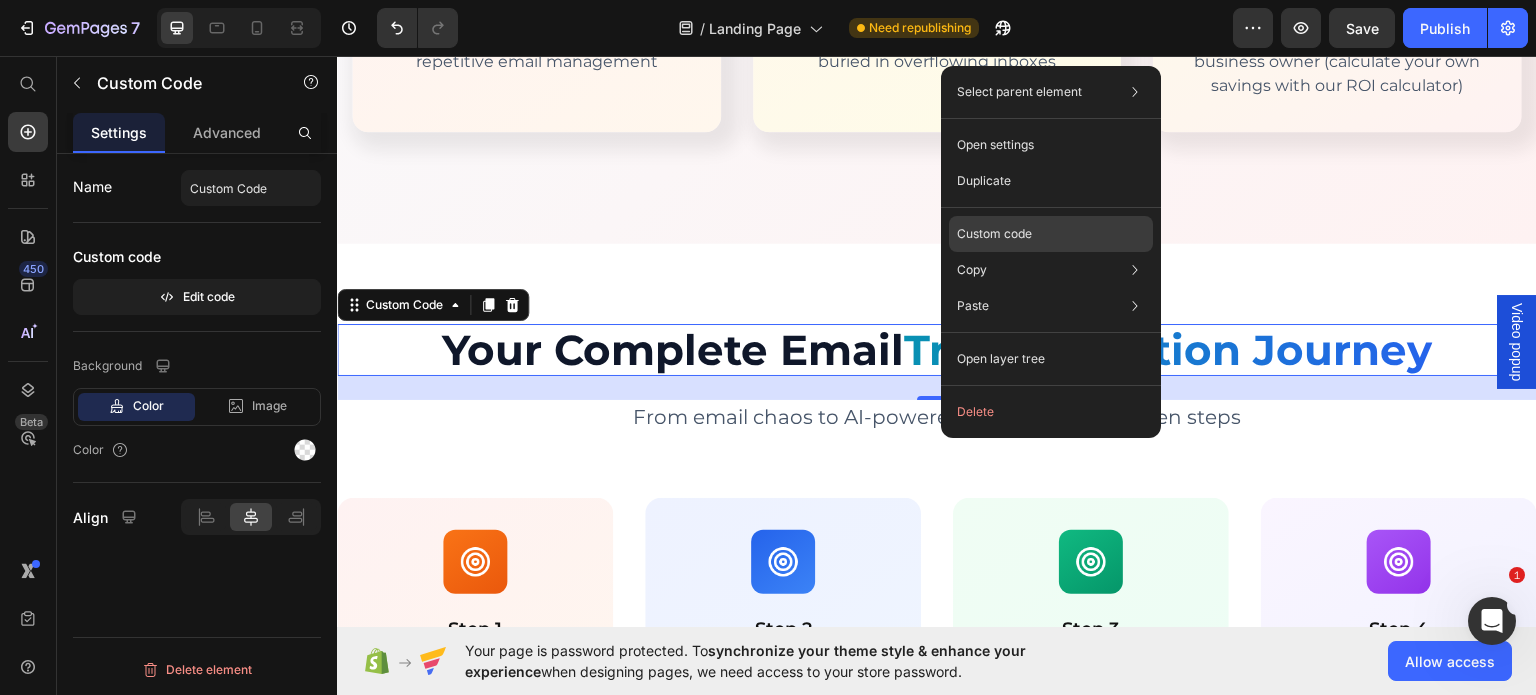 click on "Custom code" at bounding box center (994, 234) 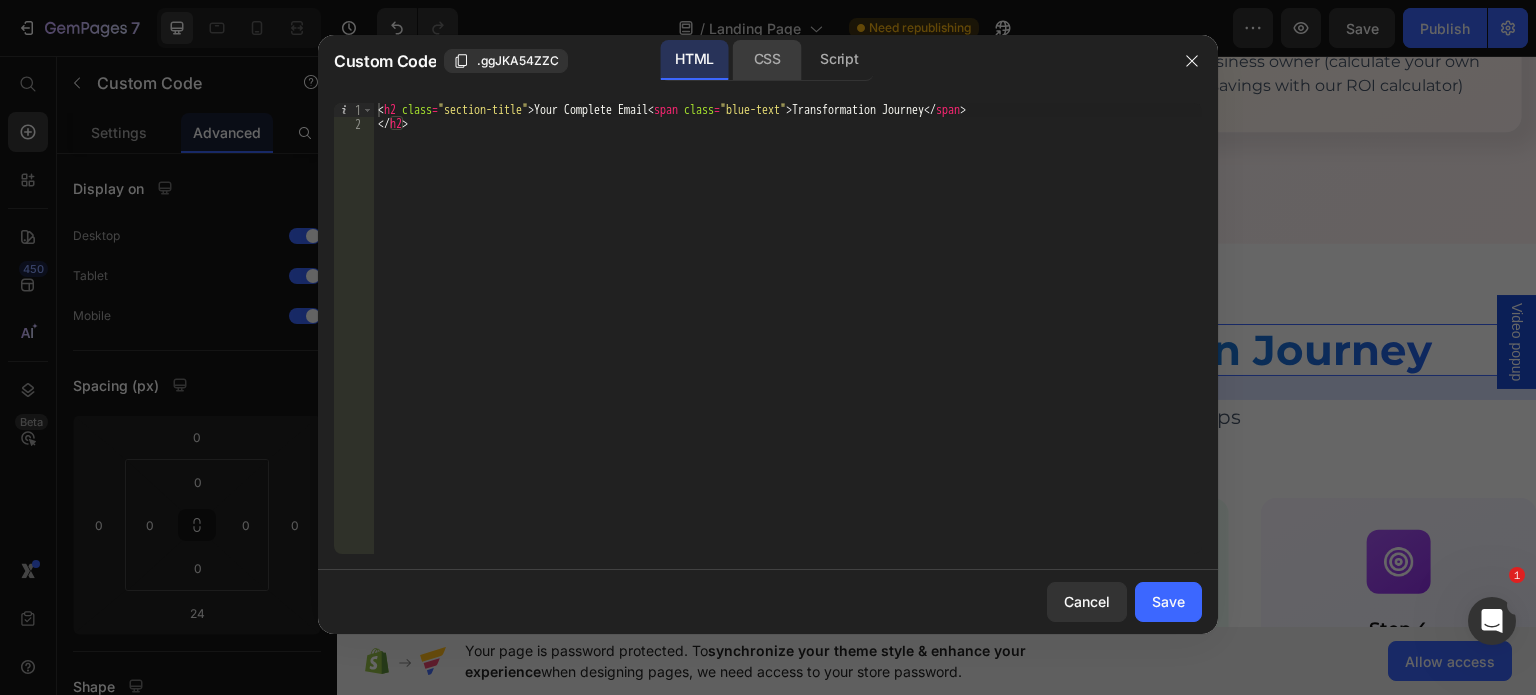 click on "CSS" 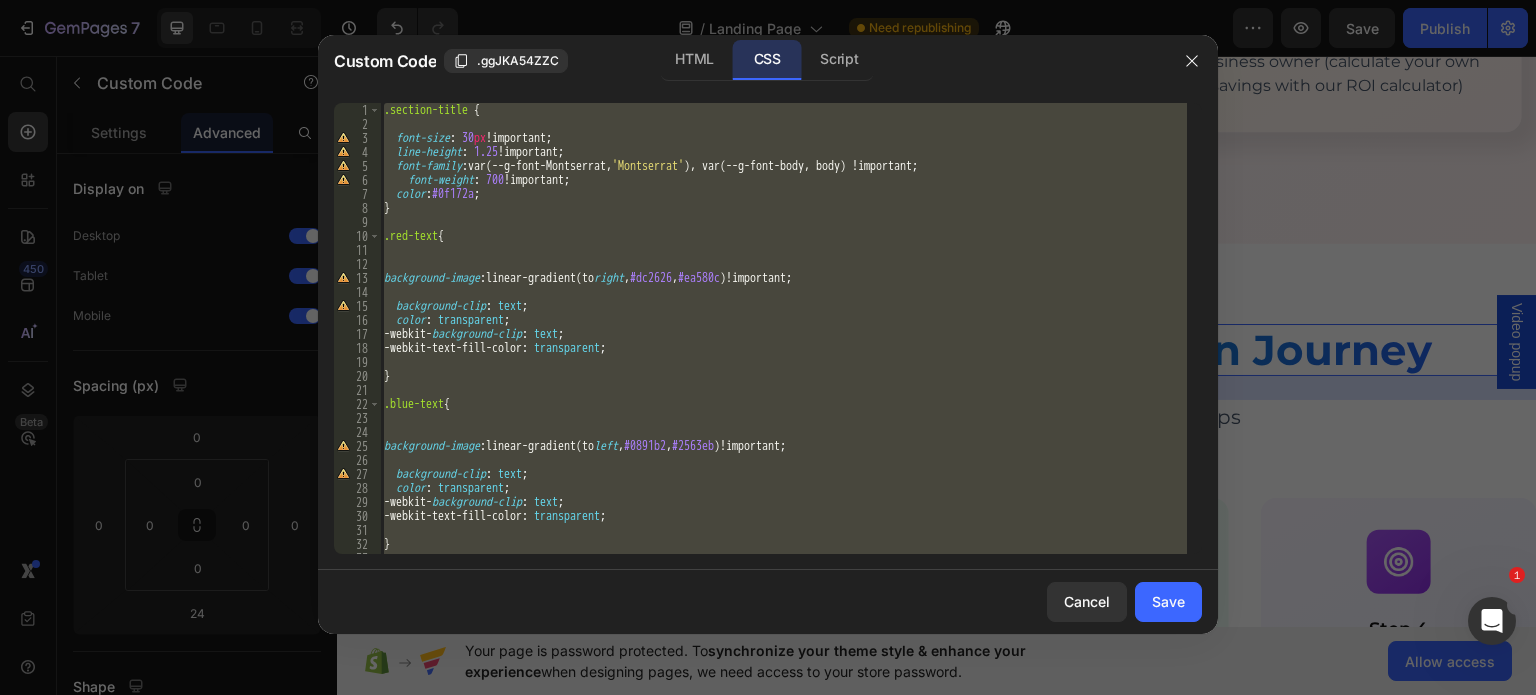 click on ".section-title   {       font-size :   30 px  !important ;    line-height :   1.25  !important ;    font-family :  var(--g-font-Montserrat,  ' Montserrat ' ), var(--g-font-body, body) !important ;      font-weight :   700  !important ;    color : #0f172a ; } .red-text {           background-image :  linear-gradient(to  right ,  #dc2626 ,  #ea580c )!important ;      background-clip :   text ;    color :   transparent ;       -webkit- background-clip :   text ;       -webkit-text-fill-color :   transparent ;        } .blue-text {           background-image :  linear-gradient(to  left ,  #0891b2 ,  #2563eb )!important ;      background-clip :   text ;    color :   transparent ;       -webkit- background-clip :   text ;       -webkit-text-fill-color :   transparent ;        } @ media  (min-width: 640px)  {" at bounding box center [783, 328] 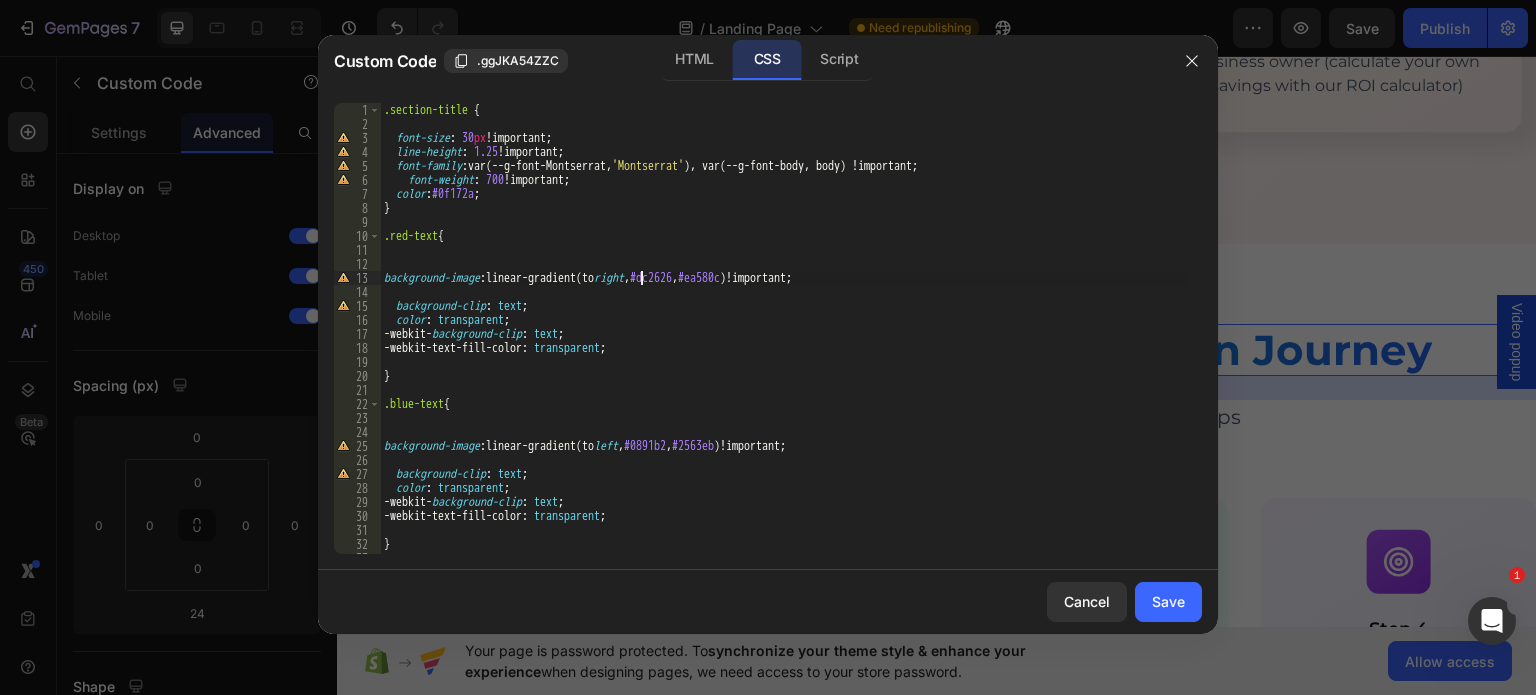 click on ".section-title   {       font-size :   30 px  !important ;    line-height :   1.25  !important ;    font-family :  var(--g-font-Montserrat,  ' Montserrat ' ), var(--g-font-body, body) !important ;      font-weight :   700  !important ;    color : #0f172a ; } .red-text {           background-image :  linear-gradient(to  right ,  #dc2626 ,  #ea580c )!important ;      background-clip :   text ;    color :   transparent ;       -webkit- background-clip :   text ;       -webkit-text-fill-color :   transparent ;        } .blue-text {           background-image :  linear-gradient(to  left ,  #0891b2 ,  #2563eb )!important ;      background-clip :   text ;    color :   transparent ;       -webkit- background-clip :   text ;       -webkit-text-fill-color :   transparent ;        } @ media  (min-width: 640px)  {" at bounding box center [783, 342] 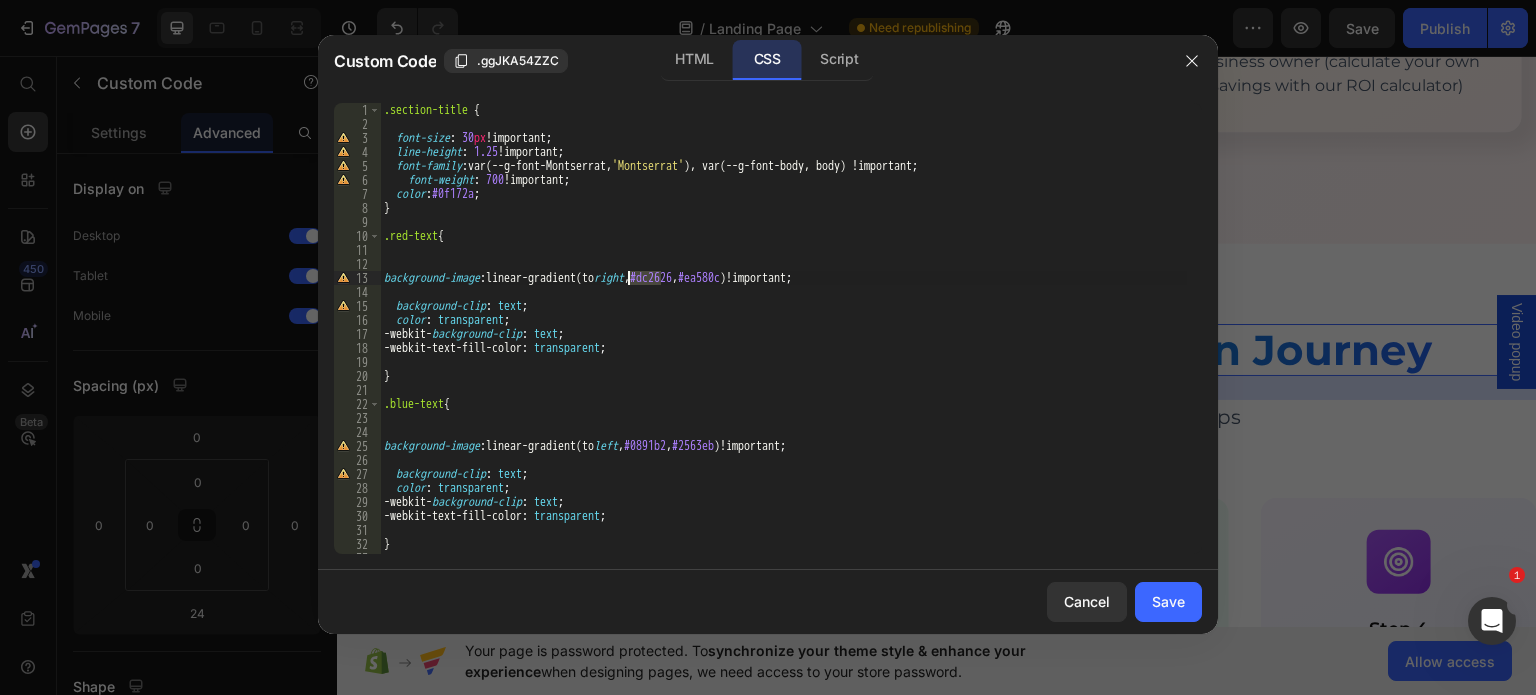 click on ".section-title   {       font-size :   30 px  !important ;    line-height :   1.25  !important ;    font-family :  var(--g-font-Montserrat,  ' Montserrat ' ), var(--g-font-body, body) !important ;      font-weight :   700  !important ;    color : #0f172a ; } .red-text {           background-image :  linear-gradient(to  right ,  #dc2626 ,  #ea580c )!important ;      background-clip :   text ;    color :   transparent ;       -webkit- background-clip :   text ;       -webkit-text-fill-color :   transparent ;        } .blue-text {           background-image :  linear-gradient(to  left ,  #0891b2 ,  #2563eb )!important ;      background-clip :   text ;    color :   transparent ;       -webkit- background-clip :   text ;       -webkit-text-fill-color :   transparent ;        } @ media  (min-width: 640px)  {" at bounding box center (783, 342) 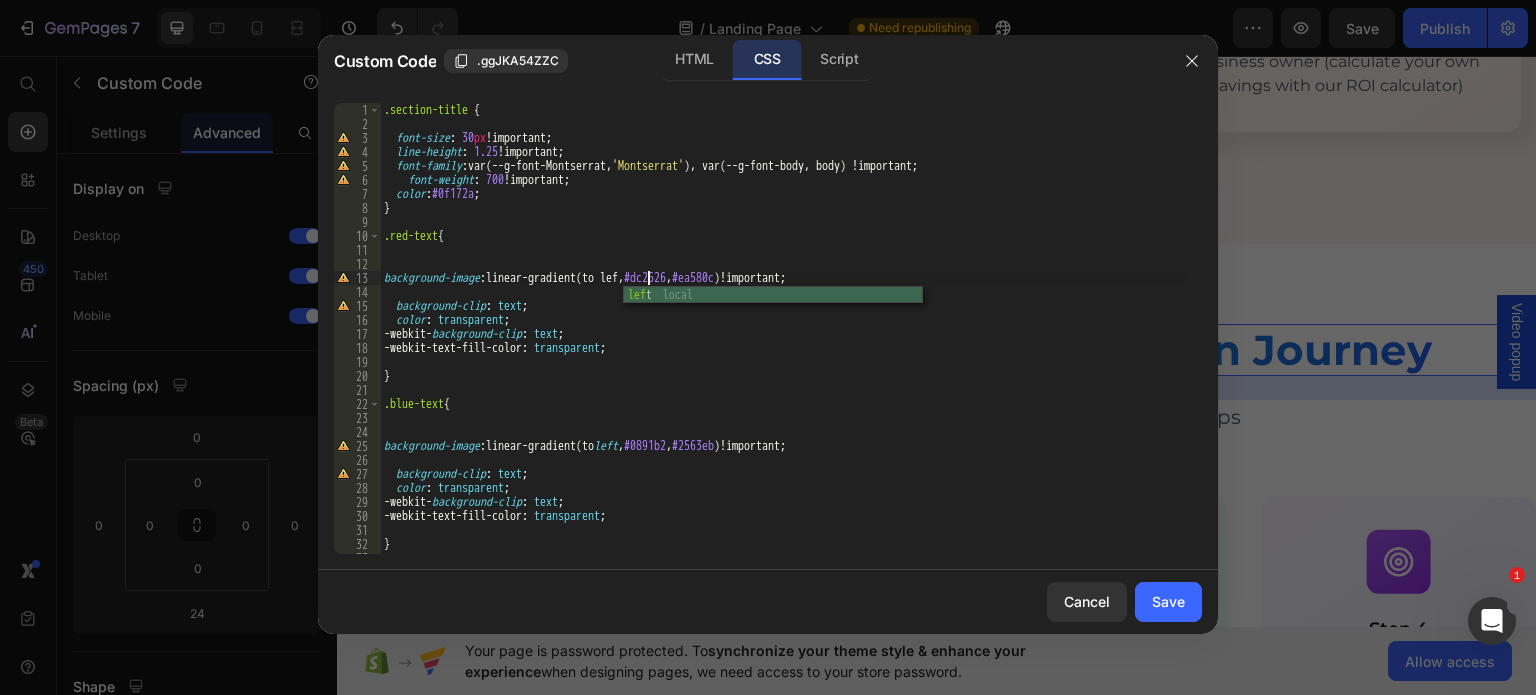 scroll, scrollTop: 0, scrollLeft: 23, axis: horizontal 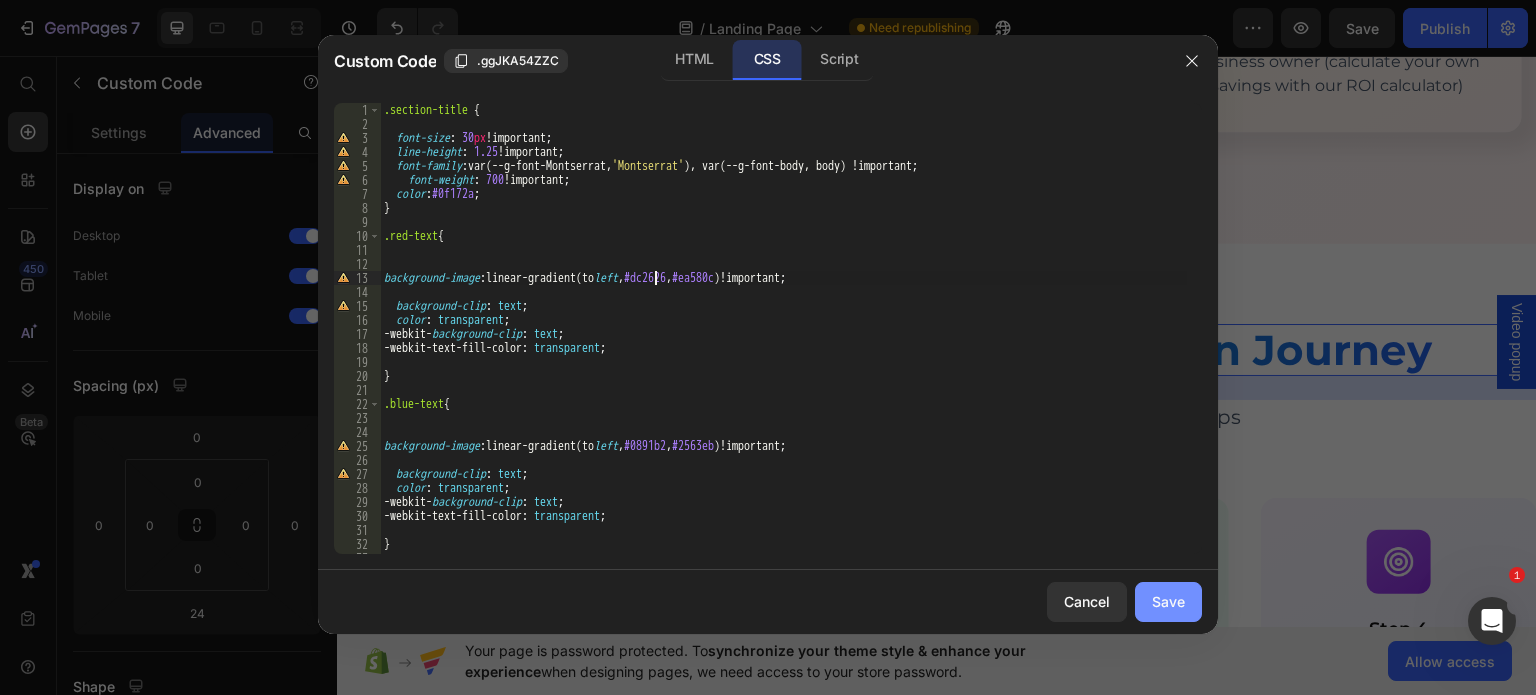 type on "background-image: linear-gradient(to left, #dc2626, #ea580c)!important;" 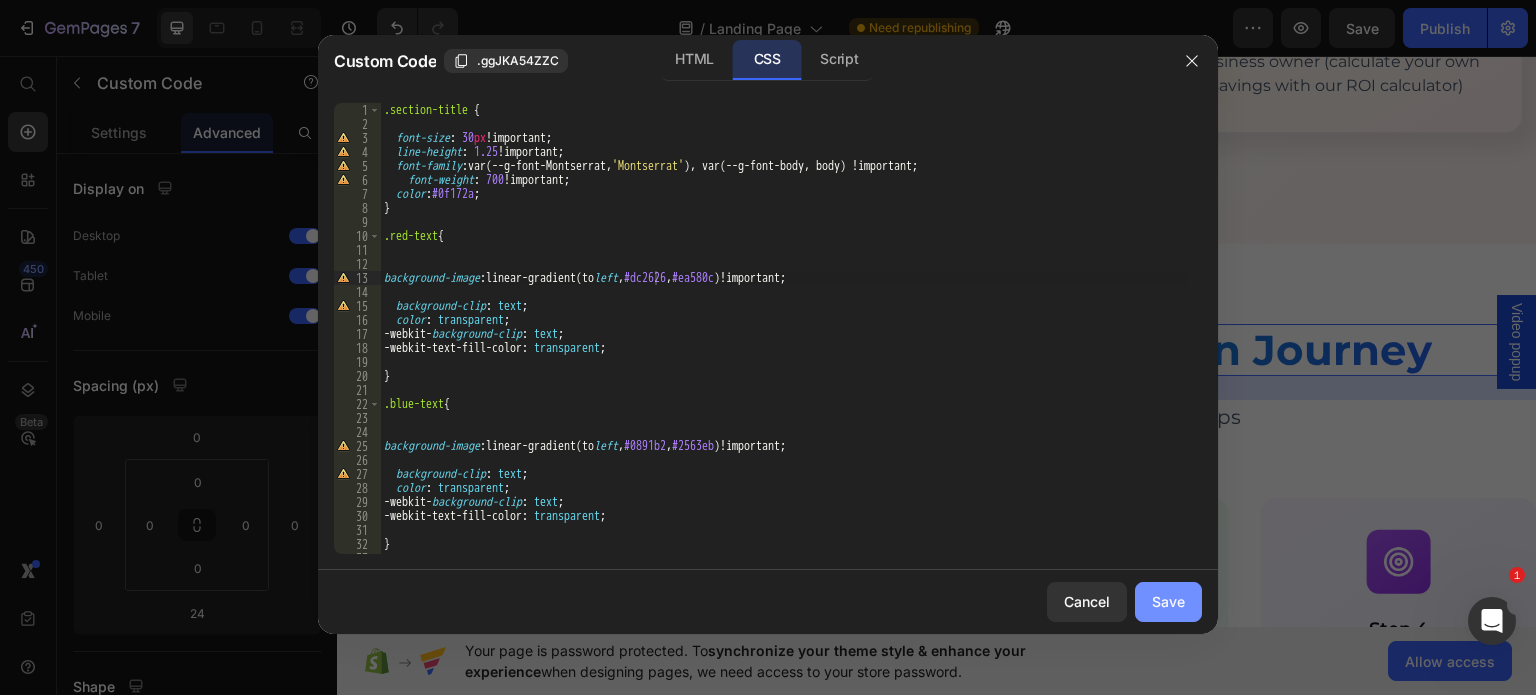 click on "Save" at bounding box center [1168, 601] 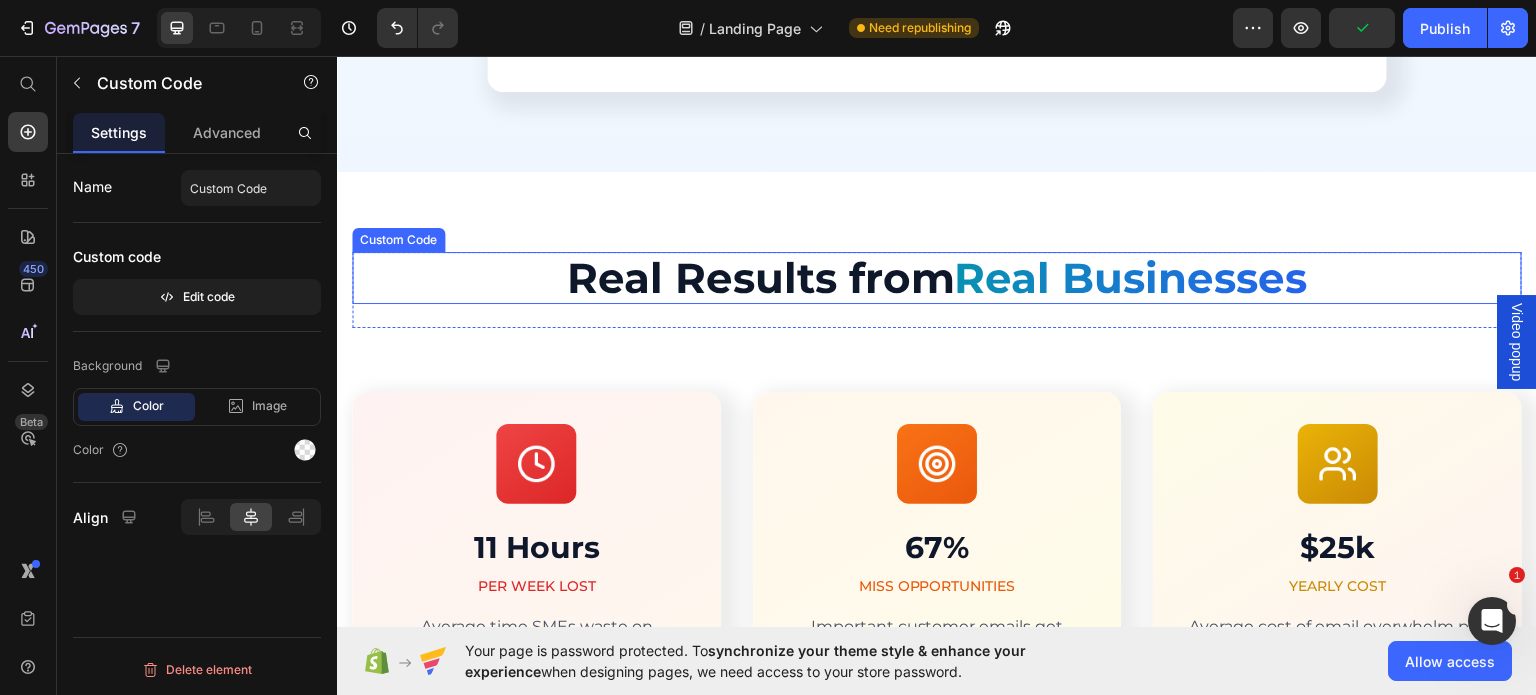 scroll, scrollTop: 4163, scrollLeft: 0, axis: vertical 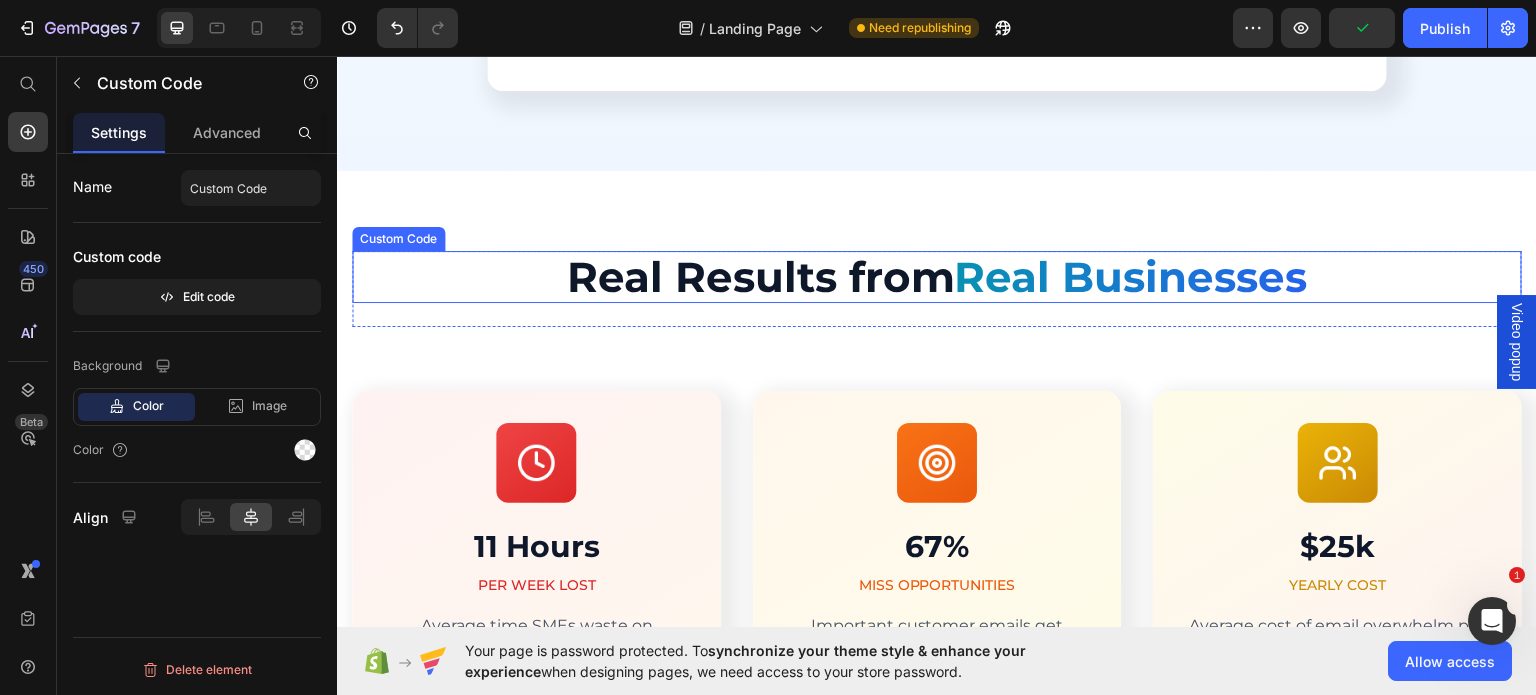 click on "Real Businesses" at bounding box center [1131, 276] 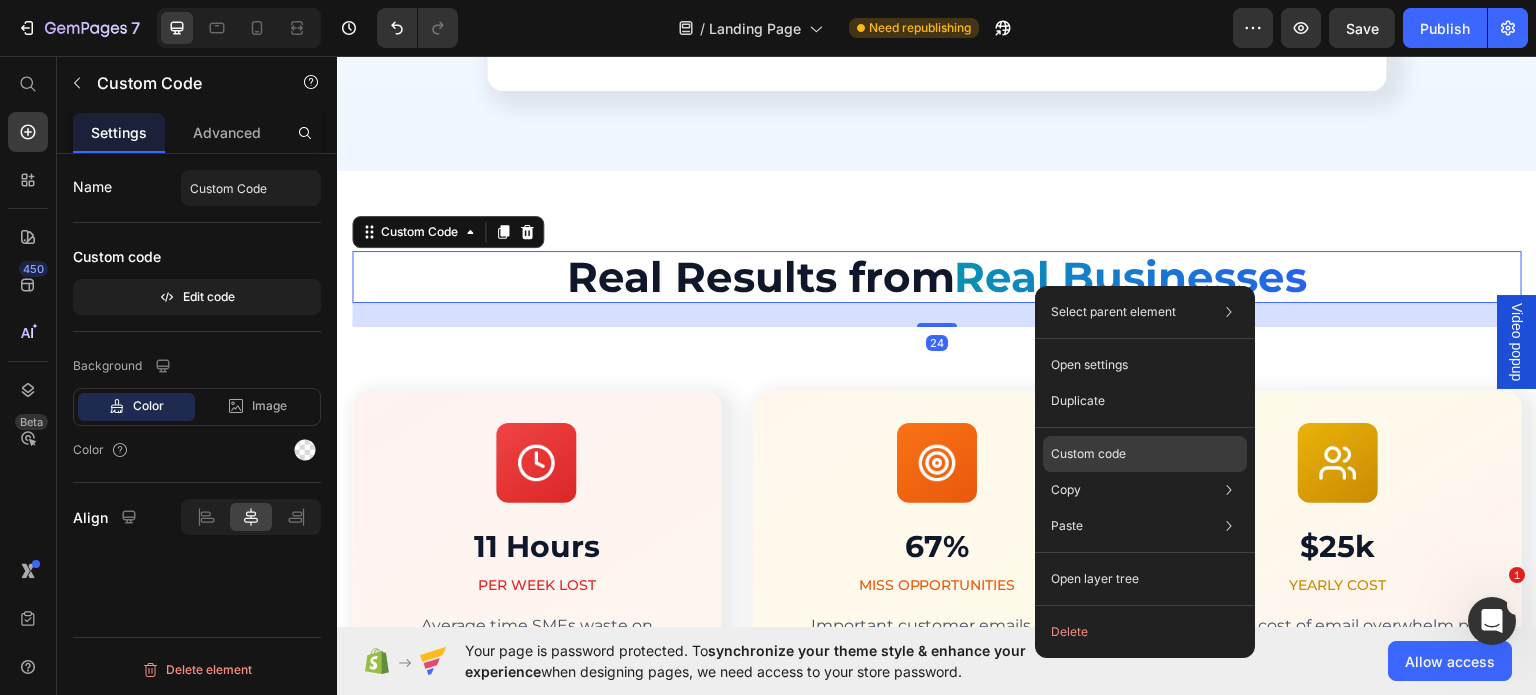 click on "Custom code" at bounding box center [1088, 454] 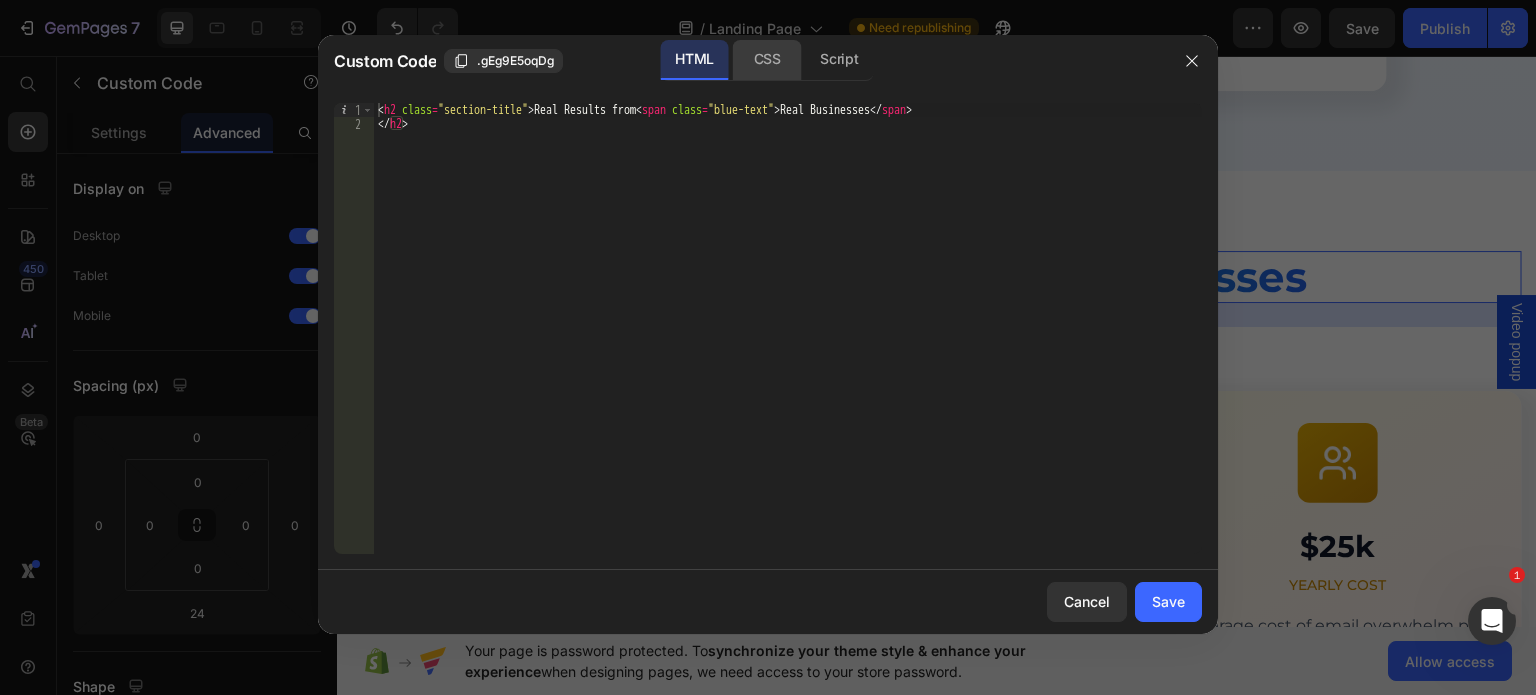 click on "CSS" 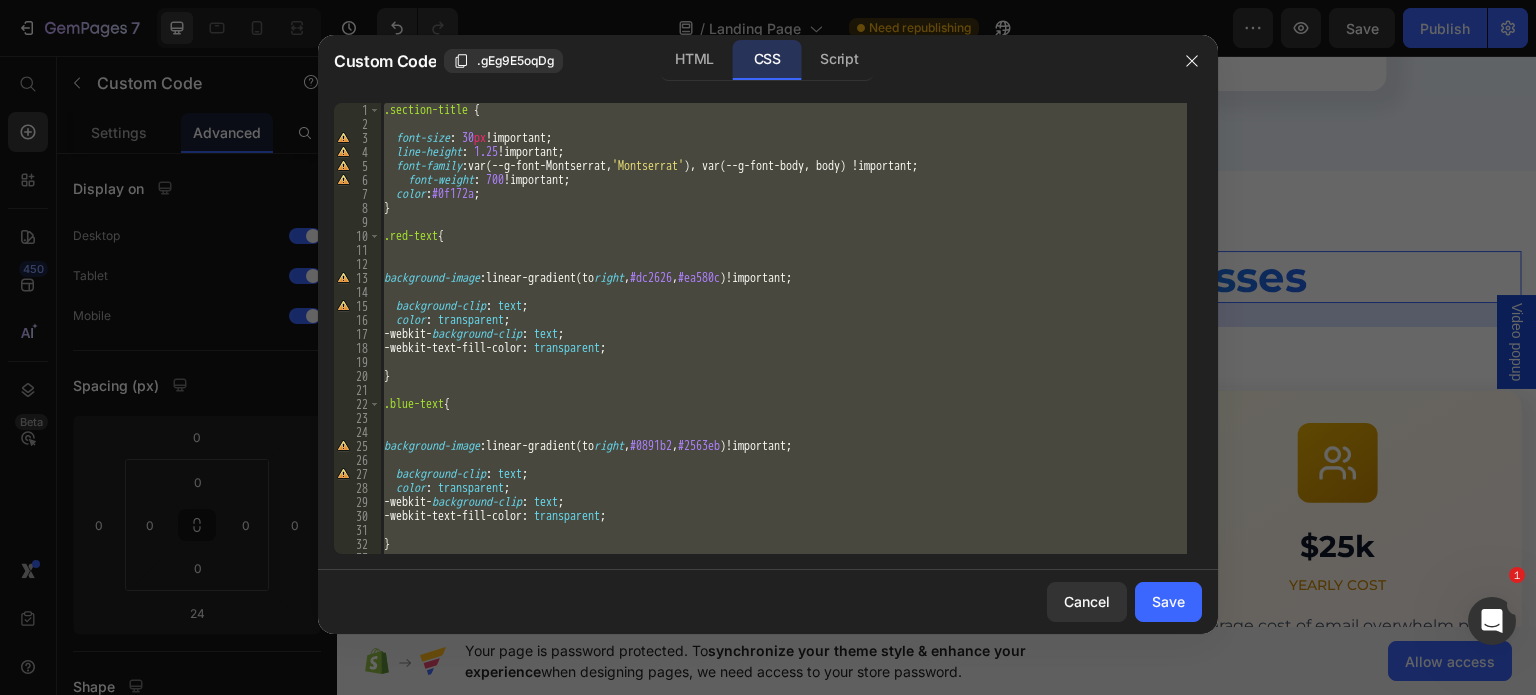 type on "}
}" 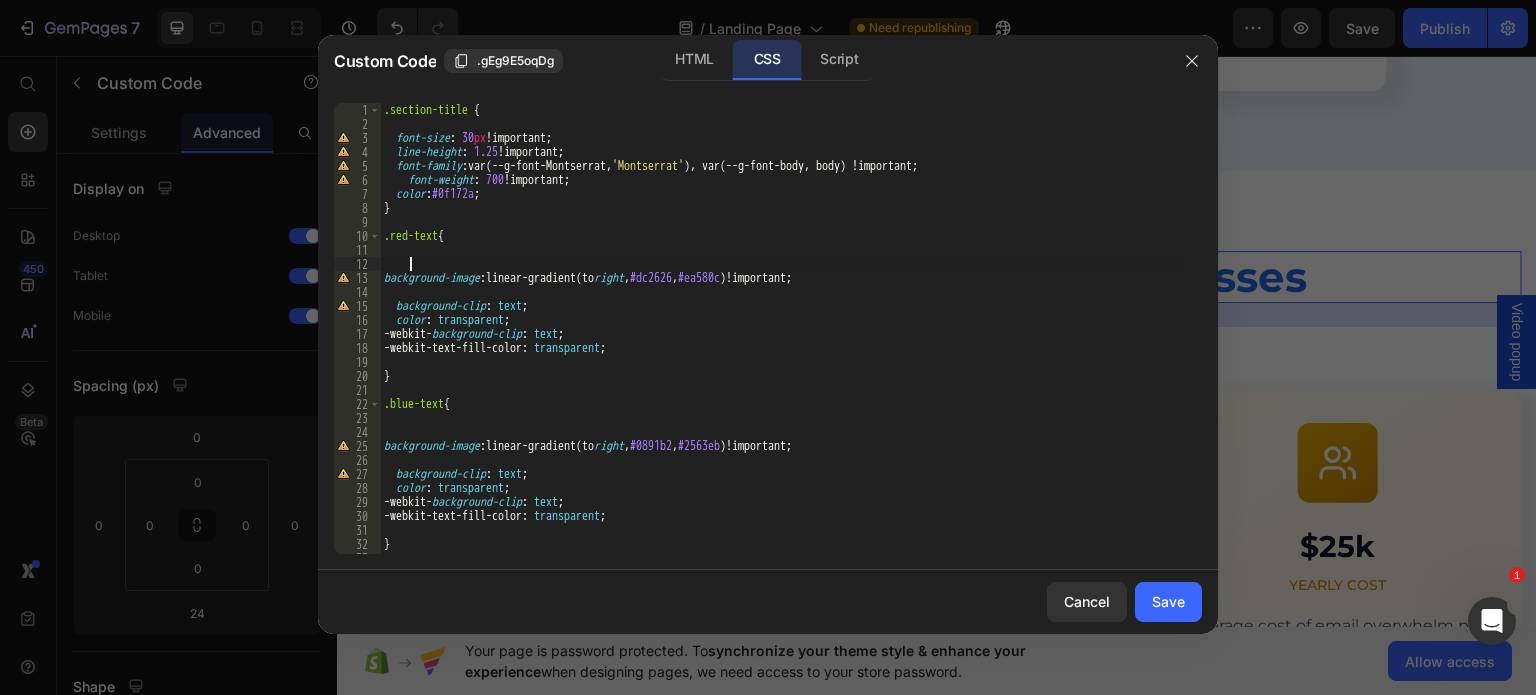 click on ".section-title   {       font-size :   30 px  !important ;    line-height :   1.25  !important ;    font-family :  var(--g-font-Montserrat,  ' Montserrat ' ), var(--g-font-body, body) !important ;      font-weight :   700  !important ;    color : #0f172a ; } .red-text {           background-image :  linear-gradient(to  right ,  #dc2626 ,  #ea580c )!important ;      background-clip :   text ;    color :   transparent ;       -webkit- background-clip :   text ;       -webkit-text-fill-color :   transparent ;        } .blue-text {           background-image :  linear-gradient(to  right ,  #0891b2 ,  #2563eb )!important ;      background-clip :   text ;    color :   transparent ;       -webkit- background-clip :   text ;       -webkit-text-fill-color :   transparent ;        } @ media  (min-width: 640px)  {" at bounding box center [783, 342] 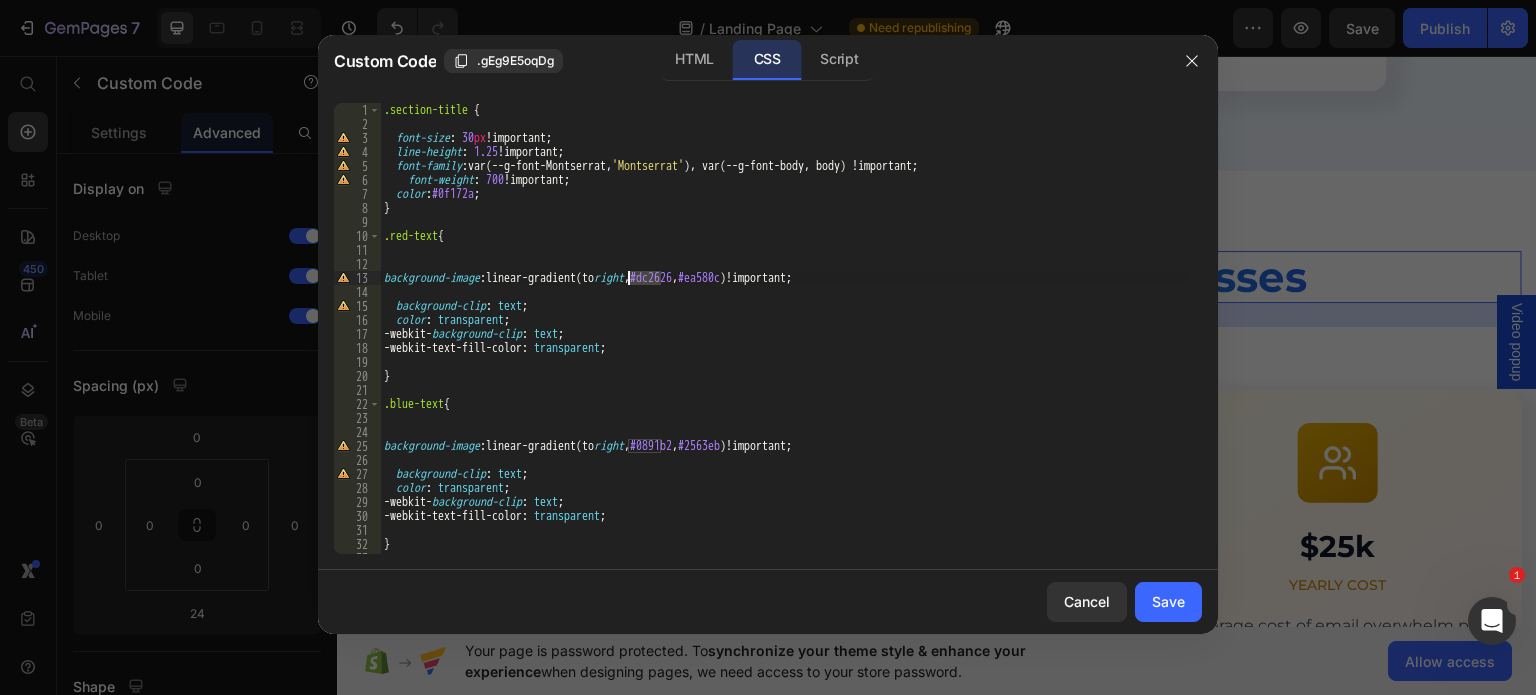 click on ".section-title   {       font-size :   30 px  !important ;    line-height :   1.25  !important ;    font-family :  var(--g-font-Montserrat,  ' Montserrat ' ), var(--g-font-body, body) !important ;      font-weight :   700  !important ;    color : #0f172a ; } .red-text {           background-image :  linear-gradient(to  right ,  #dc2626 ,  #ea580c )!important ;      background-clip :   text ;    color :   transparent ;       -webkit- background-clip :   text ;       -webkit-text-fill-color :   transparent ;        } .blue-text {           background-image :  linear-gradient(to  right ,  #0891b2 ,  #2563eb )!important ;      background-clip :   text ;    color :   transparent ;       -webkit- background-clip :   text ;       -webkit-text-fill-color :   transparent ;        } @ media  (min-width: 640px)  {" at bounding box center (783, 342) 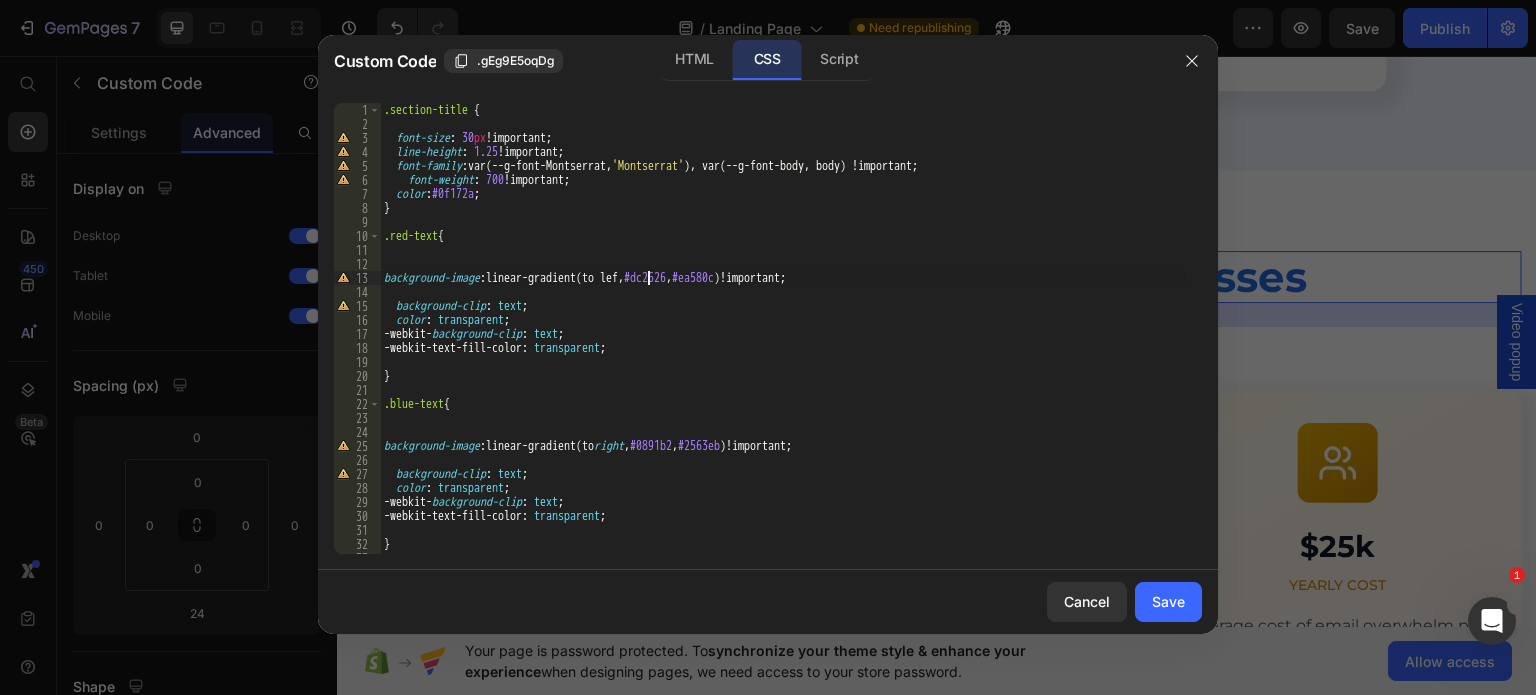 scroll, scrollTop: 0, scrollLeft: 23, axis: horizontal 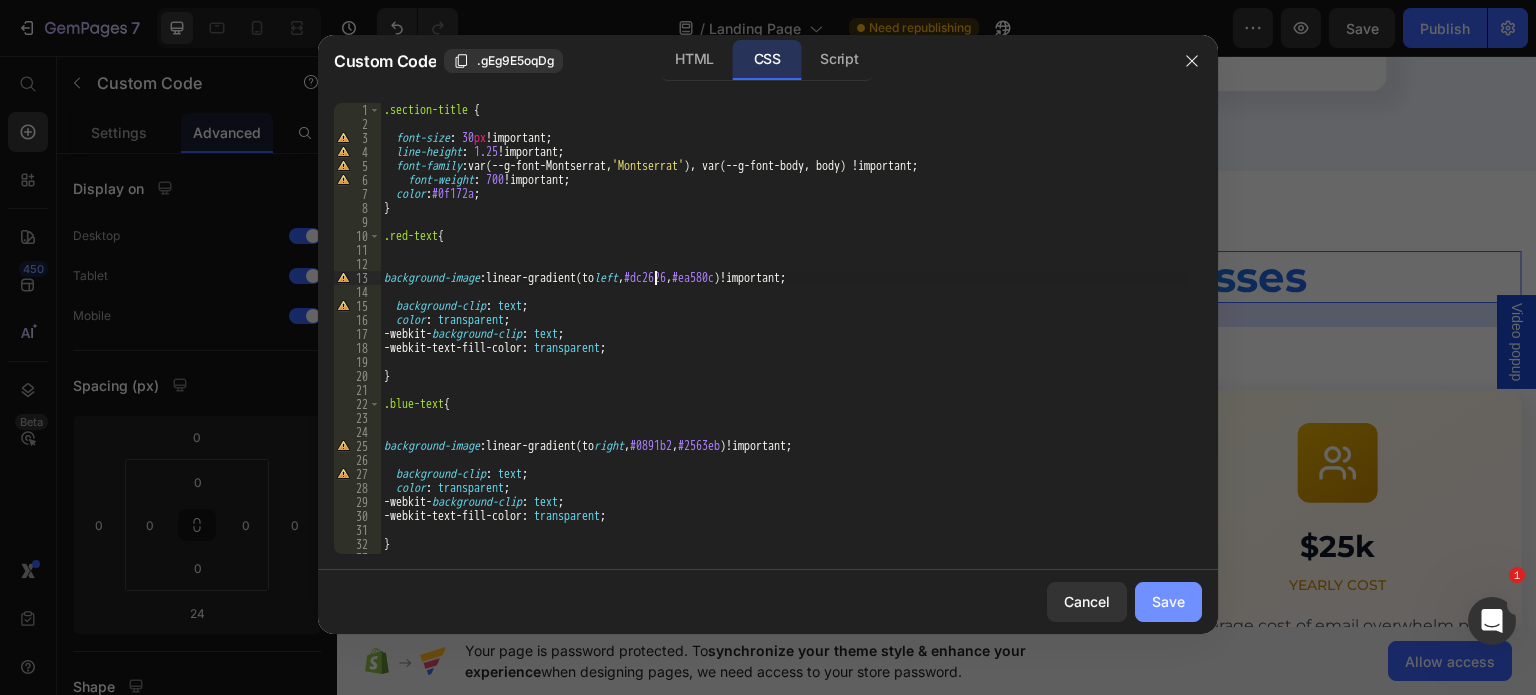 type on "background-image: linear-gradient(to left, #dc2626, #ea580c)!important;" 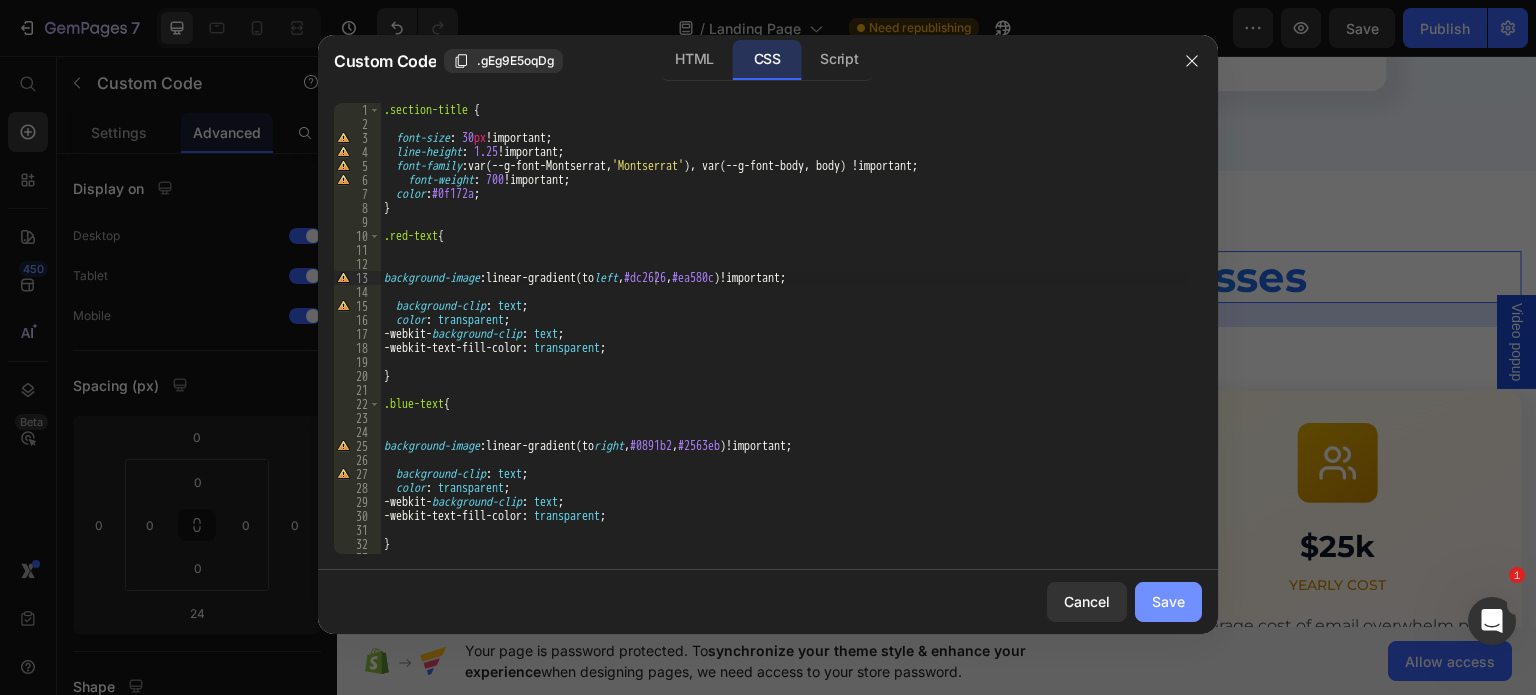 click on "Save" 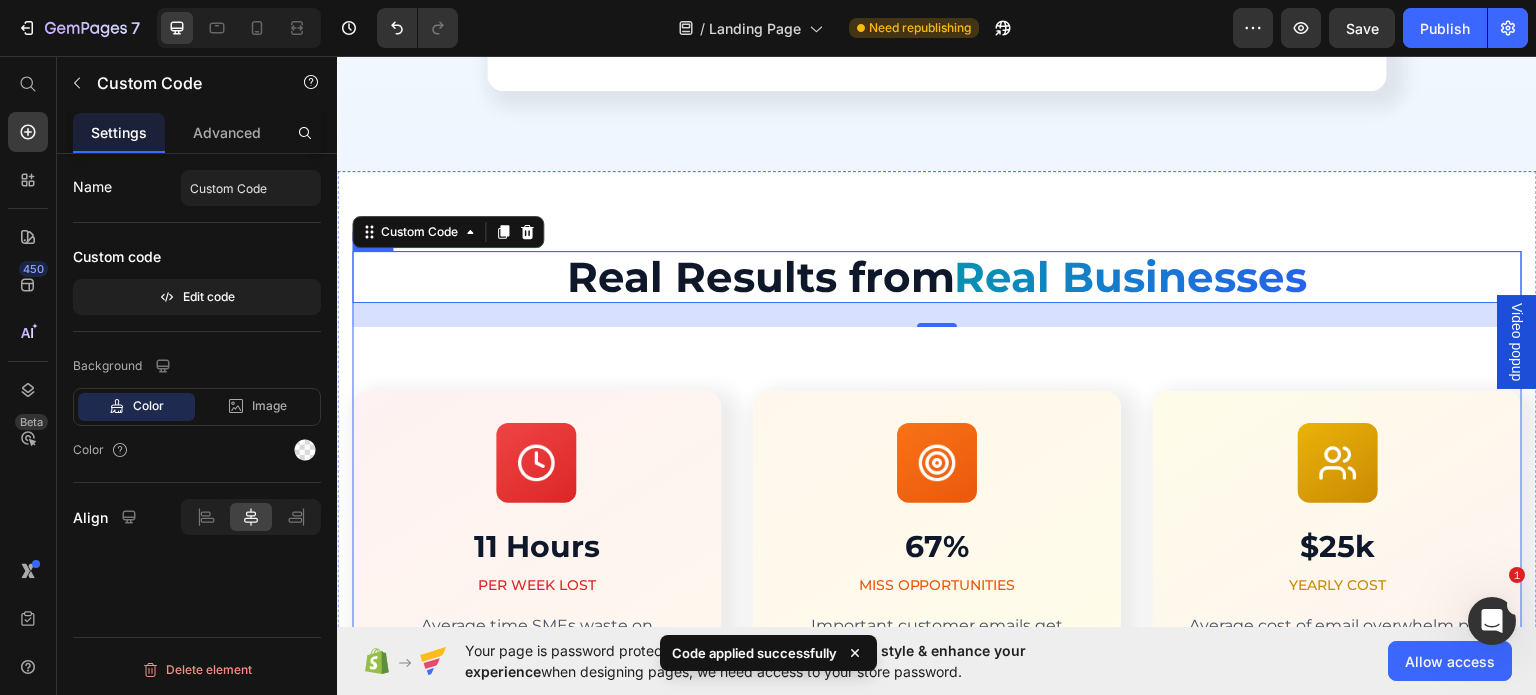 click on "Real Results from  Real Businesses
Custom Code   24 Row Image Row 11 Hours Text block PER WEEK LOST Text block Average time SMEs waste on repetitive email management Text block Row Image Row 67% Text block MISS OPPORTUNITIES Text block Important customer emails get buried in overflowing inboxes Text block Row Image Row $25k Text block YEARLY COST Text block Average cost of email overwhelm per business owner (calculate your own savings with our ROI calculator) Text block Row Row" at bounding box center (937, 500) 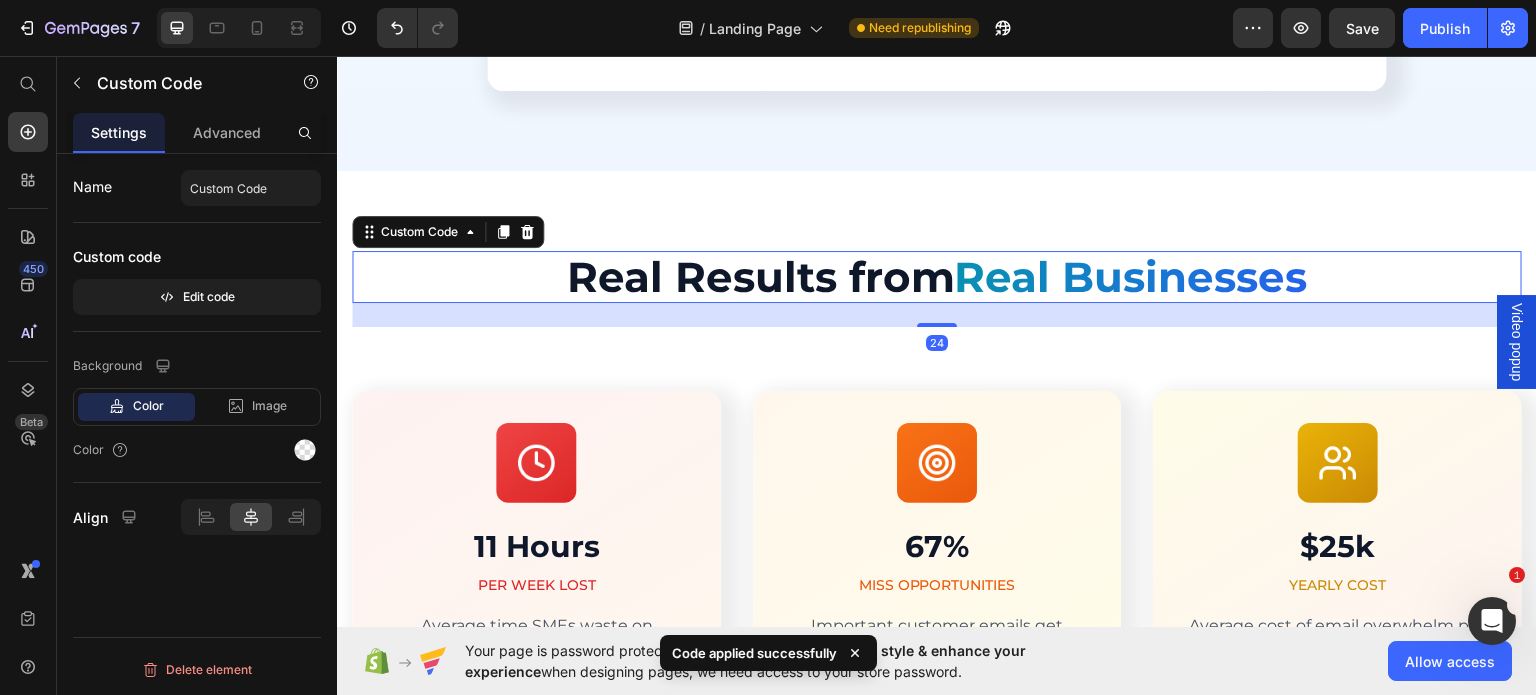 click on "Real Businesses" at bounding box center (1131, 276) 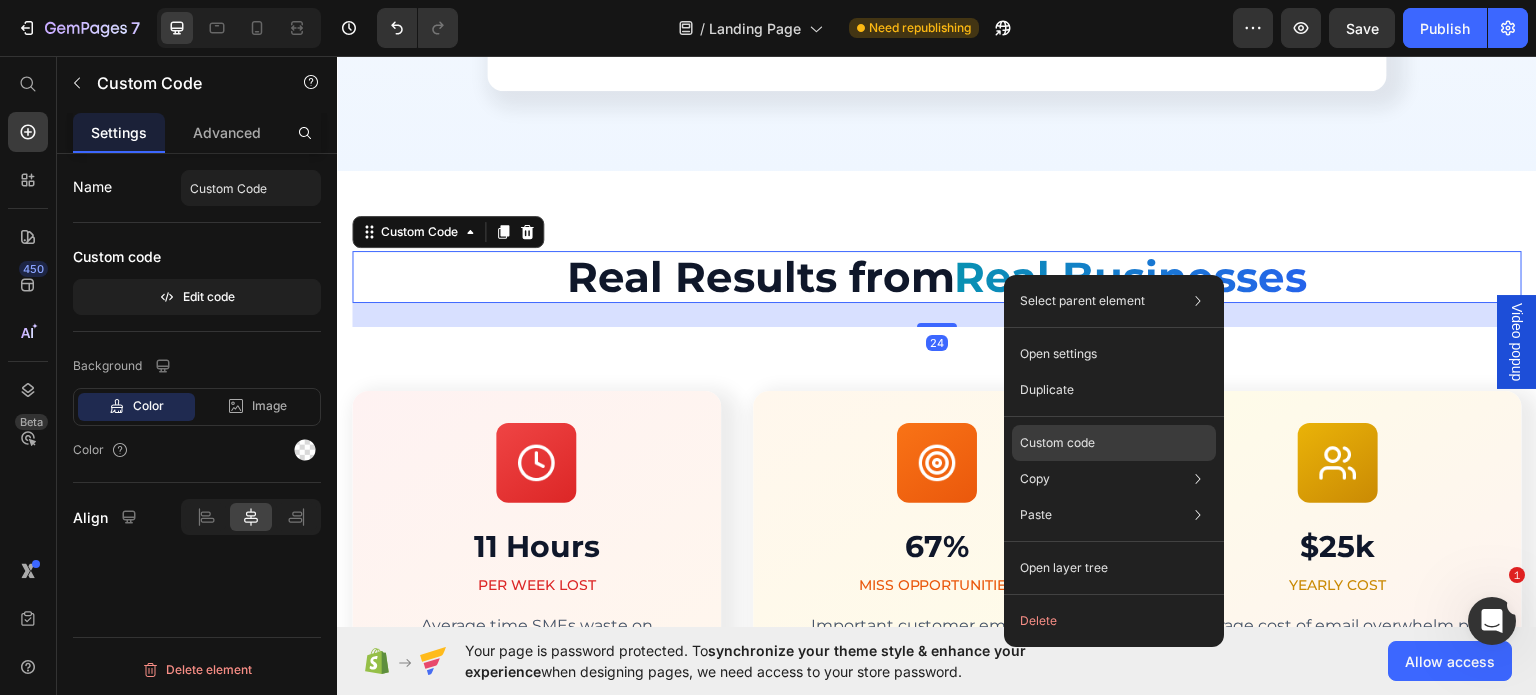 click on "Custom code" at bounding box center [1057, 443] 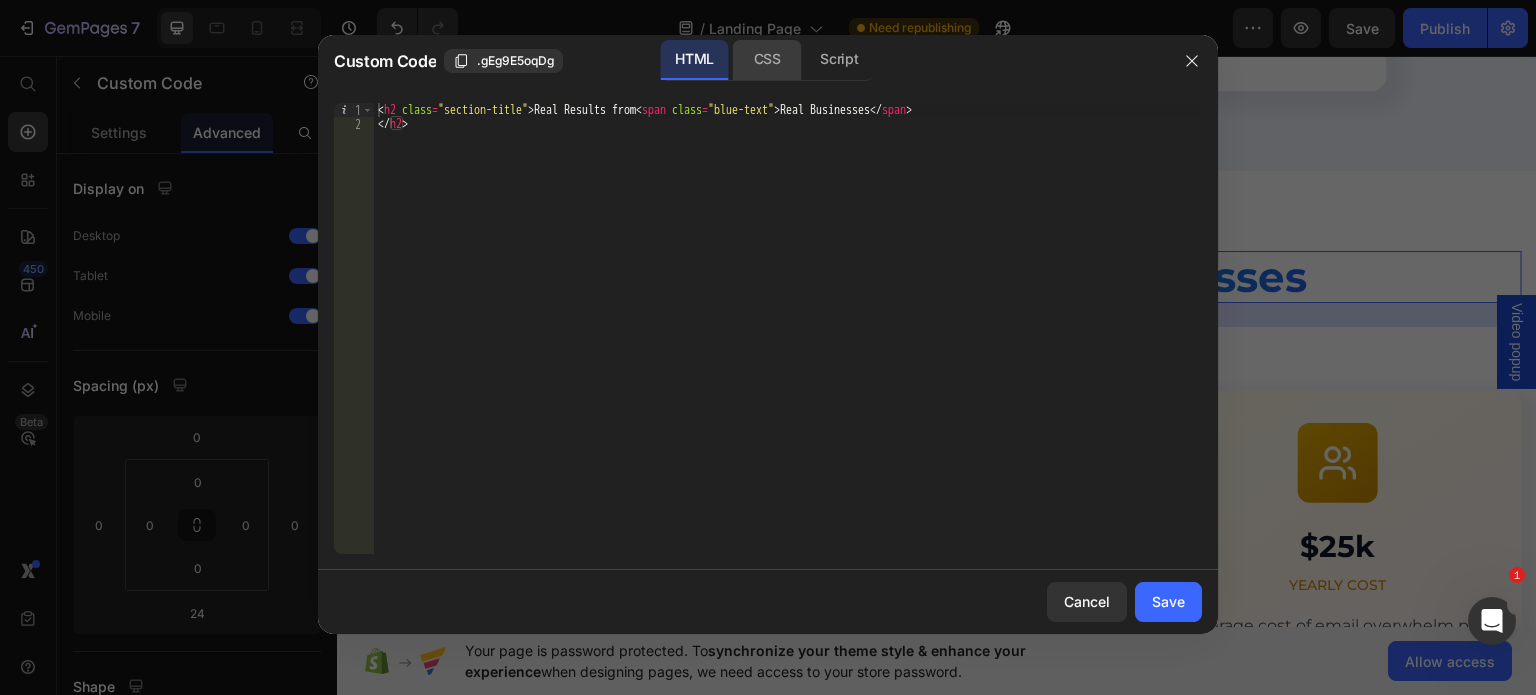 click on "CSS" 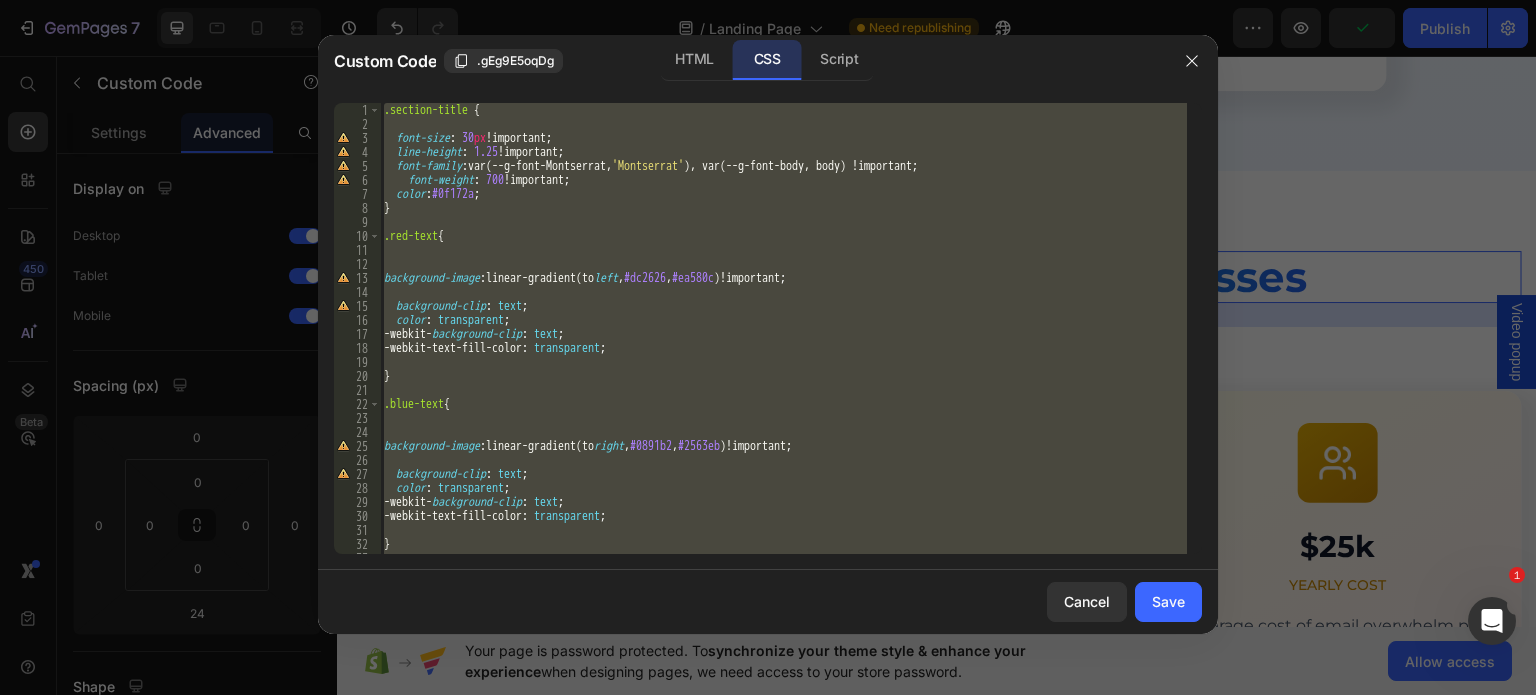 click on ".section-title   {       font-size :   30 px  !important ;    line-height :   1.25  !important ;    font-family :  var(--g-font-Montserrat,  ' Montserrat ' ), var(--g-font-body, body) !important ;      font-weight :   700  !important ;    color : #0f172a ; } .red-text {           background-image :  linear-gradient(to  left ,  #dc2626 ,  #ea580c )!important ;      background-clip :   text ;    color :   transparent ;       -webkit- background-clip :   text ;       -webkit-text-fill-color :   transparent ;        } .blue-text {           background-image :  linear-gradient(to  right ,  #0891b2 ,  #2563eb )!important ;      background-clip :   text ;    color :   transparent ;       -webkit- background-clip :   text ;       -webkit-text-fill-color :   transparent ;        } @ media  (min-width: 640px)  {" at bounding box center (783, 328) 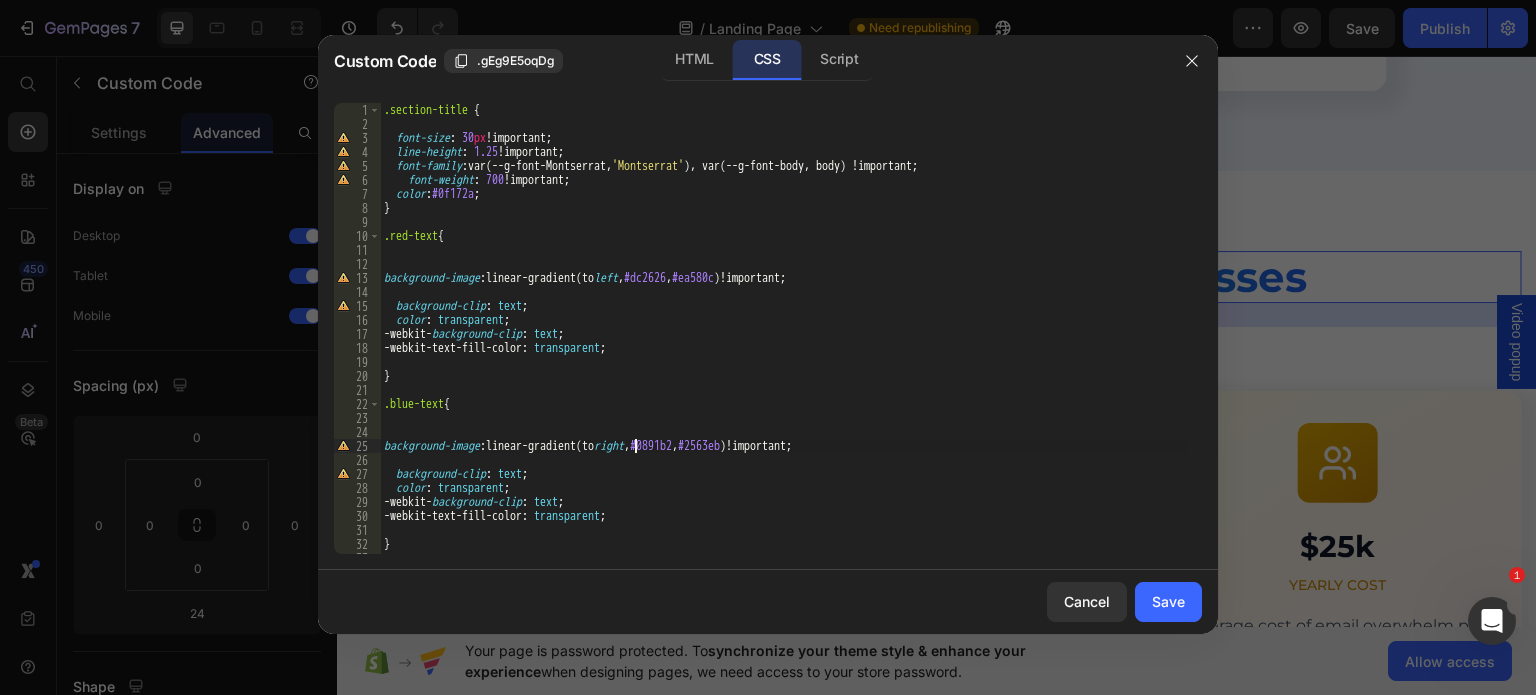click on ".section-title   {       font-size :   30 px  !important ;    line-height :   1.25  !important ;    font-family :  var(--g-font-Montserrat,  ' Montserrat ' ), var(--g-font-body, body) !important ;      font-weight :   700  !important ;    color : #0f172a ; } .red-text {           background-image :  linear-gradient(to  left ,  #dc2626 ,  #ea580c )!important ;      background-clip :   text ;    color :   transparent ;       -webkit- background-clip :   text ;       -webkit-text-fill-color :   transparent ;        } .blue-text {           background-image :  linear-gradient(to  right ,  #0891b2 ,  #2563eb )!important ;      background-clip :   text ;    color :   transparent ;       -webkit- background-clip :   text ;       -webkit-text-fill-color :   transparent ;        } @ media  (min-width: 640px)  {" at bounding box center (783, 342) 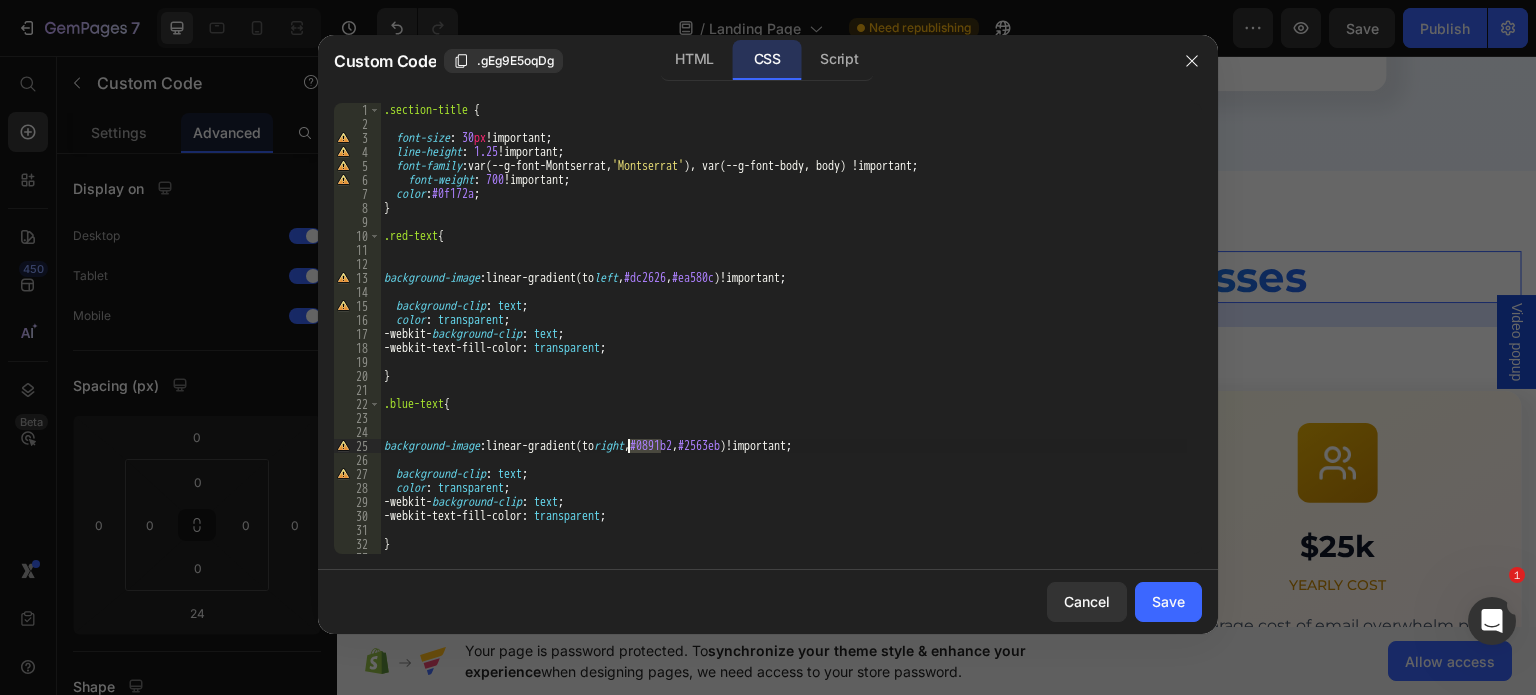 click on ".section-title   {       font-size :   30 px  !important ;    line-height :   1.25  !important ;    font-family :  var(--g-font-Montserrat,  ' Montserrat ' ), var(--g-font-body, body) !important ;      font-weight :   700  !important ;    color : #0f172a ; } .red-text {           background-image :  linear-gradient(to  left ,  #dc2626 ,  #ea580c )!important ;      background-clip :   text ;    color :   transparent ;       -webkit- background-clip :   text ;       -webkit-text-fill-color :   transparent ;        } .blue-text {           background-image :  linear-gradient(to  right ,  #0891b2 ,  #2563eb )!important ;      background-clip :   text ;    color :   transparent ;       -webkit- background-clip :   text ;       -webkit-text-fill-color :   transparent ;        } @ media  (min-width: 640px)  {" at bounding box center [783, 342] 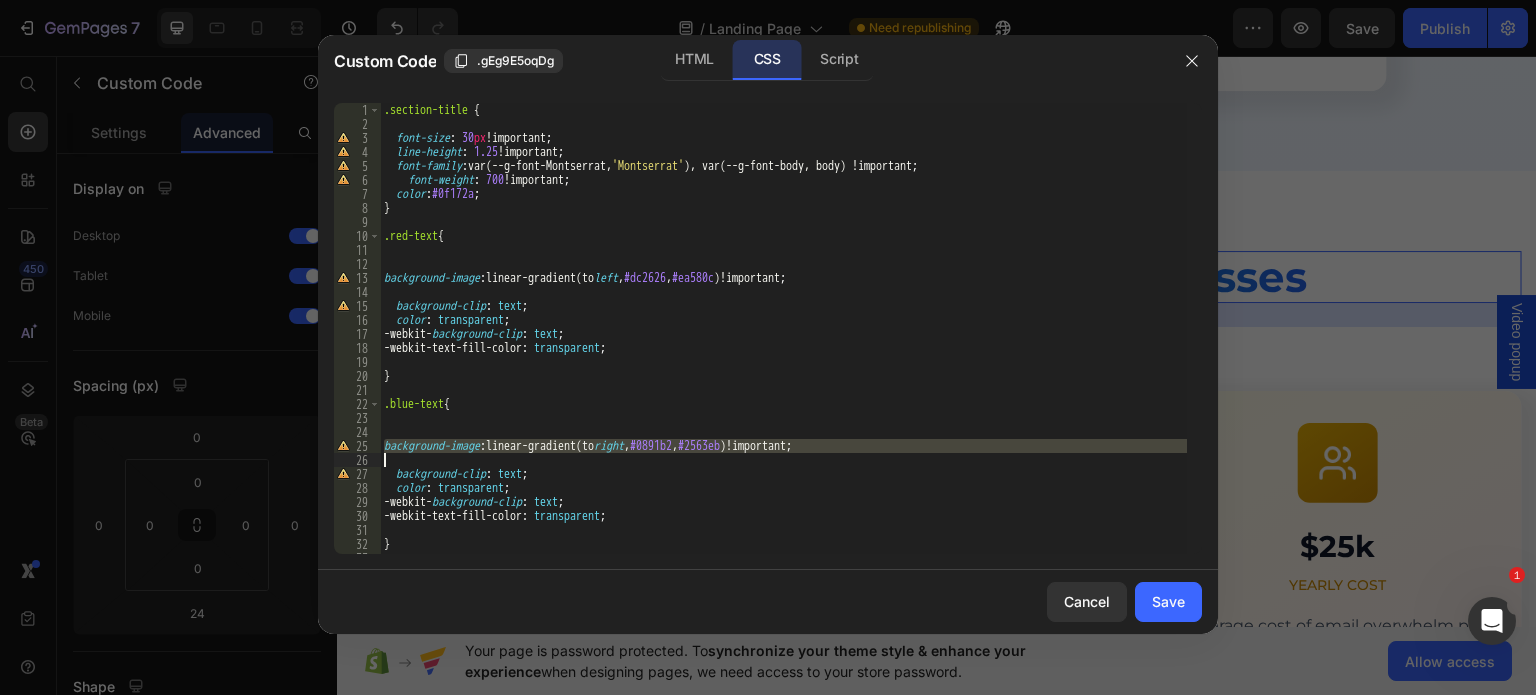 click on ".section-title   {       font-size :   30 px  !important ;    line-height :   1.25  !important ;    font-family :  var(--g-font-Montserrat,  ' Montserrat ' ), var(--g-font-body, body) !important ;      font-weight :   700  !important ;    color : #0f172a ; } .red-text {           background-image :  linear-gradient(to  left ,  #dc2626 ,  #ea580c )!important ;      background-clip :   text ;    color :   transparent ;       -webkit- background-clip :   text ;       -webkit-text-fill-color :   transparent ;        } .blue-text {           background-image :  linear-gradient(to  right ,  #0891b2 ,  #2563eb )!important ;      background-clip :   text ;    color :   transparent ;       -webkit- background-clip :   text ;       -webkit-text-fill-color :   transparent ;        } @ media  (min-width: 640px)  {" at bounding box center (783, 328) 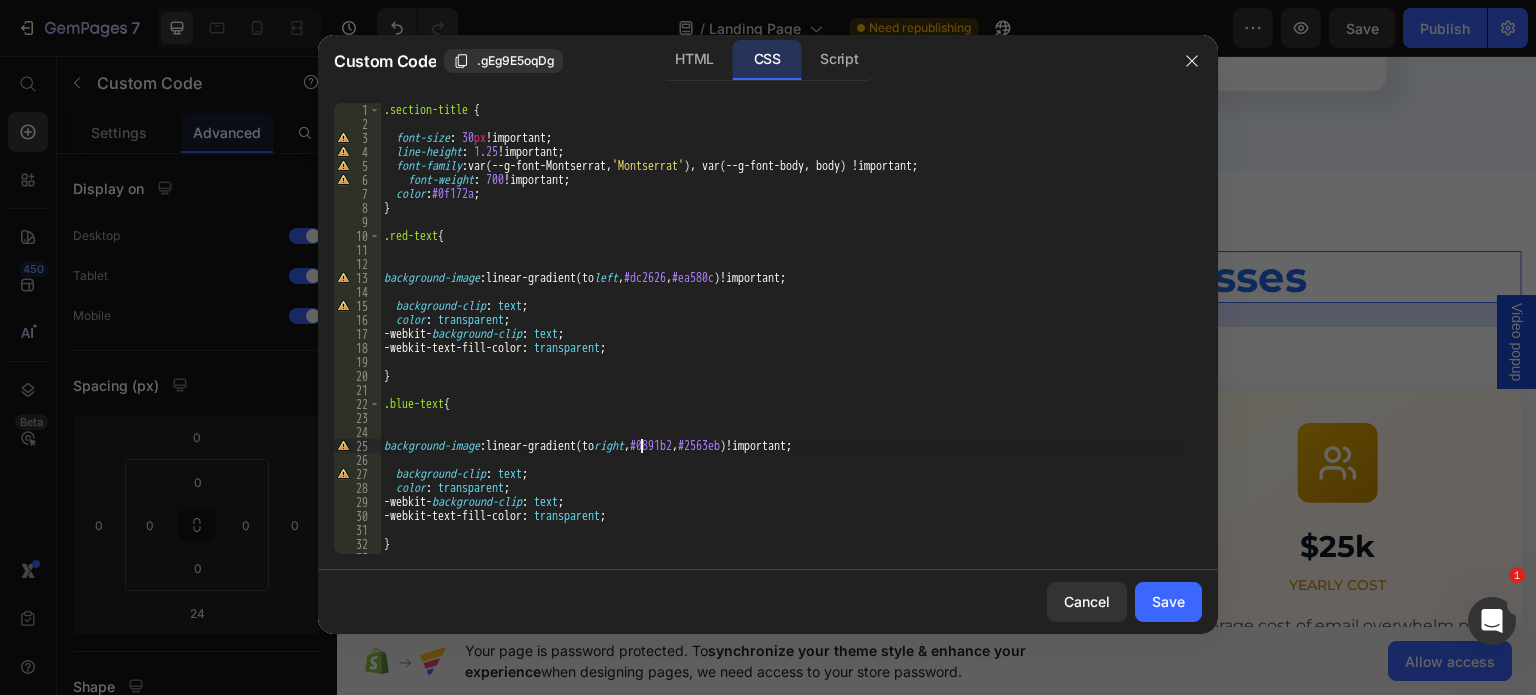 click on ".section-title   {       font-size :   30 px  !important ;    line-height :   1.25  !important ;    font-family :  var(--g-font-Montserrat,  ' Montserrat ' ), var(--g-font-body, body) !important ;      font-weight :   700  !important ;    color : #0f172a ; } .red-text {           background-image :  linear-gradient(to  left ,  #dc2626 ,  #ea580c )!important ;      background-clip :   text ;    color :   transparent ;       -webkit- background-clip :   text ;       -webkit-text-fill-color :   transparent ;        } .blue-text {           background-image :  linear-gradient(to  right ,  #0891b2 ,  #2563eb )!important ;      background-clip :   text ;    color :   transparent ;       -webkit- background-clip :   text ;       -webkit-text-fill-color :   transparent ;        } @ media  (min-width: 640px)  {" at bounding box center [783, 342] 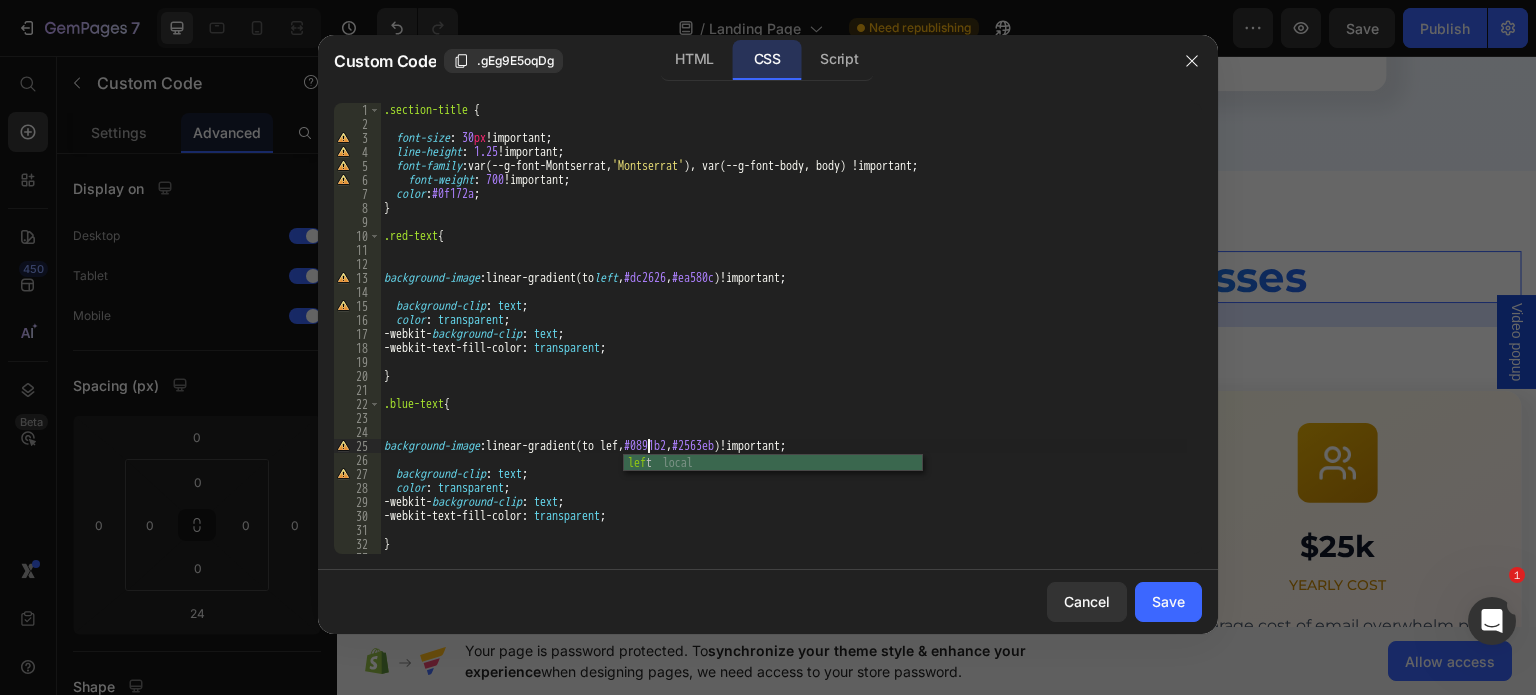 scroll, scrollTop: 0, scrollLeft: 23, axis: horizontal 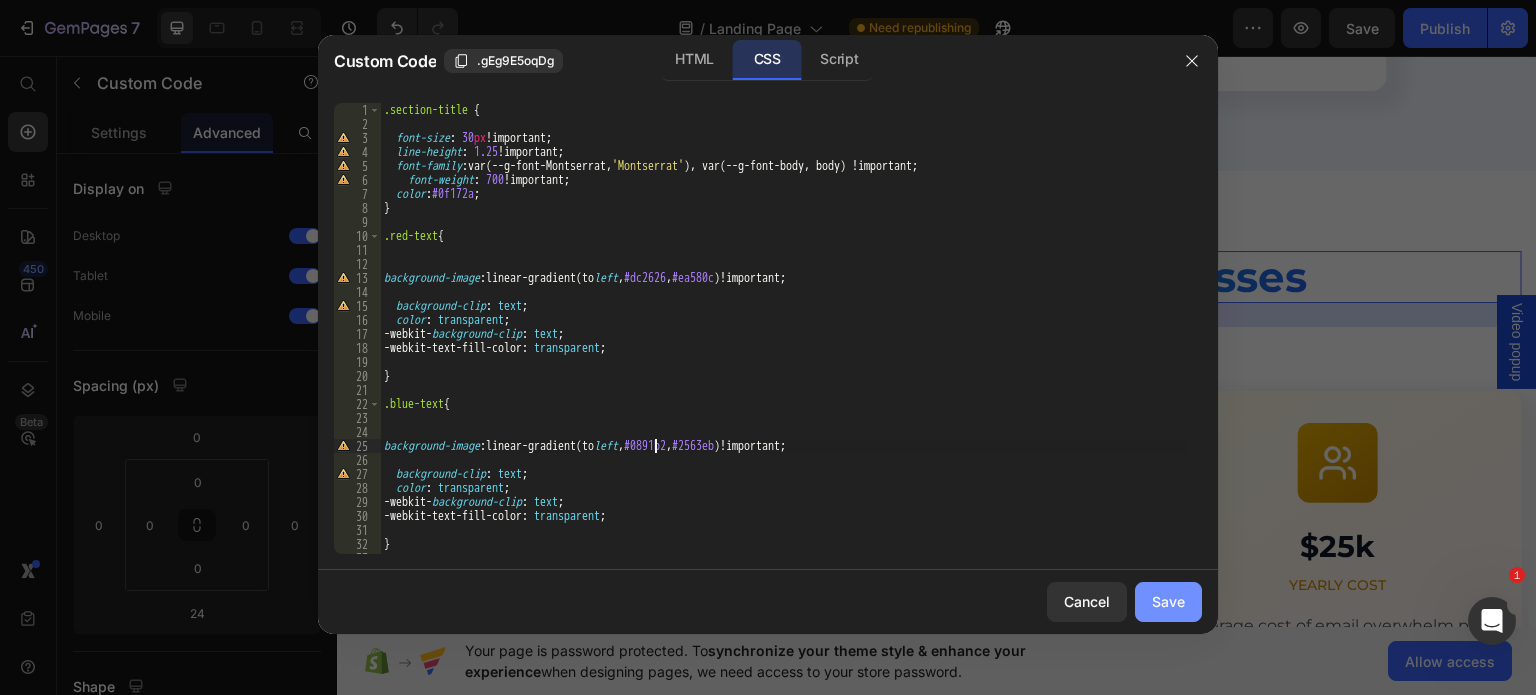 type on "background-image: linear-gradient(to left, #0891b2, #2563eb)!important;" 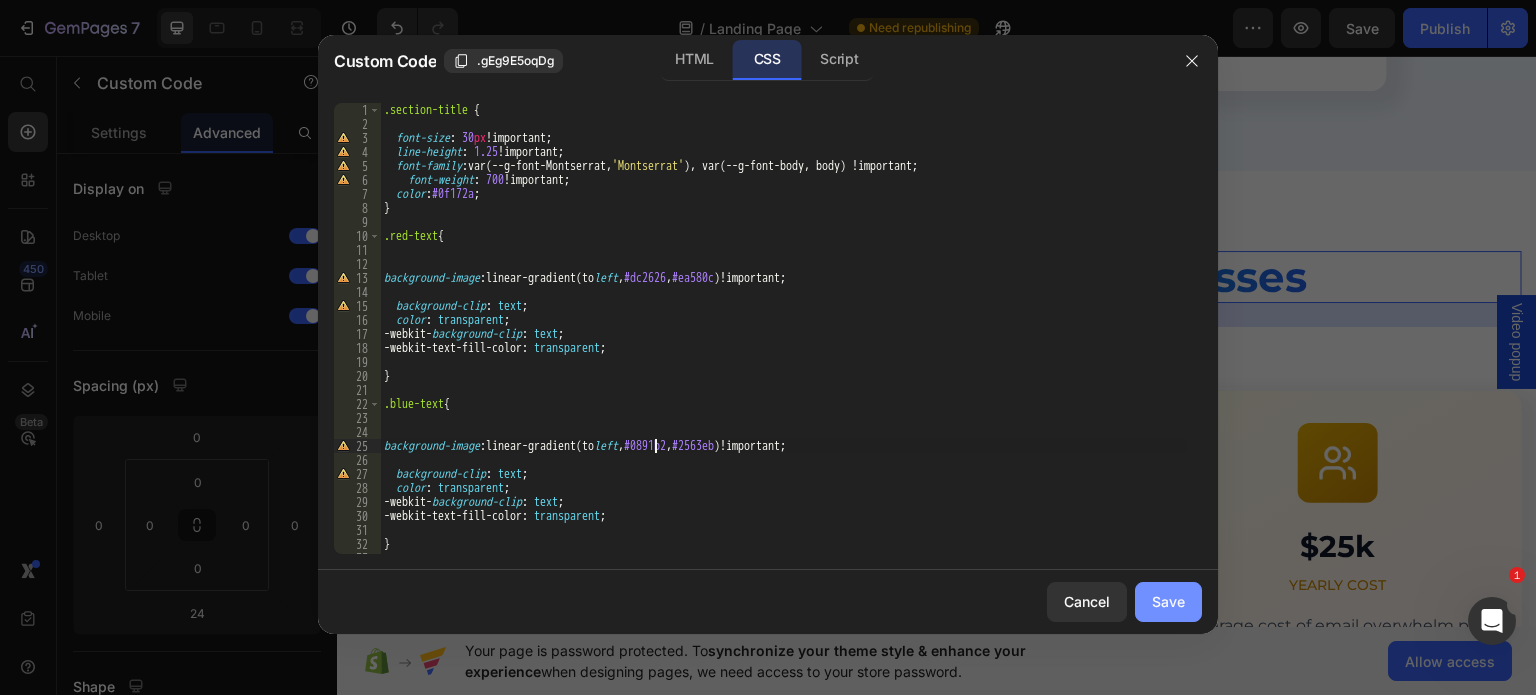 click on "Save" at bounding box center (1168, 601) 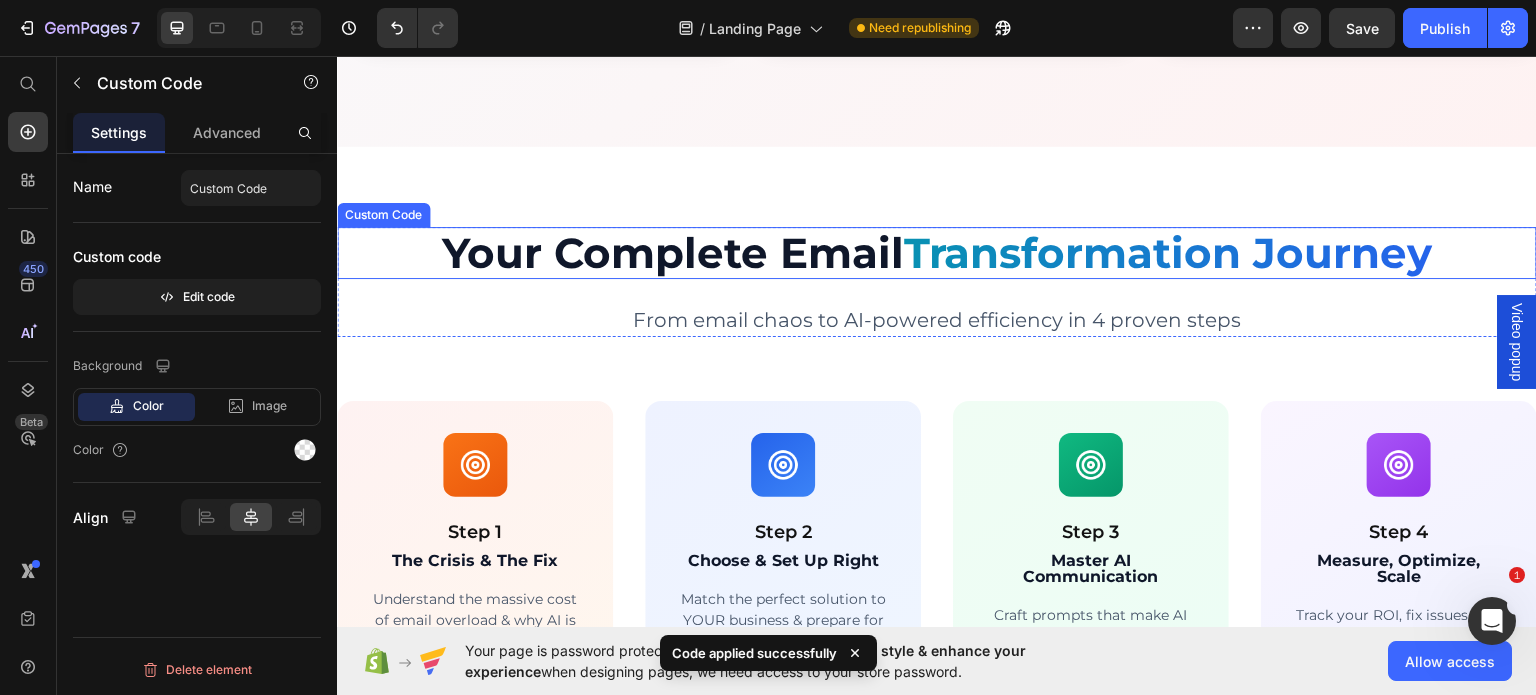 scroll, scrollTop: 2632, scrollLeft: 0, axis: vertical 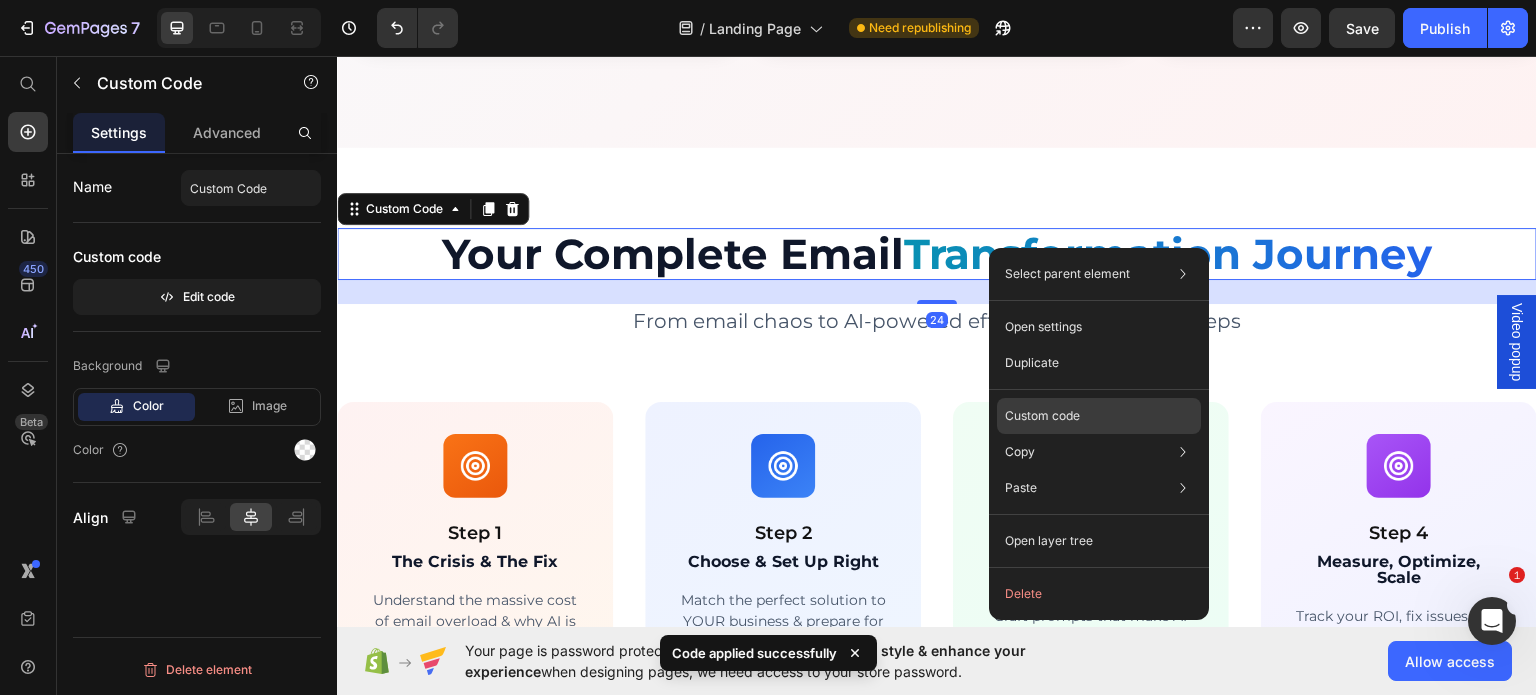 click on "Custom code" at bounding box center (1042, 416) 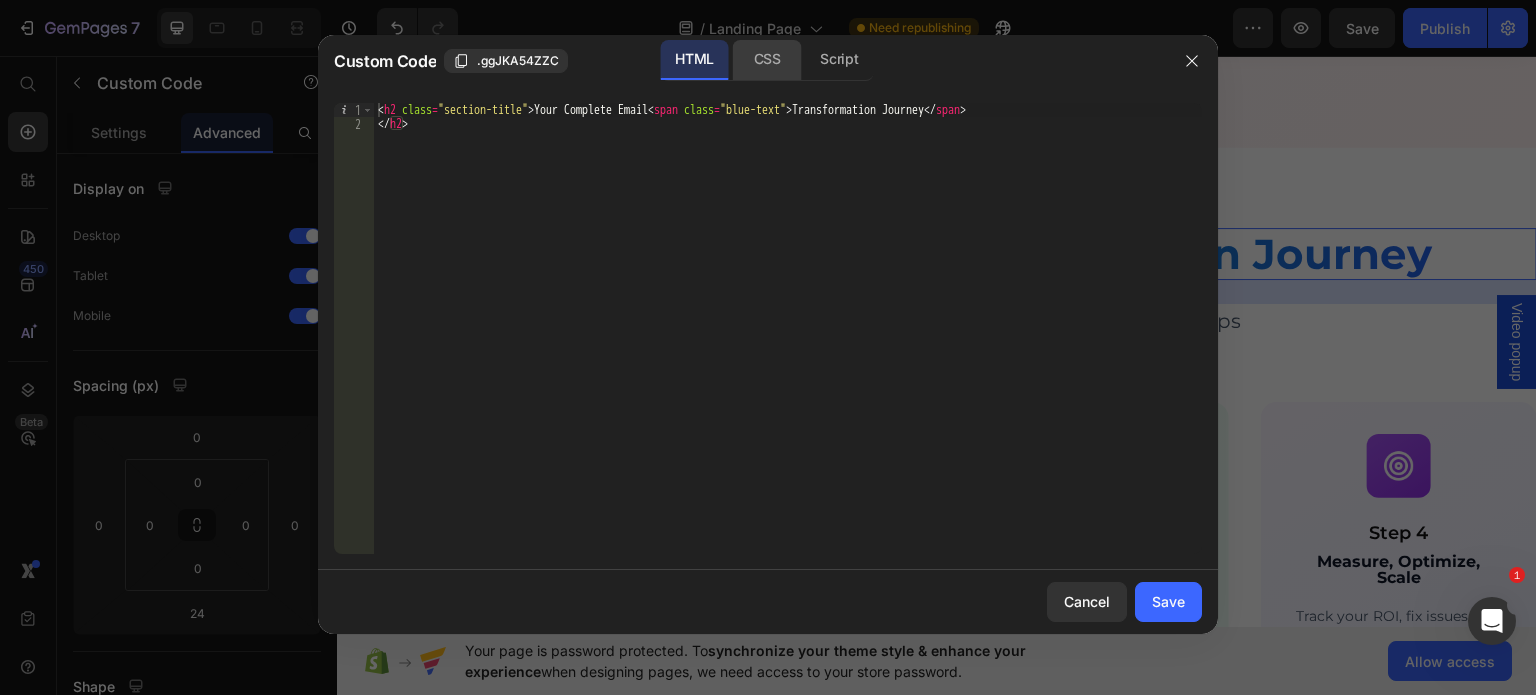 click on "CSS" 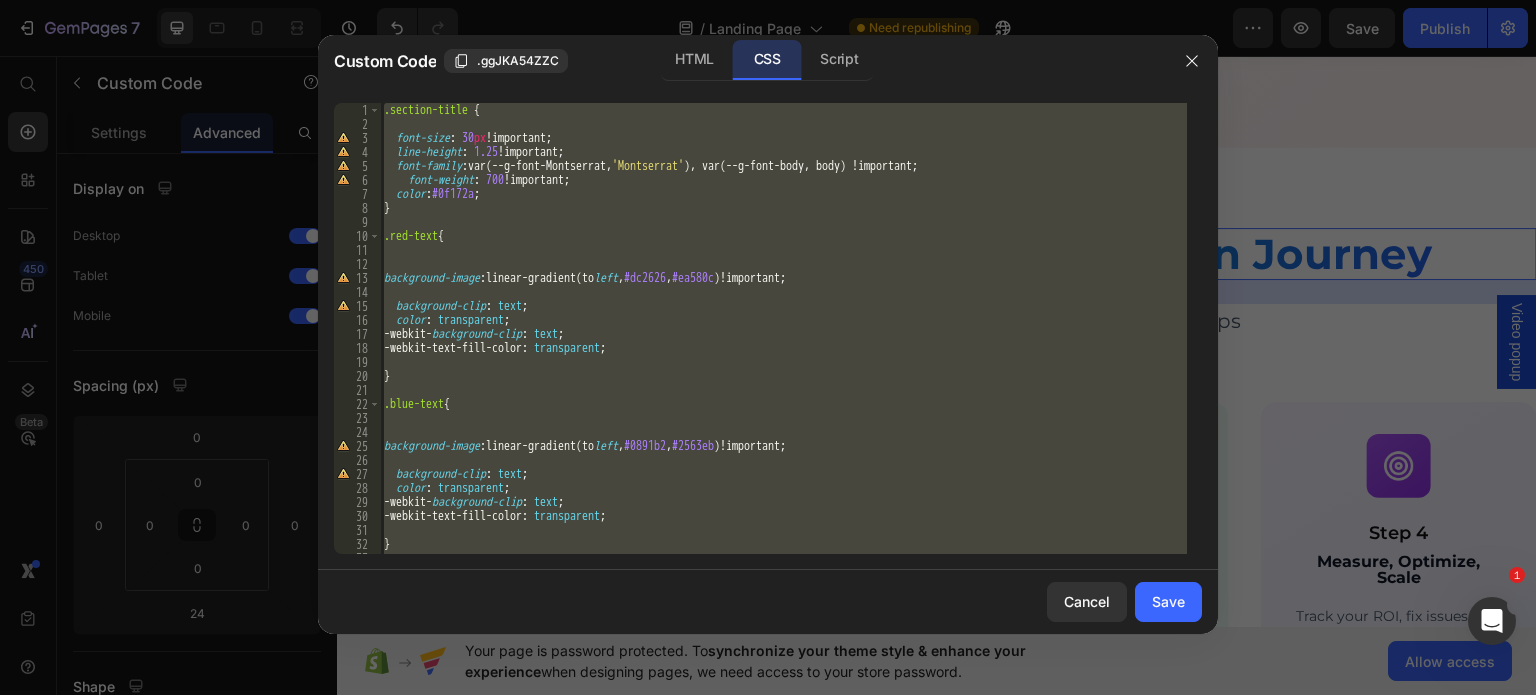 click on ".section-title   {       font-size :   30 px  !important ;    line-height :   1.25  !important ;    font-family :  var(--g-font-Montserrat,  ' Montserrat ' ), var(--g-font-body, body) !important ;      font-weight :   700  !important ;    color : #0f172a ; } .red-text {           background-image :  linear-gradient(to  left ,  #dc2626 ,  #ea580c )!important ;      background-clip :   text ;    color :   transparent ;       -webkit- background-clip :   text ;       -webkit-text-fill-color :   transparent ;        } .blue-text {           background-image :  linear-gradient(to  left ,  #0891b2 ,  #2563eb )!important ;      background-clip :   text ;    color :   transparent ;       -webkit- background-clip :   text ;       -webkit-text-fill-color :   transparent ;        } @ media  (min-width: 640px)  {" at bounding box center (783, 328) 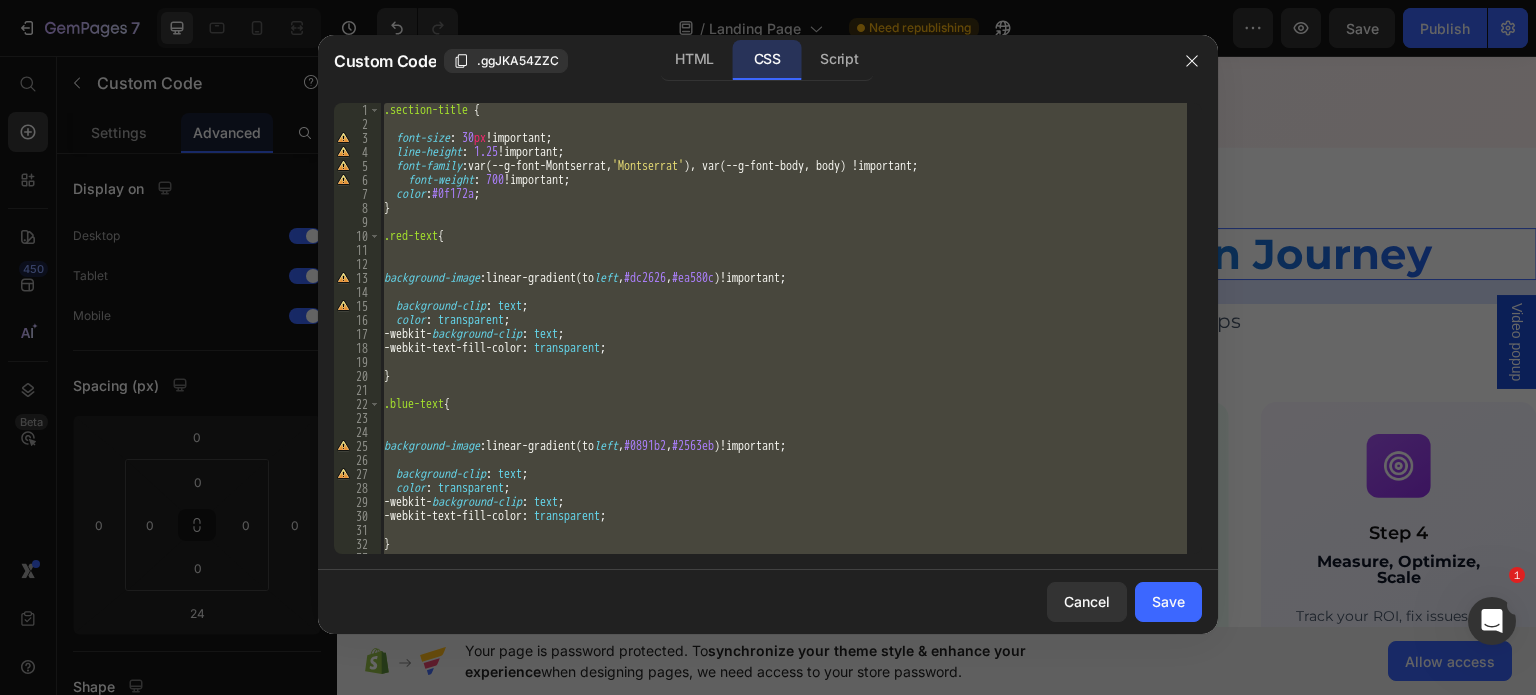 type on "background-image: linear-gradient(to left, #0891b2, #2563eb)!important;" 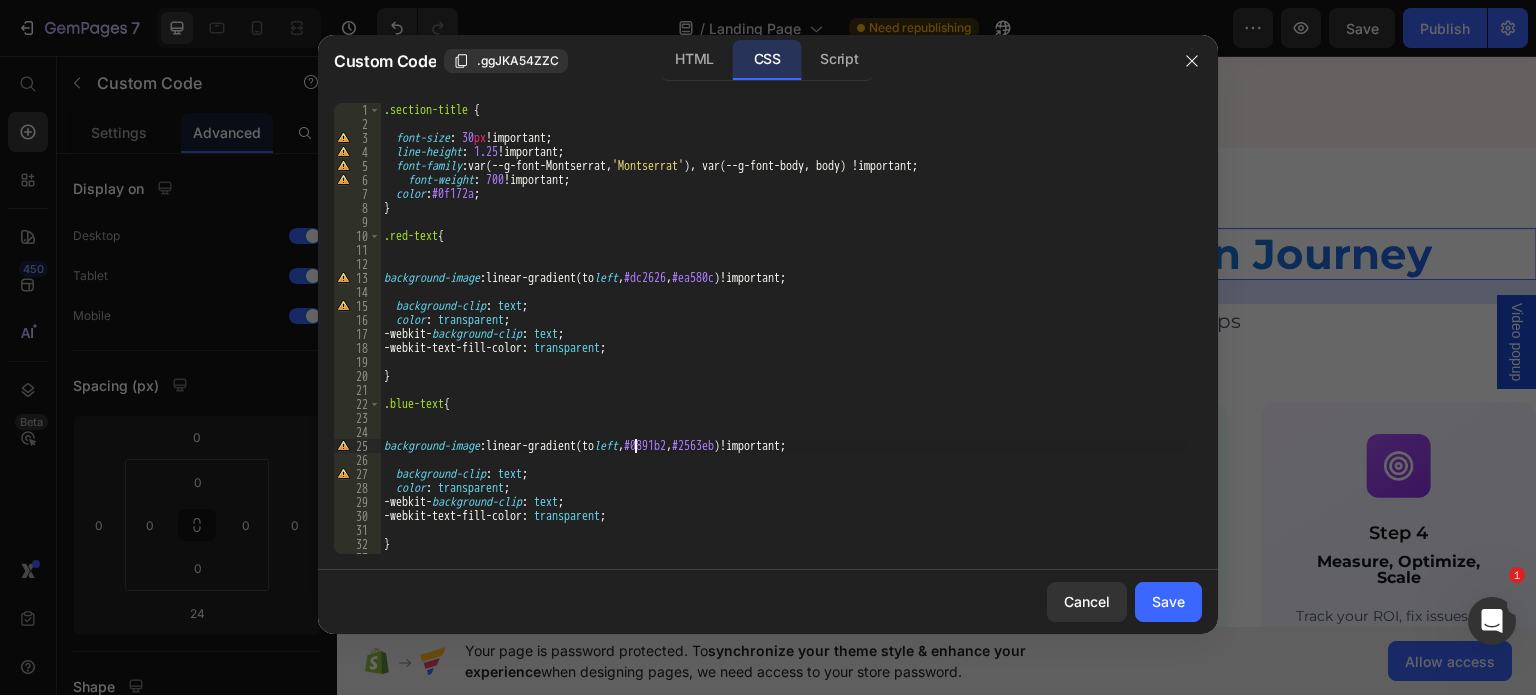 click on ".section-title   {       font-size :   30 px  !important ;    line-height :   1.25  !important ;    font-family :  var(--g-font-Montserrat,  ' Montserrat ' ), var(--g-font-body, body) !important ;      font-weight :   700  !important ;    color : #0f172a ; } .red-text {           background-image :  linear-gradient(to  left ,  #dc2626 ,  #ea580c )!important ;      background-clip :   text ;    color :   transparent ;       -webkit- background-clip :   text ;       -webkit-text-fill-color :   transparent ;        } .blue-text {           background-image :  linear-gradient(to  left ,  #0891b2 ,  #2563eb )!important ;      background-clip :   text ;    color :   transparent ;       -webkit- background-clip :   text ;       -webkit-text-fill-color :   transparent ;        } @ media  (min-width: 640px)  {" at bounding box center (783, 342) 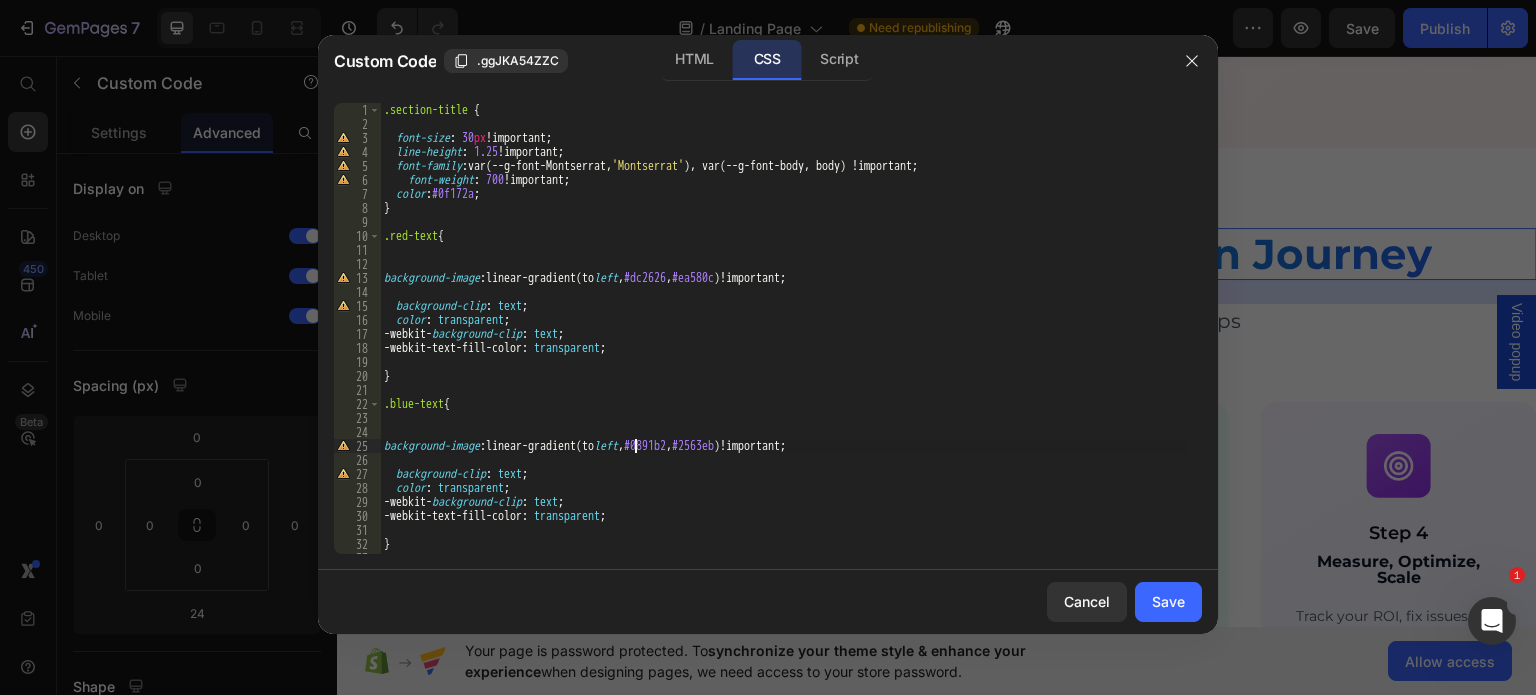 click on ".section-title   {       font-size :   30 px  !important ;    line-height :   1.25  !important ;    font-family :  var(--g-font-Montserrat,  ' Montserrat ' ), var(--g-font-body, body) !important ;      font-weight :   700  !important ;    color : #0f172a ; } .red-text {           background-image :  linear-gradient(to  left ,  #dc2626 ,  #ea580c )!important ;      background-clip :   text ;    color :   transparent ;       -webkit- background-clip :   text ;       -webkit-text-fill-color :   transparent ;        } .blue-text {           background-image :  linear-gradient(to  left ,  #0891b2 ,  #2563eb )!important ;      background-clip :   text ;    color :   transparent ;       -webkit- background-clip :   text ;       -webkit-text-fill-color :   transparent ;        } @ media  (min-width: 640px)  {" at bounding box center (783, 342) 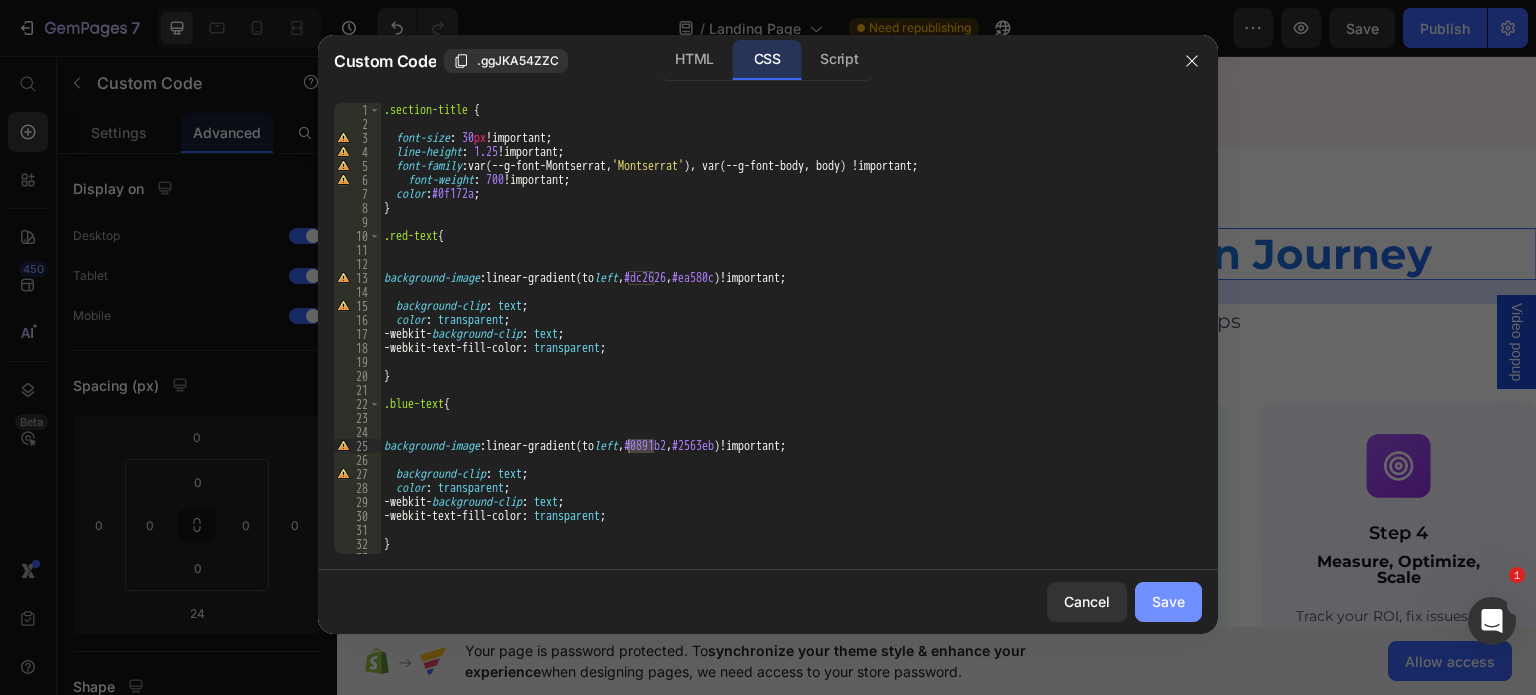 click on "Save" at bounding box center (1168, 601) 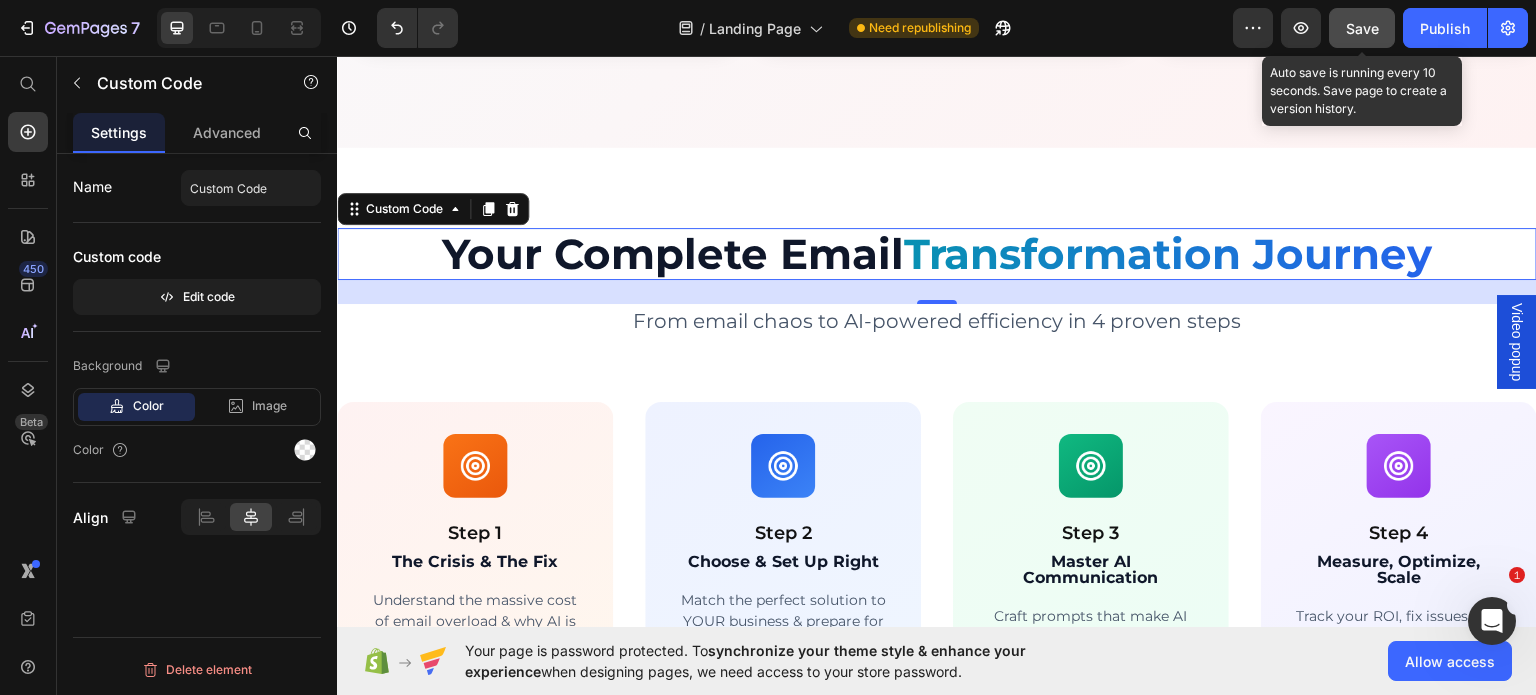 click on "Save" at bounding box center (1362, 28) 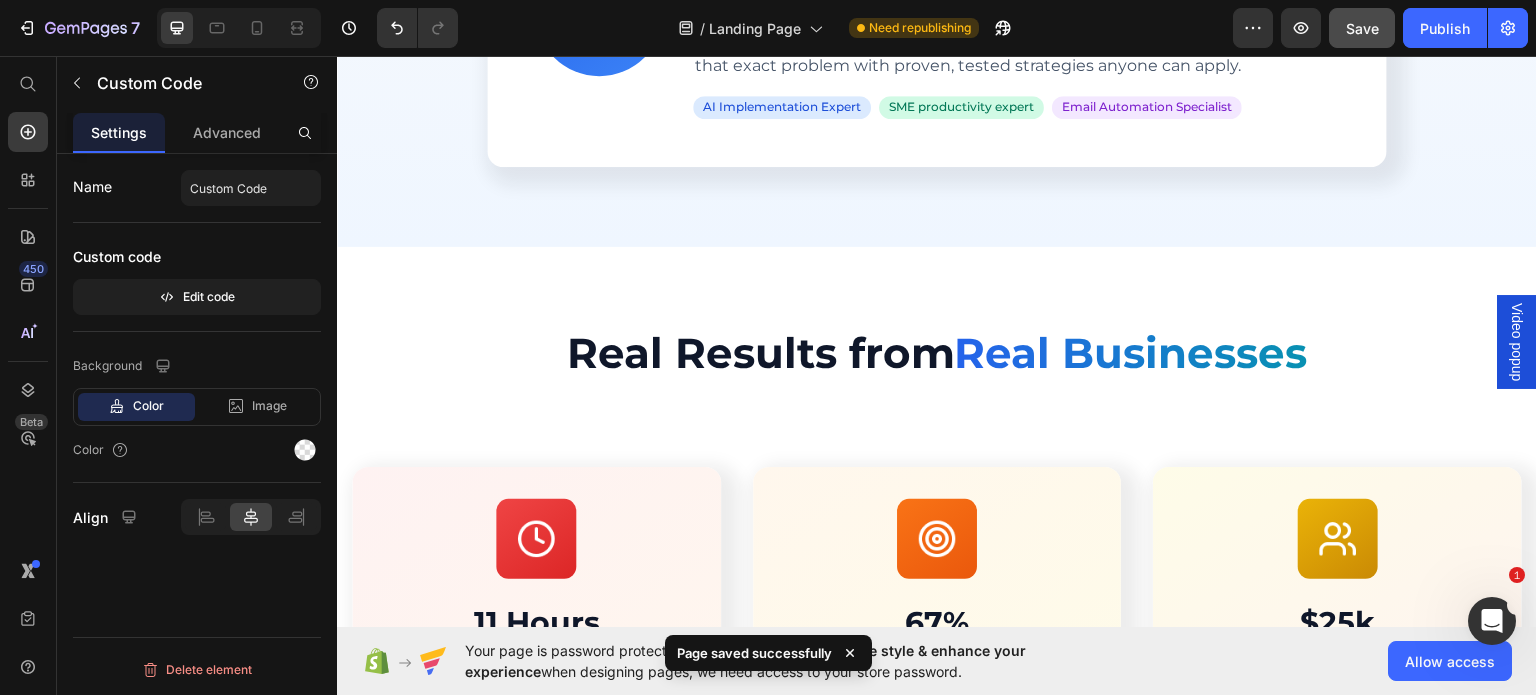 scroll, scrollTop: 4186, scrollLeft: 0, axis: vertical 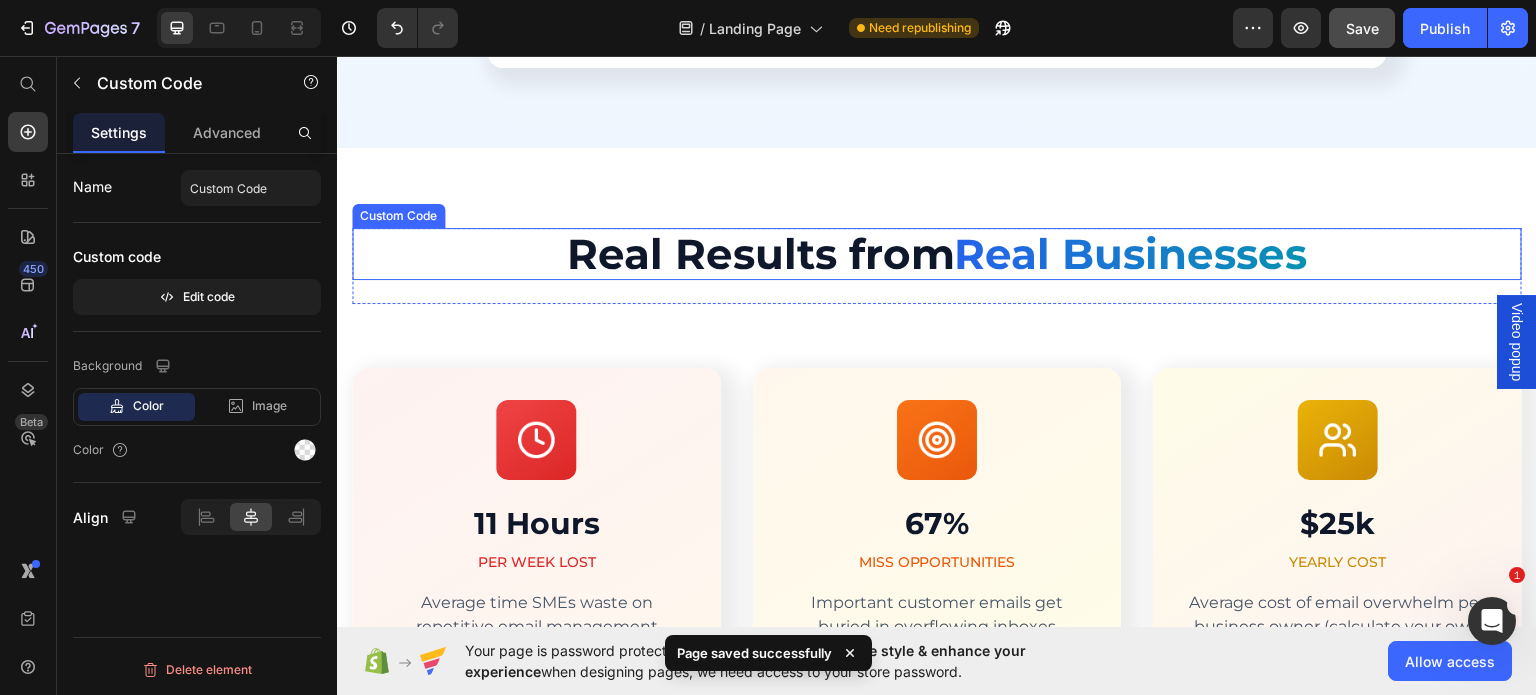 click on "Real Businesses" at bounding box center (1131, 253) 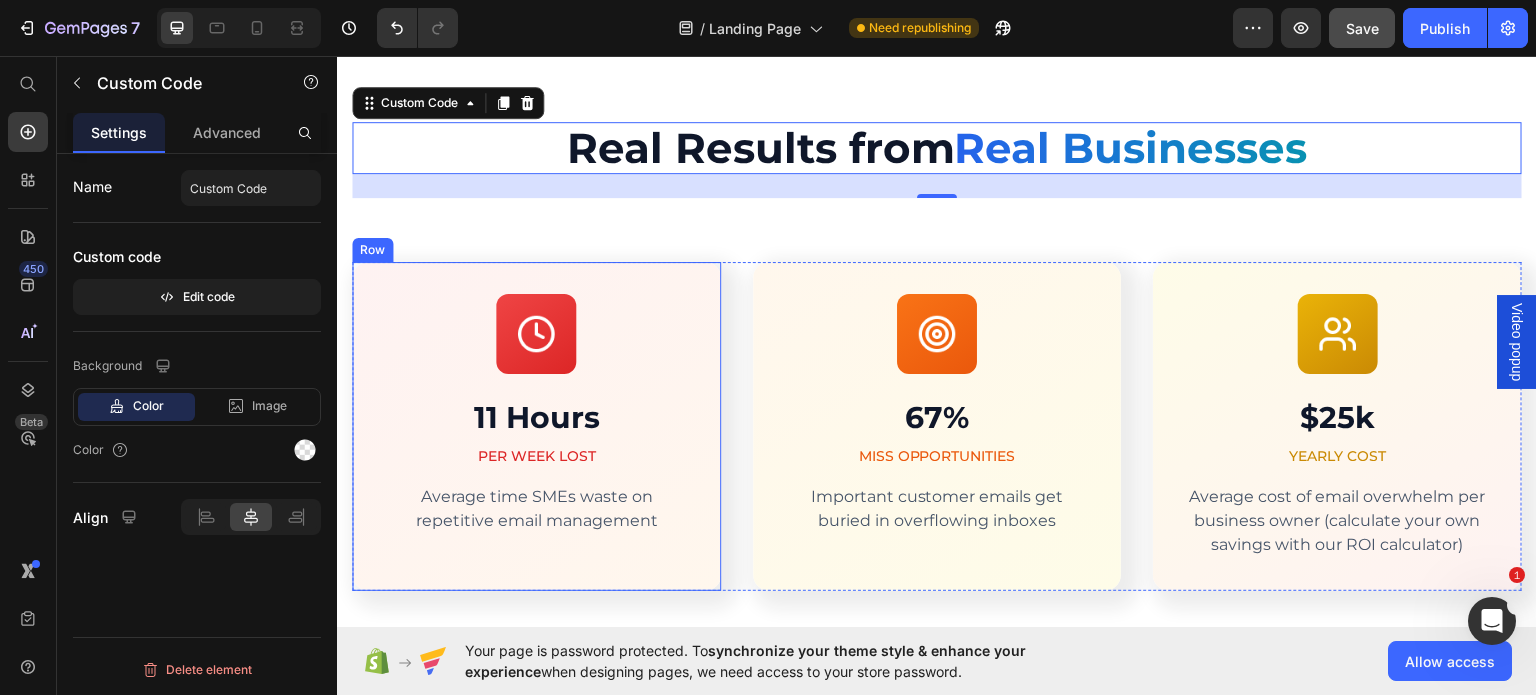 scroll, scrollTop: 4294, scrollLeft: 0, axis: vertical 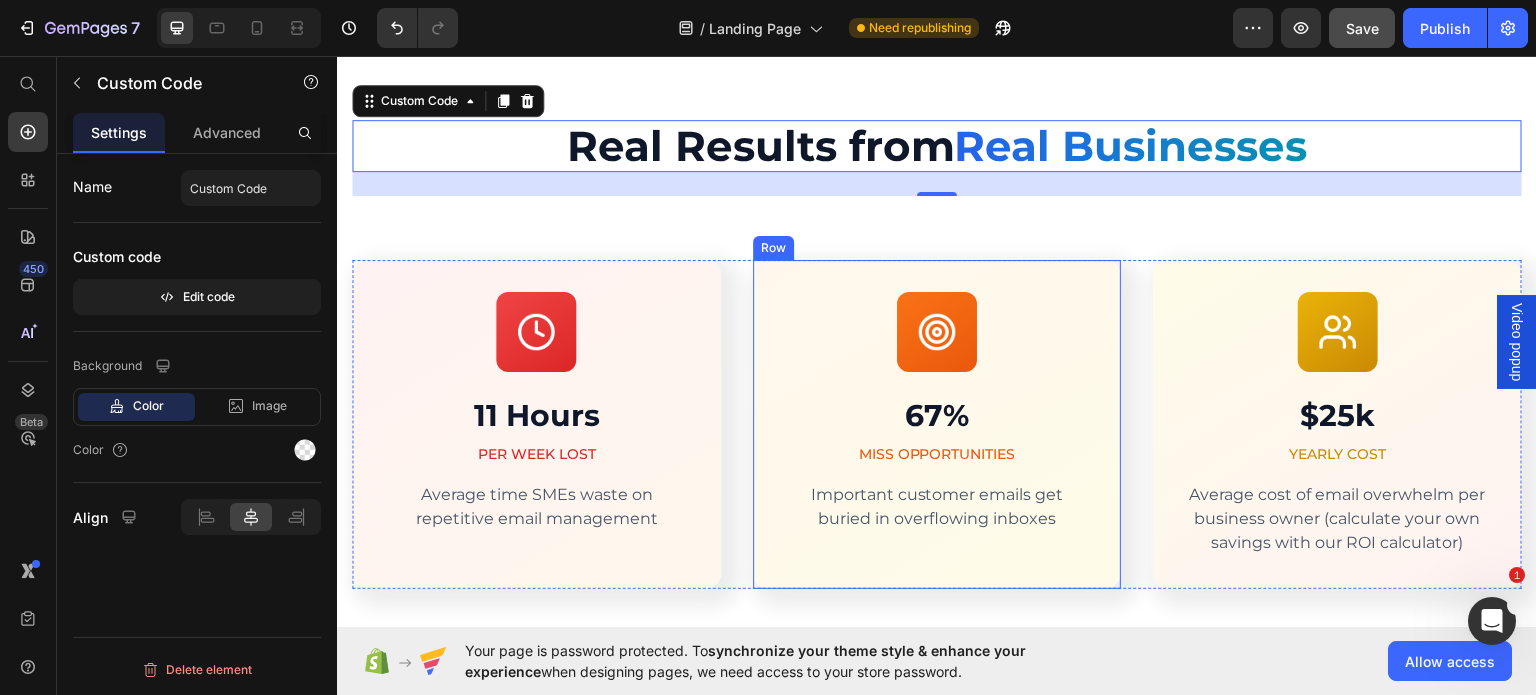 click on "Image Row 67% Text block MISS OPPORTUNITIES Text block Important customer emails get buried in overflowing inboxes Text block" at bounding box center [937, 423] 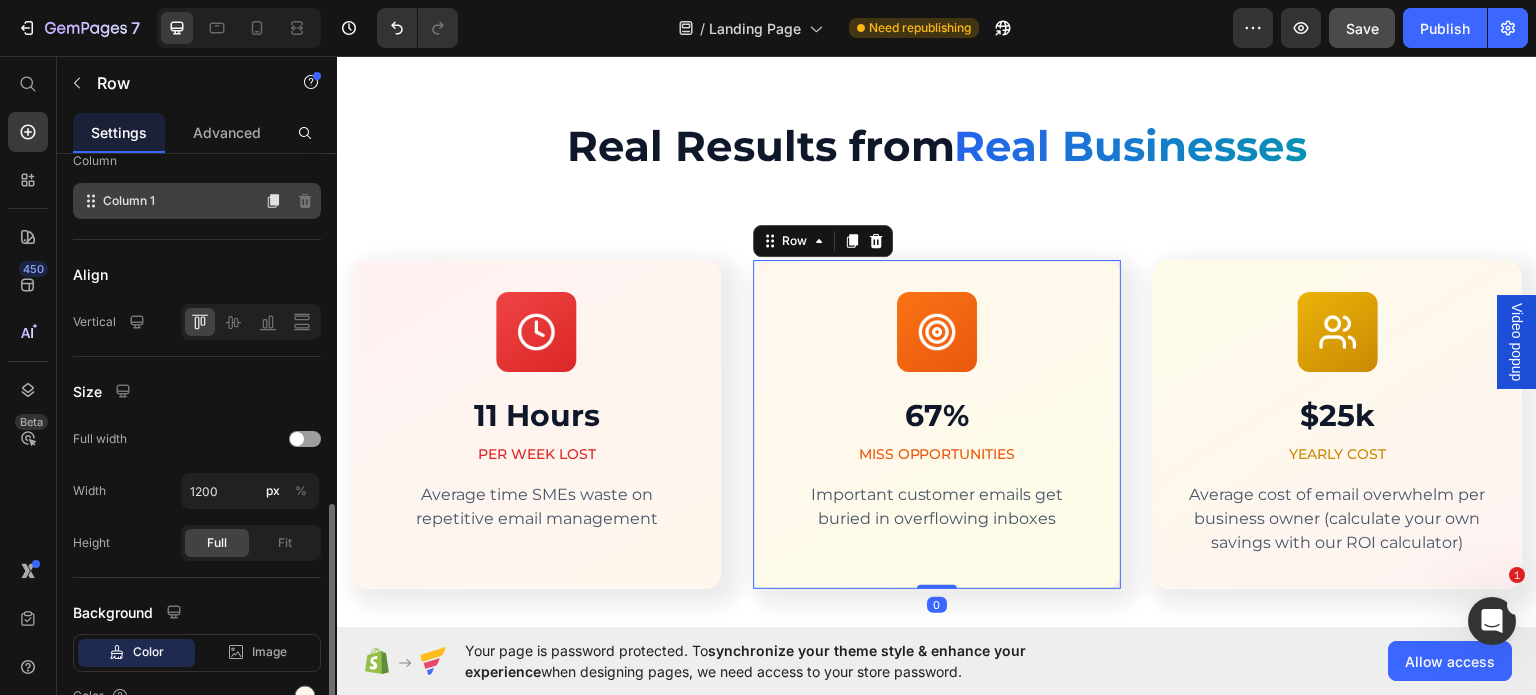 scroll, scrollTop: 428, scrollLeft: 0, axis: vertical 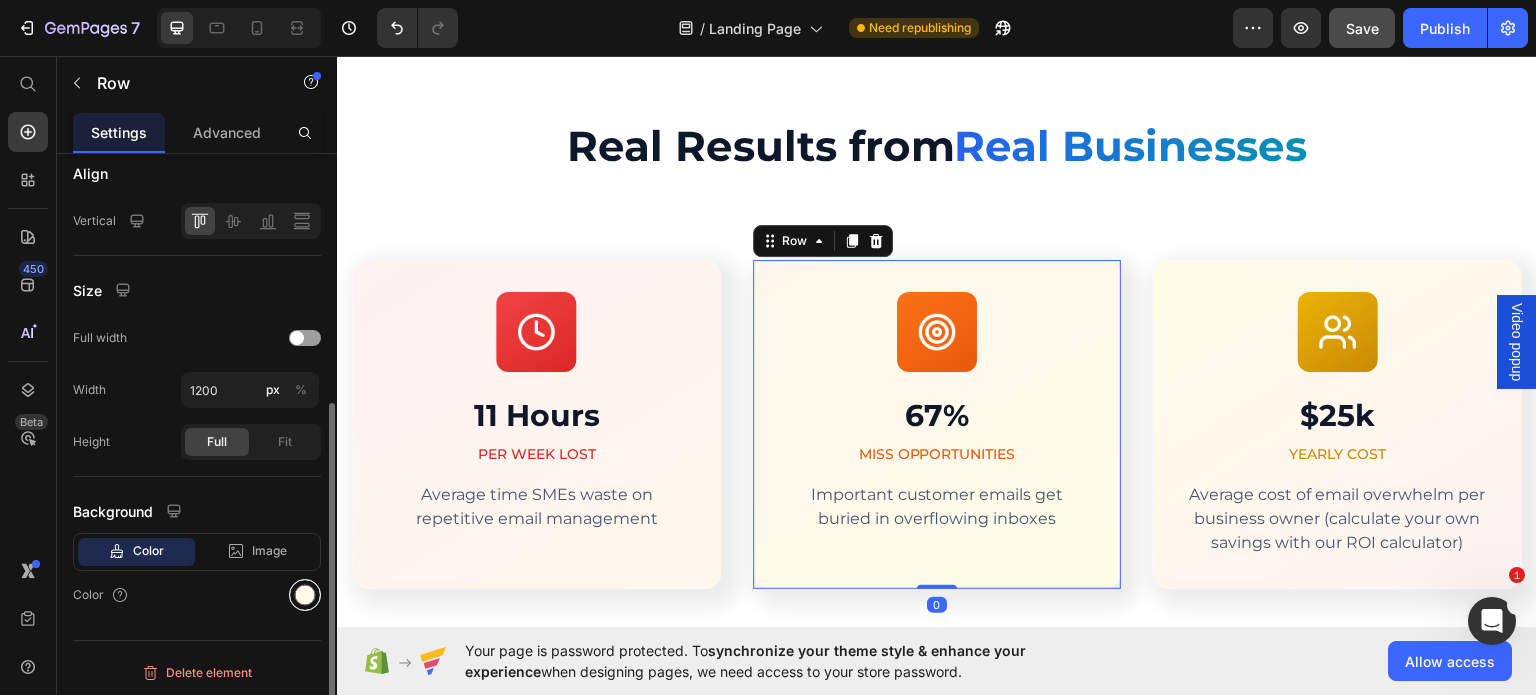 click at bounding box center (305, 595) 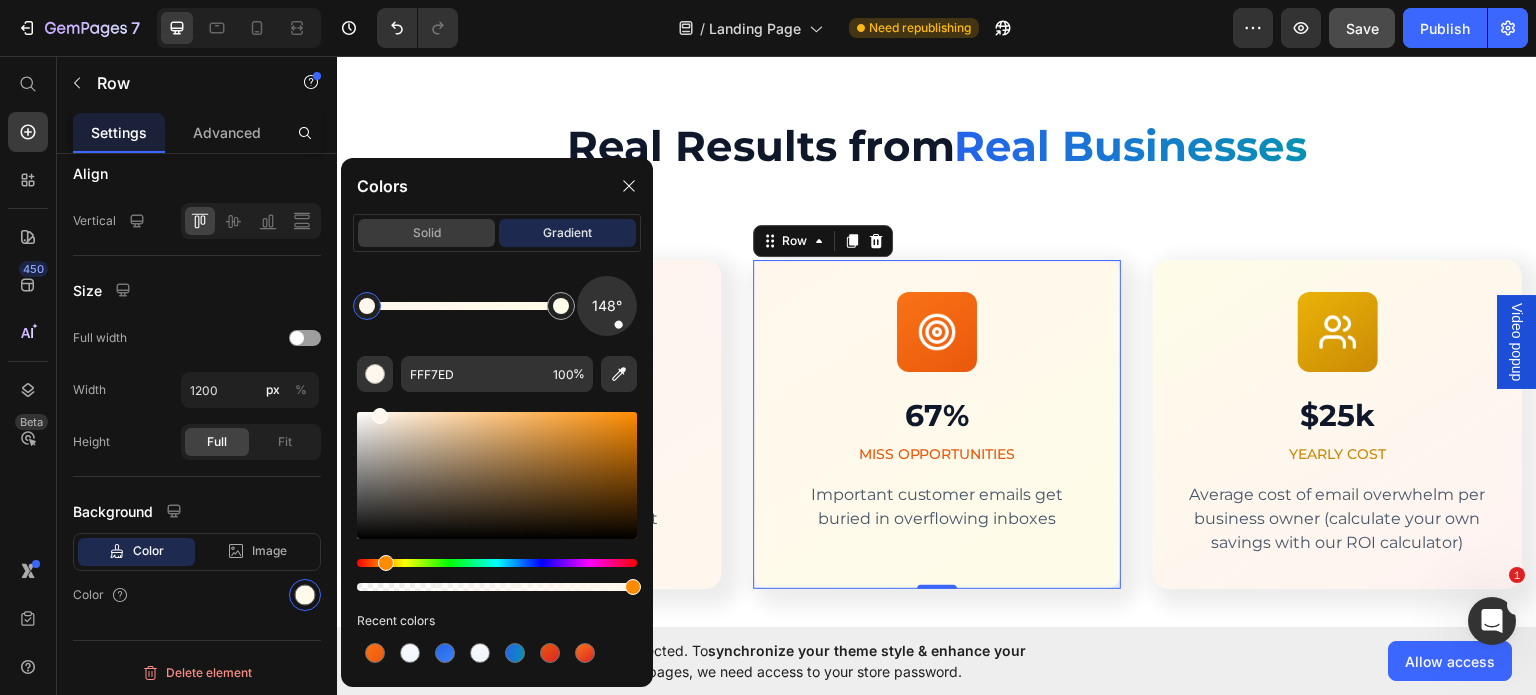 click on "solid" 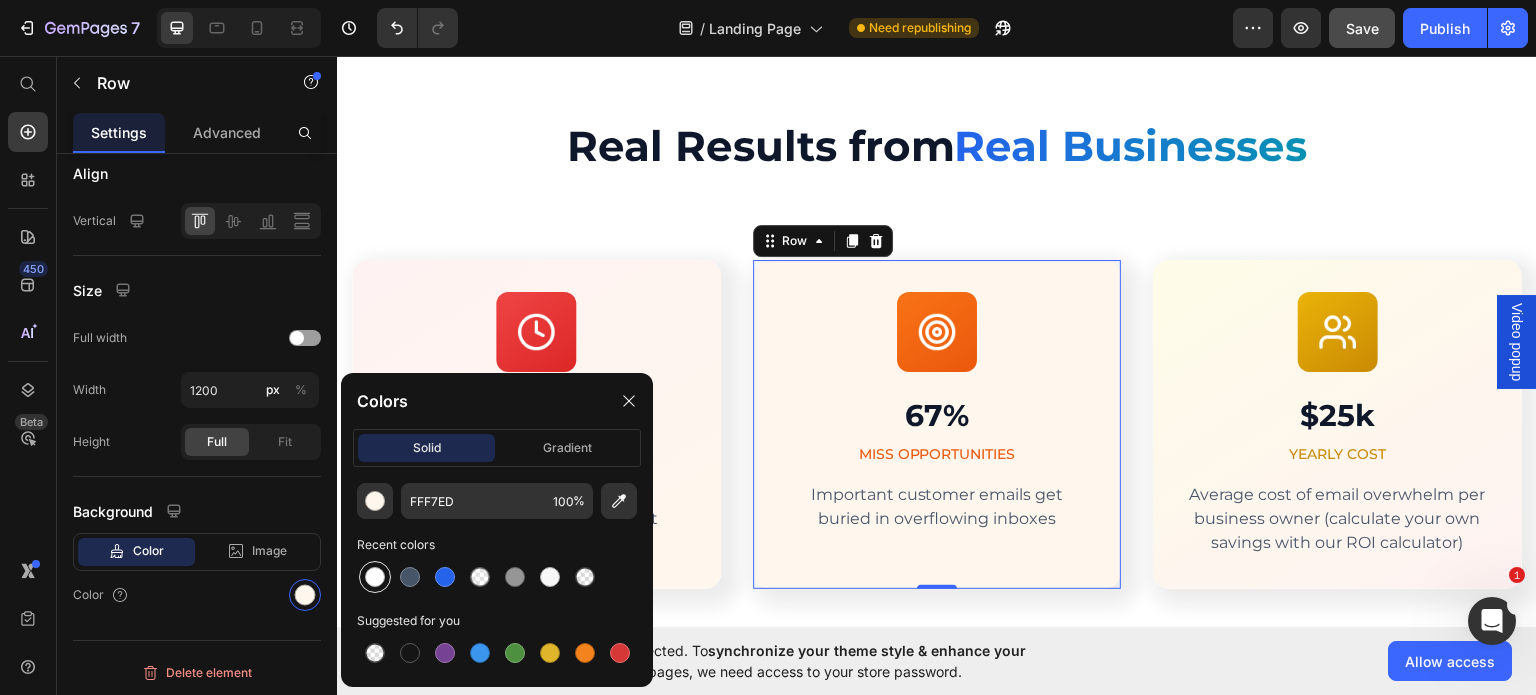 click at bounding box center (375, 577) 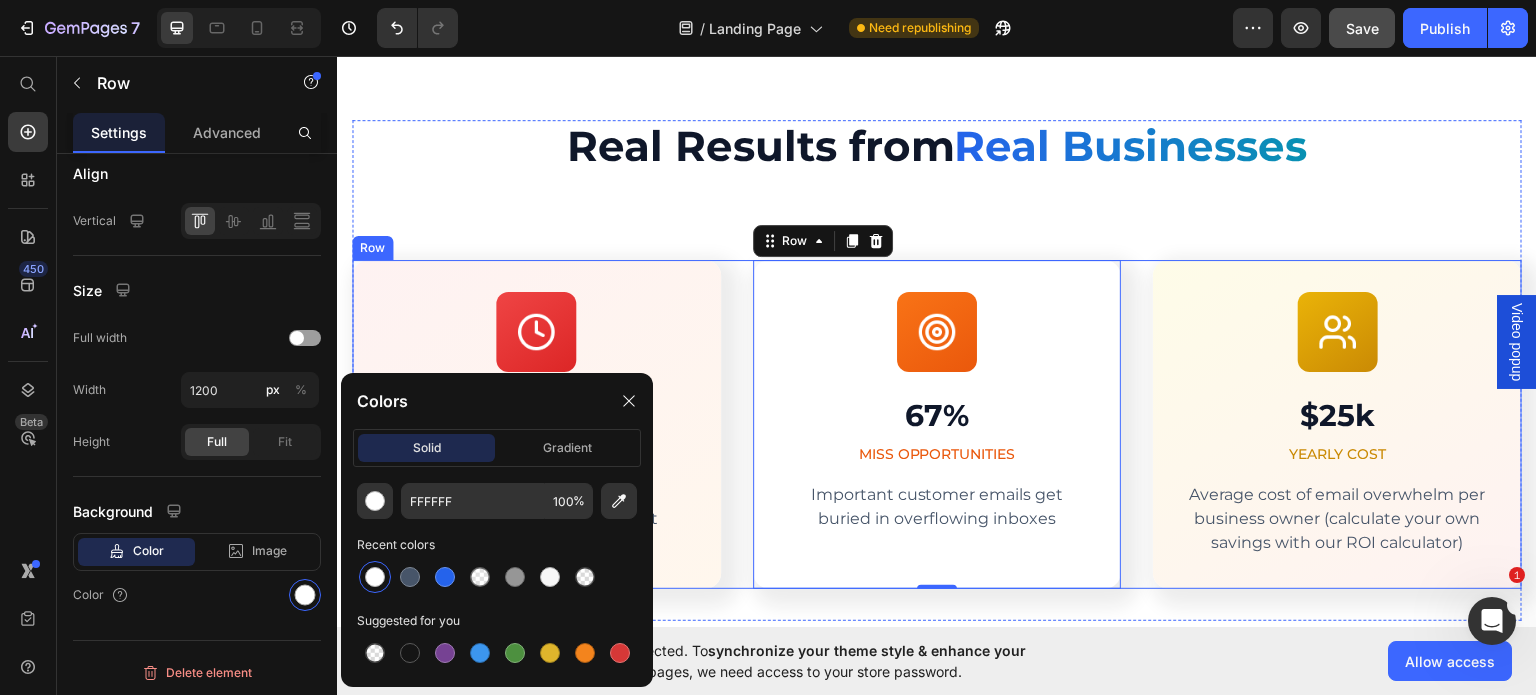 click on "Image Row 11 Hours Text block PER WEEK LOST Text block Average time SMEs waste on repetitive email management Text block Row Image Row 67% Text block MISS OPPORTUNITIES Text block Important customer emails get buried in overflowing inboxes Text block Row   0 Image Row $25k Text block YEARLY COST Text block Average cost of email overwhelm per business owner (calculate your own savings with our ROI calculator) Text block Row Row" at bounding box center [937, 423] 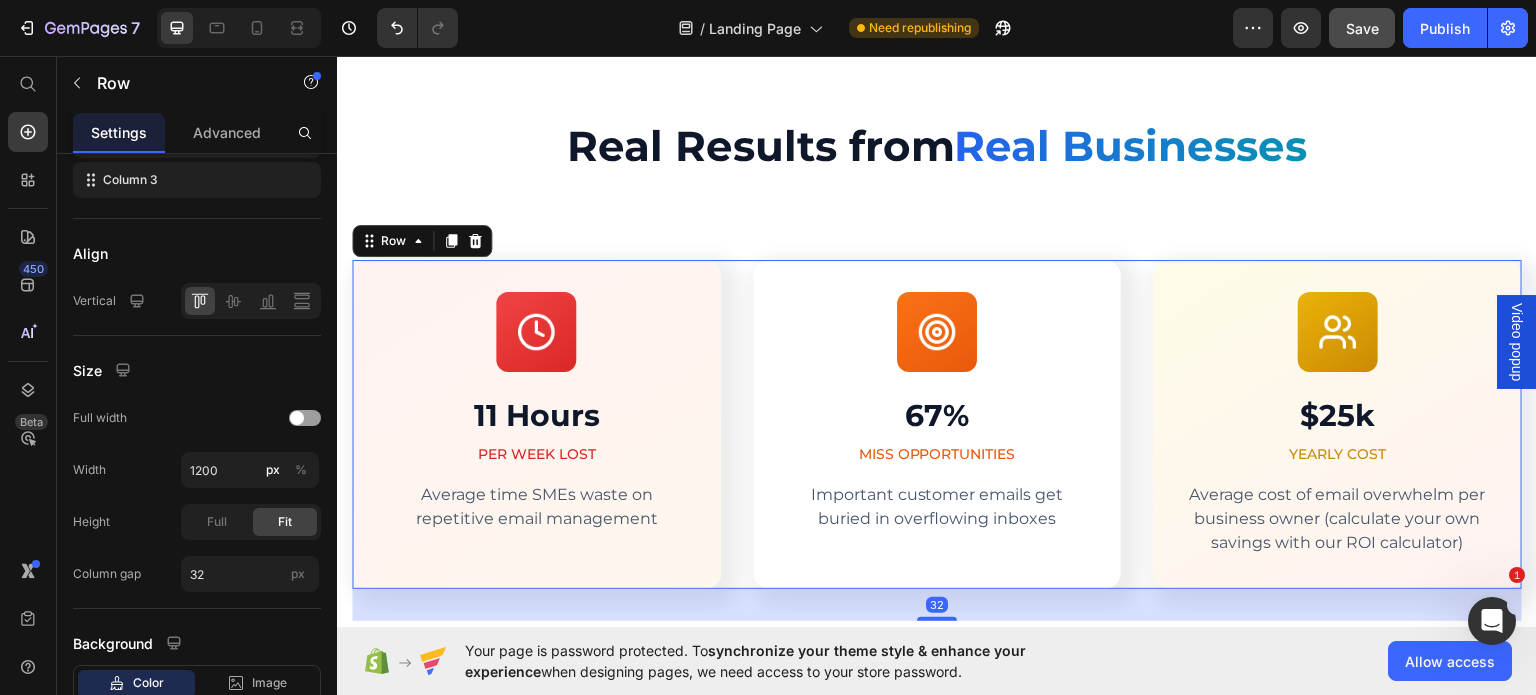 scroll, scrollTop: 428, scrollLeft: 0, axis: vertical 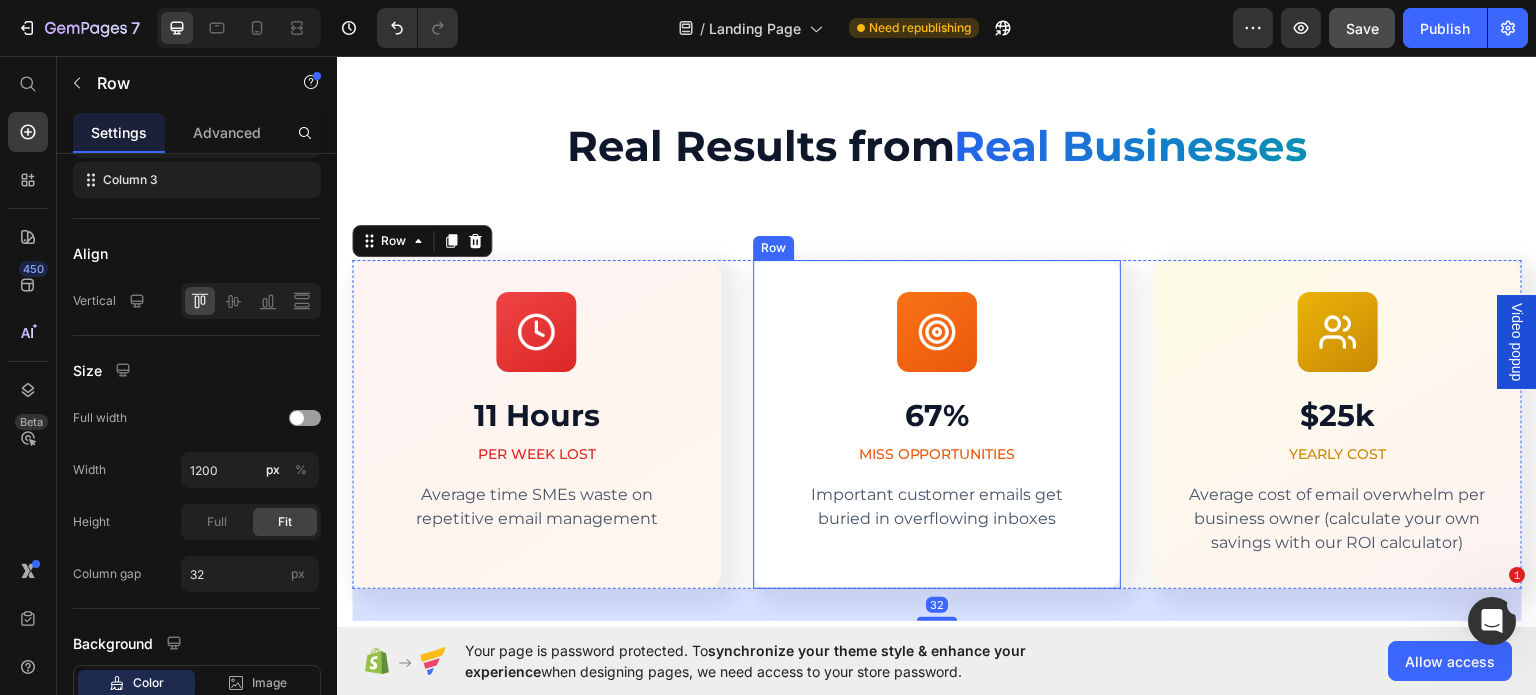 click on "Image Row 67% Text block MISS OPPORTUNITIES Text block Important customer emails get buried in overflowing inboxes Text block Row" at bounding box center (937, 423) 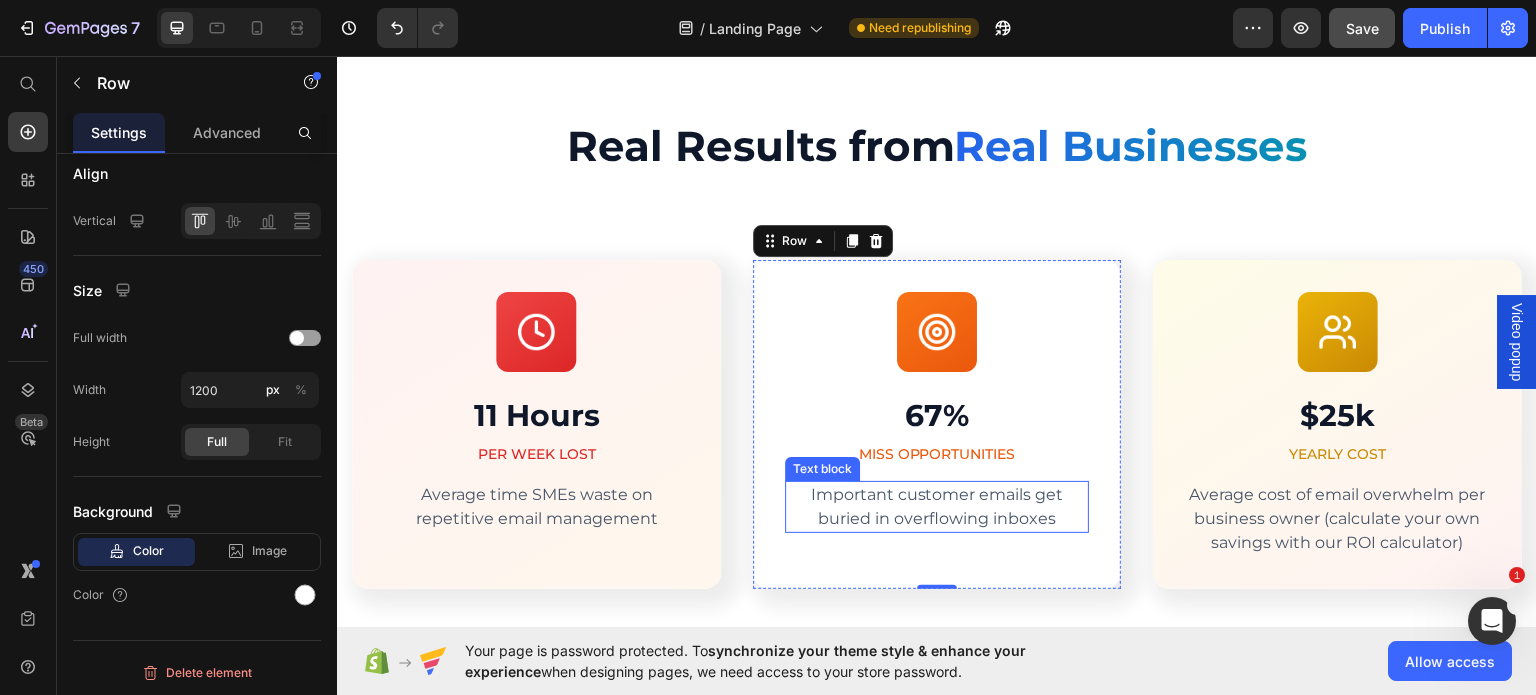 click on "Important customer emails get buried in overflowing inboxes" at bounding box center [937, 506] 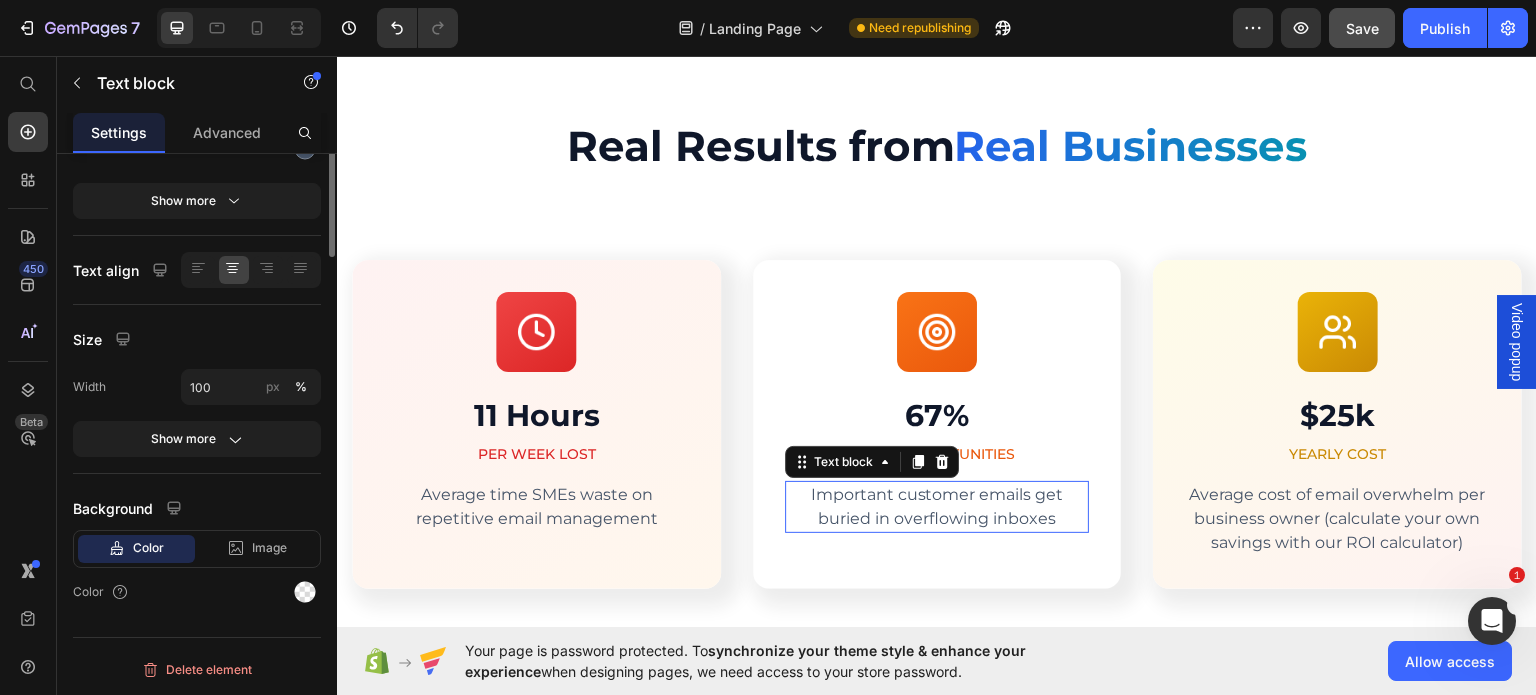 scroll, scrollTop: 0, scrollLeft: 0, axis: both 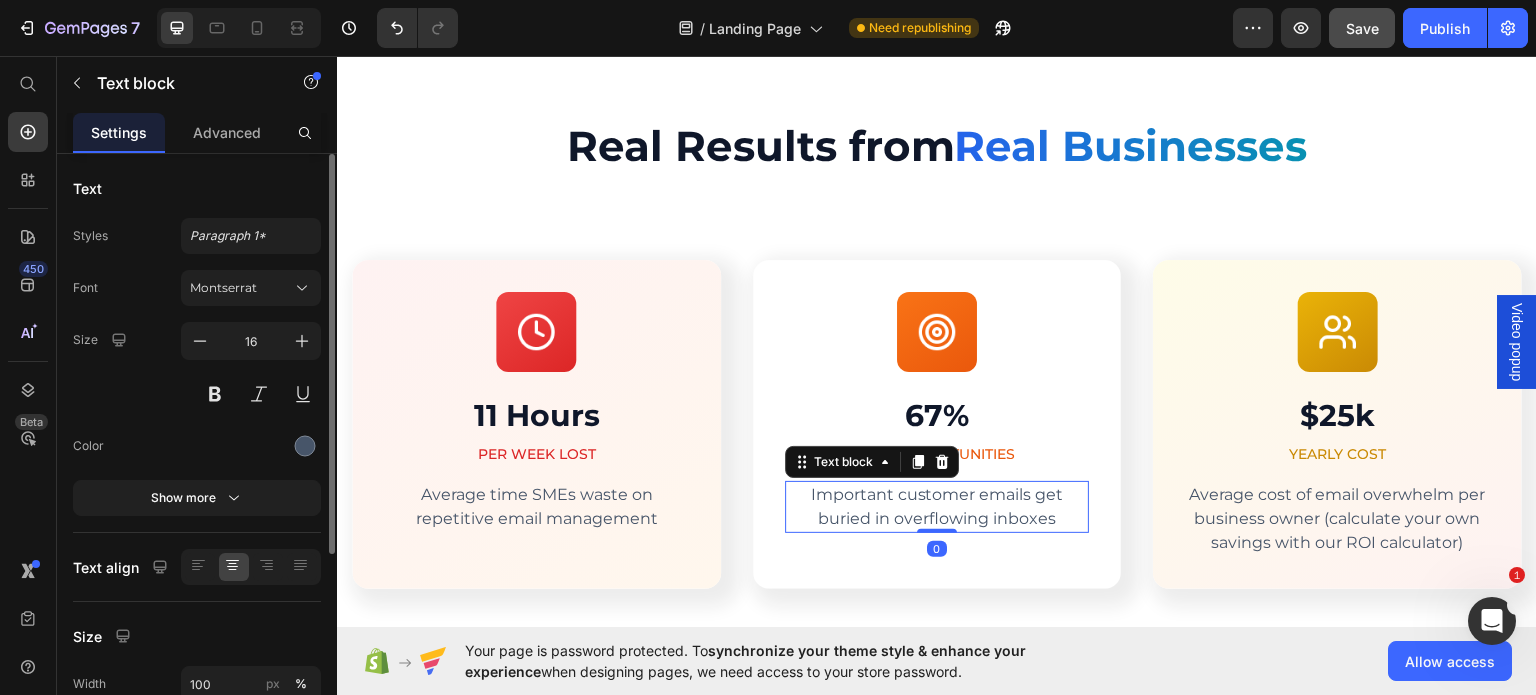 click on "Important customer emails get buried in overflowing inboxes" at bounding box center (937, 506) 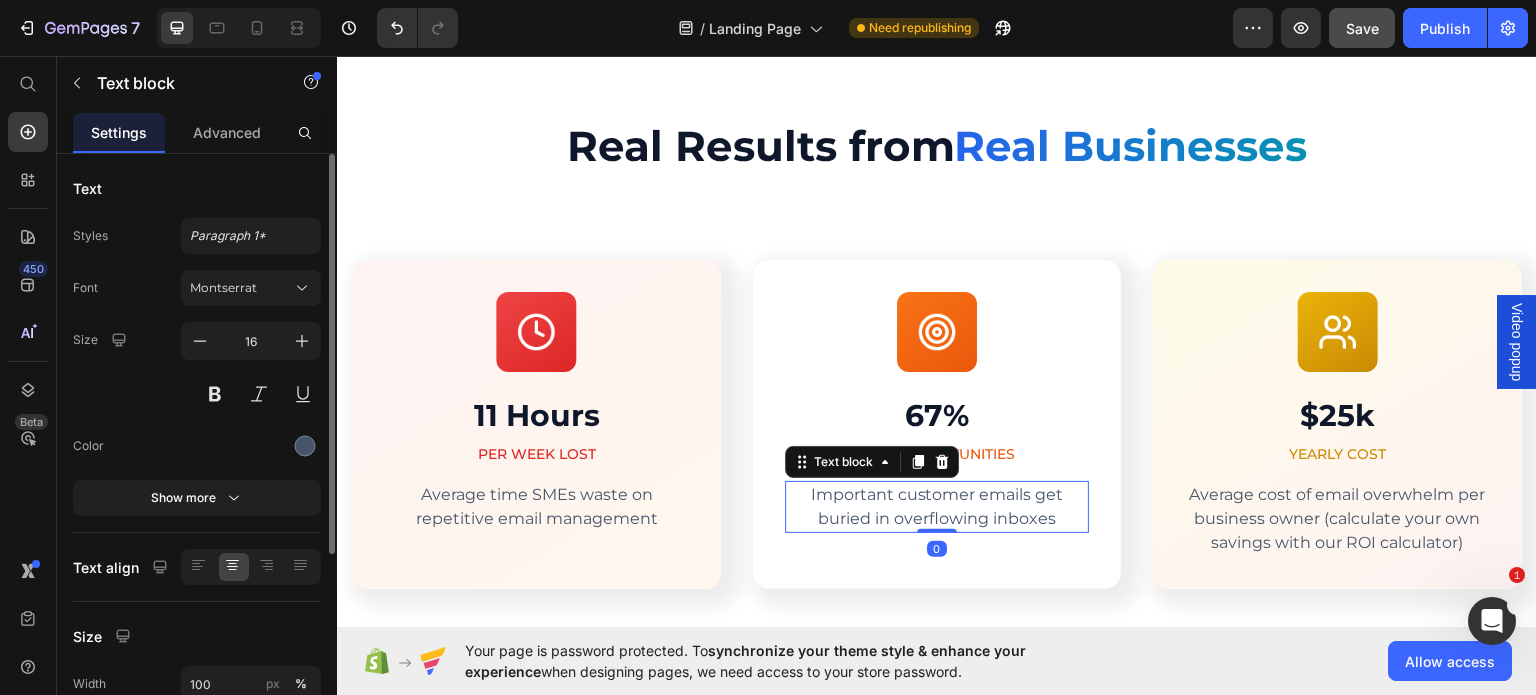 click on "Important customer emails get buried in overflowing inboxes" at bounding box center (937, 506) 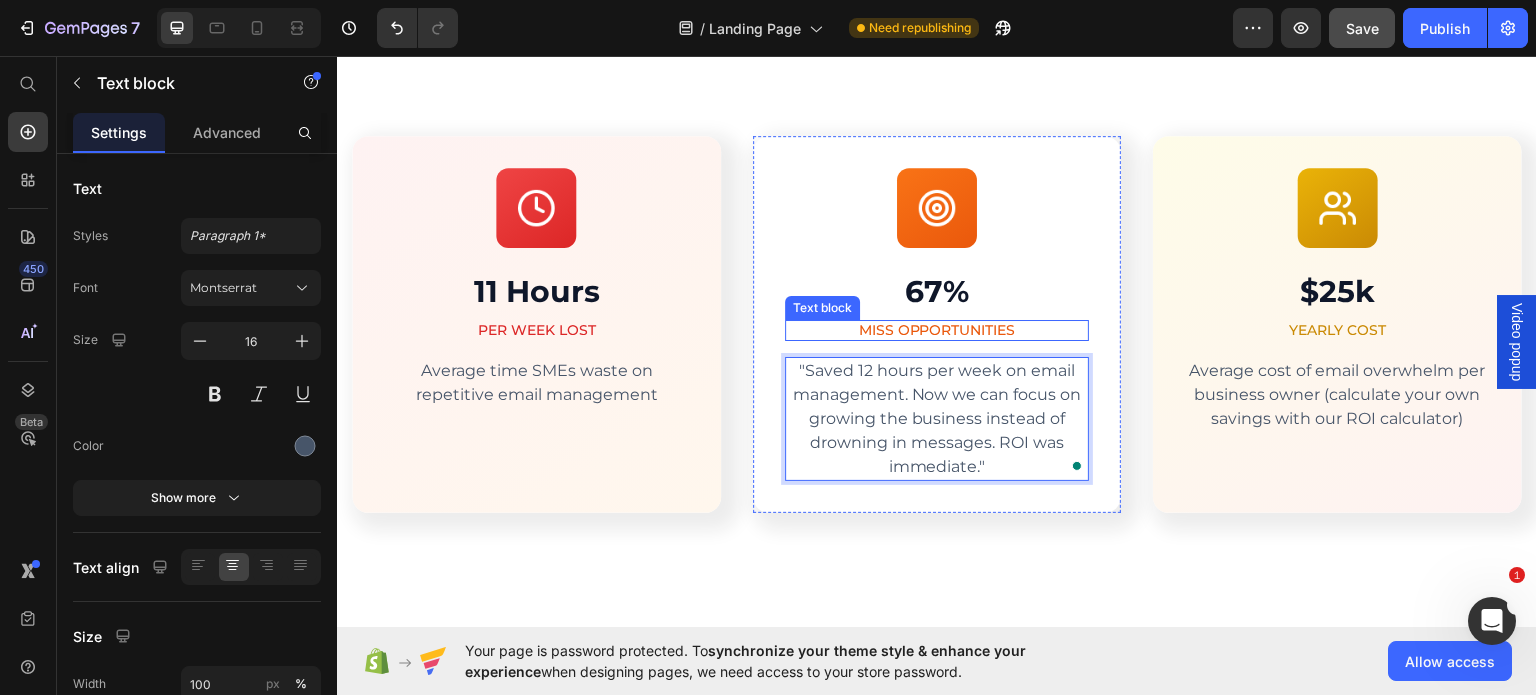 scroll, scrollTop: 4440, scrollLeft: 0, axis: vertical 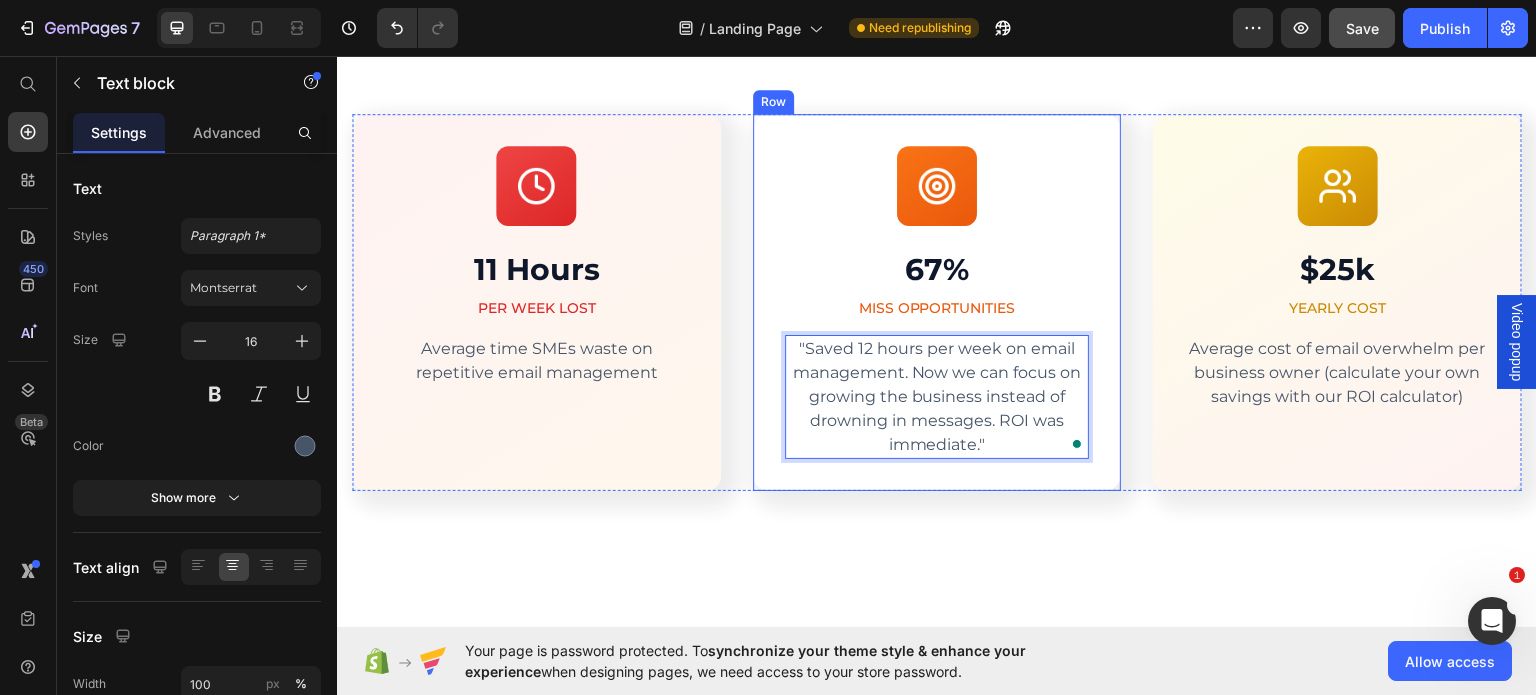 click on "Image Row 67% Text block MISS OPPORTUNITIES Text block "Saved 12 hours per week on email management. Now we can focus on growing the business instead of drowning in messages. ROI was immediate." Text block   0 Row" at bounding box center [937, 301] 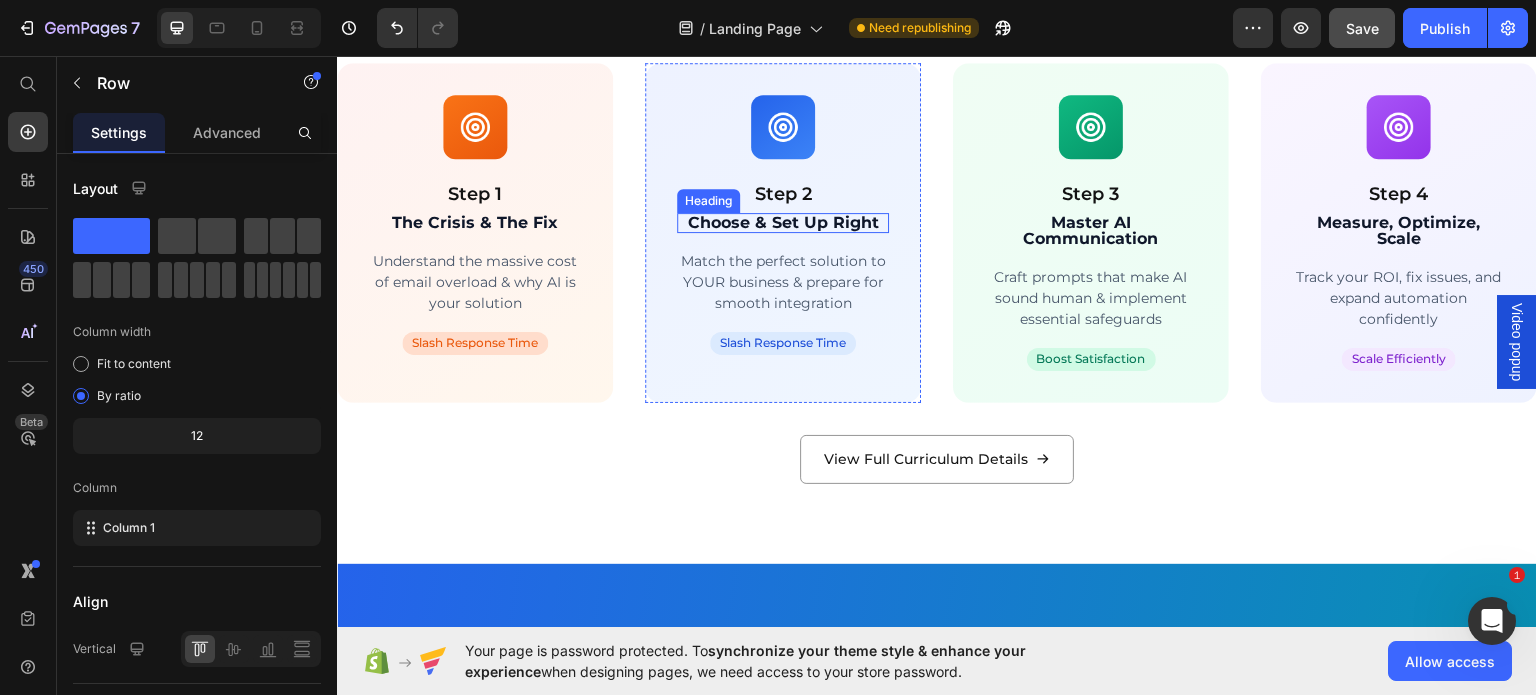 scroll, scrollTop: 2970, scrollLeft: 0, axis: vertical 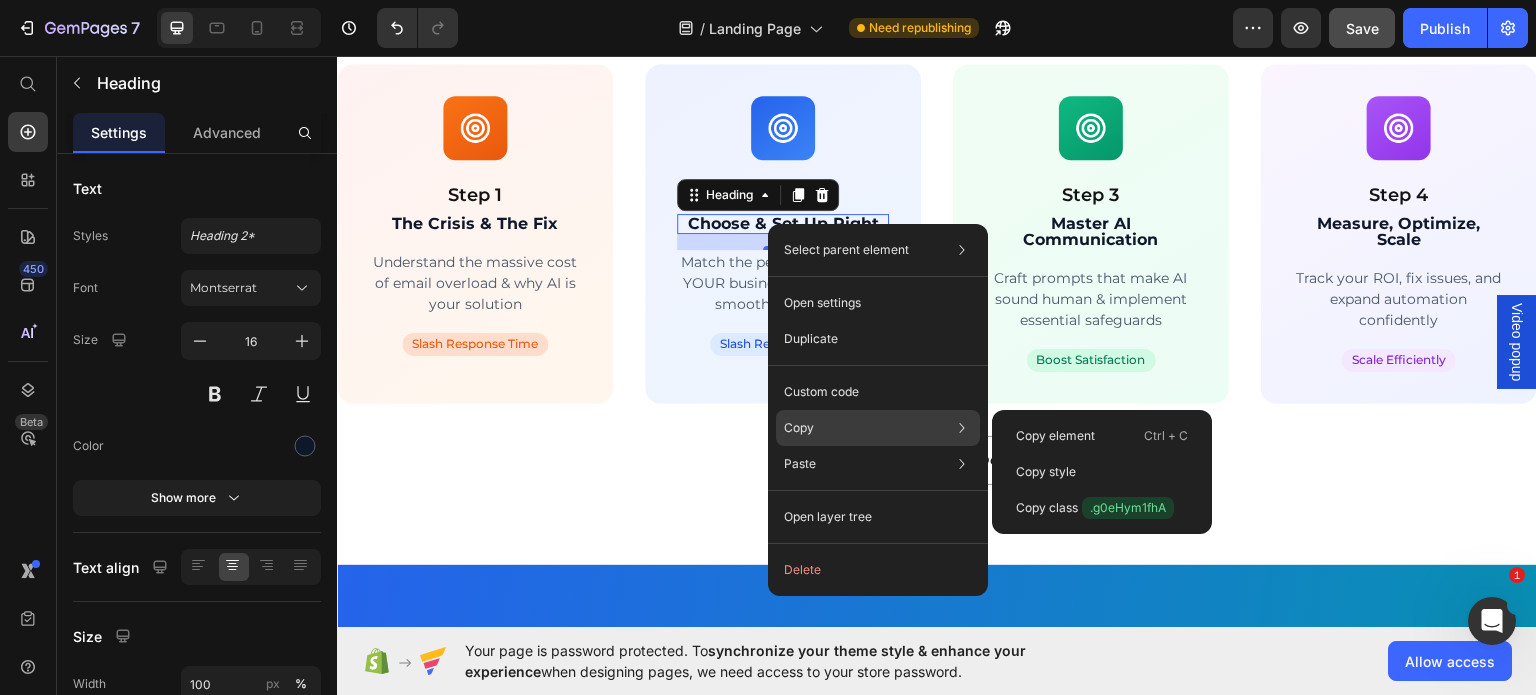 click on "Copy" at bounding box center [799, 428] 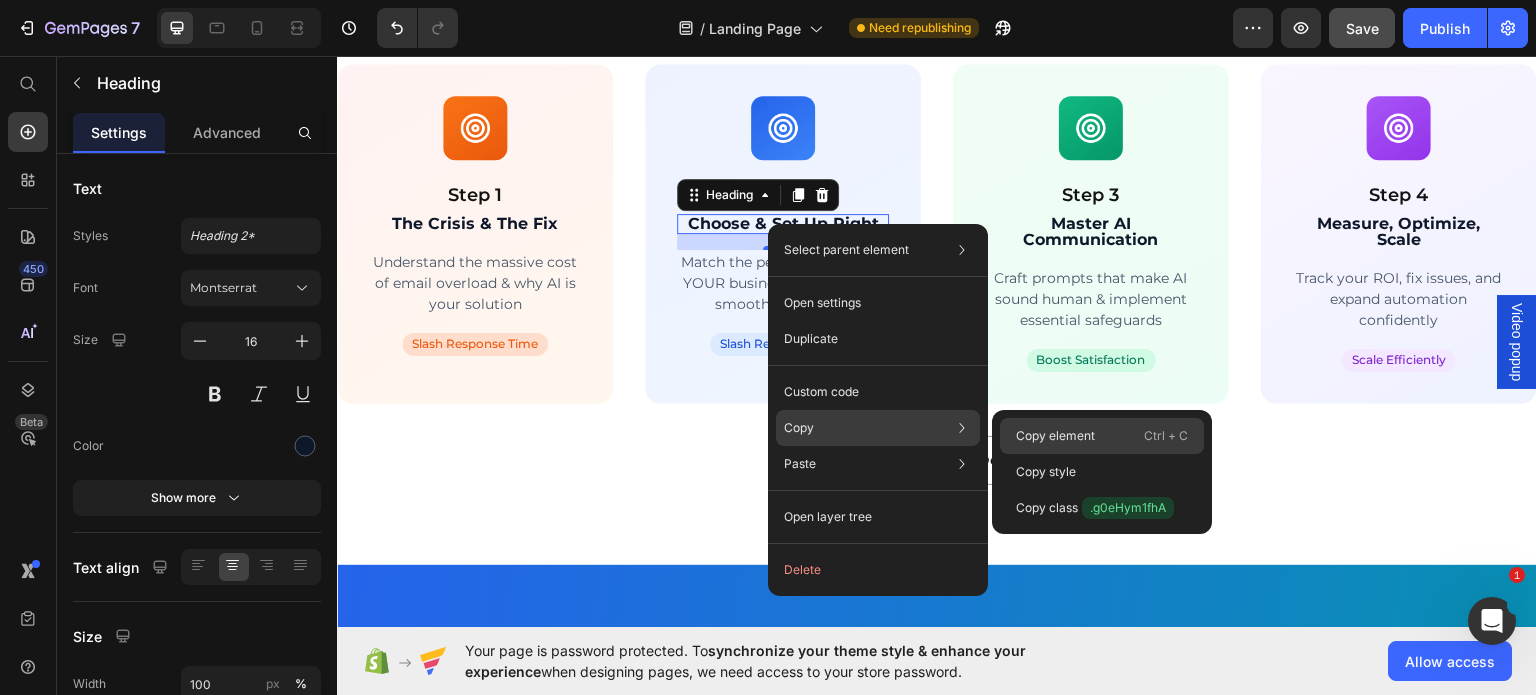 click on "Copy element" at bounding box center (1055, 436) 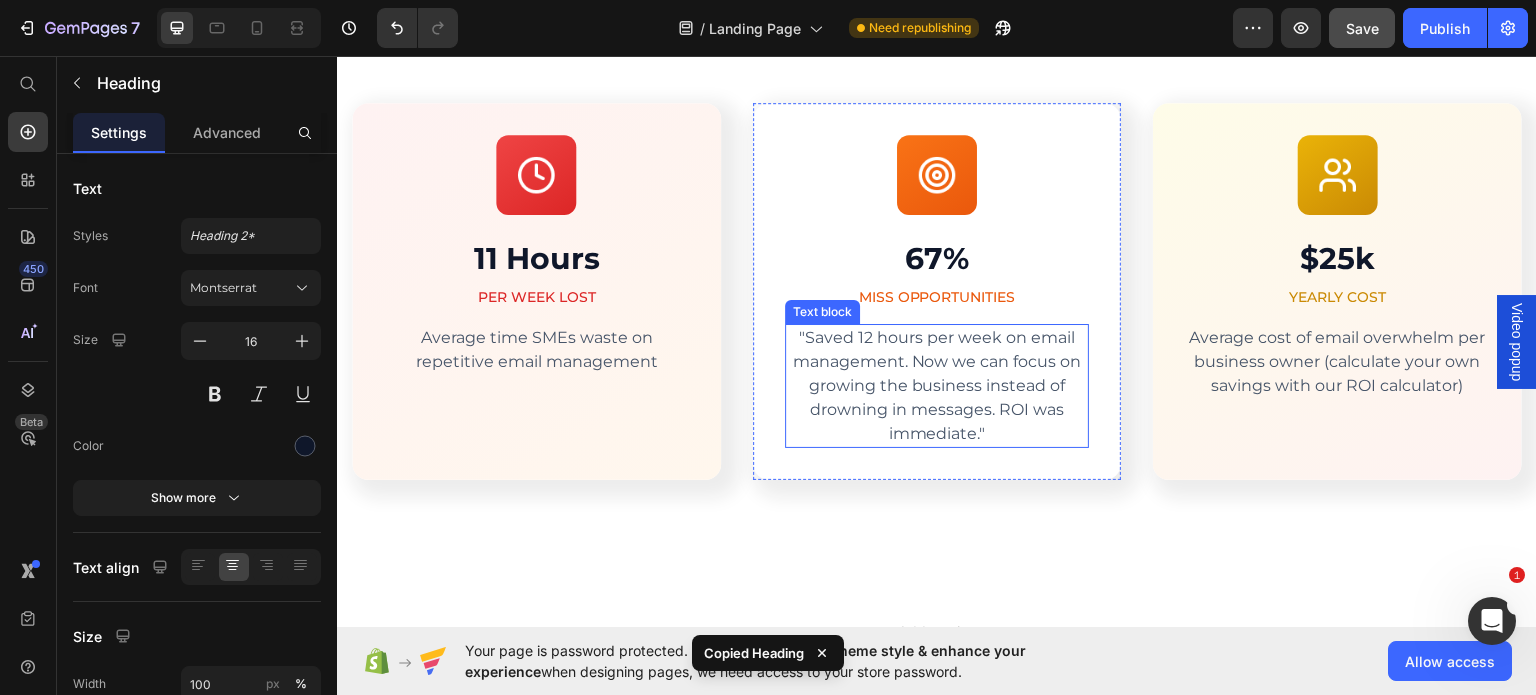 scroll, scrollTop: 4450, scrollLeft: 0, axis: vertical 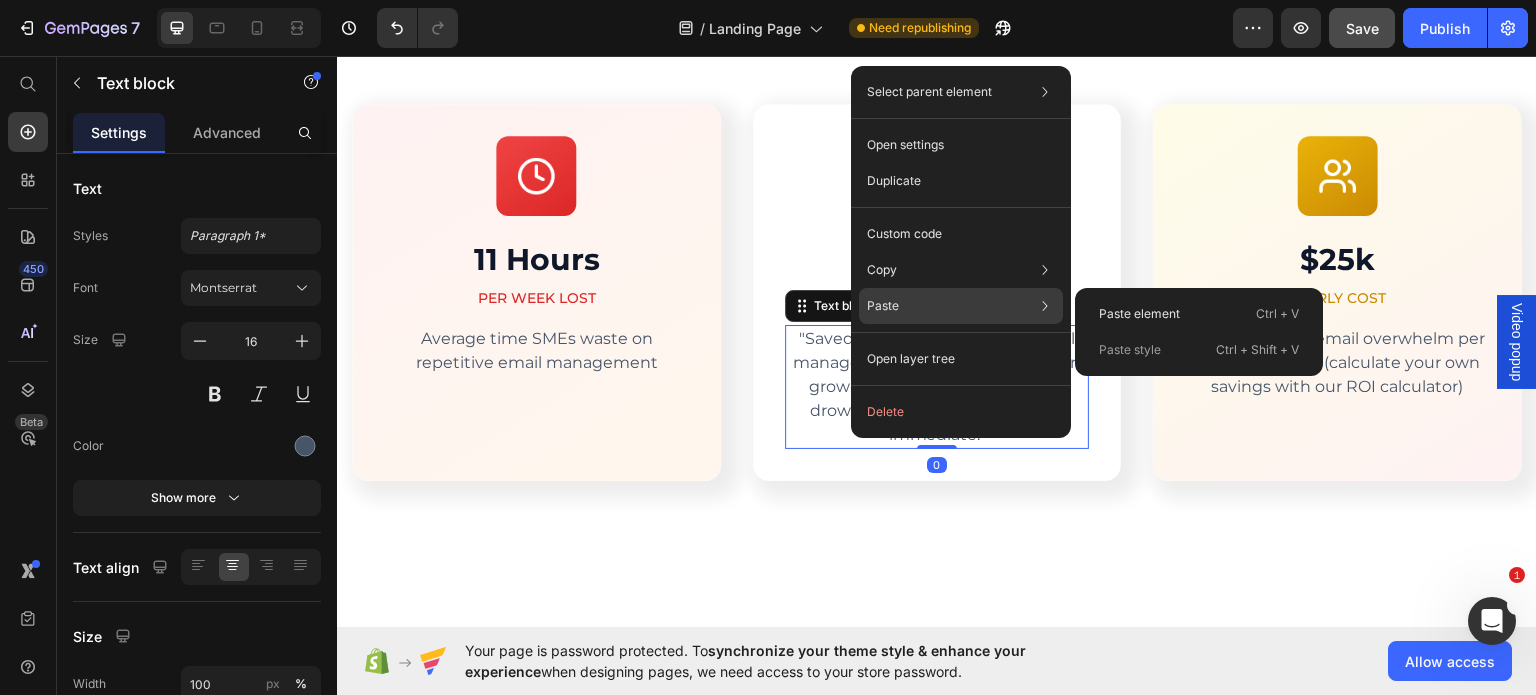 click on "Paste" at bounding box center [883, 306] 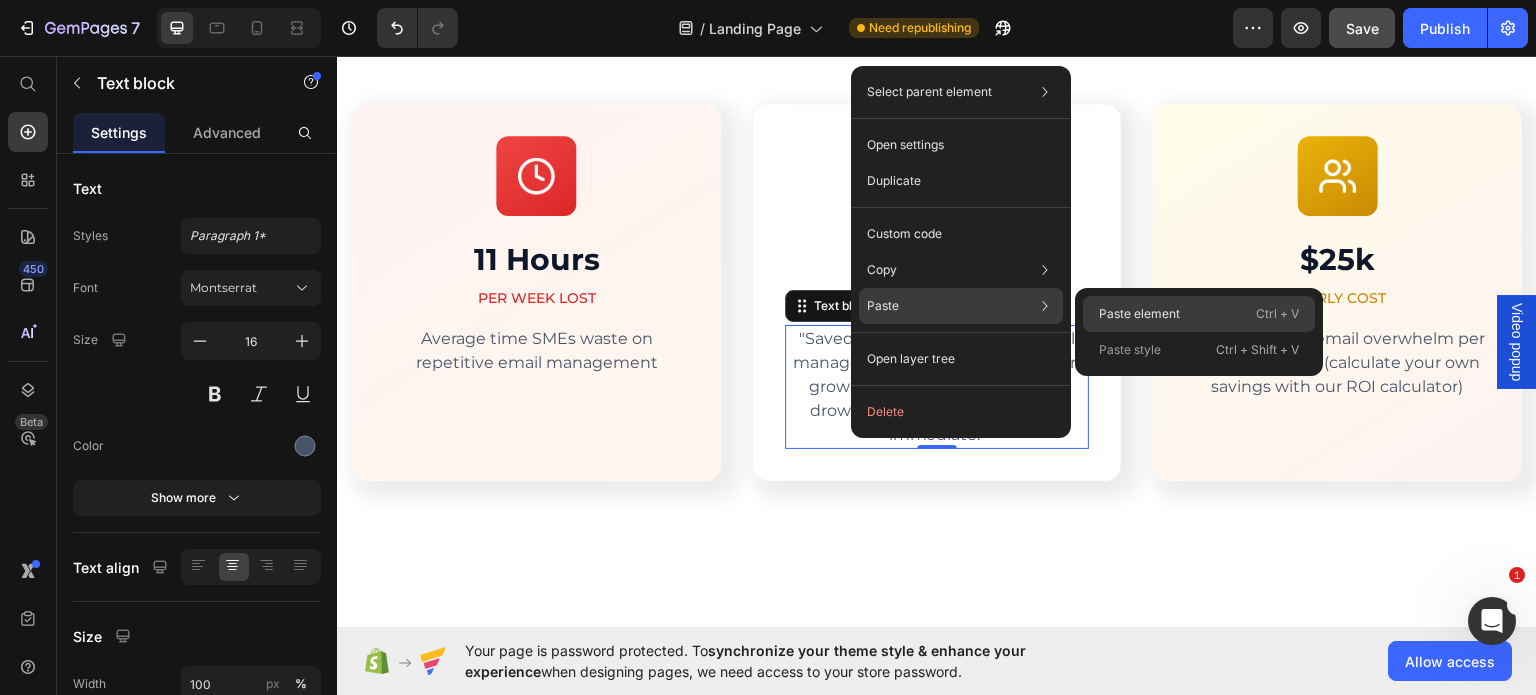 click on "Paste element" at bounding box center (1139, 314) 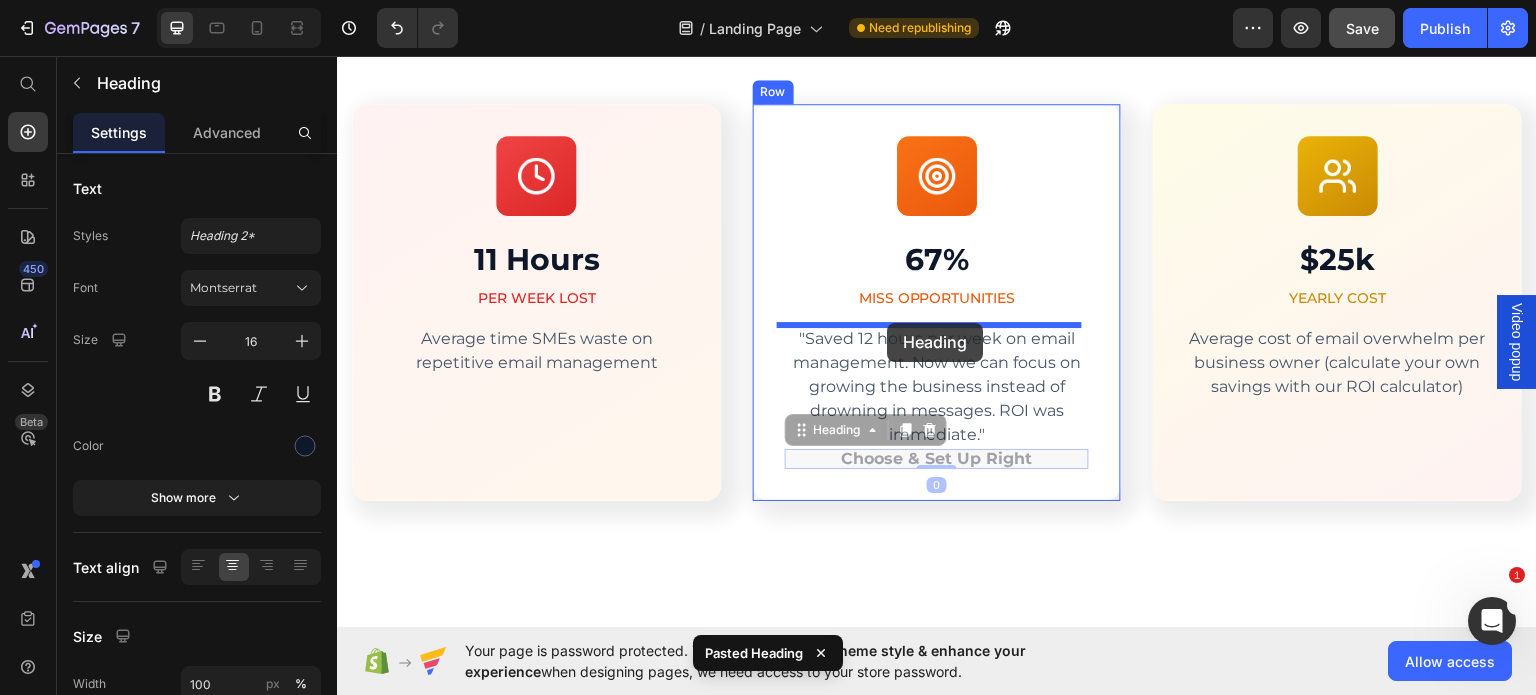 drag, startPoint x: 862, startPoint y: 459, endPoint x: 887, endPoint y: 322, distance: 139.26234 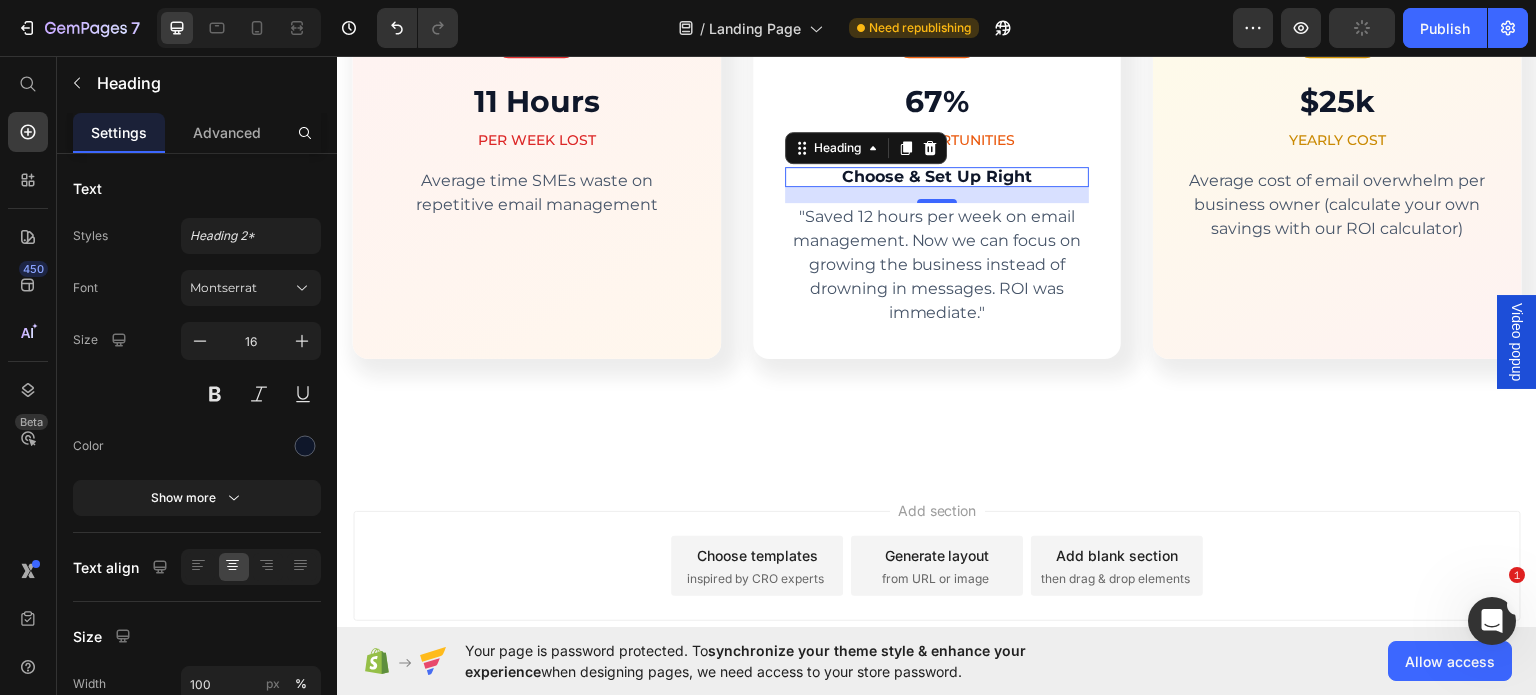 scroll, scrollTop: 4609, scrollLeft: 0, axis: vertical 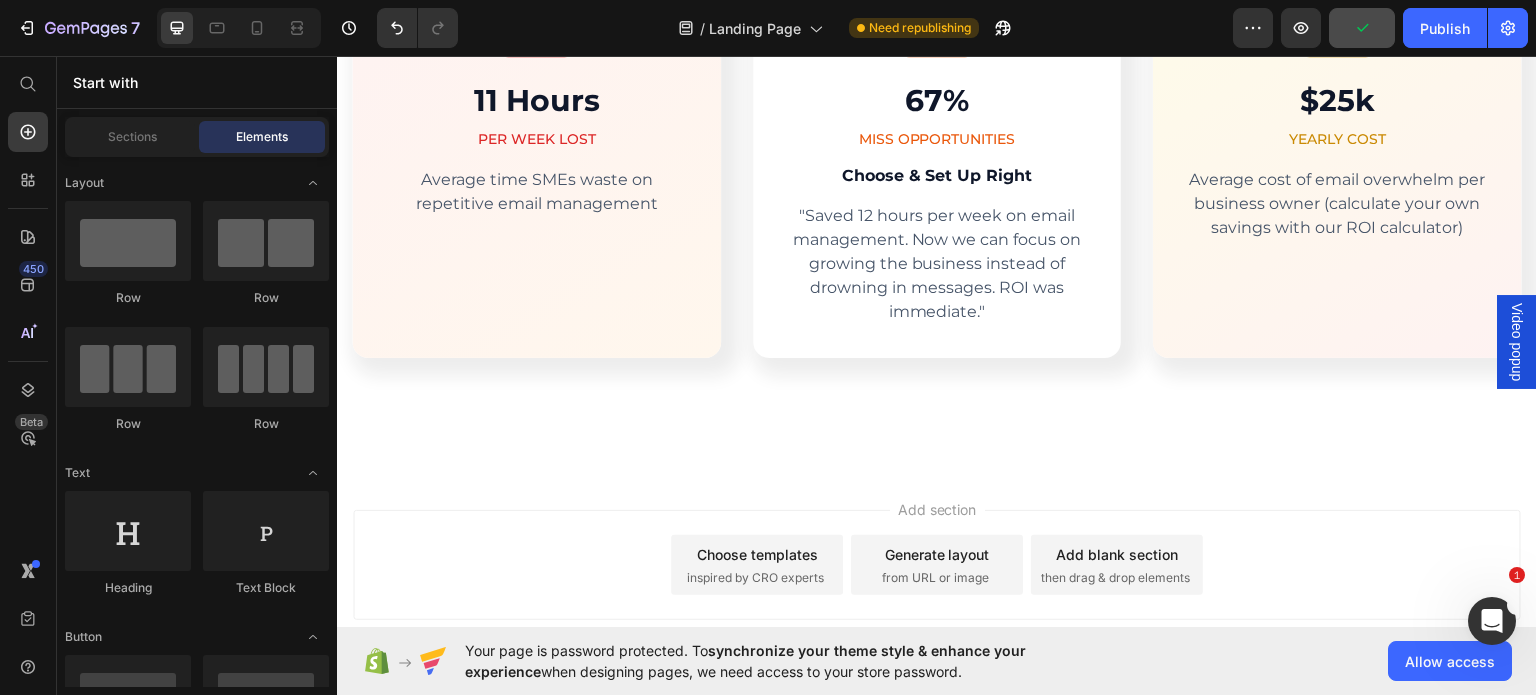 click on "Choose templates inspired by CRO experts" at bounding box center (757, 564) 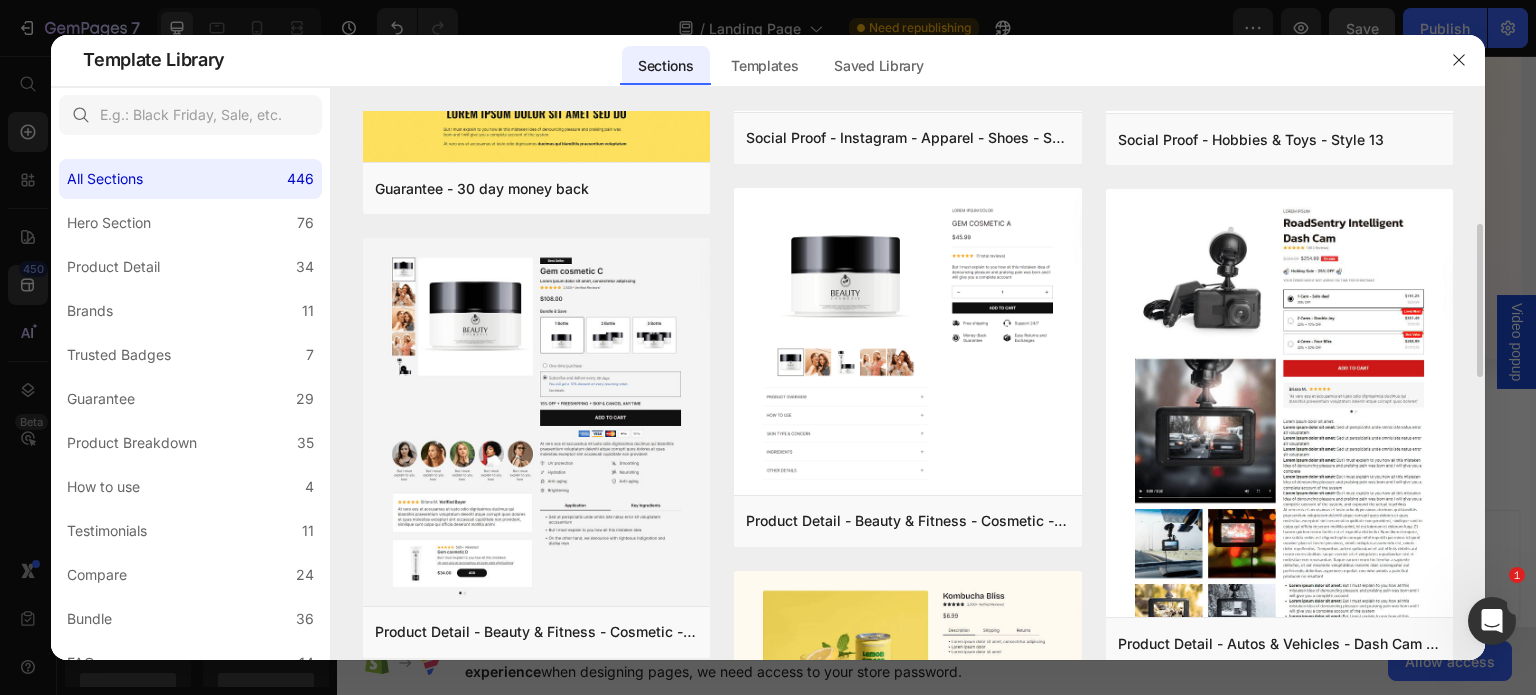scroll, scrollTop: 380, scrollLeft: 0, axis: vertical 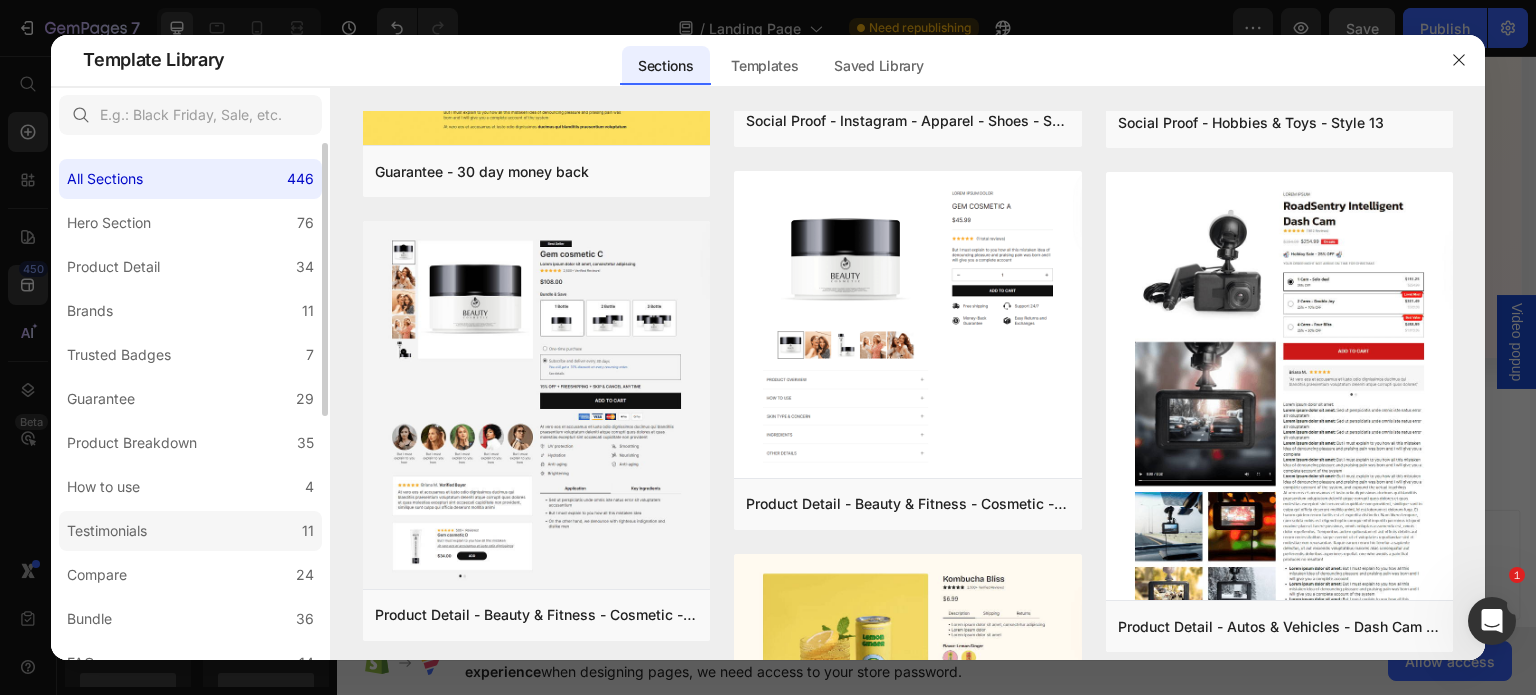 click on "Testimonials" at bounding box center [107, 531] 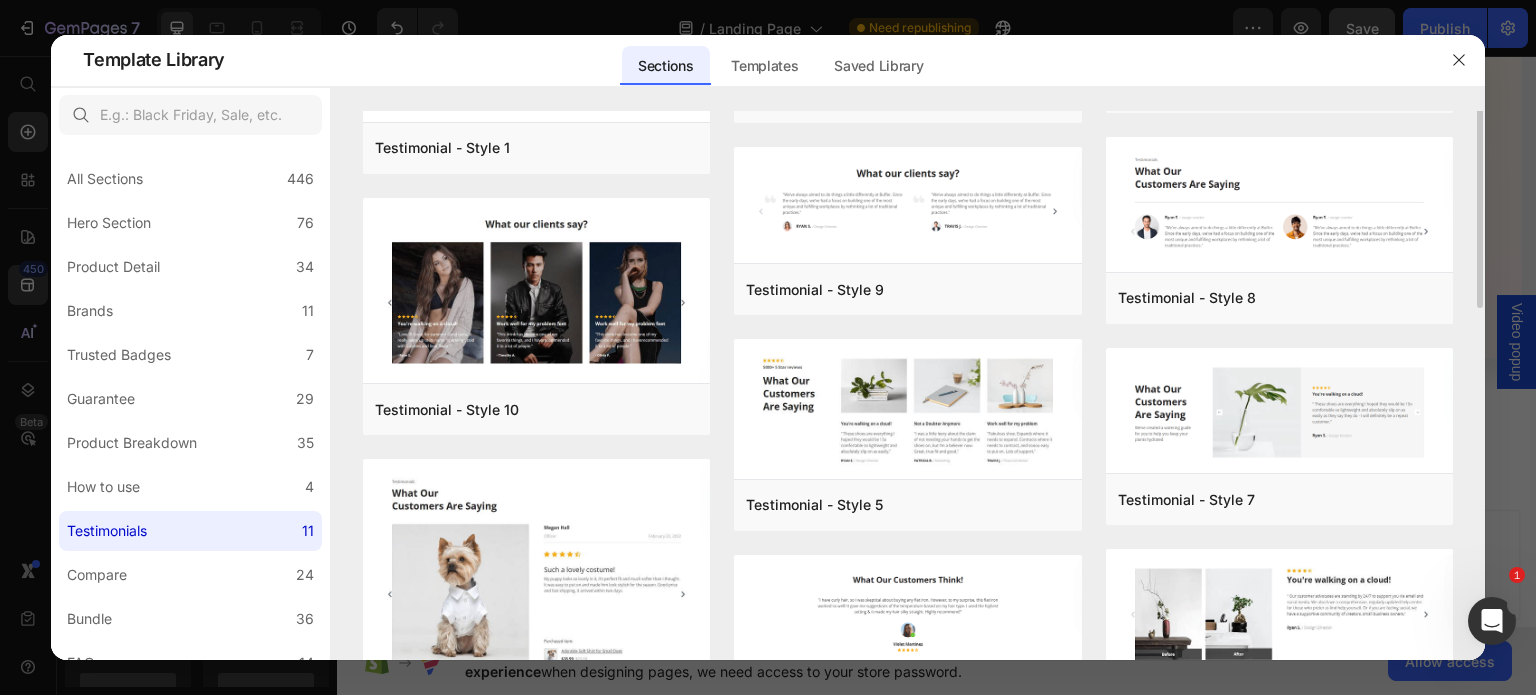 scroll, scrollTop: 0, scrollLeft: 0, axis: both 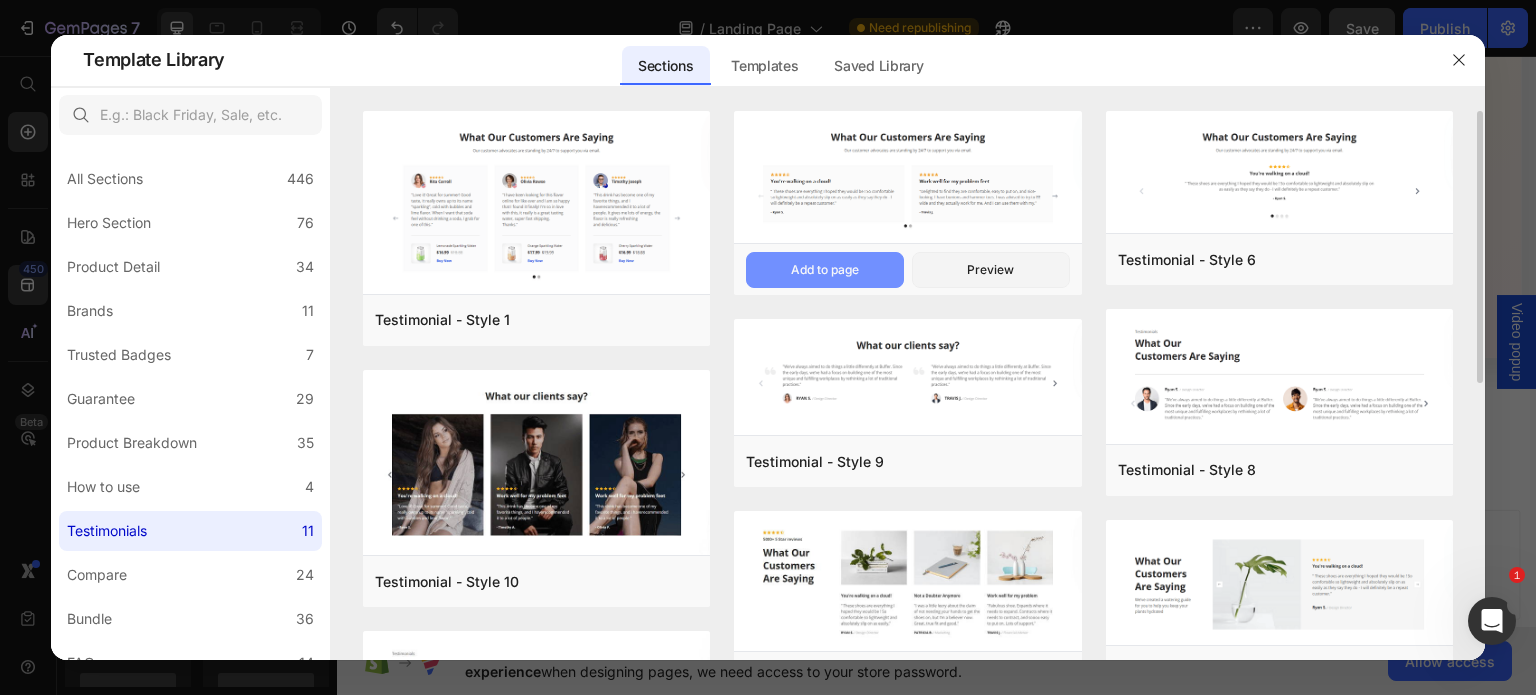 click on "Add to page" at bounding box center (825, 270) 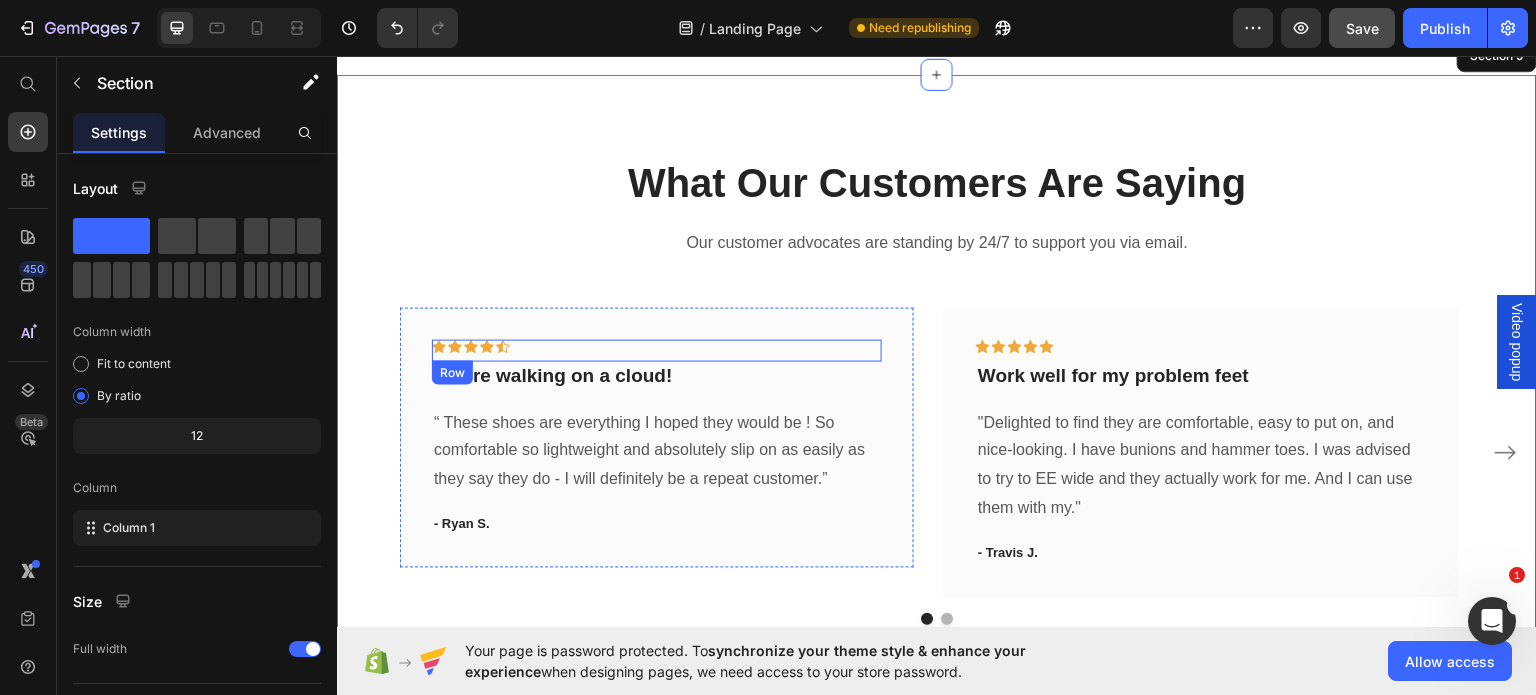 scroll, scrollTop: 5003, scrollLeft: 0, axis: vertical 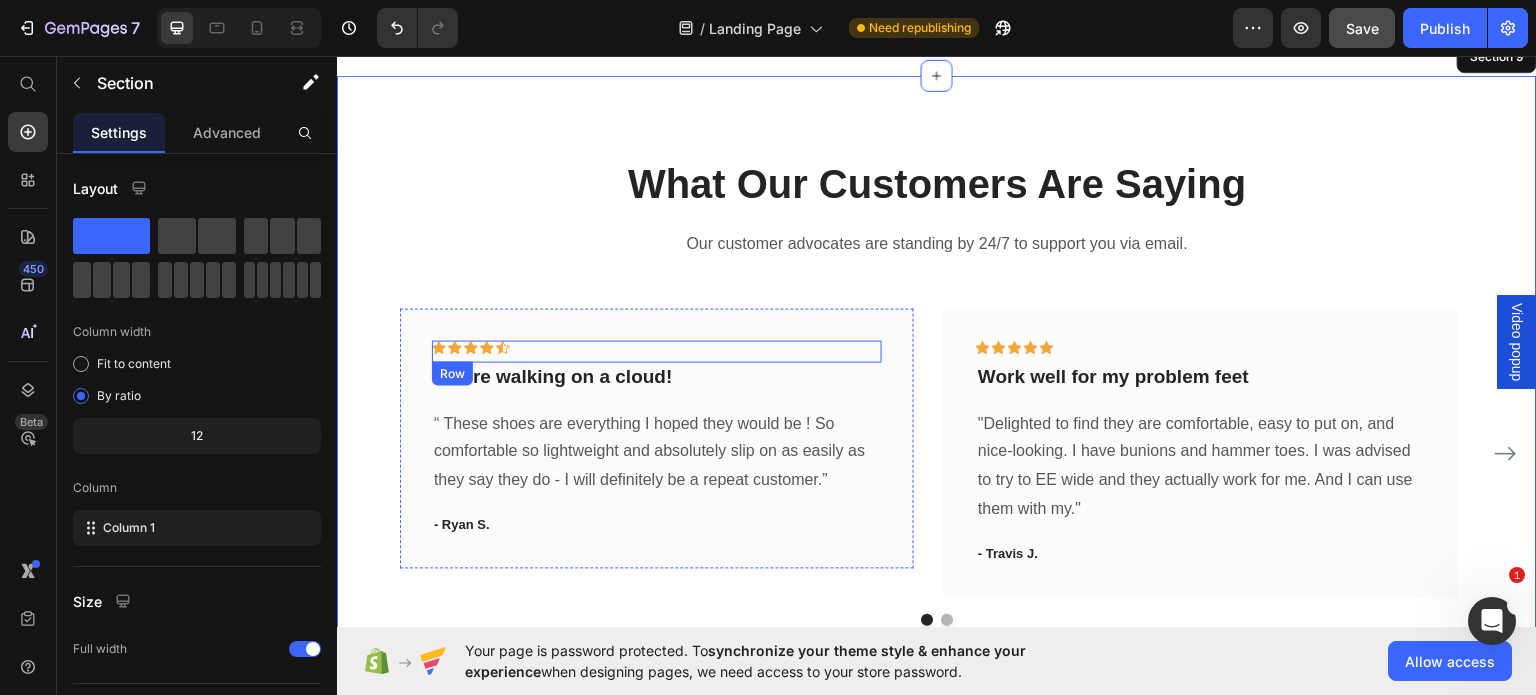 click on "Icon
Icon
Icon
Icon
Icon Row" at bounding box center [657, 351] 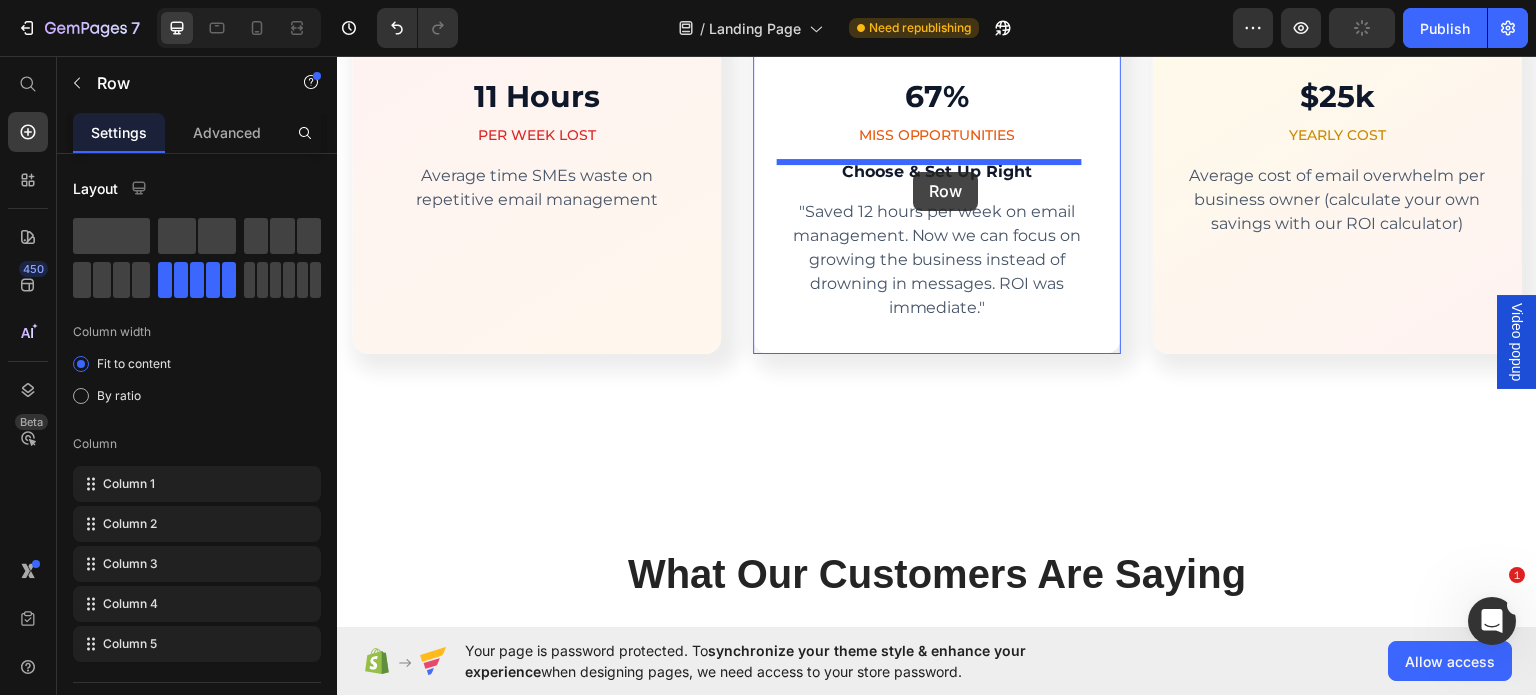 scroll, scrollTop: 4612, scrollLeft: 0, axis: vertical 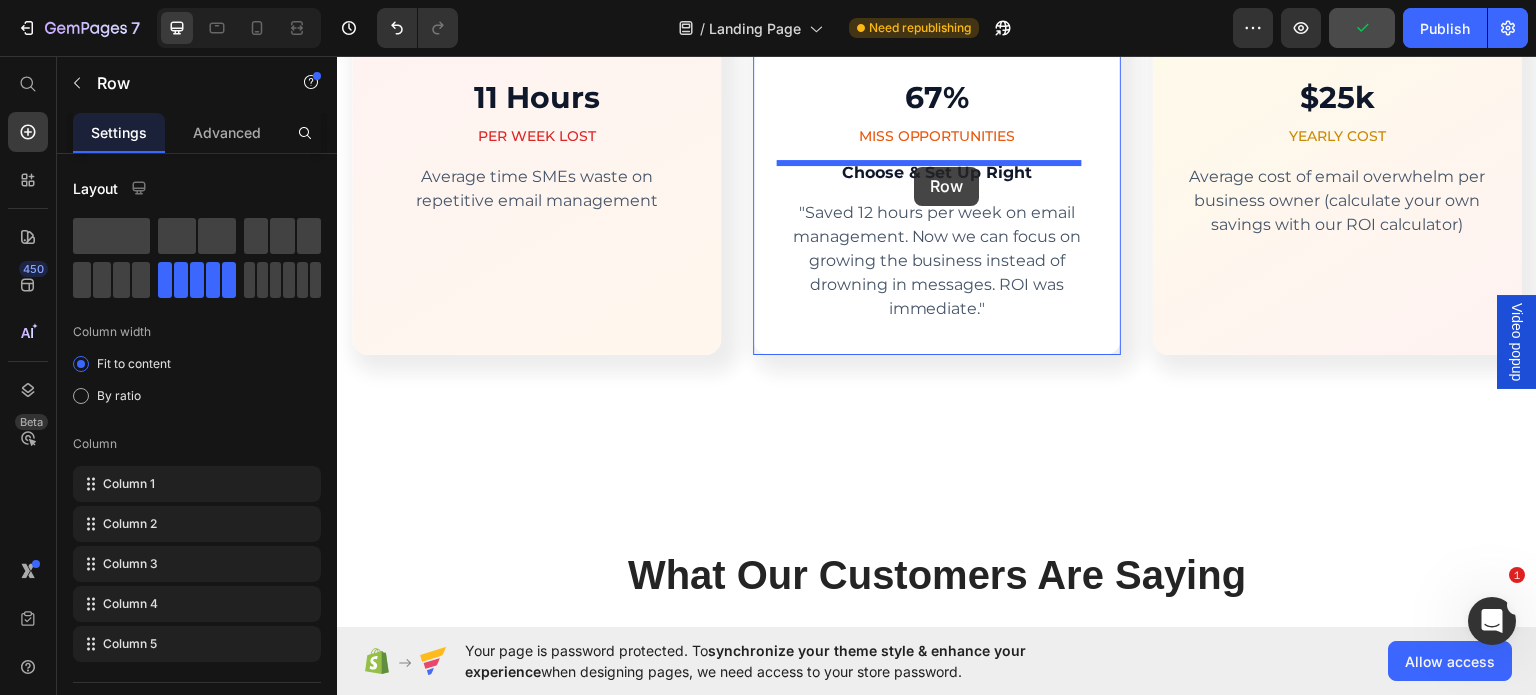 drag, startPoint x: 448, startPoint y: 383, endPoint x: 914, endPoint y: 166, distance: 514.04767 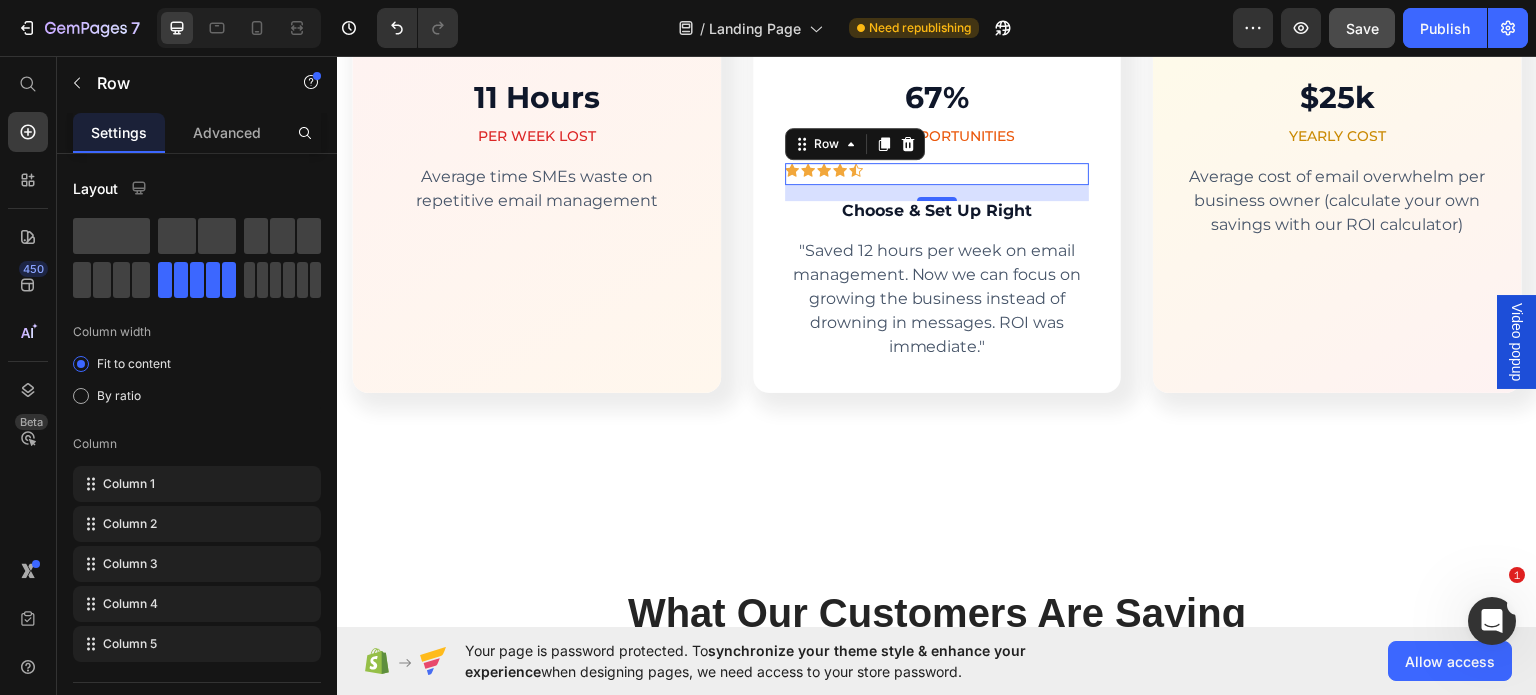 click on "Icon
Icon
Icon
Icon
Icon Row   16" at bounding box center (937, 173) 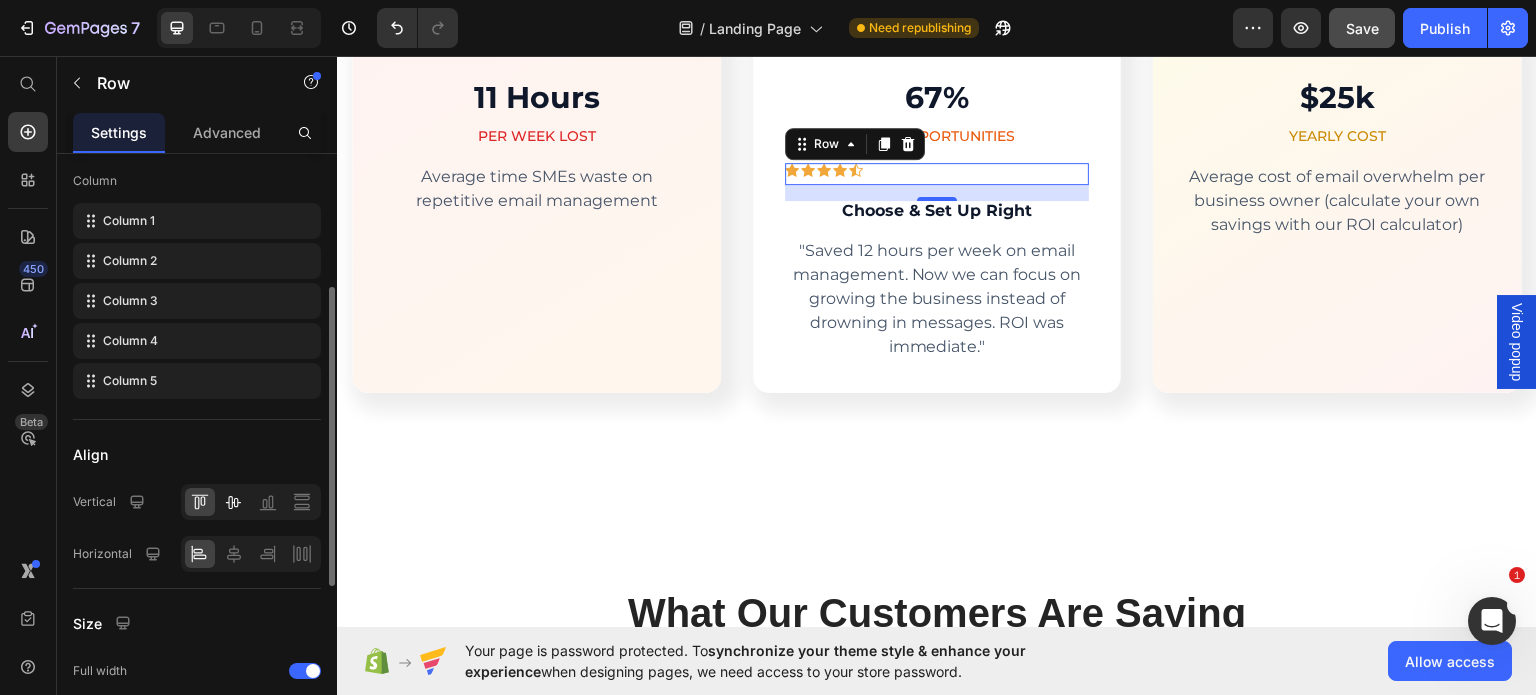 scroll, scrollTop: 265, scrollLeft: 0, axis: vertical 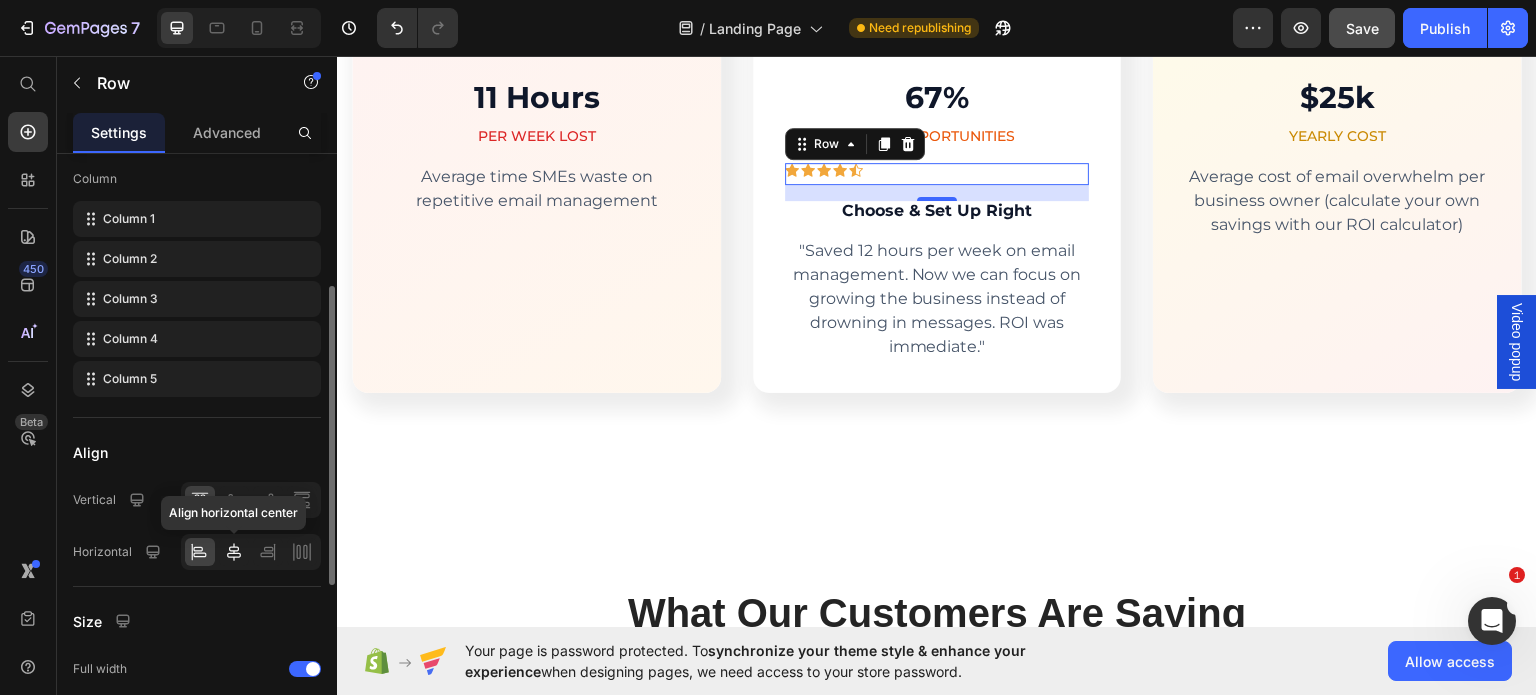 click 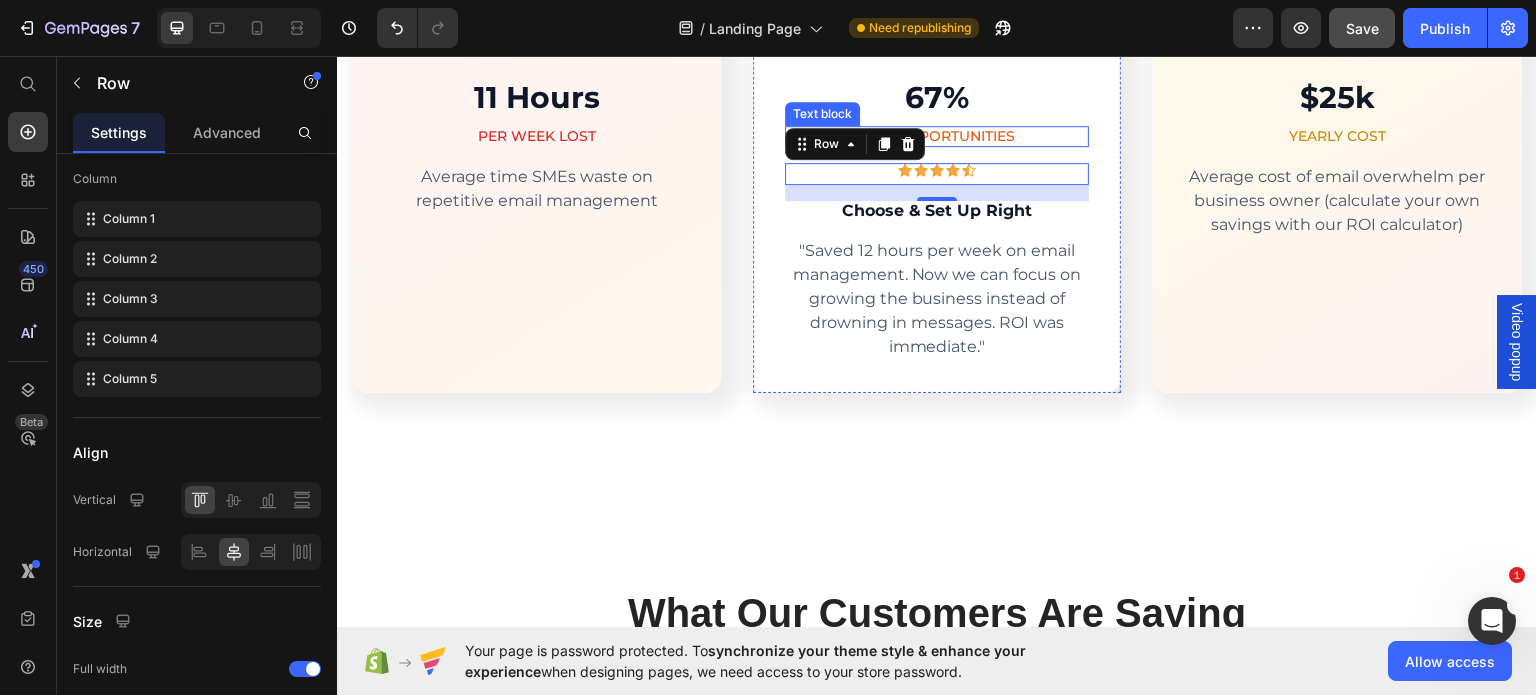 click on "MISS OPPORTUNITIES" at bounding box center [937, 135] 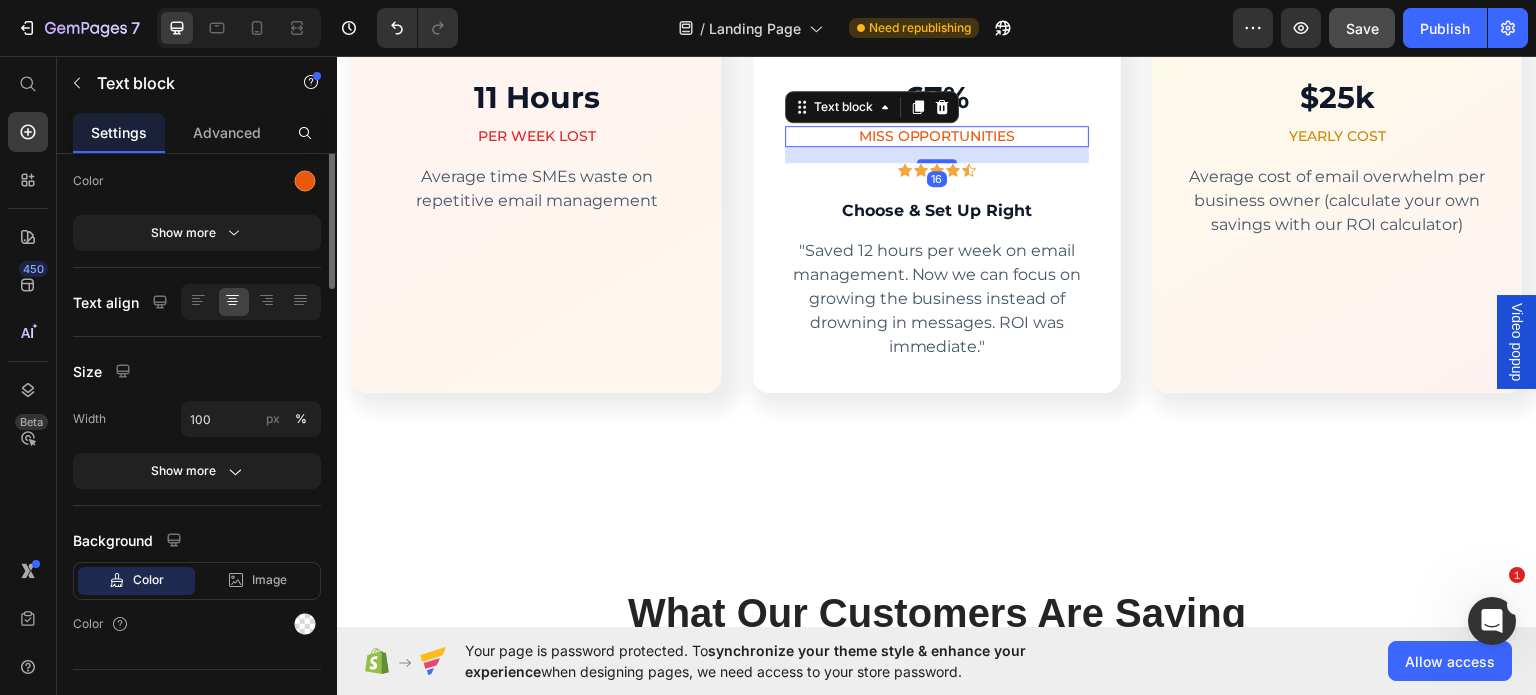 scroll, scrollTop: 0, scrollLeft: 0, axis: both 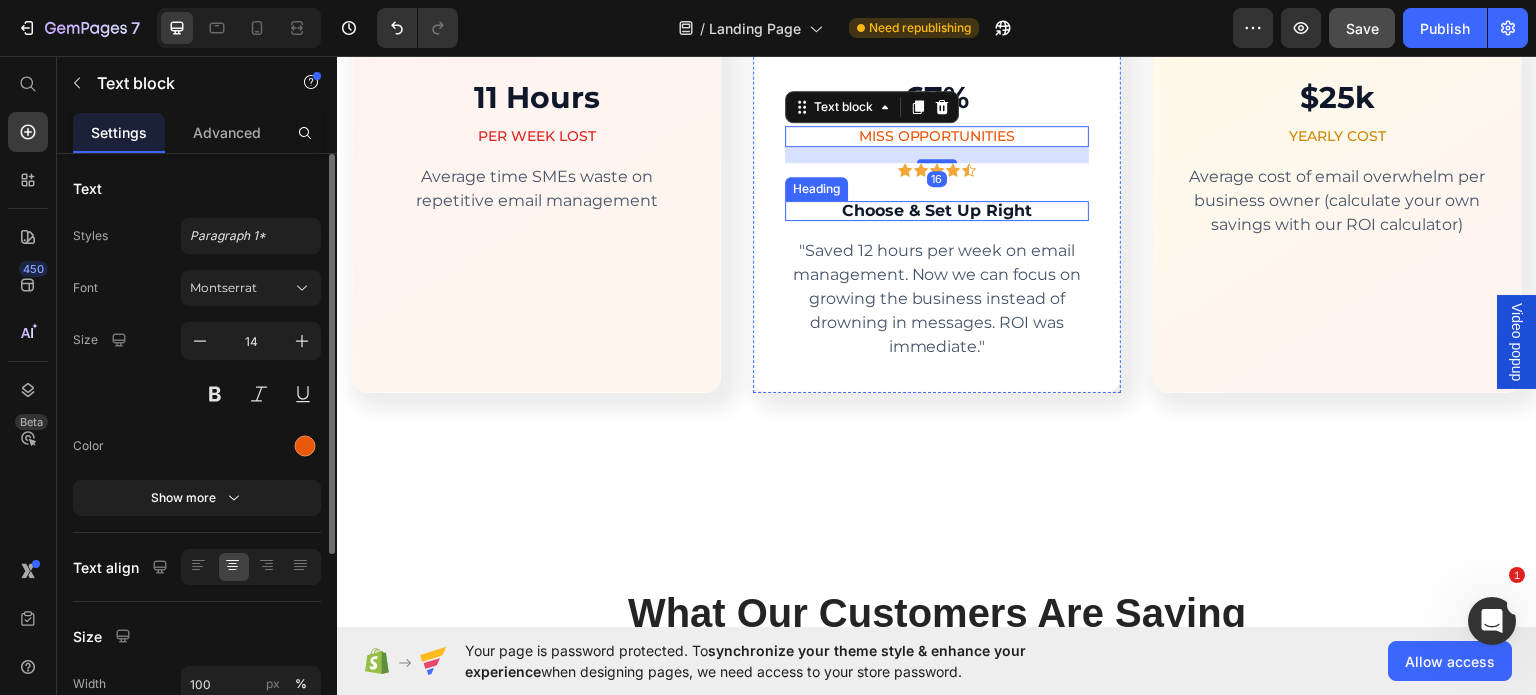 click on "Choose & Set Up Right" at bounding box center (937, 210) 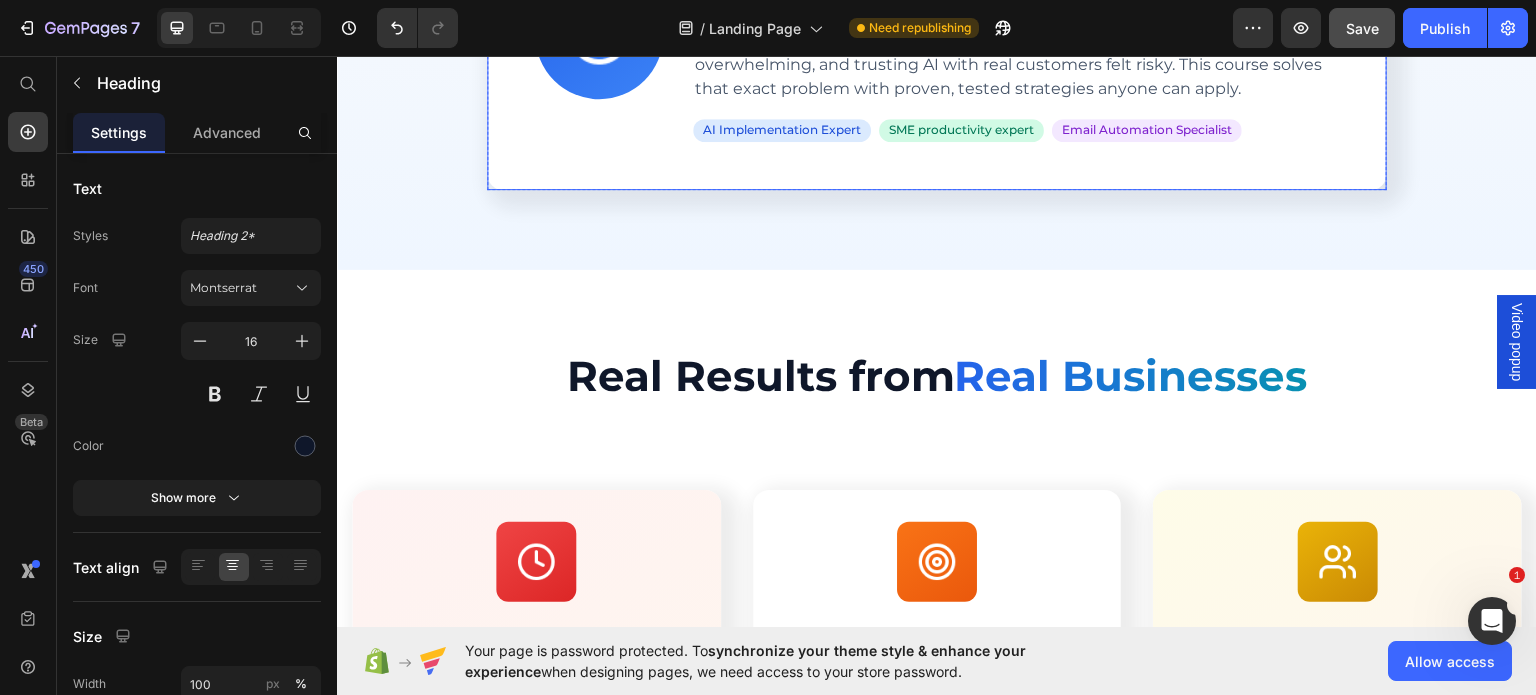 scroll, scrollTop: 4063, scrollLeft: 0, axis: vertical 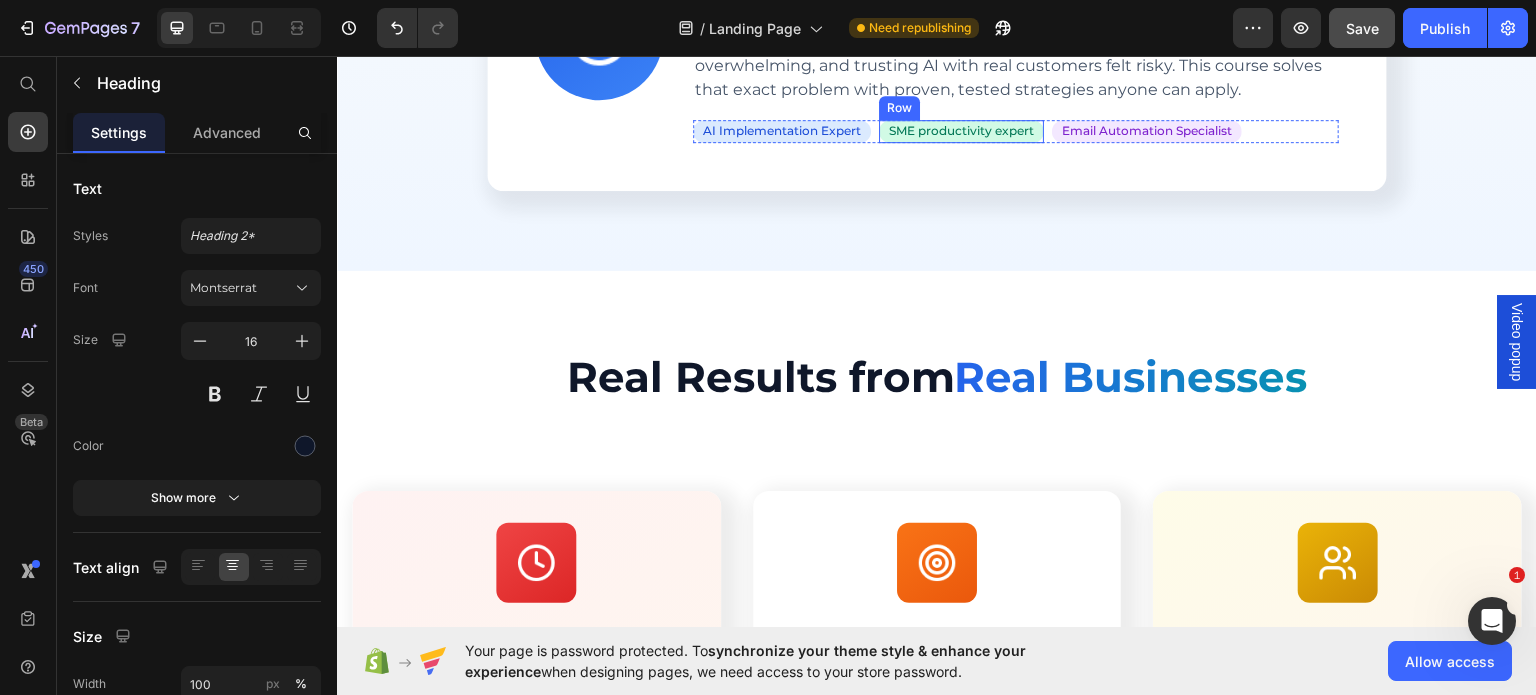 click on "SME productivity expert Text block Row" at bounding box center (961, 130) 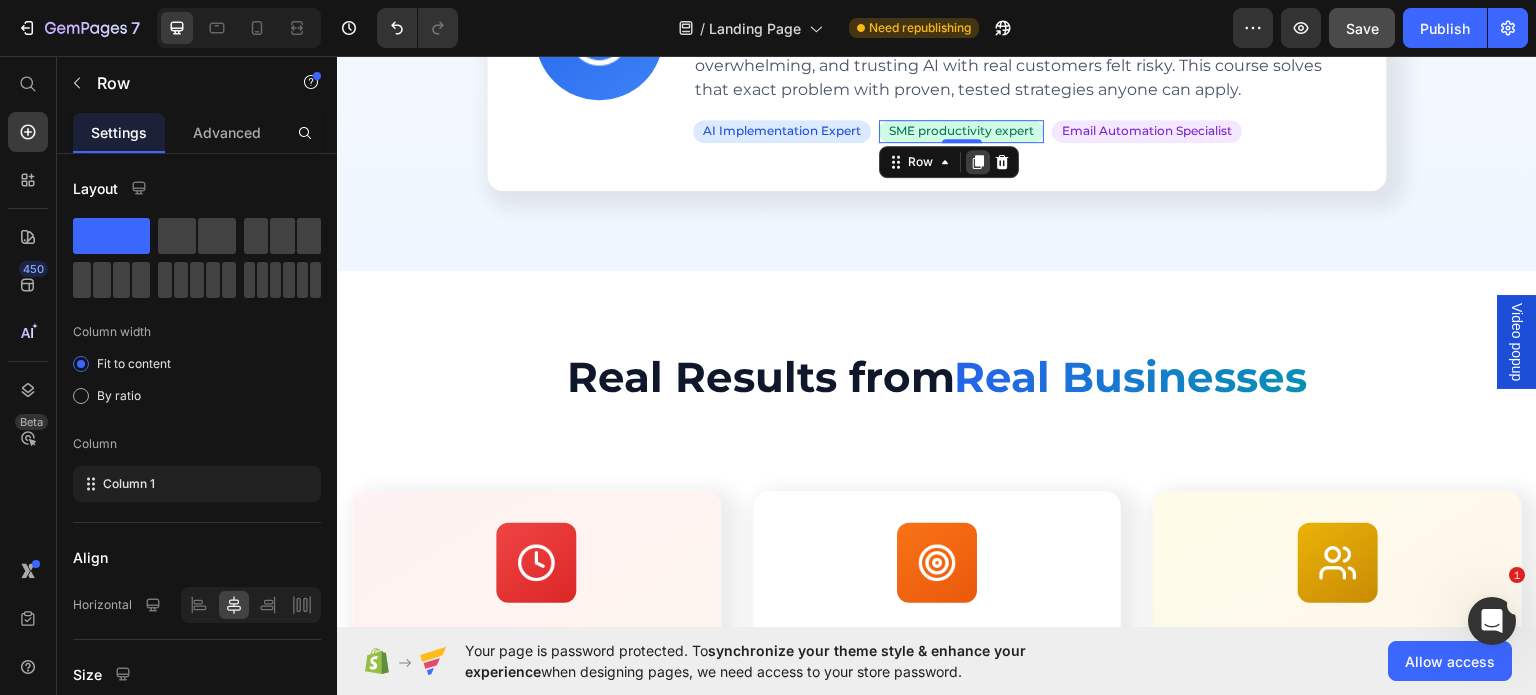 click 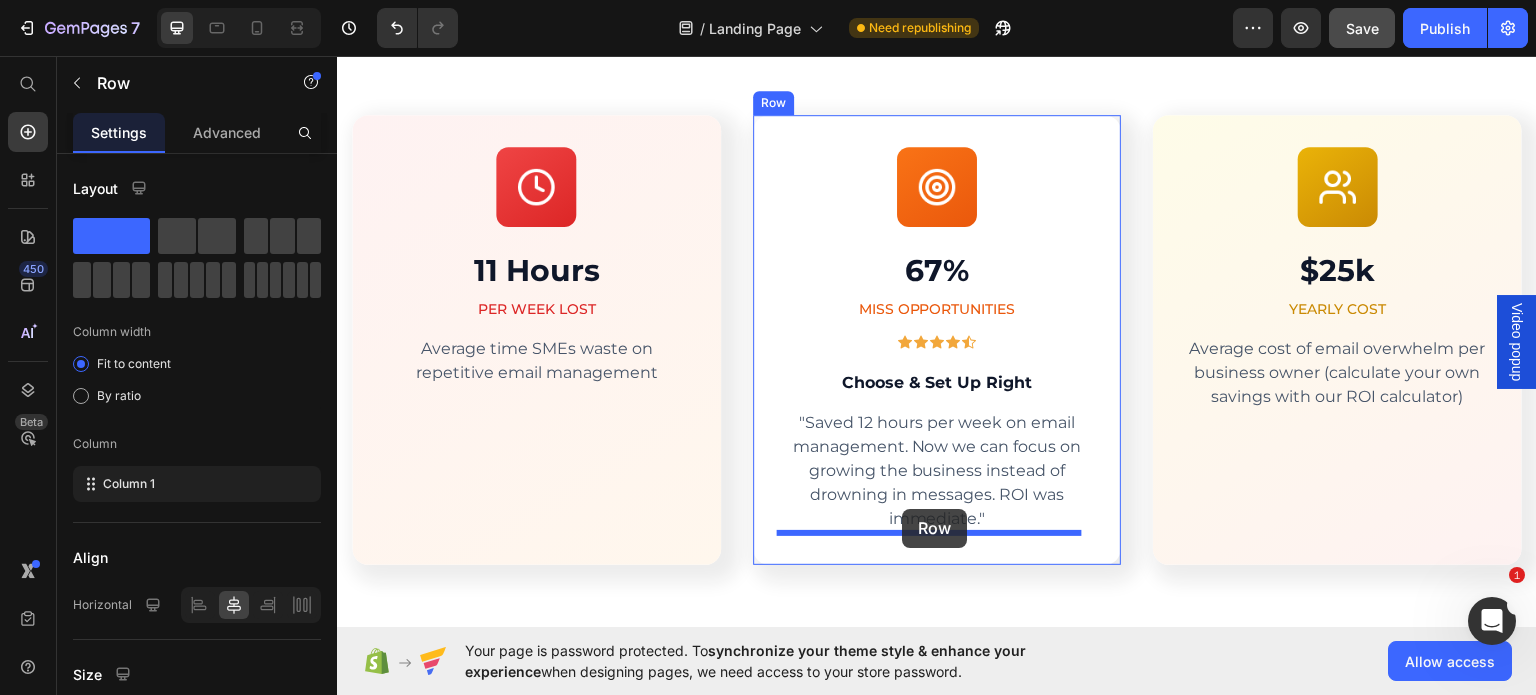 drag, startPoint x: 889, startPoint y: 112, endPoint x: 902, endPoint y: 508, distance: 396.21332 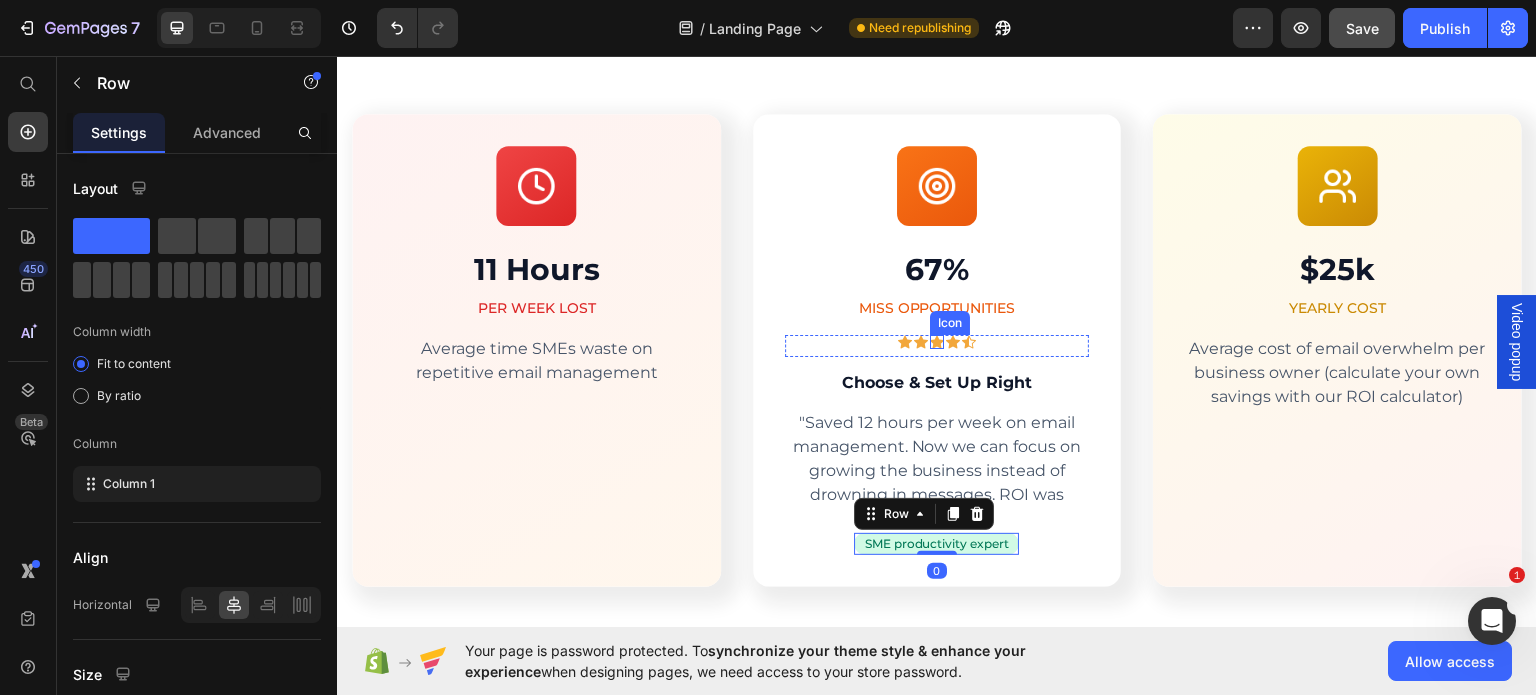 scroll, scrollTop: 4441, scrollLeft: 0, axis: vertical 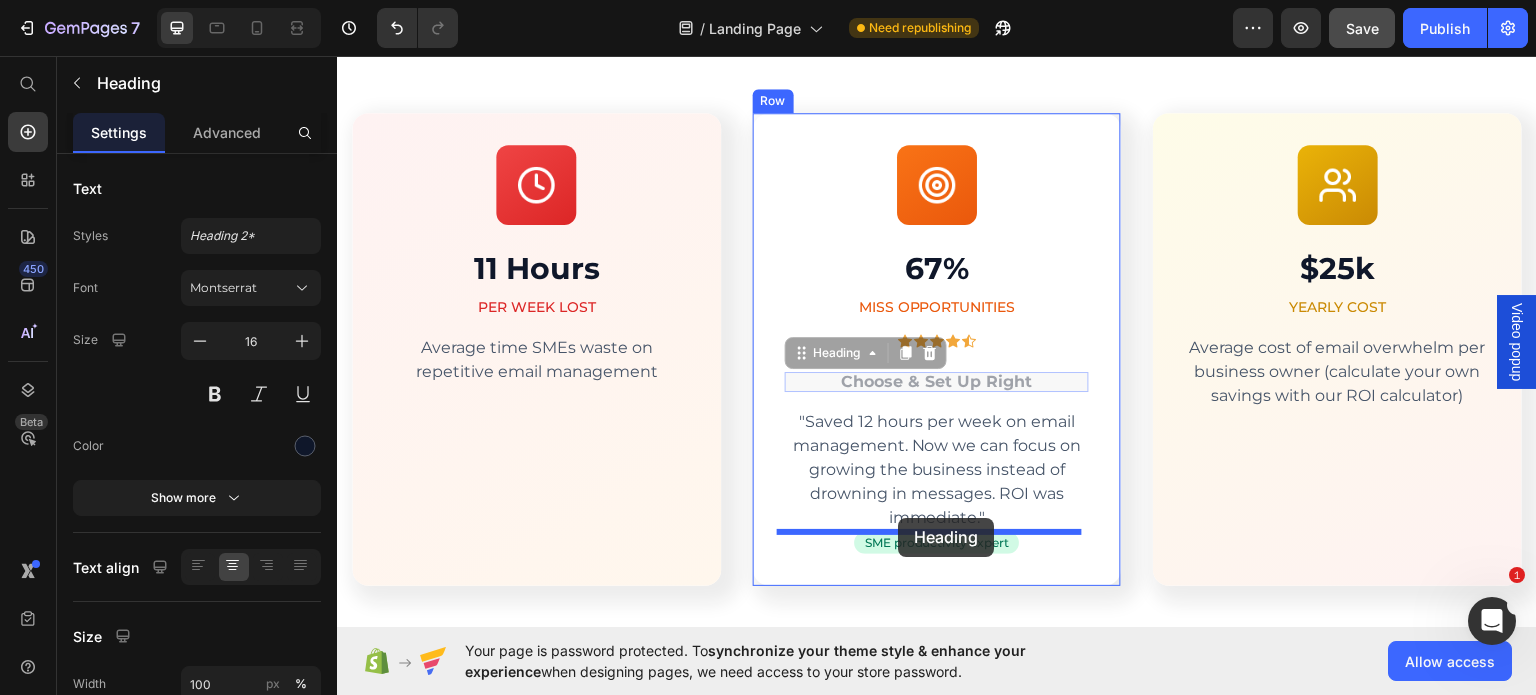 drag, startPoint x: 889, startPoint y: 378, endPoint x: 898, endPoint y: 517, distance: 139.29106 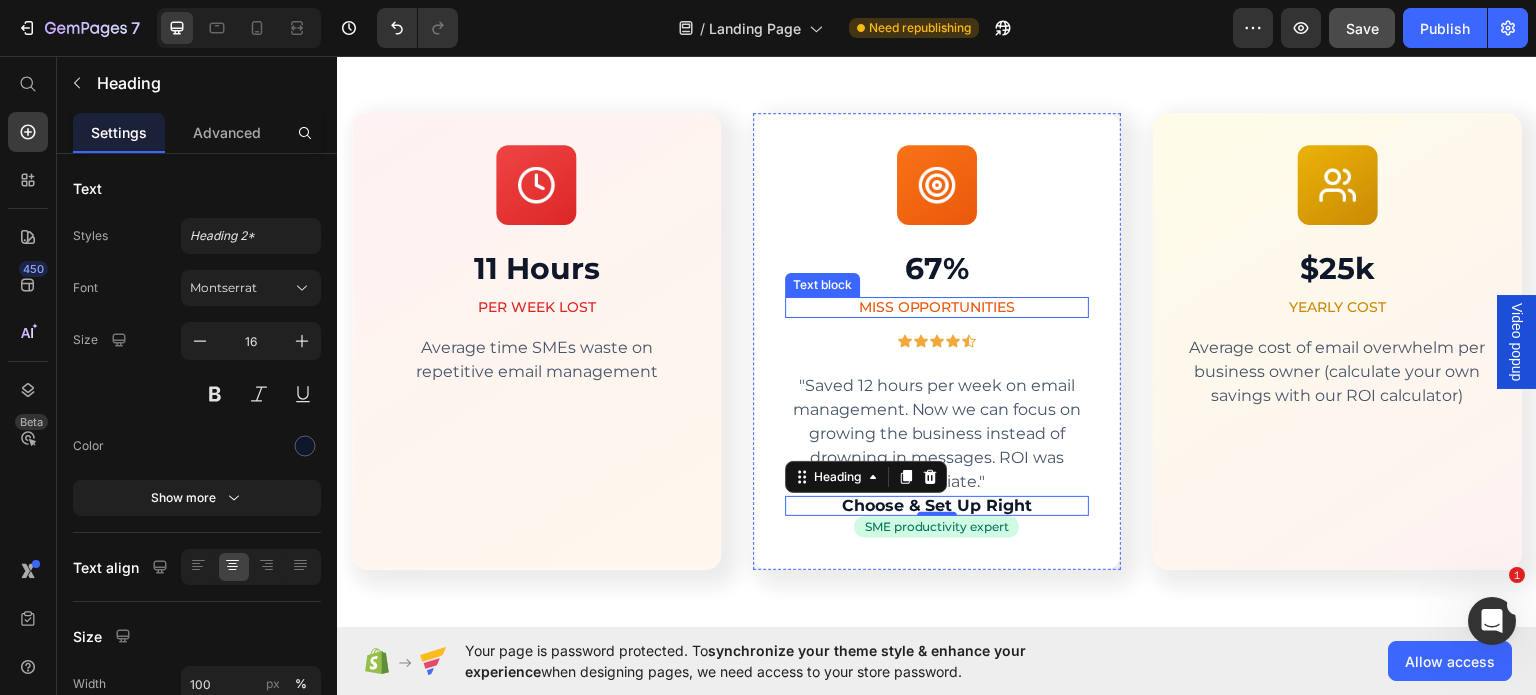 click on "MISS OPPORTUNITIES" at bounding box center (937, 306) 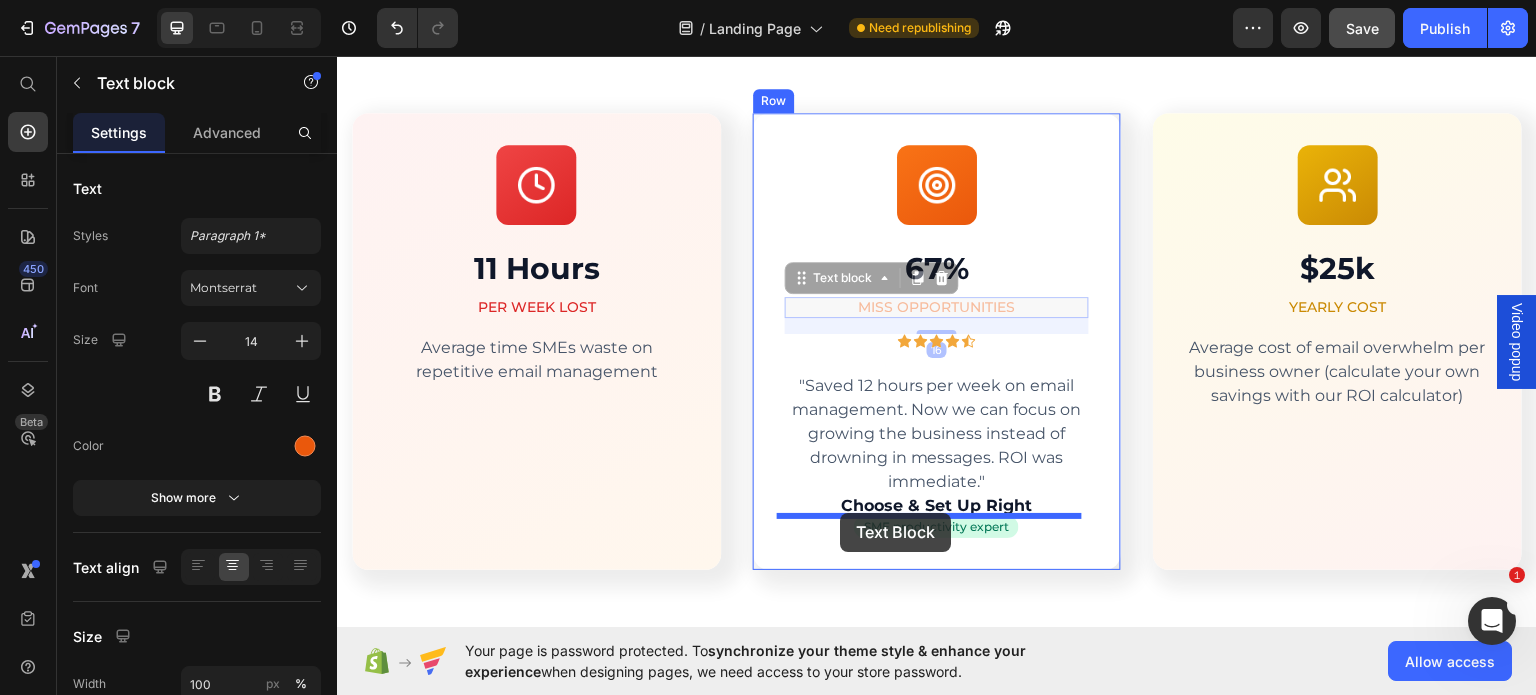 drag, startPoint x: 793, startPoint y: 275, endPoint x: 840, endPoint y: 512, distance: 241.6154 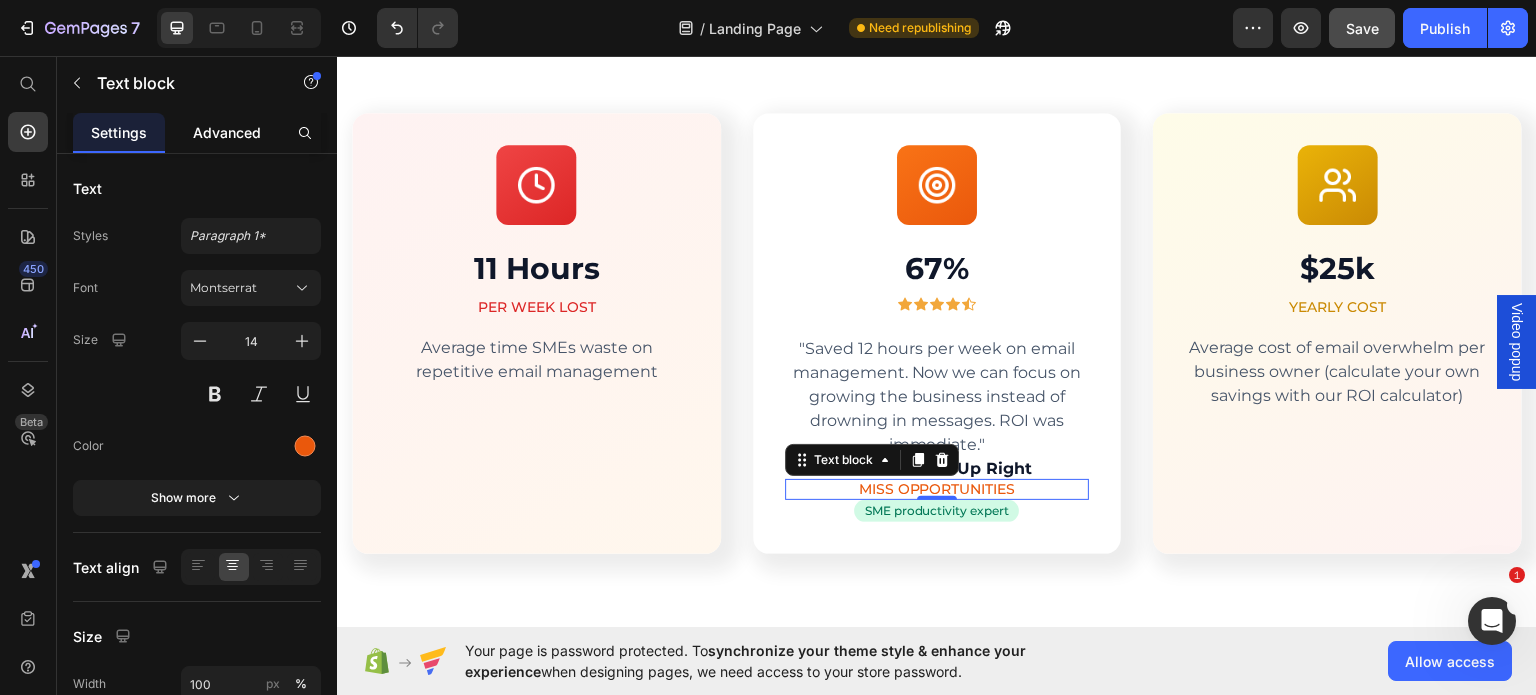 click on "Advanced" at bounding box center [227, 132] 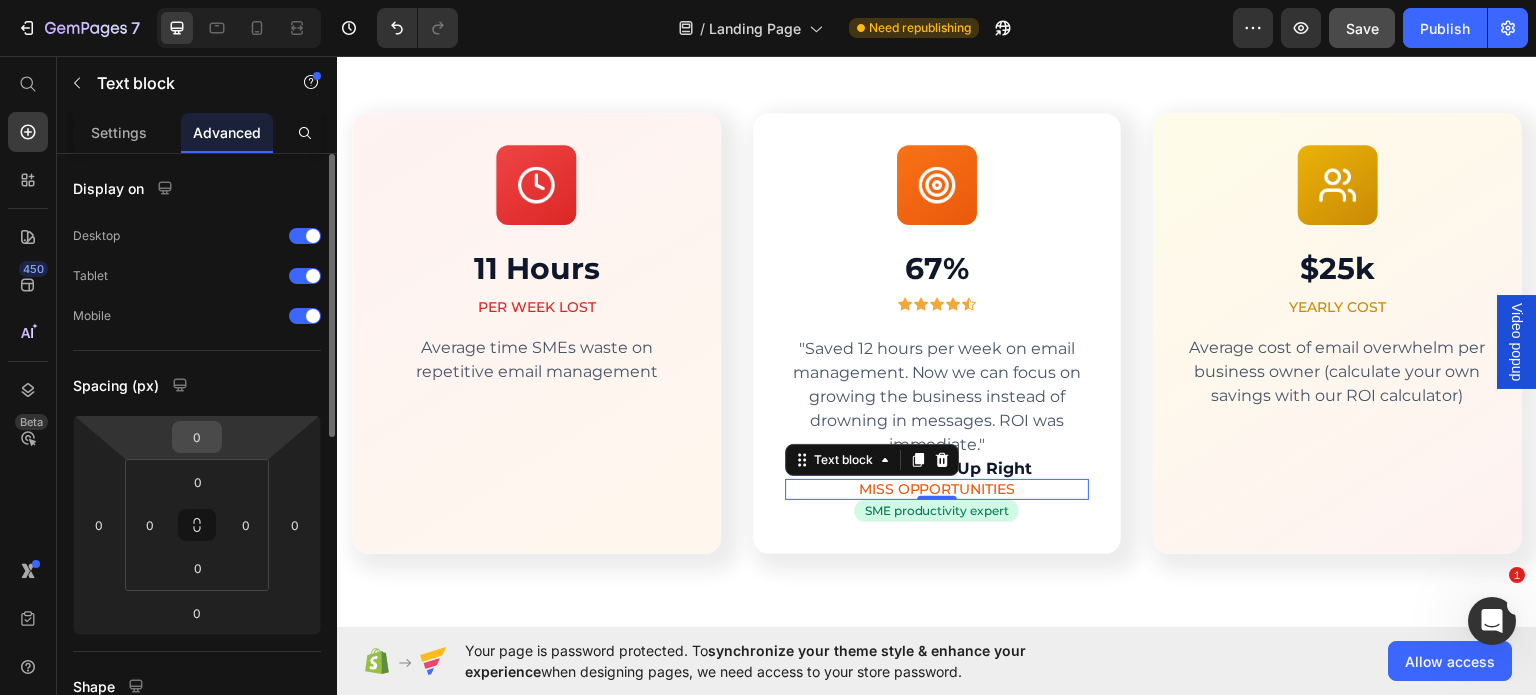 click on "0" at bounding box center (197, 437) 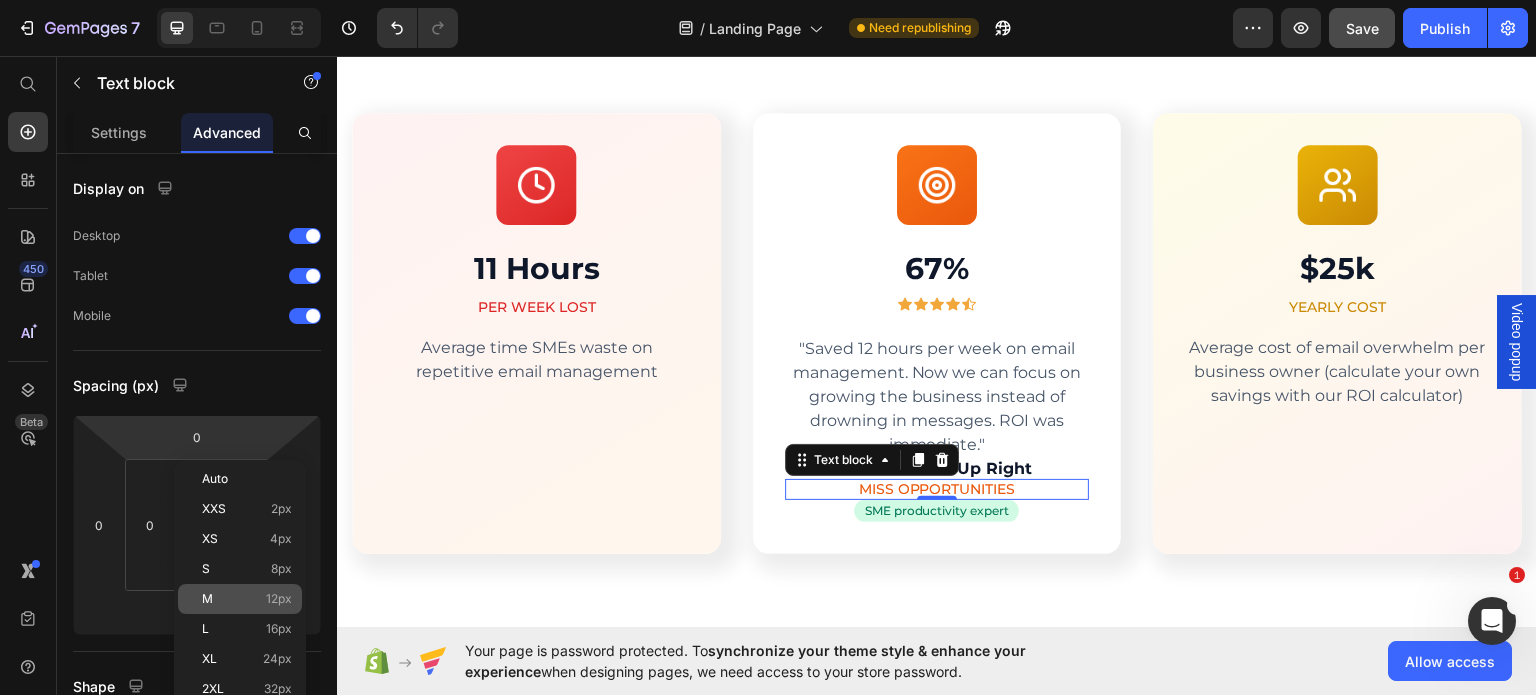 click on "M 12px" 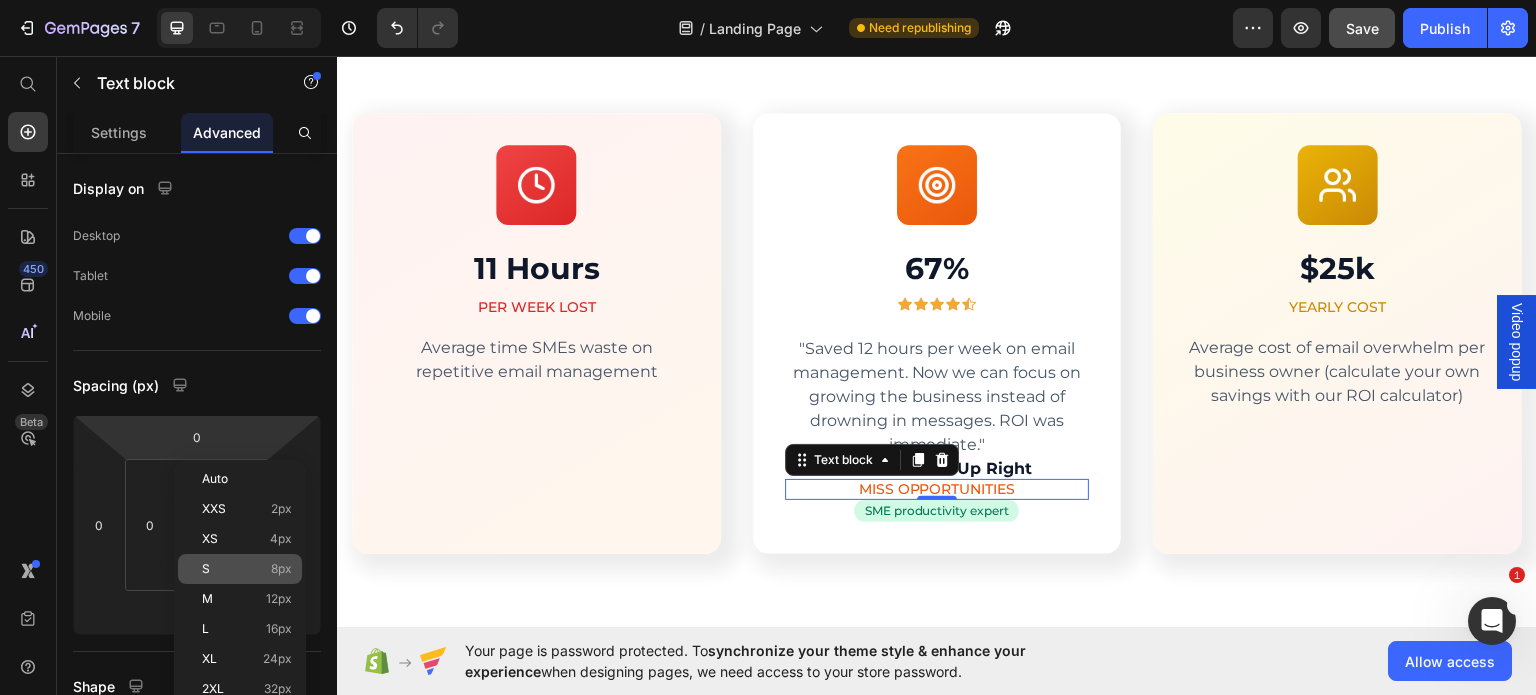 type on "12" 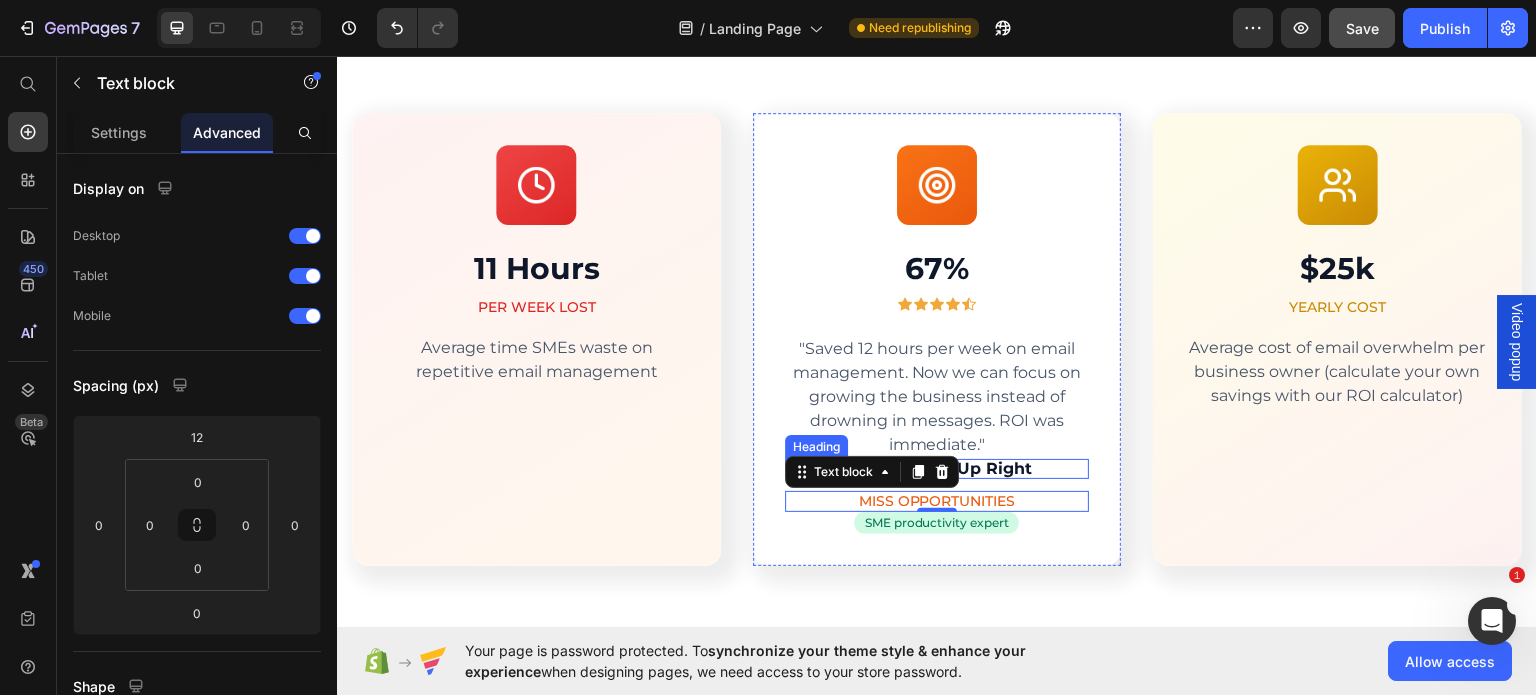 click on "Choose & Set Up Right" at bounding box center [937, 468] 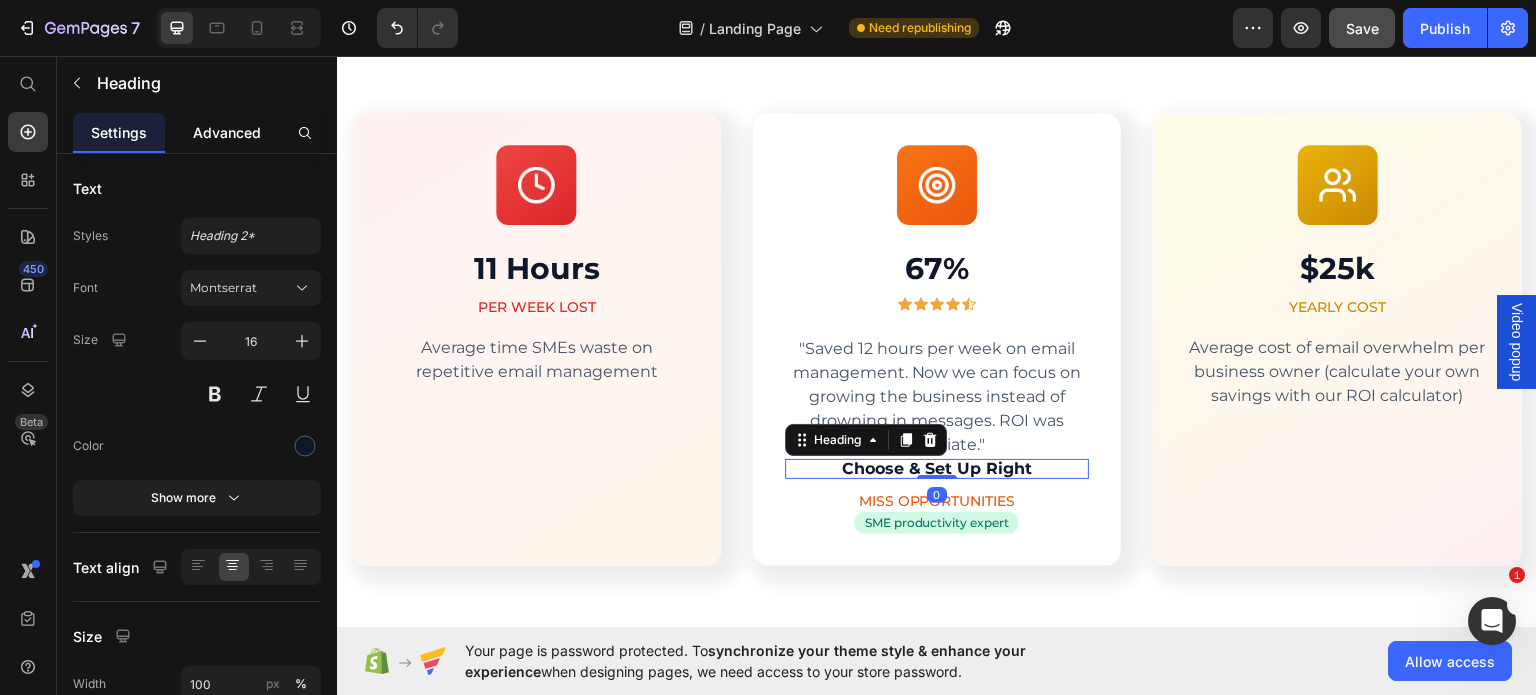 click on "Advanced" at bounding box center [227, 132] 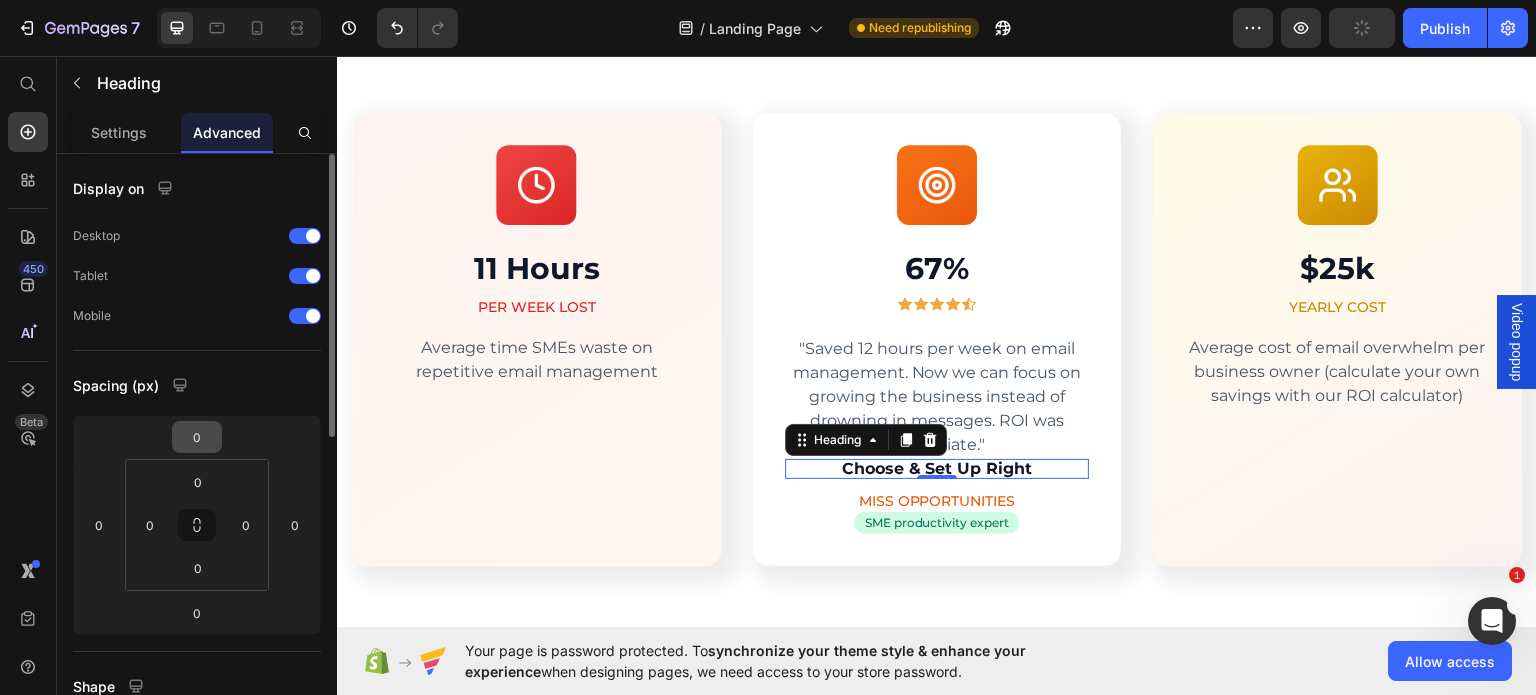 click on "0" at bounding box center [197, 437] 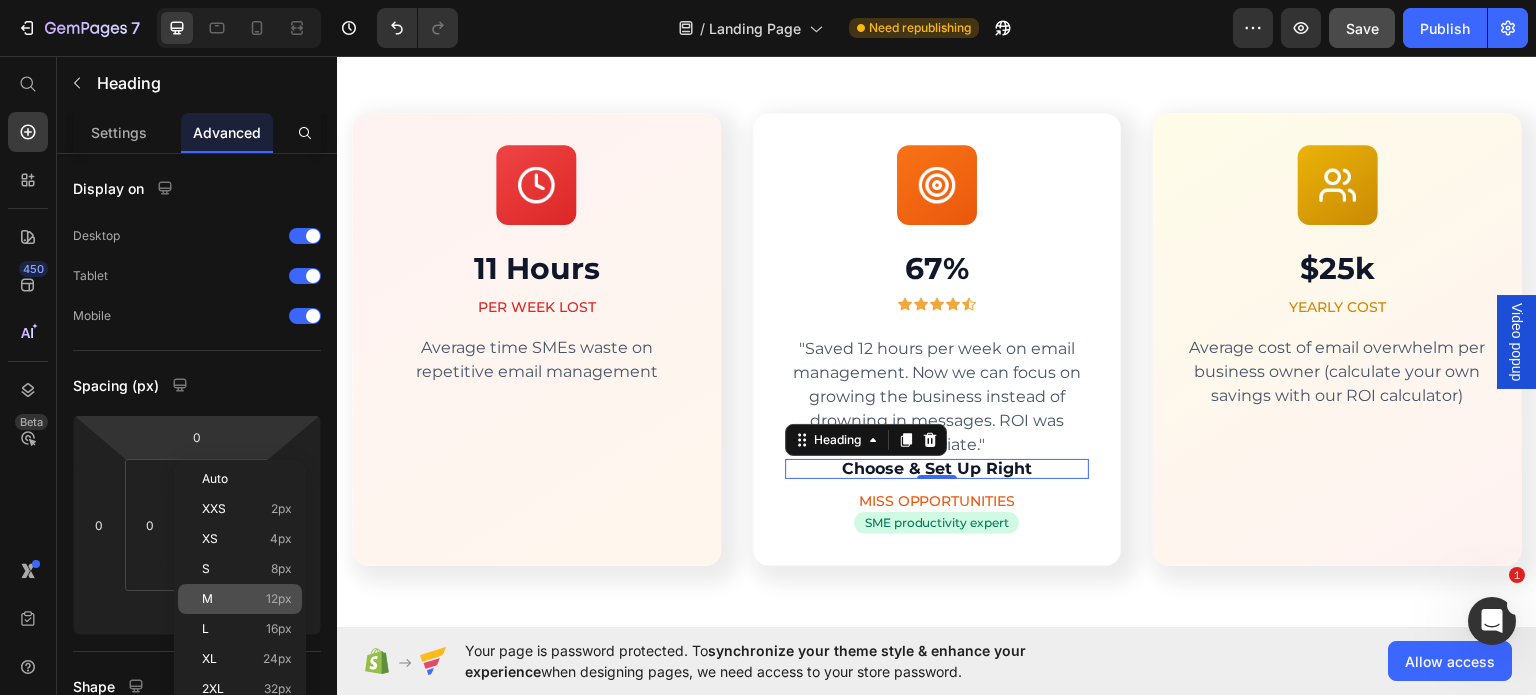click on "M 12px" at bounding box center [247, 599] 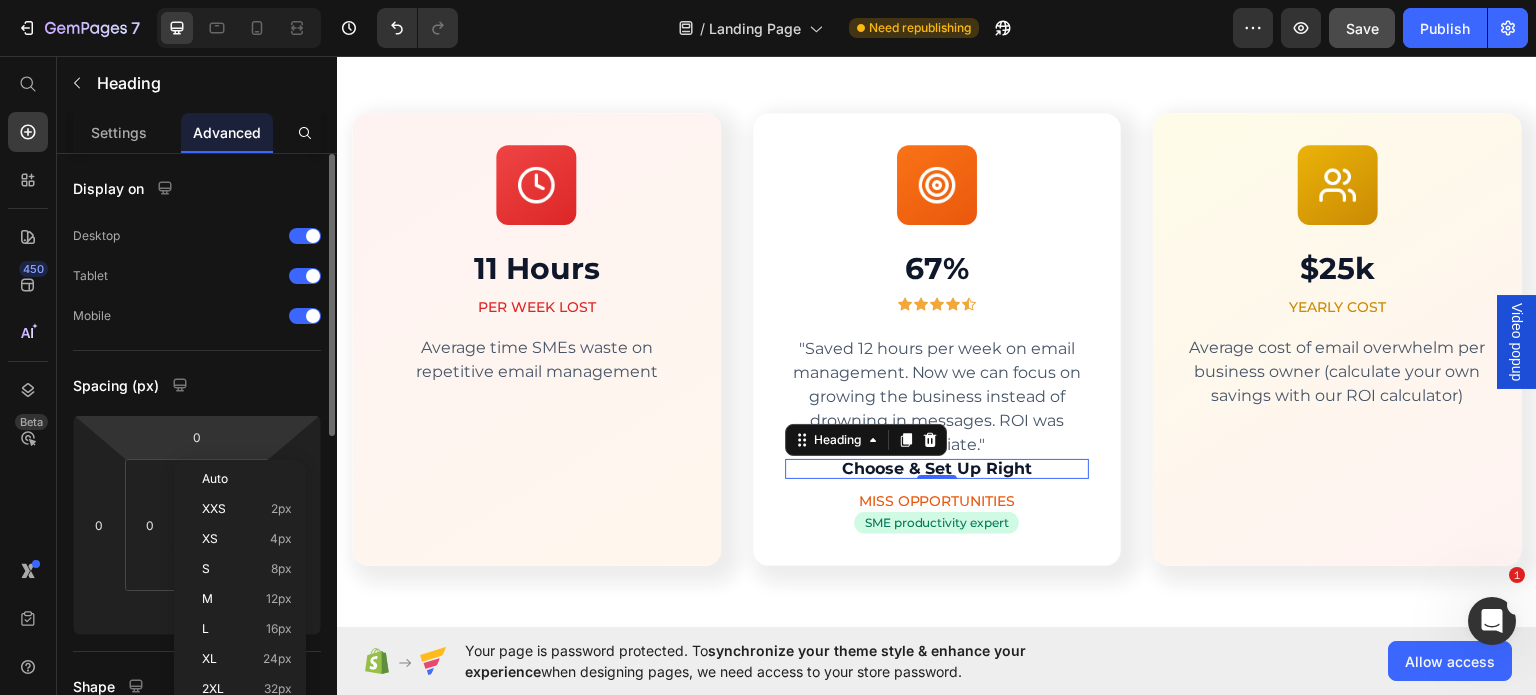 type on "12" 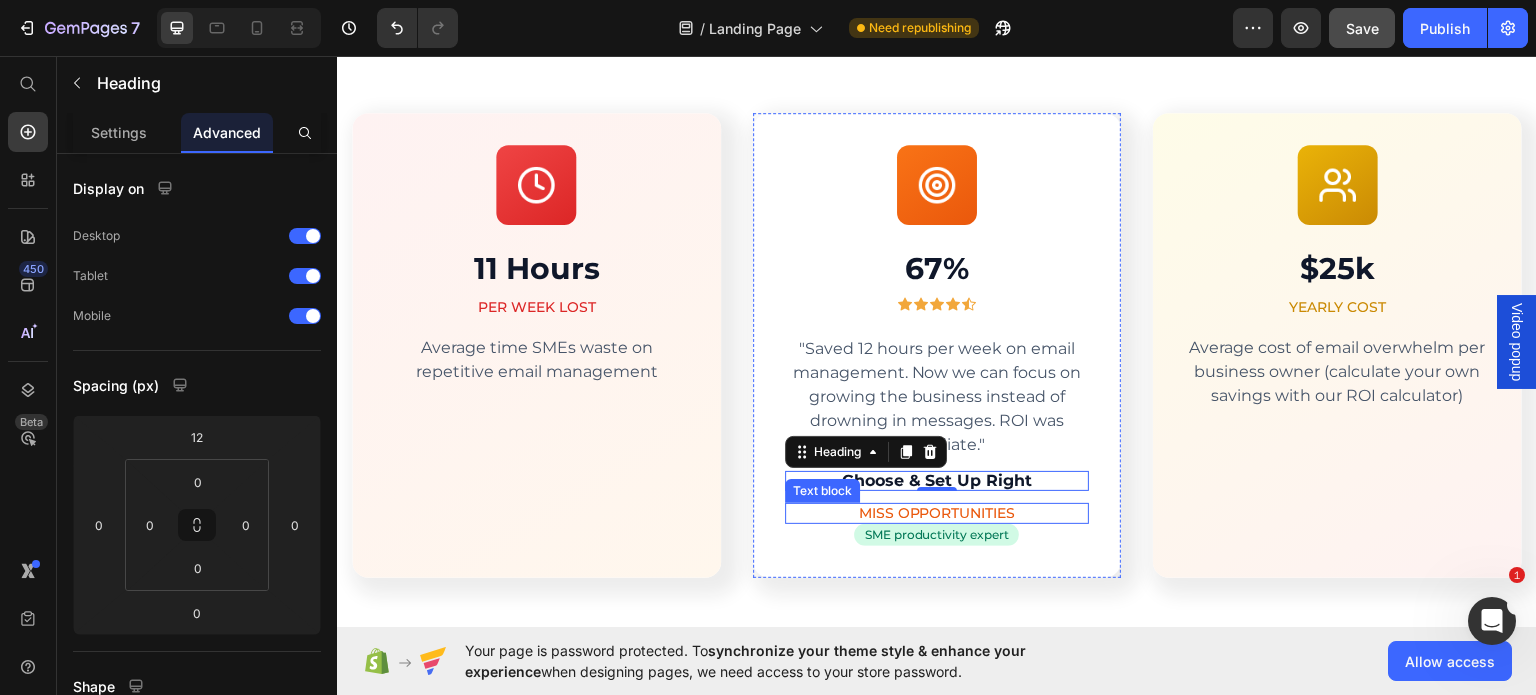 drag, startPoint x: 964, startPoint y: 514, endPoint x: 642, endPoint y: 516, distance: 322.00623 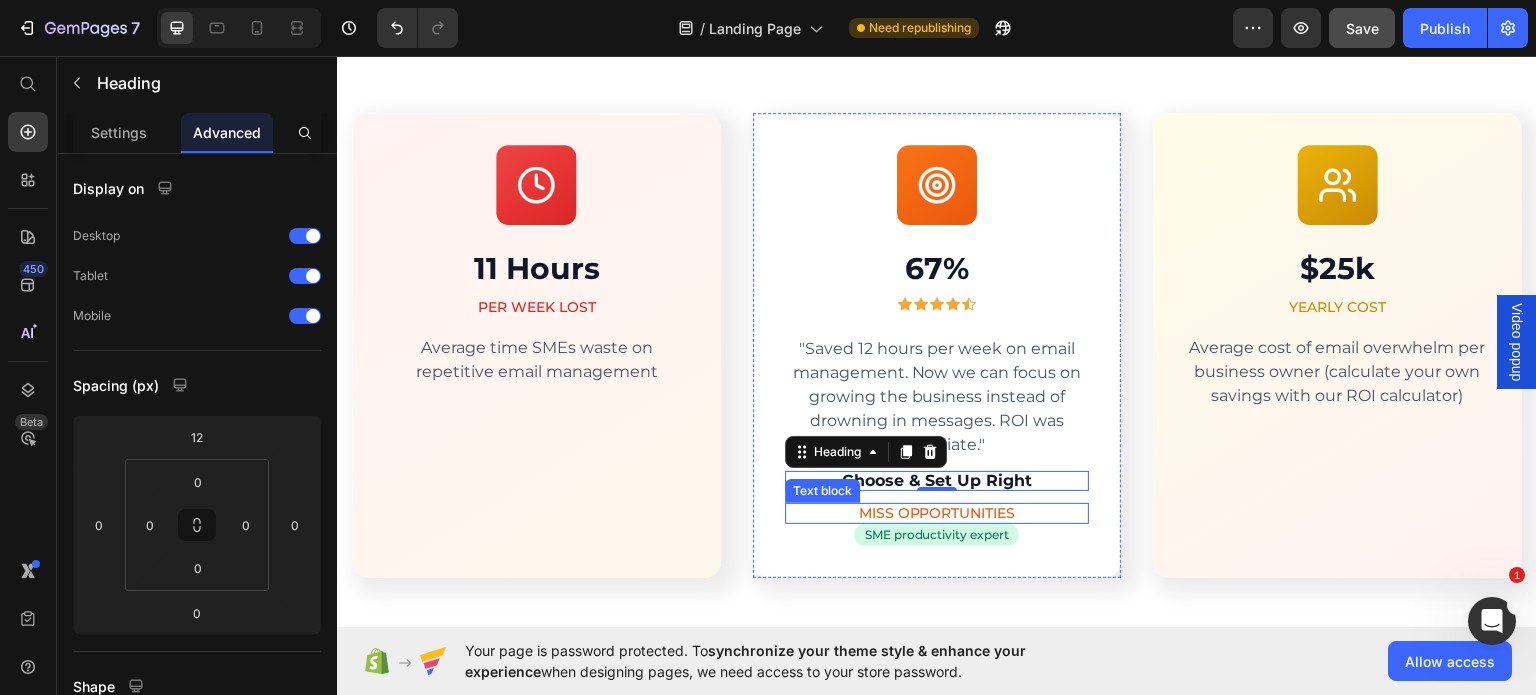 click on "MISS OPPORTUNITIES" at bounding box center [937, 512] 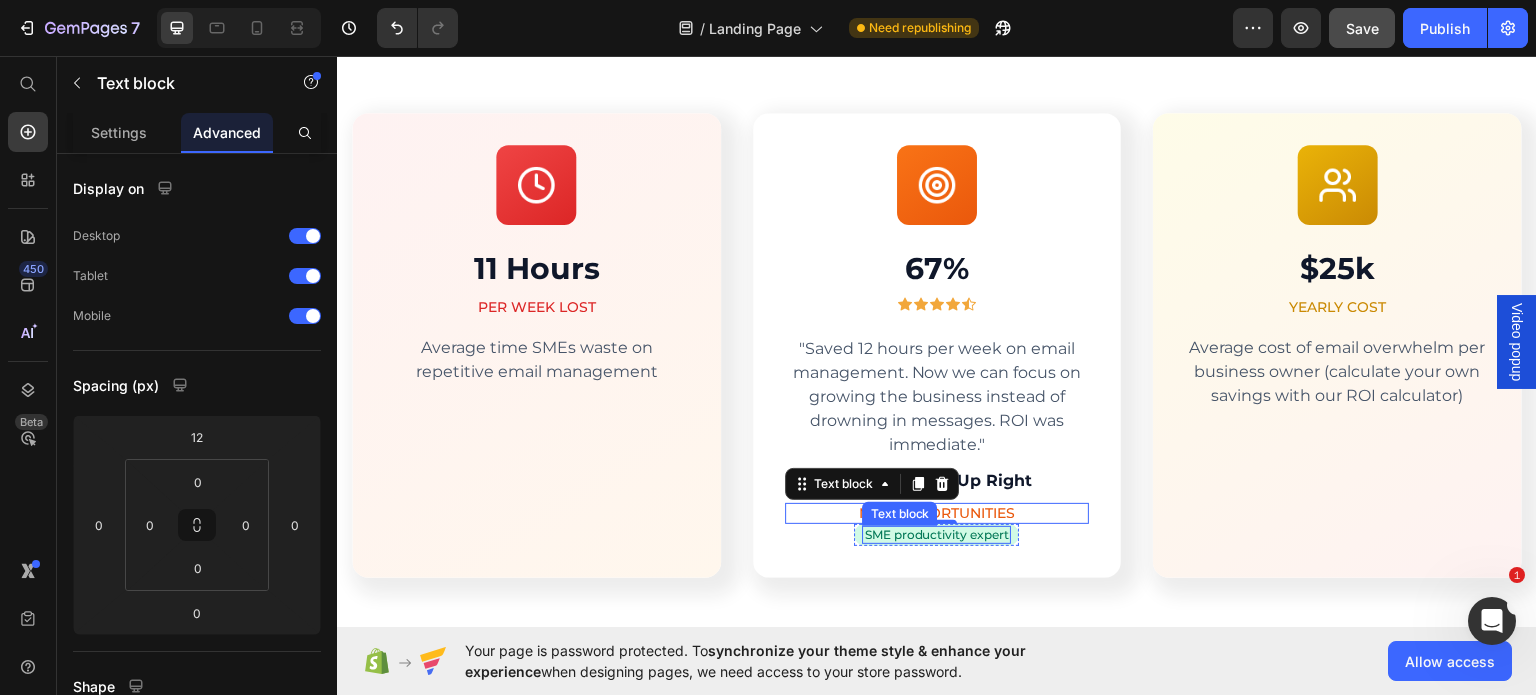 click on "SME productivity expert" at bounding box center [936, 534] 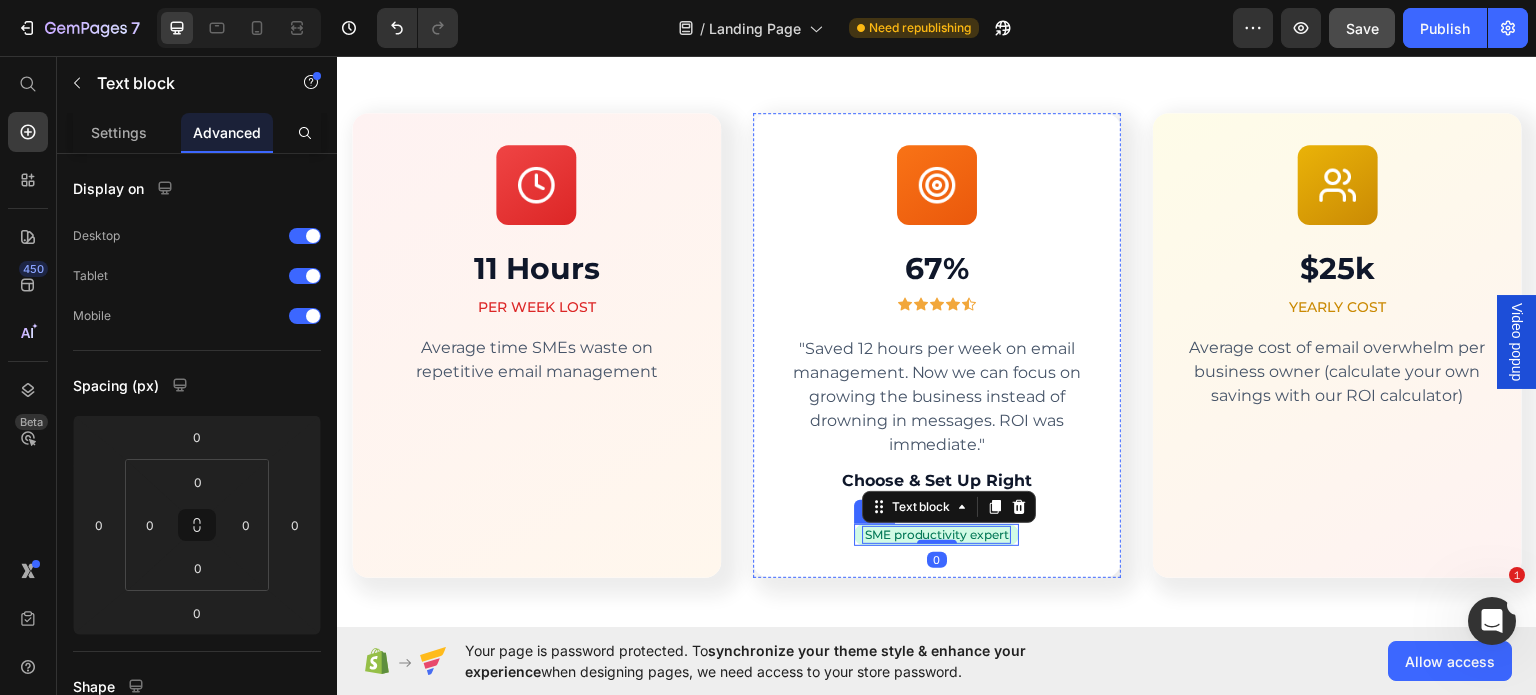 click on "SME productivity expert Text block   0 Row" at bounding box center (936, 534) 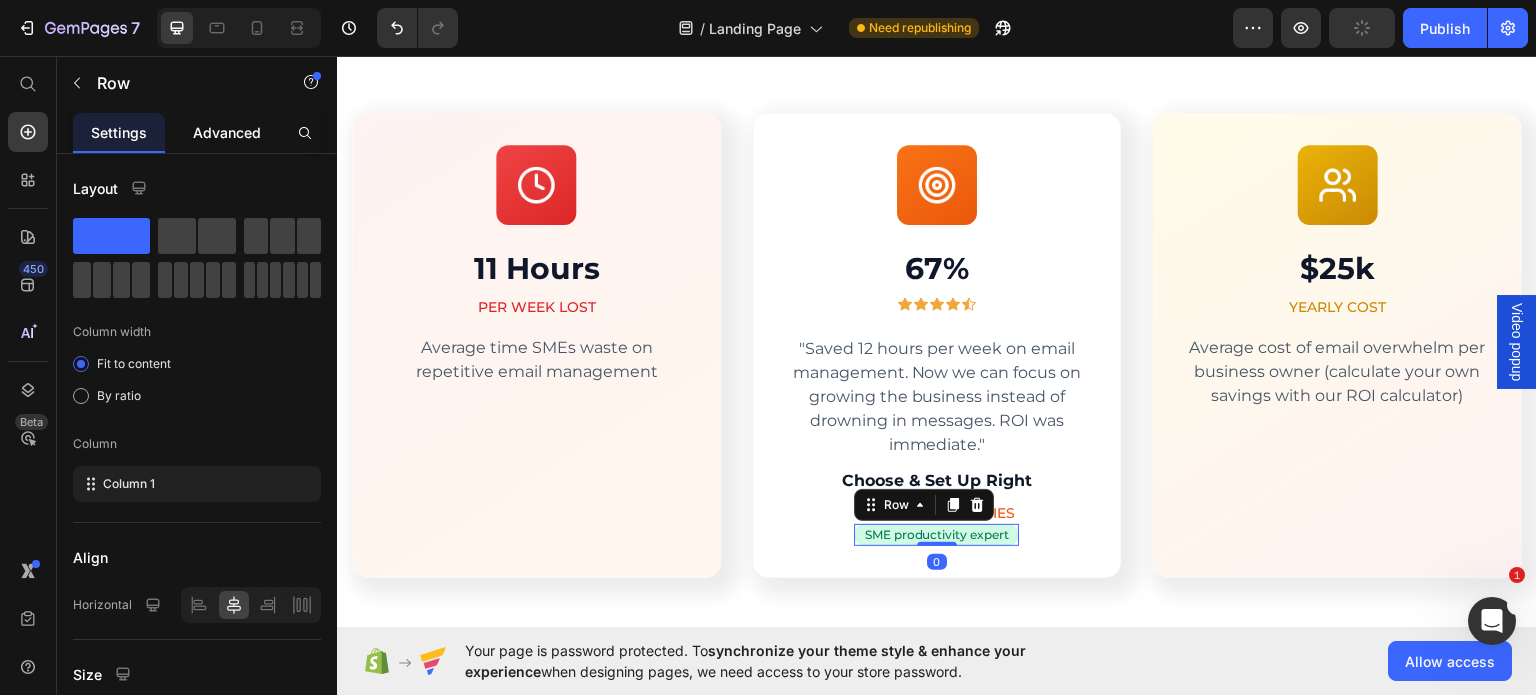click on "Advanced" at bounding box center (227, 132) 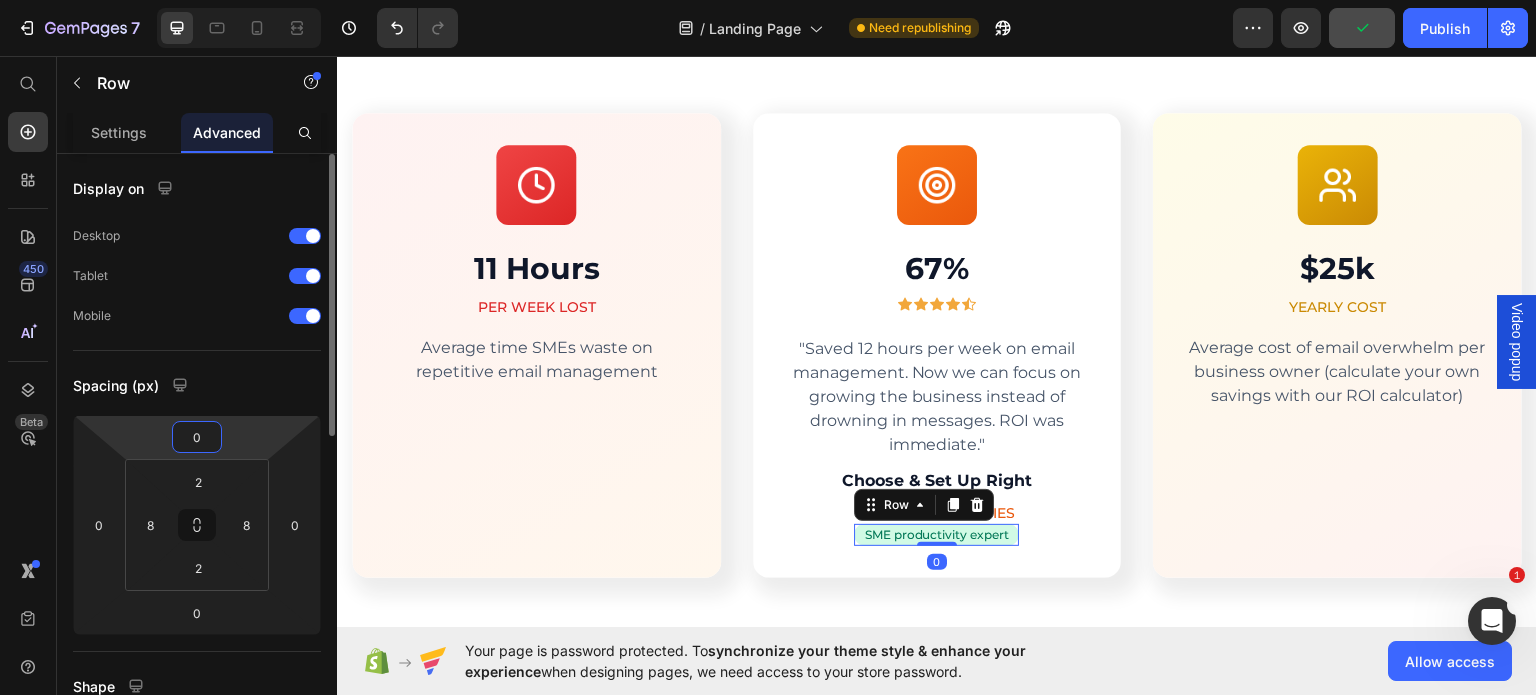 click on "0" at bounding box center [197, 437] 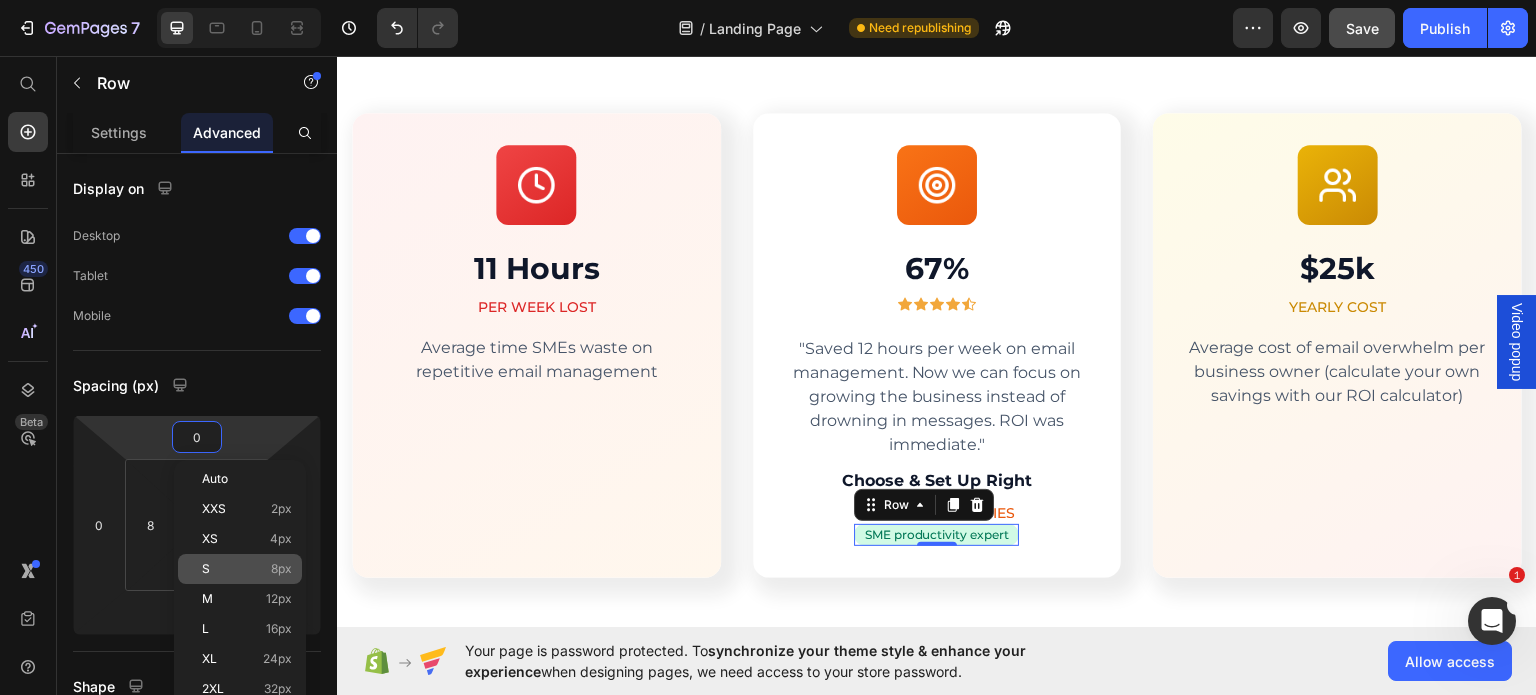 click on "S 8px" at bounding box center (247, 569) 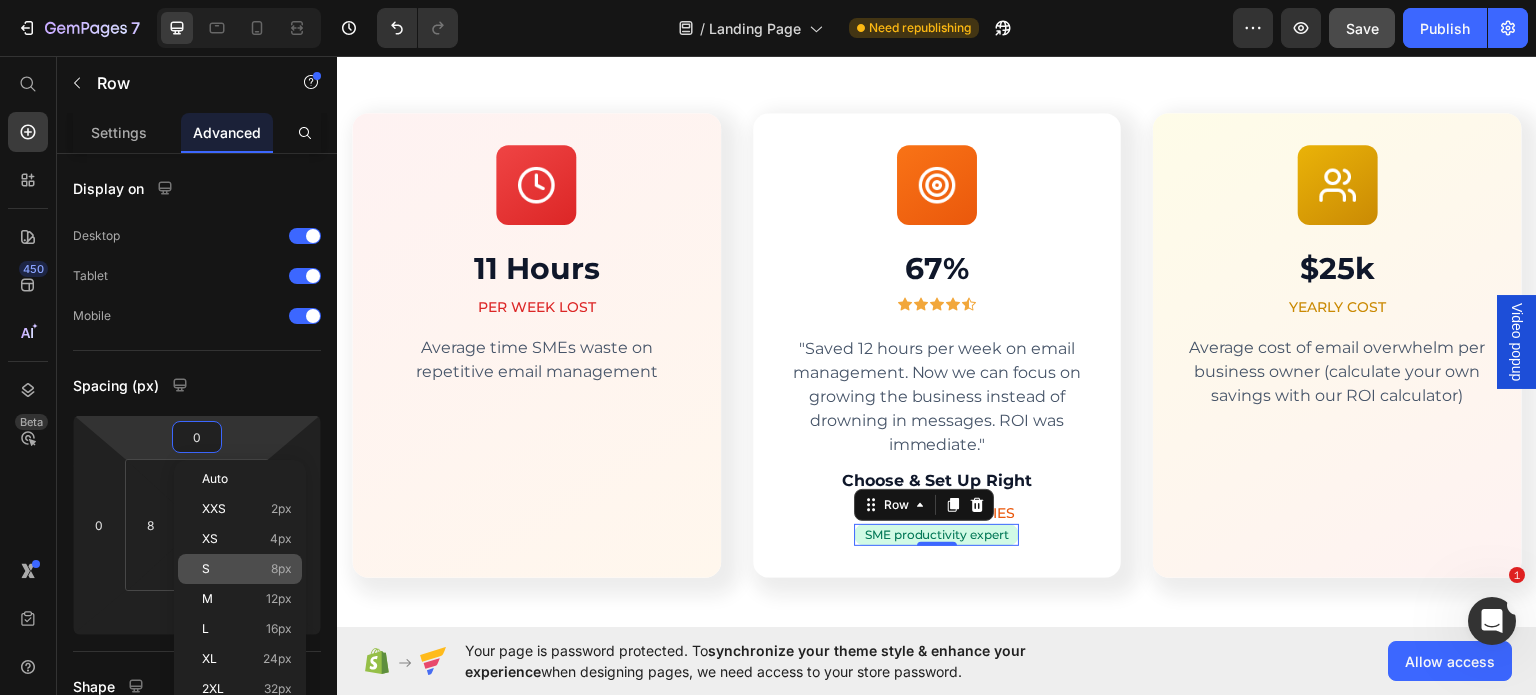 type on "8" 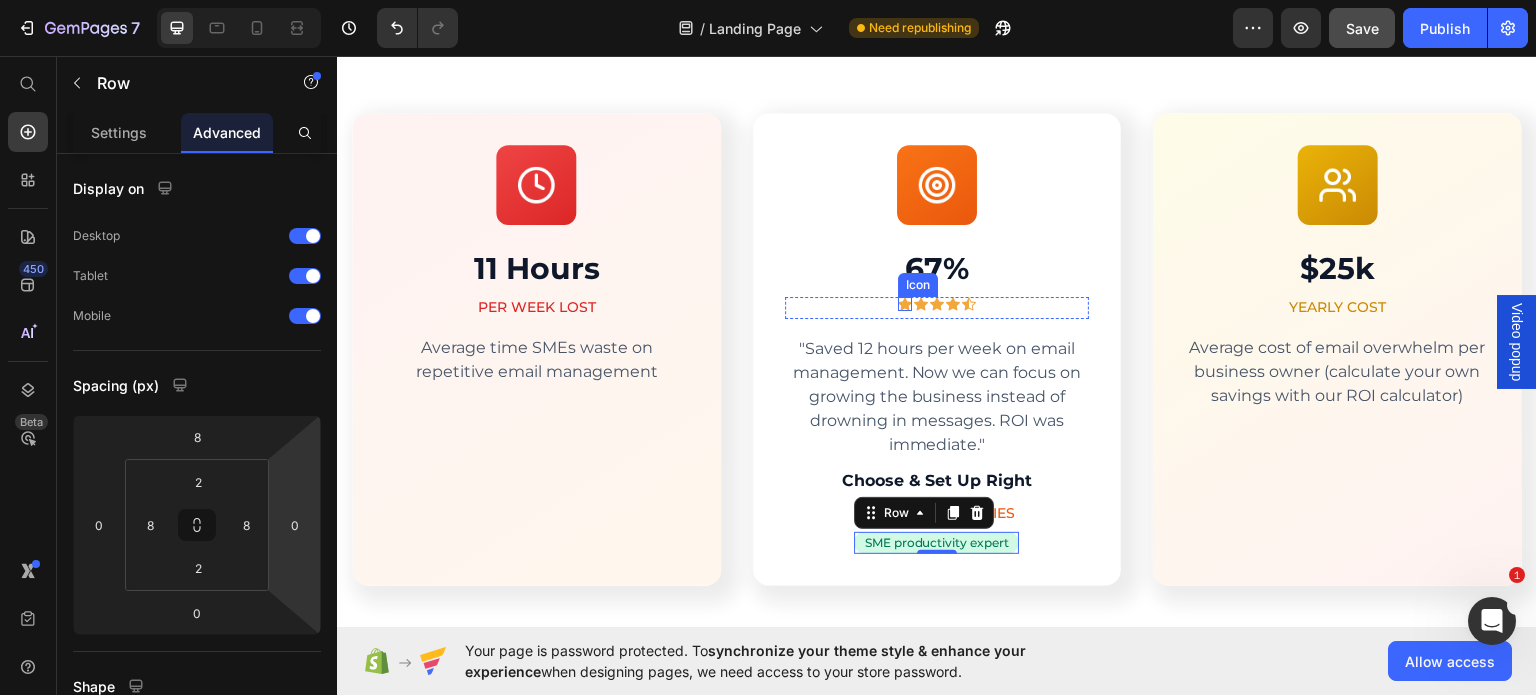 click 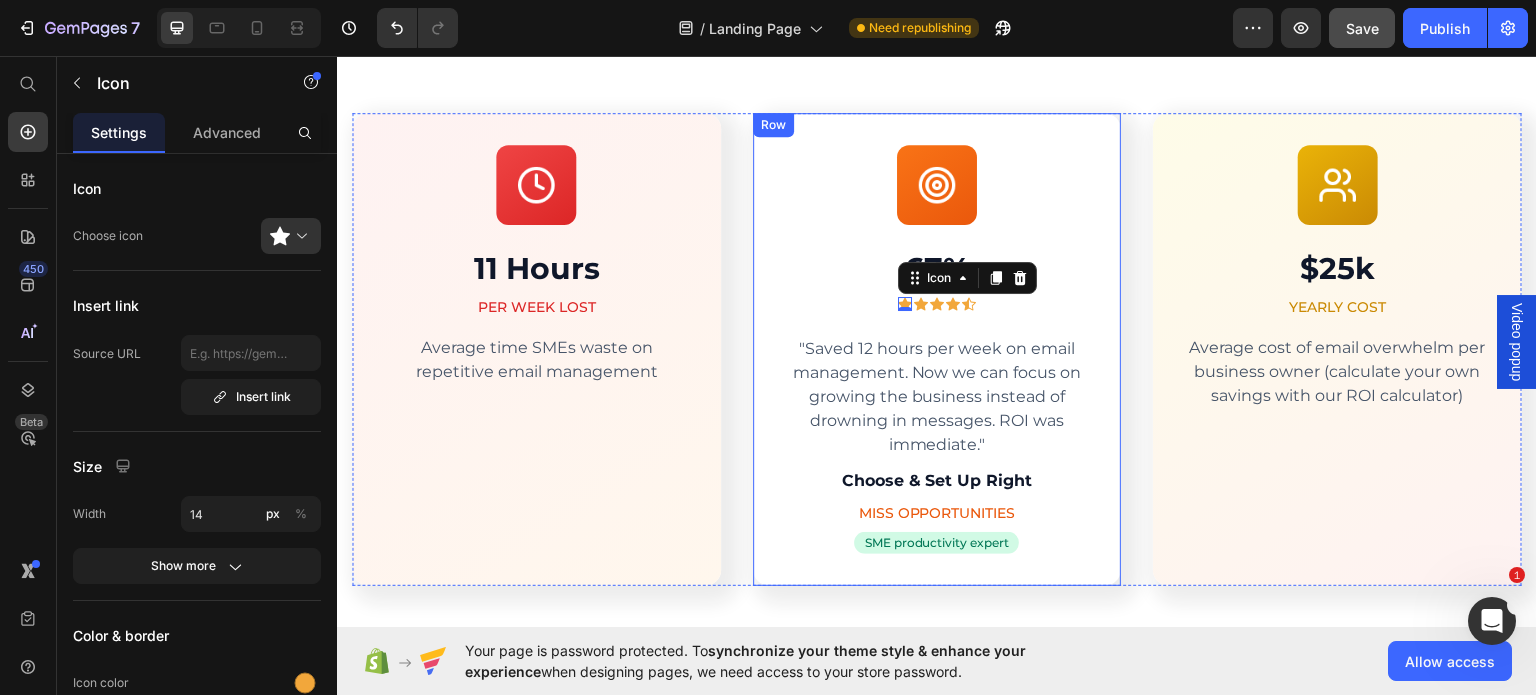 click on "Image Row" at bounding box center (937, 184) 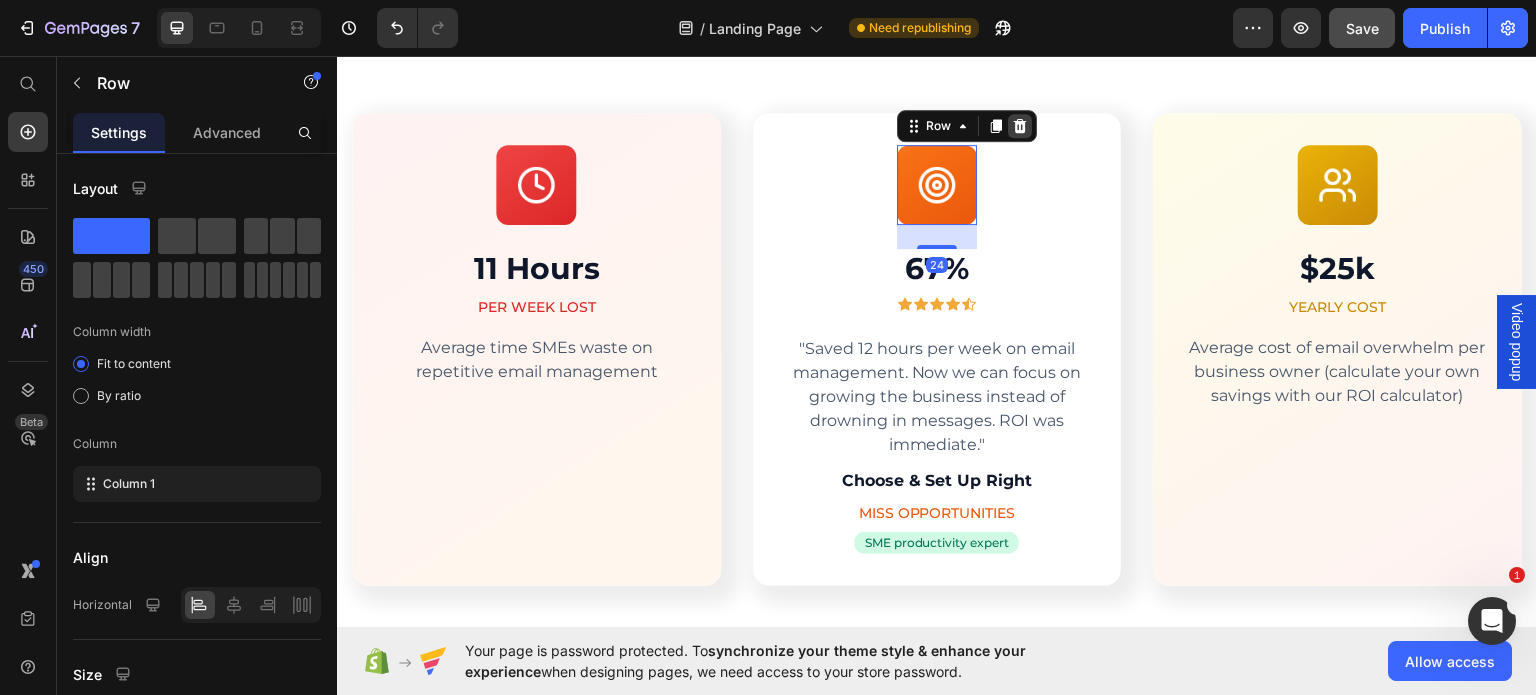 click 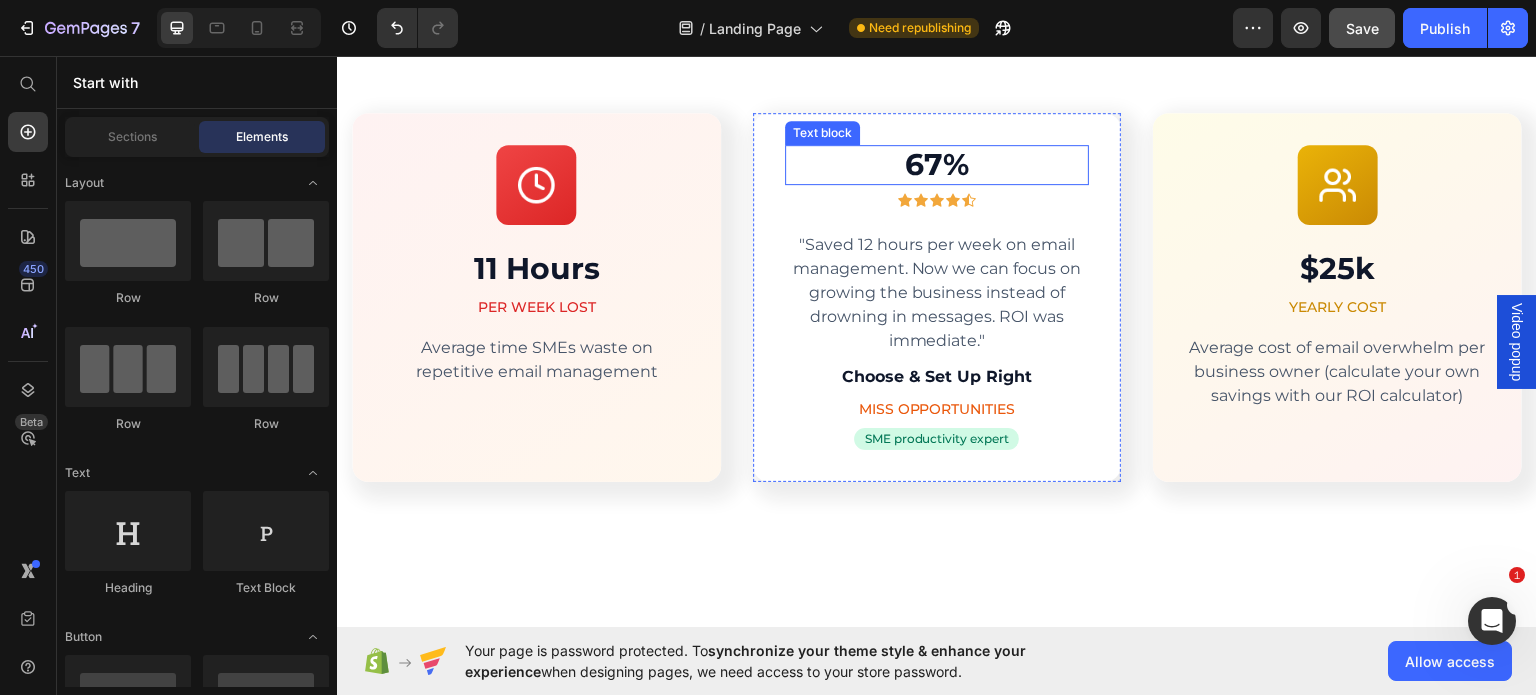 click on "67%" at bounding box center [937, 164] 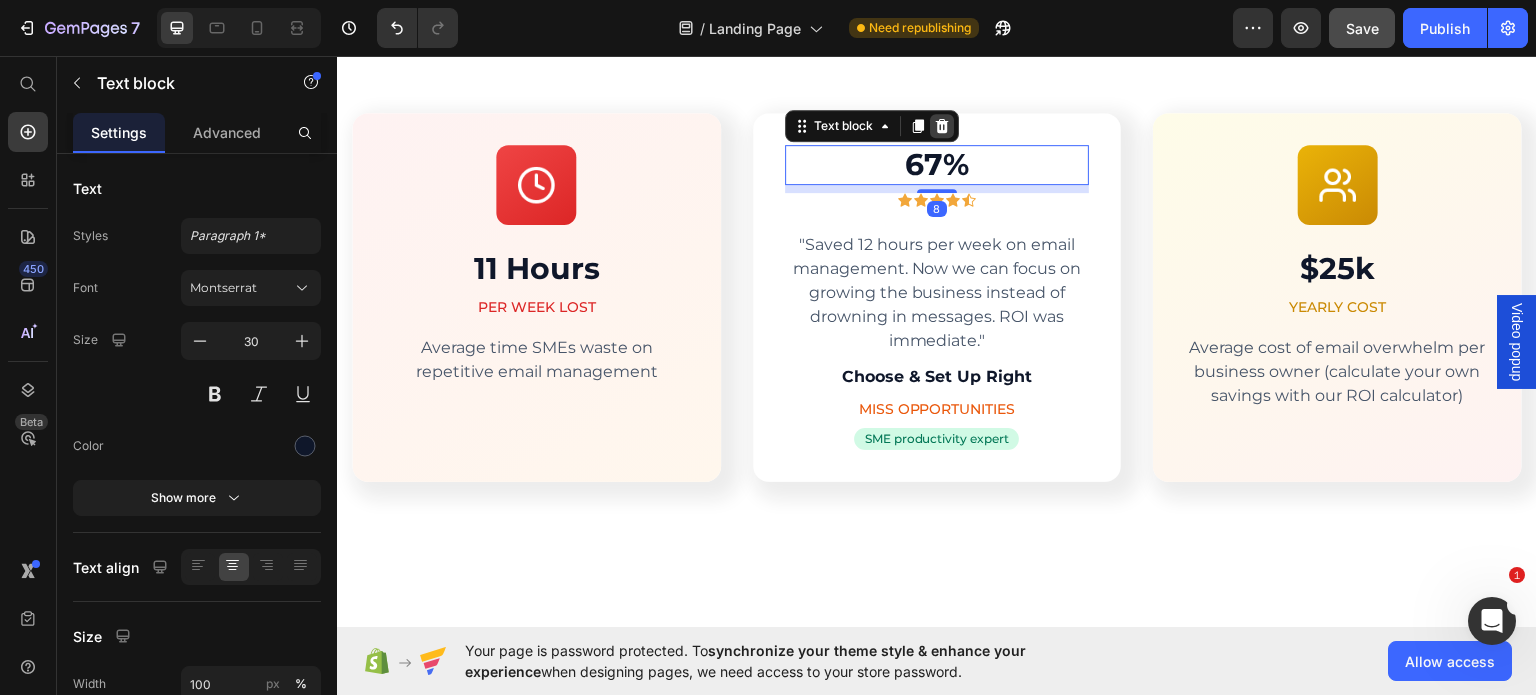 click 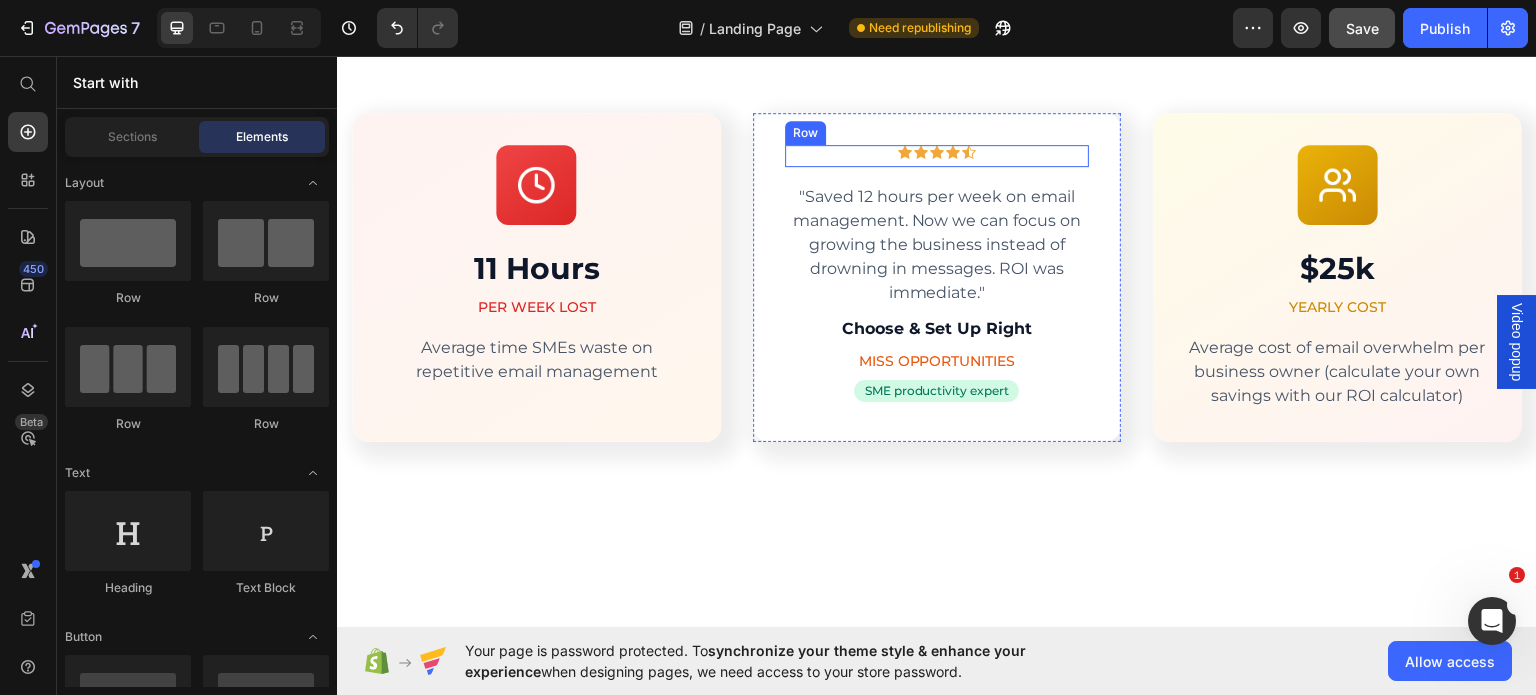click on "Icon
Icon
Icon
Icon
Icon Row" at bounding box center [937, 155] 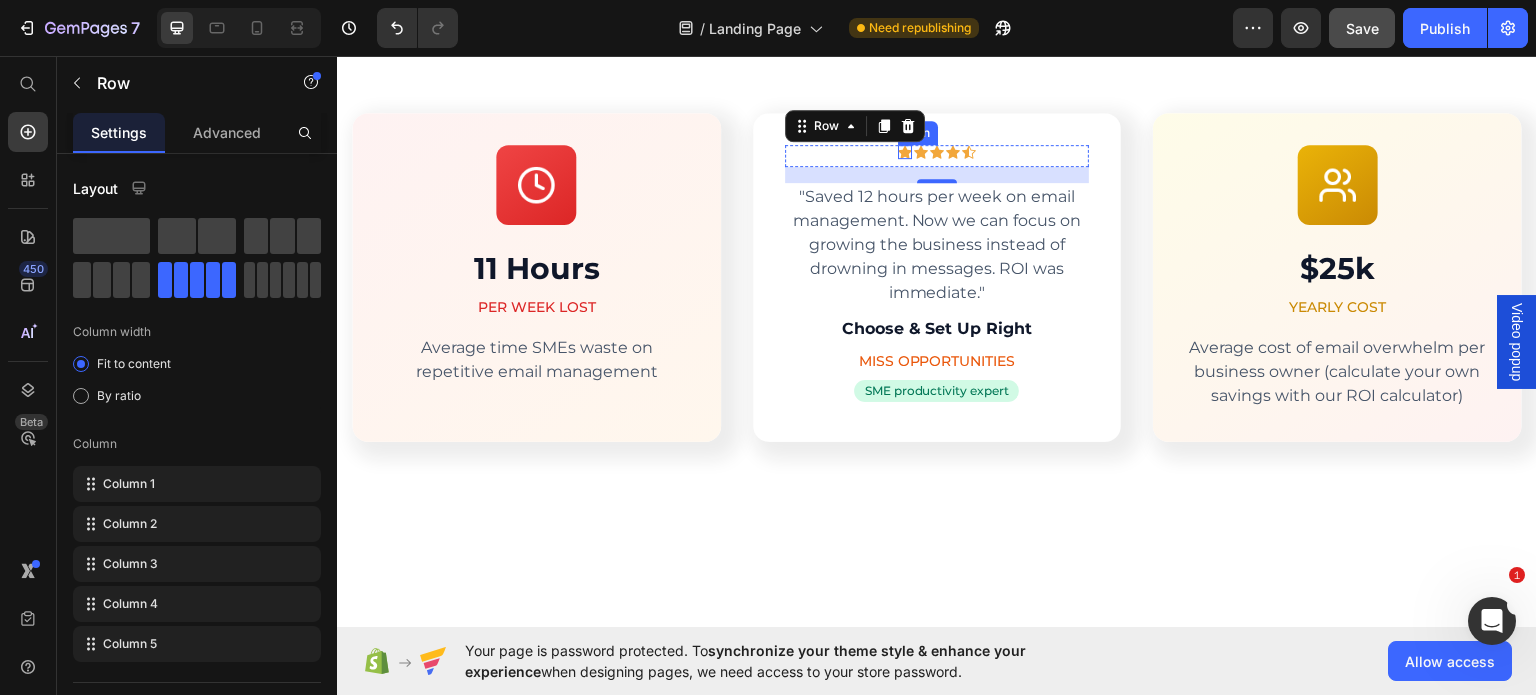 click 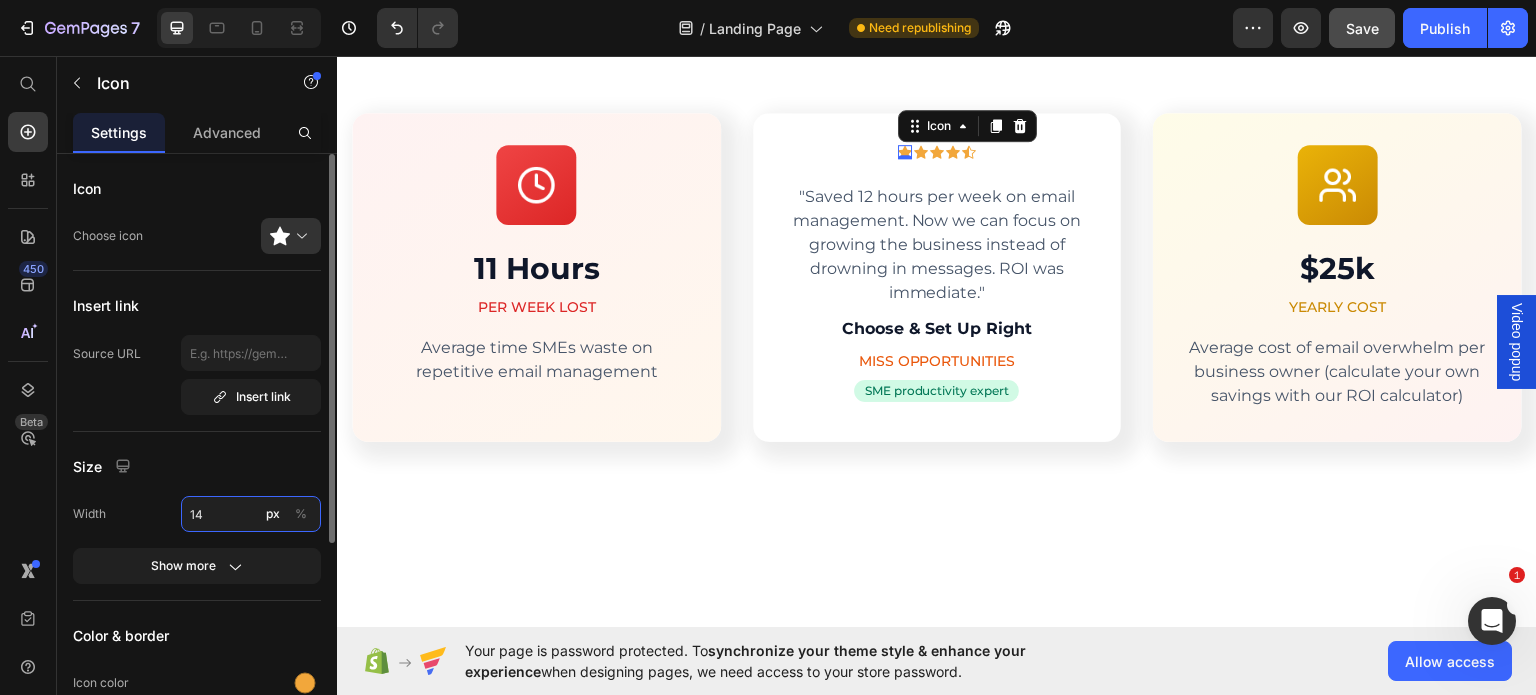 click on "14" at bounding box center [251, 514] 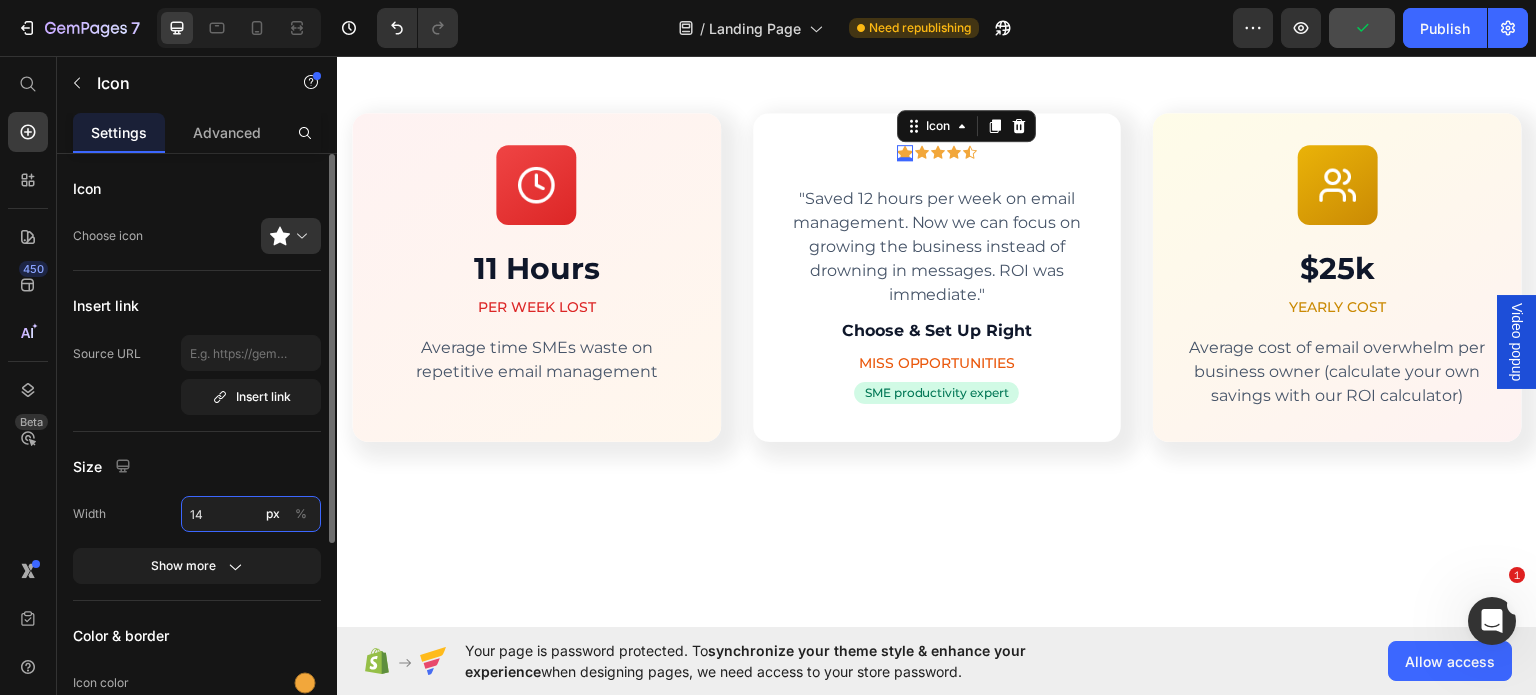 type on "16" 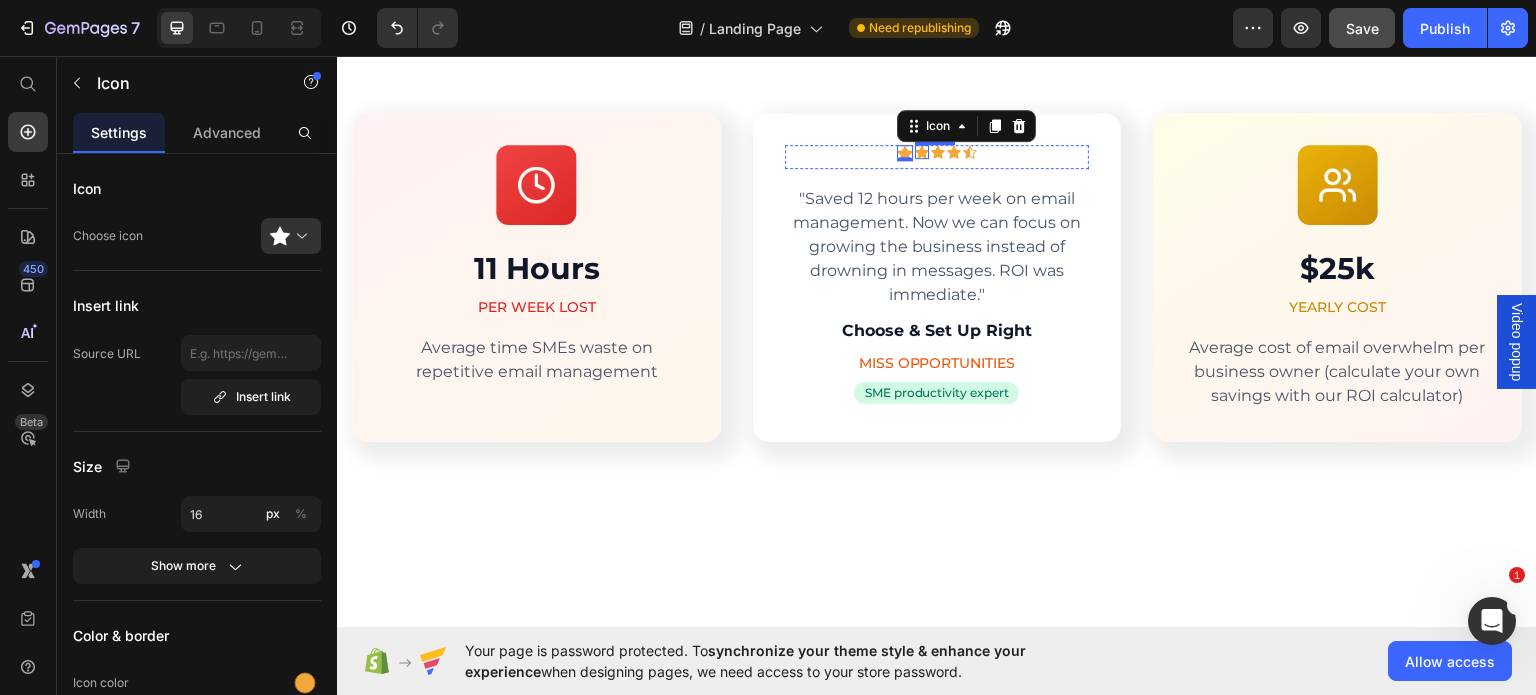 click 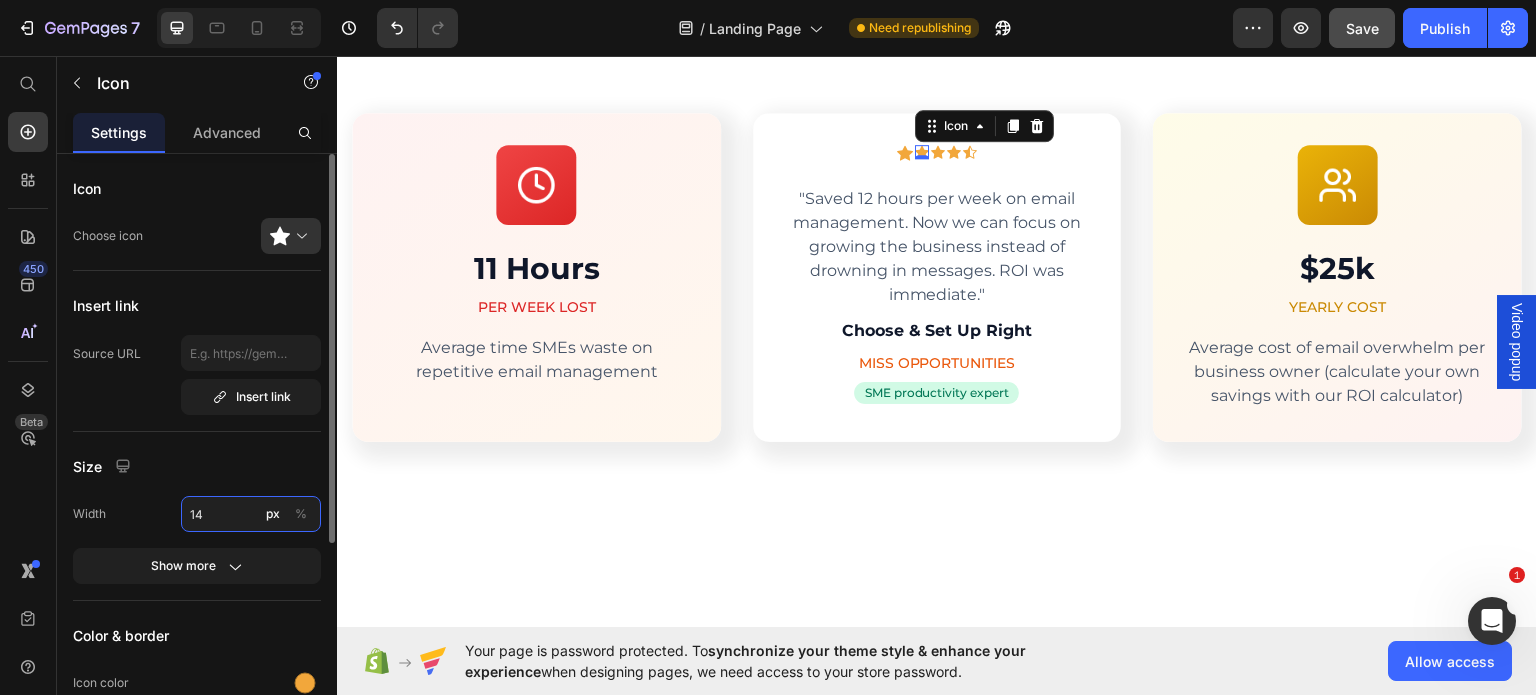 click on "14" at bounding box center (251, 514) 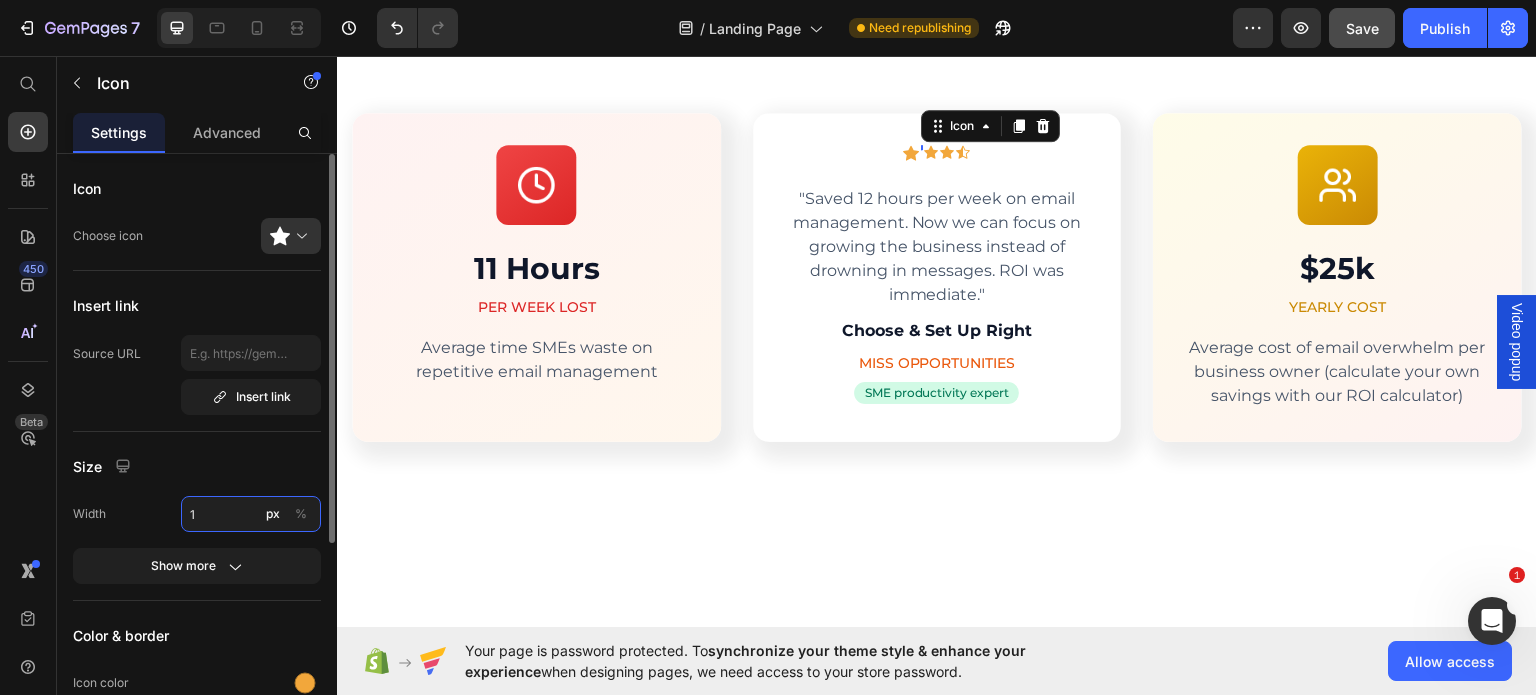 type on "16" 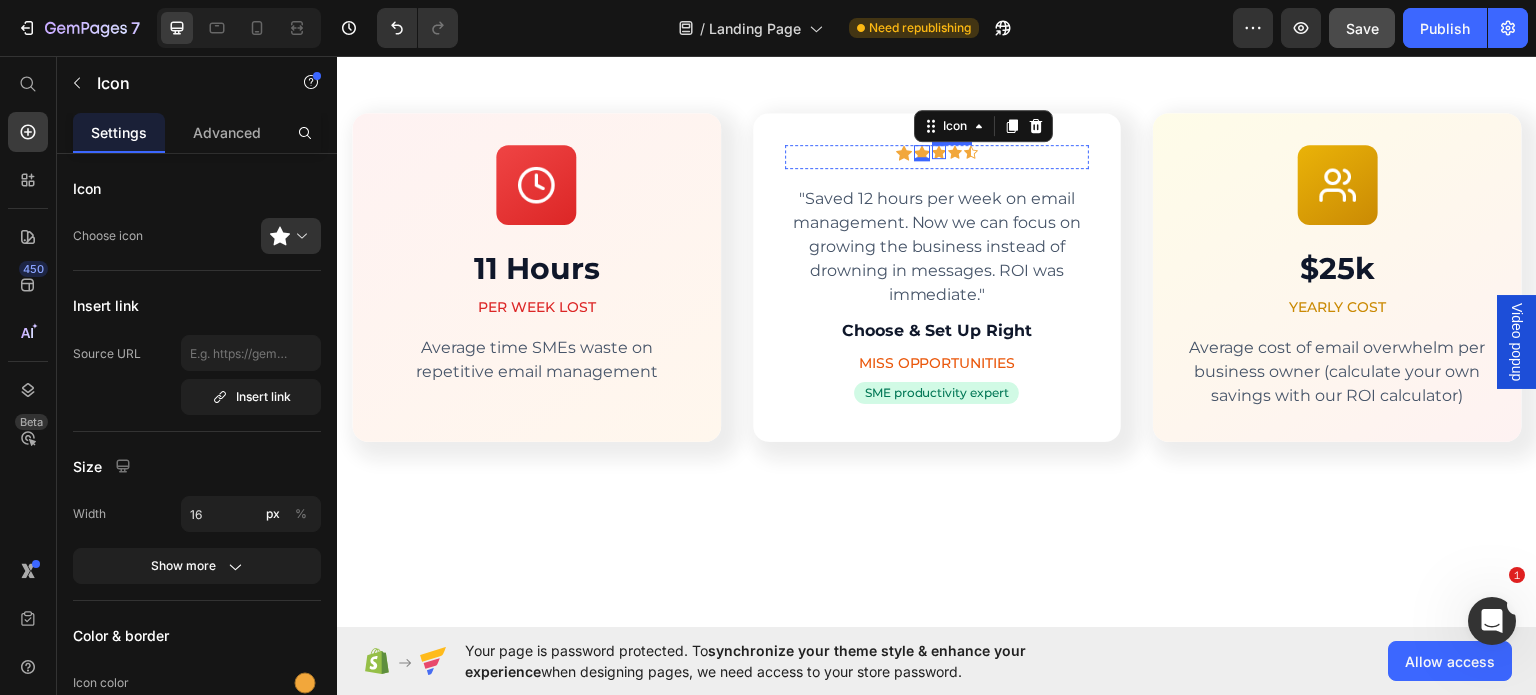 click 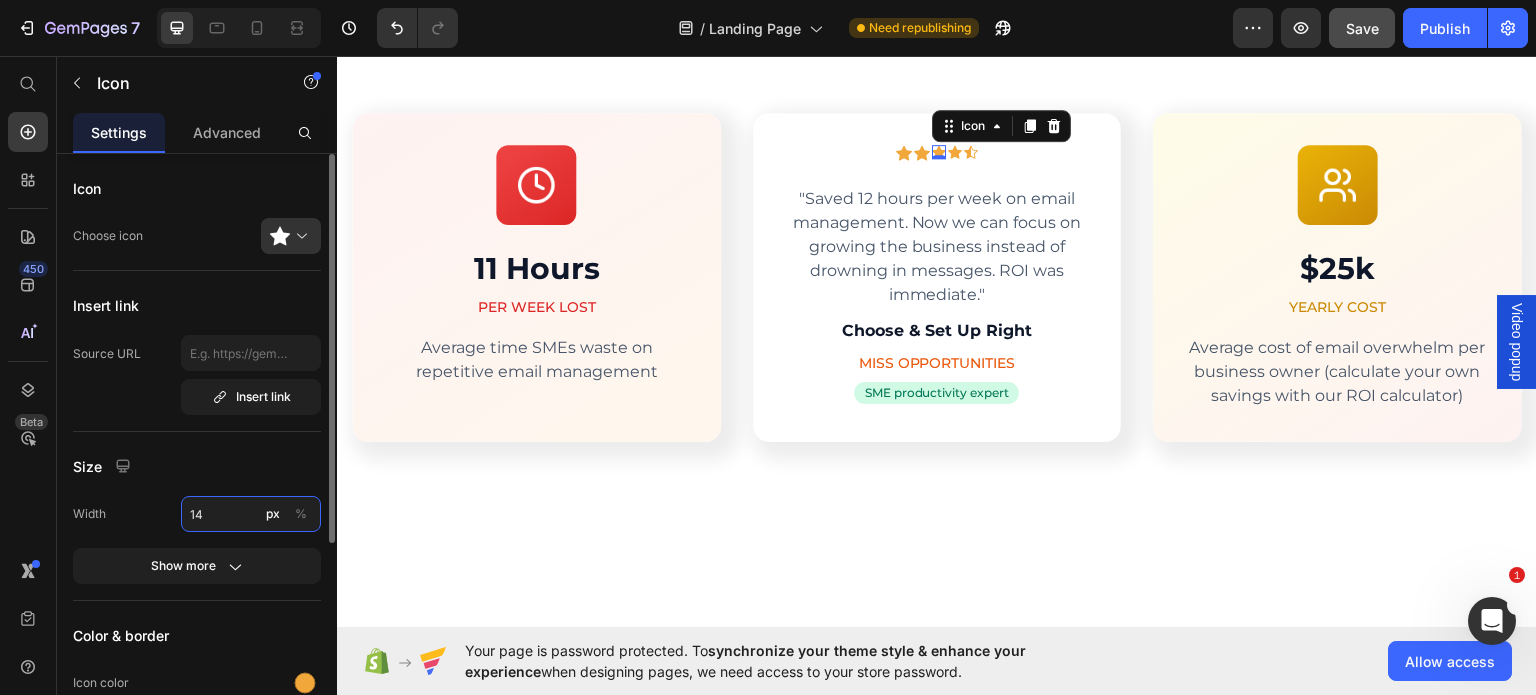 click on "14" at bounding box center [251, 514] 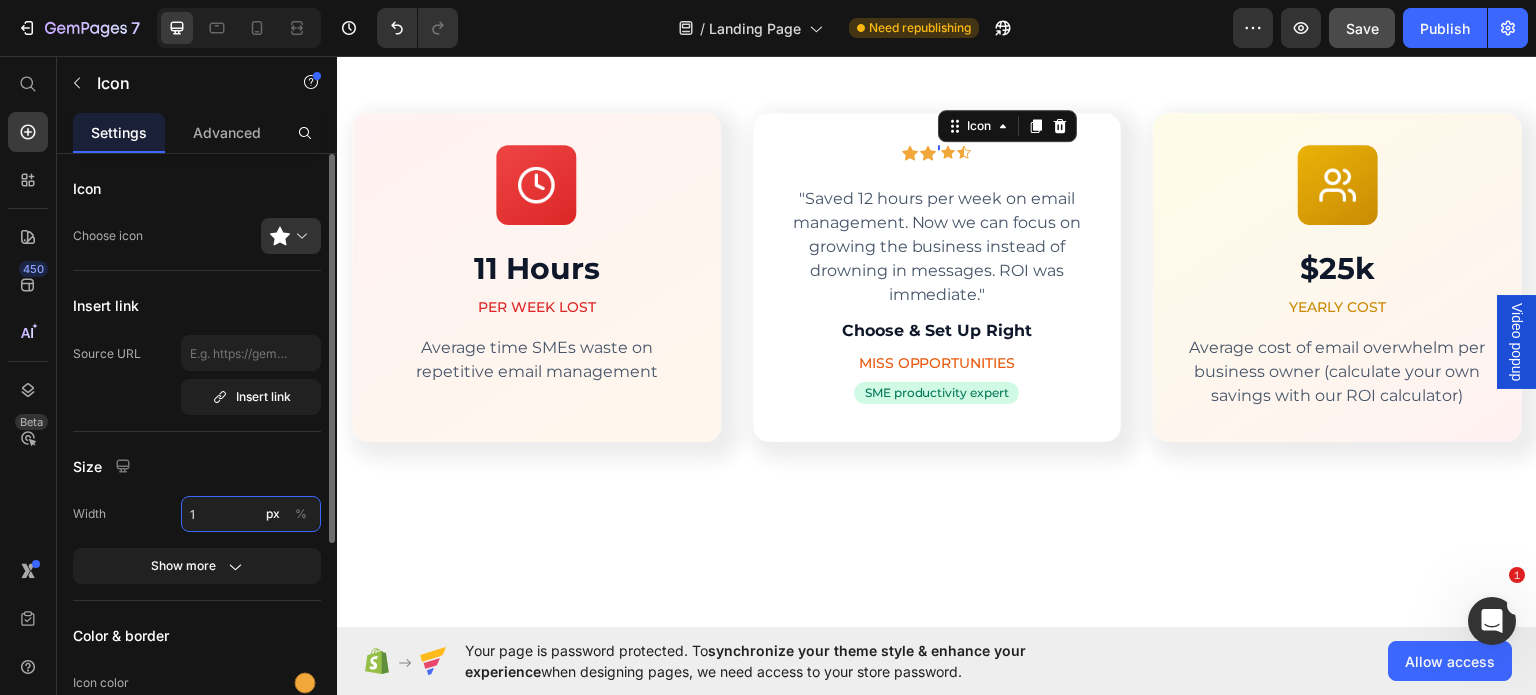 type on "16" 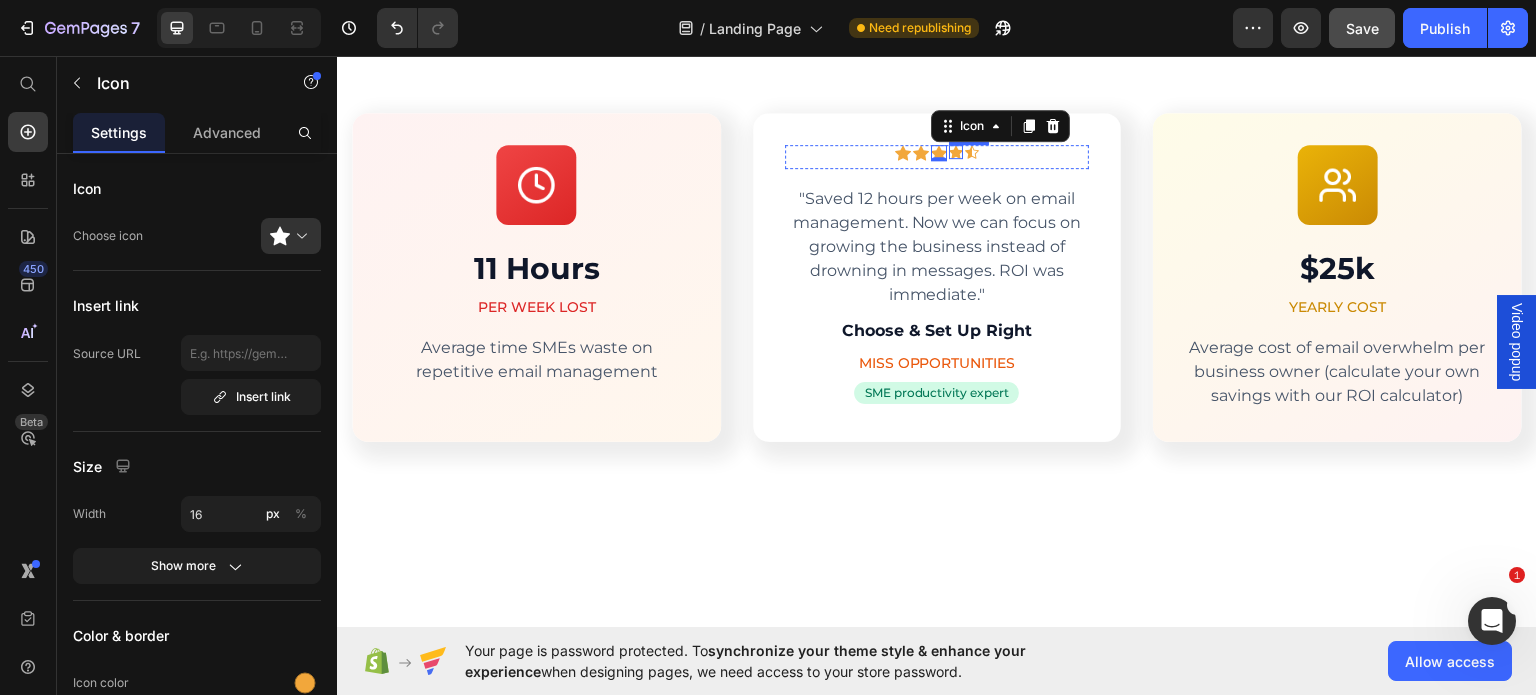 click 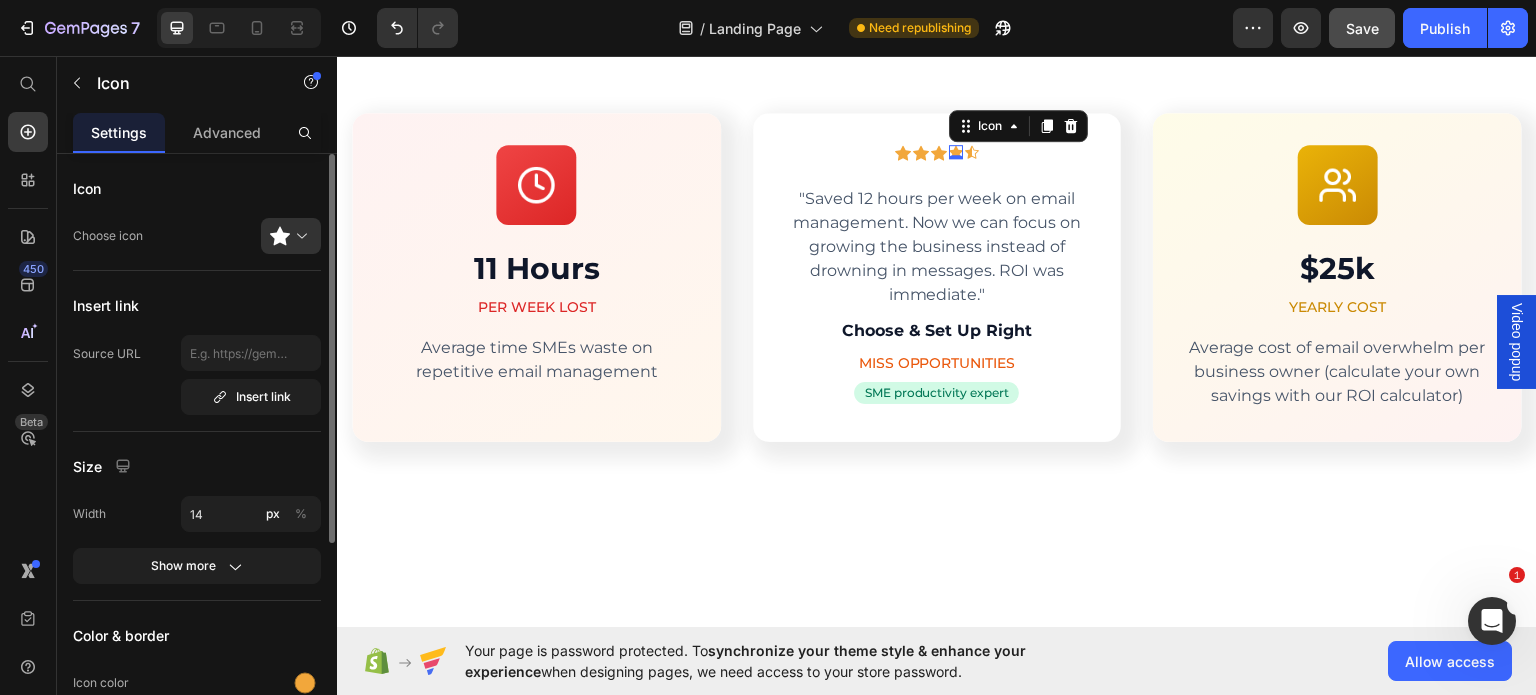 click on "Size Width 14 px % Show more" 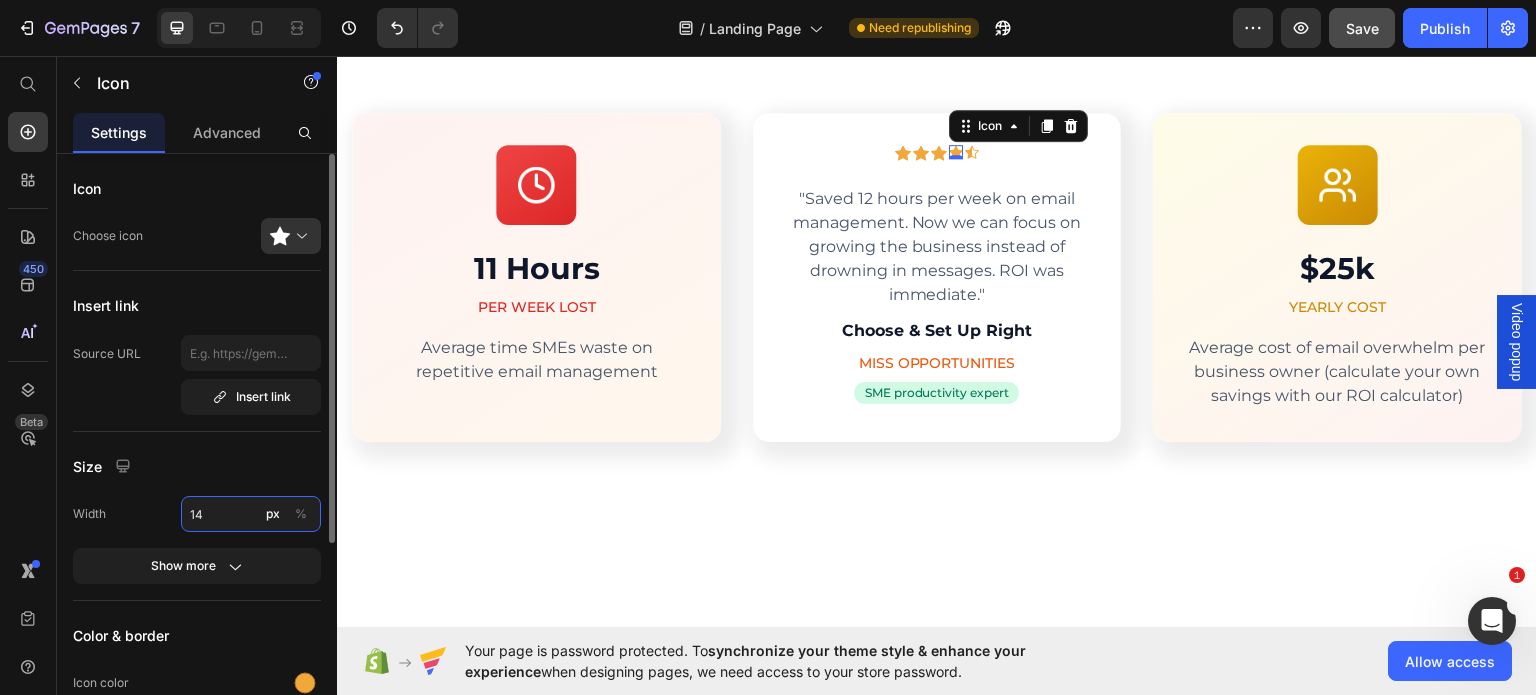click on "14" at bounding box center [251, 514] 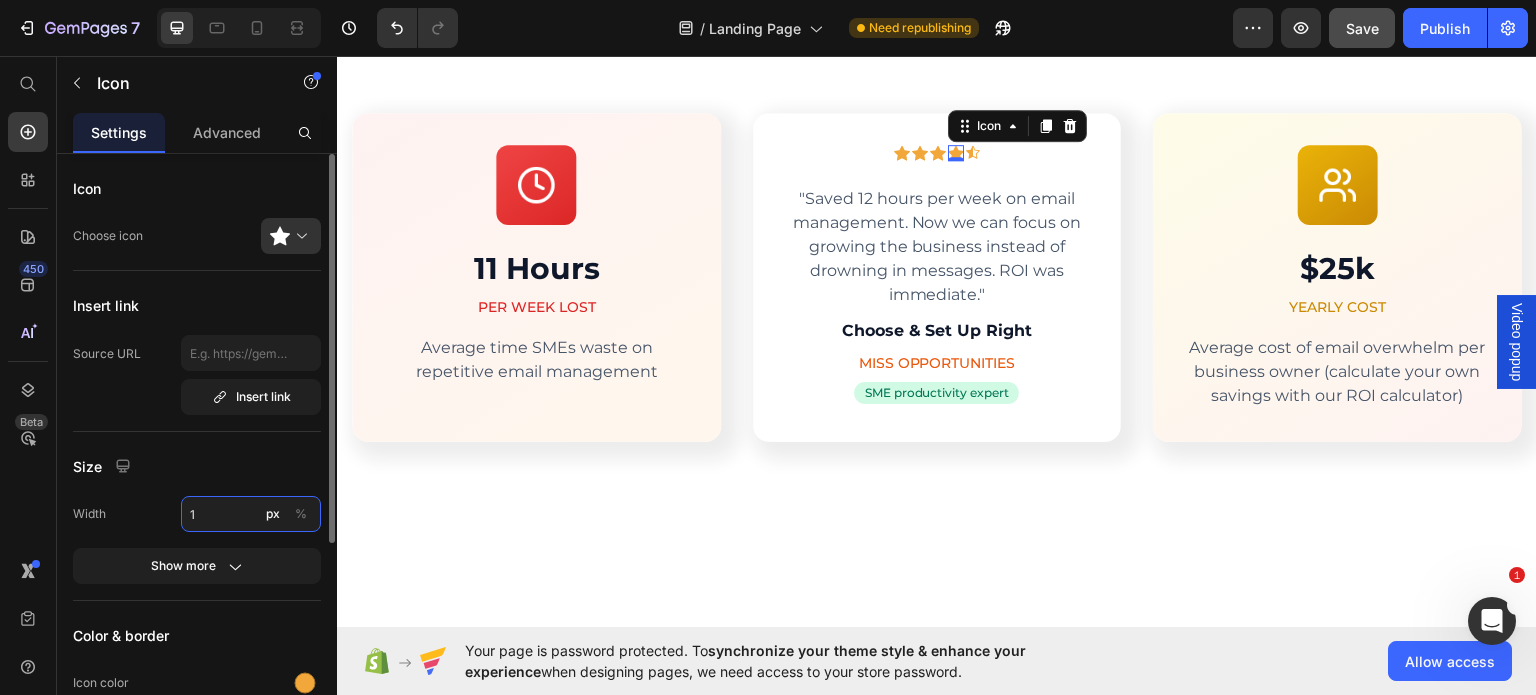 type on "16" 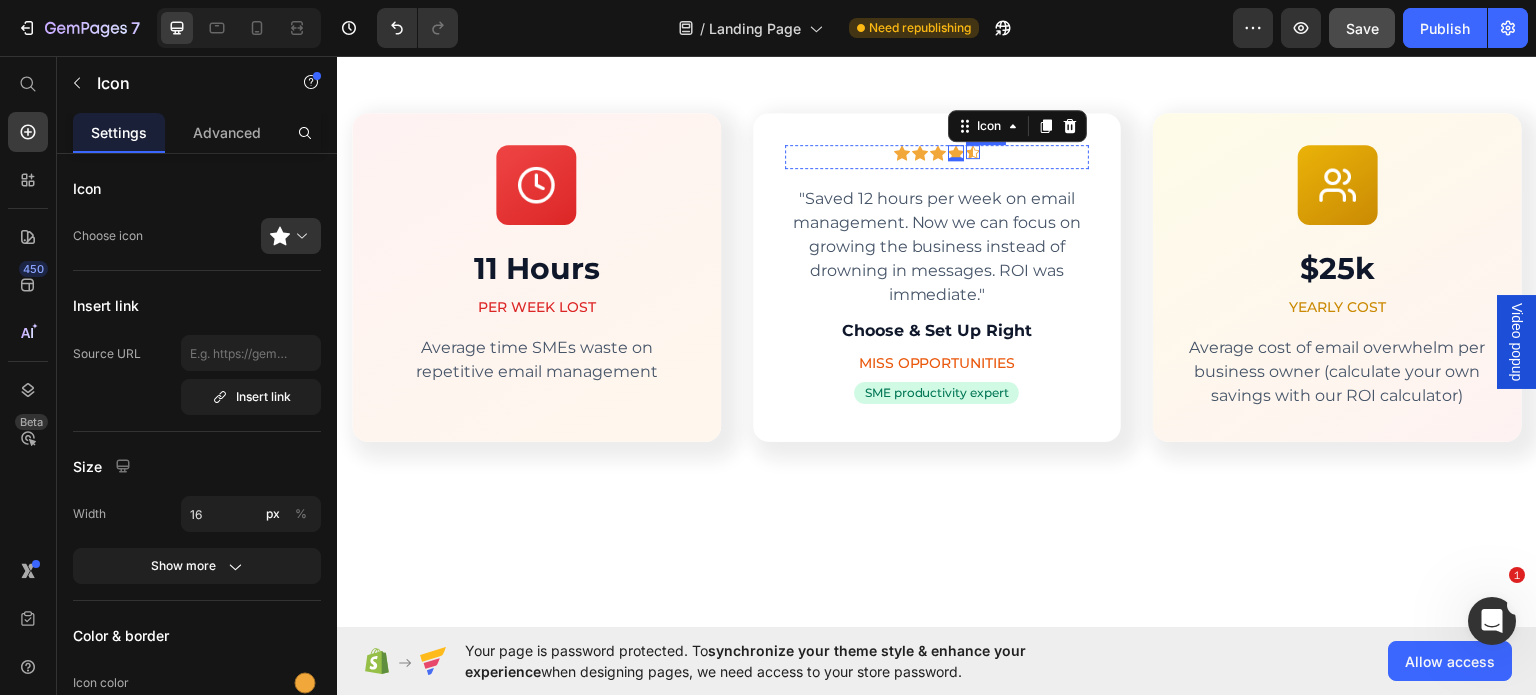 click 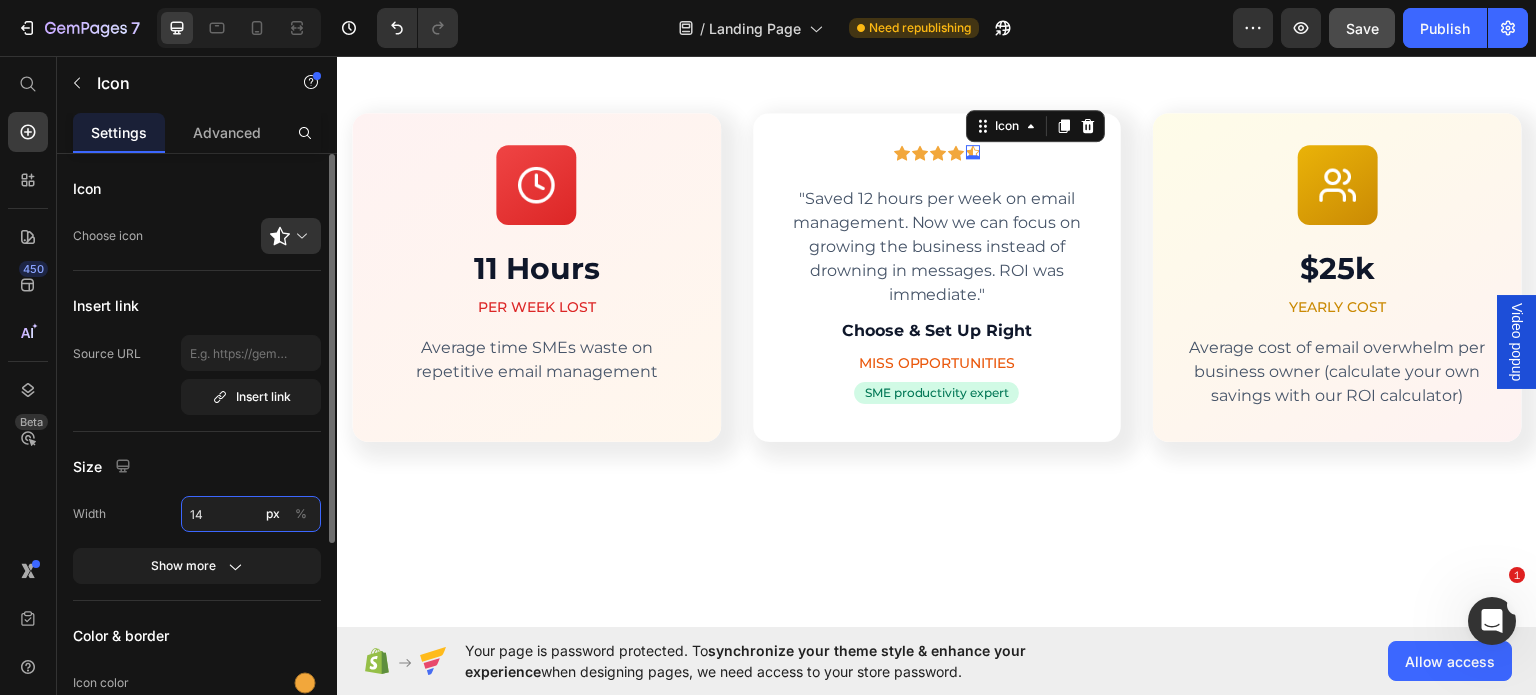 click on "14" at bounding box center (251, 514) 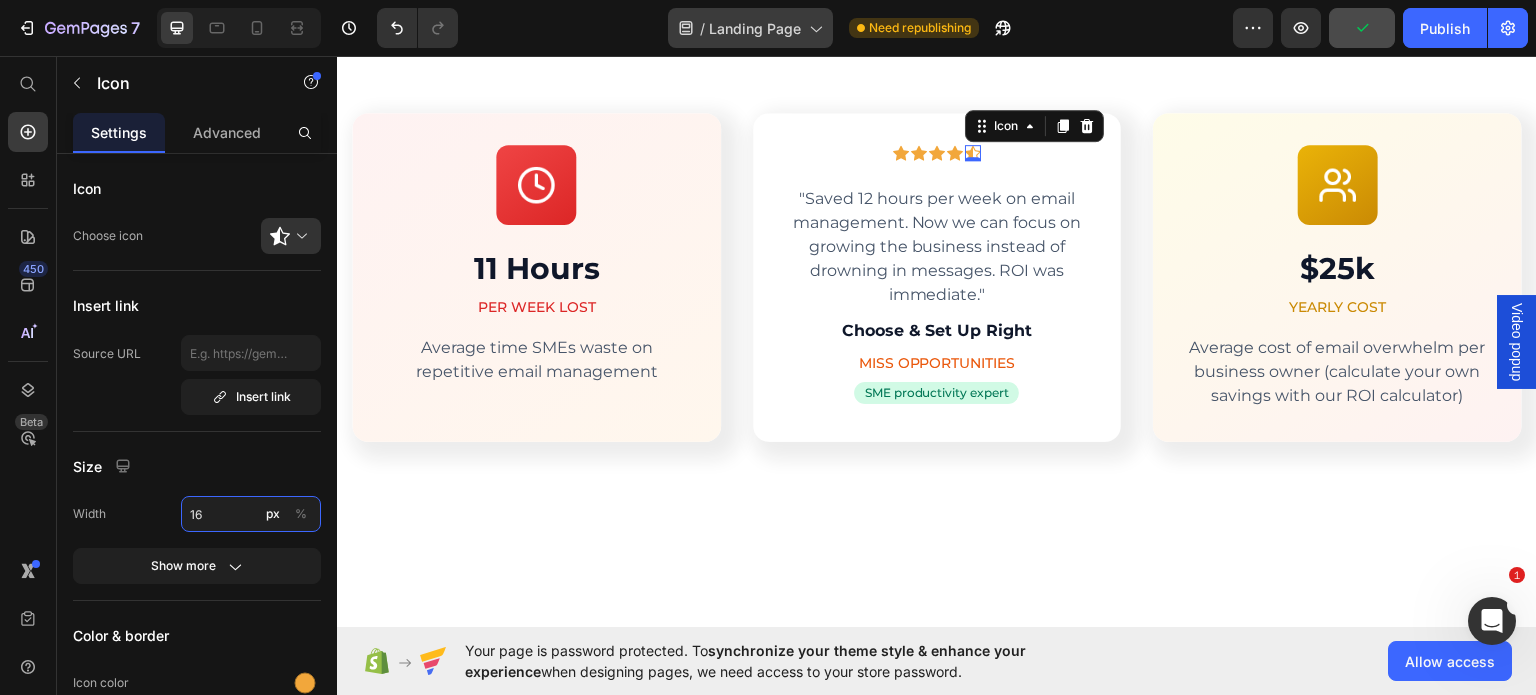 type on "16" 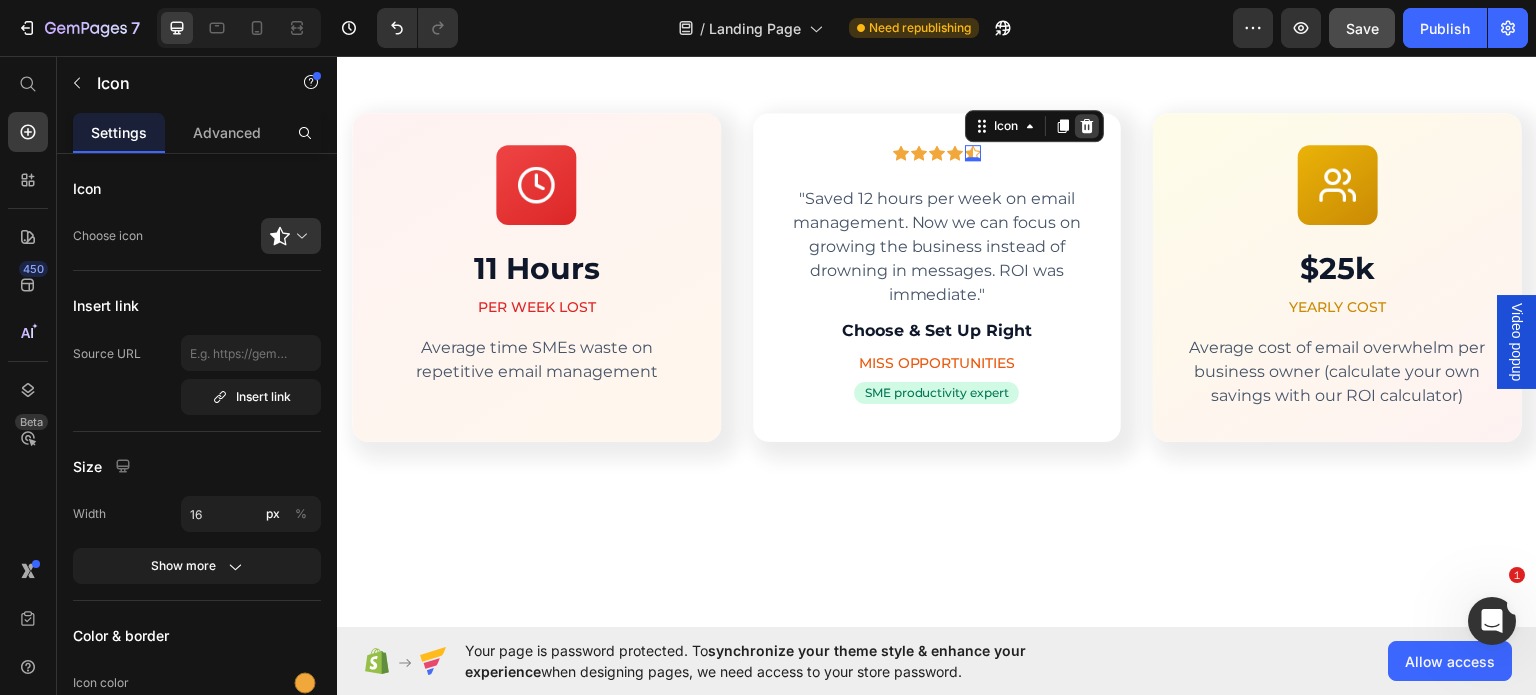 click 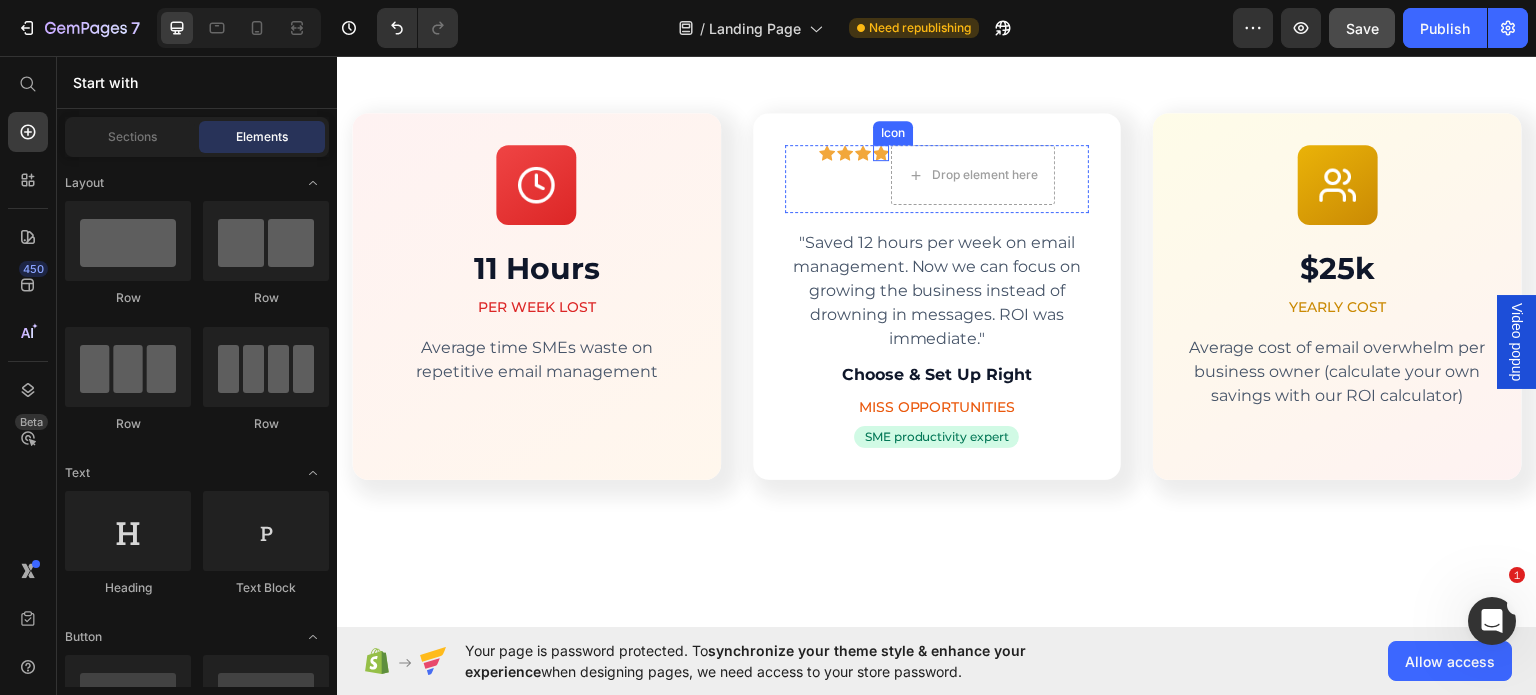 click 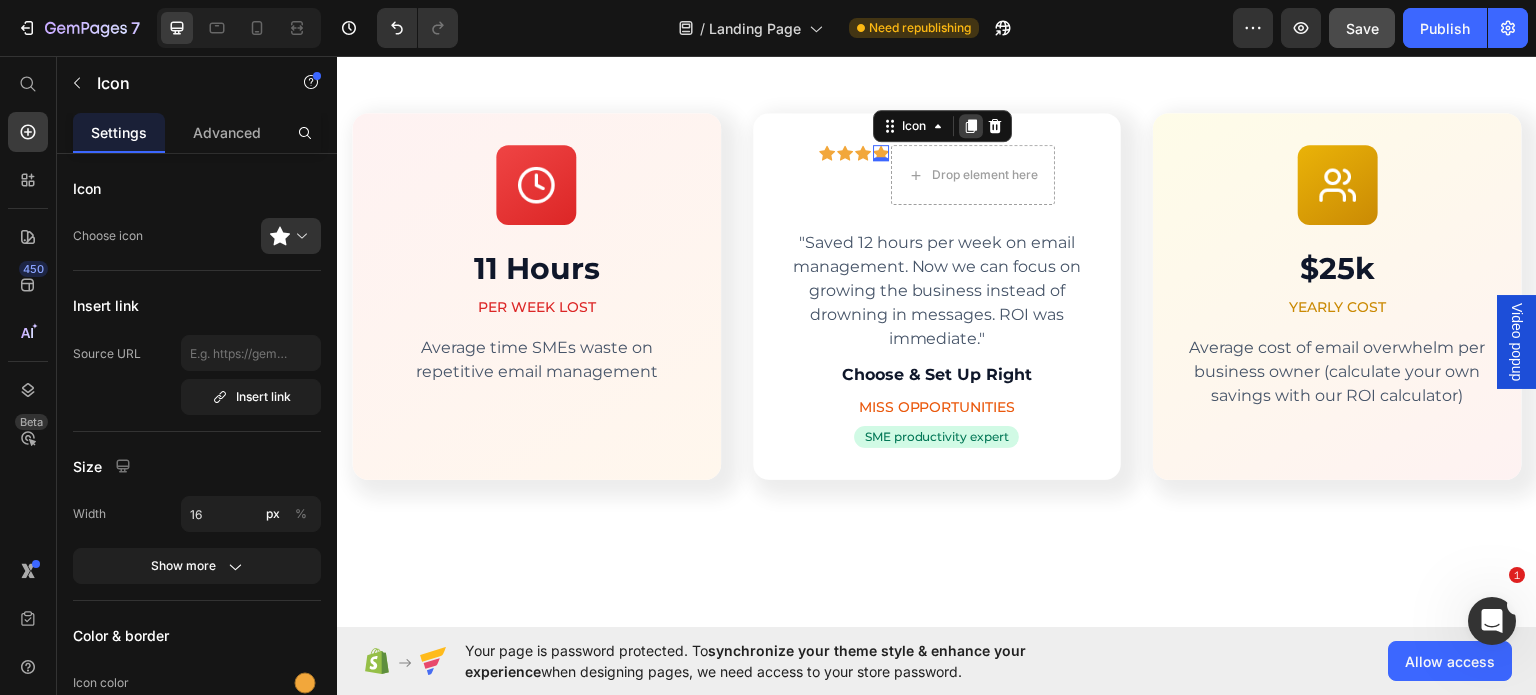 click 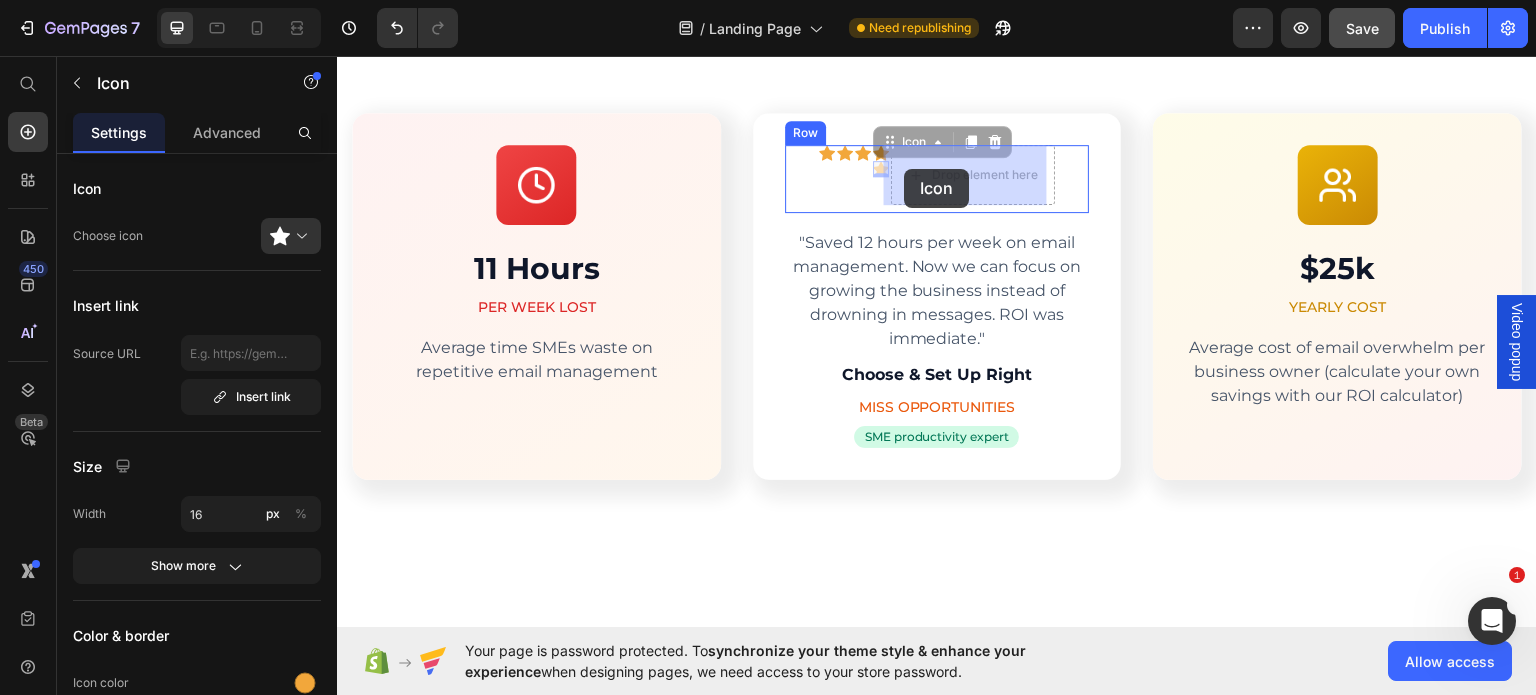 drag, startPoint x: 878, startPoint y: 139, endPoint x: 903, endPoint y: 166, distance: 36.796738 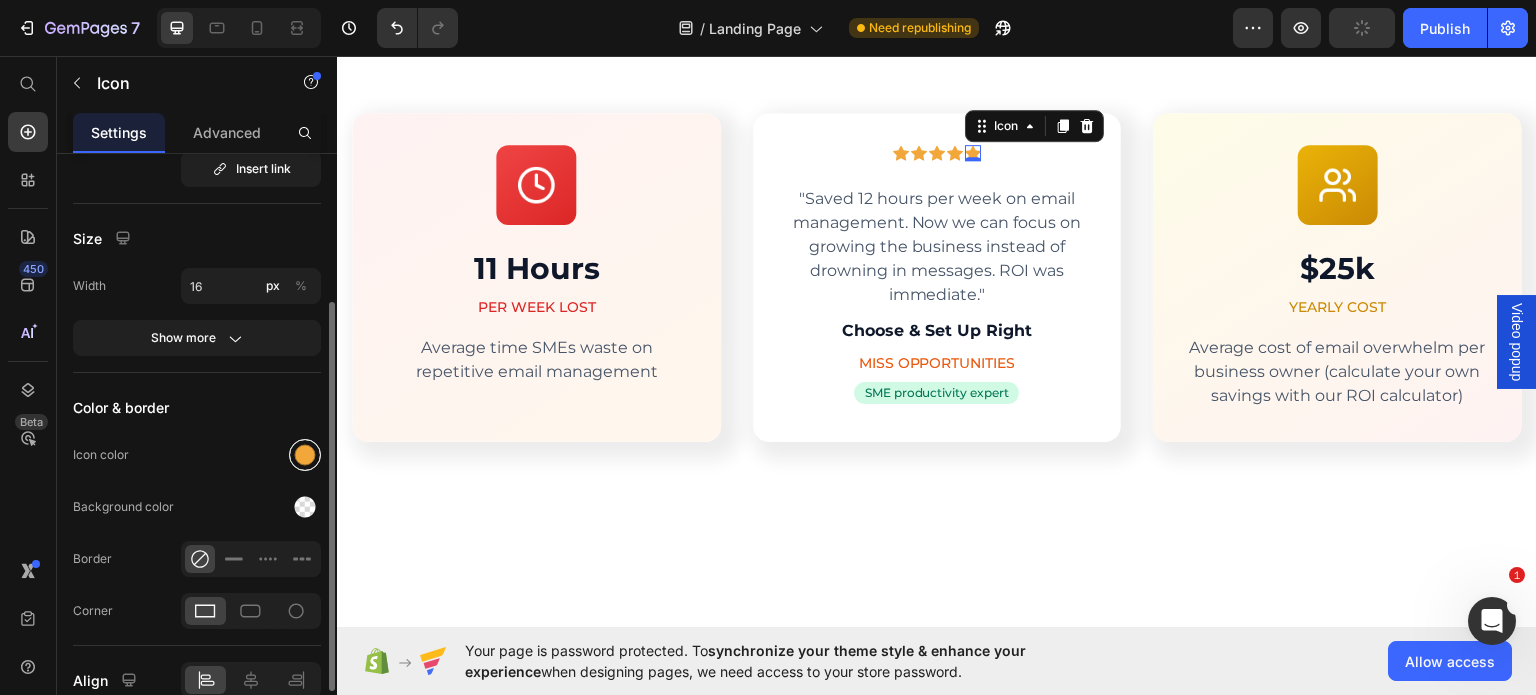 scroll, scrollTop: 229, scrollLeft: 0, axis: vertical 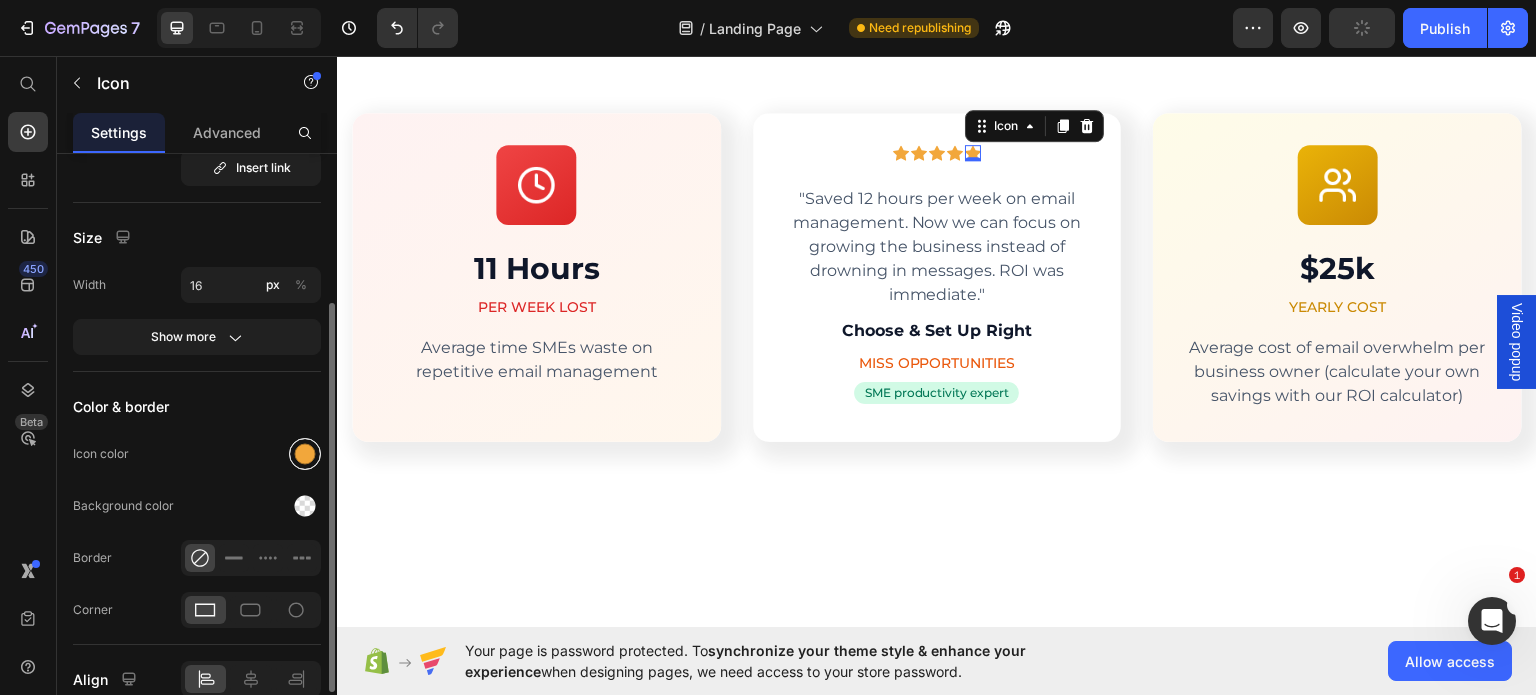 click at bounding box center (305, 454) 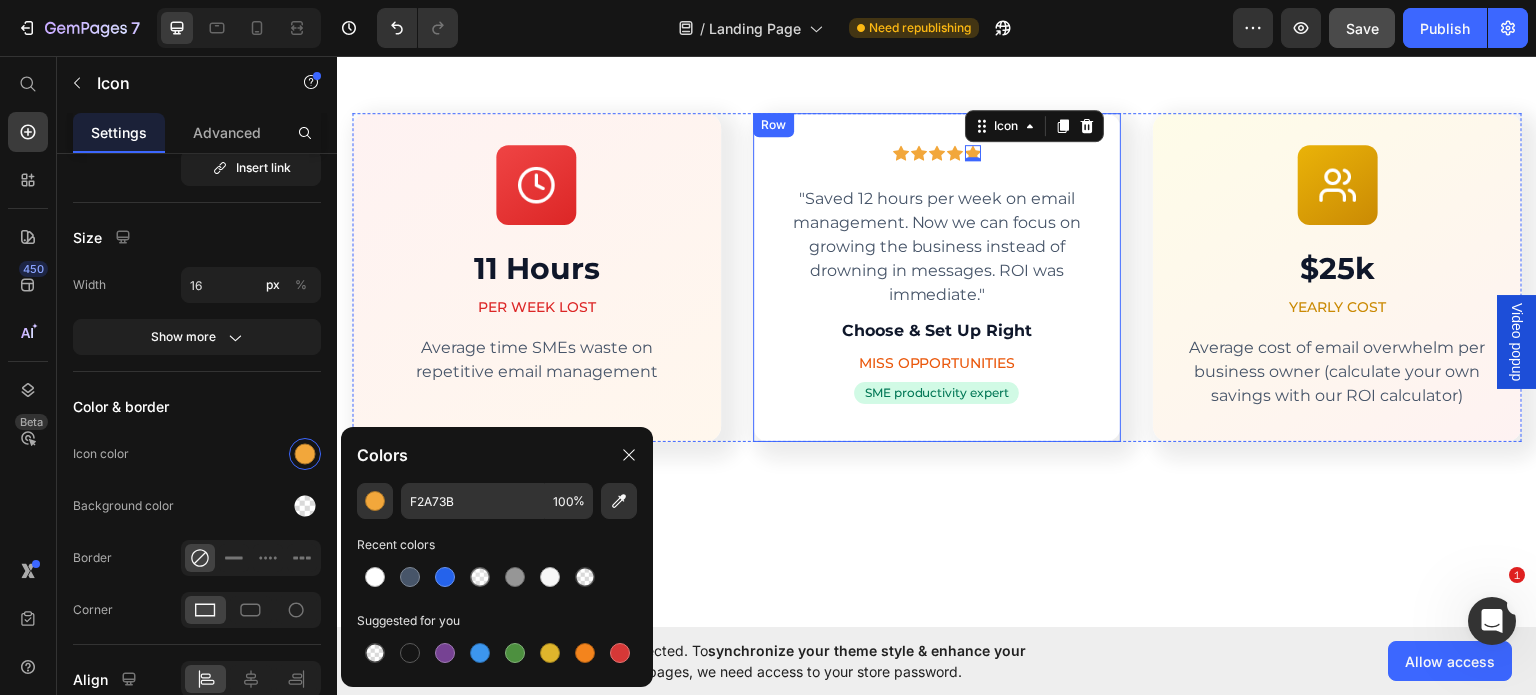 click on "Icon
Icon
Icon
Icon
Icon   0 Row "Saved 12 hours per week on email management. Now we can focus on growing the business instead of drowning in messages. ROI was immediate." Text block Choose & Set Up Right Heading MISS OPPORTUNITIES Text block SME productivity expert Text block Row Row" at bounding box center [937, 276] 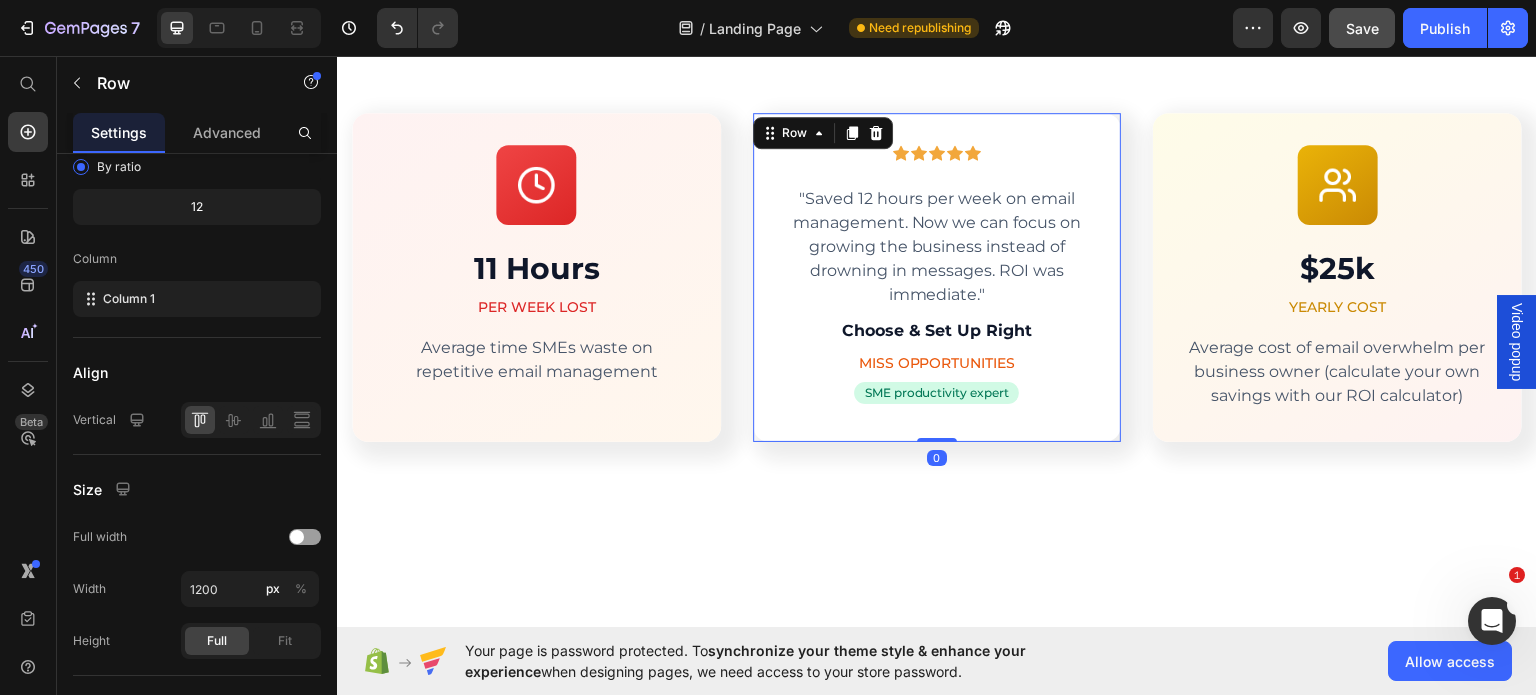 scroll, scrollTop: 0, scrollLeft: 0, axis: both 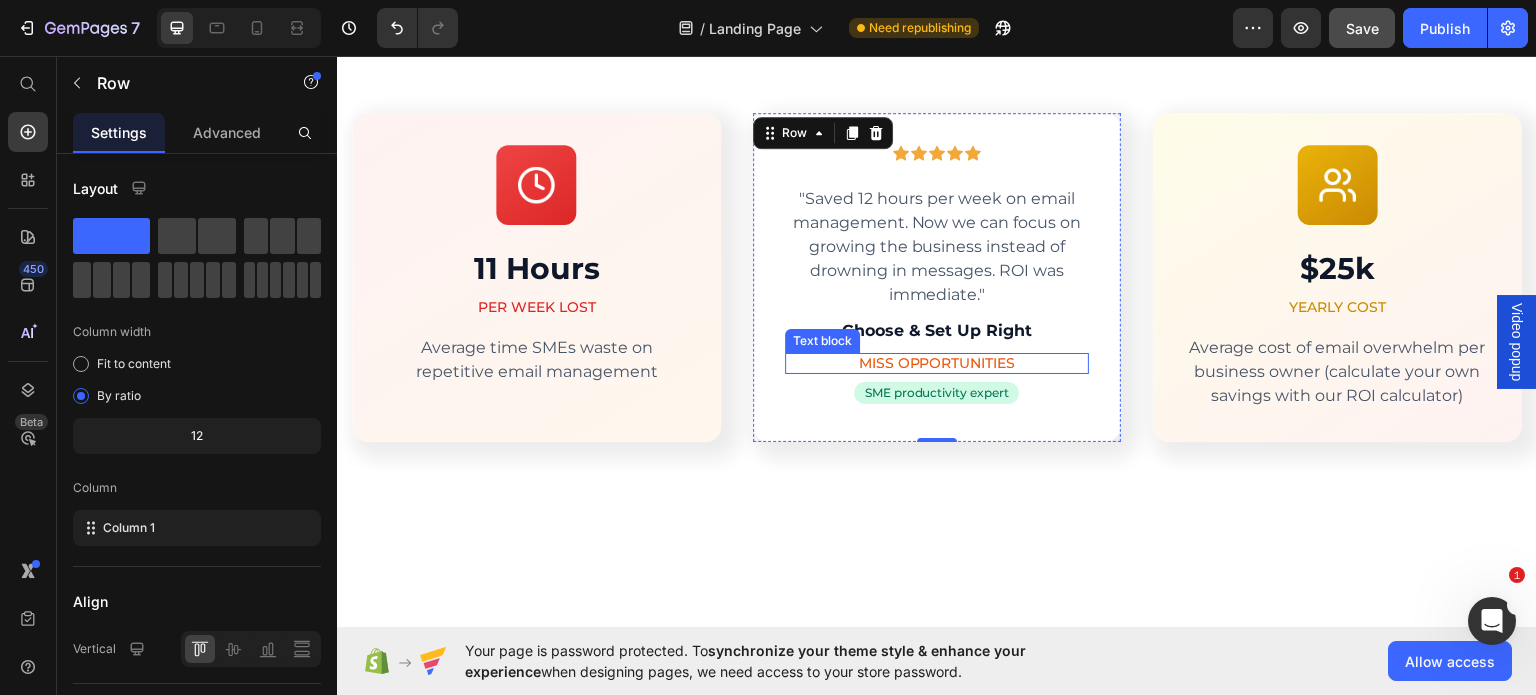 click on "MISS OPPORTUNITIES" at bounding box center (937, 362) 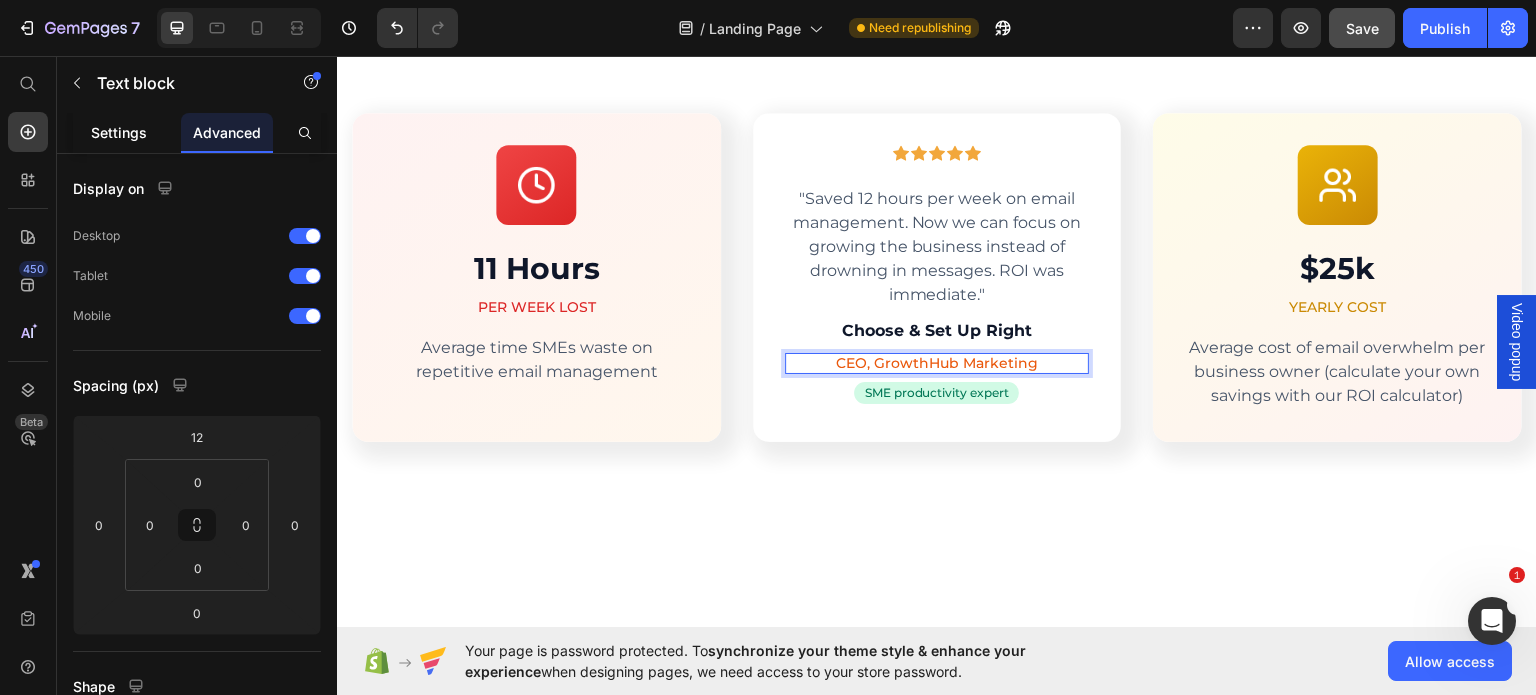 click on "Settings" at bounding box center (119, 132) 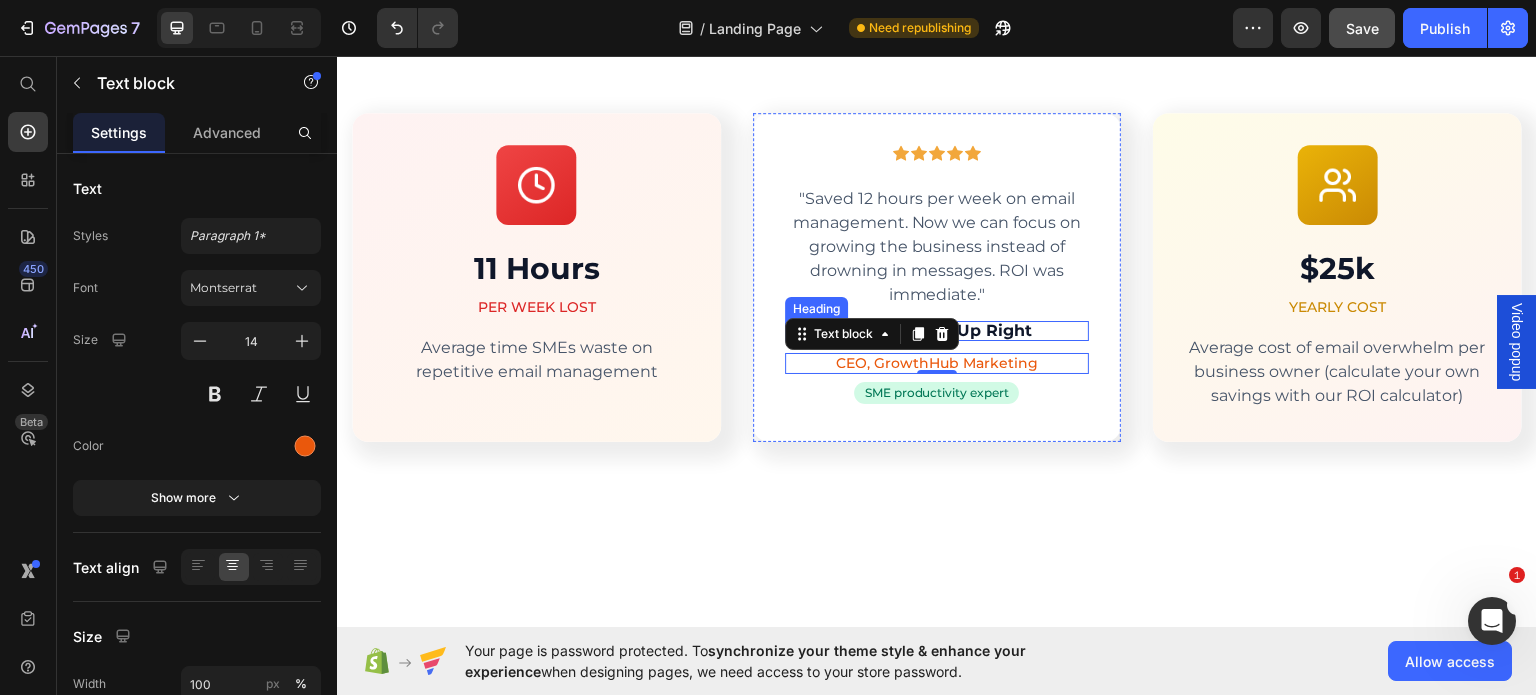 click on "Choose & Set Up Right" at bounding box center [937, 330] 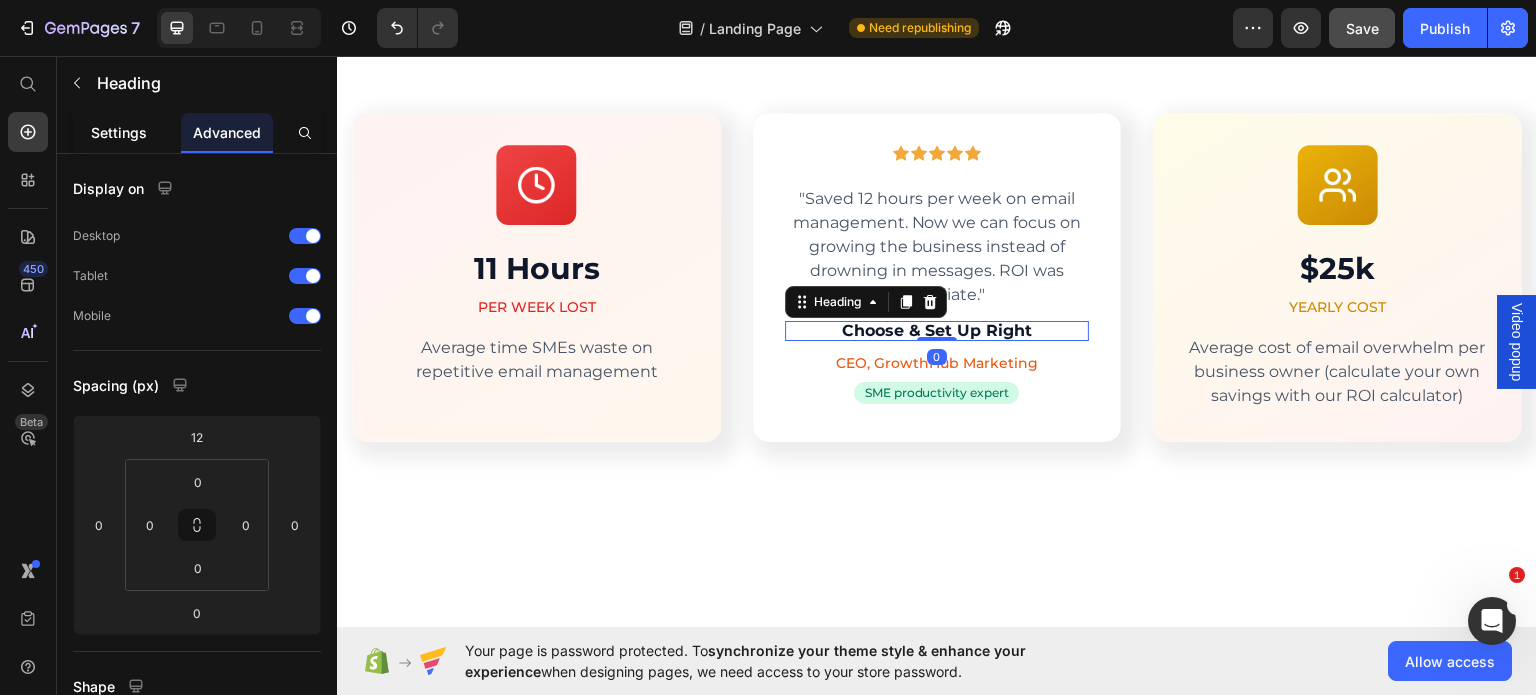 click on "Settings" at bounding box center [119, 132] 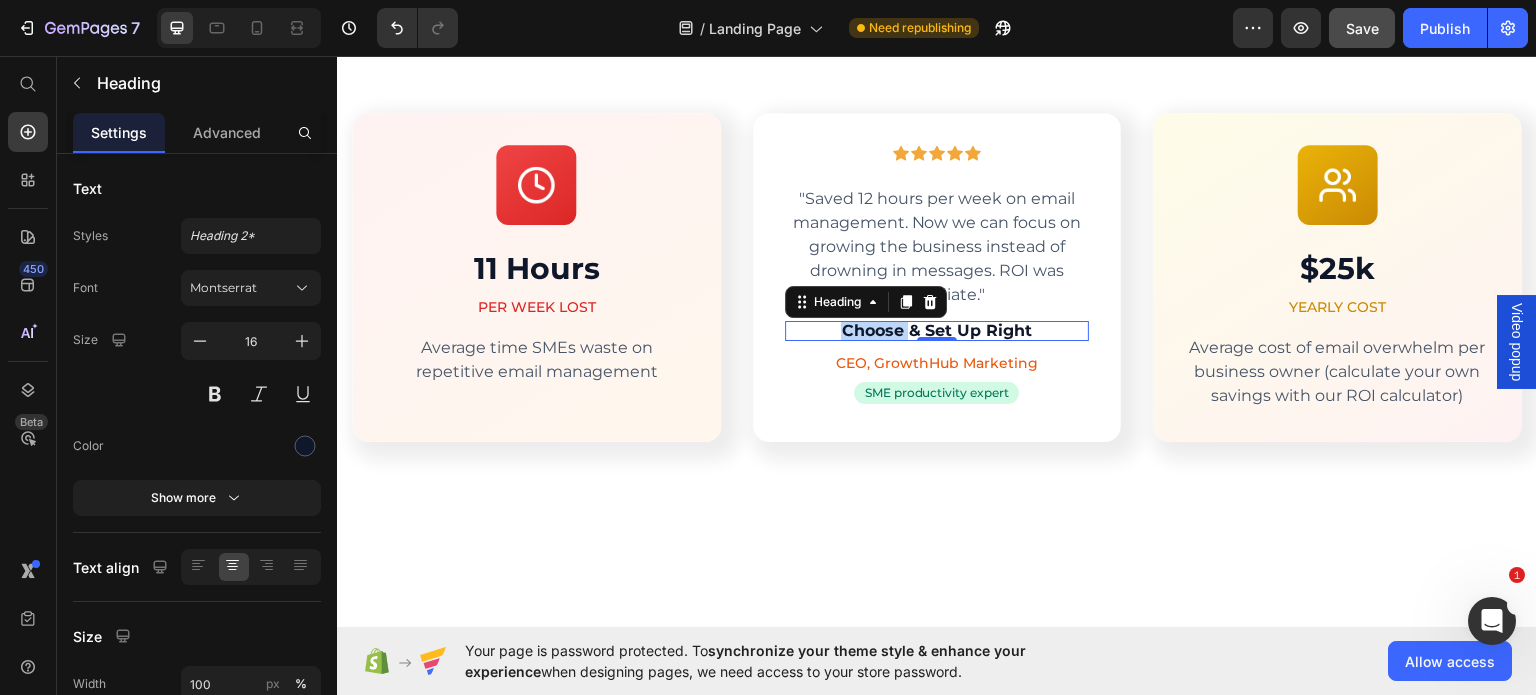 click on "Choose & Set Up Right" at bounding box center (937, 330) 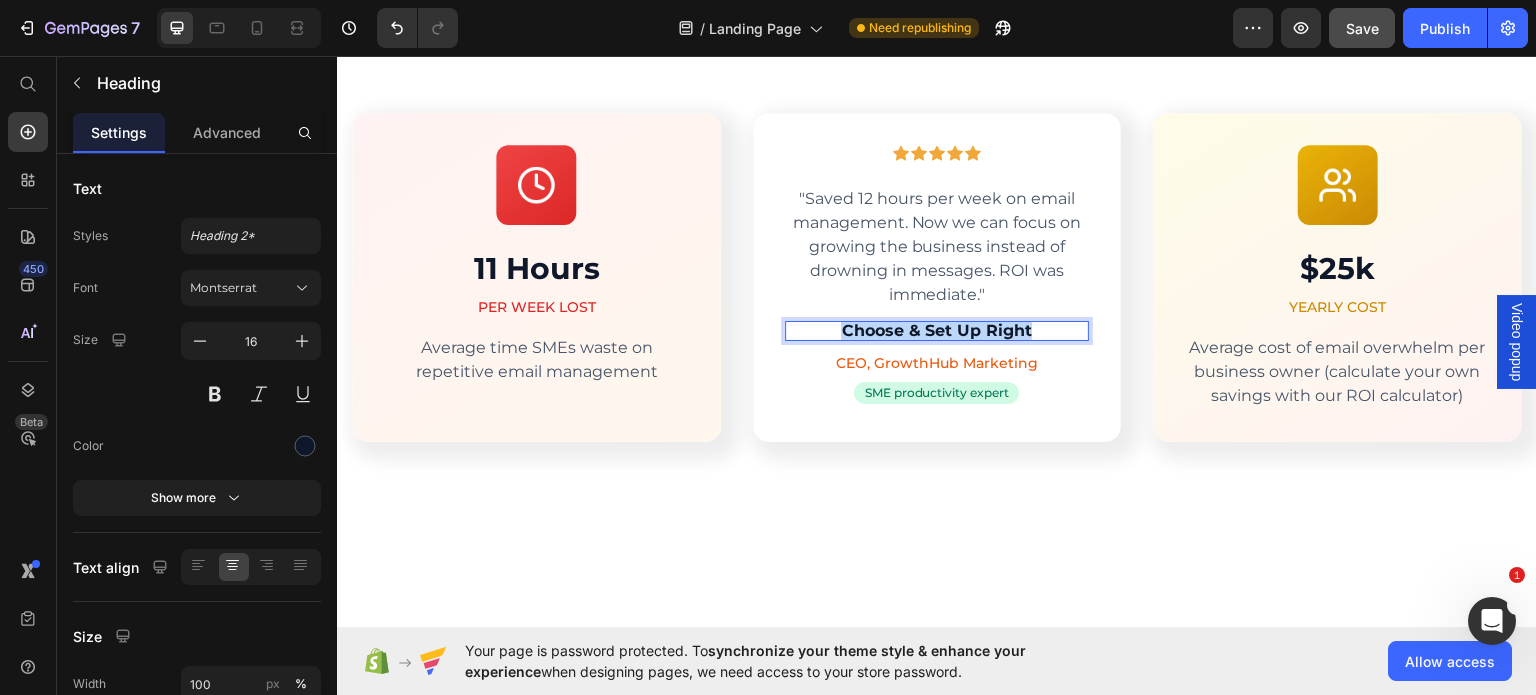 click on "Choose & Set Up Right" at bounding box center (937, 330) 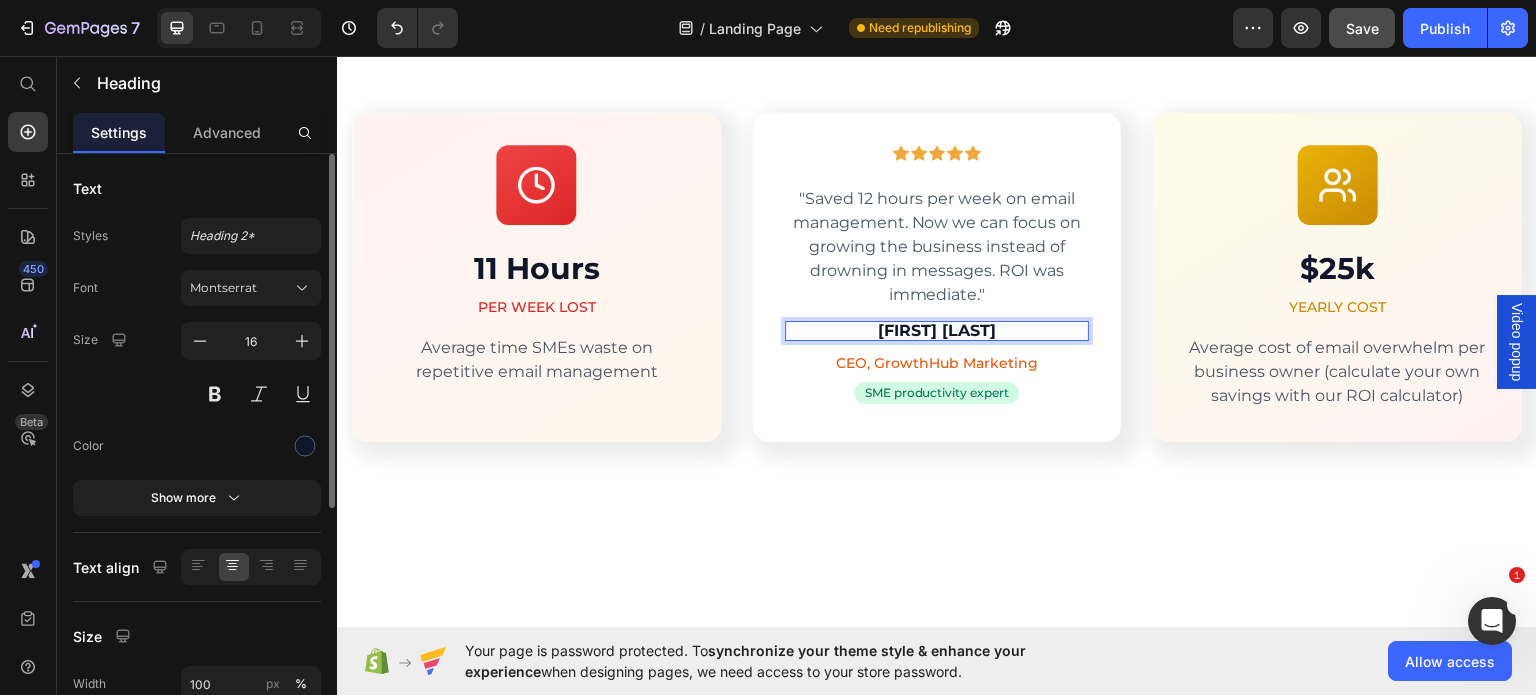 click on "Text" at bounding box center [197, 188] 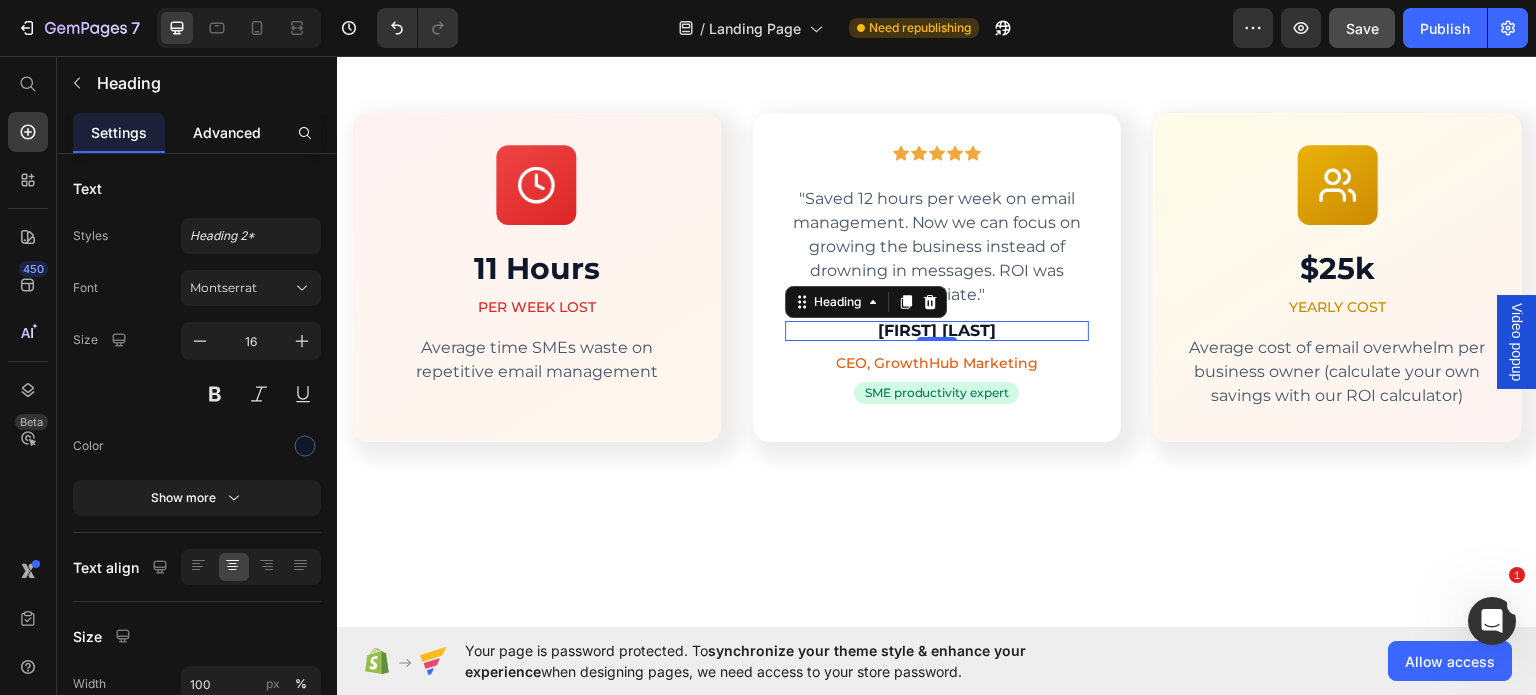 click on "Advanced" at bounding box center (227, 132) 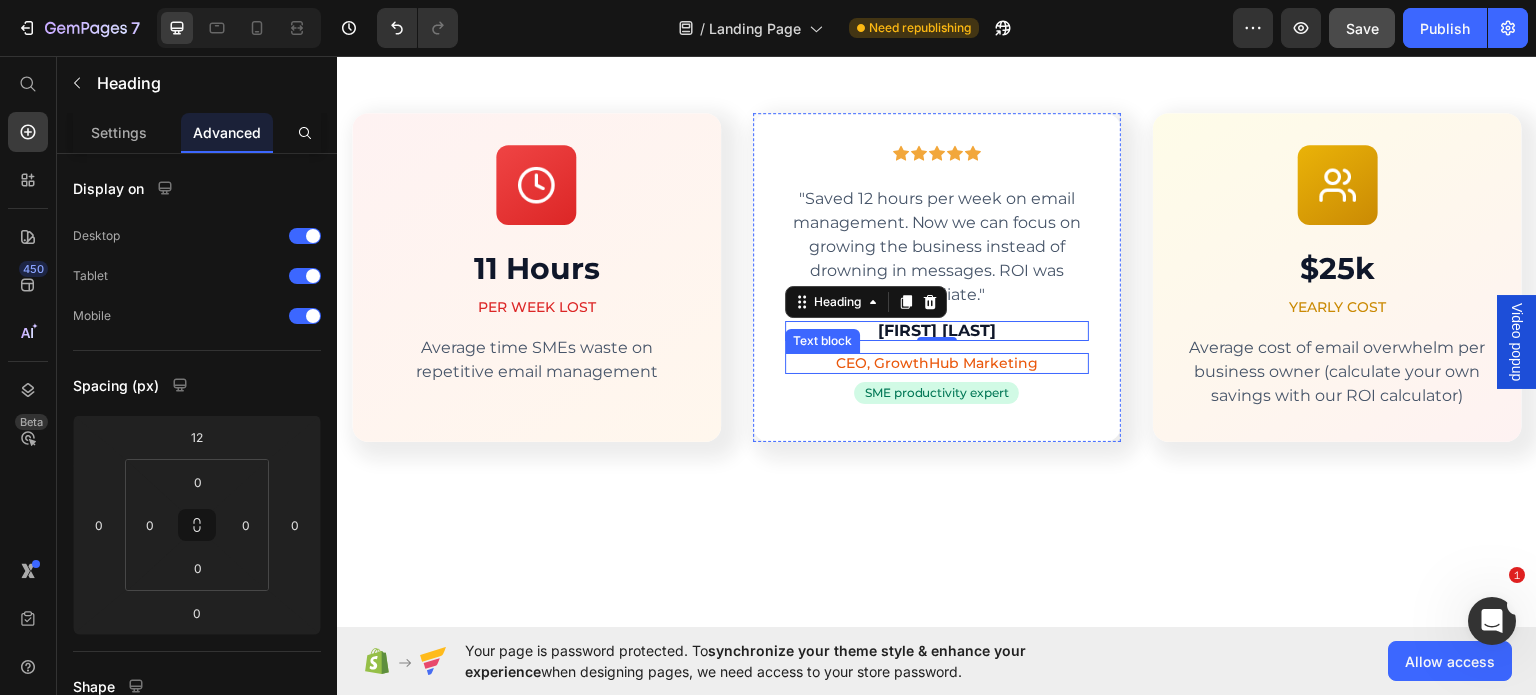 click on "CEO, GrowthHub Marketing" at bounding box center [937, 362] 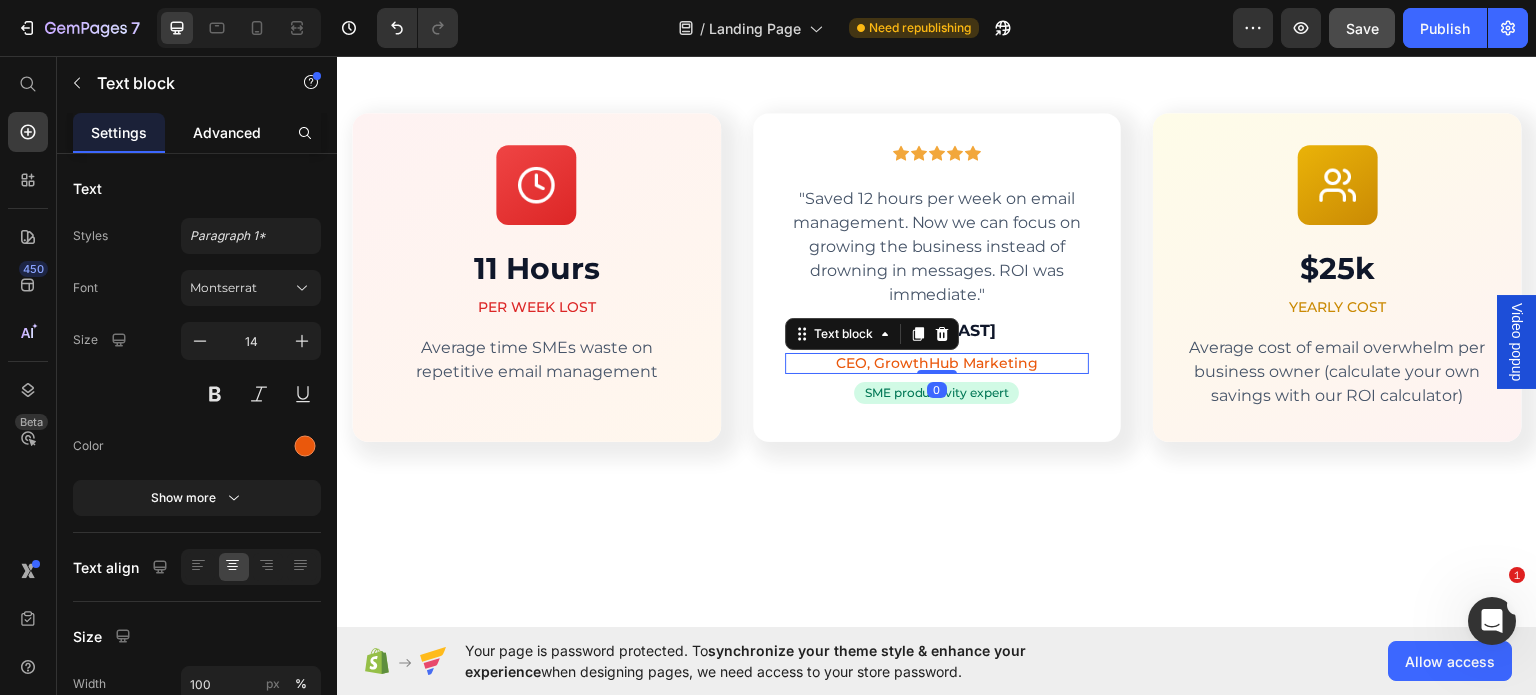 click on "Advanced" at bounding box center [227, 132] 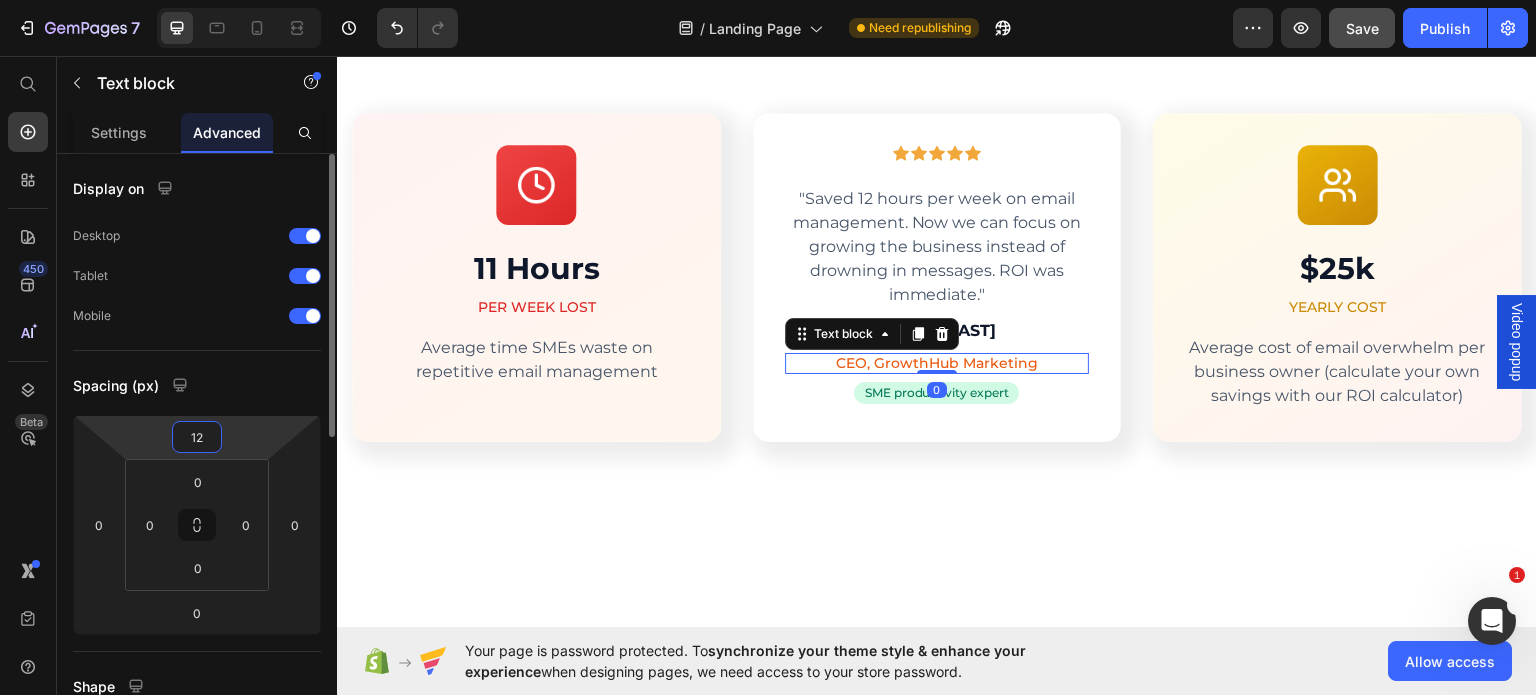 click on "12" at bounding box center (197, 437) 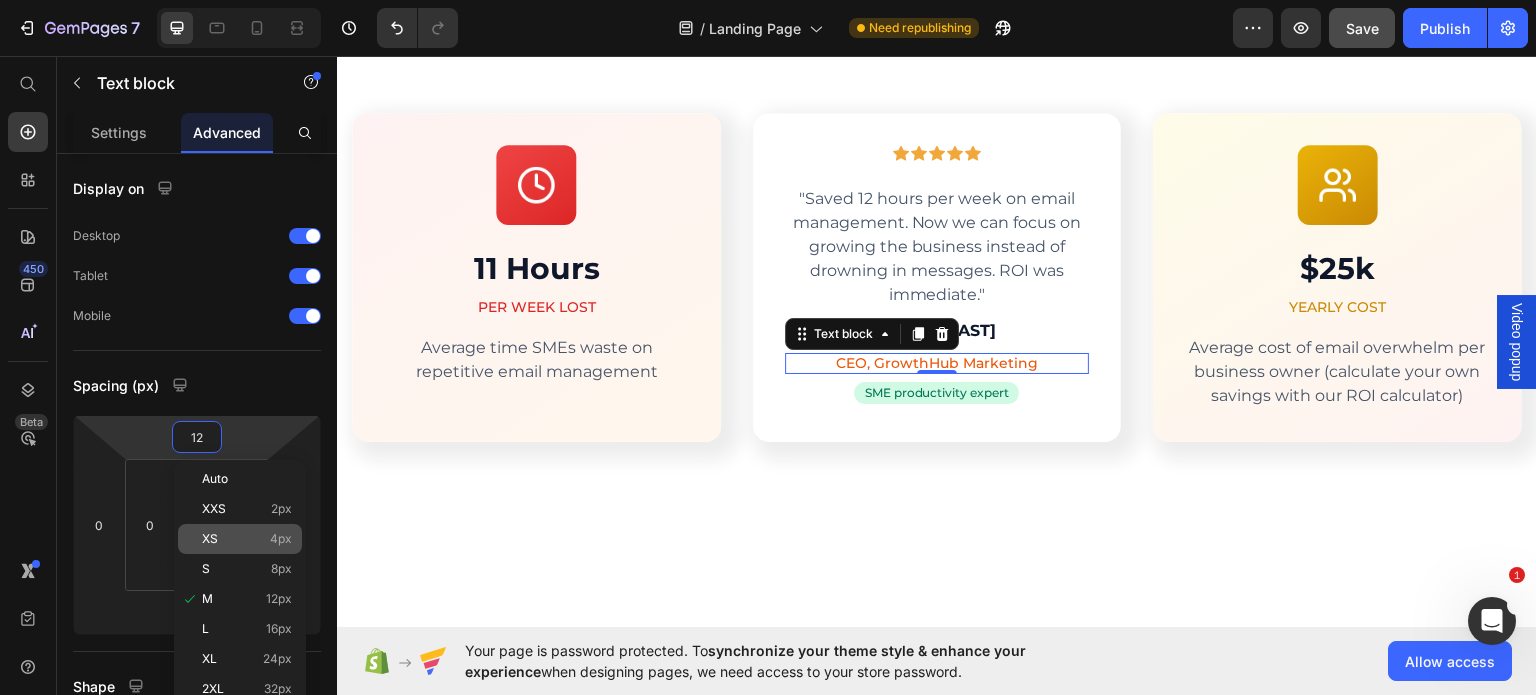 click on "XS 4px" 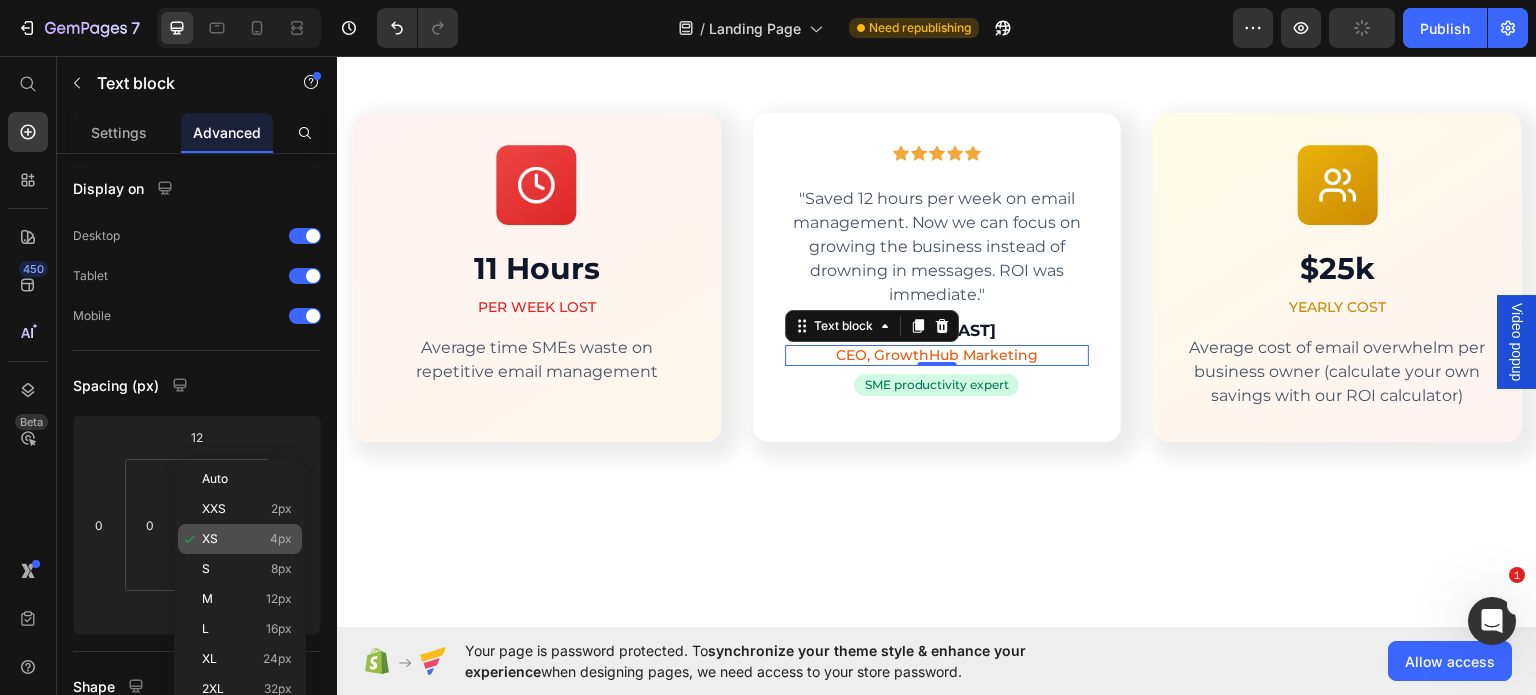 type on "4" 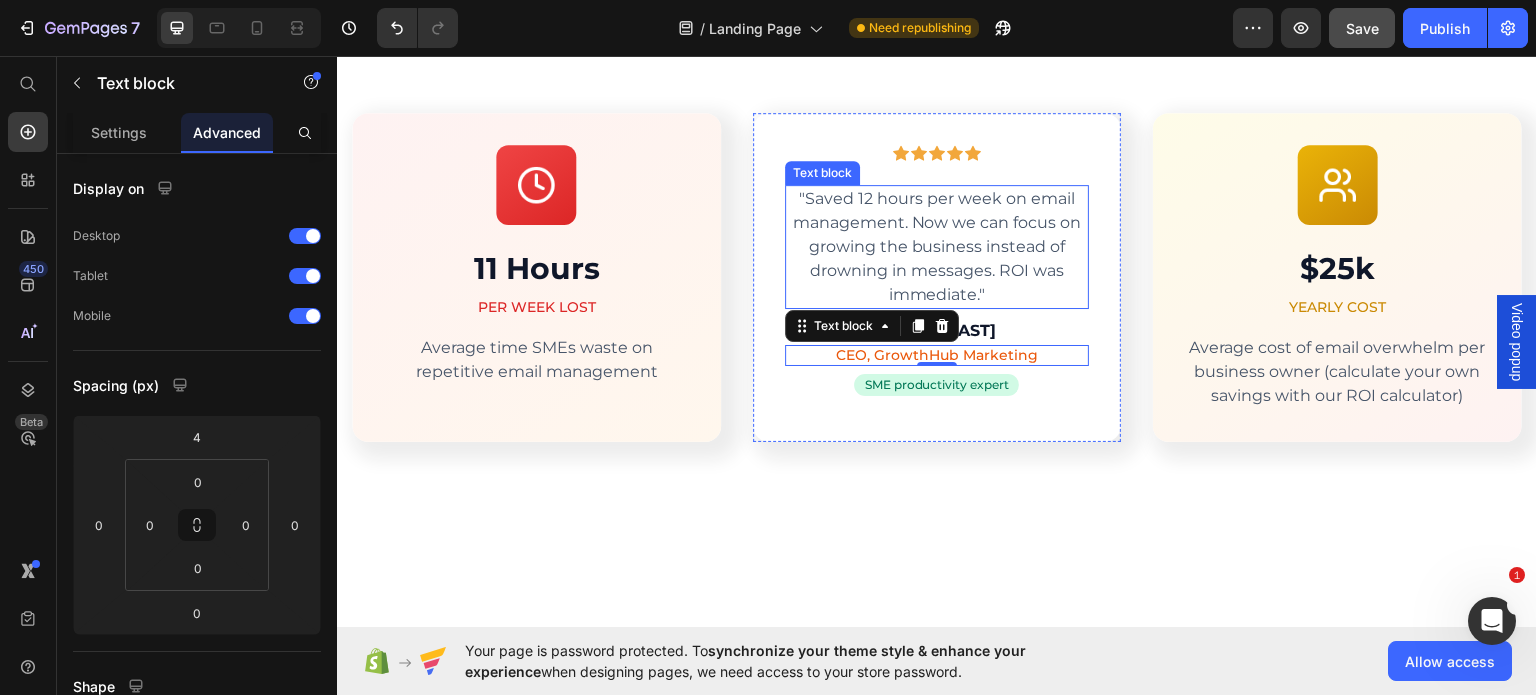 click on ""Saved 12 hours per week on email management. Now we can focus on growing the business instead of drowning in messages. ROI was immediate."" at bounding box center (937, 246) 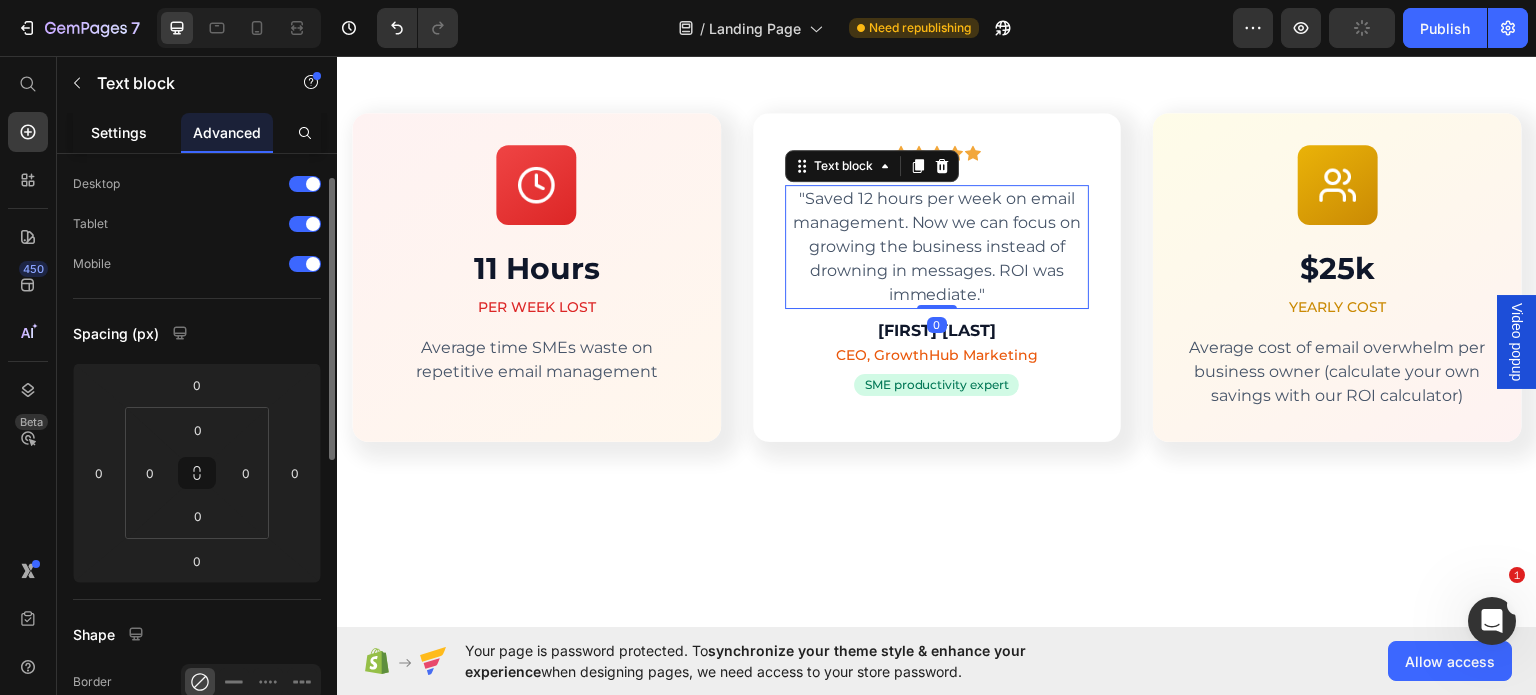 scroll, scrollTop: 0, scrollLeft: 0, axis: both 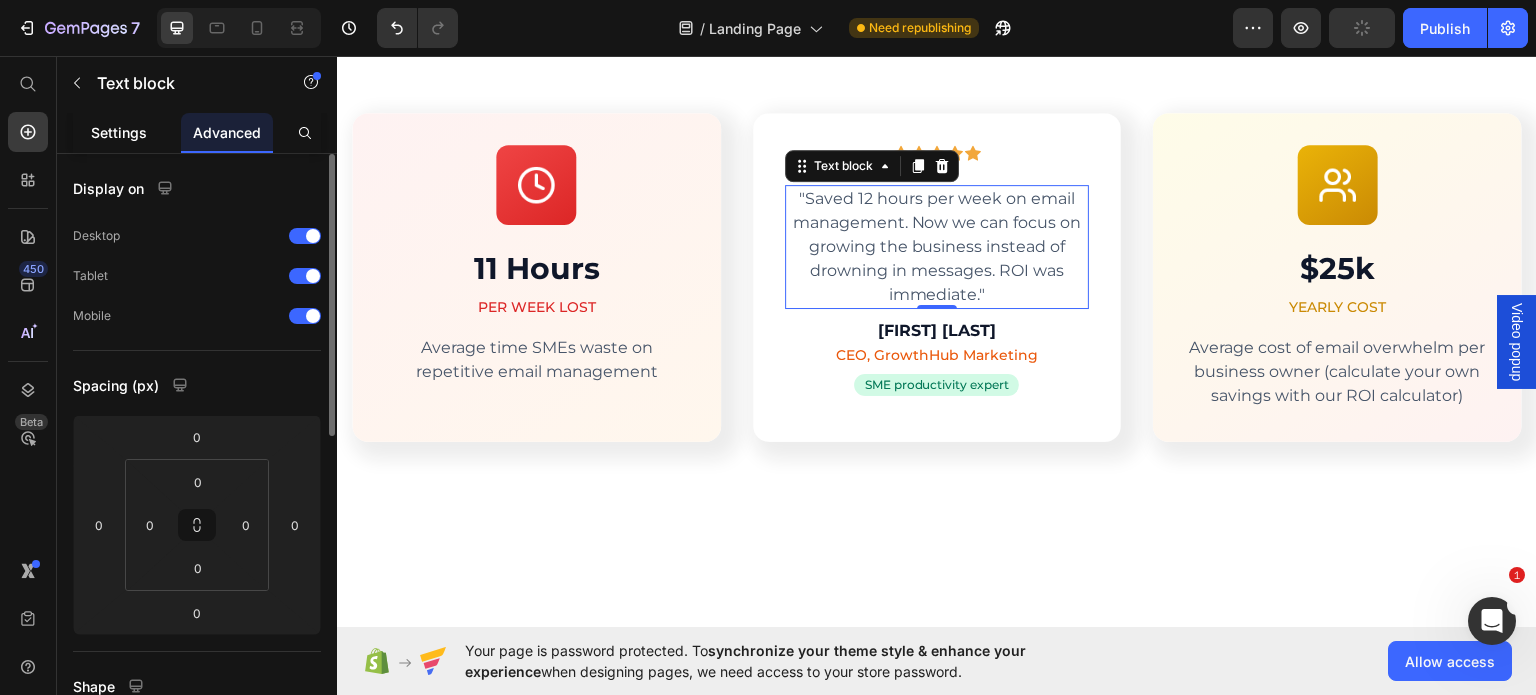 click on "Settings" at bounding box center (119, 132) 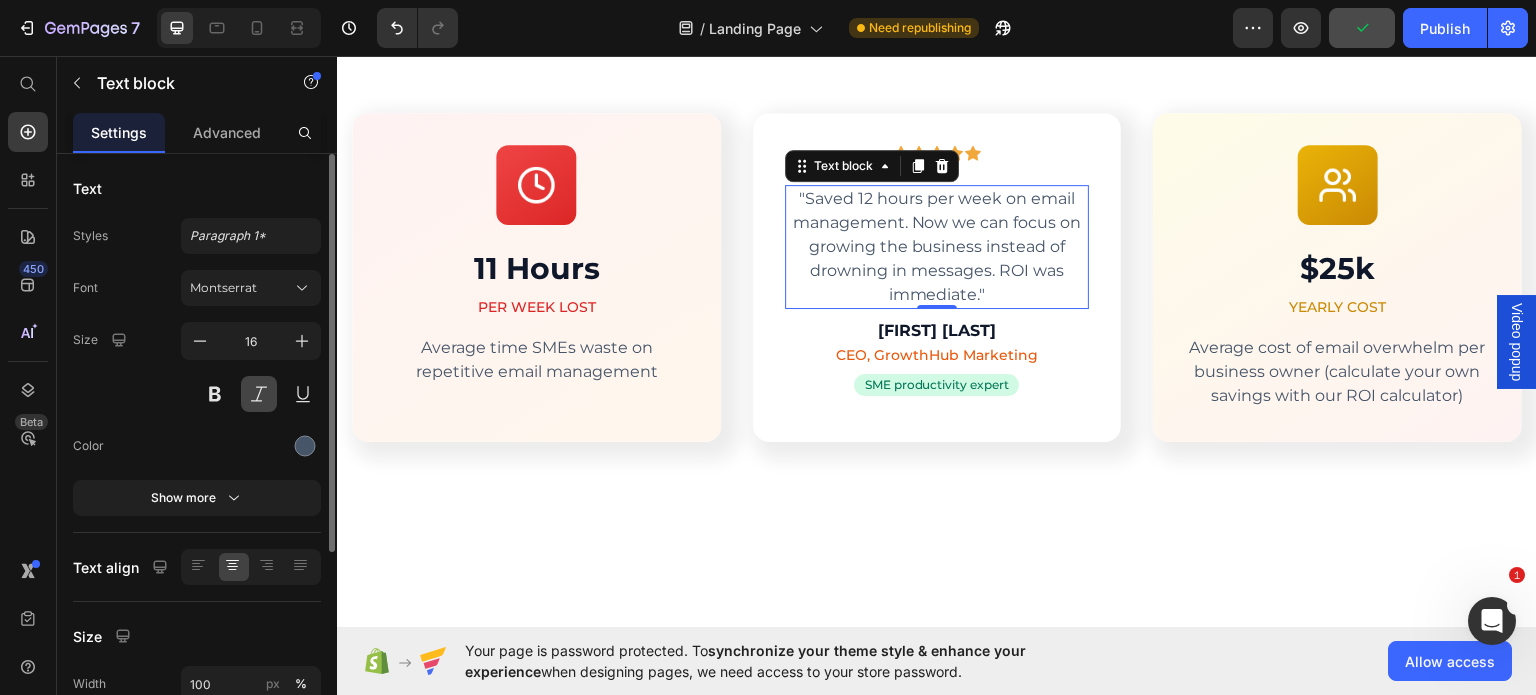 click at bounding box center [259, 394] 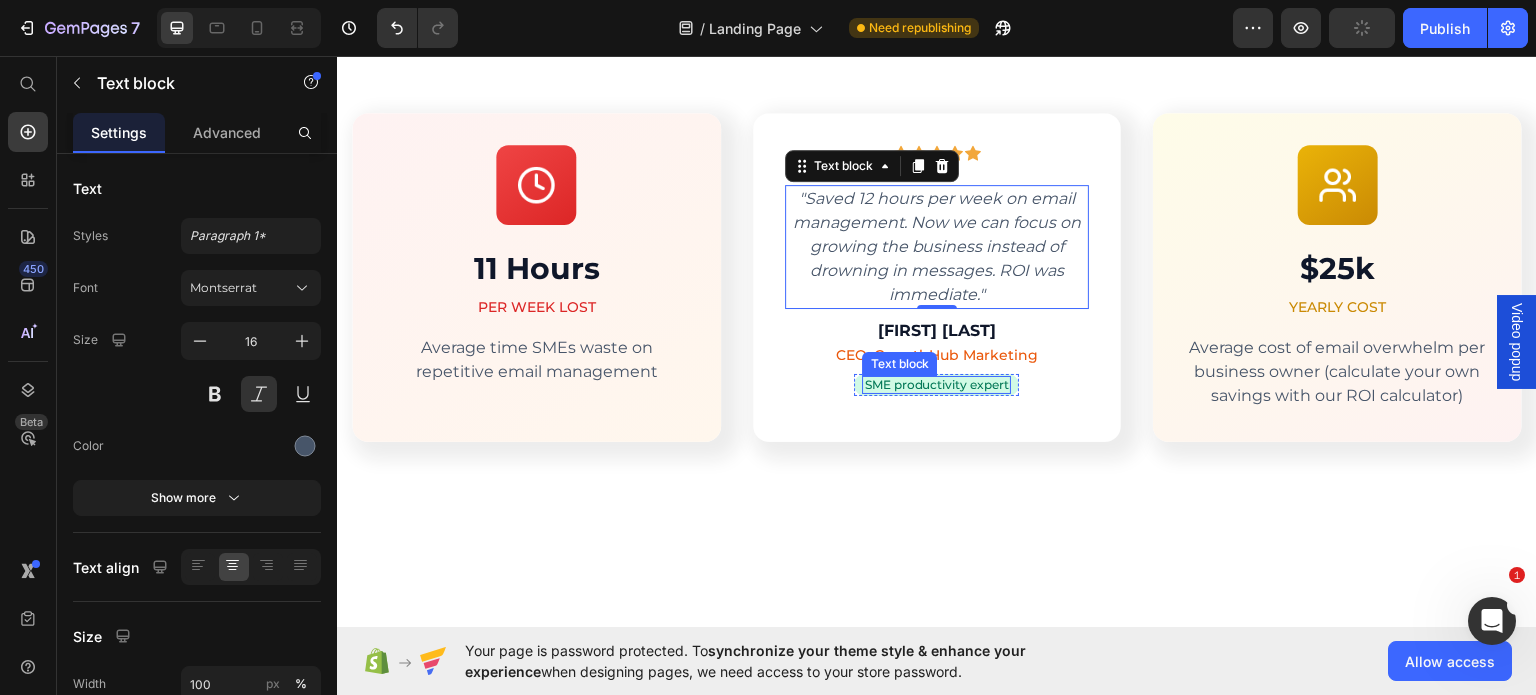 click on "SME productivity expert" at bounding box center [936, 384] 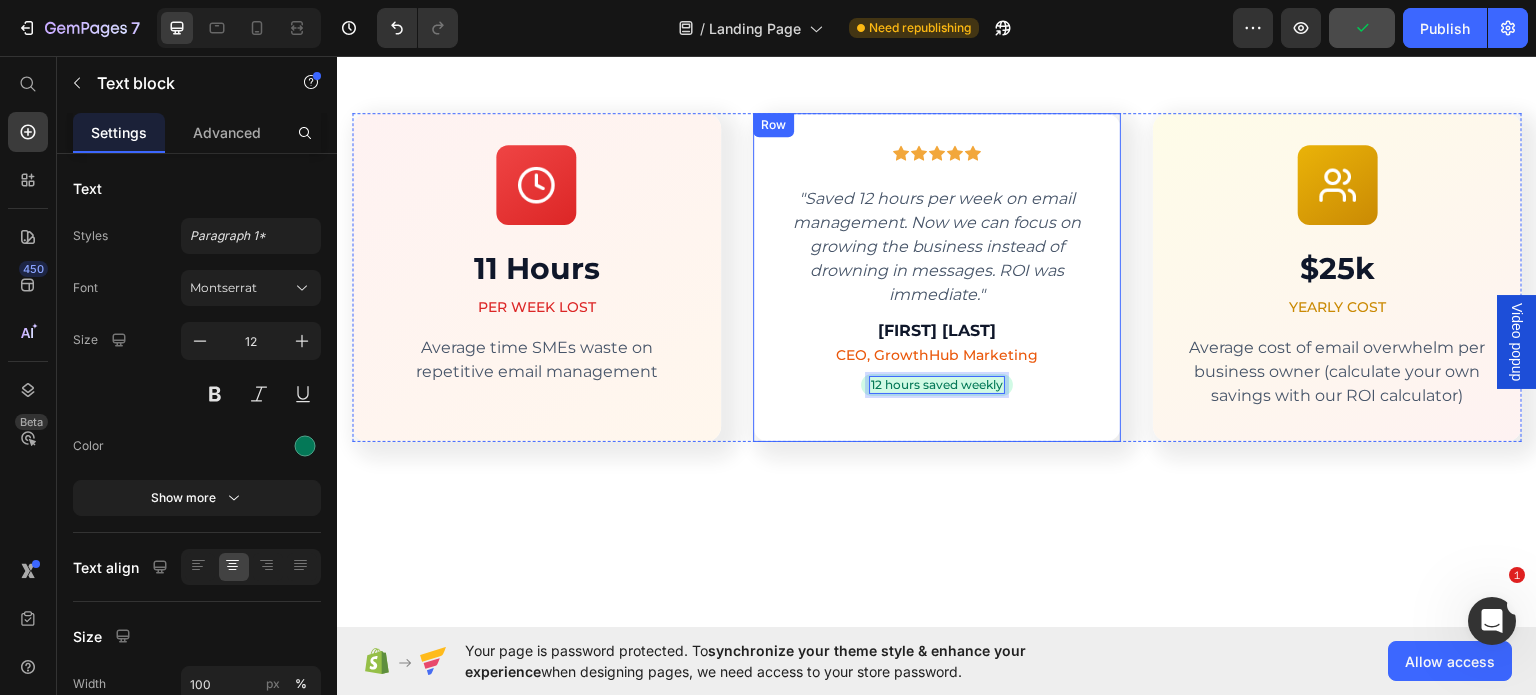 click on "Icon
Icon
Icon
Icon
Icon Row "Saved 12 hours per week on email management. Now we can focus on growing the business instead of drowning in messages. ROI was immediate." Text block Marcus Rodriguez Heading CEO, GrowthHub Marketing Text block 12 hours saved weekly Text block   0 Row Row" at bounding box center [937, 276] 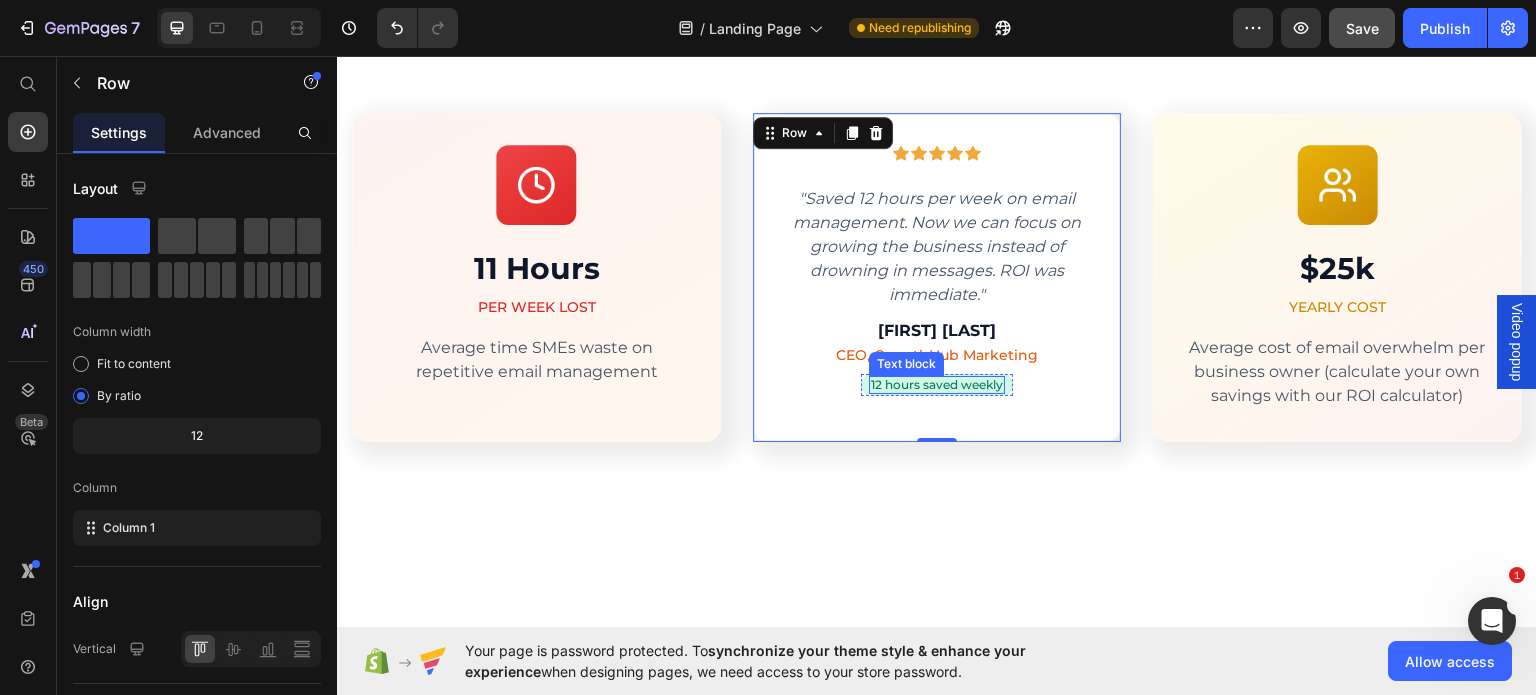 click on "12 hours saved weekly" at bounding box center (937, 384) 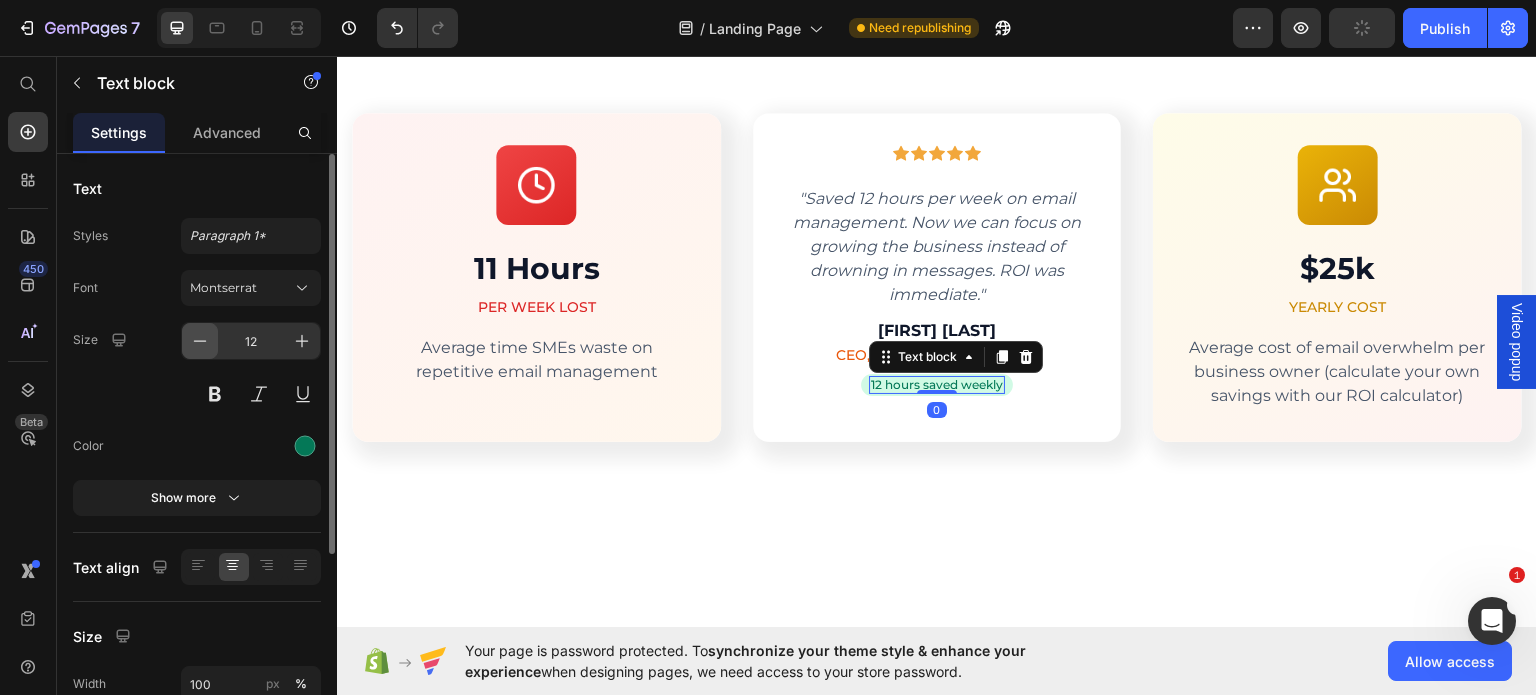 click 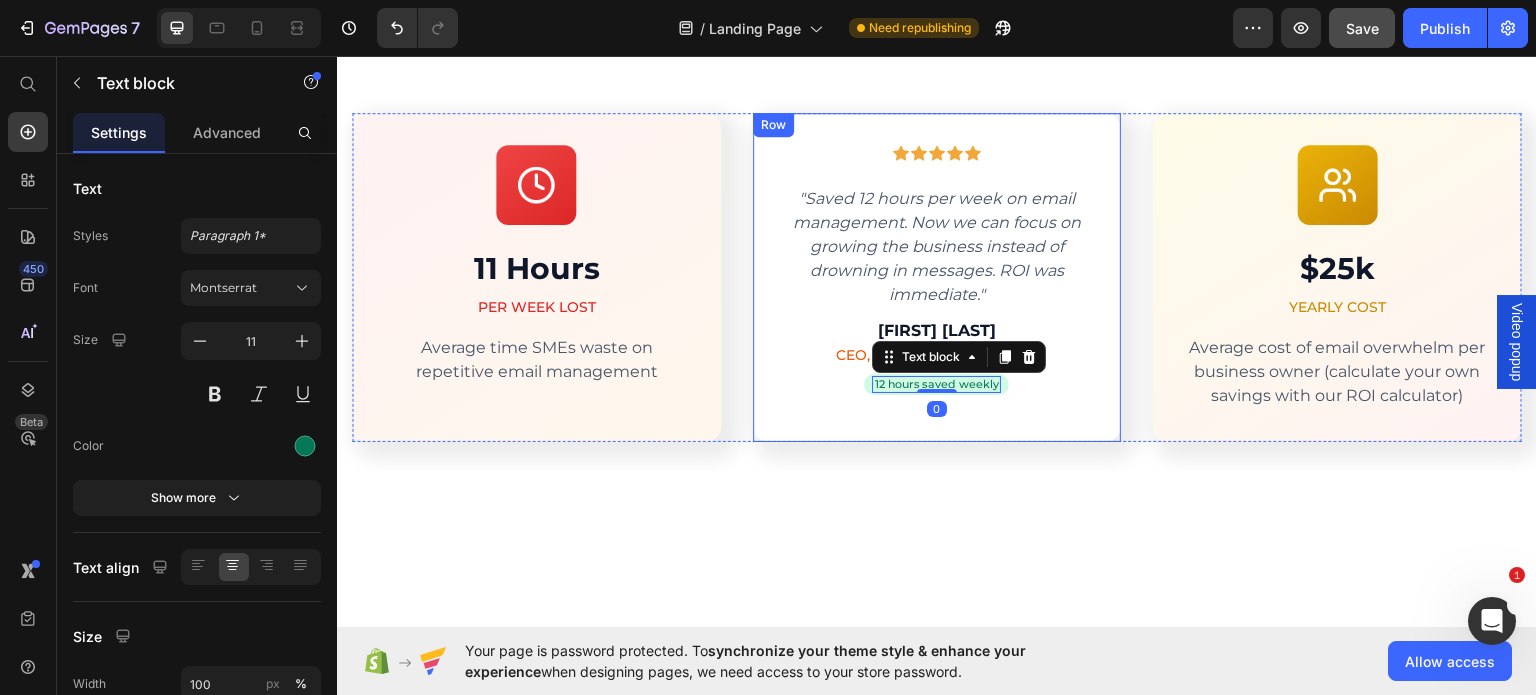 click on "Icon
Icon
Icon
Icon
Icon Row "Saved 12 hours per week on email management. Now we can focus on growing the business instead of drowning in messages. ROI was immediate." Text block Marcus Rodriguez Heading CEO, GrowthHub Marketing Text block 12 hours saved weekly Text block   0 Row" at bounding box center (937, 276) 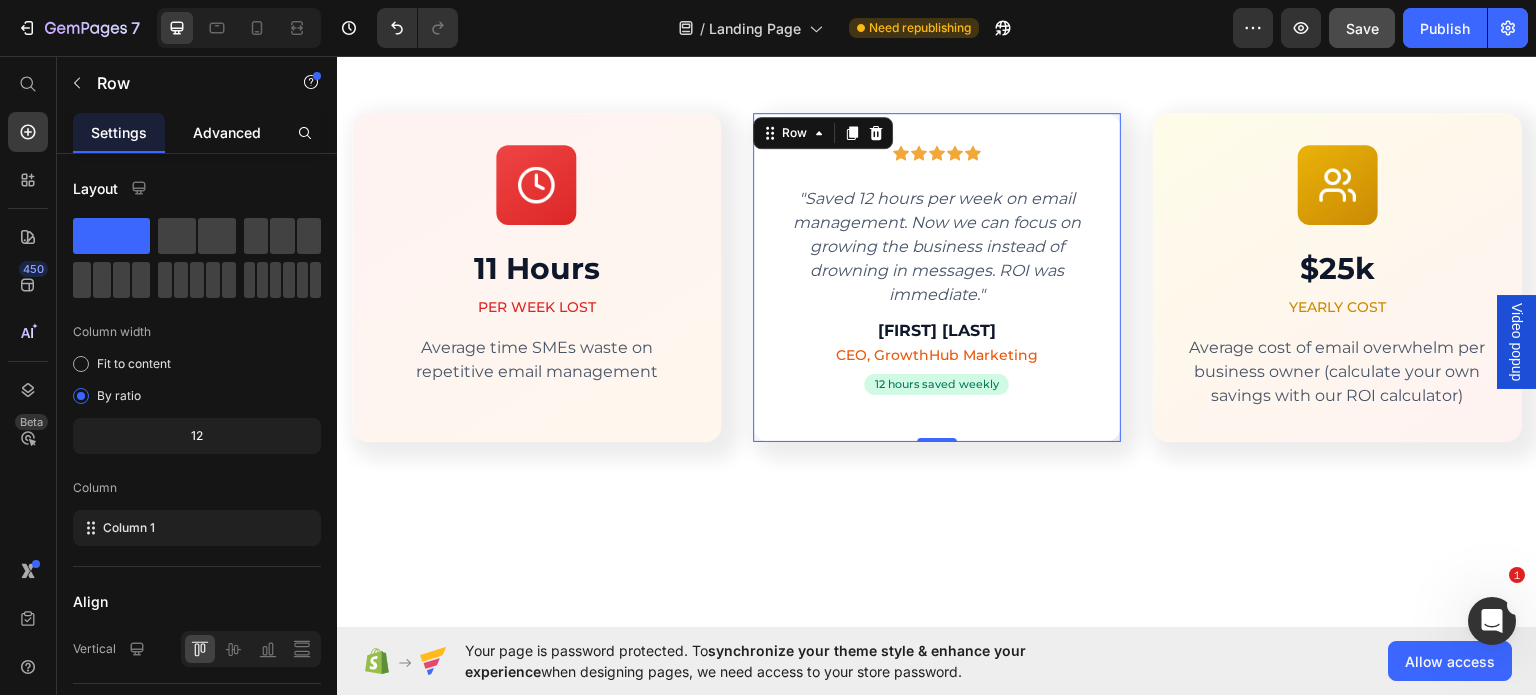 click on "Advanced" 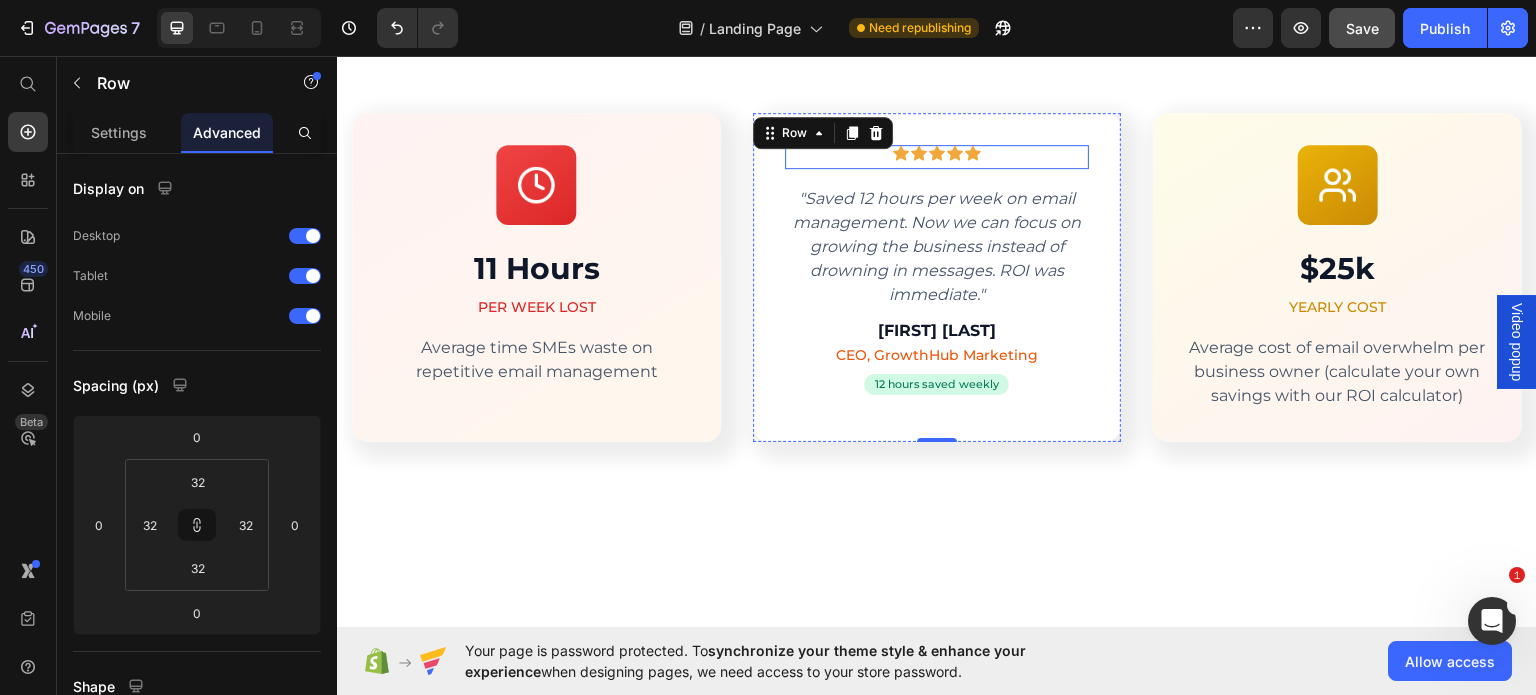click on "Icon
Icon
Icon
Icon
Icon Row" at bounding box center [937, 156] 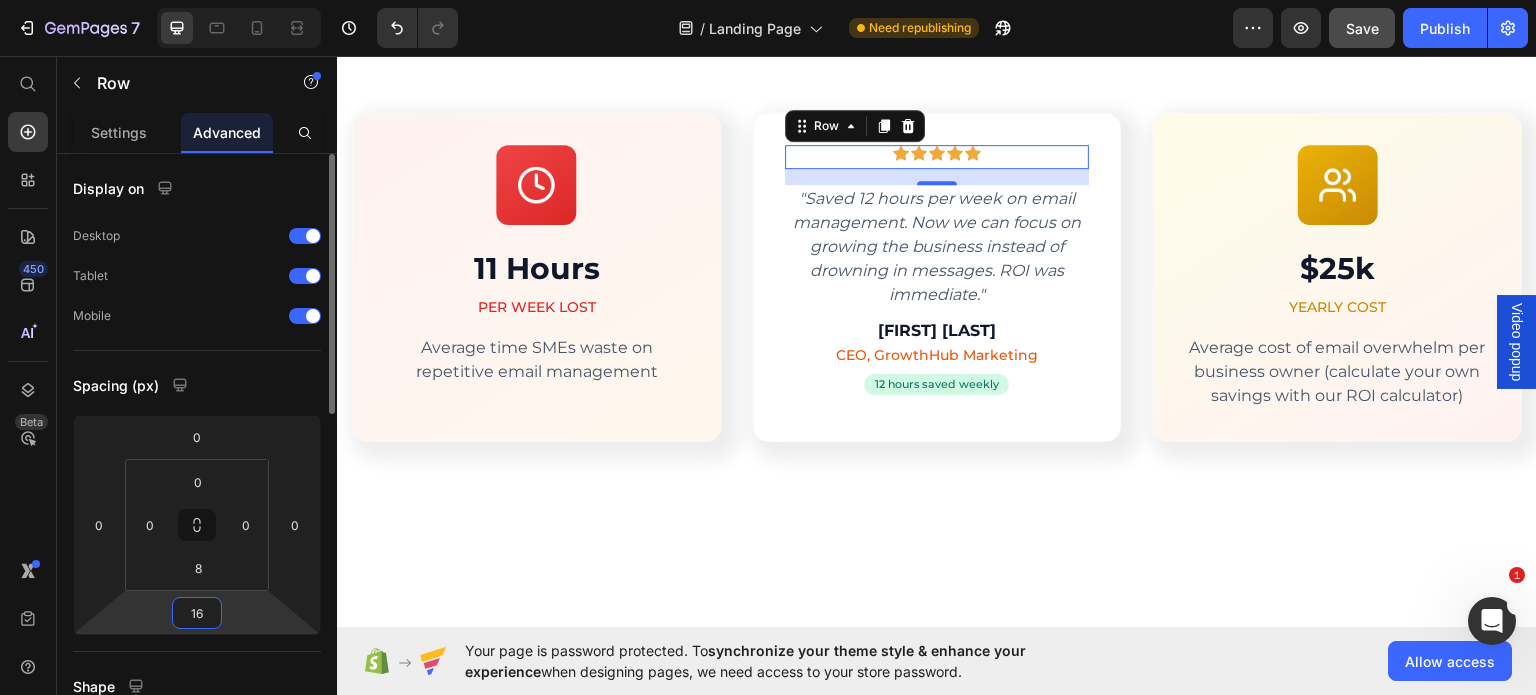 click on "16" at bounding box center [197, 613] 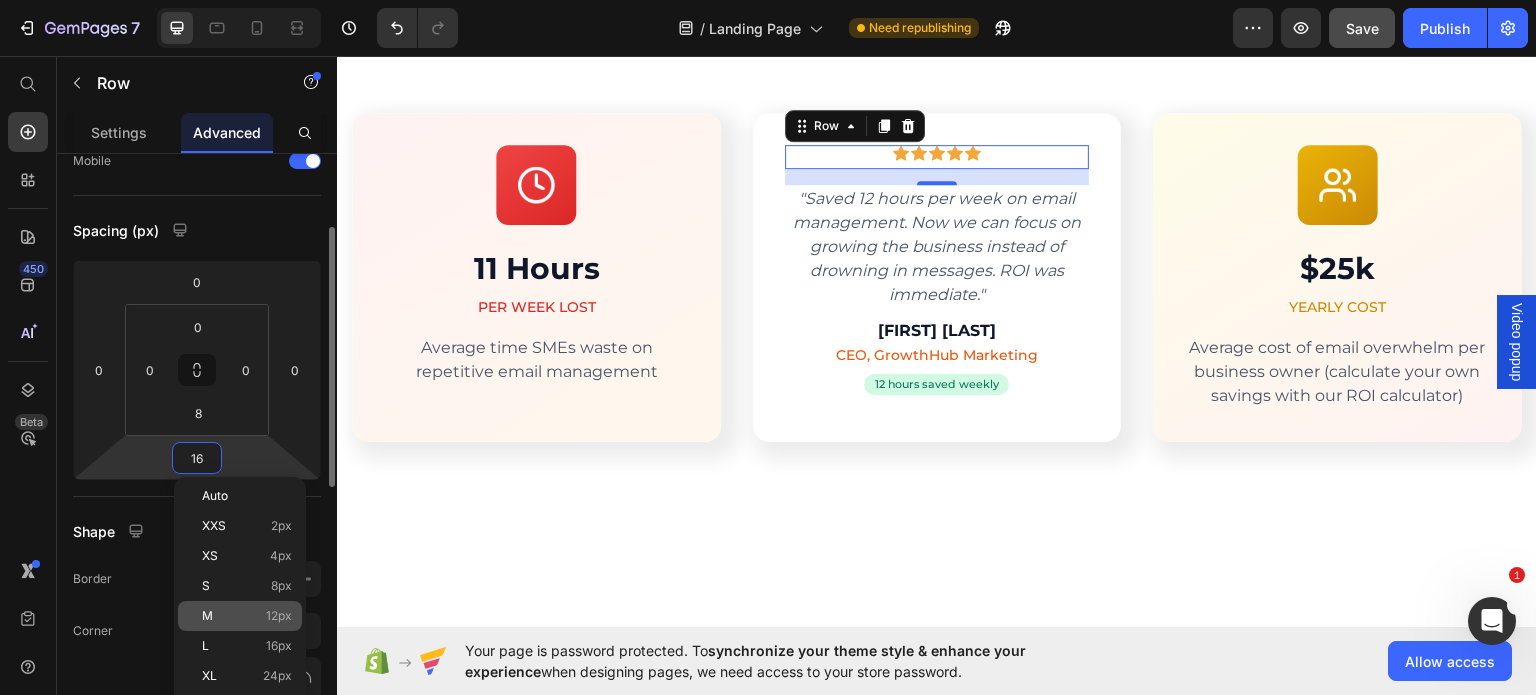 scroll, scrollTop: 161, scrollLeft: 0, axis: vertical 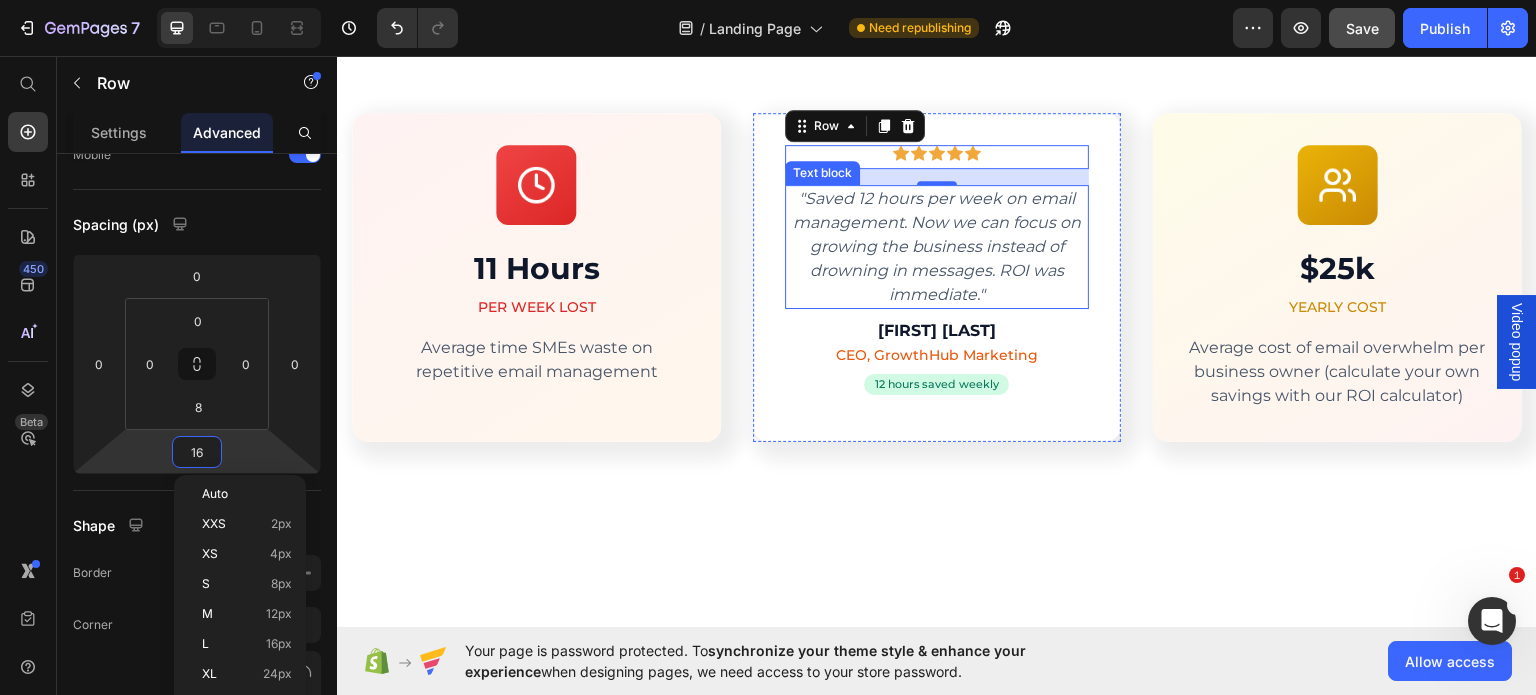 click on ""Saved 12 hours per week on email management. Now we can focus on growing the business instead of drowning in messages. ROI was immediate."" at bounding box center (937, 246) 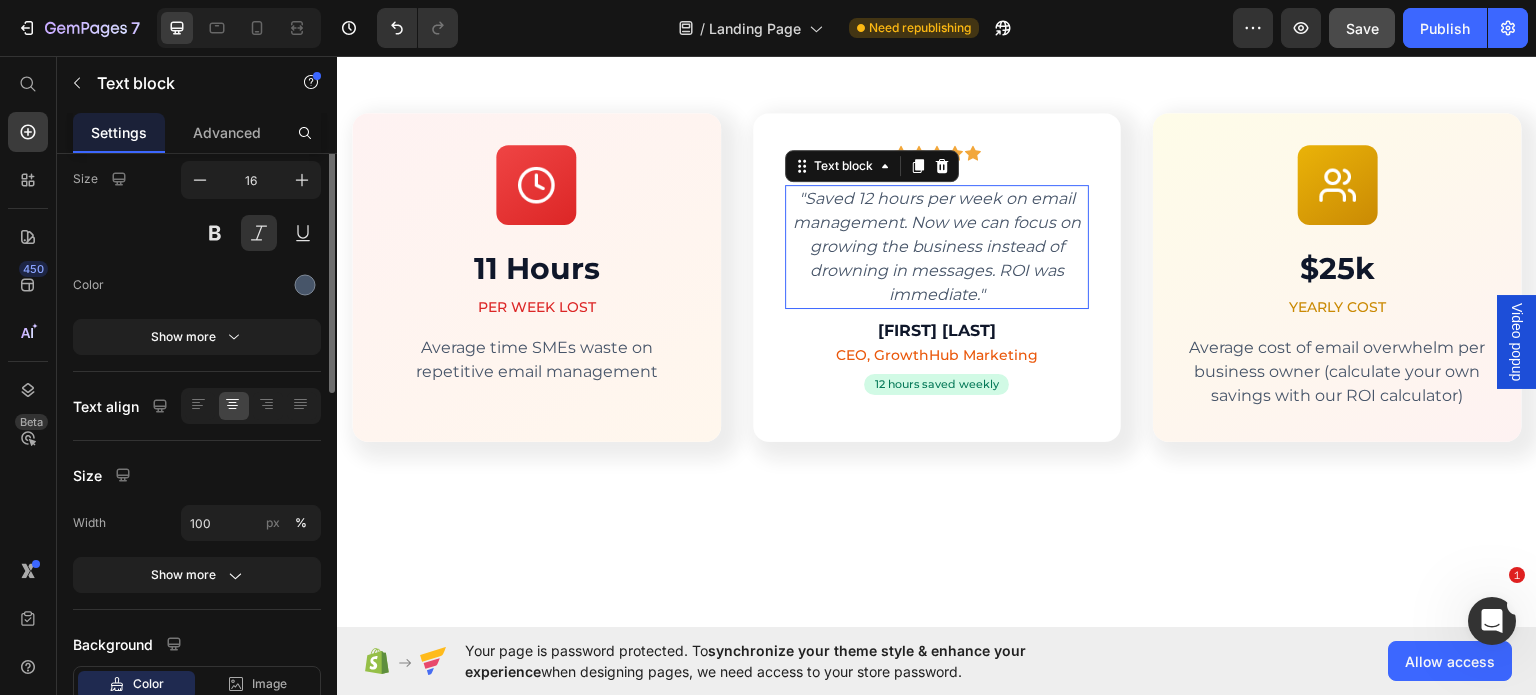 scroll, scrollTop: 0, scrollLeft: 0, axis: both 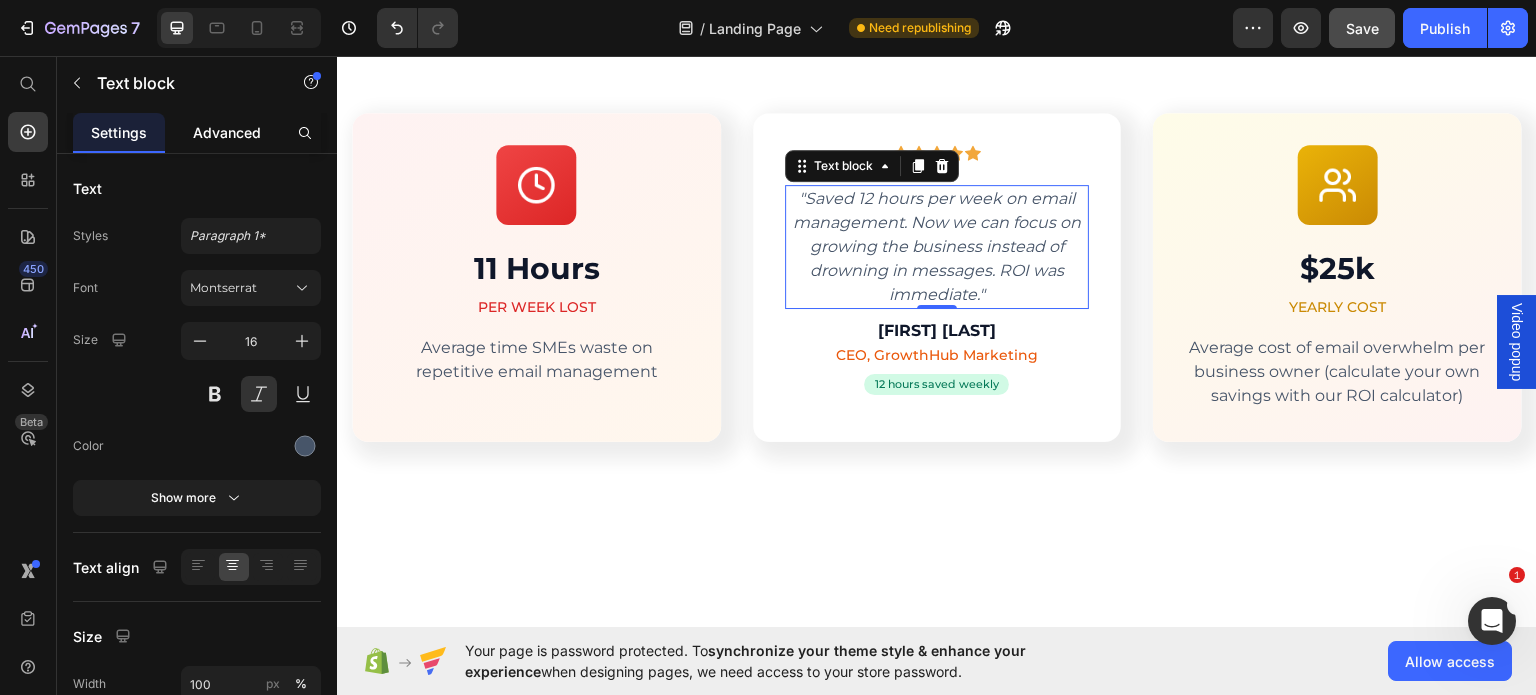 click on "Advanced" at bounding box center (227, 132) 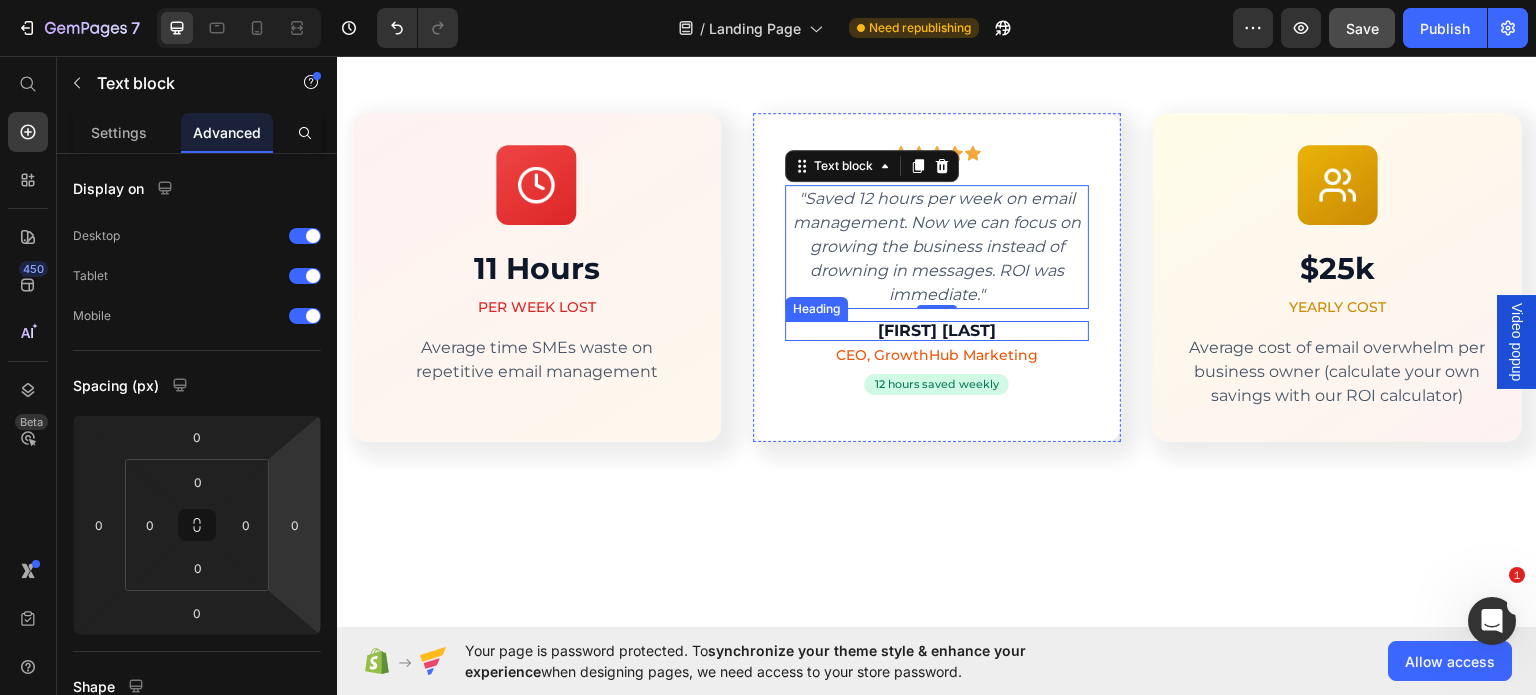 click on "[FIRST] [LAST]" at bounding box center (937, 330) 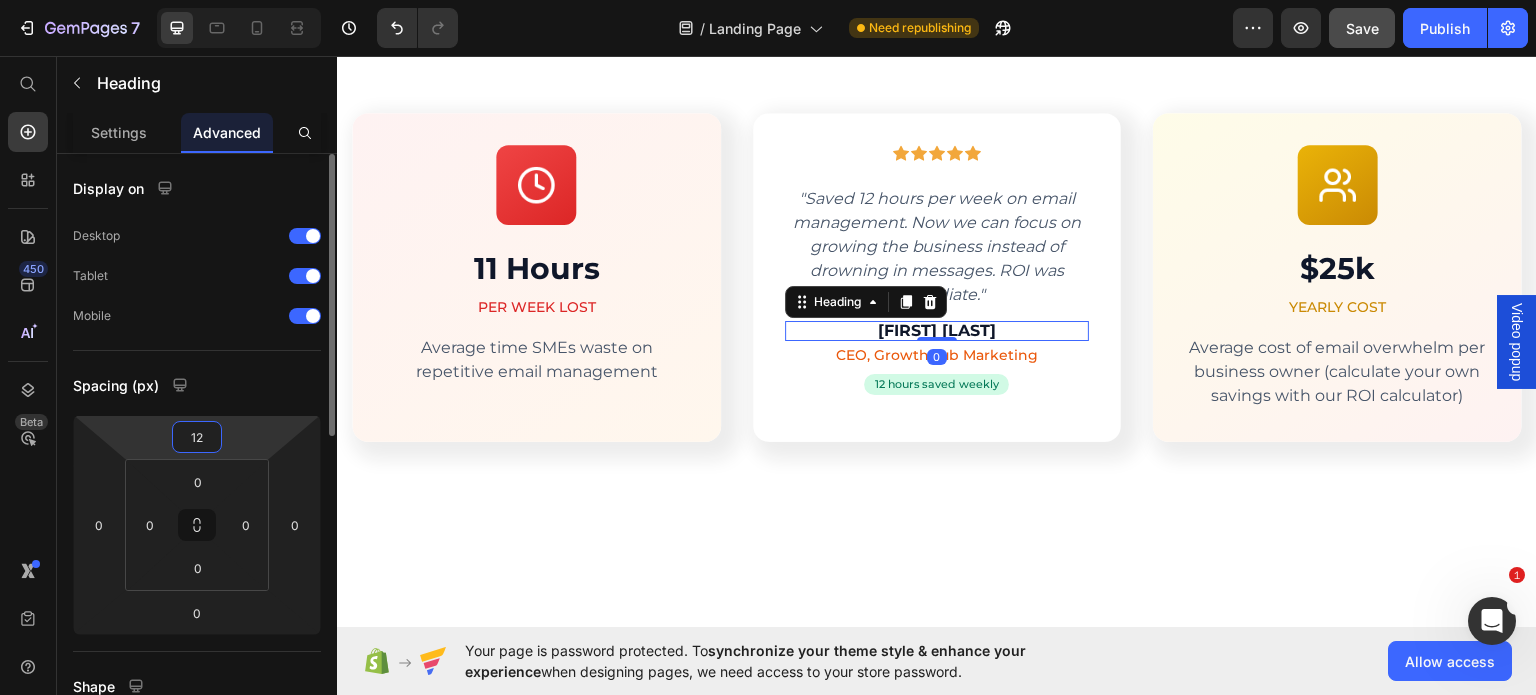 click on "12" at bounding box center [197, 437] 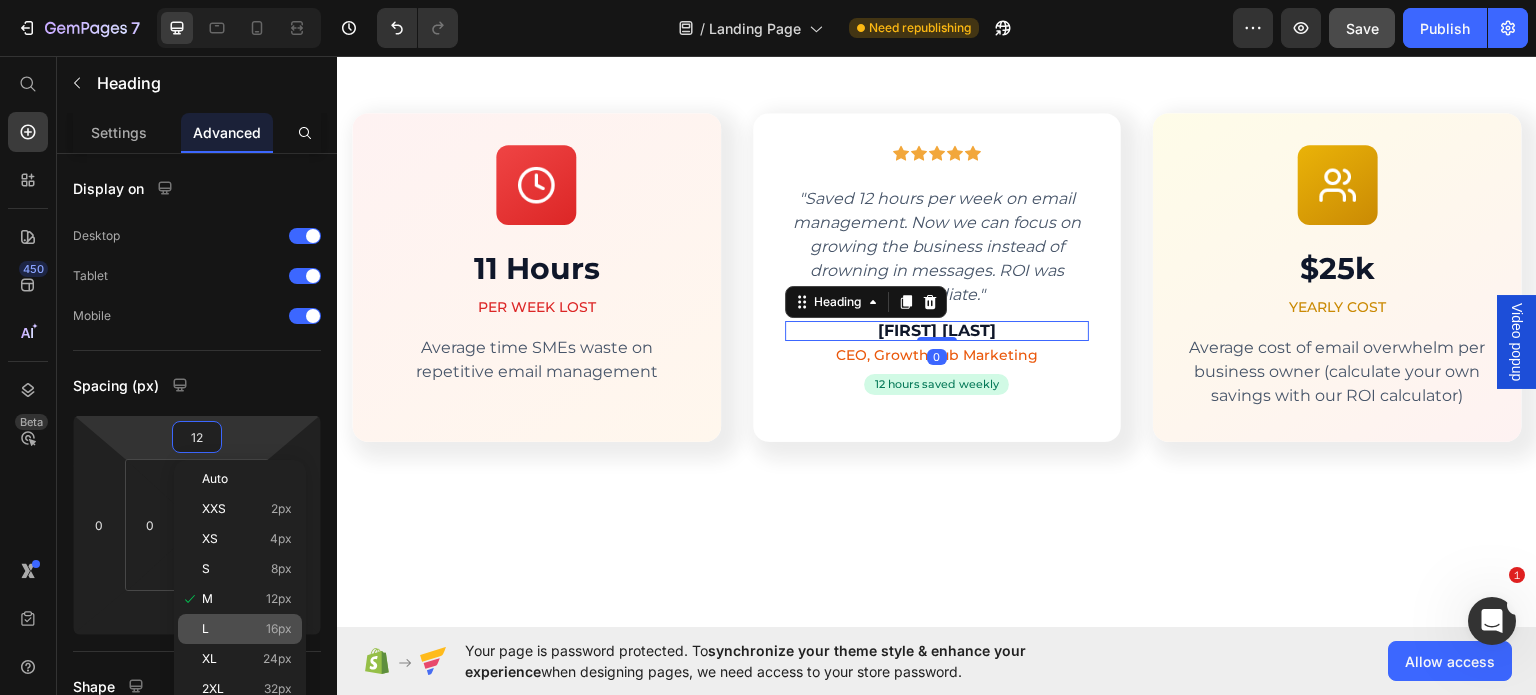 click on "L 16px" 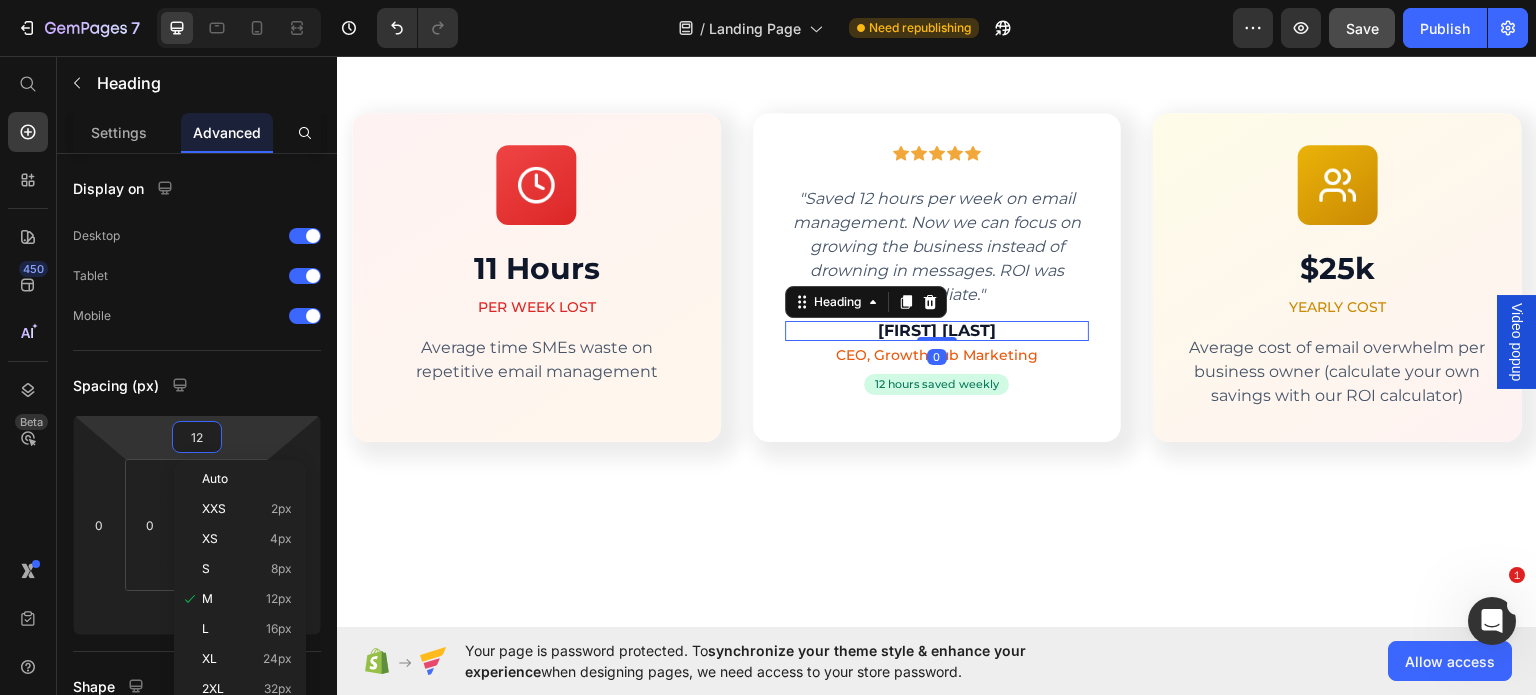 type on "16" 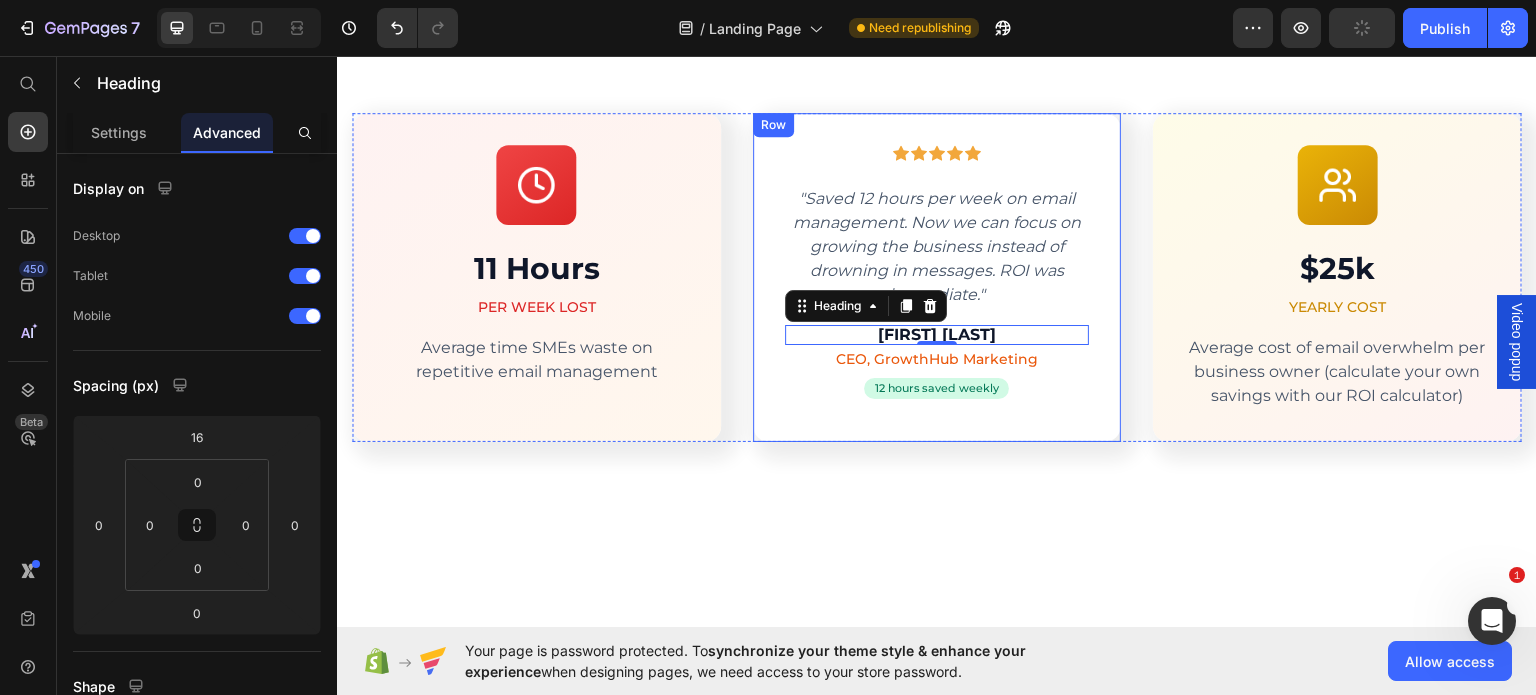 scroll, scrollTop: 4442, scrollLeft: 0, axis: vertical 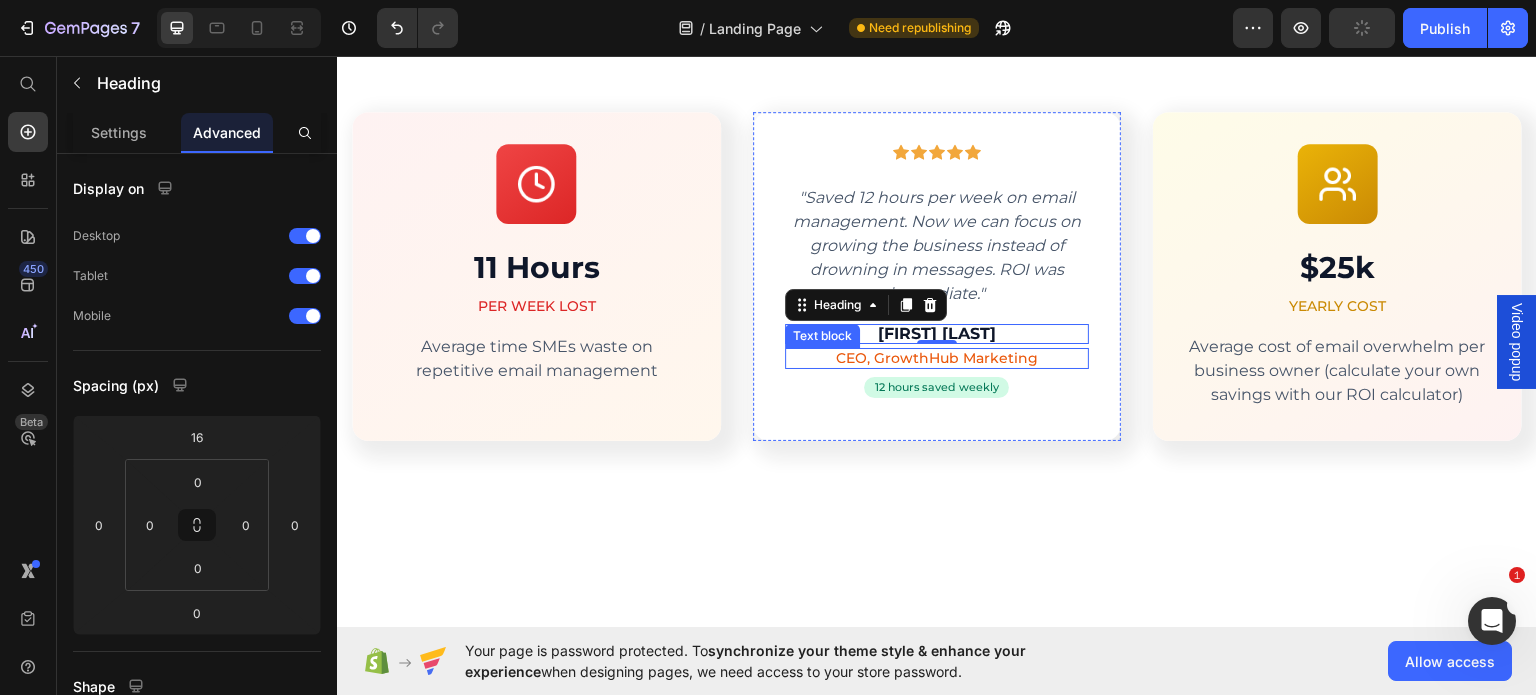 click on "CEO, GrowthHub Marketing" at bounding box center (937, 357) 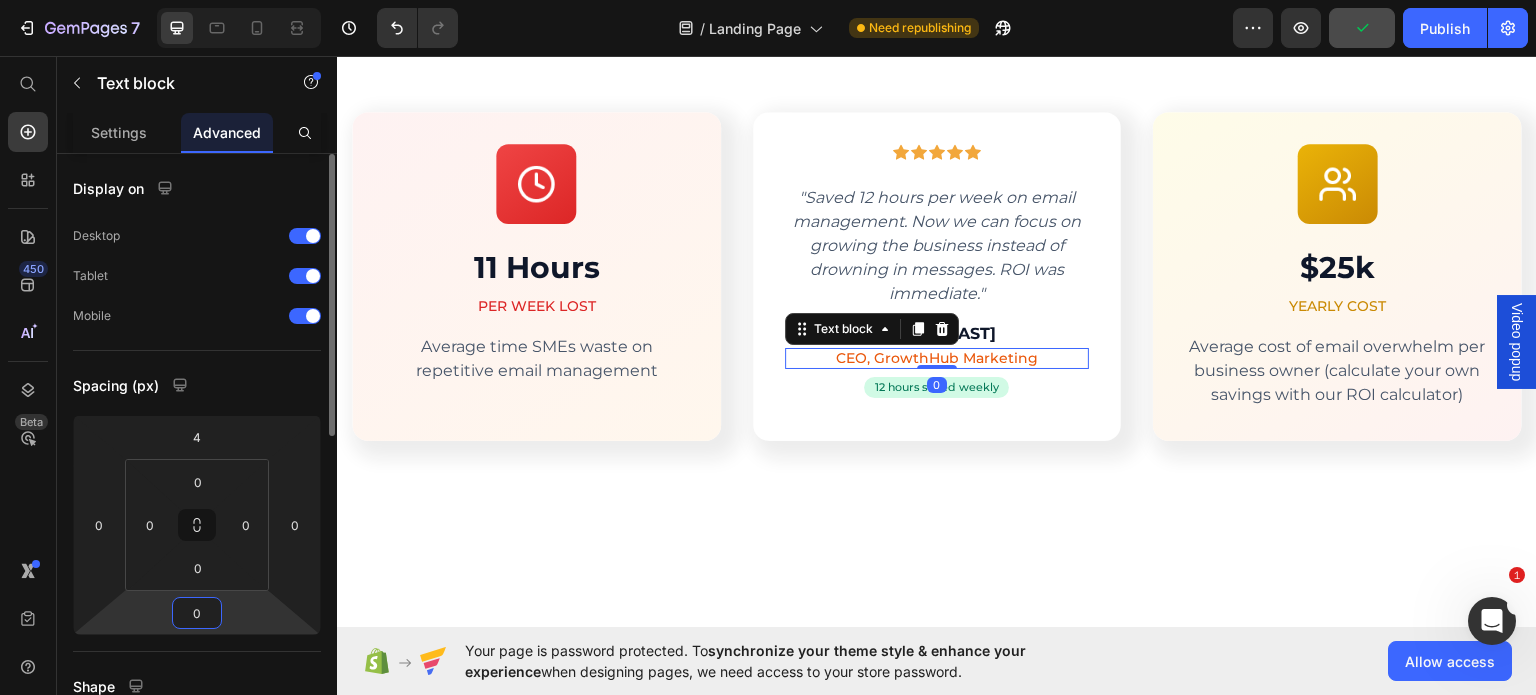 click on "0" at bounding box center (197, 613) 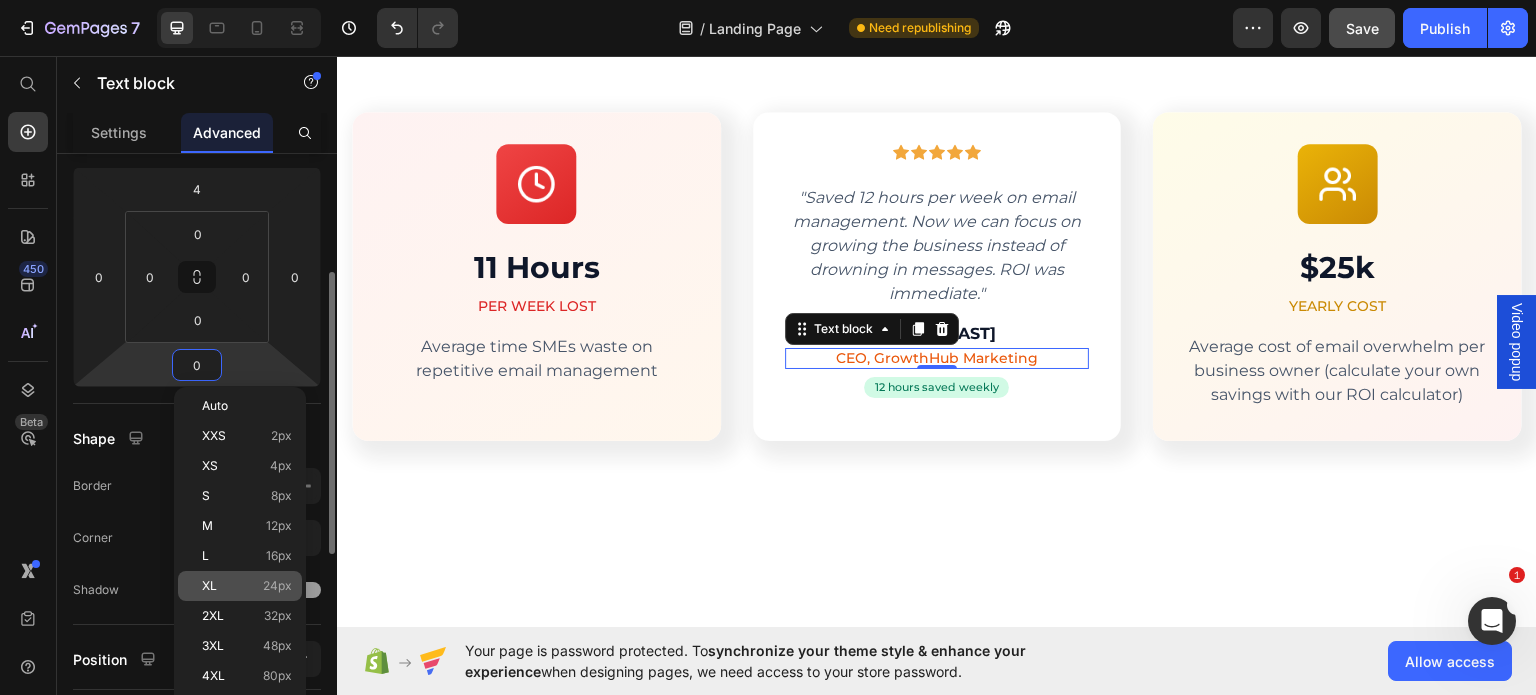 scroll, scrollTop: 249, scrollLeft: 0, axis: vertical 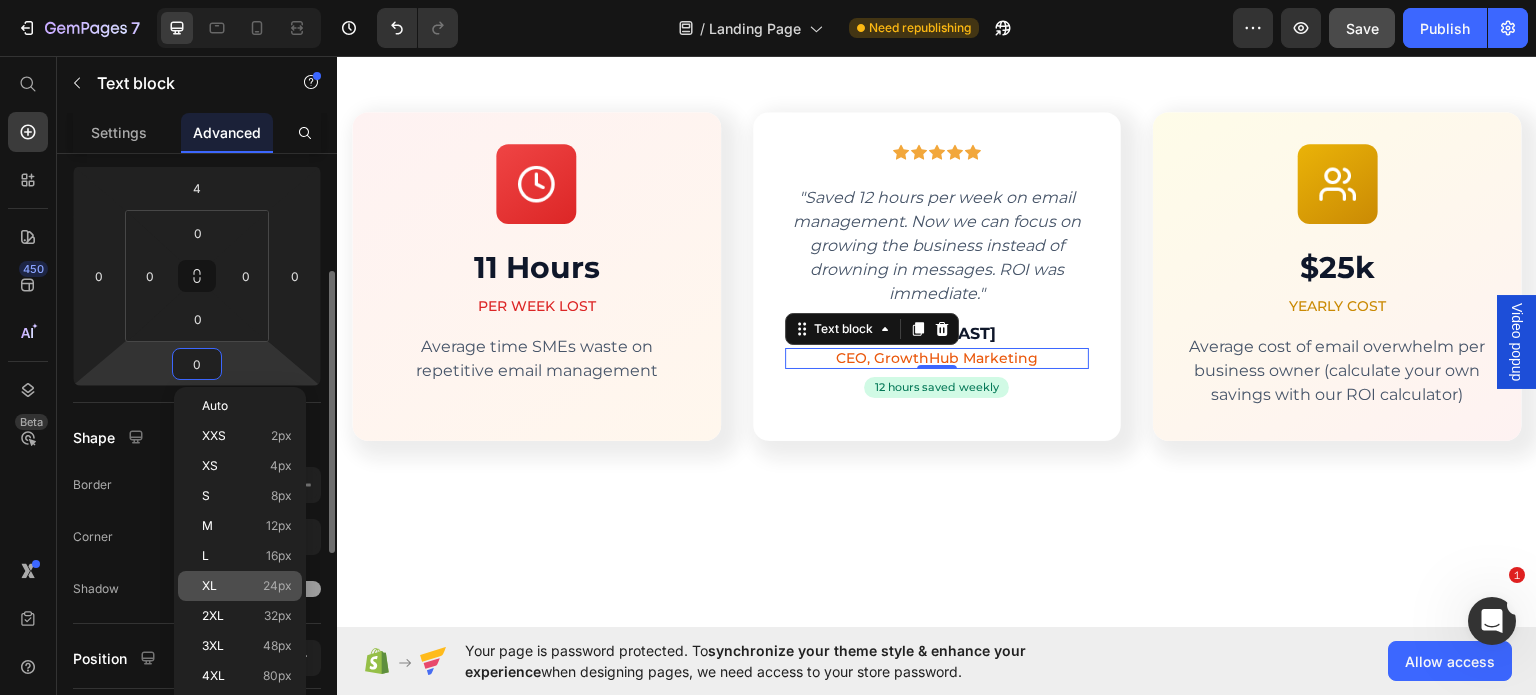 click on "XL" at bounding box center [209, 586] 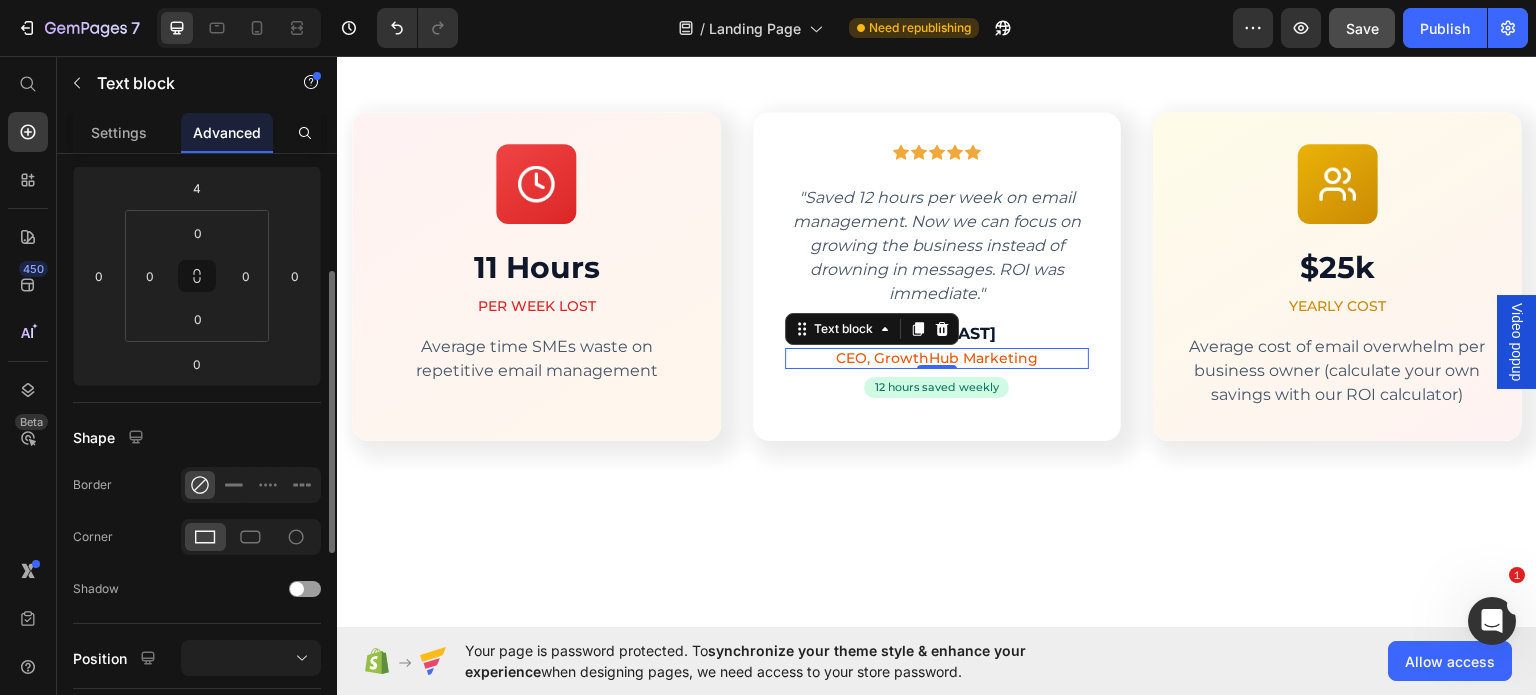 type on "24" 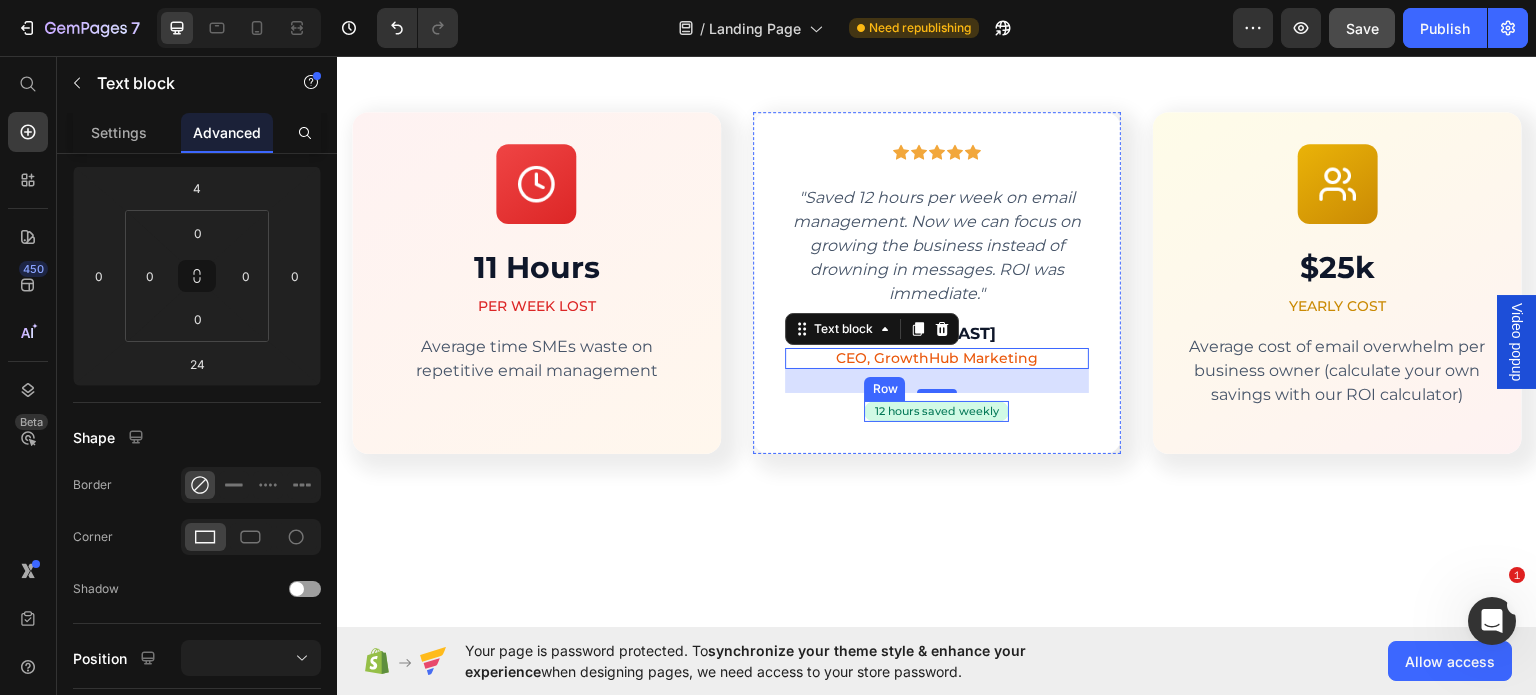 click on "12 hours saved weekly Text block Row" at bounding box center (936, 410) 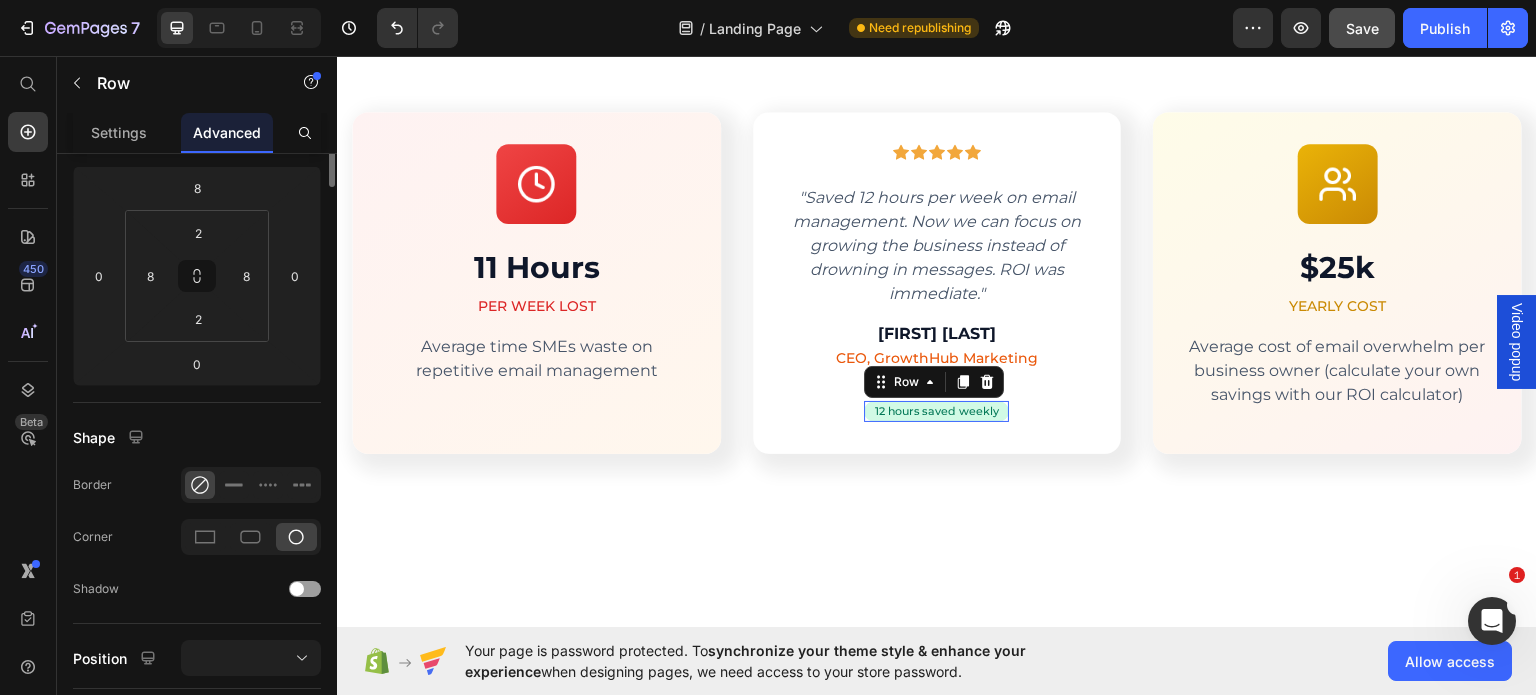 scroll, scrollTop: 0, scrollLeft: 0, axis: both 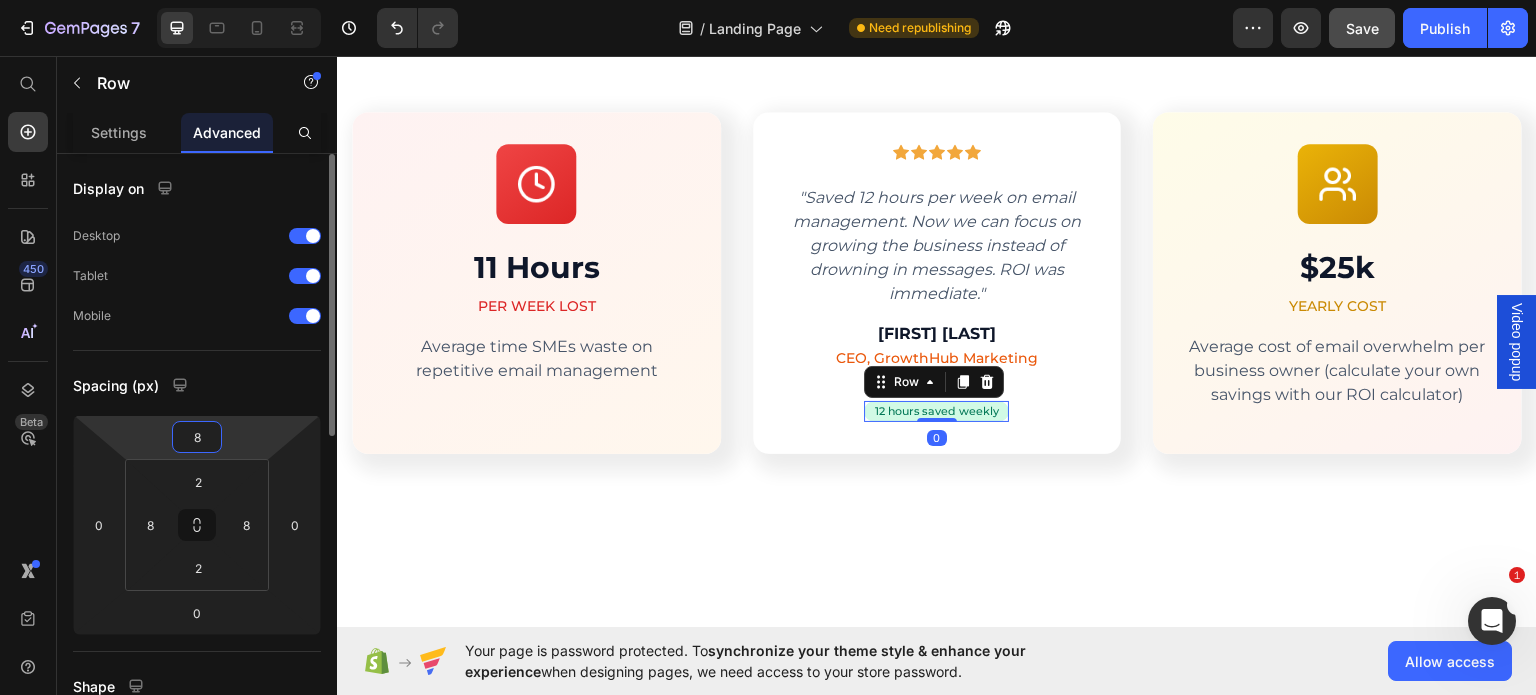 click on "8" at bounding box center (197, 437) 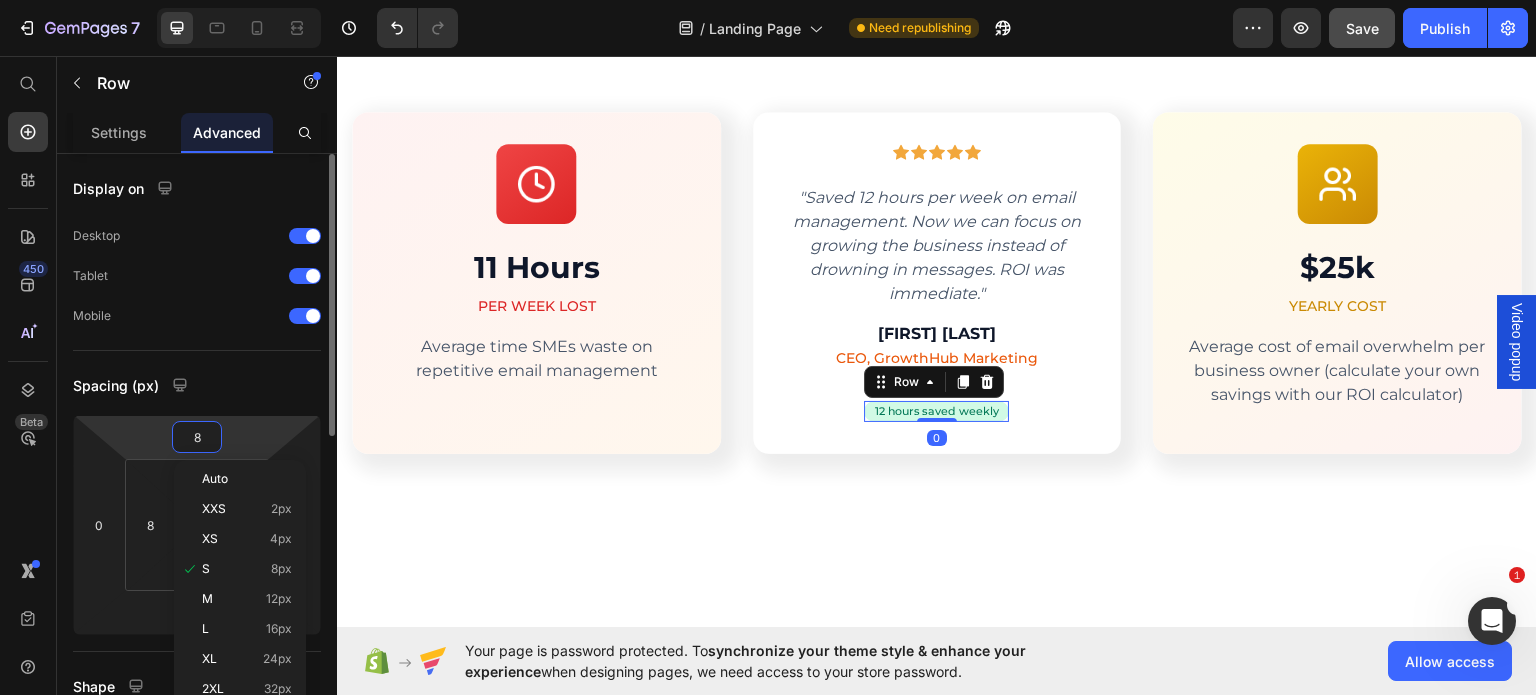 type on "0" 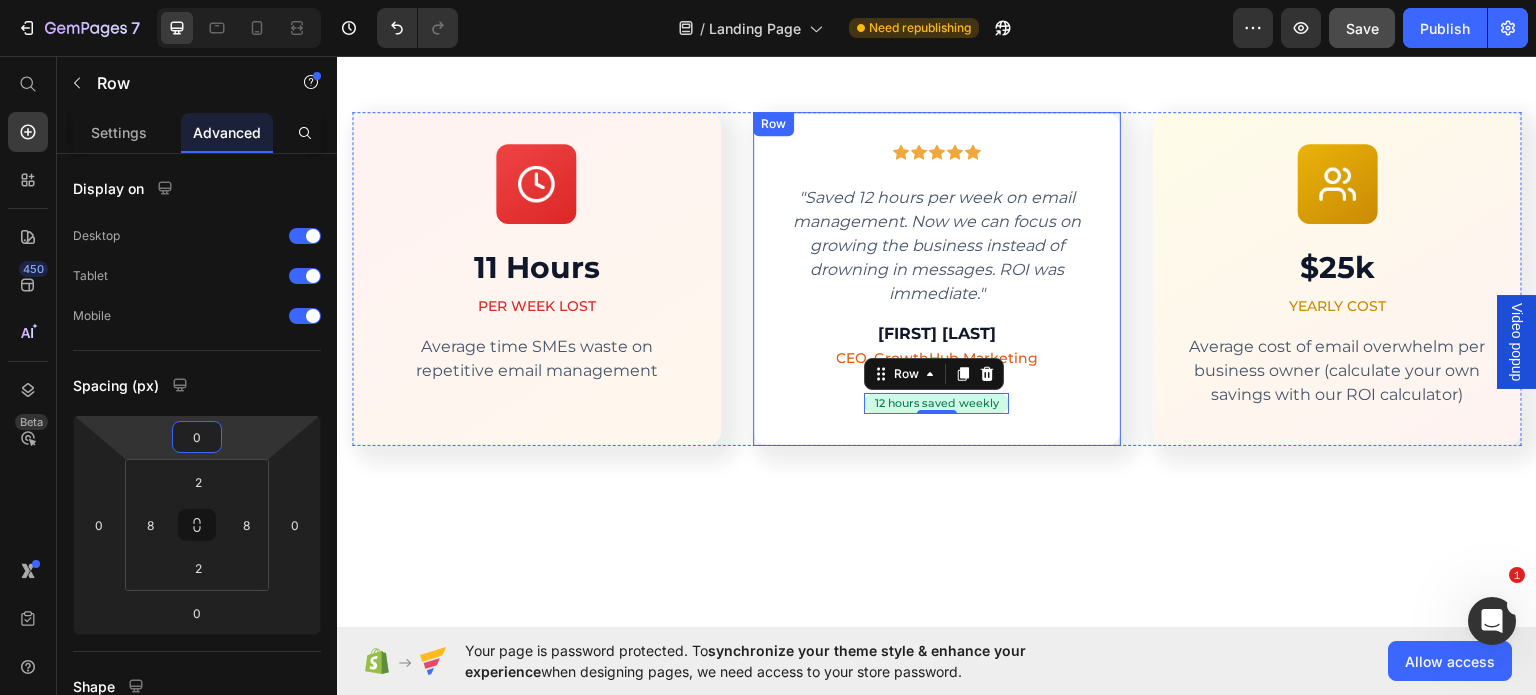 click on "Icon
Icon
Icon
Icon
Icon Row "Saved 12 hours per week on email management. Now we can focus on growing the business instead of drowning in messages. ROI was immediate." Text block Marcus Rodriguez Heading CEO, GrowthHub Marketing Text block 12 hours saved weekly Text block Row   0 Row" at bounding box center [937, 278] 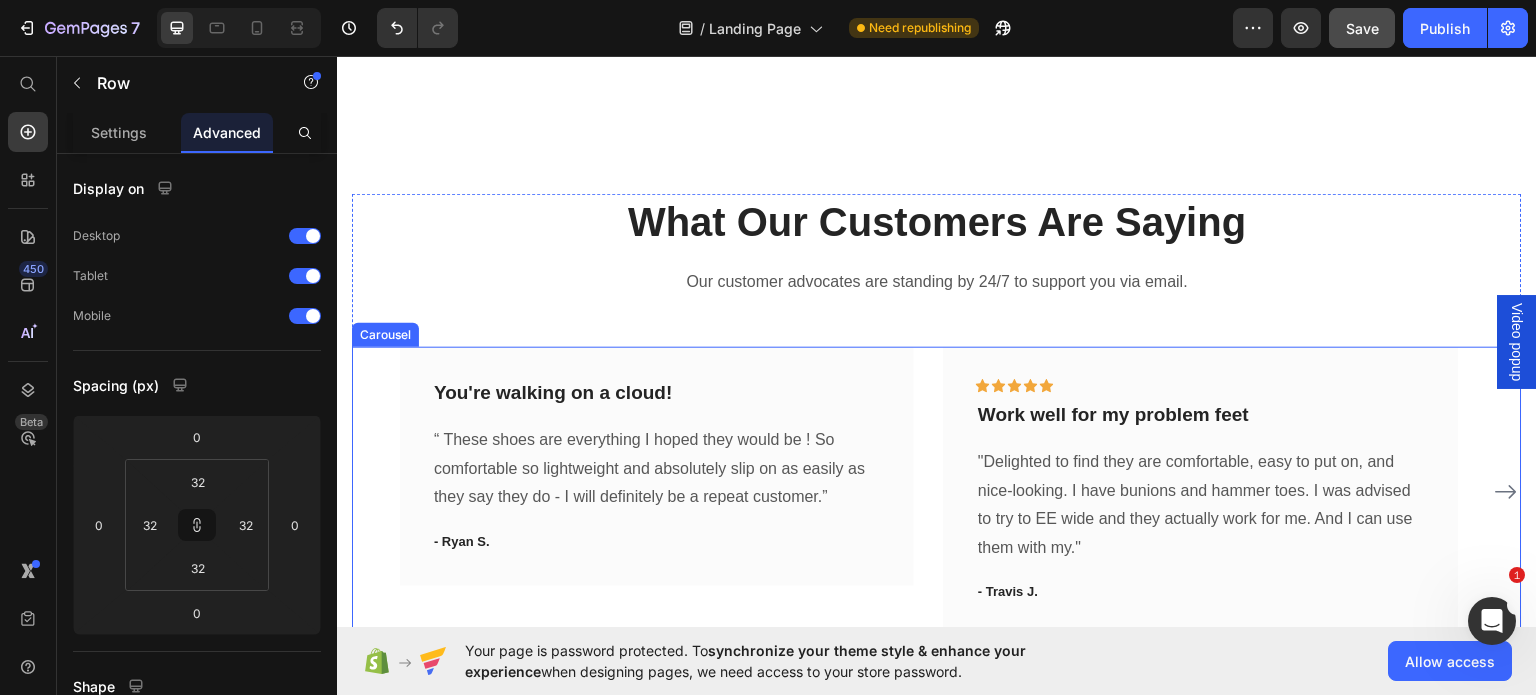 click on "You're walking on a cloud! Text block “ These shoes are everything I hoped they would be ! So comfortable so lightweight and absolutely slip on as easily as they say they do - I will definitely be a repeat customer.” Text block - Ryan S. Text block Row
Icon
Icon
Icon
Icon
Icon Row Work well for my problem feet Text block "Delighted to find they are comfortable, easy to put on, and nice-looking. I have bunions and hammer toes. I was advised to try to EE wide and they actually work for me. And I can use them with my." Text block - Travis J. Text block Row
Icon
Icon
Icon
Icon
Icon Row You're walking on a cloud! Text block “ These shoes are everything I hoped they would be ! So comfortable so lightweight and absolutely slip on as easily as they say they do - I will definitely be a repeat customer.” Text block - Ryan S. Text block Row Icon Icon Icon" at bounding box center [937, 490] 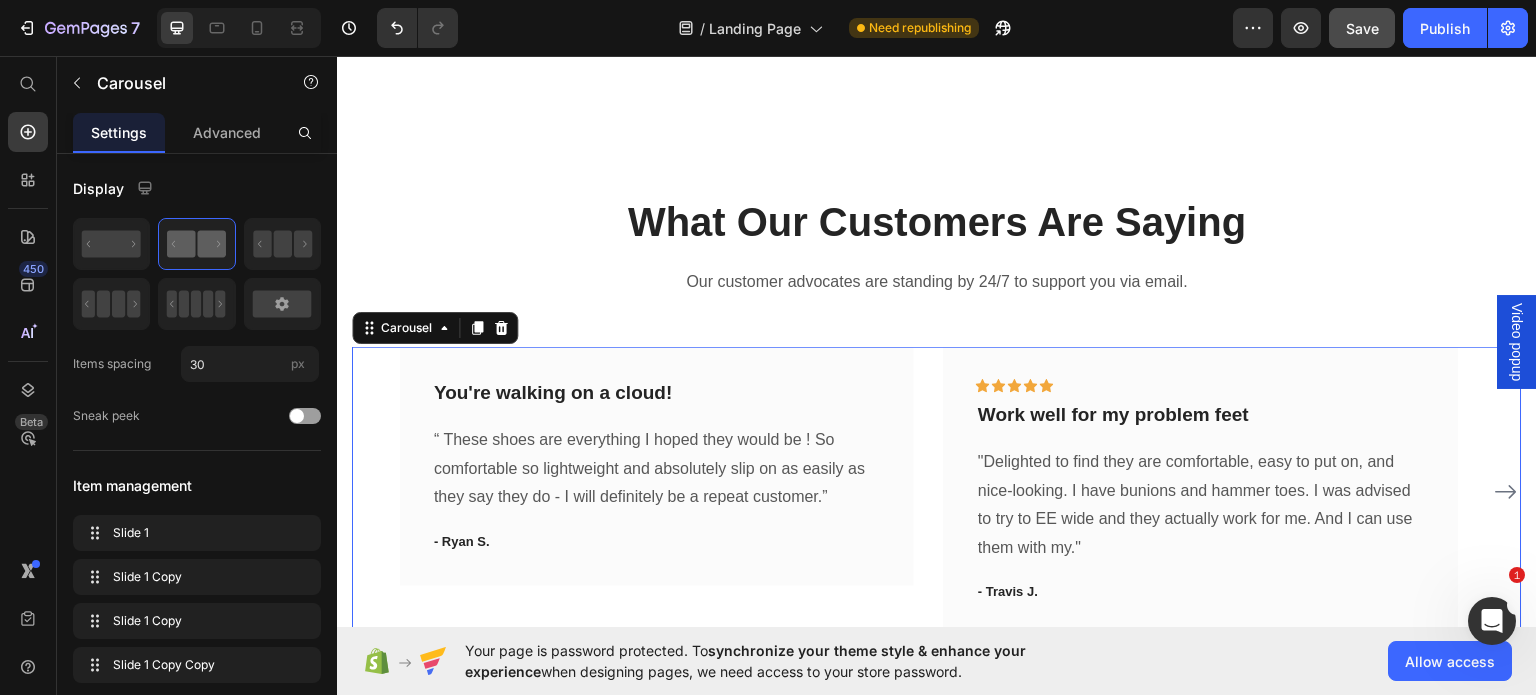 scroll, scrollTop: 4888, scrollLeft: 0, axis: vertical 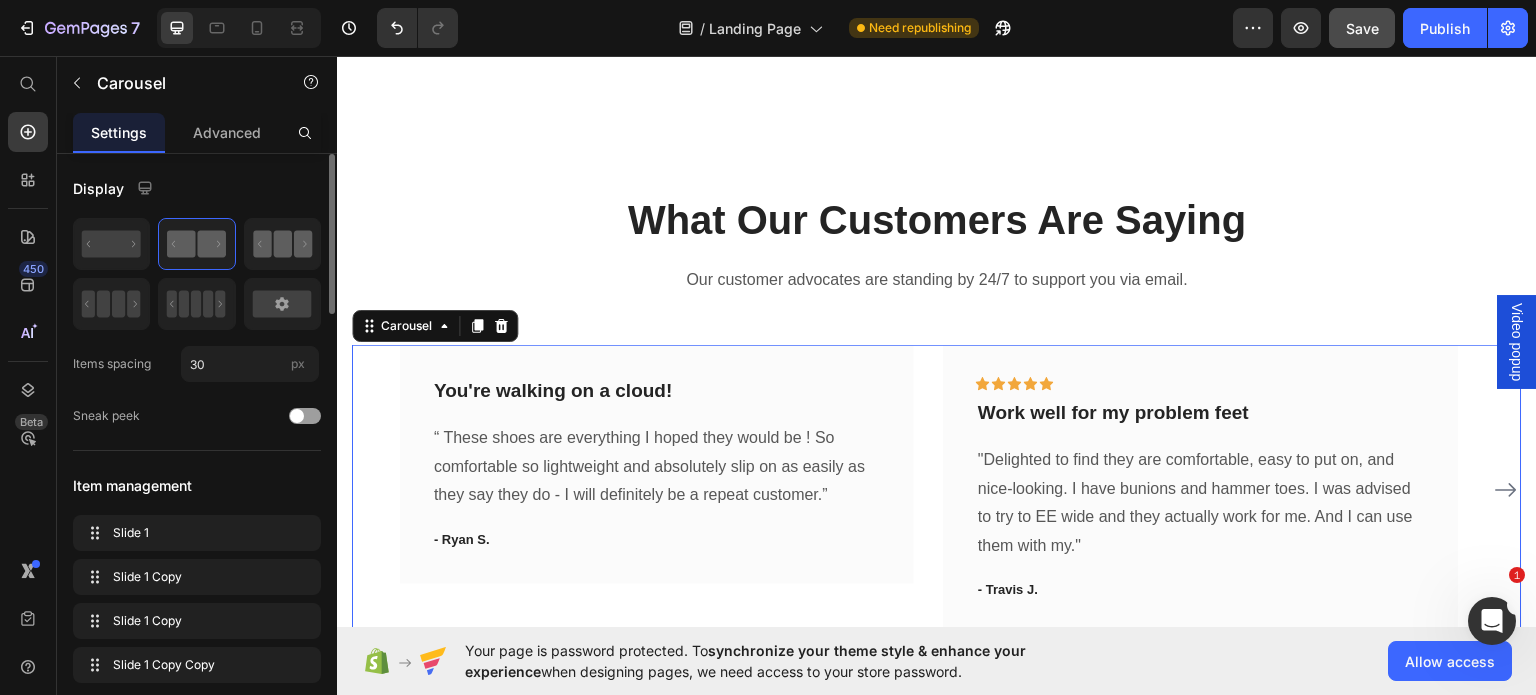 click 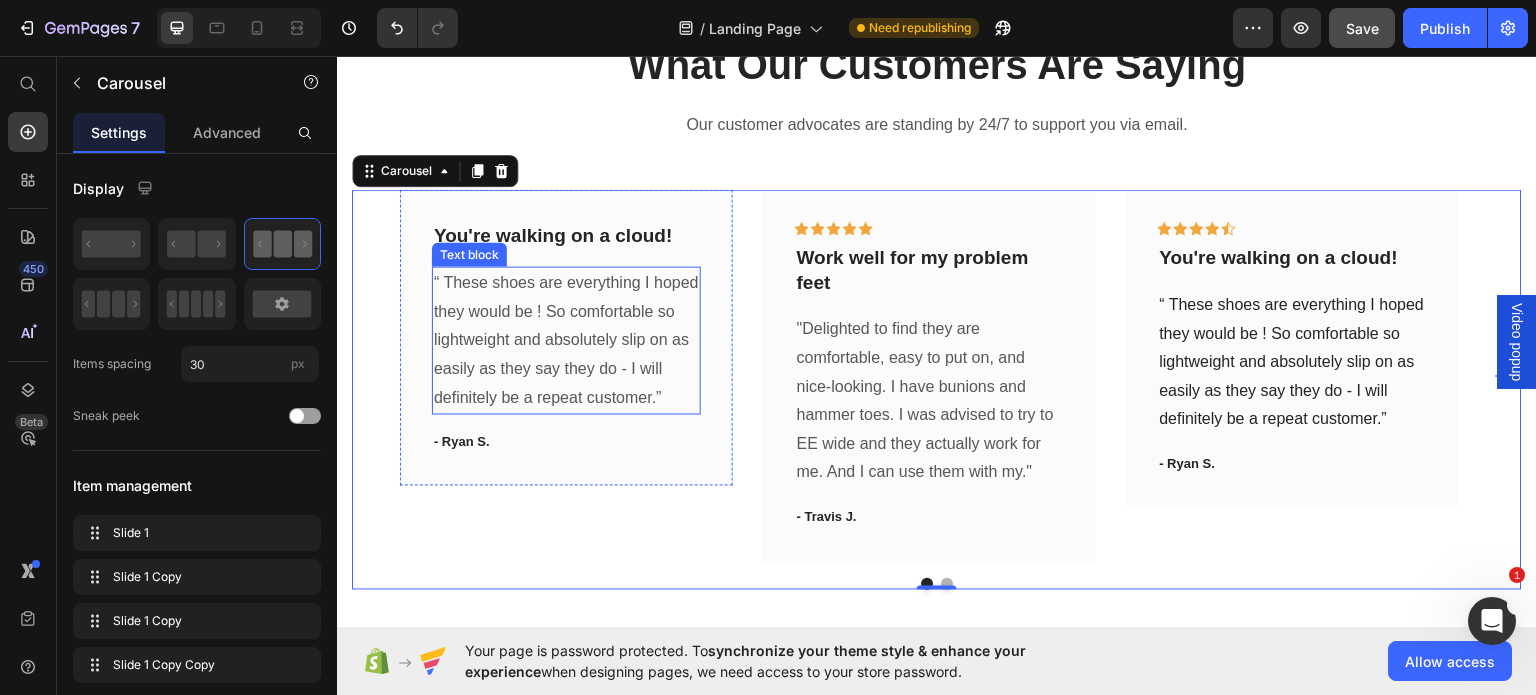 scroll, scrollTop: 5044, scrollLeft: 0, axis: vertical 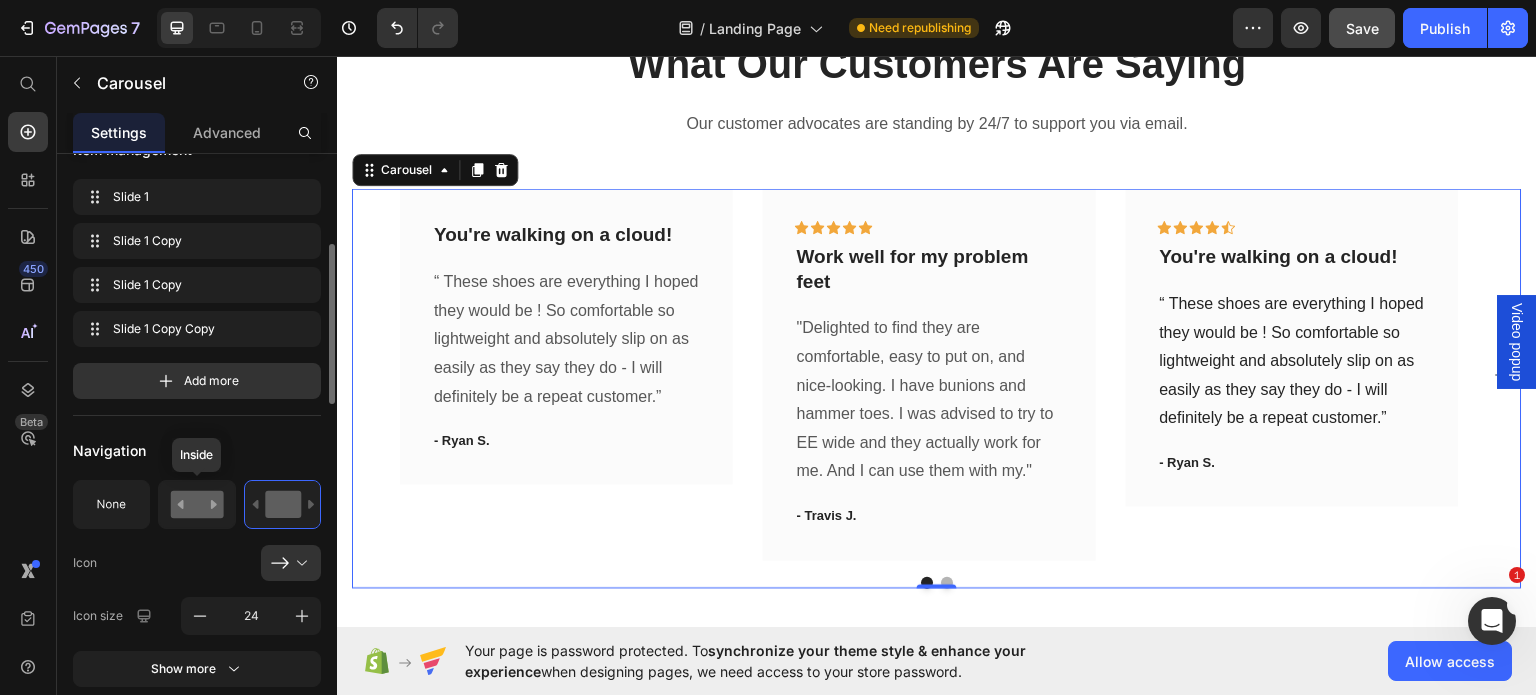 click 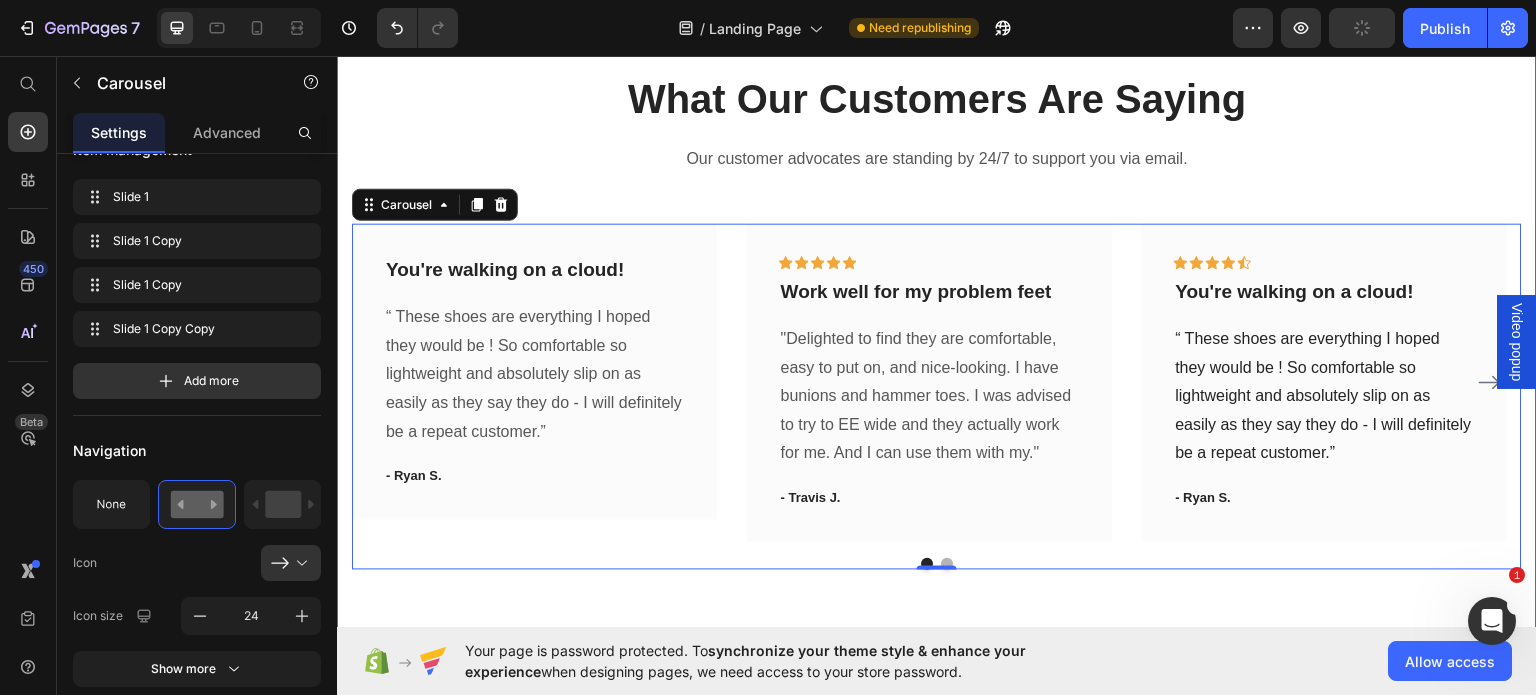 scroll, scrollTop: 5008, scrollLeft: 0, axis: vertical 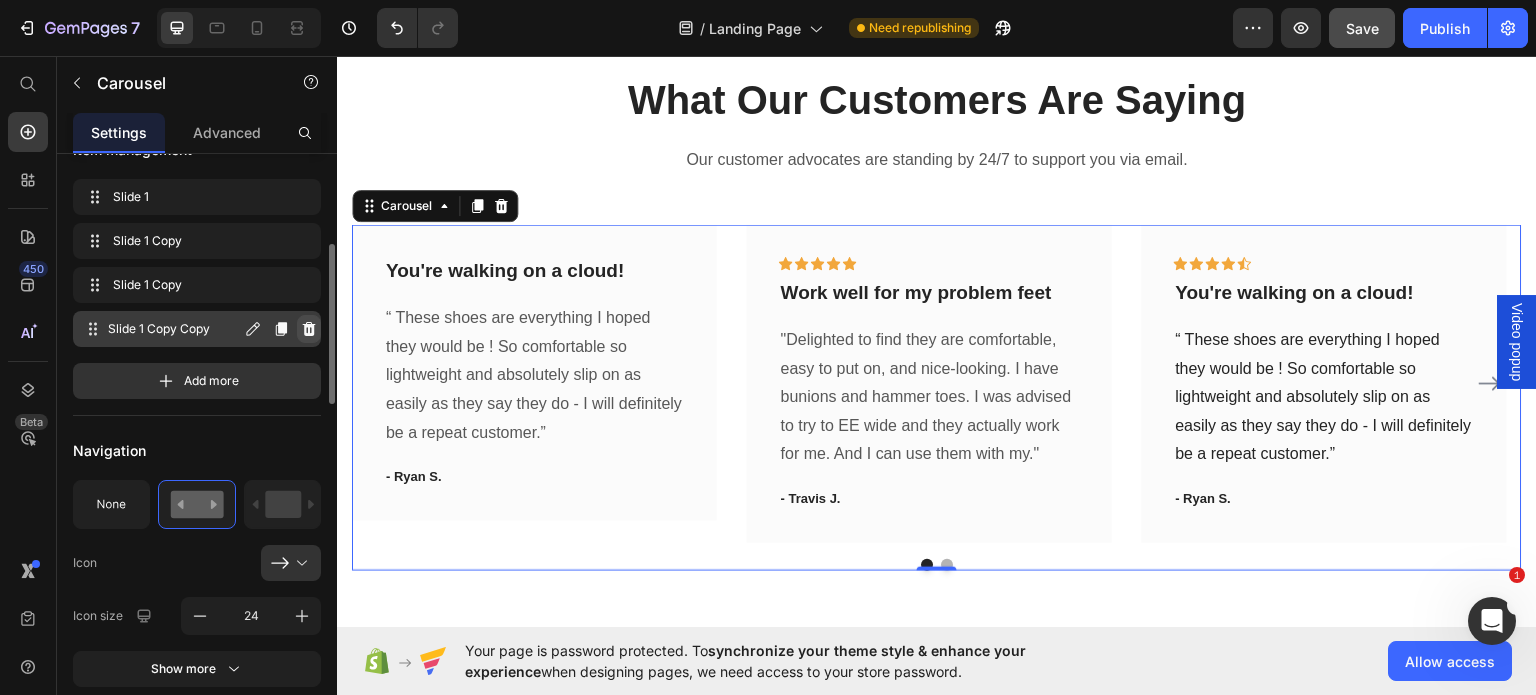 click 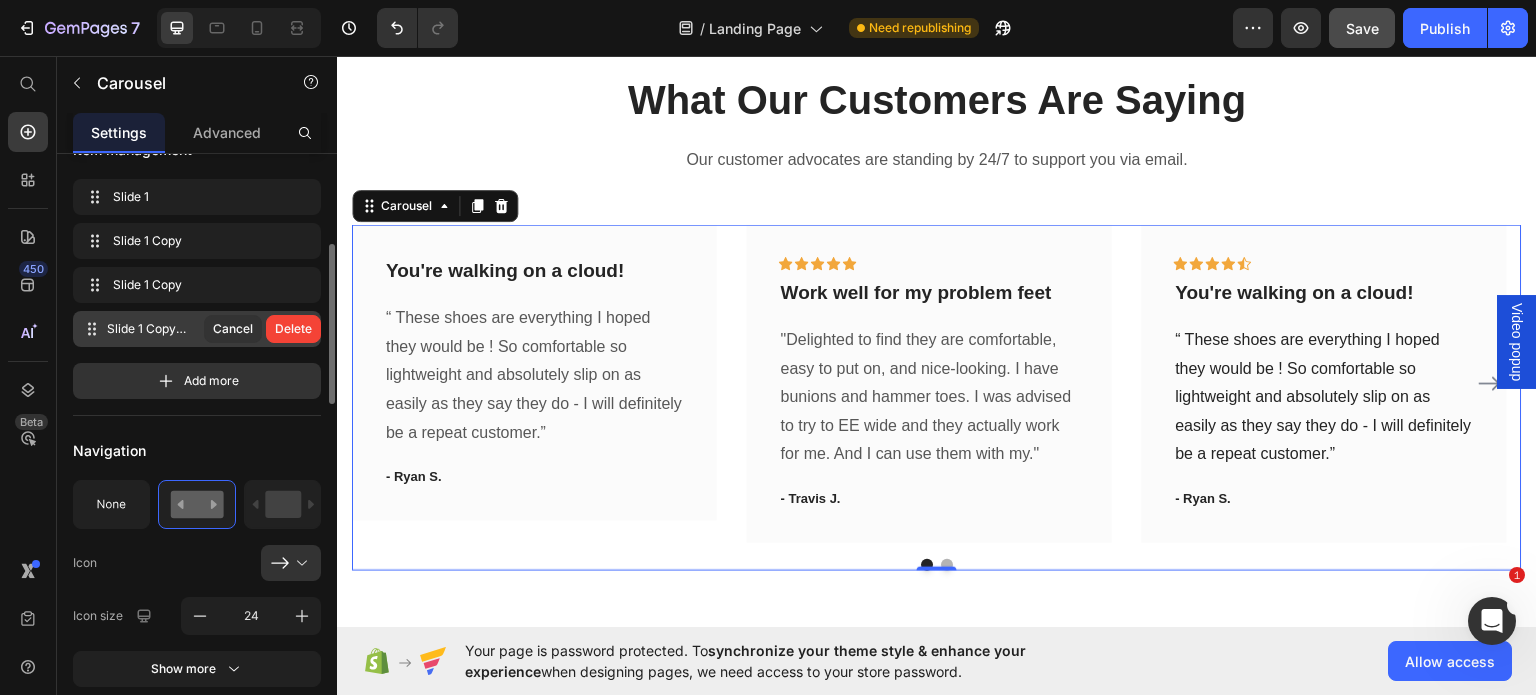 click on "Delete" at bounding box center [293, 329] 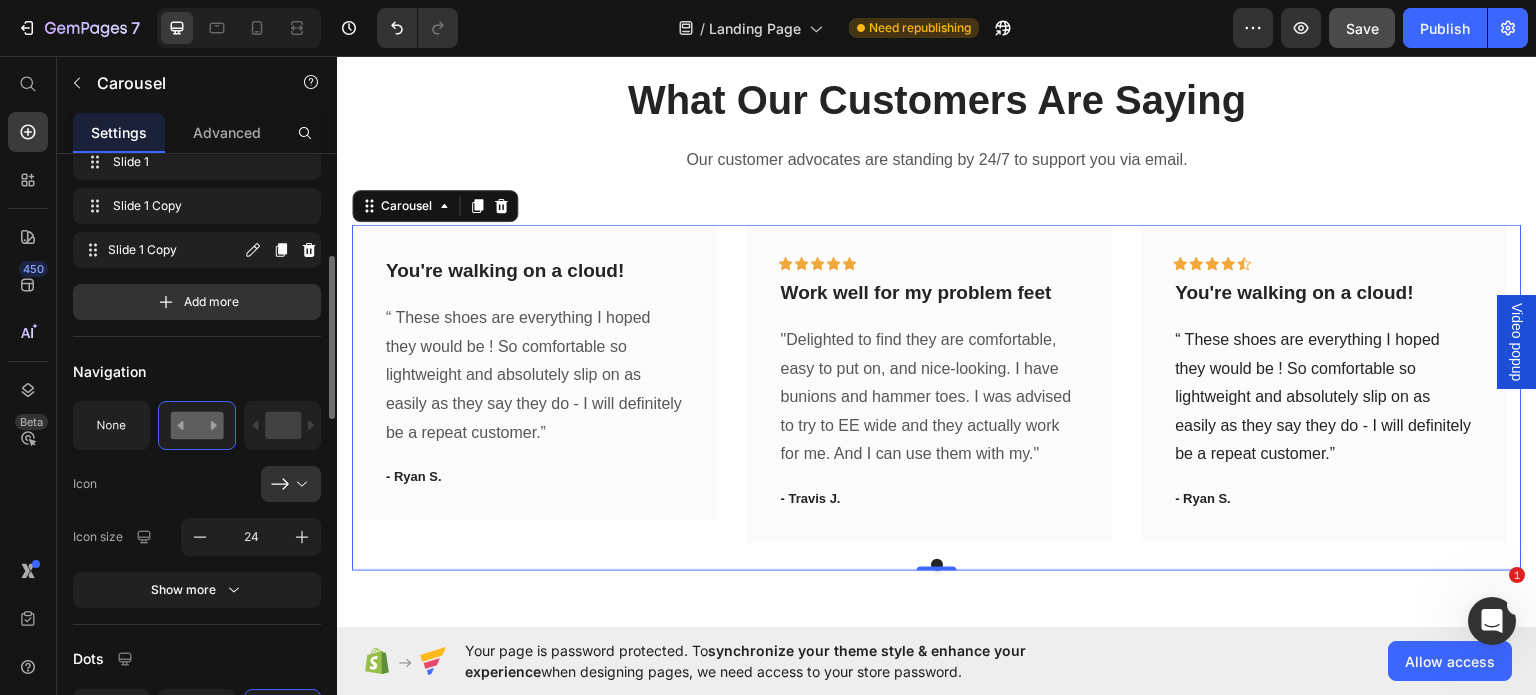 scroll, scrollTop: 372, scrollLeft: 0, axis: vertical 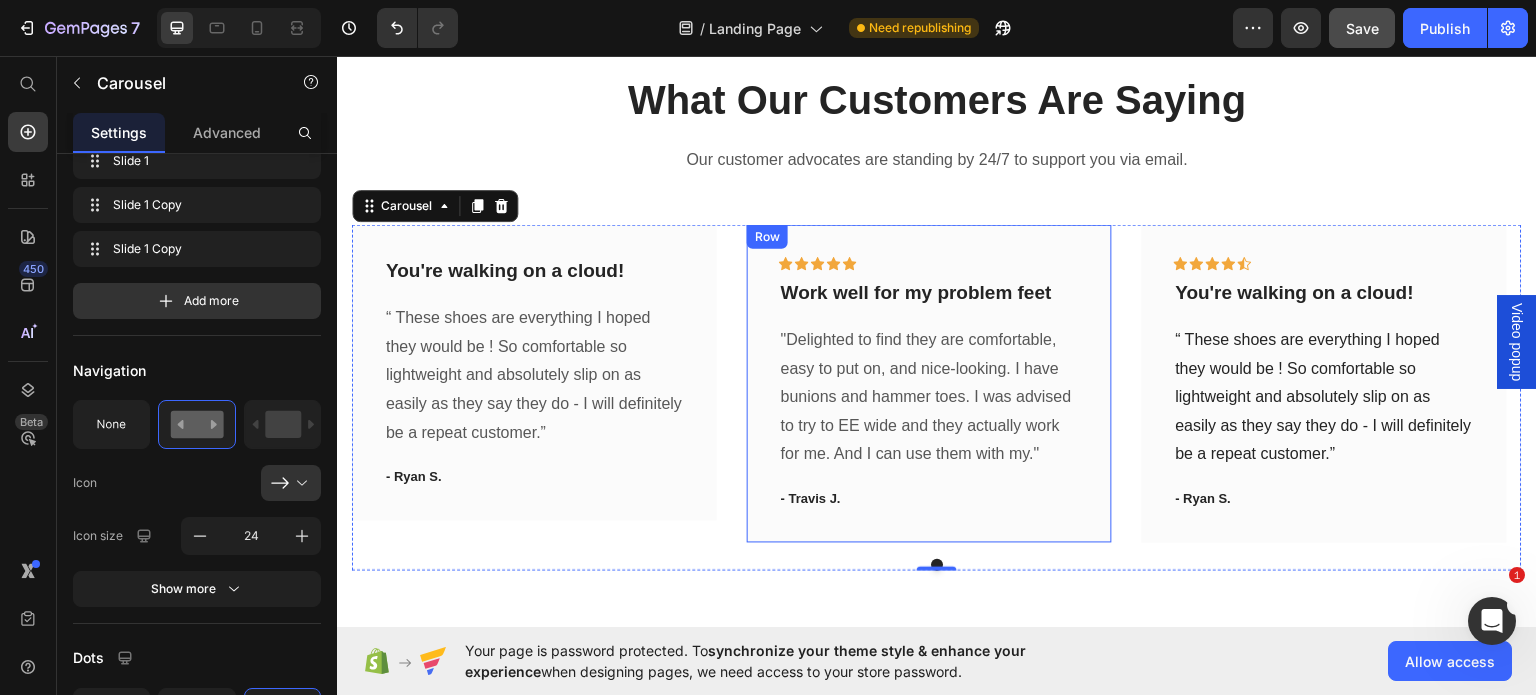 click on "Icon
Icon
Icon
Icon
Icon Row Work well for my problem feet Text block "Delighted to find they are comfortable, easy to put on, and nice-looking. I have bunions and hammer toes. I was advised to try to EE wide and they actually work for me. And I can use them with my." Text block - Travis J. Text block Row" at bounding box center (929, 383) 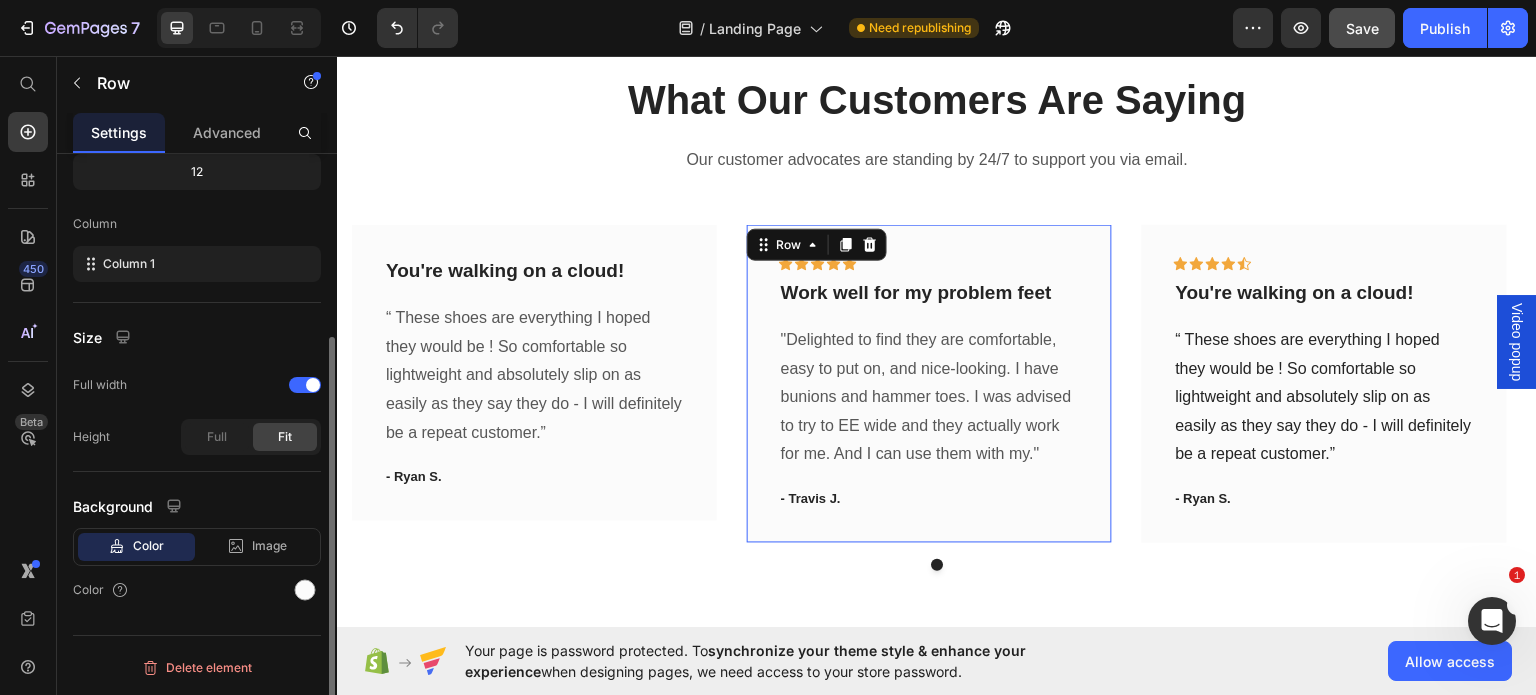 scroll, scrollTop: 0, scrollLeft: 0, axis: both 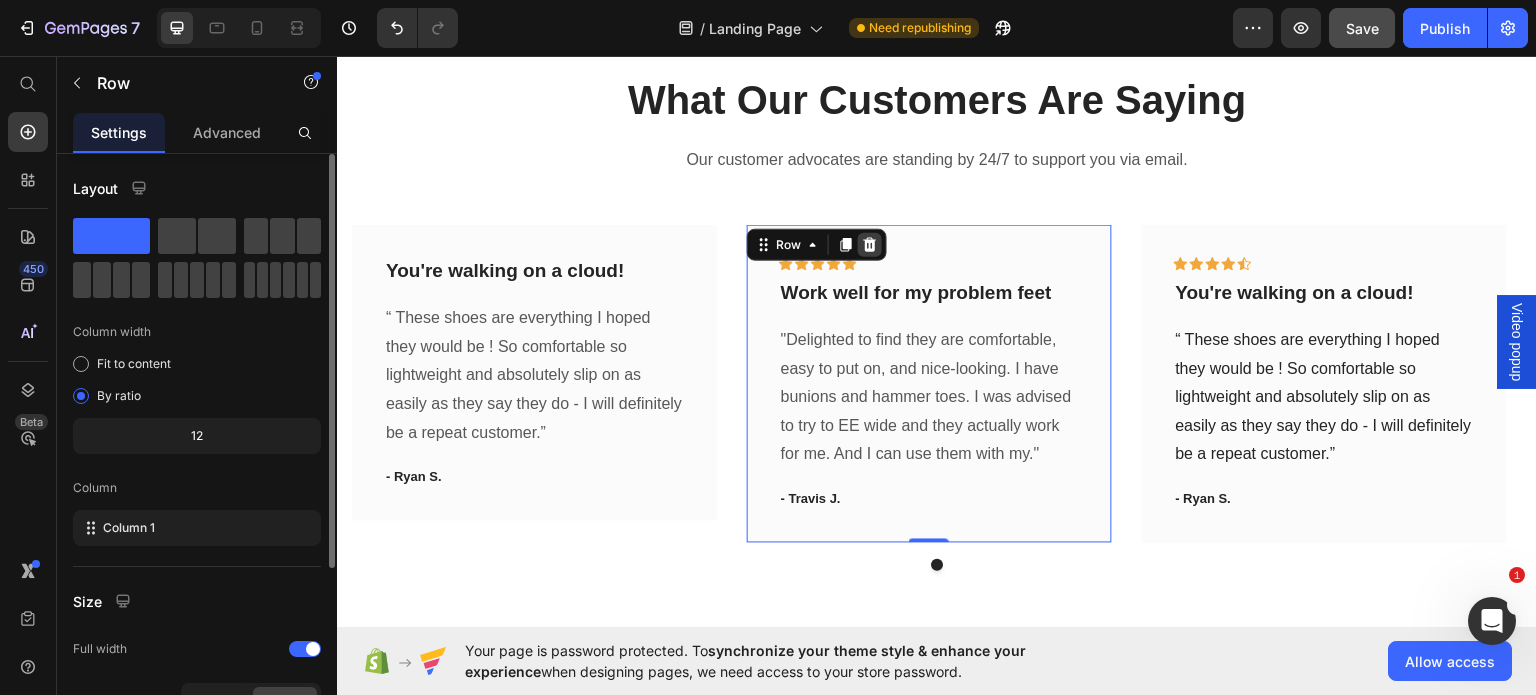 click 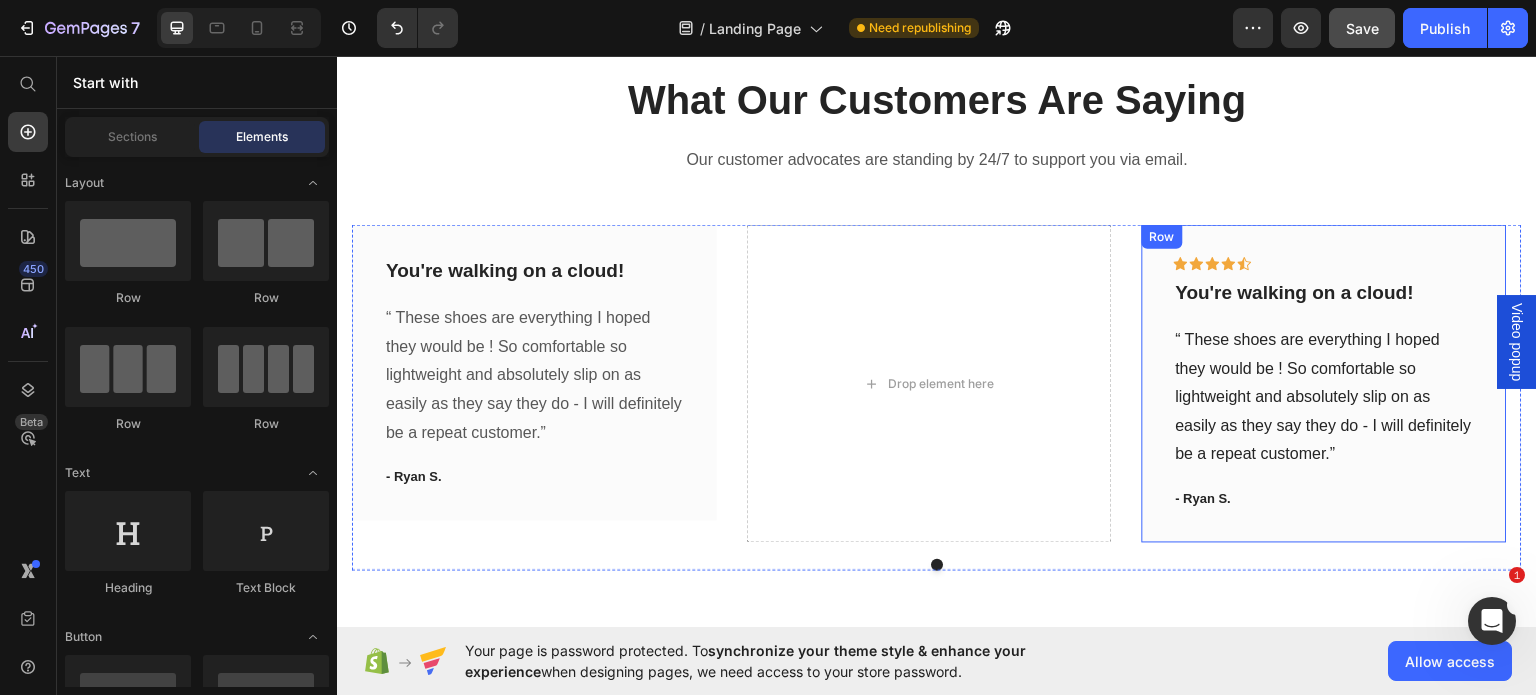click on "Icon
Icon
Icon
Icon
Icon Row You're walking on a cloud! Text block “ These shoes are everything I hoped they would be ! So comfortable so lightweight and absolutely slip on as easily as they say they do - I will definitely be a repeat customer.” Text block - Ryan S. Text block Row" at bounding box center [1324, 383] 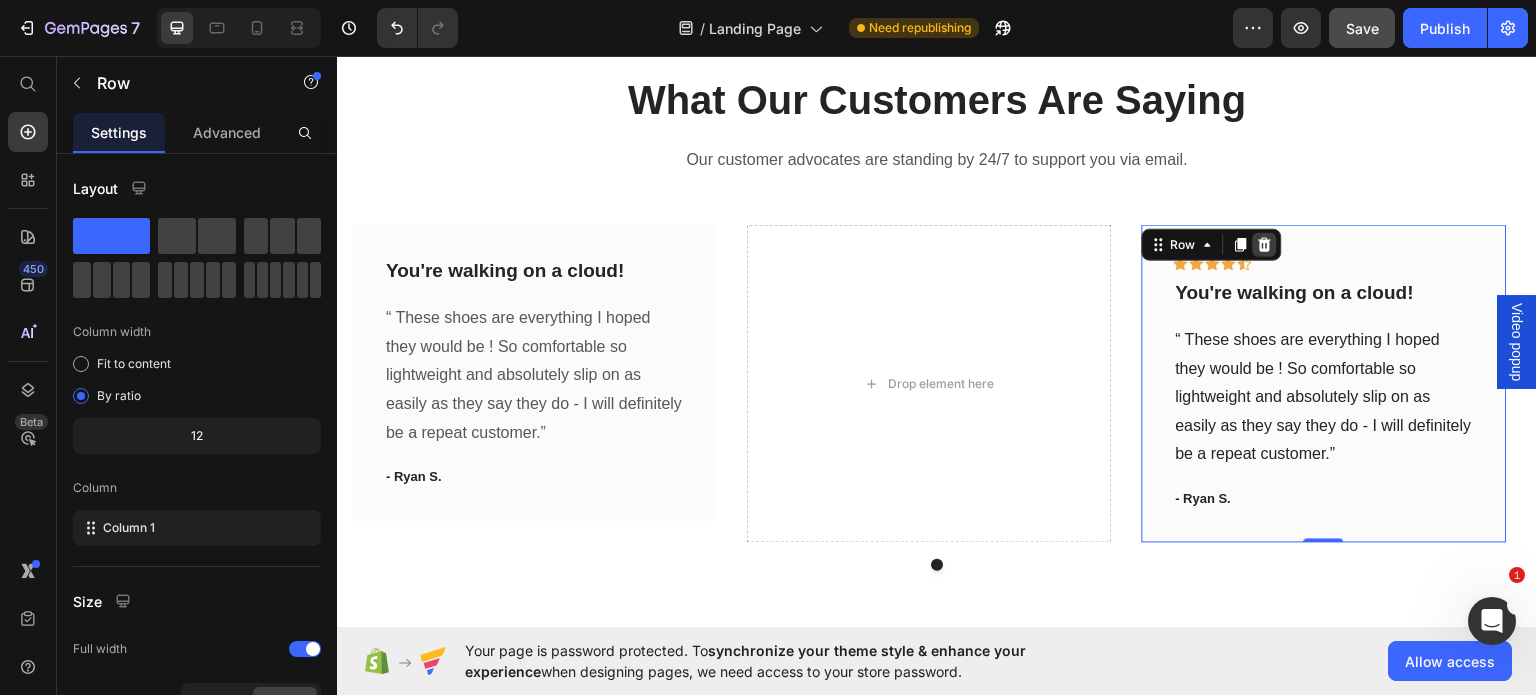 click 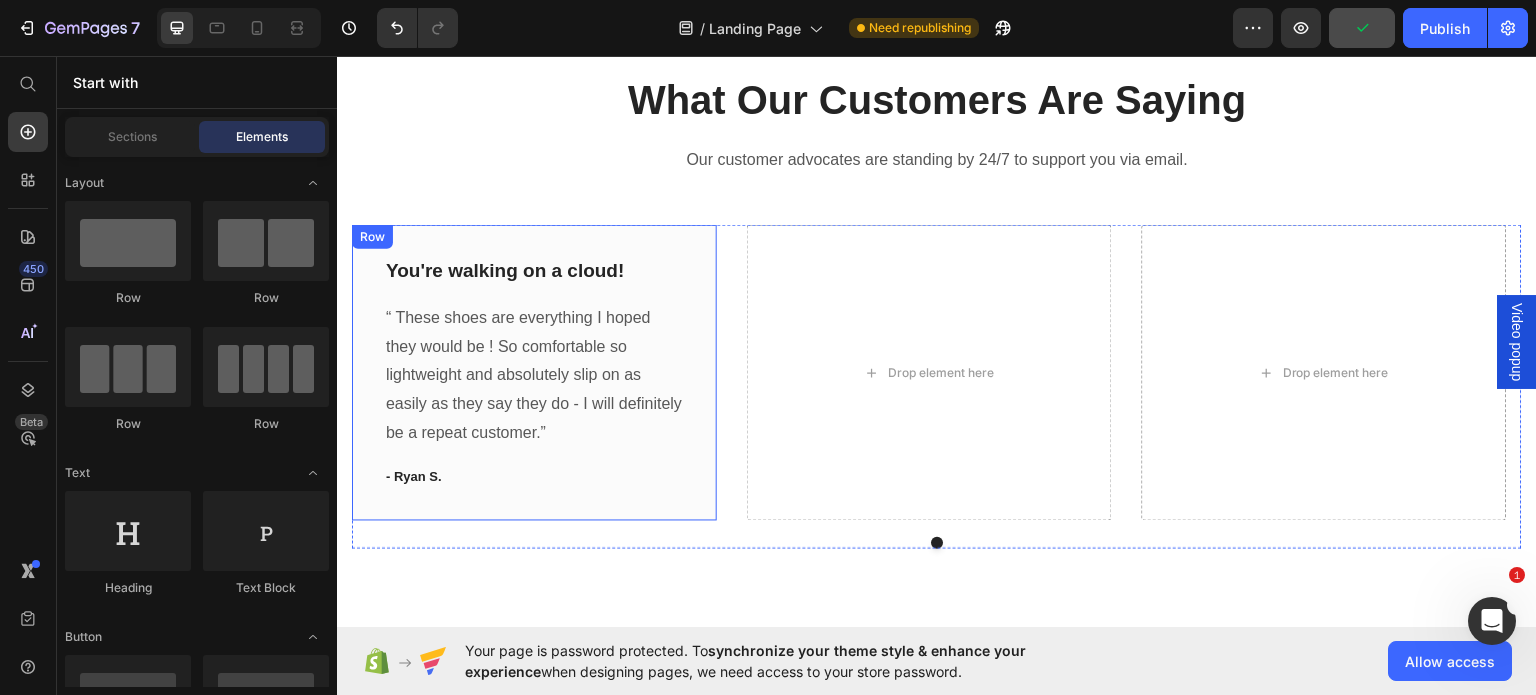 click on "You're walking on a cloud! Text block “ These shoes are everything I hoped they would be ! So comfortable so lightweight and absolutely slip on as easily as they say they do - I will definitely be a repeat customer.” Text block - Ryan S. Text block Row" at bounding box center [534, 372] 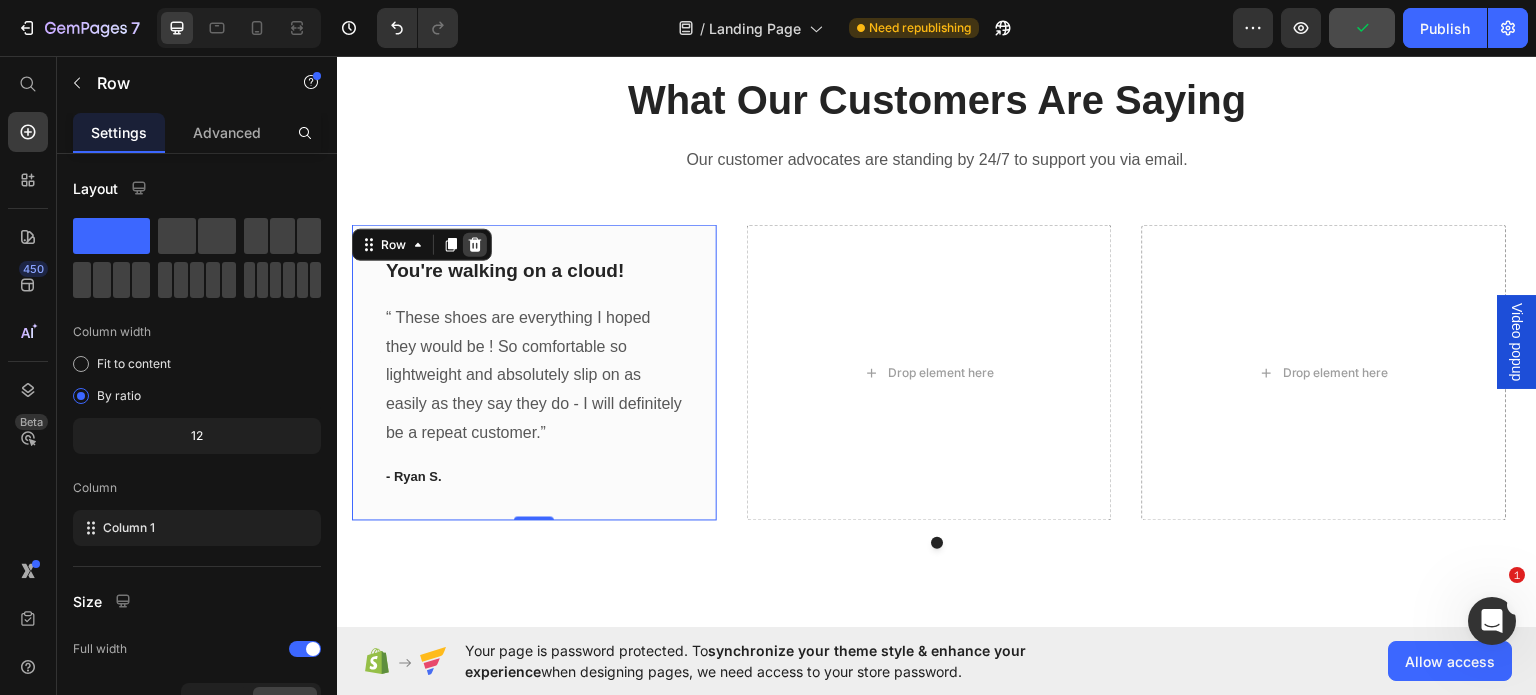click 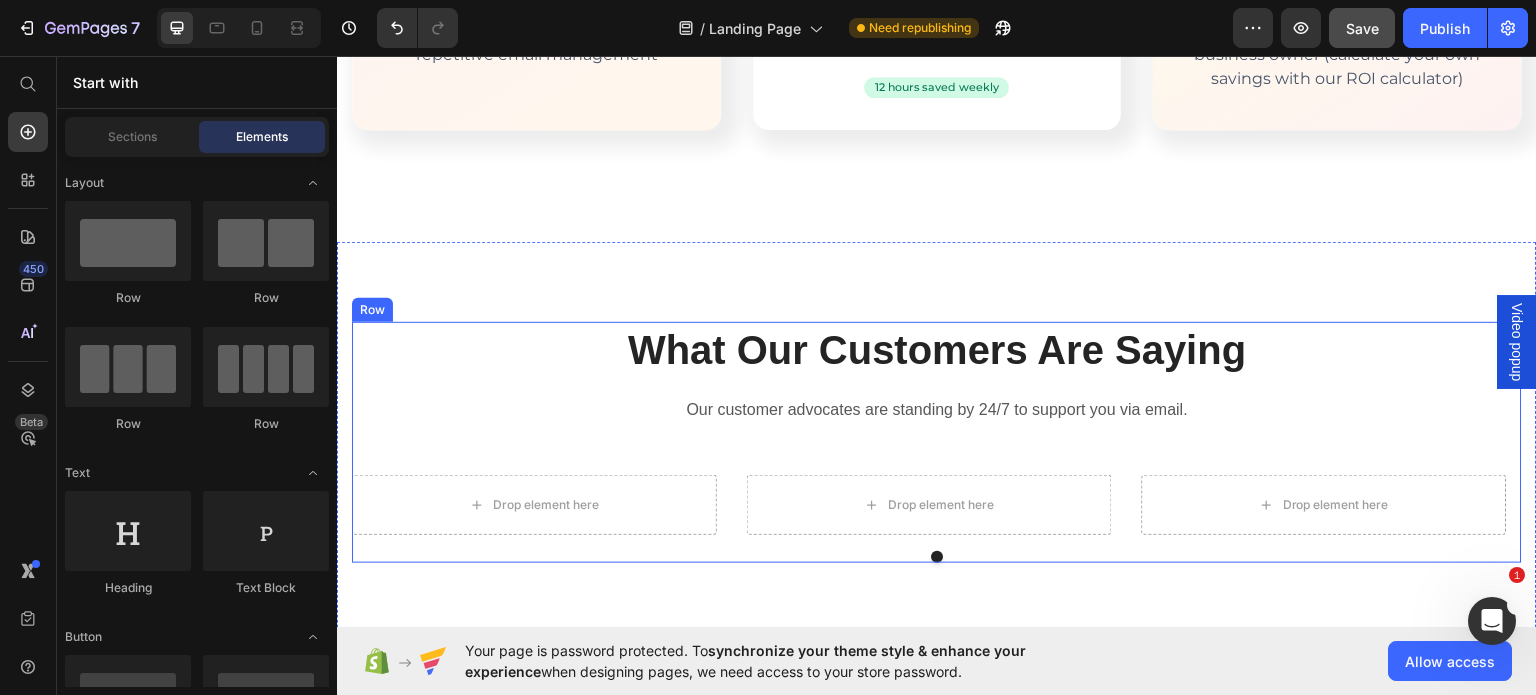 scroll, scrollTop: 4757, scrollLeft: 0, axis: vertical 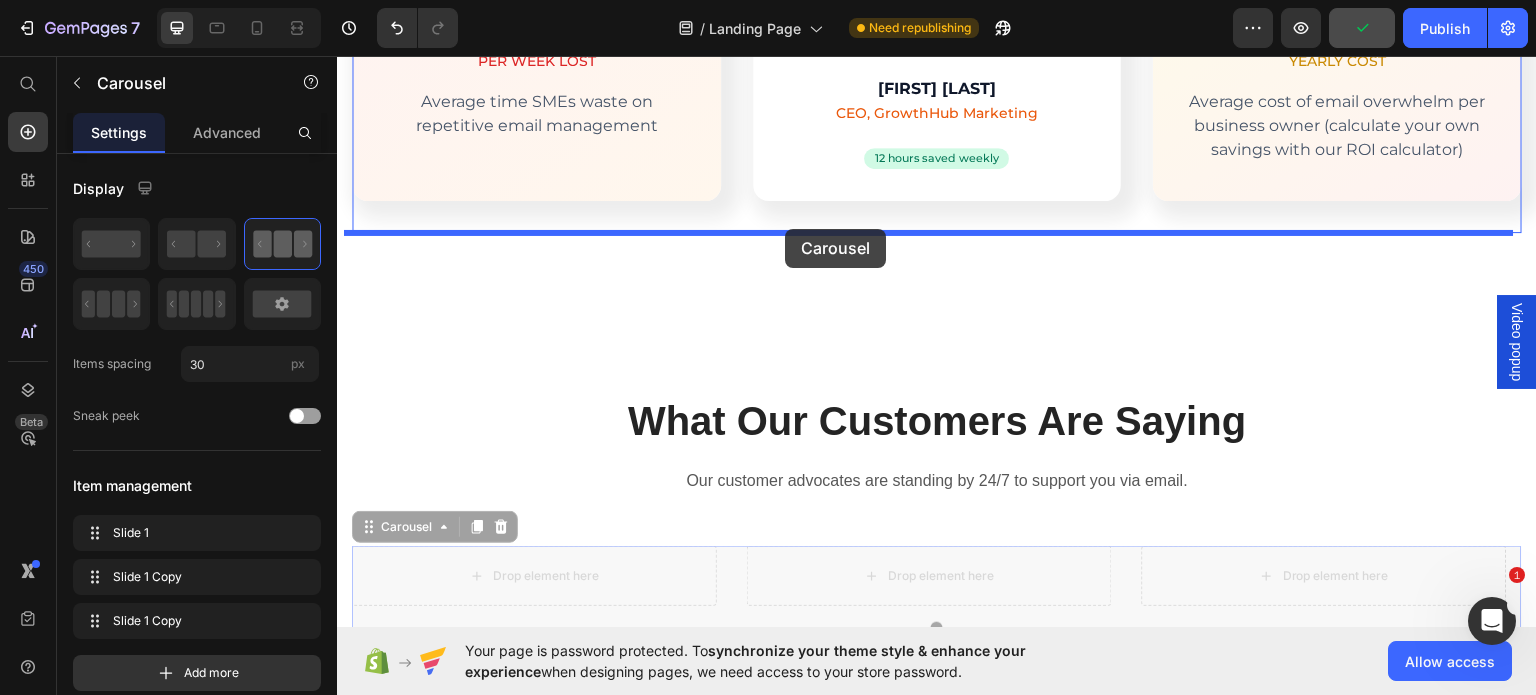 drag, startPoint x: 729, startPoint y: 488, endPoint x: 785, endPoint y: 228, distance: 265.9624 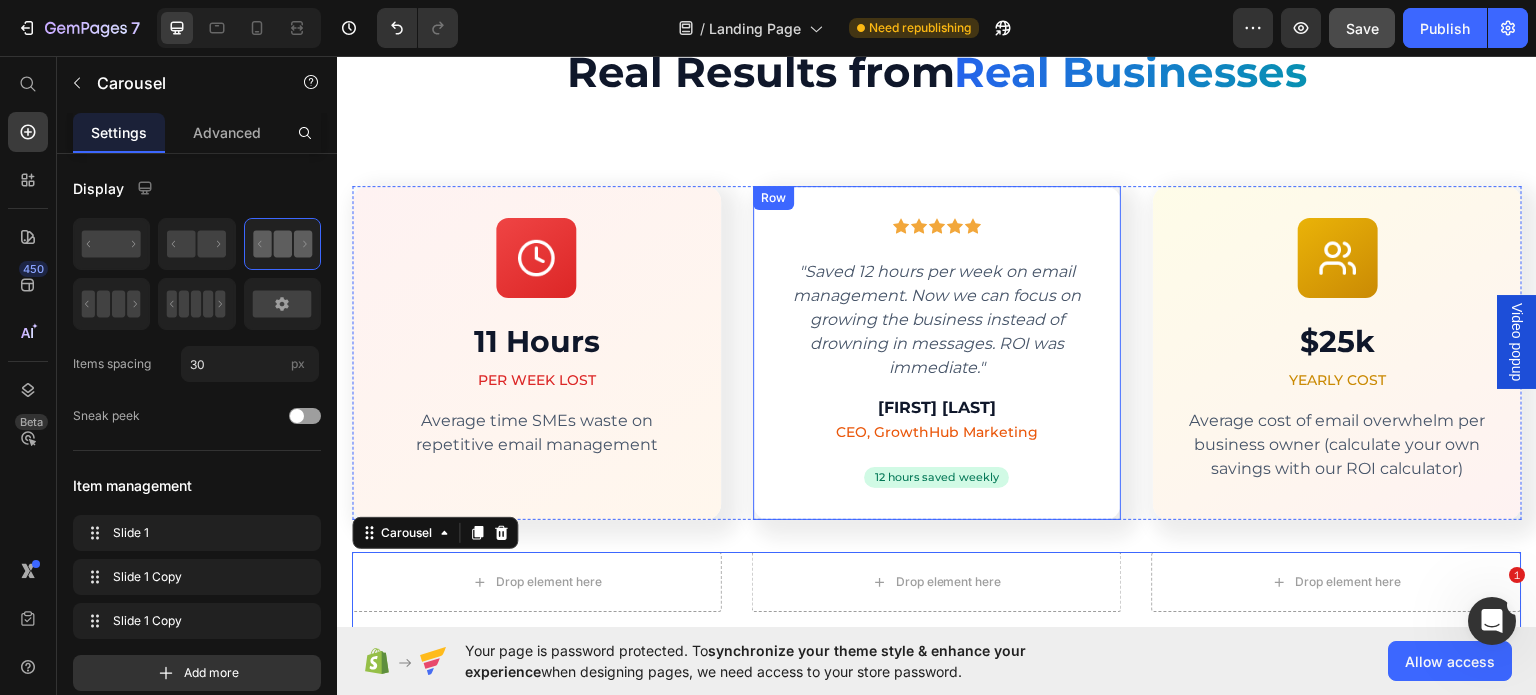 scroll, scrollTop: 4368, scrollLeft: 0, axis: vertical 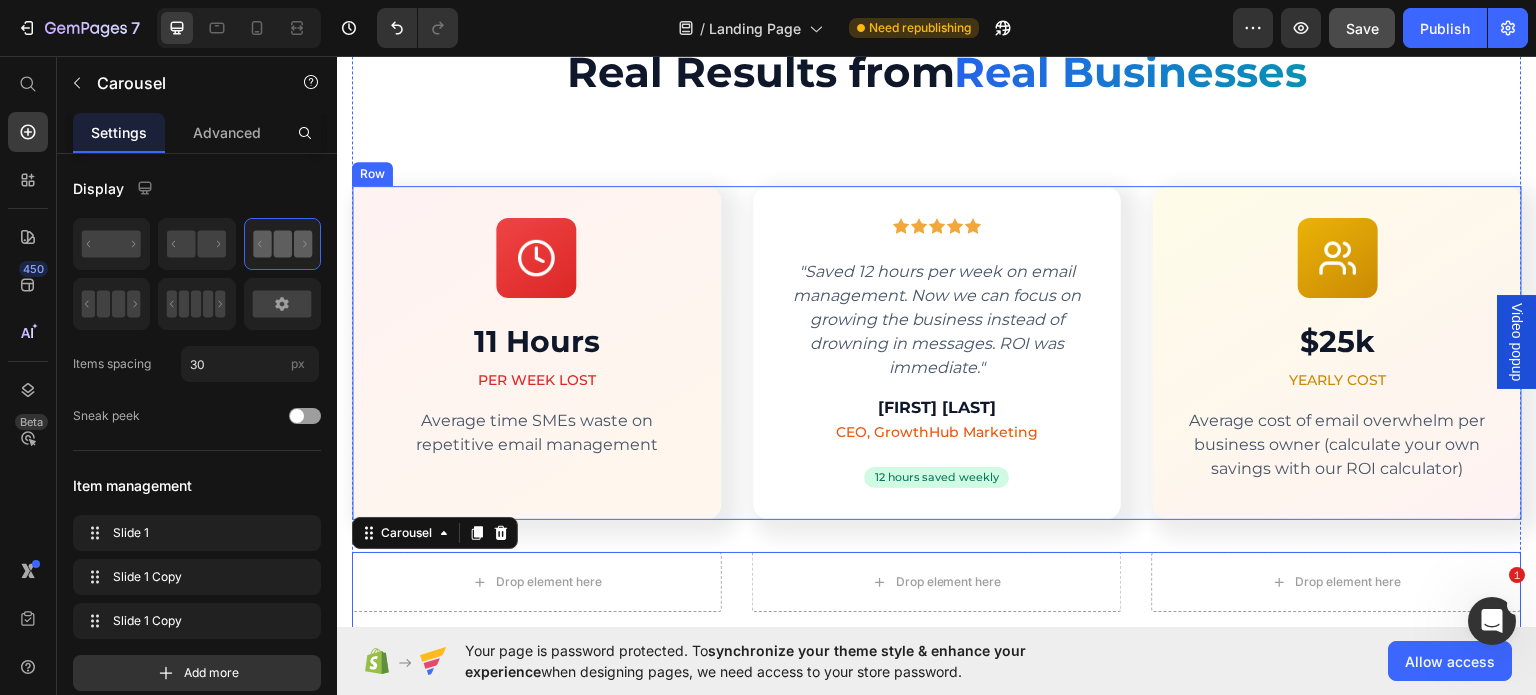 click on "Image Row 11 Hours Text block PER WEEK LOST Text block Average time SMEs waste on repetitive email management Text block Row
Icon
Icon
Icon
Icon
Icon Row "Saved 12 hours per week on email management. Now we can focus on growing the business instead of drowning in messages. ROI was immediate." Text block Marcus Rodriguez Heading CEO, GrowthHub Marketing Text block 12 hours saved weekly Text block Row Row Image Row $25k Text block YEARLY COST Text block Average cost of email overwhelm per business owner (calculate your own savings with our ROI calculator) Text block Row Row" at bounding box center [937, 352] 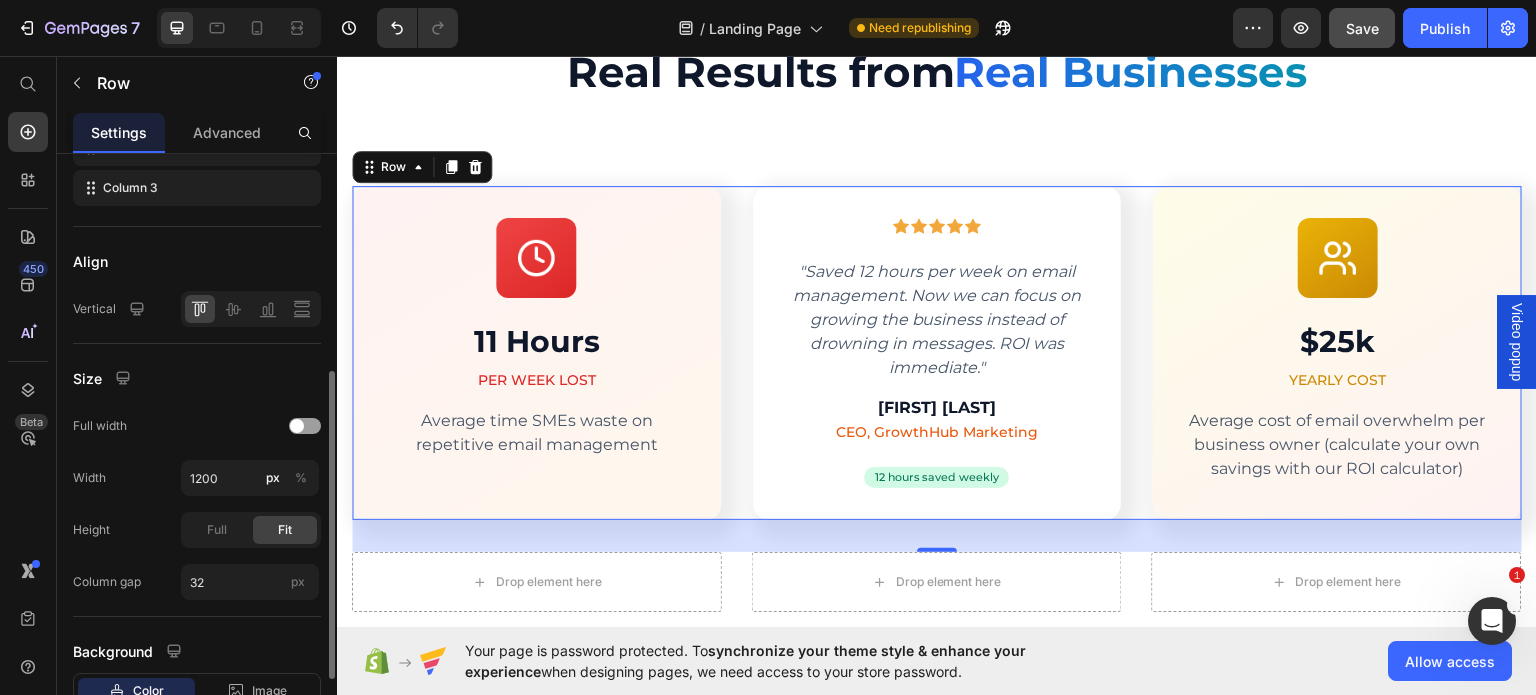 scroll, scrollTop: 560, scrollLeft: 0, axis: vertical 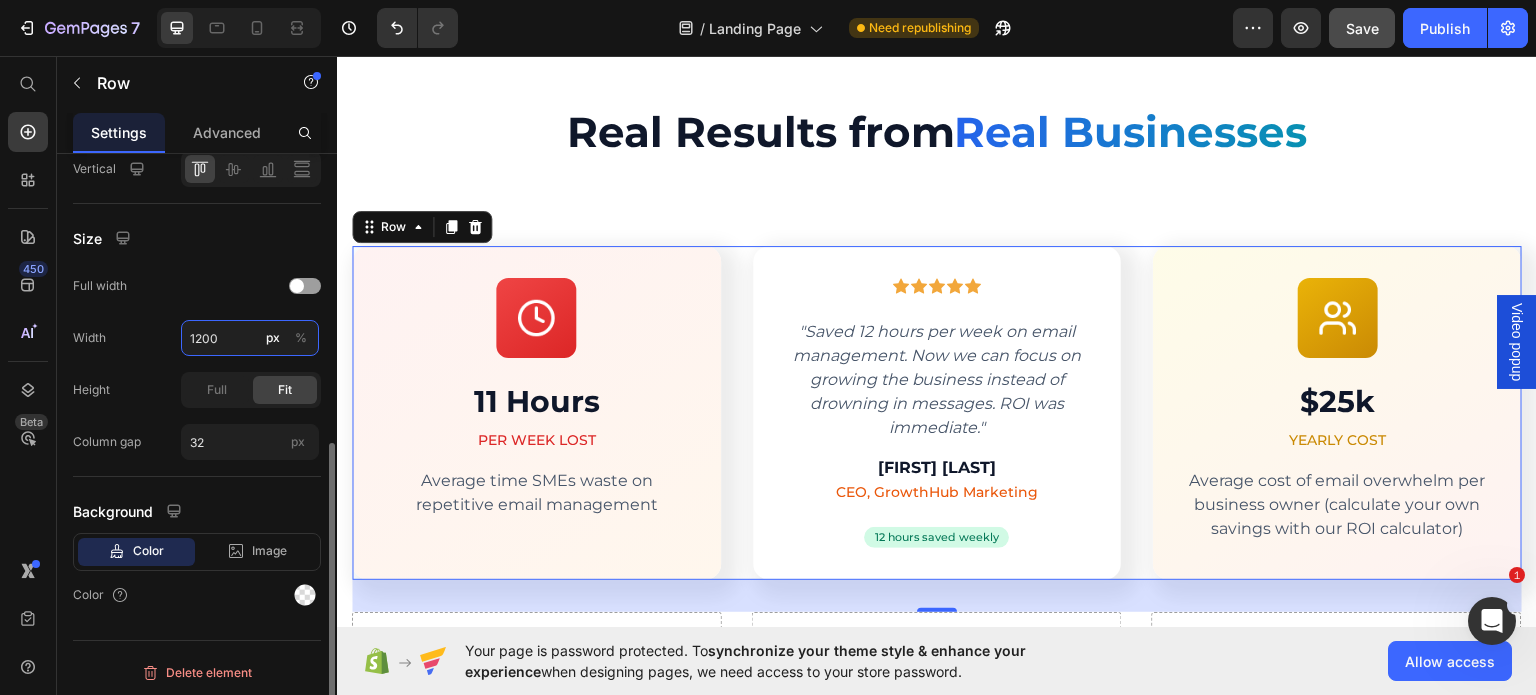 click on "1200" at bounding box center (250, 338) 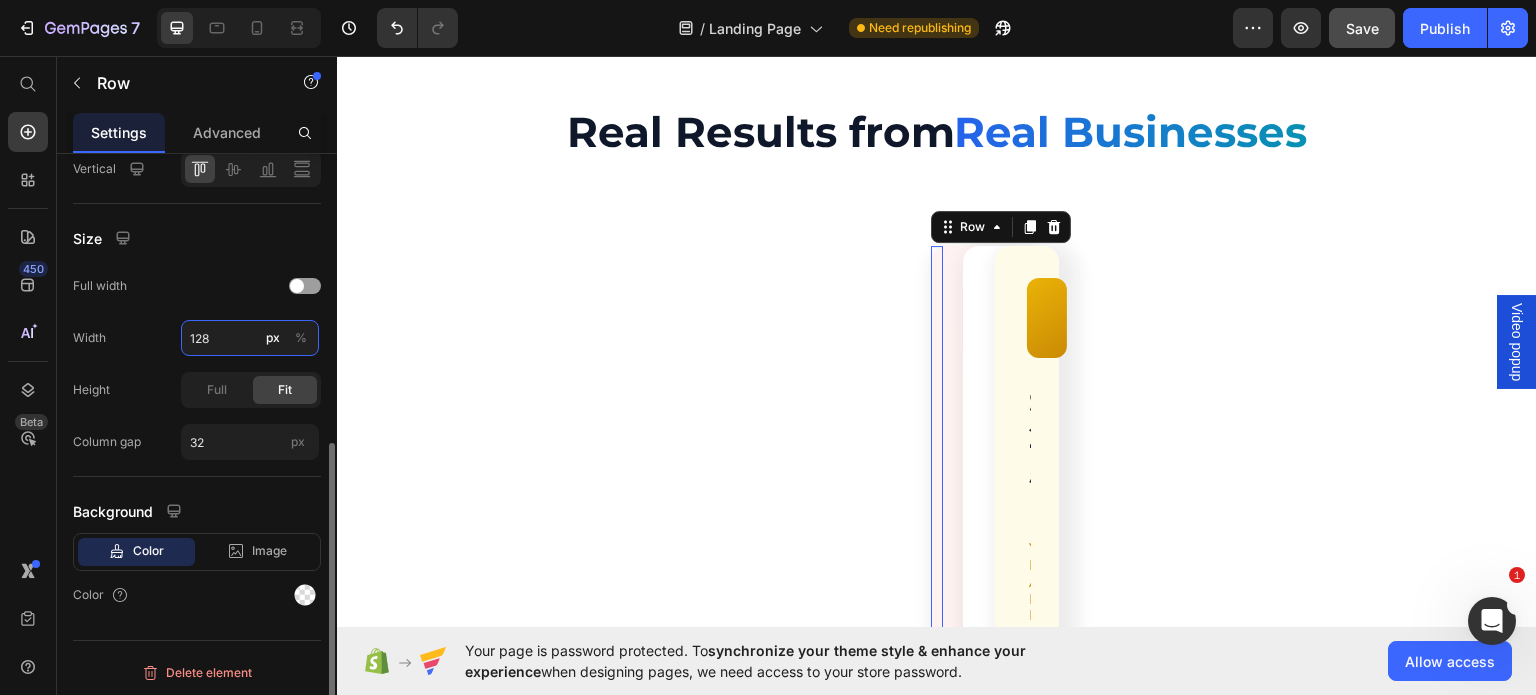 type on "1280" 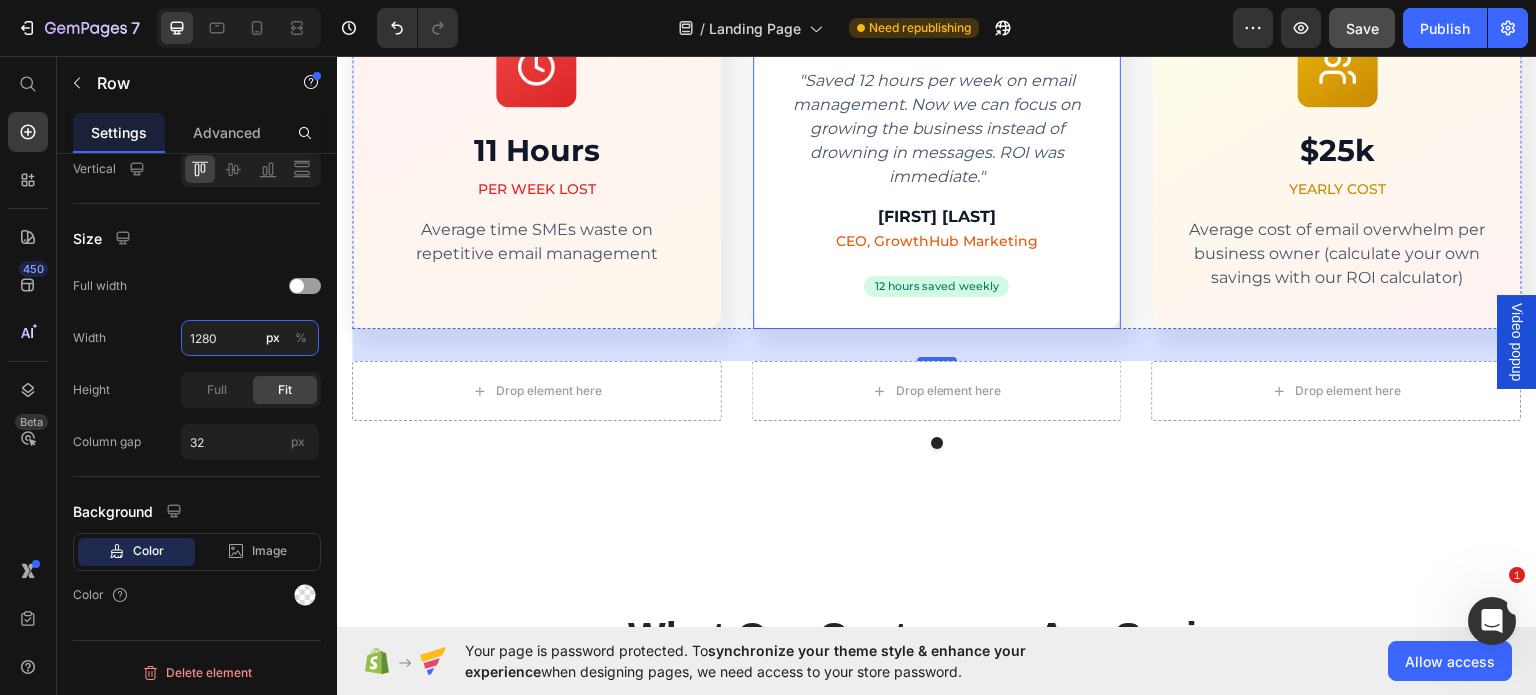 scroll, scrollTop: 4560, scrollLeft: 0, axis: vertical 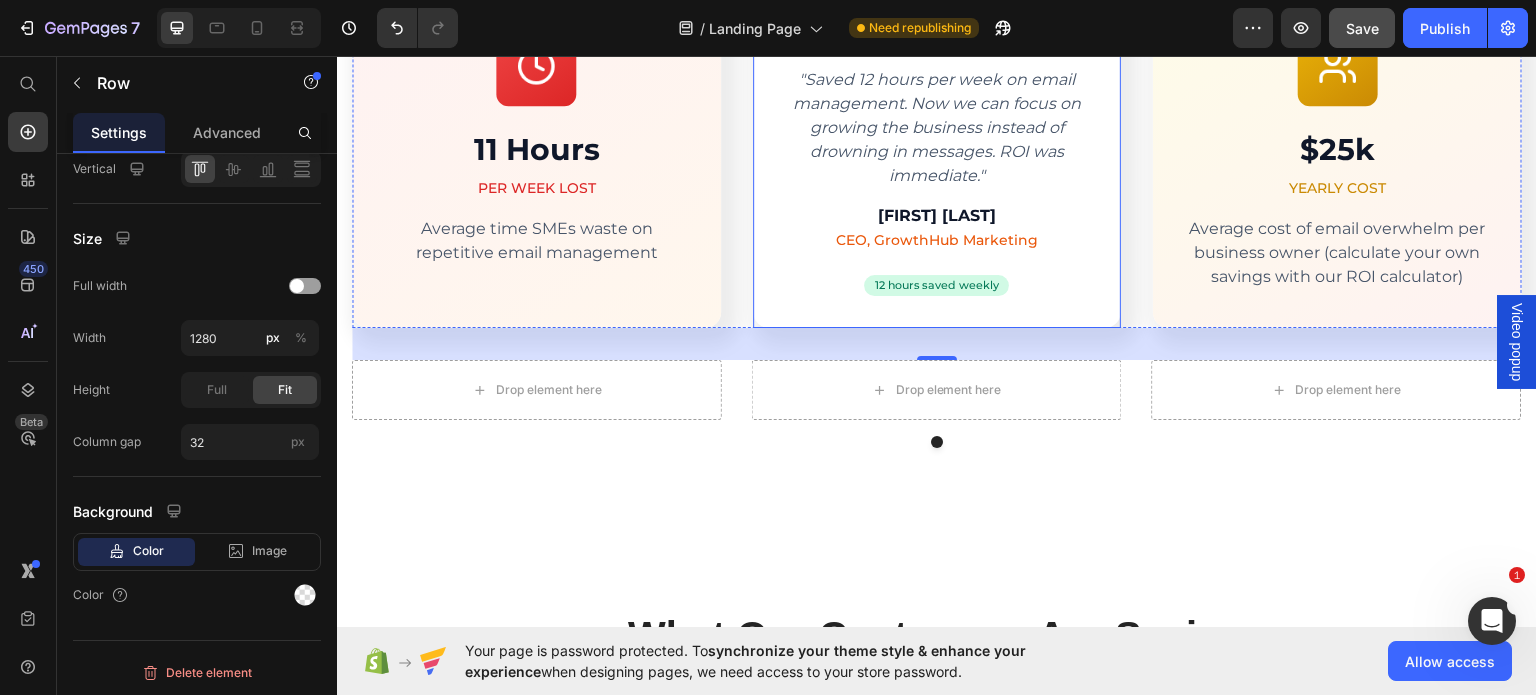 click on "Icon
Icon
Icon
Icon
Icon Row "Saved 12 hours per week on email management. Now we can focus on growing the business instead of drowning in messages. ROI was immediate." Text block [FIRST] [LAST] Heading CEO, GrowthHub Marketing Text block 12 hours saved weekly Text block Row Row" at bounding box center [937, 160] 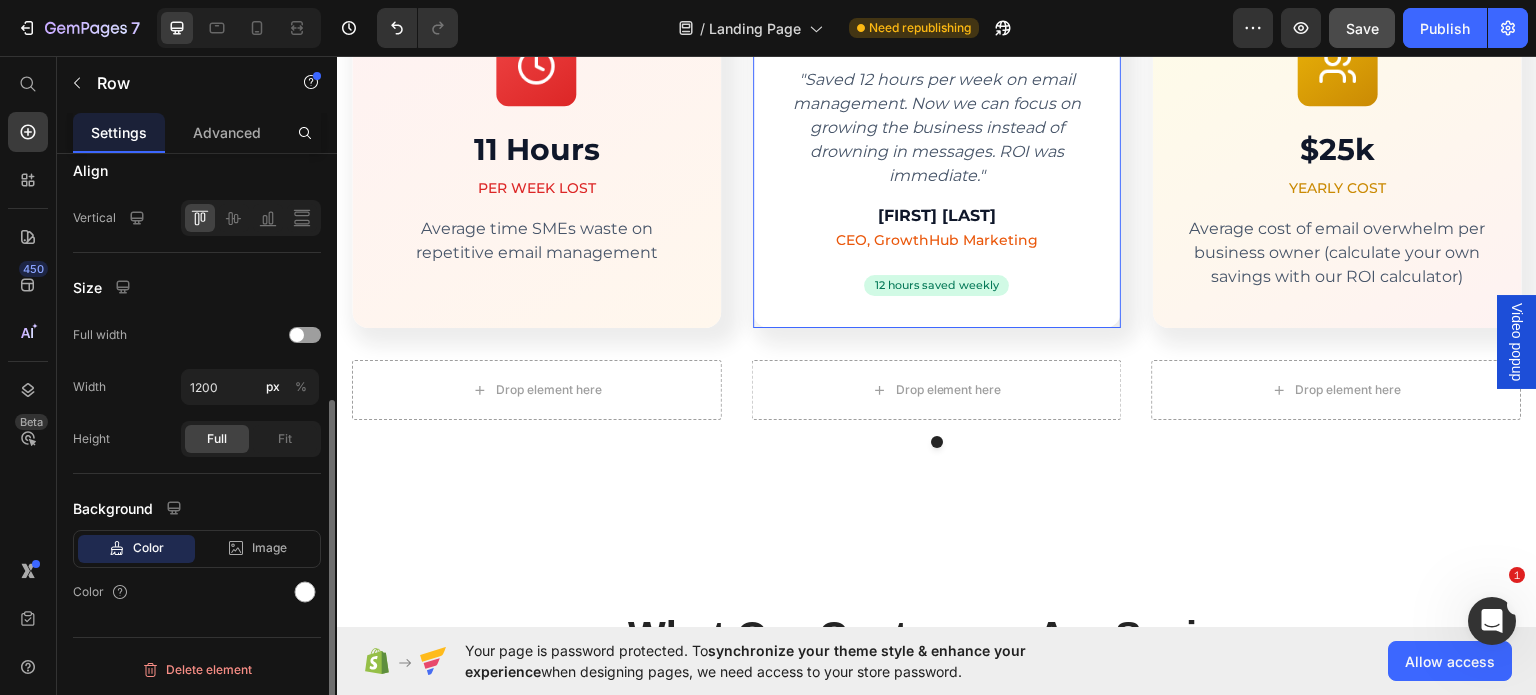 scroll, scrollTop: 428, scrollLeft: 0, axis: vertical 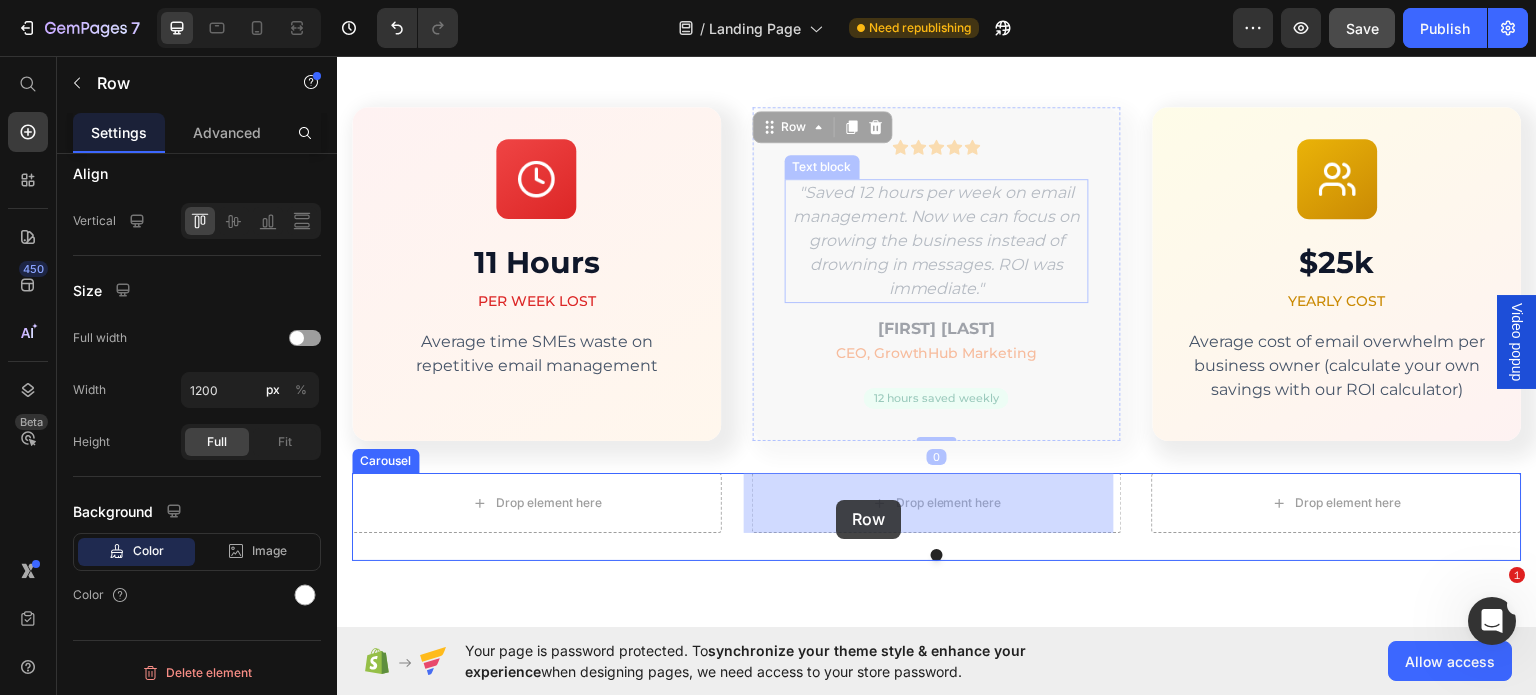 drag, startPoint x: 759, startPoint y: 125, endPoint x: 836, endPoint y: 499, distance: 381.8442 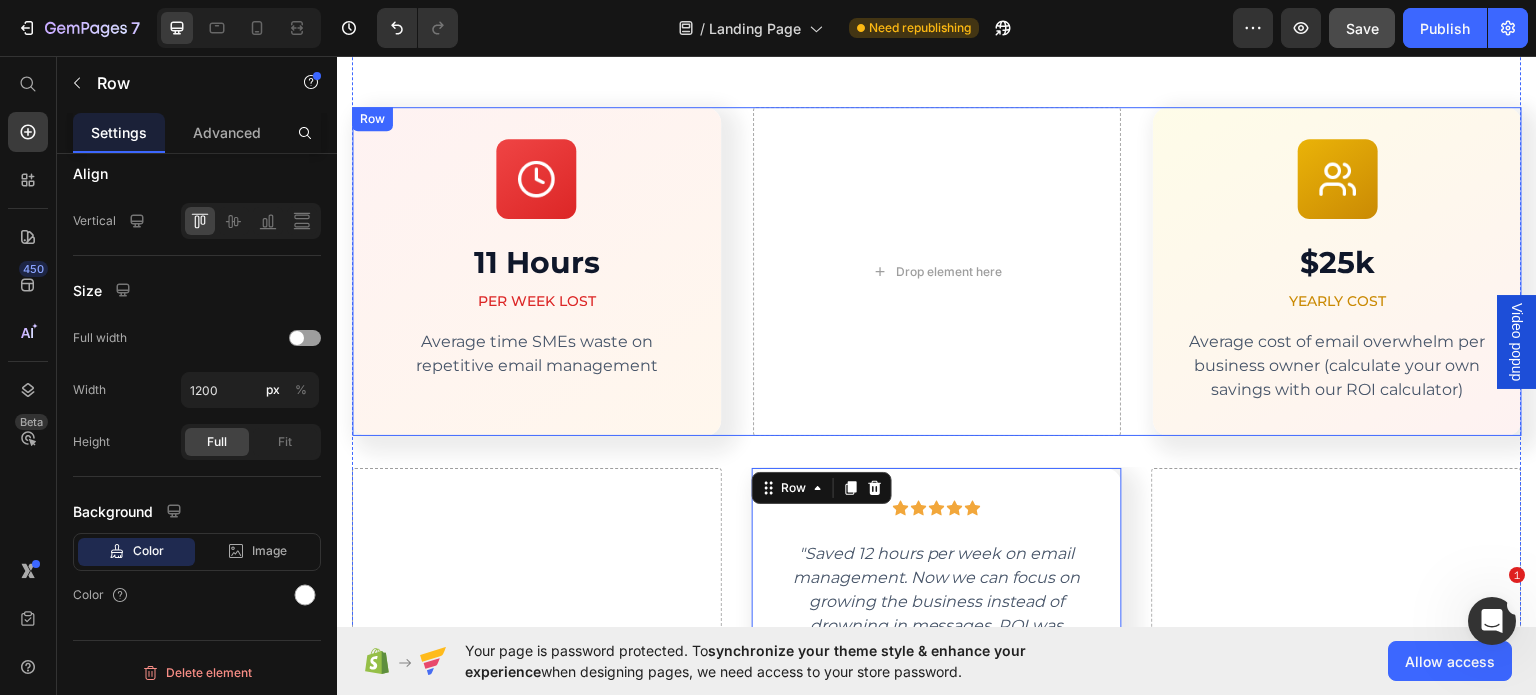 click on "Image Row 11 Hours Text block PER WEEK LOST Text block Average time SMEs waste on repetitive email management Text block Row
Drop element here Image Row $25k Text block YEARLY COST Text block Average cost of email overwhelm per business owner (calculate your own savings with our ROI calculator) Text block Row Row" at bounding box center [937, 270] 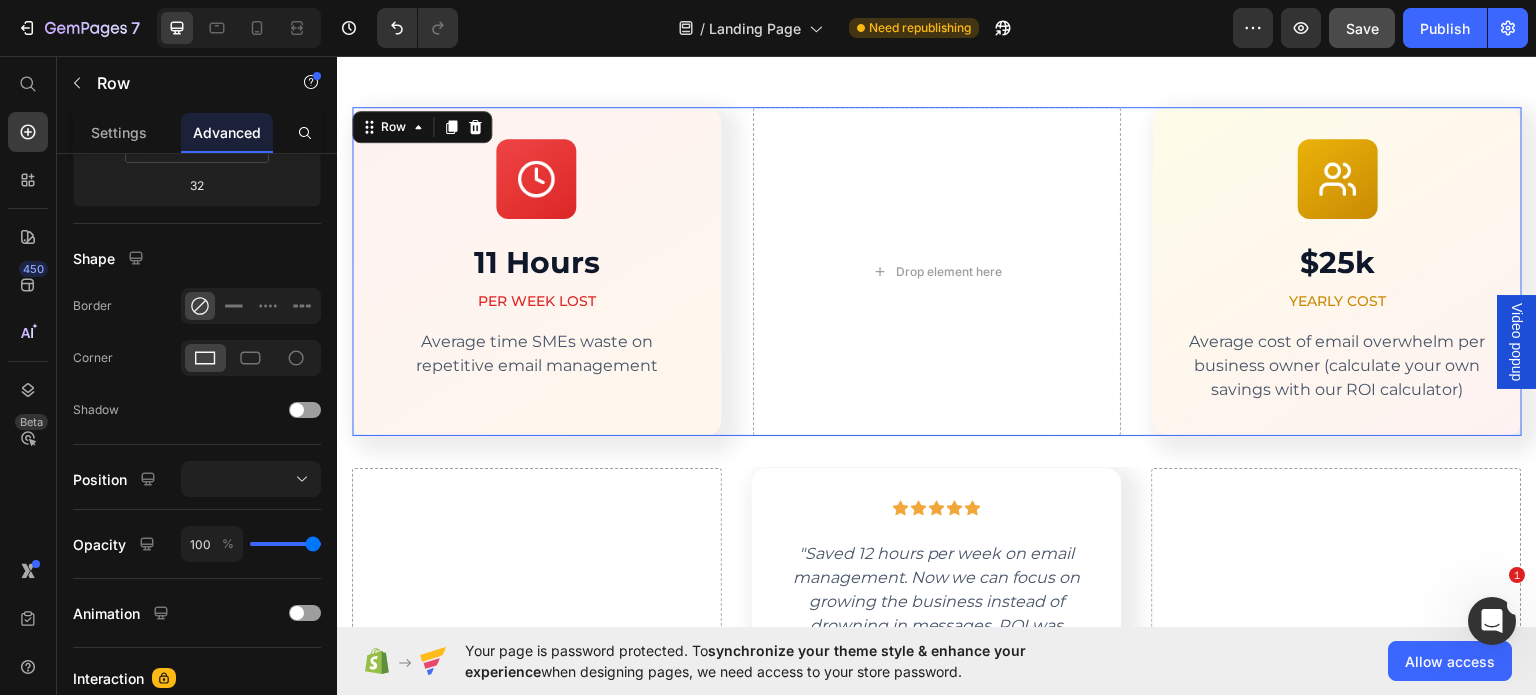 scroll, scrollTop: 428, scrollLeft: 0, axis: vertical 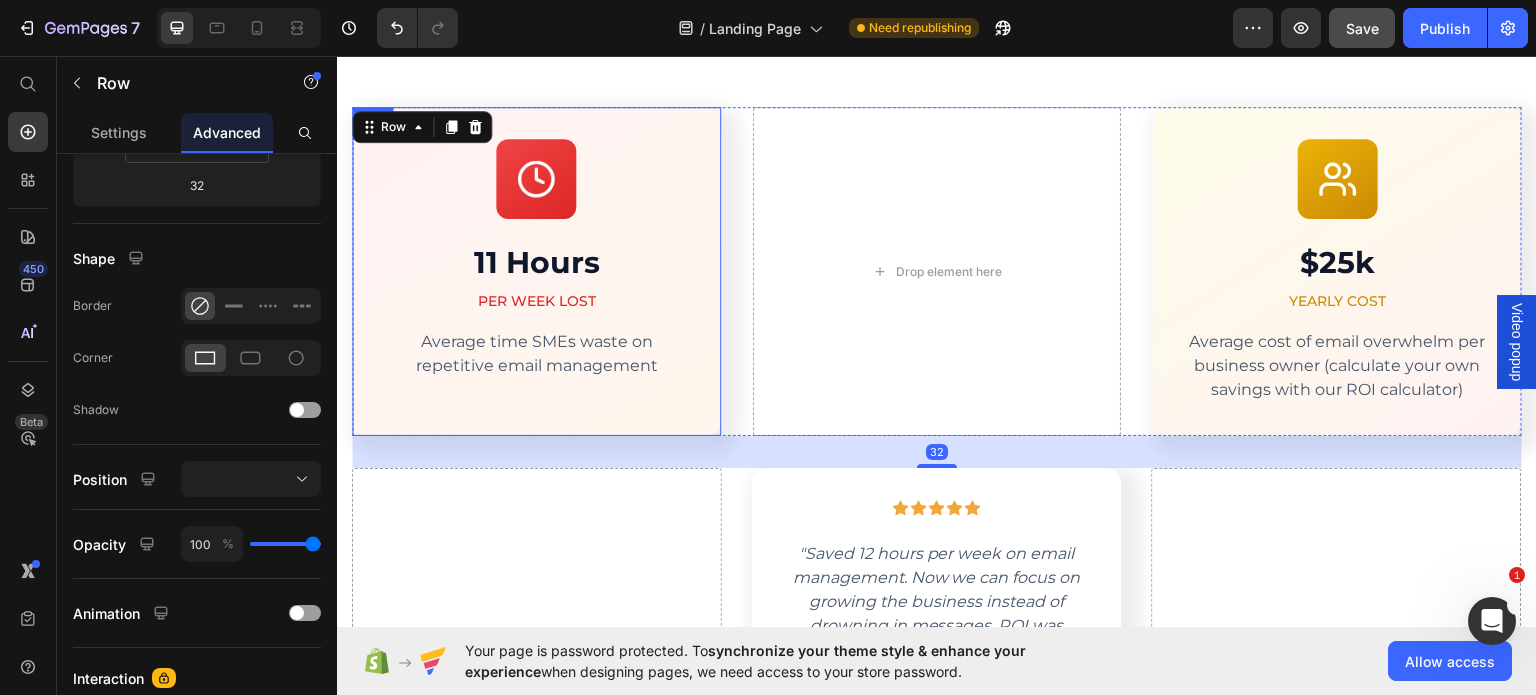 click on "Image Row 11 Hours Text block PER WEEK LOST Text block Average time SMEs waste on repetitive email management Text block" at bounding box center (536, 270) 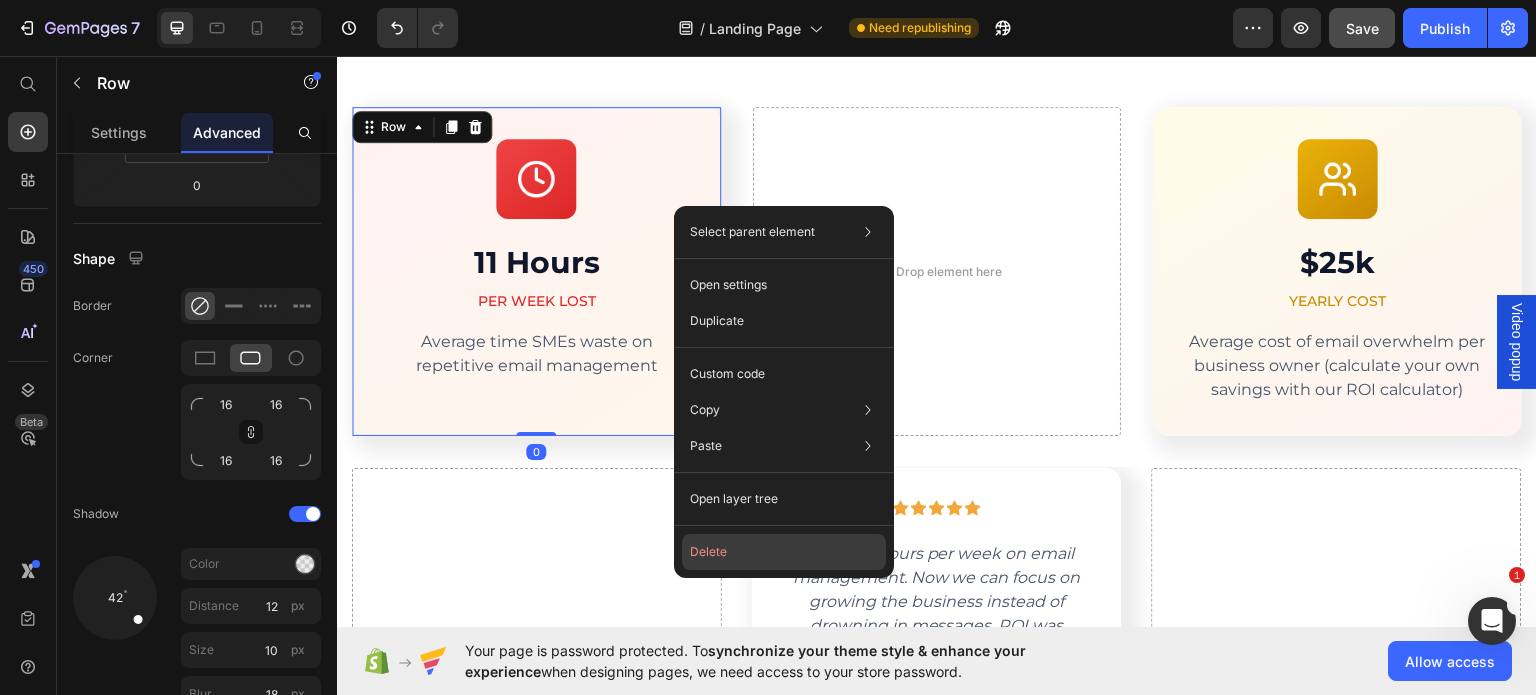 click on "Delete" 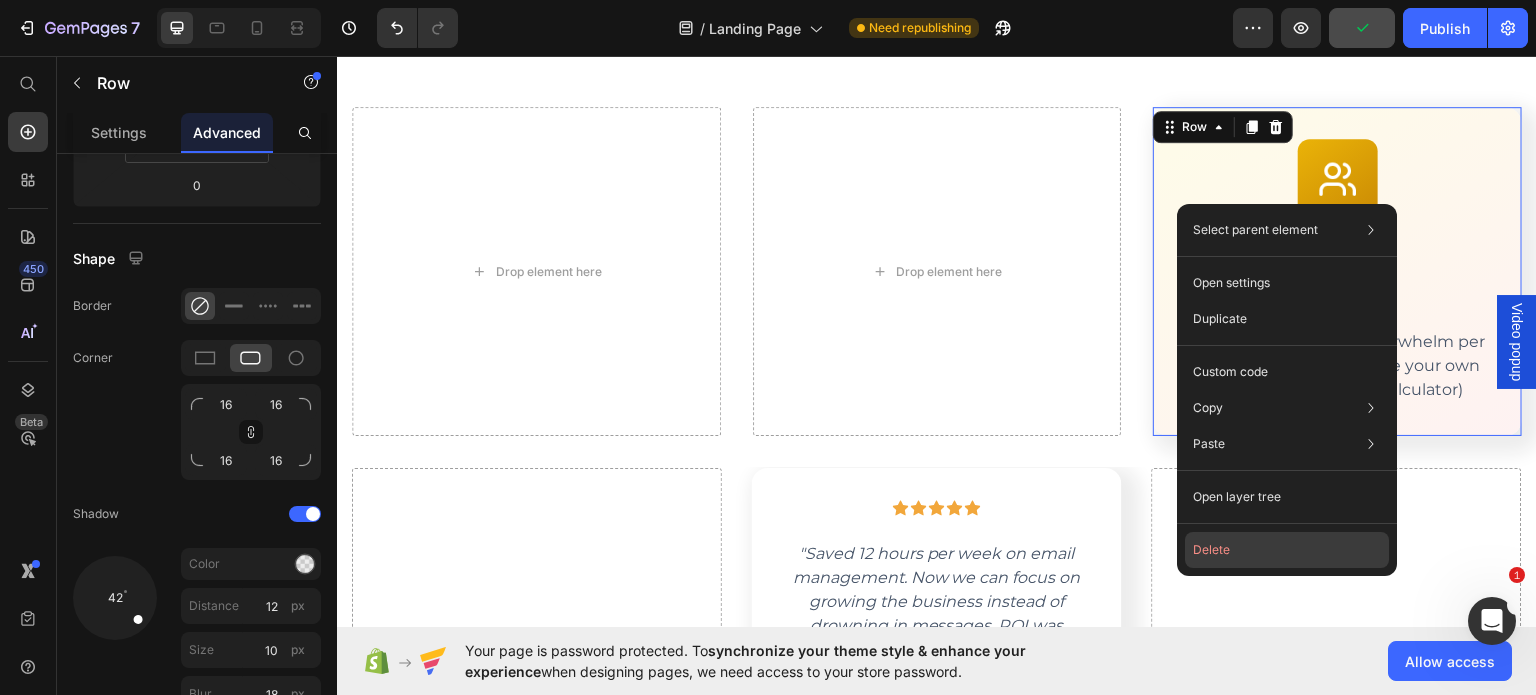 drag, startPoint x: 842, startPoint y: 147, endPoint x: 759, endPoint y: 465, distance: 328.65332 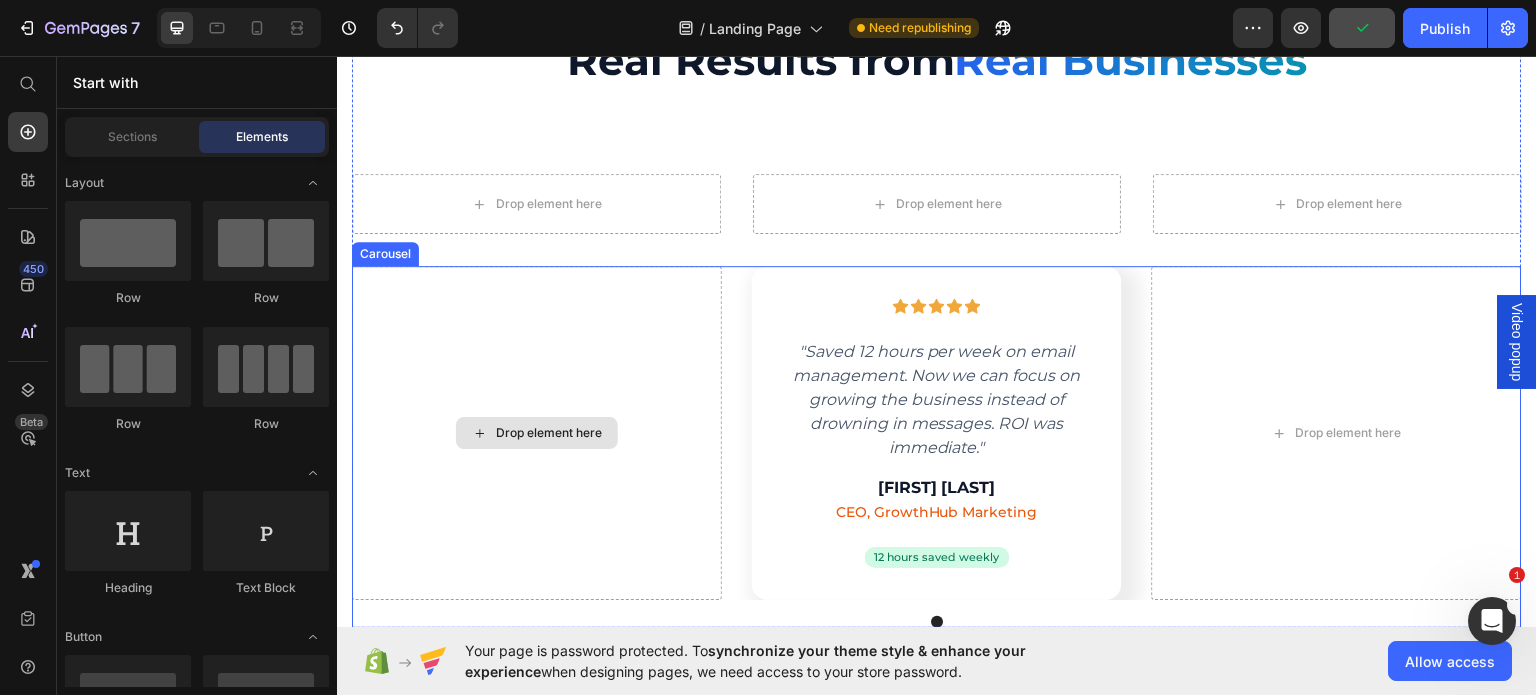 scroll, scrollTop: 4378, scrollLeft: 0, axis: vertical 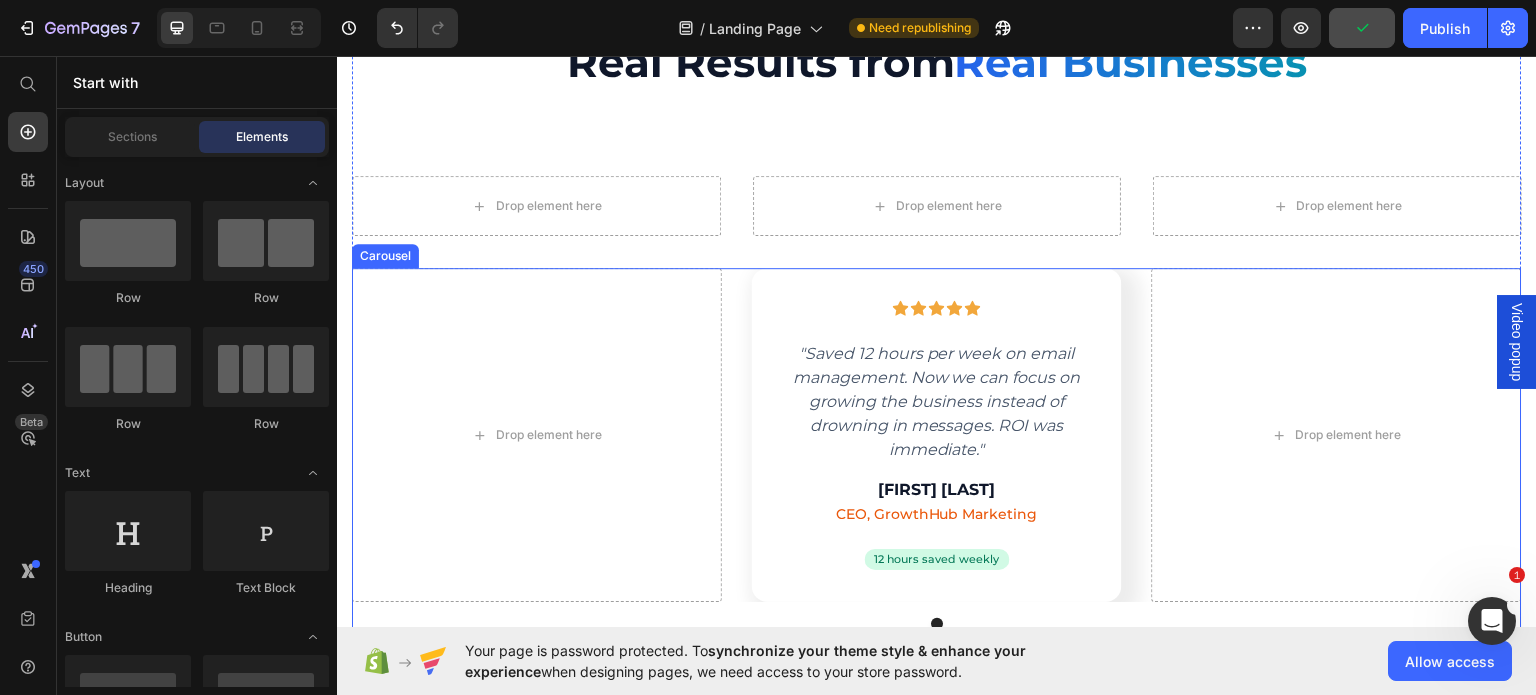 click on "Drop element here
Icon
Icon
Icon
Icon
Icon Row "Saved 12 hours per week on email management. Now we can focus on growing the business instead of drowning in messages. ROI was immediate." Text block Marcus Rodriguez Heading CEO, GrowthHub Marketing Text block 12 hours saved weekly Text block Row Row
Drop element here" at bounding box center [937, 434] 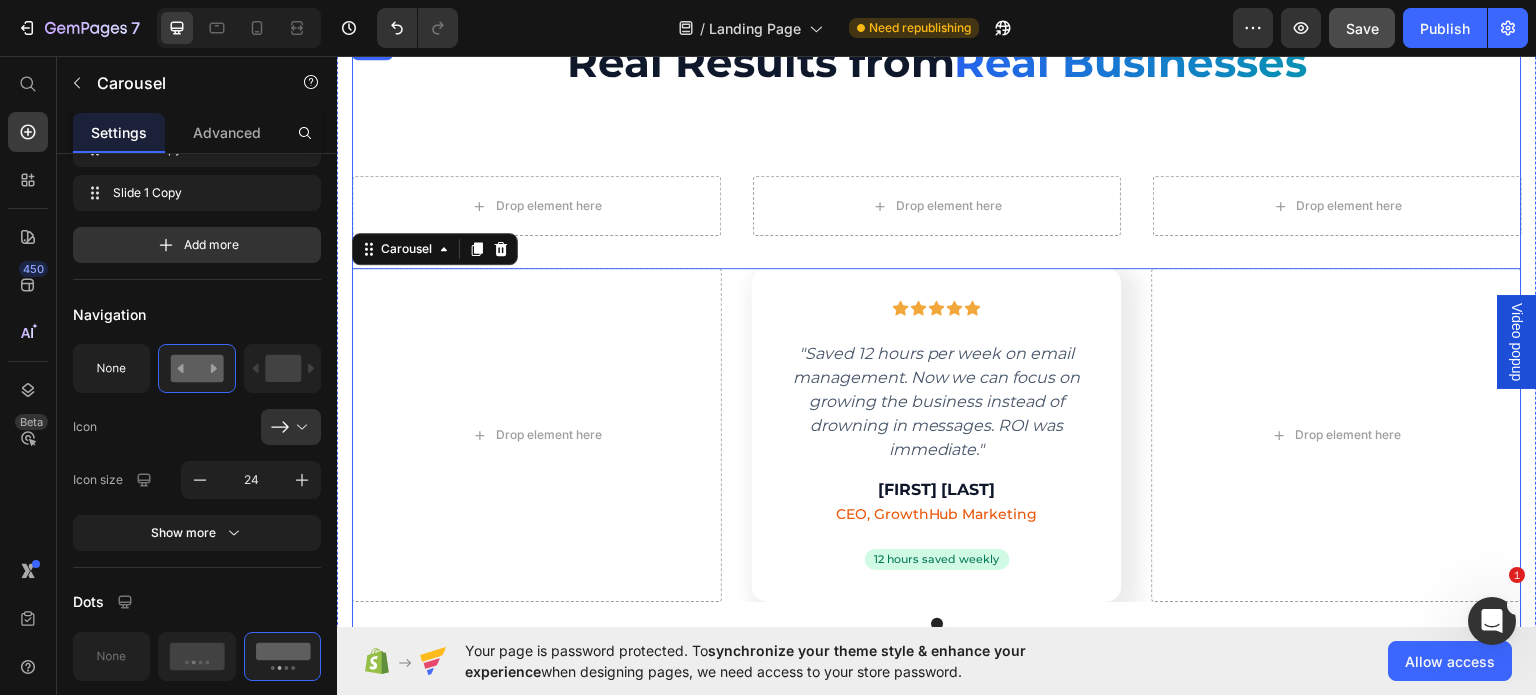 click on "Drop element here
Drop element here
Drop element here Row" at bounding box center [937, 205] 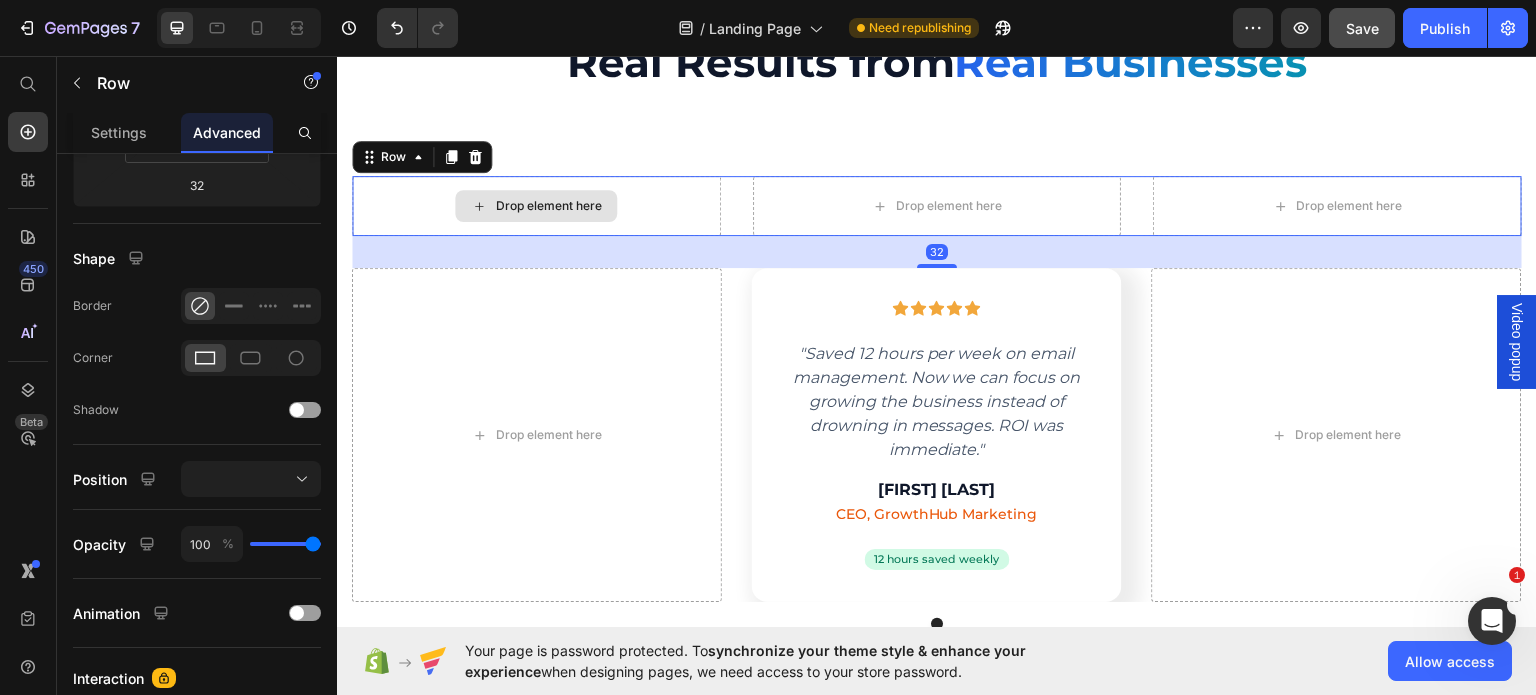 scroll, scrollTop: 0, scrollLeft: 0, axis: both 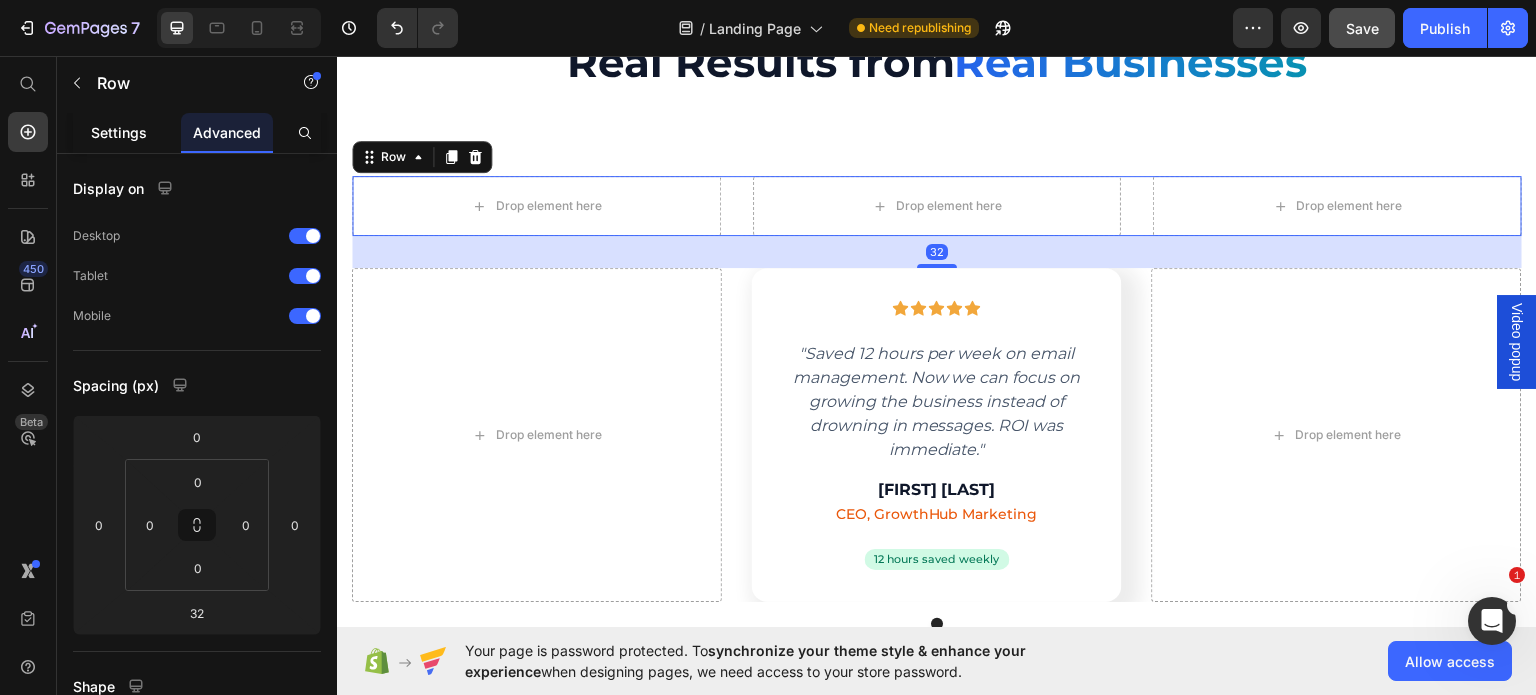 click on "Settings" at bounding box center [119, 132] 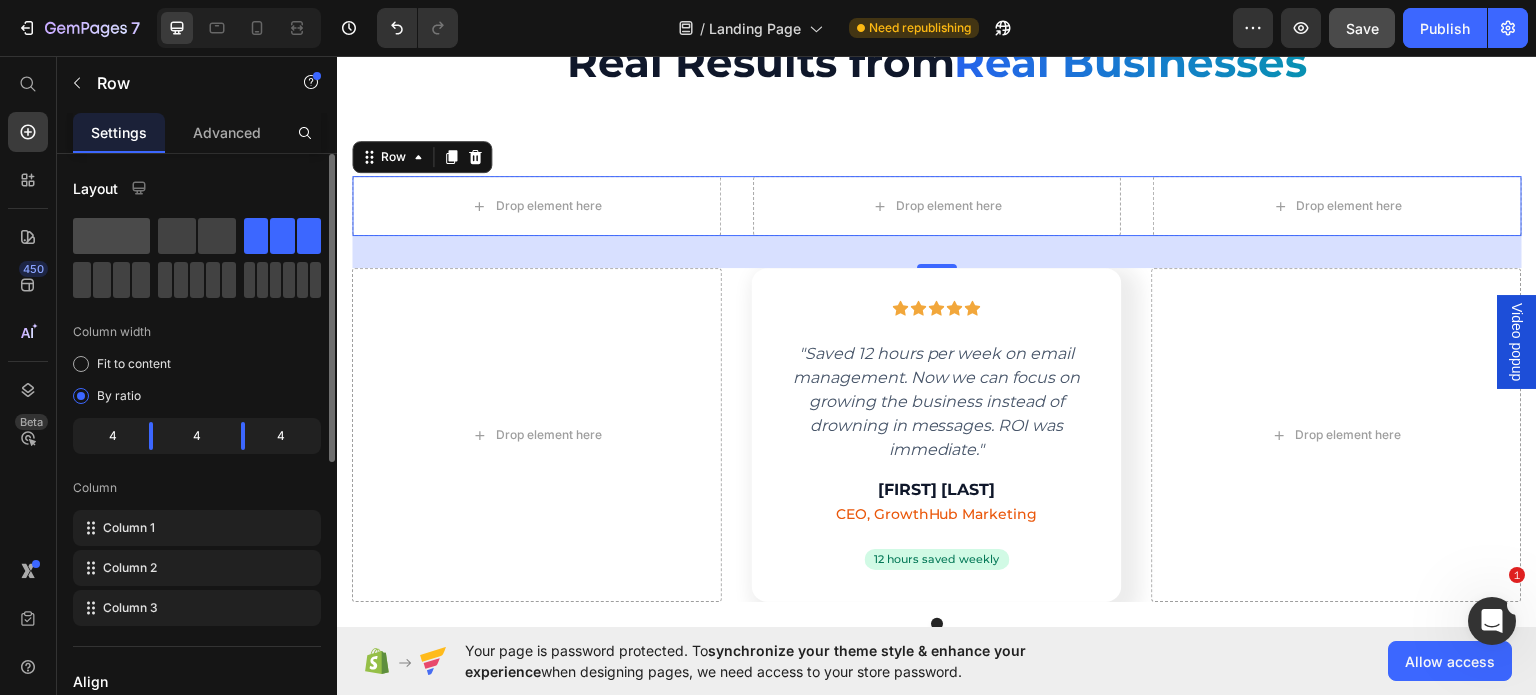 click 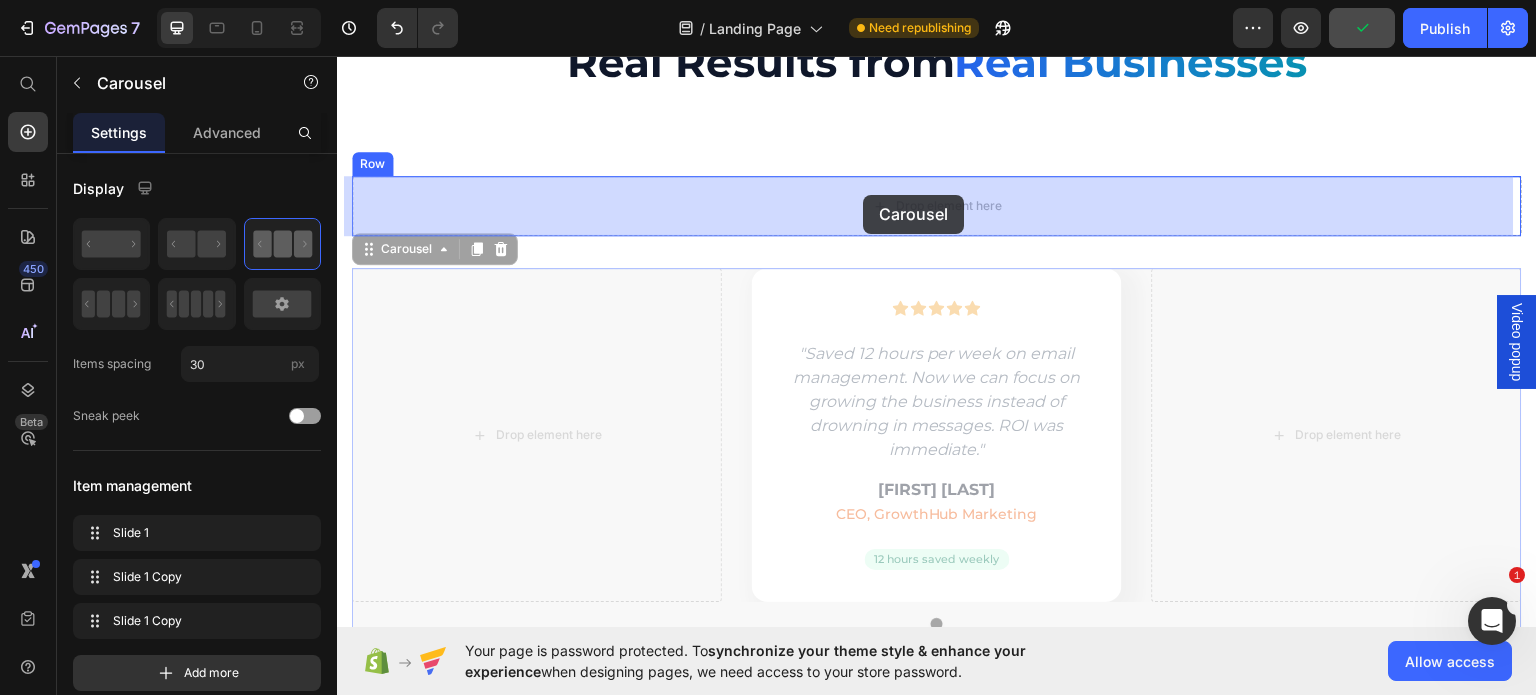 drag, startPoint x: 366, startPoint y: 256, endPoint x: 863, endPoint y: 194, distance: 500.85226 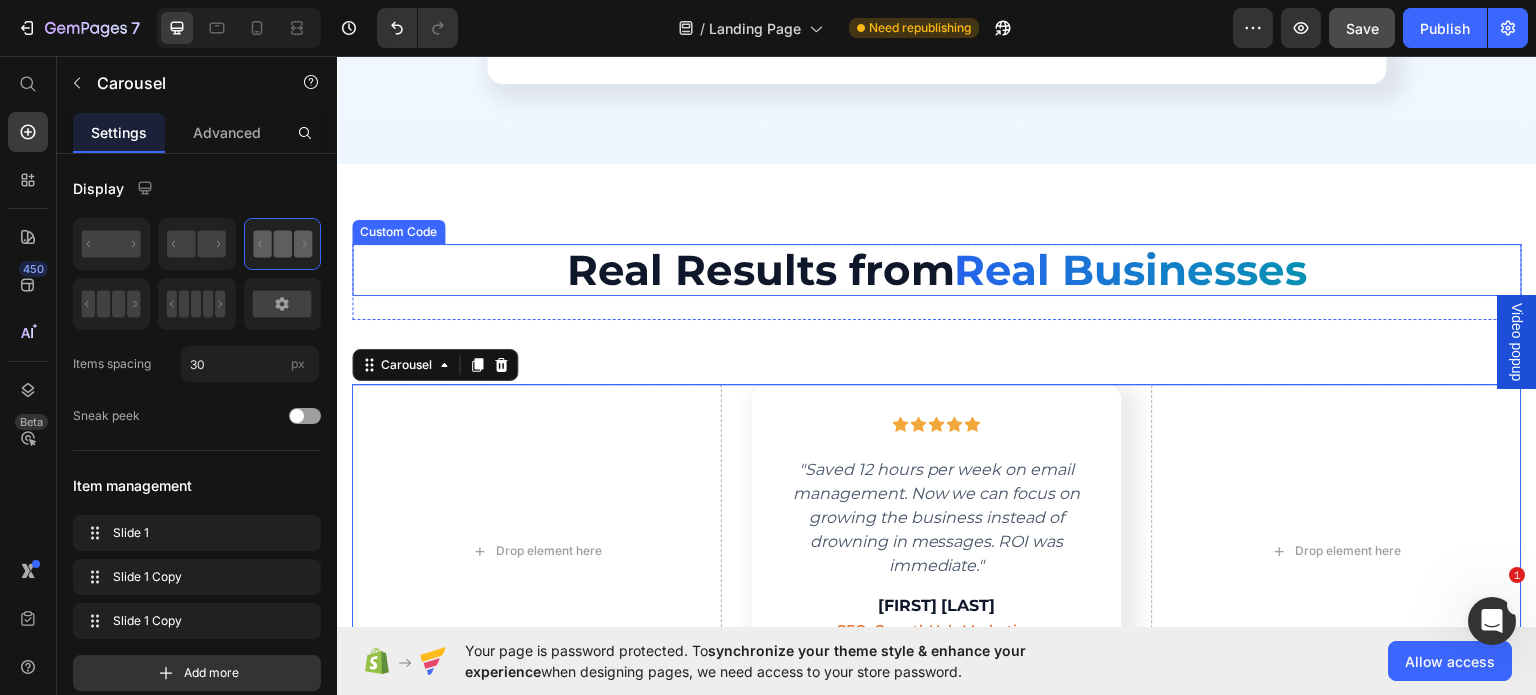 scroll, scrollTop: 4168, scrollLeft: 0, axis: vertical 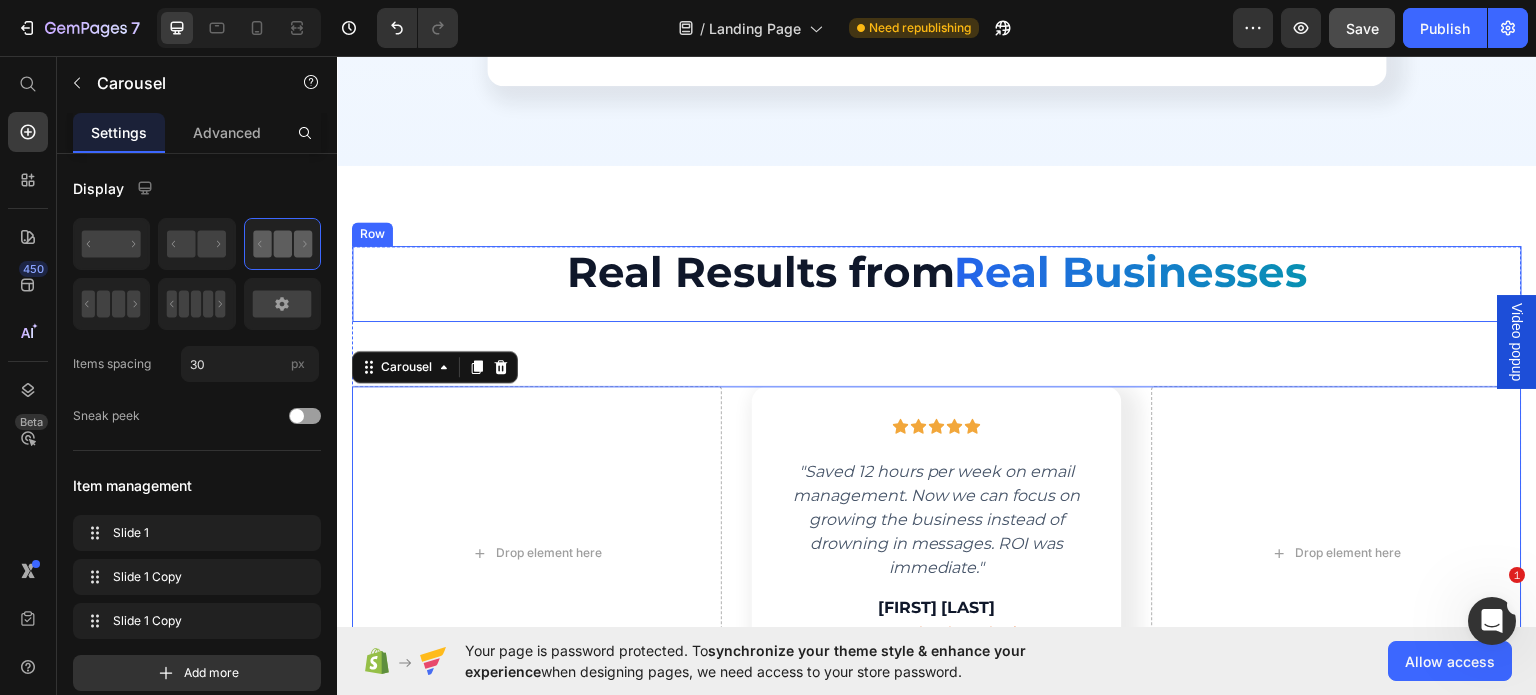click on "Real Results from  Real Businesses
Custom Code" at bounding box center (937, 283) 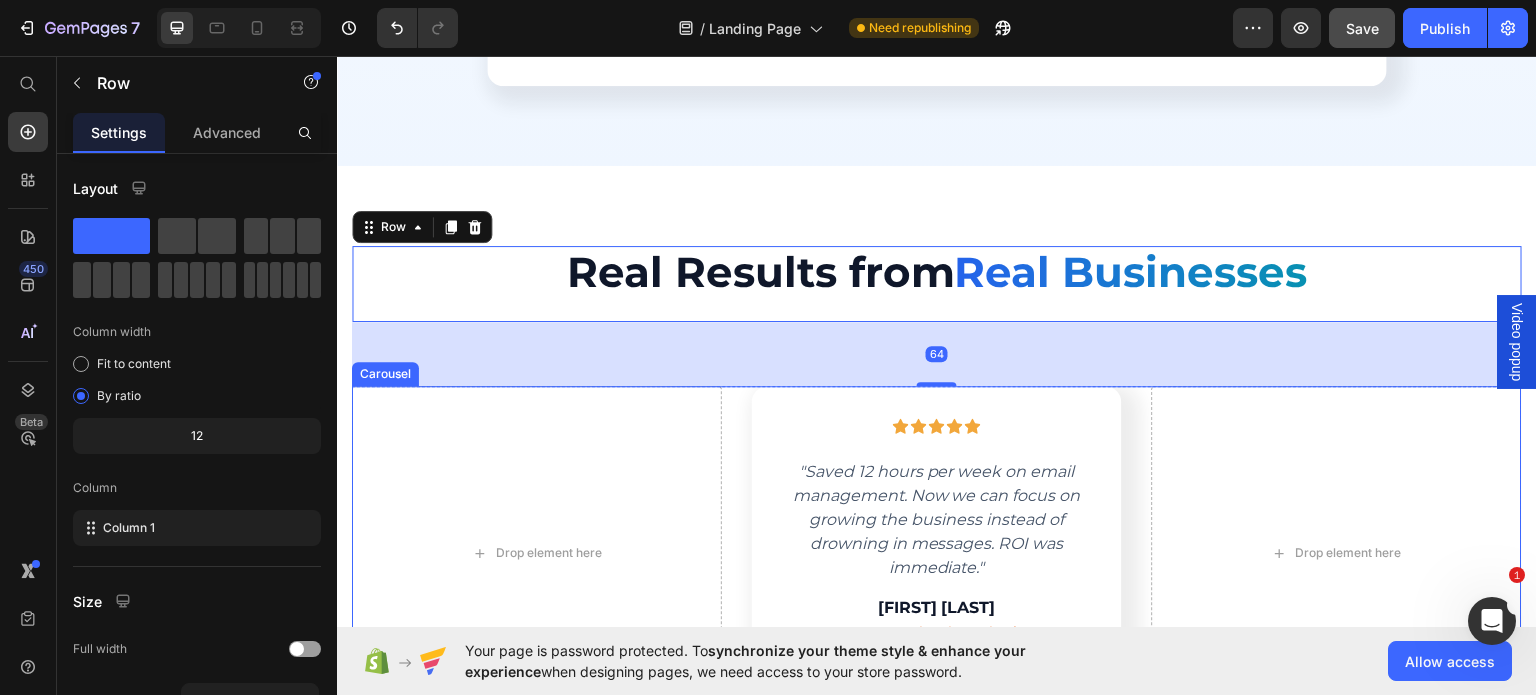 click on "Drop element here
Icon
Icon
Icon
Icon
Icon Row "Saved 12 hours per week on email management. Now we can focus on growing the business instead of drowning in messages. ROI was immediate." Text block Marcus Rodriguez Heading CEO, GrowthHub Marketing Text block 12 hours saved weekly Text block Row Row
Drop element here" at bounding box center [937, 552] 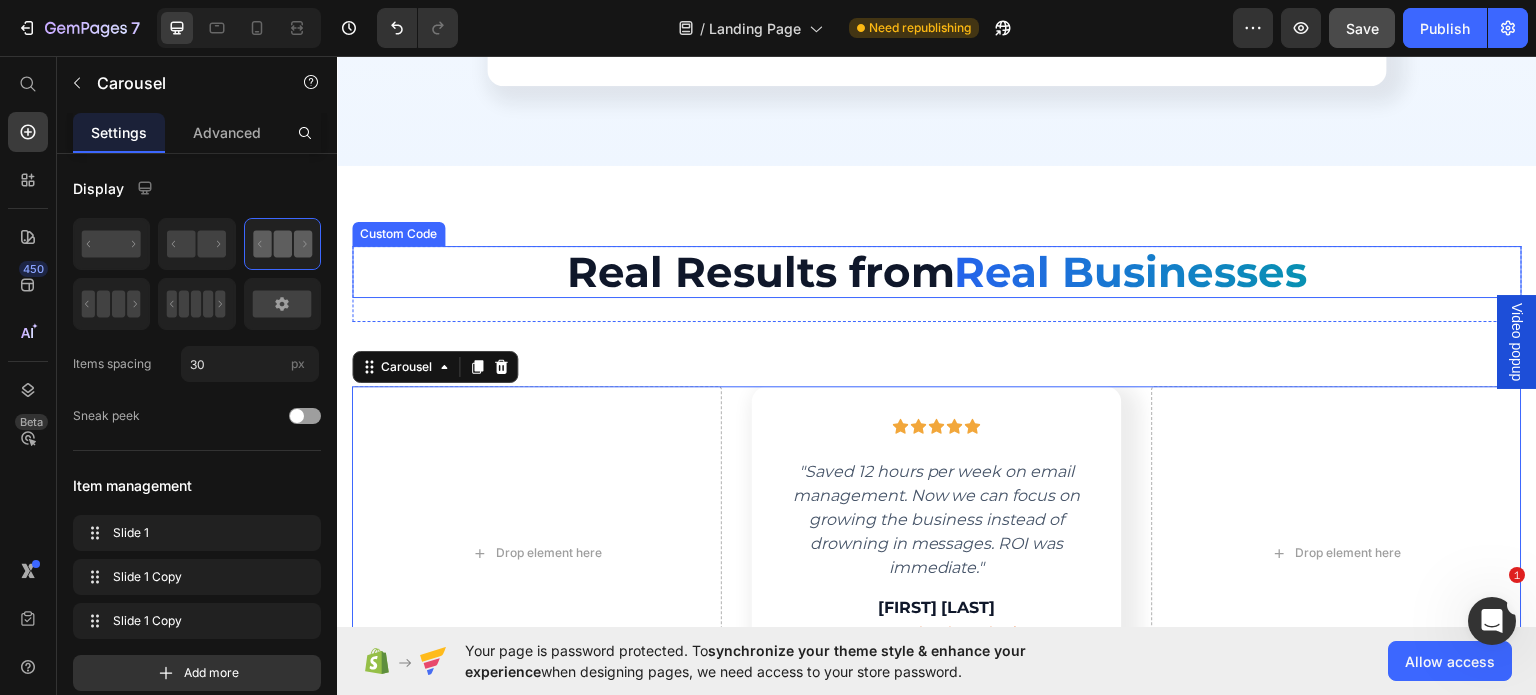 click on "Real Results from  Real Businesses" at bounding box center (937, 271) 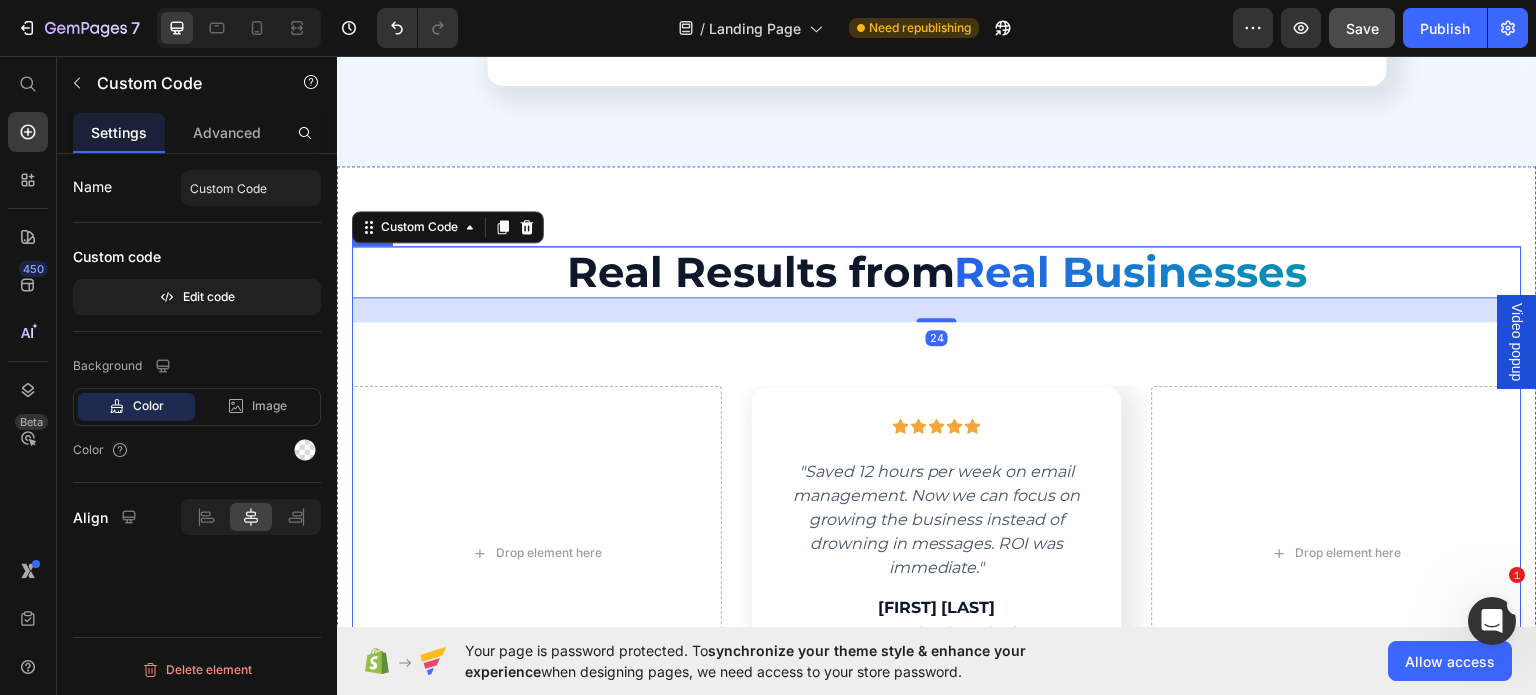 click on "Real Results from  Real Businesses
Custom Code   24 Row
Drop element here
Icon
Icon
Icon
Icon
Icon Row "Saved 12 hours per week on email management. Now we can focus on growing the business instead of drowning in messages. ROI was immediate." Text block Marcus Rodriguez Heading CEO, GrowthHub Marketing Text block 12 hours saved weekly Text block Row Row
Drop element here
Carousel Row" at bounding box center (937, 512) 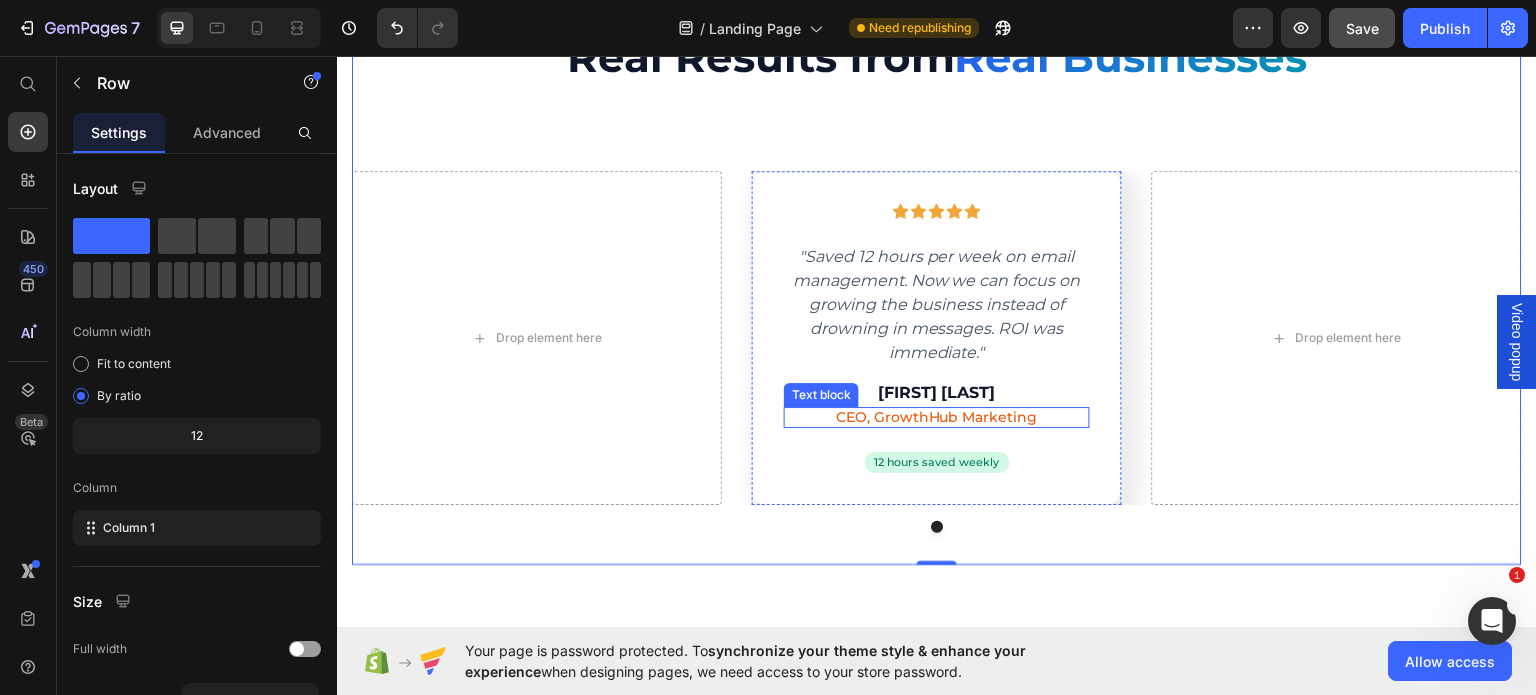 scroll, scrollTop: 4384, scrollLeft: 0, axis: vertical 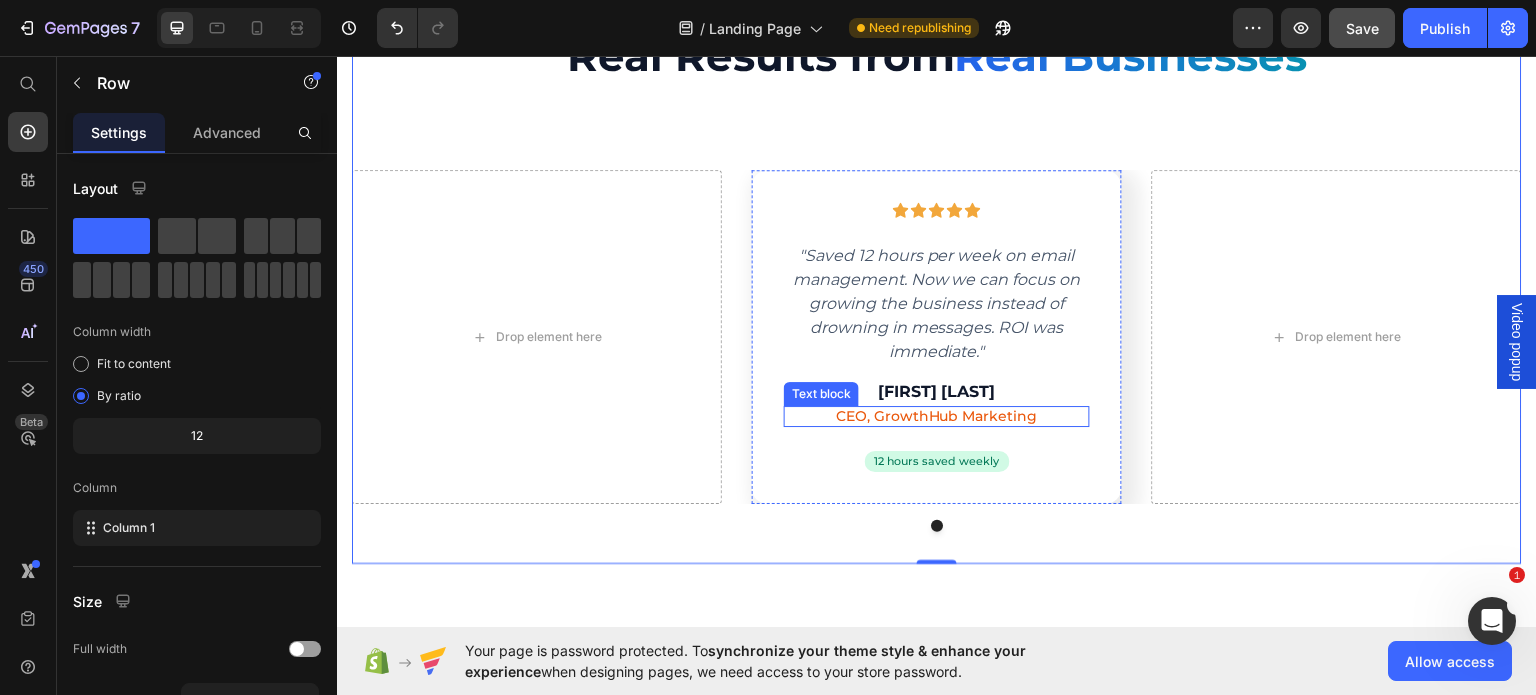 click on "CEO, GrowthHub Marketing" at bounding box center [937, 415] 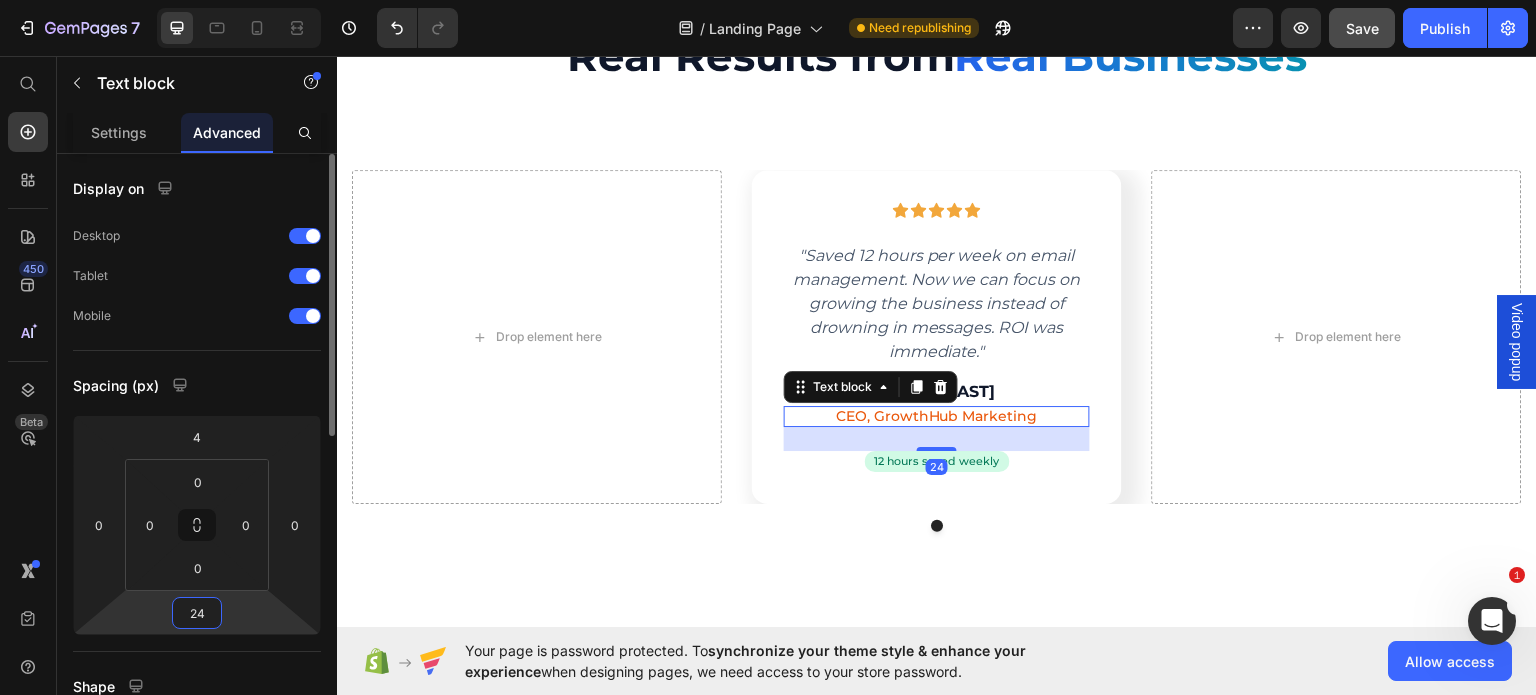 click on "24" at bounding box center [197, 613] 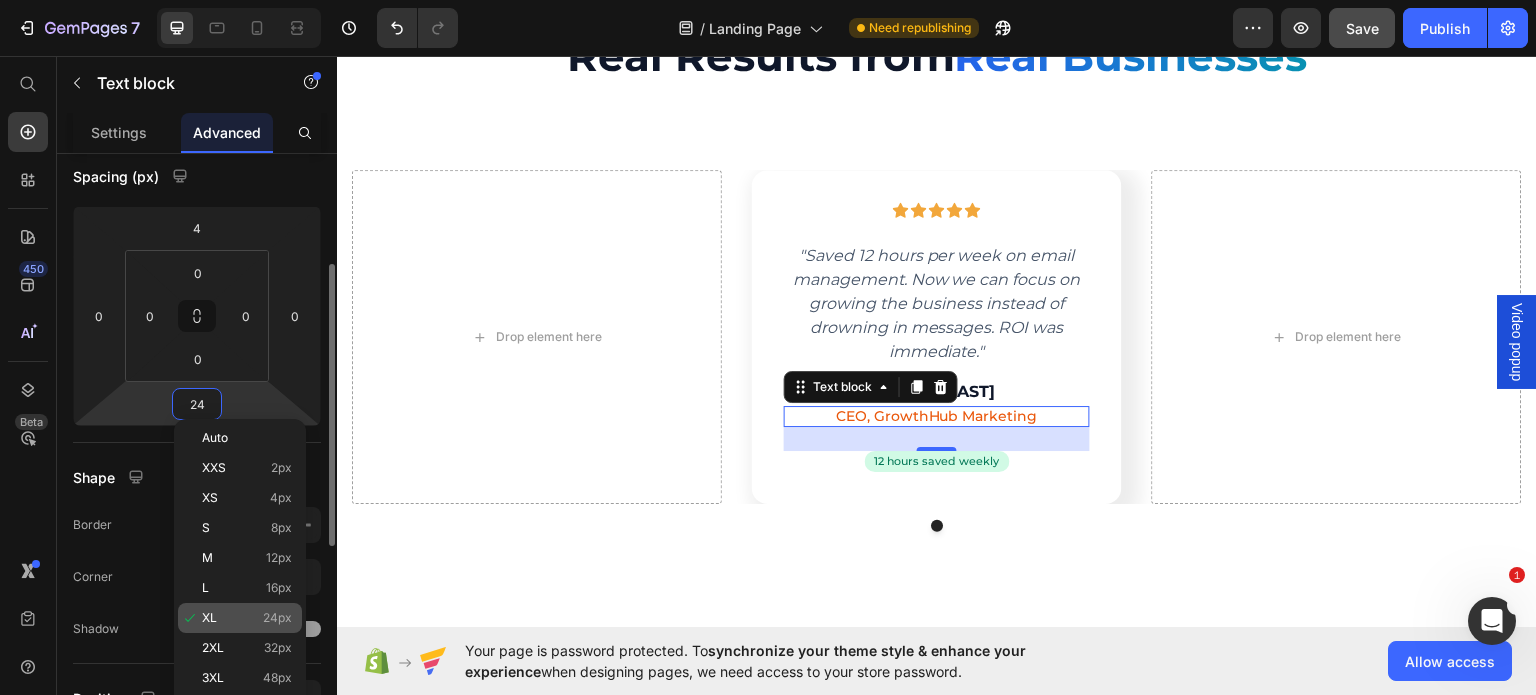 scroll, scrollTop: 218, scrollLeft: 0, axis: vertical 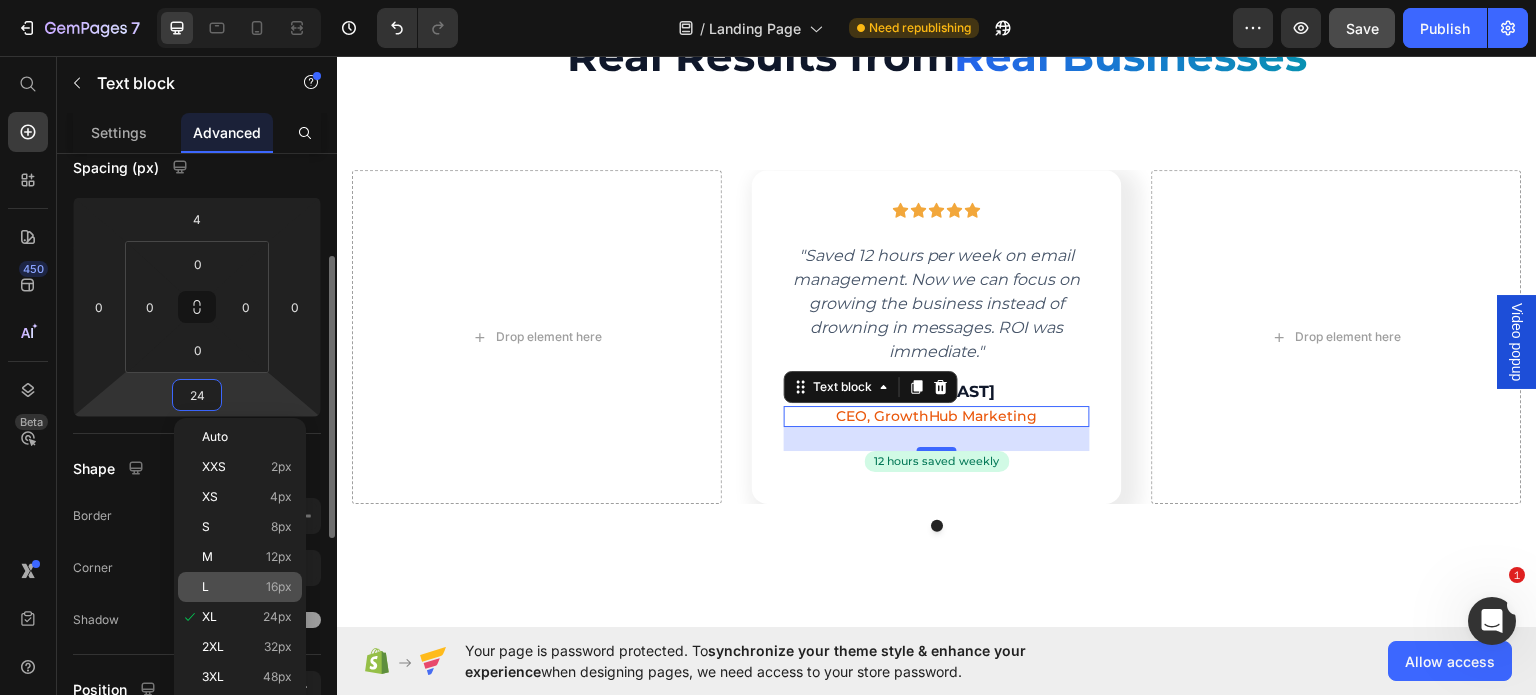 click on "L 16px" 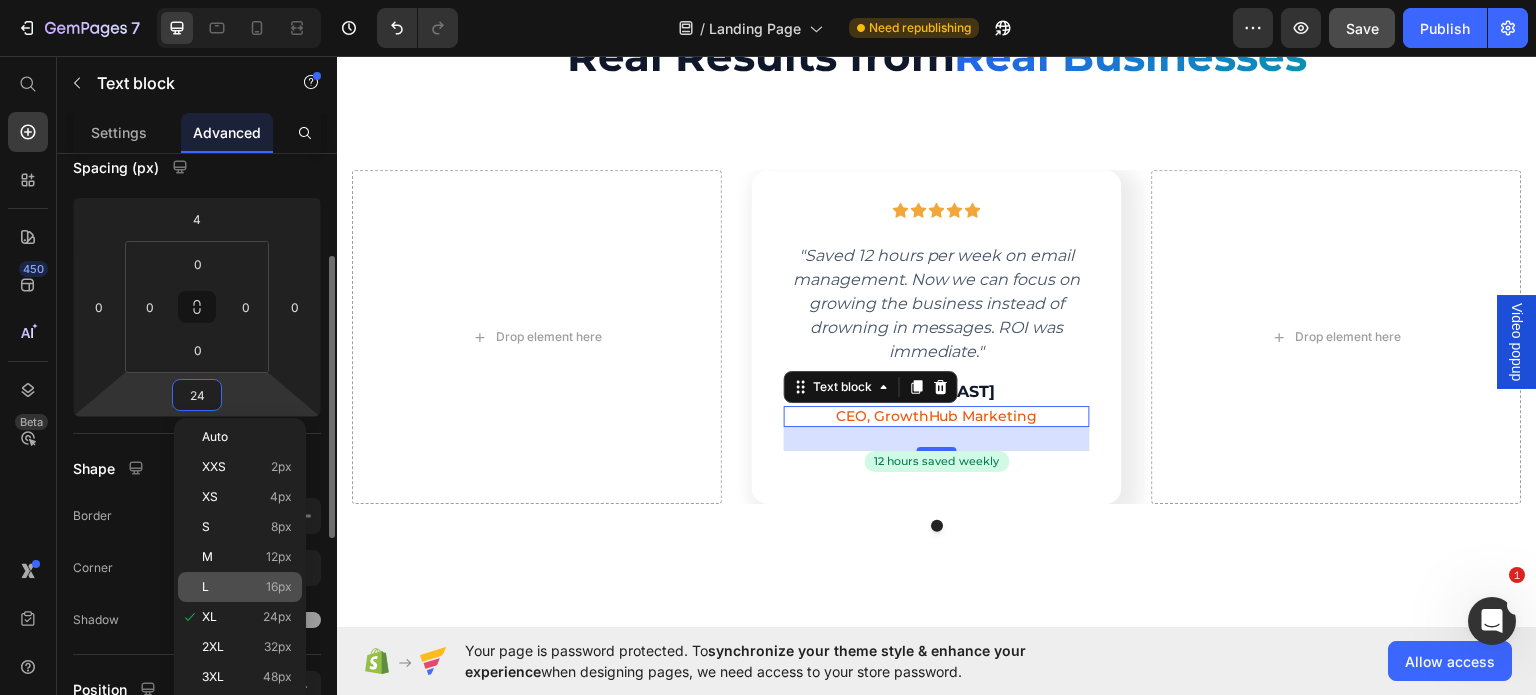 type on "16" 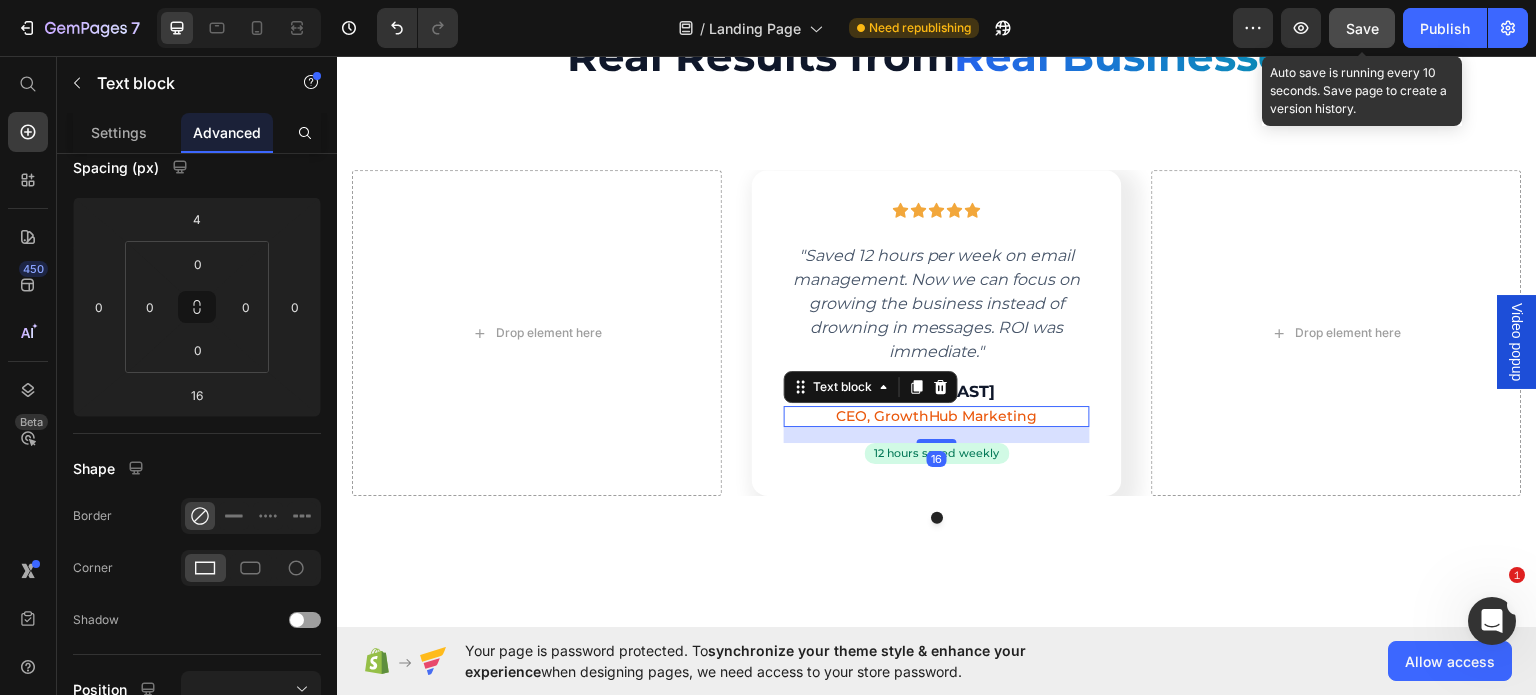 click on "Save" at bounding box center (1362, 28) 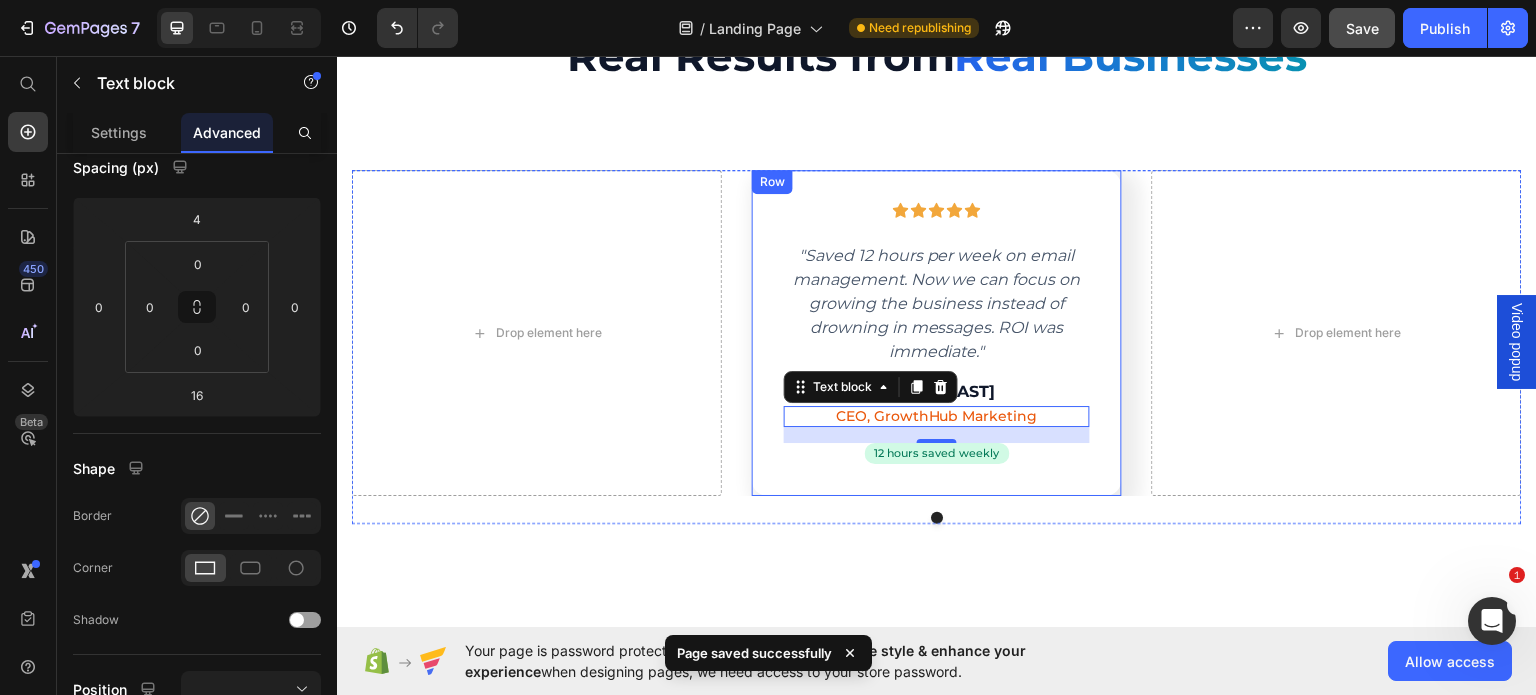 click on "Icon
Icon
Icon
Icon
Icon Row "Saved 12 hours per week on email management. Now we can focus on growing the business instead of drowning in messages. ROI was immediate." Text block Marcus Rodriguez Heading CEO, GrowthHub Marketing Text block   16 12 hours saved weekly Text block Row Row" at bounding box center [937, 332] 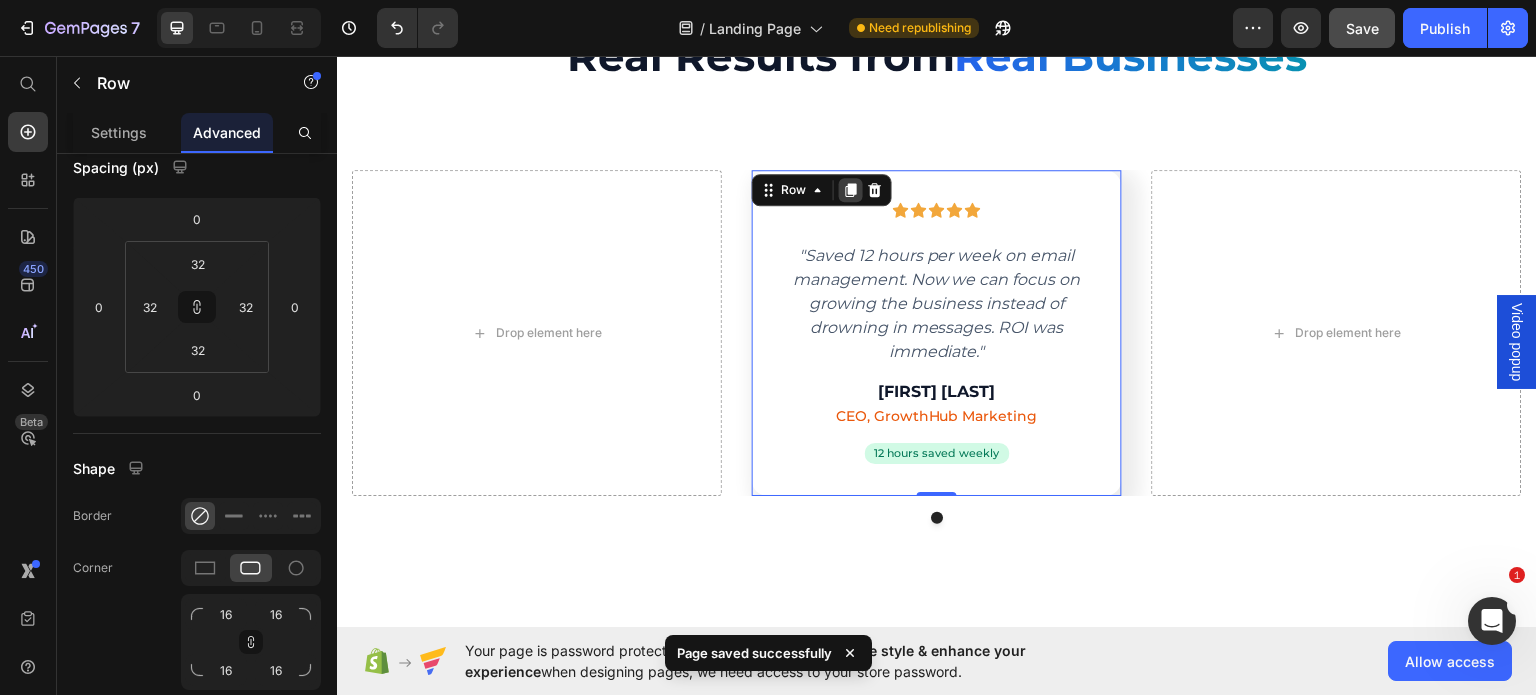scroll, scrollTop: 0, scrollLeft: 0, axis: both 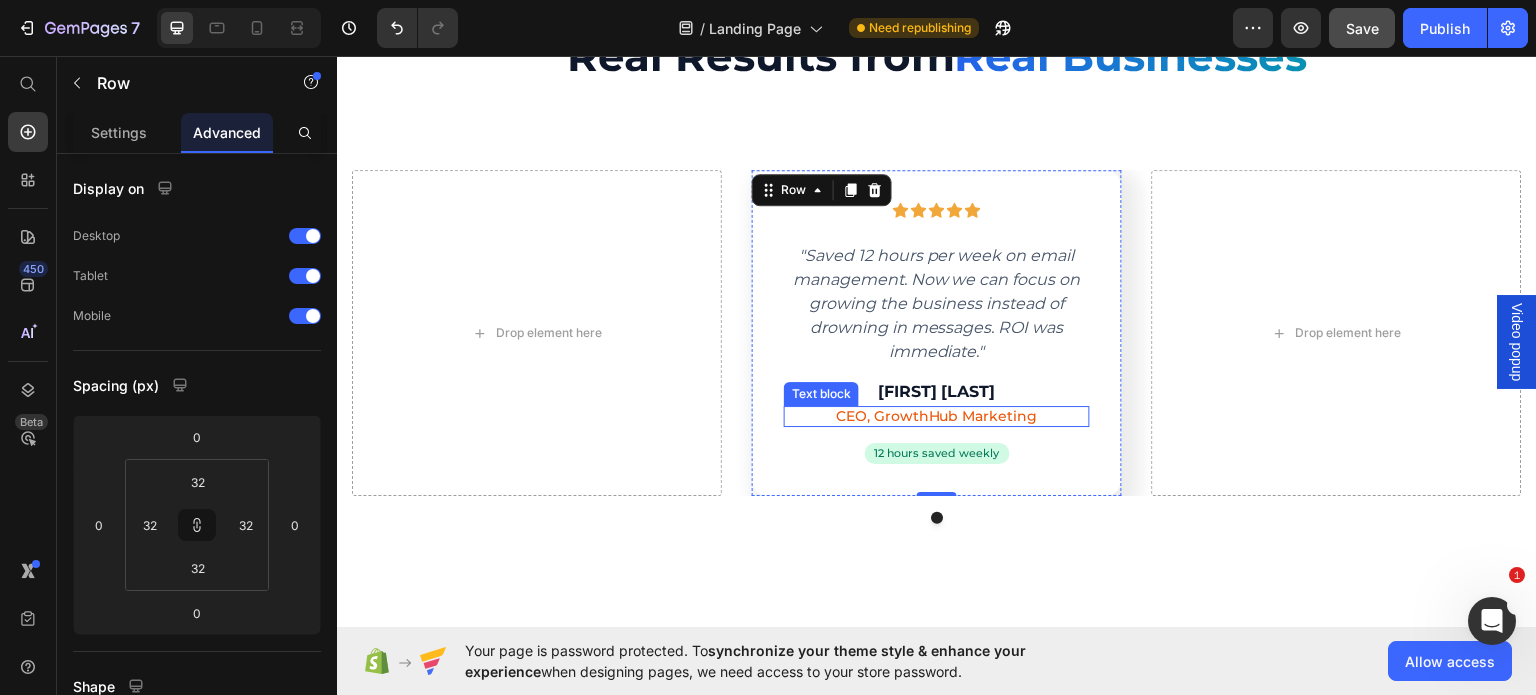 click on "CEO, GrowthHub Marketing" at bounding box center (937, 415) 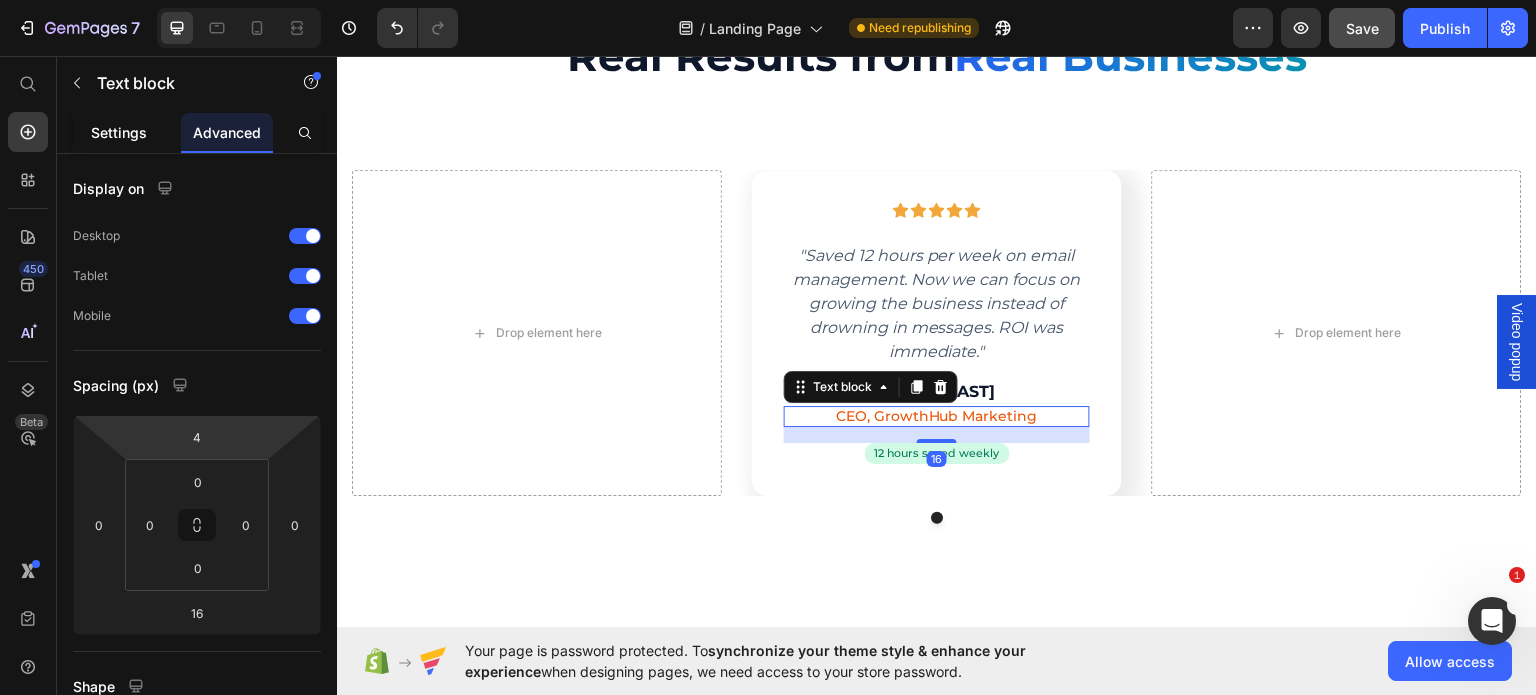 click on "Settings" 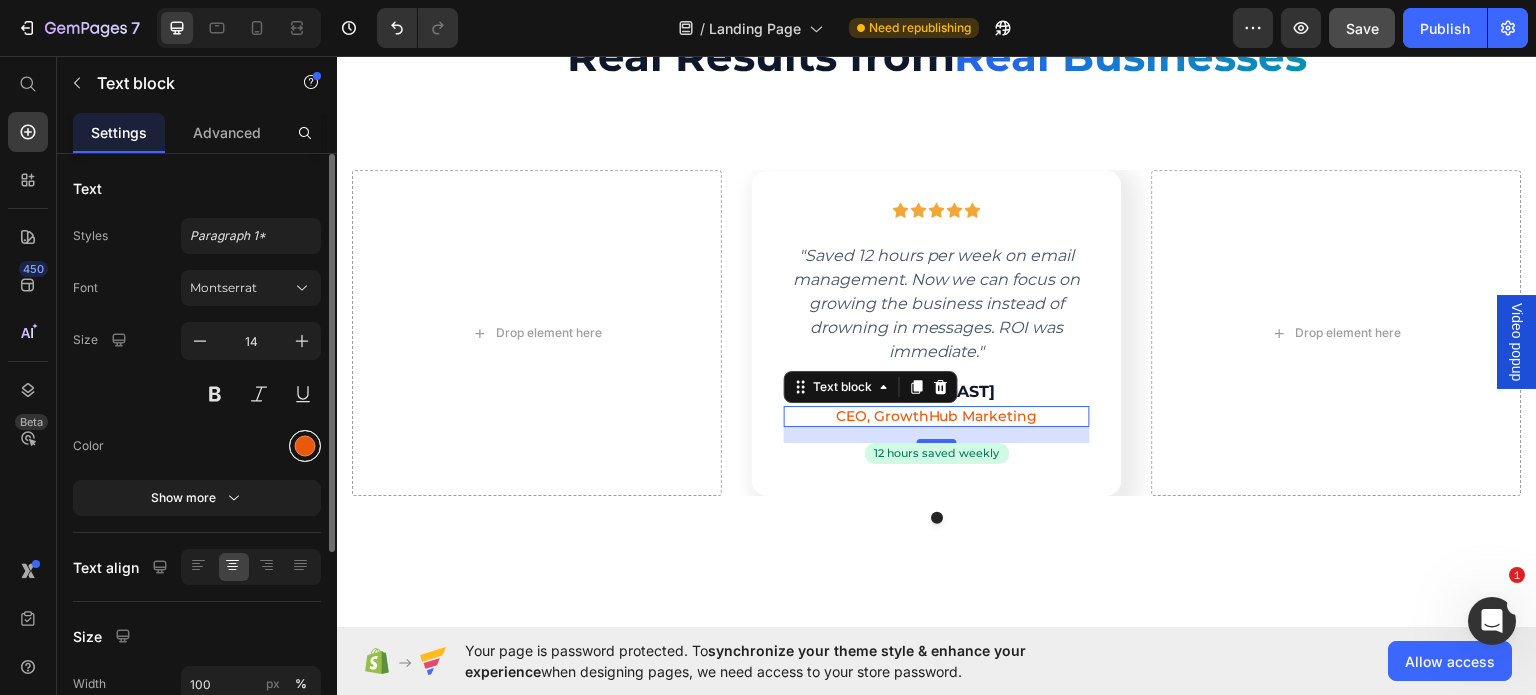 click at bounding box center (305, 446) 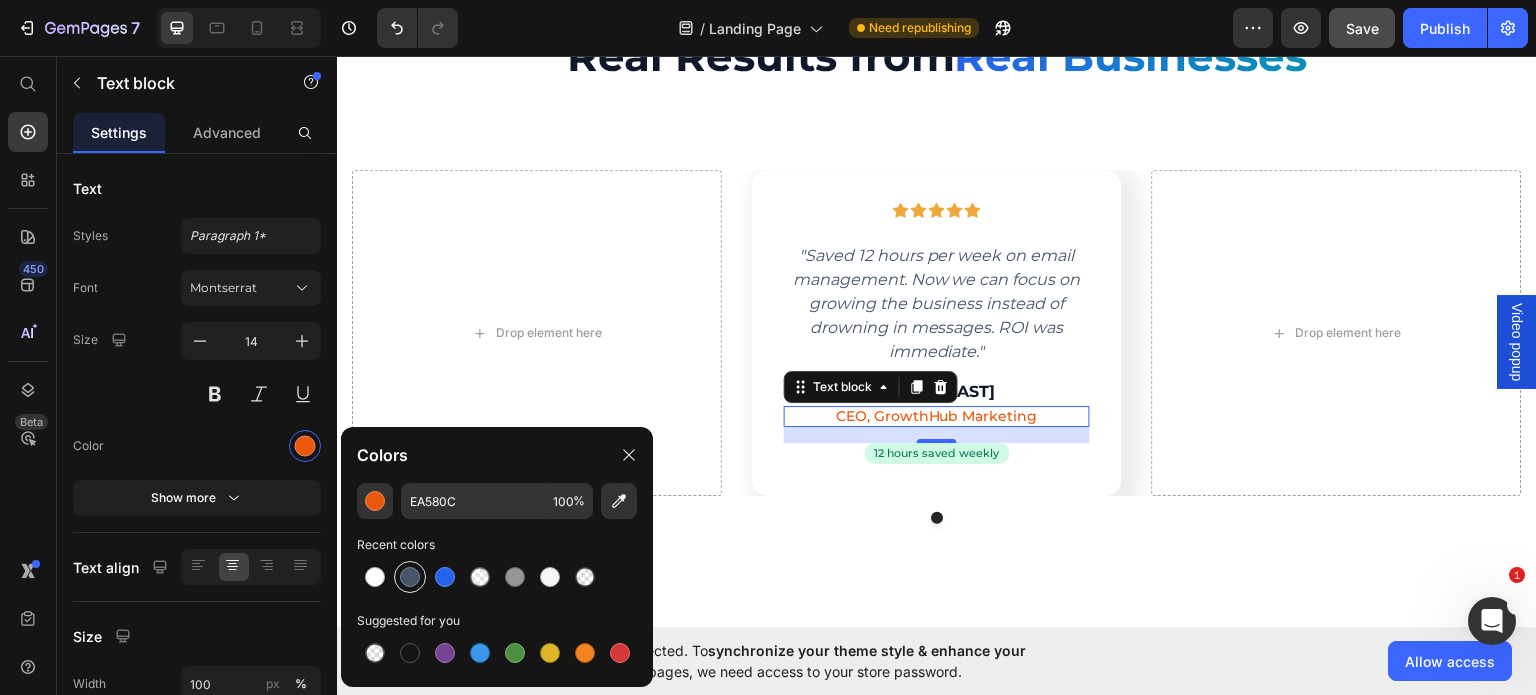 click at bounding box center [410, 577] 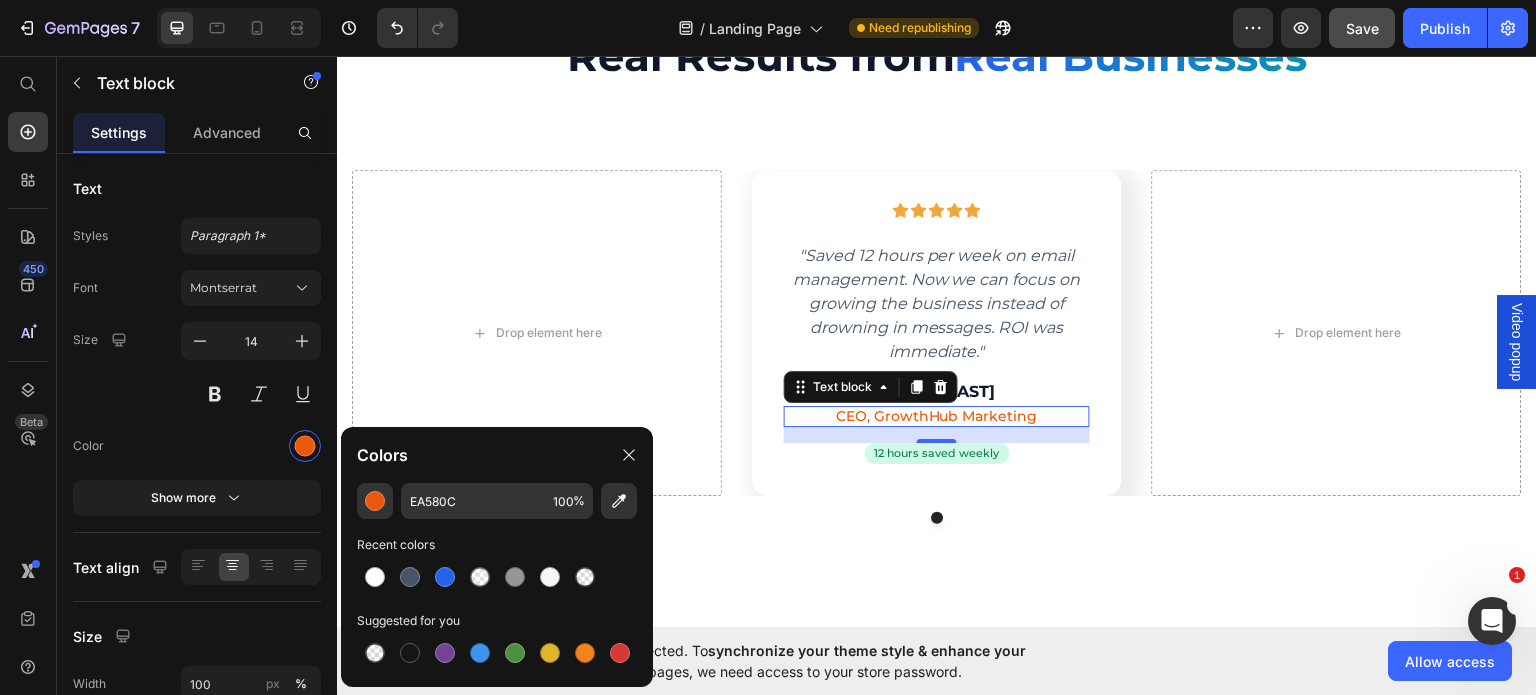 type on "475569" 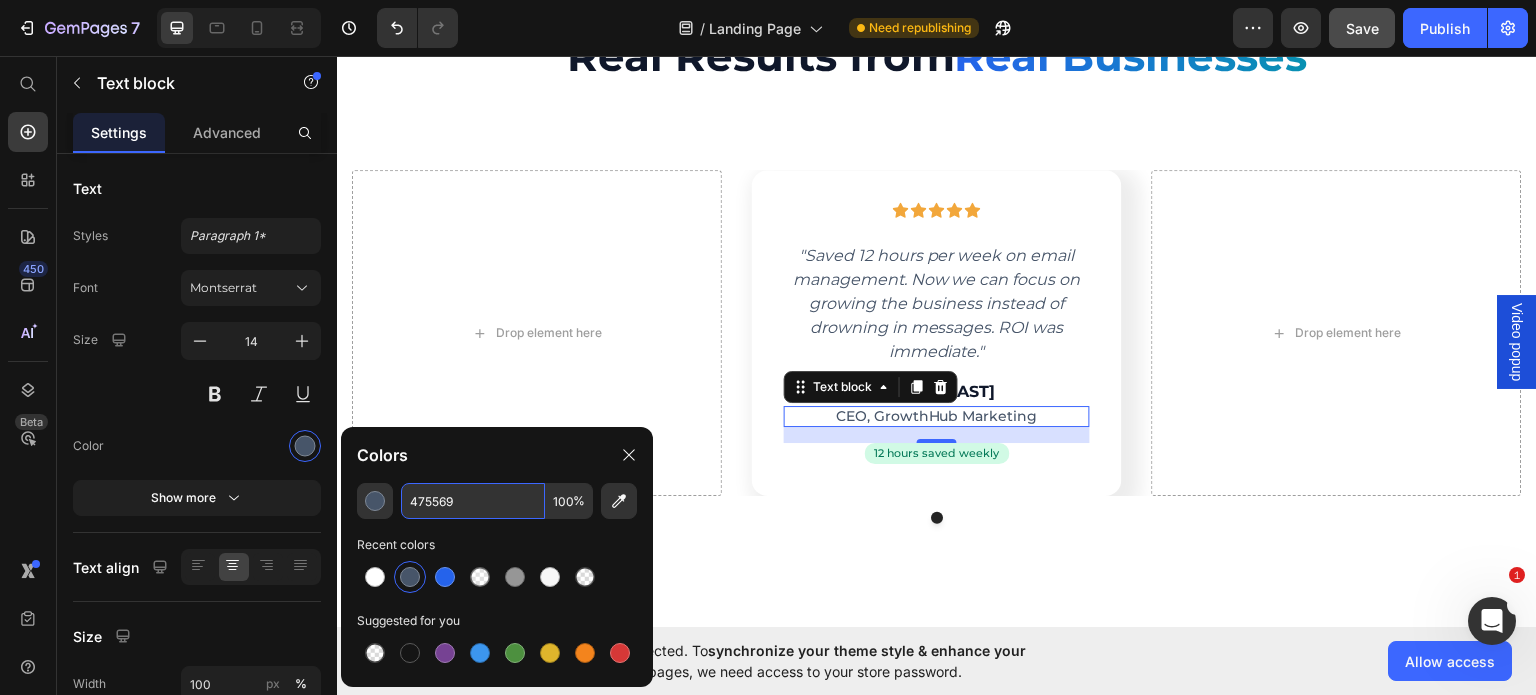 click on "475569" at bounding box center (473, 501) 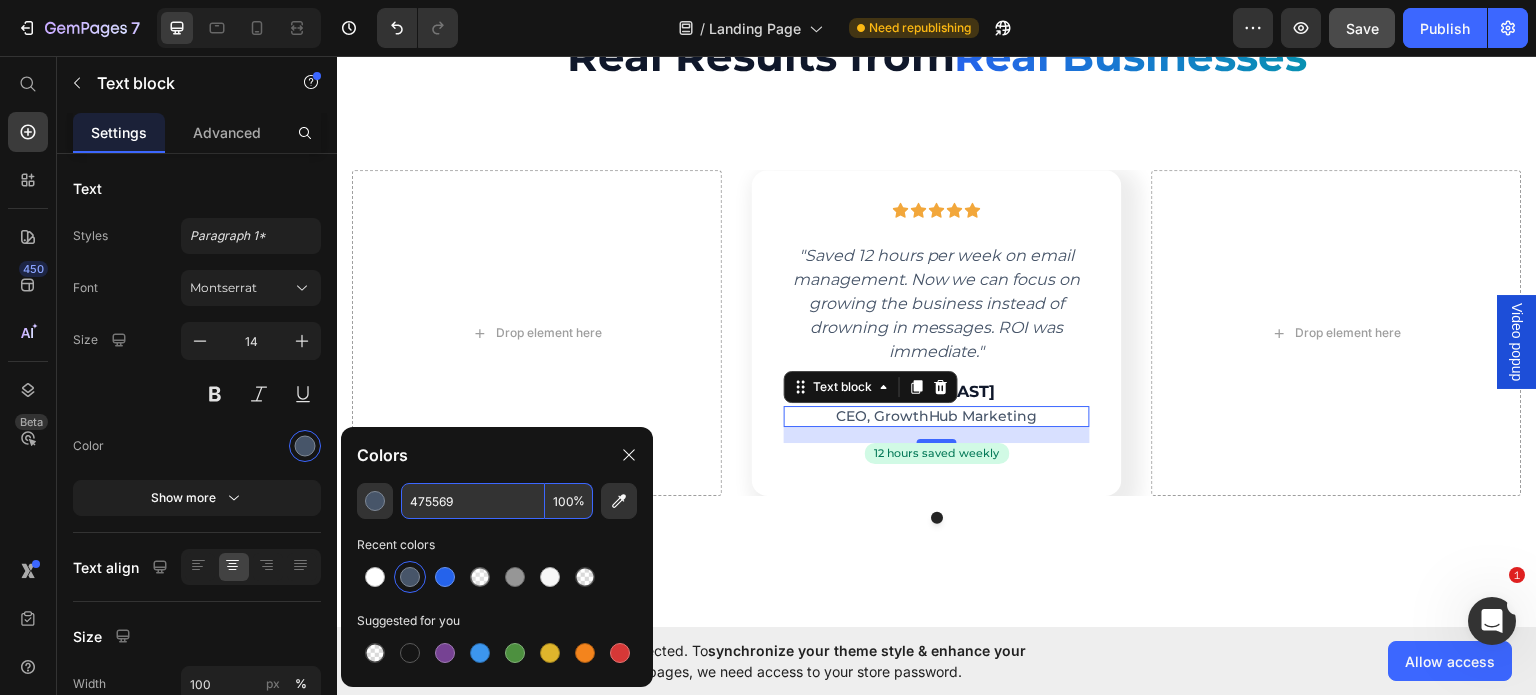 click on "475569" at bounding box center [473, 501] 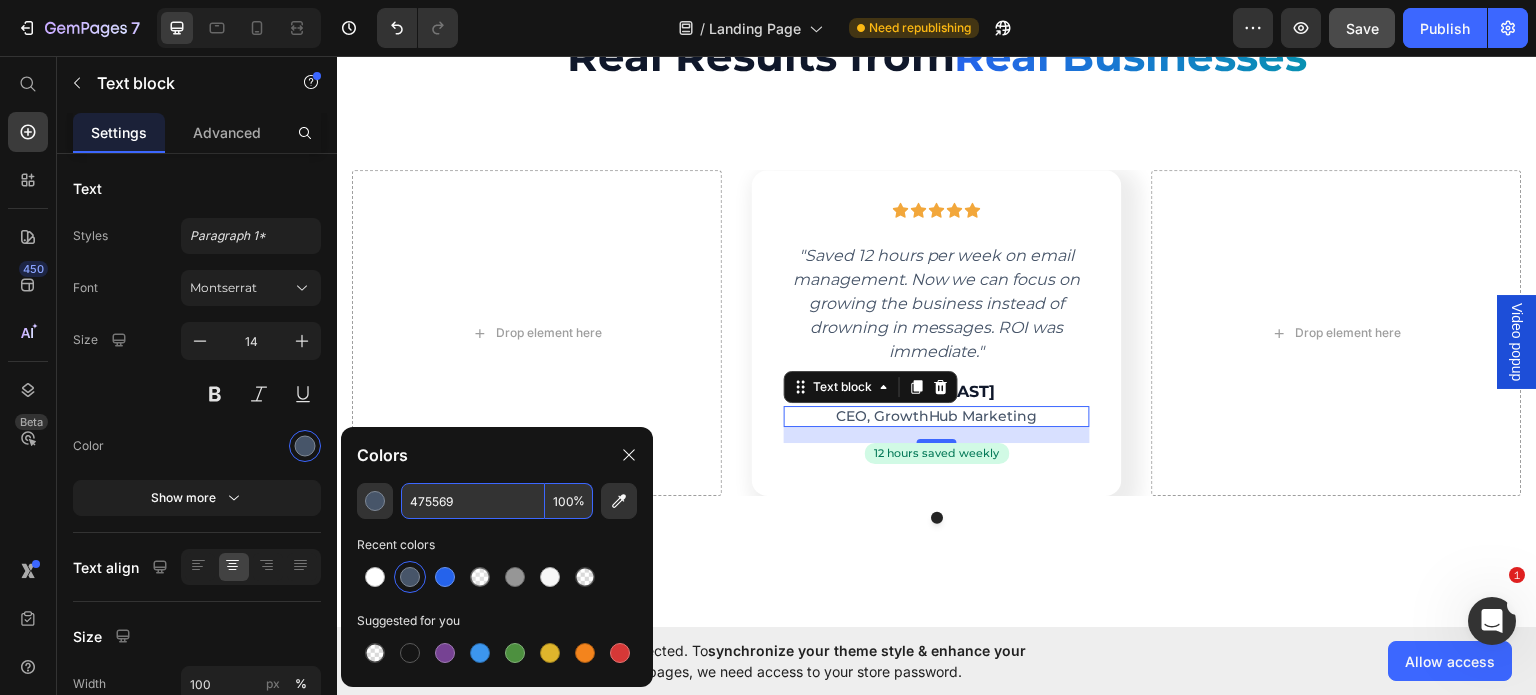 click on "Recent colors" at bounding box center (497, 545) 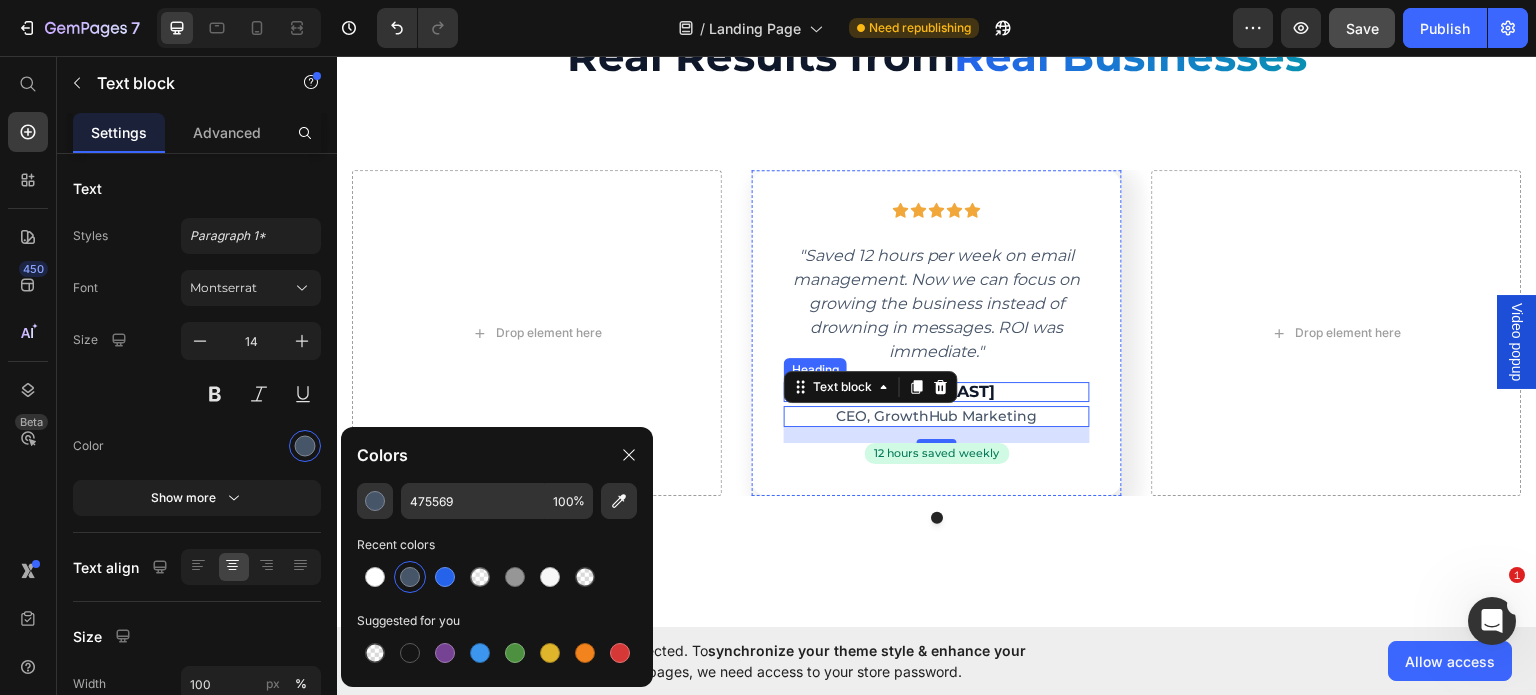 click on "[FIRST] [LAST]" at bounding box center (937, 391) 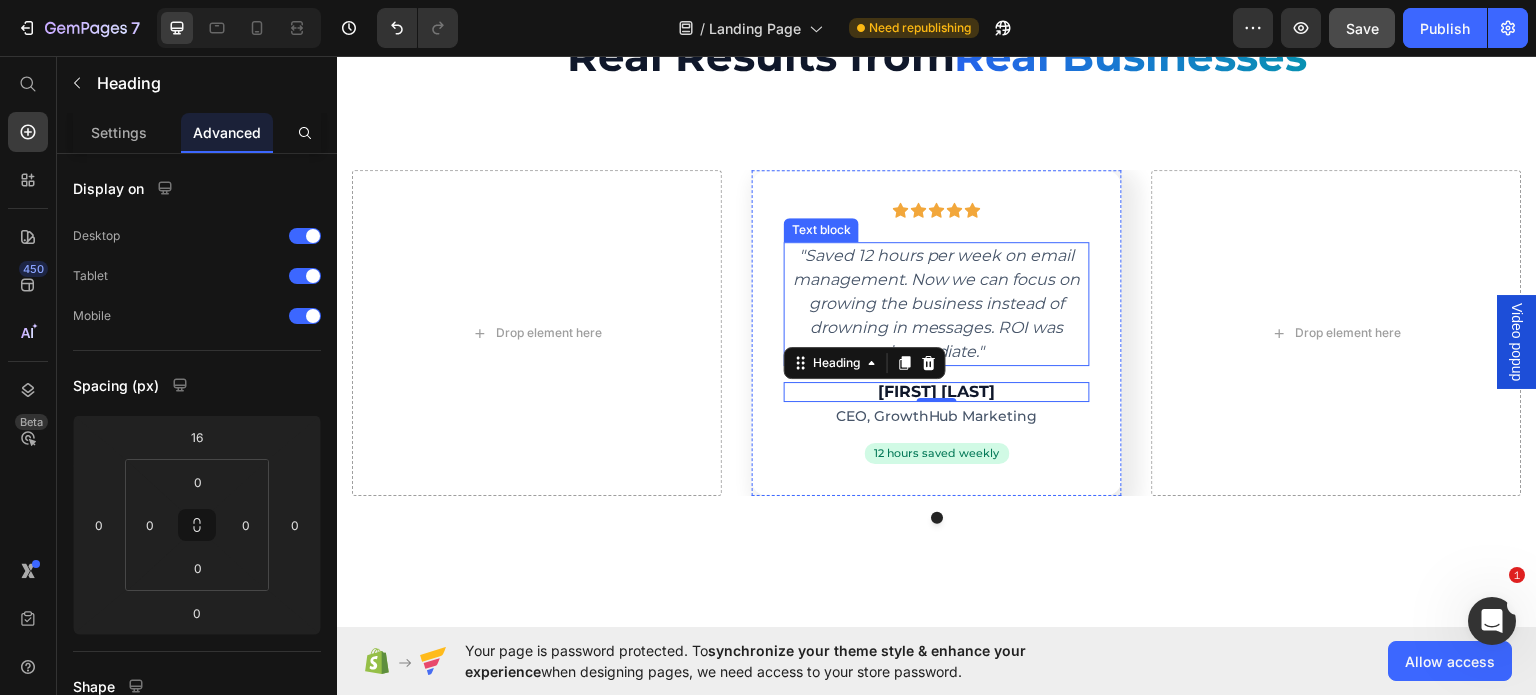 click on ""Saved 12 hours per week on email management. Now we can focus on growing the business instead of drowning in messages. ROI was immediate."" at bounding box center [937, 303] 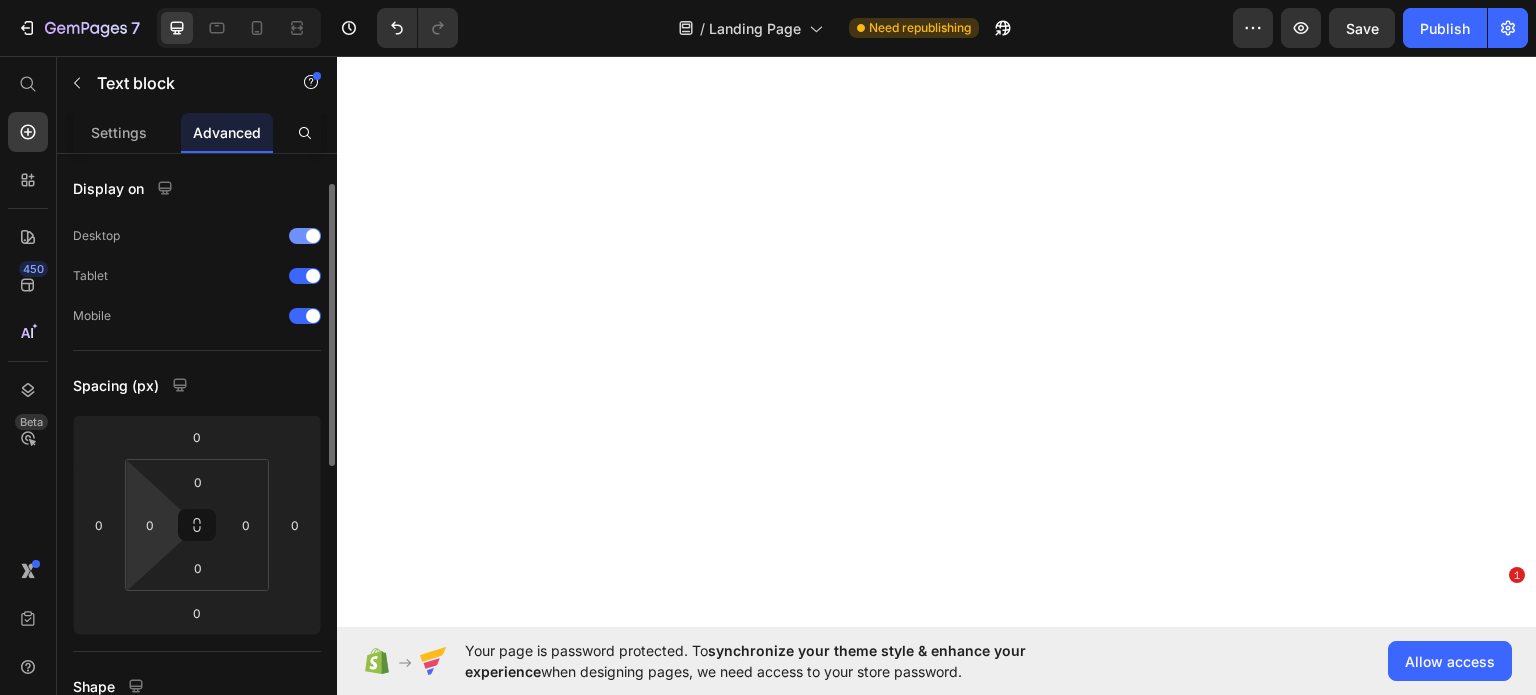 scroll, scrollTop: 0, scrollLeft: 0, axis: both 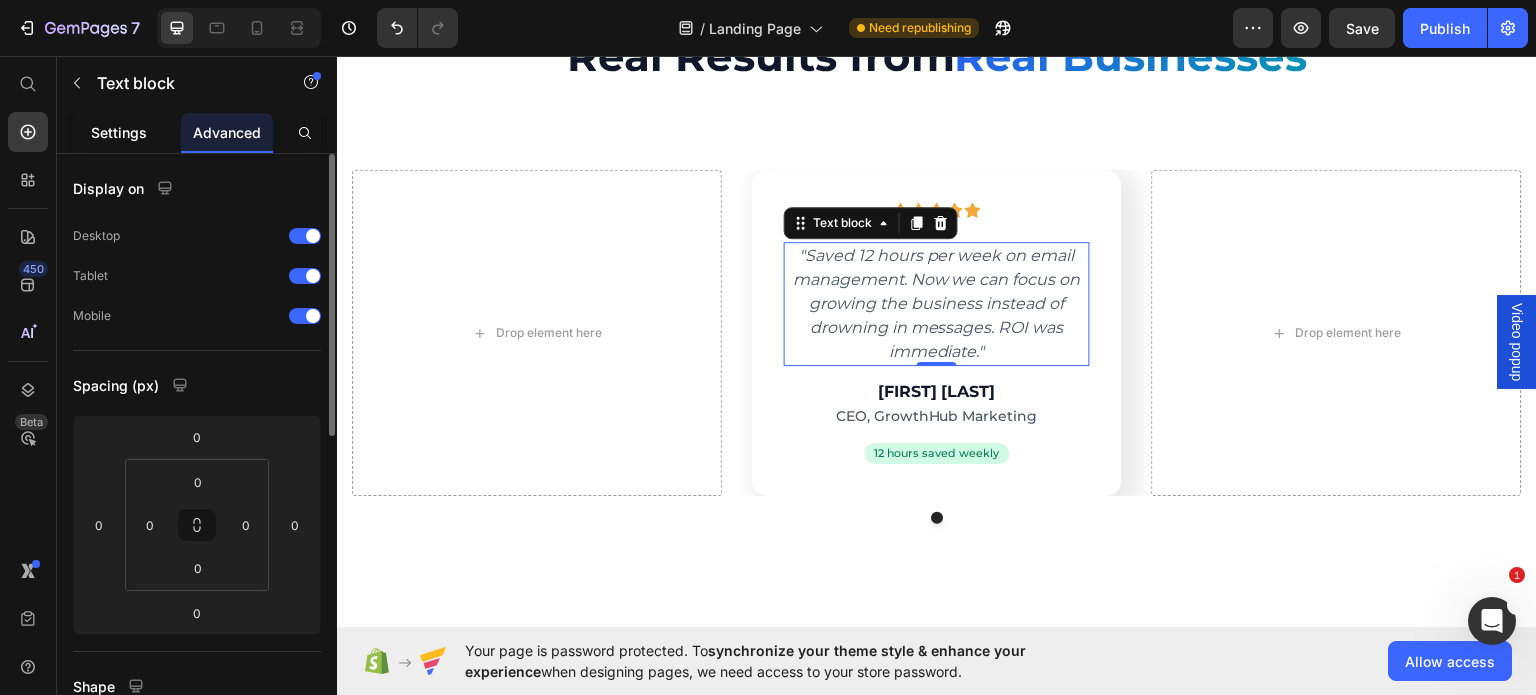 click on "Settings" 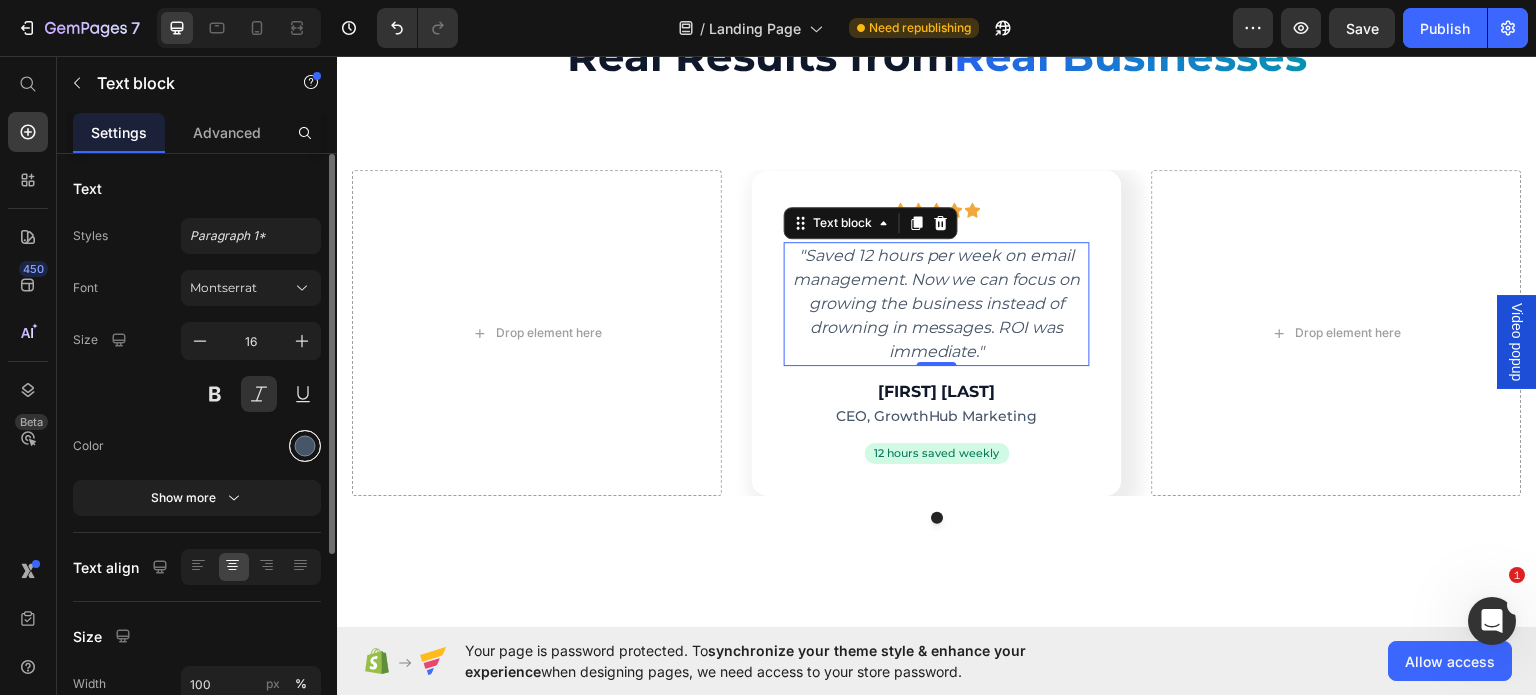 click at bounding box center [305, 446] 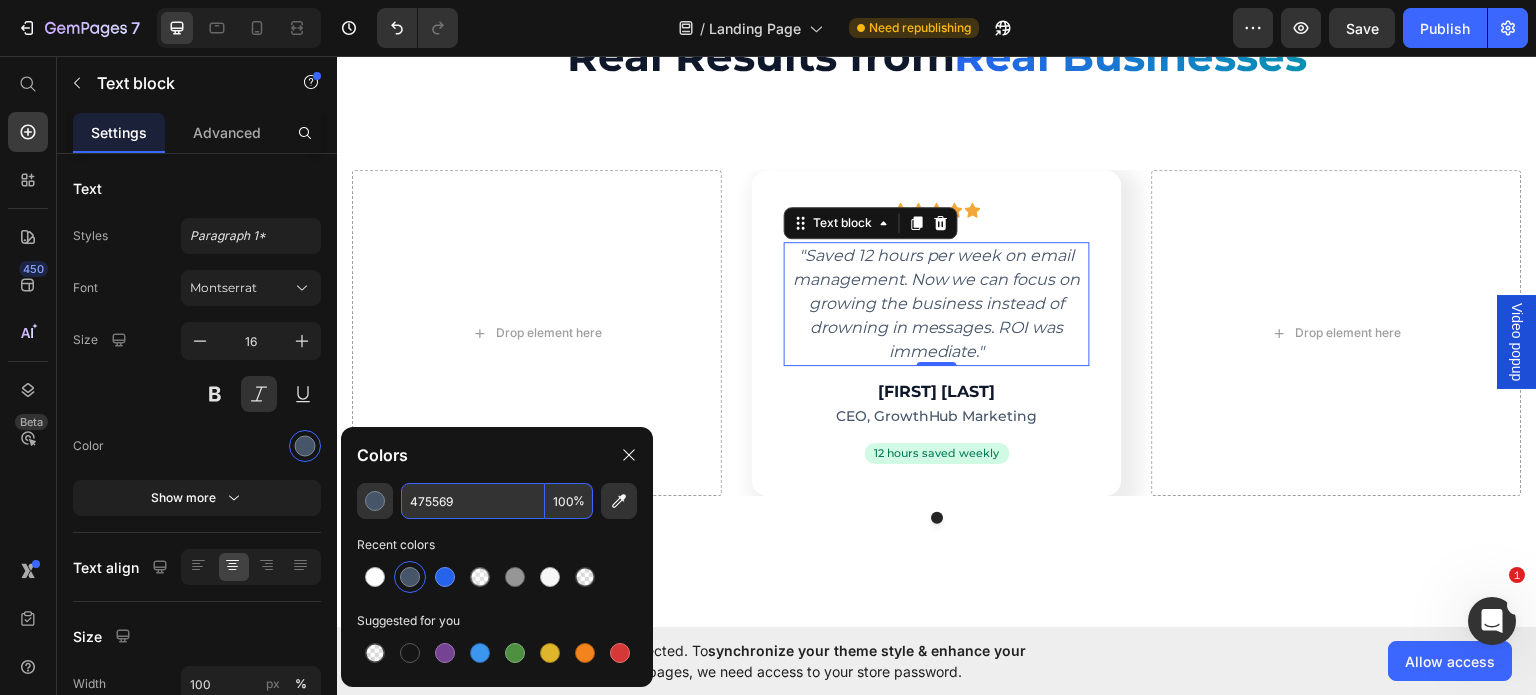 click on "475569" at bounding box center [473, 501] 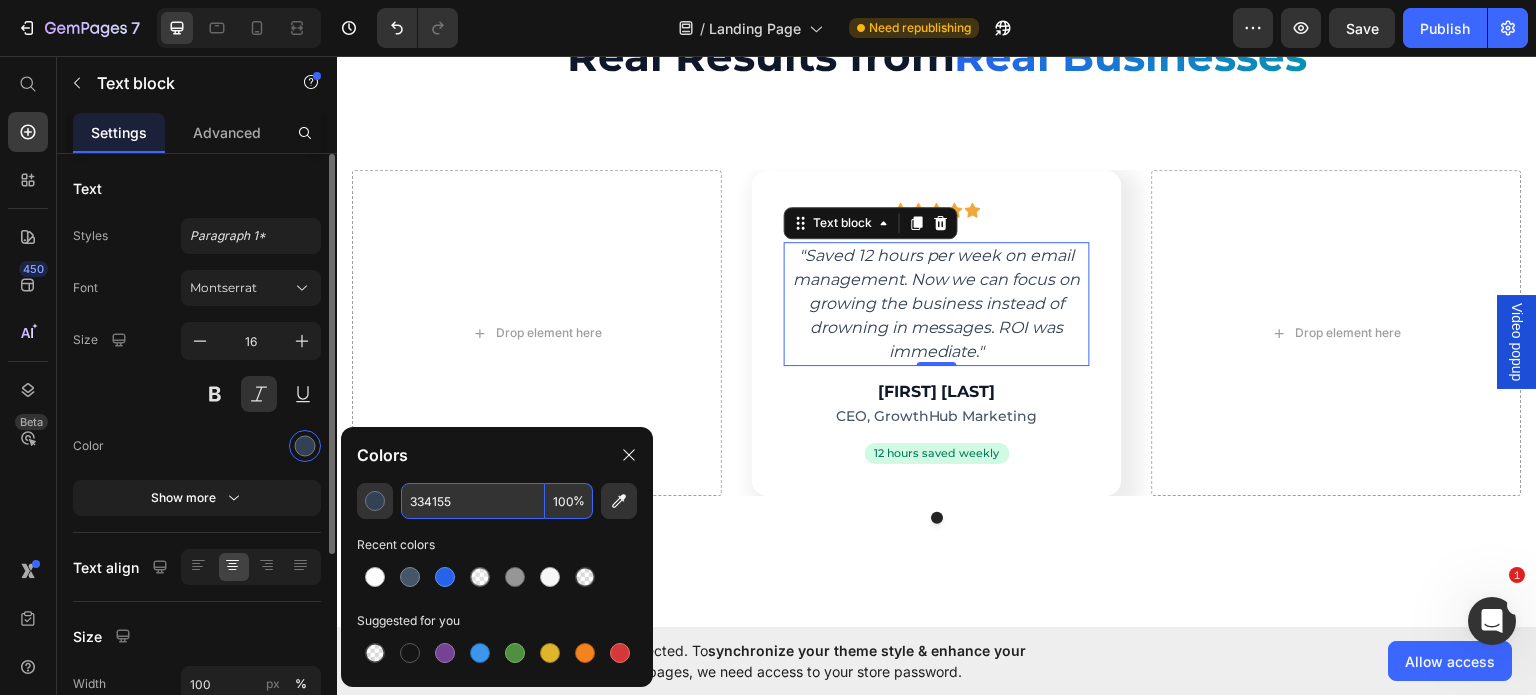 type on "334155" 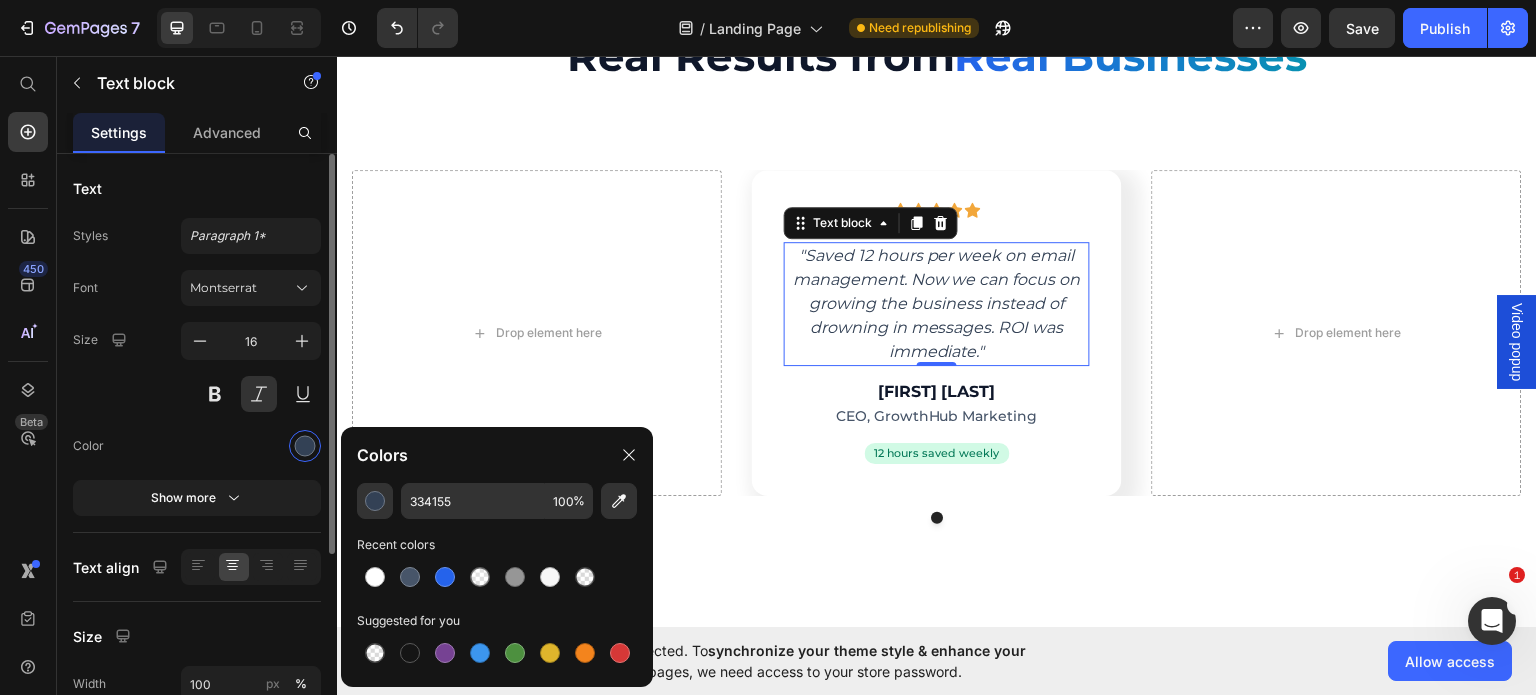 click at bounding box center [251, 446] 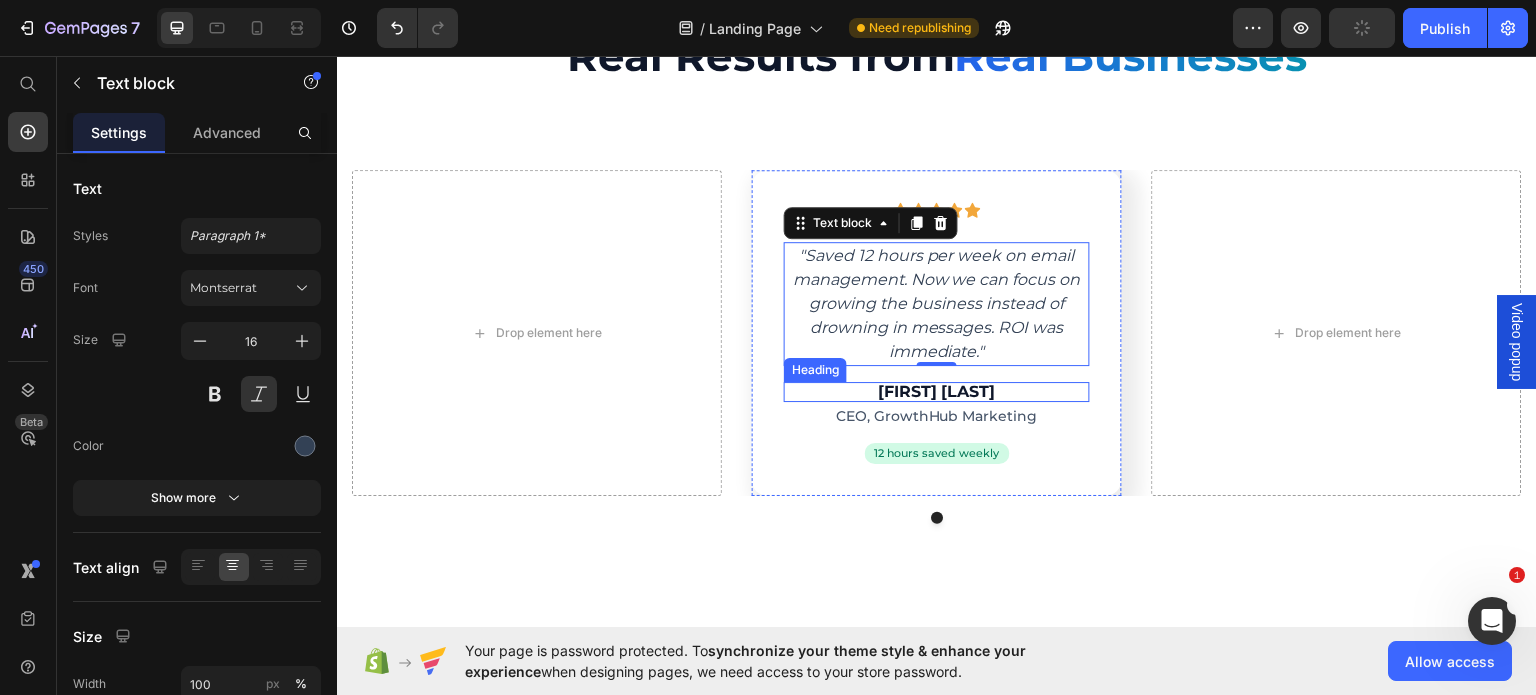 click on "[FIRST] [LAST]" at bounding box center (937, 391) 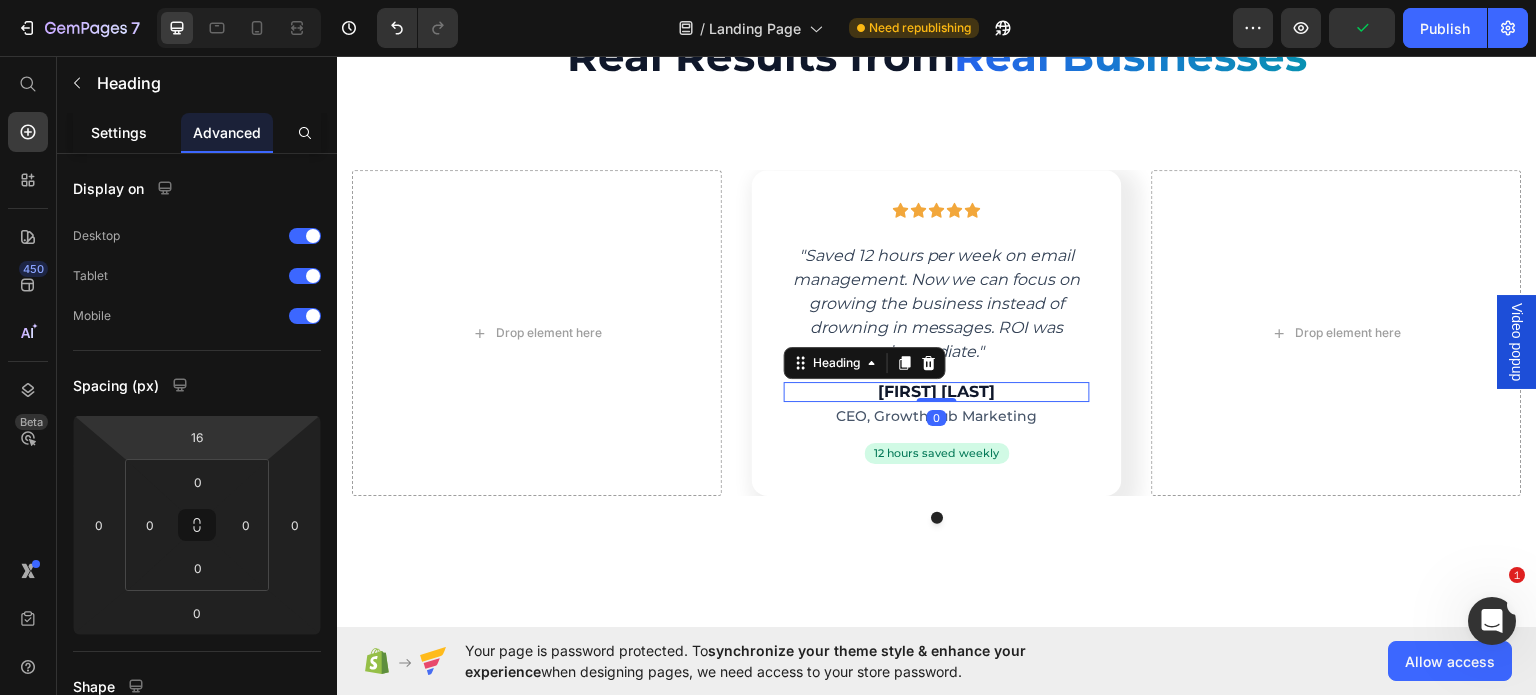 click on "Settings" 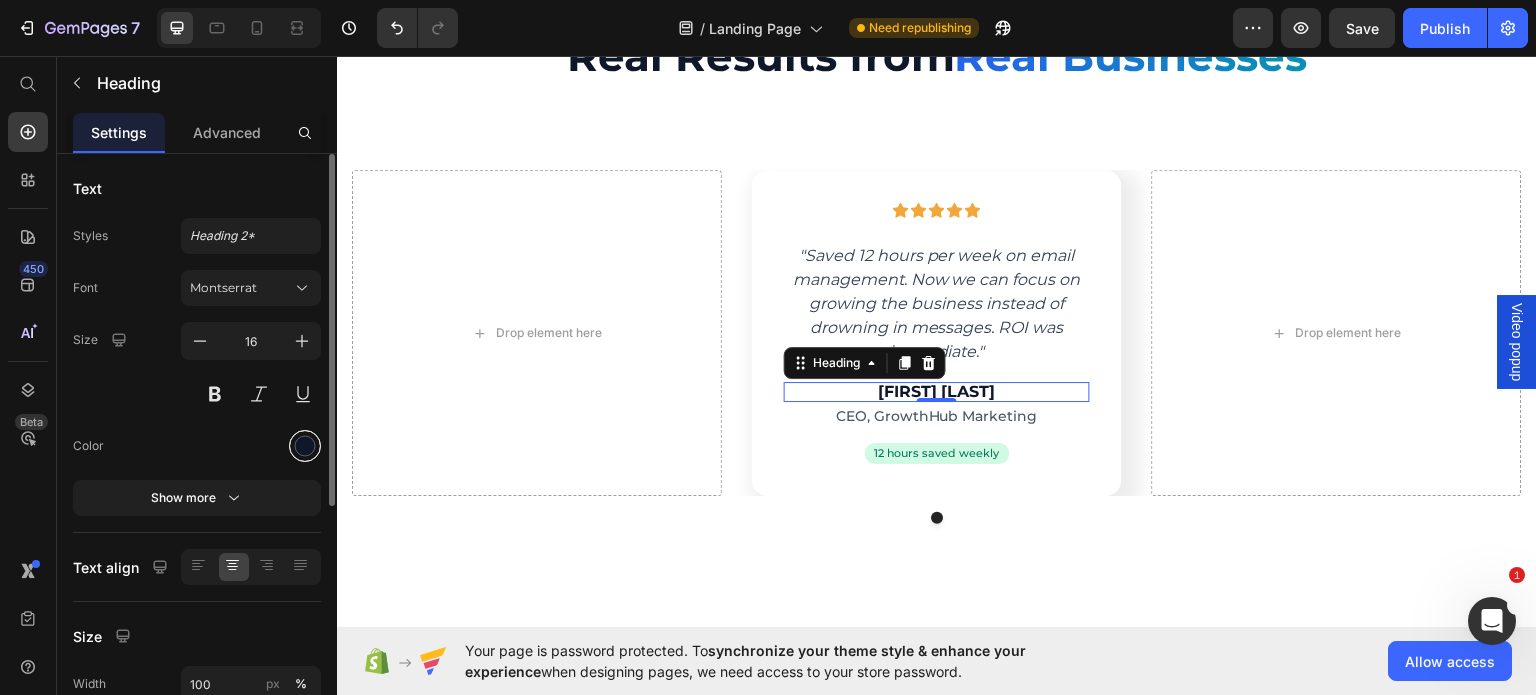click at bounding box center [305, 446] 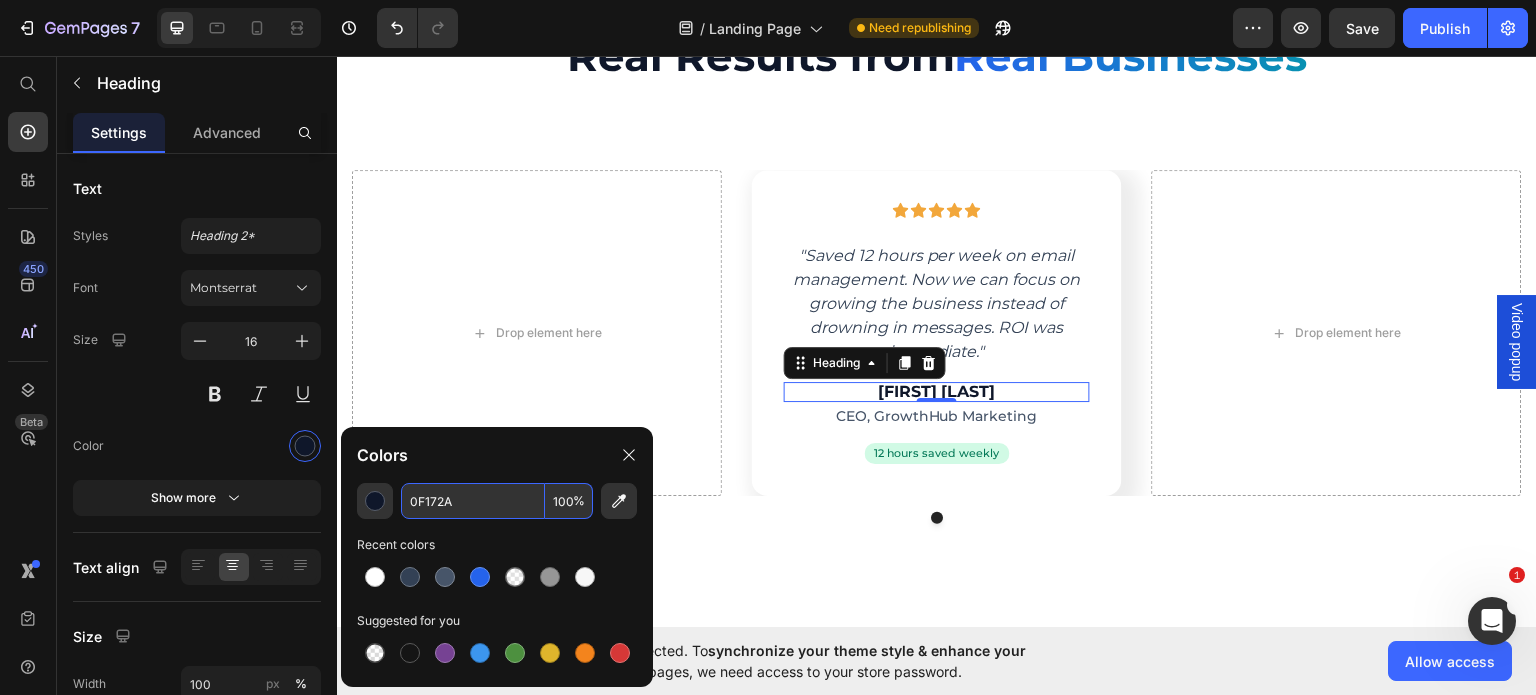 click on "0F172A" at bounding box center [473, 501] 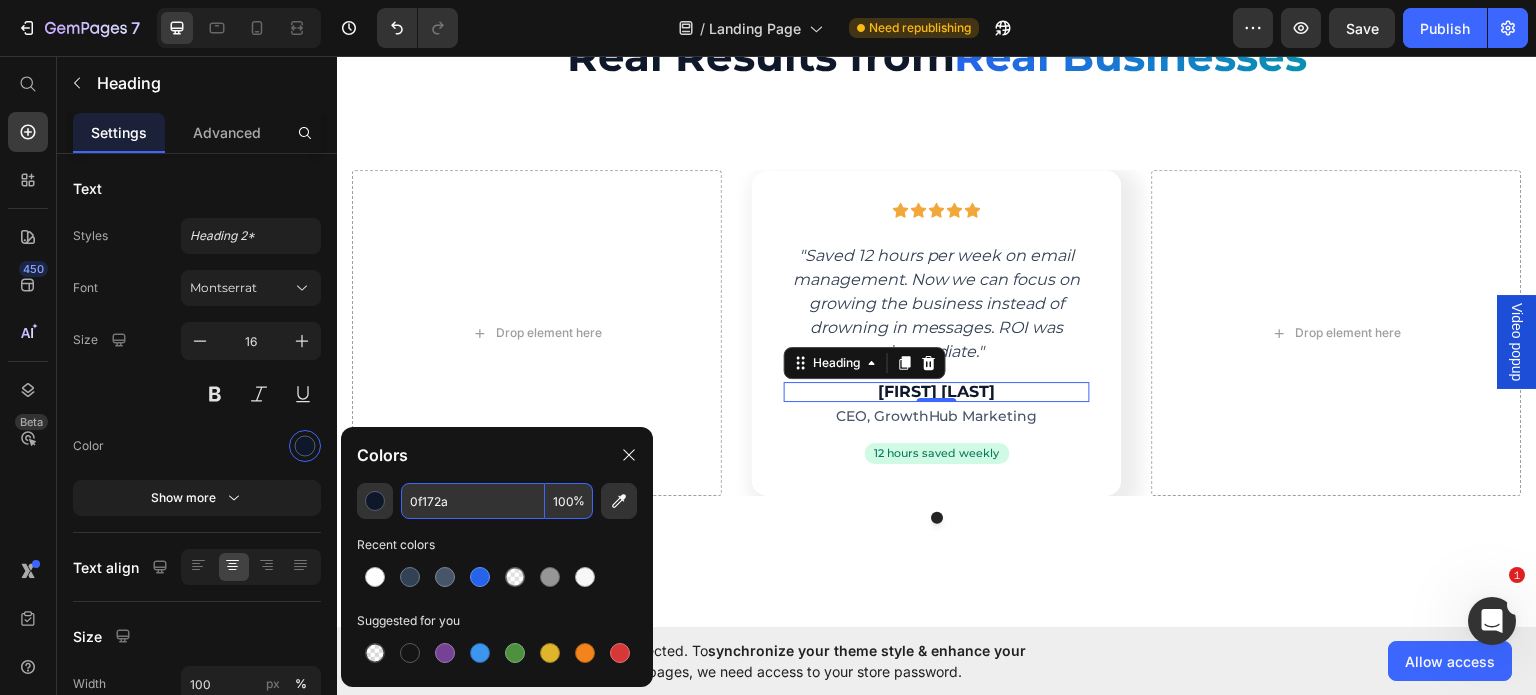 type on "0F172A" 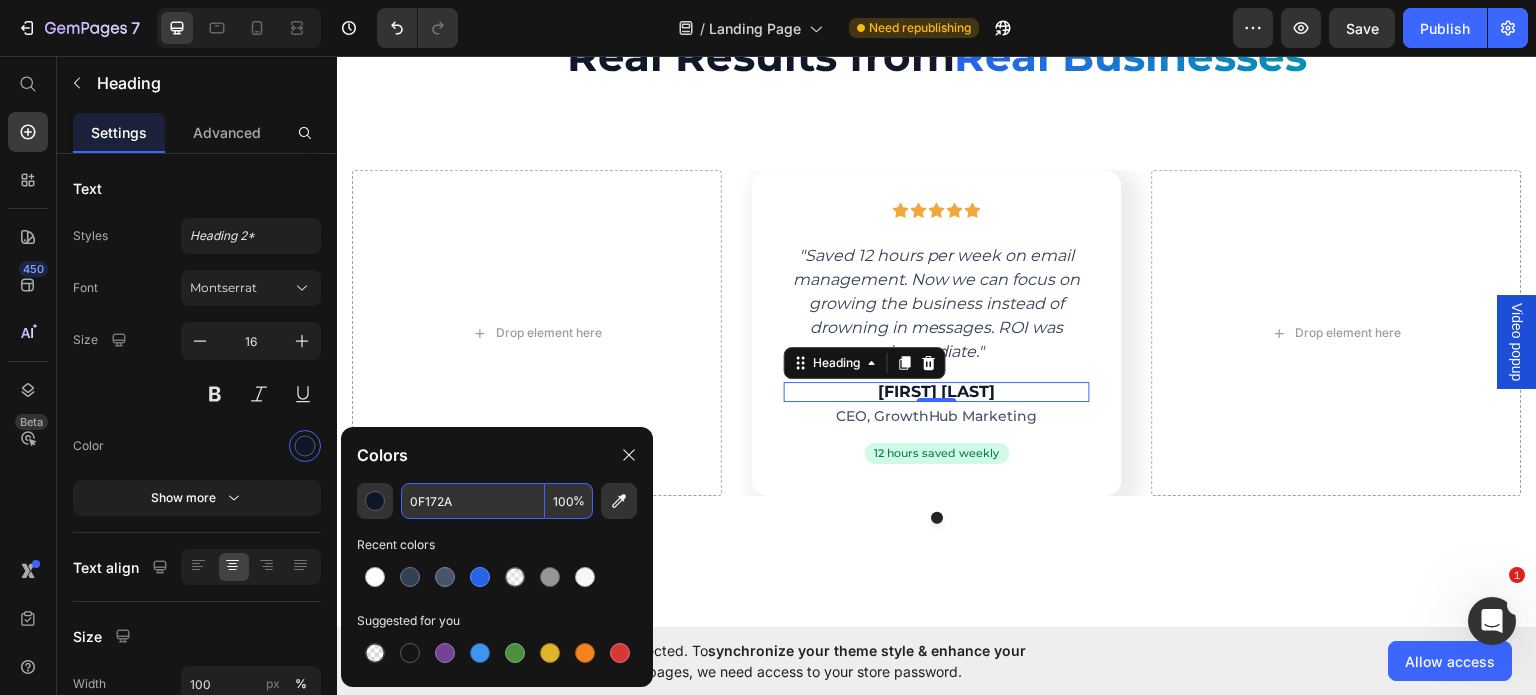 click on "Colors" 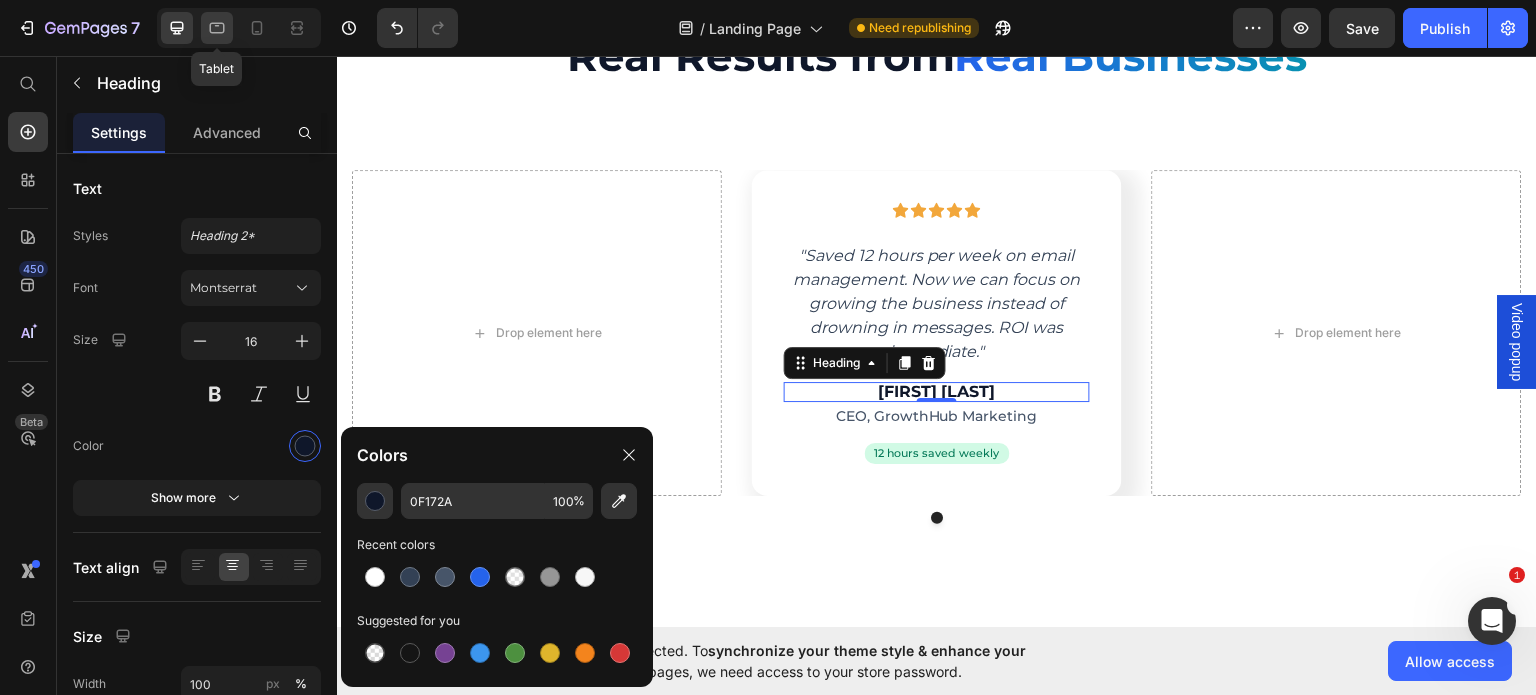 click 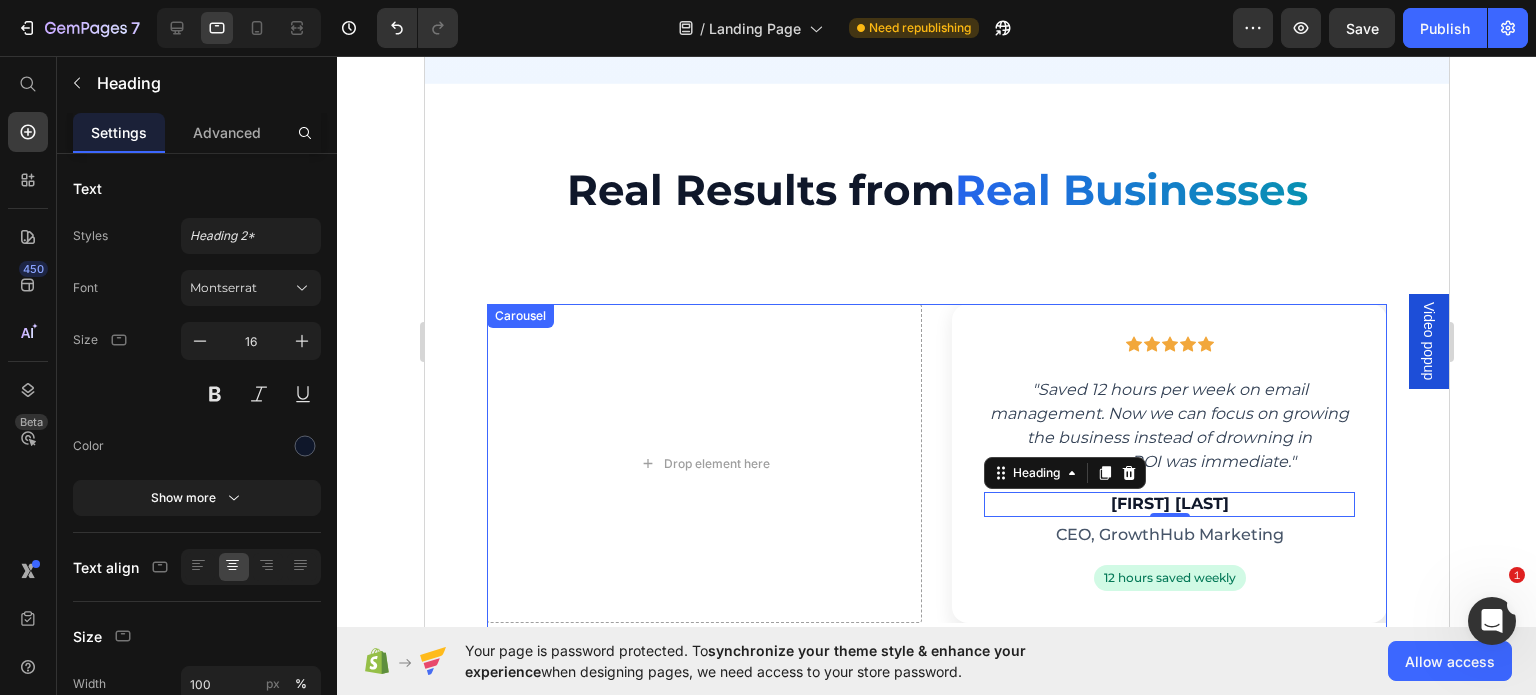 scroll, scrollTop: 4223, scrollLeft: 0, axis: vertical 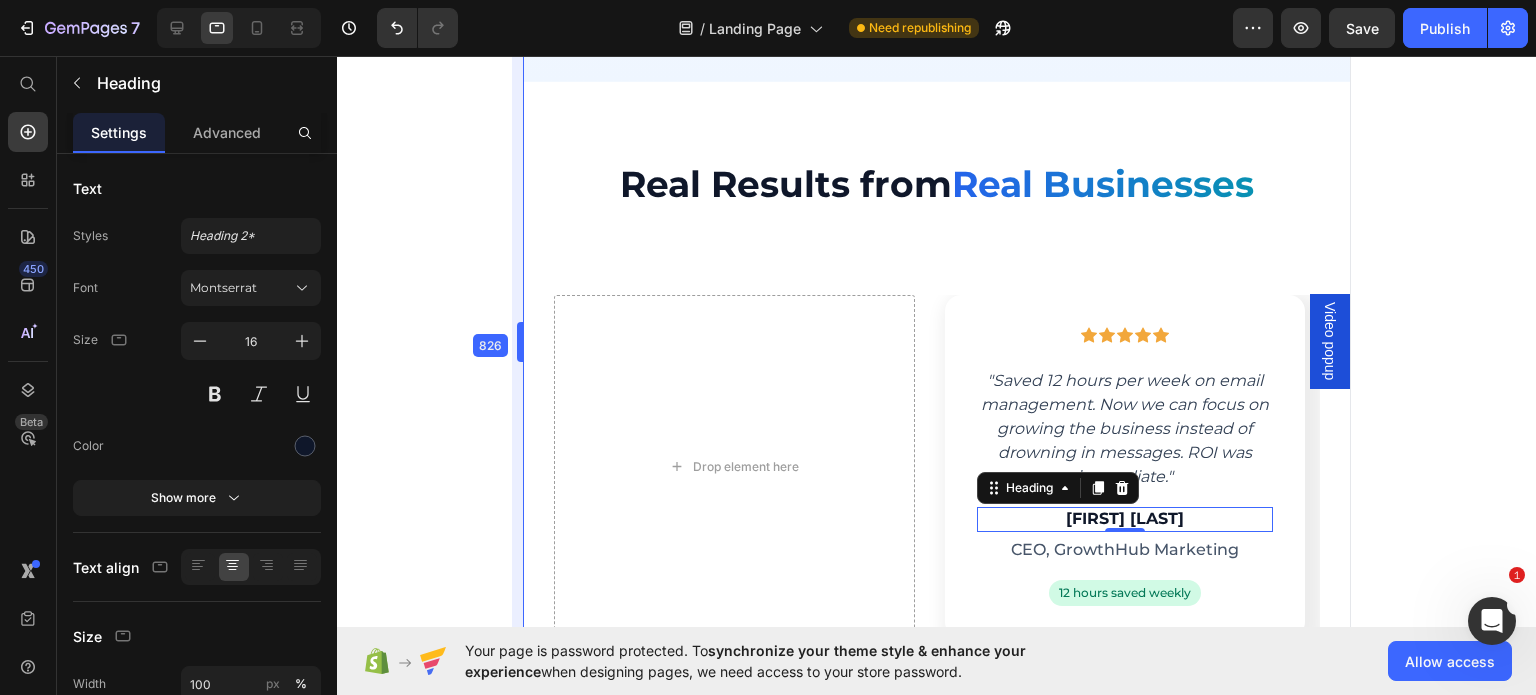 drag, startPoint x: 418, startPoint y: 334, endPoint x: 660, endPoint y: 323, distance: 242.24988 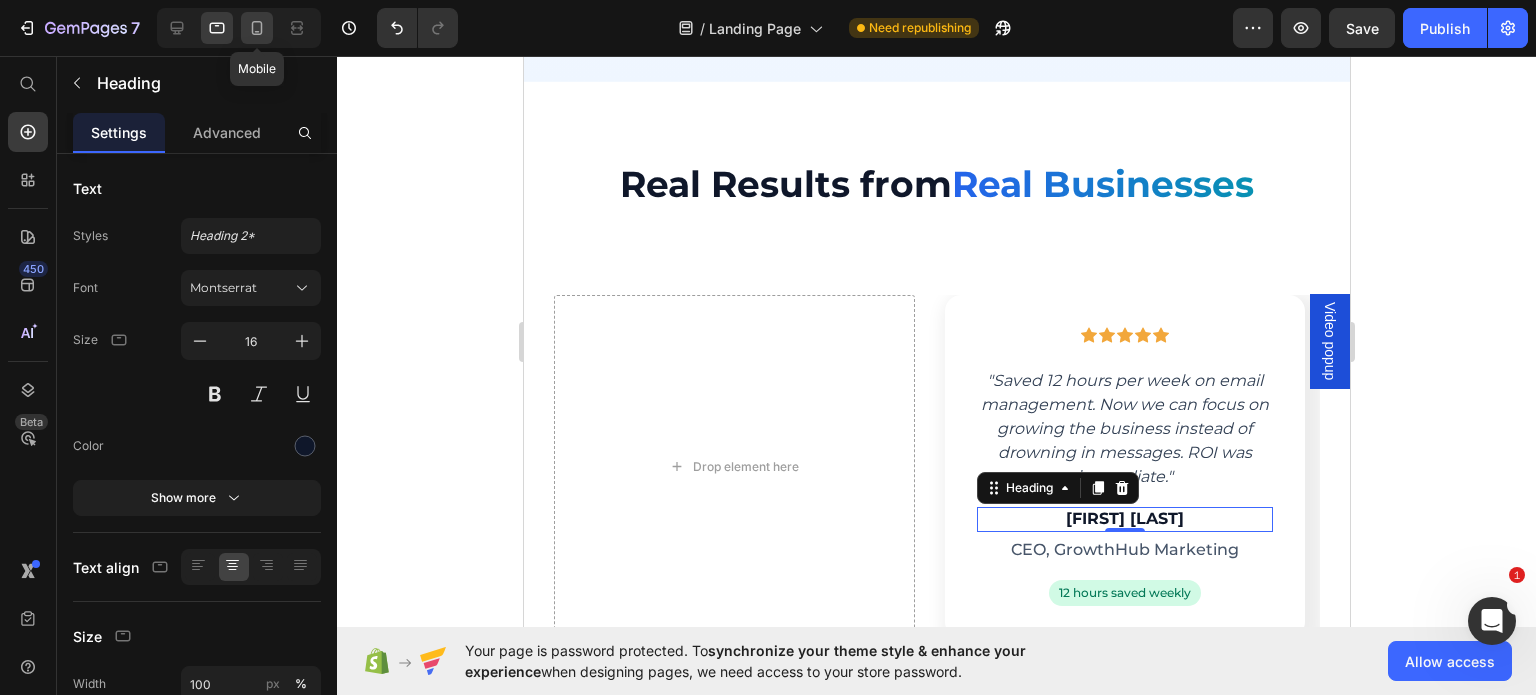 click 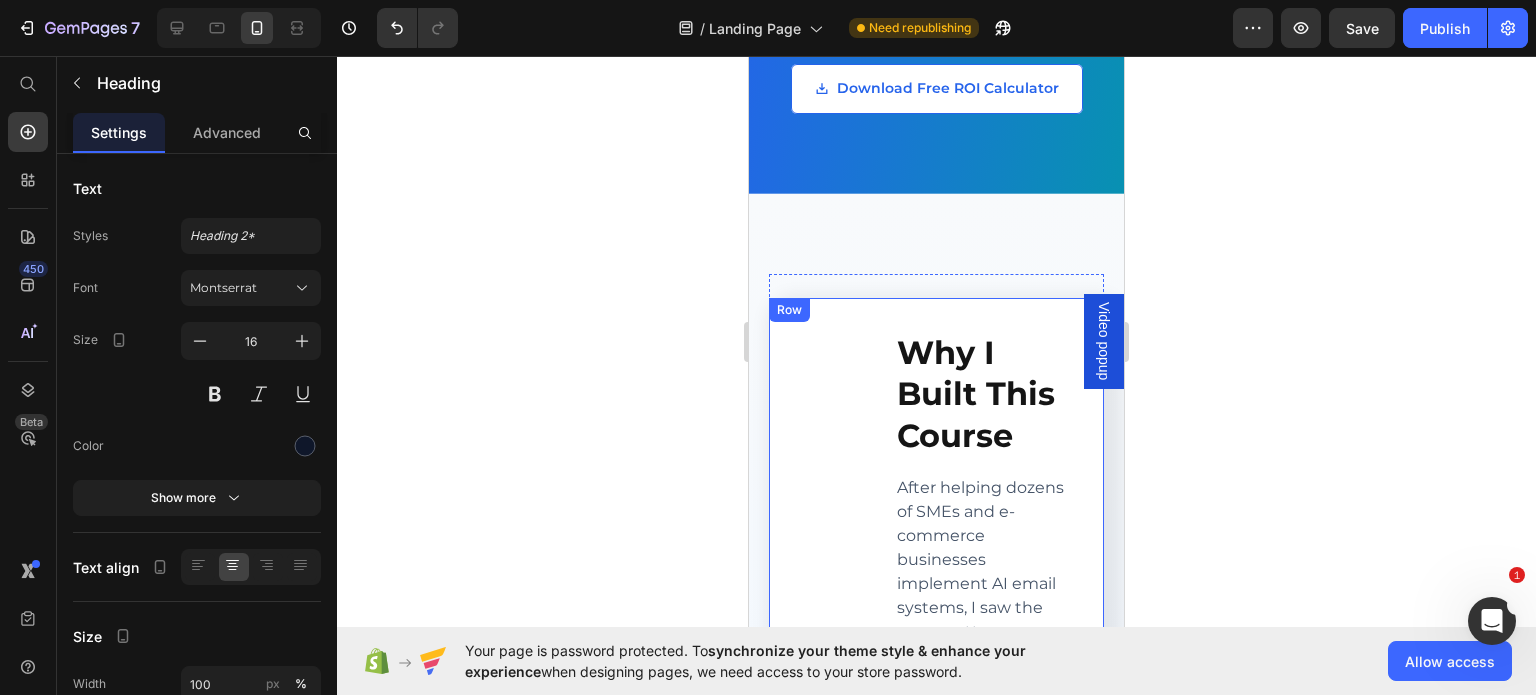 scroll, scrollTop: 4899, scrollLeft: 0, axis: vertical 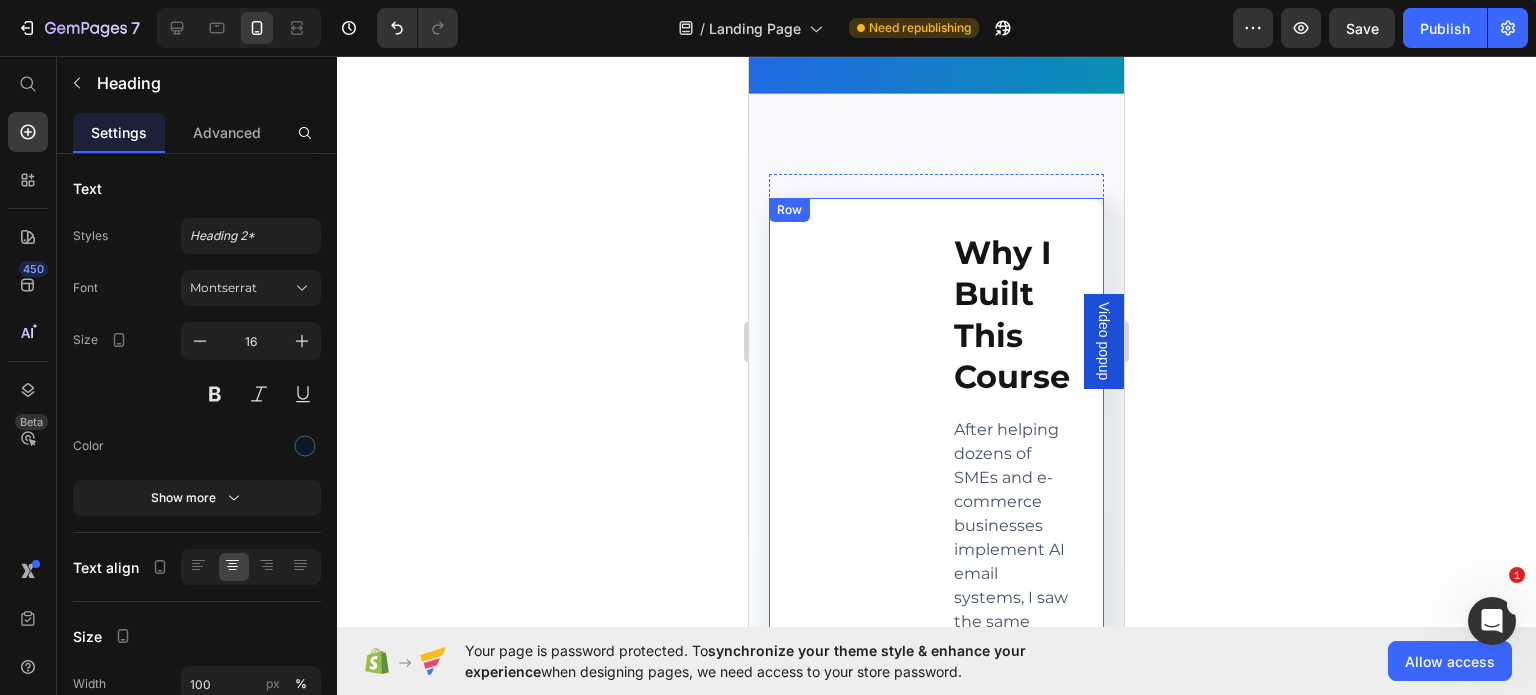 click on "Image Row Why I Built This Course Heading After helping dozens of SMEs and e-commerce businesses implement AI email systems, I saw the same pattern: everyone wanted to automate their inbox — but nobody knew how to do it properly. The tools felt too technical, the setup overwhelming, and trusting AI with real customers felt risky. This course solves that exact problem with proven, tested strategies anyone can apply. Text block Row AI Implementation Expert Text block Row SME productivity expert Text block Row Email Automation Specialist Text block Row Row Row" at bounding box center (936, 889) 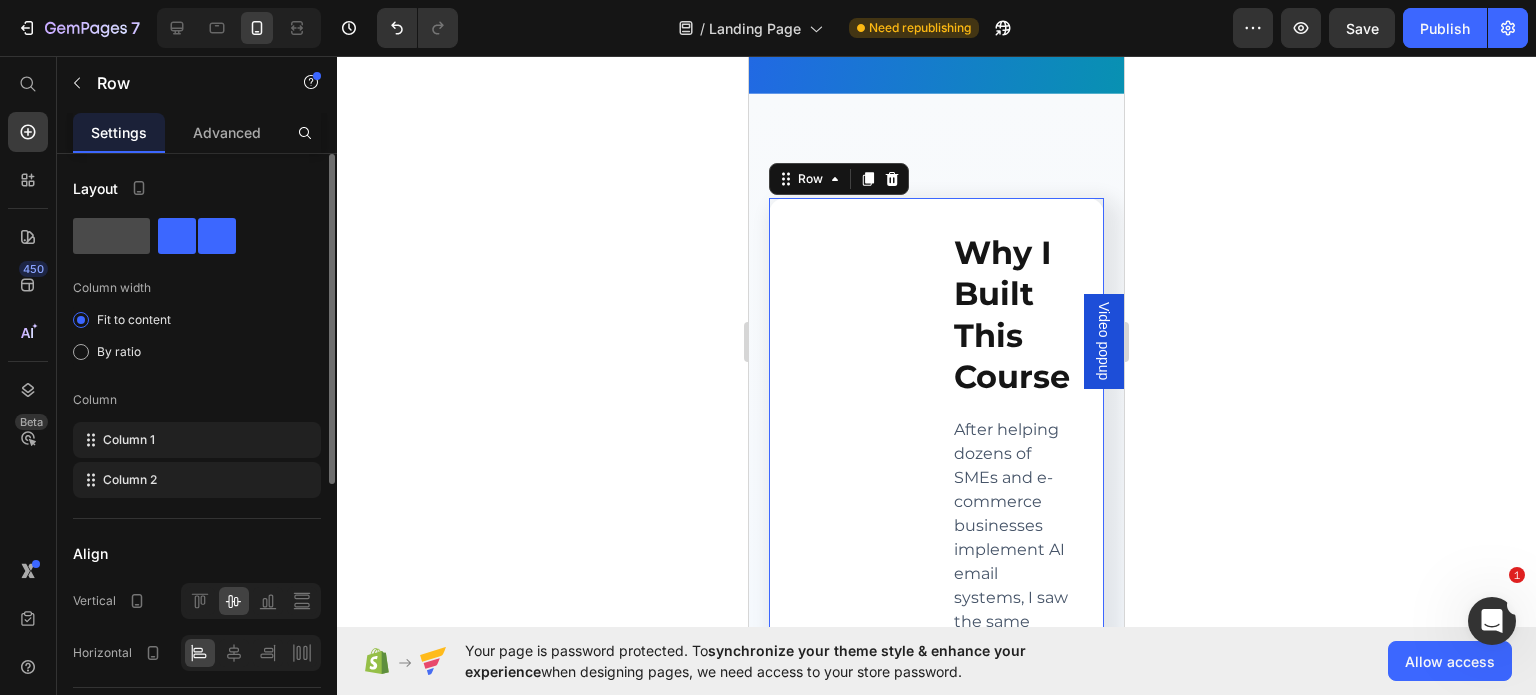 click 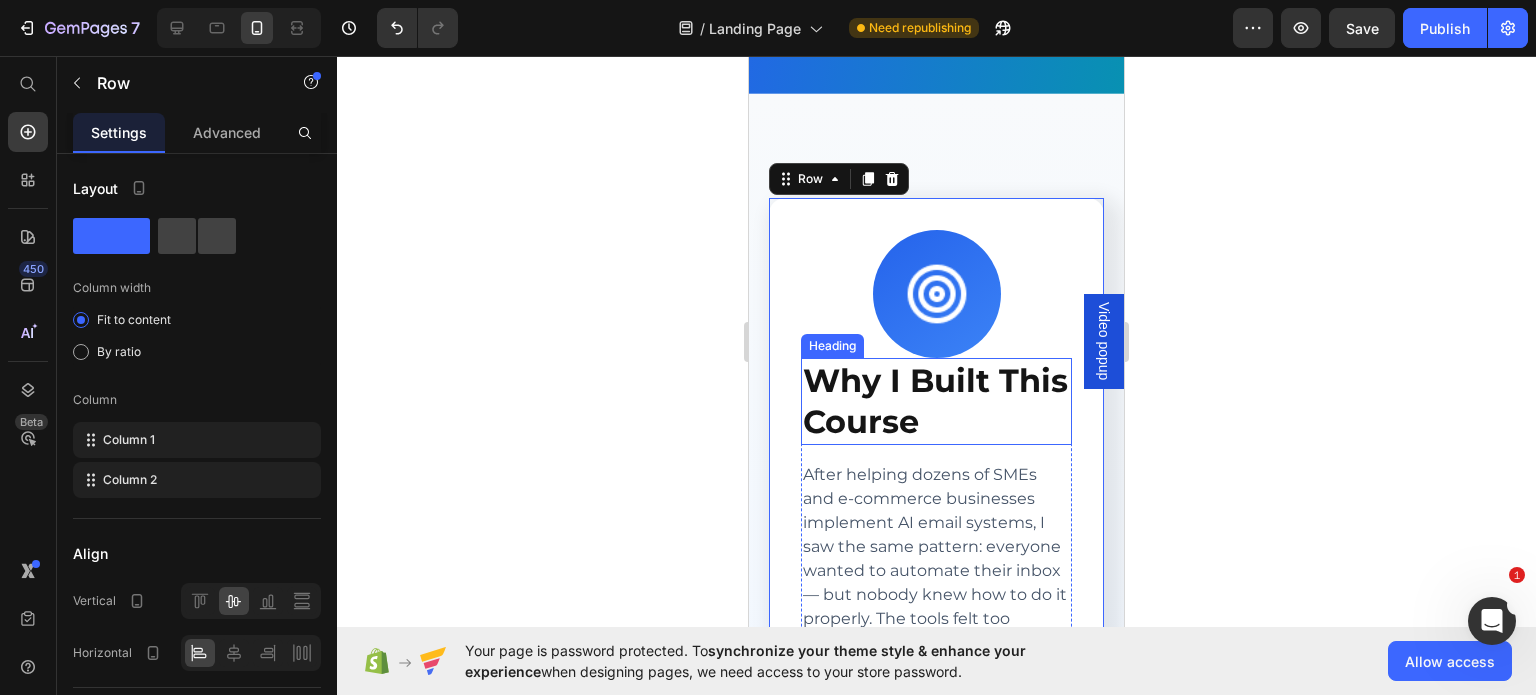 click on "Why I Built This Course" at bounding box center [936, 401] 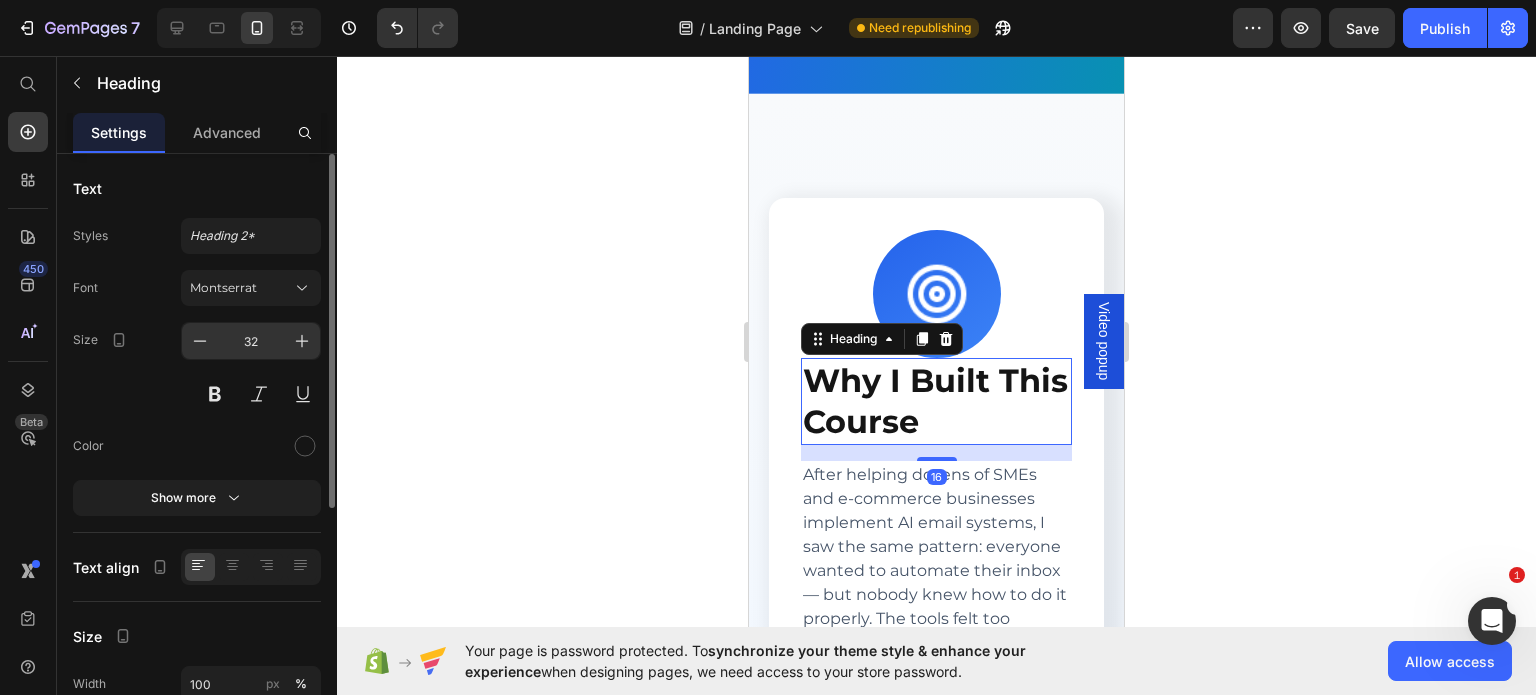 click on "32" at bounding box center (251, 341) 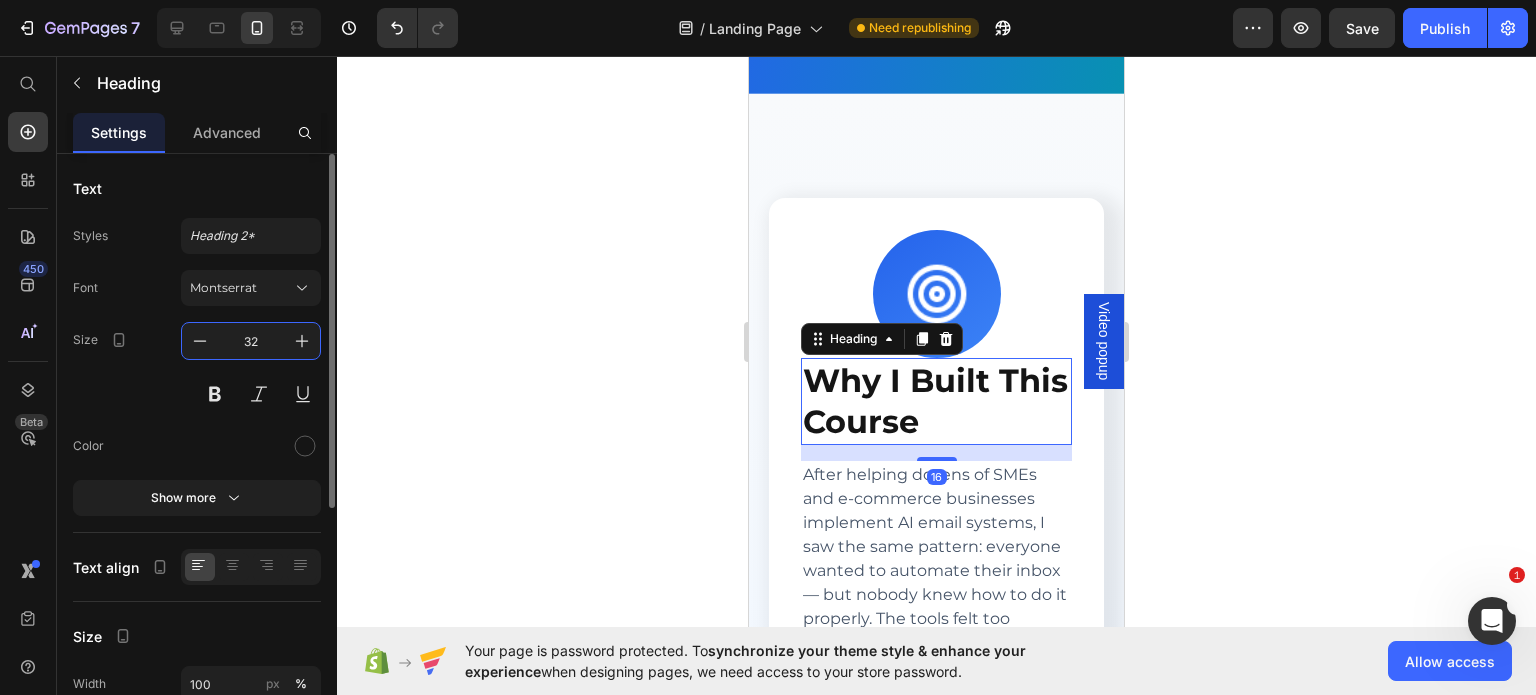 click on "32" at bounding box center (251, 341) 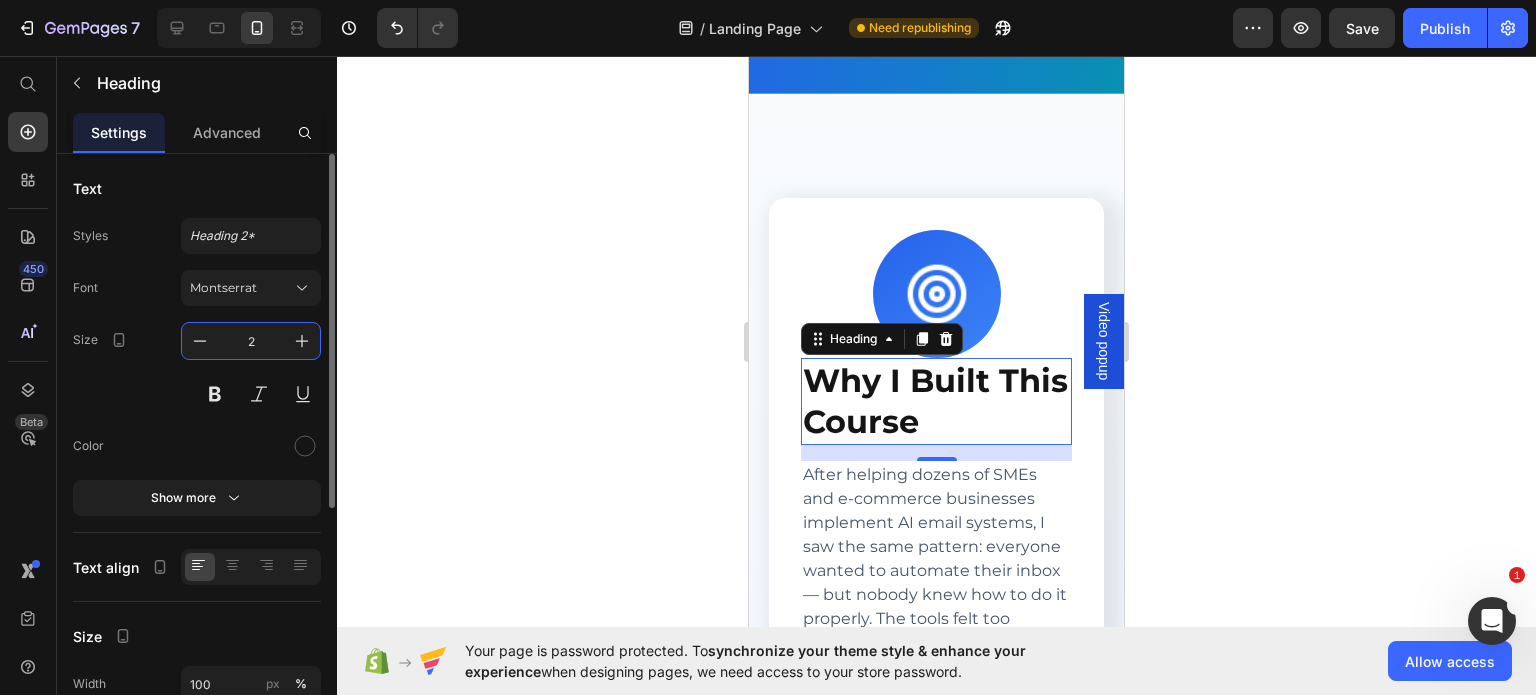 type on "20" 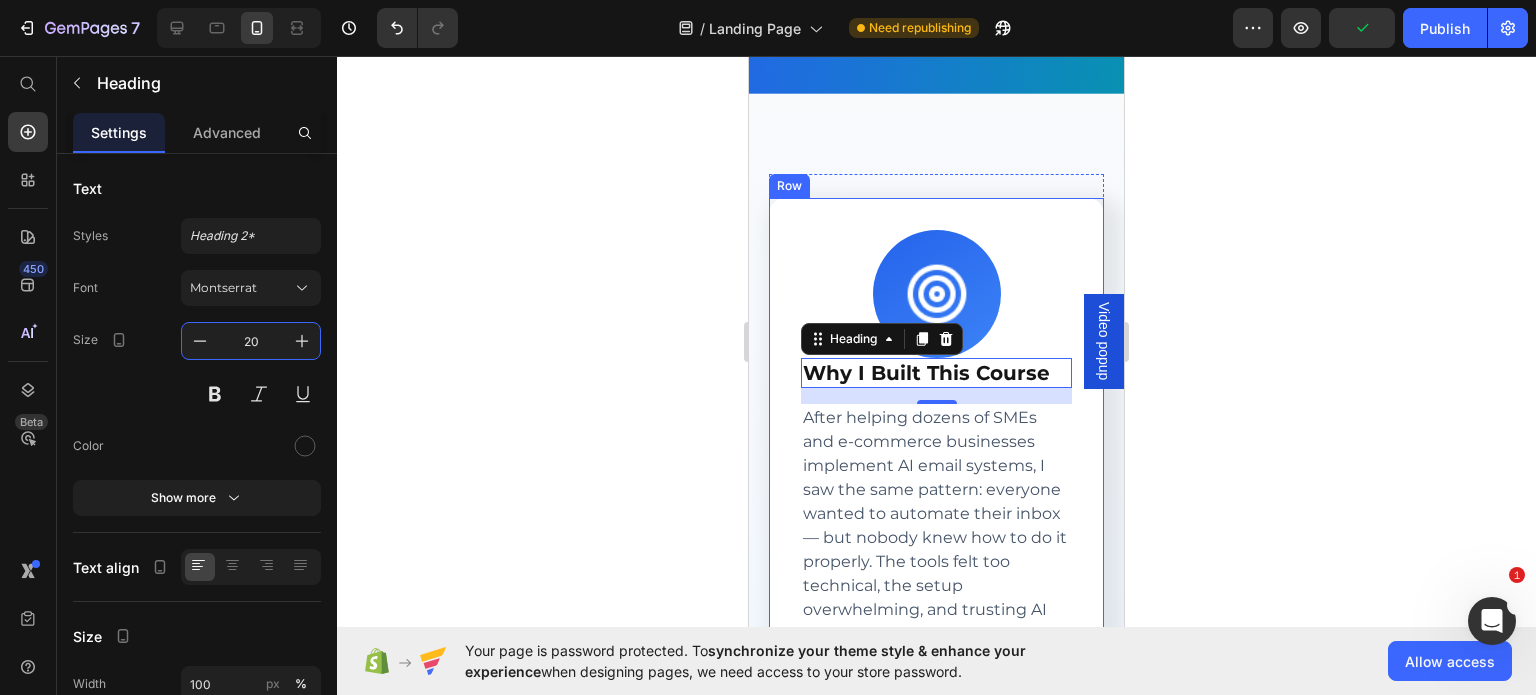 click on "Image Row Why I Built This Course Heading   16 After helping dozens of SMEs and e-commerce businesses implement AI email systems, I saw the same pattern: everyone wanted to automate their inbox — but nobody knew how to do it properly. The tools felt too technical, the setup overwhelming, and trusting AI with real customers felt risky. This course solves that exact problem with proven, tested strategies anyone can apply. Text block Row AI Implementation Expert Text block Row SME productivity expert Text block Row Email Automation Specialist Text block Row Row Row" at bounding box center [936, 523] 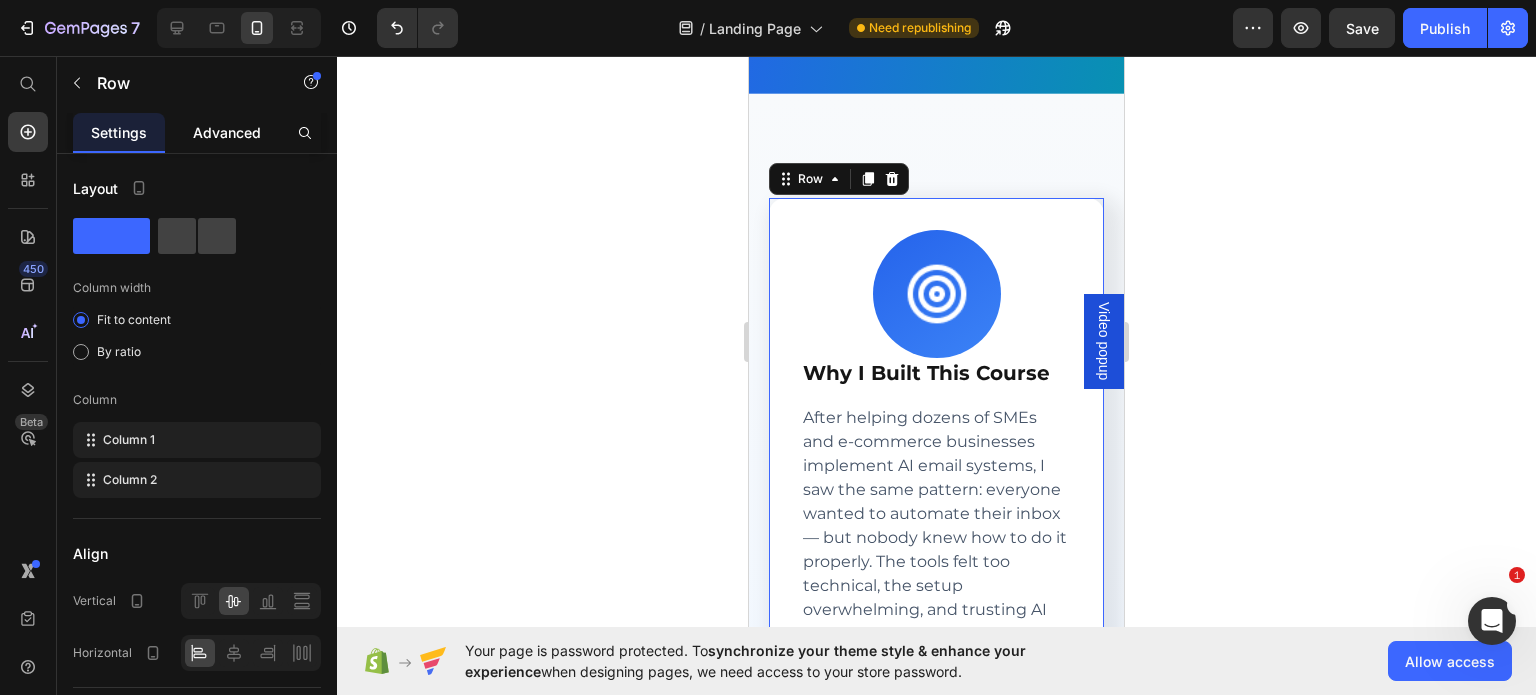 click on "Advanced" at bounding box center (227, 132) 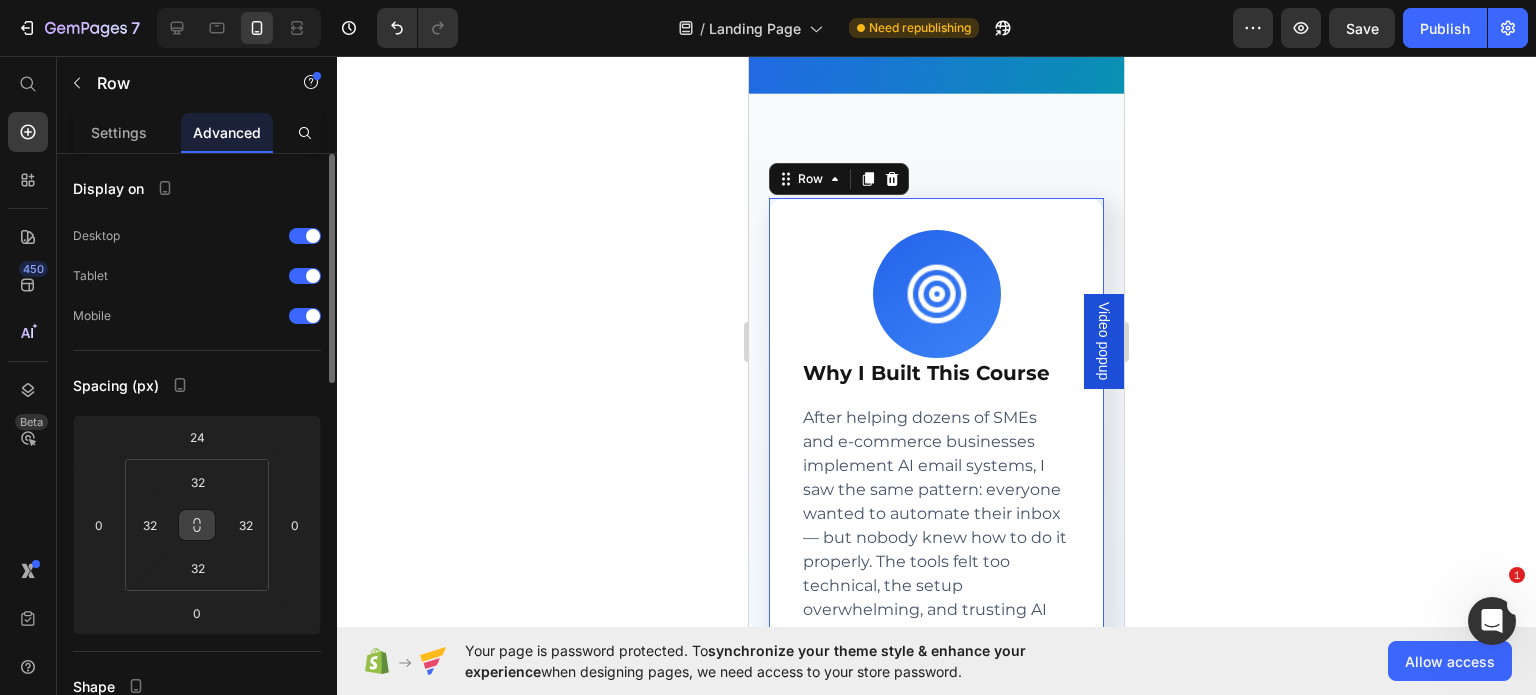 click 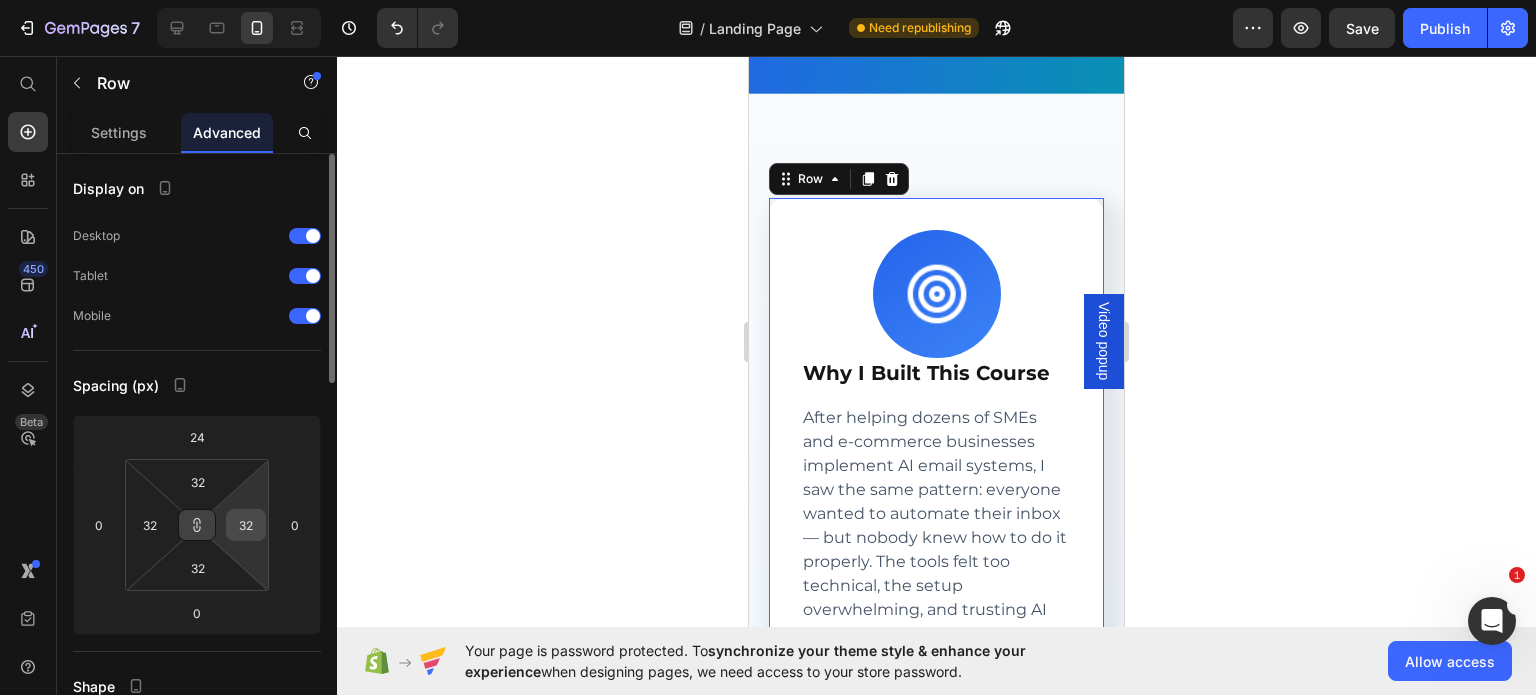 click on "32" at bounding box center [246, 525] 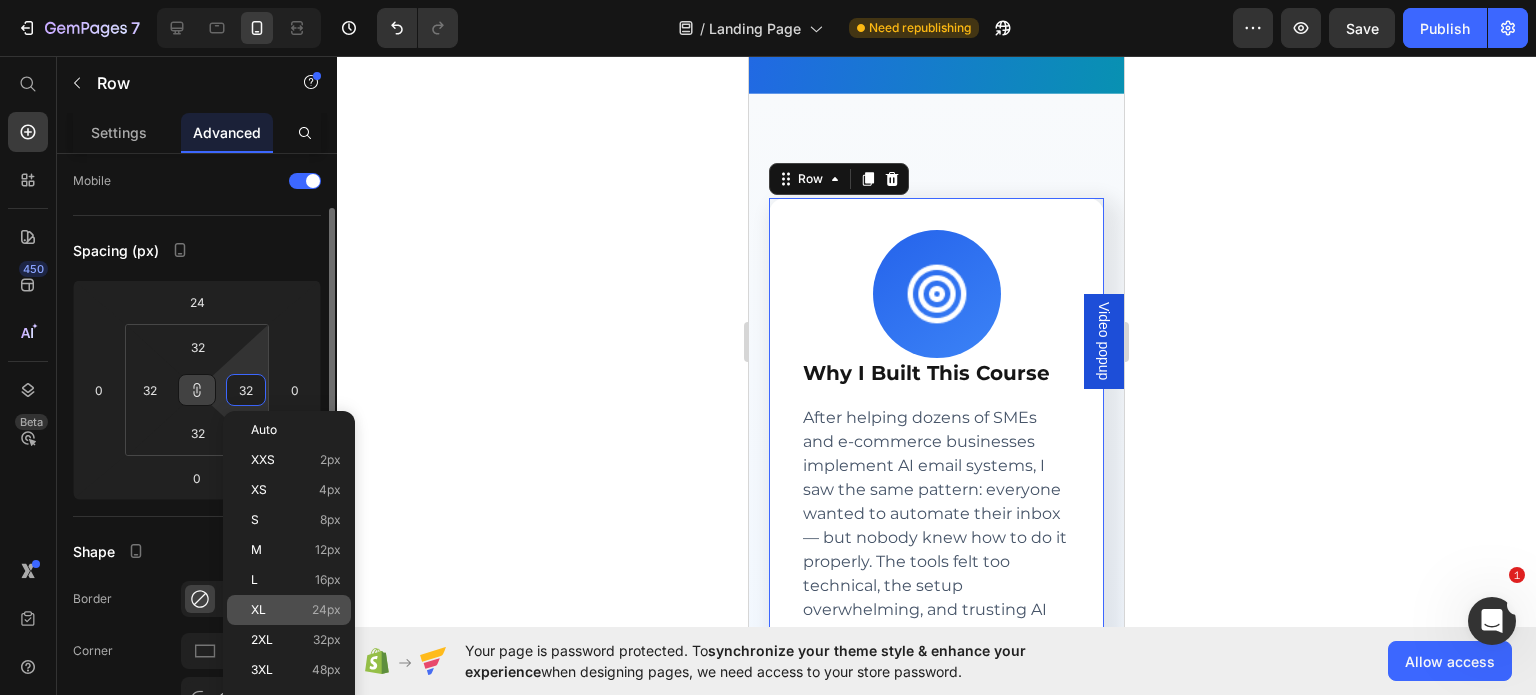 scroll, scrollTop: 137, scrollLeft: 0, axis: vertical 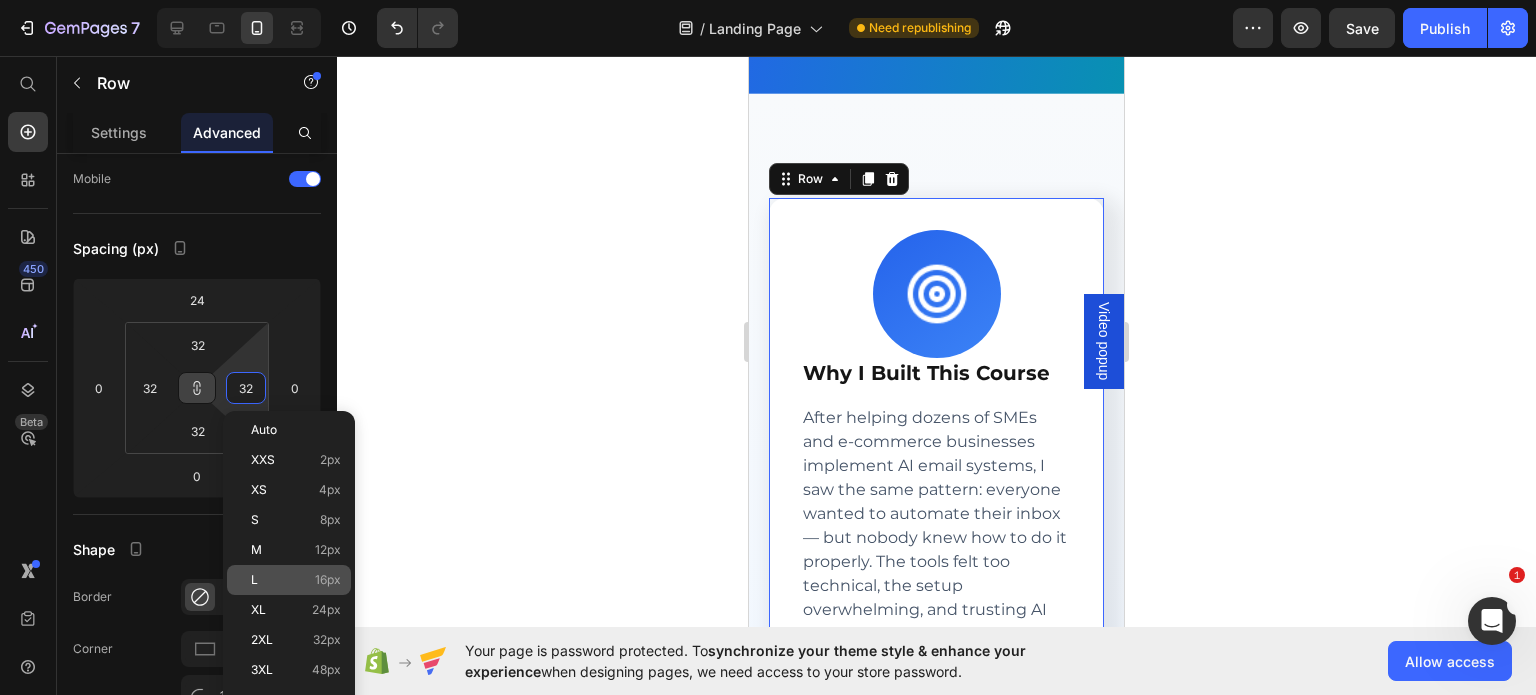 click on "L 16px" at bounding box center (296, 580) 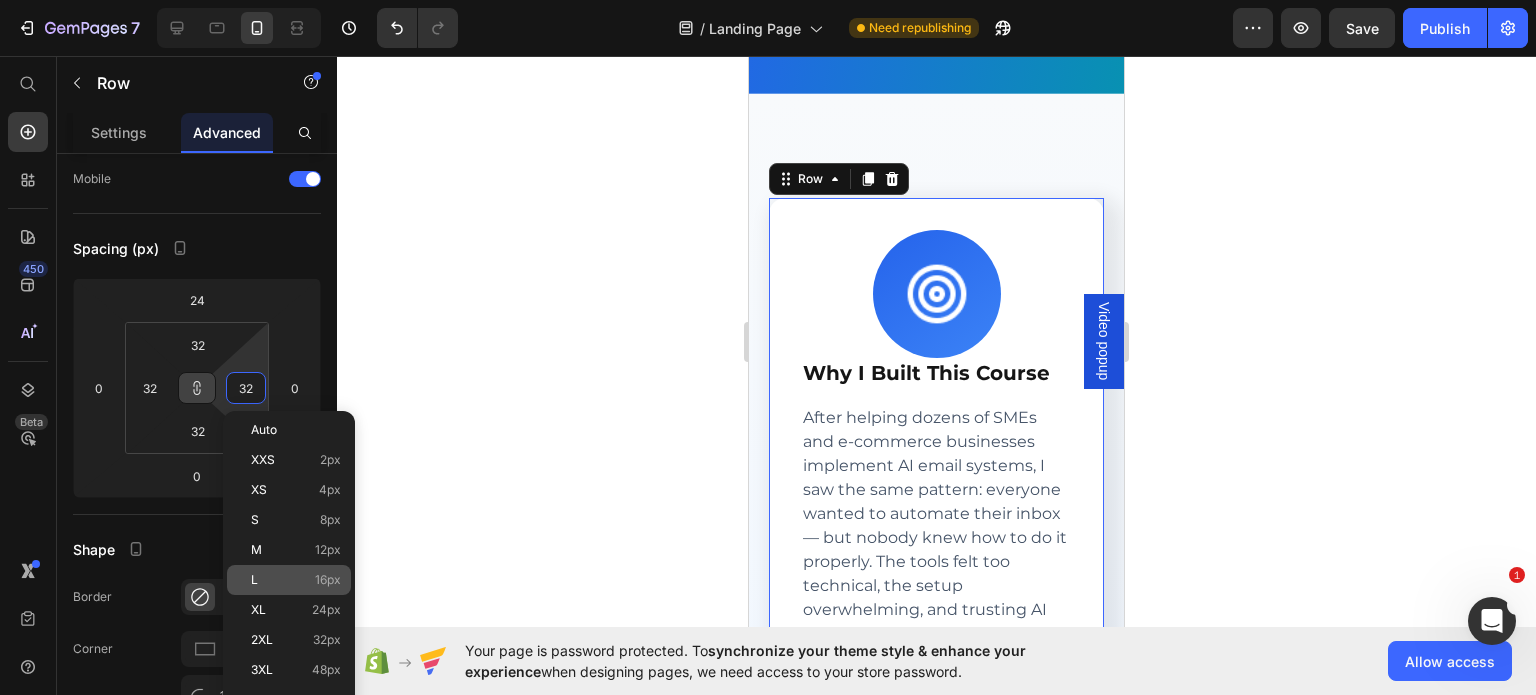 type on "16" 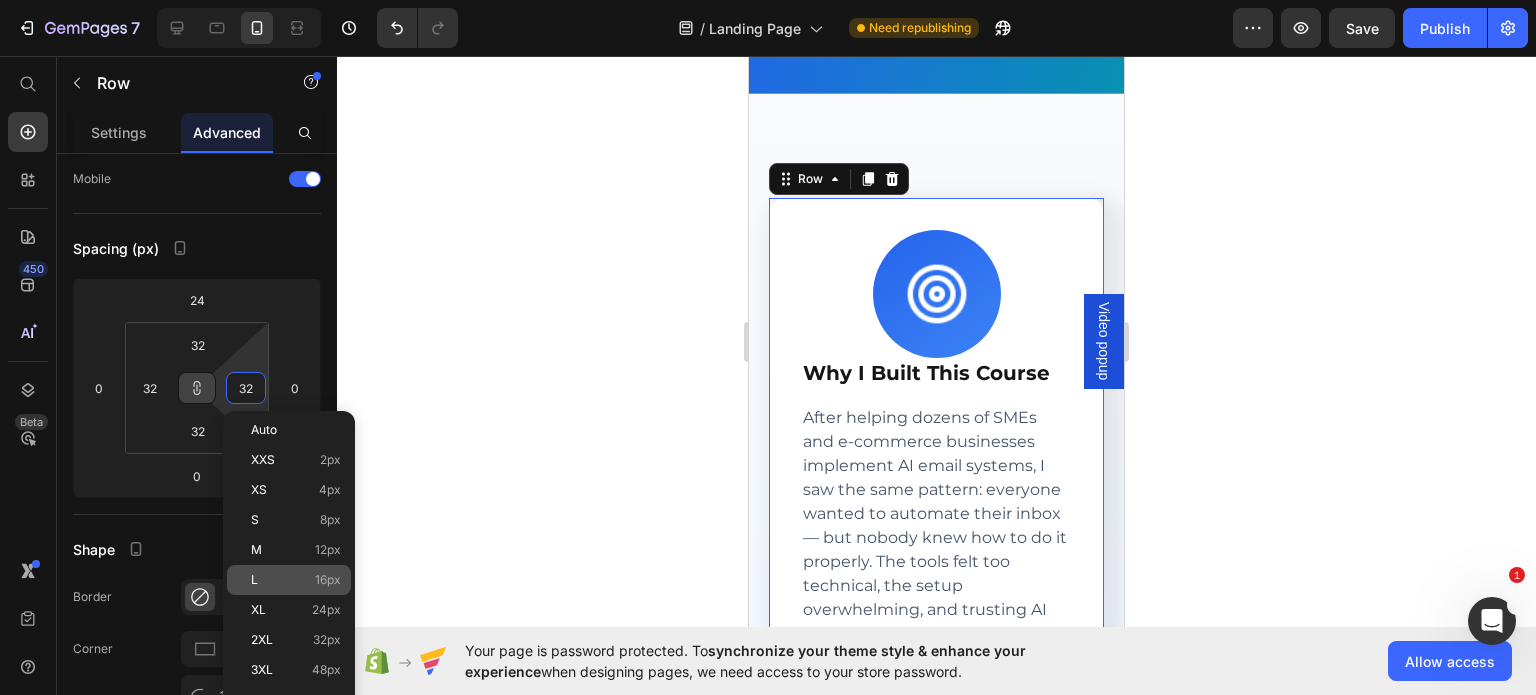 type on "16" 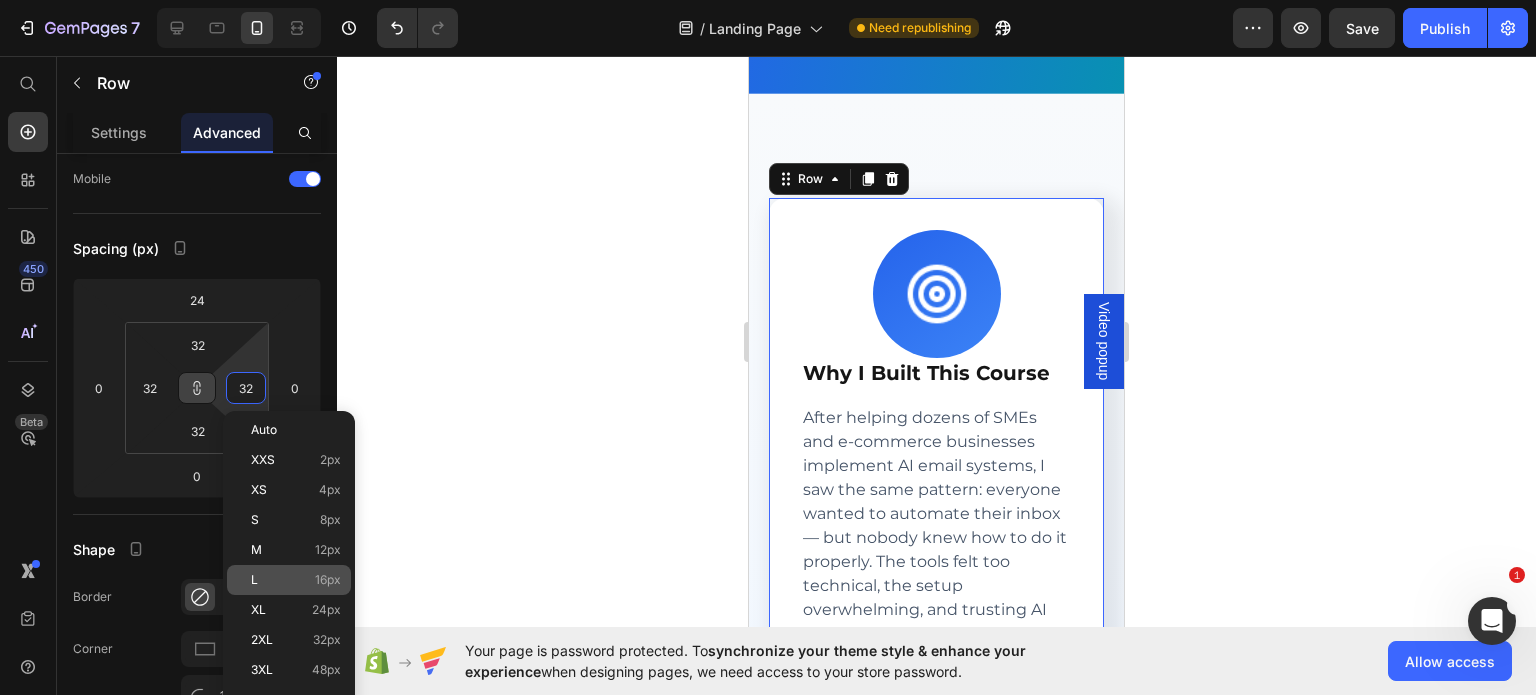 type on "16" 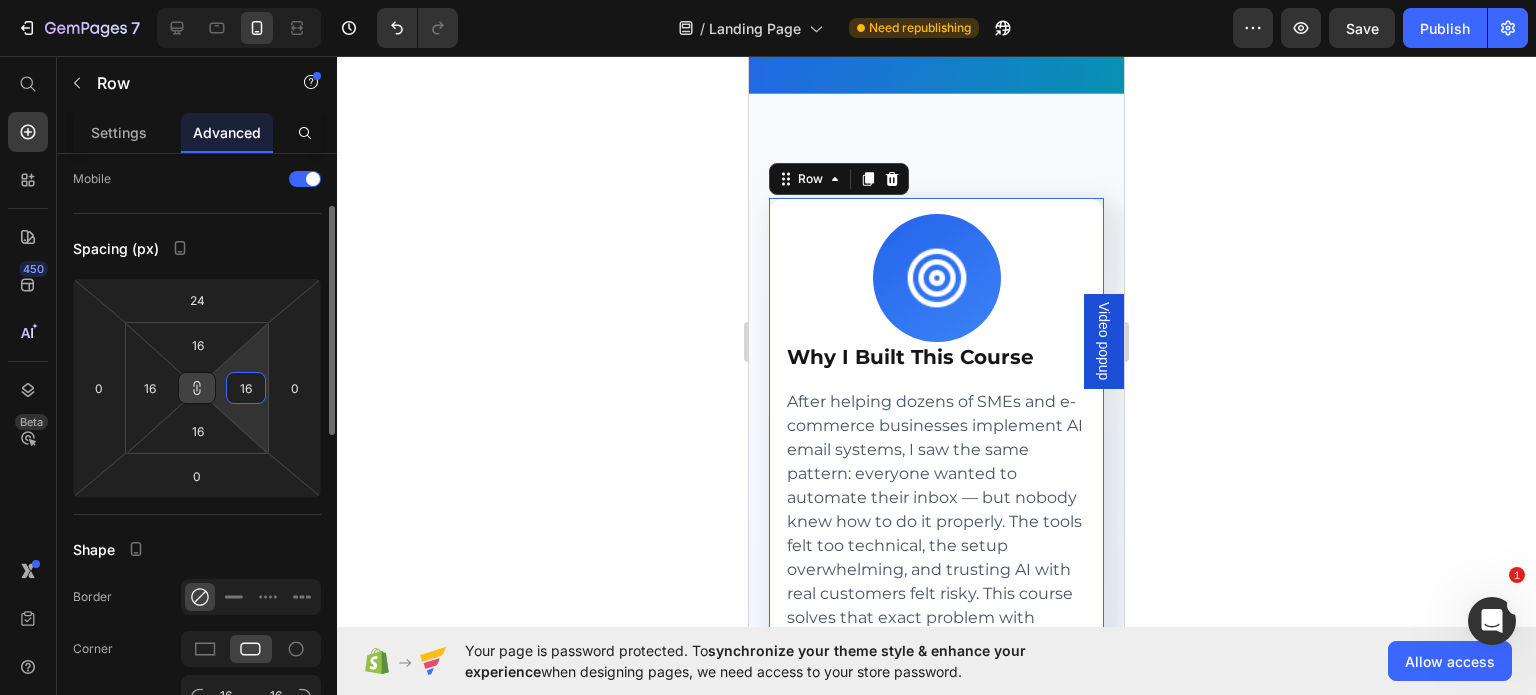 click on "16" at bounding box center (246, 388) 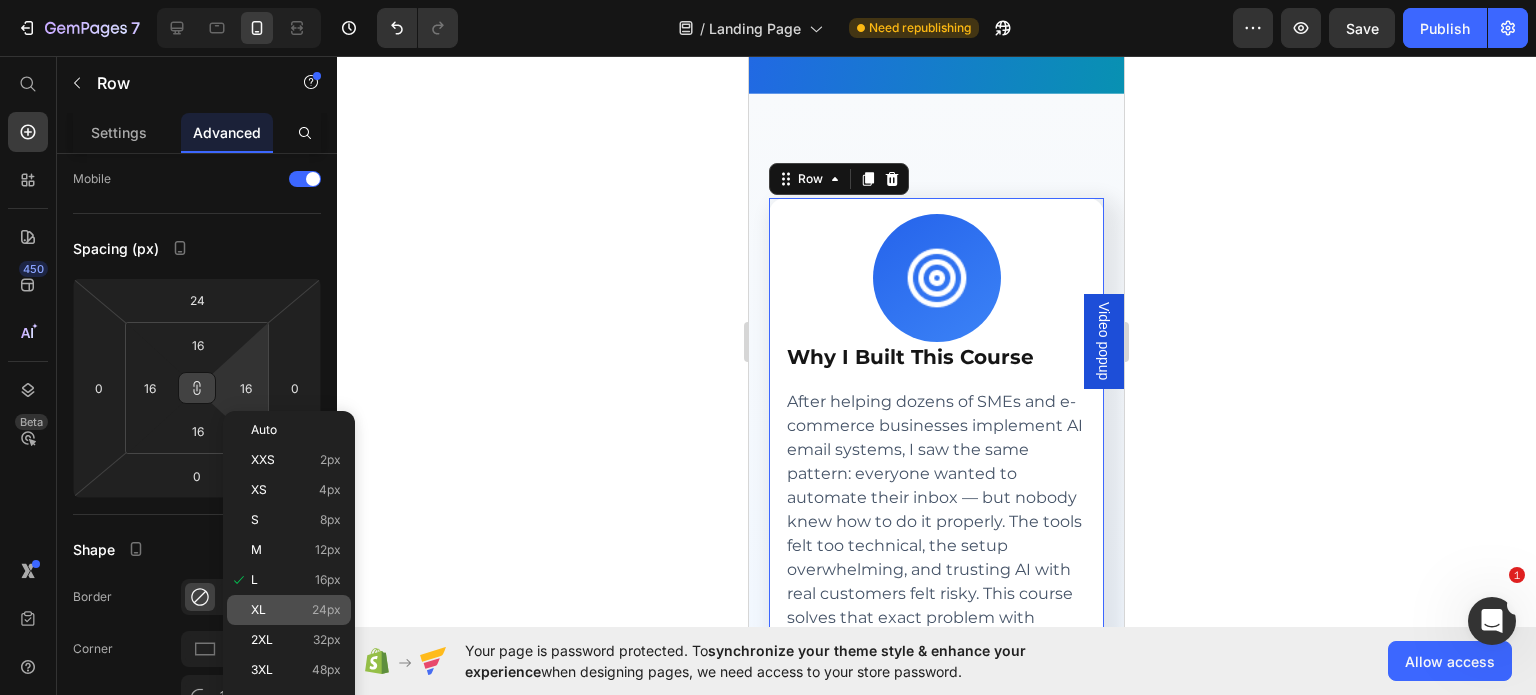 click on "XL 24px" 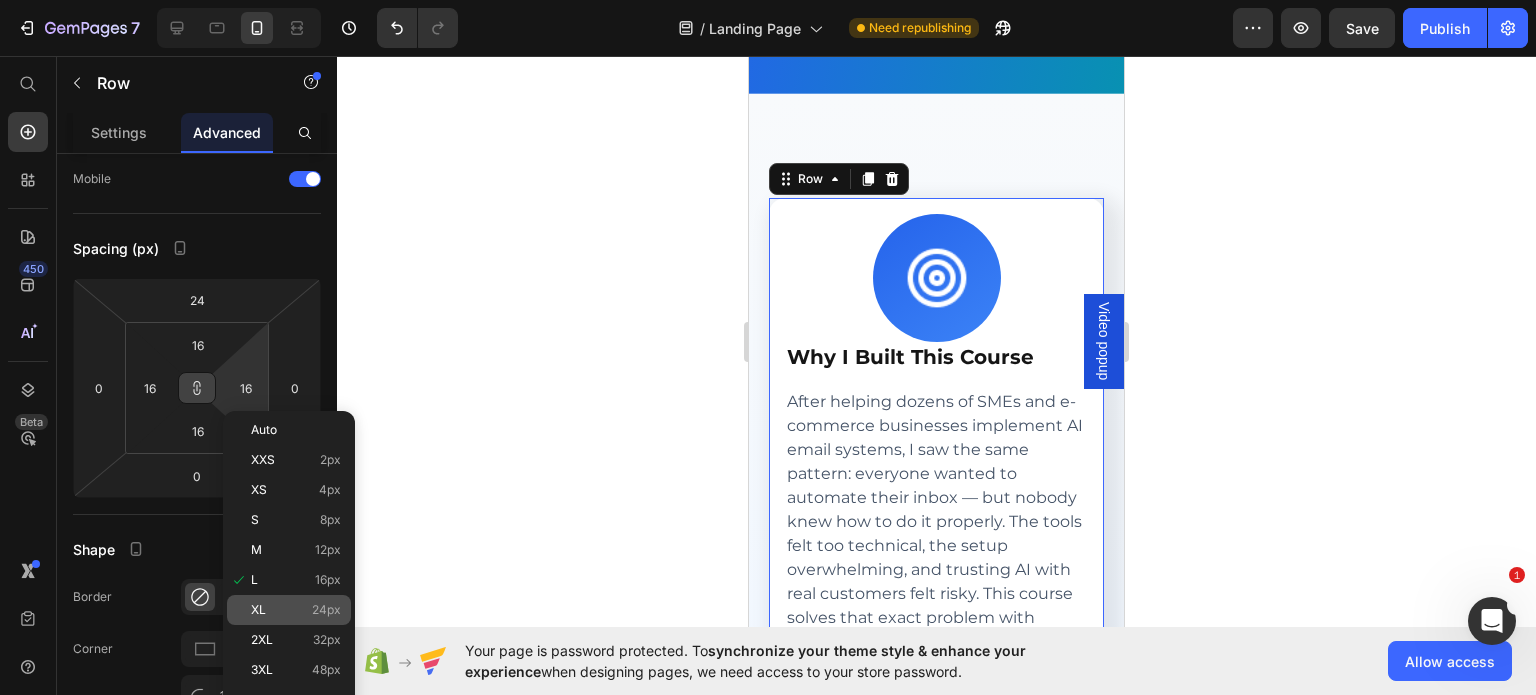 type on "24" 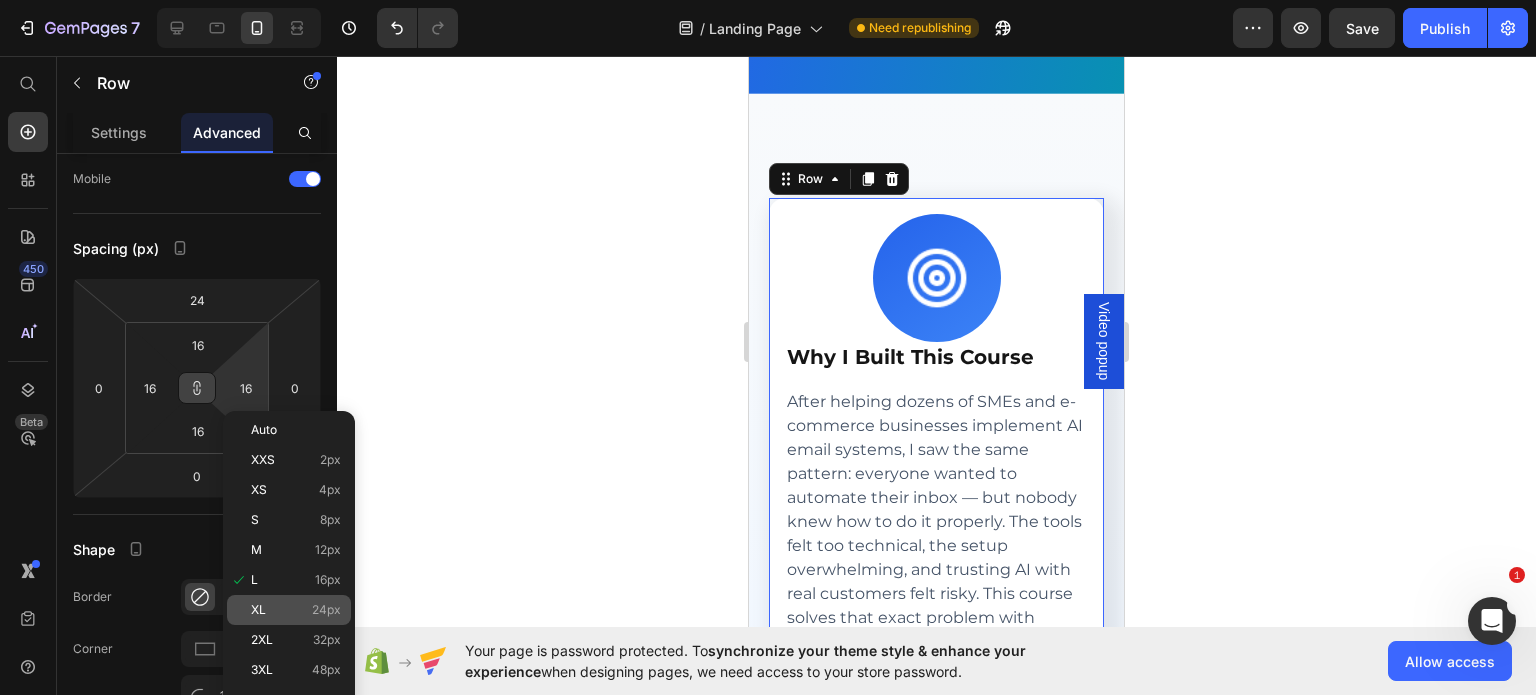 type on "24" 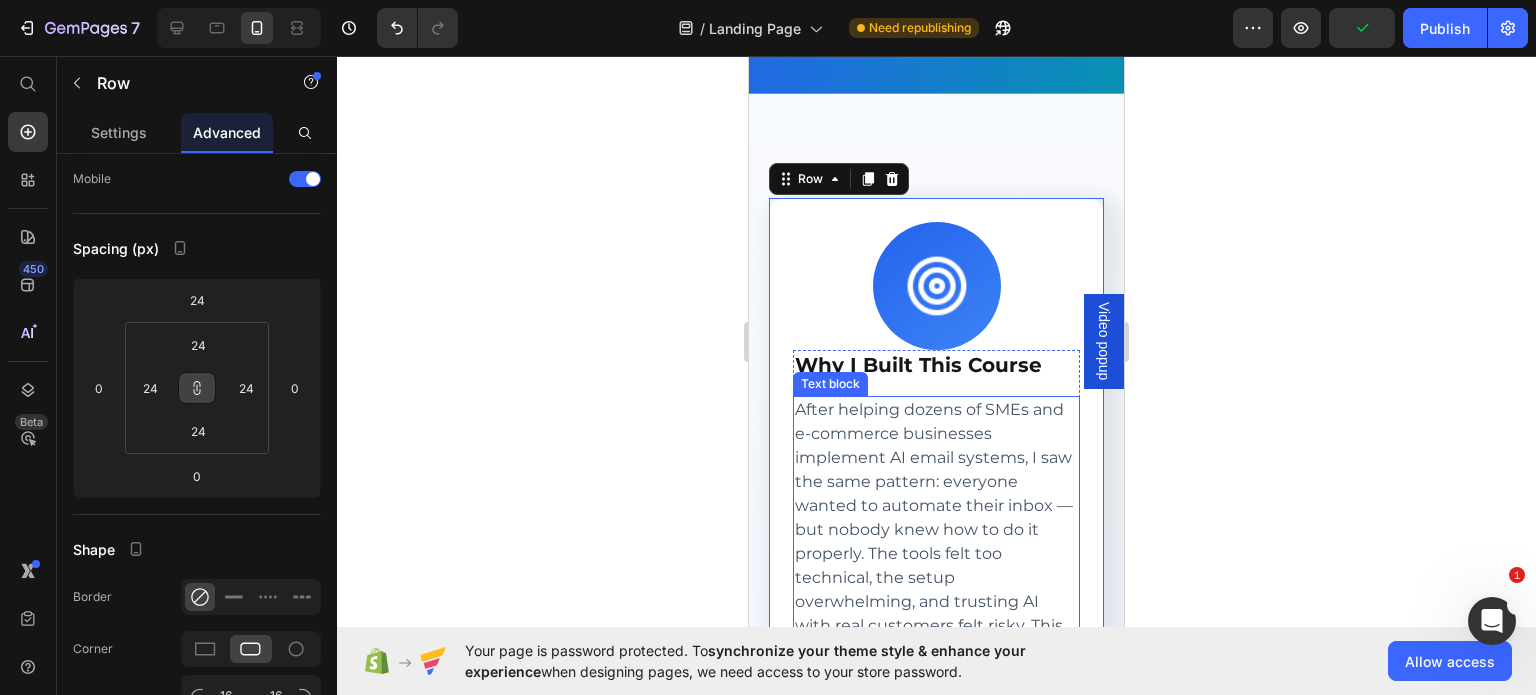 click on "After helping dozens of SMEs and e-commerce businesses implement AI email systems, I saw the same pattern: everyone wanted to automate their inbox — but nobody knew how to do it properly. The tools felt too technical, the setup overwhelming, and trusting AI with real customers felt risky. This course solves that exact problem with proven, tested strategies anyone can apply." at bounding box center (936, 554) 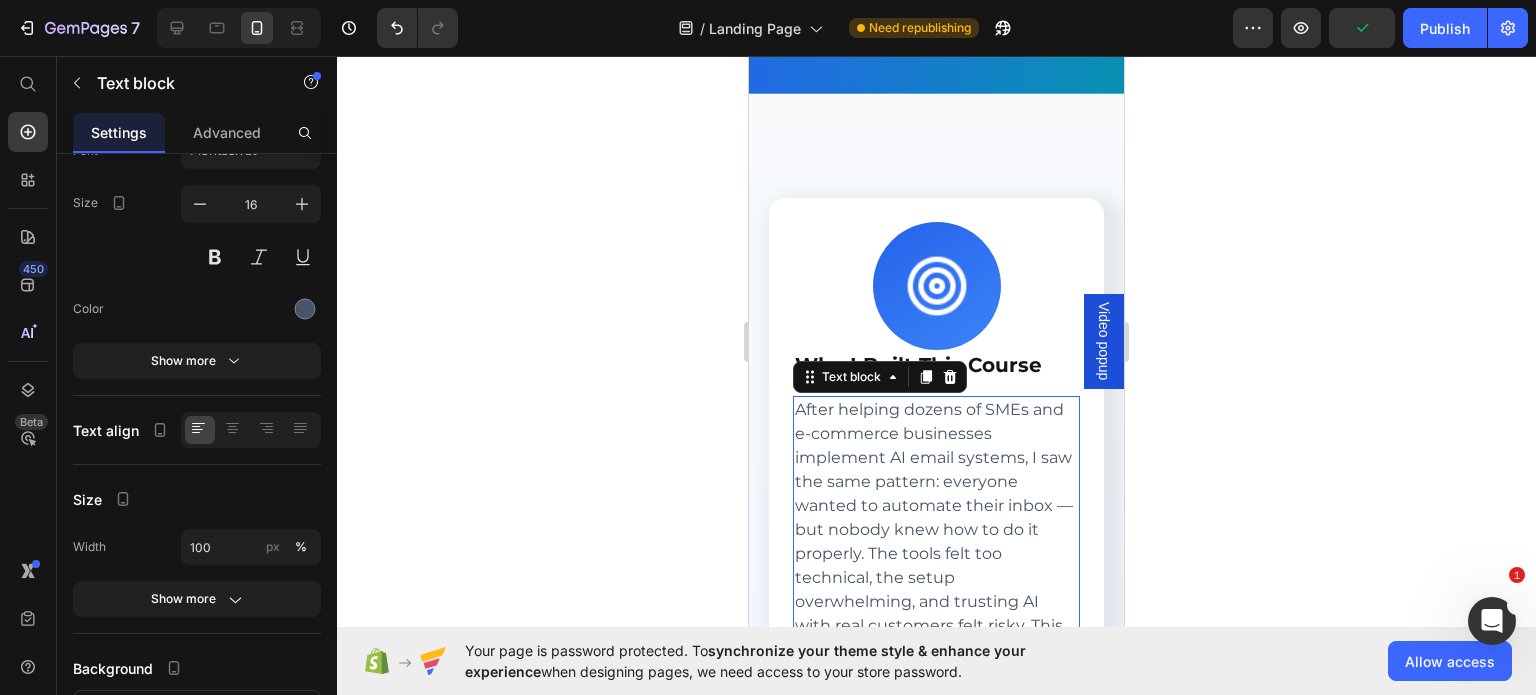 scroll, scrollTop: 0, scrollLeft: 0, axis: both 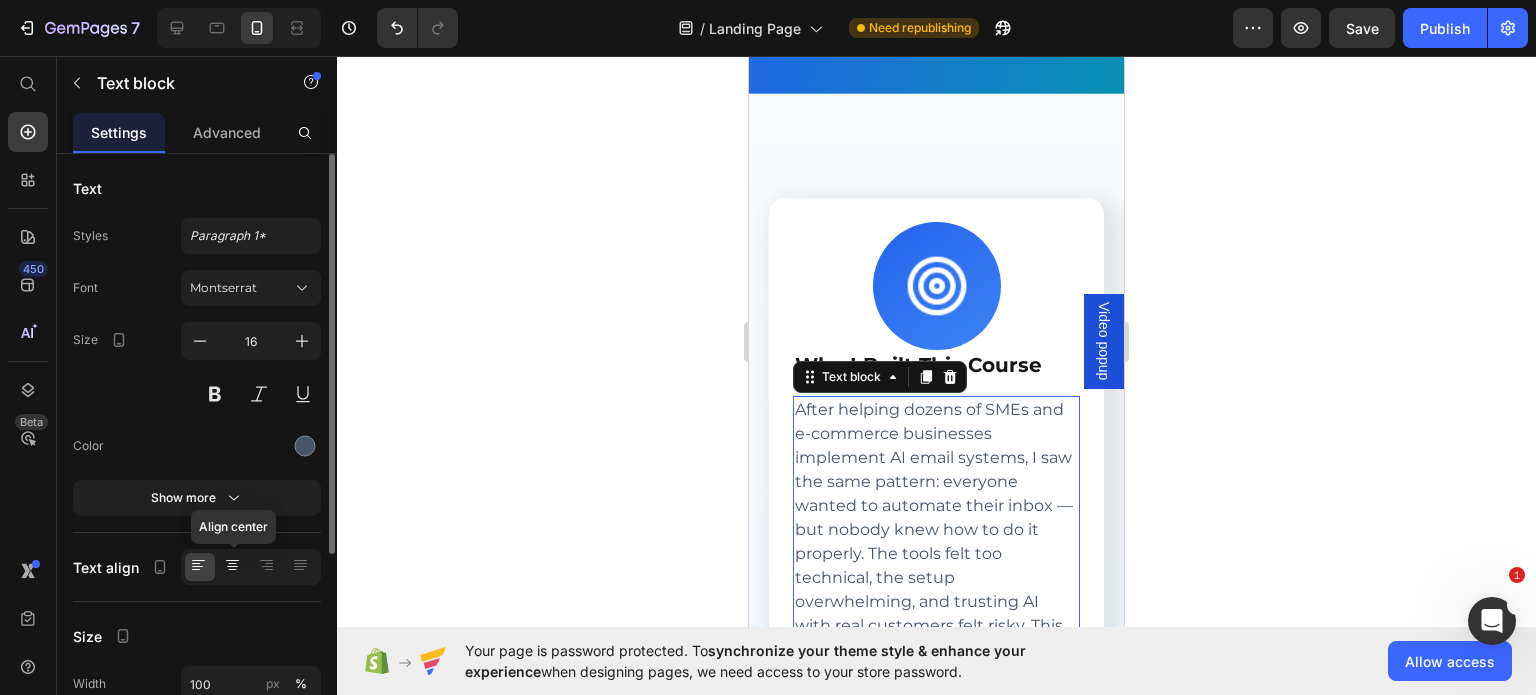 click 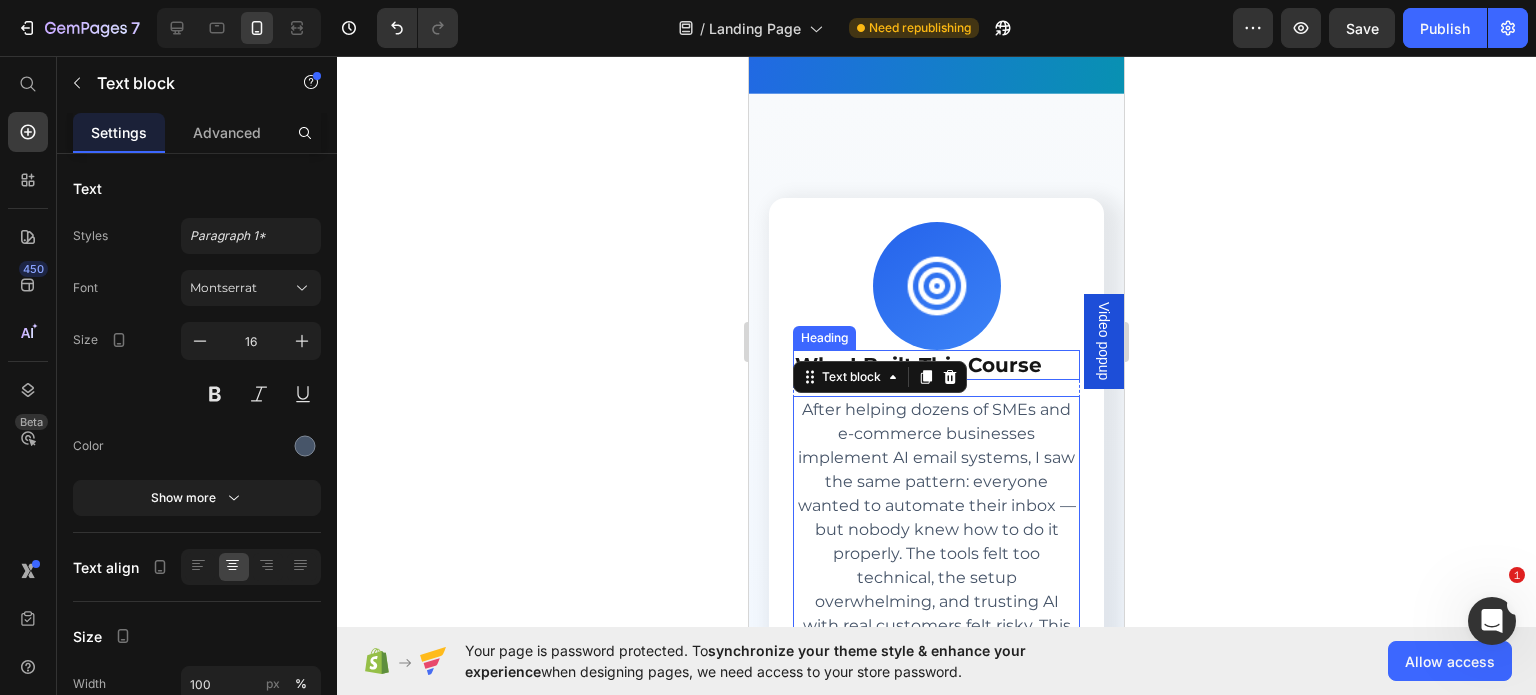 click on "Why I Built This Course" at bounding box center (936, 365) 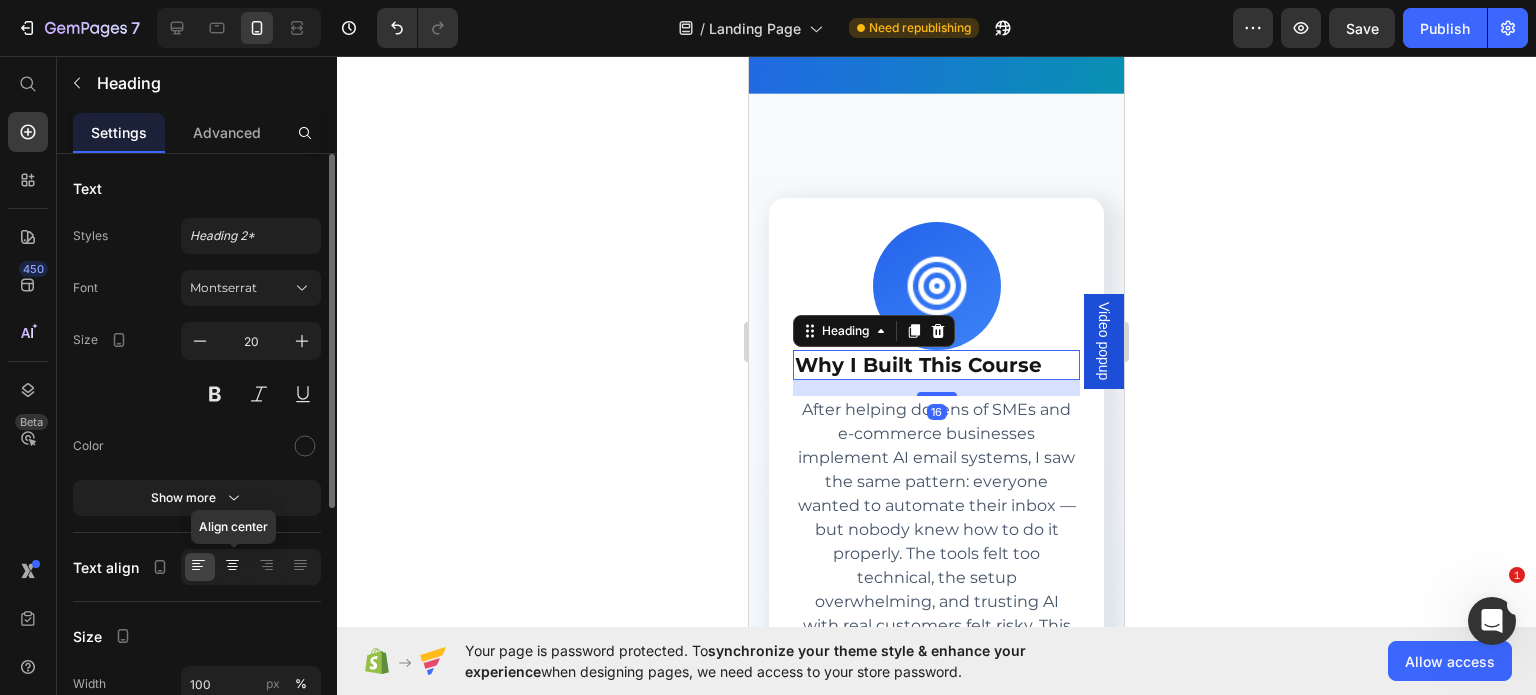 click 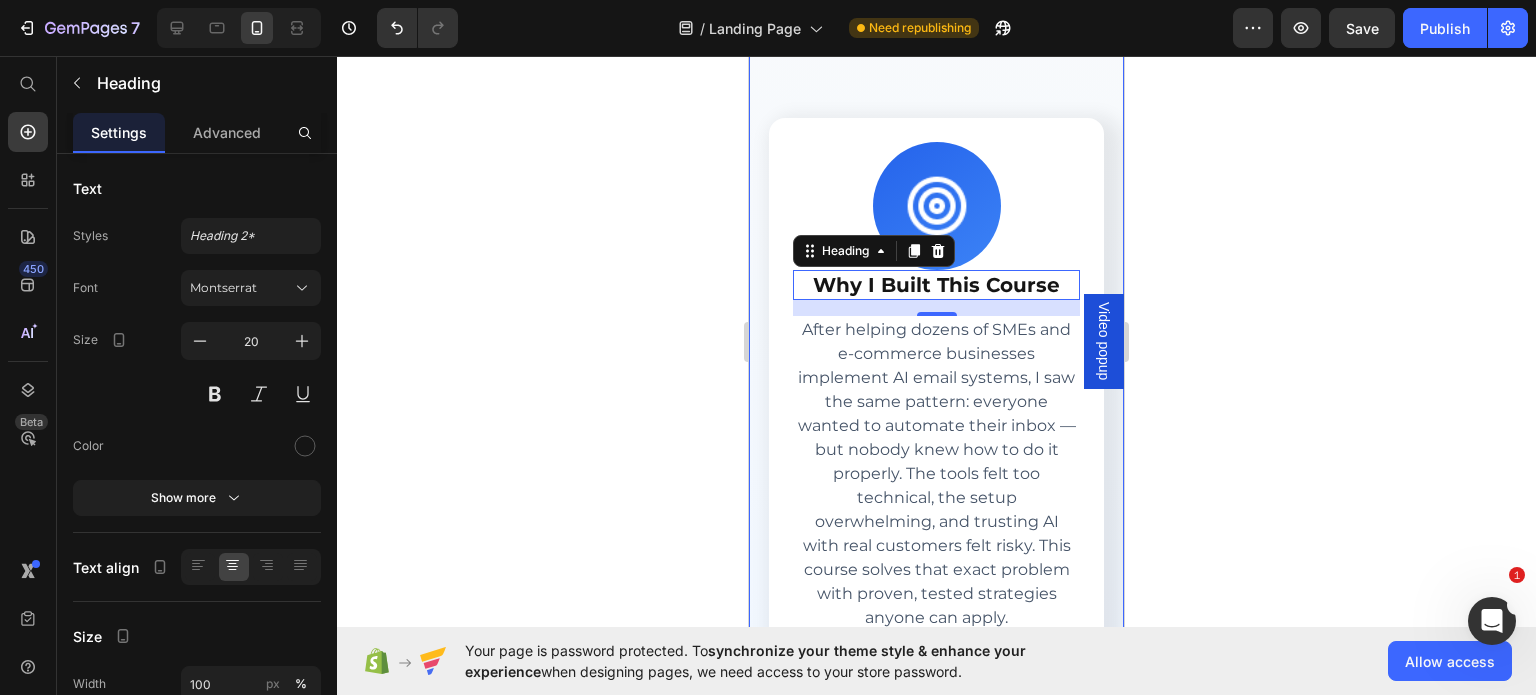 scroll, scrollTop: 4980, scrollLeft: 0, axis: vertical 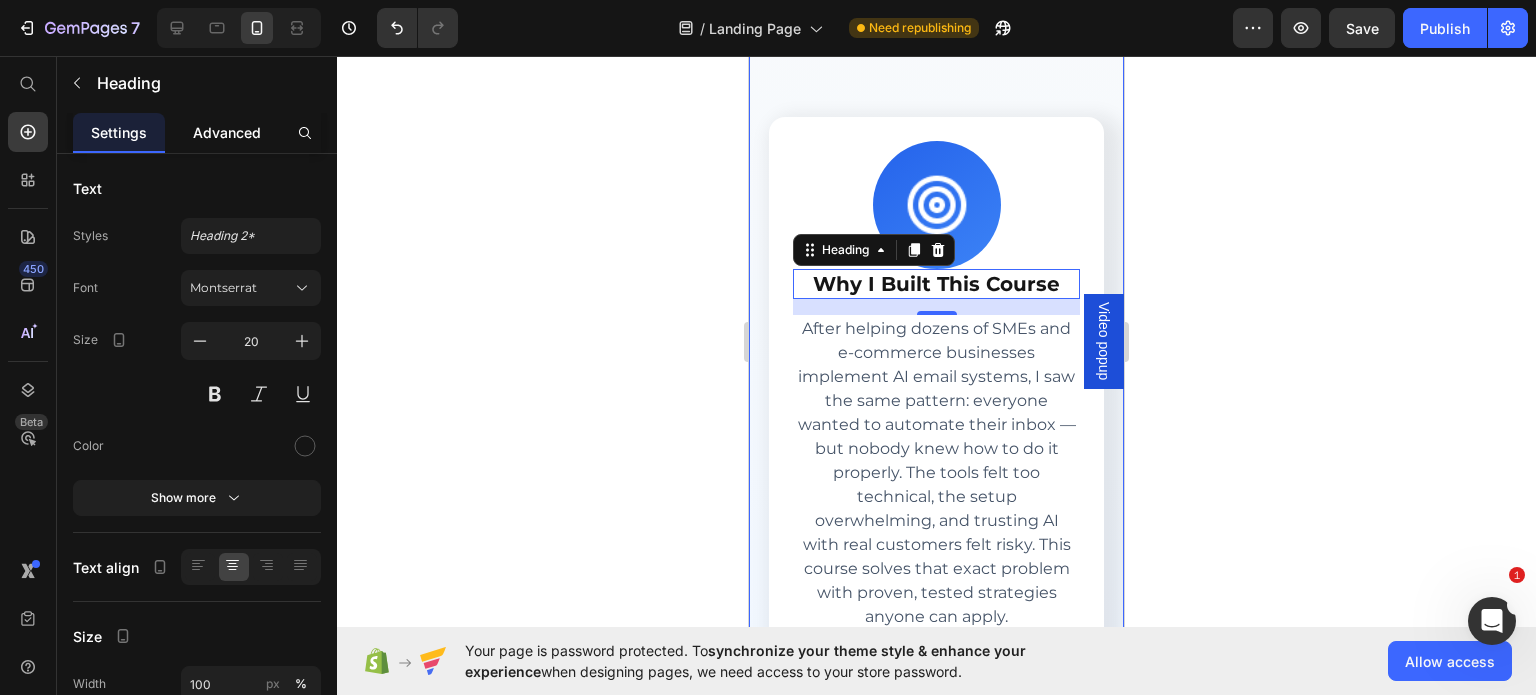 click on "Advanced" 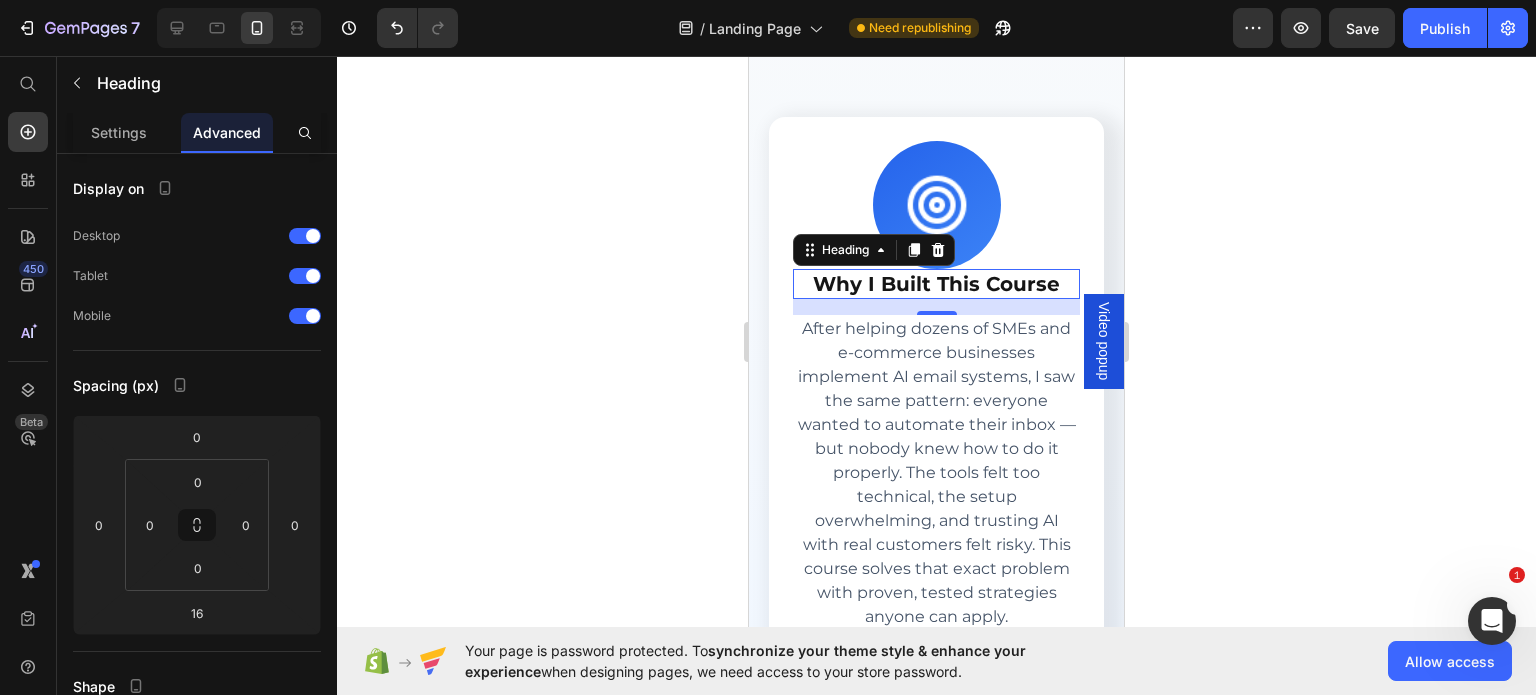 click on "16" at bounding box center [936, 307] 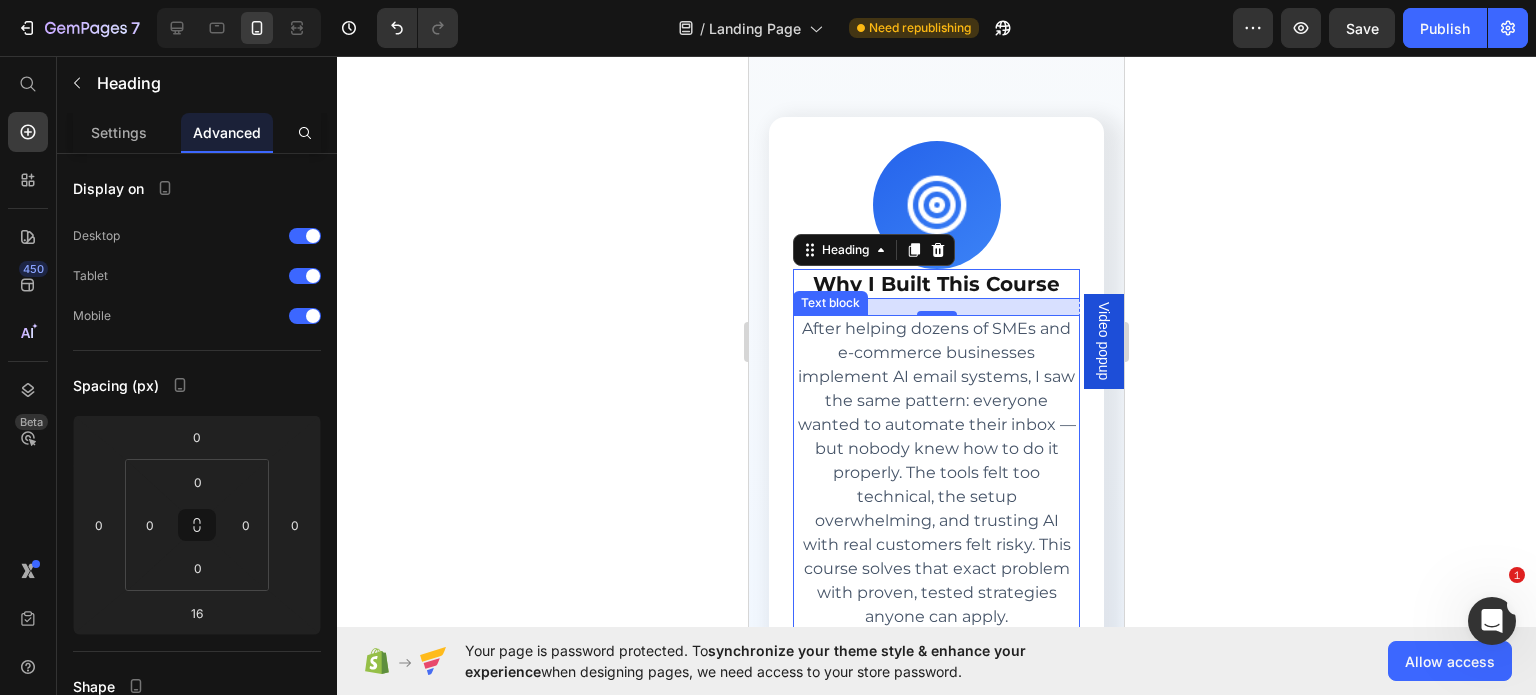 click on "Why I Built This Course Heading   16 After helping dozens of SMEs and e-commerce businesses implement AI email systems, I saw the same pattern: everyone wanted to automate their inbox — but nobody knew how to do it properly. The tools felt too technical, the setup overwhelming, and trusting AI with real customers felt risky. This course solves that exact problem with proven, tested strategies anyone can apply. Text block" at bounding box center [936, 450] 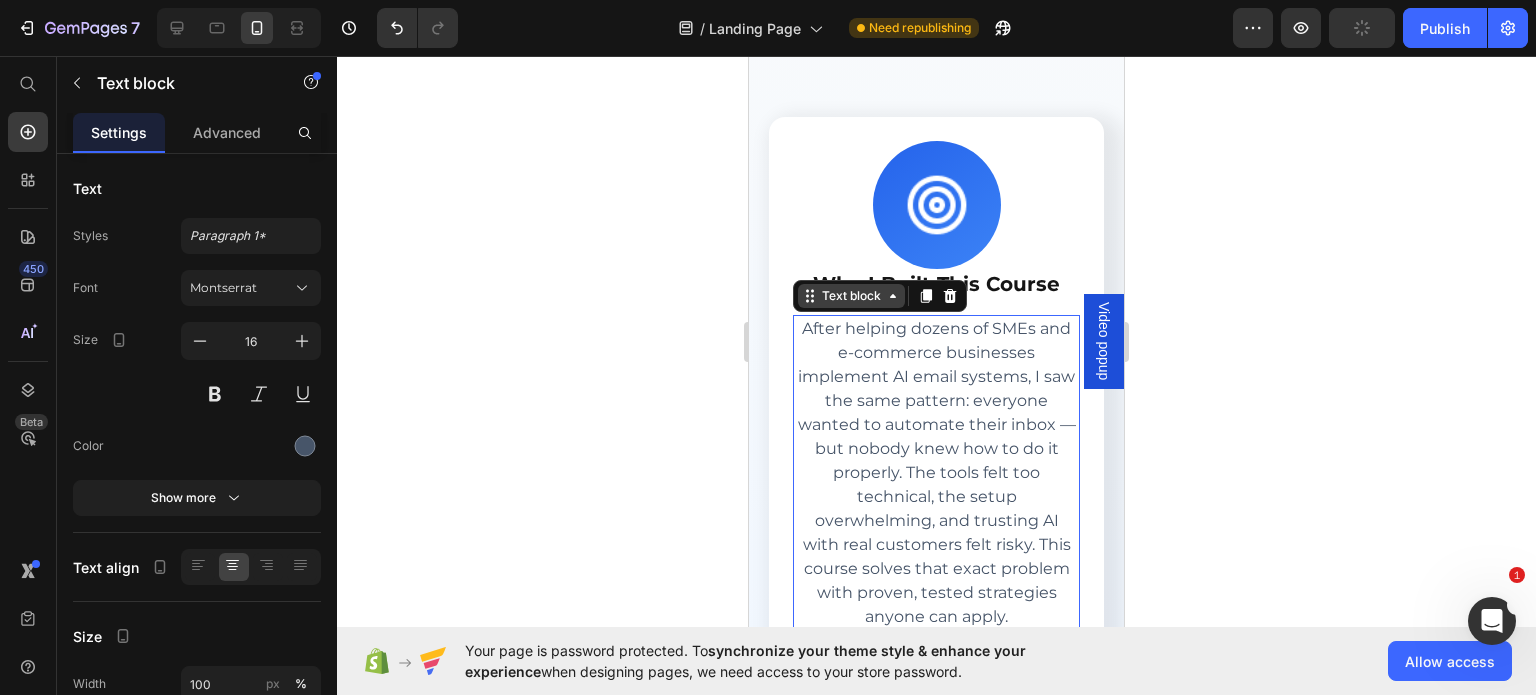 click on "Text block" at bounding box center [851, 296] 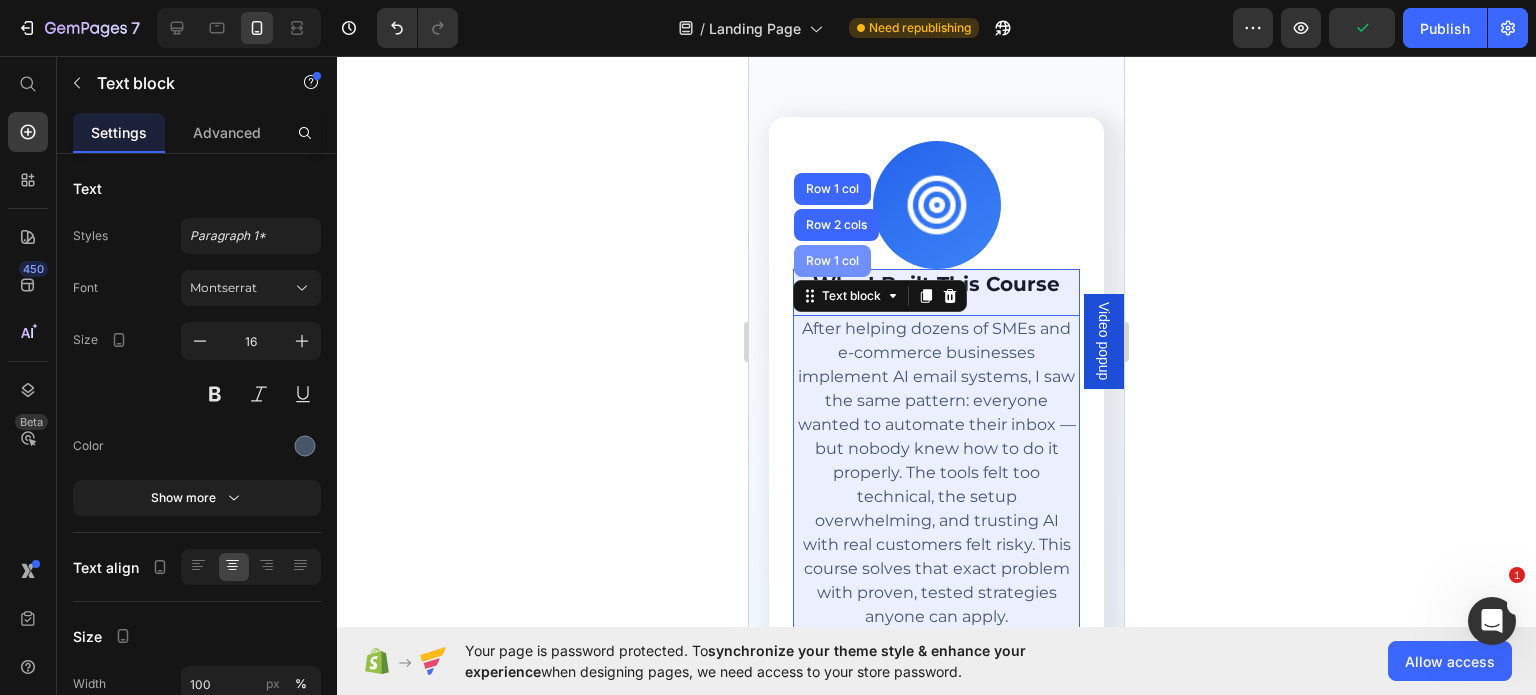 click on "Row 1 col" at bounding box center [832, 261] 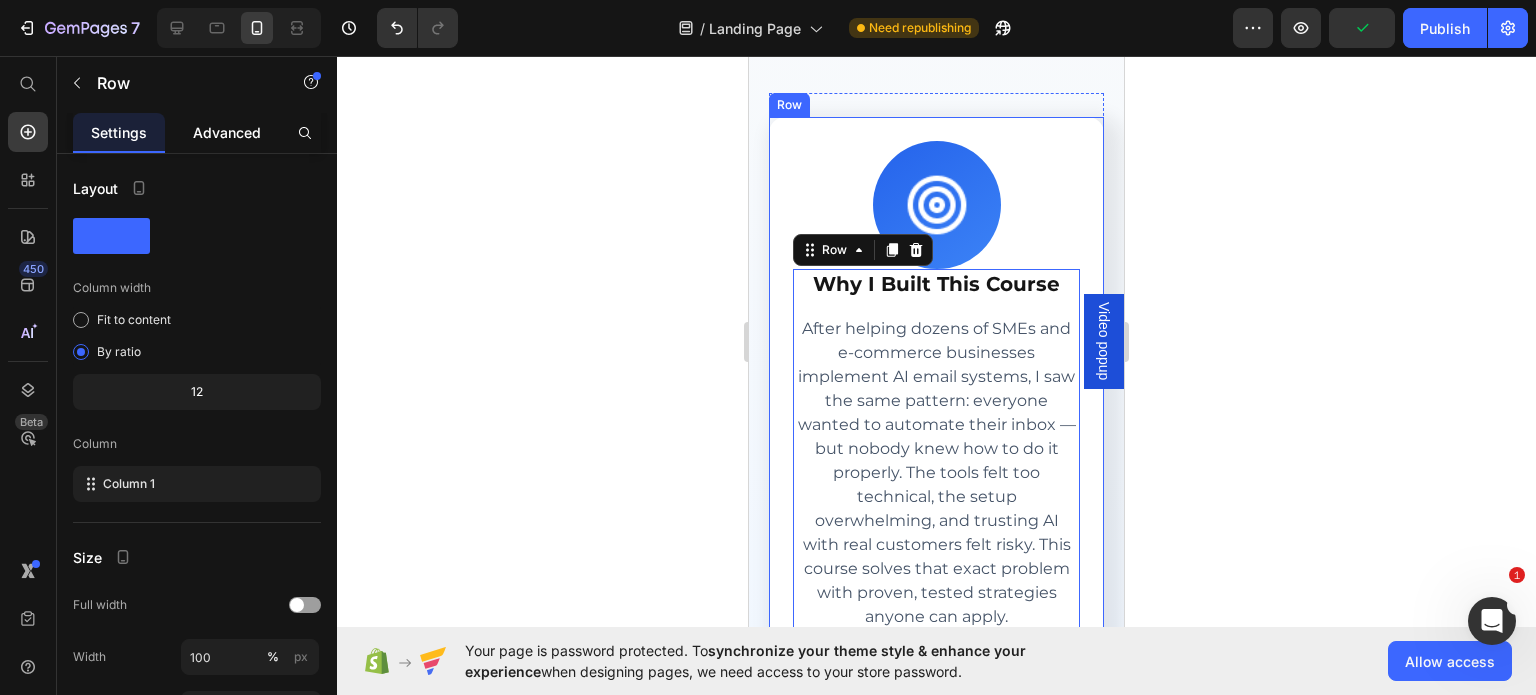 click on "Advanced" at bounding box center [227, 132] 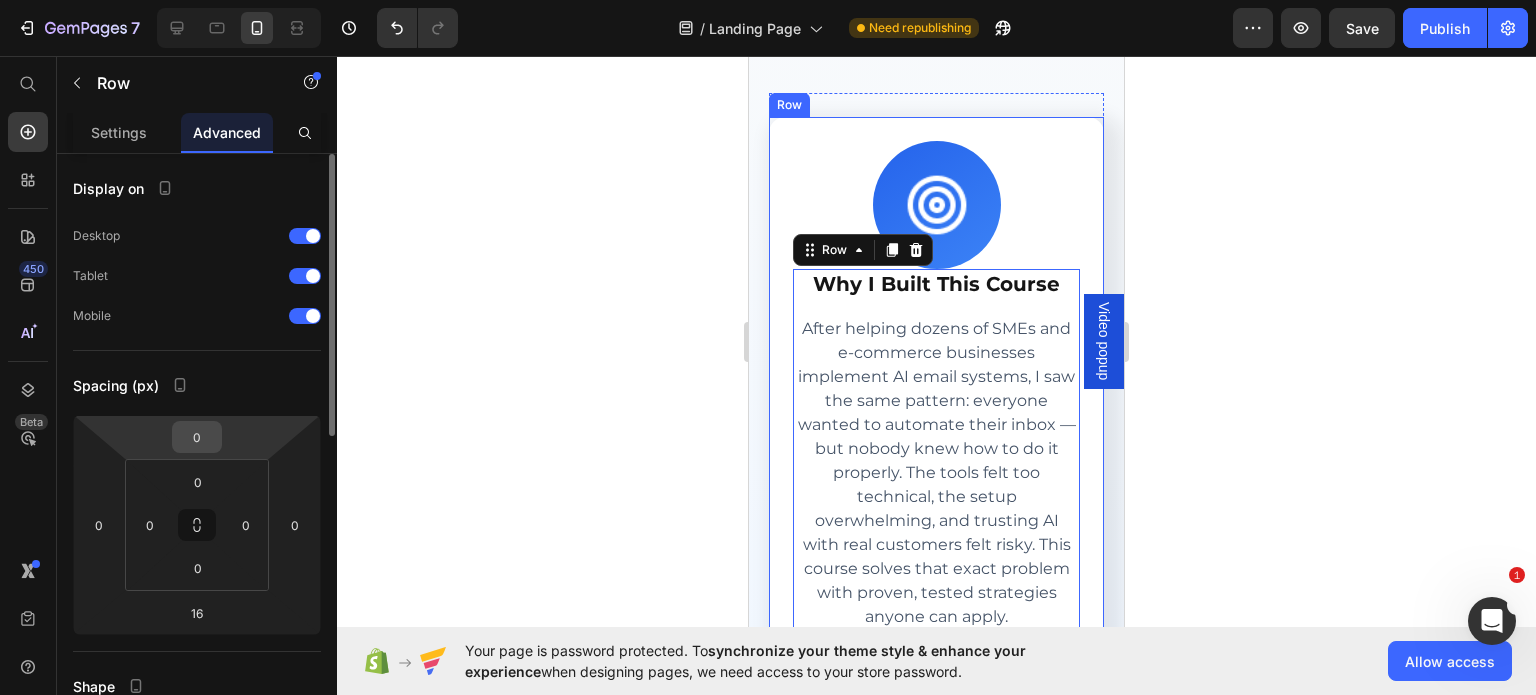 click on "0" at bounding box center [197, 437] 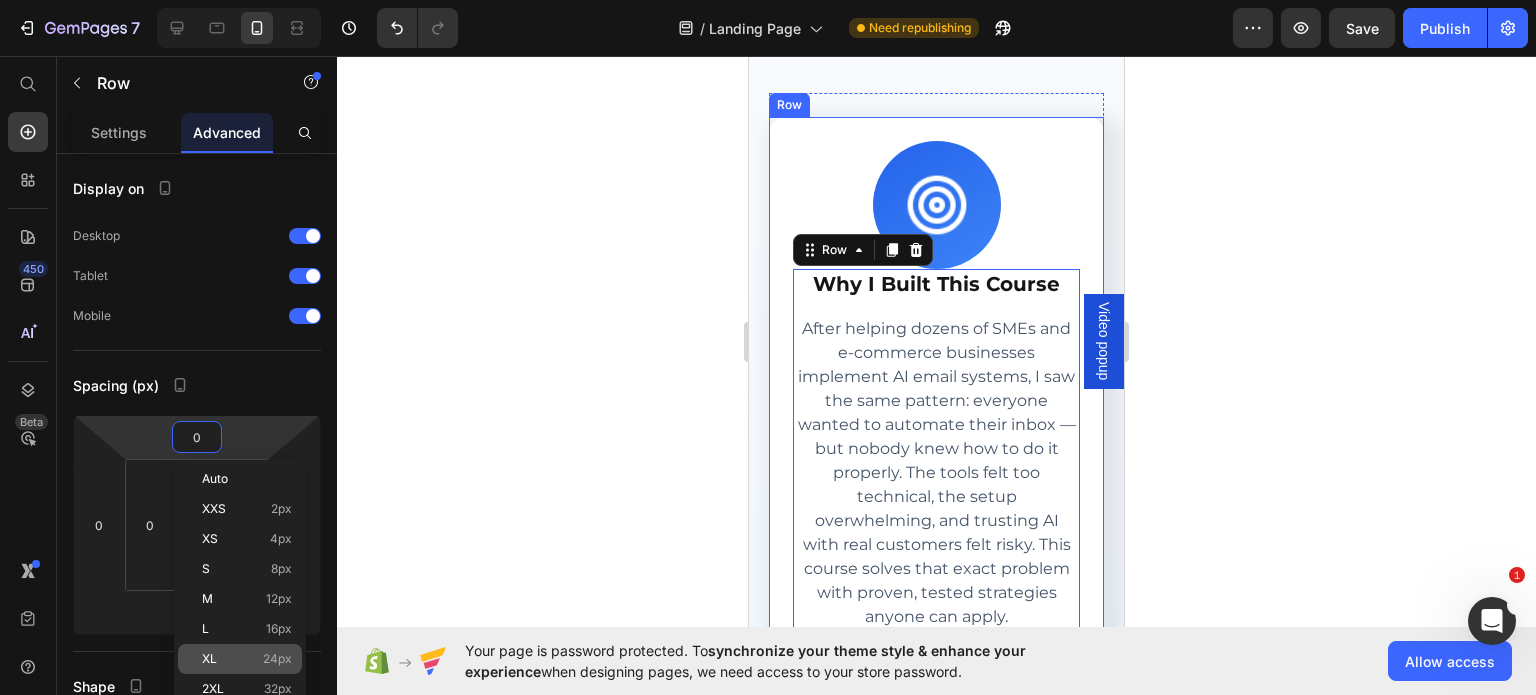 click on "XL 24px" 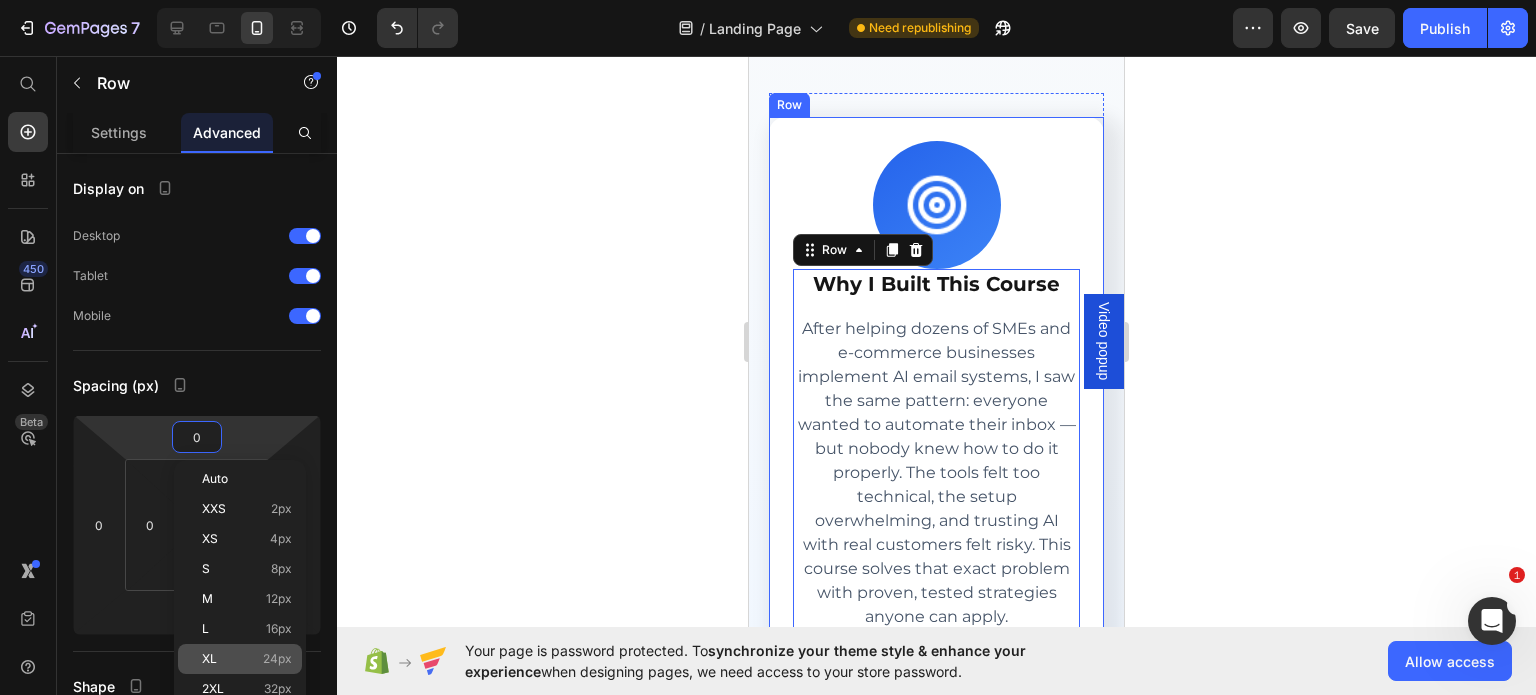 type on "24" 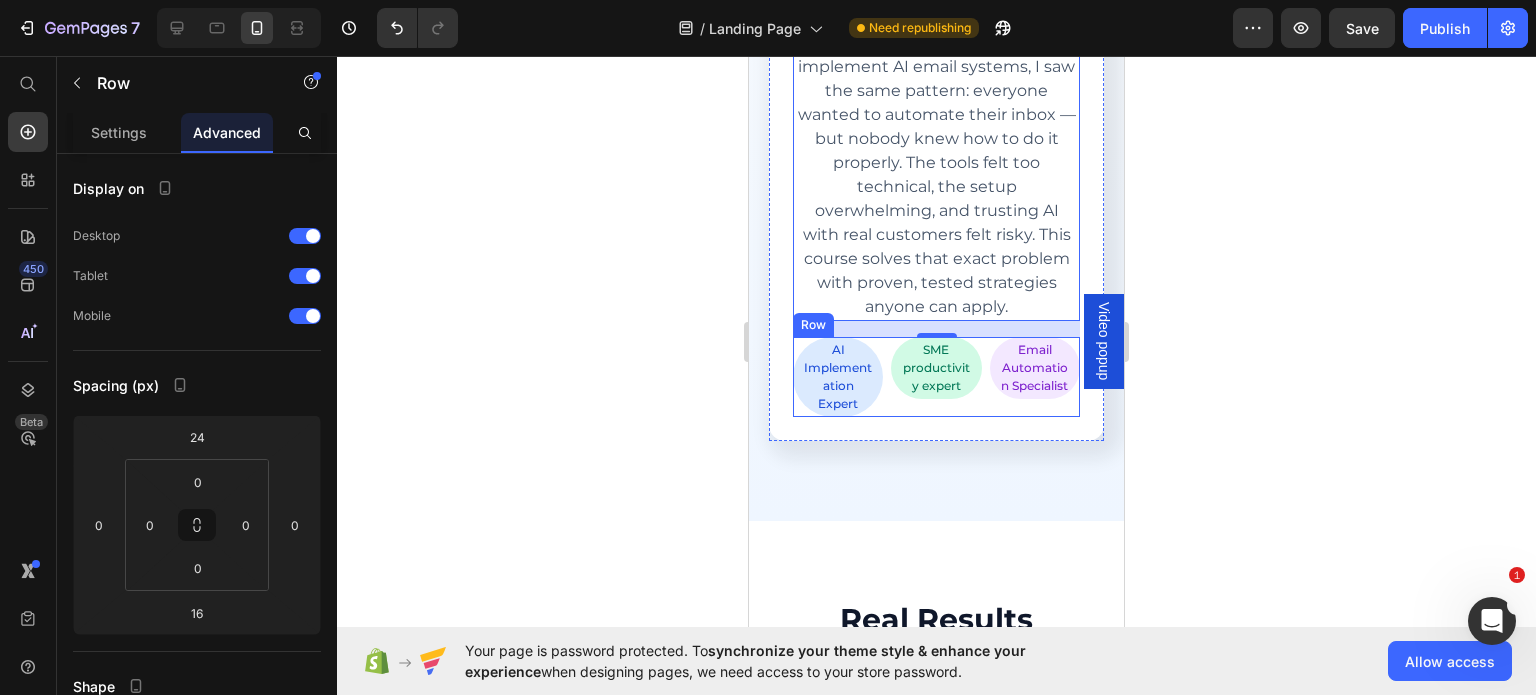 click on "AI Implementation Expert Text block Row SME productivity expert Text block Row Email Automation Specialist Text block Row Row" at bounding box center [936, 377] 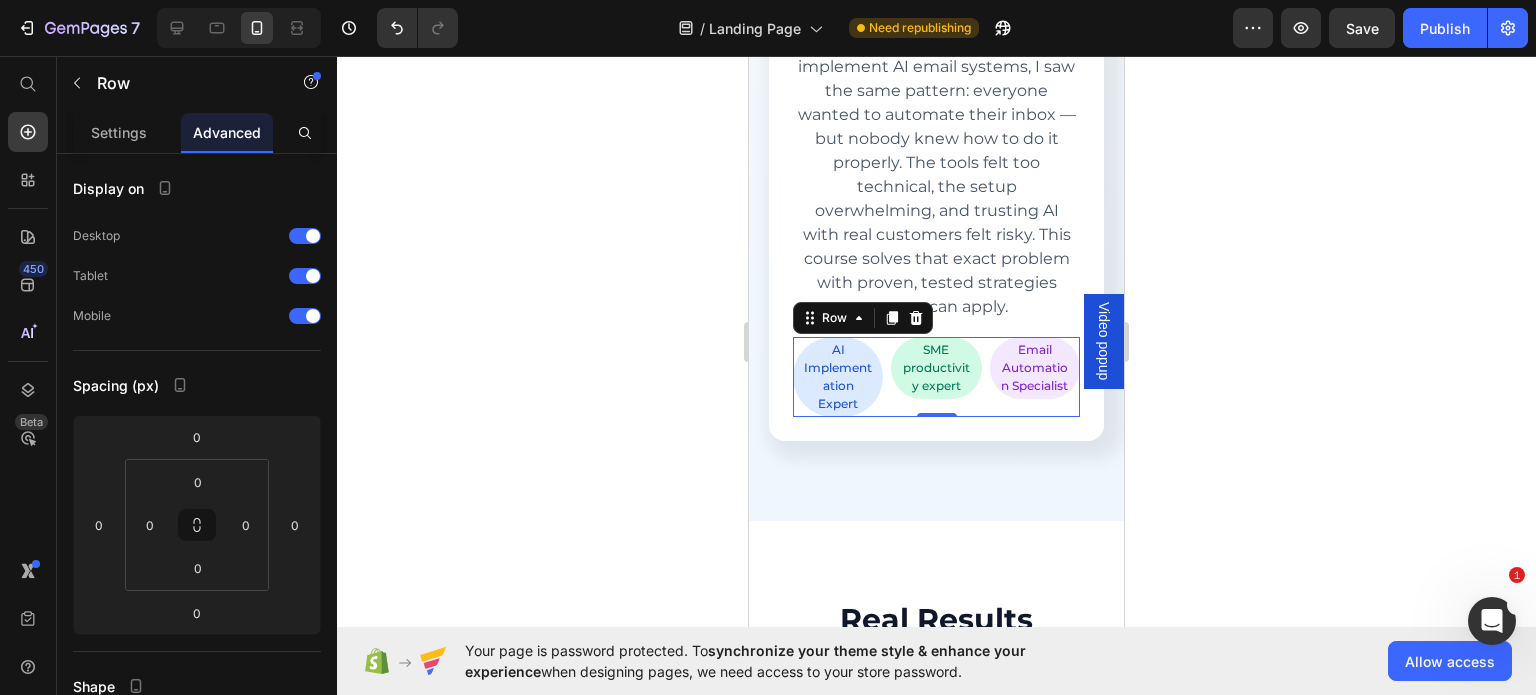 scroll, scrollTop: 5373, scrollLeft: 0, axis: vertical 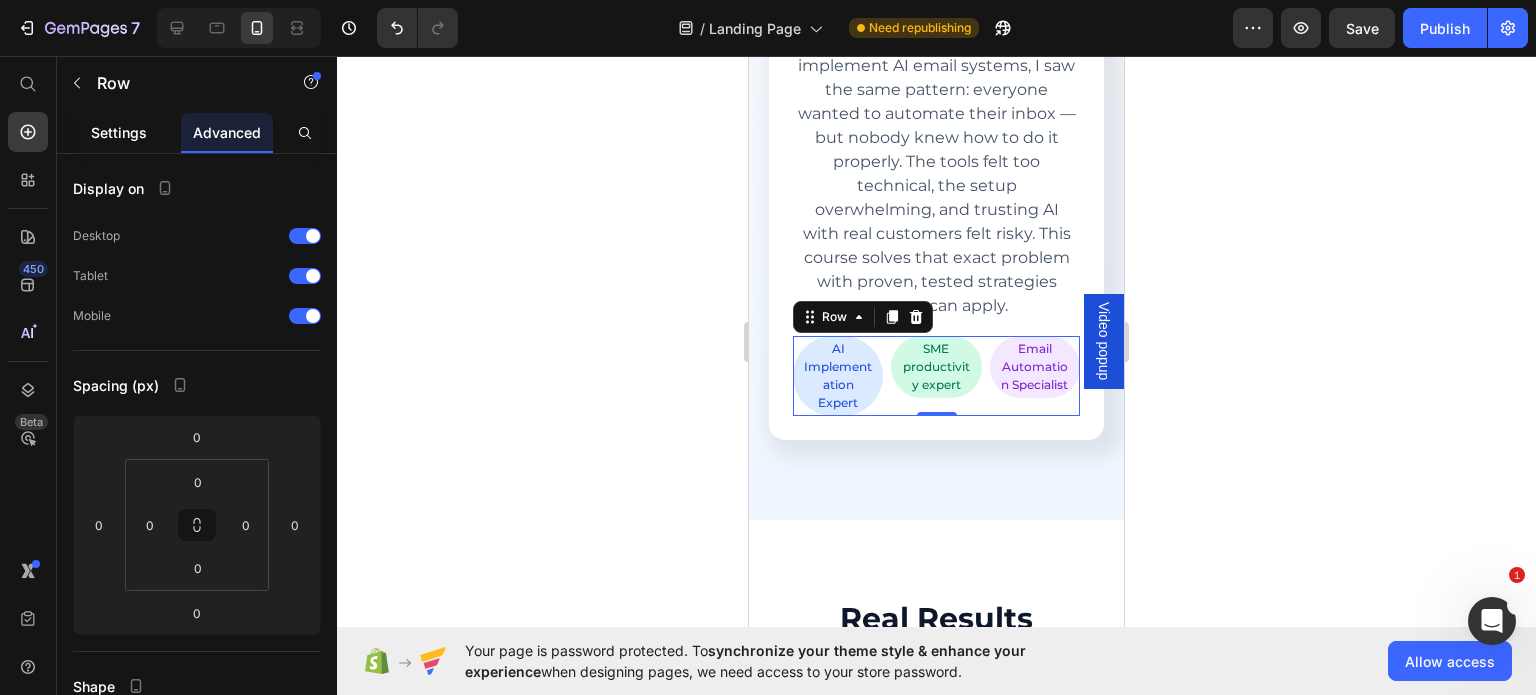 click on "Settings" at bounding box center (119, 132) 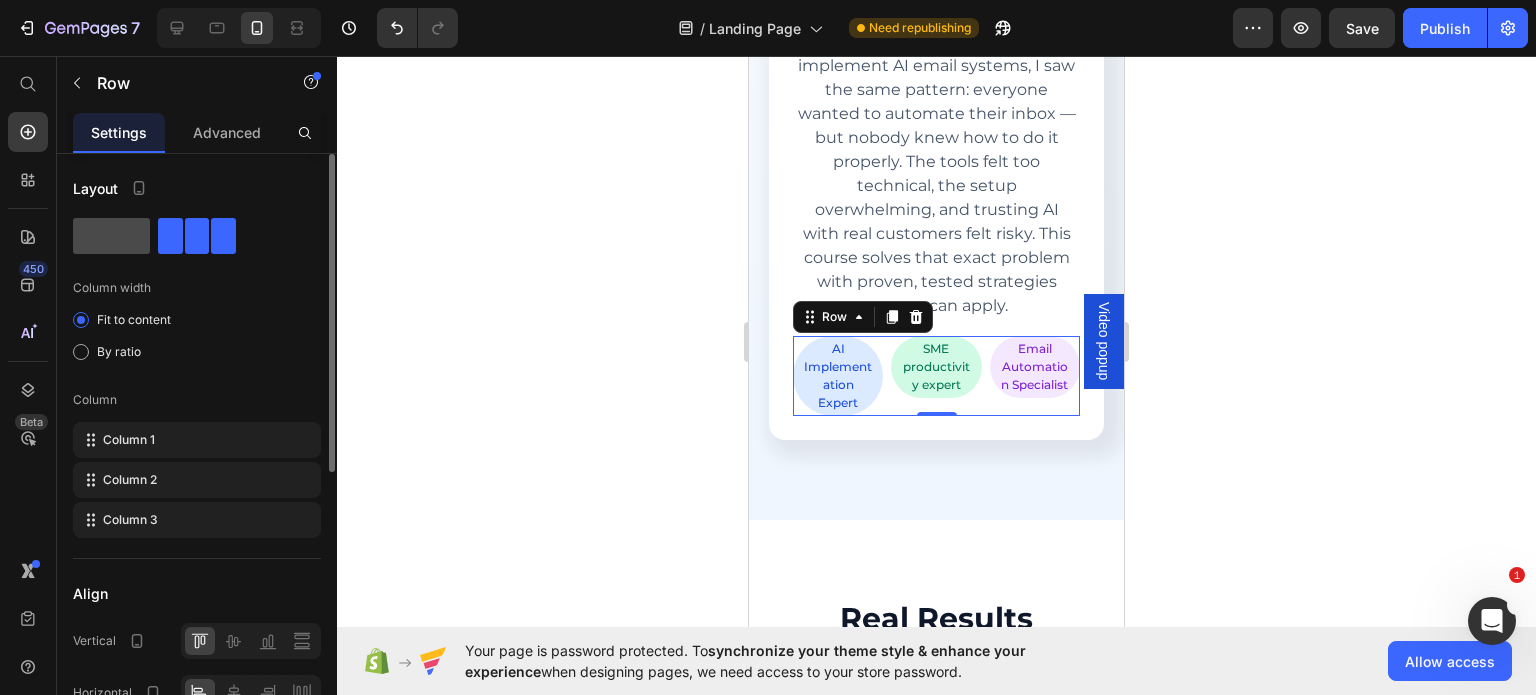 click 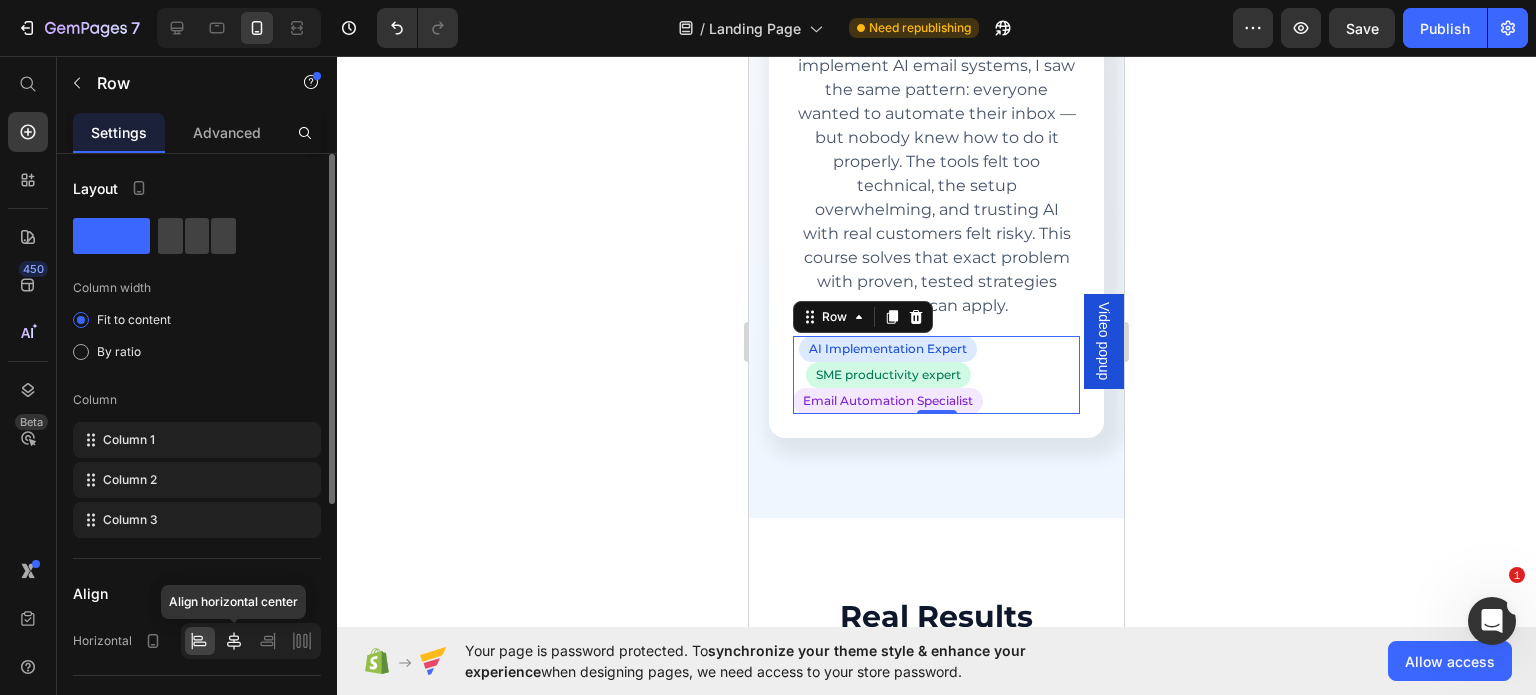 click 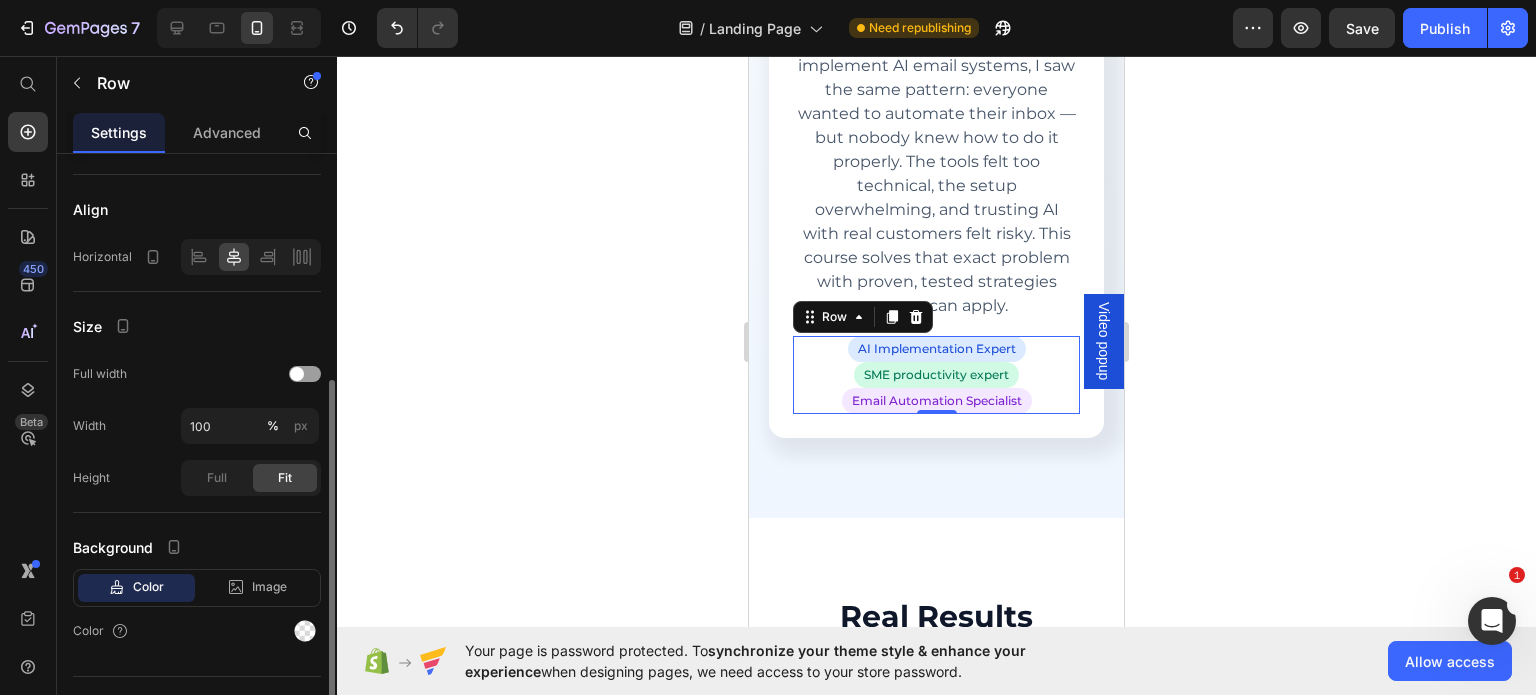scroll, scrollTop: 384, scrollLeft: 0, axis: vertical 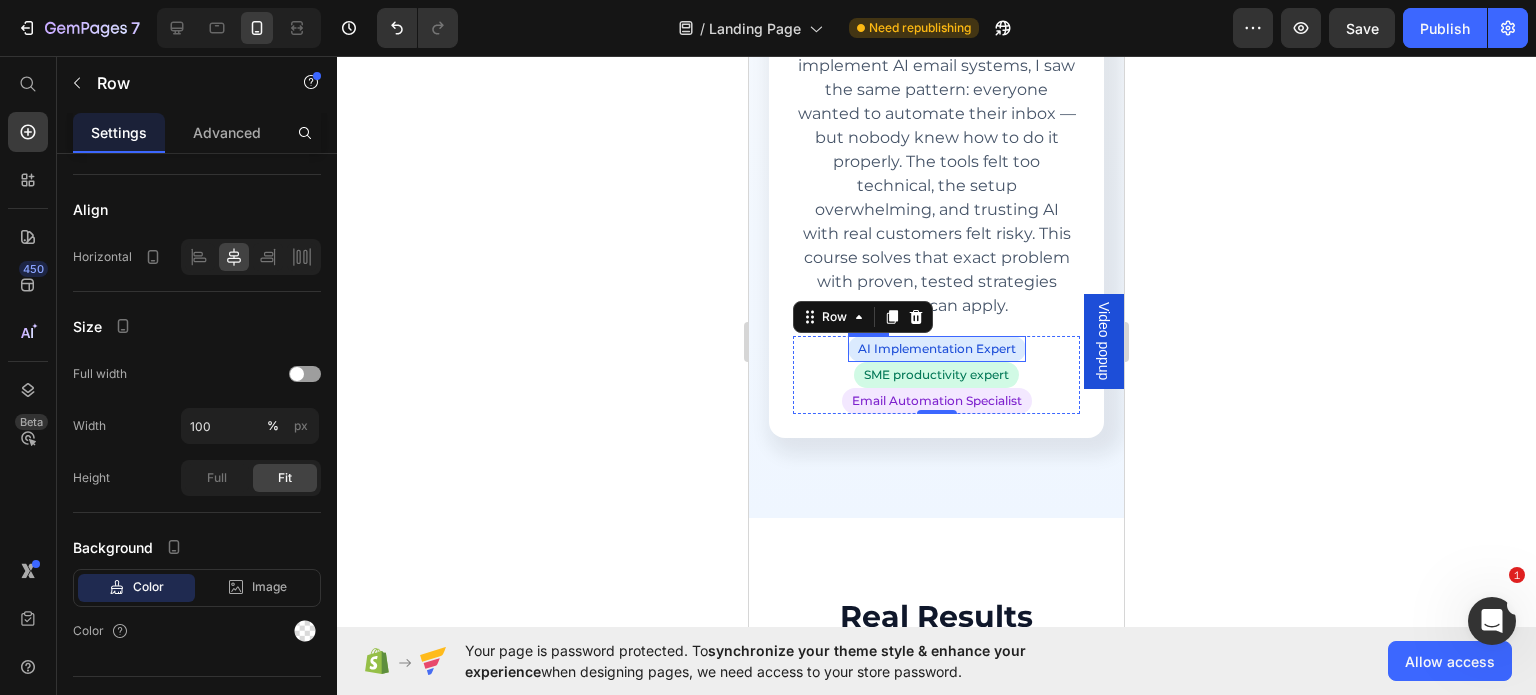 click on "AI Implementation Expert Text block Row" at bounding box center [937, 349] 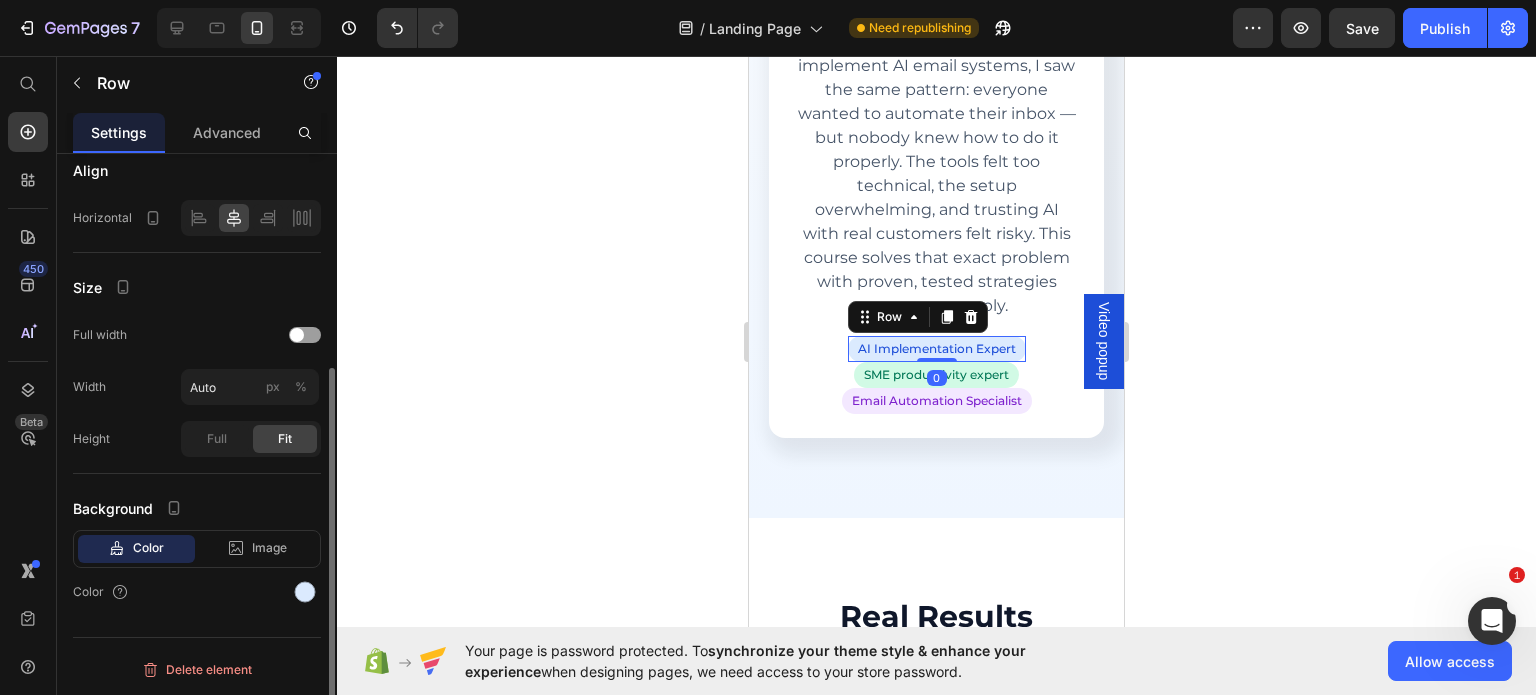 scroll, scrollTop: 340, scrollLeft: 0, axis: vertical 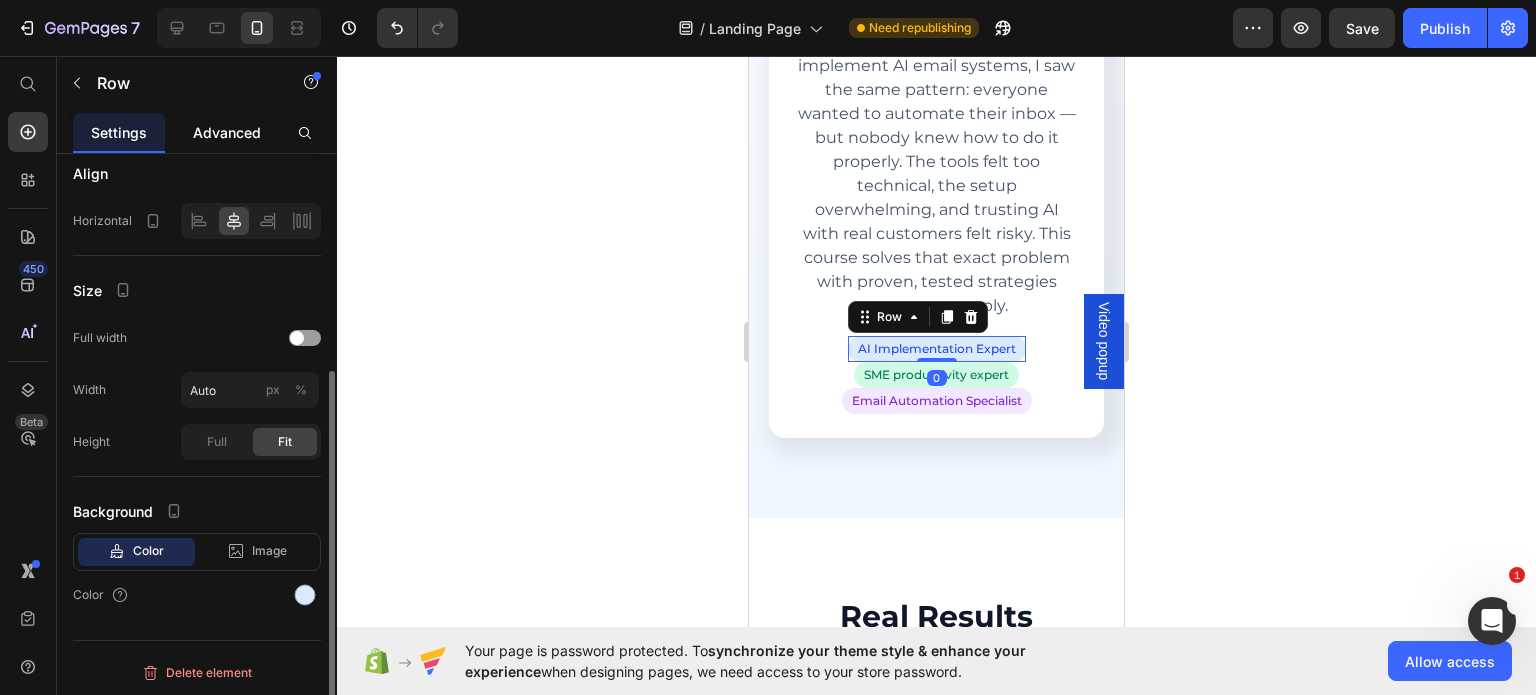 click on "Advanced" at bounding box center (227, 132) 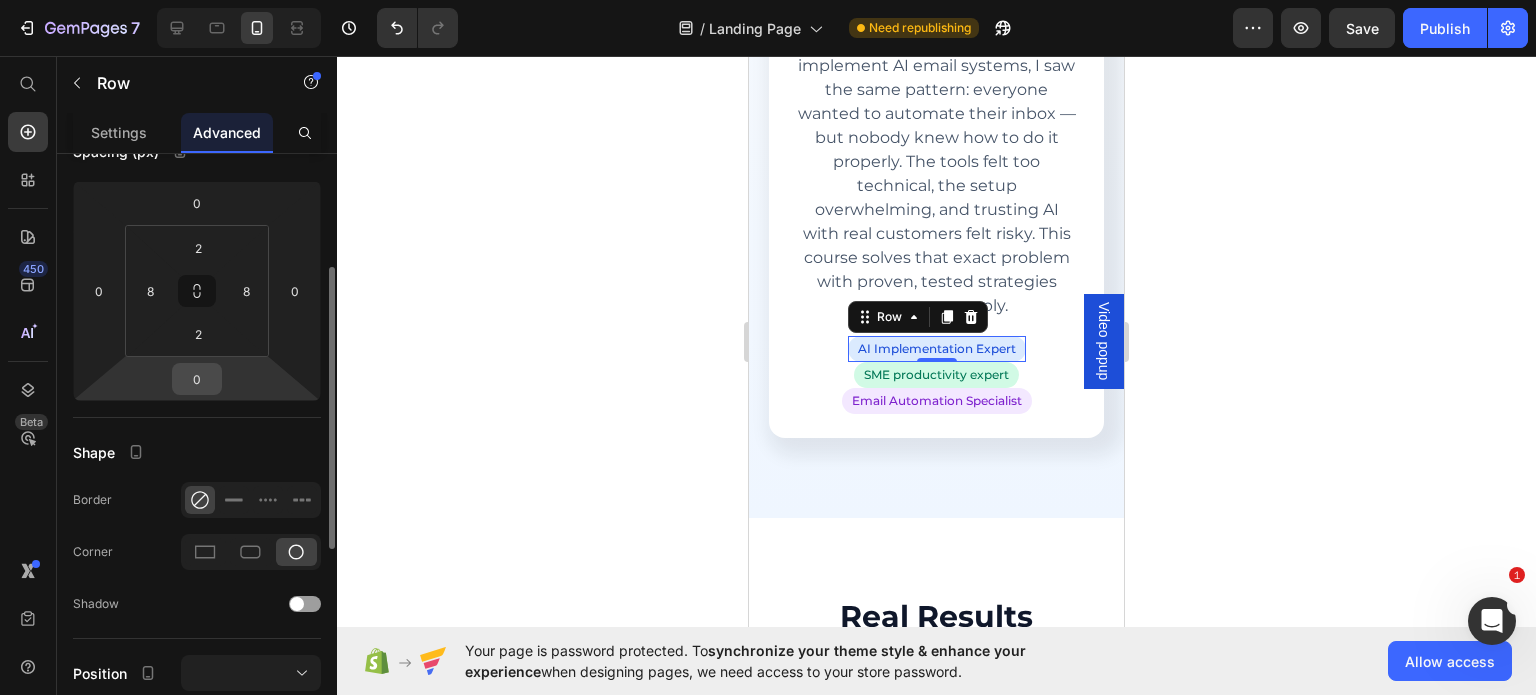 scroll, scrollTop: 236, scrollLeft: 0, axis: vertical 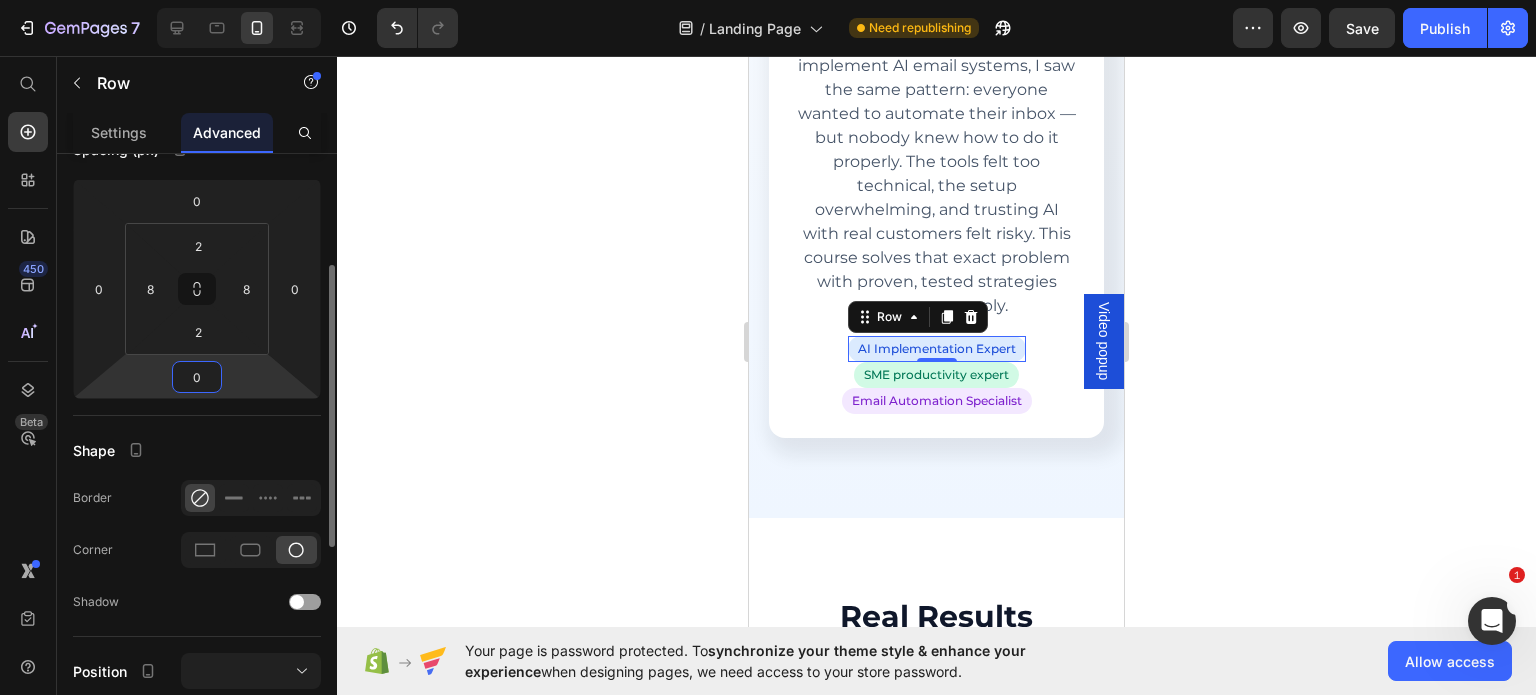 click on "0" at bounding box center (197, 377) 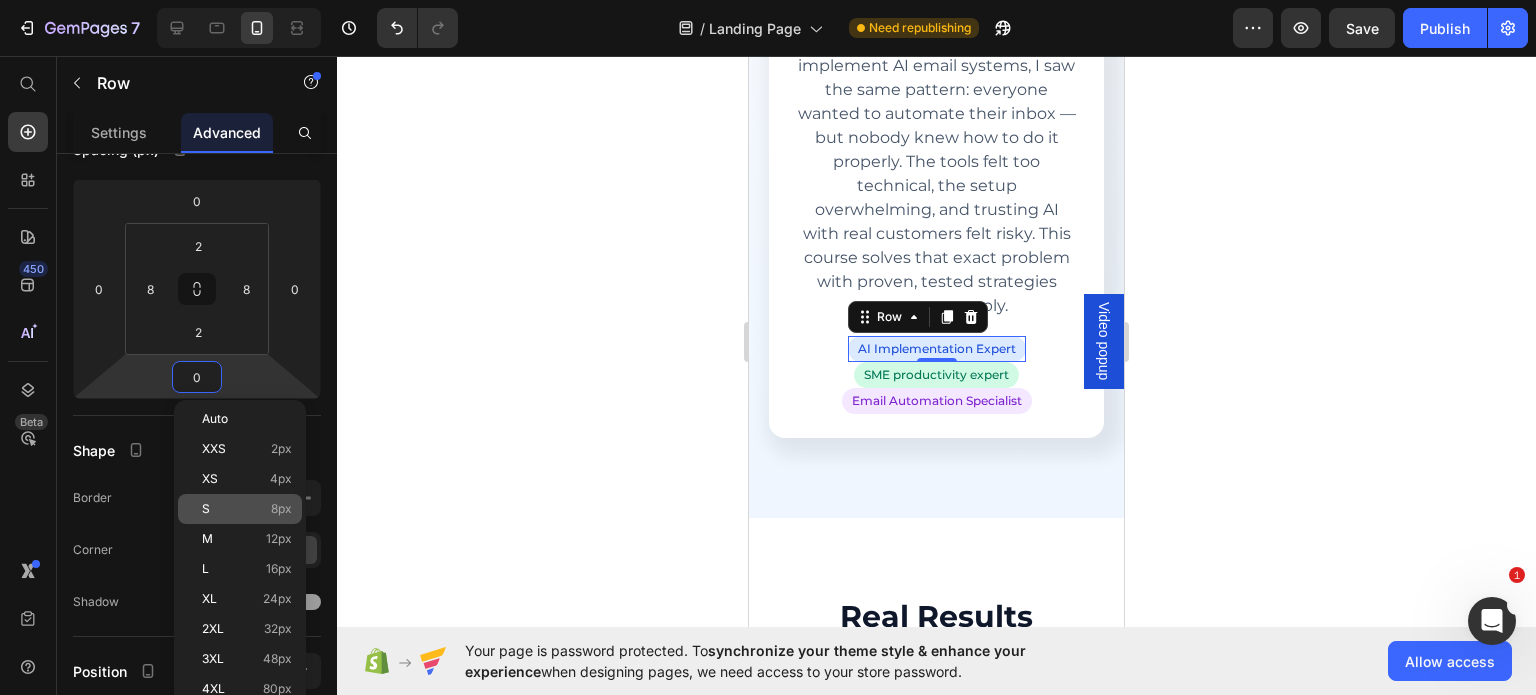 click on "S 8px" at bounding box center (247, 509) 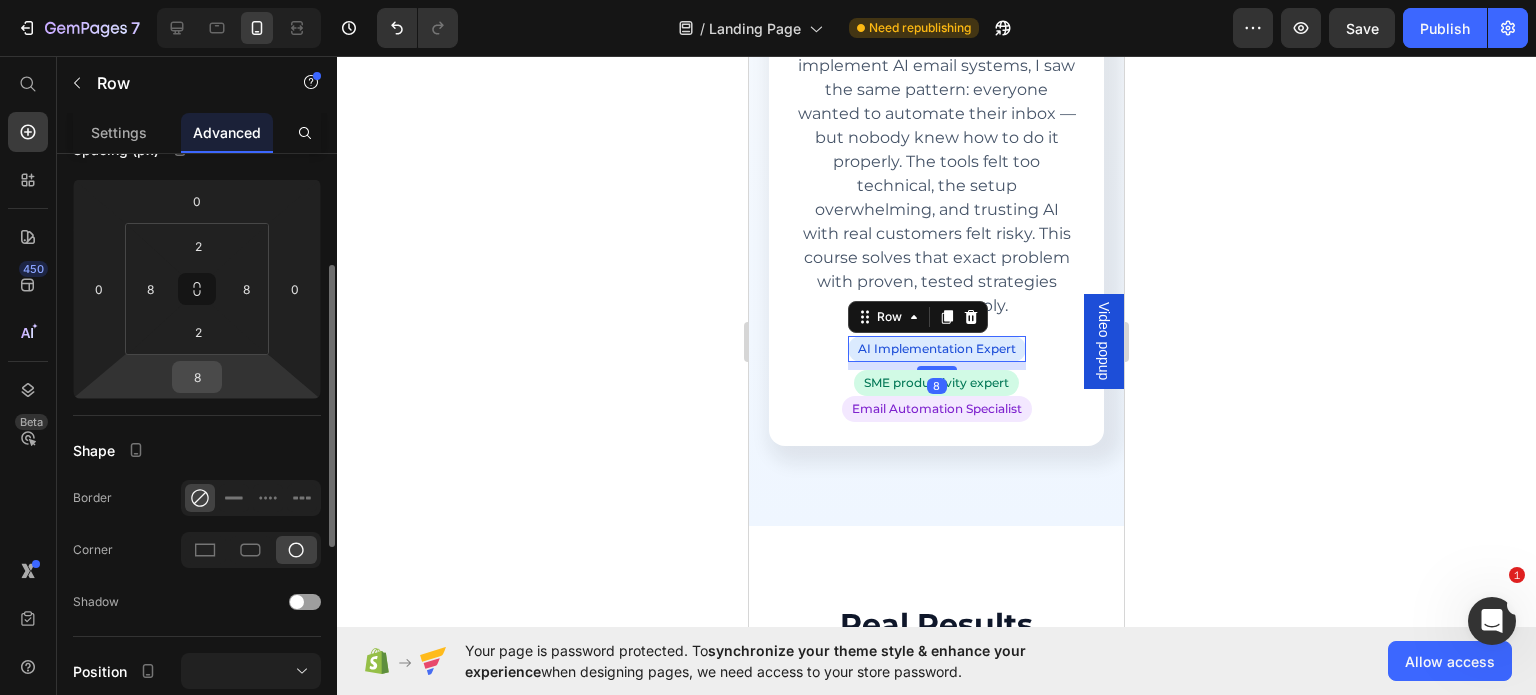 click on "8" at bounding box center (197, 377) 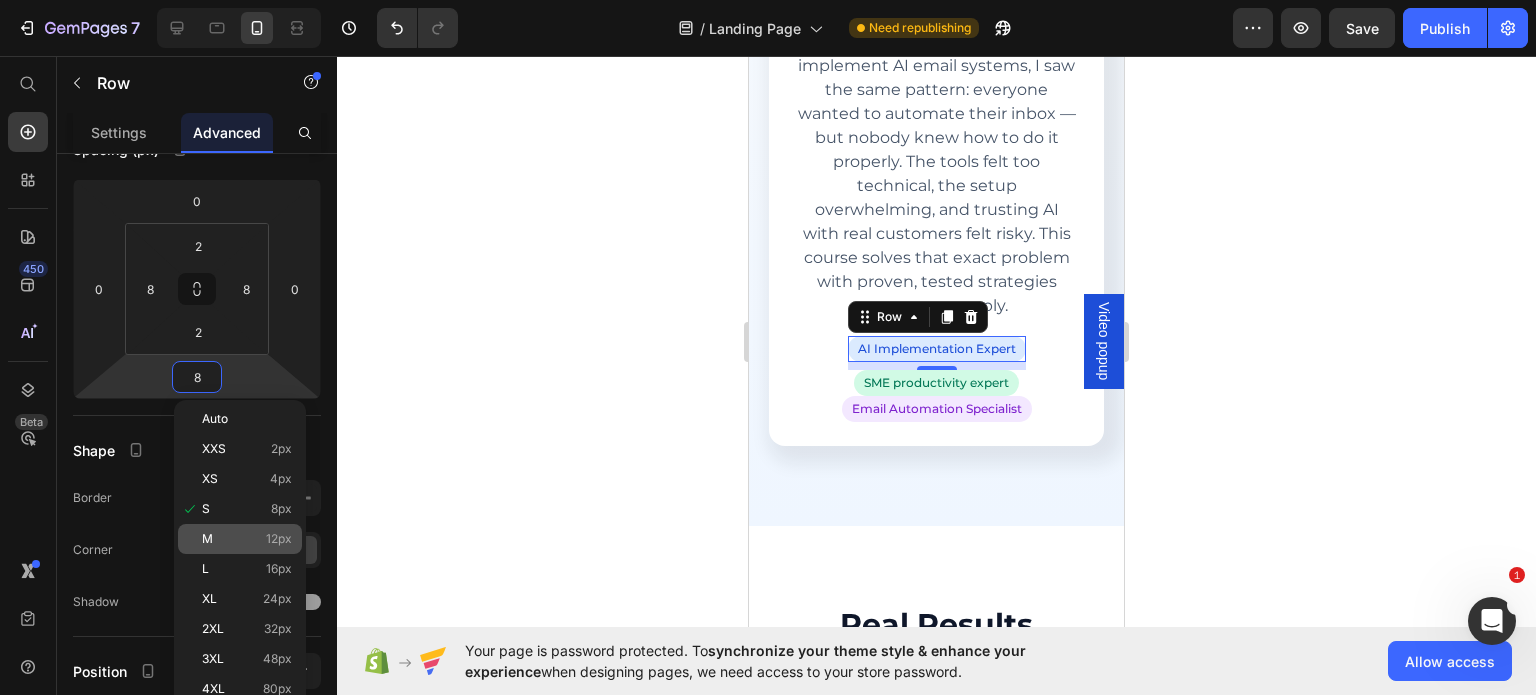 click on "M 12px" 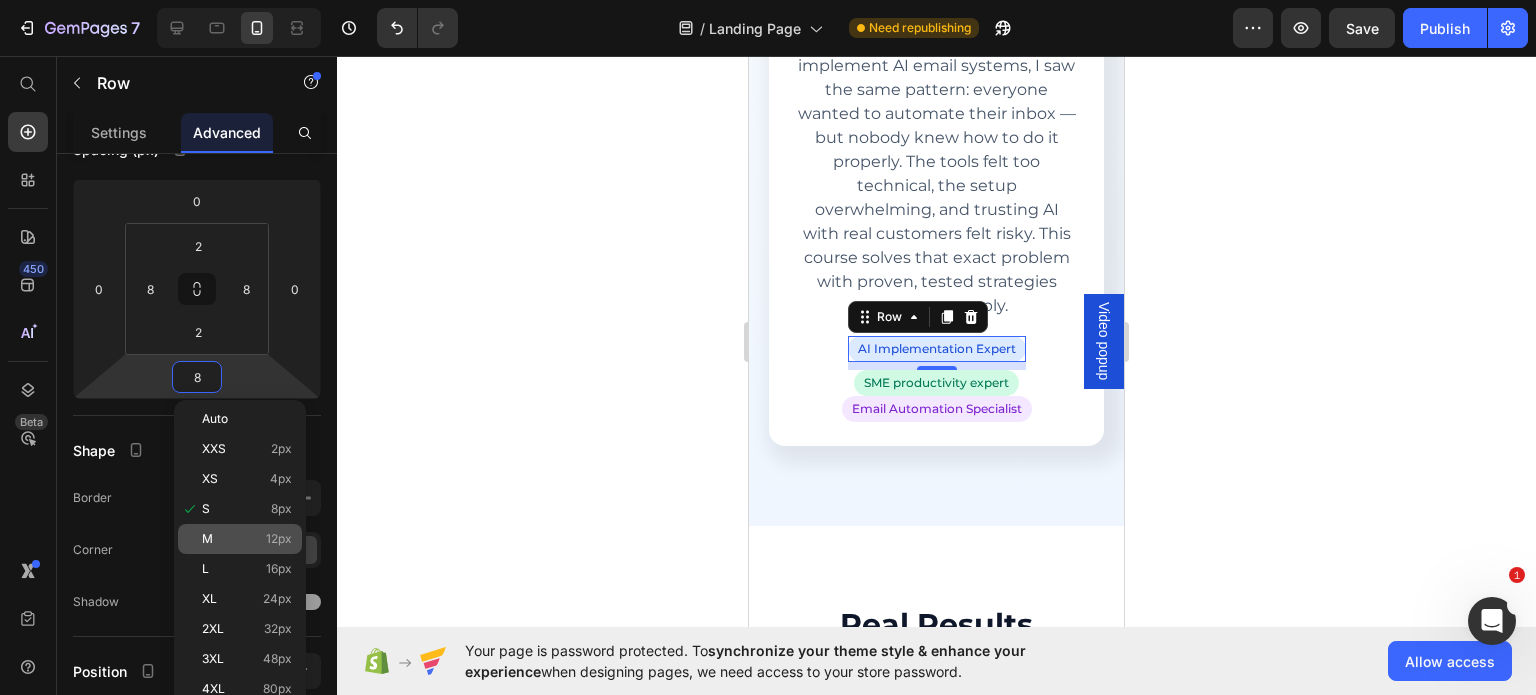 type on "12" 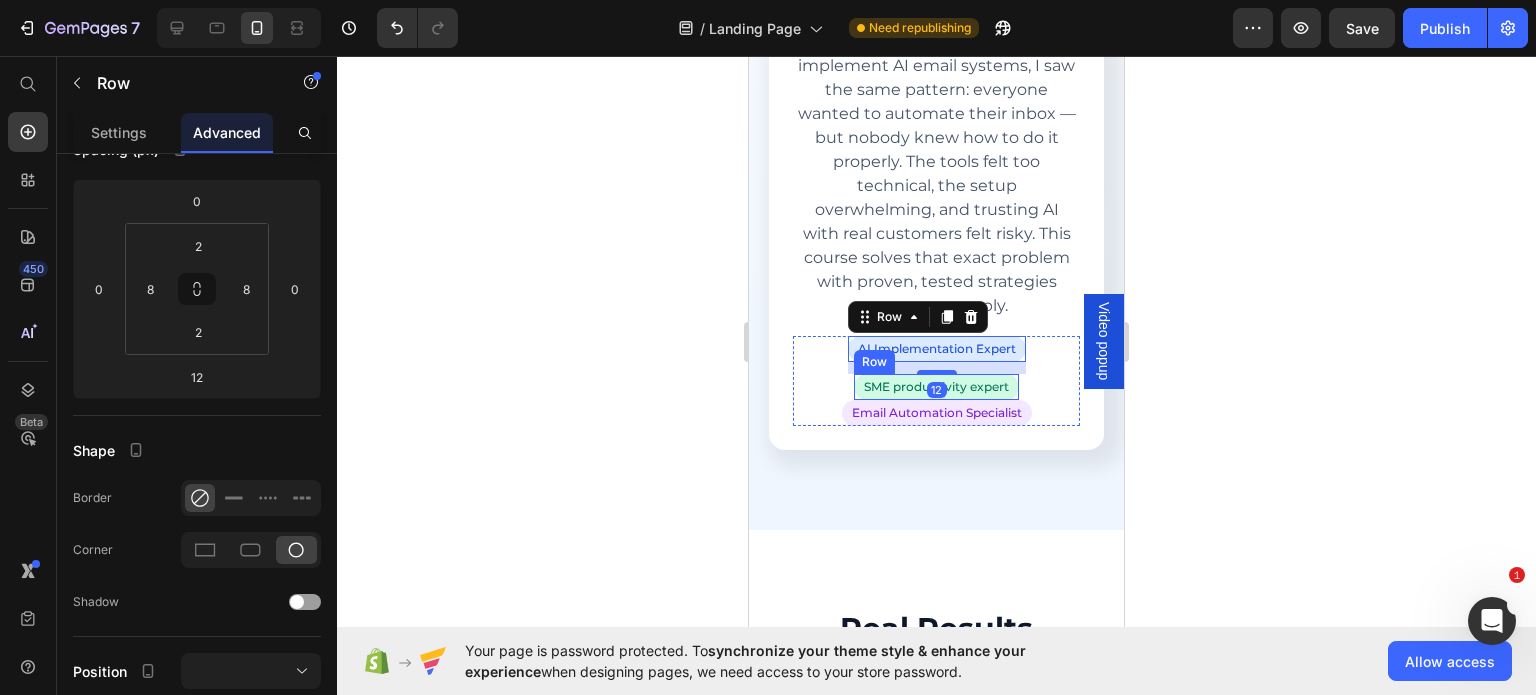 click on "SME productivity expert Text block Row" at bounding box center [936, 387] 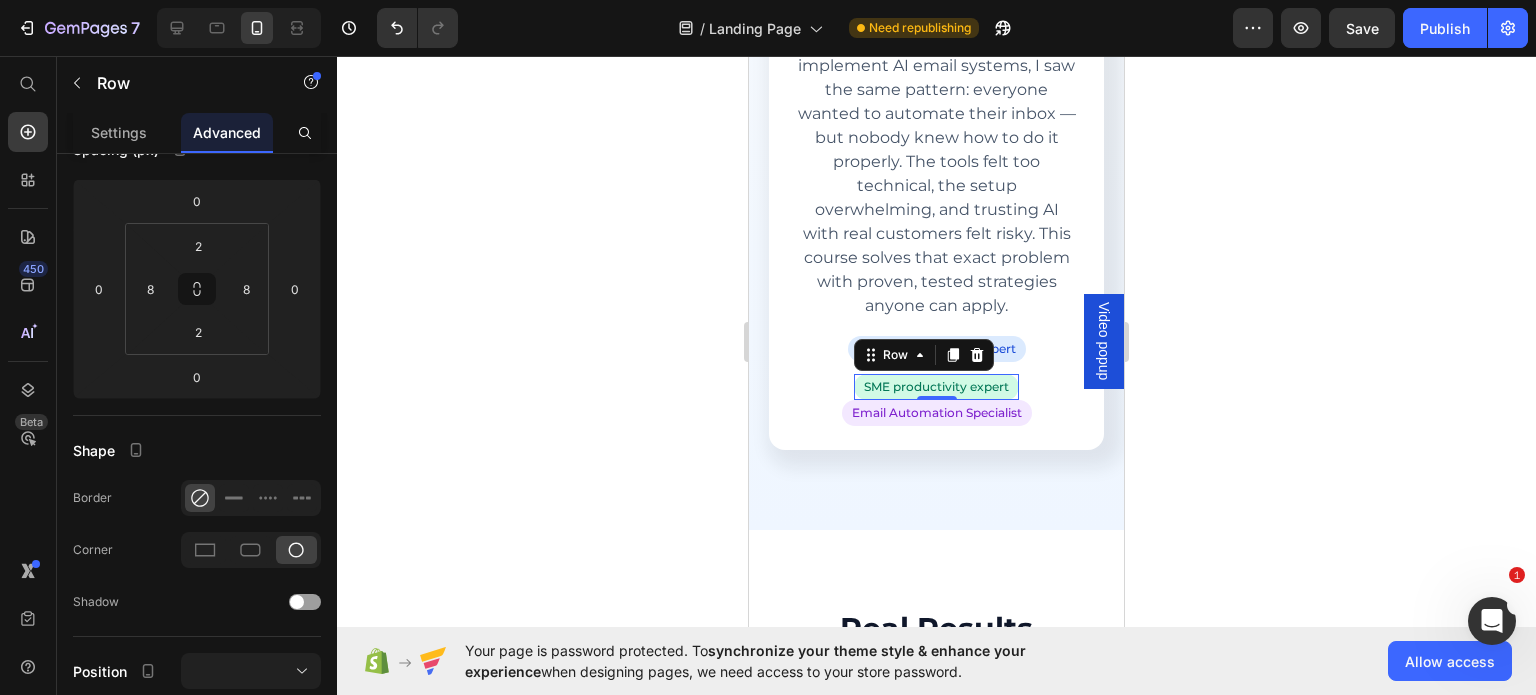 scroll, scrollTop: 236, scrollLeft: 0, axis: vertical 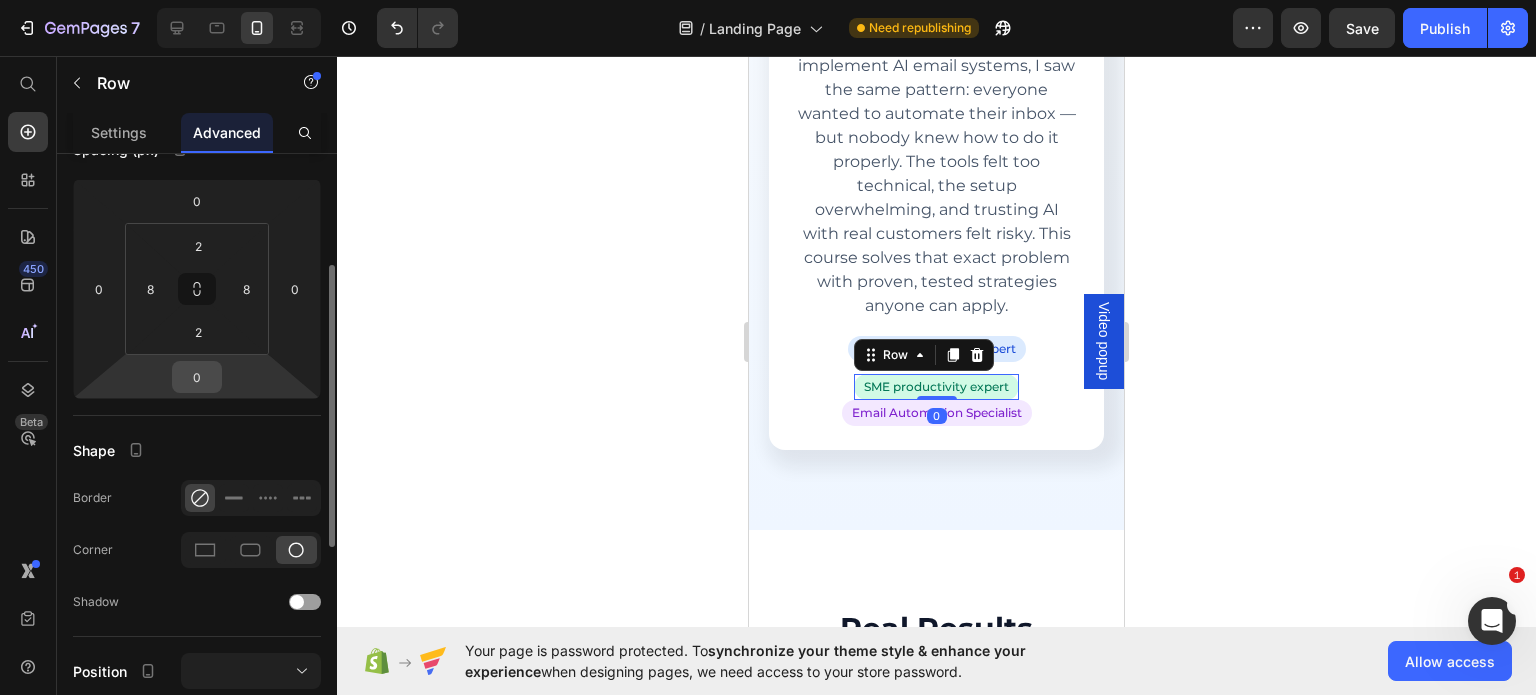 click on "0" at bounding box center (197, 377) 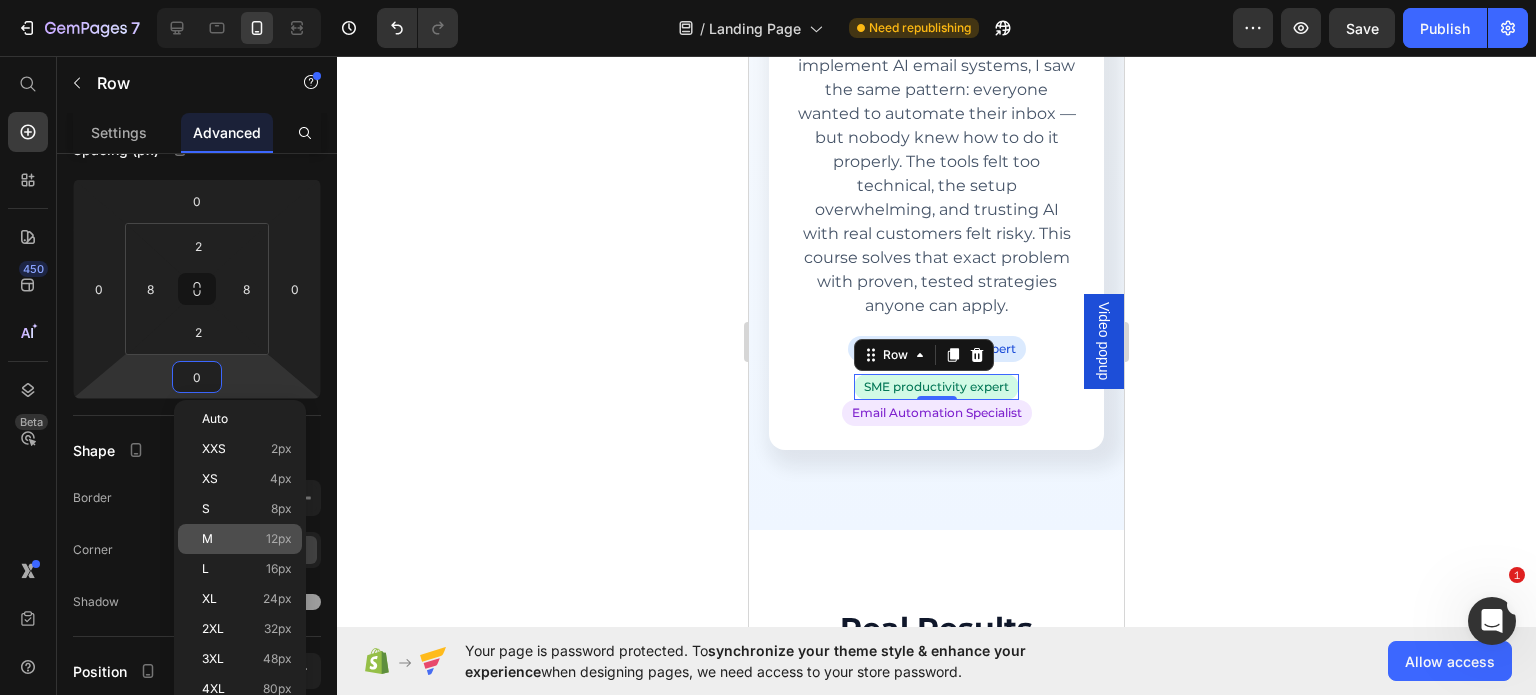 click on "M 12px" 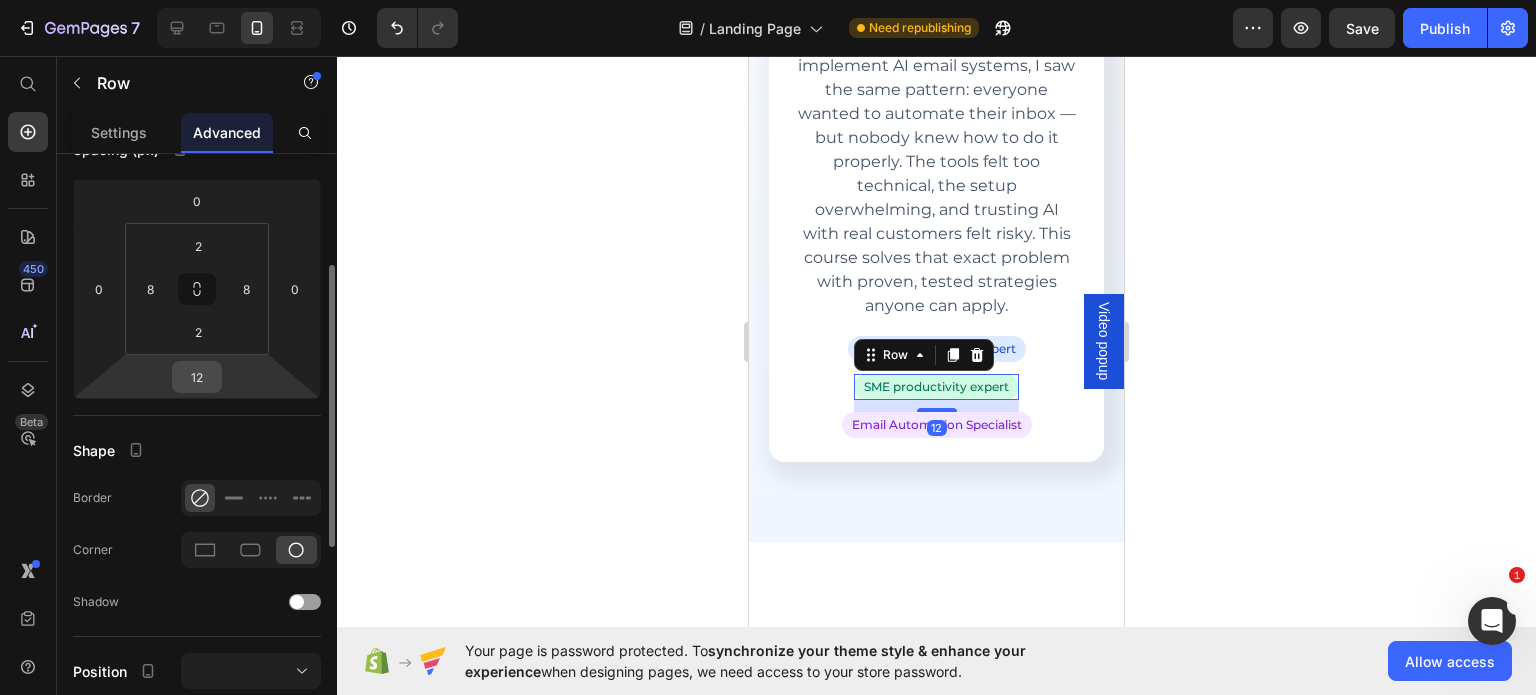 click on "12" at bounding box center (197, 377) 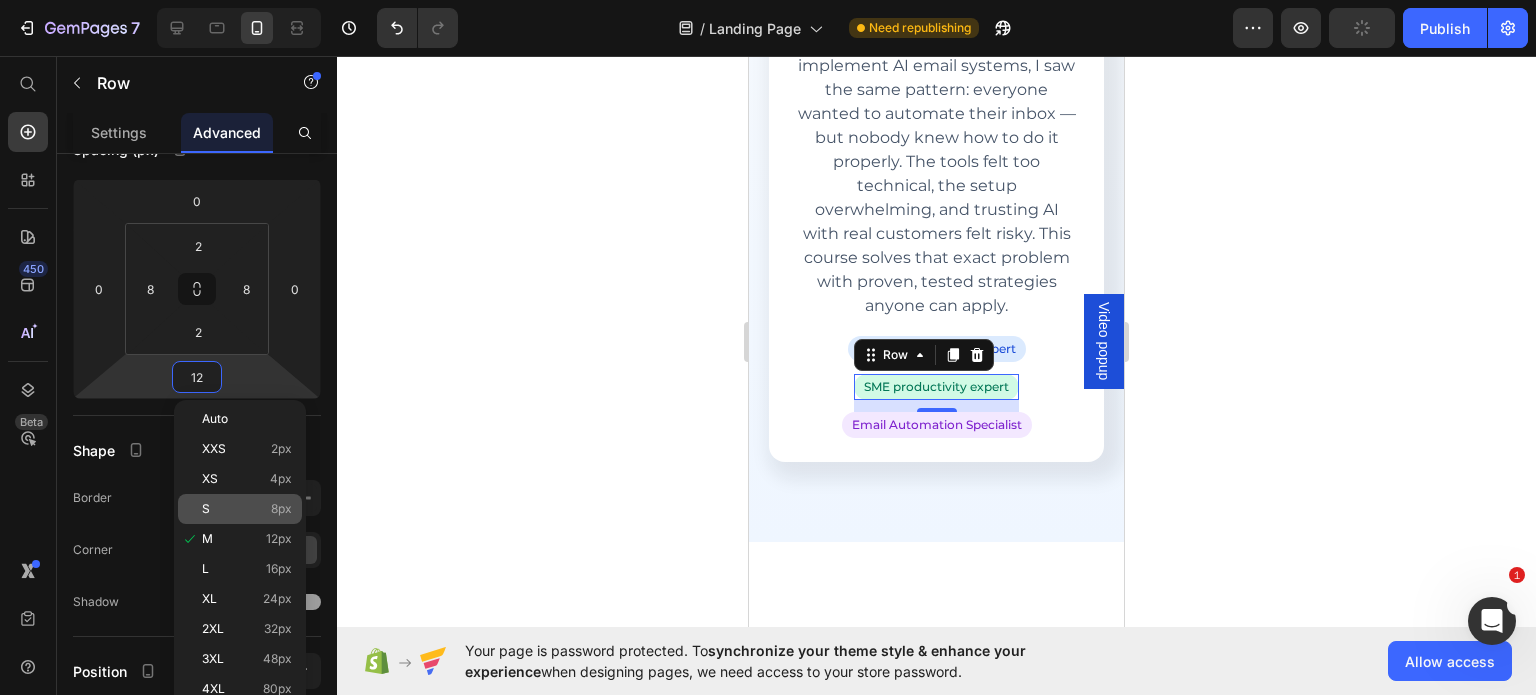 click on "S 8px" at bounding box center [247, 509] 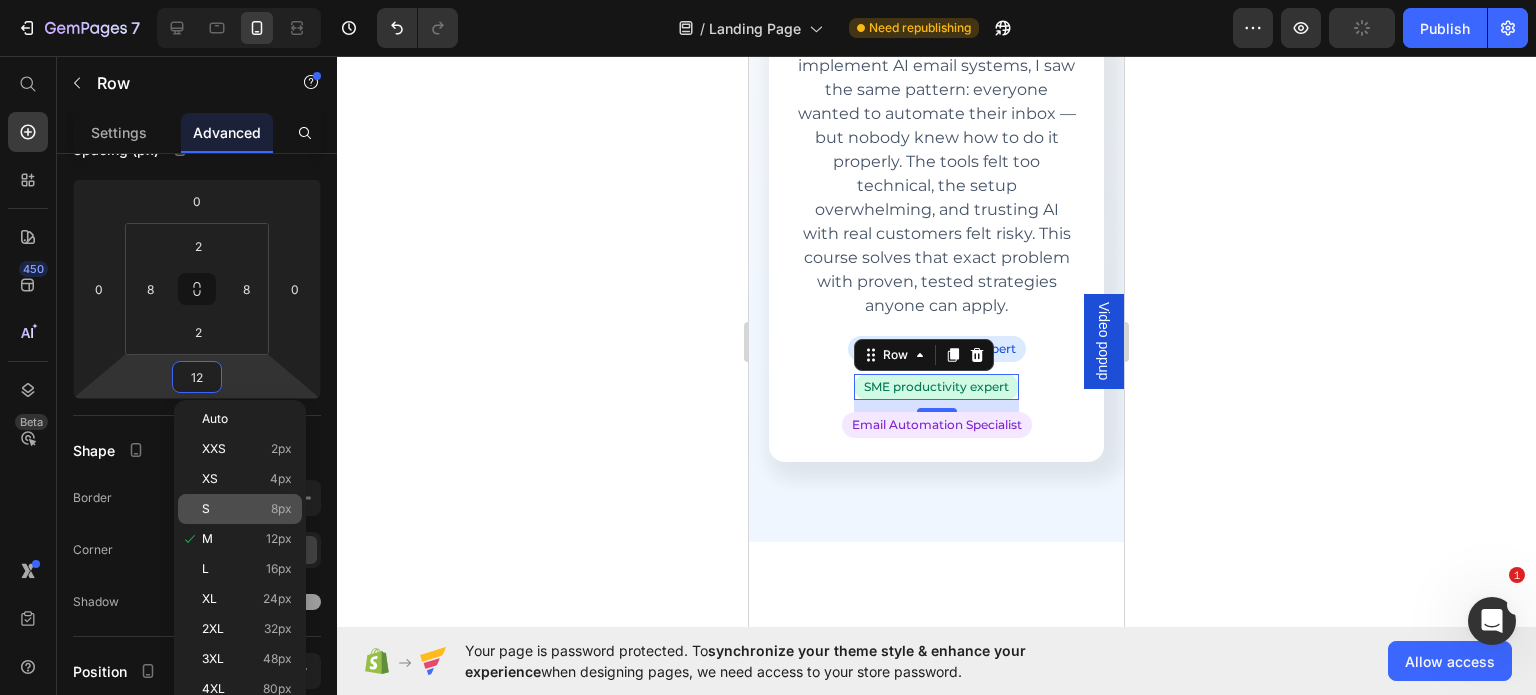 type on "8" 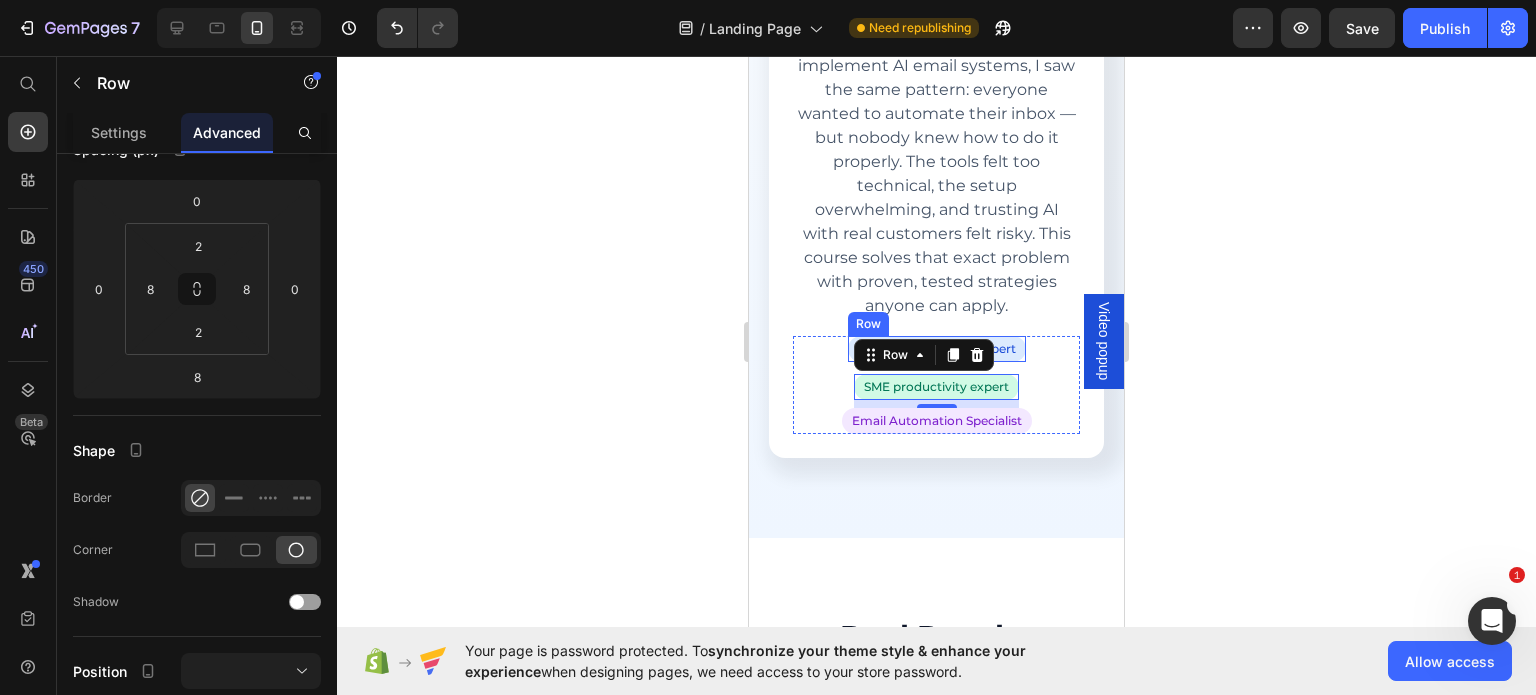 click on "AI Implementation Expert Text block Row" at bounding box center [937, 349] 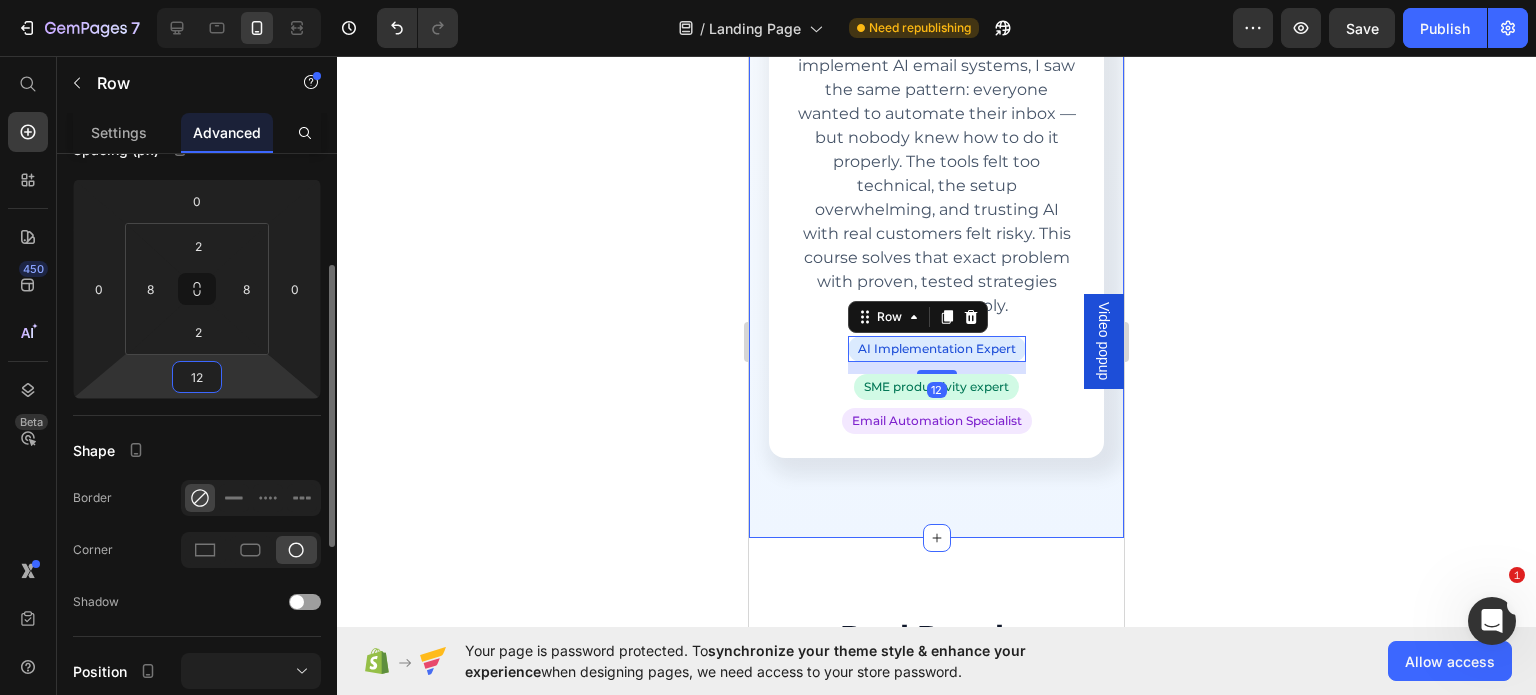 click on "12" at bounding box center [197, 377] 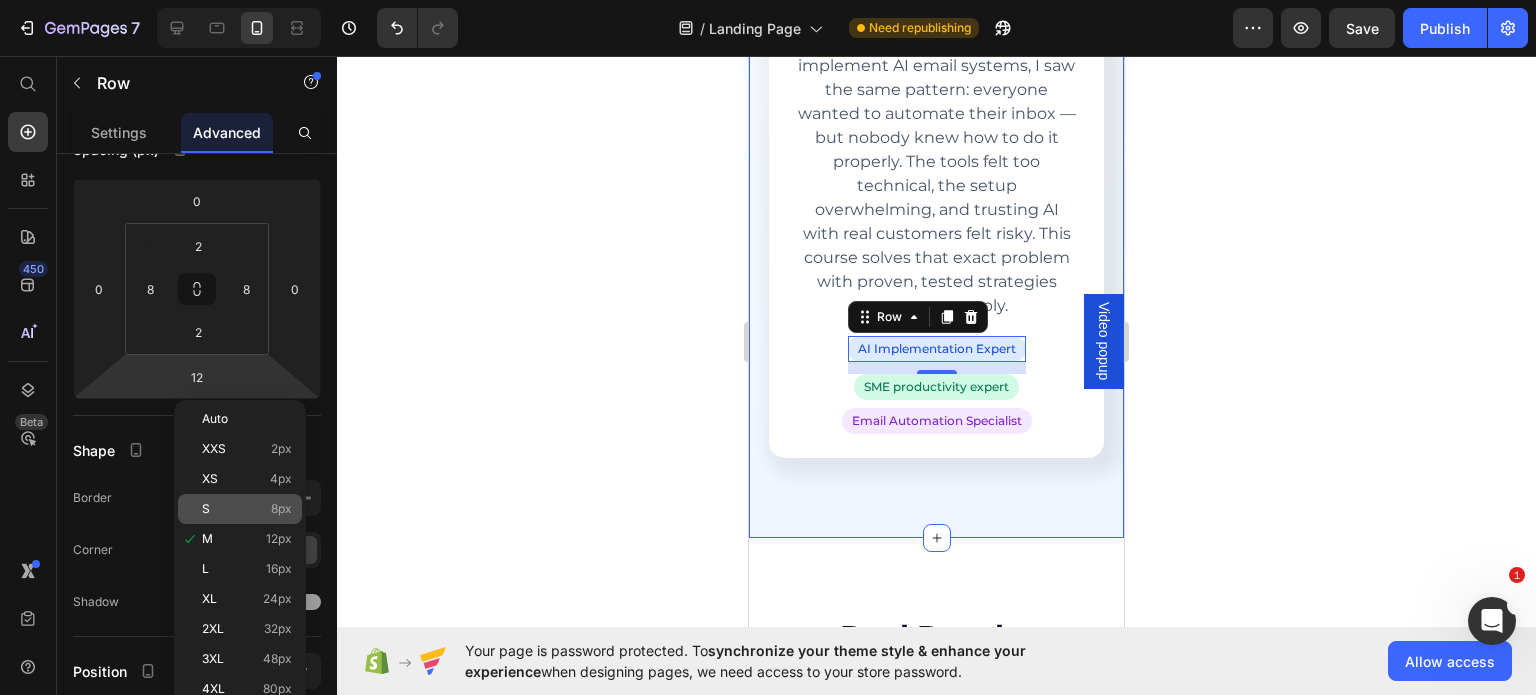 click on "S 8px" at bounding box center (247, 509) 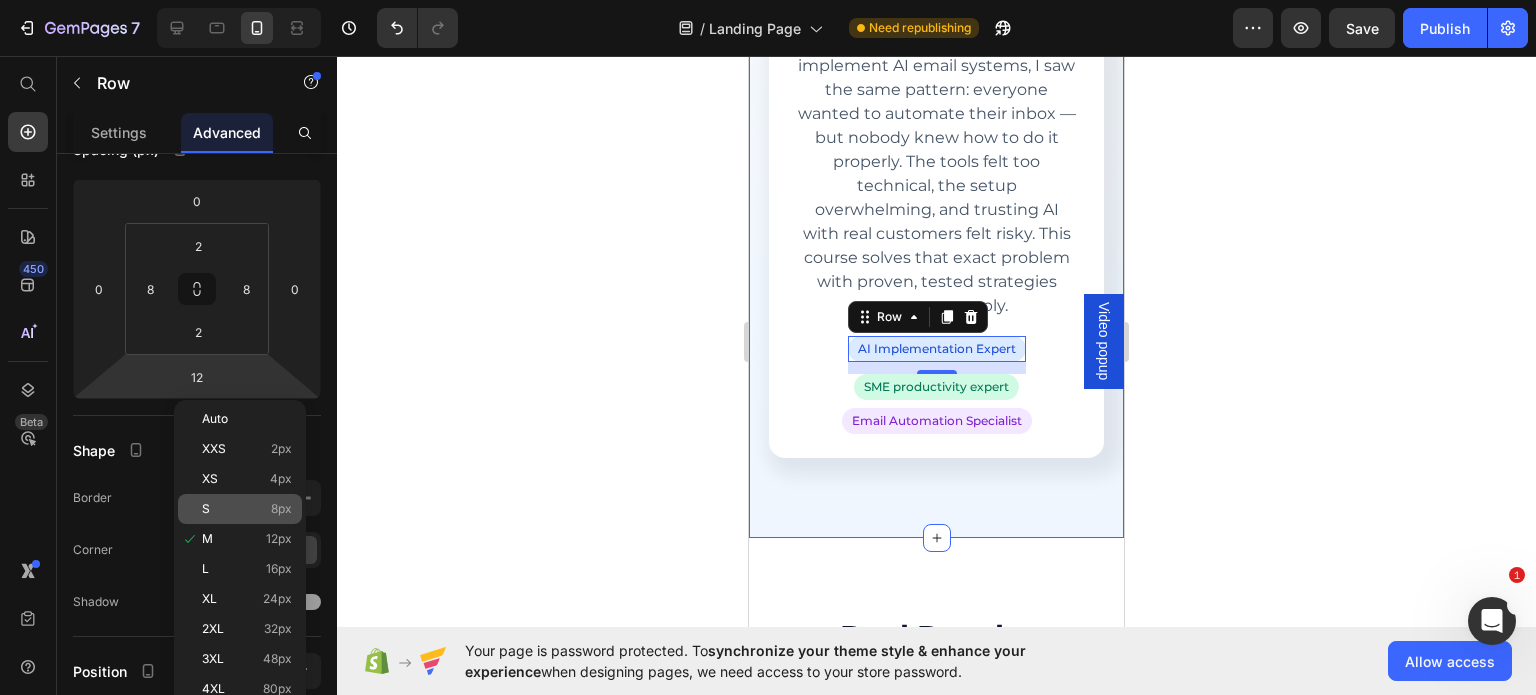 type on "8" 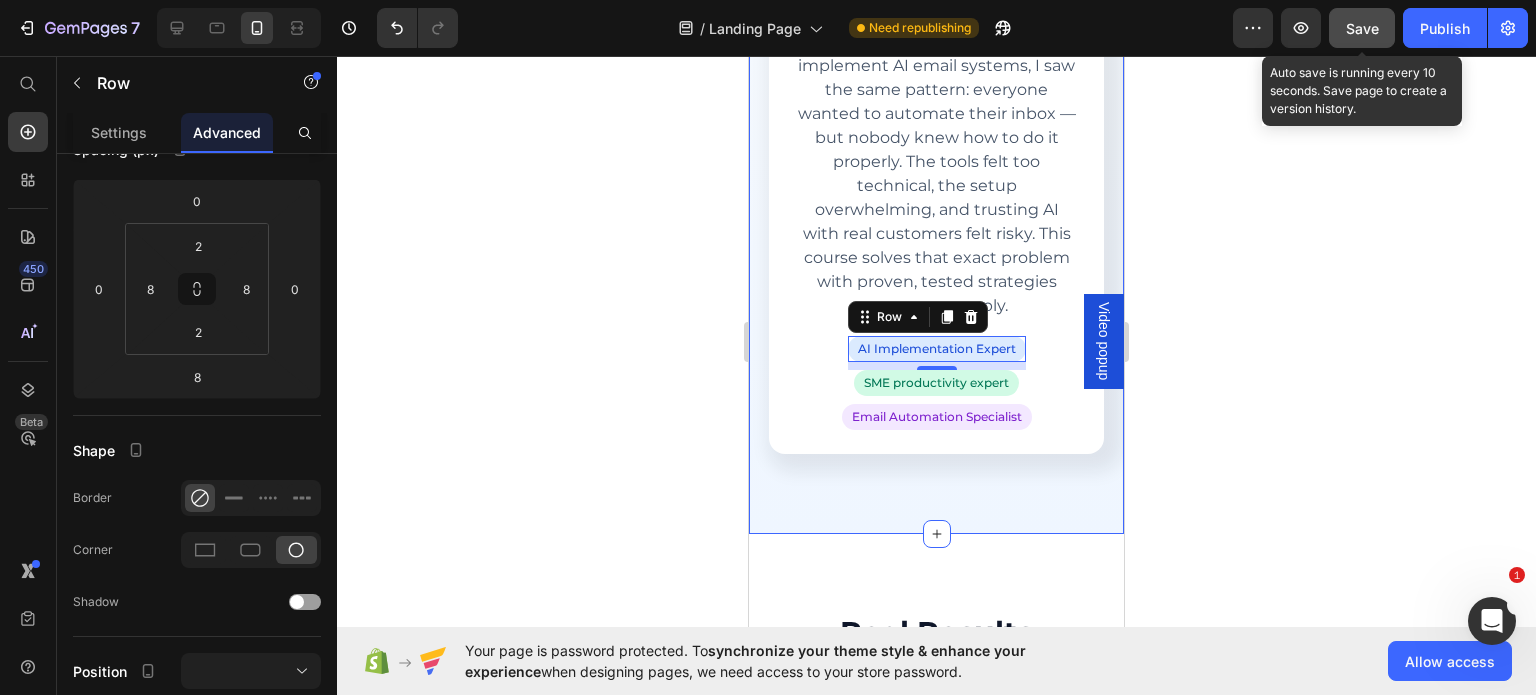 click on "Save" at bounding box center (1362, 28) 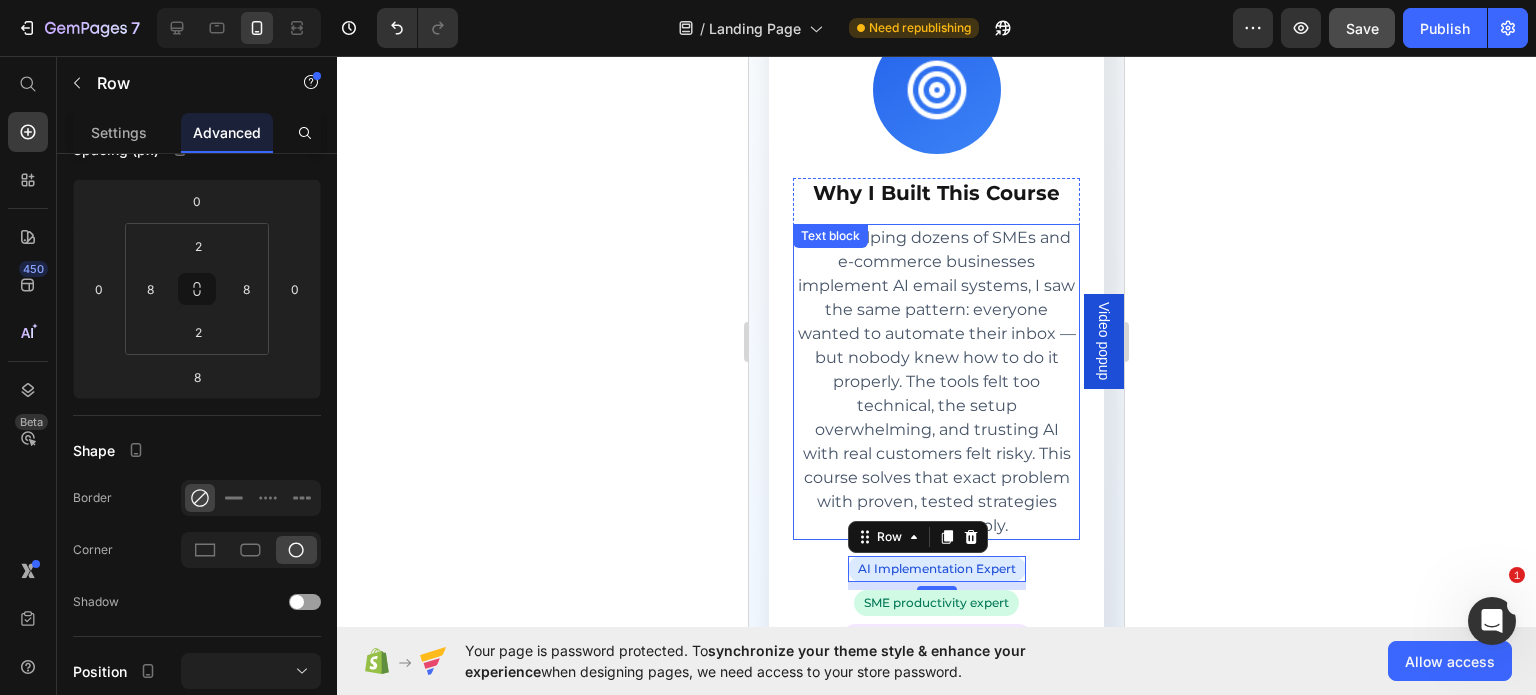 scroll, scrollTop: 5152, scrollLeft: 0, axis: vertical 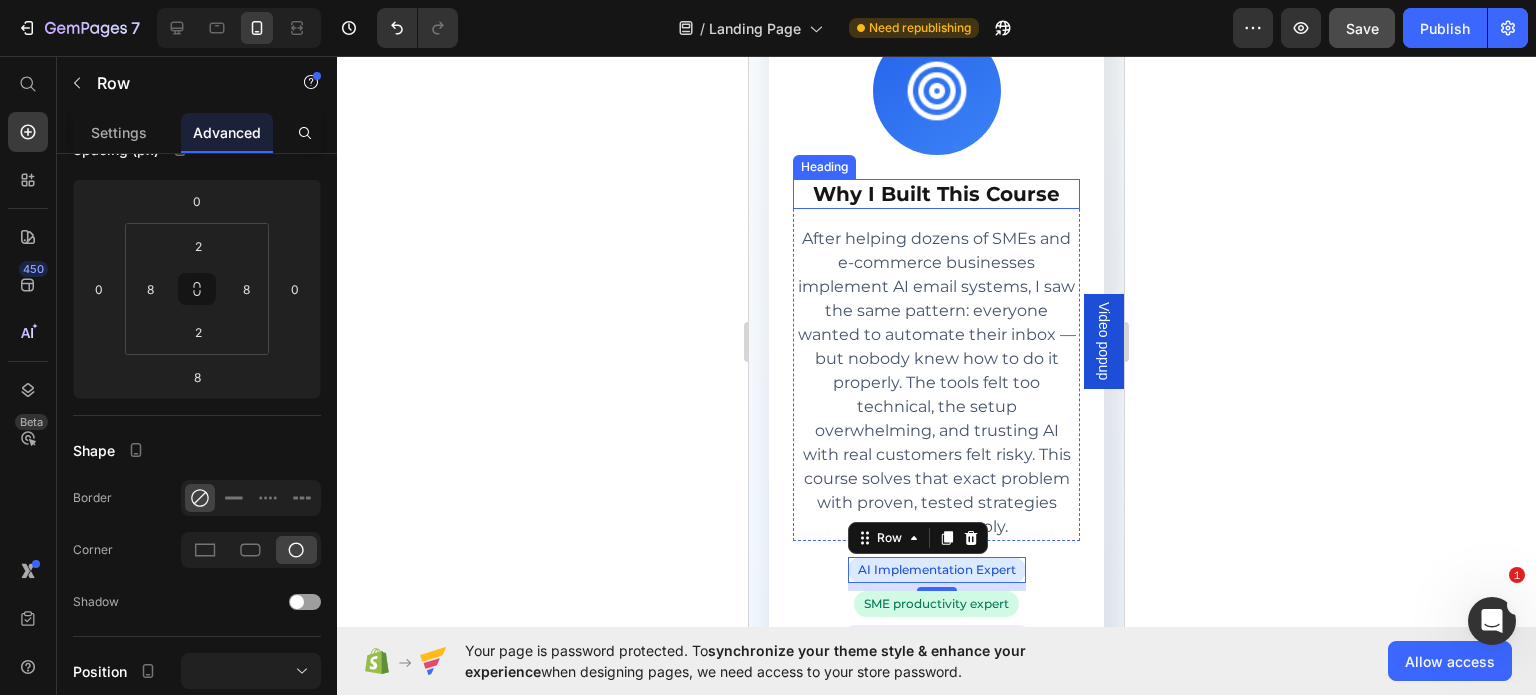 click on "Why I Built This Course" at bounding box center [936, 194] 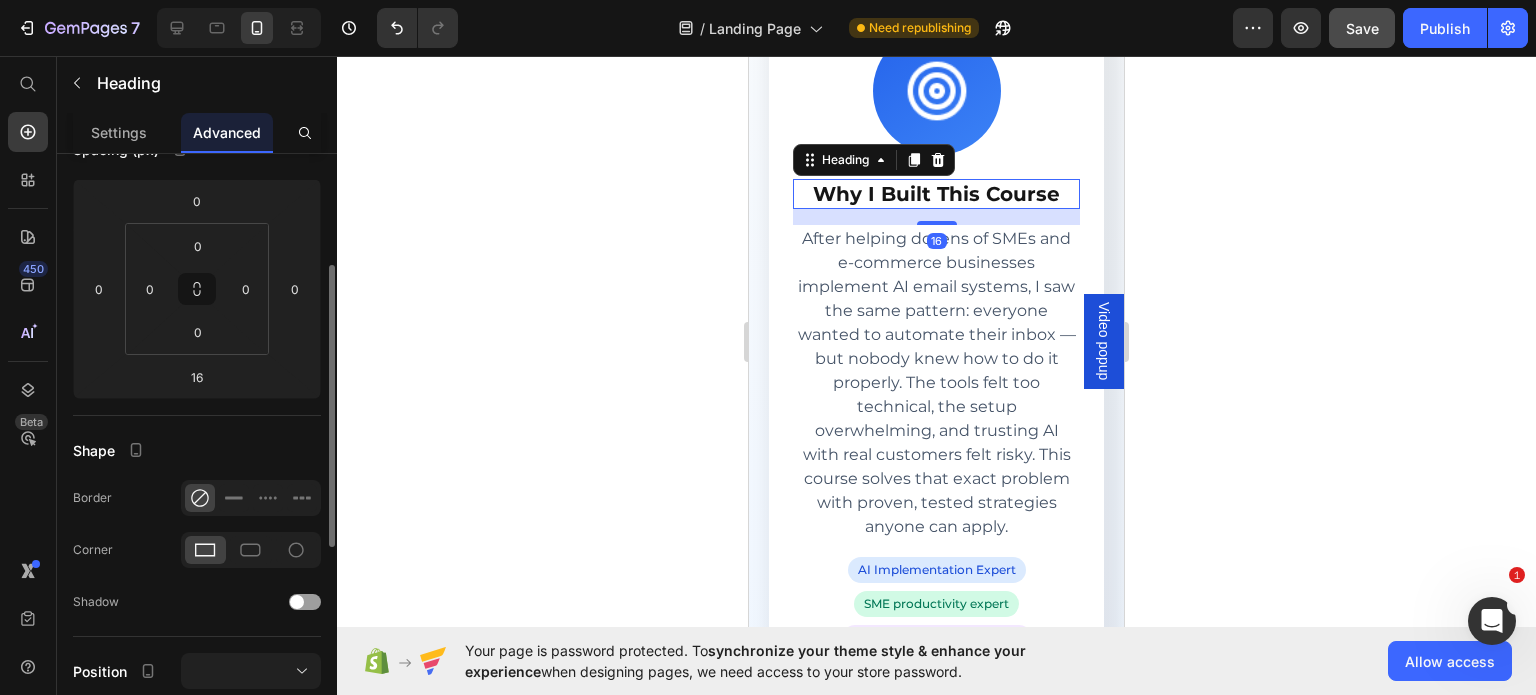 scroll, scrollTop: 0, scrollLeft: 0, axis: both 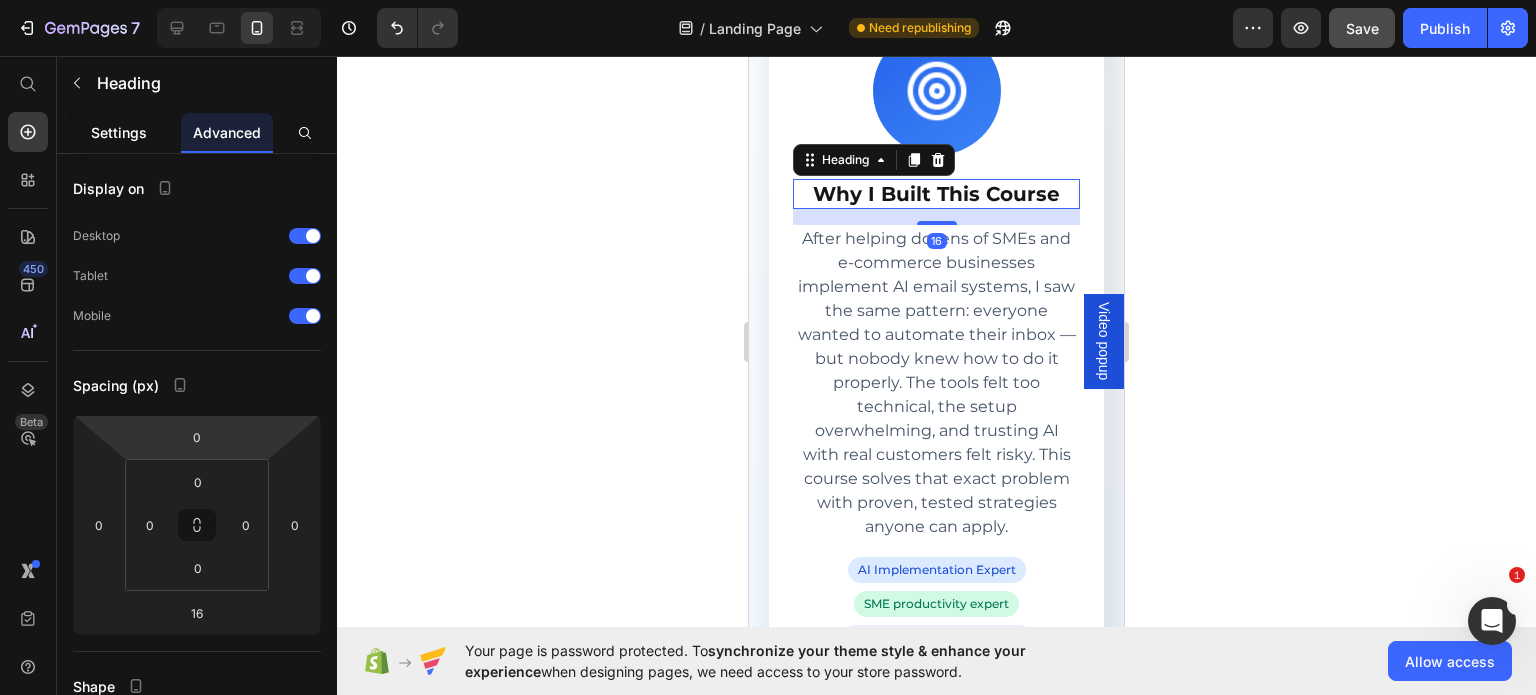 click on "Settings" at bounding box center (119, 132) 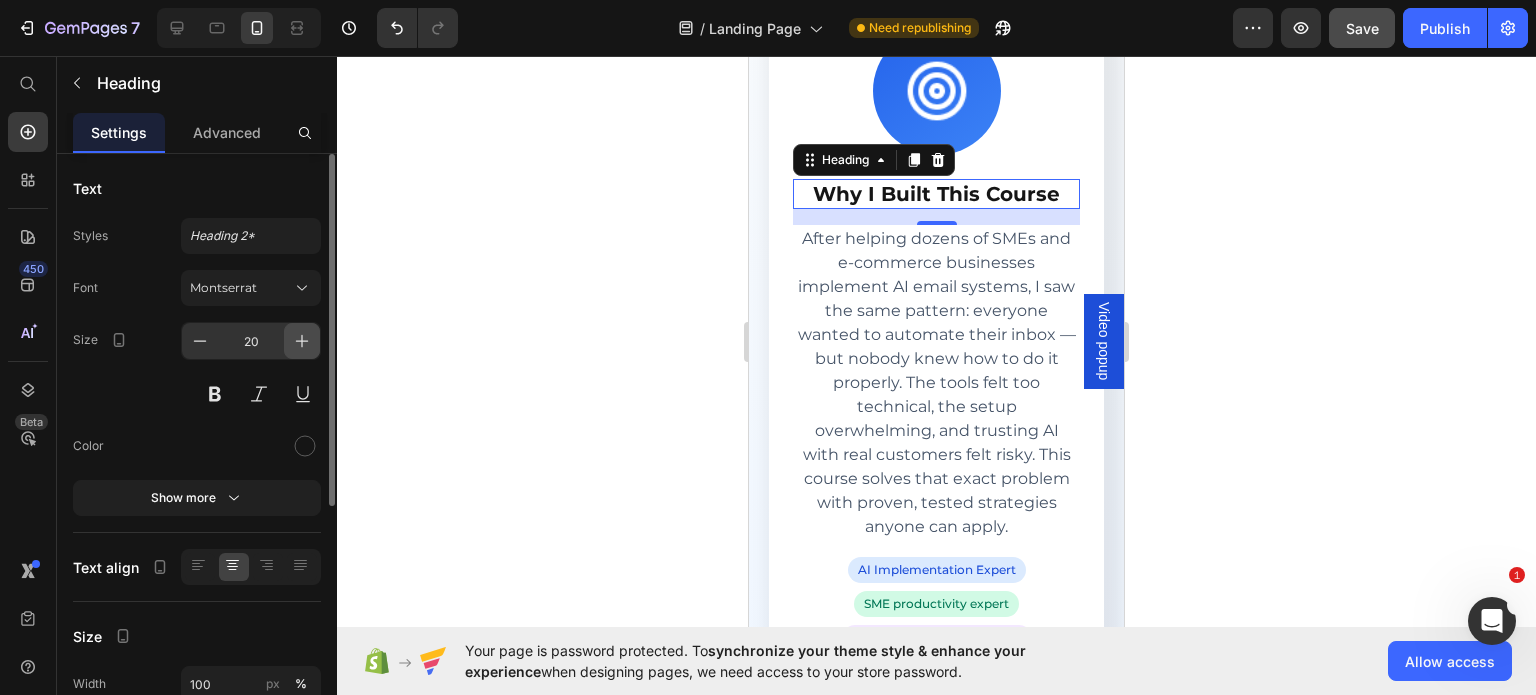 click 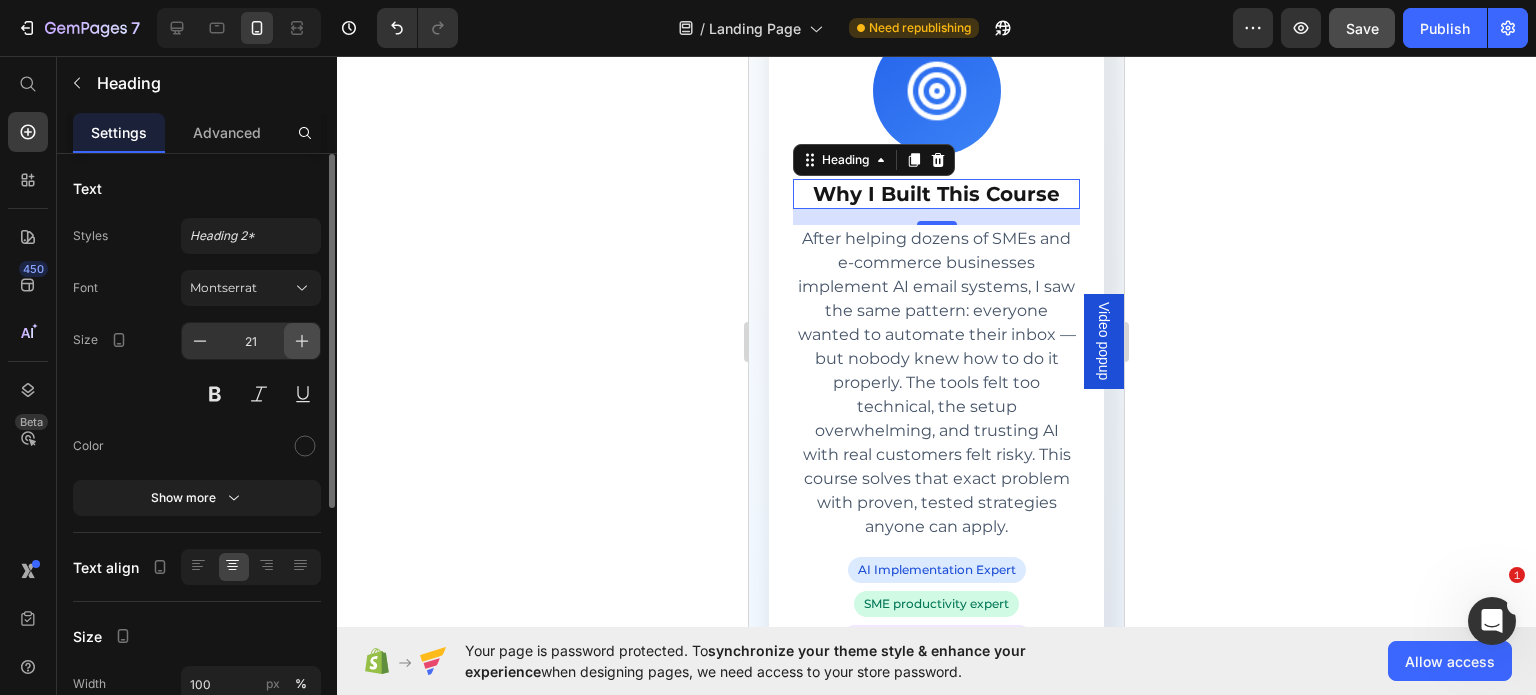 click 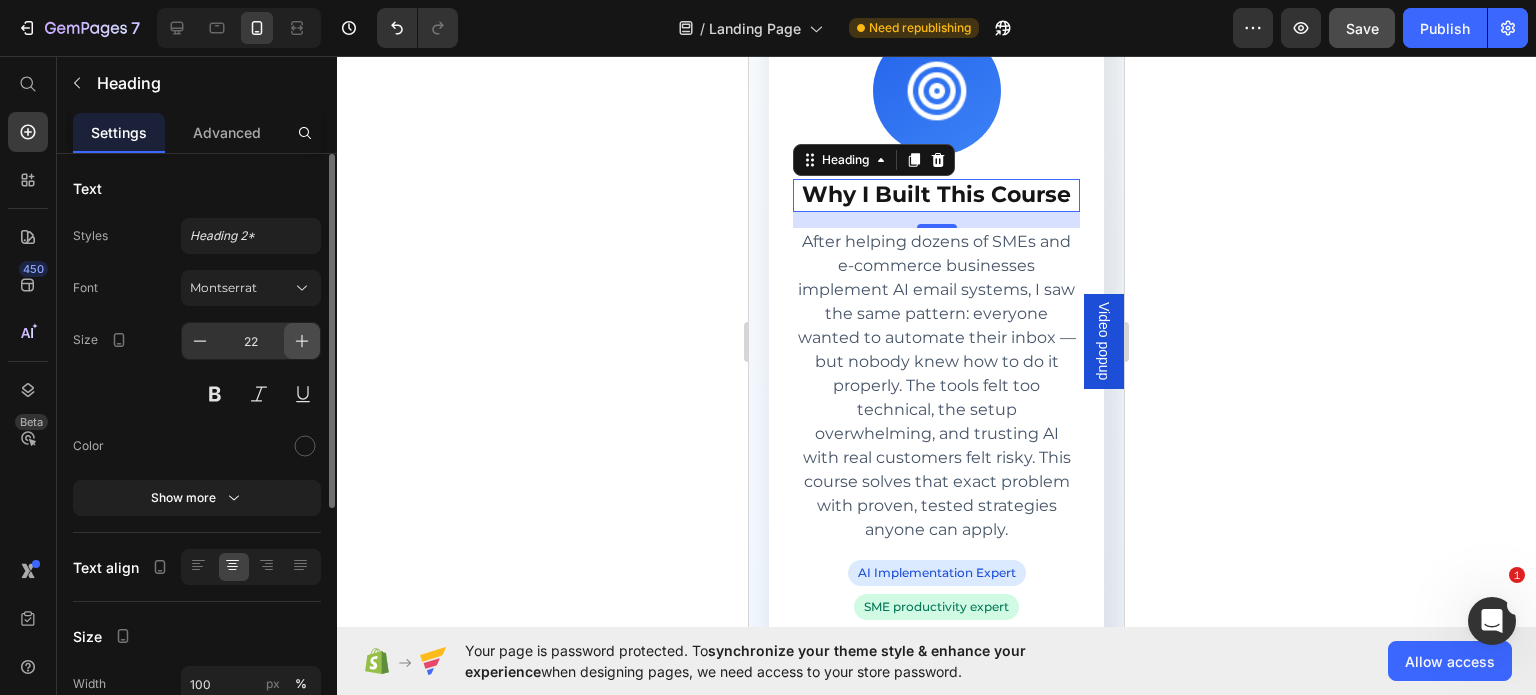 click 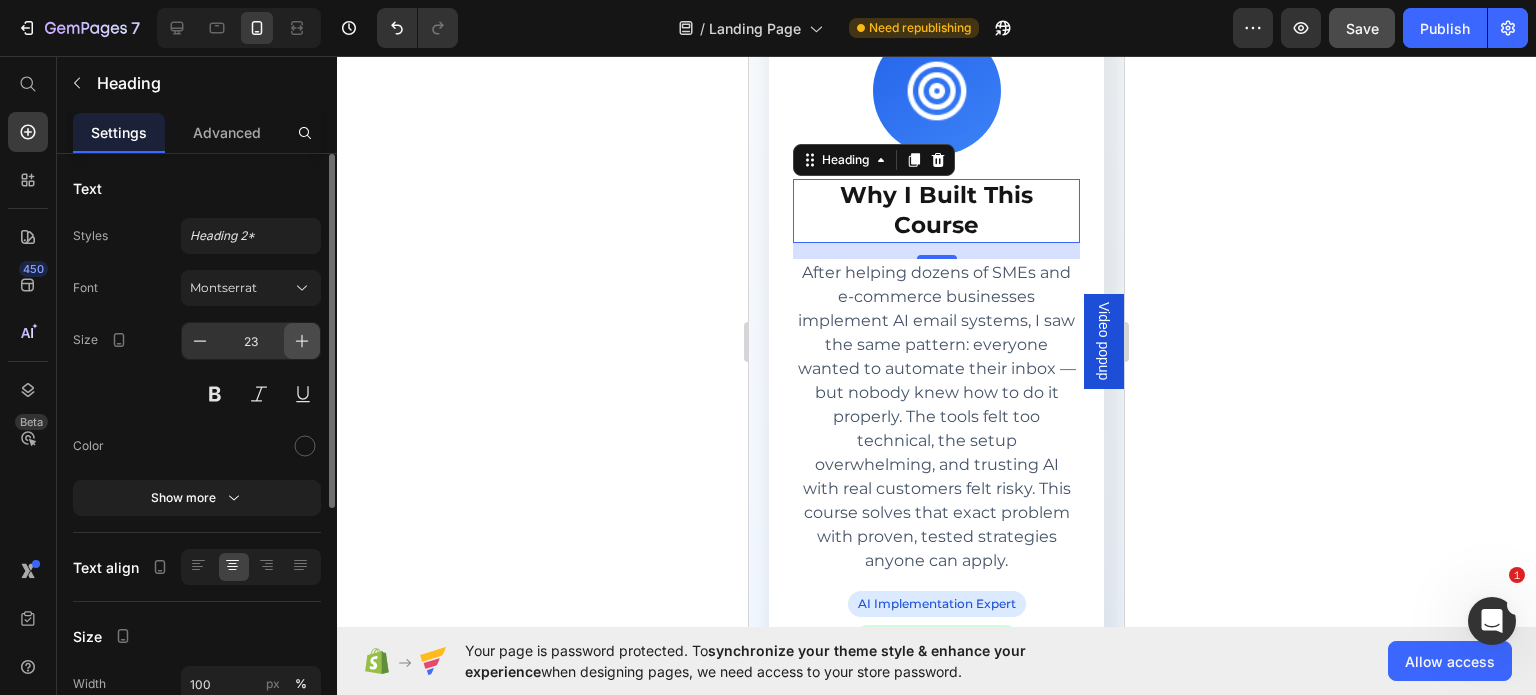 click 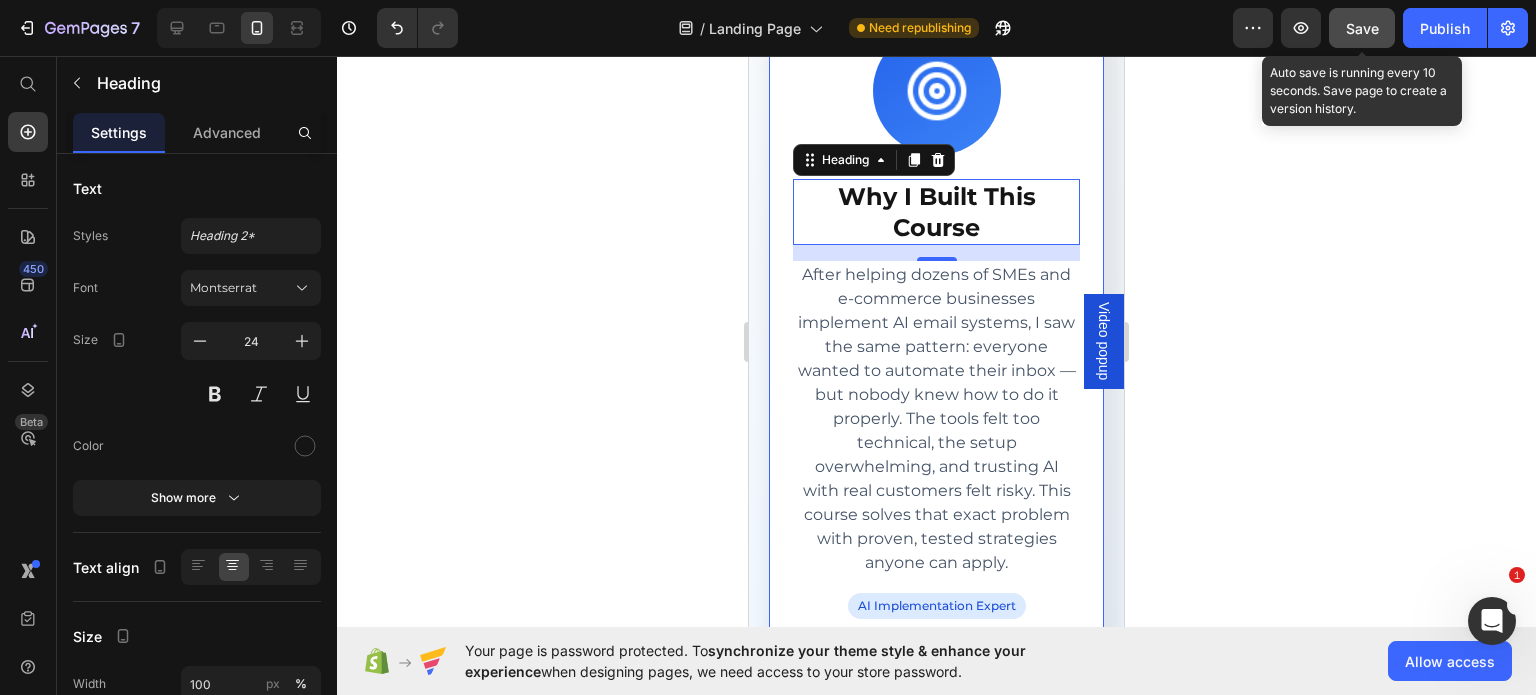 click on "Save" at bounding box center [1362, 28] 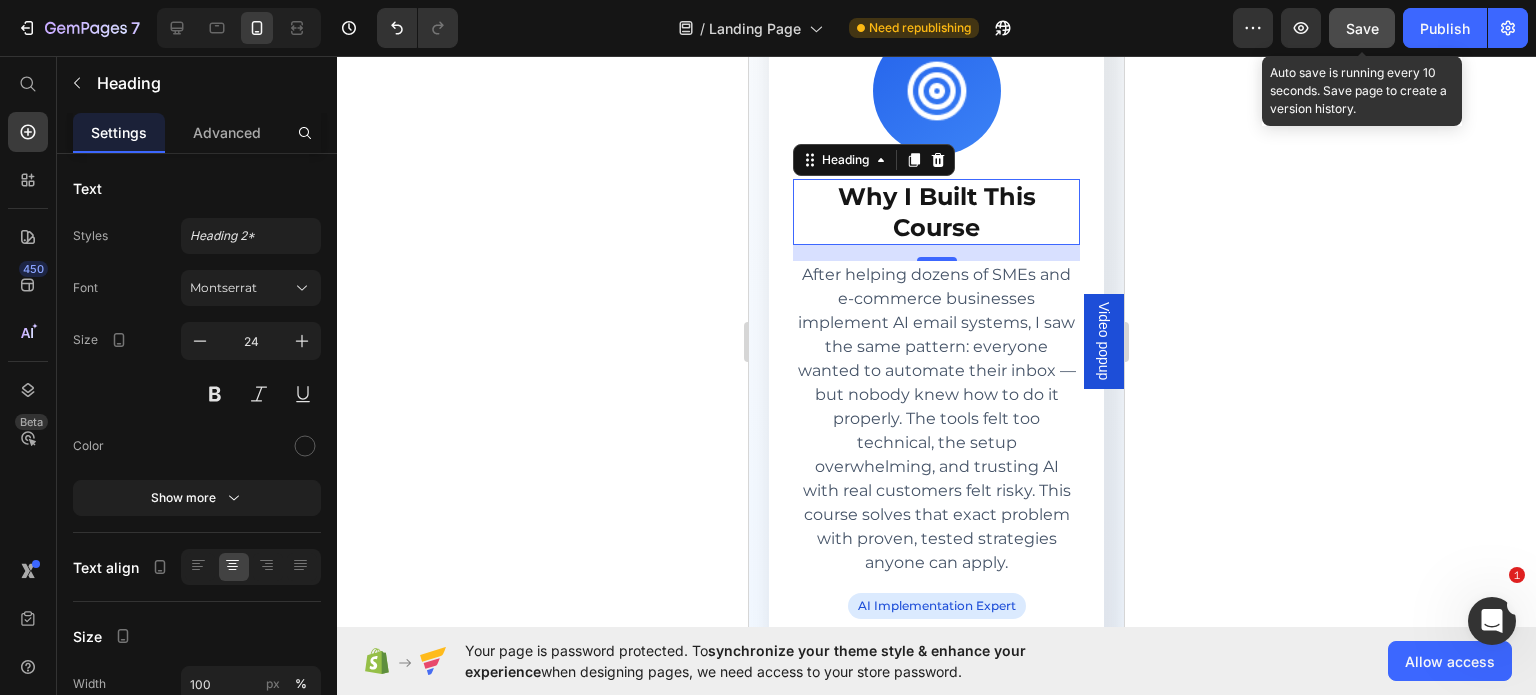 click on "Save" at bounding box center (1362, 28) 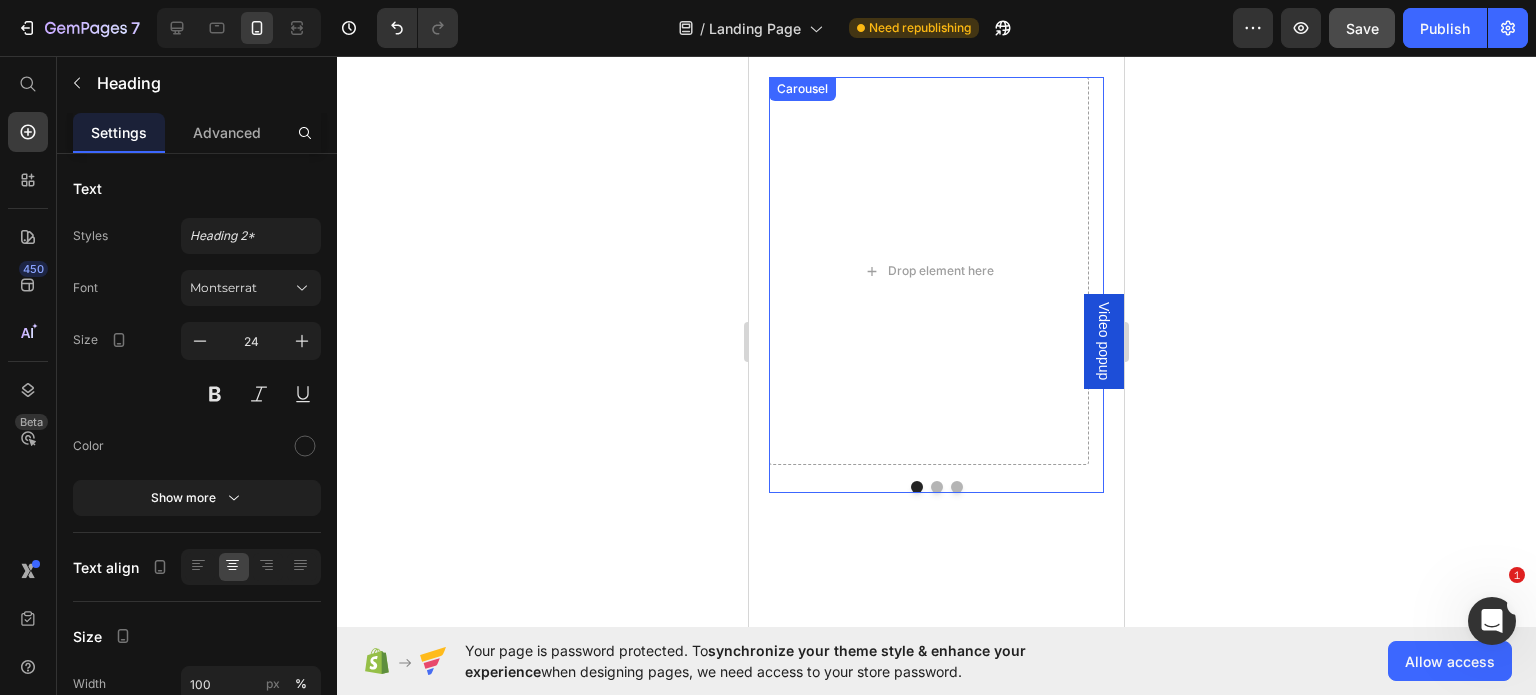 scroll, scrollTop: 6110, scrollLeft: 0, axis: vertical 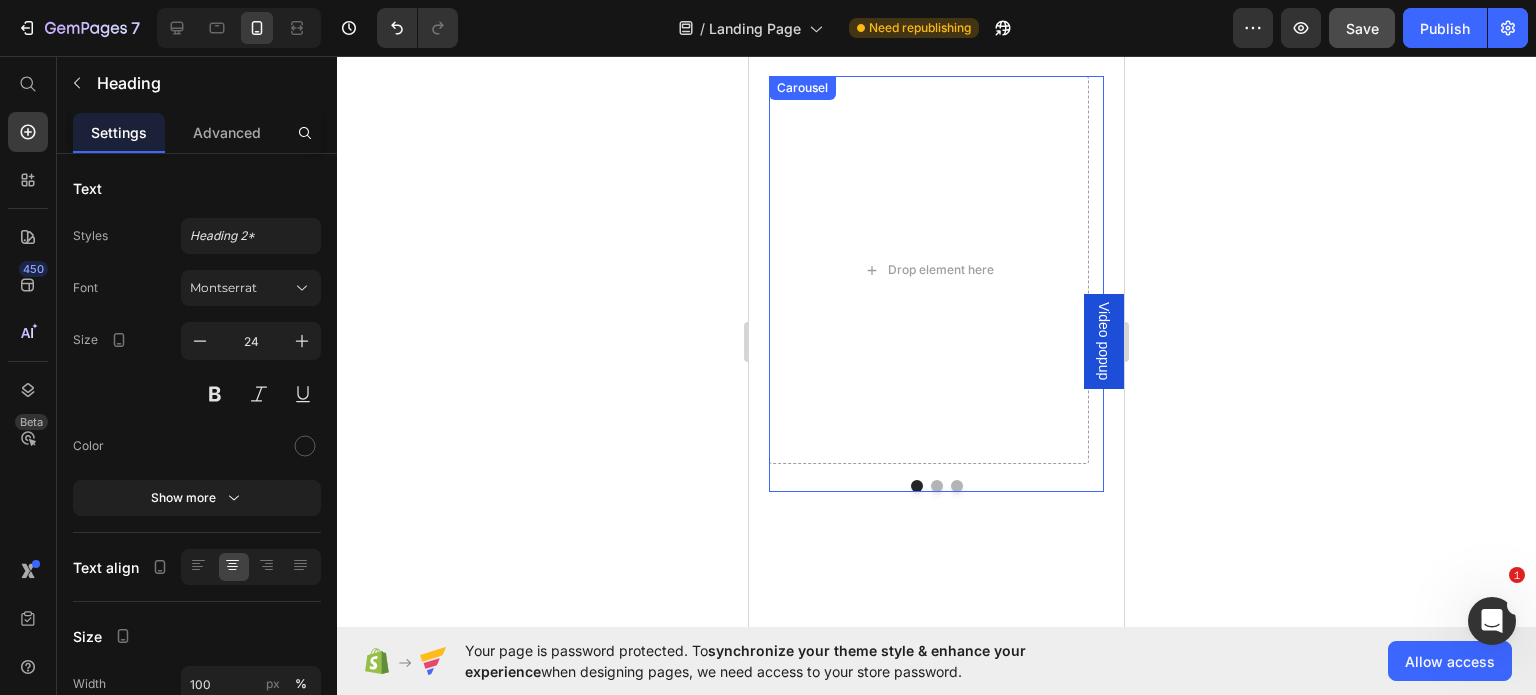 click at bounding box center [937, 486] 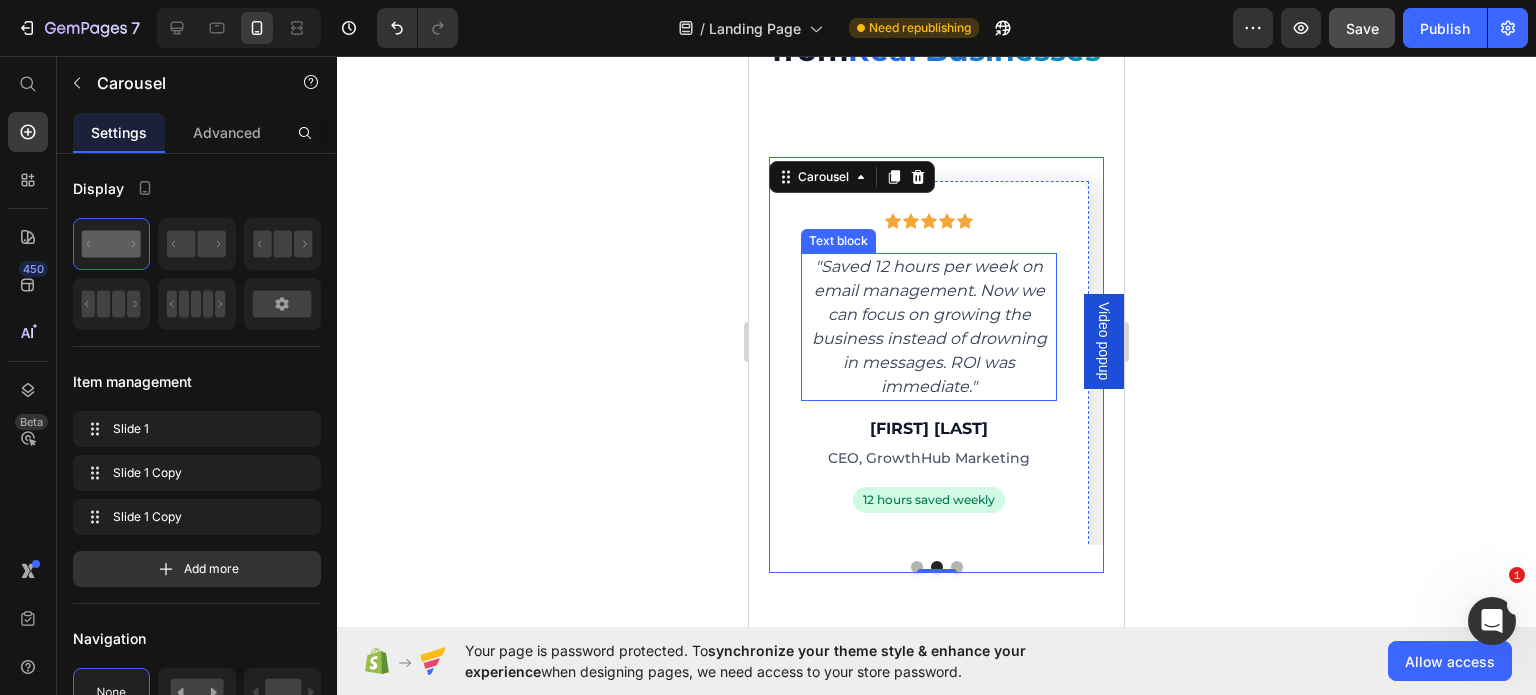 scroll, scrollTop: 6028, scrollLeft: 0, axis: vertical 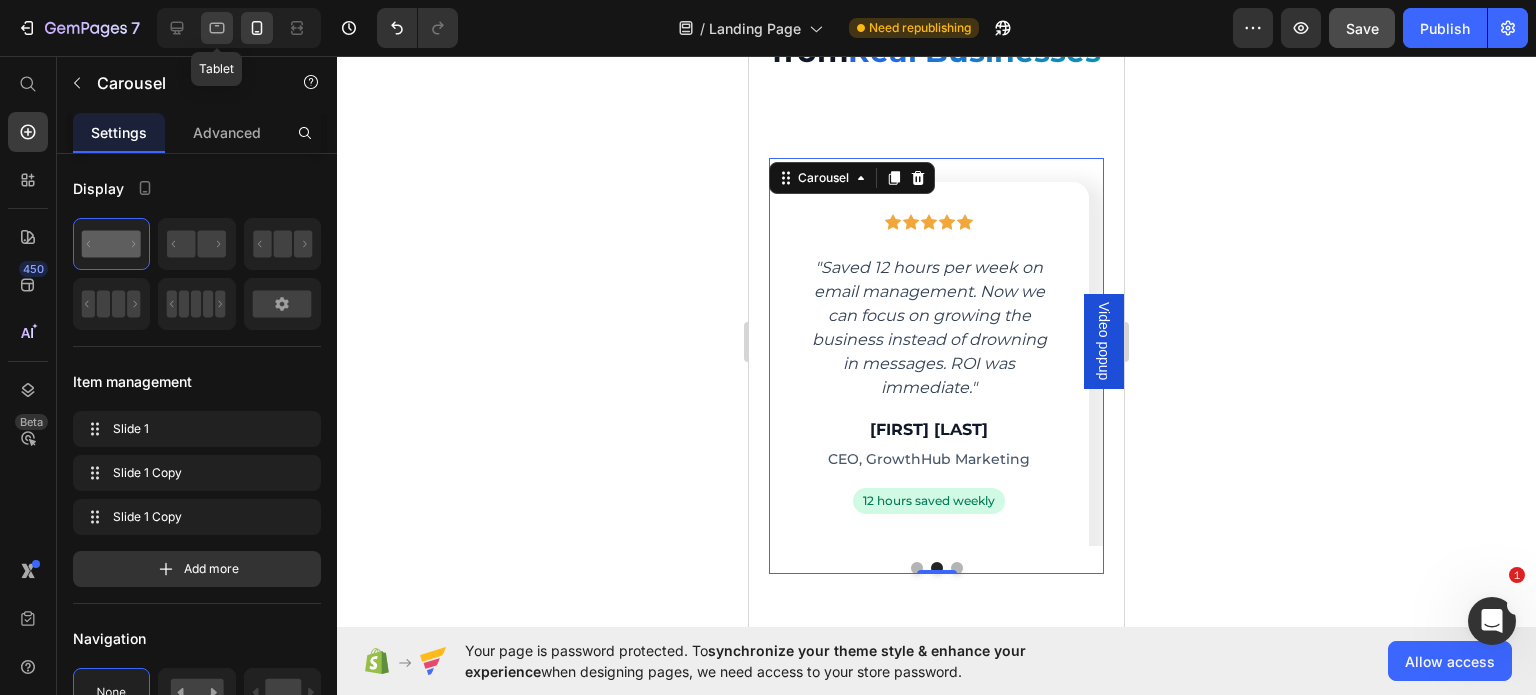 click 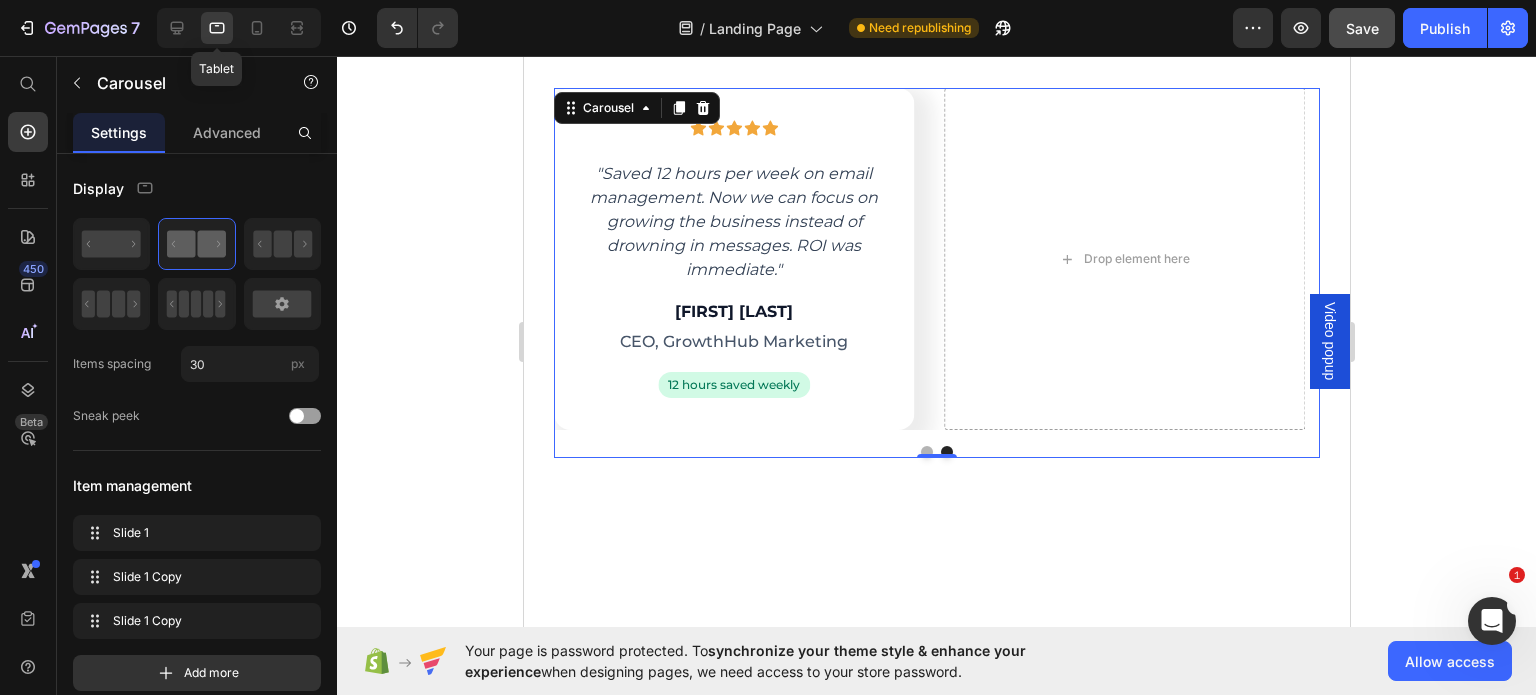 scroll, scrollTop: 5687, scrollLeft: 0, axis: vertical 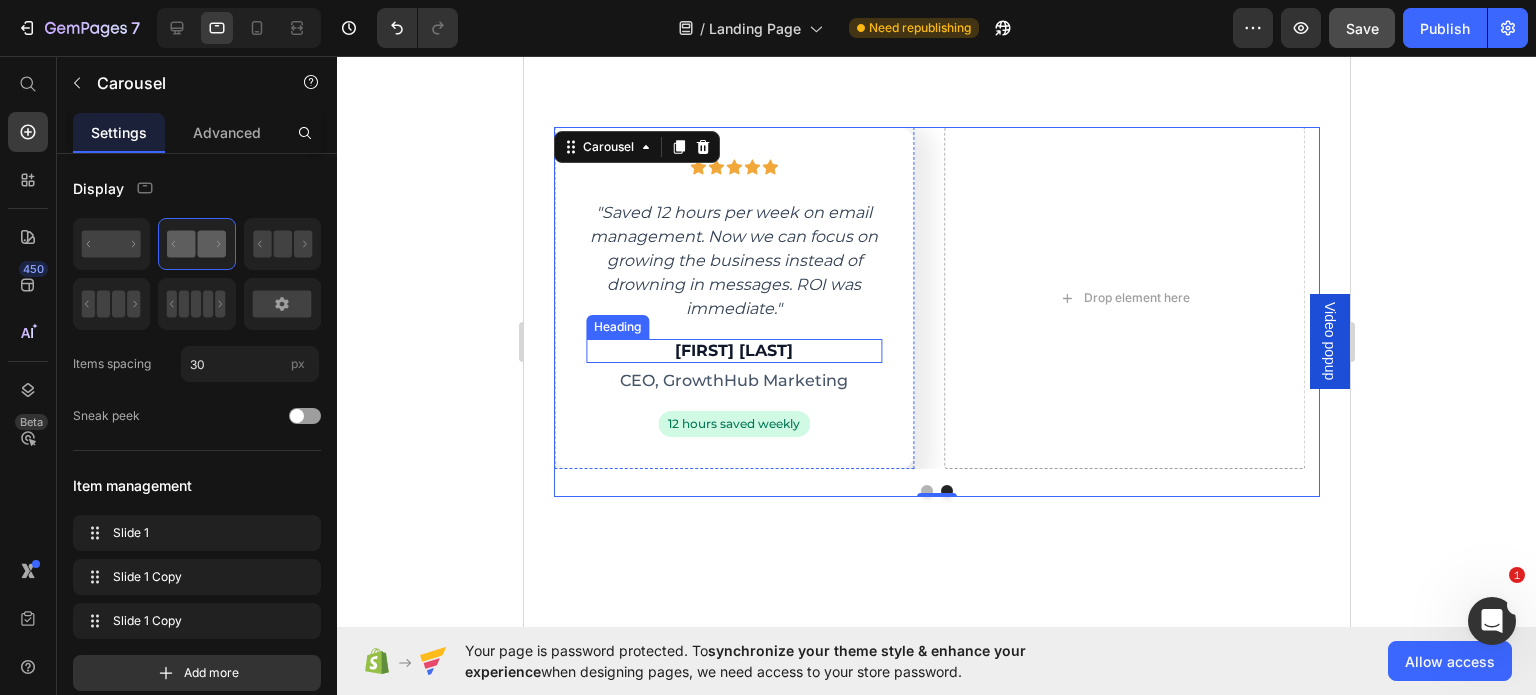 click on "[FIRST] [LAST]" at bounding box center [733, 351] 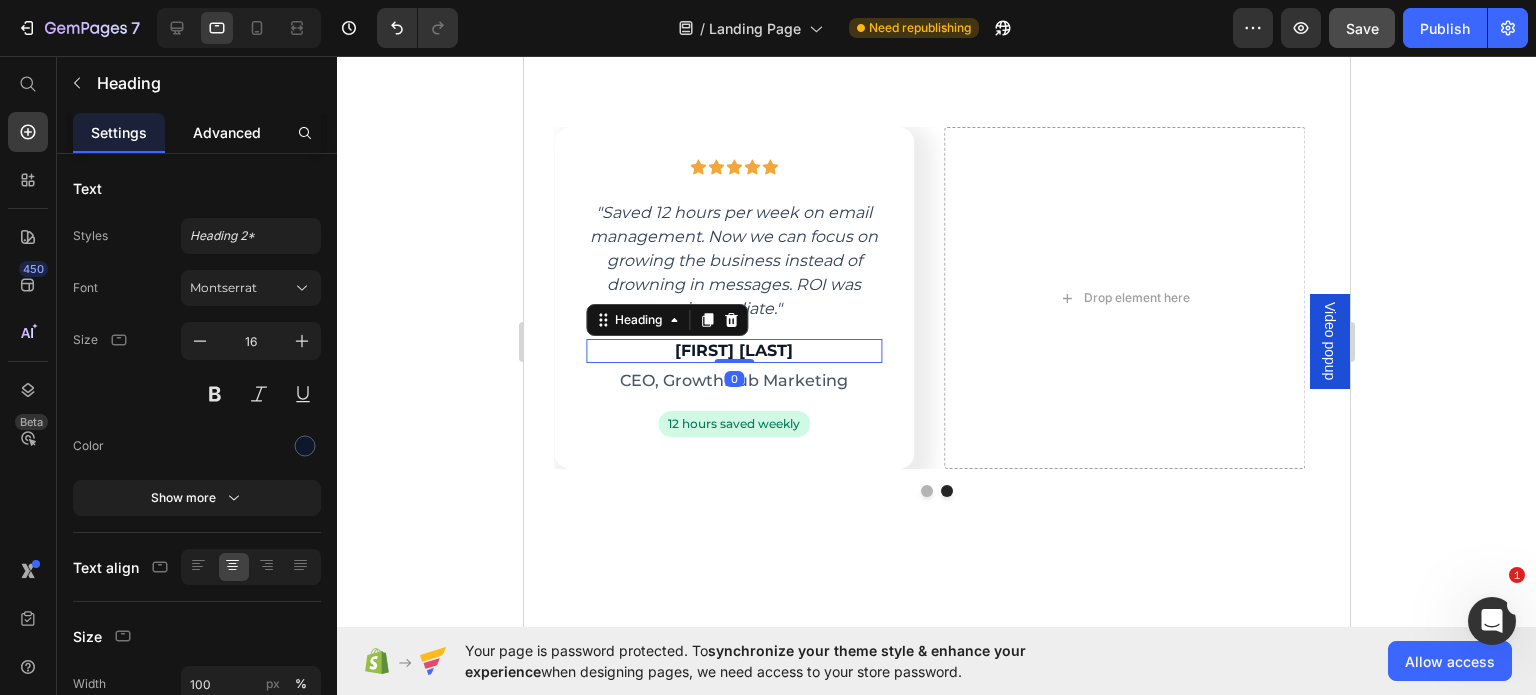 click on "Advanced" at bounding box center [227, 132] 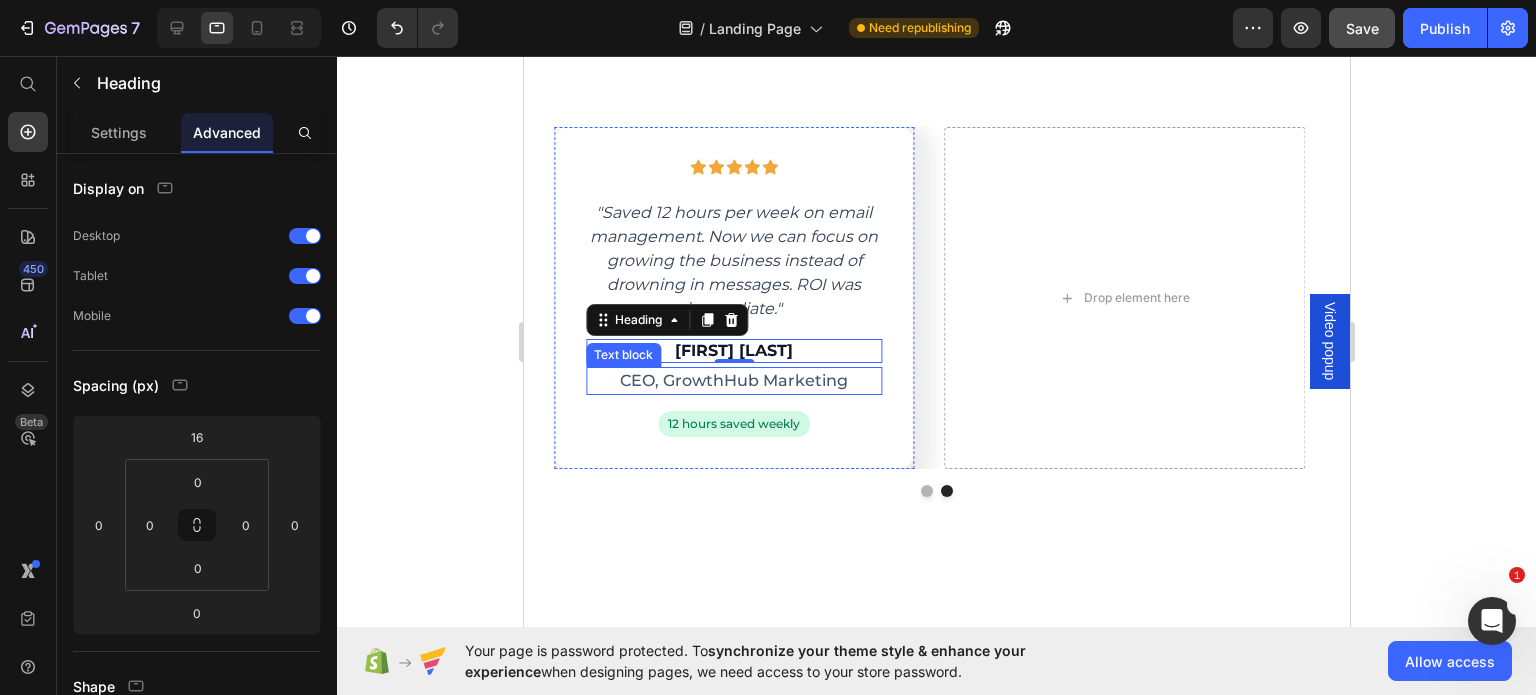 click on "CEO, GrowthHub Marketing" at bounding box center [733, 381] 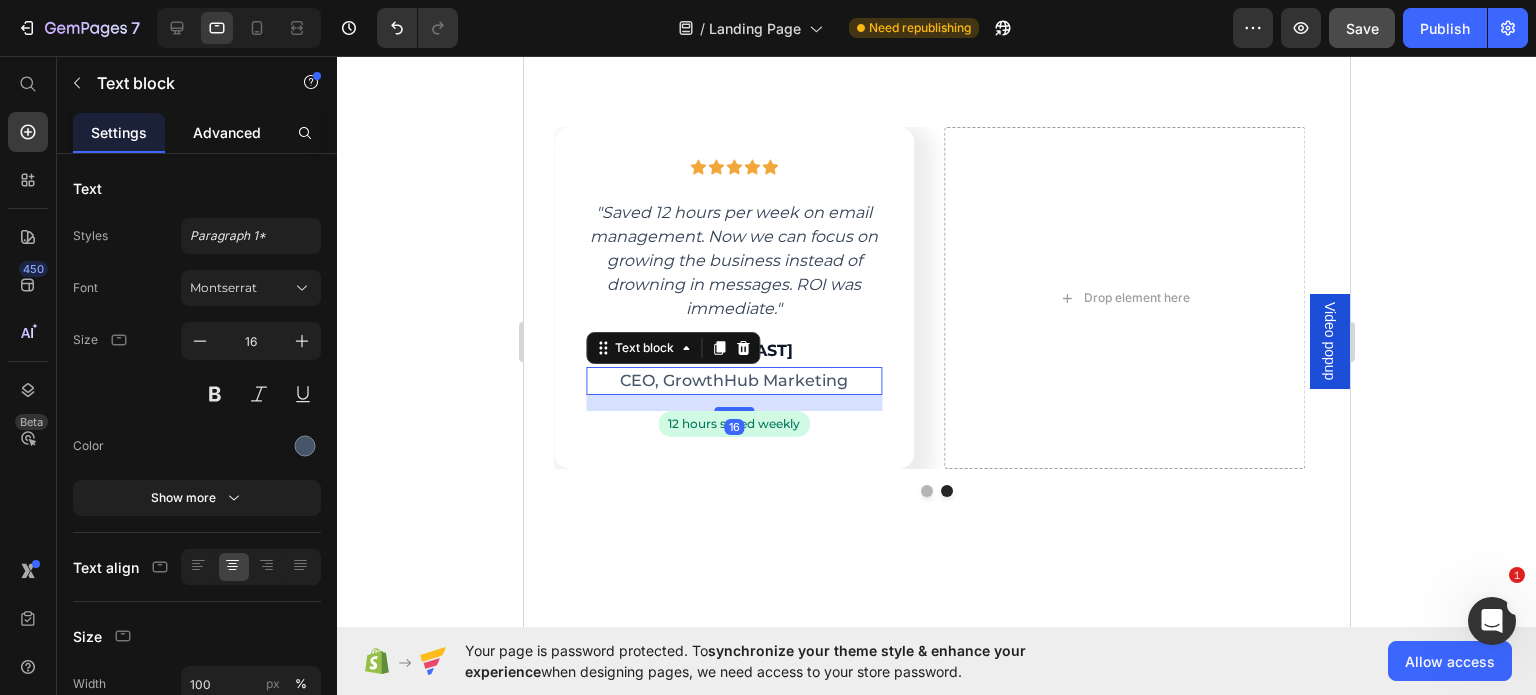 click on "Advanced" at bounding box center [227, 132] 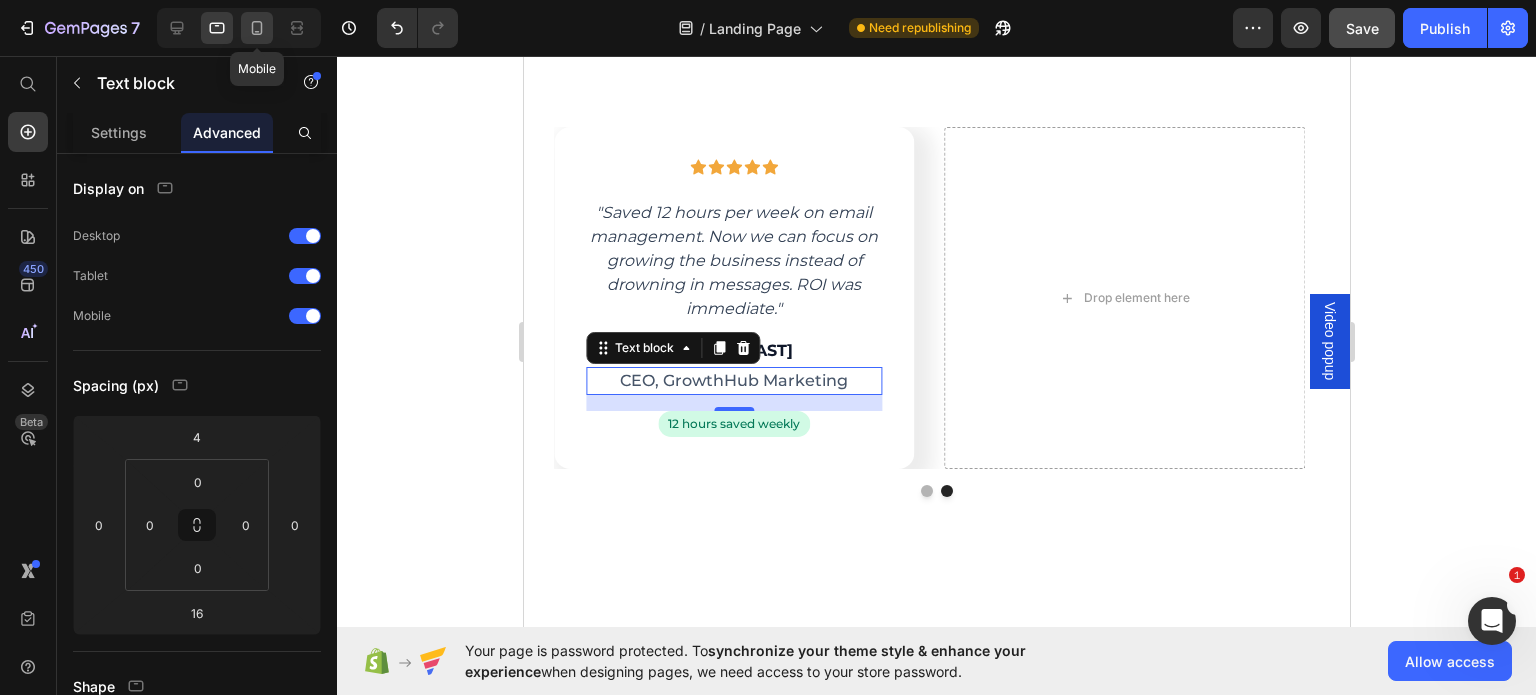 click 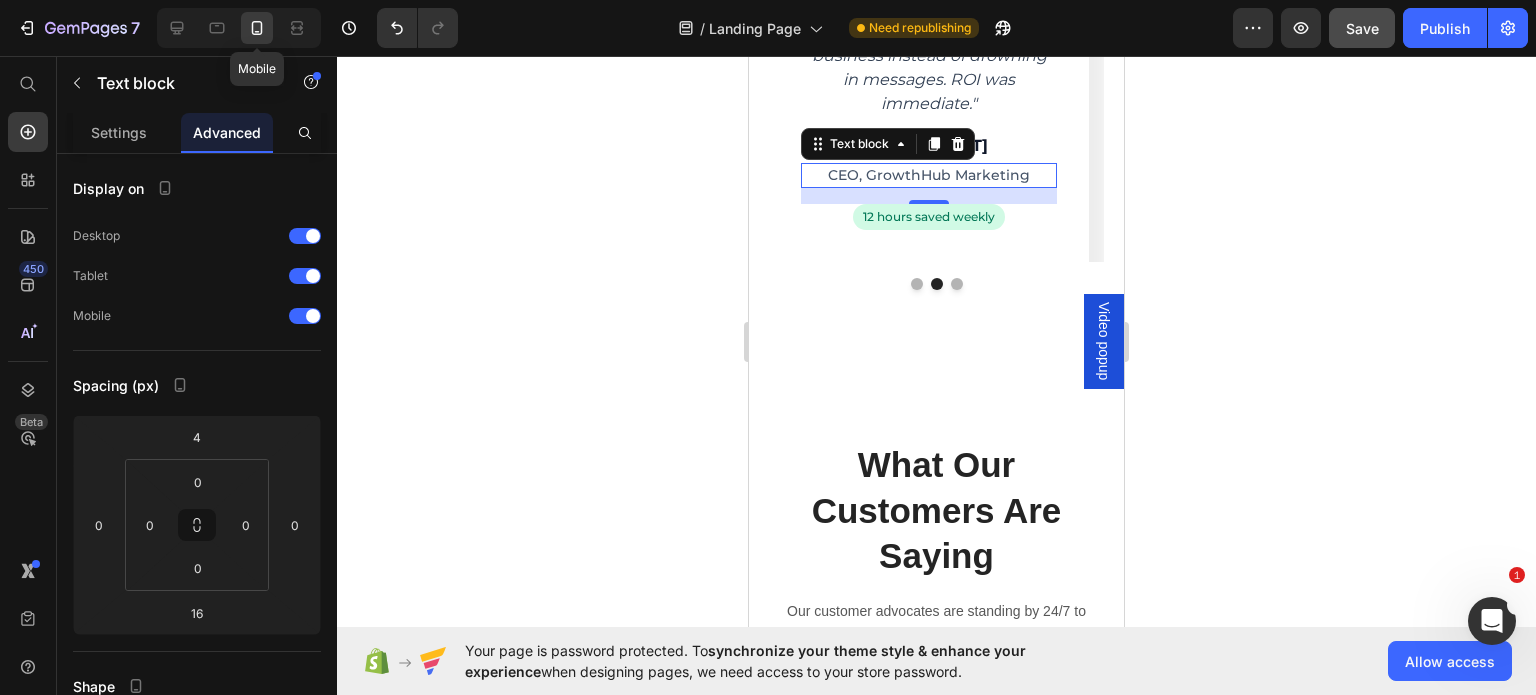 scroll, scrollTop: 6348, scrollLeft: 0, axis: vertical 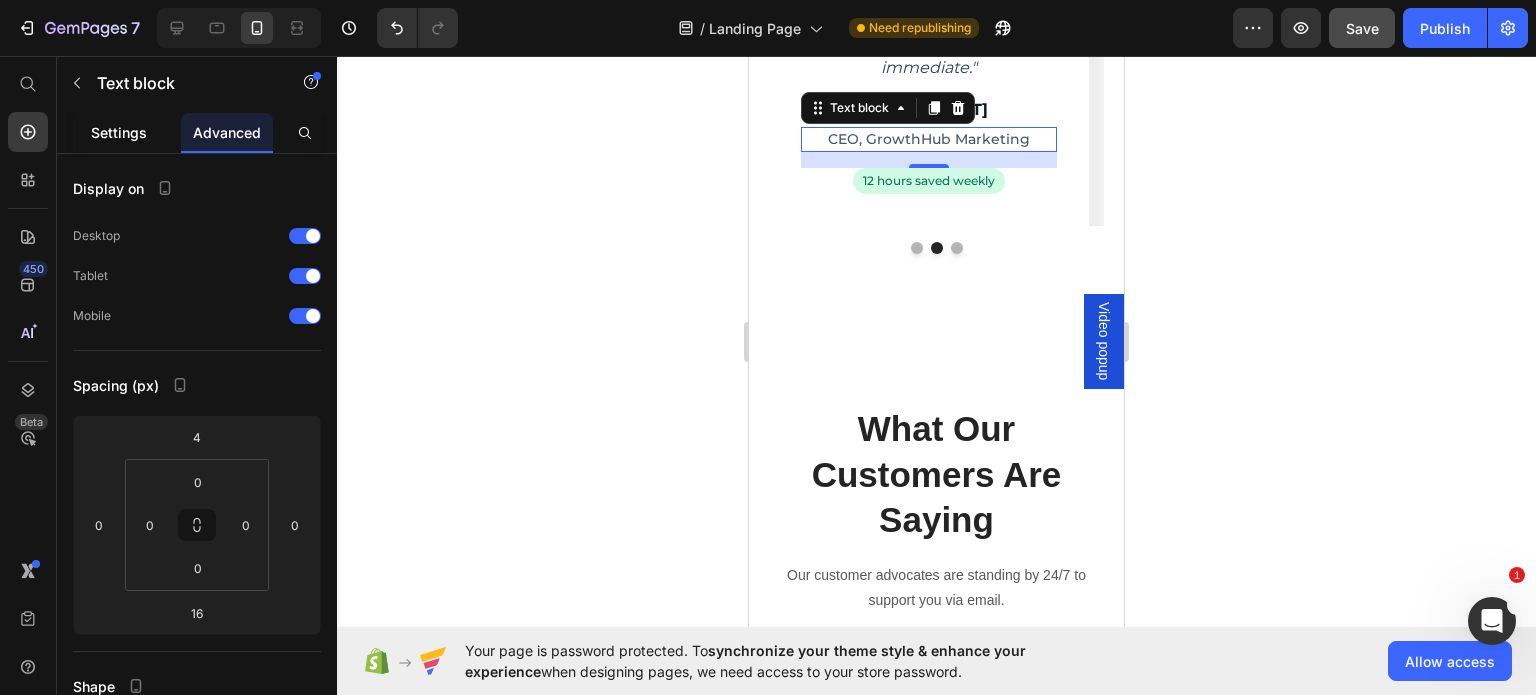 click on "Settings" at bounding box center [119, 132] 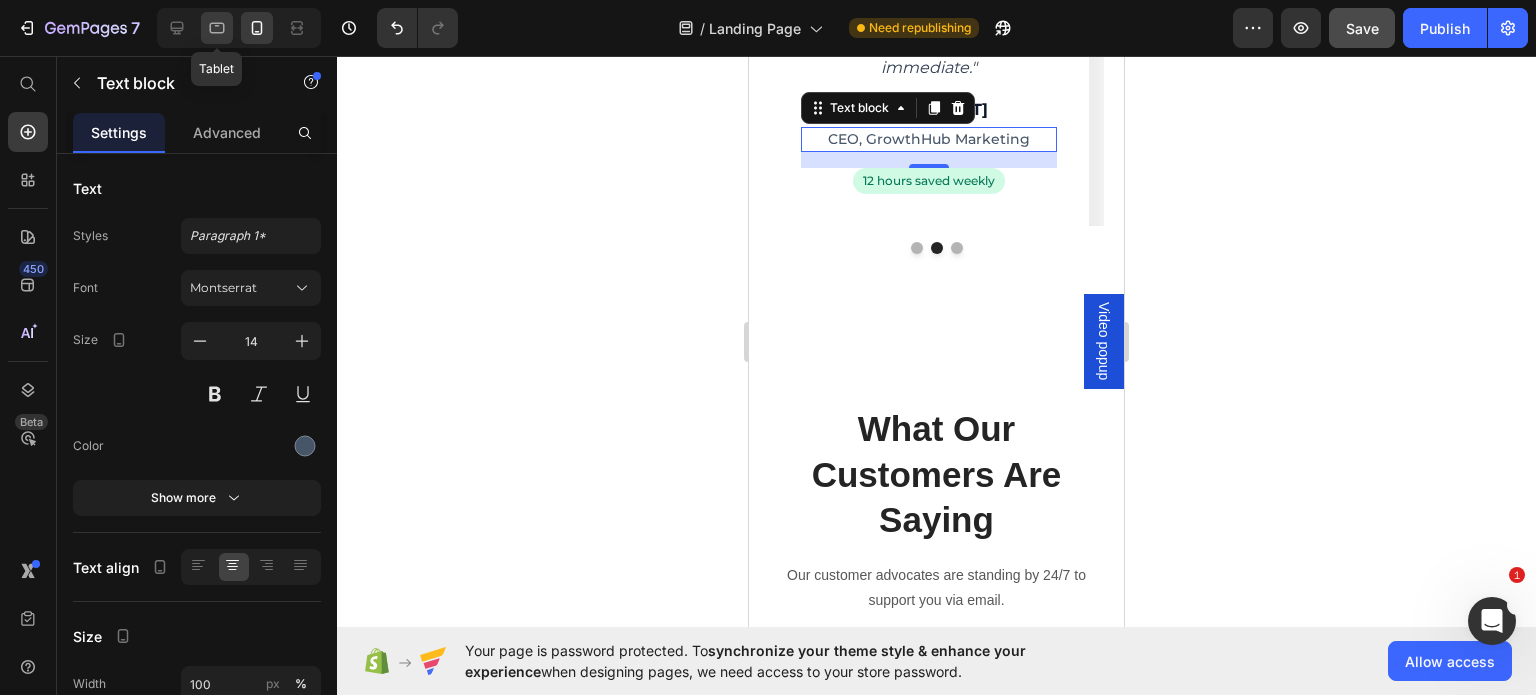 click 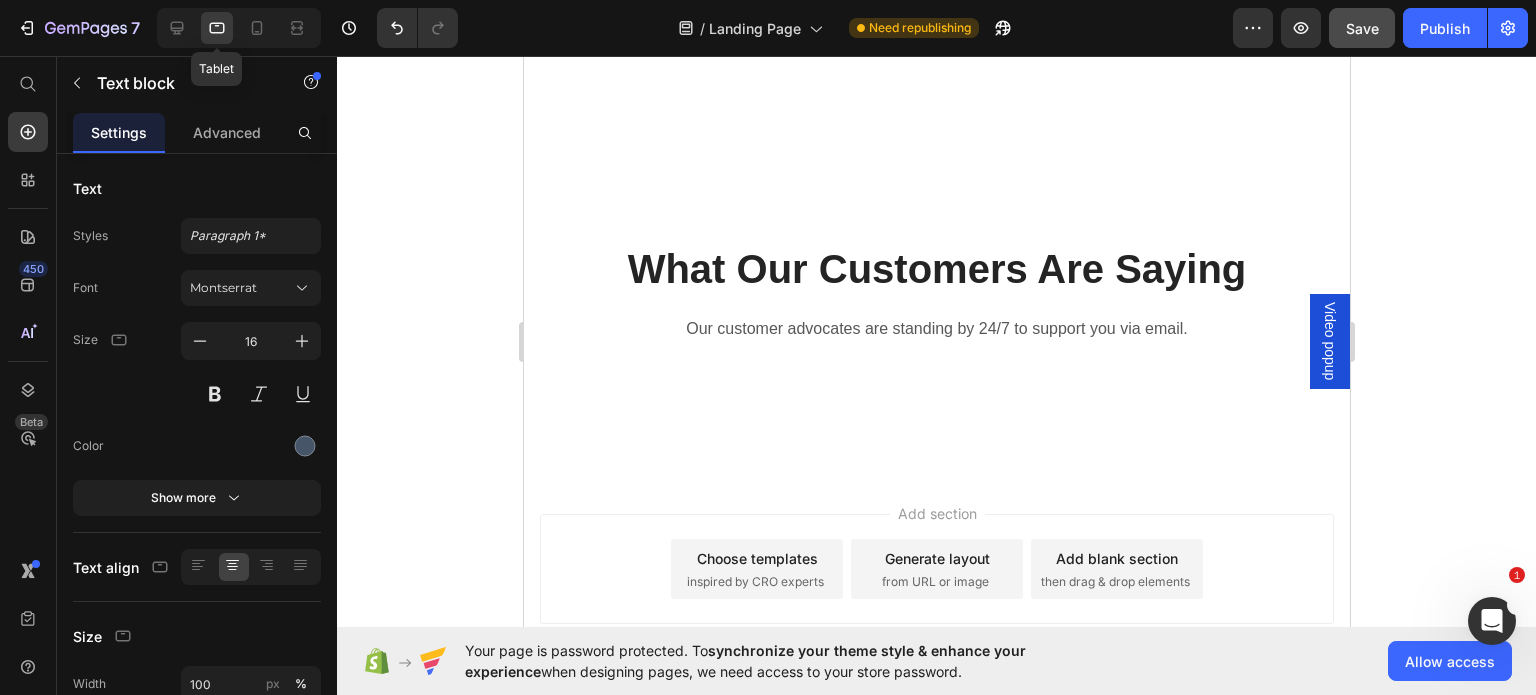 scroll, scrollTop: 5928, scrollLeft: 0, axis: vertical 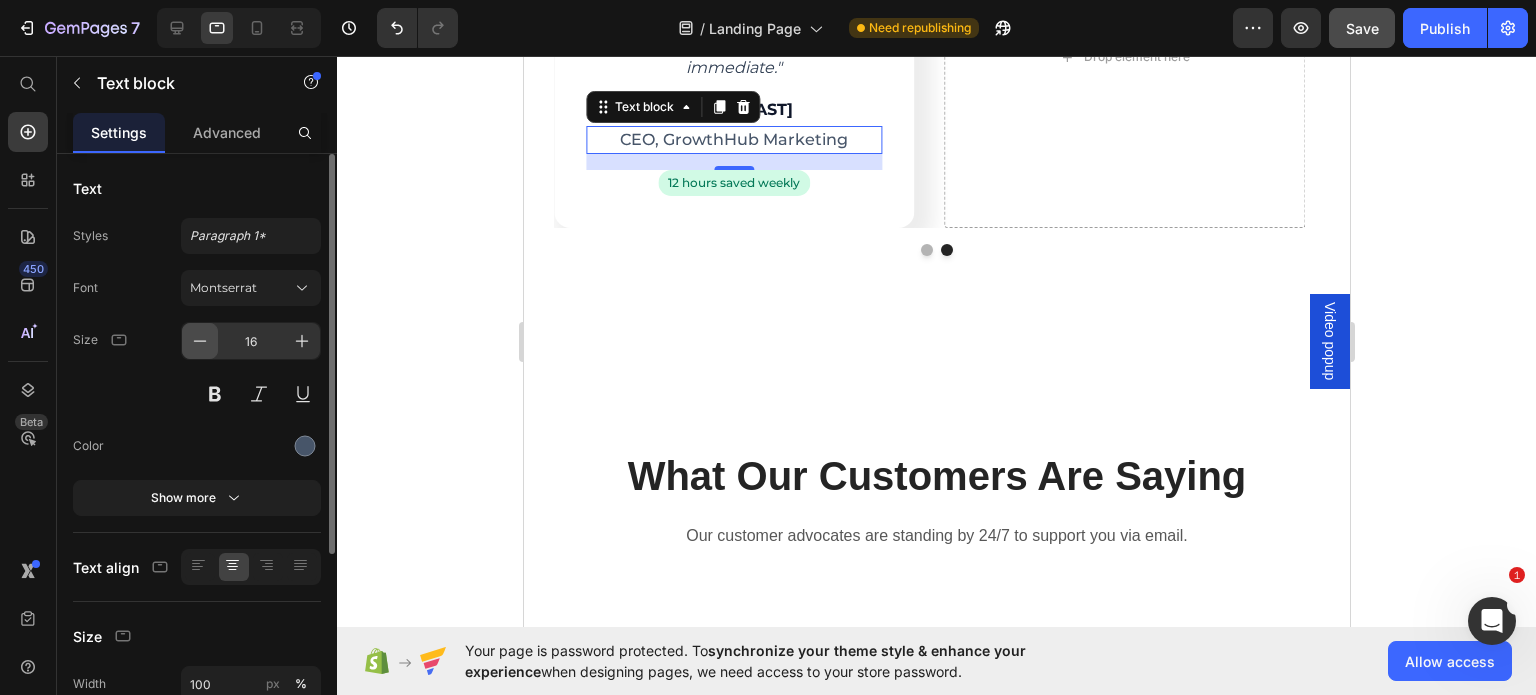 click at bounding box center [200, 341] 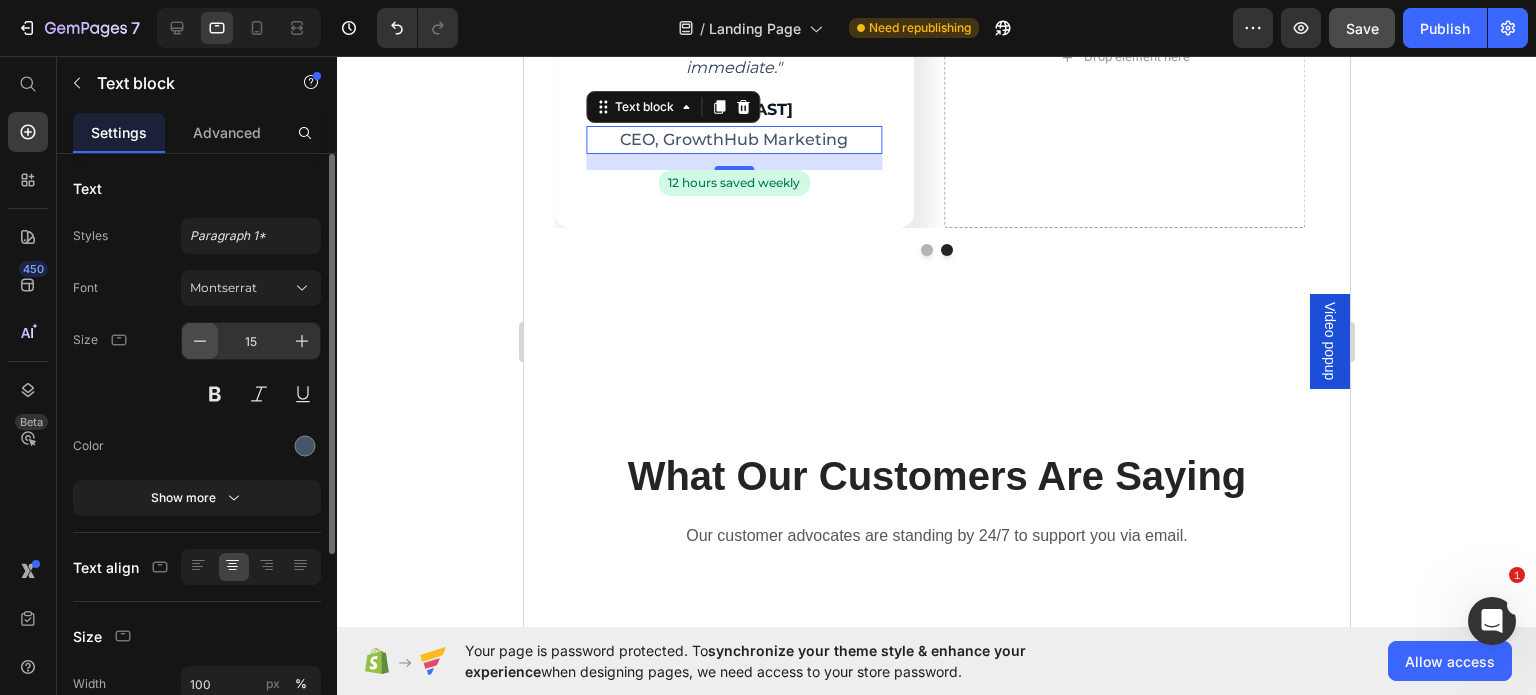 click at bounding box center [200, 341] 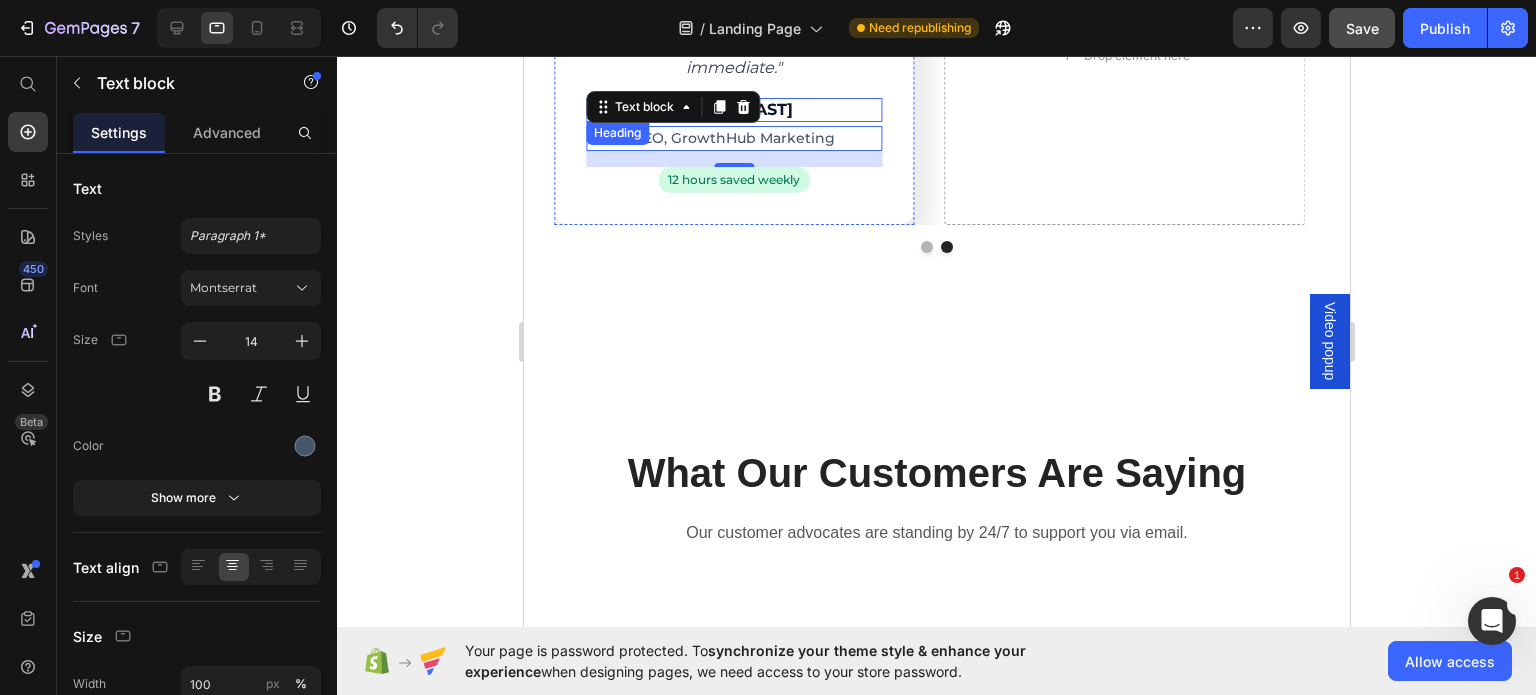click on "[FIRST] [LAST]" at bounding box center (733, 110) 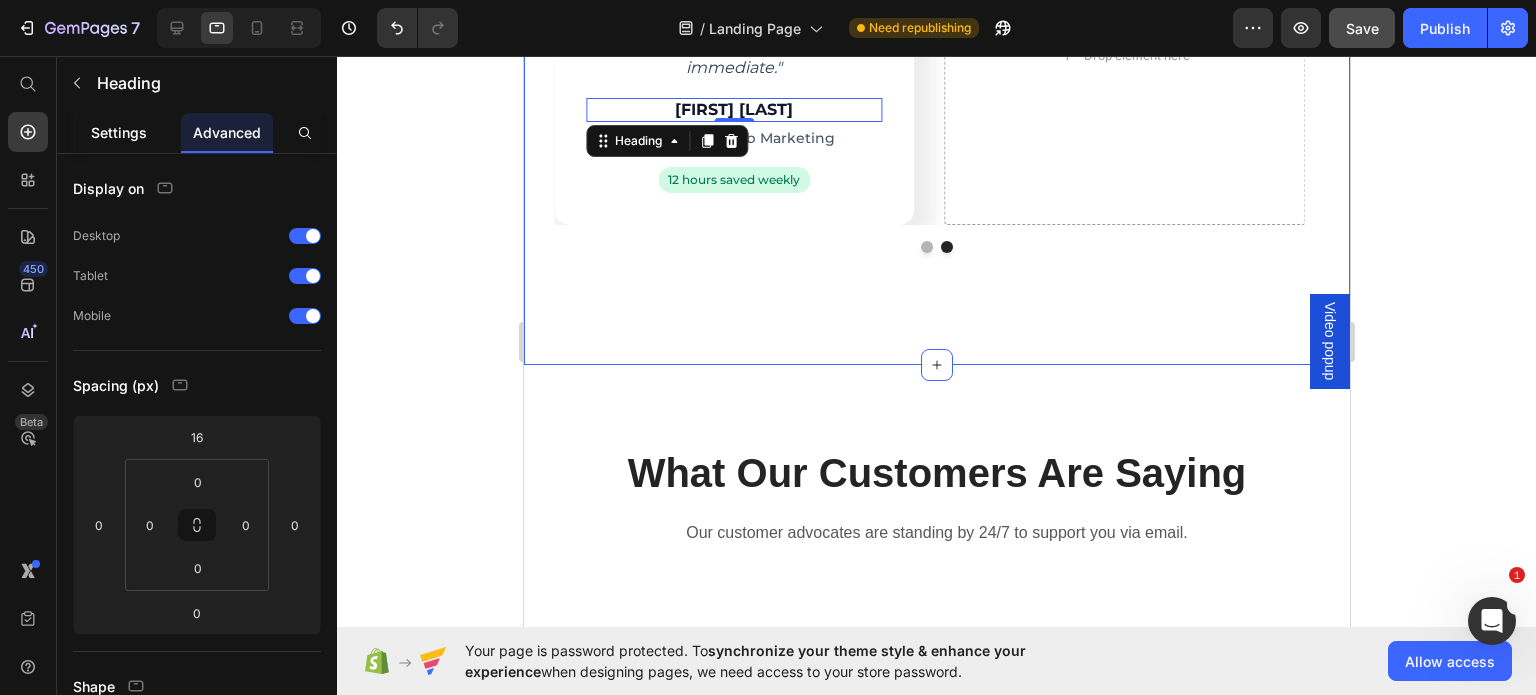 click on "Settings" at bounding box center [119, 132] 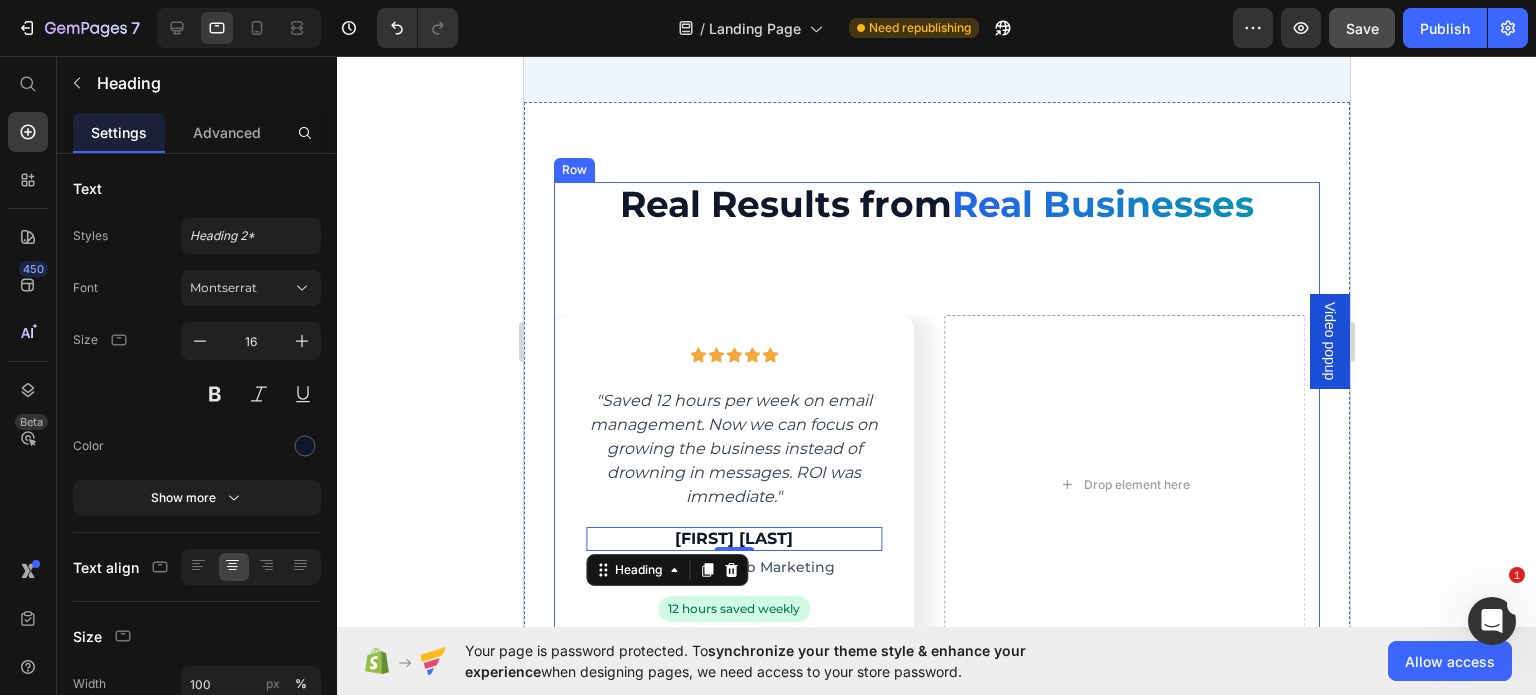scroll, scrollTop: 5416, scrollLeft: 0, axis: vertical 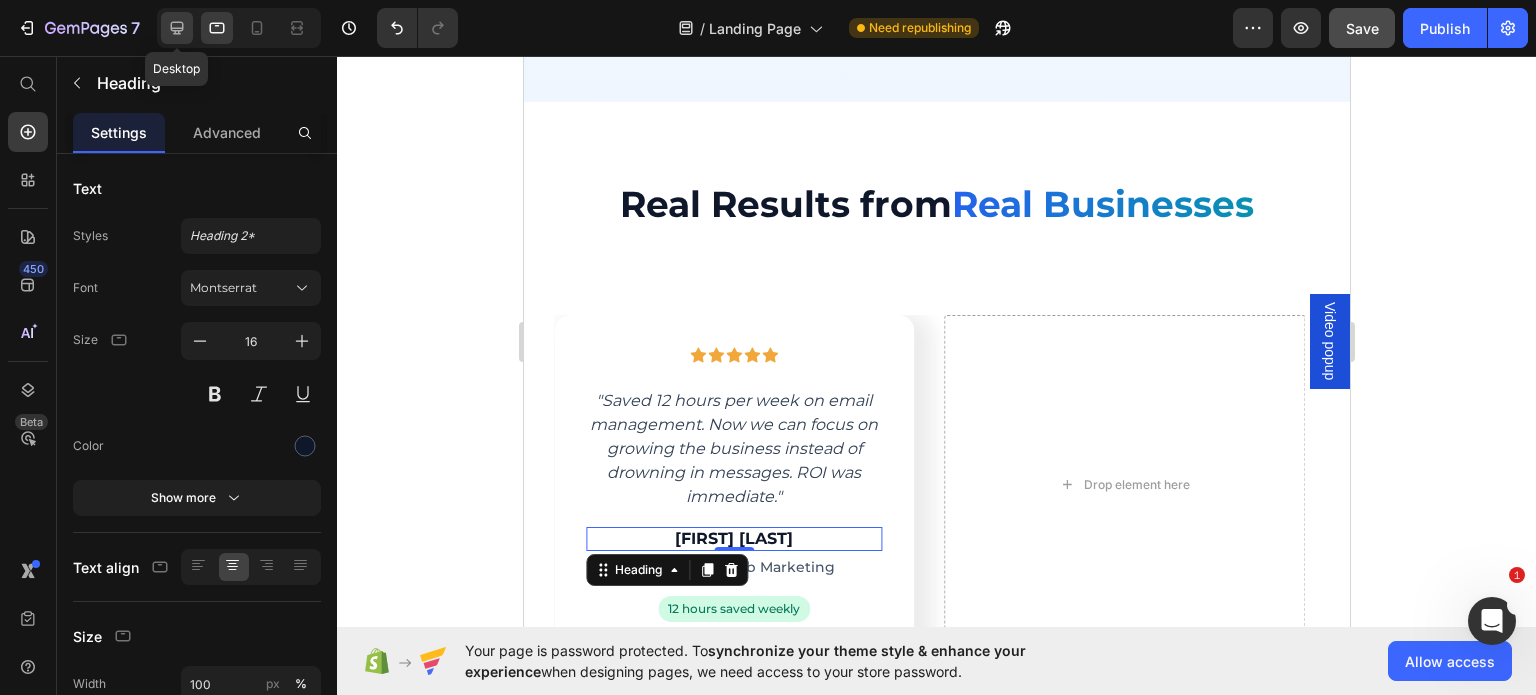 click 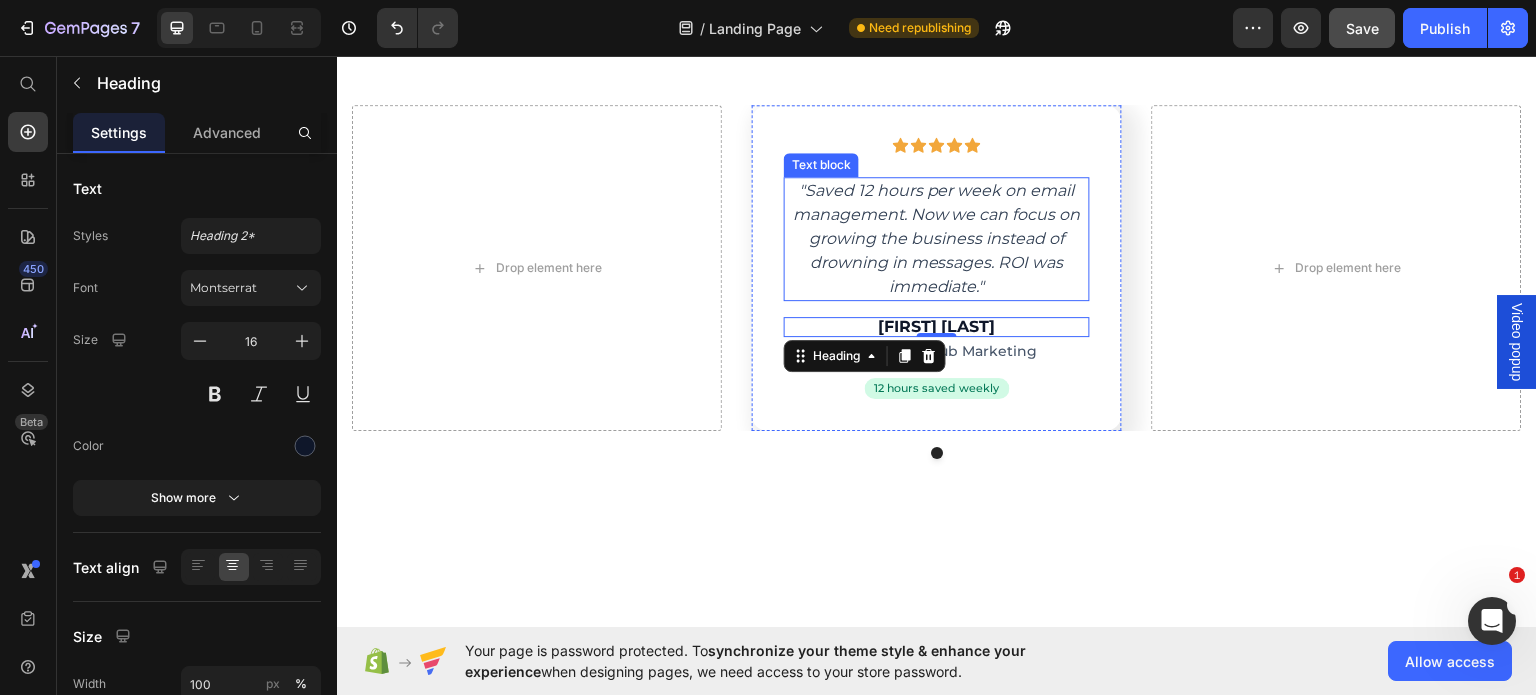 scroll, scrollTop: 5592, scrollLeft: 0, axis: vertical 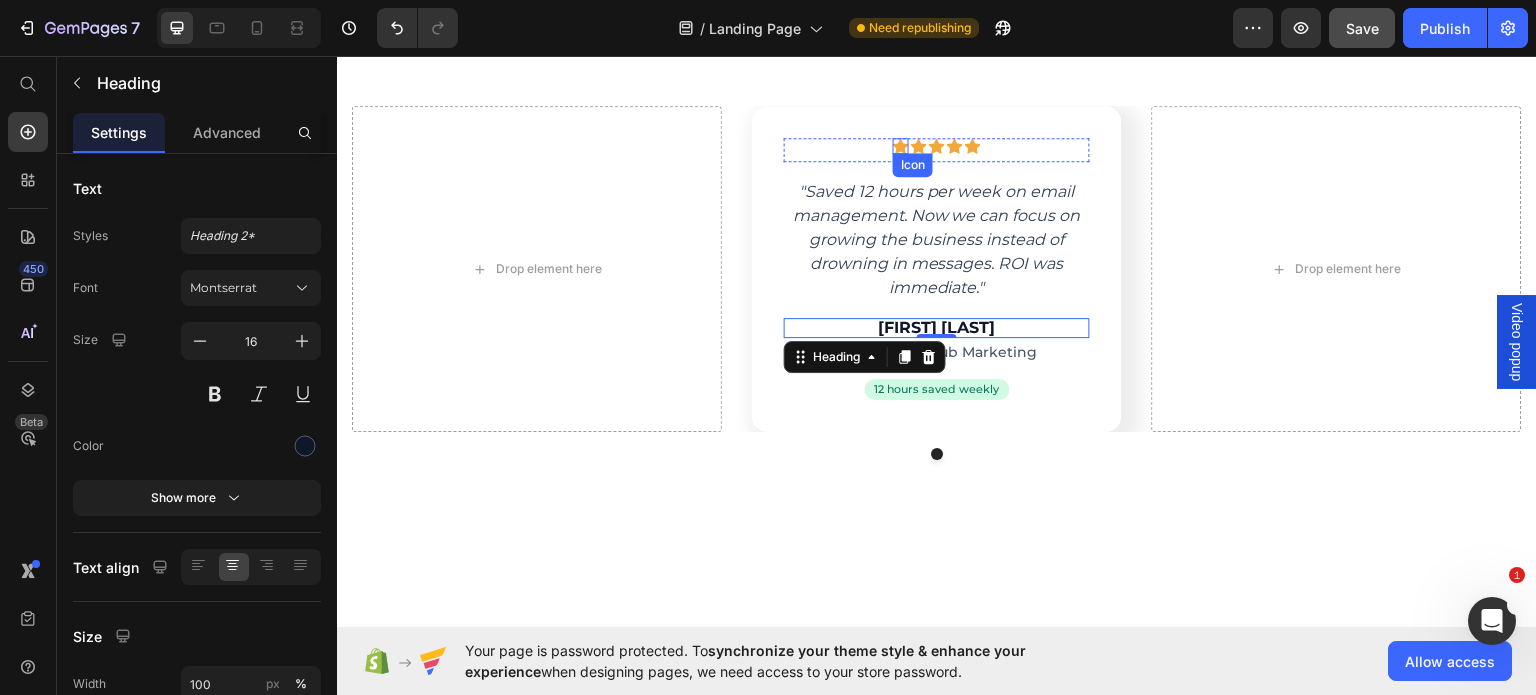 click 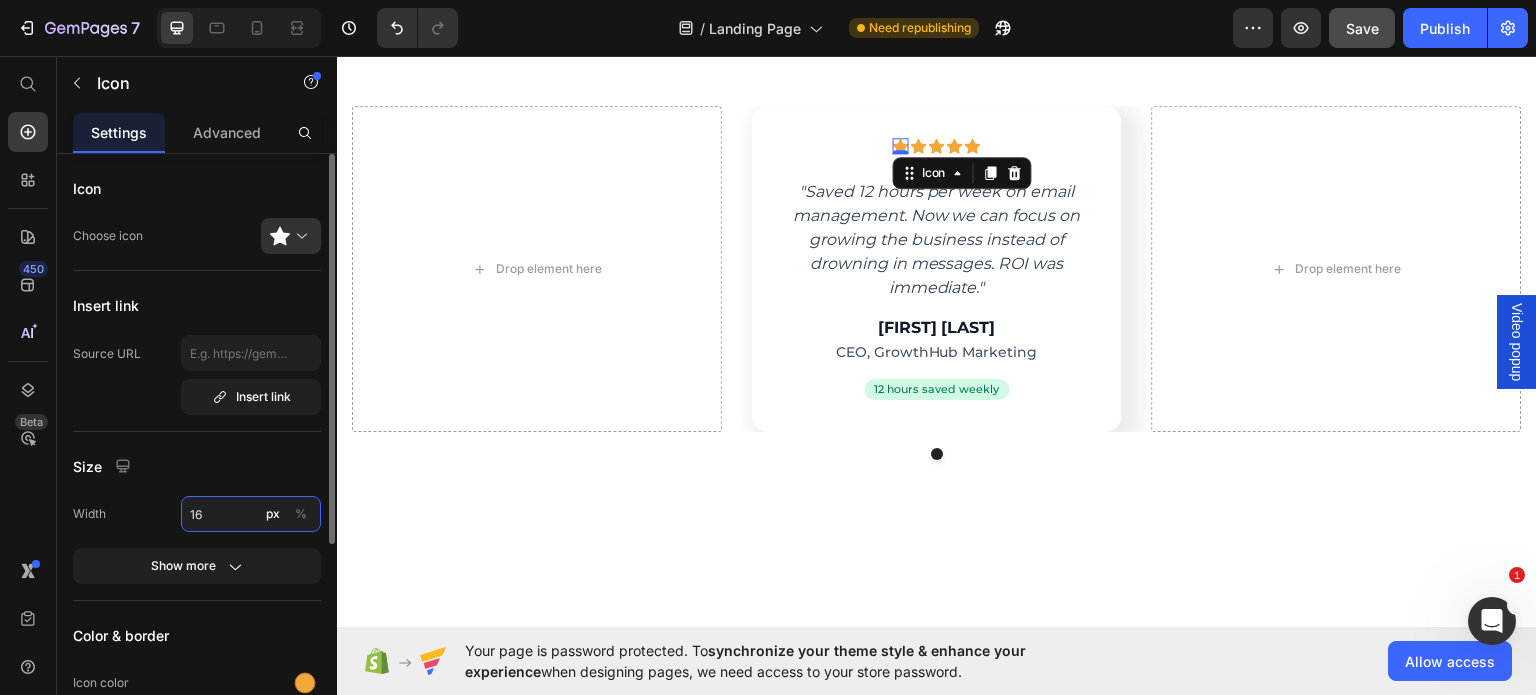 click on "16" at bounding box center [251, 514] 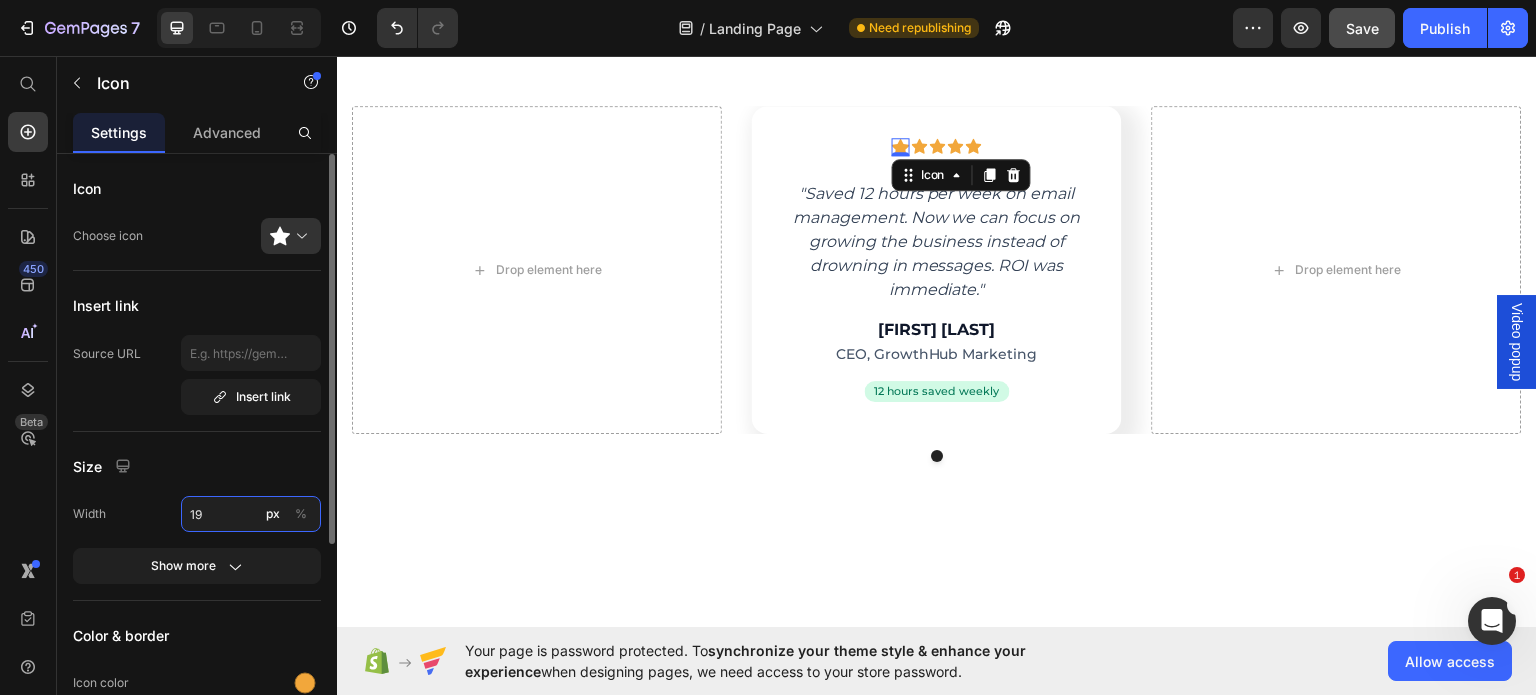 type on "20" 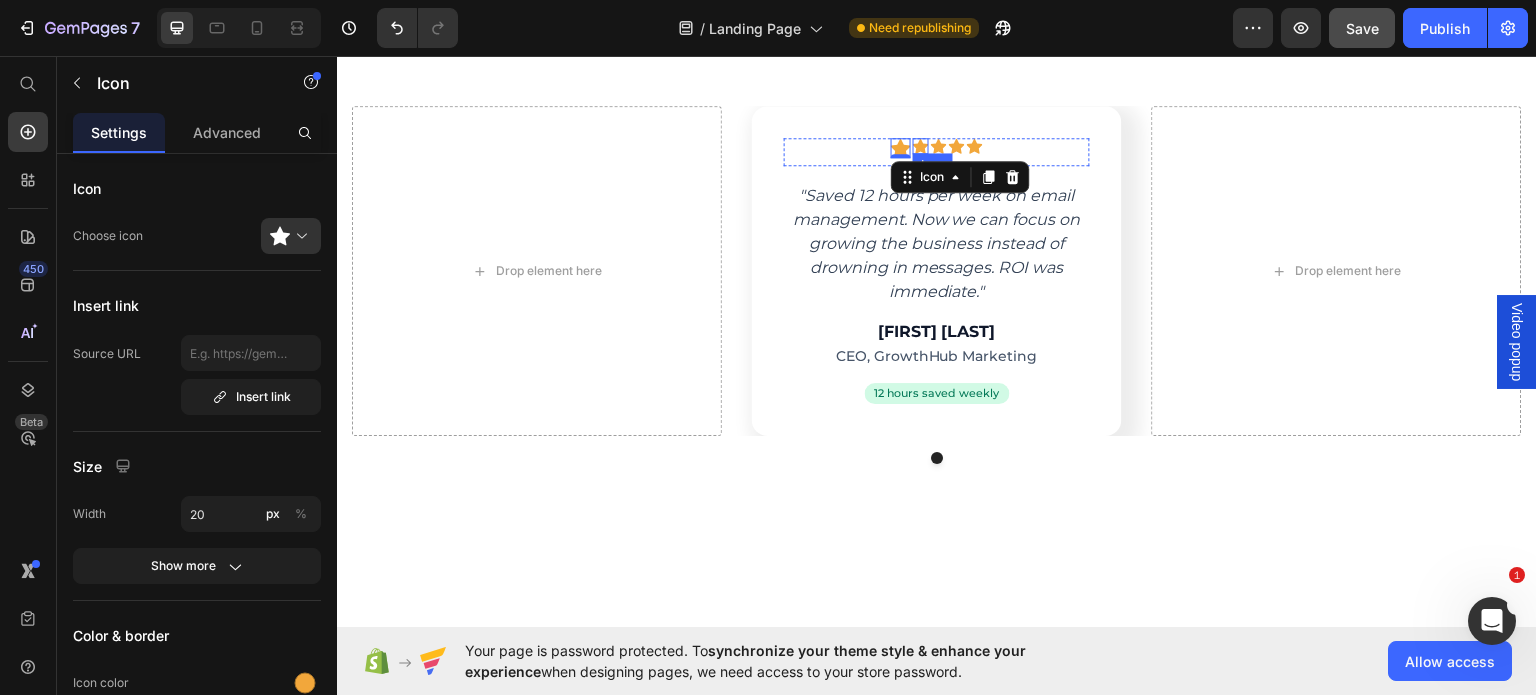 click 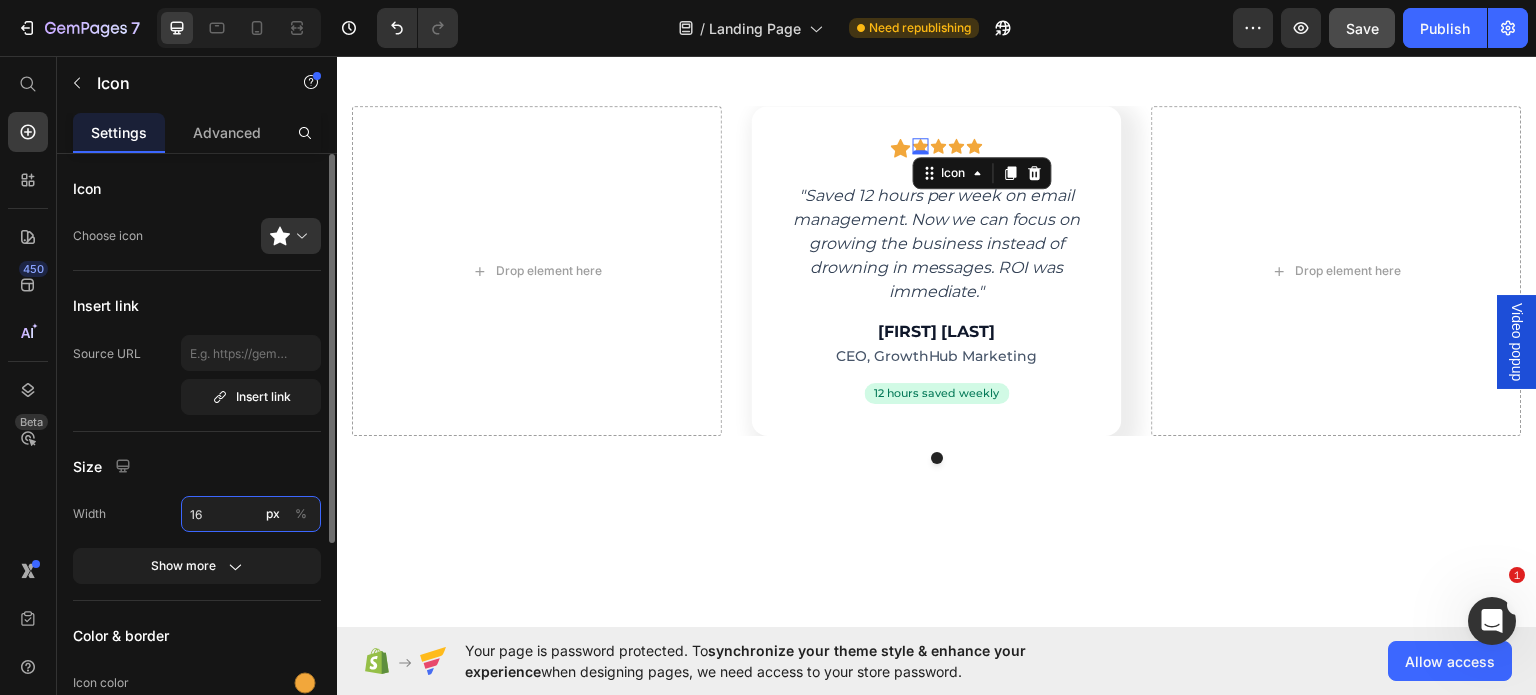 click on "16" at bounding box center [251, 514] 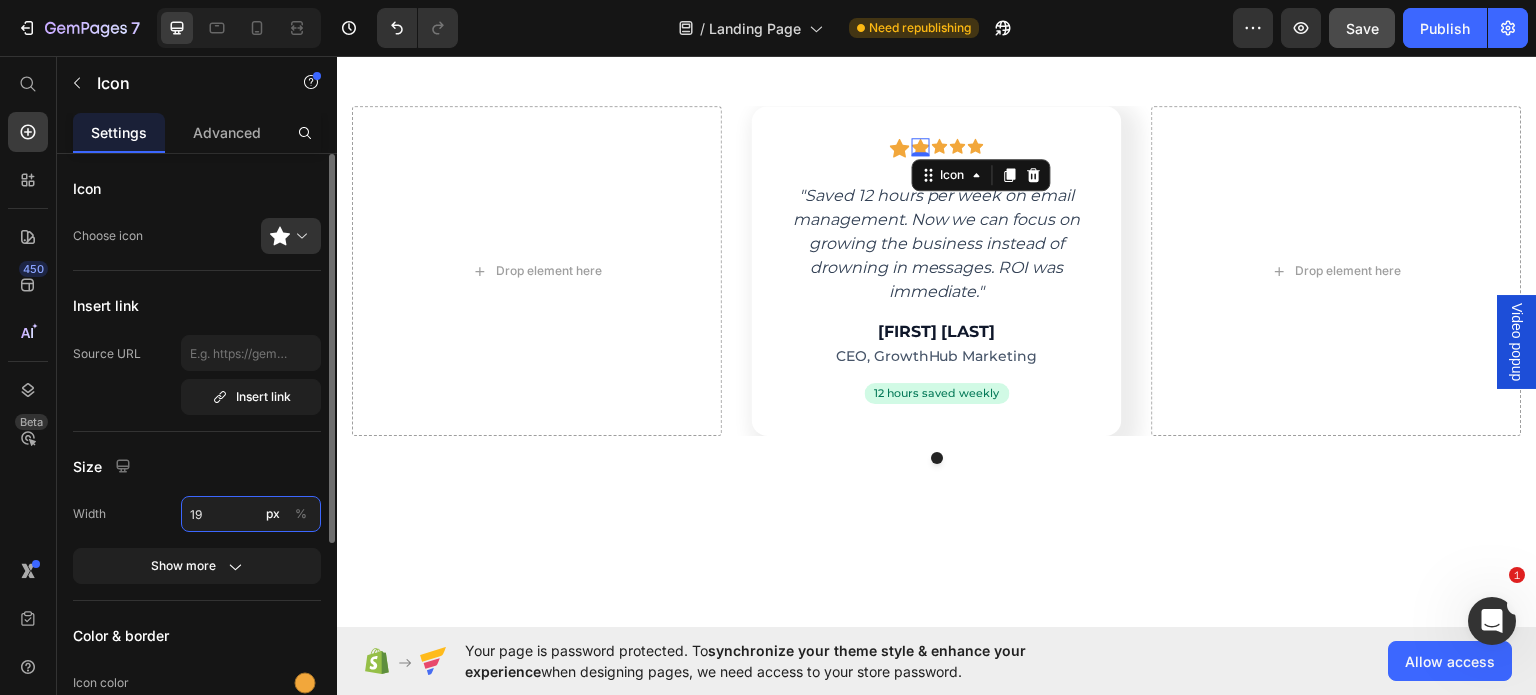 type on "20" 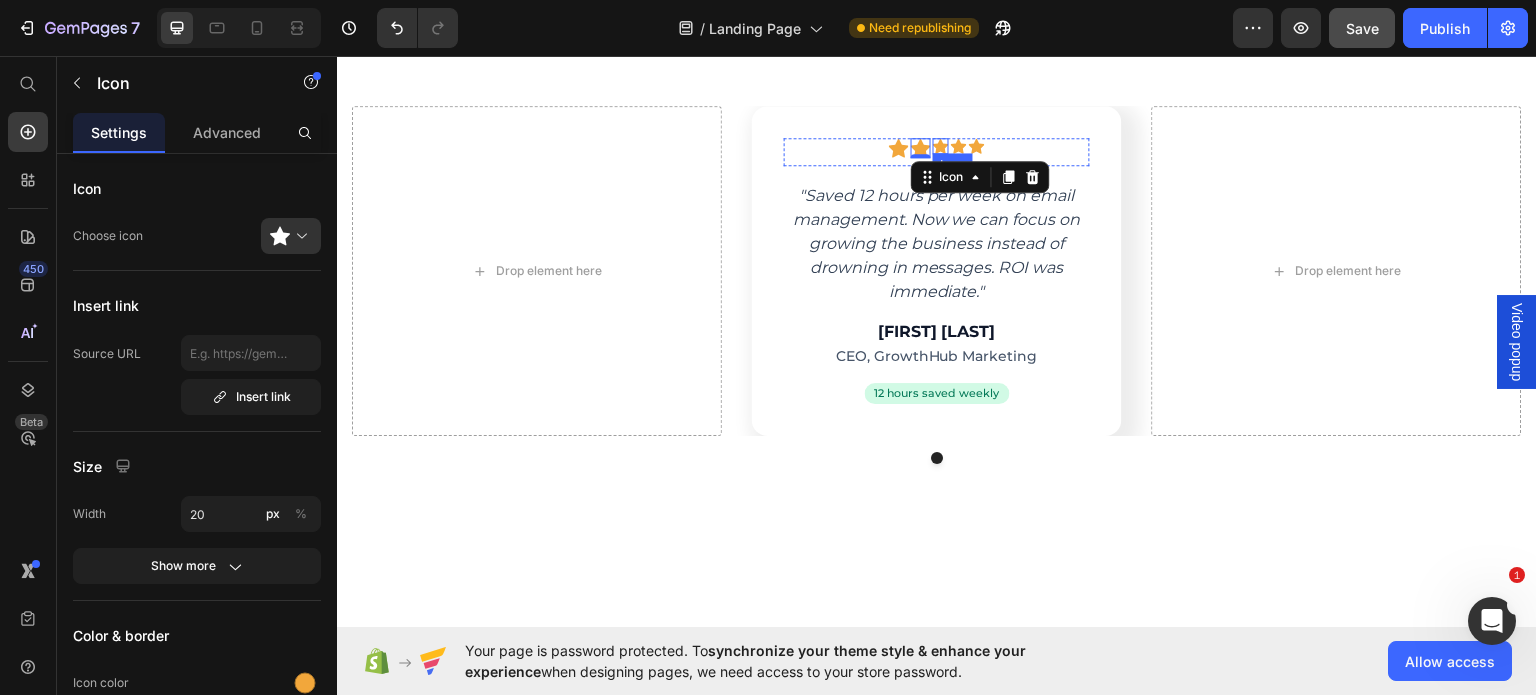 click 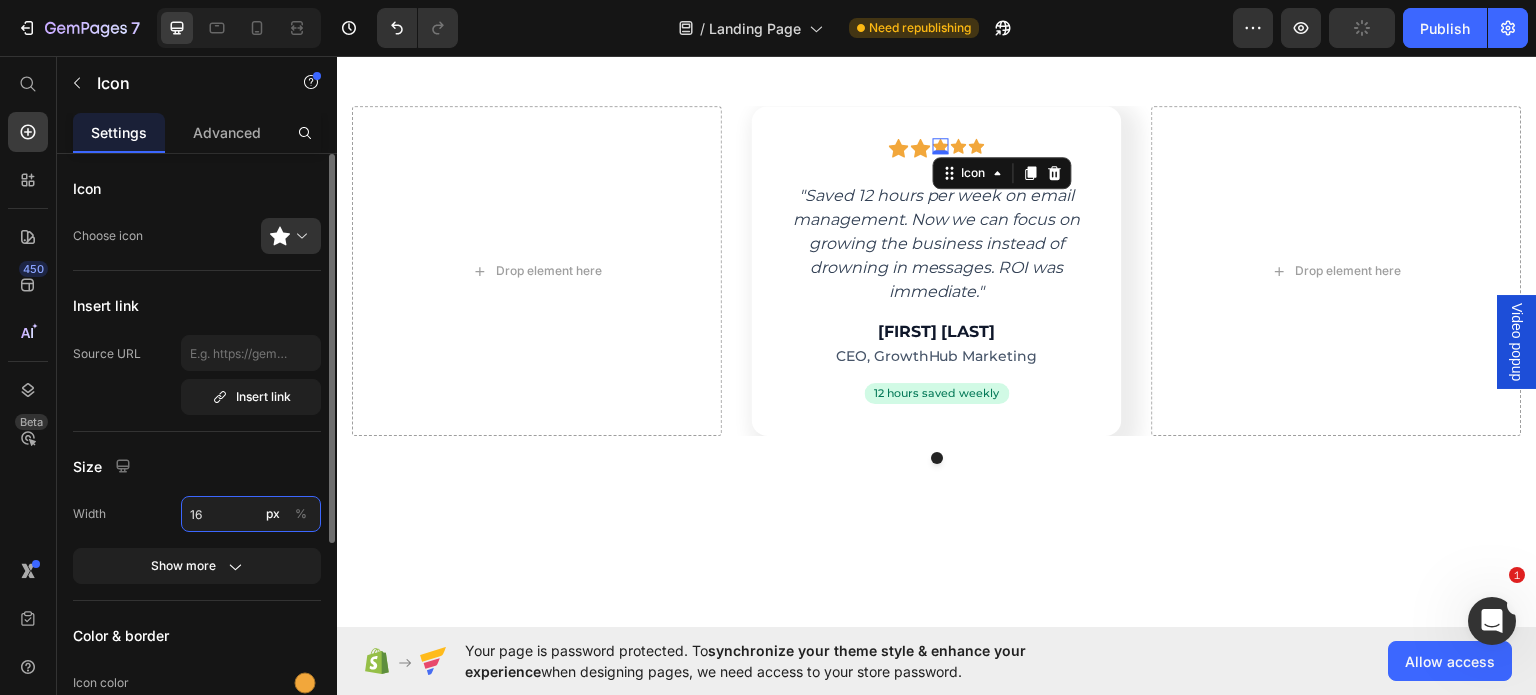click on "16" at bounding box center (251, 514) 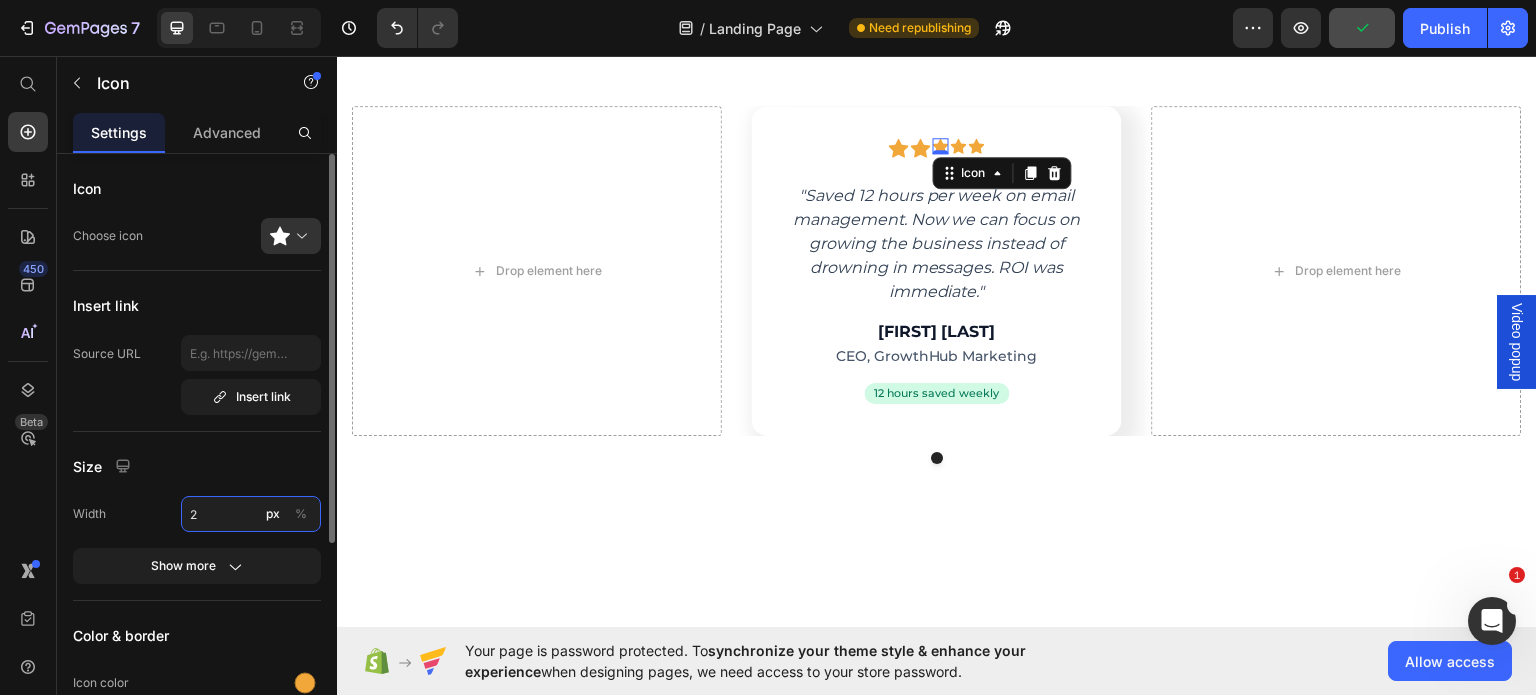 type on "20" 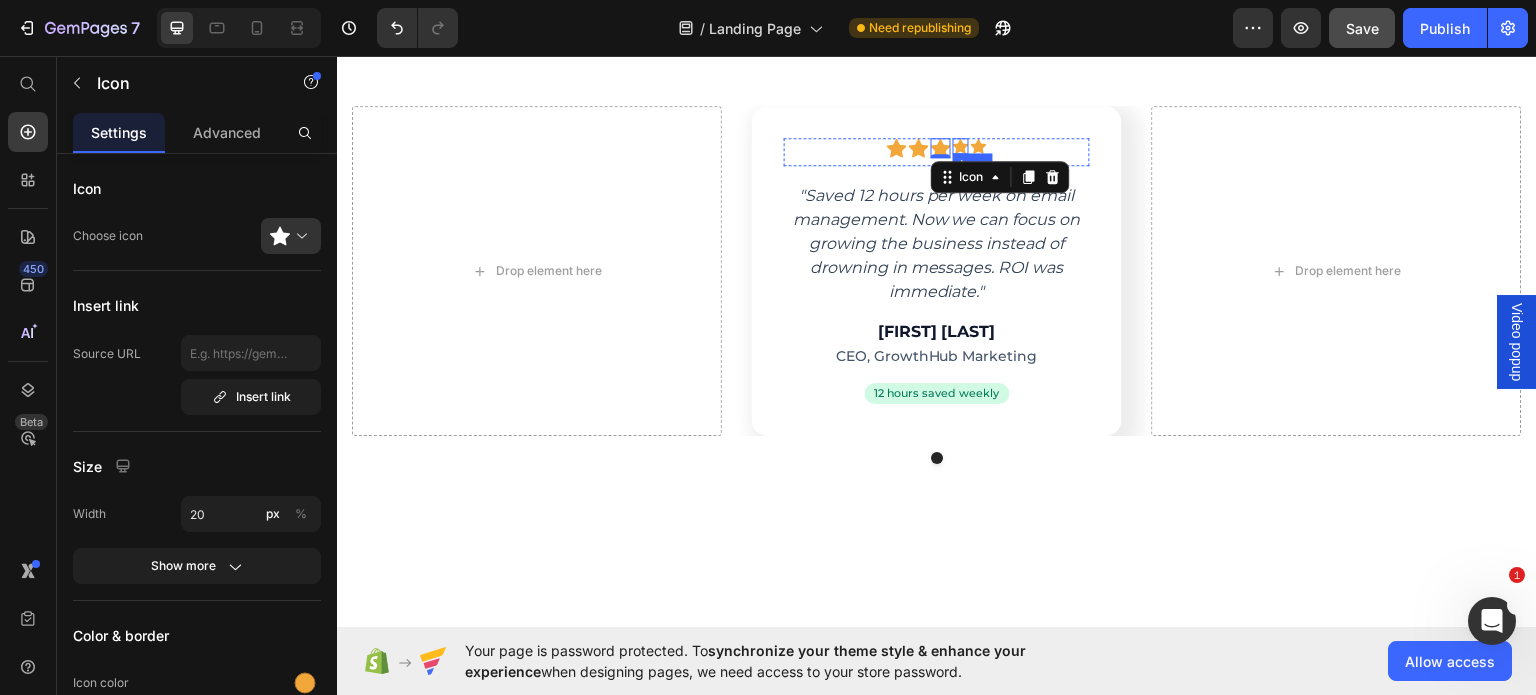 click 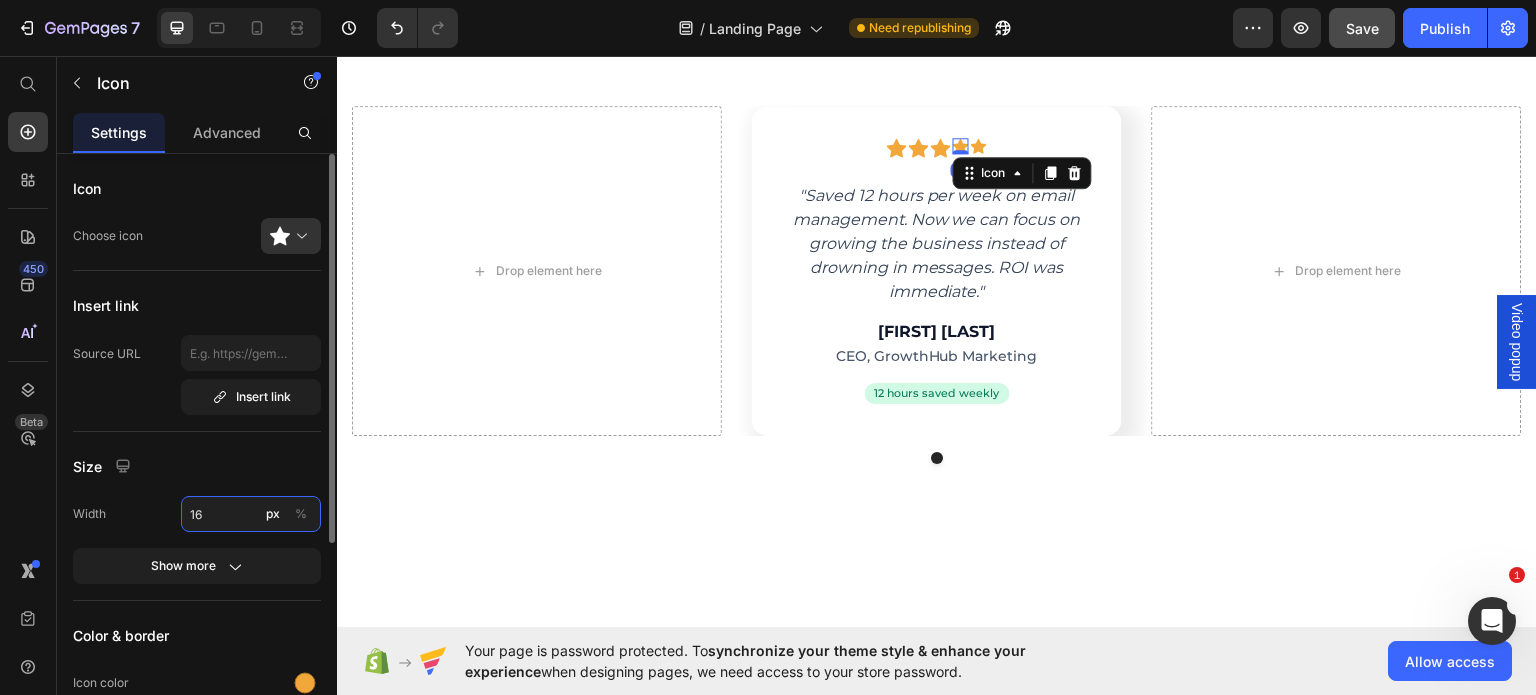 click on "16" at bounding box center [251, 514] 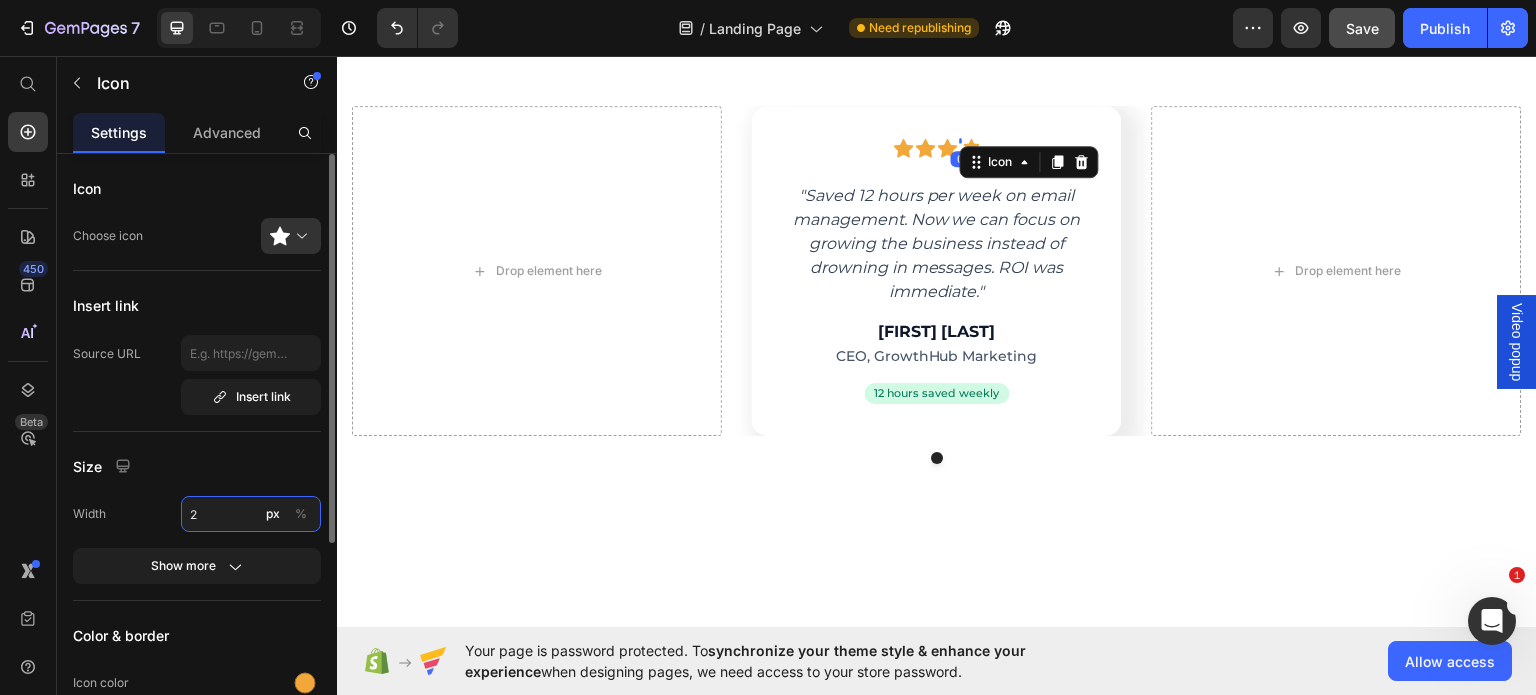 type on "20" 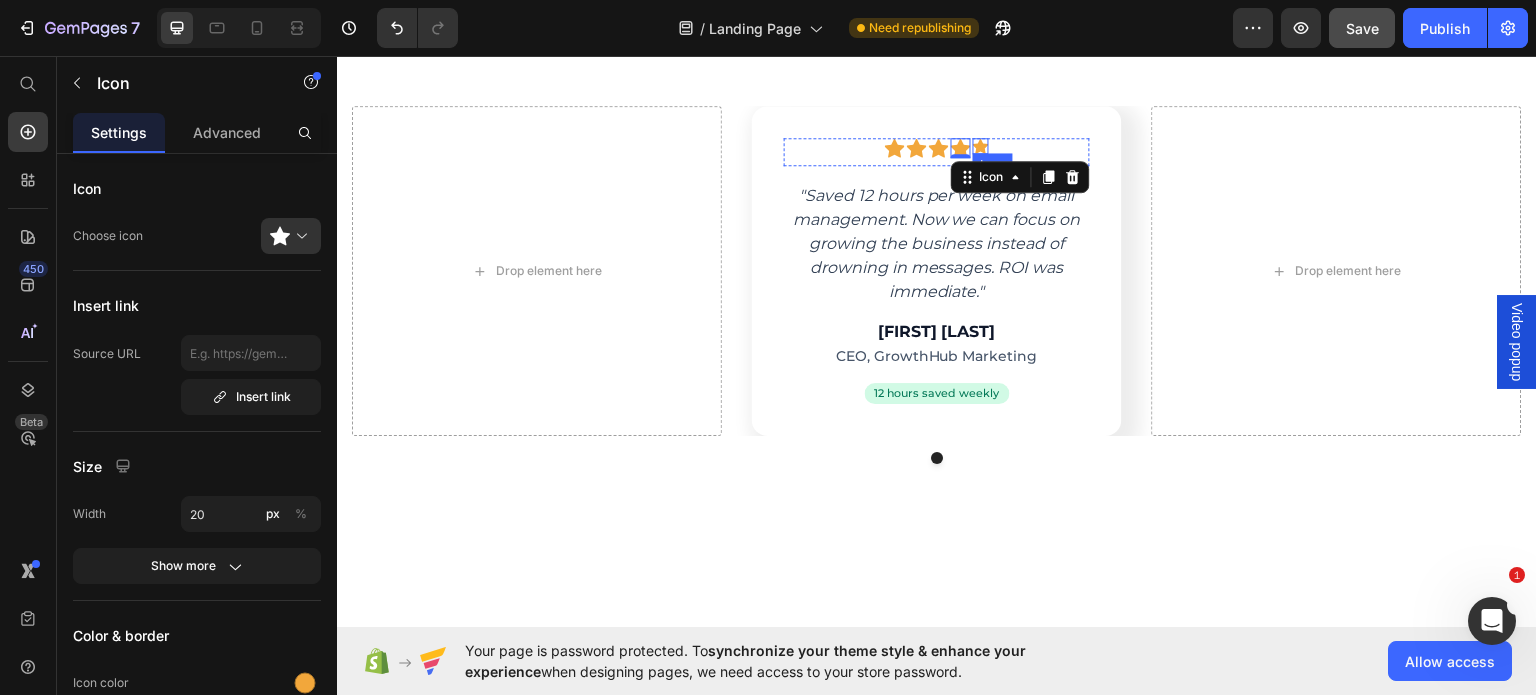 click 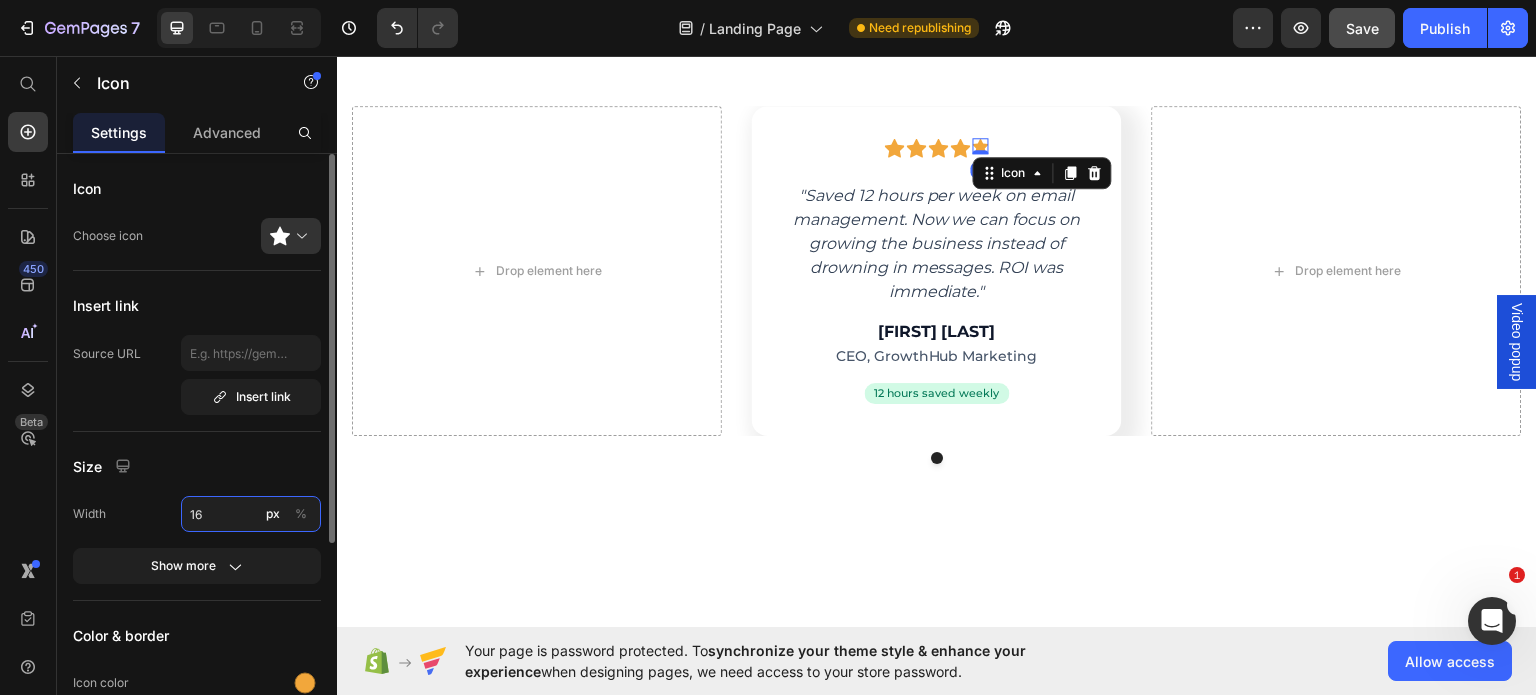 click on "16" at bounding box center [251, 514] 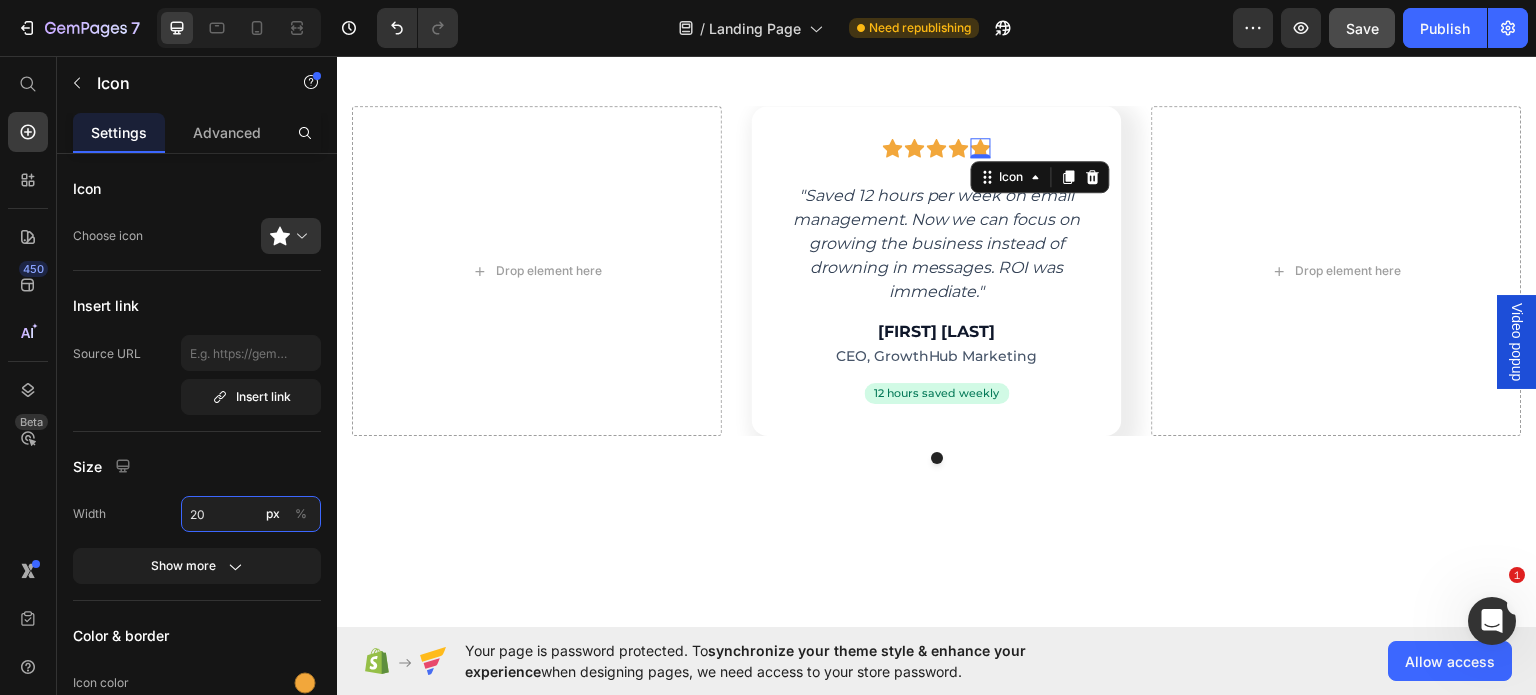 type on "20" 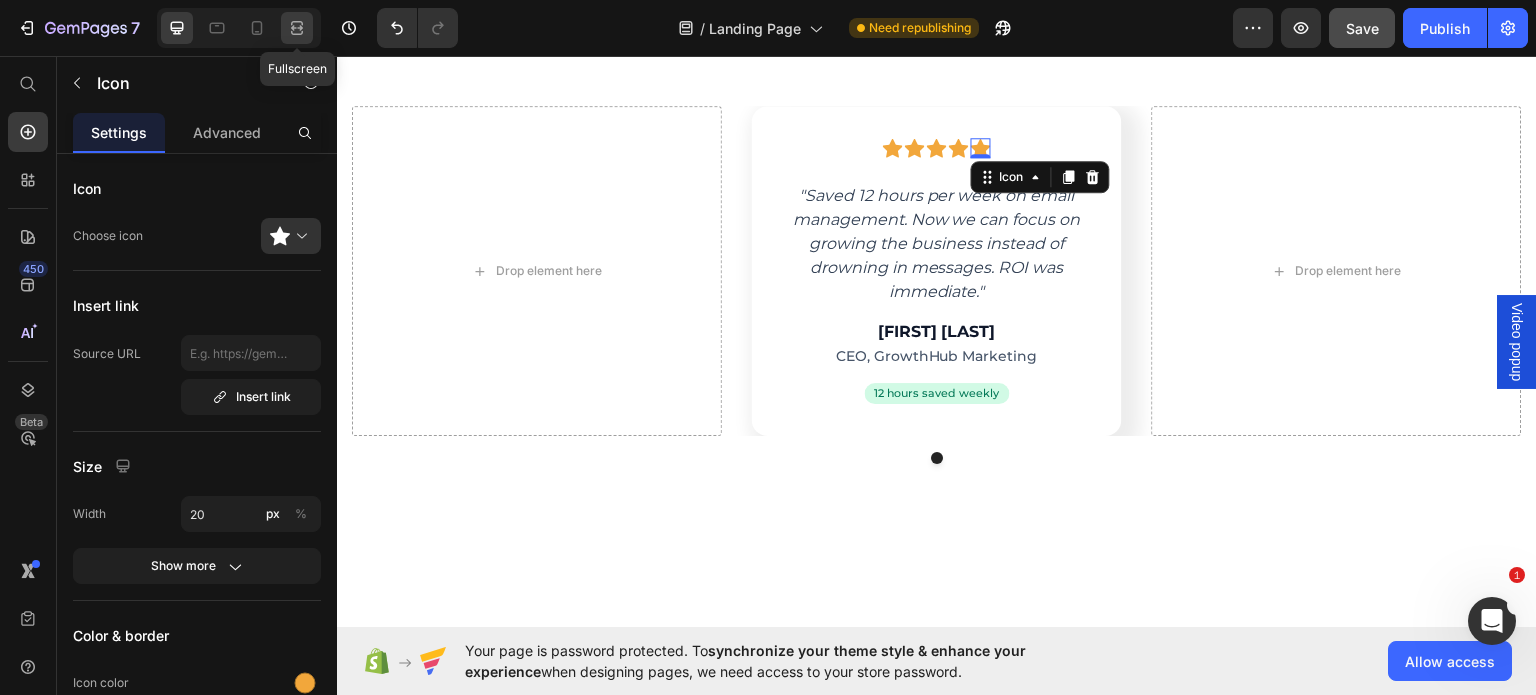 click 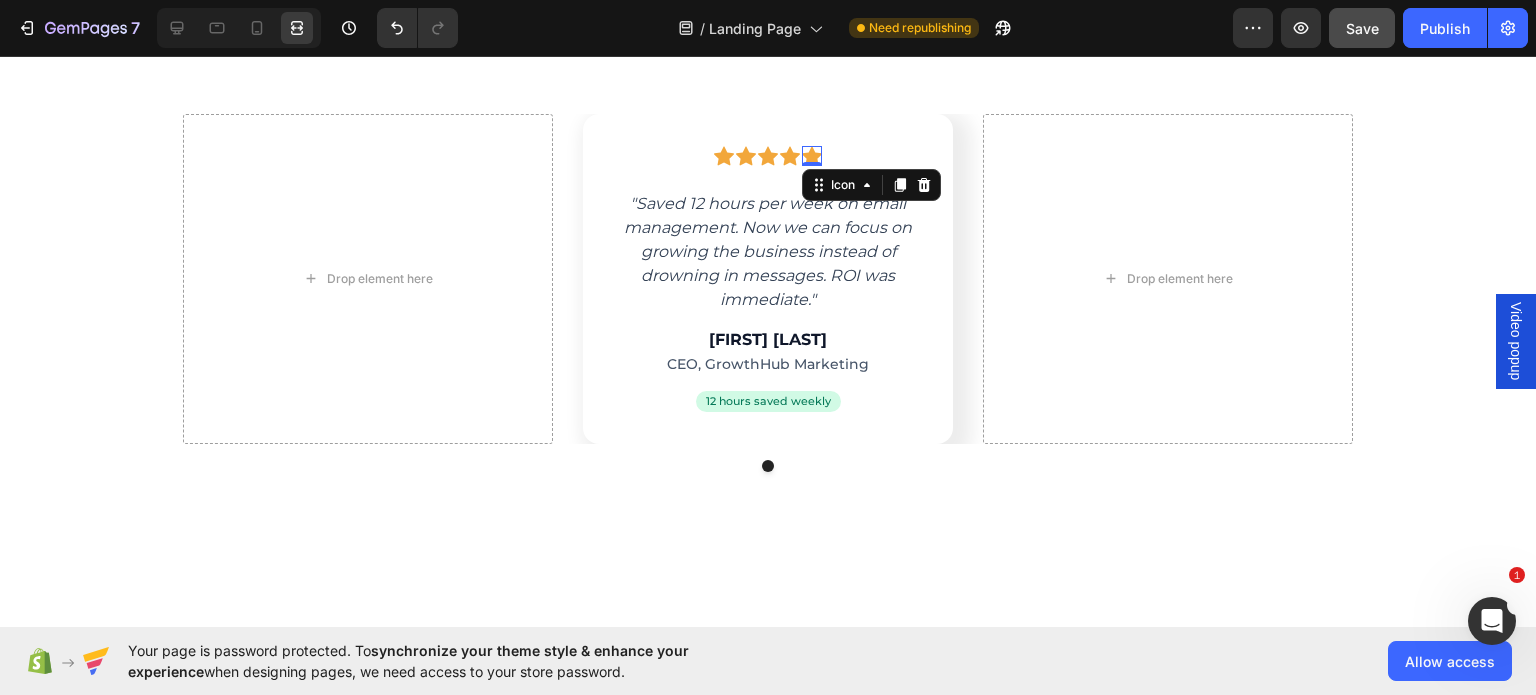 scroll, scrollTop: 5600, scrollLeft: 0, axis: vertical 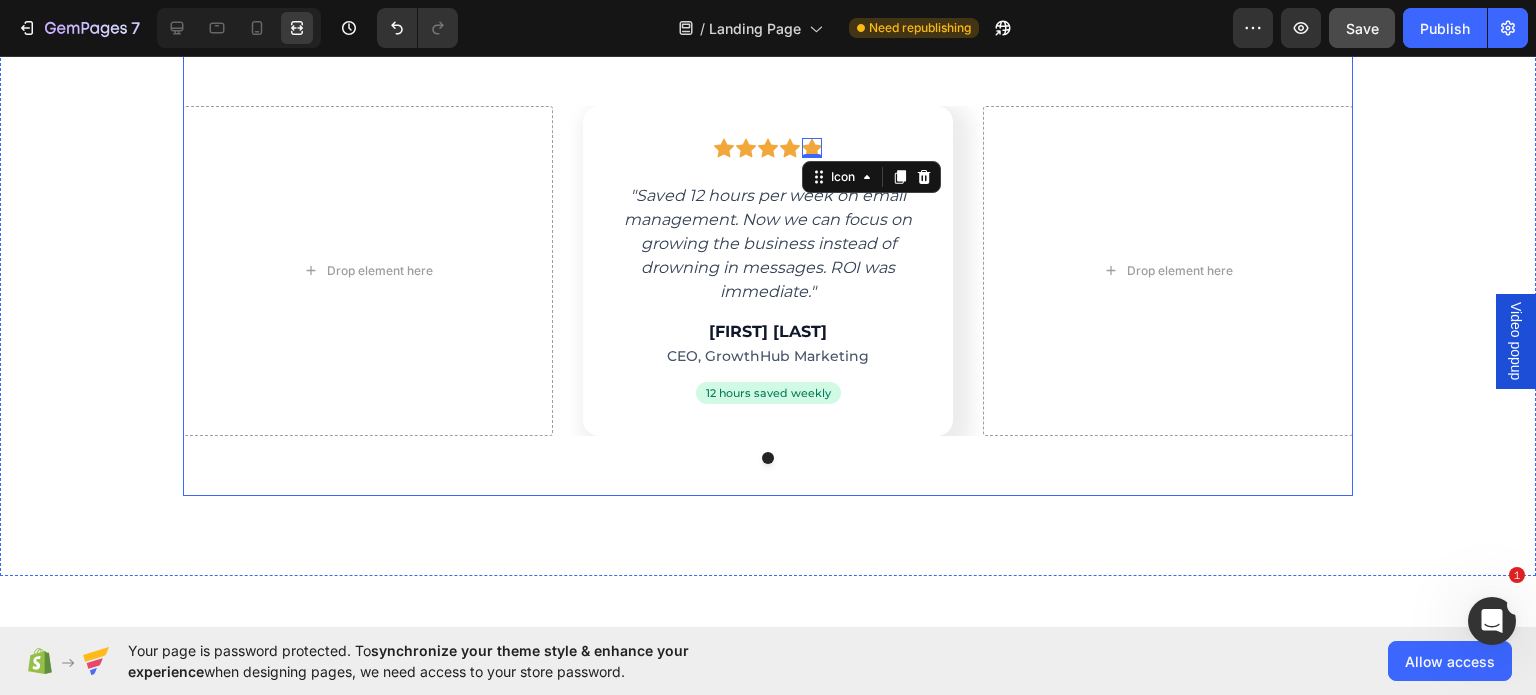 click on "Real Results from  Real Businesses
Custom Code Row
Drop element here
Icon
Icon
Icon
Icon
Icon   0 Row "Saved 12 hours per week on email management. Now we can focus on growing the business instead of drowning in messages. ROI was immediate." Text block [FIRST] [LAST] Heading CEO, GrowthHub Marketing Text block 12 hours saved weekly Text block Row Row
Drop element here
Carousel Row" at bounding box center [768, 227] 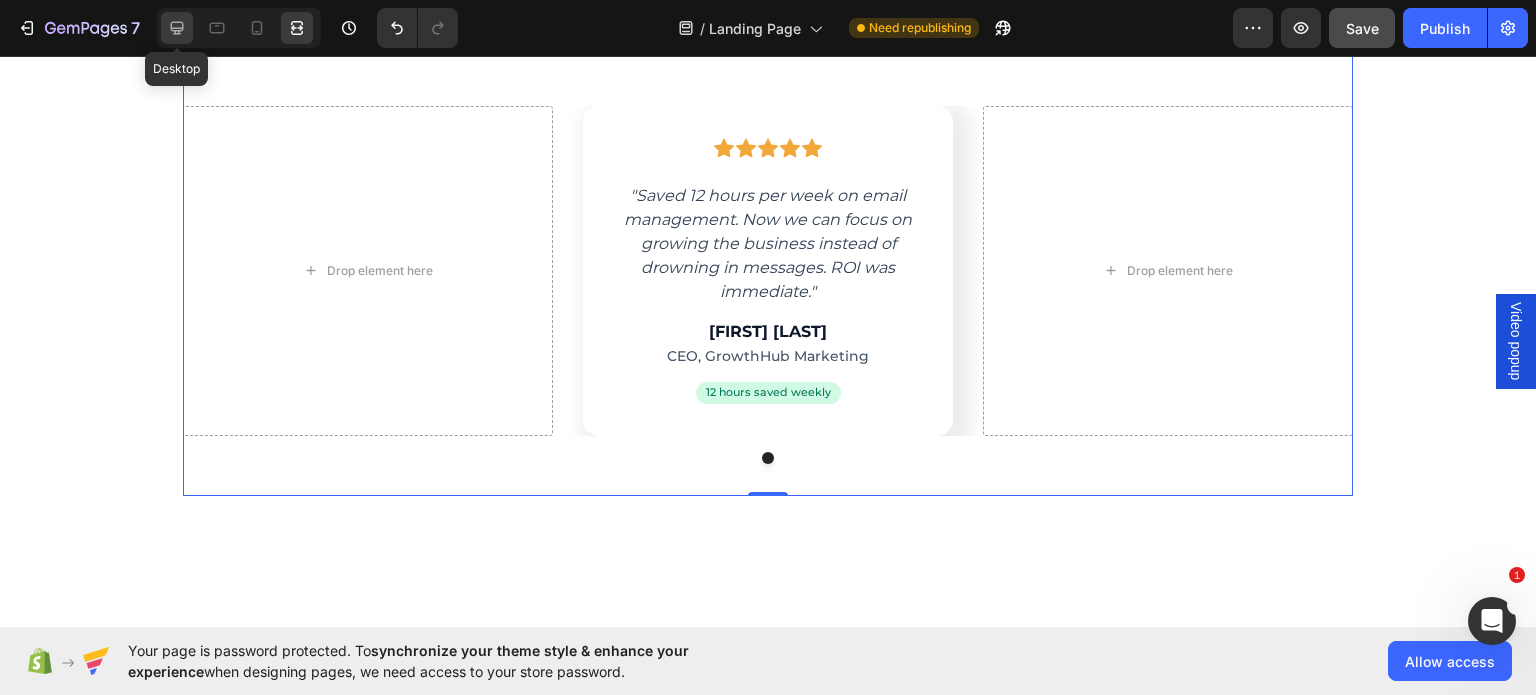 click 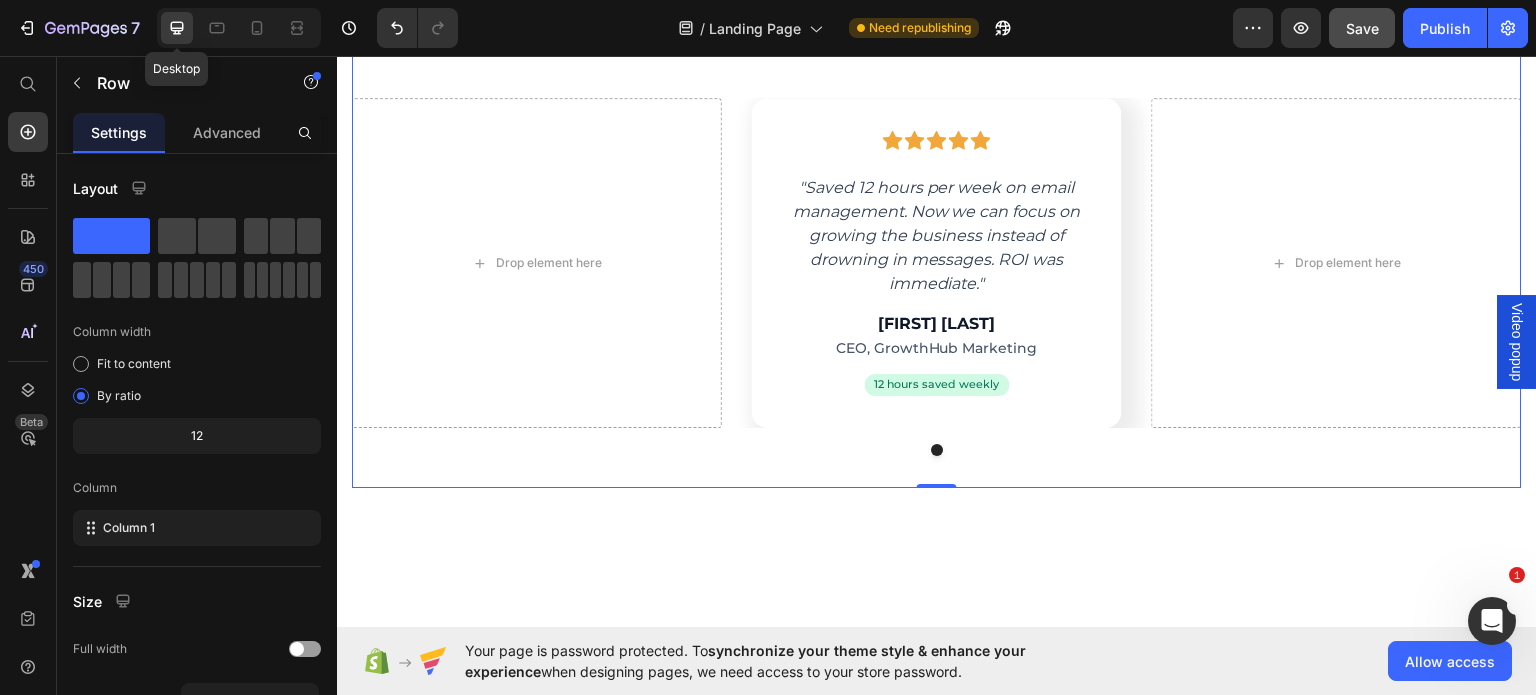 scroll, scrollTop: 5592, scrollLeft: 0, axis: vertical 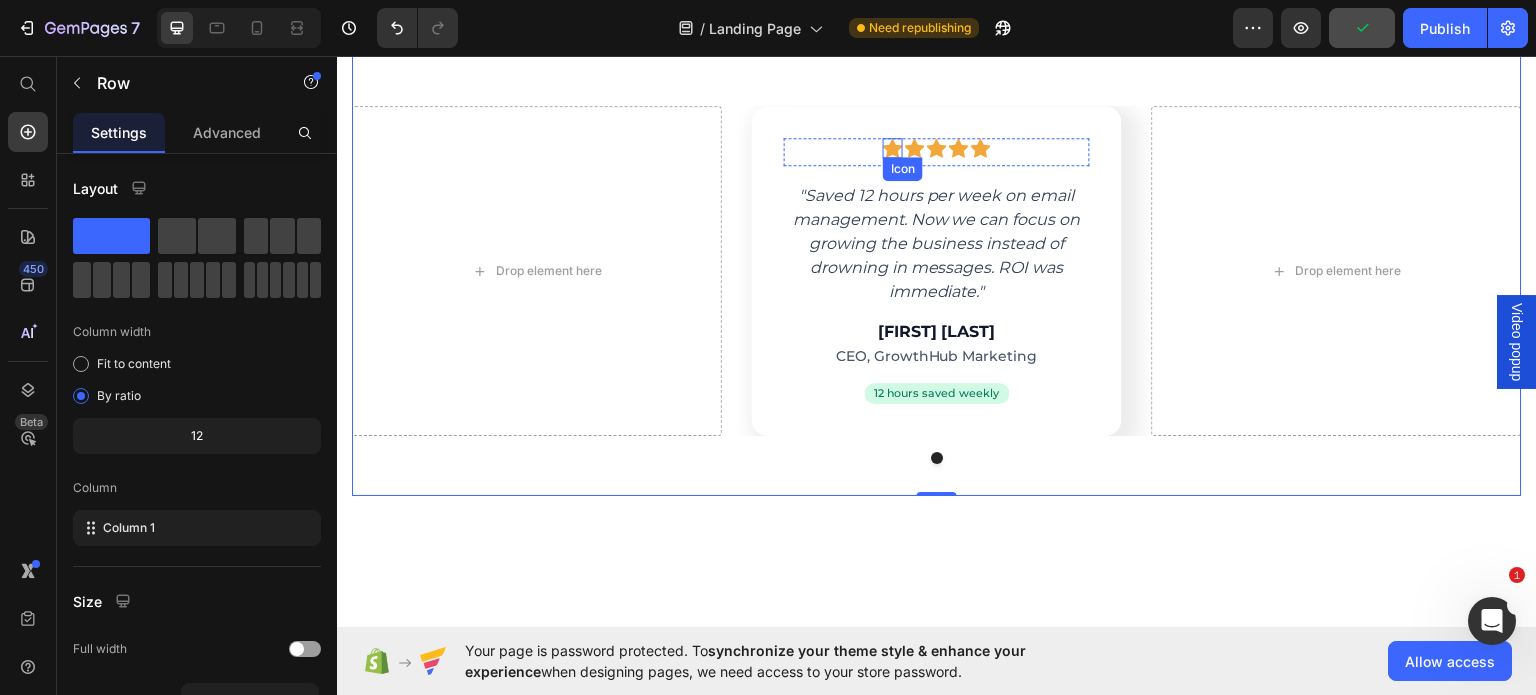 click 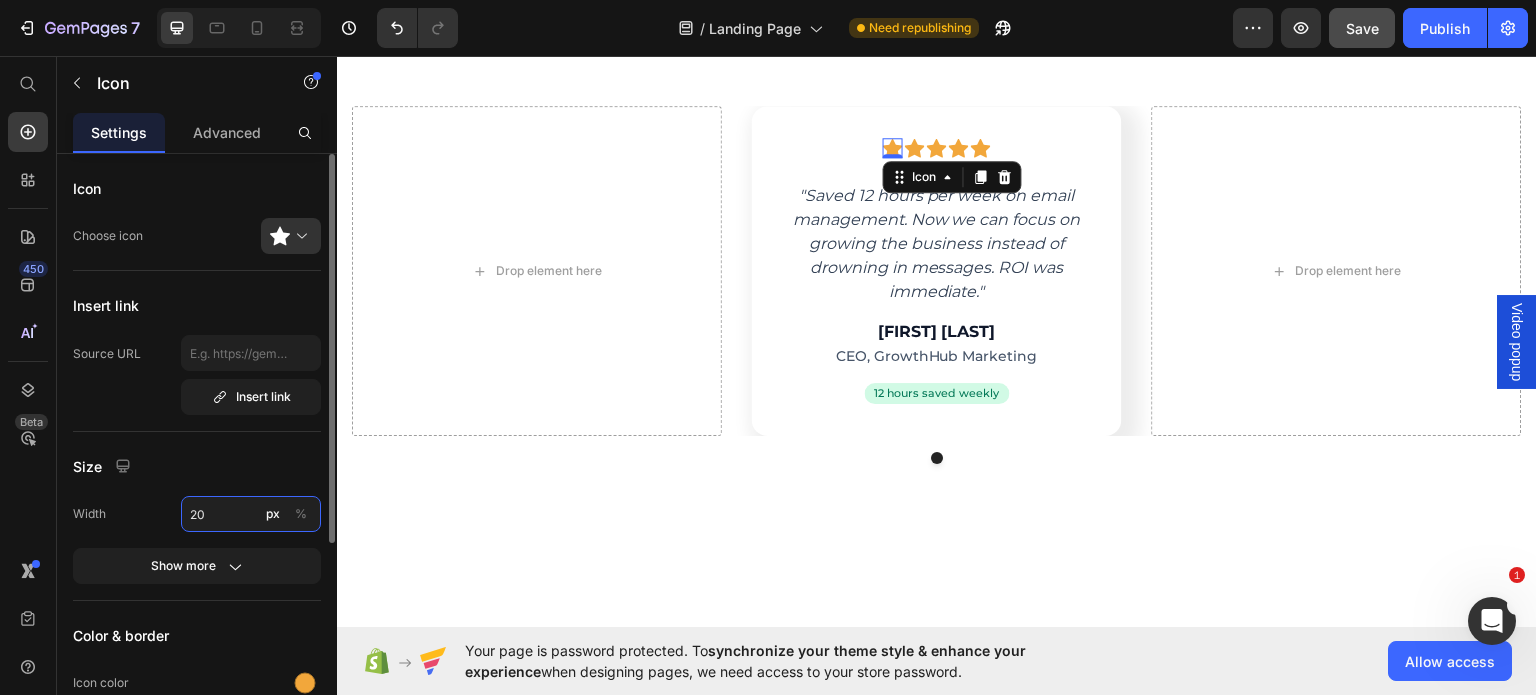 click on "20" at bounding box center (251, 514) 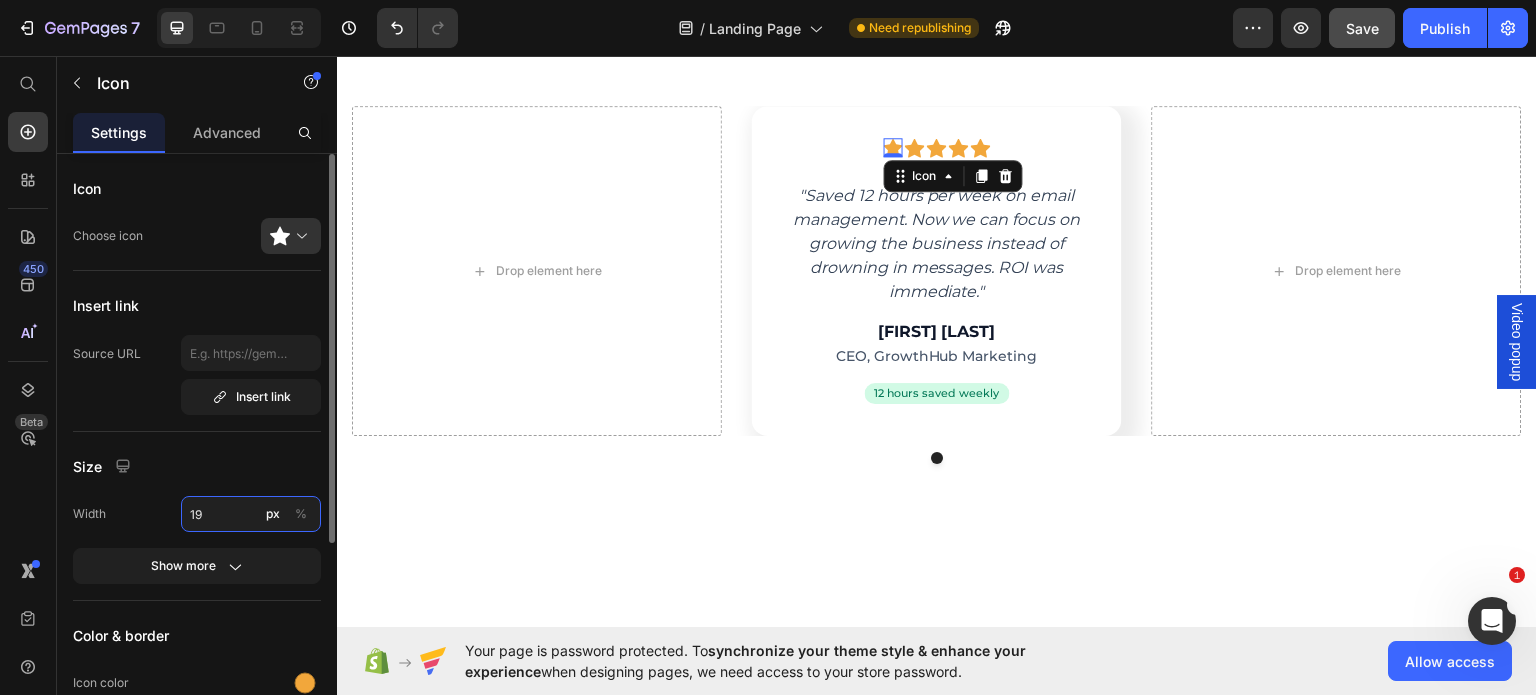 type on "18" 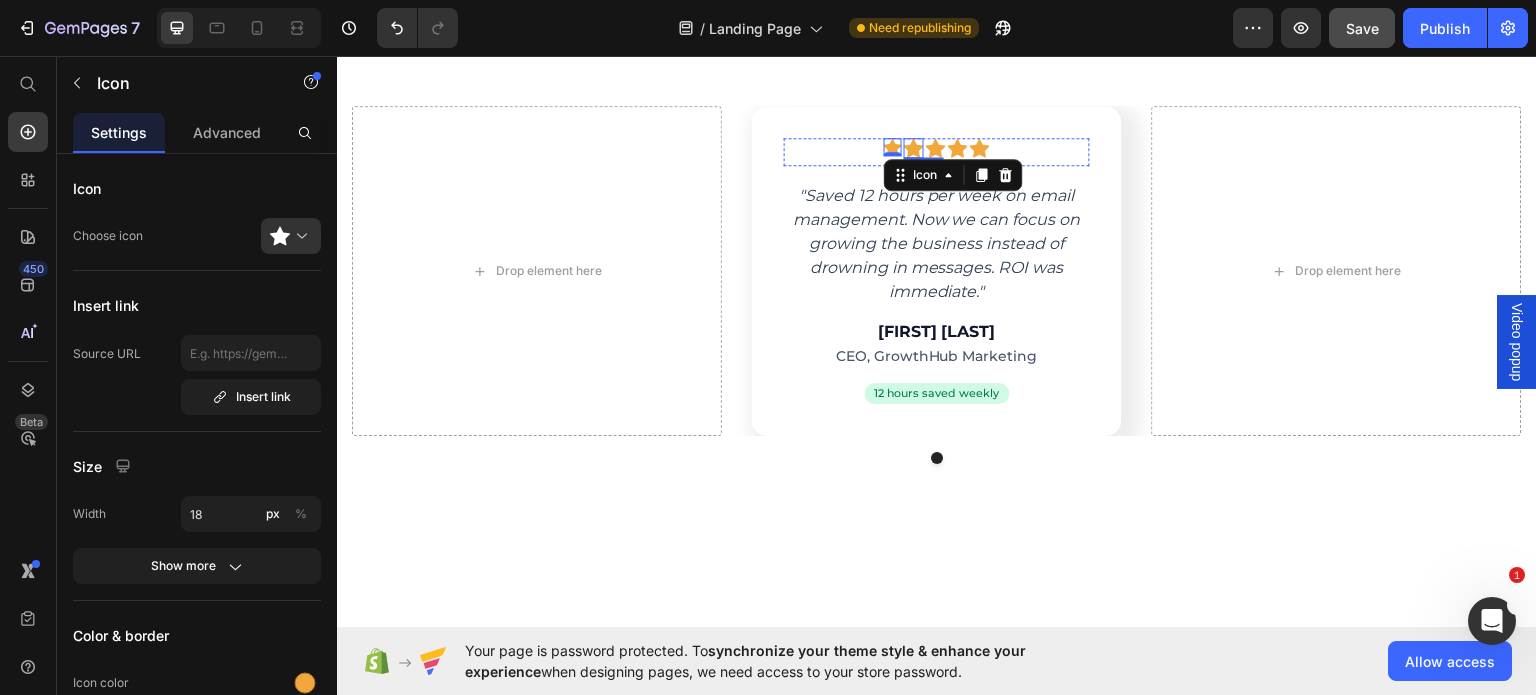 click 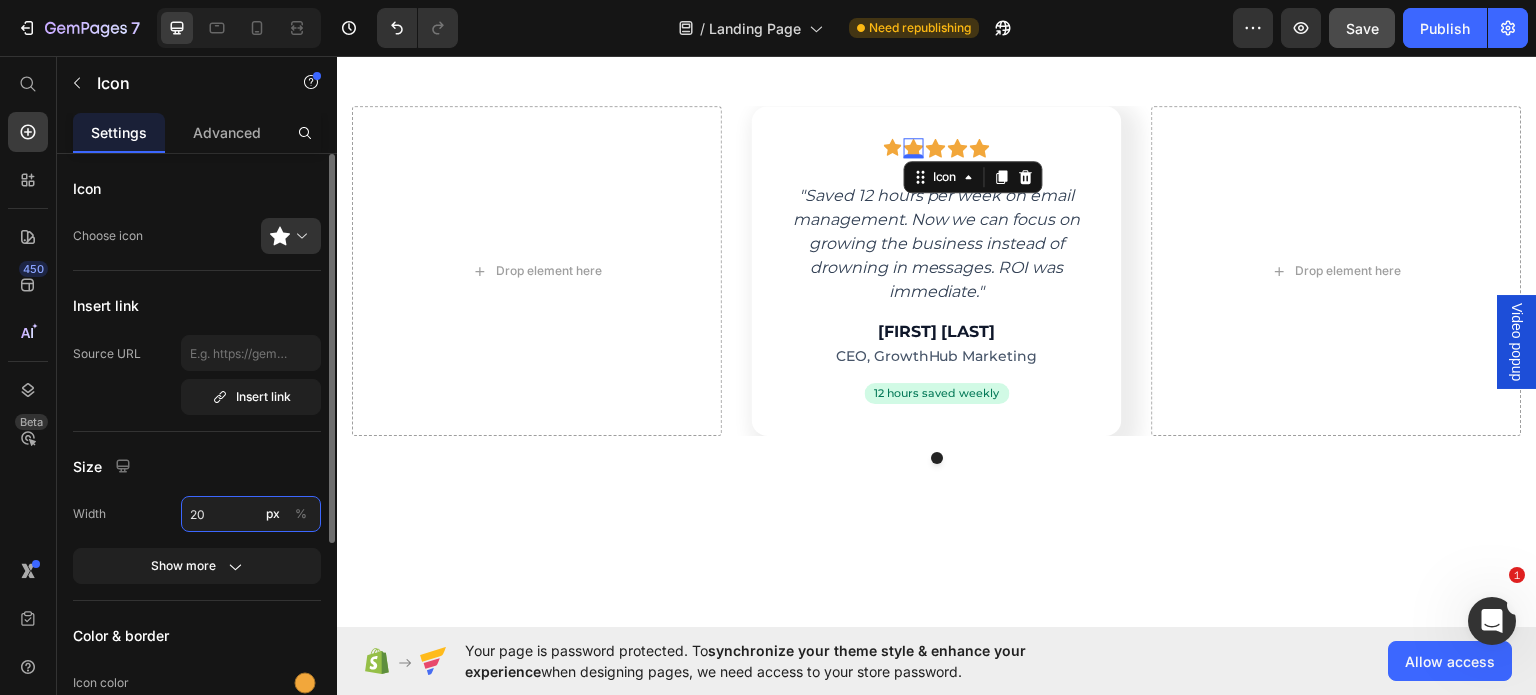 click on "20" at bounding box center [251, 514] 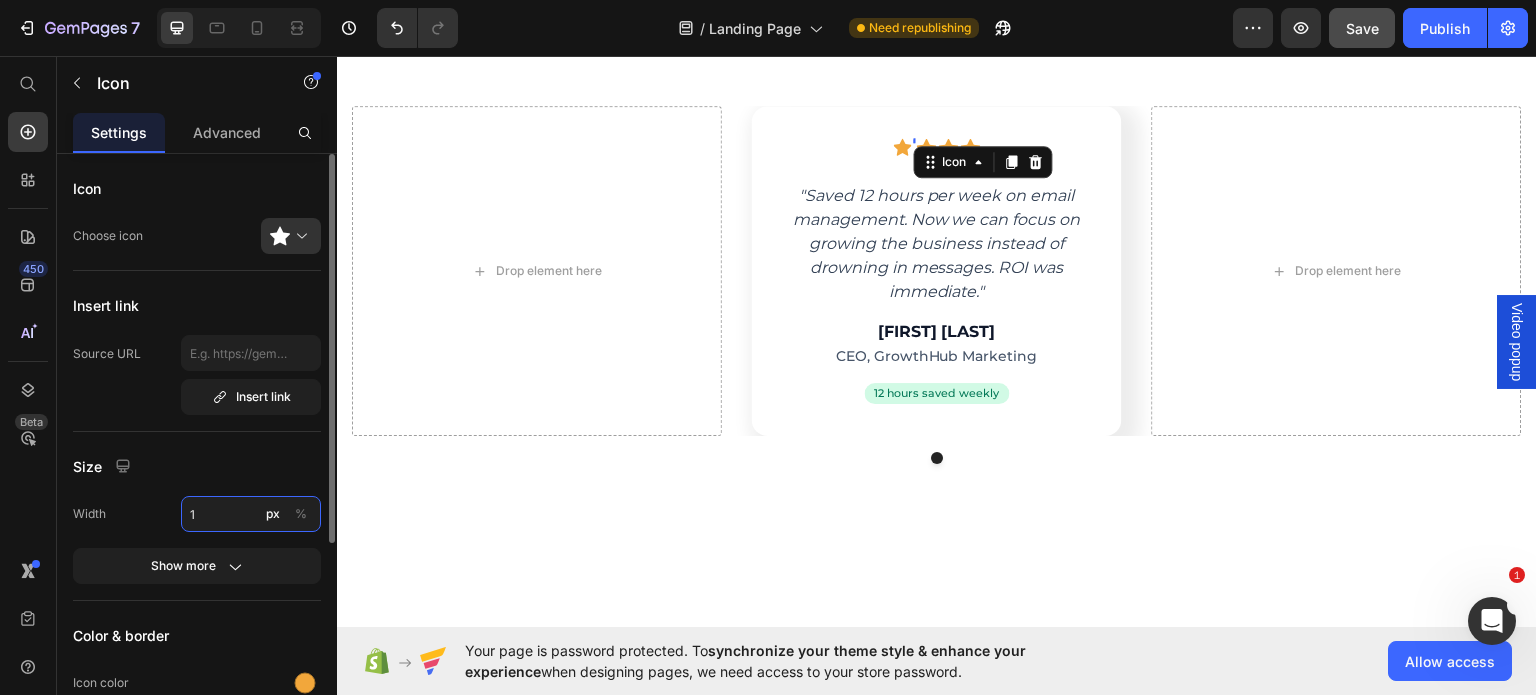 type on "18" 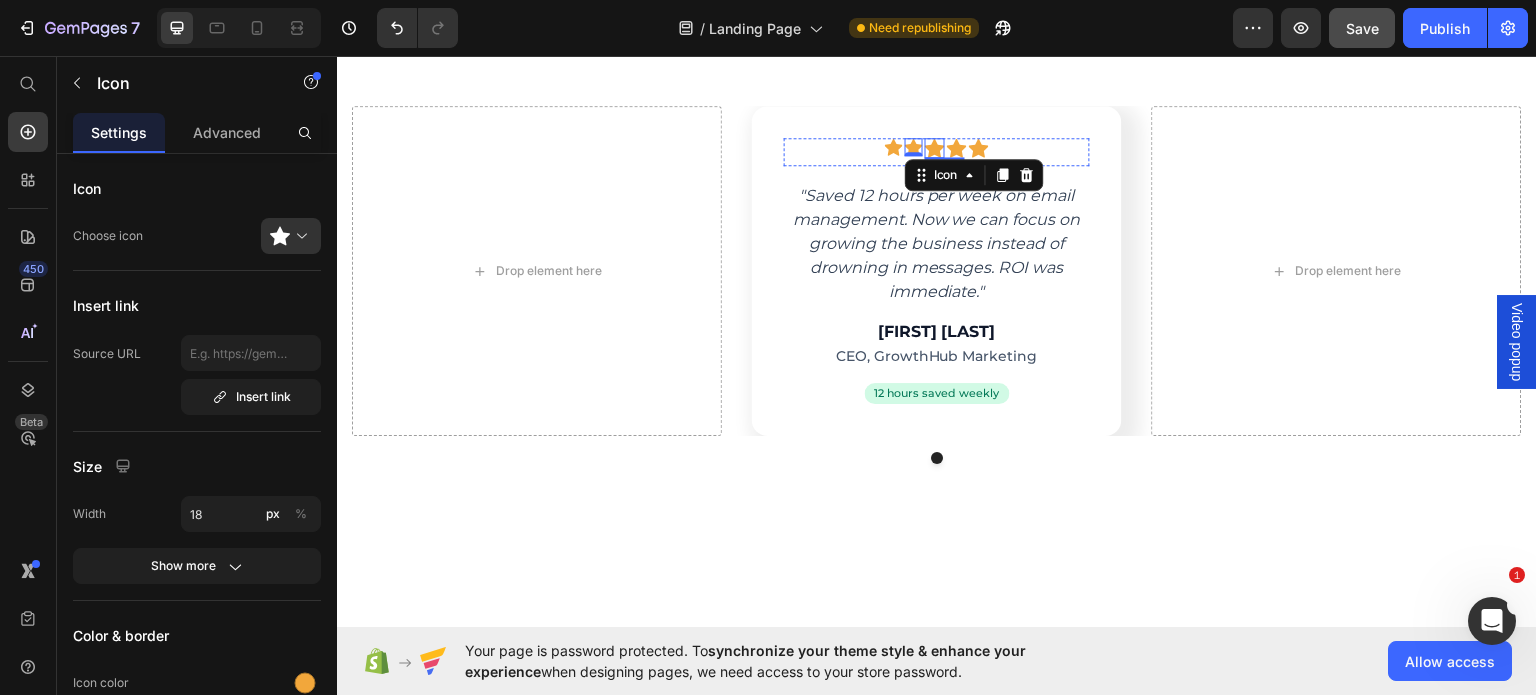 click 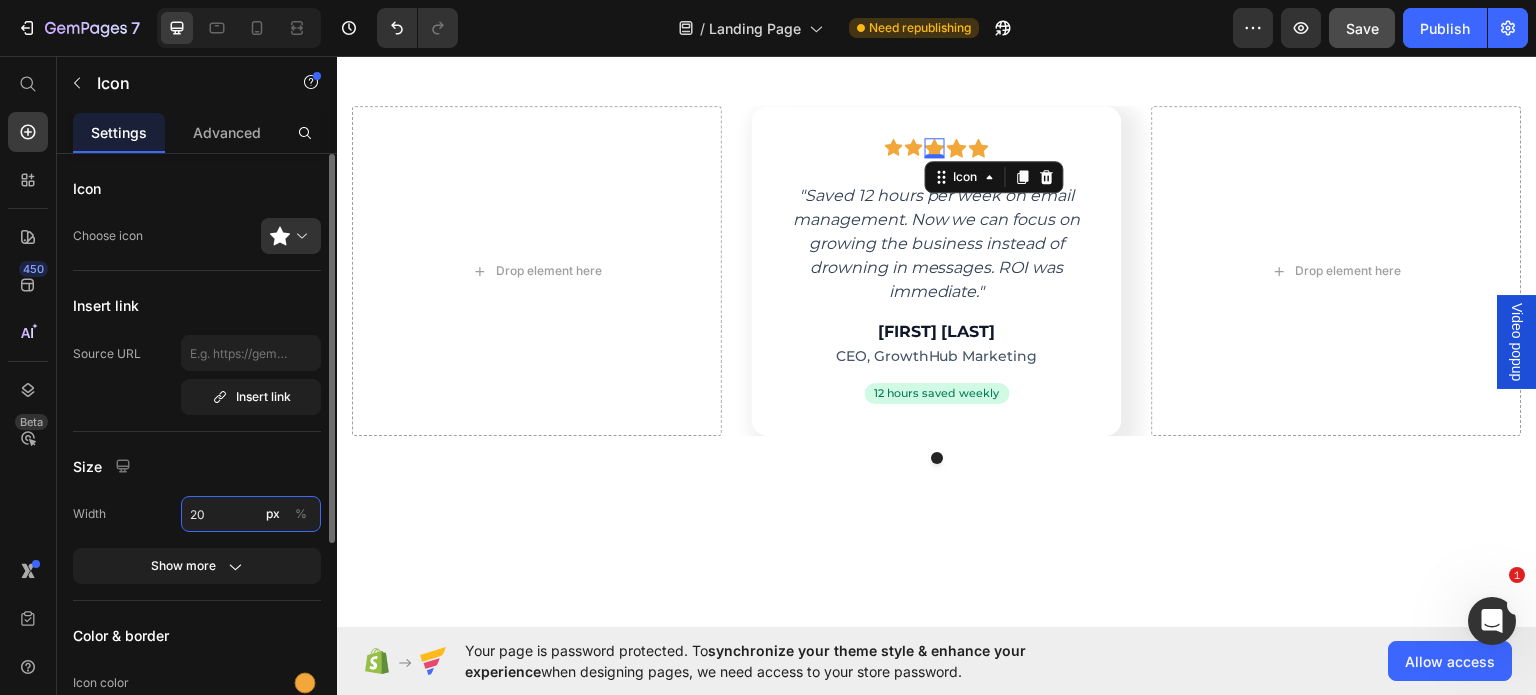 click on "20" at bounding box center (251, 514) 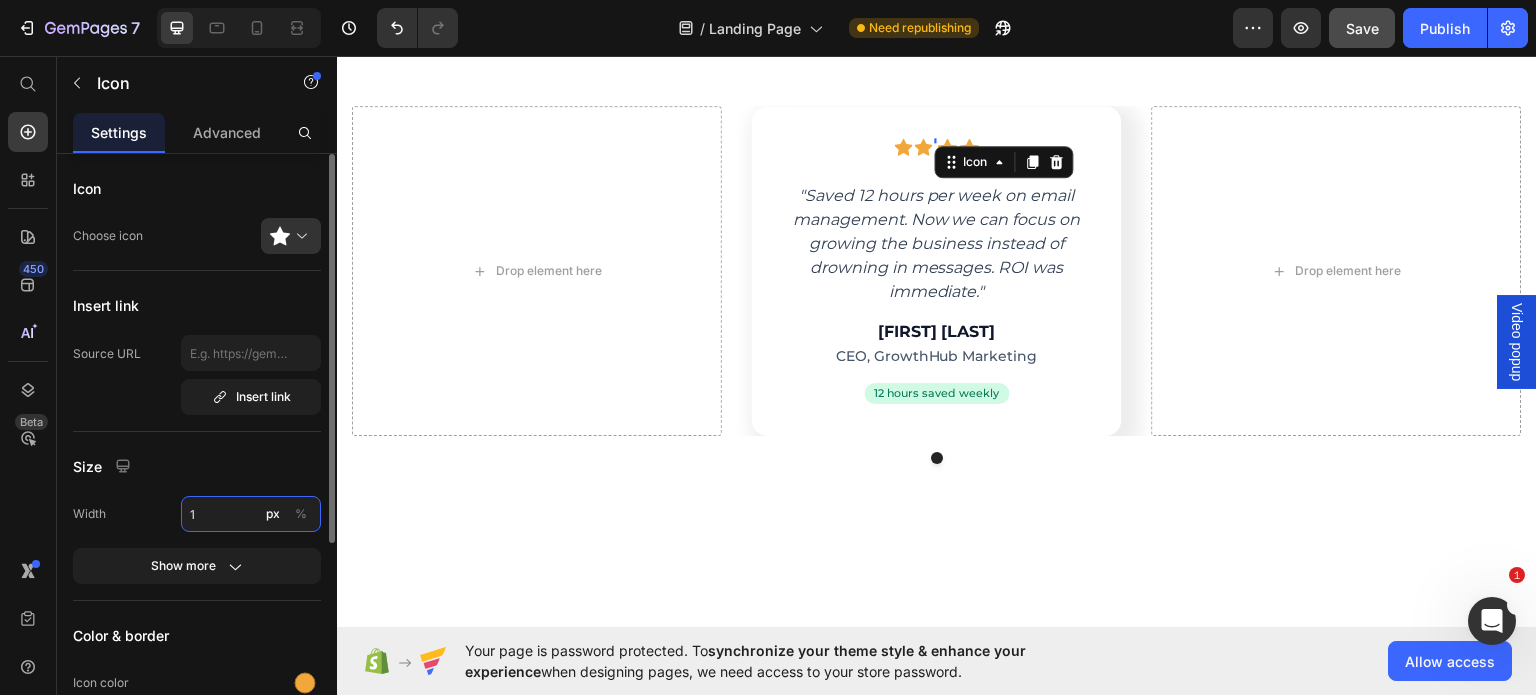 type on "18" 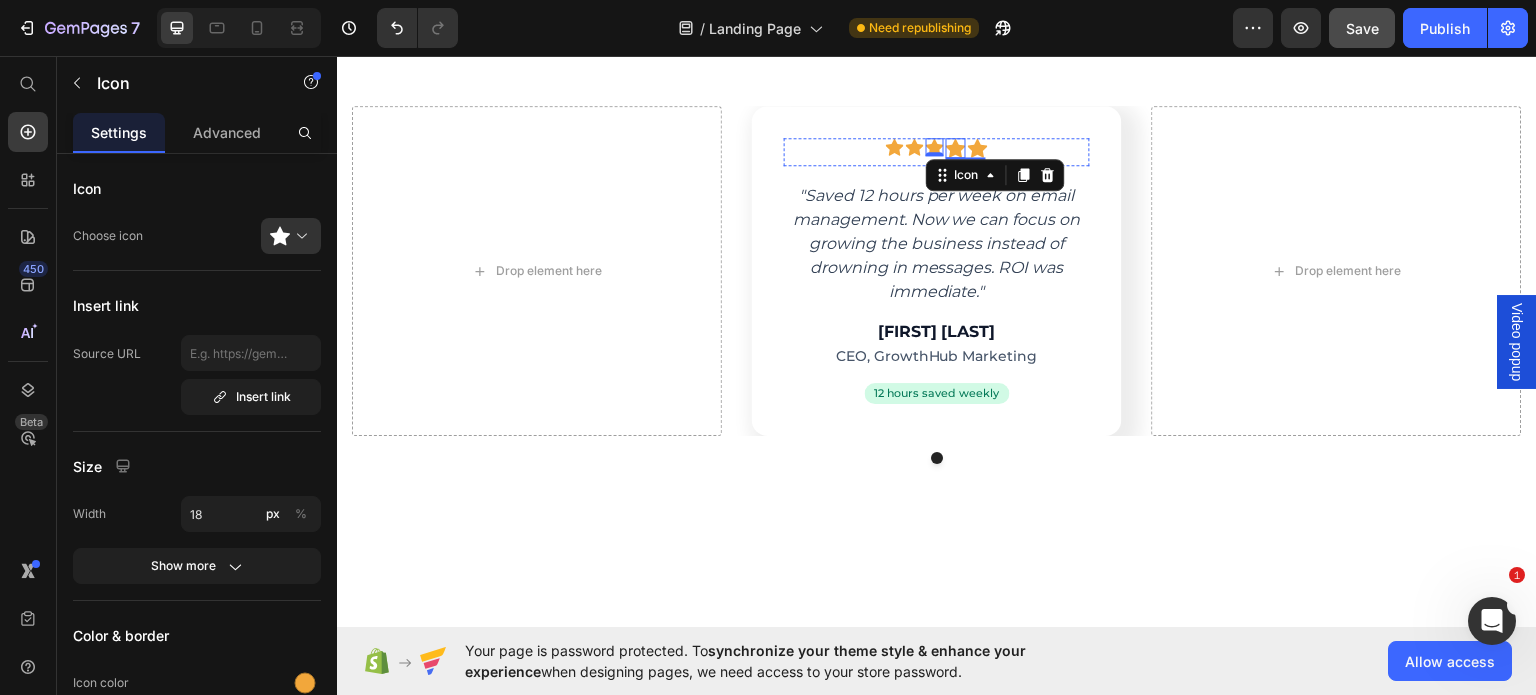click 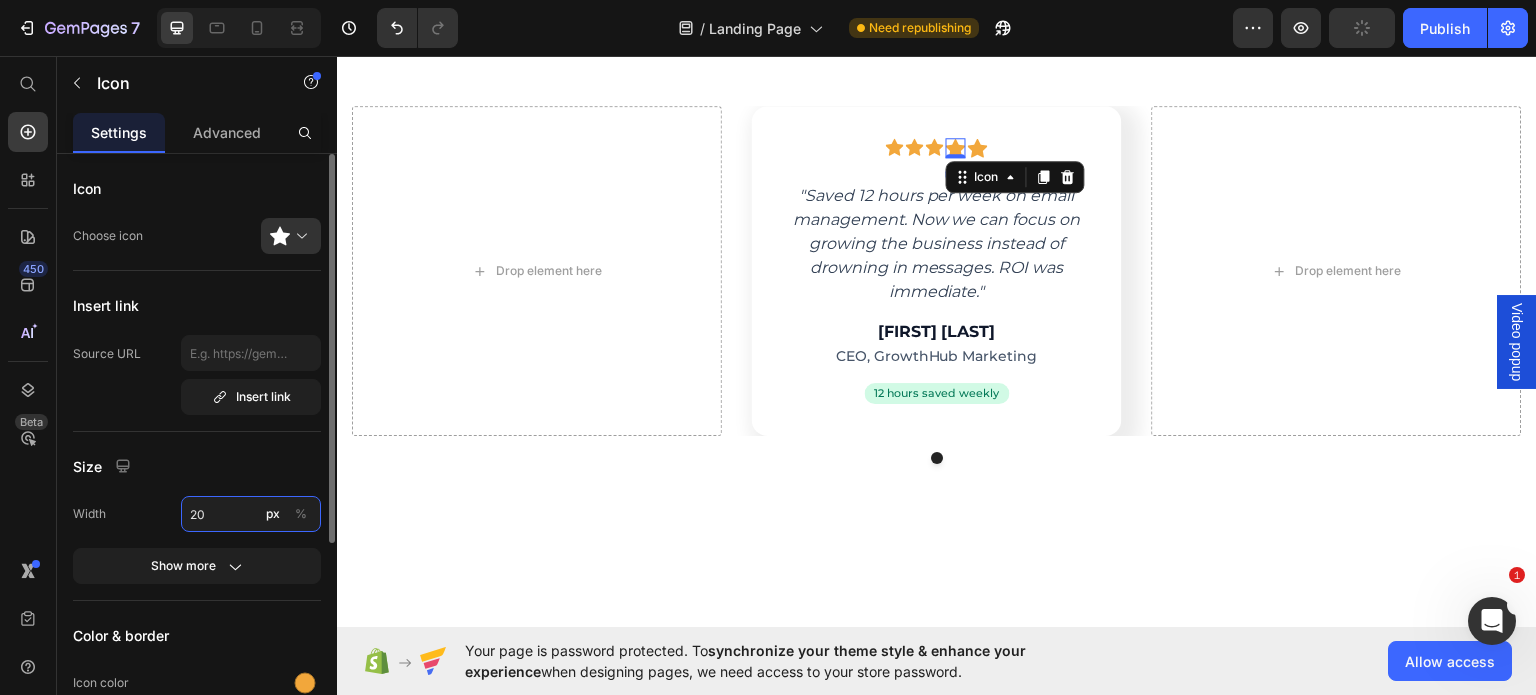 click on "20" at bounding box center (251, 514) 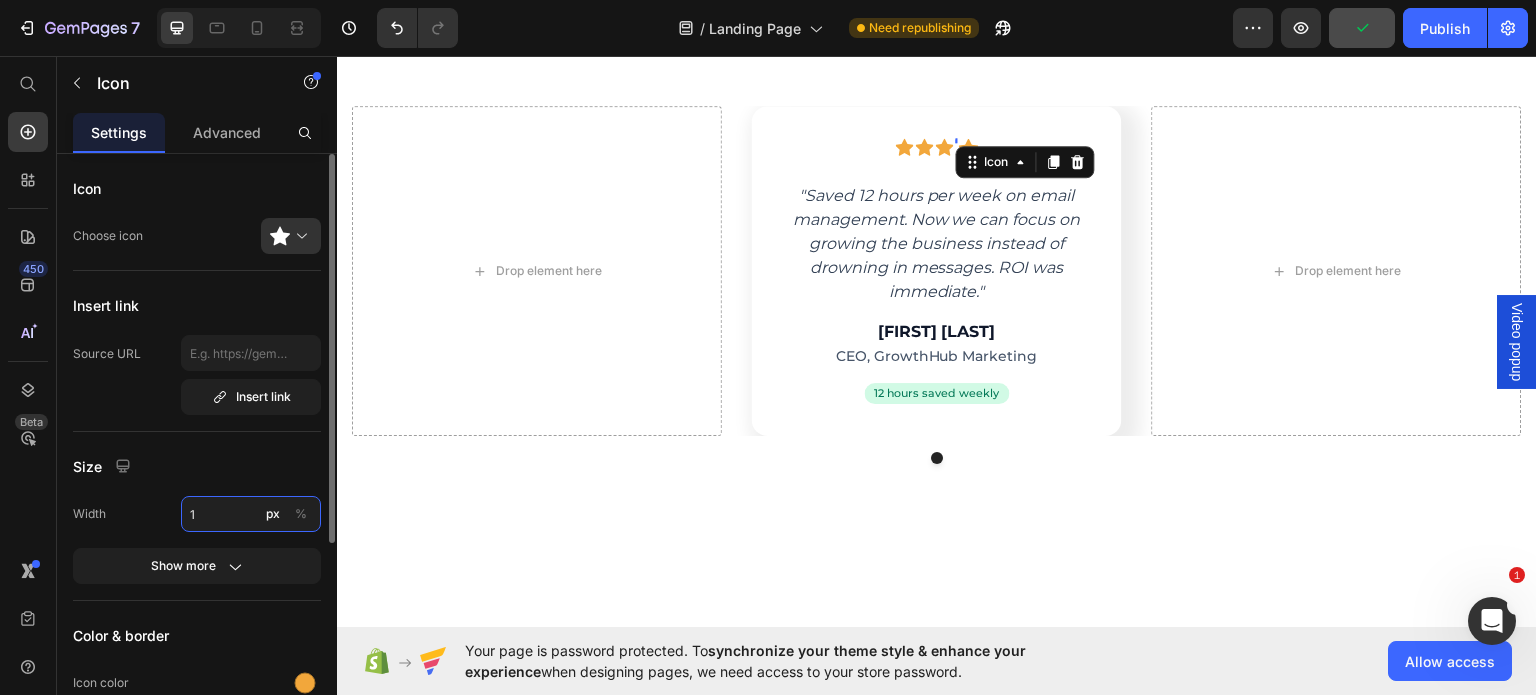 type on "18" 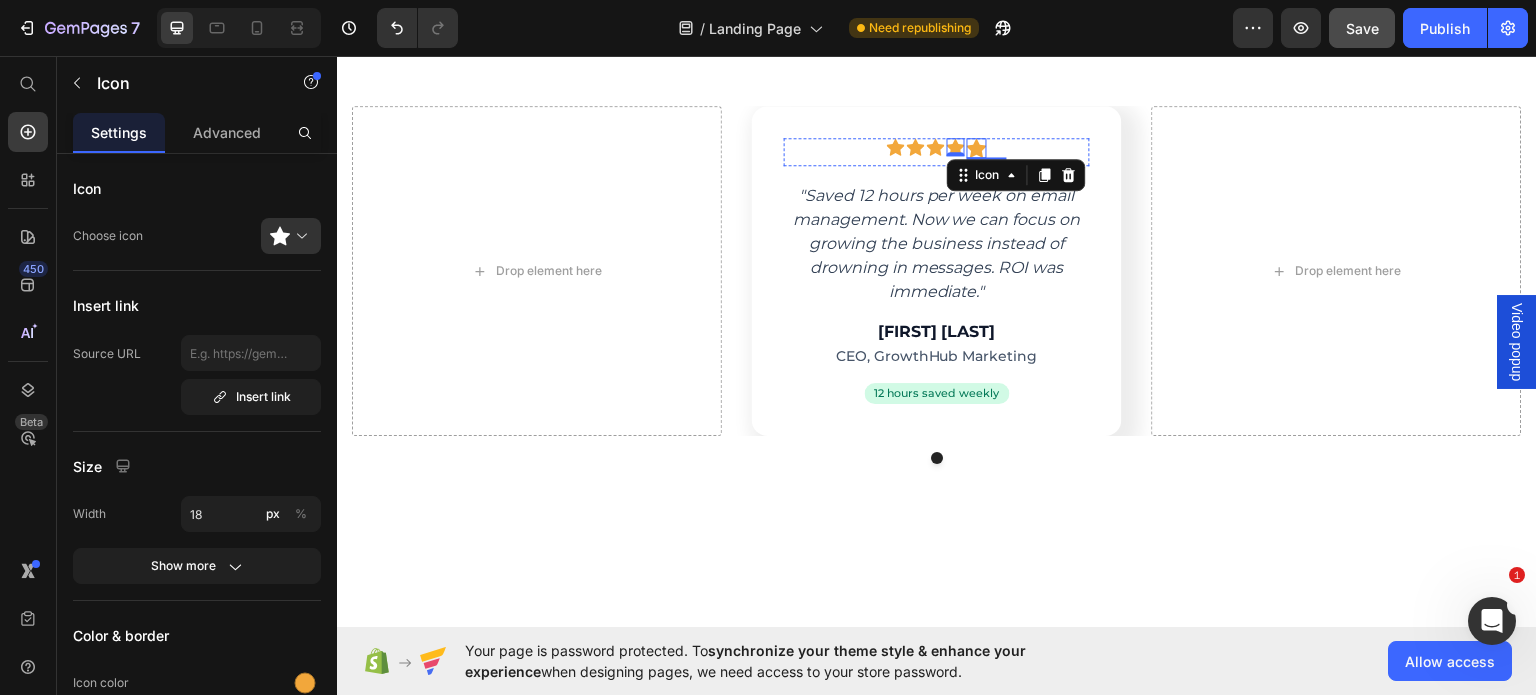 click 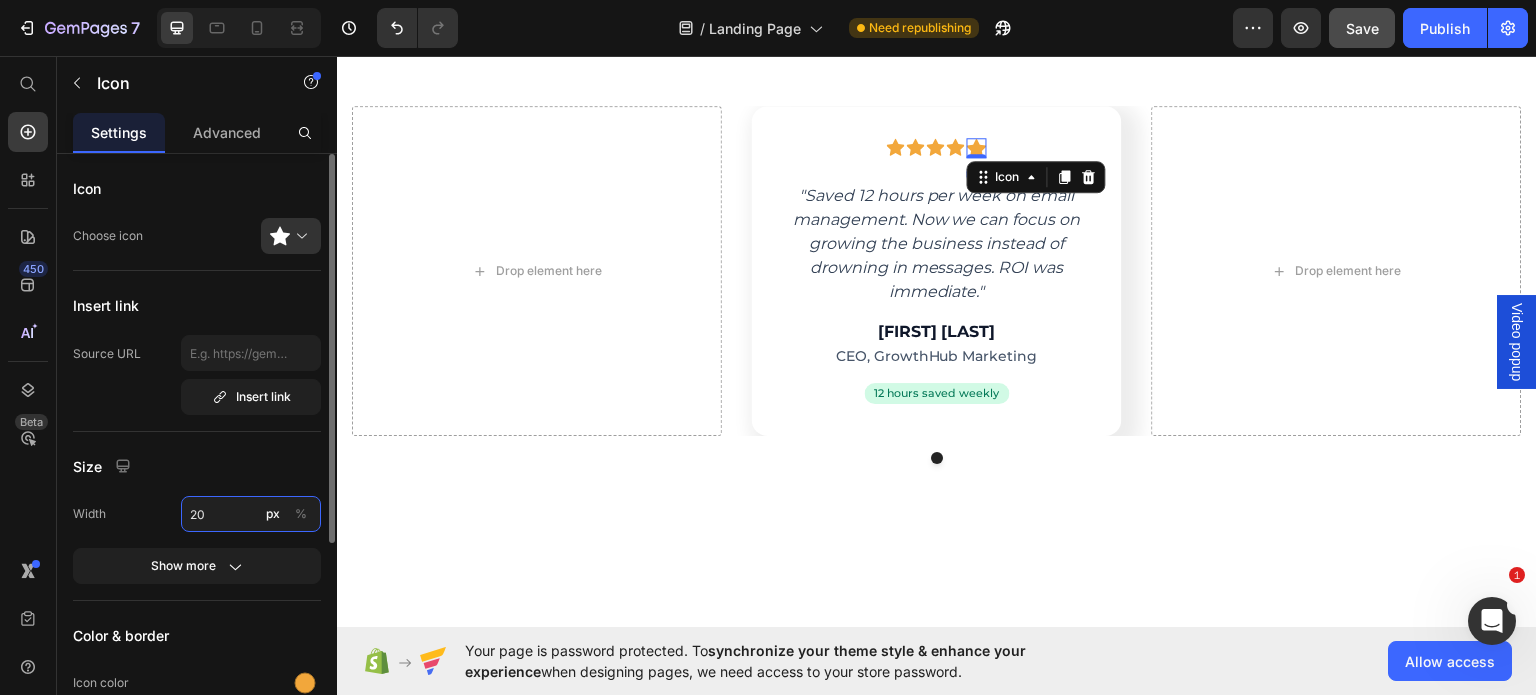 click on "20" at bounding box center (251, 514) 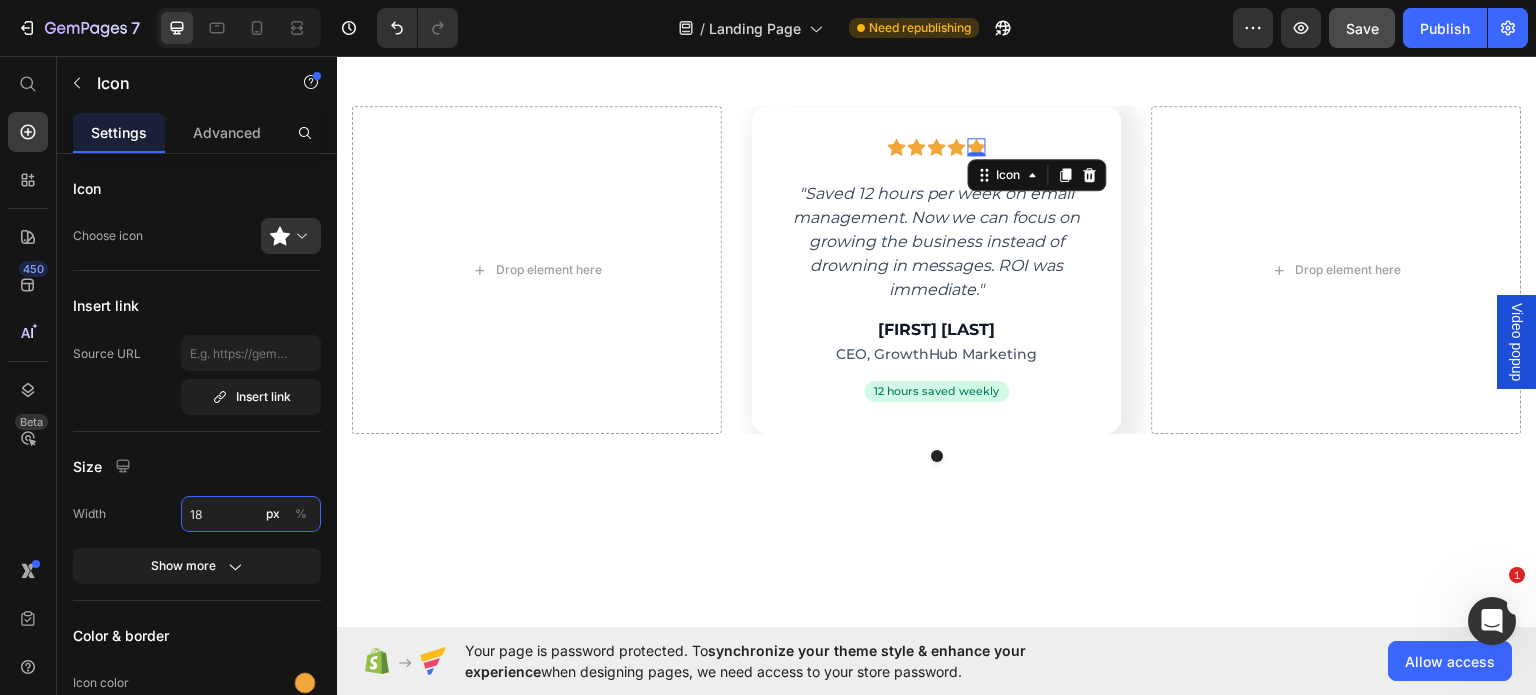 type on "18" 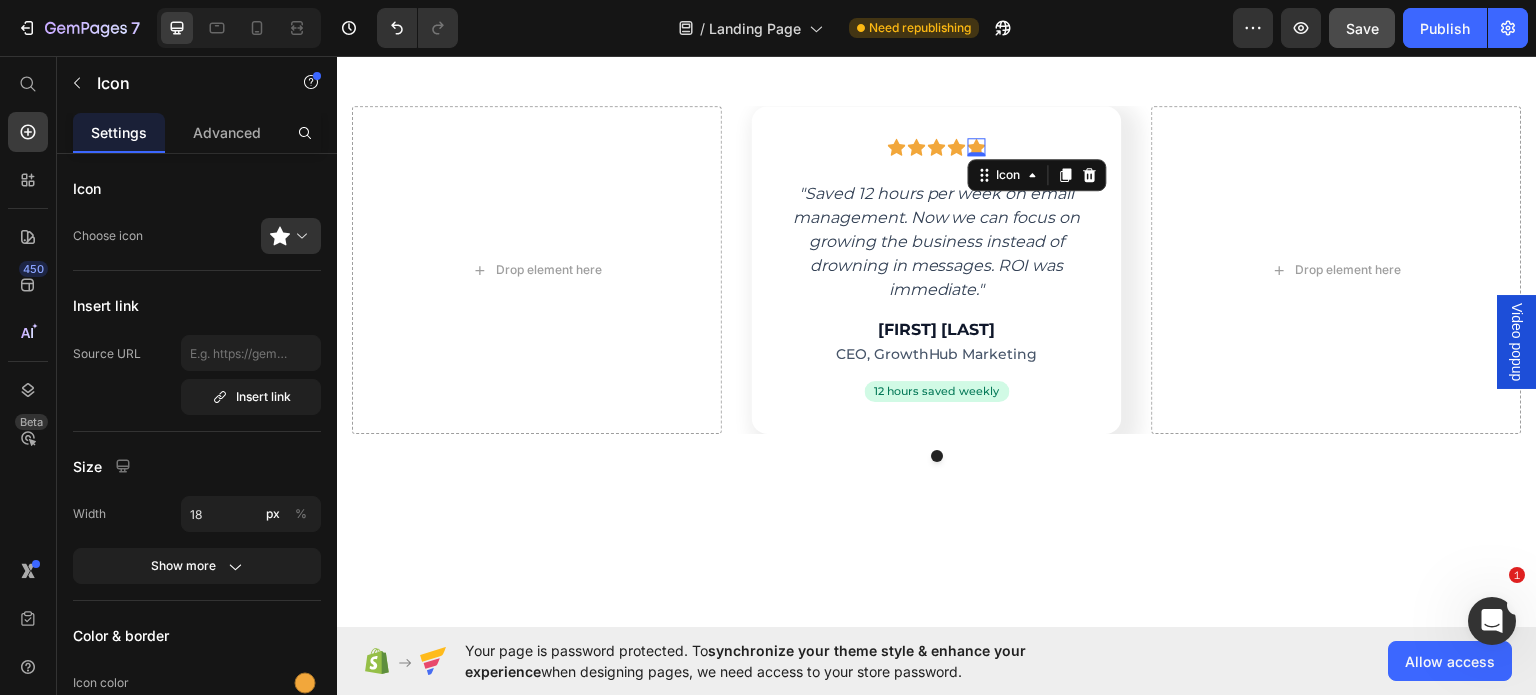 click on "Save" at bounding box center [1362, 28] 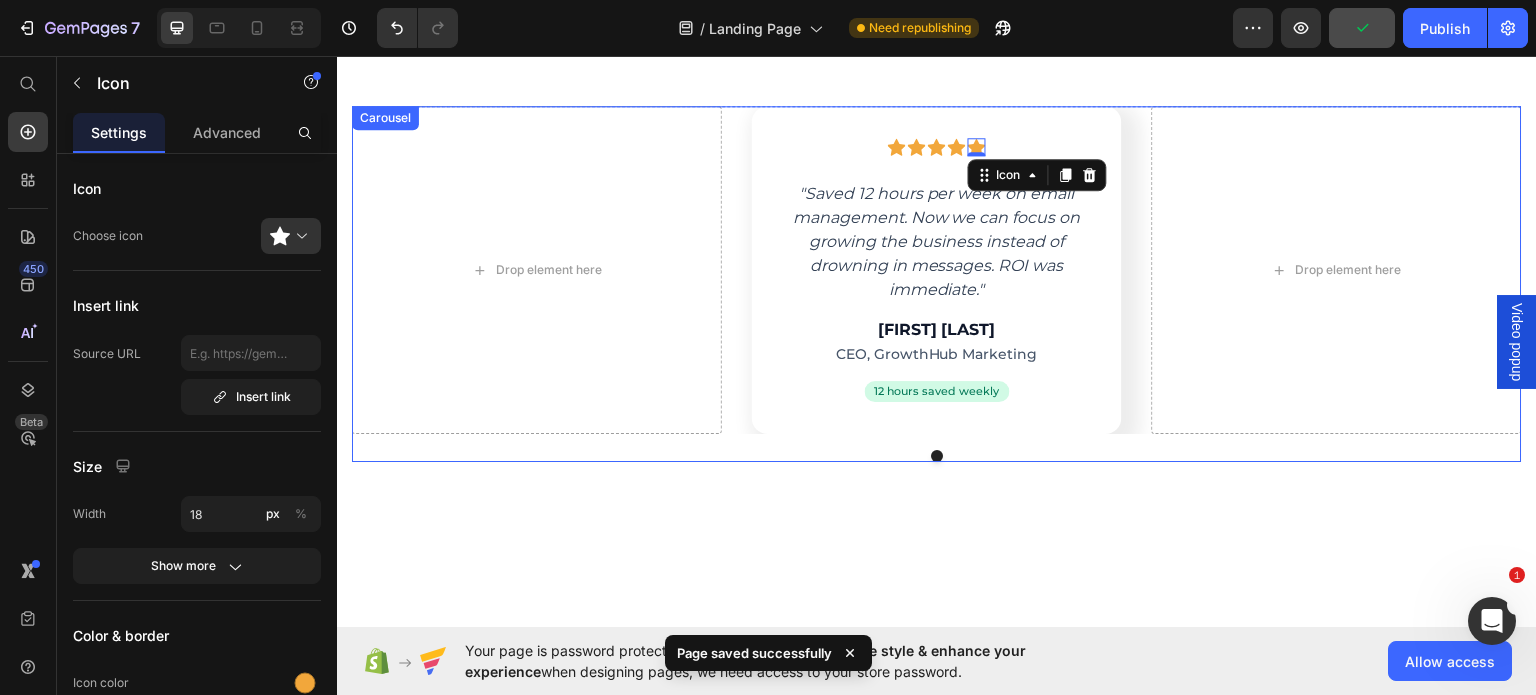 click on "Drop element here
Icon
Icon
Icon
Icon
Icon   0 Row "Saved 12 hours per week on email management. Now we can focus on growing the business instead of drowning in messages. ROI was immediate." Text block [FIRST] [LAST] Heading CEO, GrowthHub Marketing Text block 12 hours saved weekly Text block Row Row
Drop element here" at bounding box center [937, 283] 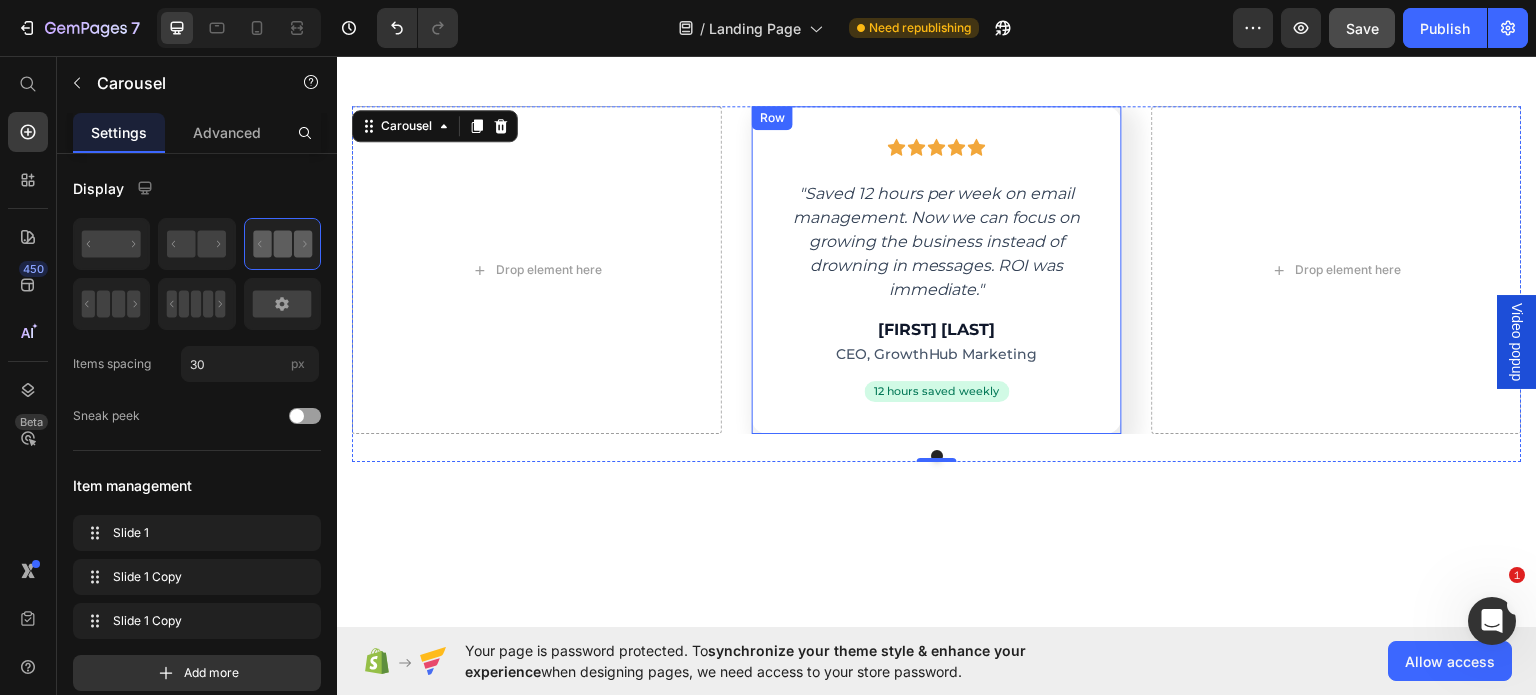 click on "Icon
Icon
Icon
Icon
Icon Row "Saved 12 hours per week on email management. Now we can focus on growing the business instead of drowning in messages. ROI was immediate." Text block [FIRST] [LAST] Heading CEO, GrowthHub Marketing Text block 12 hours saved weekly Text block Row Row" at bounding box center [937, 269] 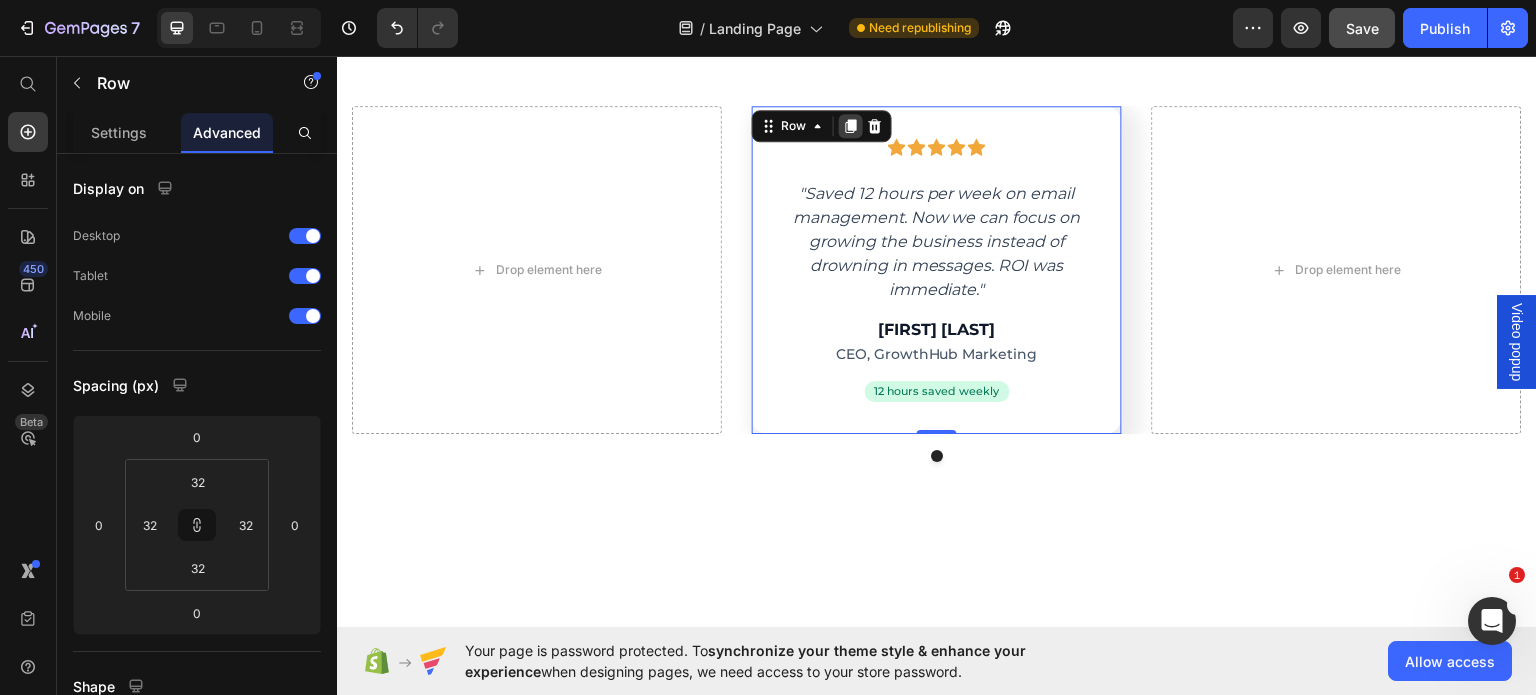 click 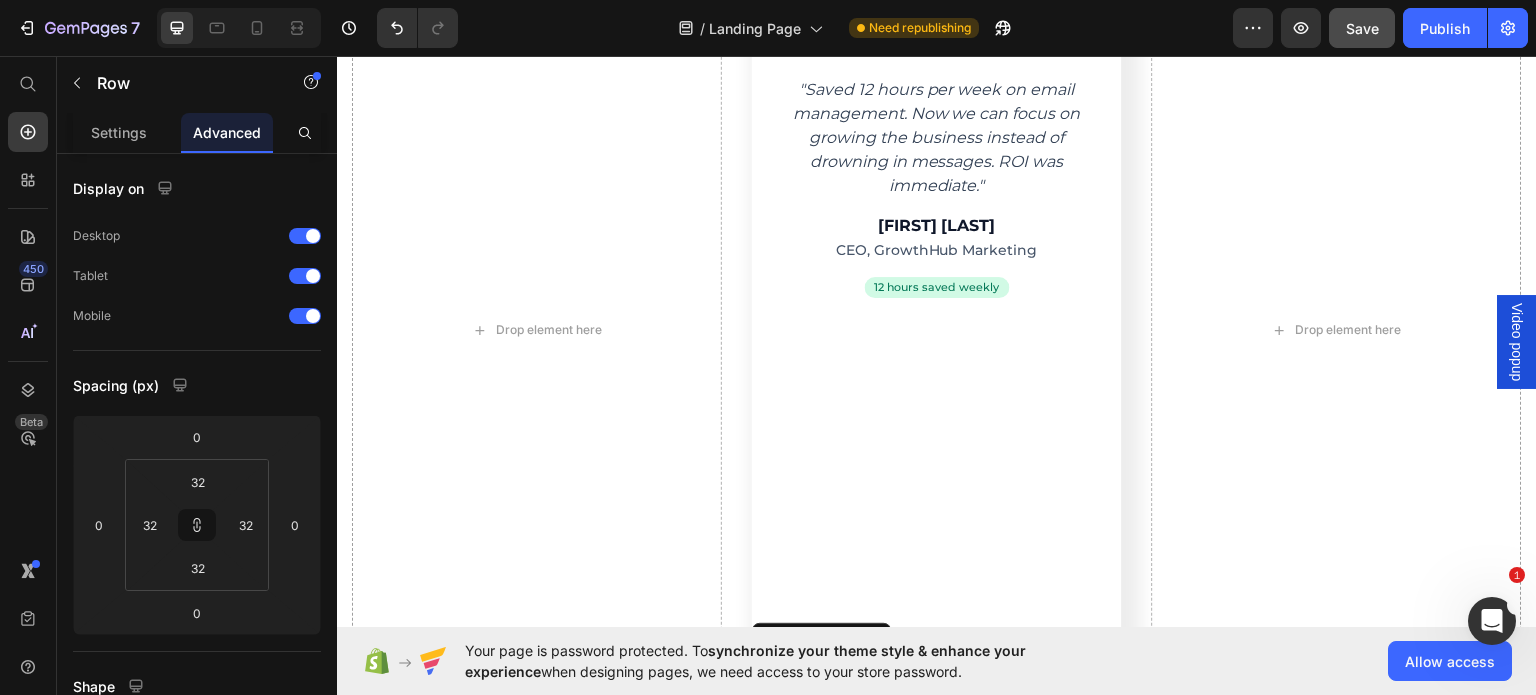 scroll, scrollTop: 5695, scrollLeft: 0, axis: vertical 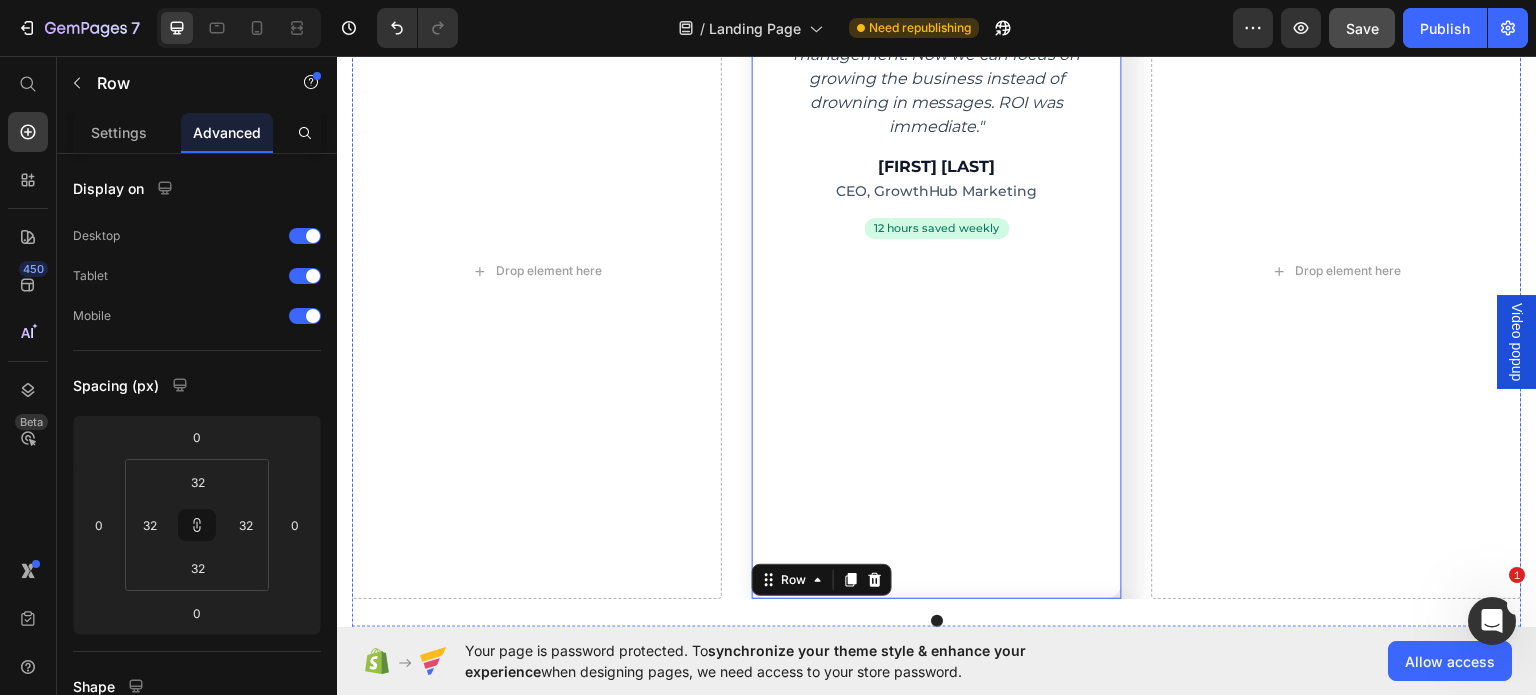 click on "Icon
Icon
Icon
Icon
Icon Row "Saved 12 hours per week on email management. Now we can focus on growing the business instead of drowning in messages. ROI was immediate." Text block [FIRST] [LAST] Heading CEO, GrowthHub Marketing Text block 12 hours saved weekly Text block Row" at bounding box center [937, 270] 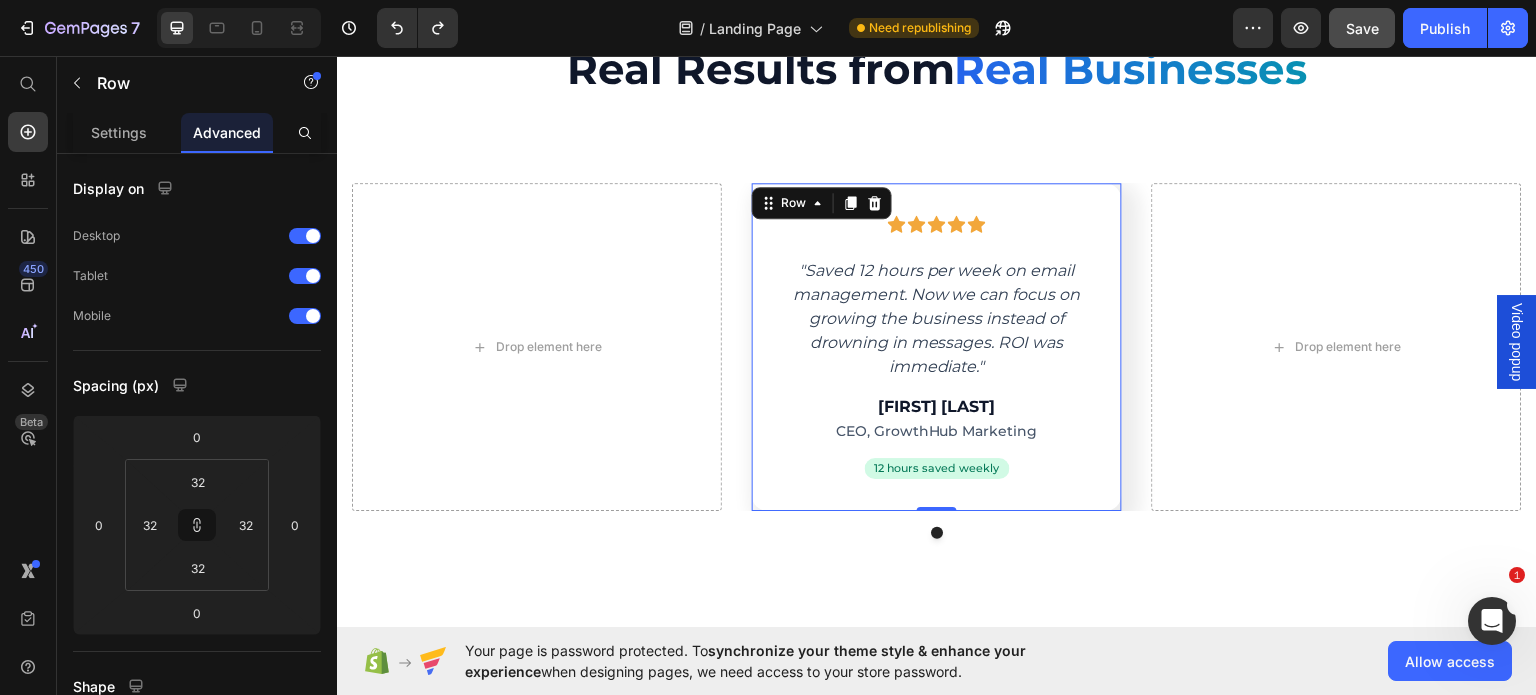 scroll, scrollTop: 5464, scrollLeft: 0, axis: vertical 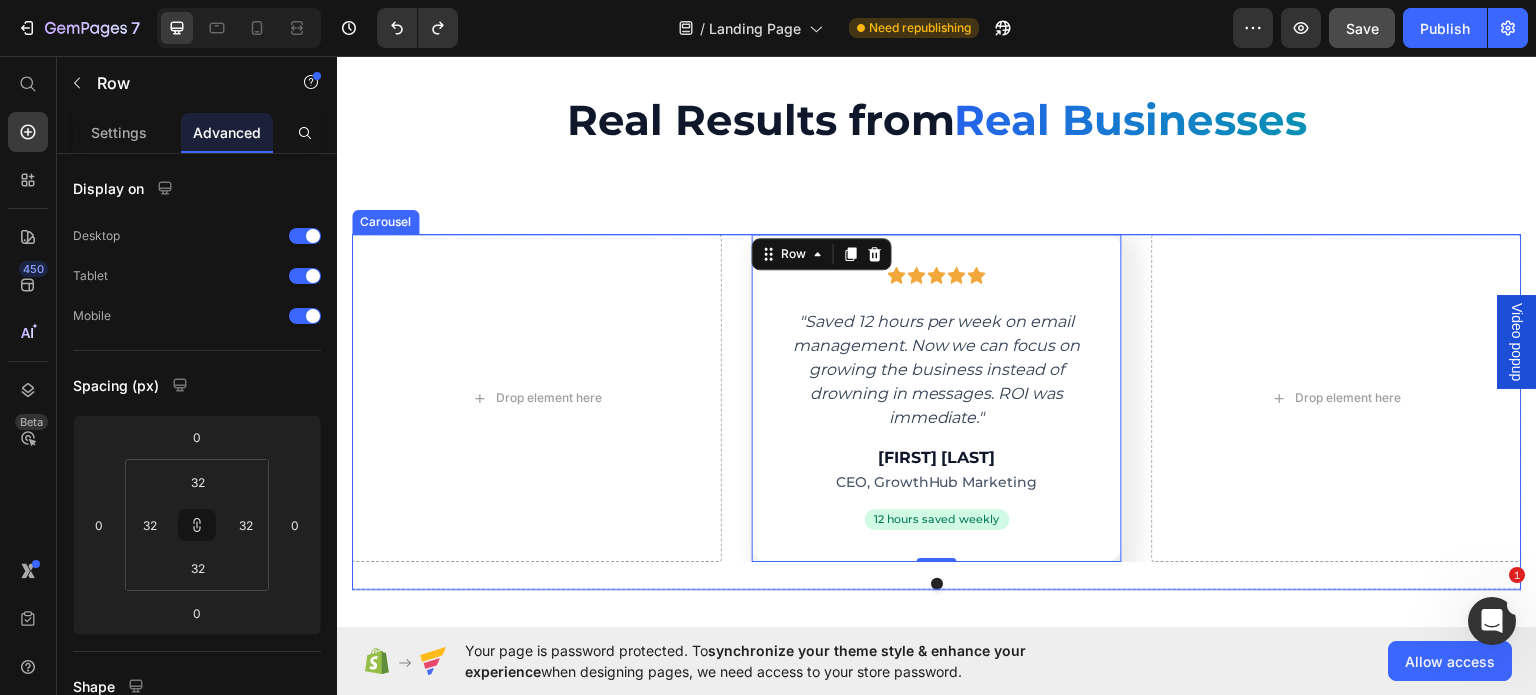click on "Drop element here
Icon
Icon
Icon
Icon
Icon Row "Saved 12 hours per week on email management. Now we can focus on growing the business instead of drowning in messages. ROI was immediate." Text block [FIRST] [LAST] Heading CEO, GrowthHub Marketing Text block 12 hours saved weekly Text block Row Row   0
Drop element here" at bounding box center (937, 397) 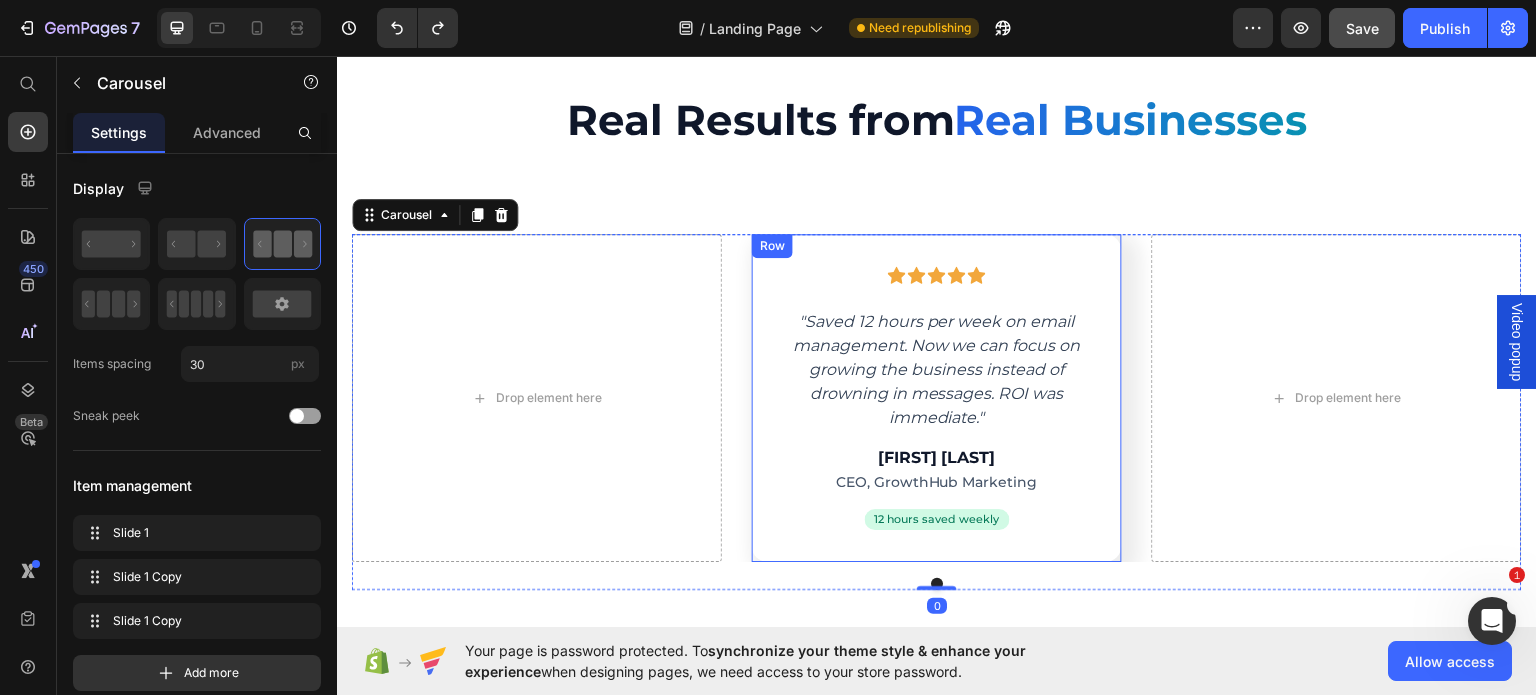 click on "Icon
Icon
Icon
Icon
Icon Row "Saved 12 hours per week on email management. Now we can focus on growing the business instead of drowning in messages. ROI was immediate." Text block [FIRST] [LAST] Heading CEO, GrowthHub Marketing Text block 12 hours saved weekly Text block Row Row" at bounding box center (937, 397) 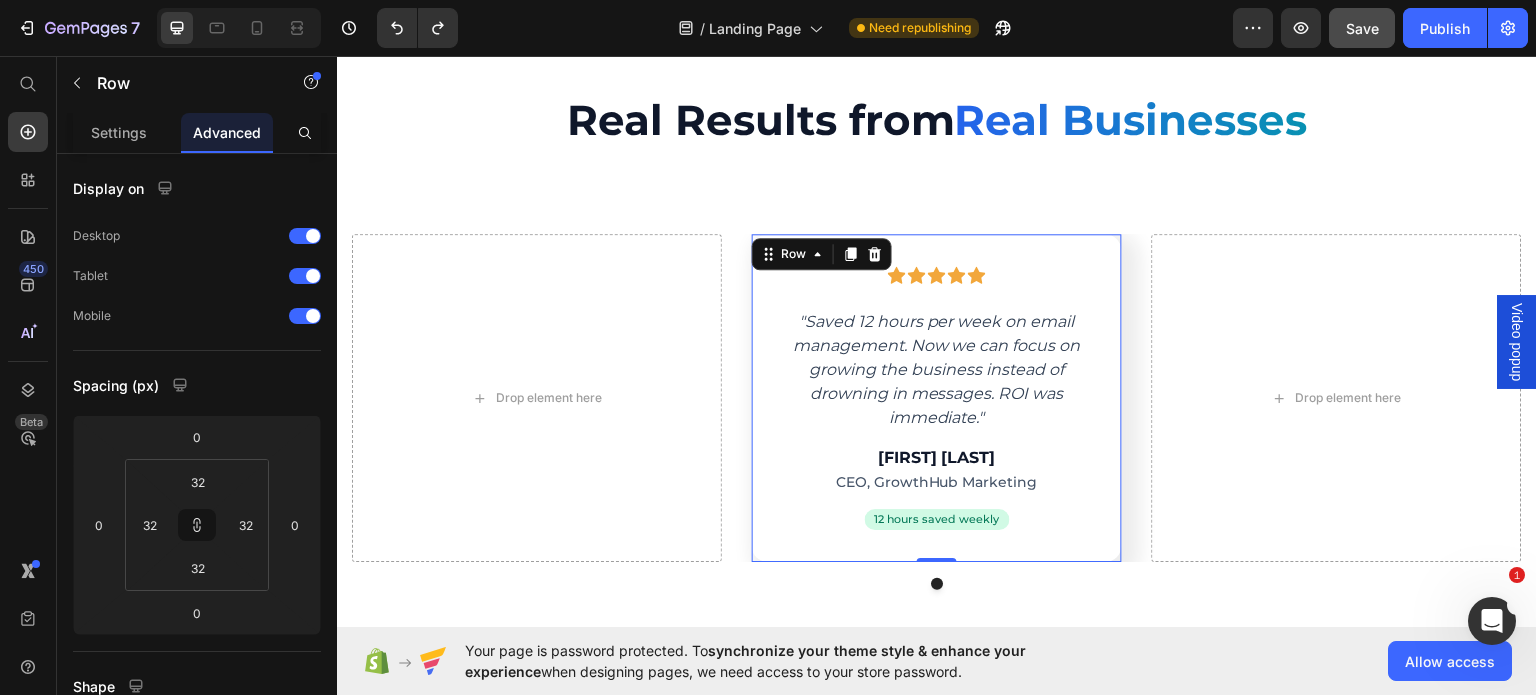 click on "Icon
Icon
Icon
Icon
Icon Row "Saved 12 hours per week on email management. Now we can focus on growing the business instead of drowning in messages. ROI was immediate." Text block [FIRST] [LAST] Heading CEO, GrowthHub Marketing Text block 12 hours saved weekly Text block Row Row   0" at bounding box center (937, 397) 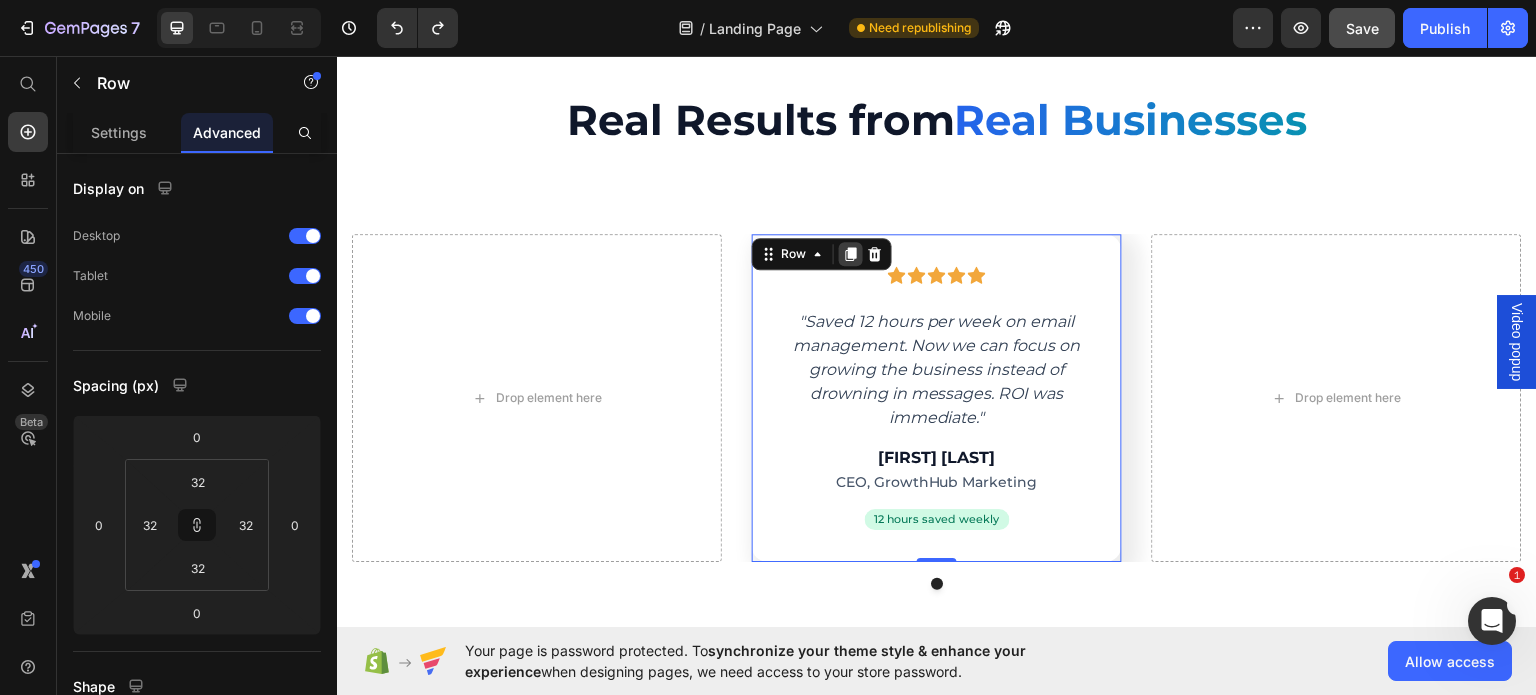 click 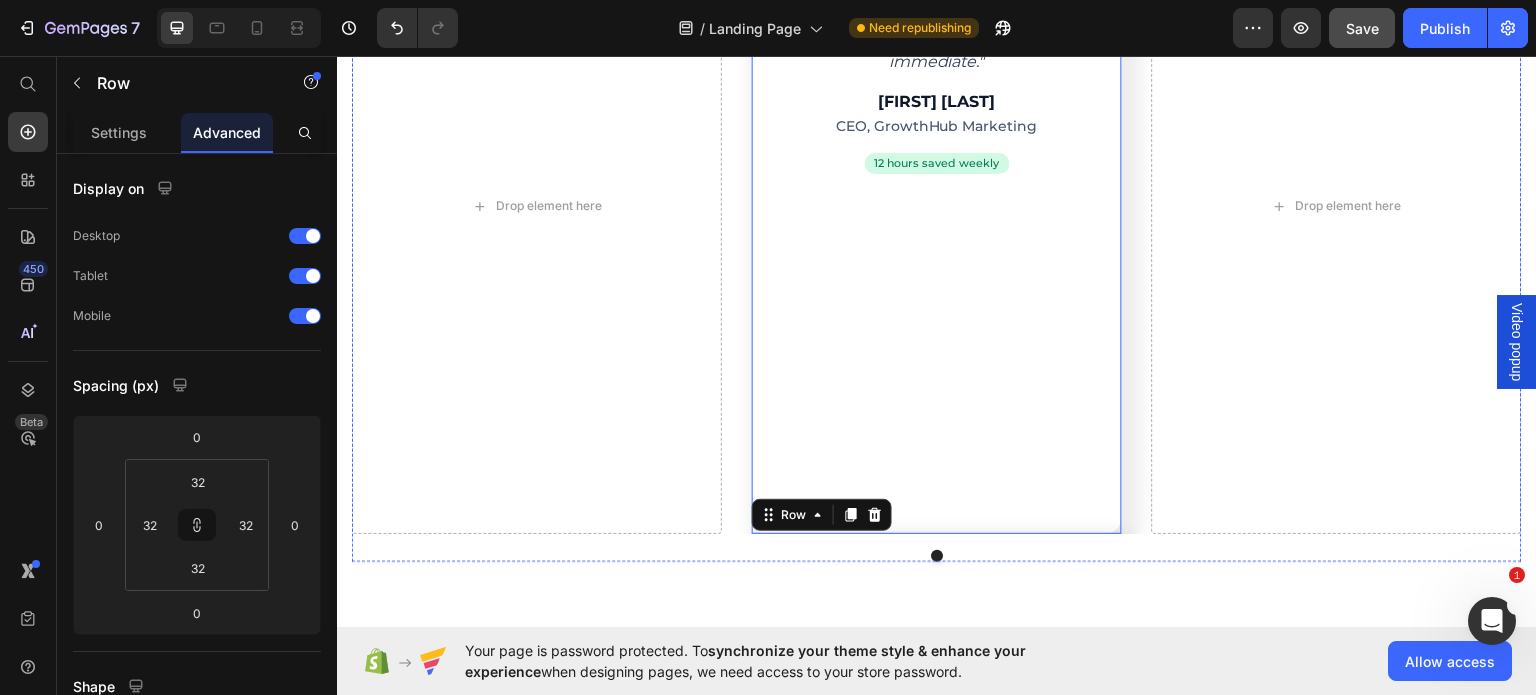 scroll, scrollTop: 5819, scrollLeft: 0, axis: vertical 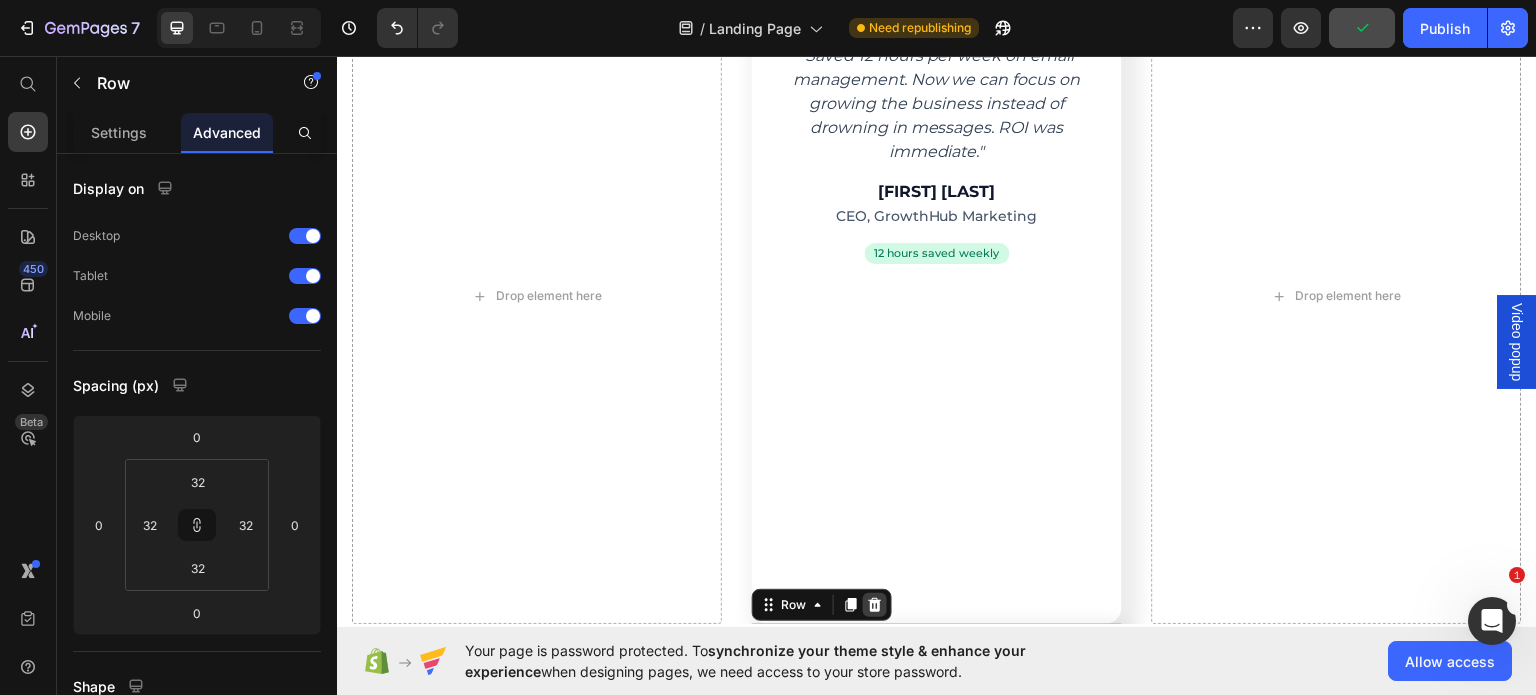 click 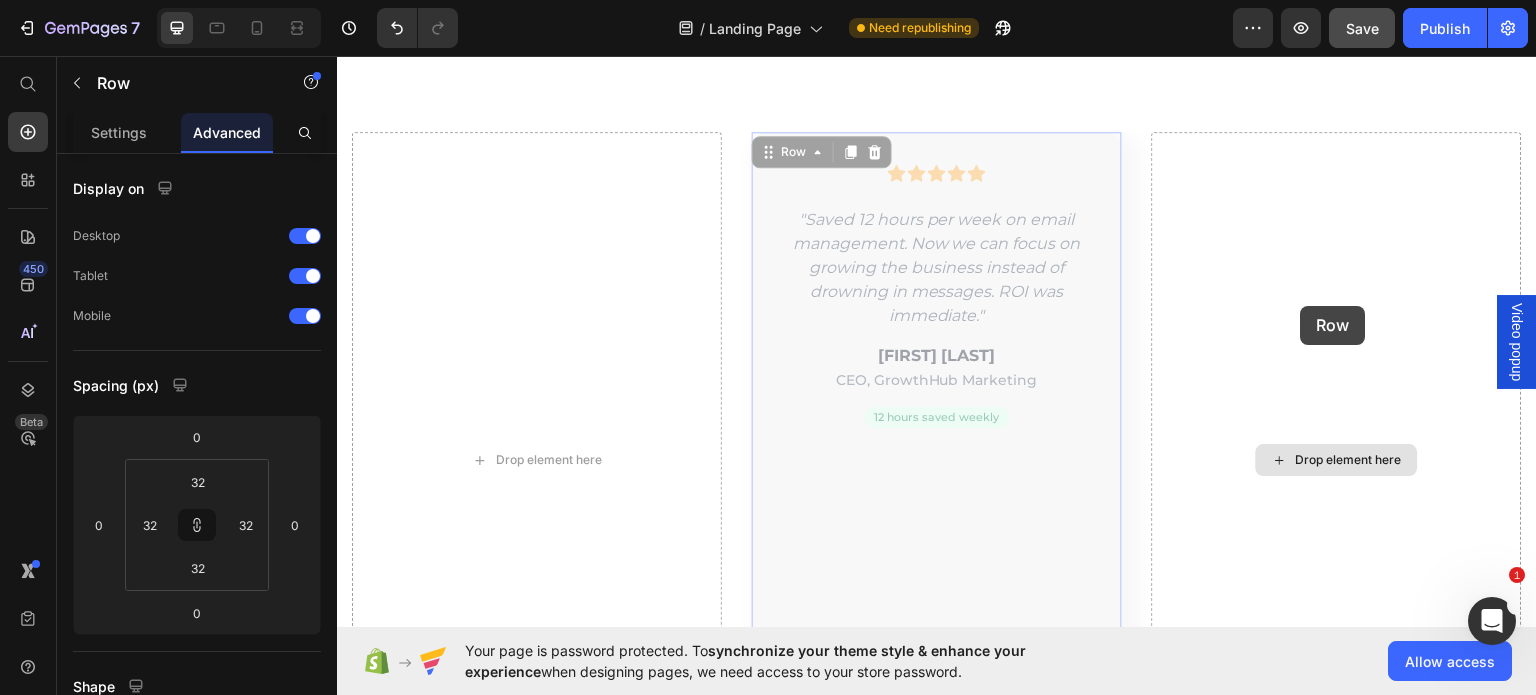scroll, scrollTop: 5730, scrollLeft: 0, axis: vertical 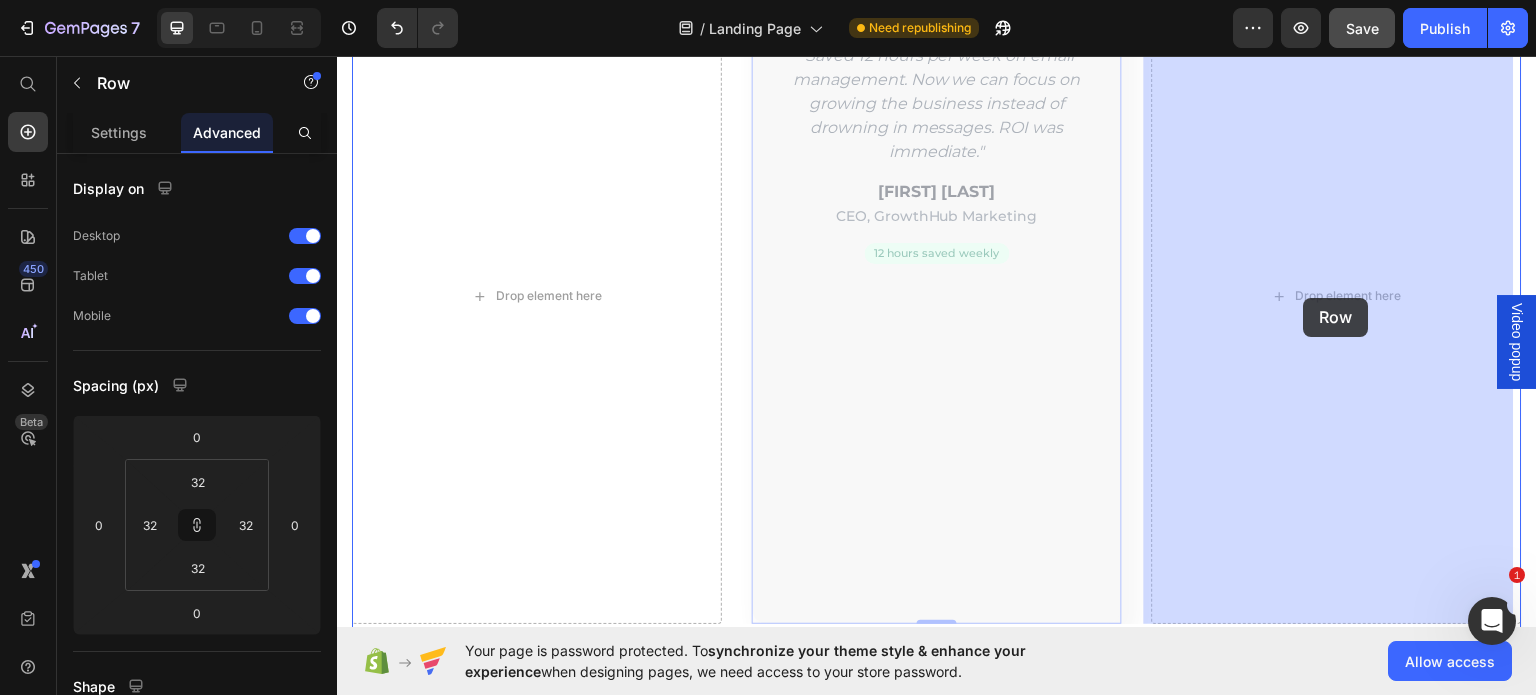 drag, startPoint x: 1095, startPoint y: 315, endPoint x: 1301, endPoint y: 307, distance: 206.15529 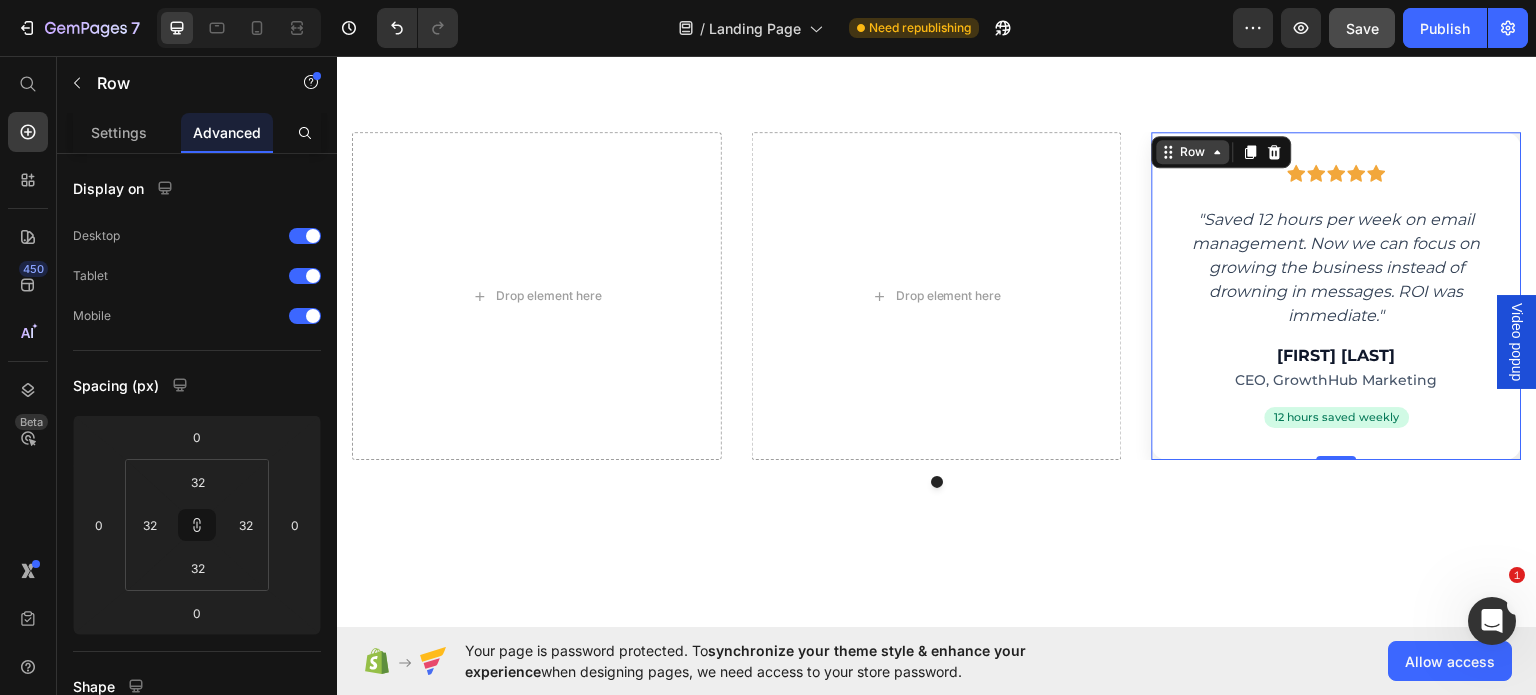 click on "Row" at bounding box center [1193, 151] 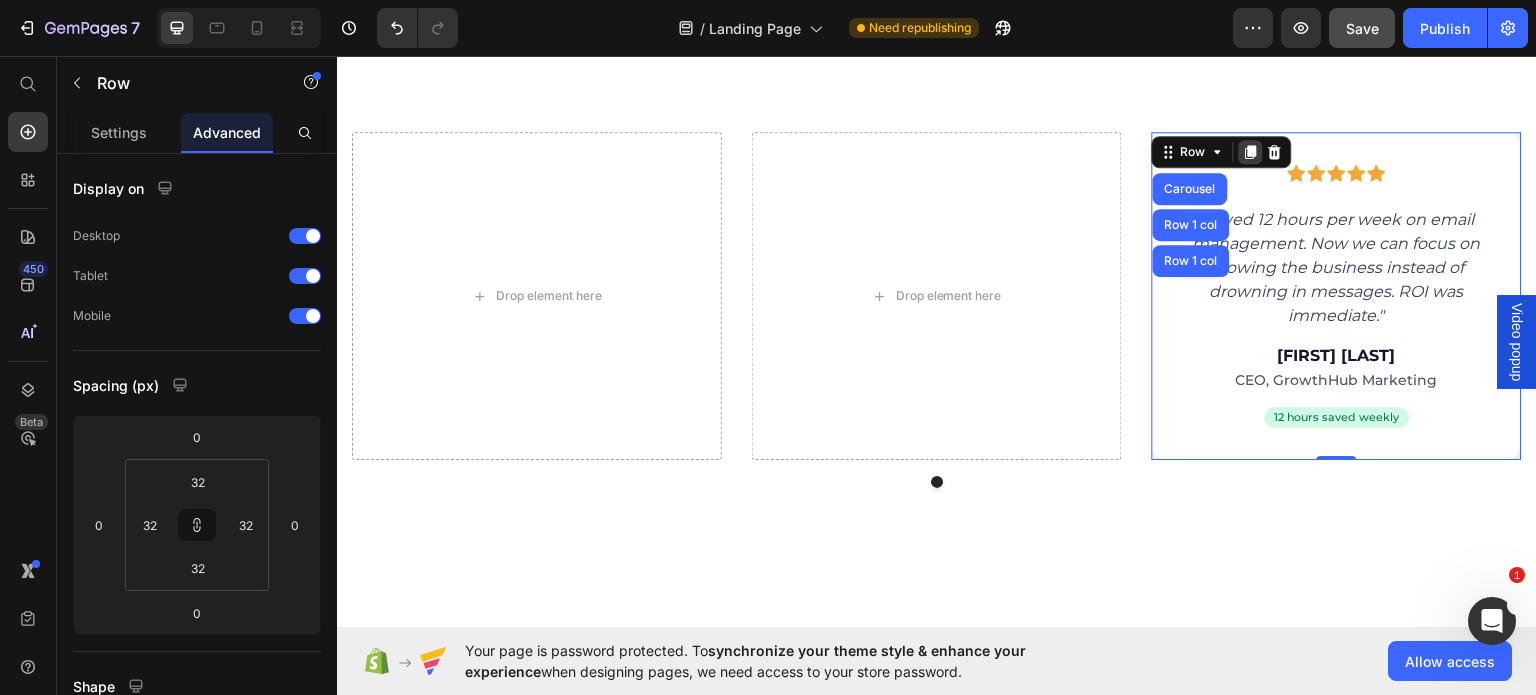 click 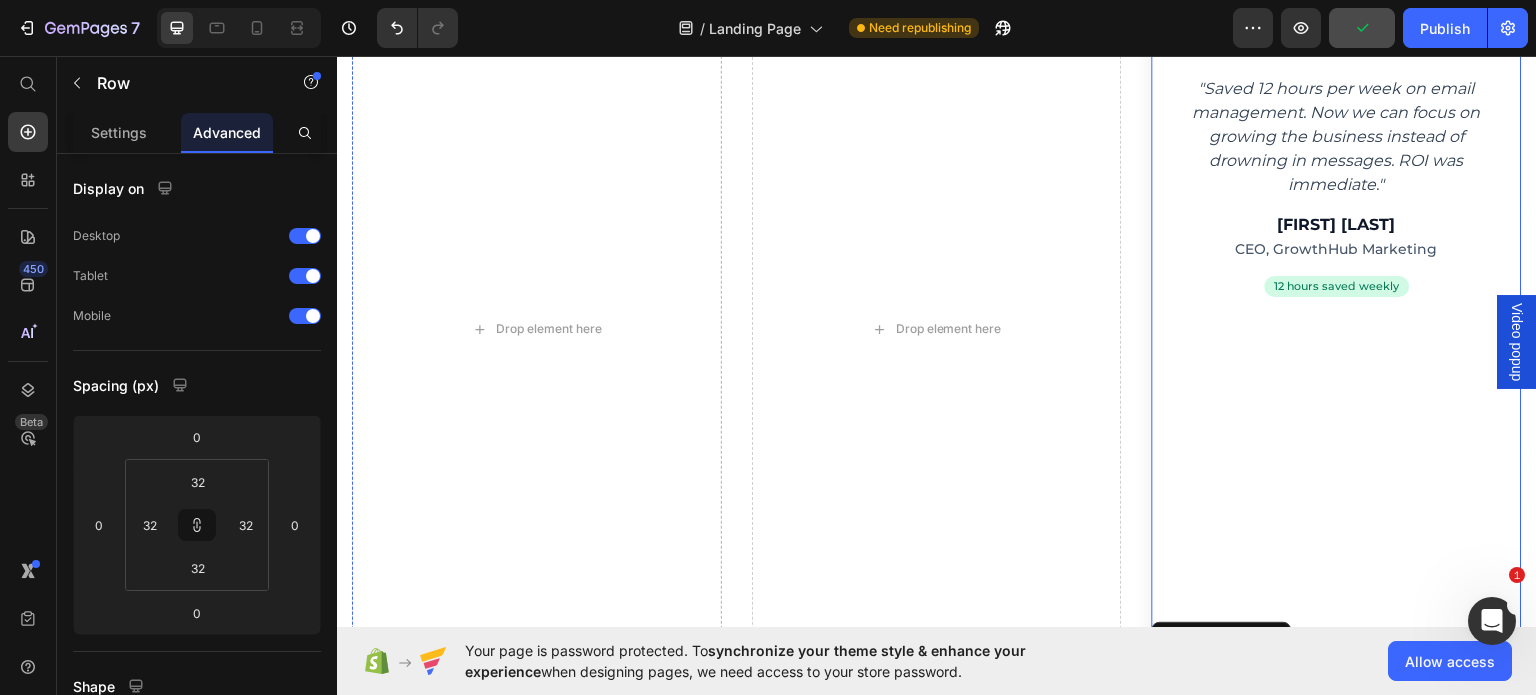 scroll, scrollTop: 5696, scrollLeft: 0, axis: vertical 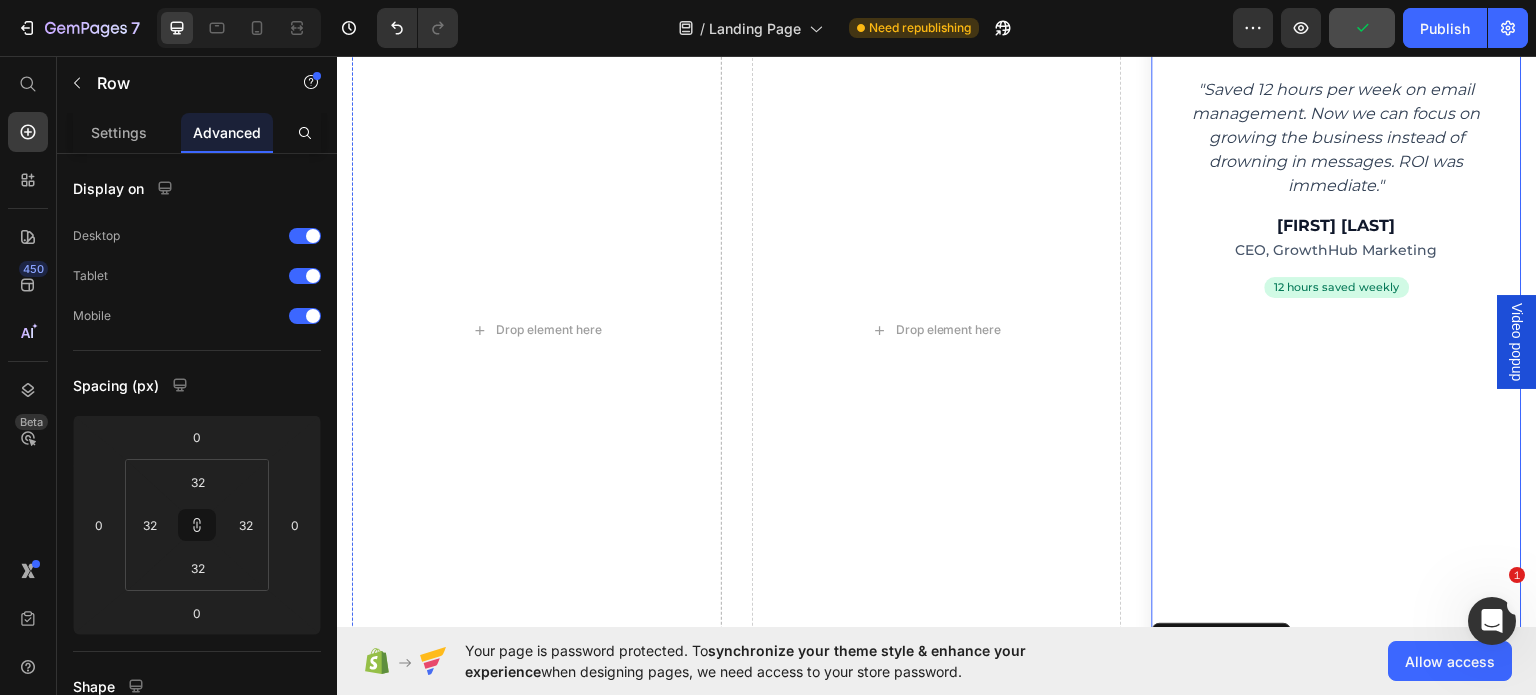 click on "Icon
Icon
Icon
Icon
Icon Row "Saved 12 hours per week on email management. Now we can focus on growing the business instead of drowning in messages. ROI was immediate." Text block [FIRST] [LAST] Heading CEO, GrowthHub Marketing Text block 12 hours saved weekly Text block Row" at bounding box center [1337, 329] 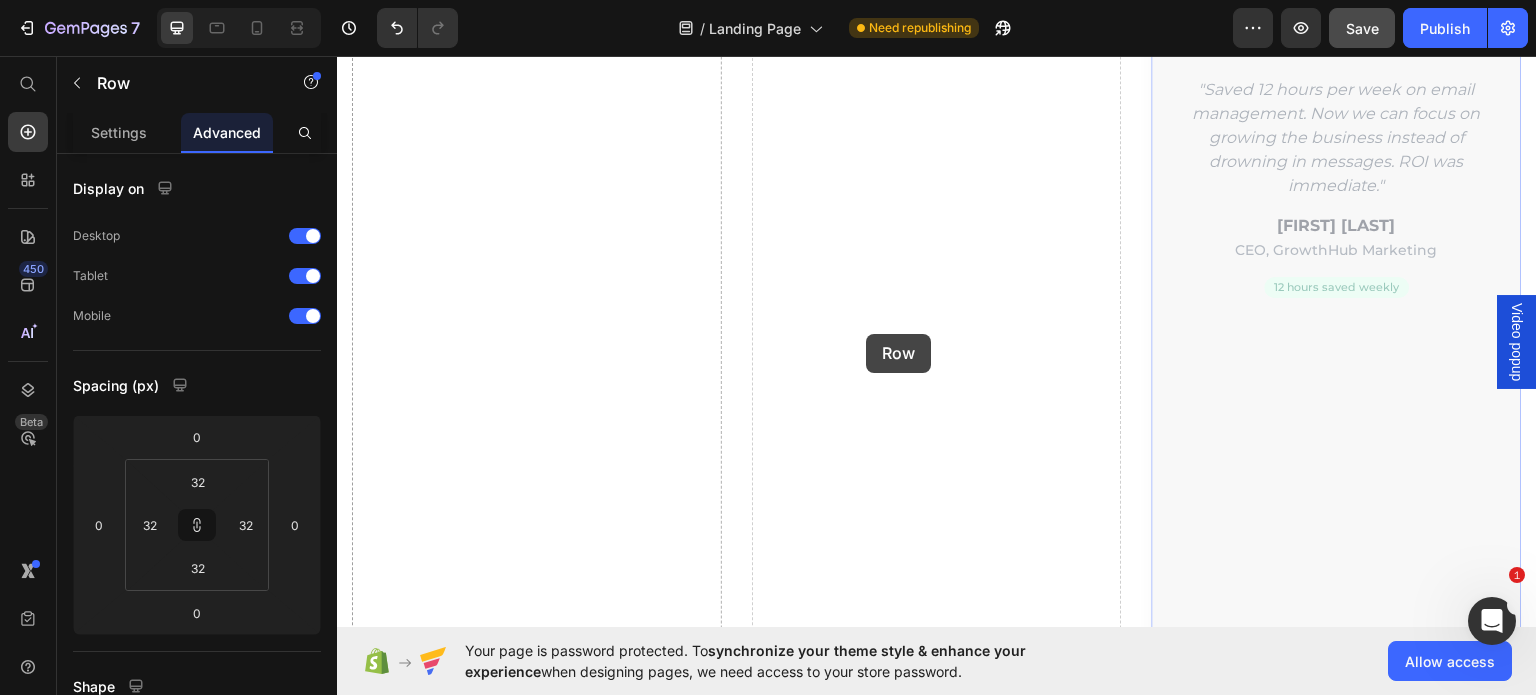 scroll, scrollTop: 6024, scrollLeft: 0, axis: vertical 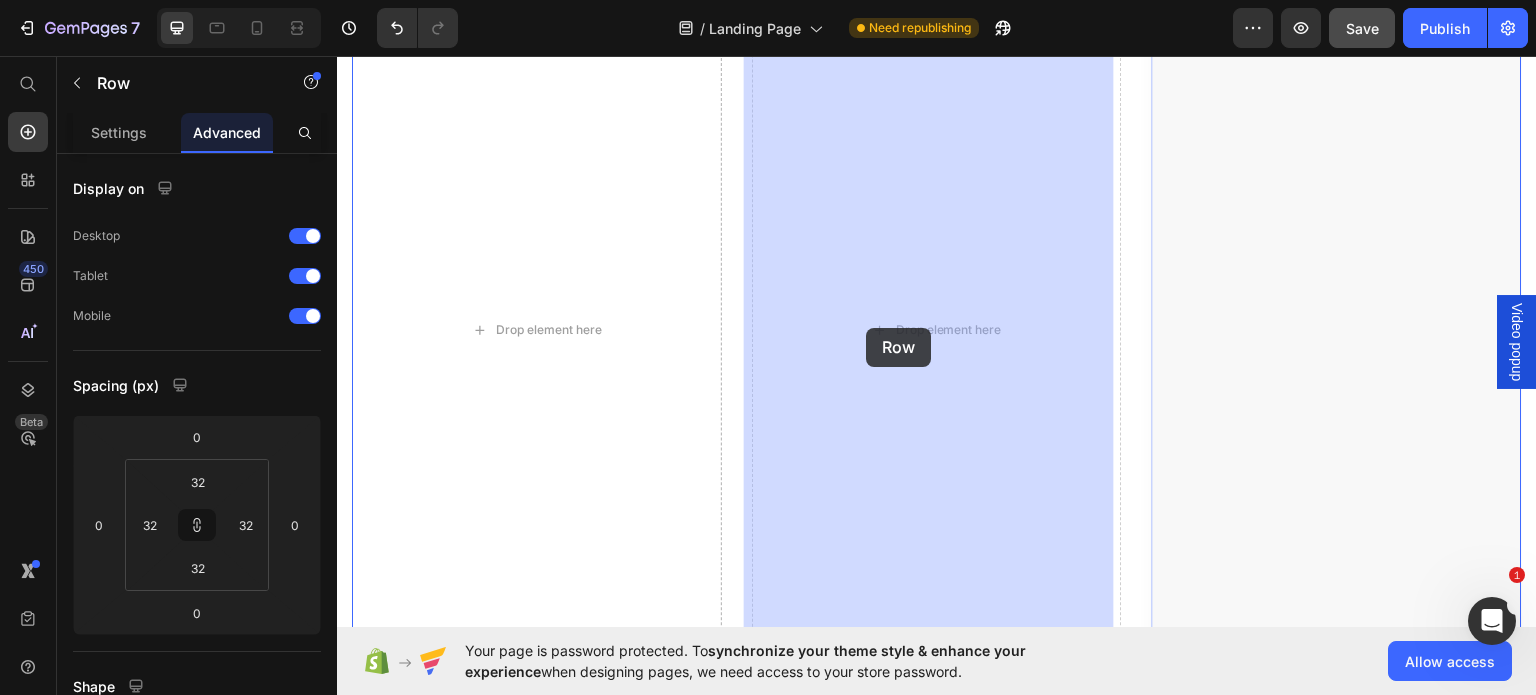 drag, startPoint x: 1223, startPoint y: 383, endPoint x: 866, endPoint y: 327, distance: 361.36548 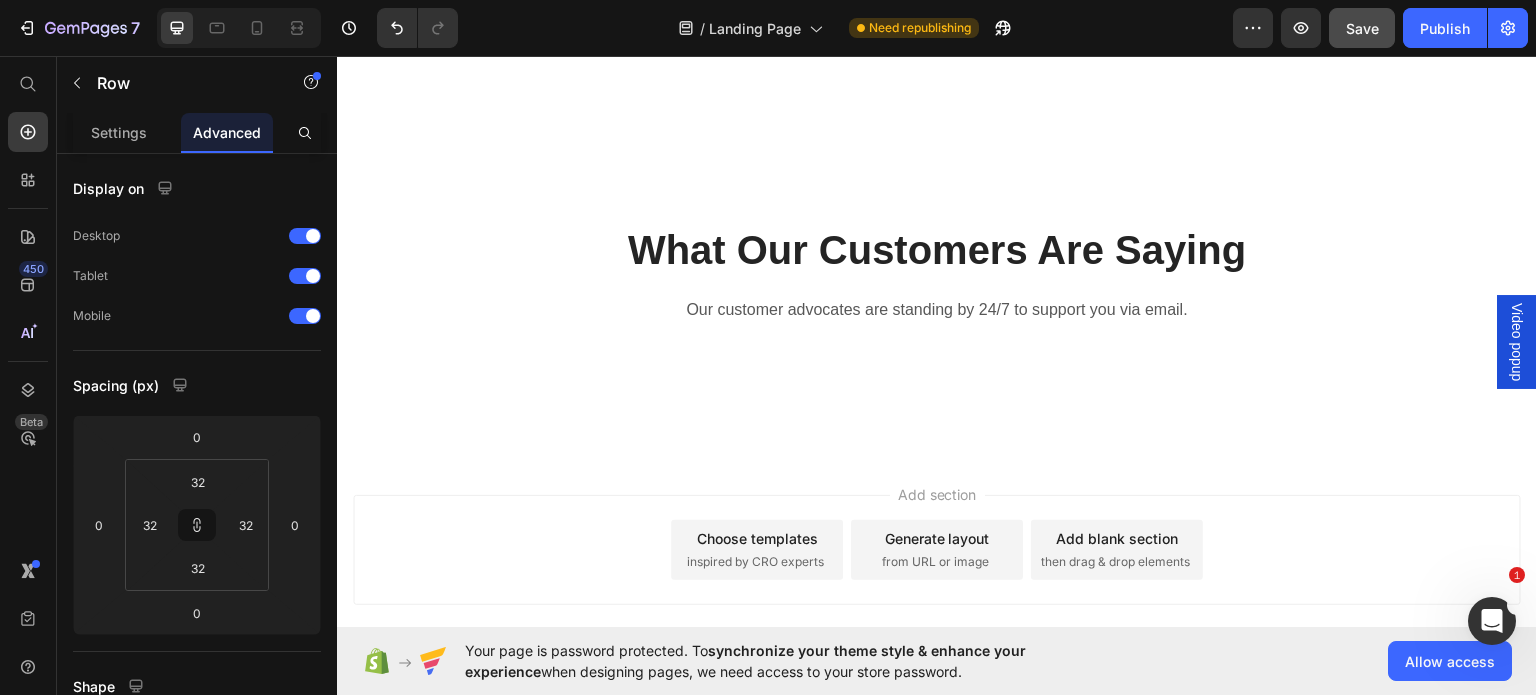 scroll, scrollTop: 5532, scrollLeft: 0, axis: vertical 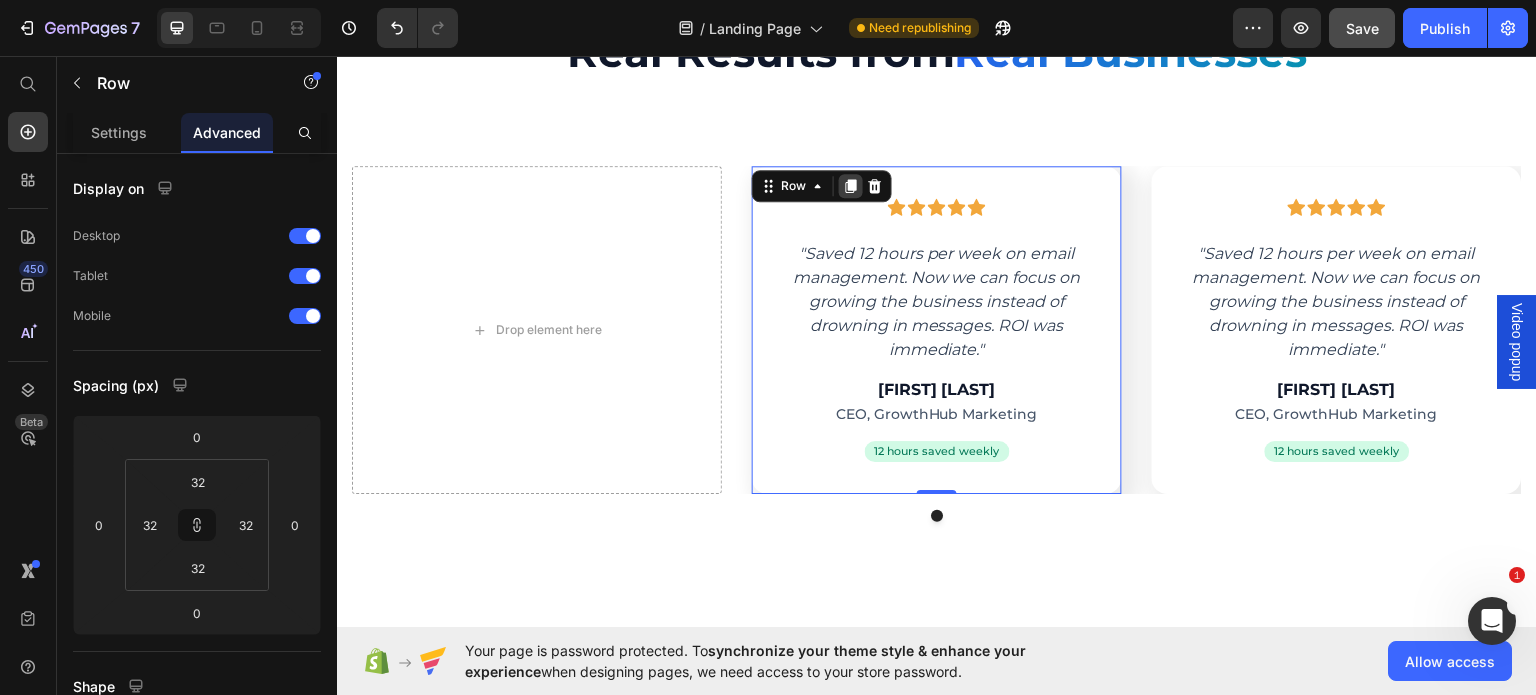 click 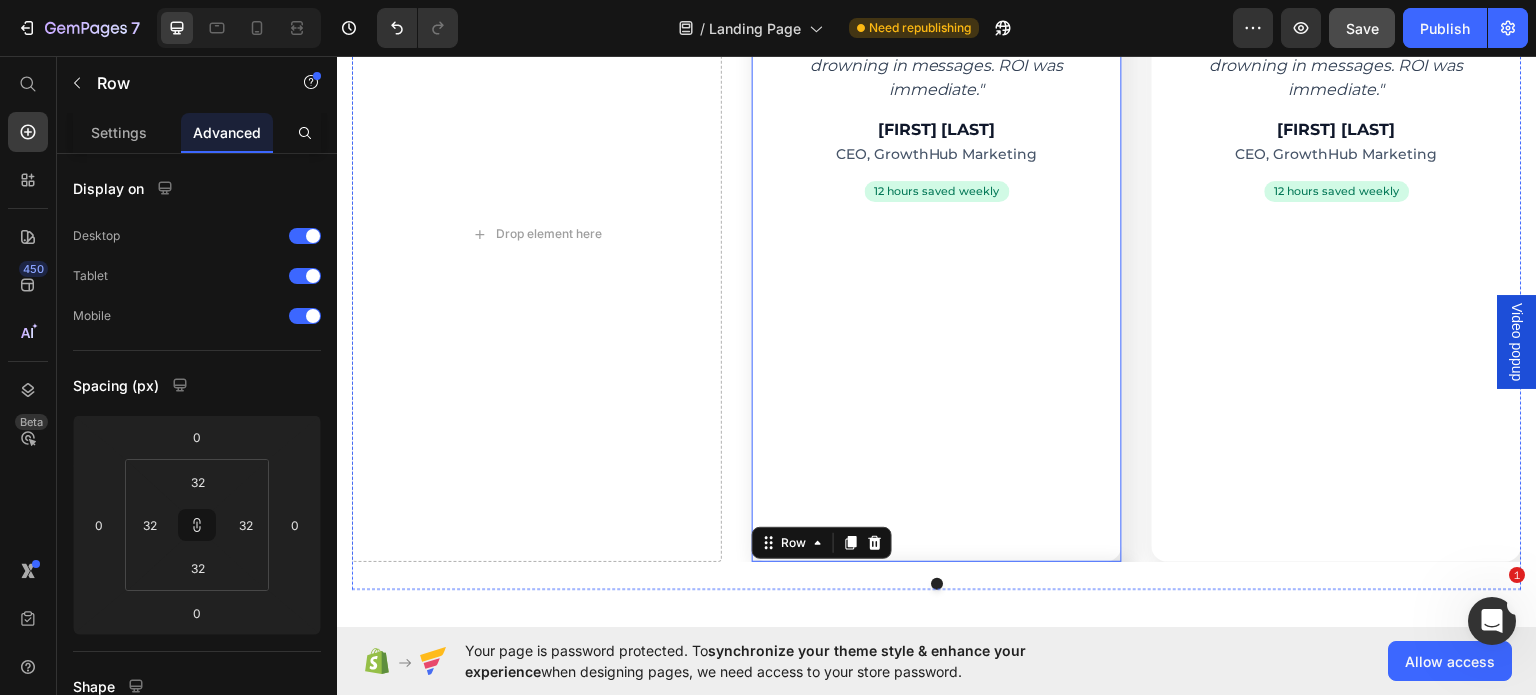 scroll, scrollTop: 5791, scrollLeft: 0, axis: vertical 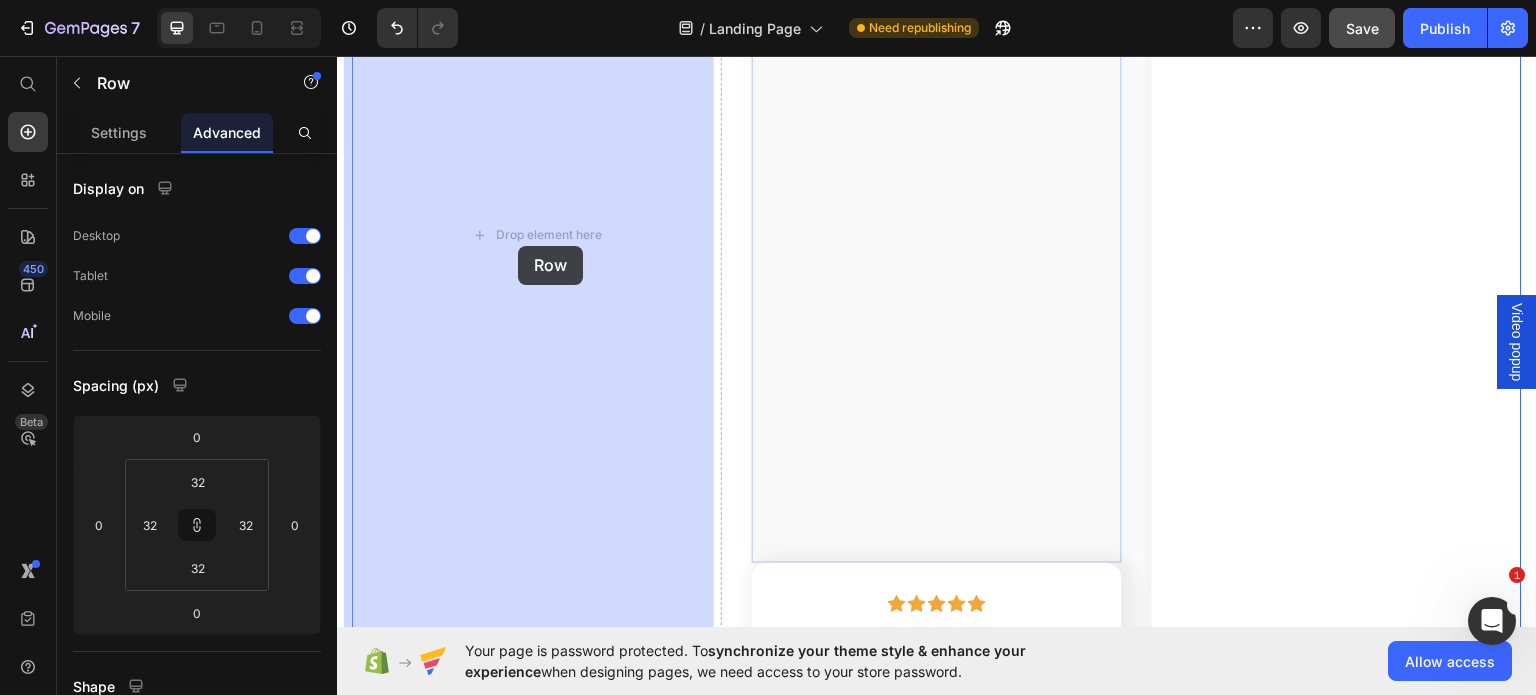 drag, startPoint x: 891, startPoint y: 359, endPoint x: 518, endPoint y: 245, distance: 390.03204 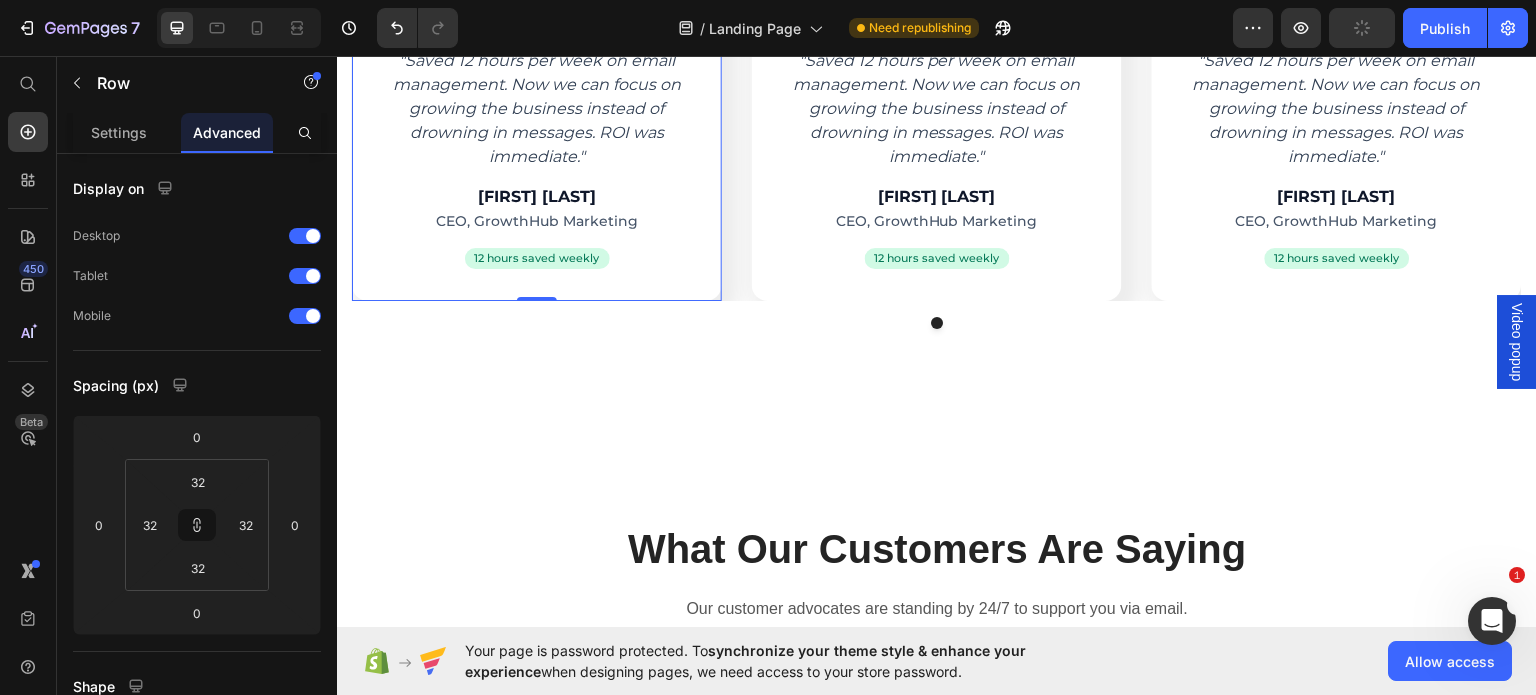 scroll, scrollTop: 5726, scrollLeft: 0, axis: vertical 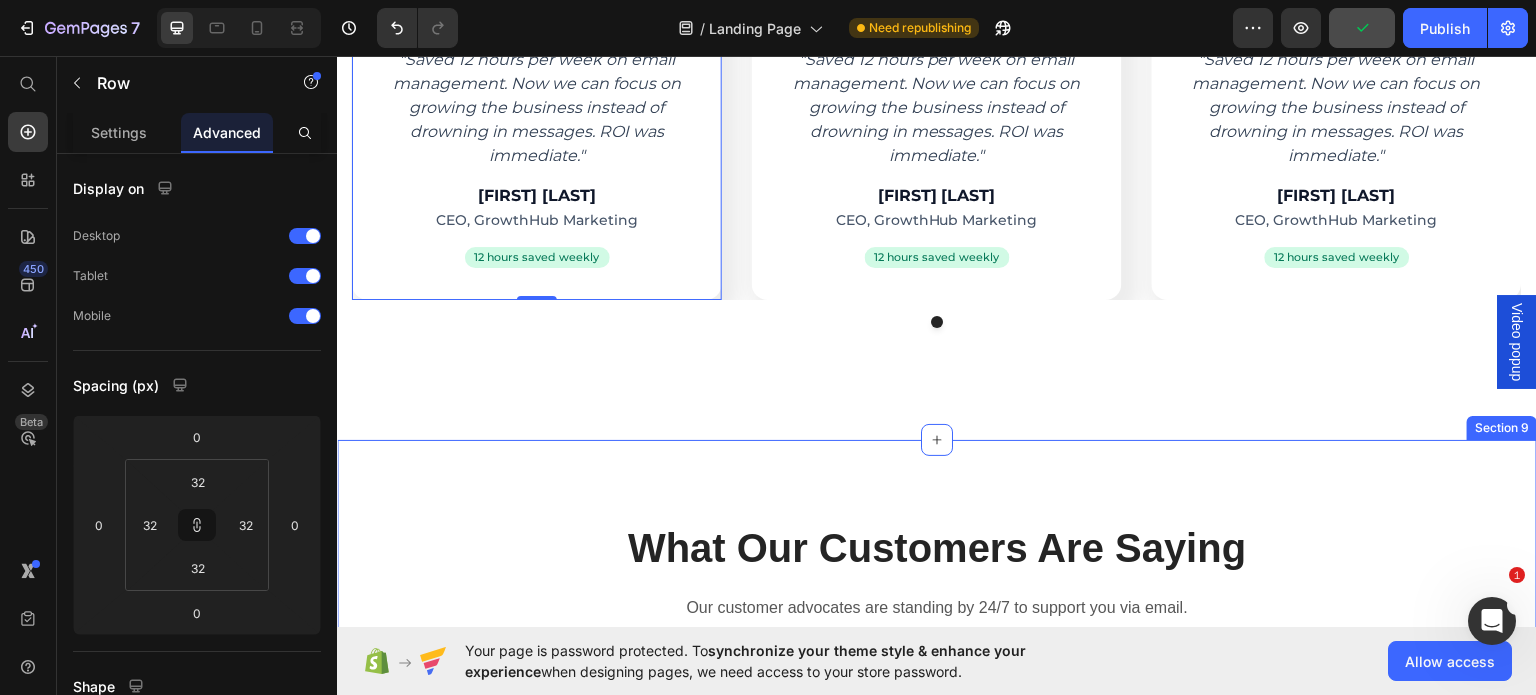 click on "What Our Customers Are Saying Heading Our customer advocates are standing by 24/7 to support you via [EMAIL]. Text block Row Section 9" at bounding box center [937, 595] 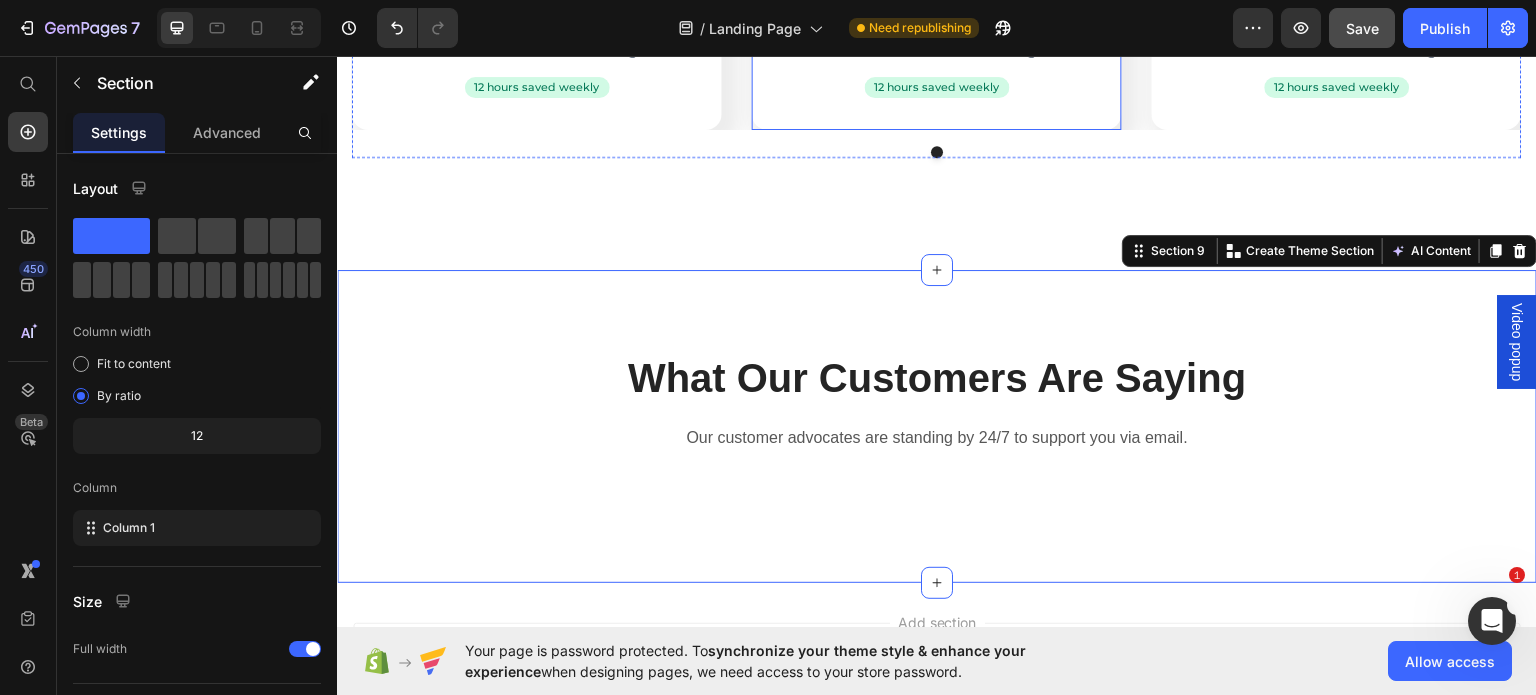 scroll, scrollTop: 5897, scrollLeft: 0, axis: vertical 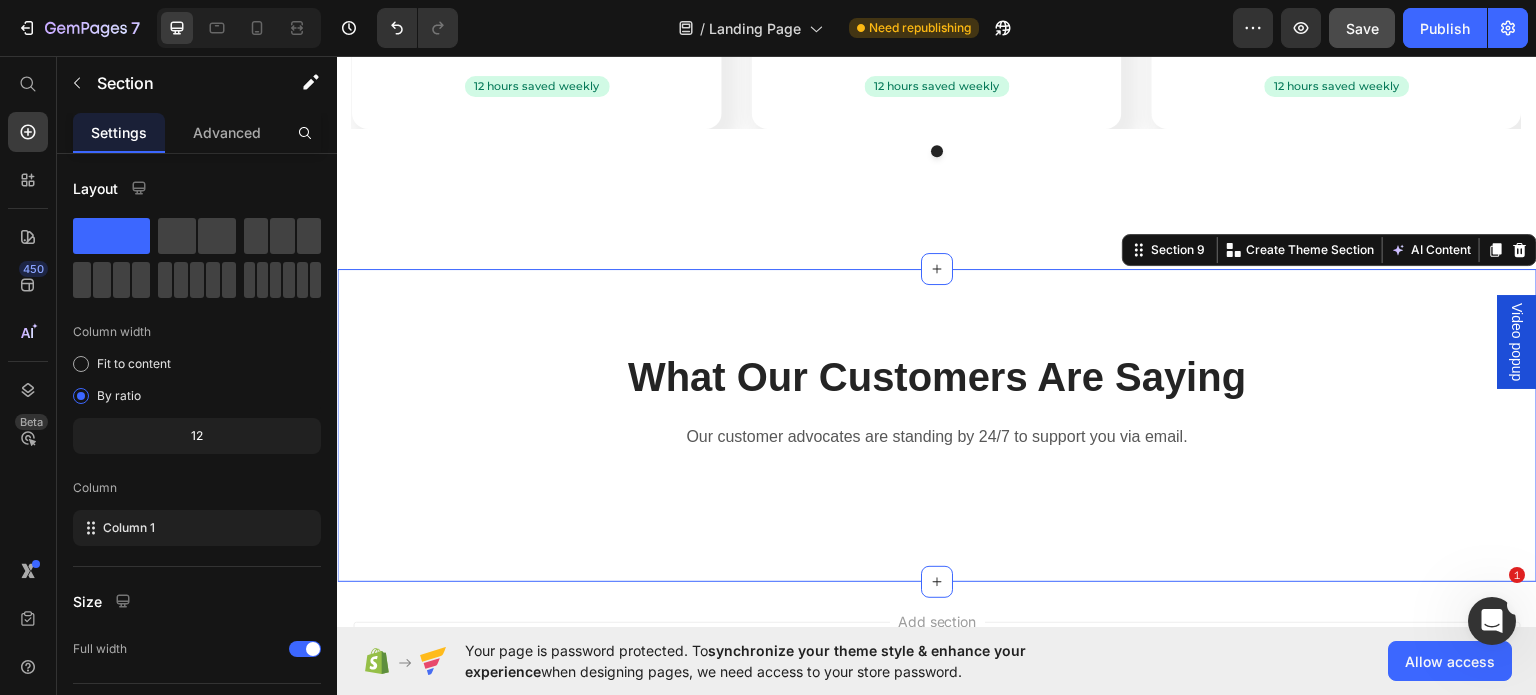 click on "What Our Customers Are Saying Heading Our customer advocates are standing by 24/7 to support you via [EMAIL]. Text block Row Section 9   You can create reusable sections Create Theme Section AI Content Write with GemAI What would you like to describe here? Tone and Voice Persuasive Product Show more Generate" at bounding box center [937, 424] 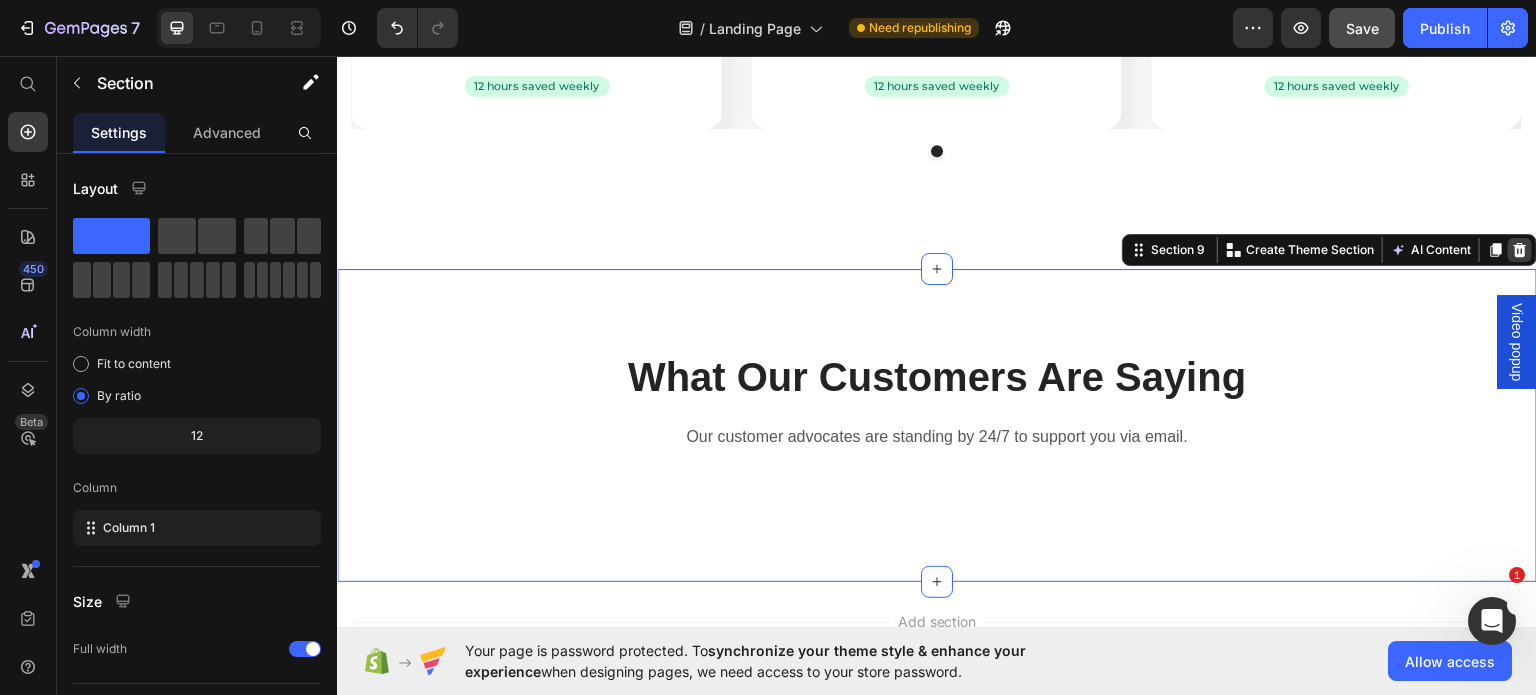 click 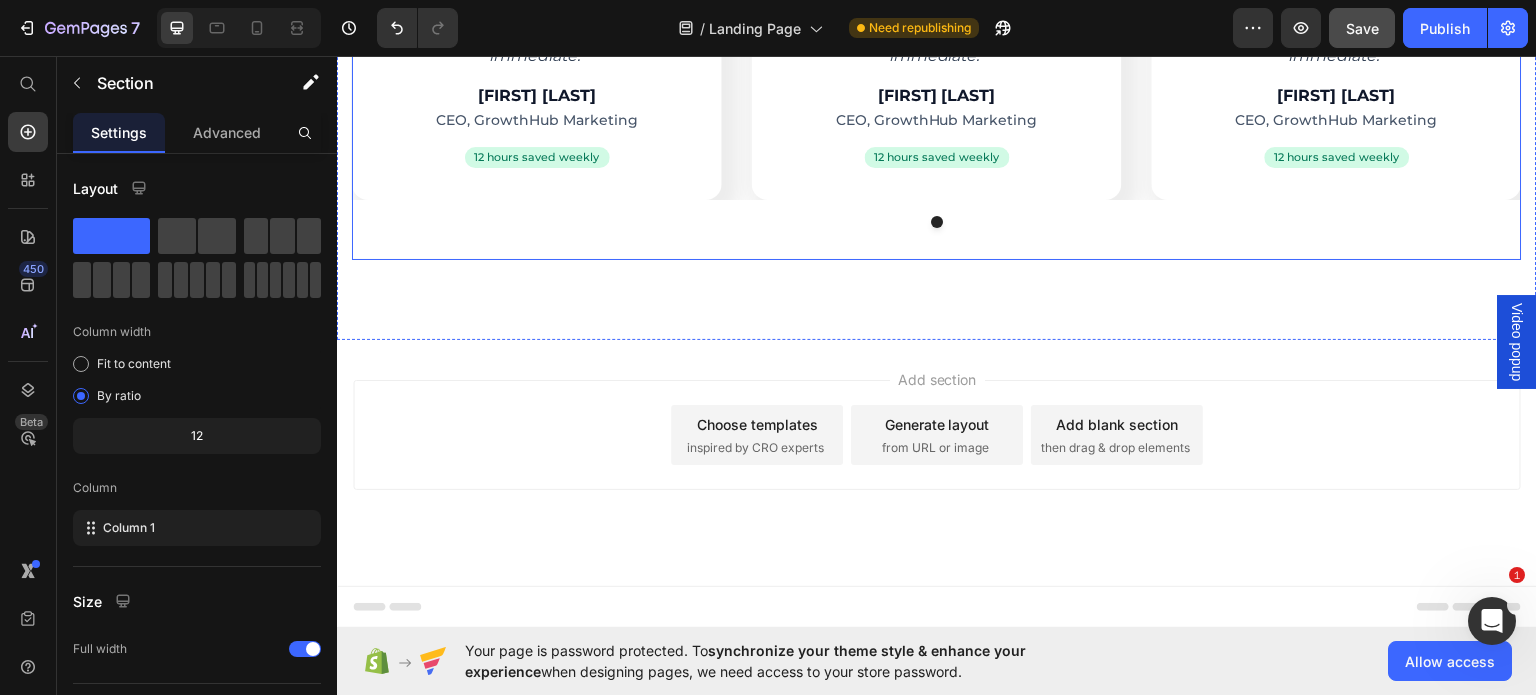 scroll, scrollTop: 5825, scrollLeft: 0, axis: vertical 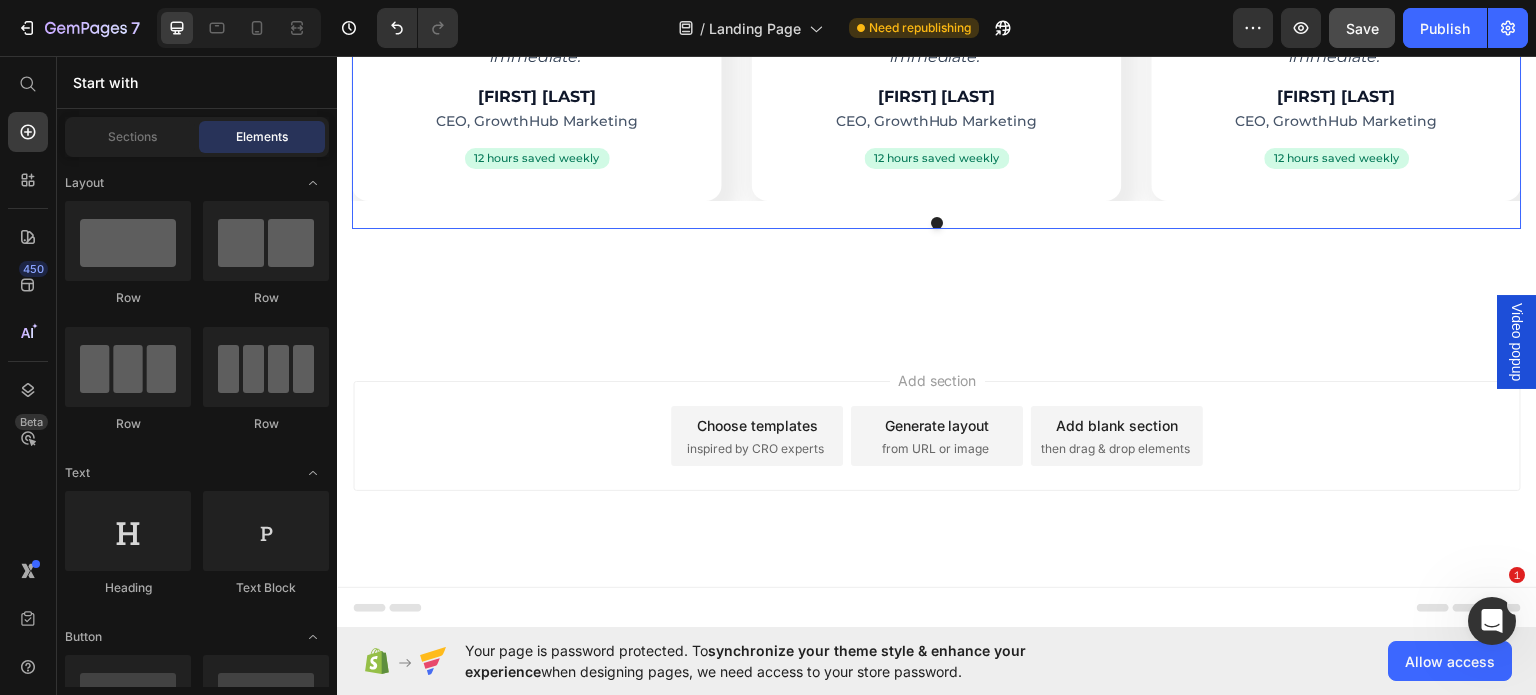 click on "Icon
Icon
Icon
Icon
Icon Row "Saved 12 hours per week on email management. Now we can focus on growing the business instead of drowning in messages. ROI was immediate." Text block [FIRST] [LAST] Heading CEO, GrowthHub Marketing Text block 12 hours saved weekly Text block Row Row
Icon
Icon
Icon
Icon
Icon Row "Saved 12 hours per week on email management. Now we can focus on growing the business instead of drowning in messages. ROI was immediate." Text block [FIRST] [LAST] Heading CEO, GrowthHub Marketing Text block 12 hours saved weekly Text block Row Row
Icon
Icon
Icon
Icon
Icon Row "Saved 12 hours per week on email management. Now we can focus on growing the business instead of drowning in messages. ROI was immediate." Text block [FIRST] [LAST] Heading Text block Row" at bounding box center [937, 36] 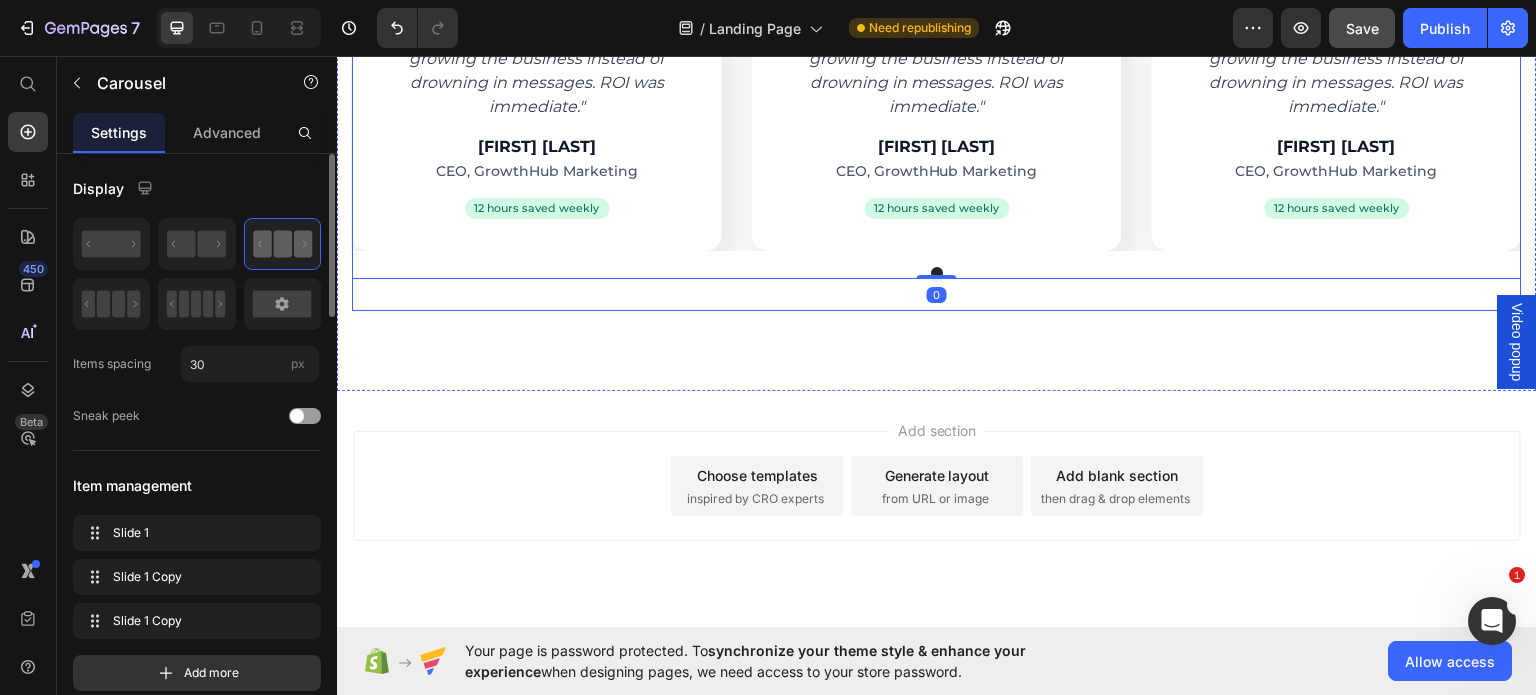 scroll, scrollTop: 5774, scrollLeft: 0, axis: vertical 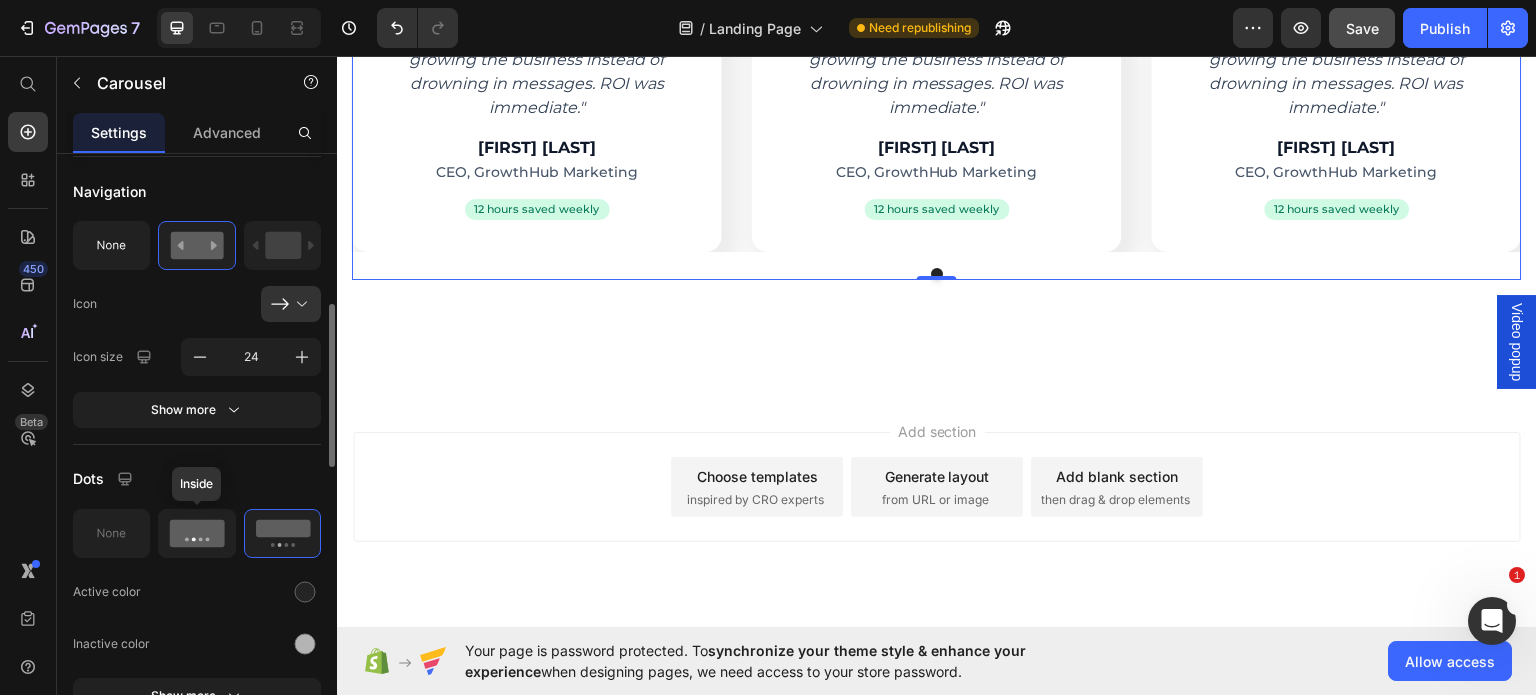 click 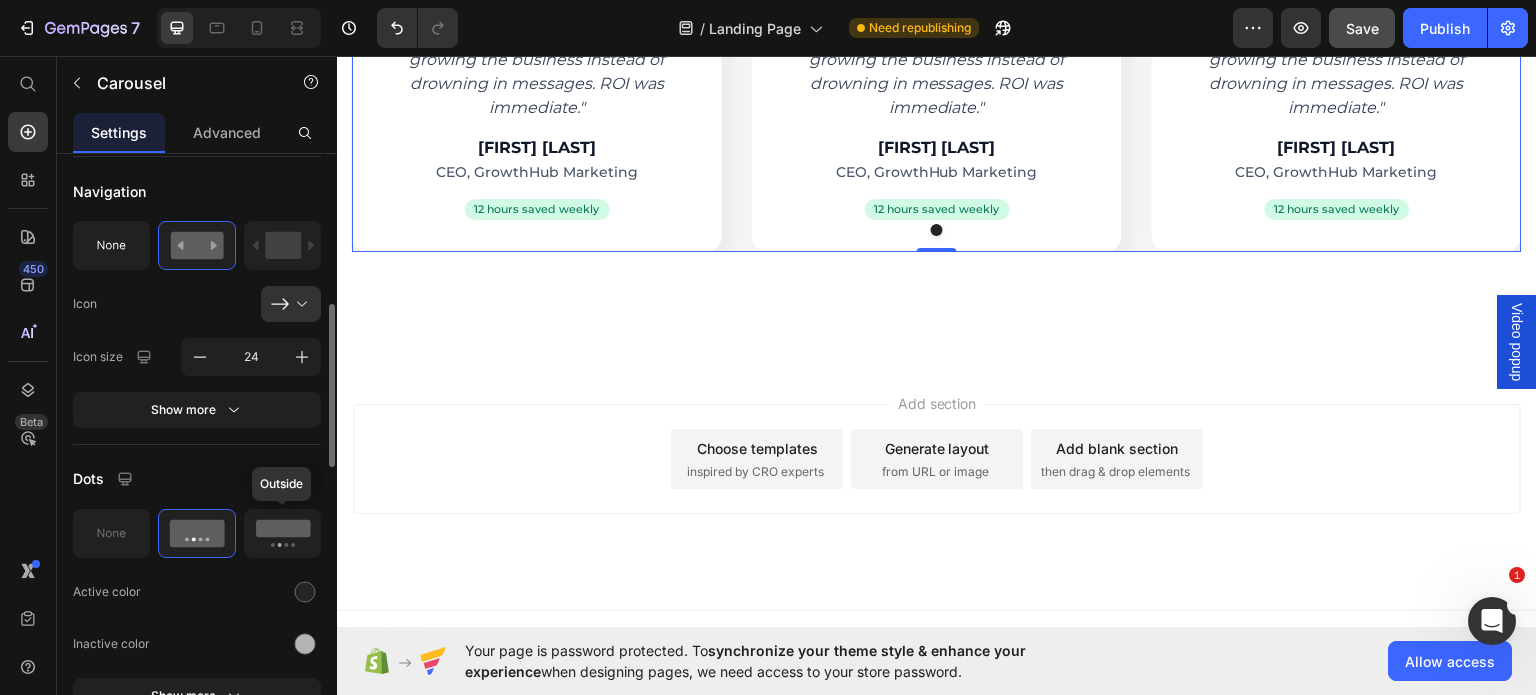 click 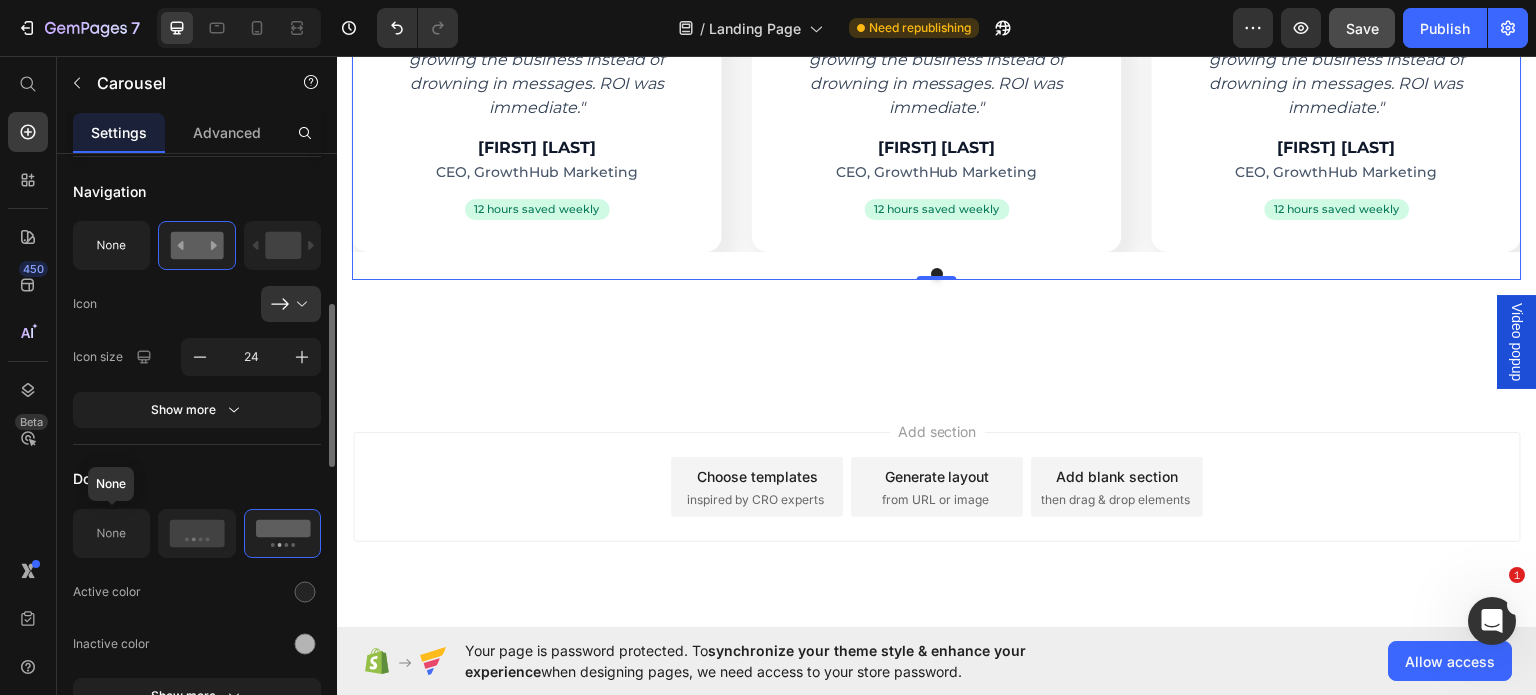 click 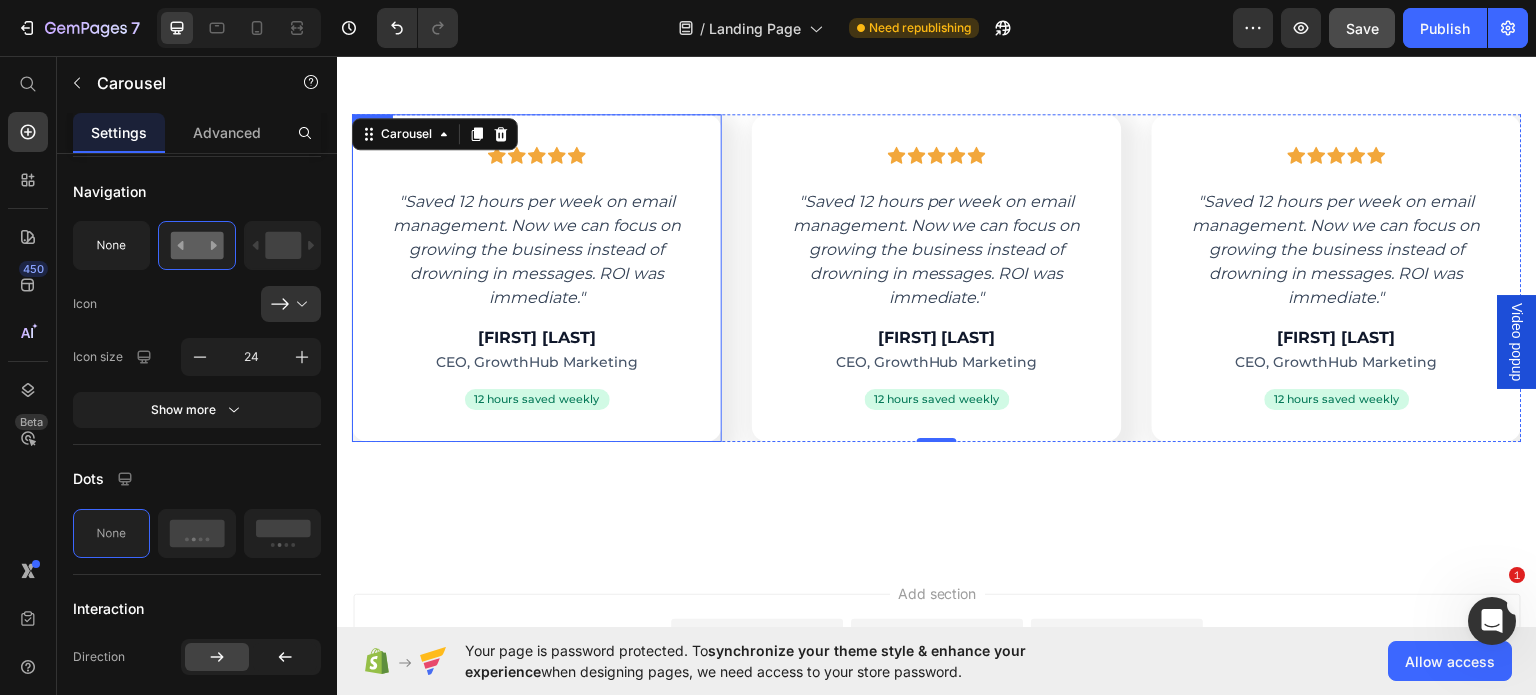 scroll, scrollTop: 5582, scrollLeft: 0, axis: vertical 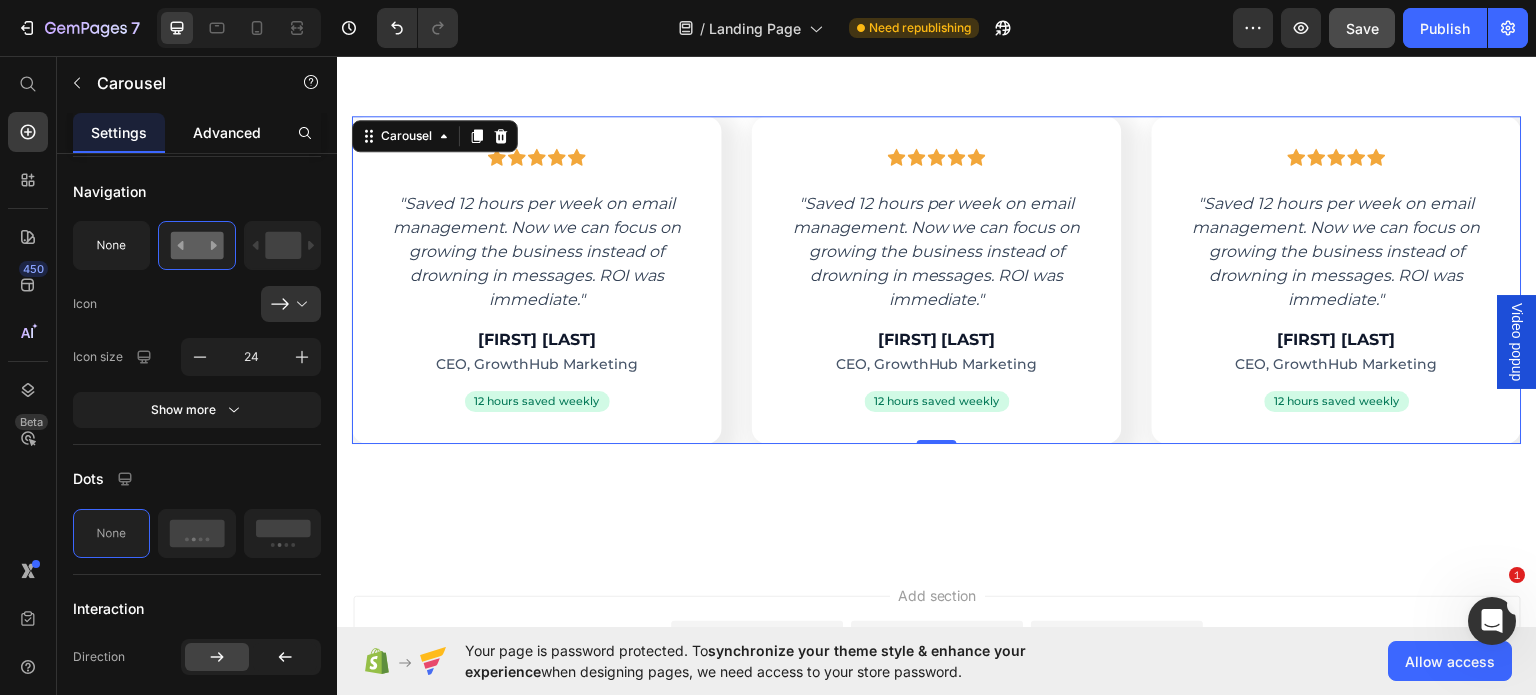 click on "Advanced" at bounding box center [227, 132] 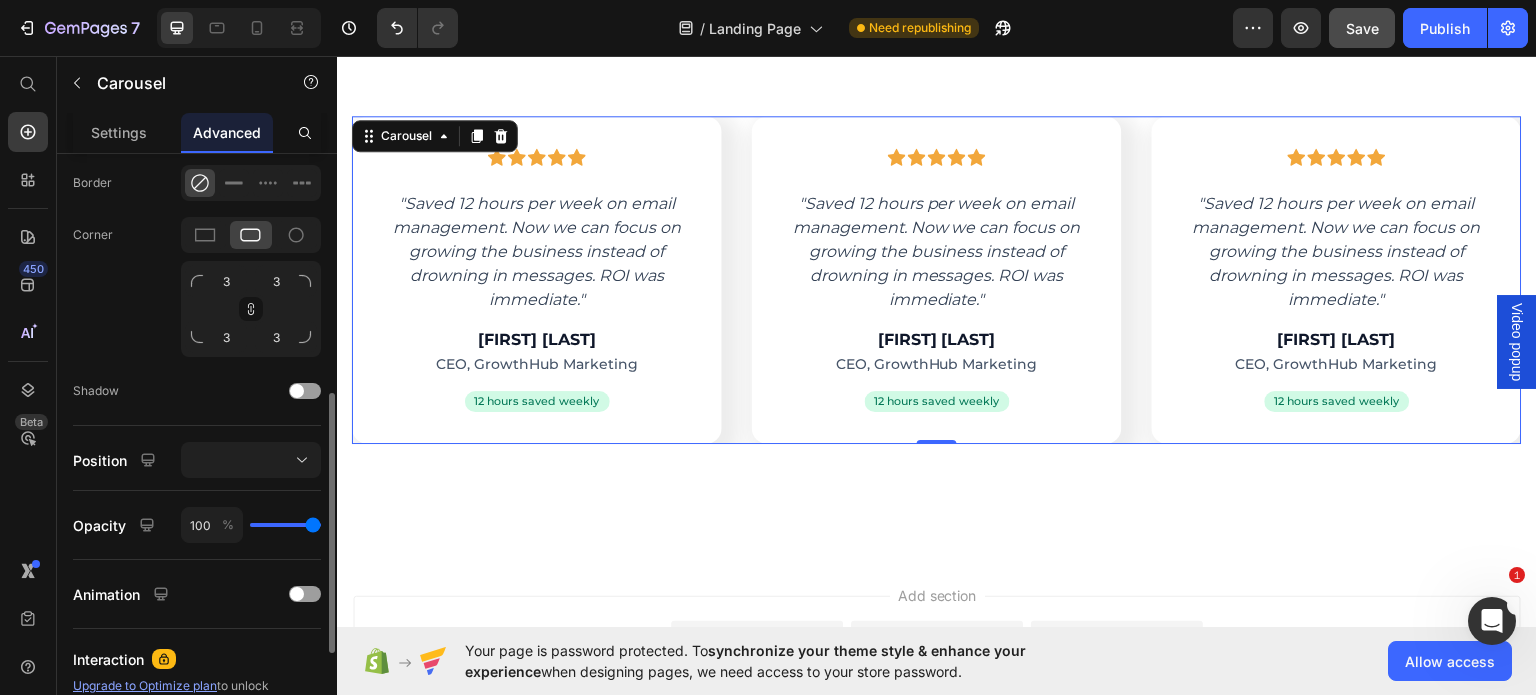 scroll, scrollTop: 0, scrollLeft: 0, axis: both 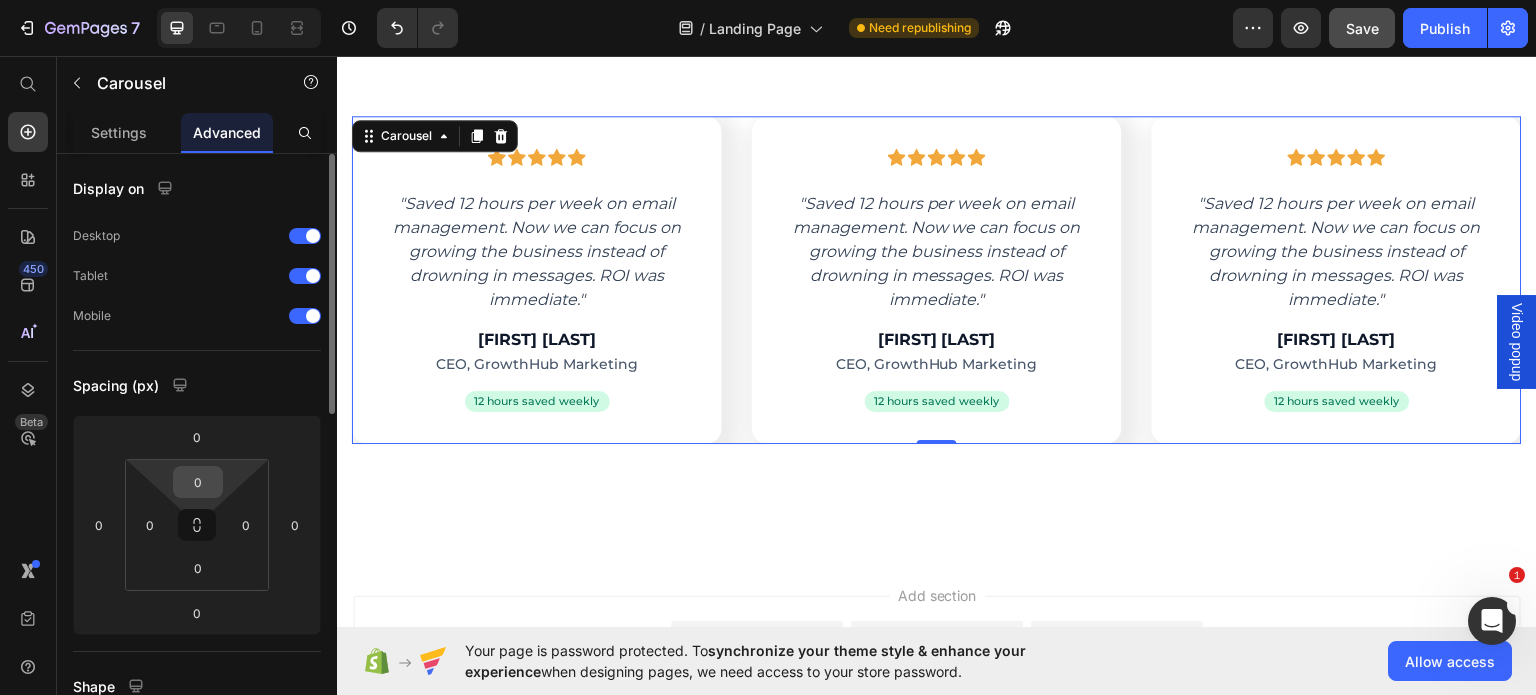 click on "0" at bounding box center (198, 482) 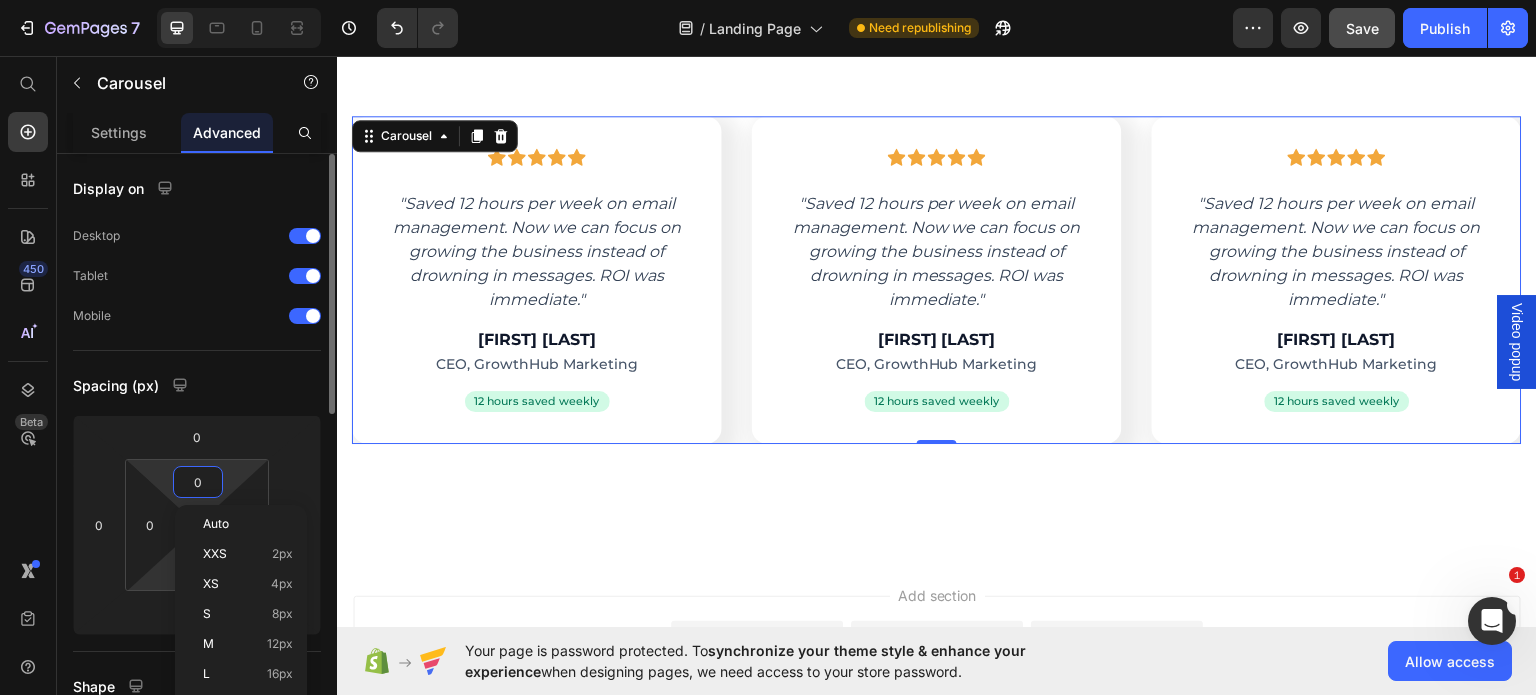 click on "7  Version history  /  Landing Page Need republishing Preview  Save   Publish  450 Beta Start with Sections Elements Hero Section Product Detail Brands Trusted Badges Guarantee Product Breakdown How to use Testimonials Compare Bundle FAQs Social Proof Brand Story Product List Collection Blog List Contact Sticky Add to Cart Custom Footer Browse Library 450 Layout
Row
Row
Row
Row Text
Heading
Text Block Button
Button
Button
Sticky Back to top Media
Image" at bounding box center (768, 0) 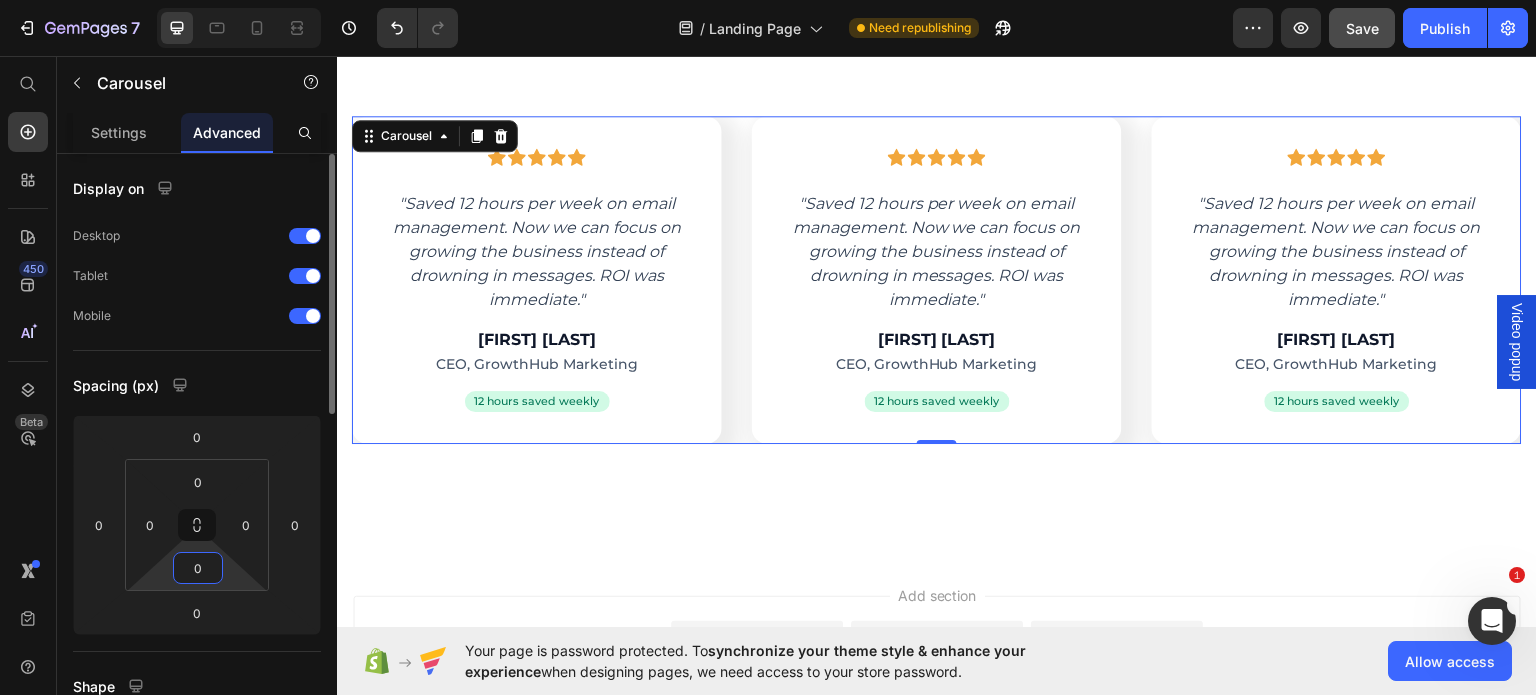 click on "0" at bounding box center (198, 568) 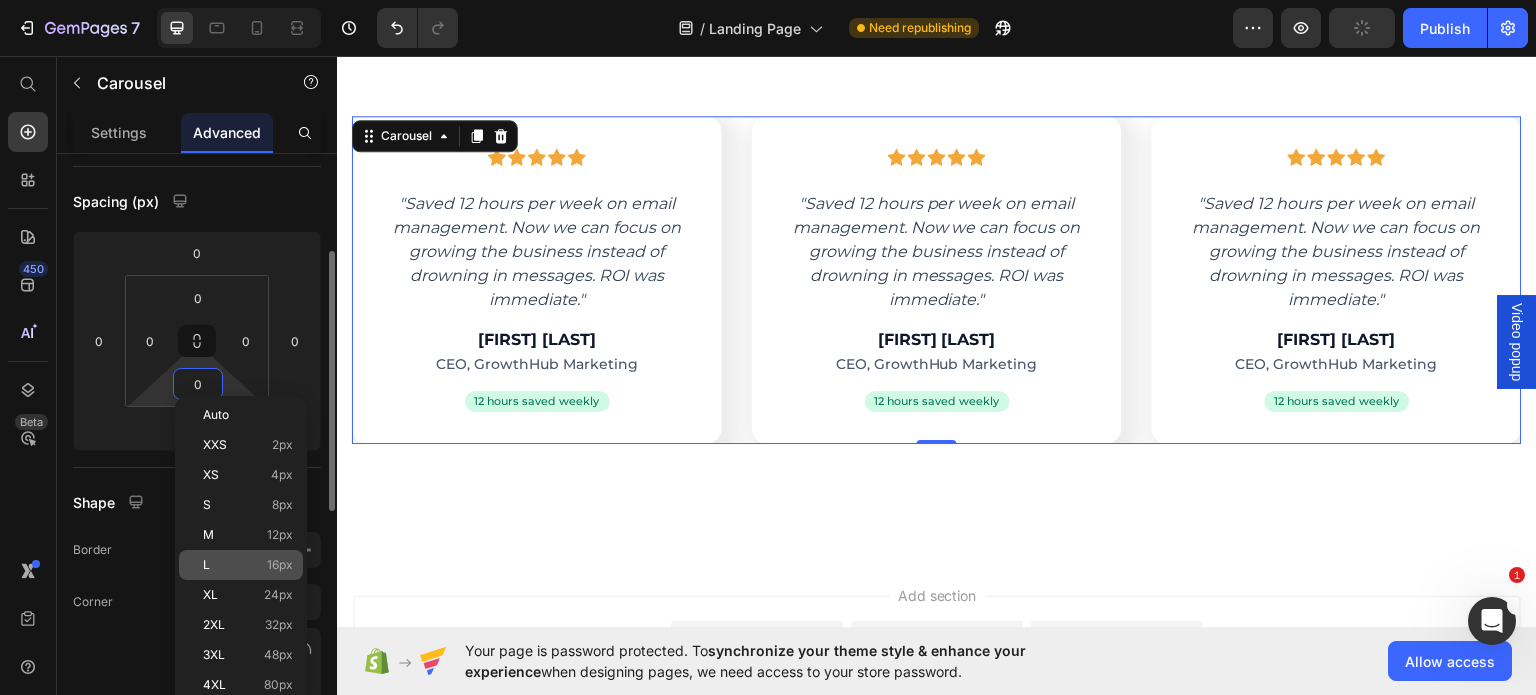 scroll, scrollTop: 198, scrollLeft: 0, axis: vertical 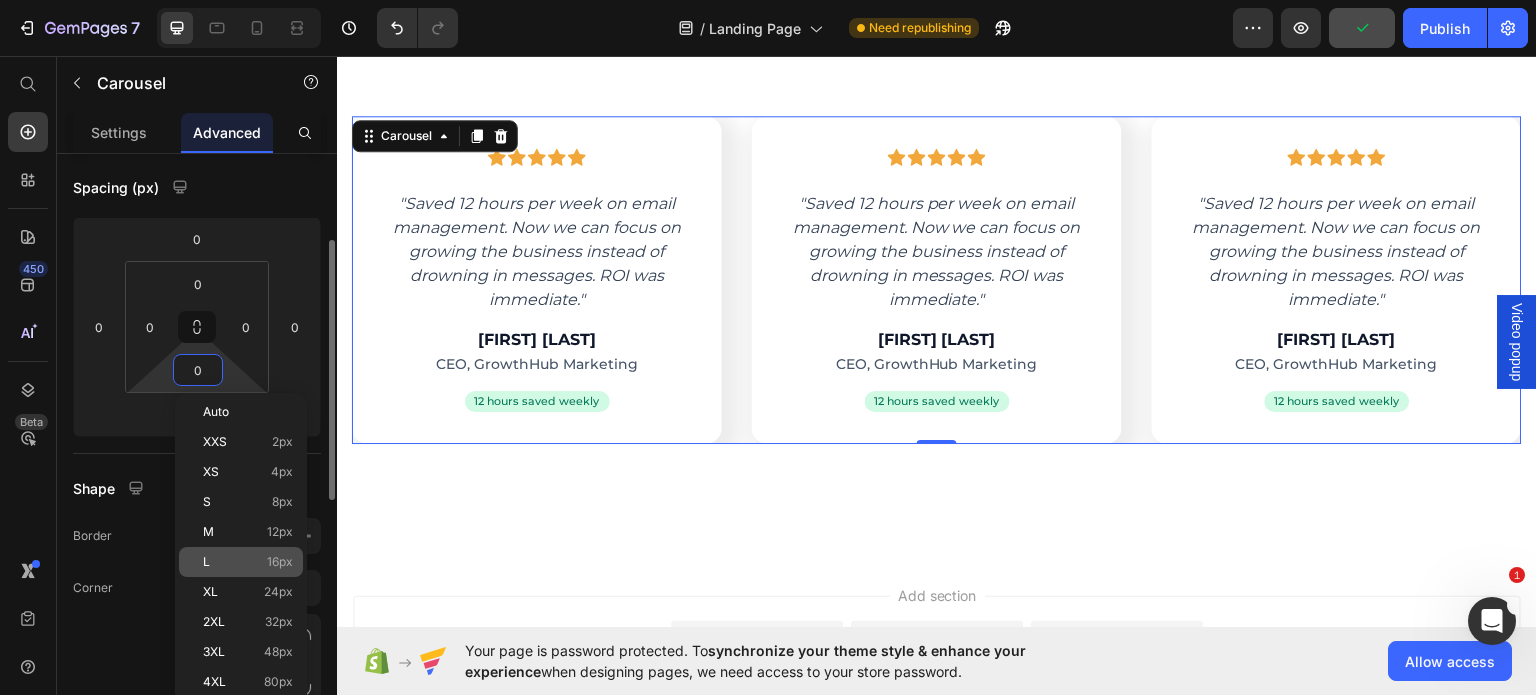 click on "L 16px" 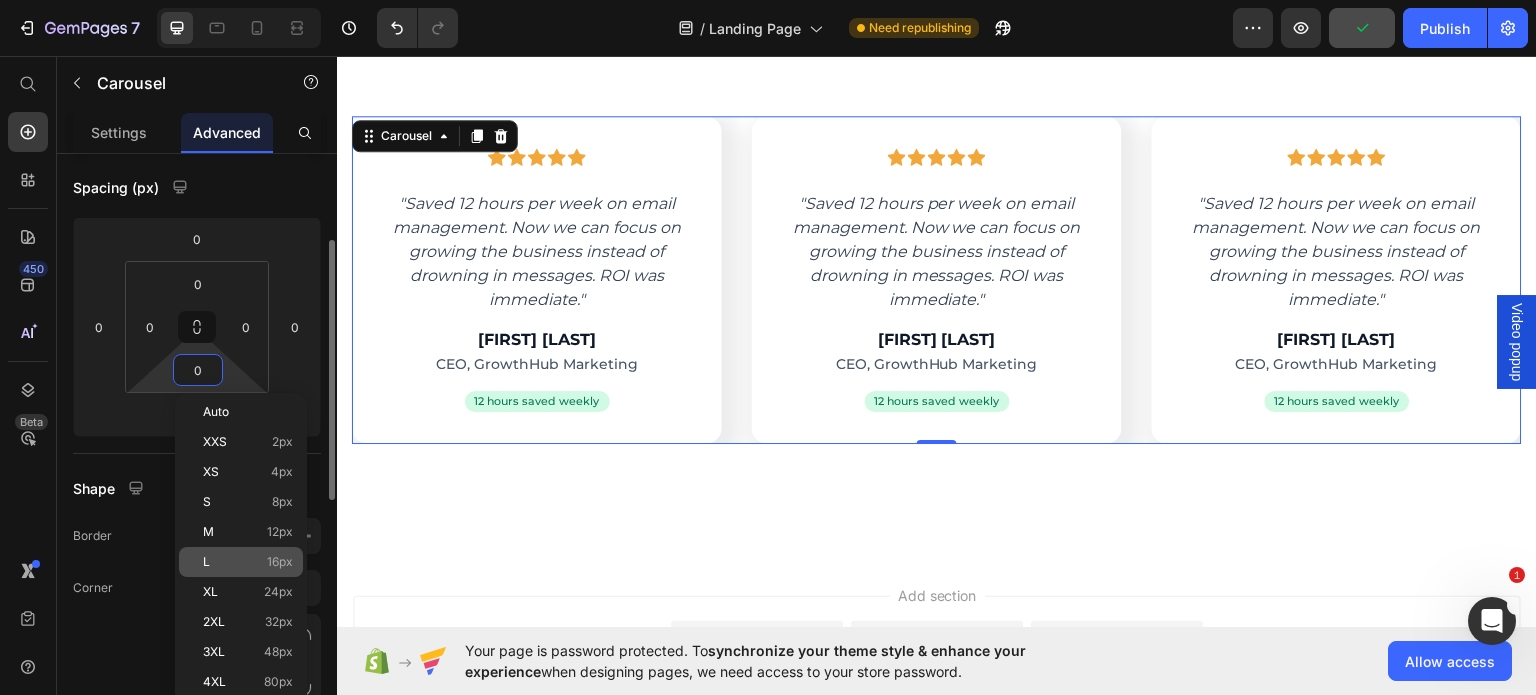 type on "16" 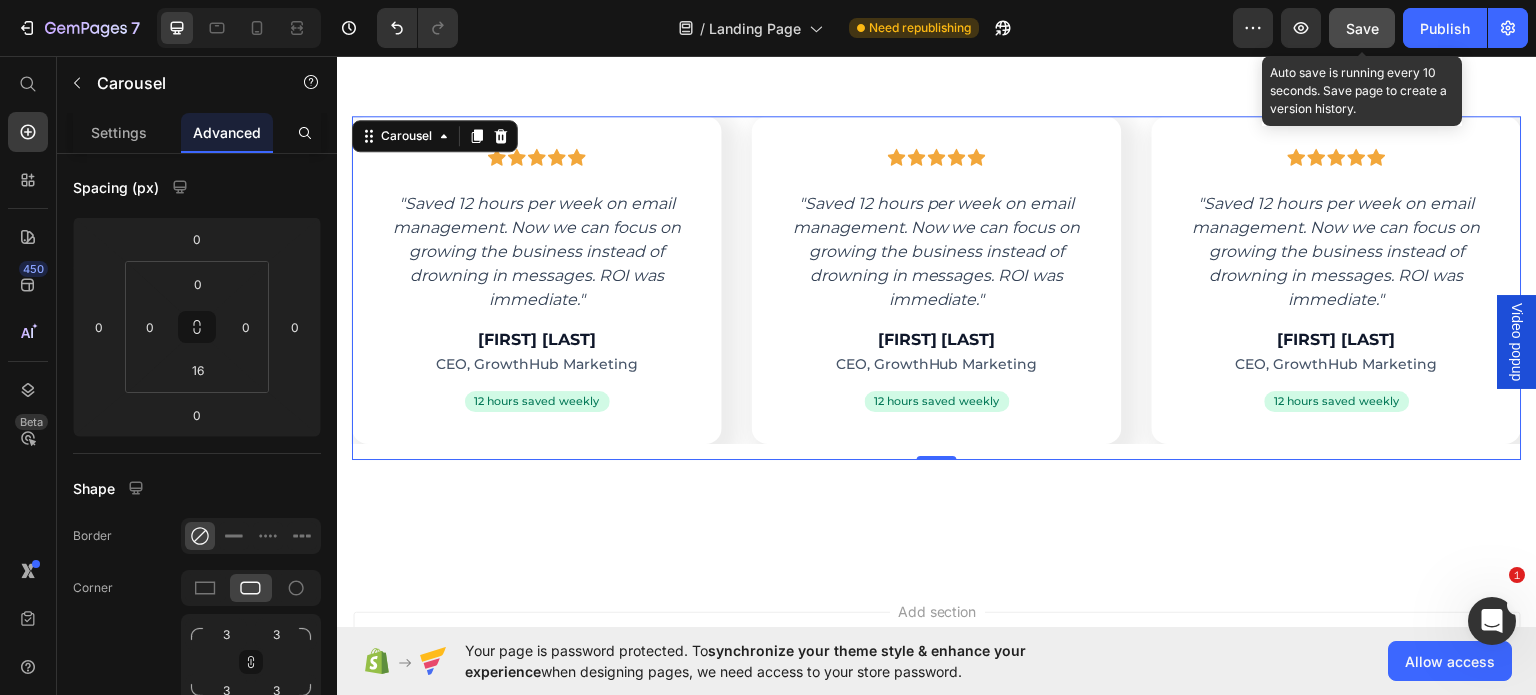 click on "Save" at bounding box center (1362, 28) 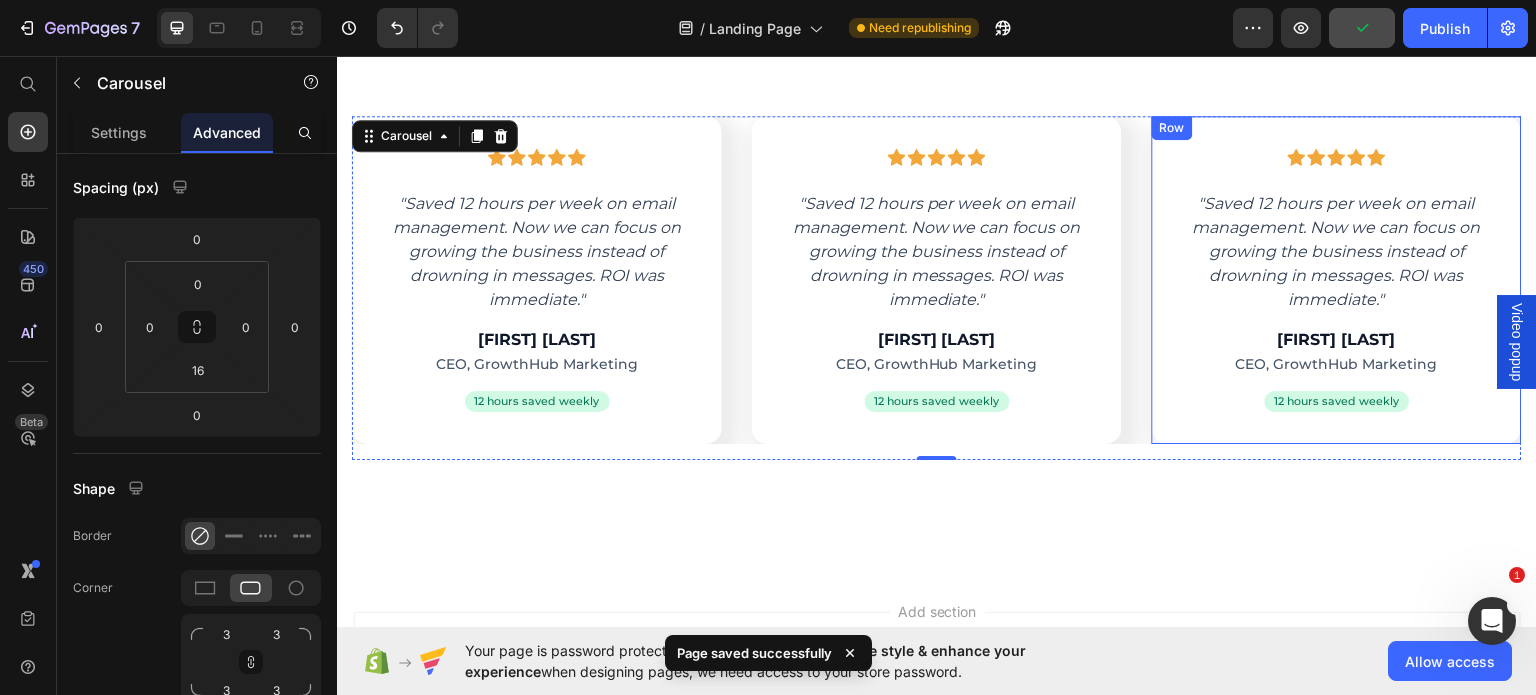 click on "Icon
Icon
Icon
Icon
Icon Row "Saved 12 hours per week on email management. Now we can focus on growing the business instead of drowning in messages. ROI was immediate." Text block [FIRST] [LAST] Heading CEO, GrowthHub Marketing Text block 12 hours saved weekly Text block Row Row" at bounding box center (1337, 279) 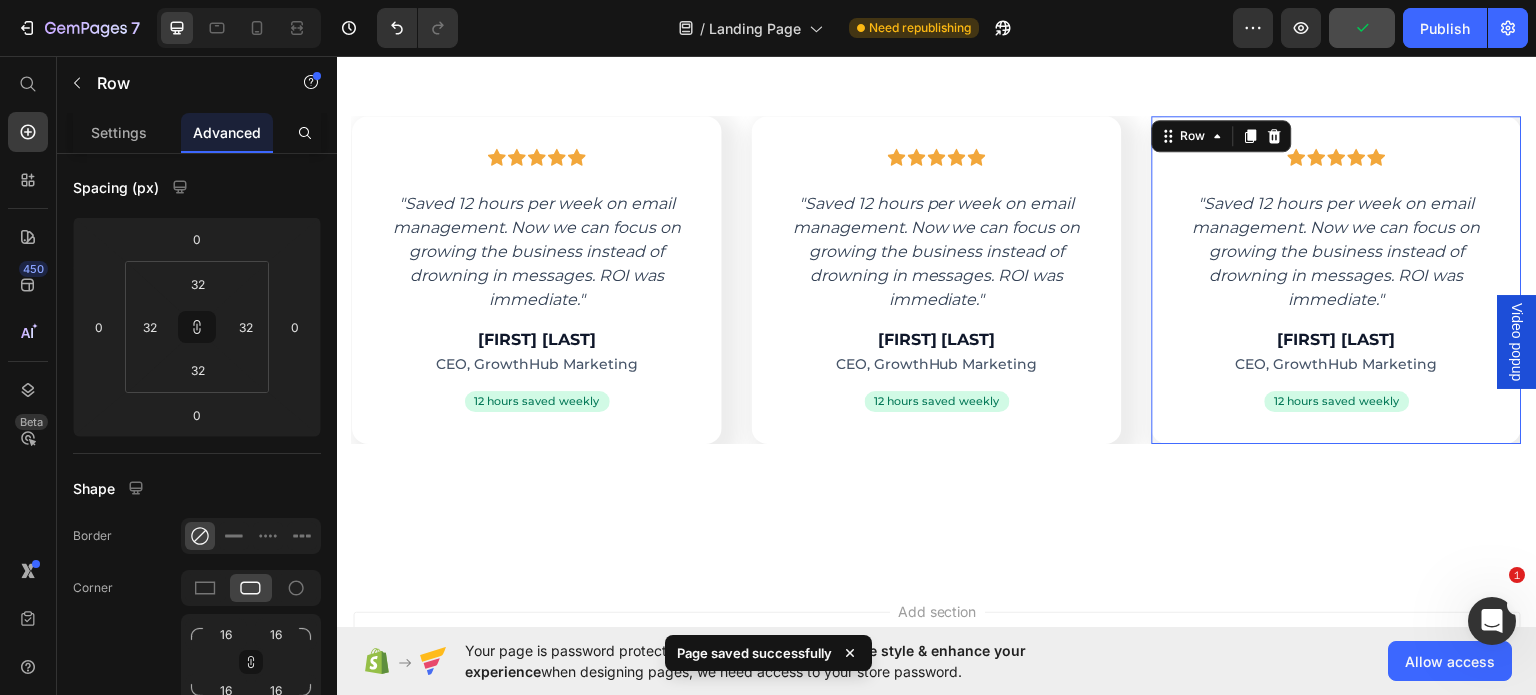 scroll, scrollTop: 0, scrollLeft: 0, axis: both 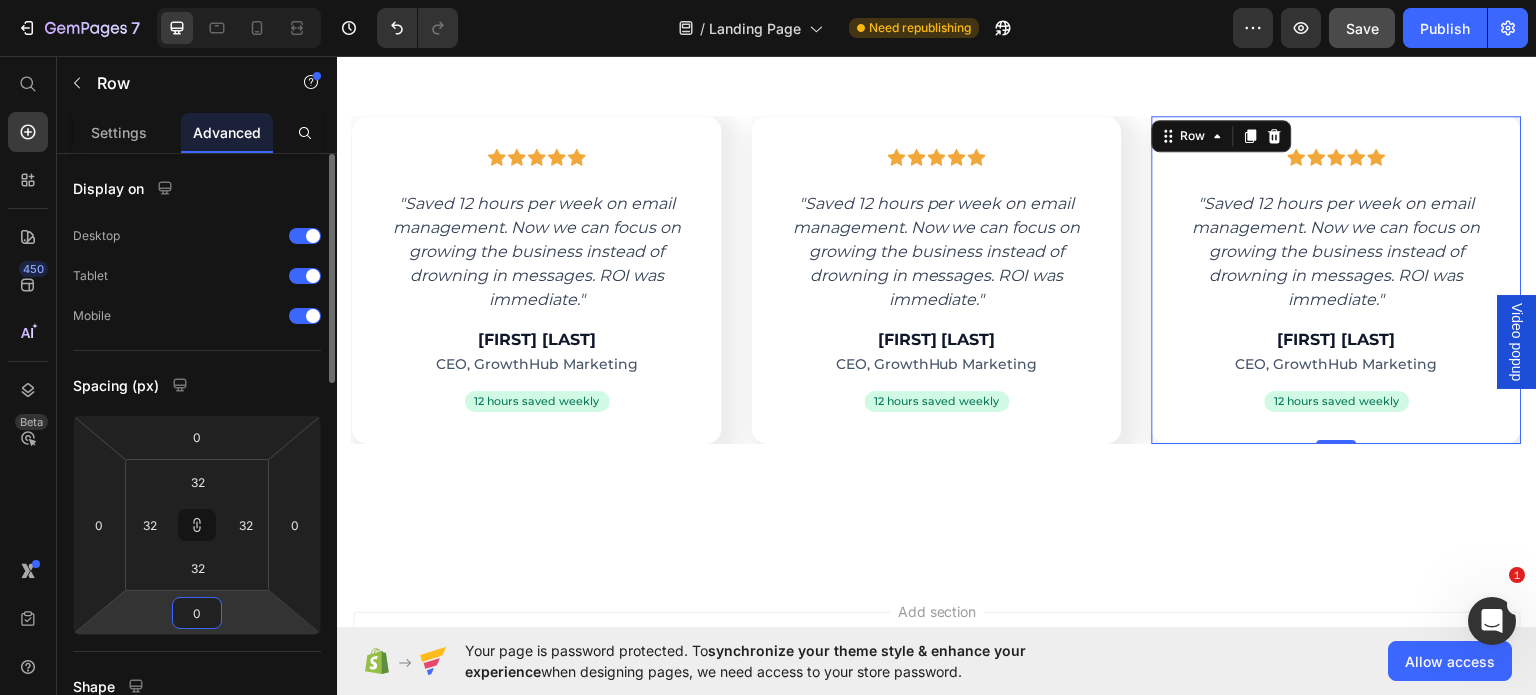 click on "0" at bounding box center (197, 613) 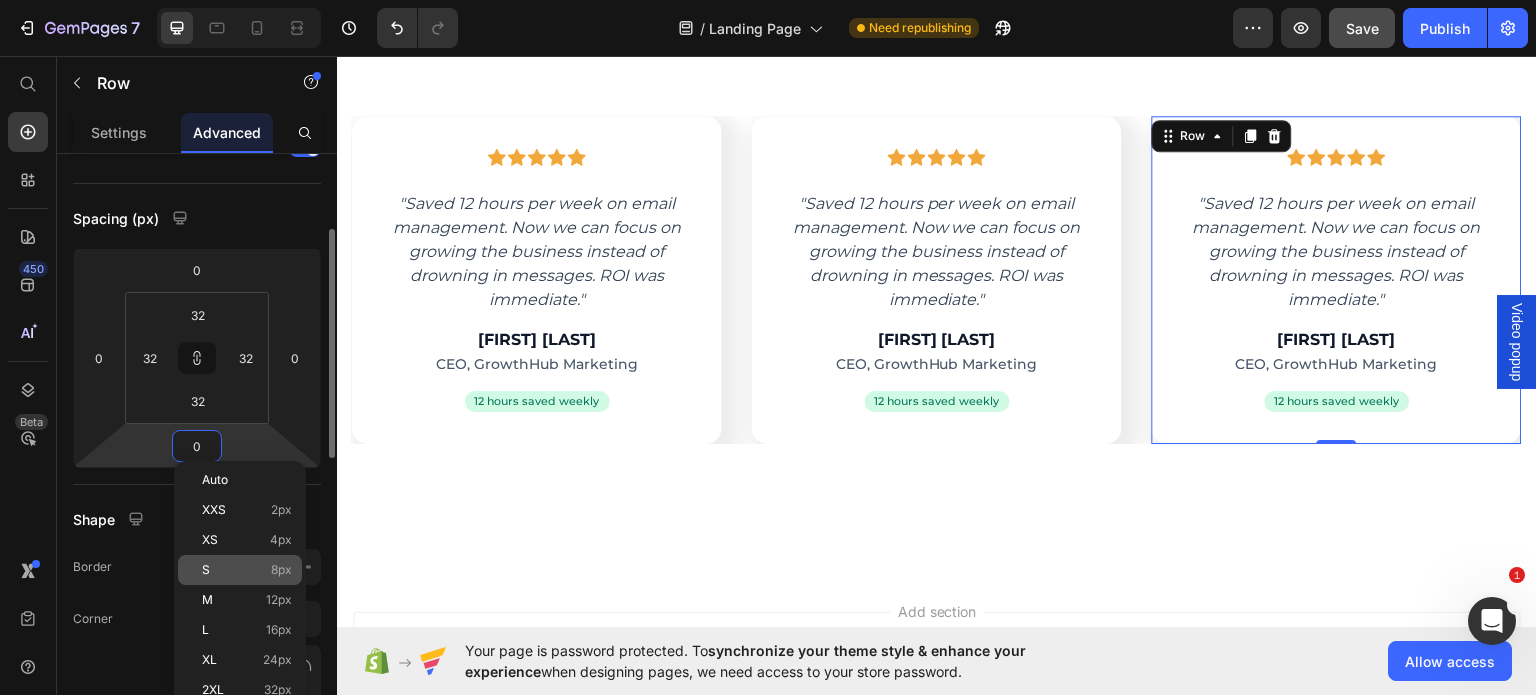 scroll, scrollTop: 176, scrollLeft: 0, axis: vertical 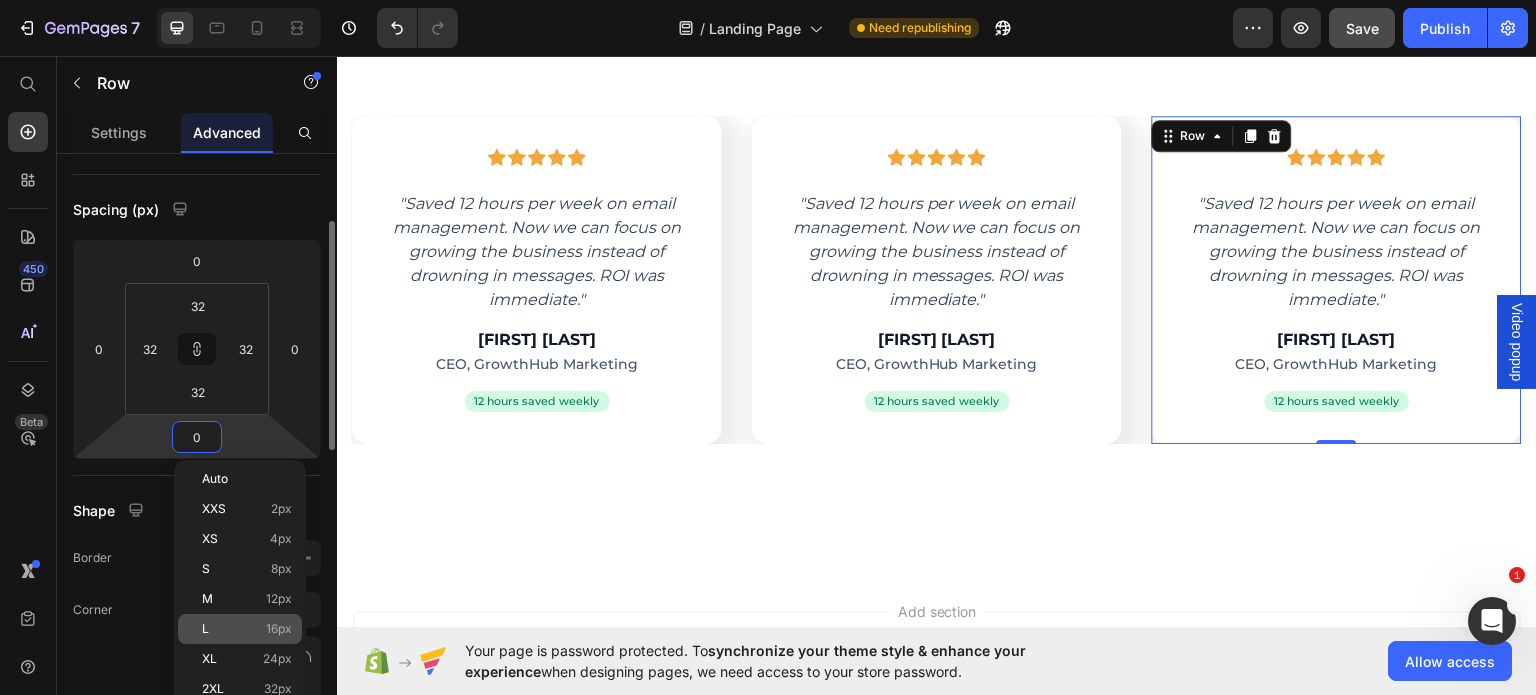 click on "L 16px" 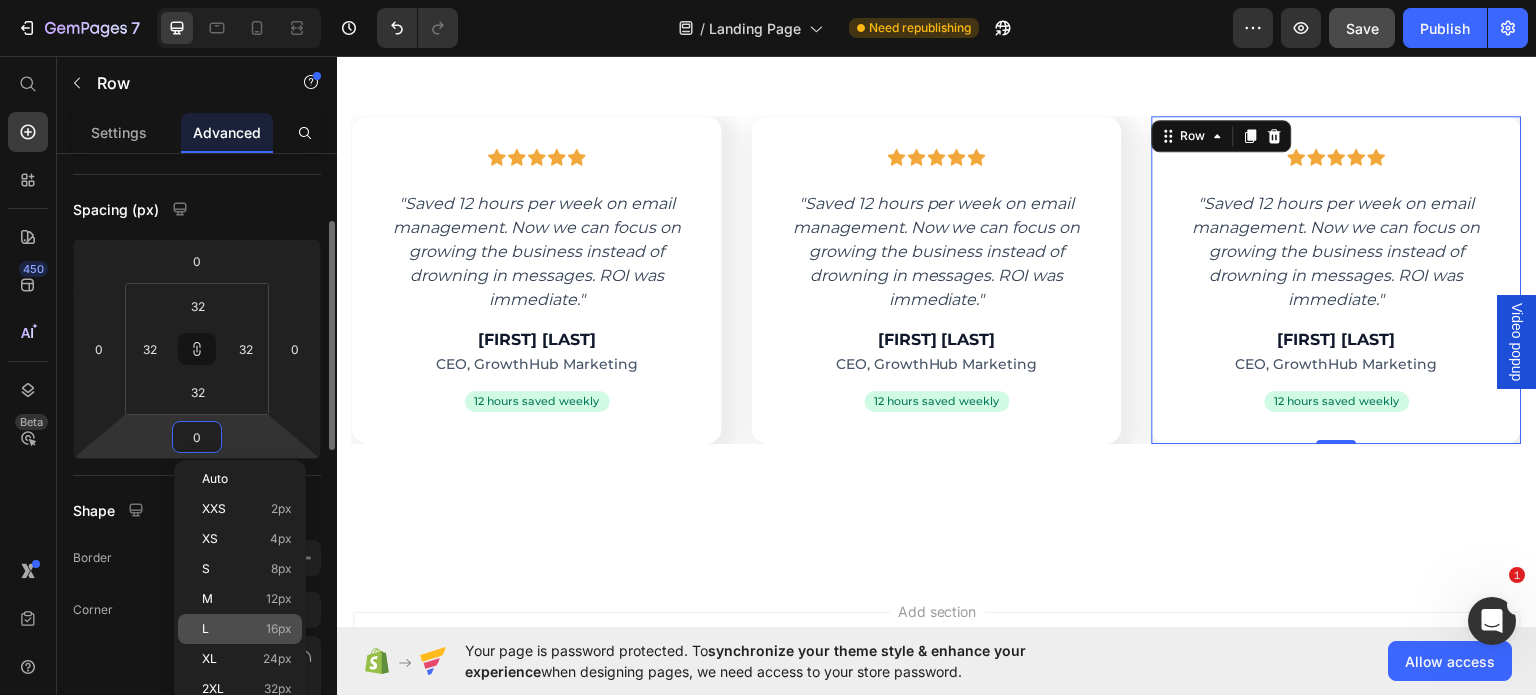type on "16" 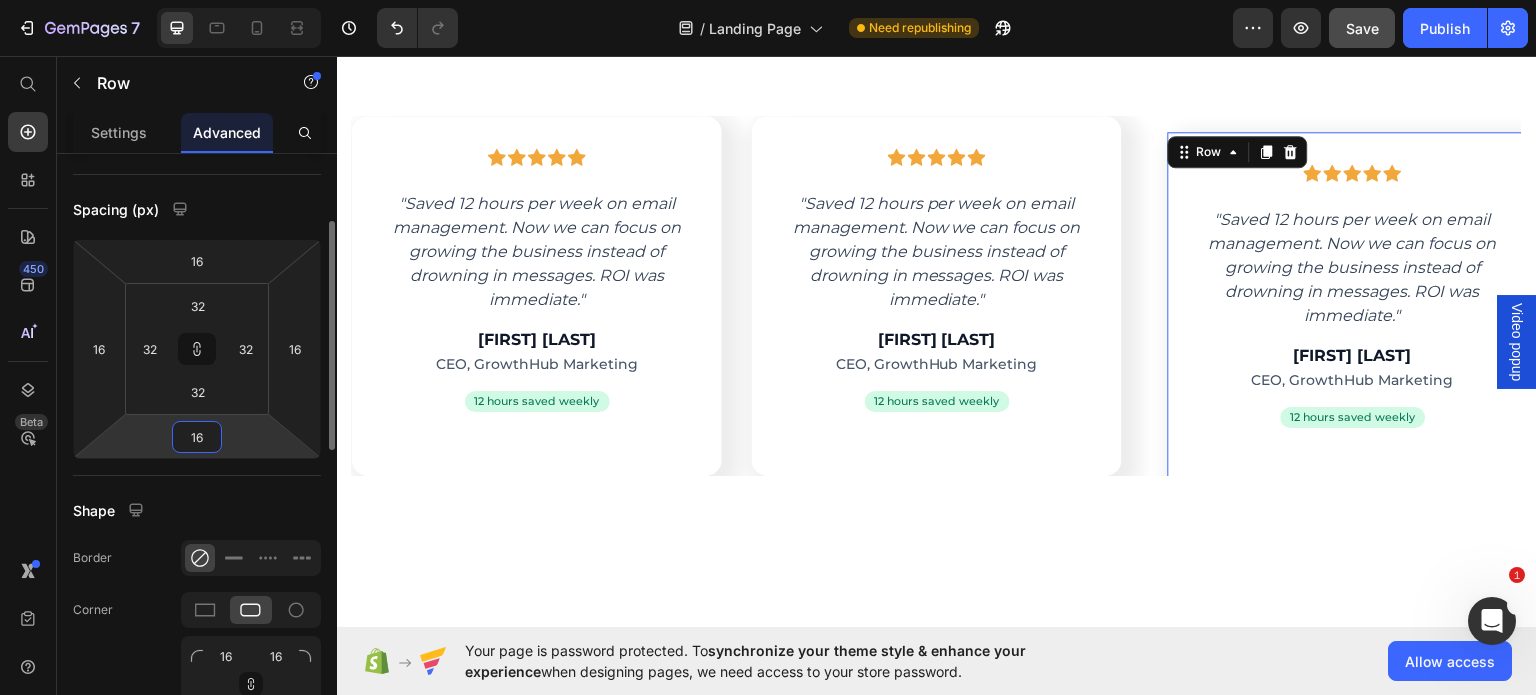 click on "16" at bounding box center (197, 437) 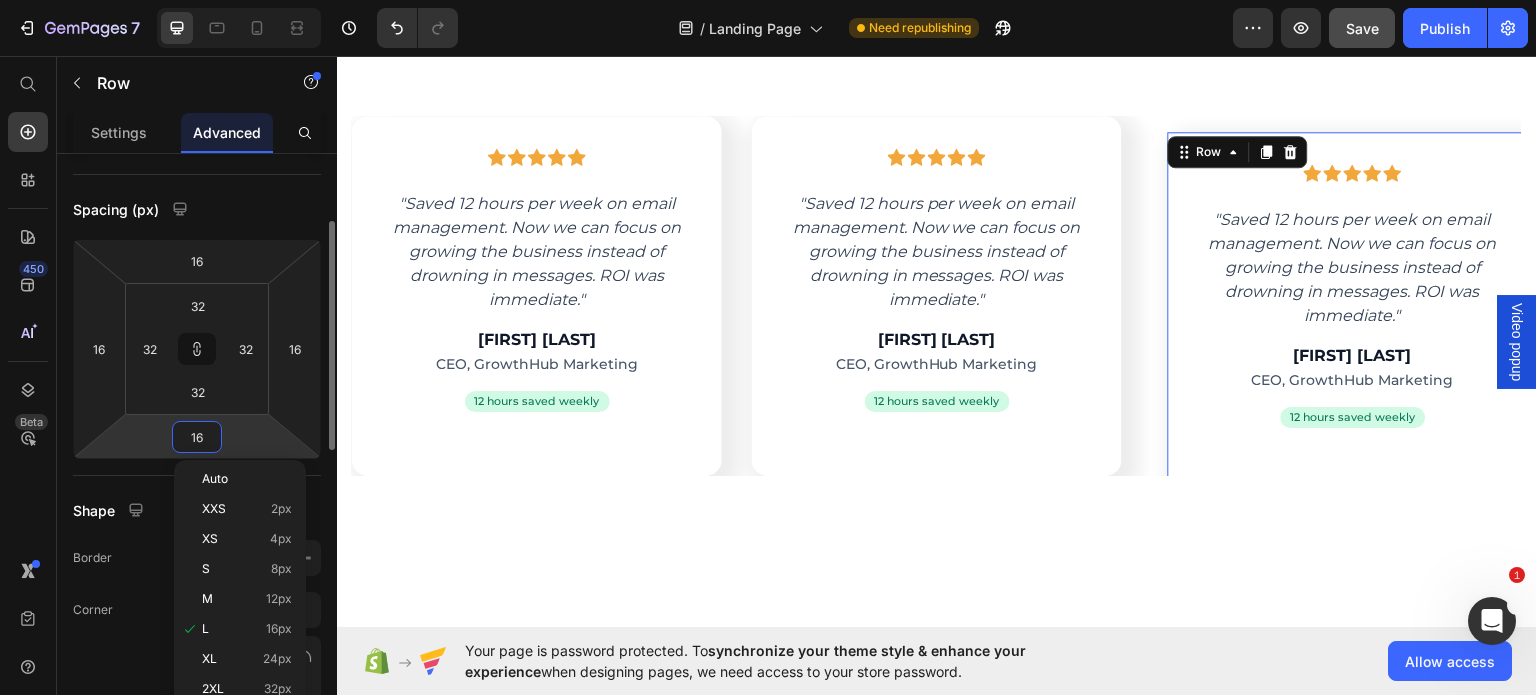 type on "0" 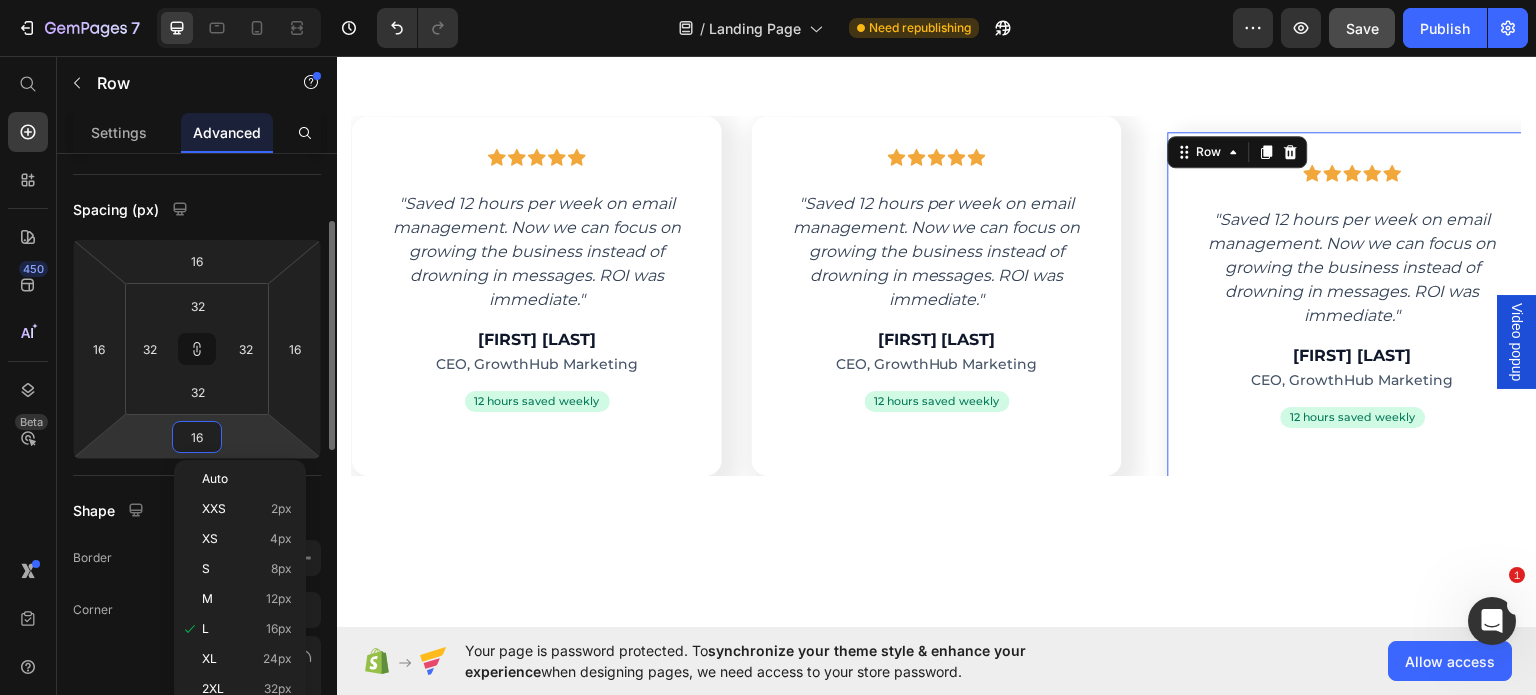 type on "0" 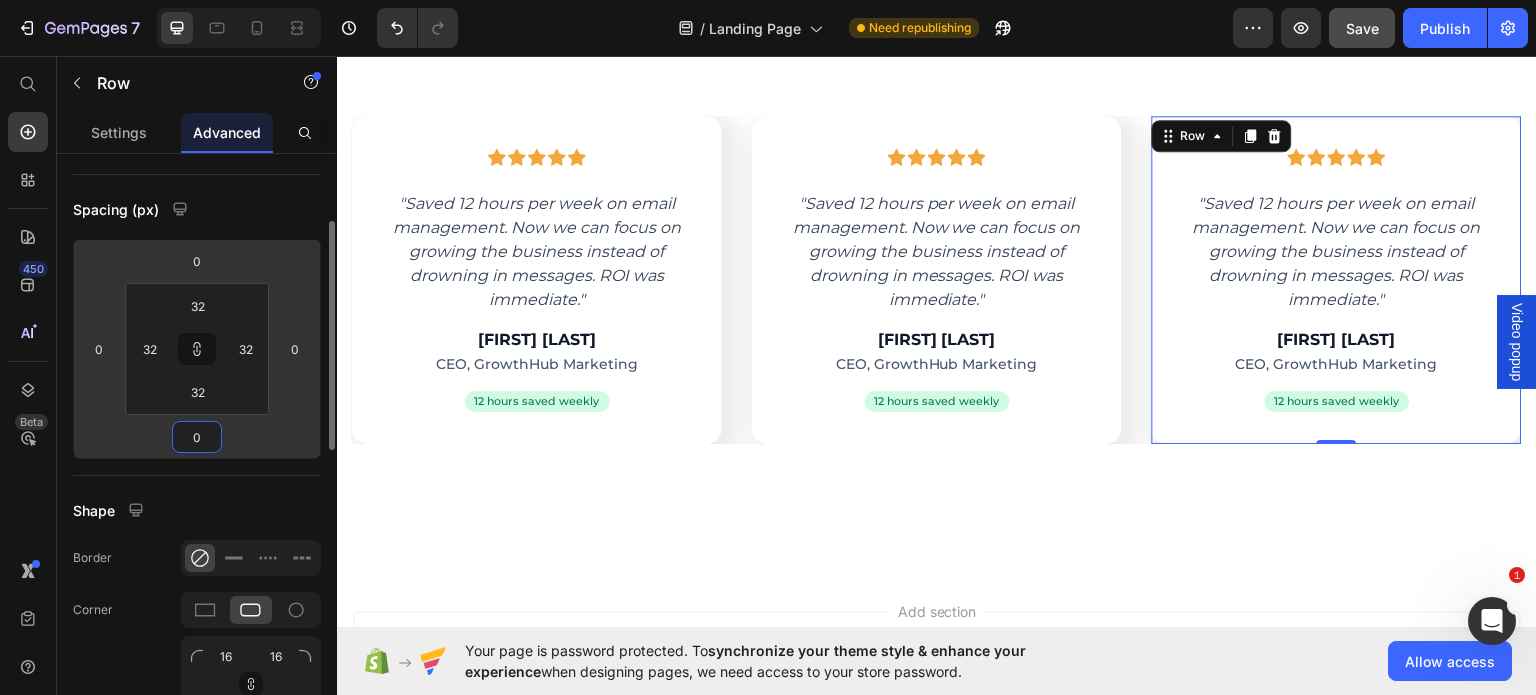 type on "0" 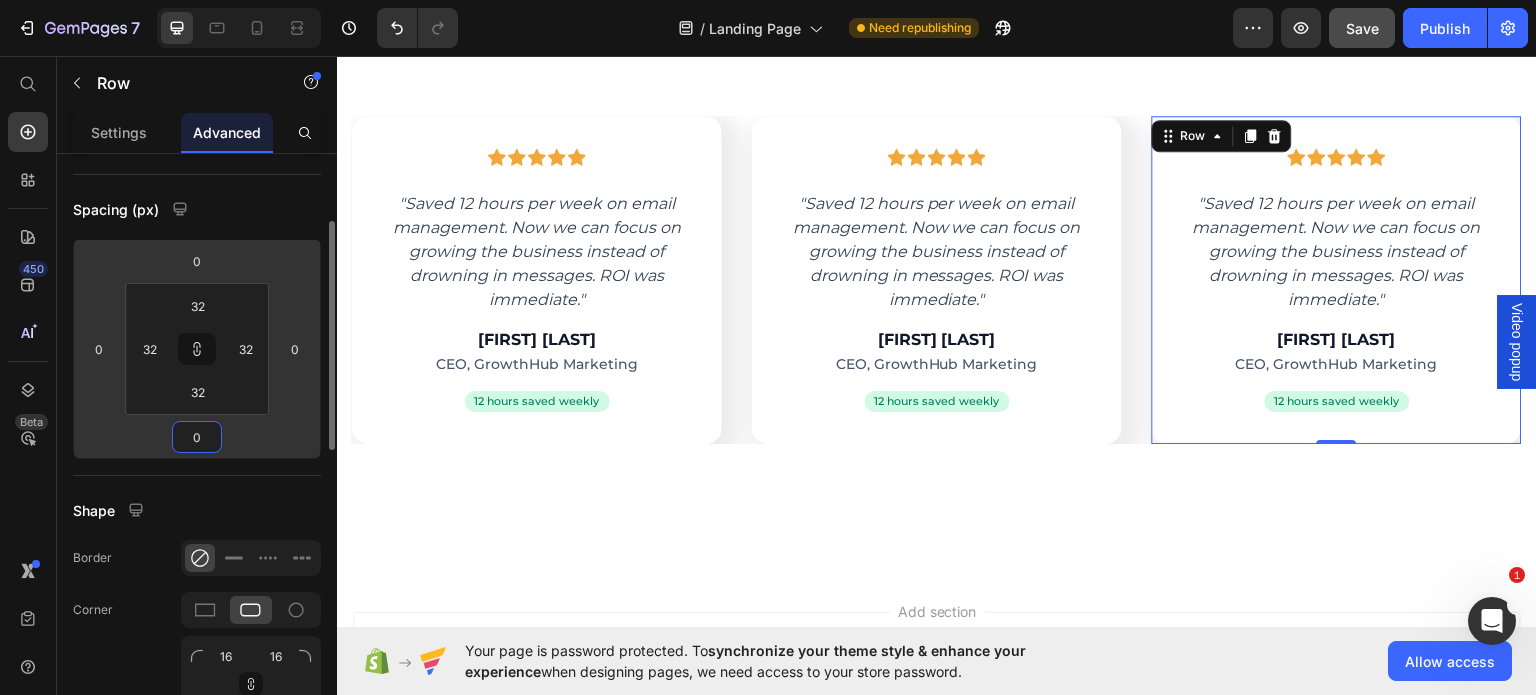 click on "Spacing (px)" at bounding box center (197, 209) 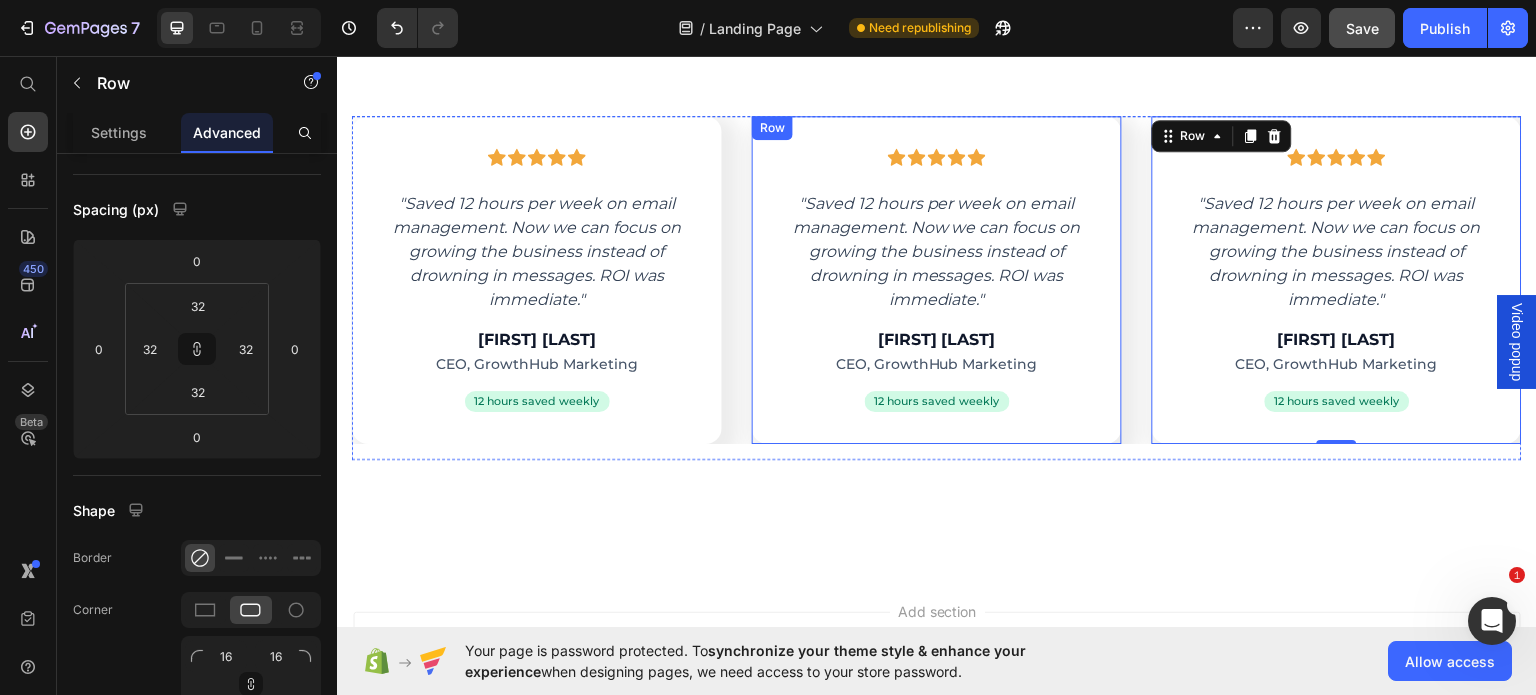 click on "Icon
Icon
Icon
Icon
Icon Row "Saved 12 hours per week on email management. Now we can focus on growing the business instead of drowning in messages. ROI was immediate." Text block [FIRST] [LAST] Heading CEO, GrowthHub Marketing Text block 12 hours saved weekly Text block Row Row" at bounding box center (937, 279) 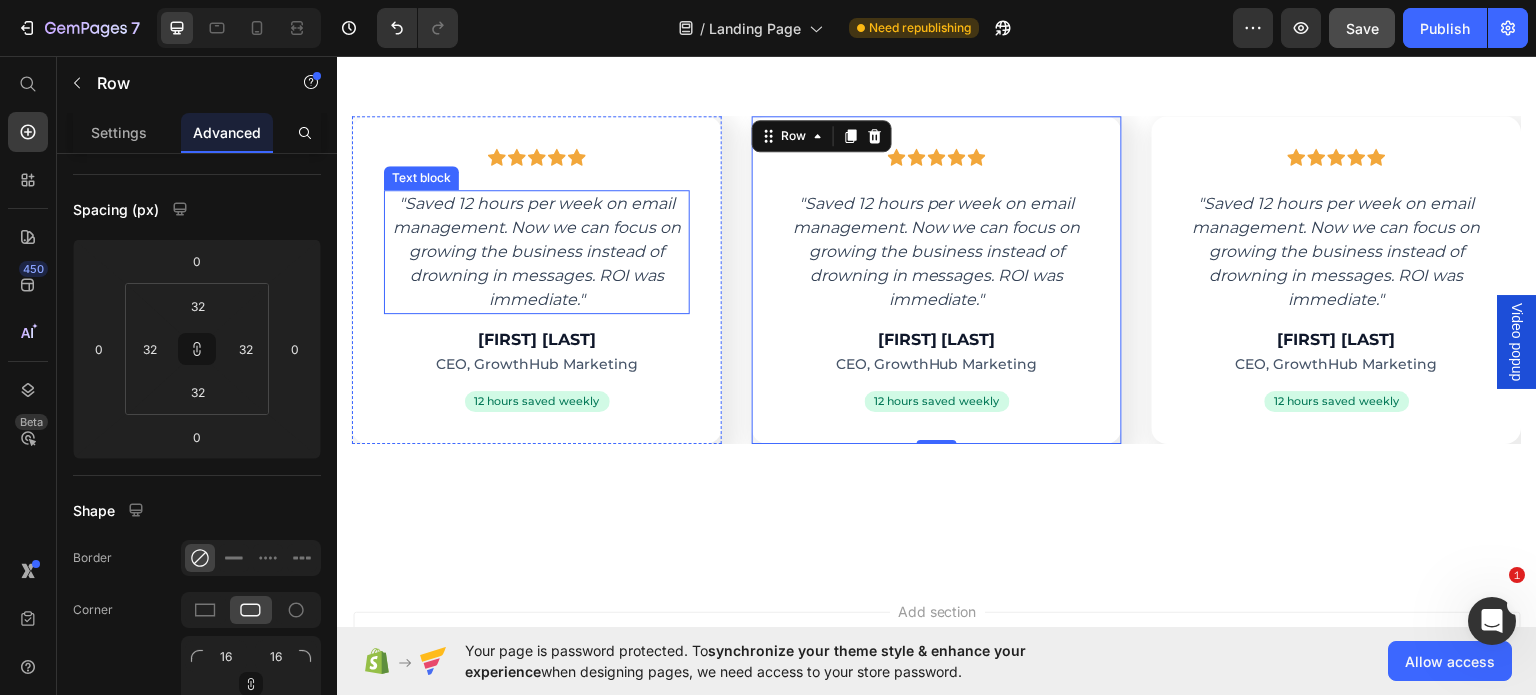 click on ""Saved 12 hours per week on email management. Now we can focus on growing the business instead of drowning in messages. ROI was immediate."" at bounding box center (537, 251) 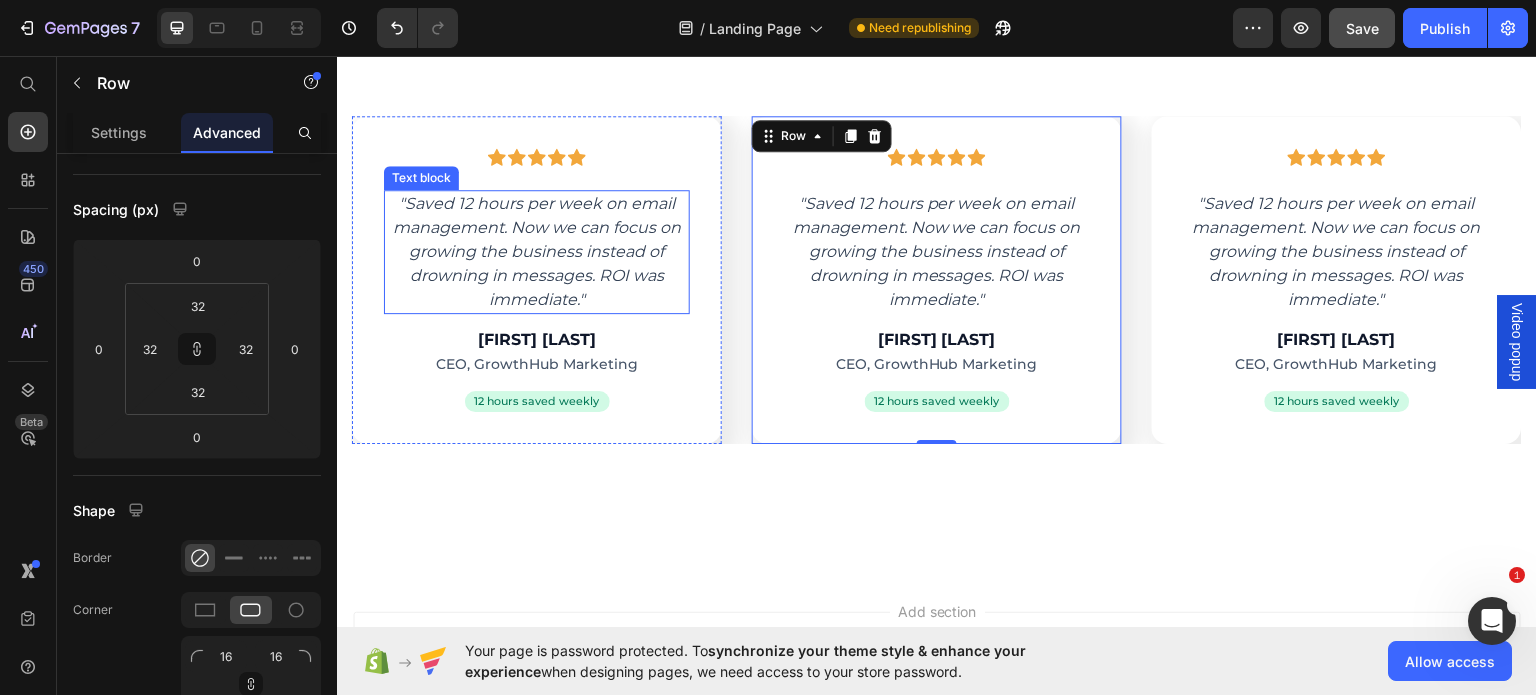 click on ""Saved 12 hours per week on email management. Now we can focus on growing the business instead of drowning in messages. ROI was immediate."" at bounding box center [537, 251] 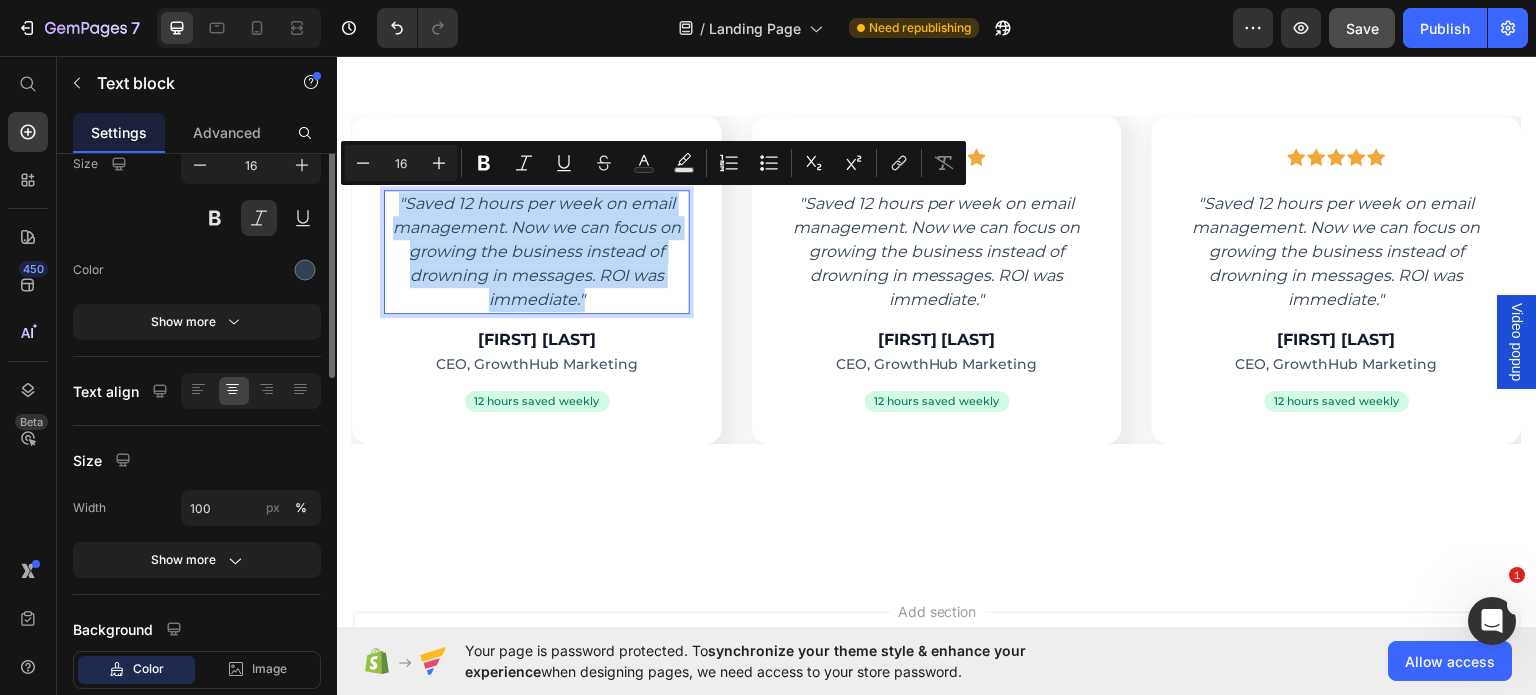 scroll, scrollTop: 0, scrollLeft: 0, axis: both 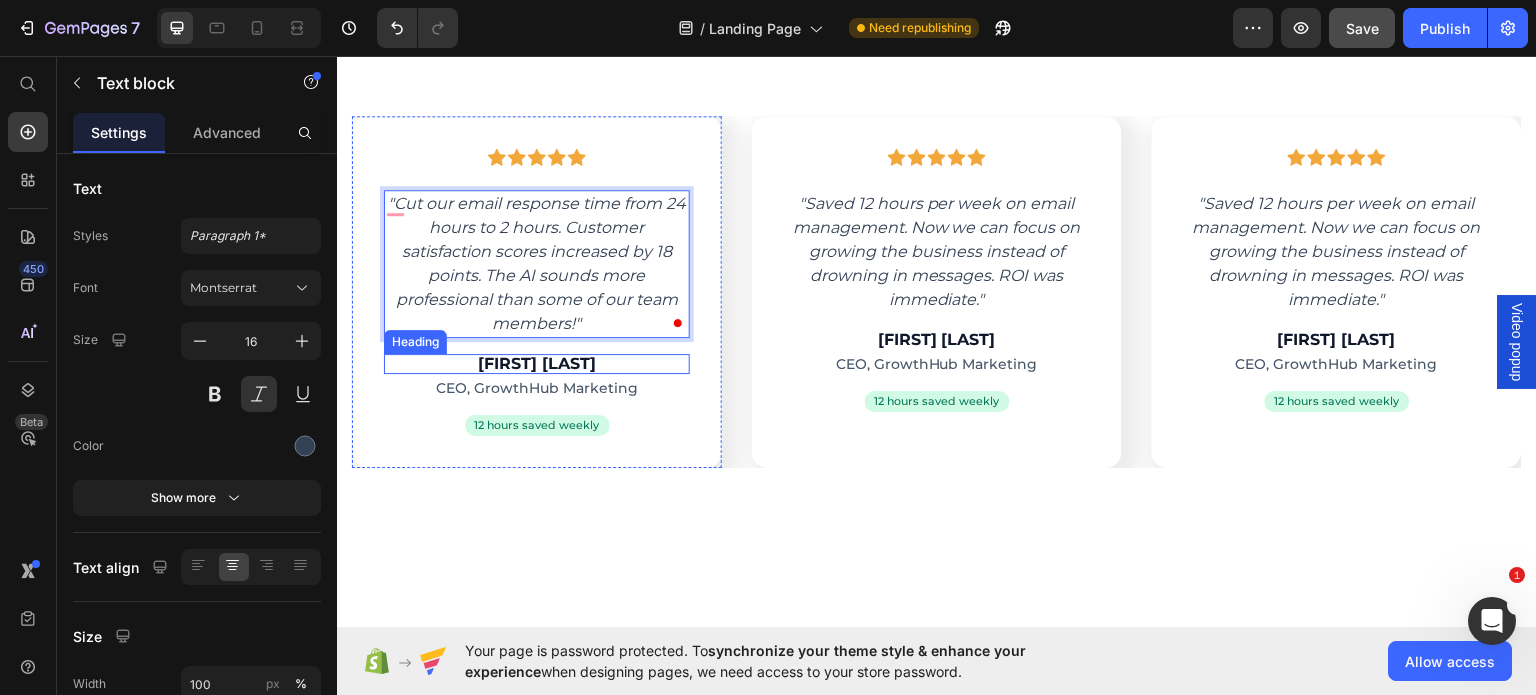 click on "[FIRST] [LAST]" at bounding box center (537, 363) 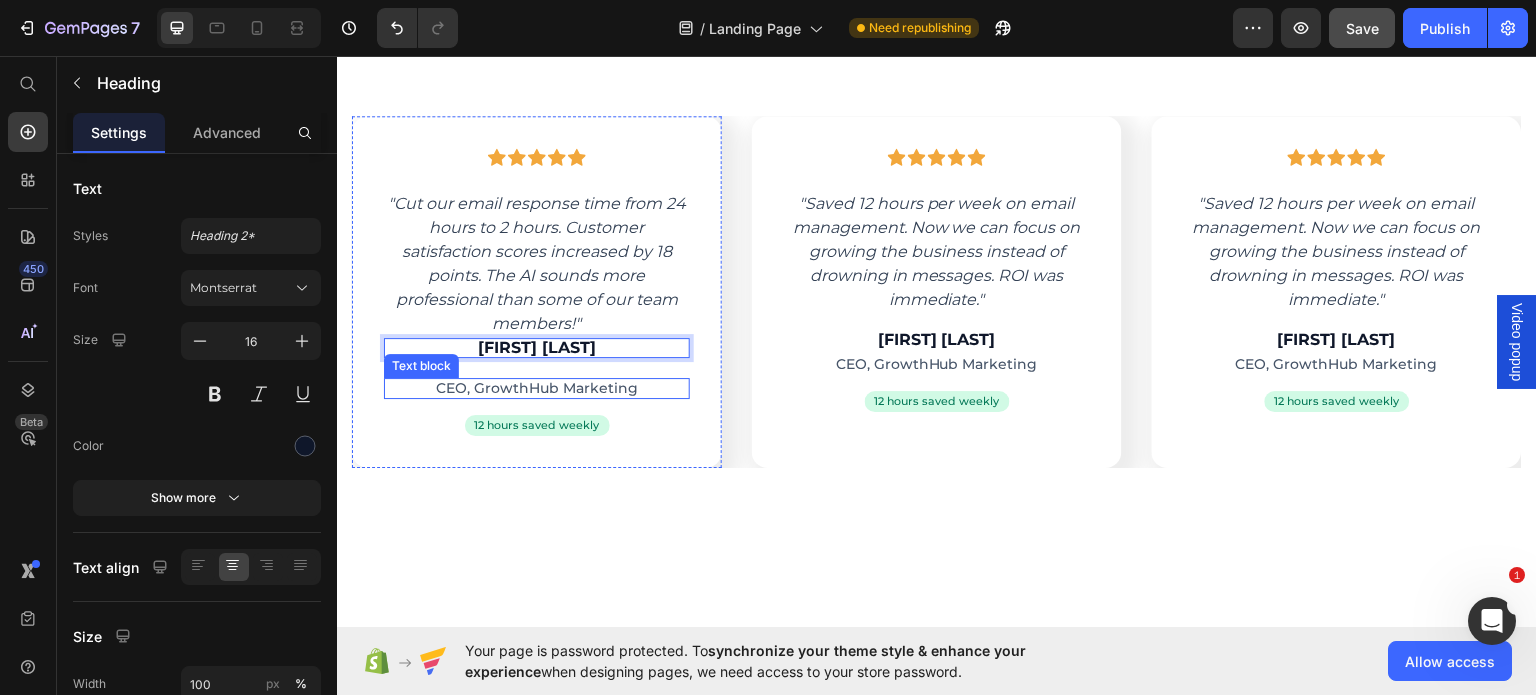click on "CEO, GrowthHub Marketing" at bounding box center [537, 387] 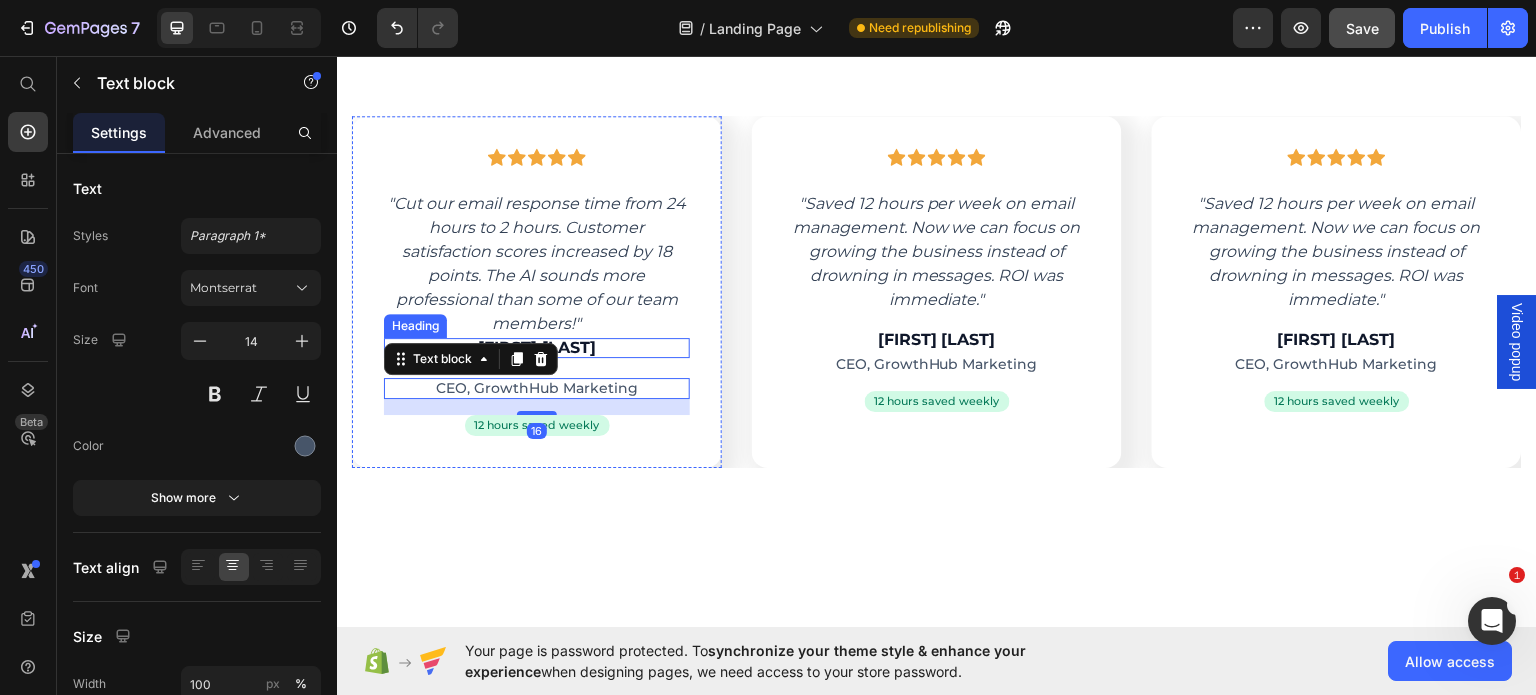 click on "[FIRST] [LAST]" at bounding box center [537, 347] 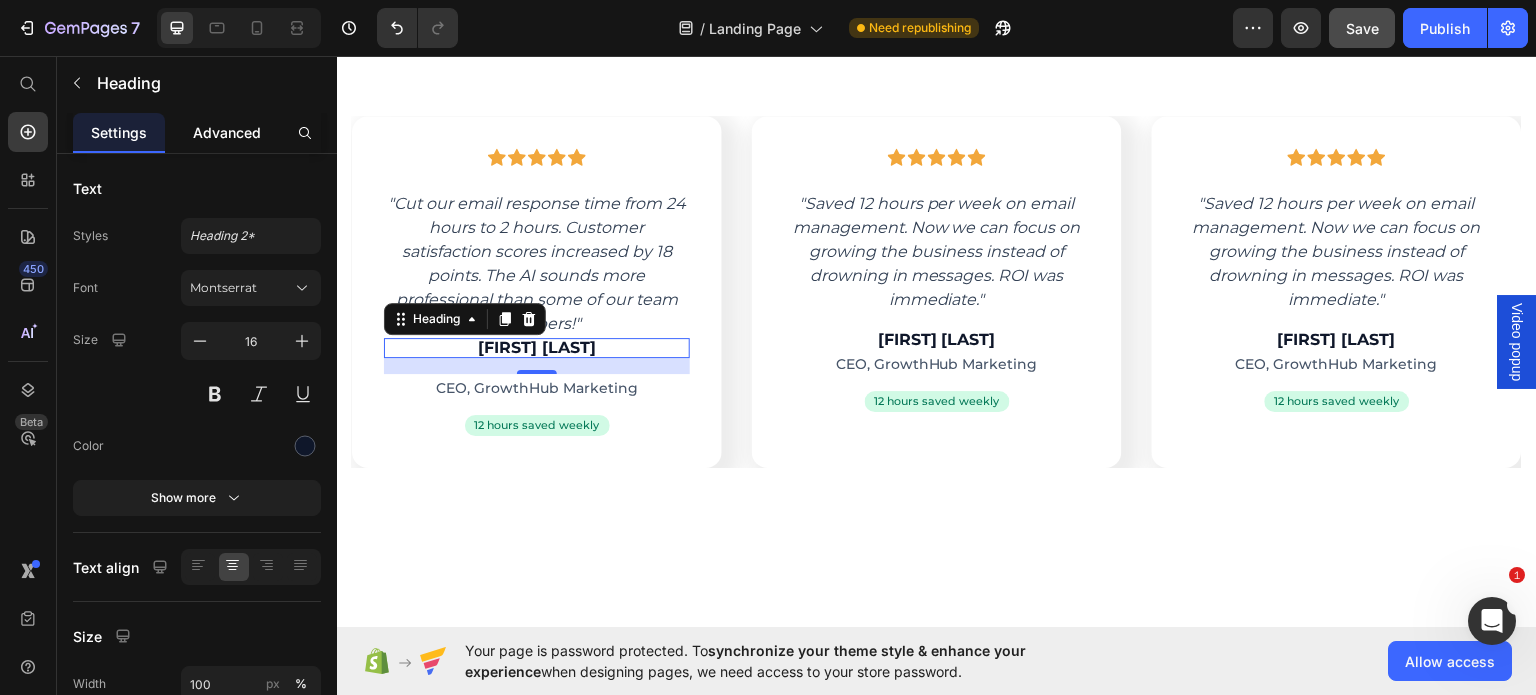 click on "Advanced" at bounding box center [227, 132] 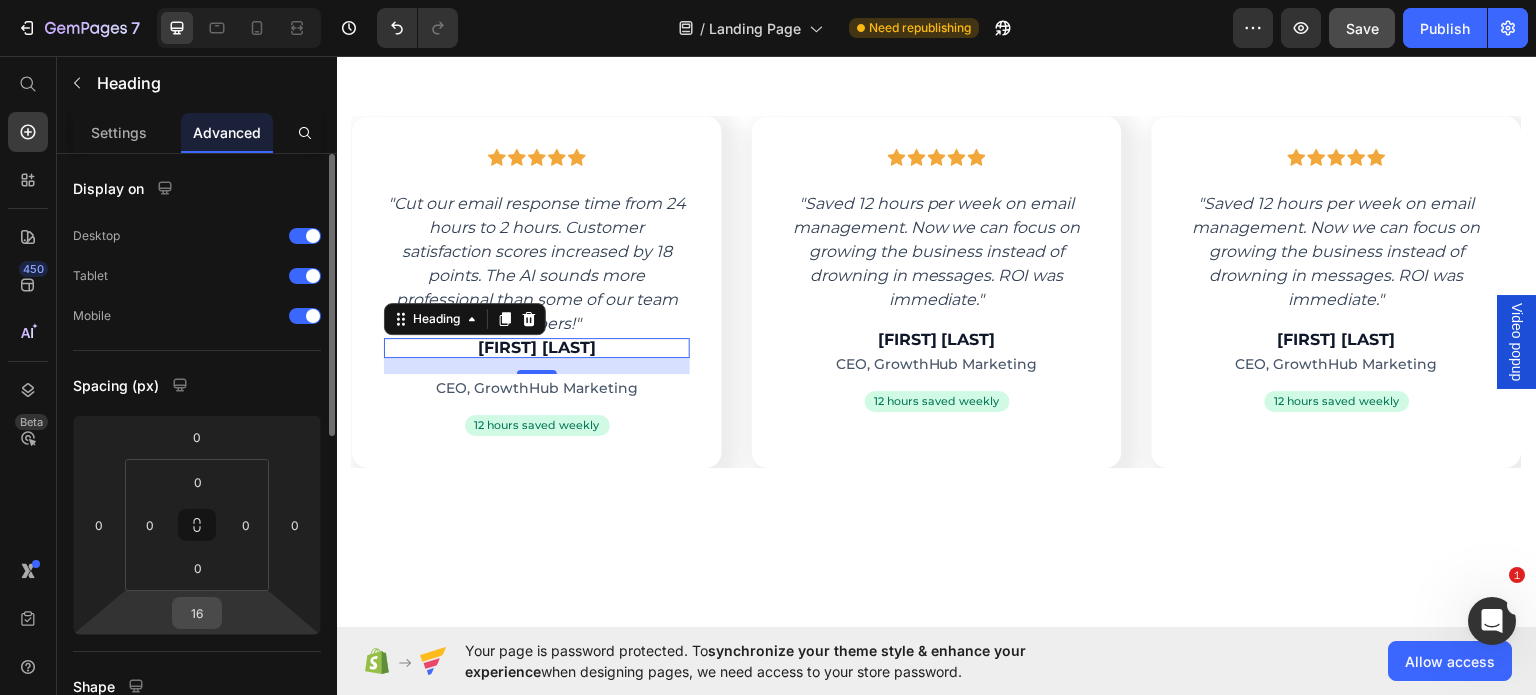 click on "16" at bounding box center [197, 613] 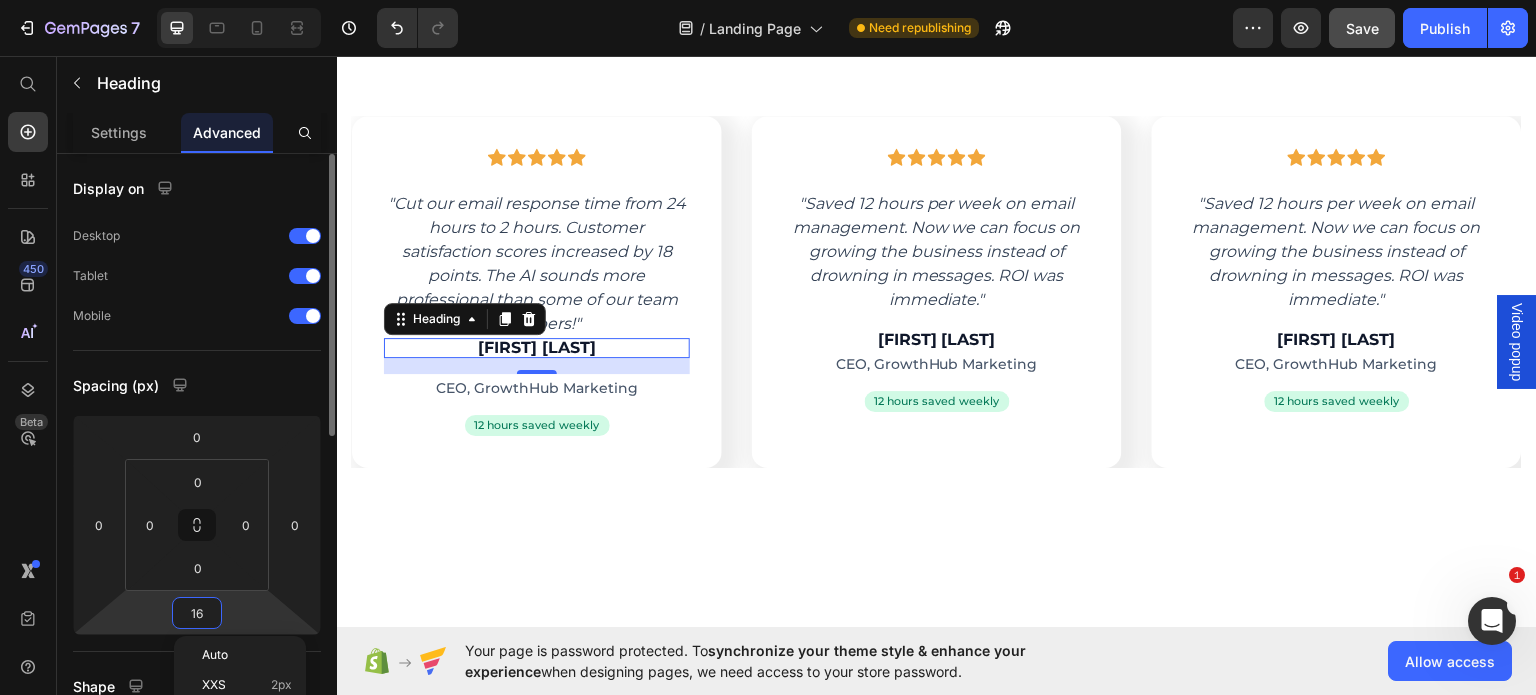 type on "0" 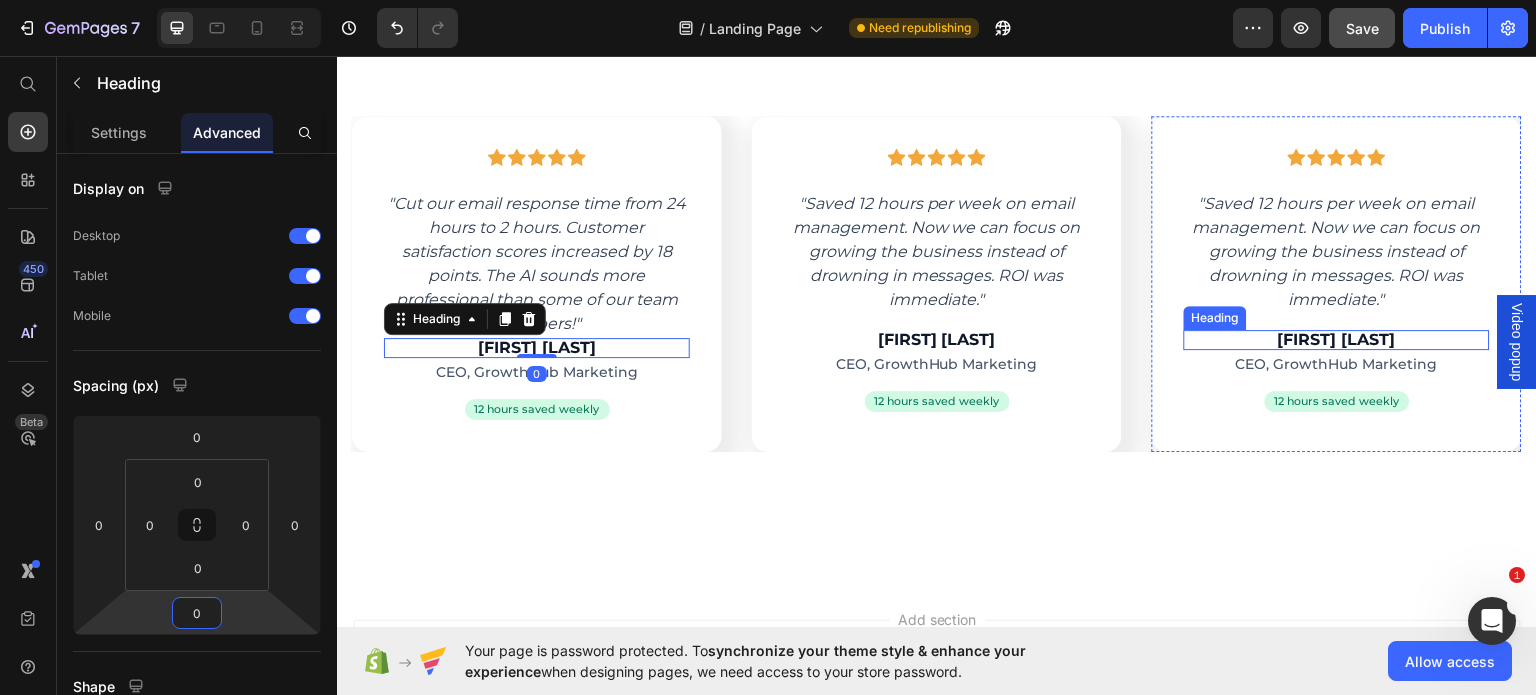 click on "[FIRST] [LAST]" at bounding box center (1337, 339) 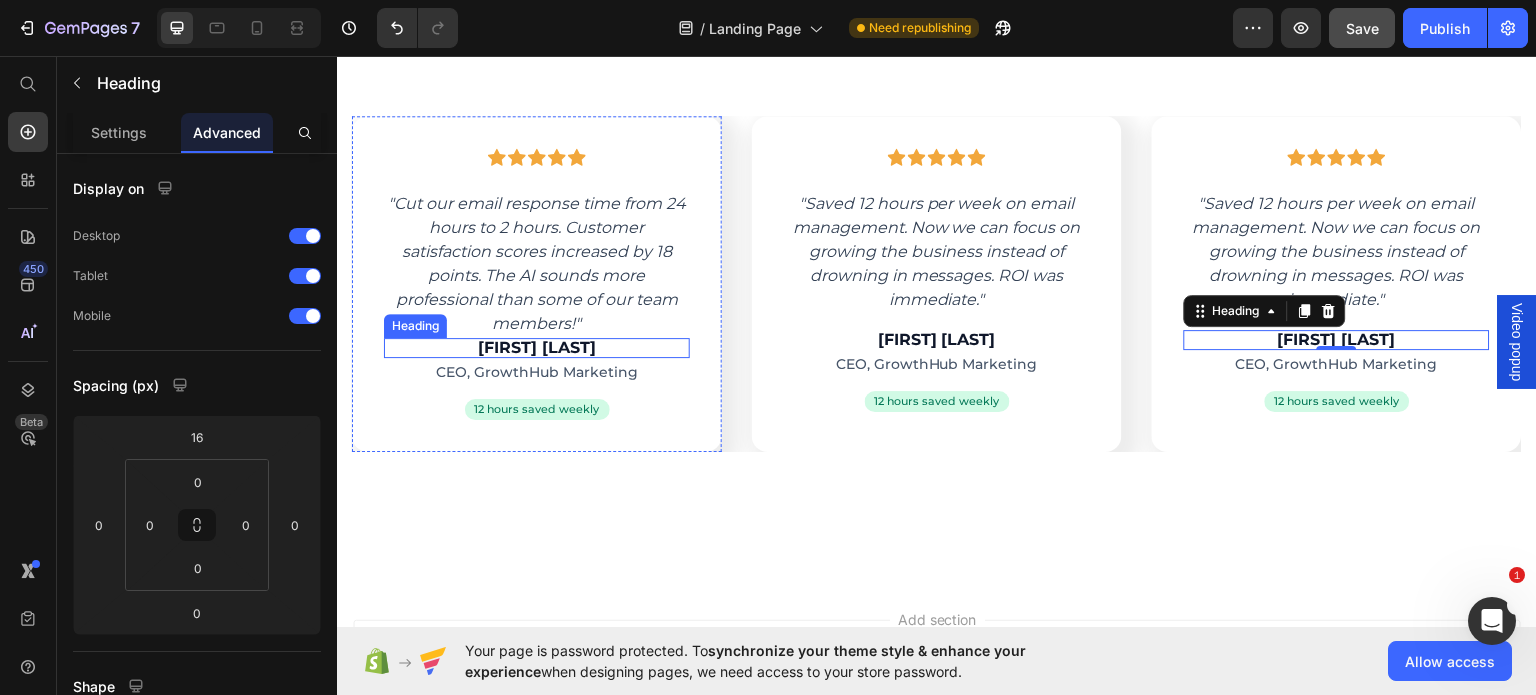 click on "[FIRST] [LAST]" at bounding box center (537, 347) 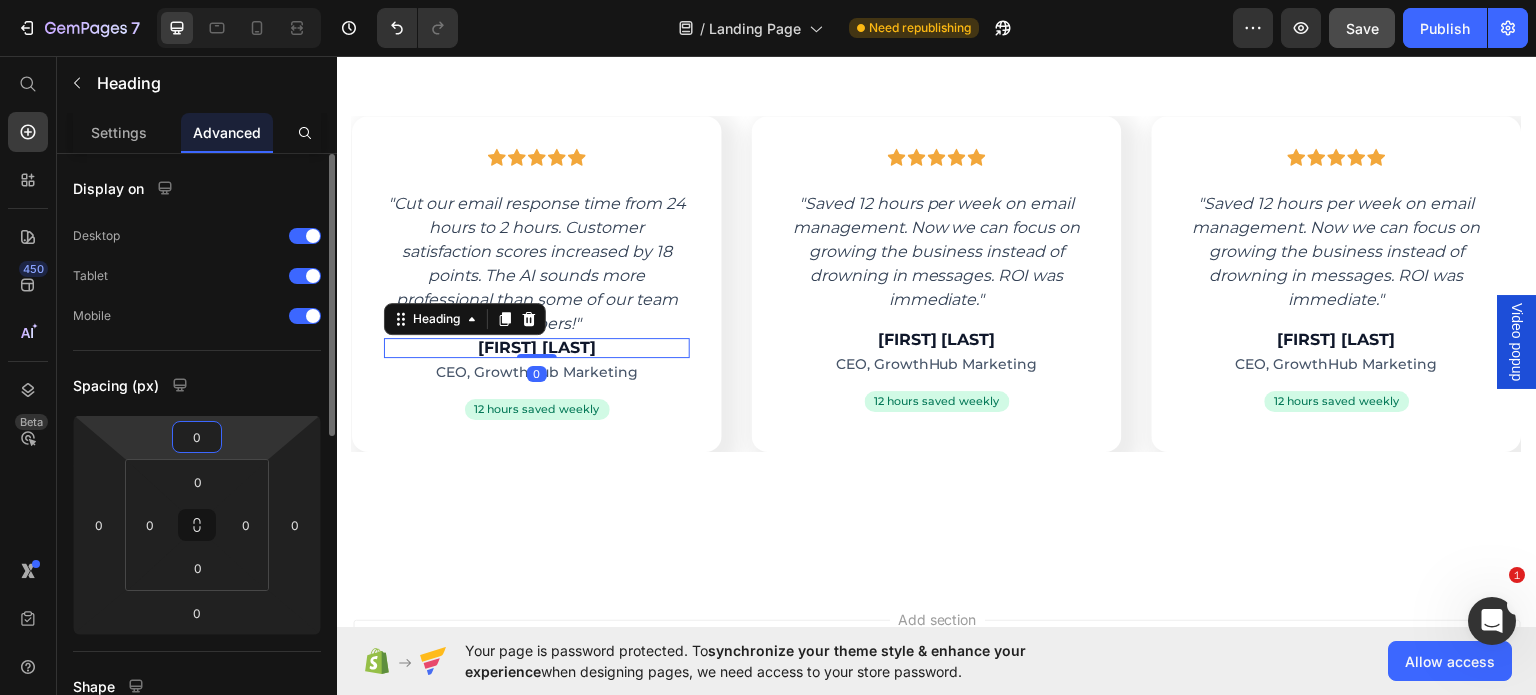 click on "0" at bounding box center (197, 437) 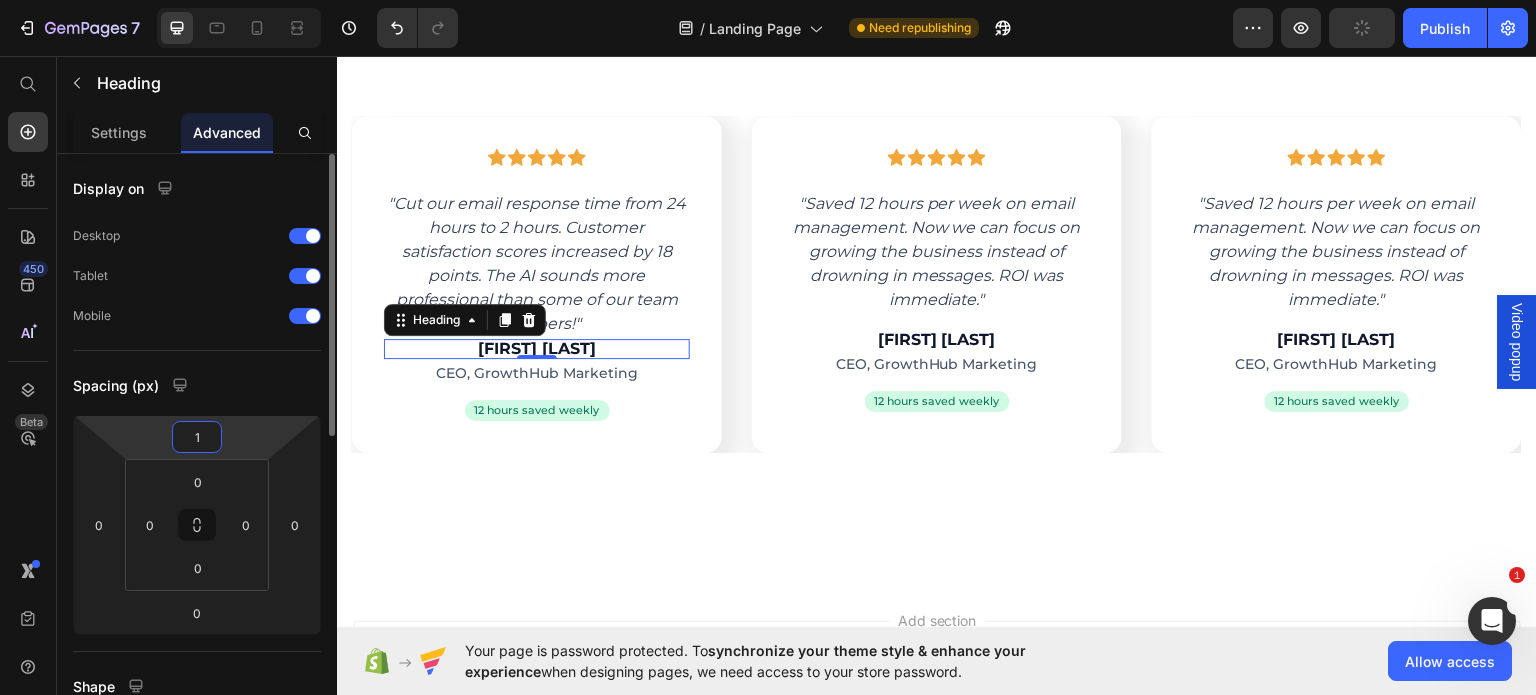 type on "16" 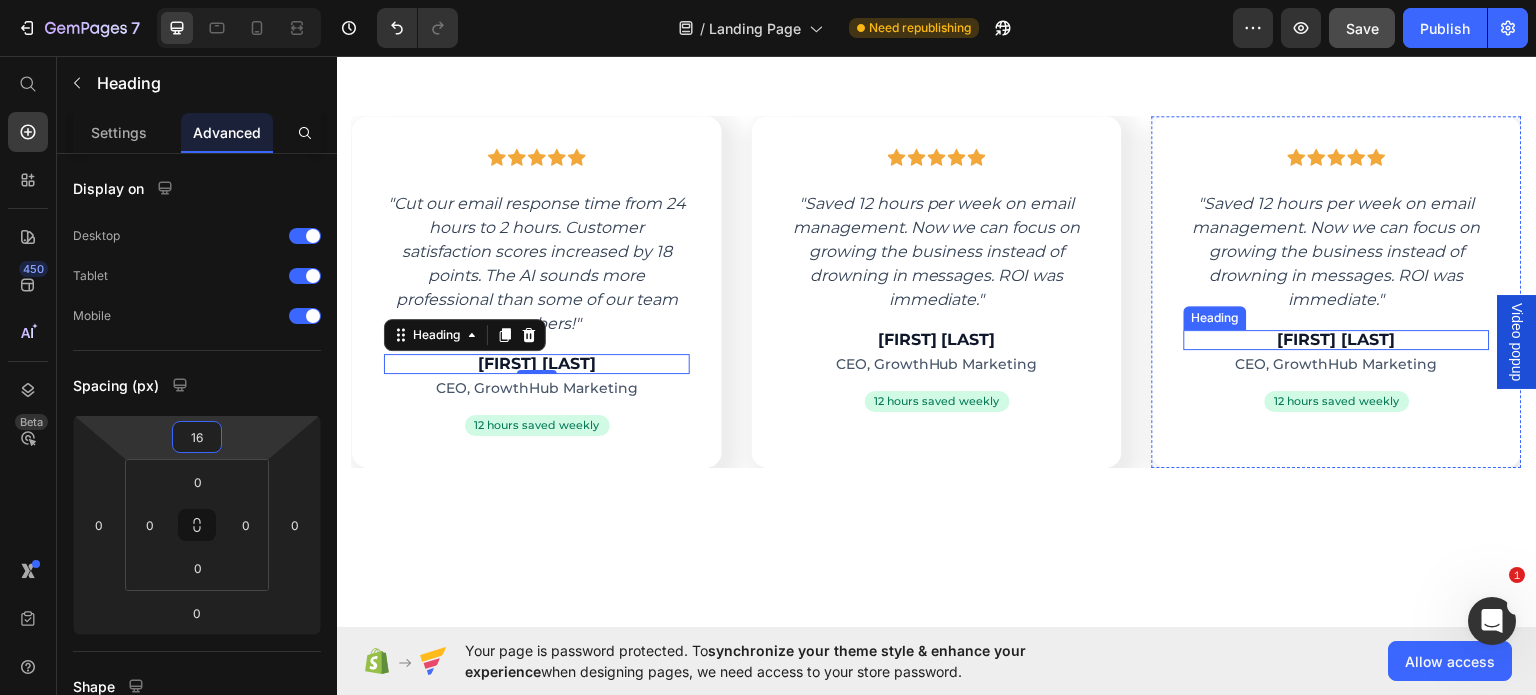 click on "[FIRST] [LAST]" at bounding box center [1337, 339] 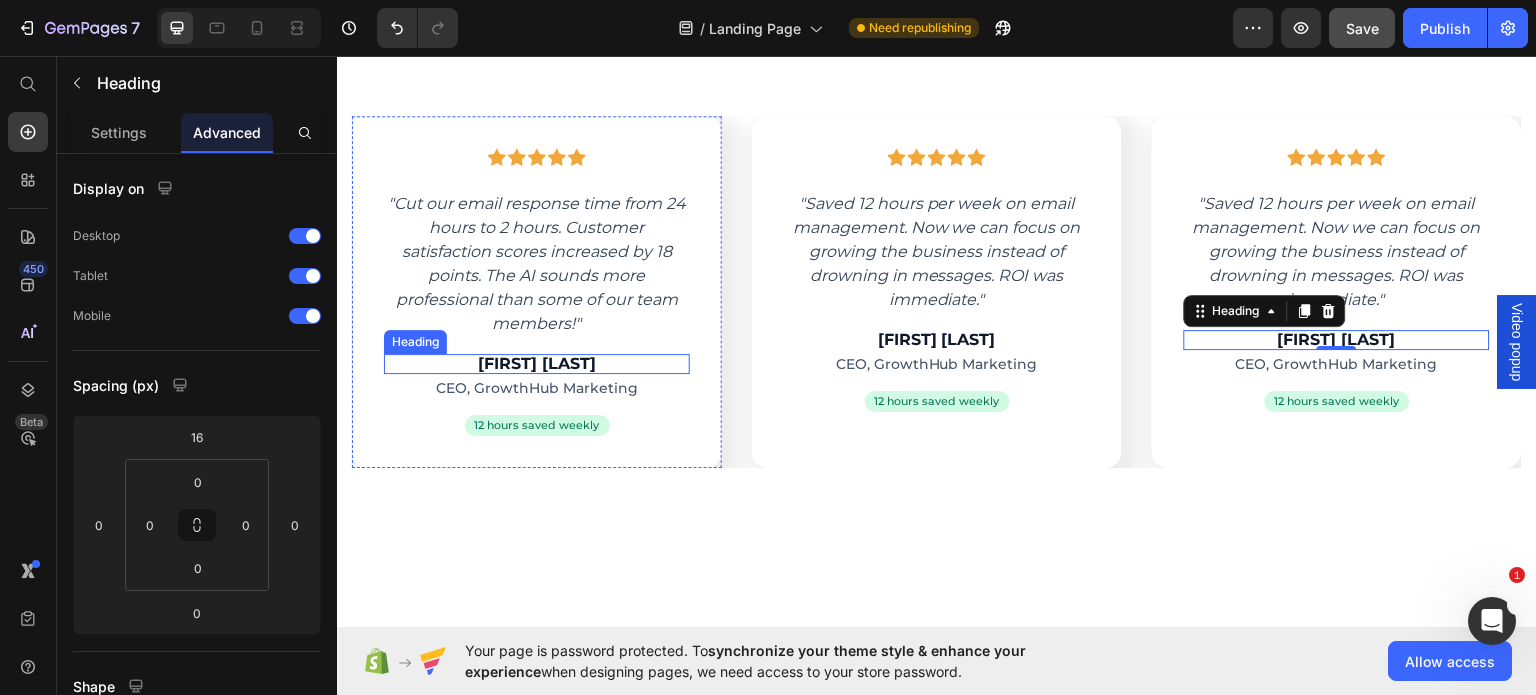 click on "[FIRST] [LAST]" at bounding box center [537, 363] 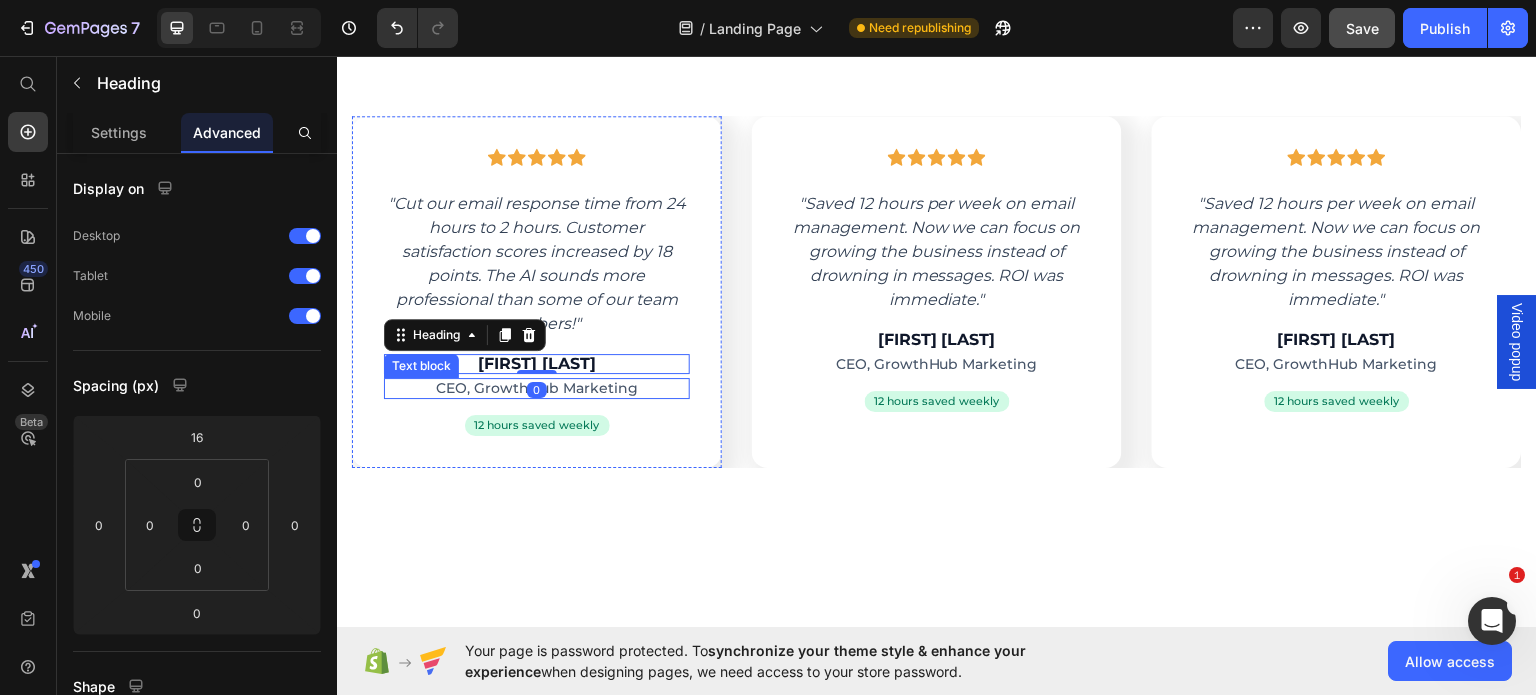 click on "CEO, GrowthHub Marketing" at bounding box center [537, 387] 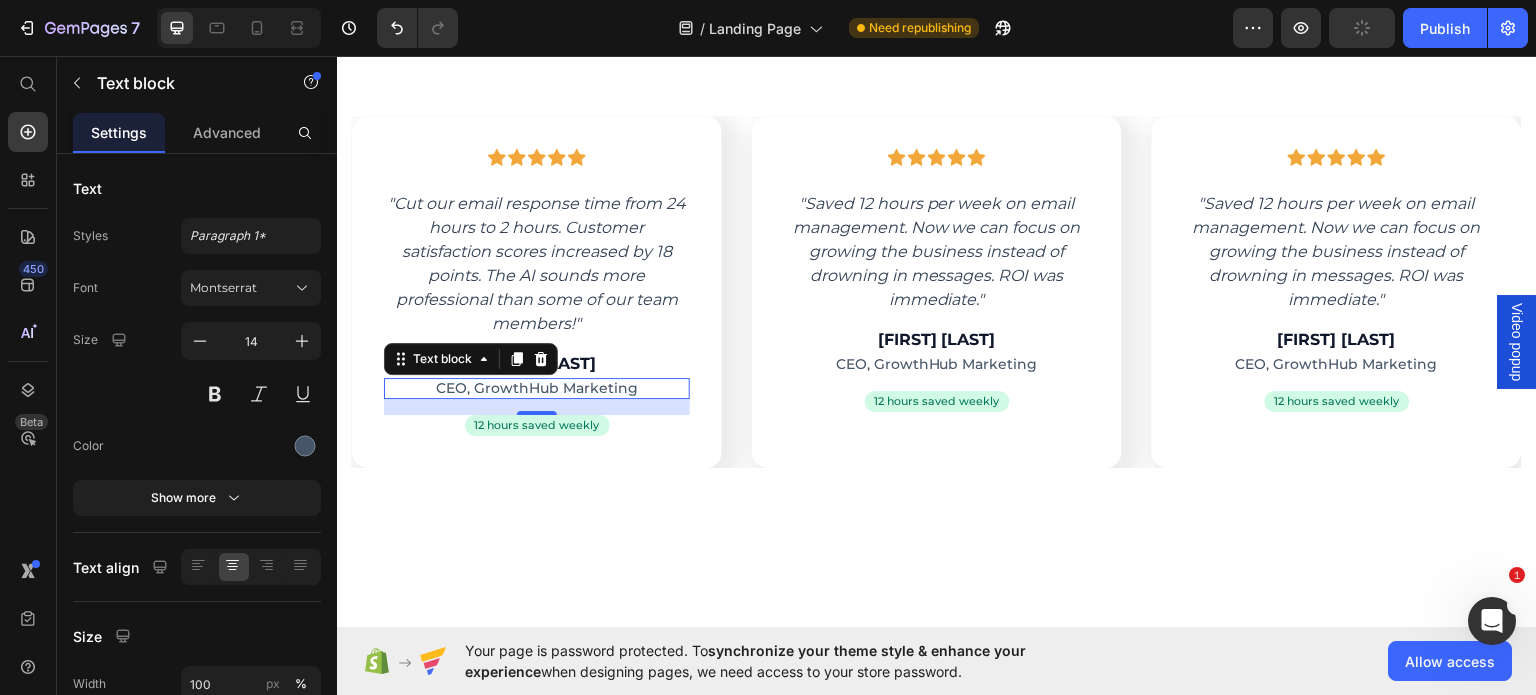 click on "CEO, GrowthHub Marketing" at bounding box center (537, 387) 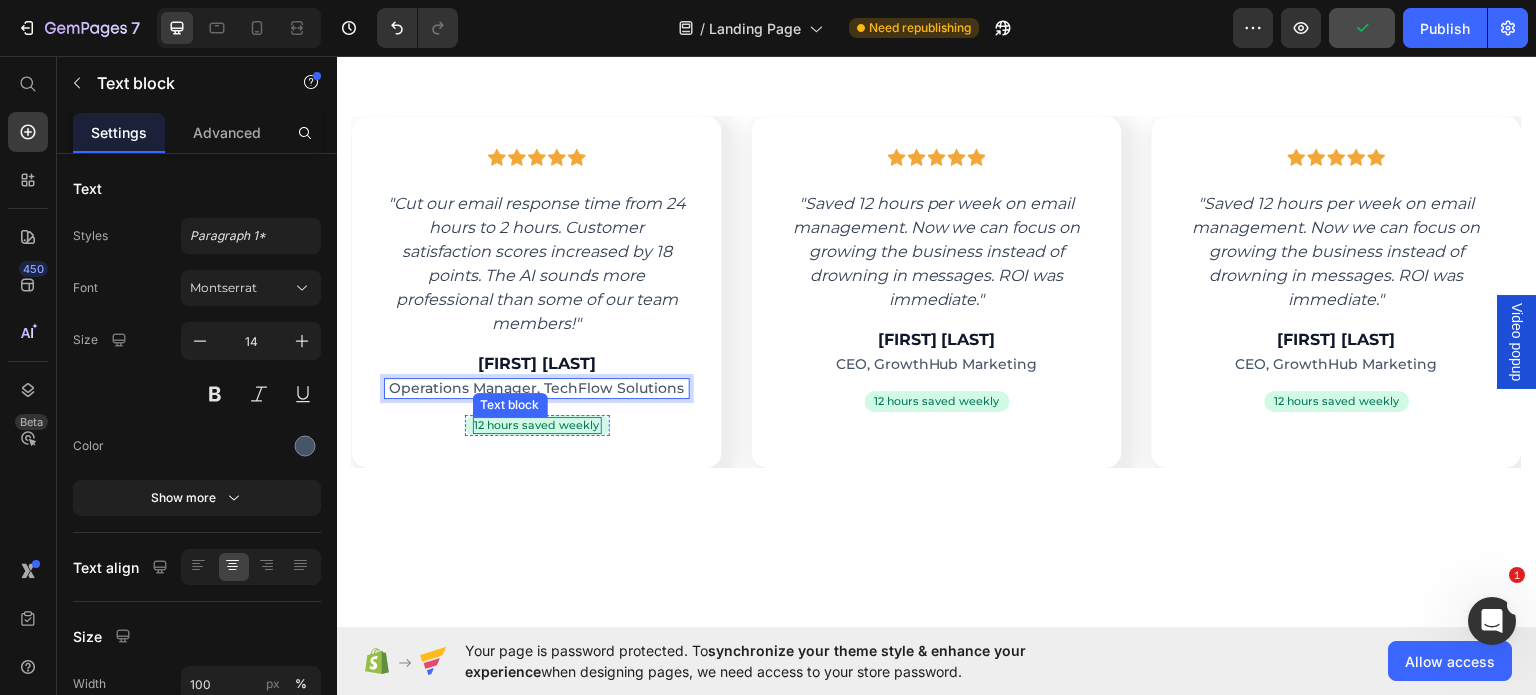 click on "12 hours saved weekly" at bounding box center [537, 424] 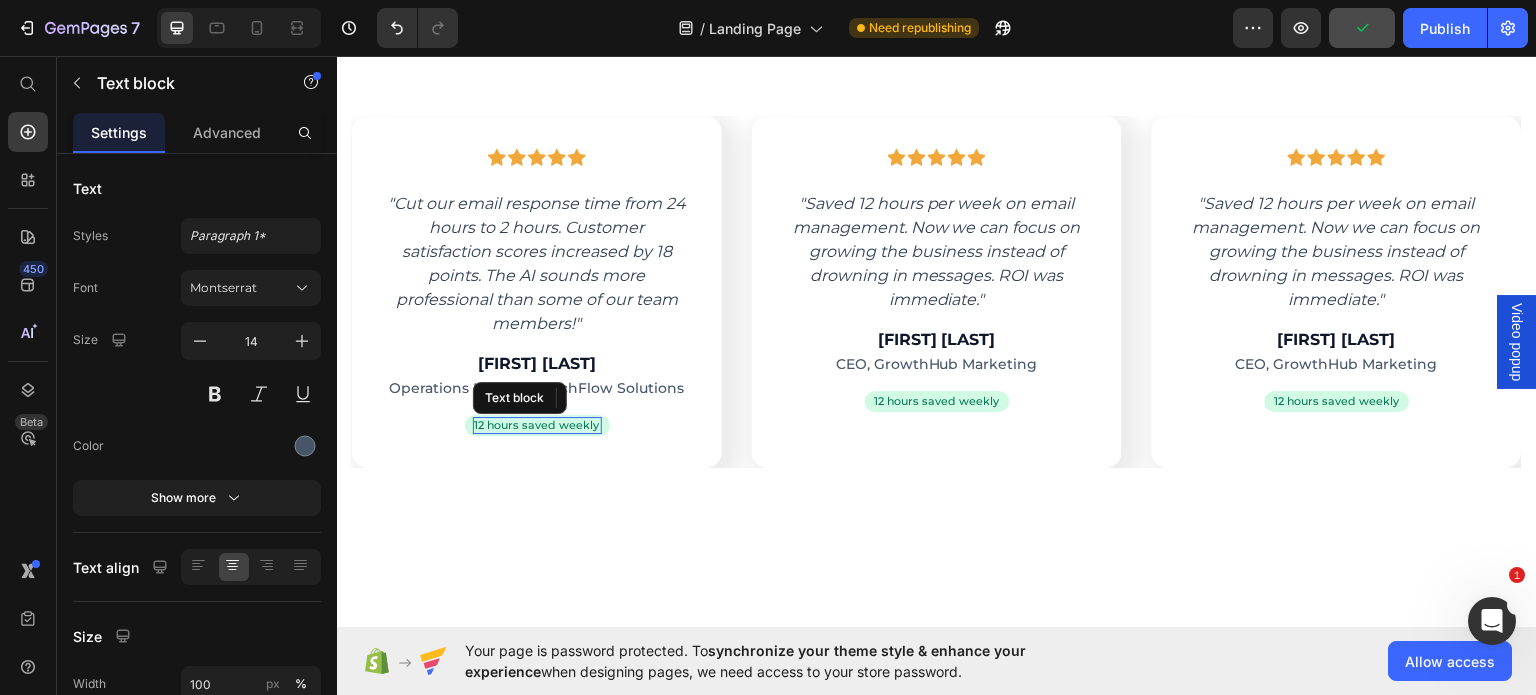 click on "12 hours saved weekly" at bounding box center [537, 424] 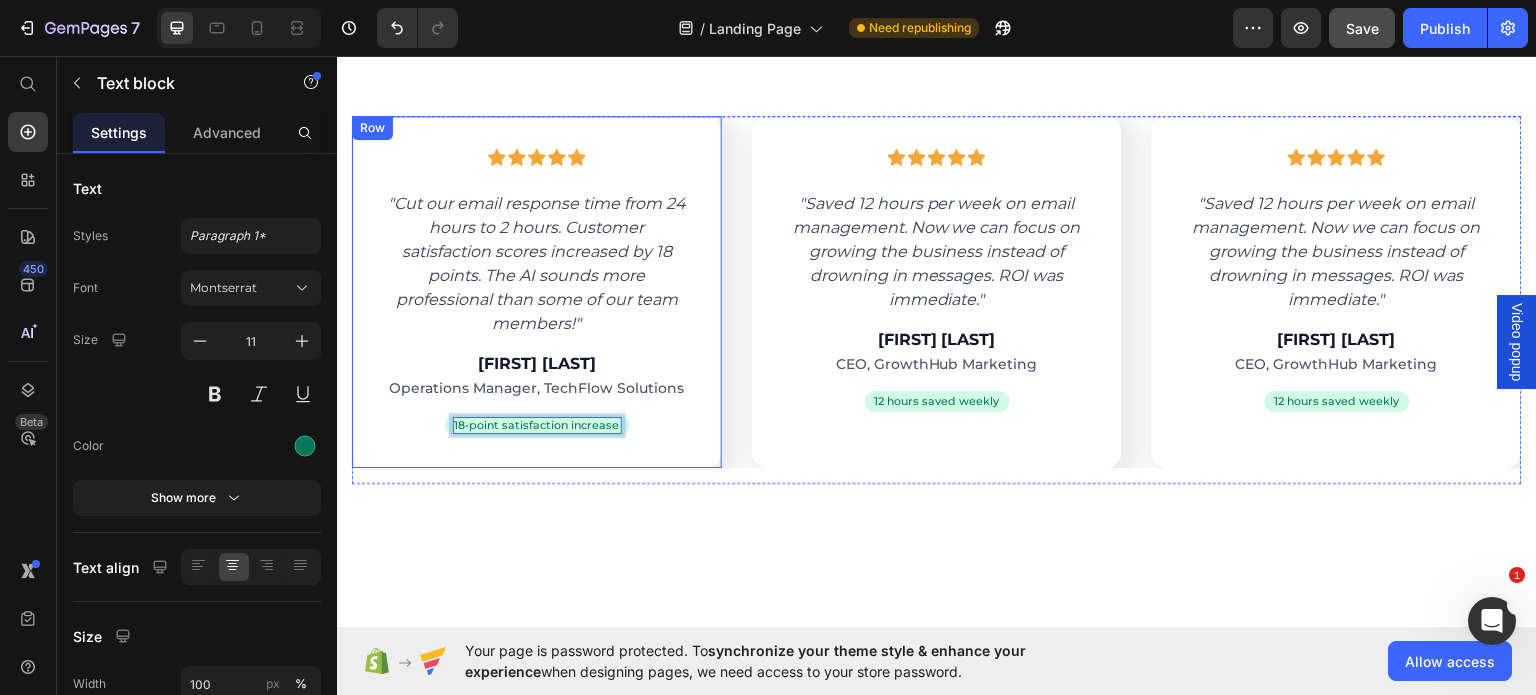 click on "Icon
Icon
Icon
Icon
Icon Row "Cut our email response time from 24 hours to 2 hours. Customer satisfaction scores increased by 18 points. The AI sounds more professional than some of our team members!" Text block [FIRST] [LAST] Heading Operations Manager, TechFlow Solutions Text block 18-point satisfaction increase Text block   0 Row Row" at bounding box center (537, 291) 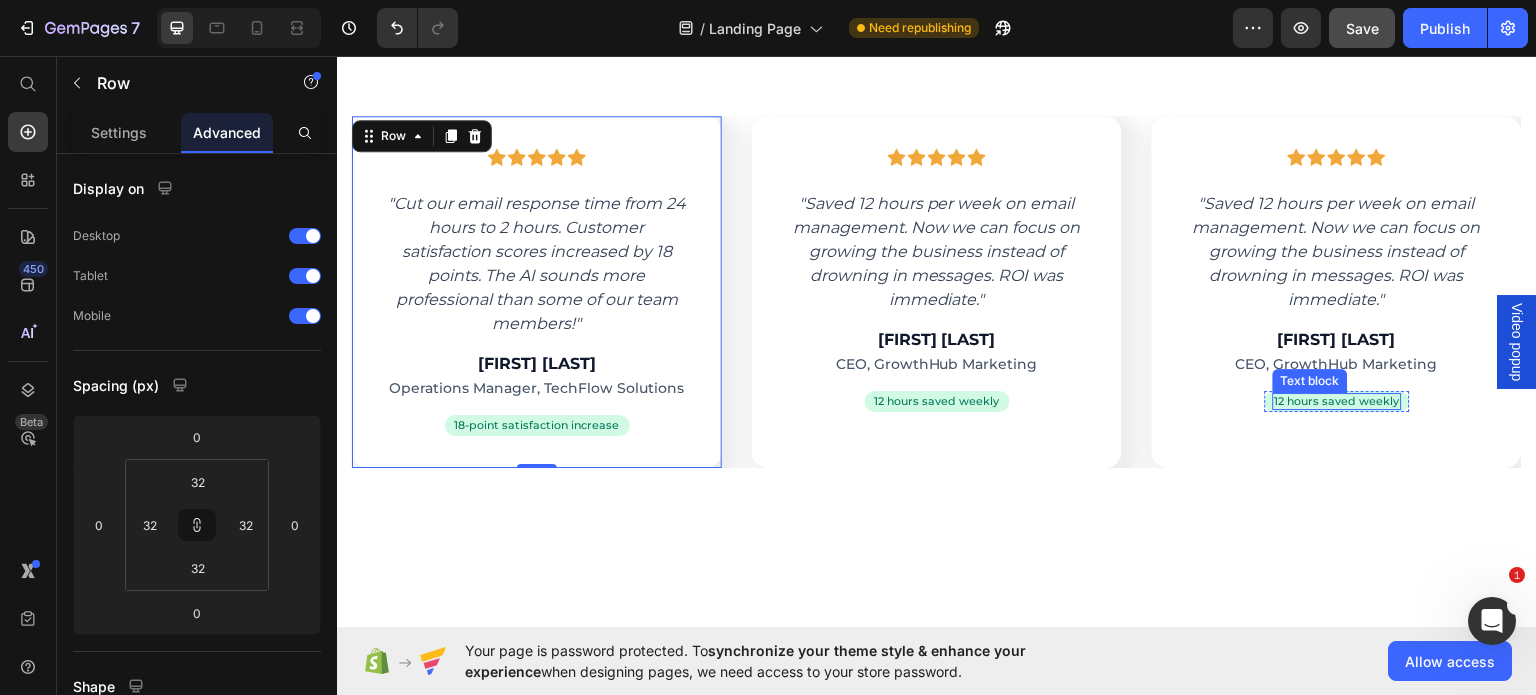 click on "12 hours saved weekly" at bounding box center [1337, 400] 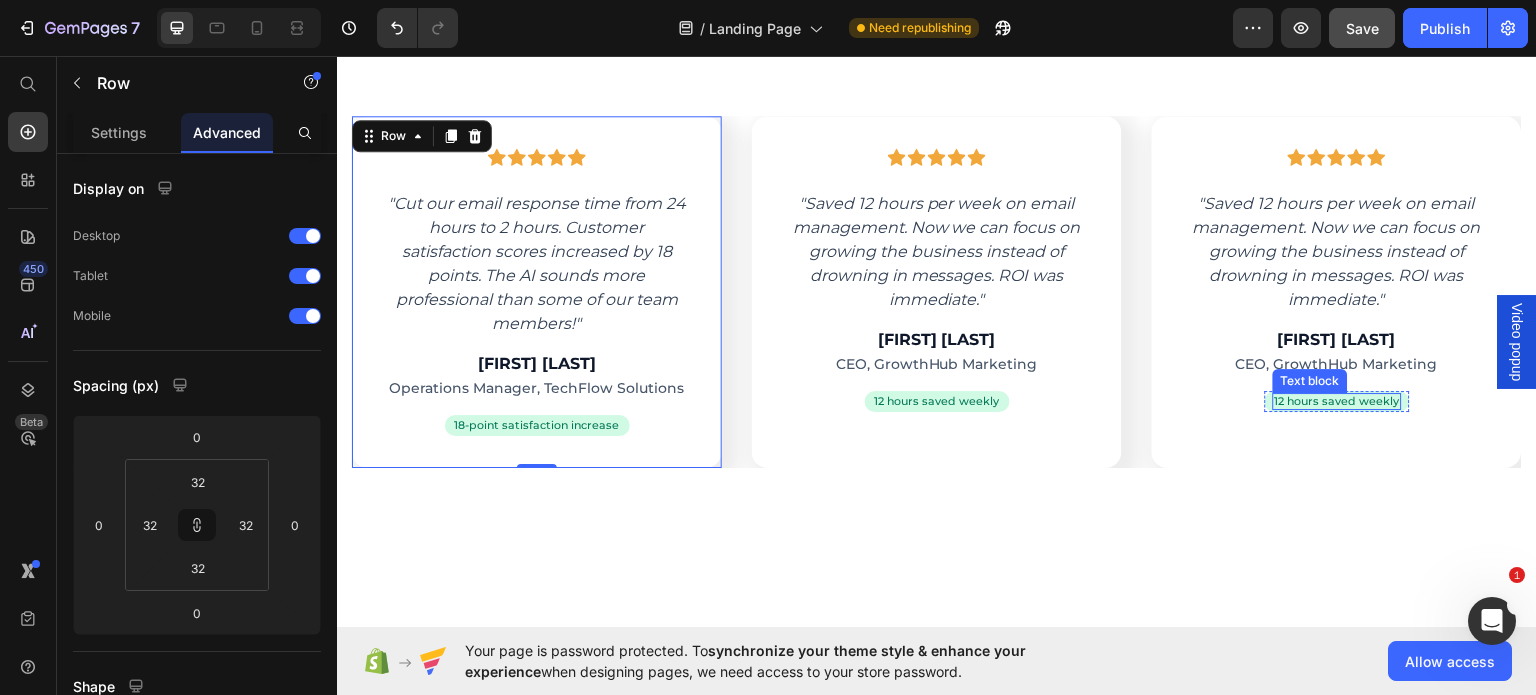 click on "12 hours saved weekly" at bounding box center (1337, 400) 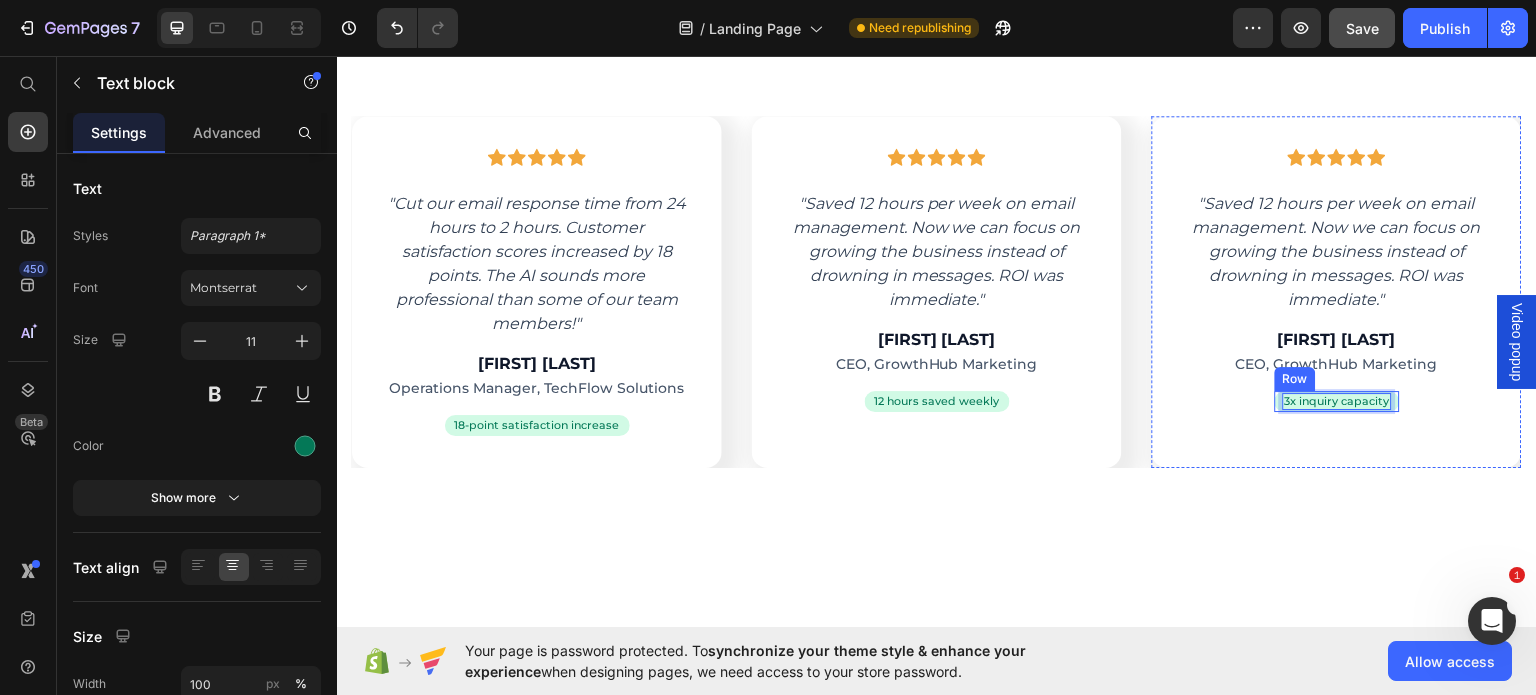 click on "Icon
Icon
Icon
Icon
Icon Row "Saved 12 hours per week on email management. Now we can focus on growing the business instead of drowning in messages. ROI was immediate." Text block [FIRST] [LAST] Heading CEO, GrowthHub Marketing Text block 3x inquiry capacity Text block   0 Row Row" at bounding box center (1337, 291) 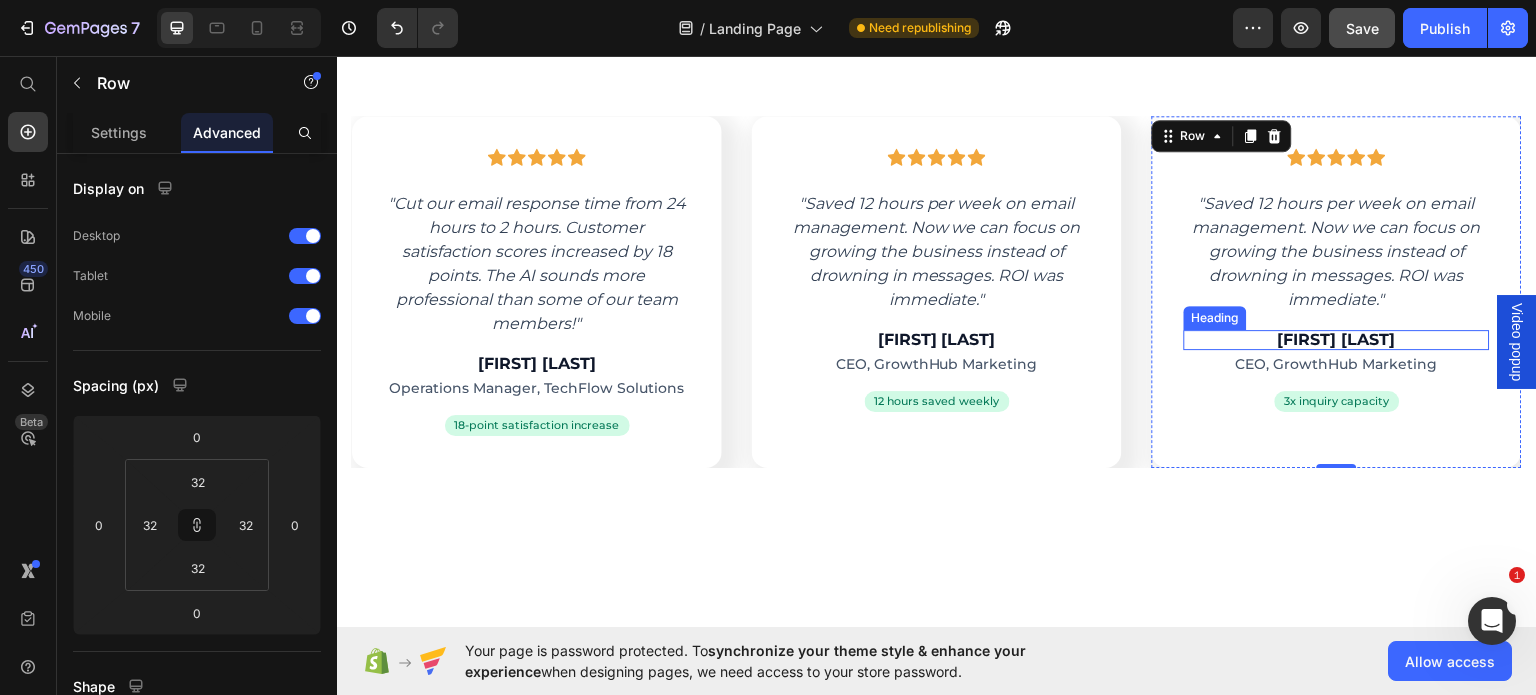 click on "[FIRST] [LAST]" at bounding box center [1337, 339] 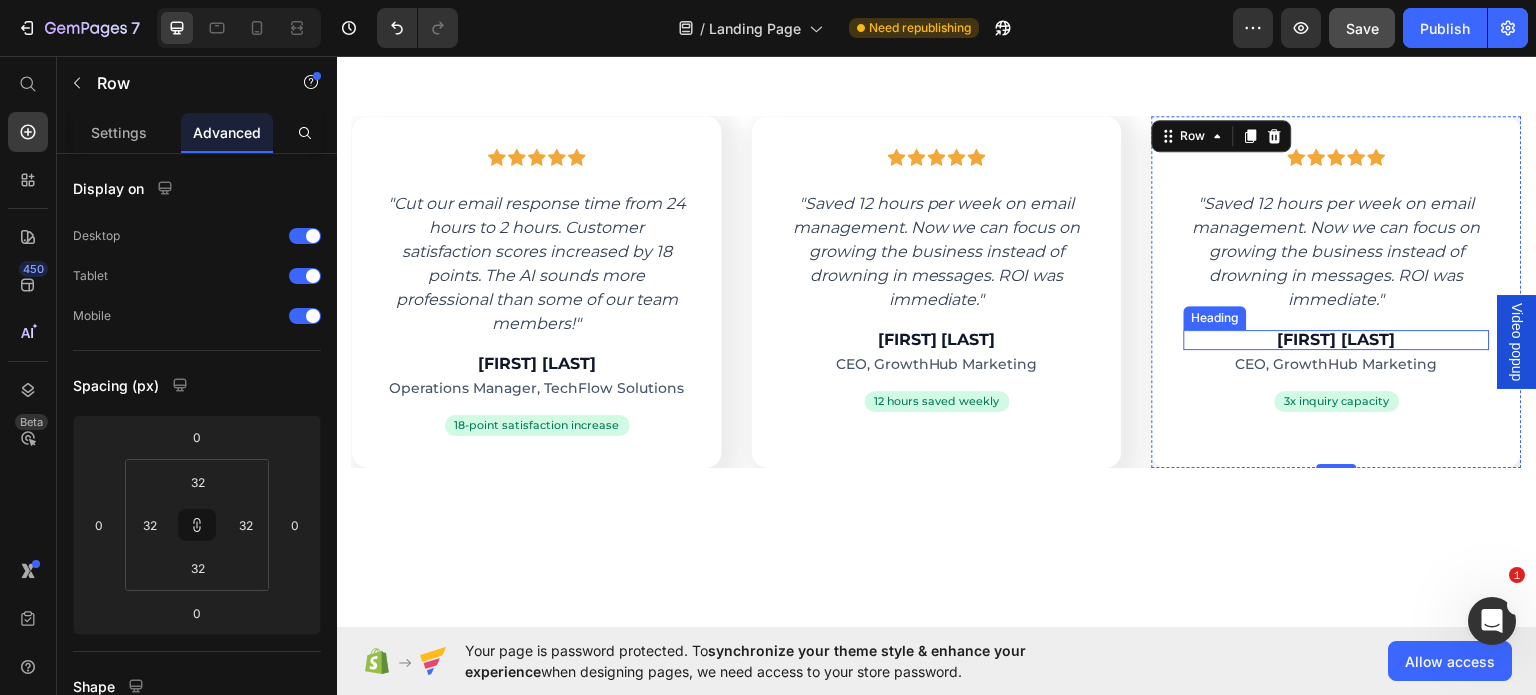 click on "[FIRST] [LAST]" at bounding box center [1337, 339] 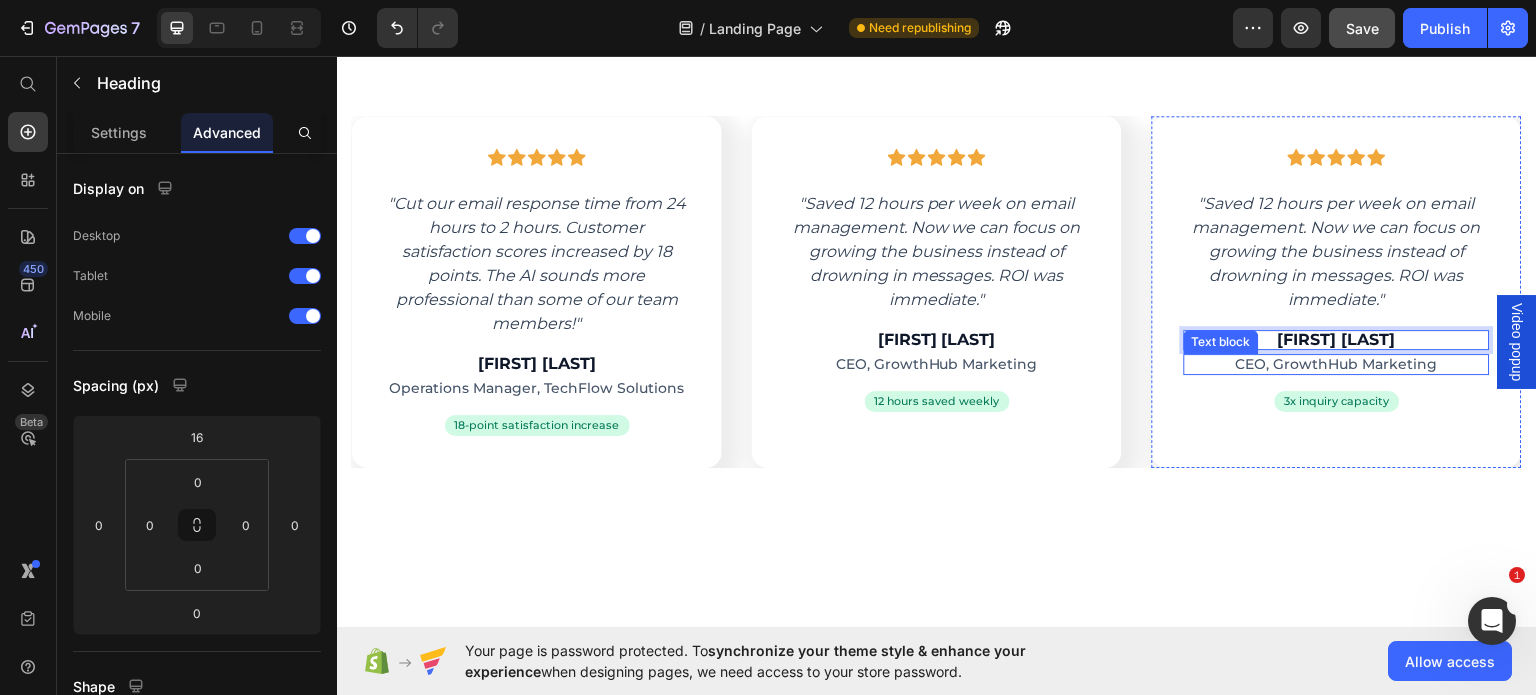 click on "CEO, GrowthHub Marketing" at bounding box center [1337, 363] 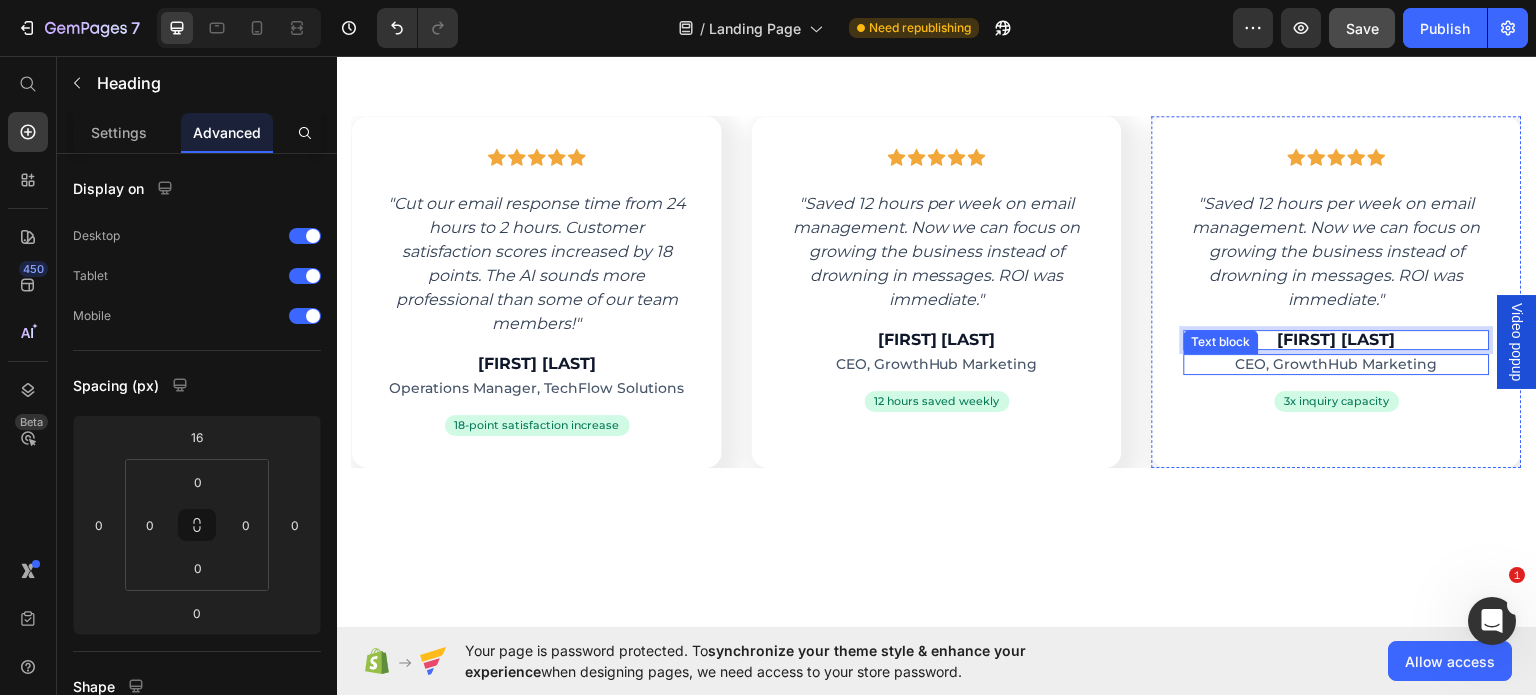 click on "CEO, GrowthHub Marketing" at bounding box center (1337, 363) 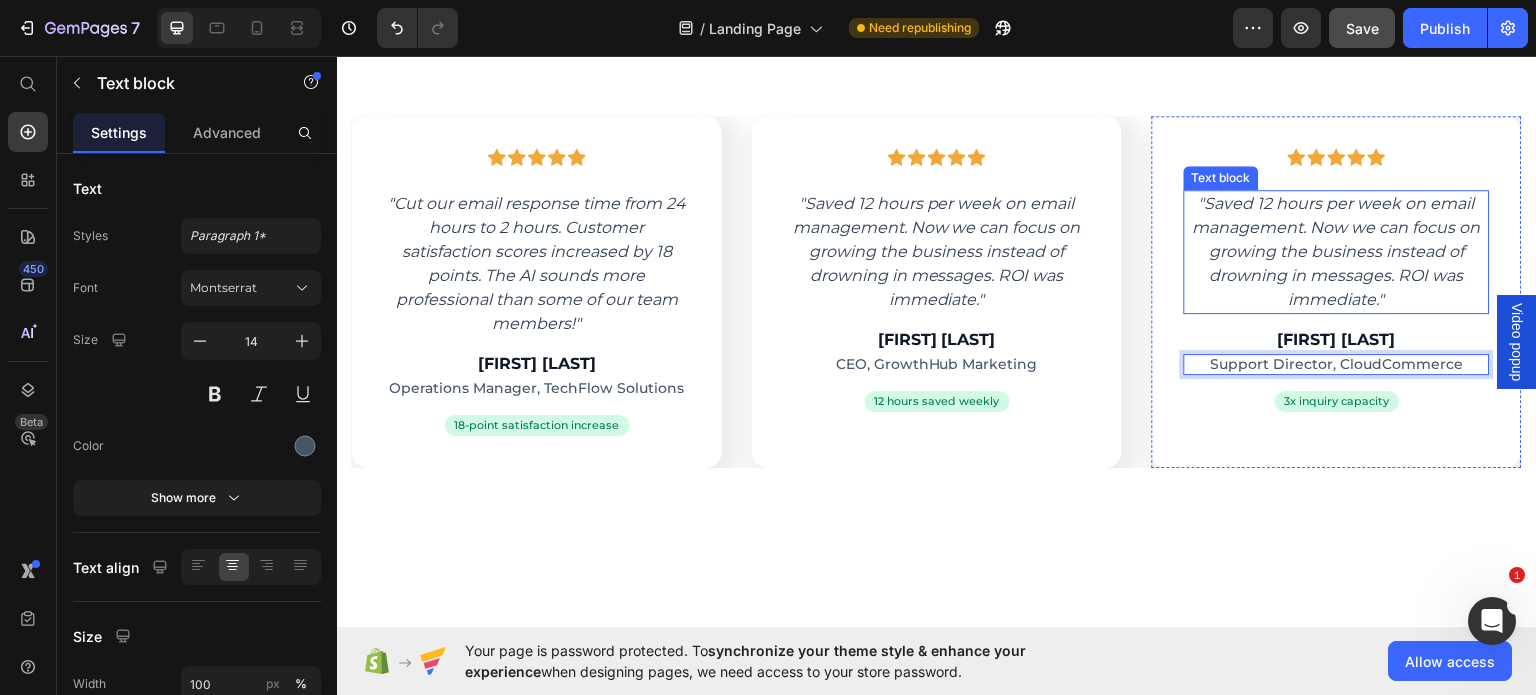 click on ""Saved 12 hours per week on email management. Now we can focus on growing the business instead of drowning in messages. ROI was immediate."" at bounding box center (1337, 251) 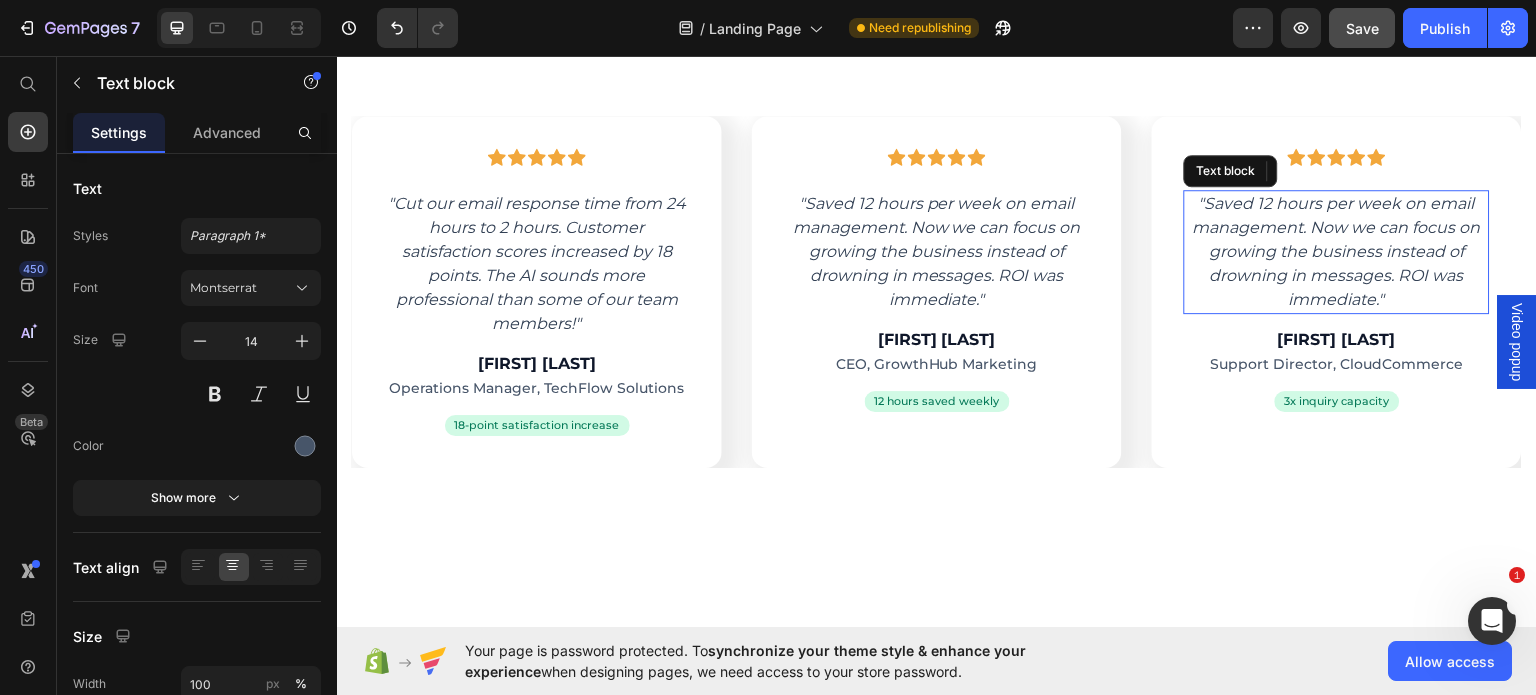 click on ""Saved 12 hours per week on email management. Now we can focus on growing the business instead of drowning in messages. ROI was immediate."" at bounding box center (1337, 251) 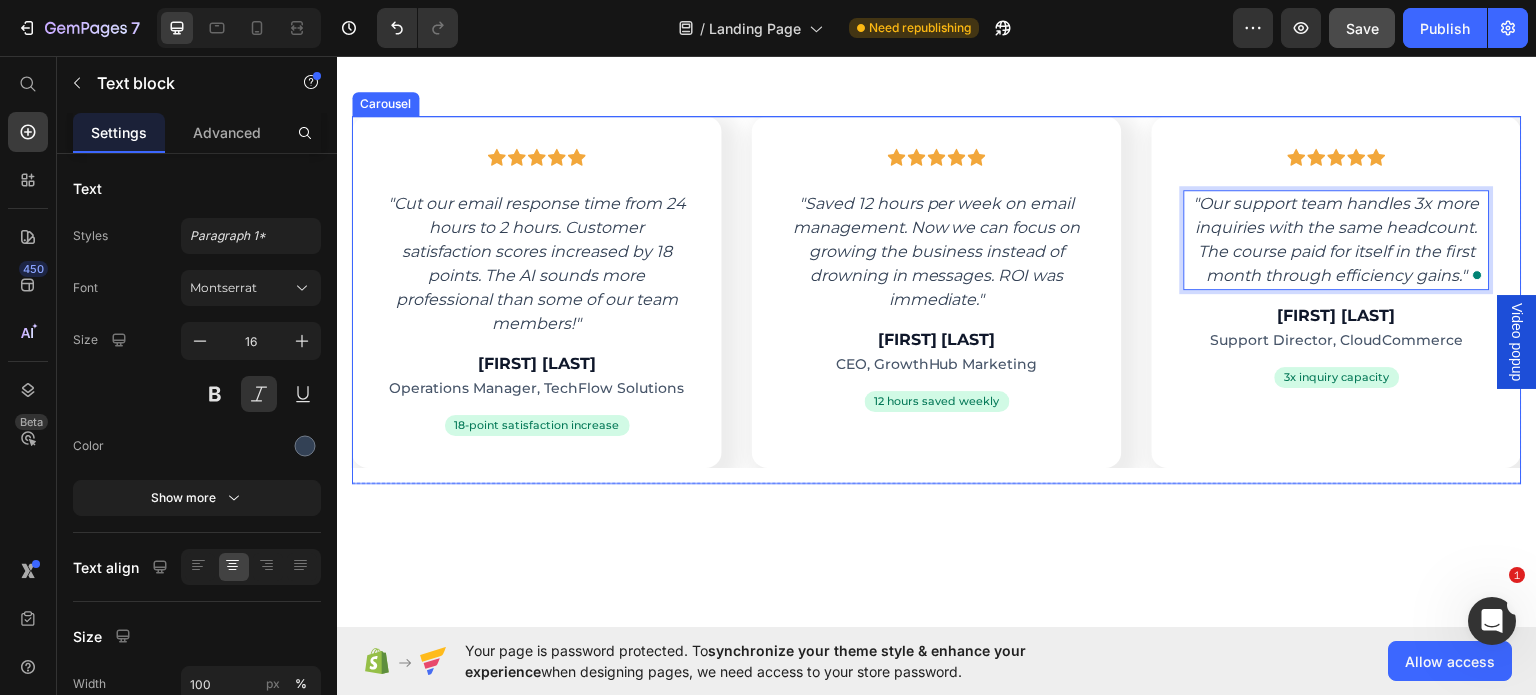 drag, startPoint x: 1139, startPoint y: 389, endPoint x: 1187, endPoint y: 391, distance: 48.04165 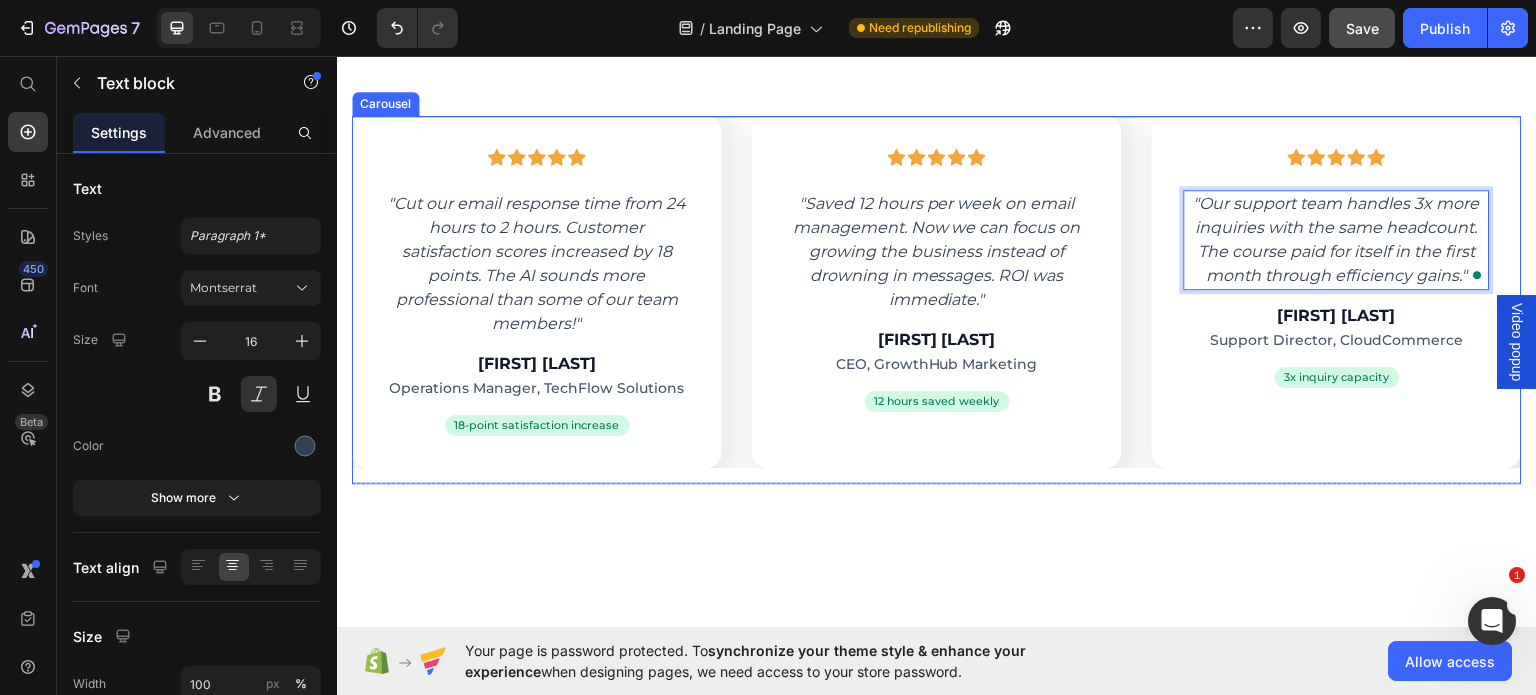click on "Icon
Icon
Icon
Icon
Icon Row "Cut our email response time from 24 hours to 2 hours. Customer satisfaction scores increased by 18 points. The AI sounds more professional than some of our team members!" Text block [FIRST] [LAST] Heading Operations Manager, TechFlow Solutions Text block 18-point satisfaction increase Text block Row Row
Icon
Icon
Icon
Icon
Icon Row "Saved 12 hours per week on email management. Now we can focus on growing the business instead of drowning in messages. ROI was immediate." Text block [FIRST] [LAST] Heading CEO, GrowthHub Marketing Text block 12 hours saved weekly Text block Row Row
Icon
Icon
Icon
Icon
Icon Row "Our support team handles 3x more inquiries with the same headcount. The course paid for itself in the first month through efficiency gains."" at bounding box center (937, 291) 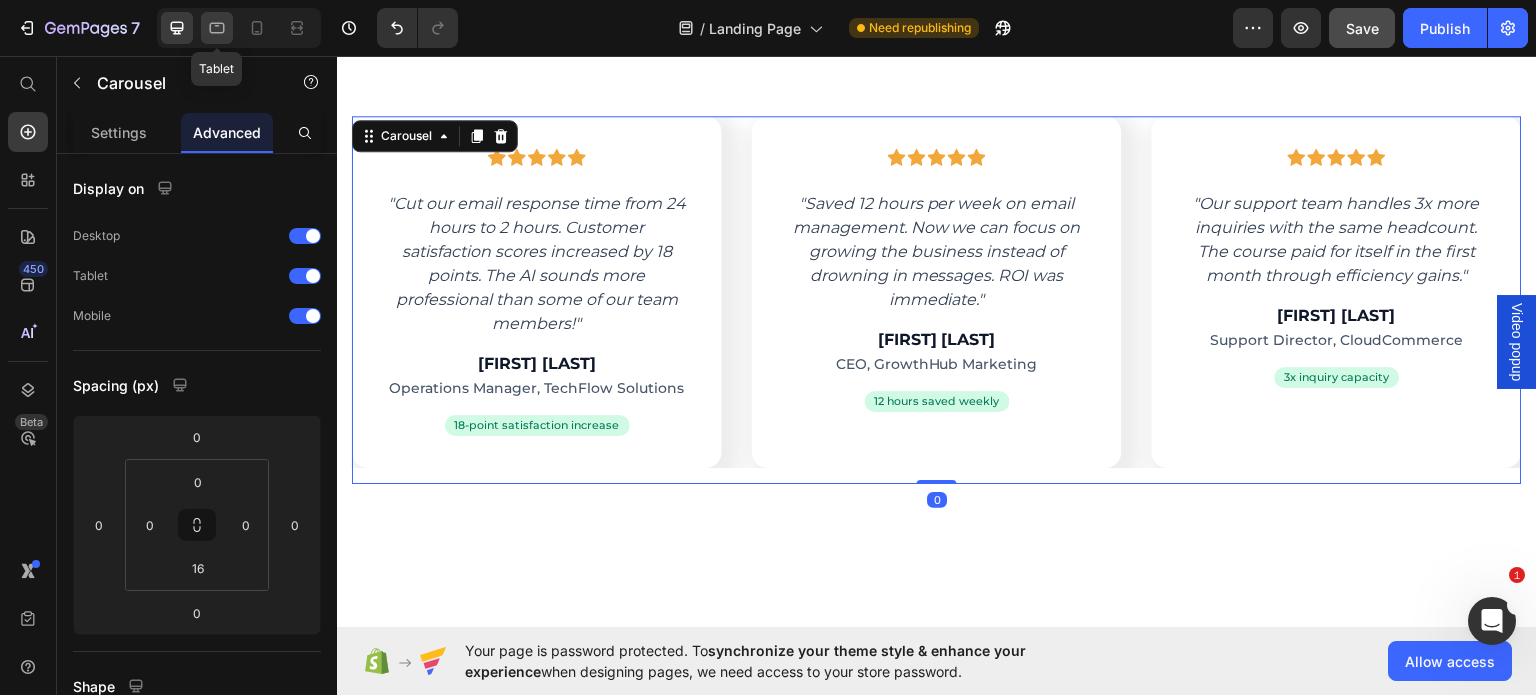click 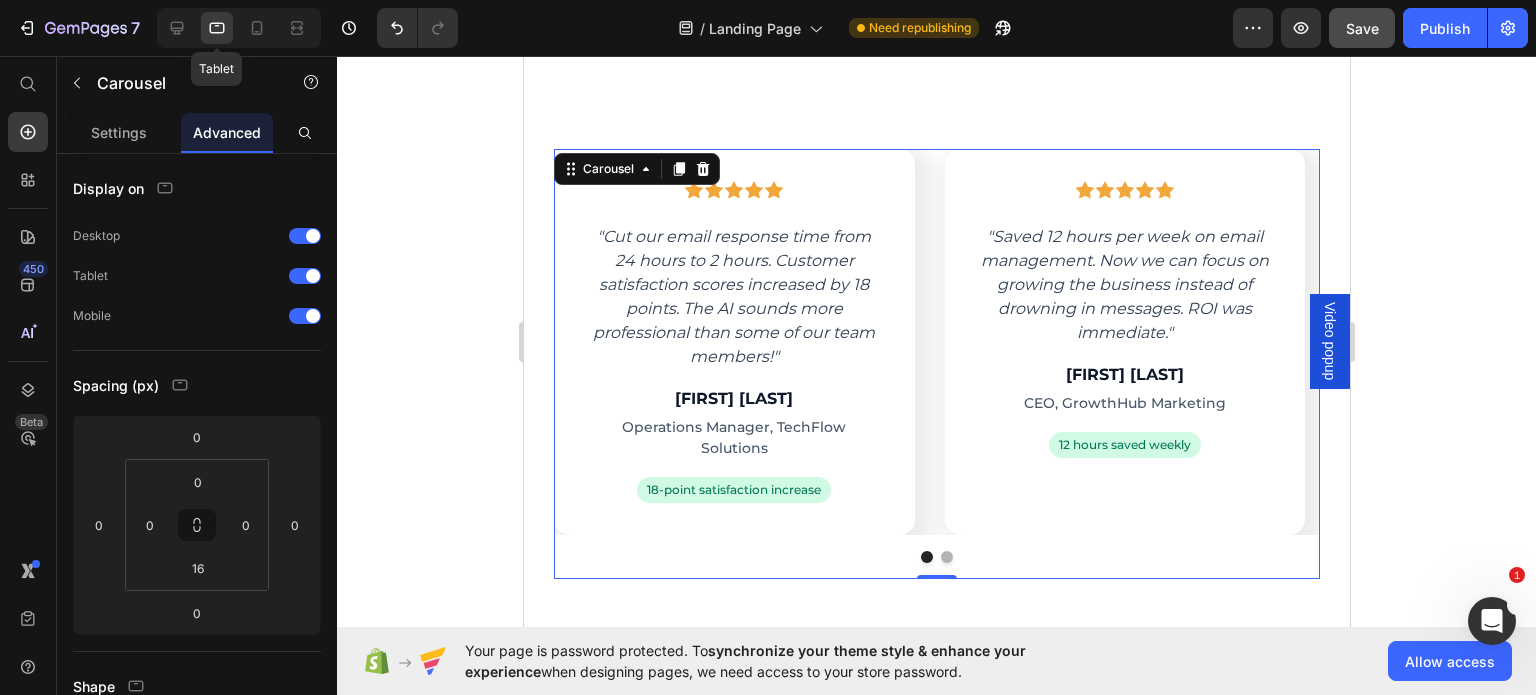 scroll, scrollTop: 5604, scrollLeft: 0, axis: vertical 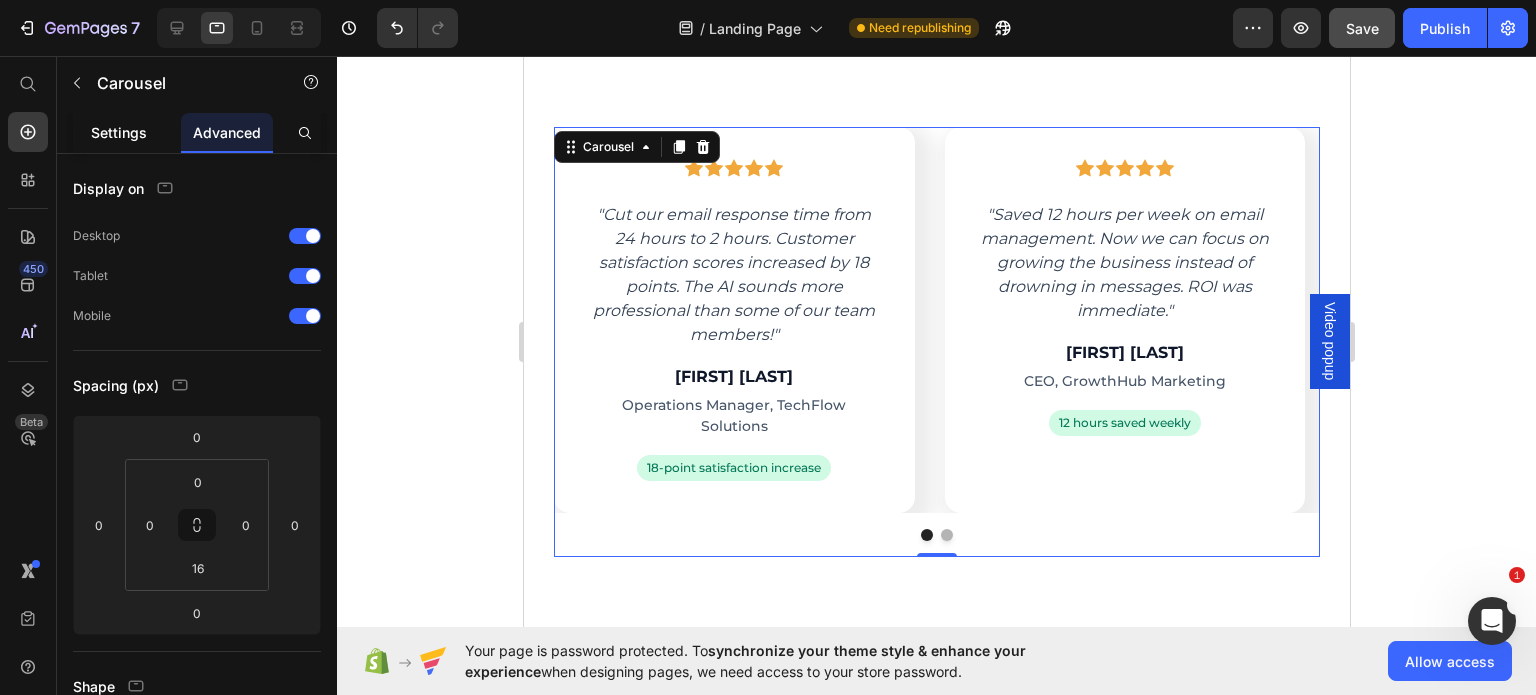 click on "Settings" at bounding box center (119, 132) 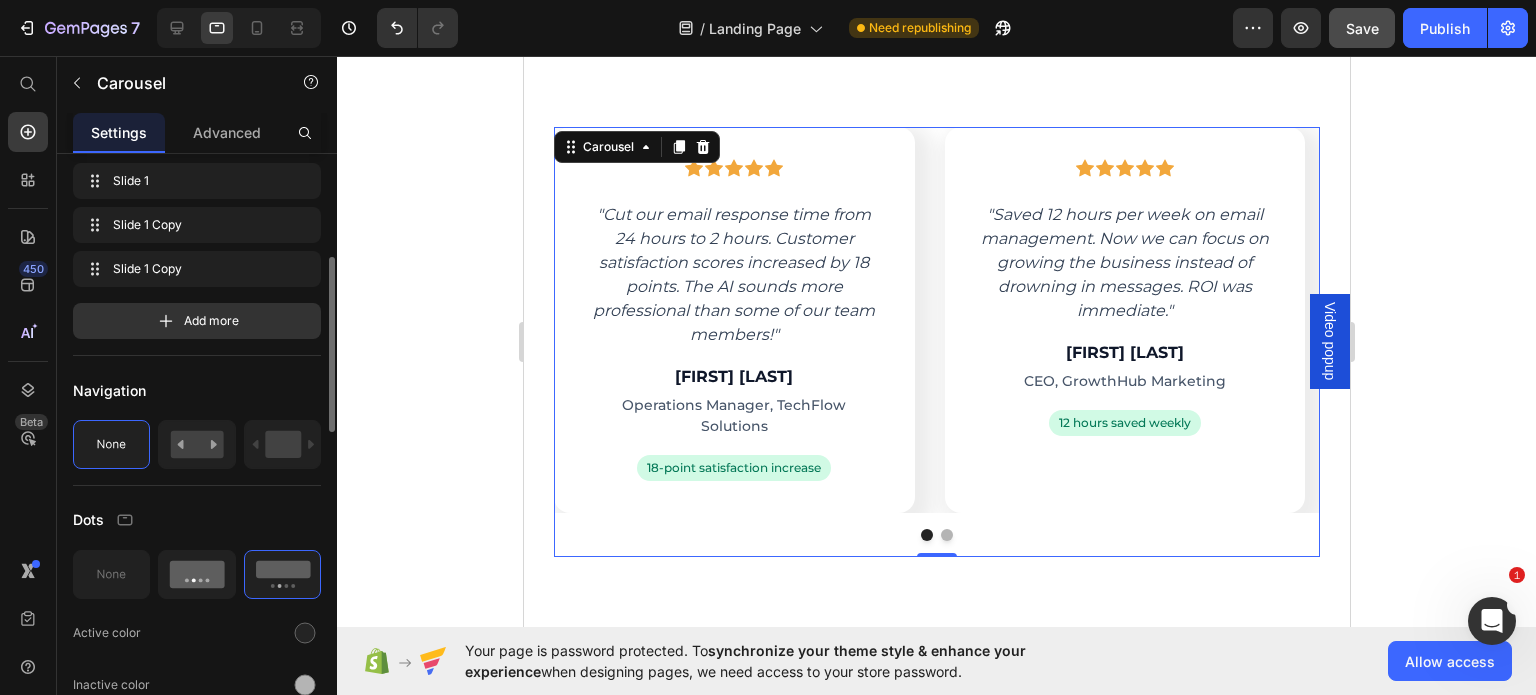 scroll, scrollTop: 352, scrollLeft: 0, axis: vertical 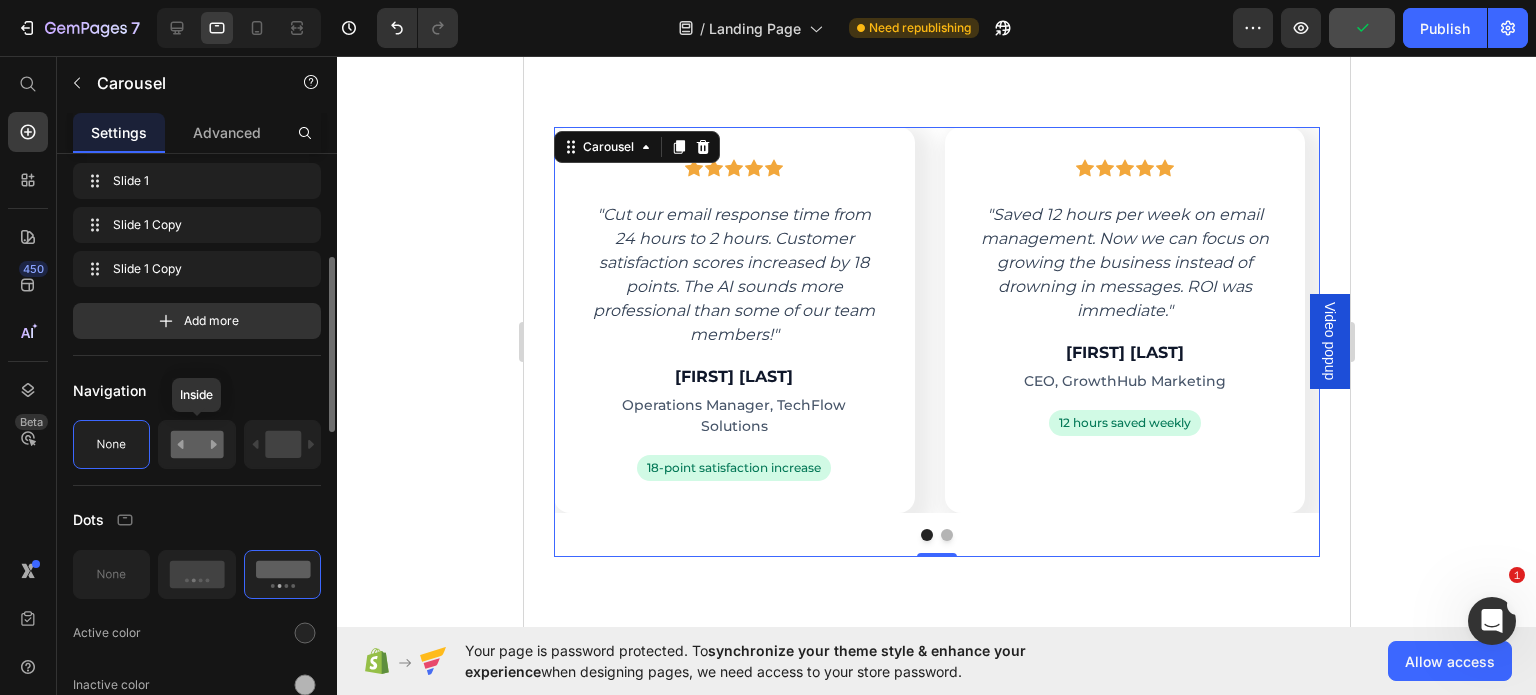 click 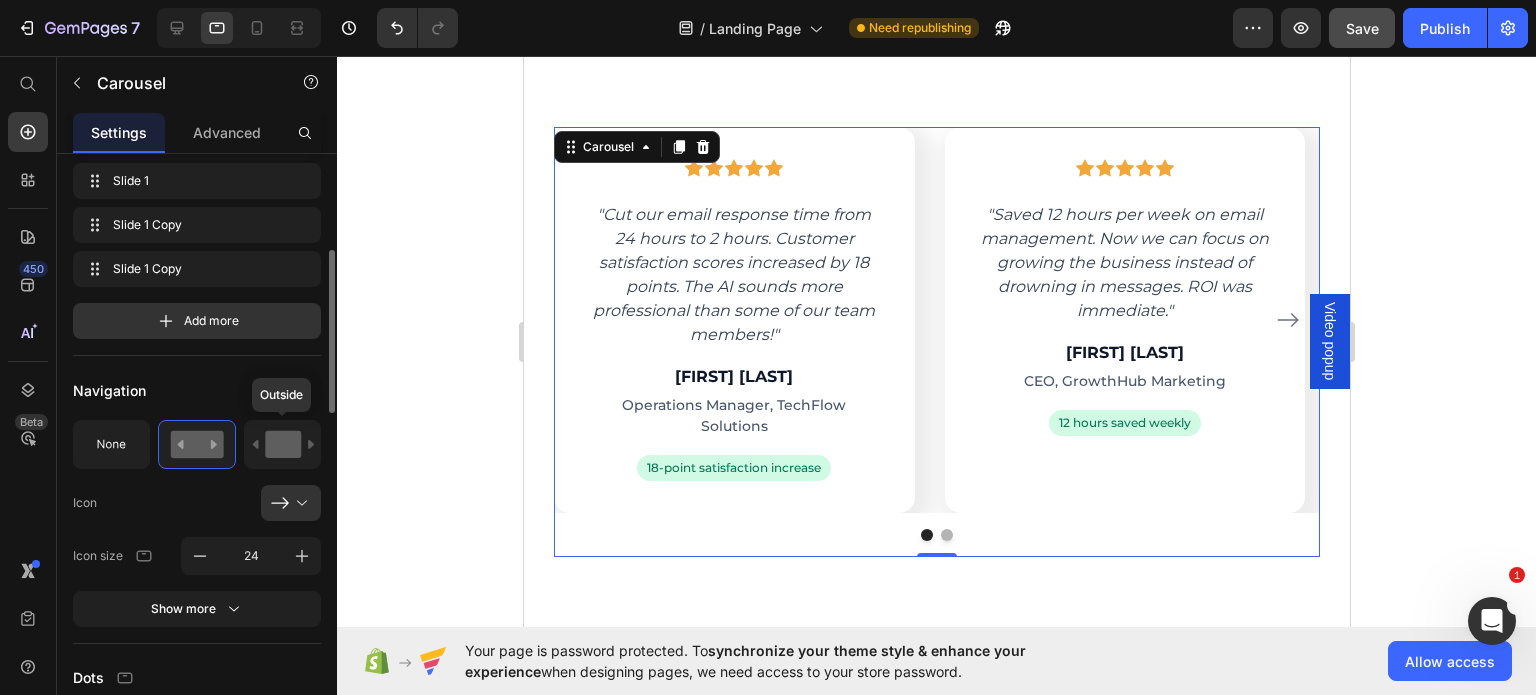 click 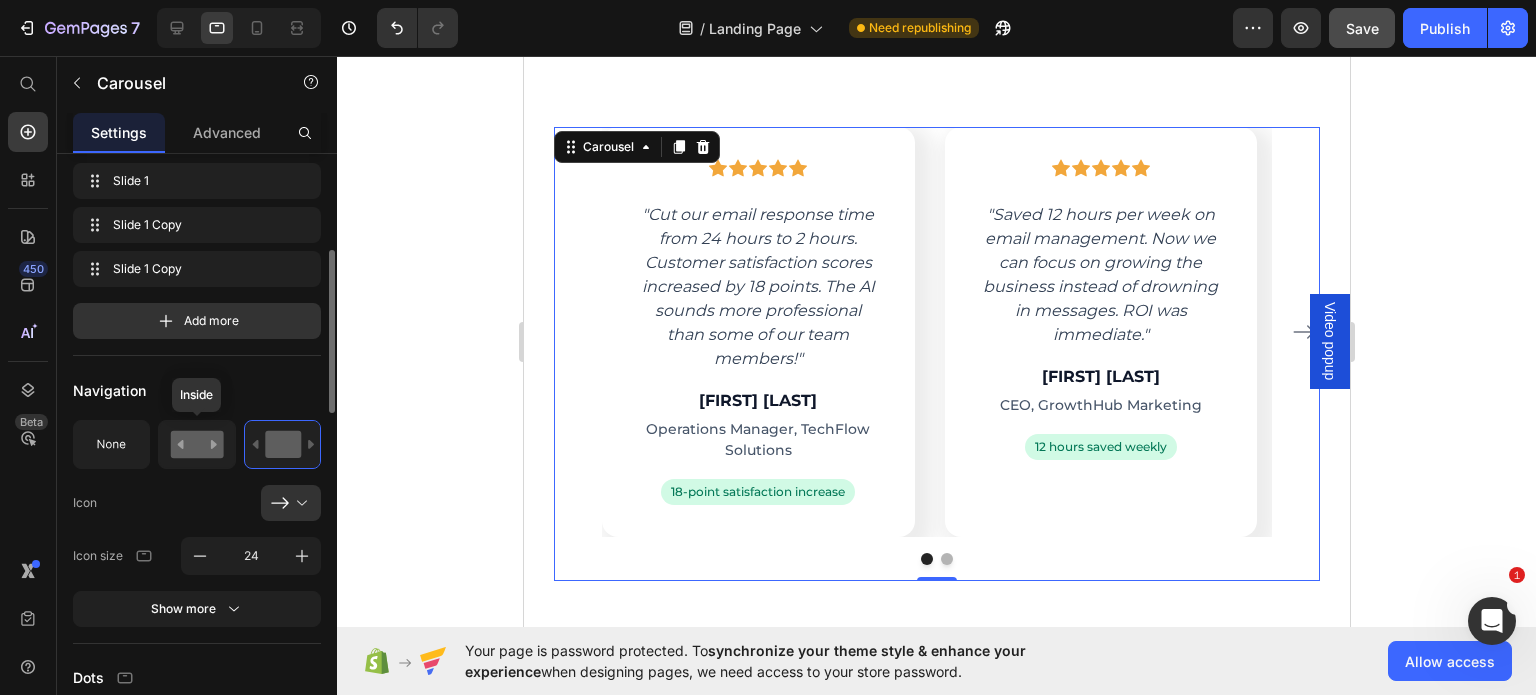 click 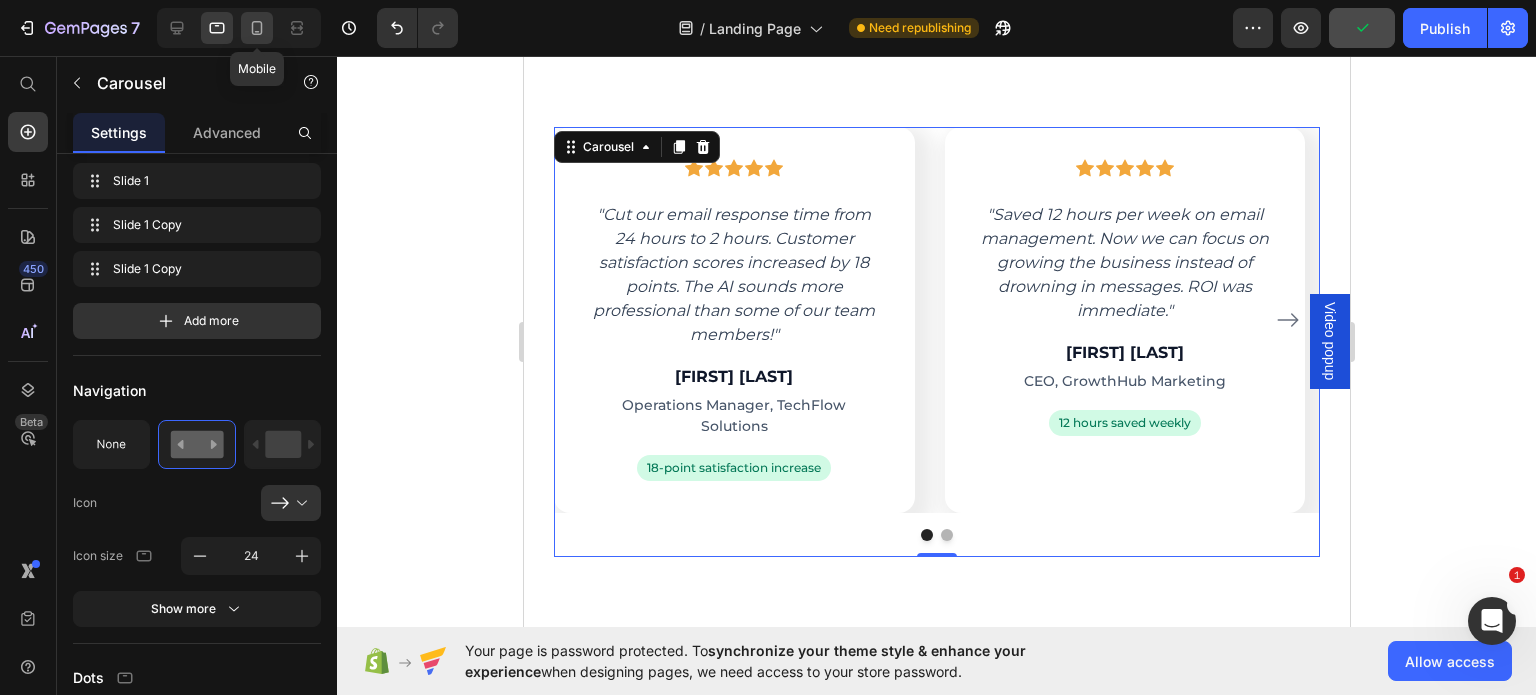 click 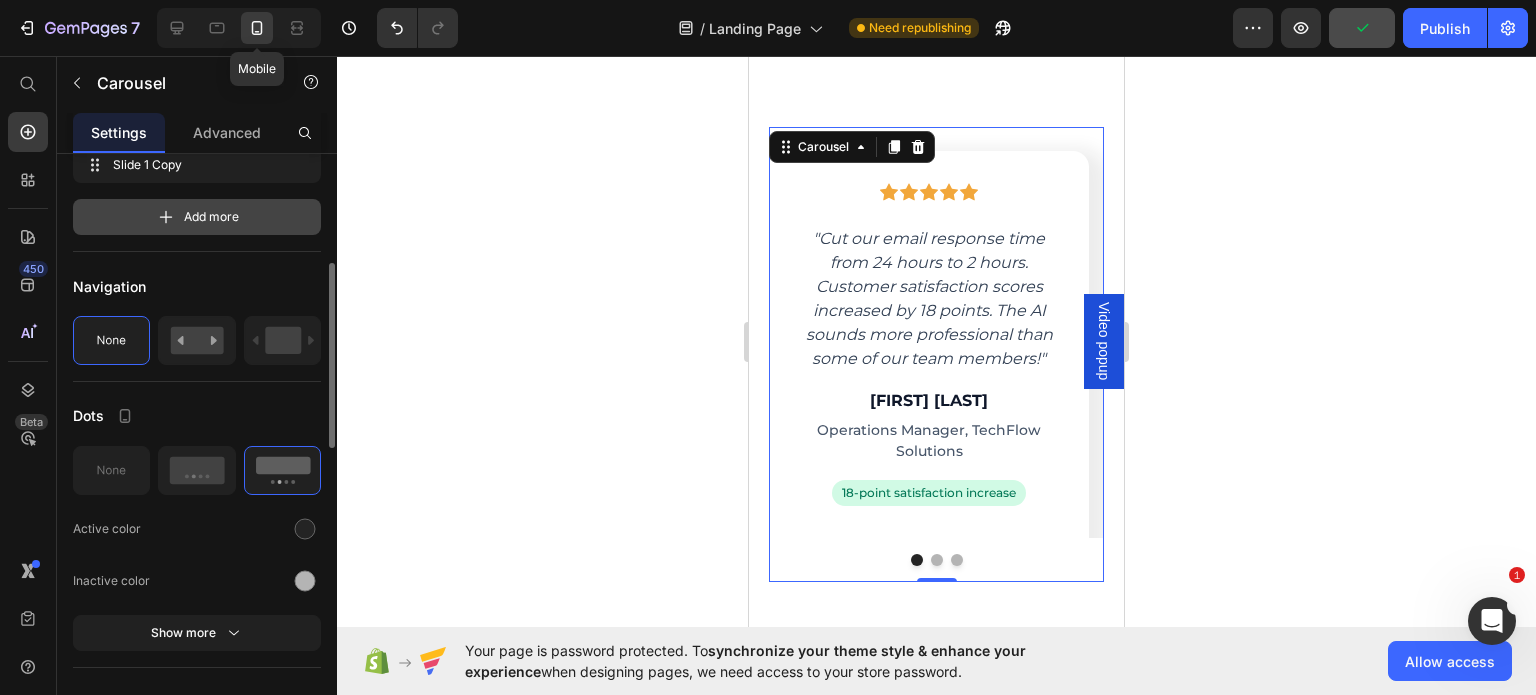 scroll, scrollTop: 5977, scrollLeft: 0, axis: vertical 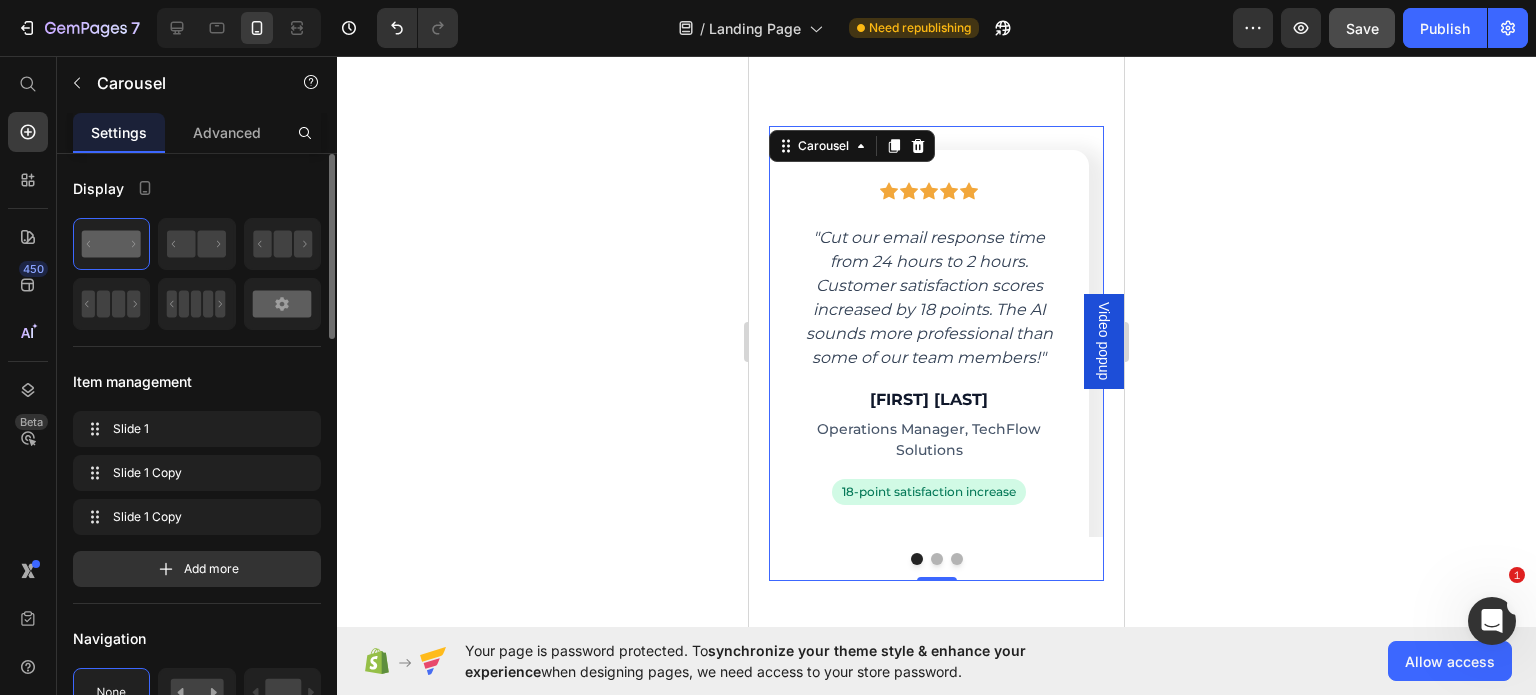 click 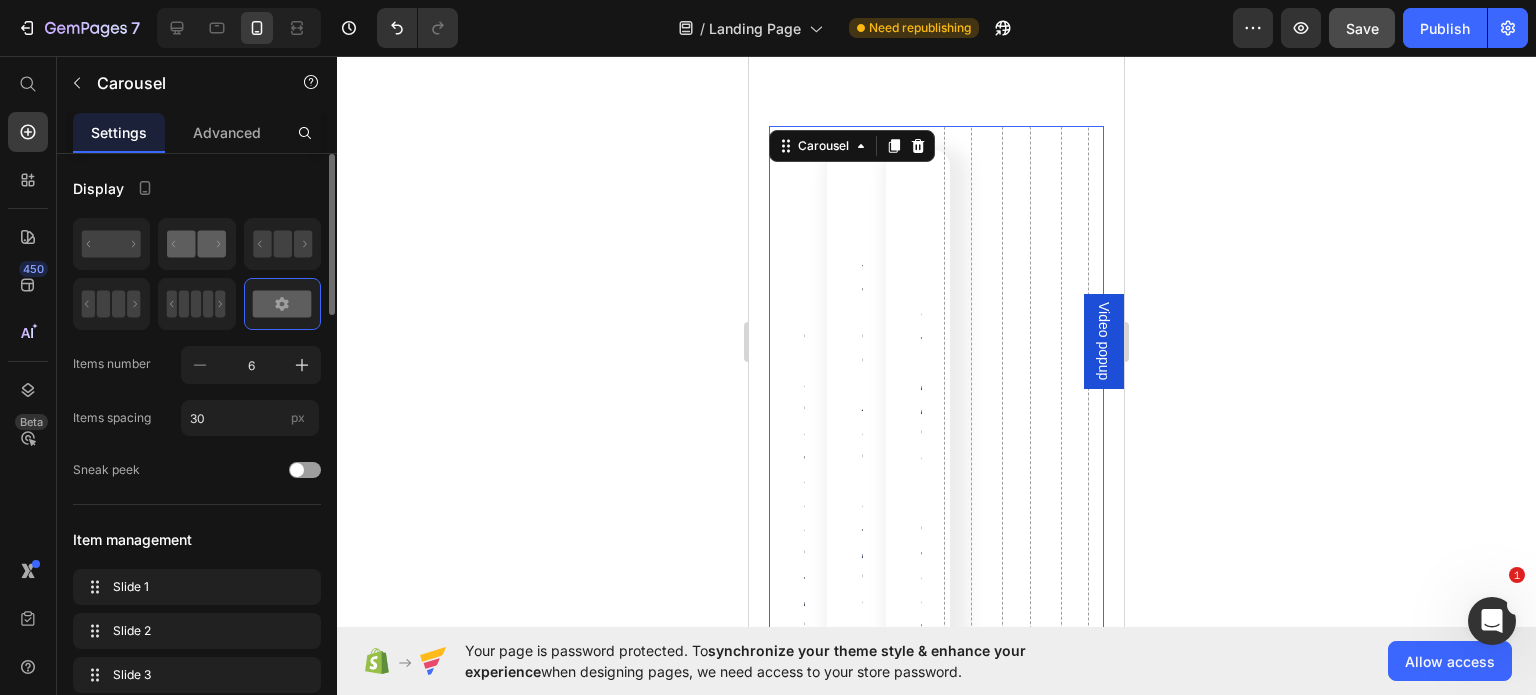 click 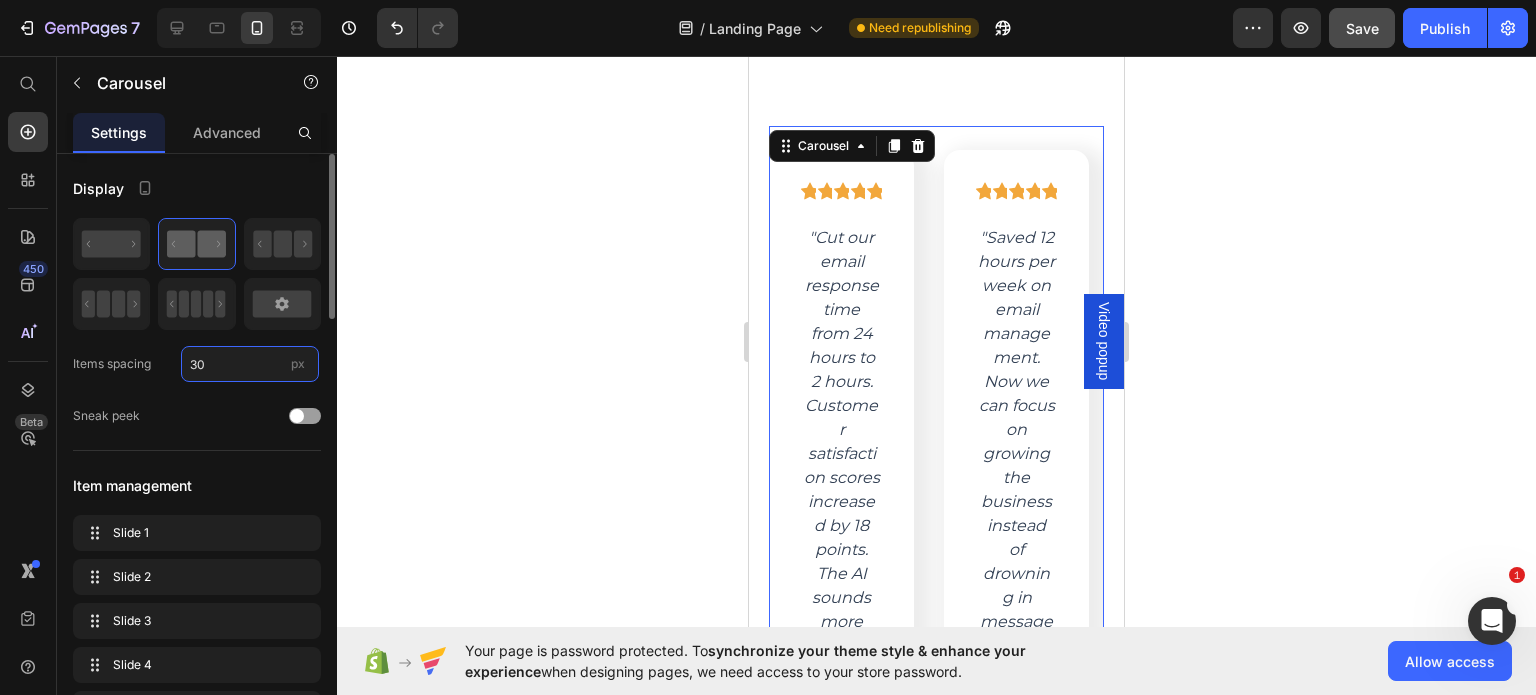 click on "30" at bounding box center [250, 364] 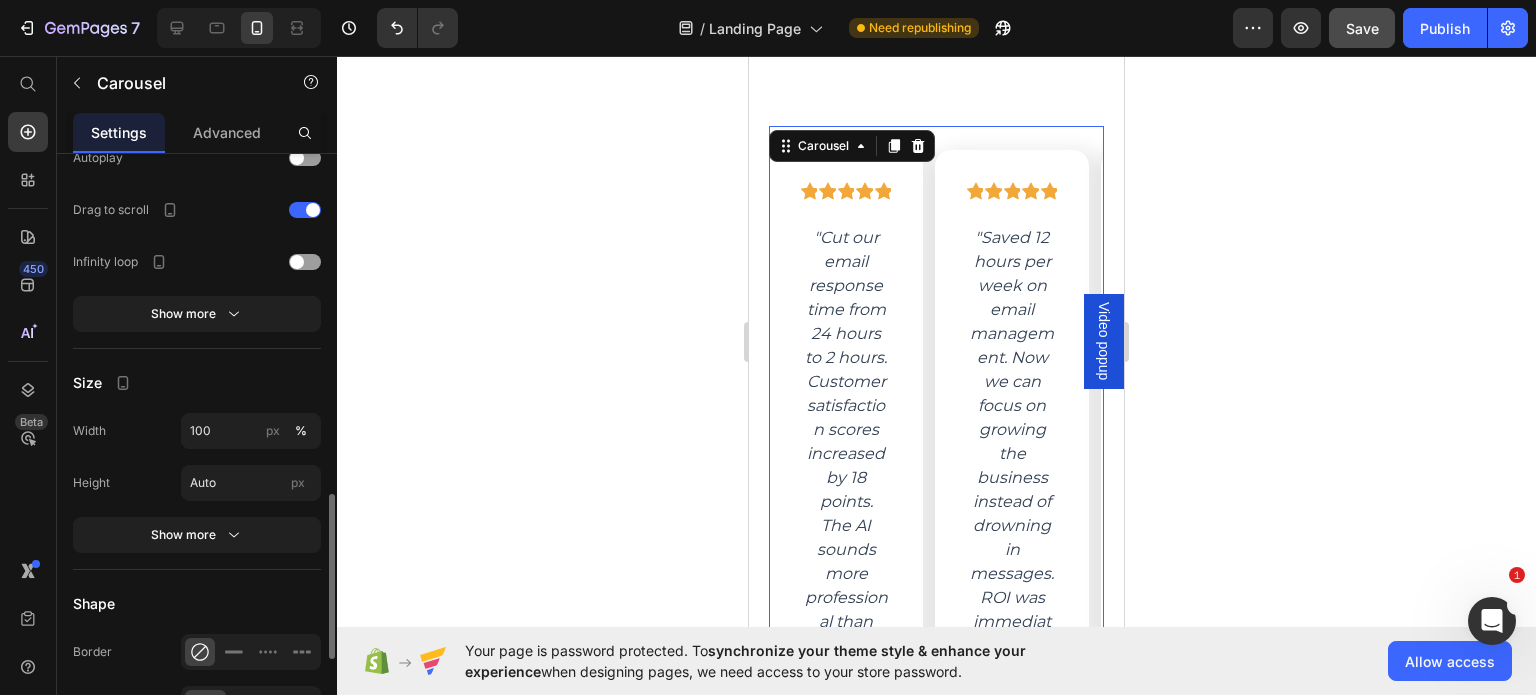 scroll, scrollTop: 1234, scrollLeft: 0, axis: vertical 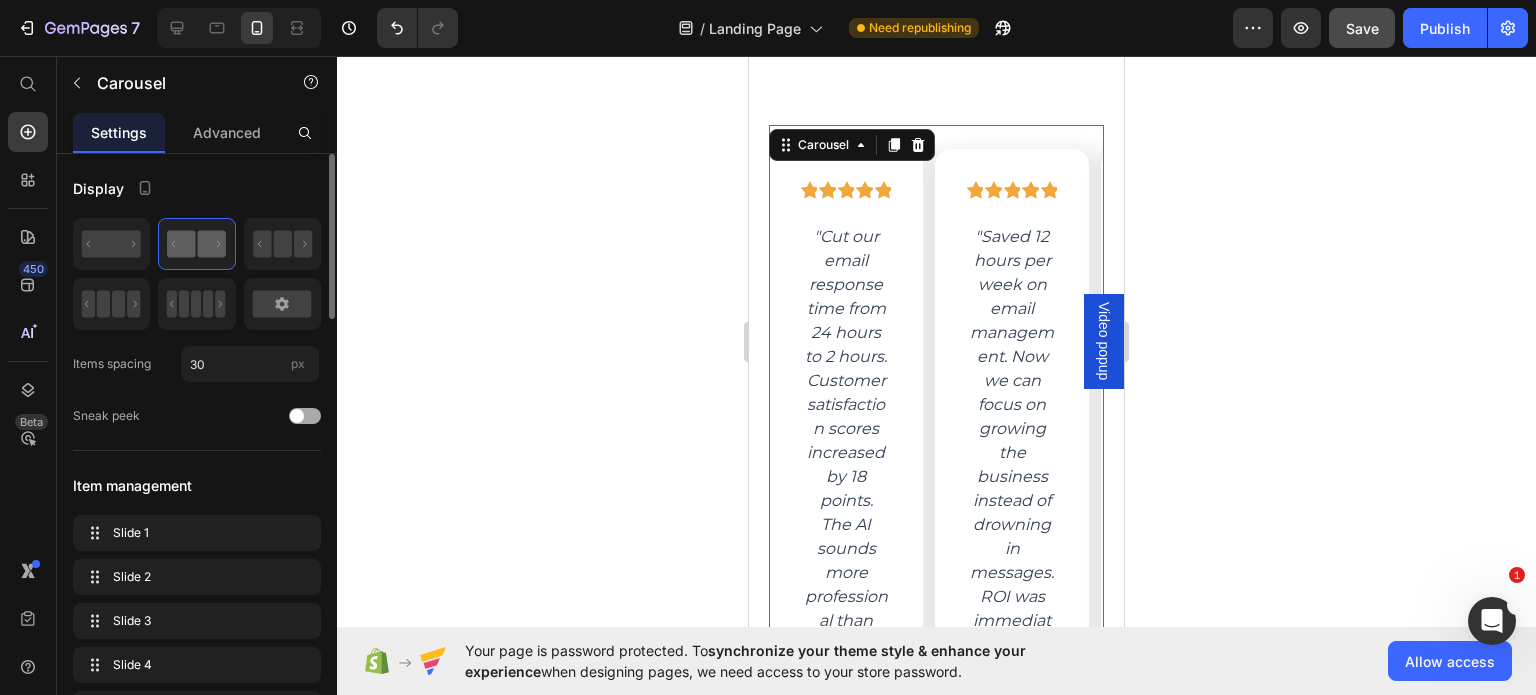 click at bounding box center [297, 416] 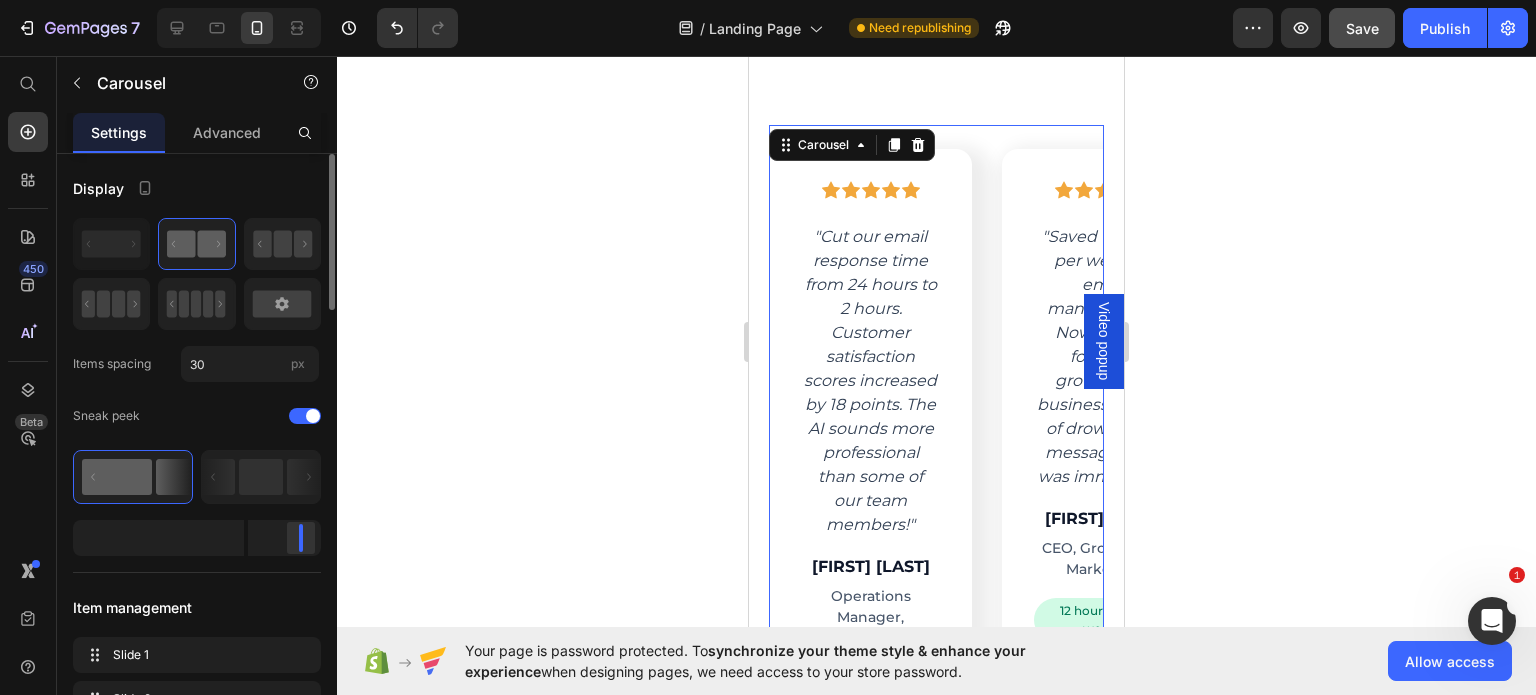 drag, startPoint x: 283, startPoint y: 538, endPoint x: 305, endPoint y: 537, distance: 22.022715 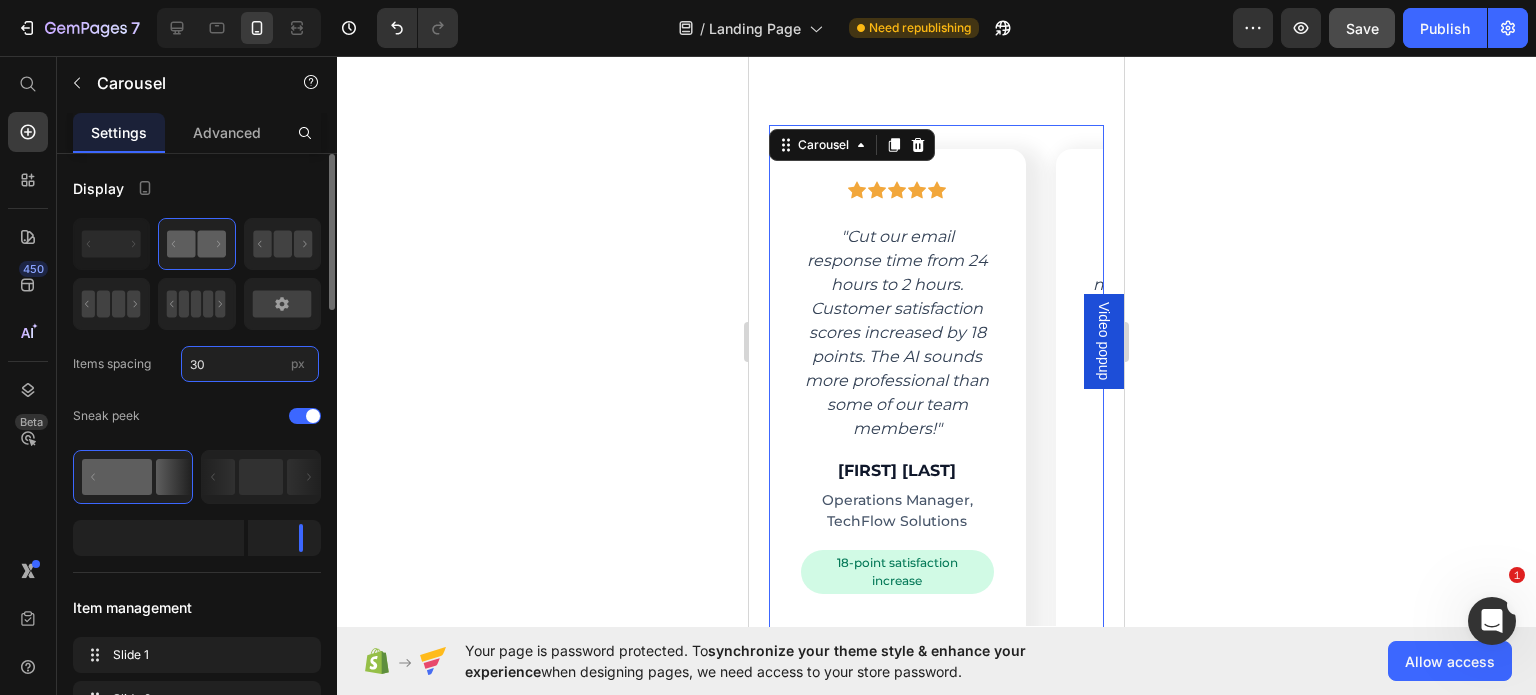 click on "30" at bounding box center [250, 364] 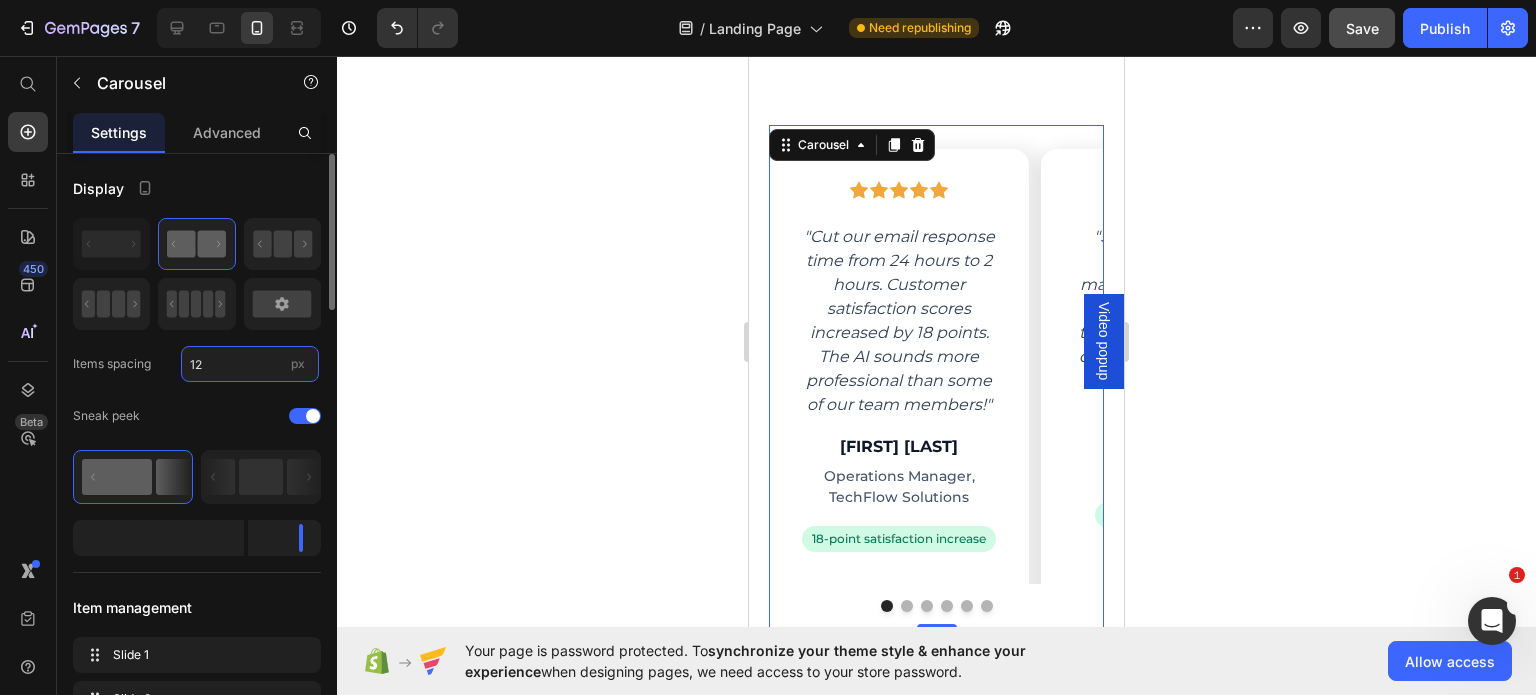 type on "12" 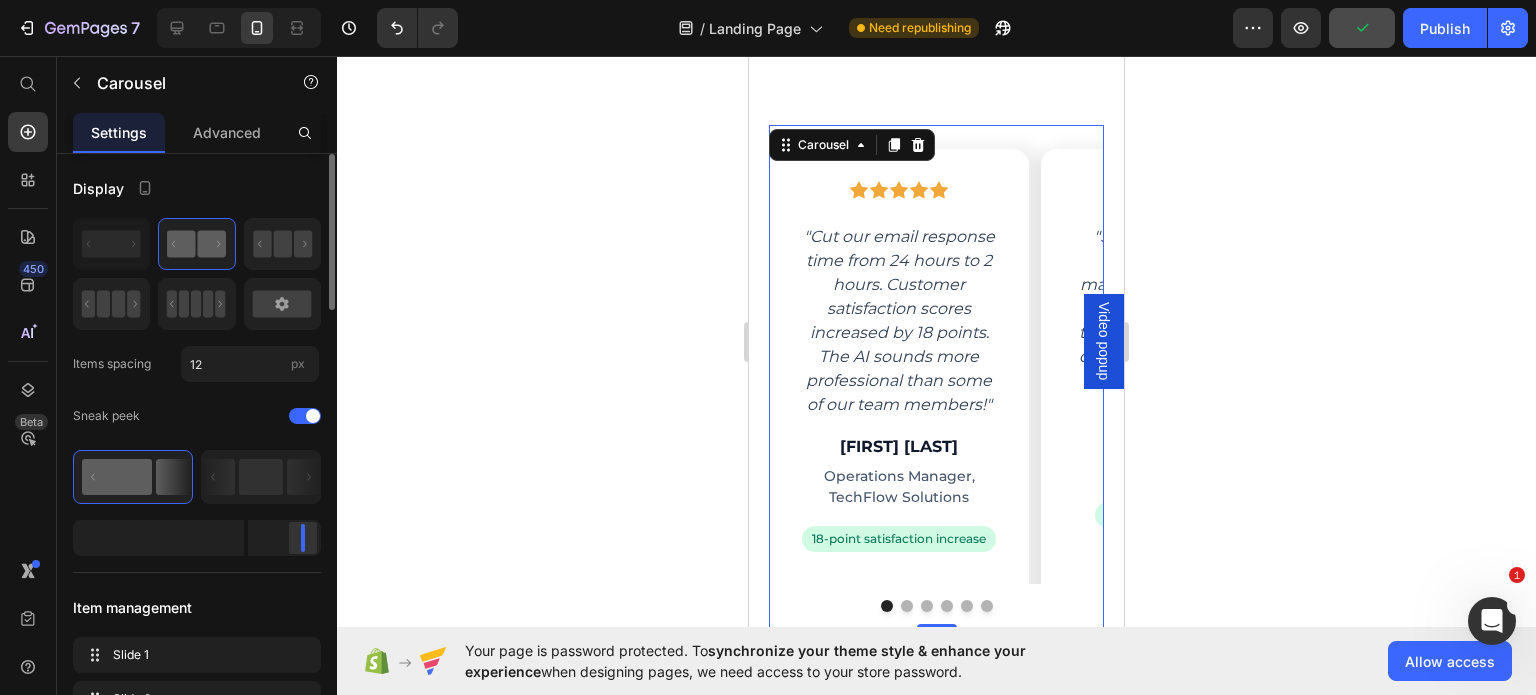 click at bounding box center (284, 538) 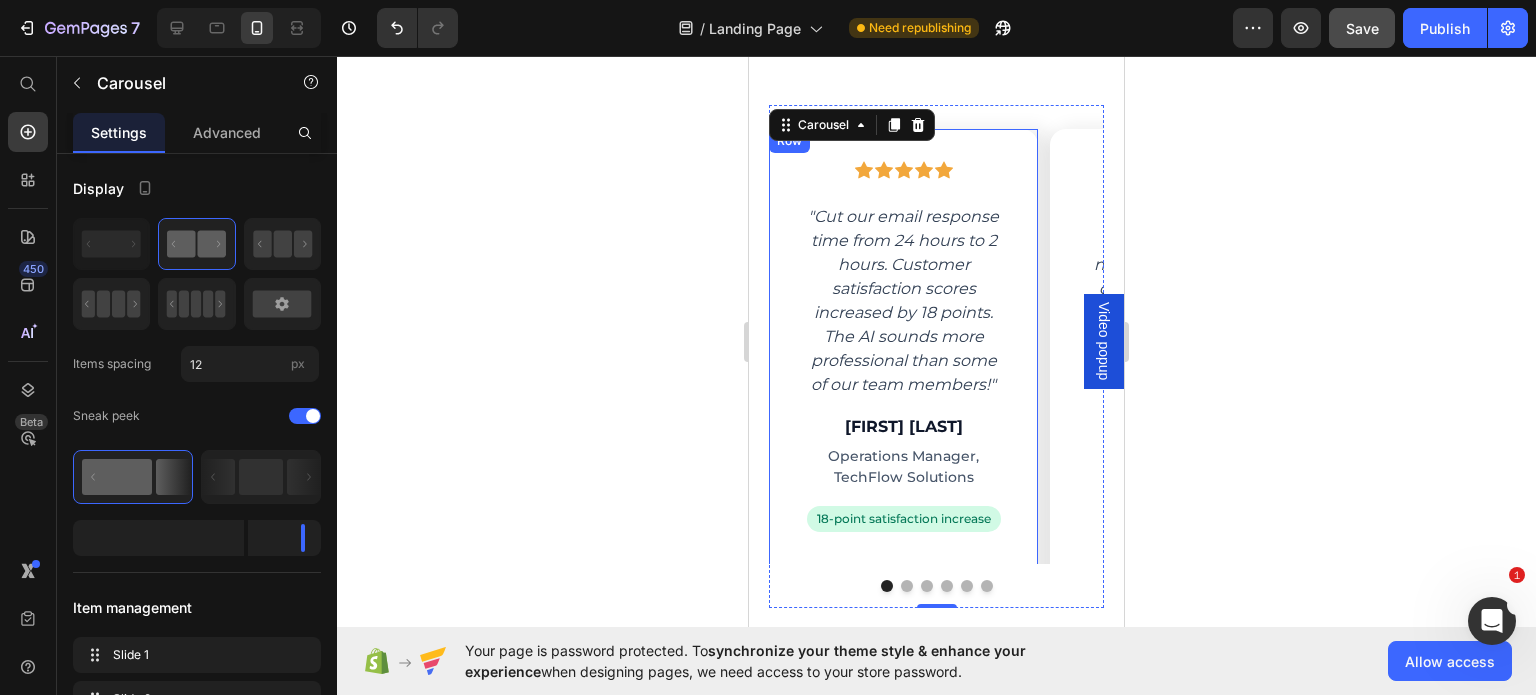 scroll, scrollTop: 5997, scrollLeft: 0, axis: vertical 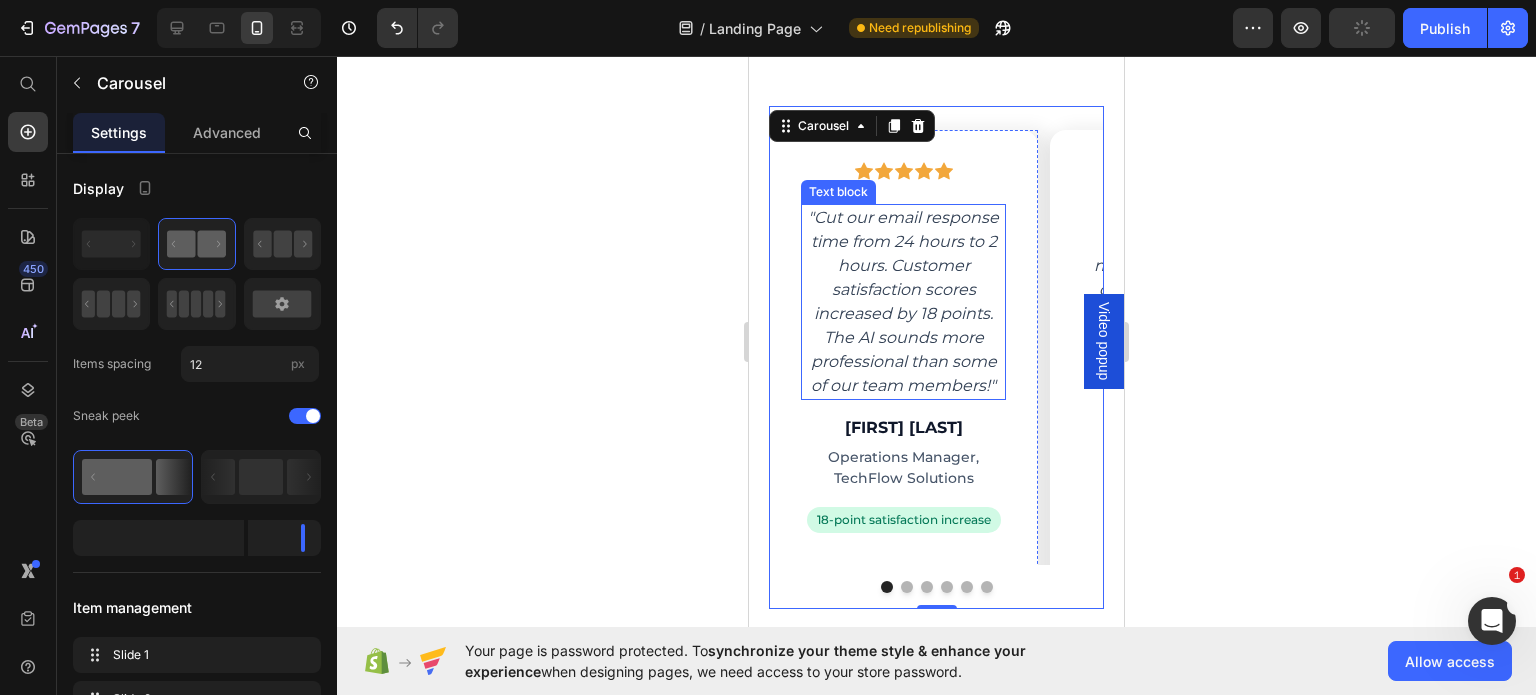 click on ""Cut our email response time from 24 hours to 2 hours. Customer satisfaction scores increased by 18 points. The AI sounds more professional than some of our team members!"" at bounding box center [903, 302] 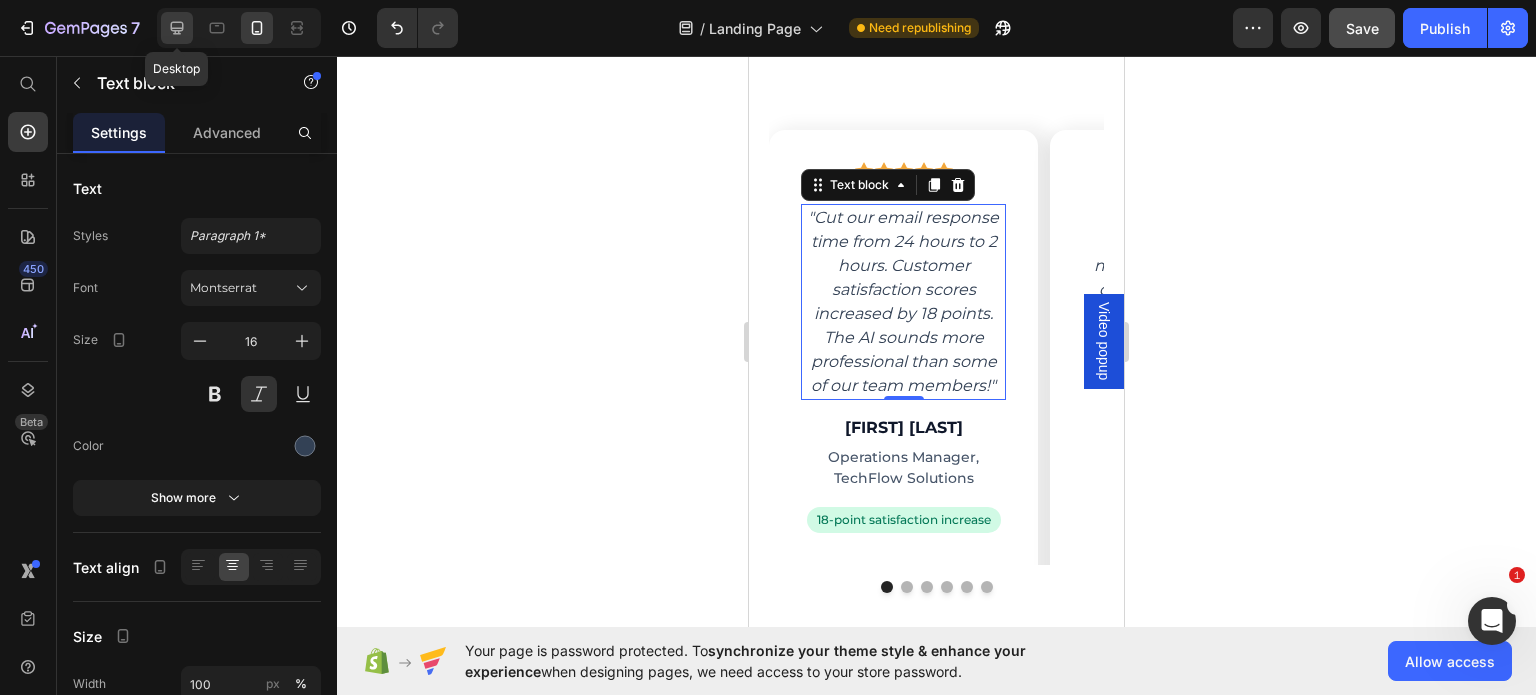click 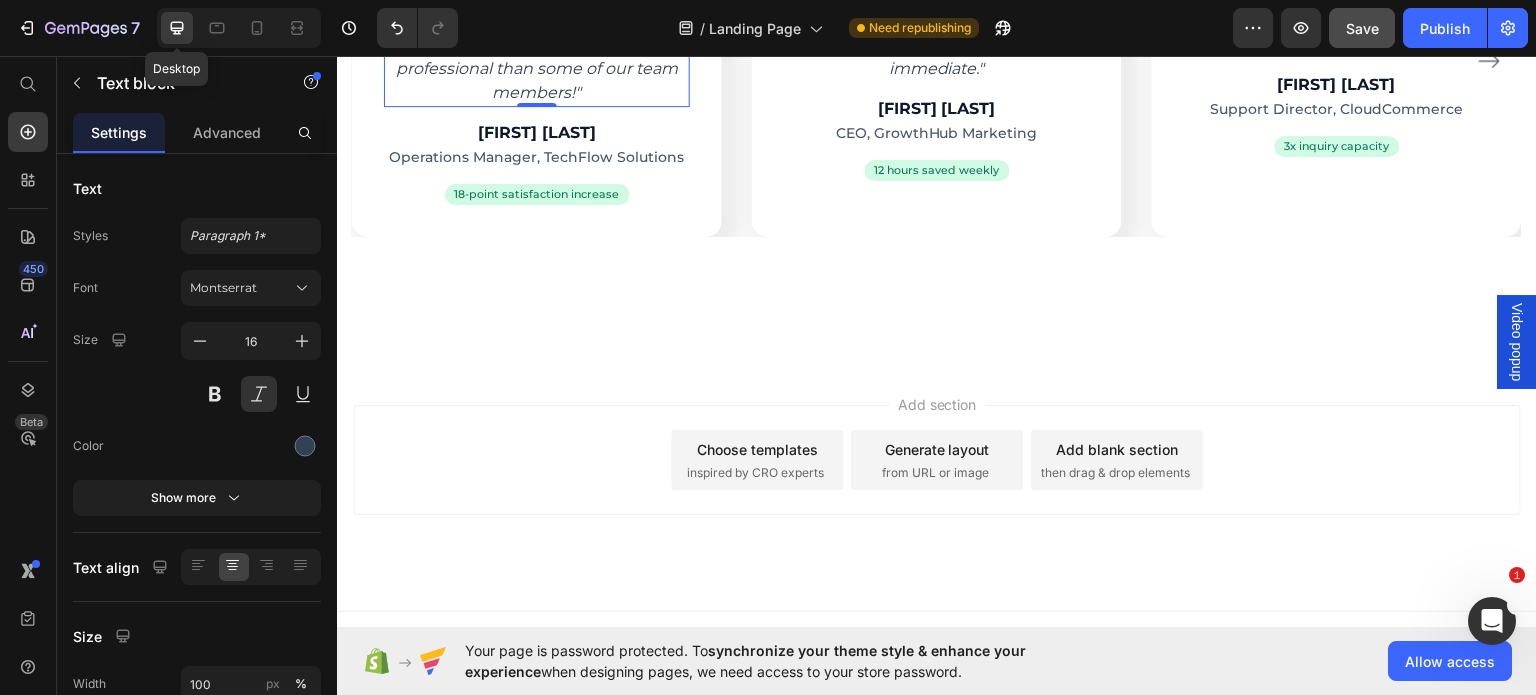 scroll, scrollTop: 5645, scrollLeft: 0, axis: vertical 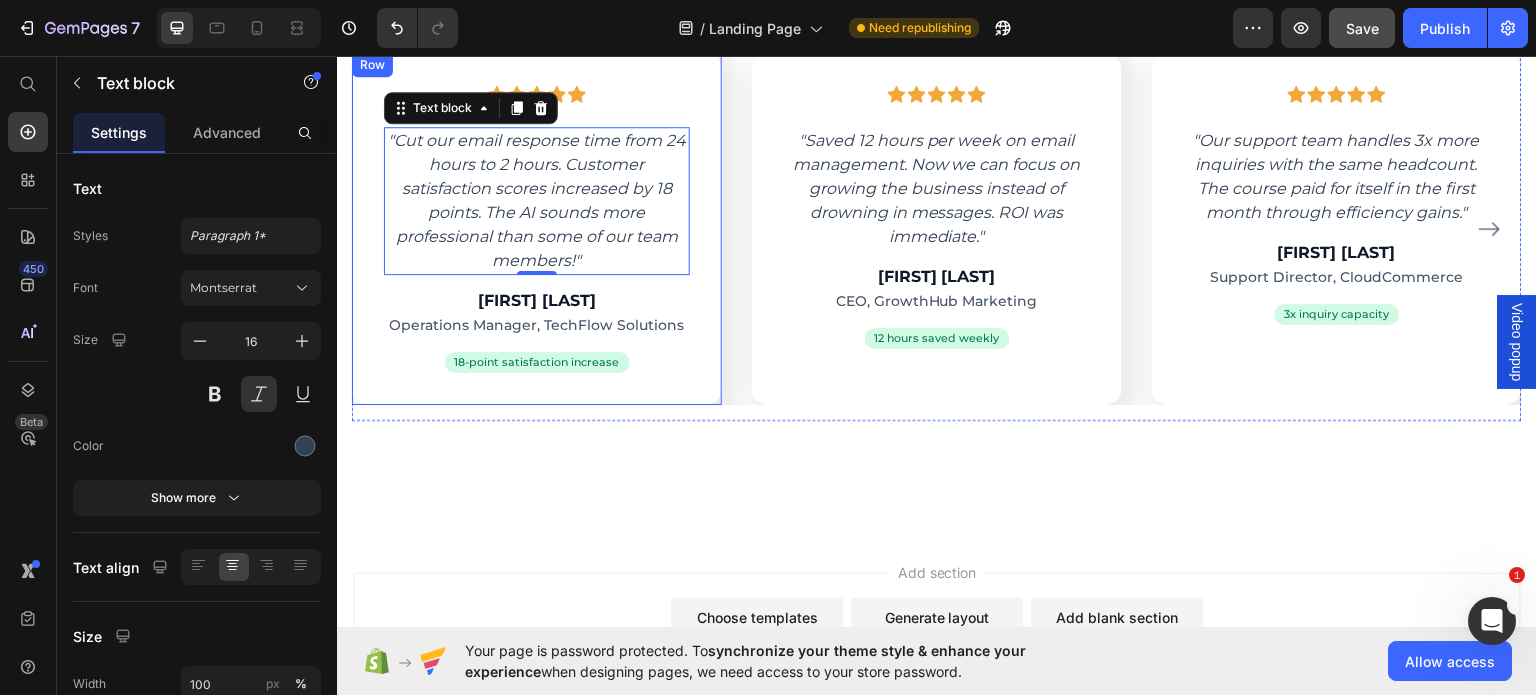 click on "Icon
Icon
Icon
Icon
Icon Row "Cut our email response time from 24 hours to 2 hours. Customer satisfaction scores increased by 18 points. The AI sounds more professional than some of our team members!" Text block   0 [FIRST] [LAST] Heading Operations Manager, TechFlow Solutions Text block 18-point satisfaction increase Text block Row Row" at bounding box center (537, 228) 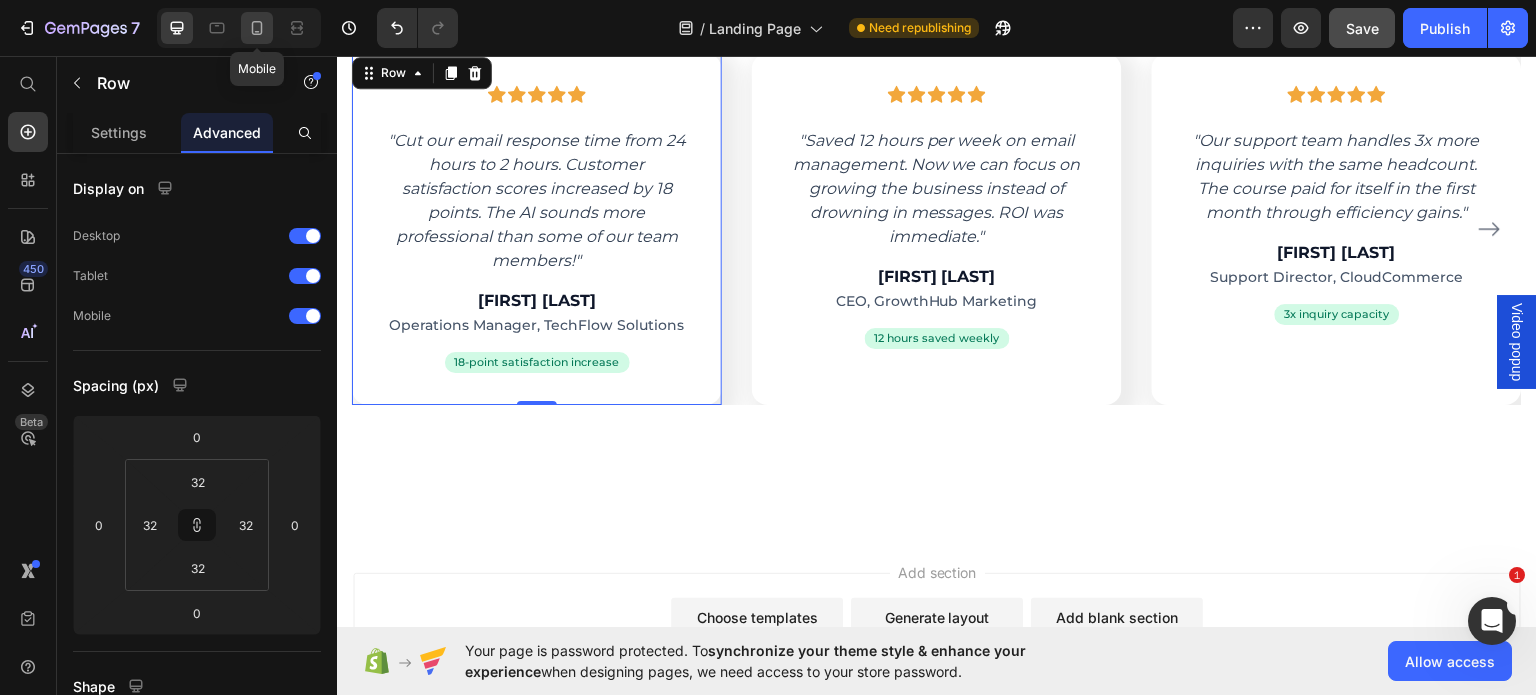 click 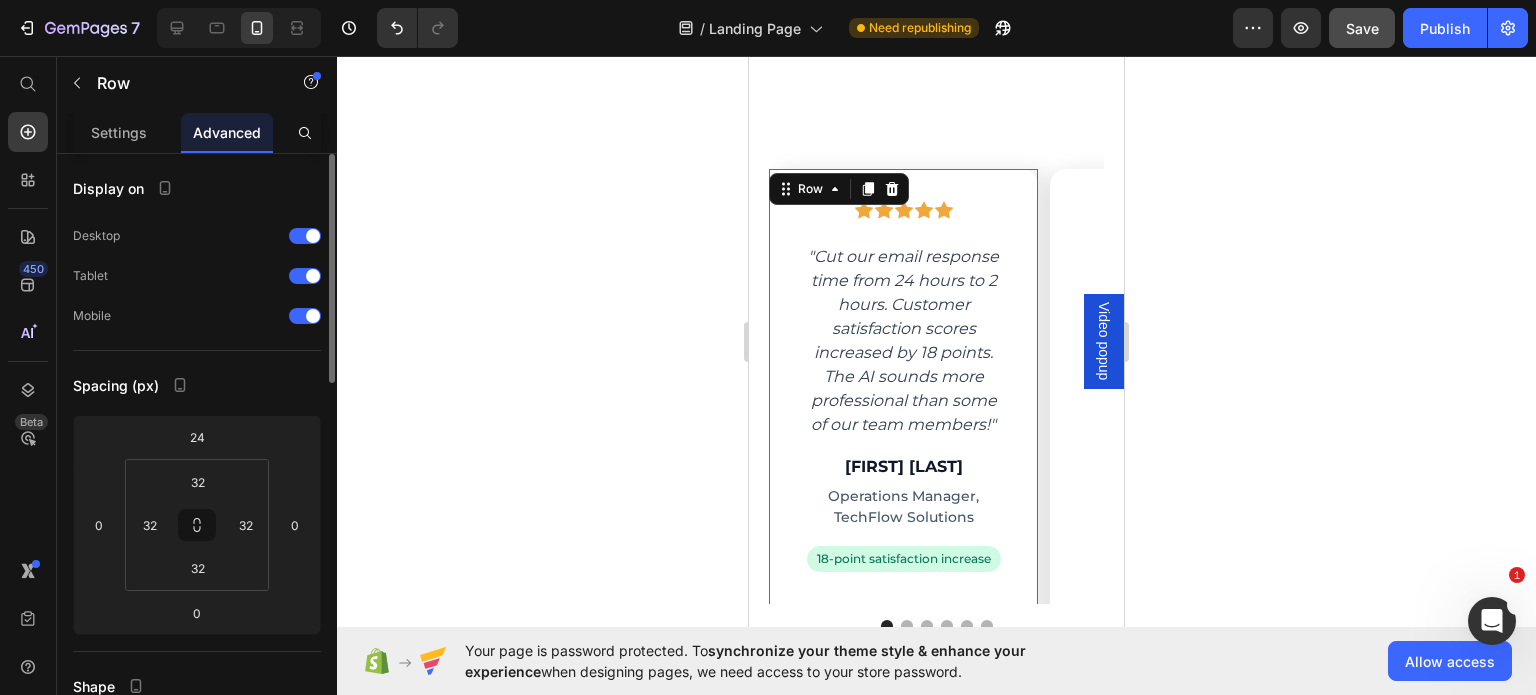 scroll, scrollTop: 6001, scrollLeft: 0, axis: vertical 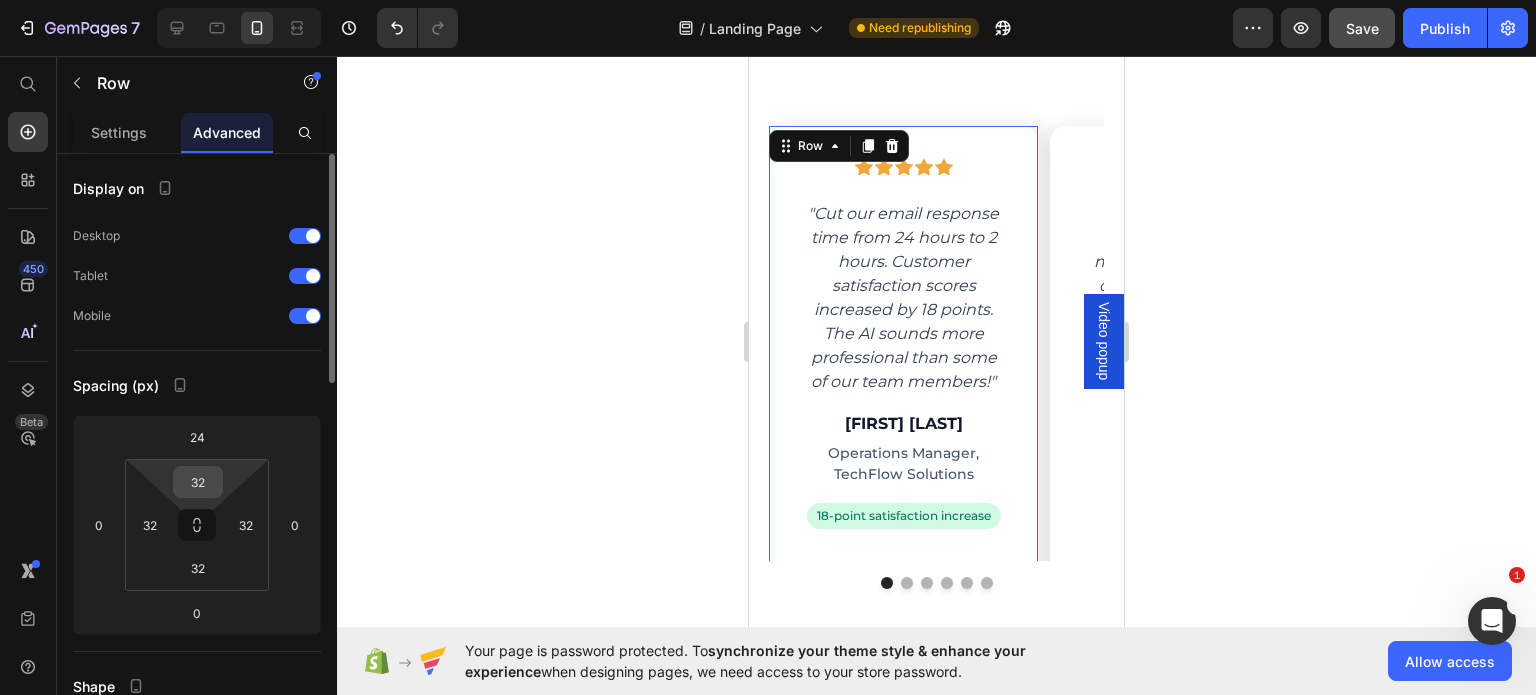 click on "32" at bounding box center (198, 482) 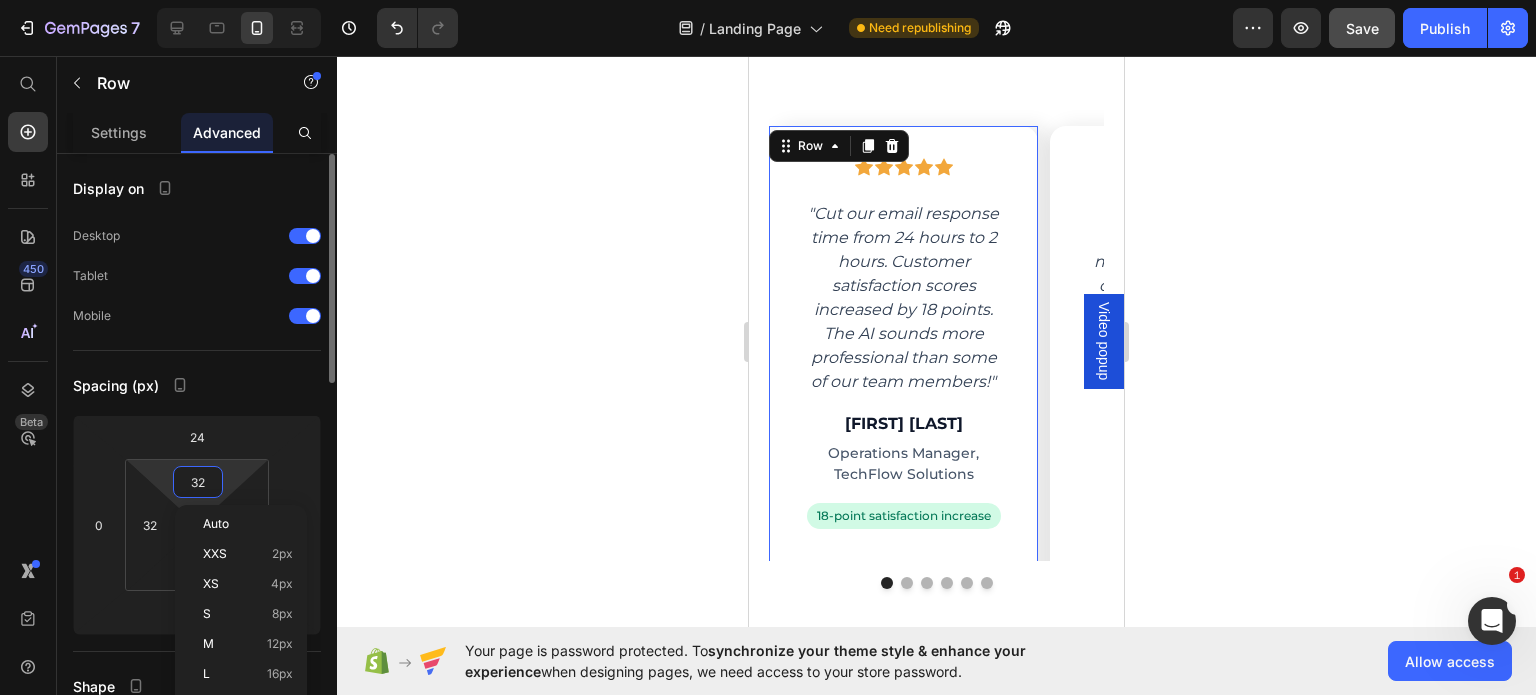 click on "Spacing (px)" at bounding box center [197, 385] 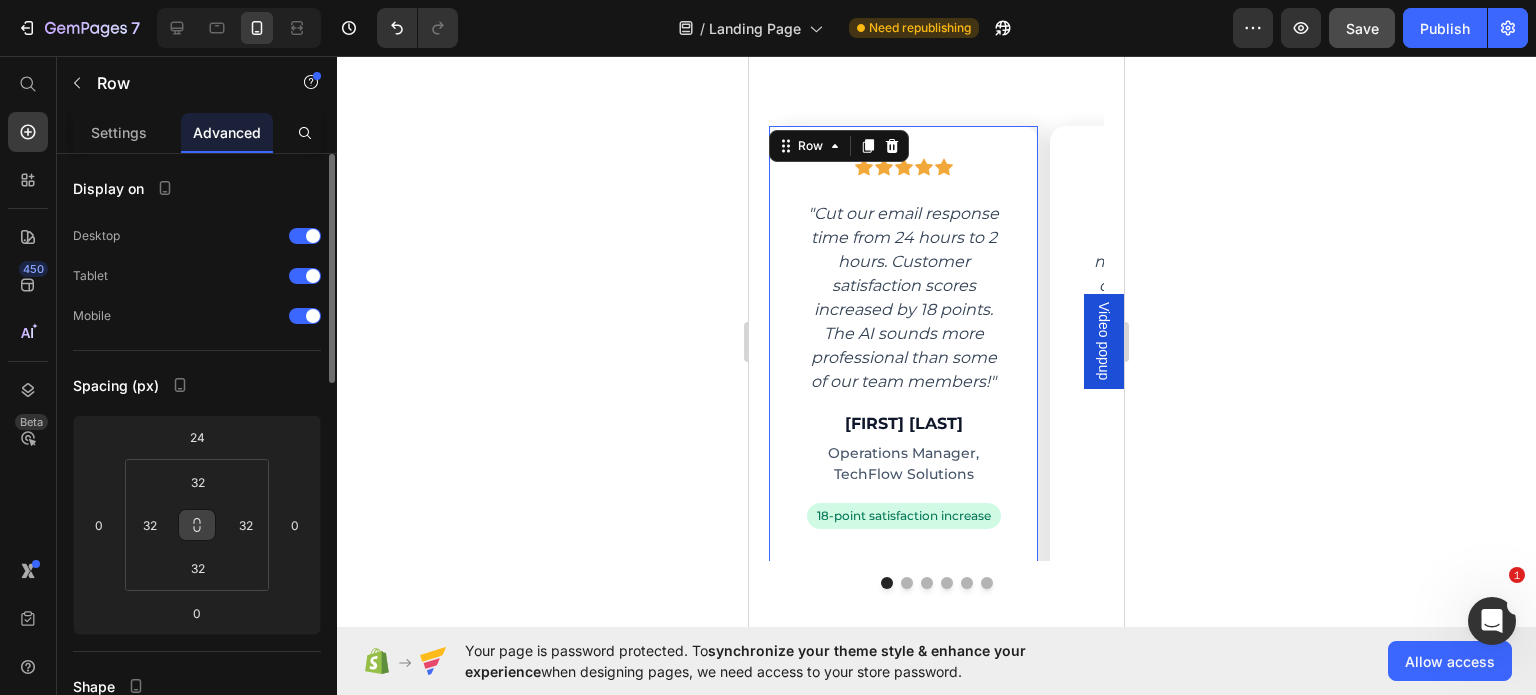 click 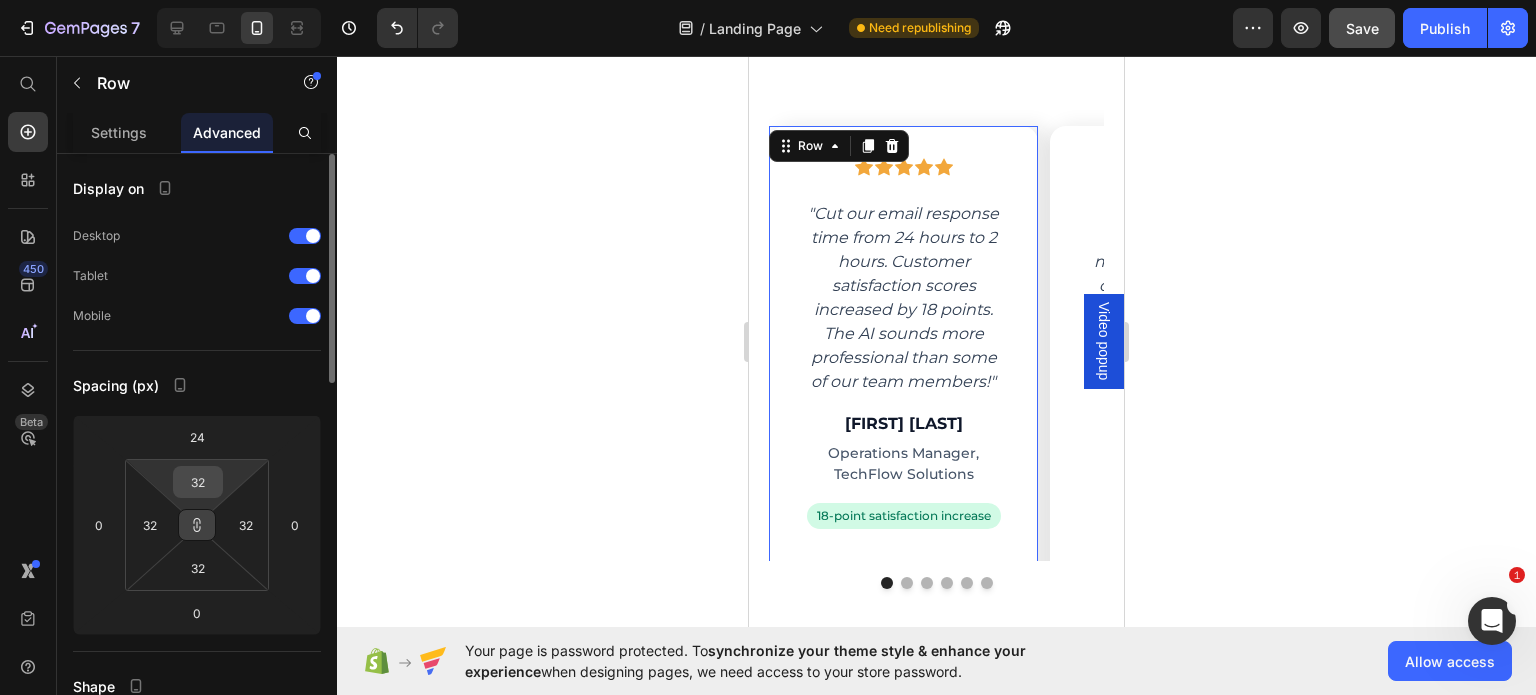 click on "32" at bounding box center [198, 482] 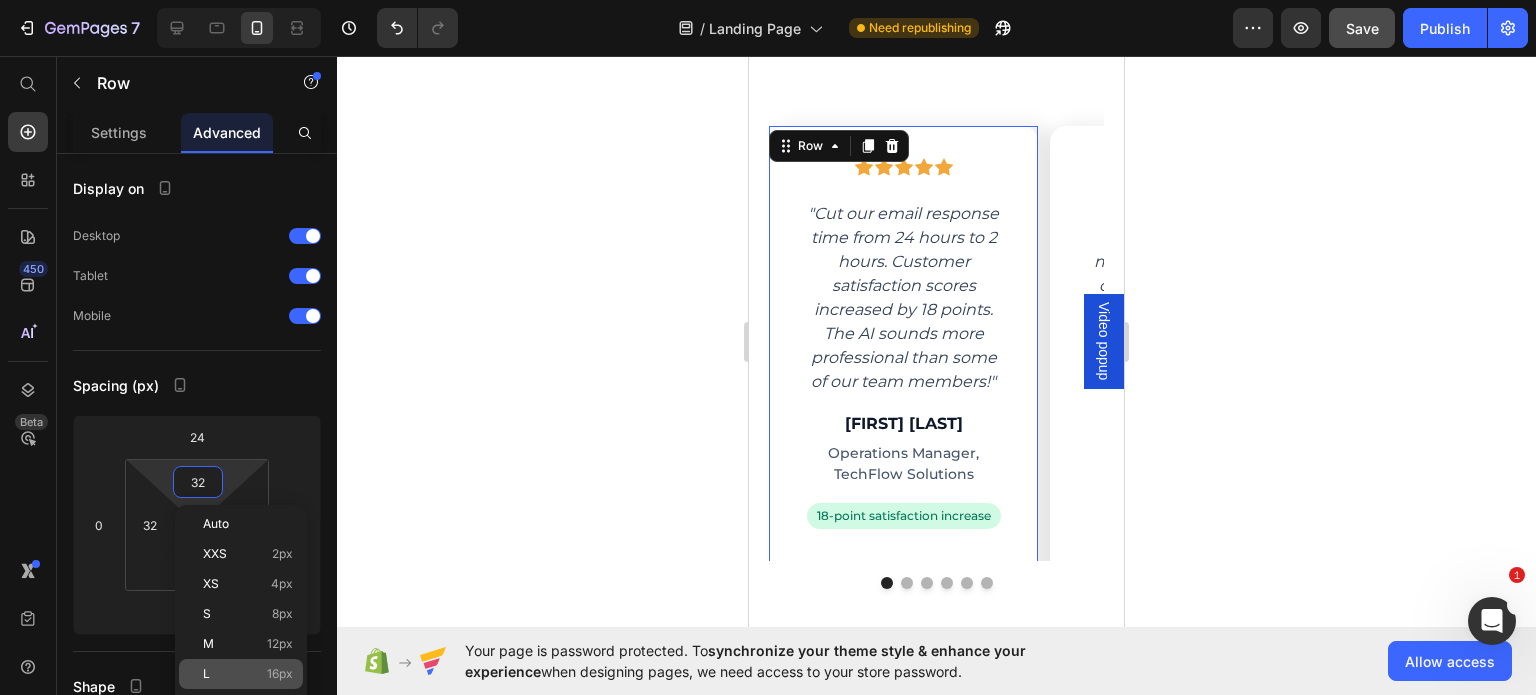 click on "L 16px" 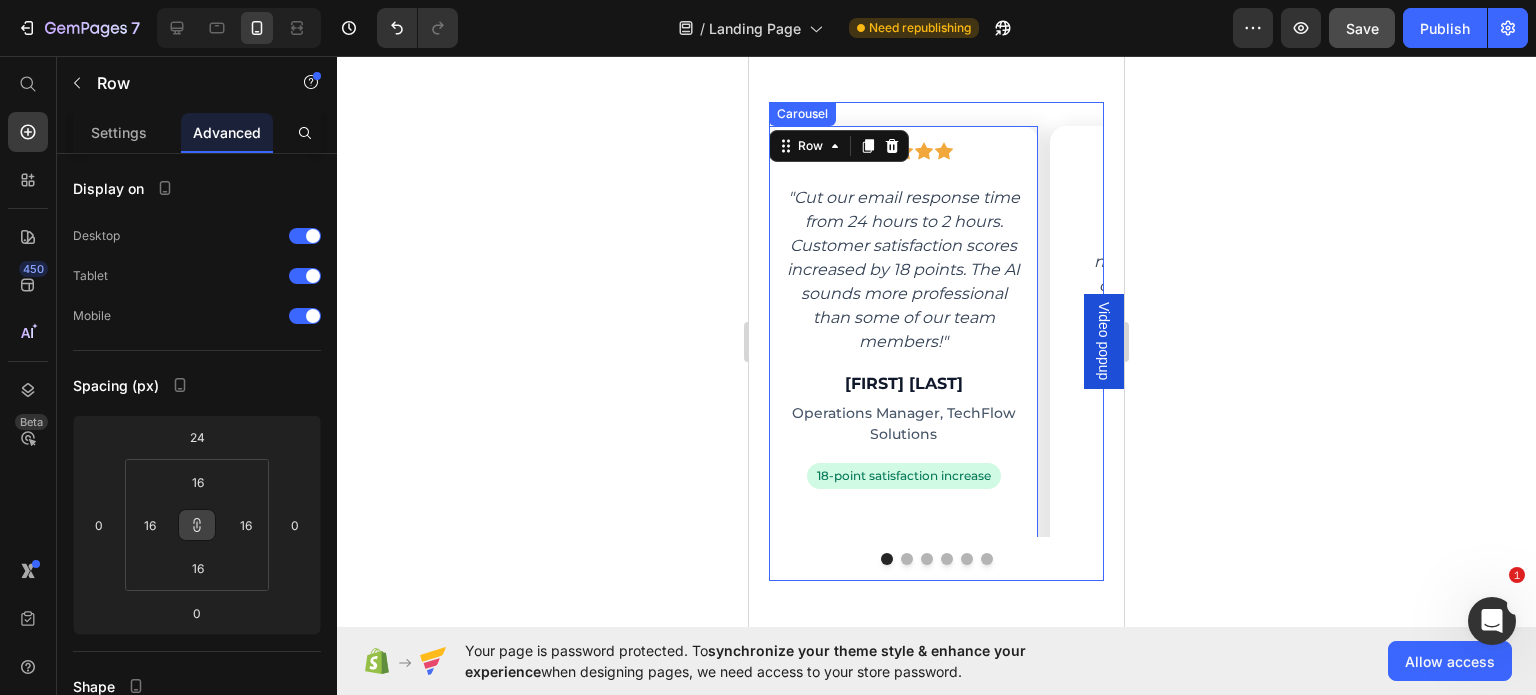 click on ""Cut our email response time from 24 hours to 2 hours. Customer satisfaction scores increased by 18 points. The AI sounds more professional than some of our team members!"" at bounding box center (903, 270) 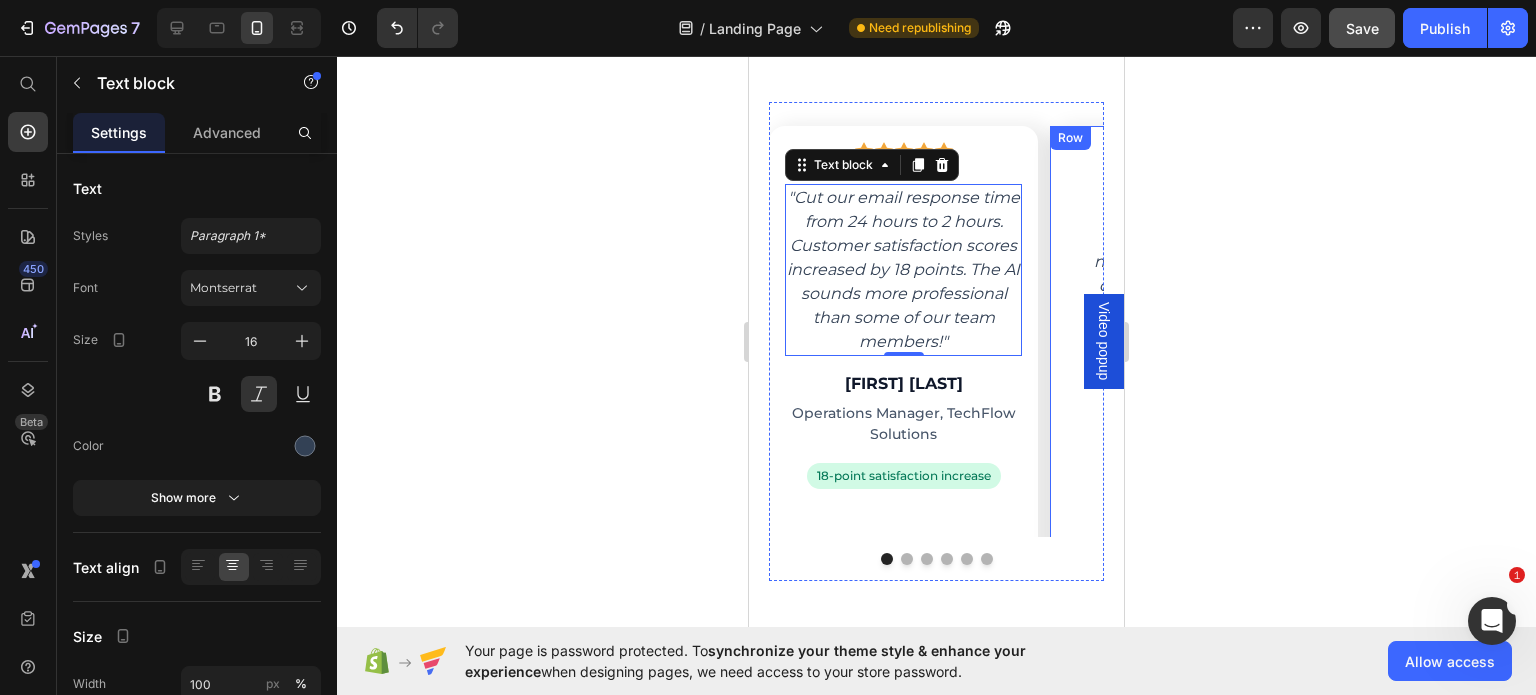 click on "Icon
Icon
Icon
Icon
Icon Row "Saved 12 hours per week on email management. Now we can focus on growing the business instead of drowning in messages. ROI was immediate." Text block [FIRST] [LAST] Heading CEO, GrowthHub Marketing Text block 12 hours saved weekly Text block Row Row" at bounding box center (1184, 343) 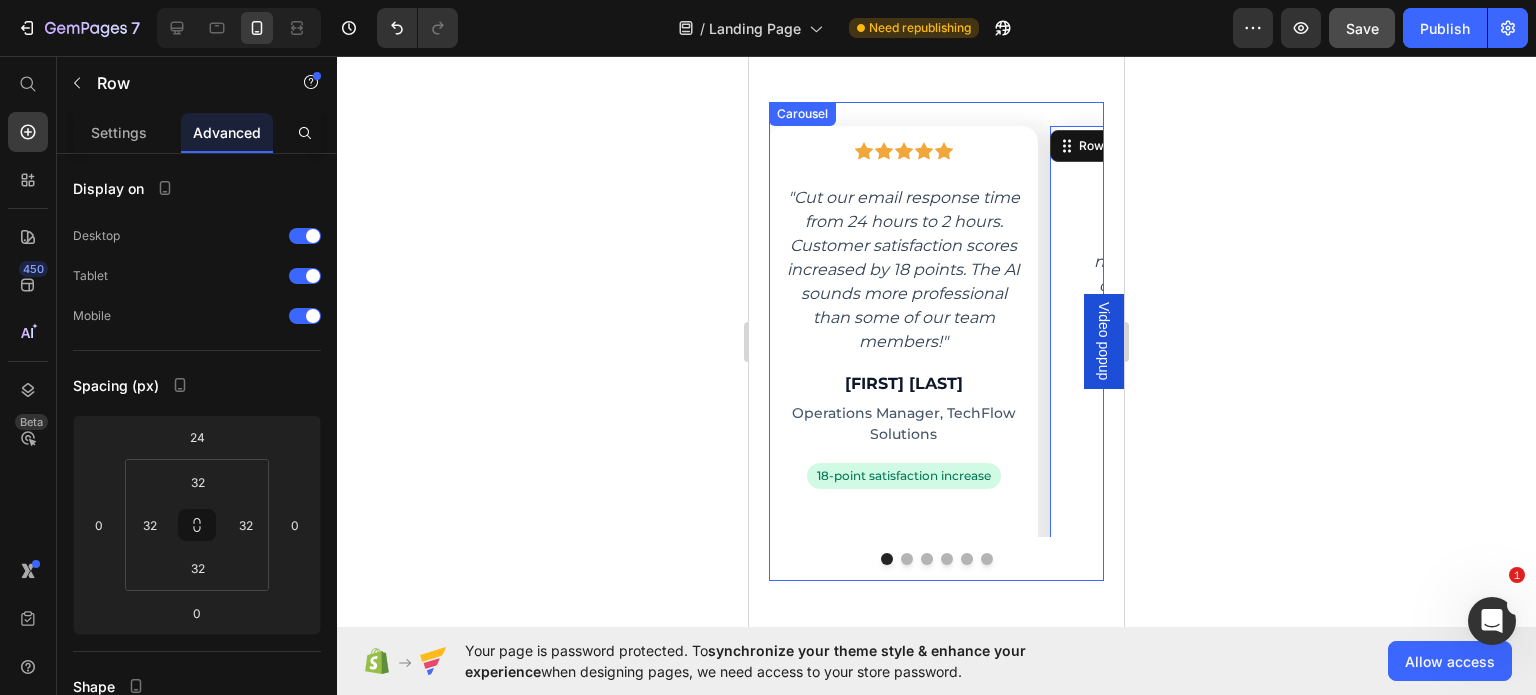 click at bounding box center [907, 559] 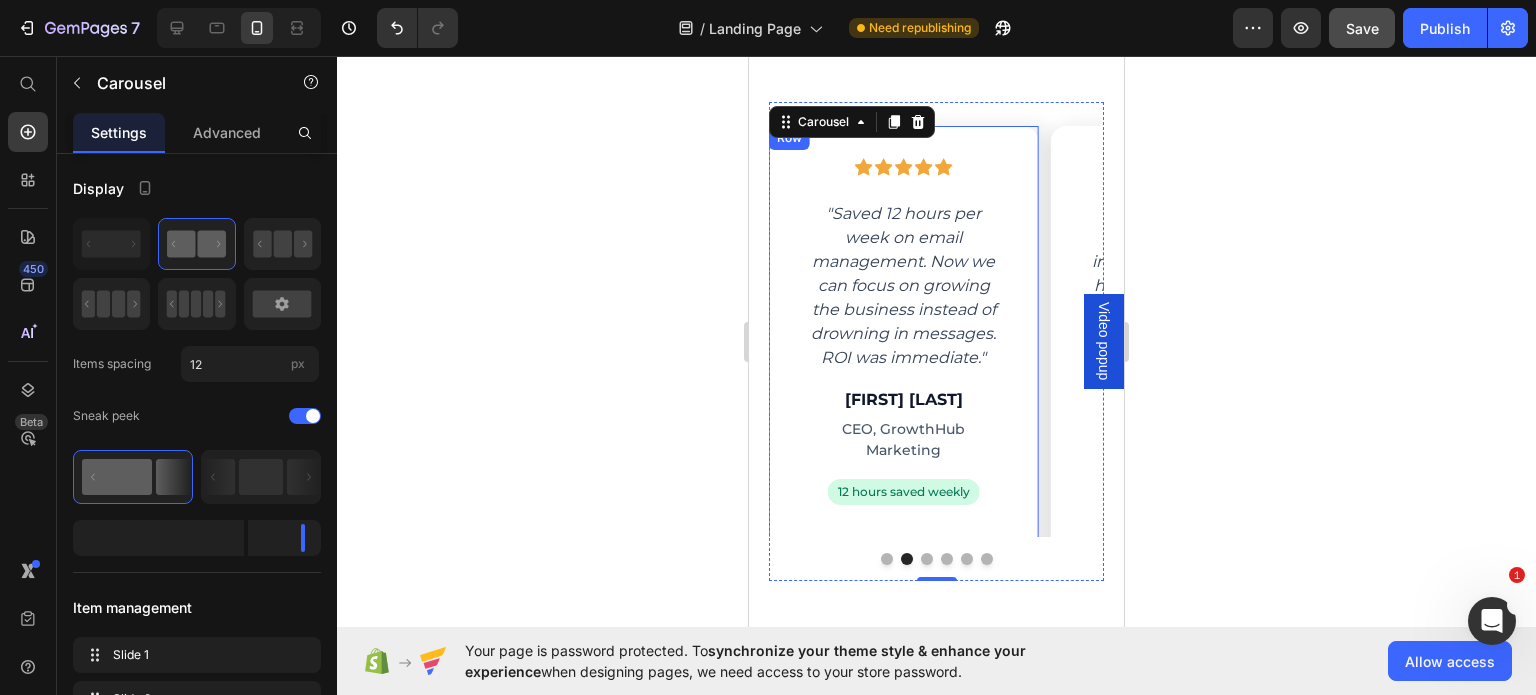 click on "Icon
Icon
Icon
Icon
Icon Row "Saved 12 hours per week on email management. Now we can focus on growing the business instead of drowning in messages. ROI was immediate." Text block [FIRST] [LAST] Heading CEO, GrowthHub Marketing Text block 12 hours saved weekly Text block Row Row" at bounding box center [903, 343] 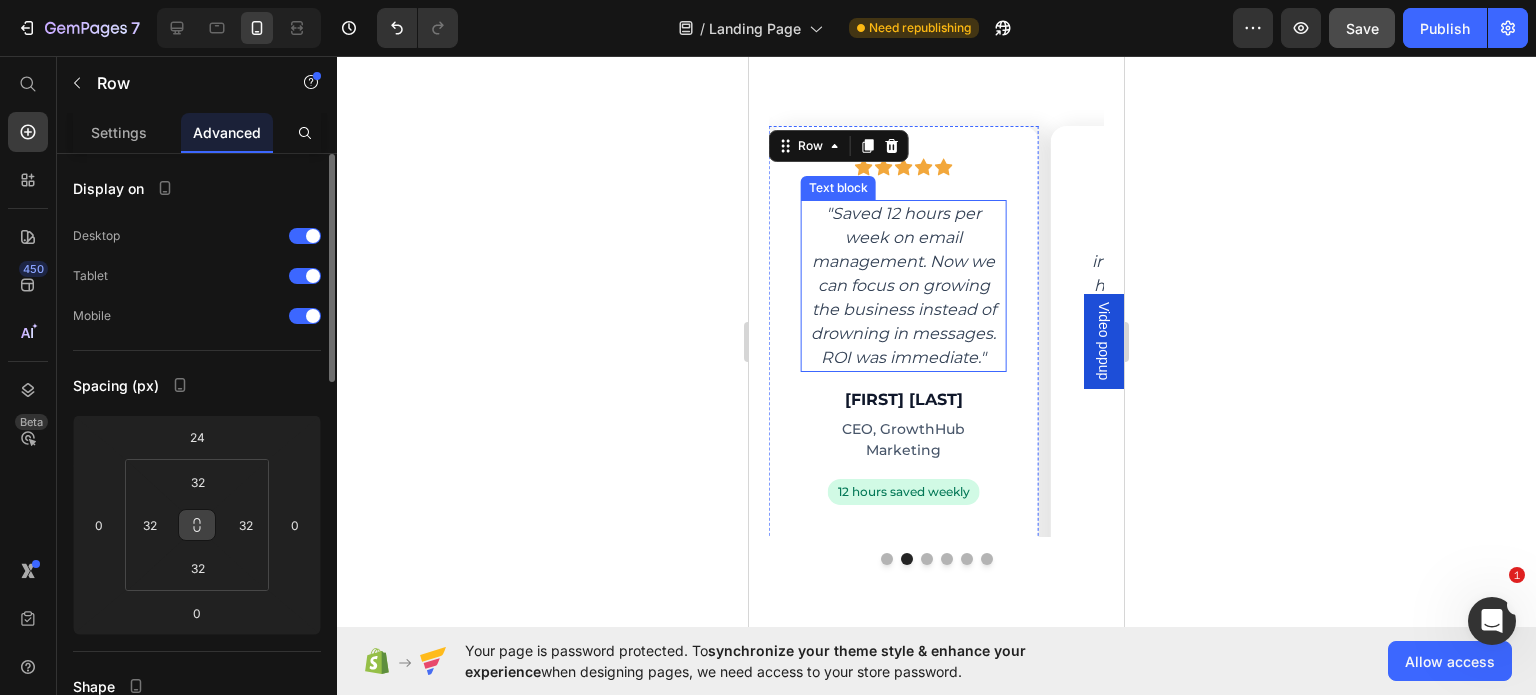 click 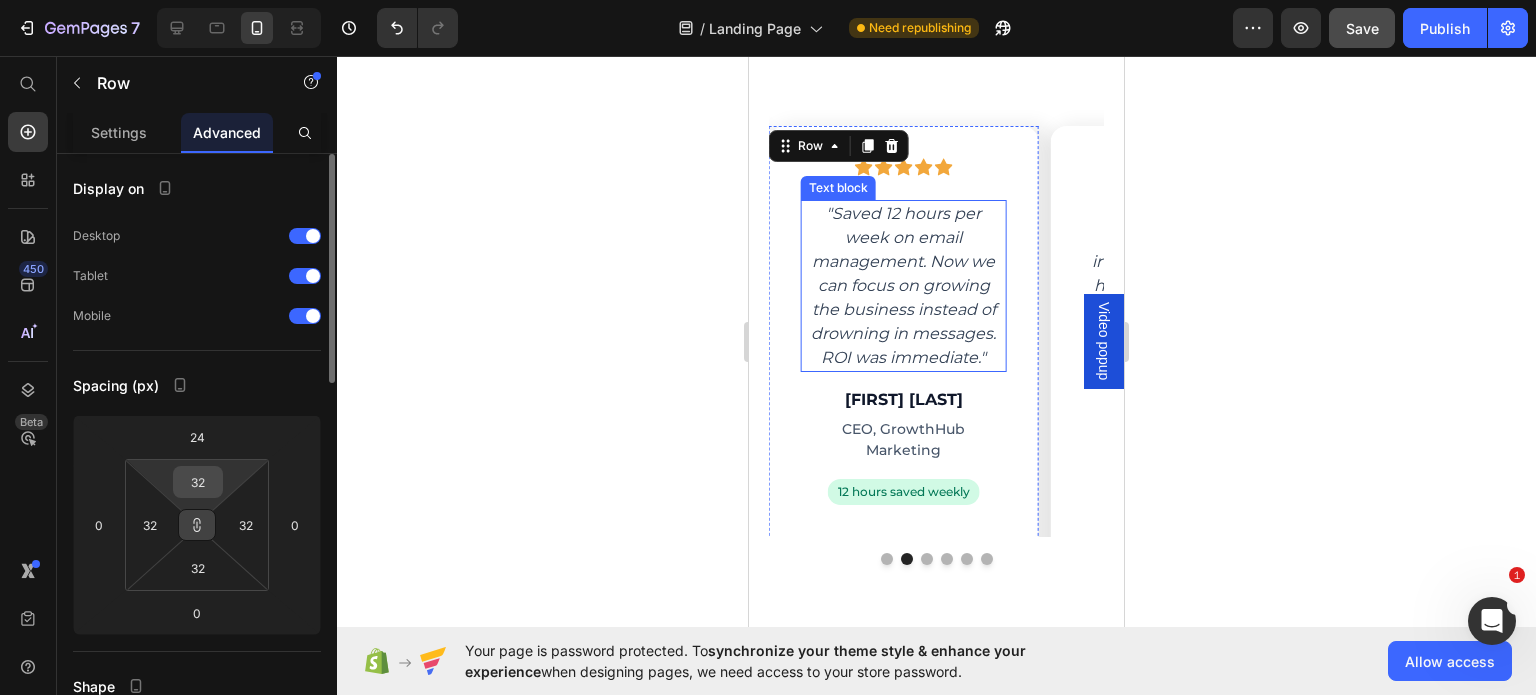 click on "32" at bounding box center [198, 482] 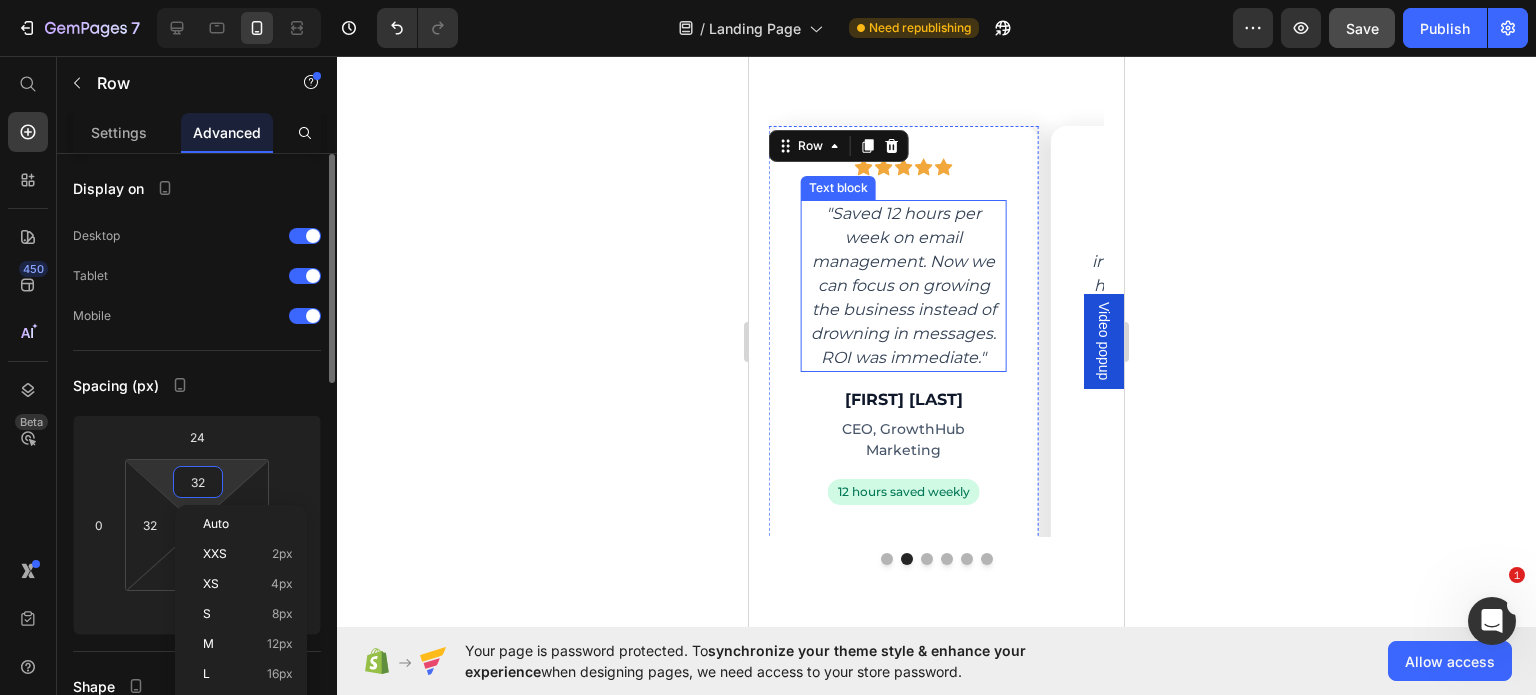 type on "1" 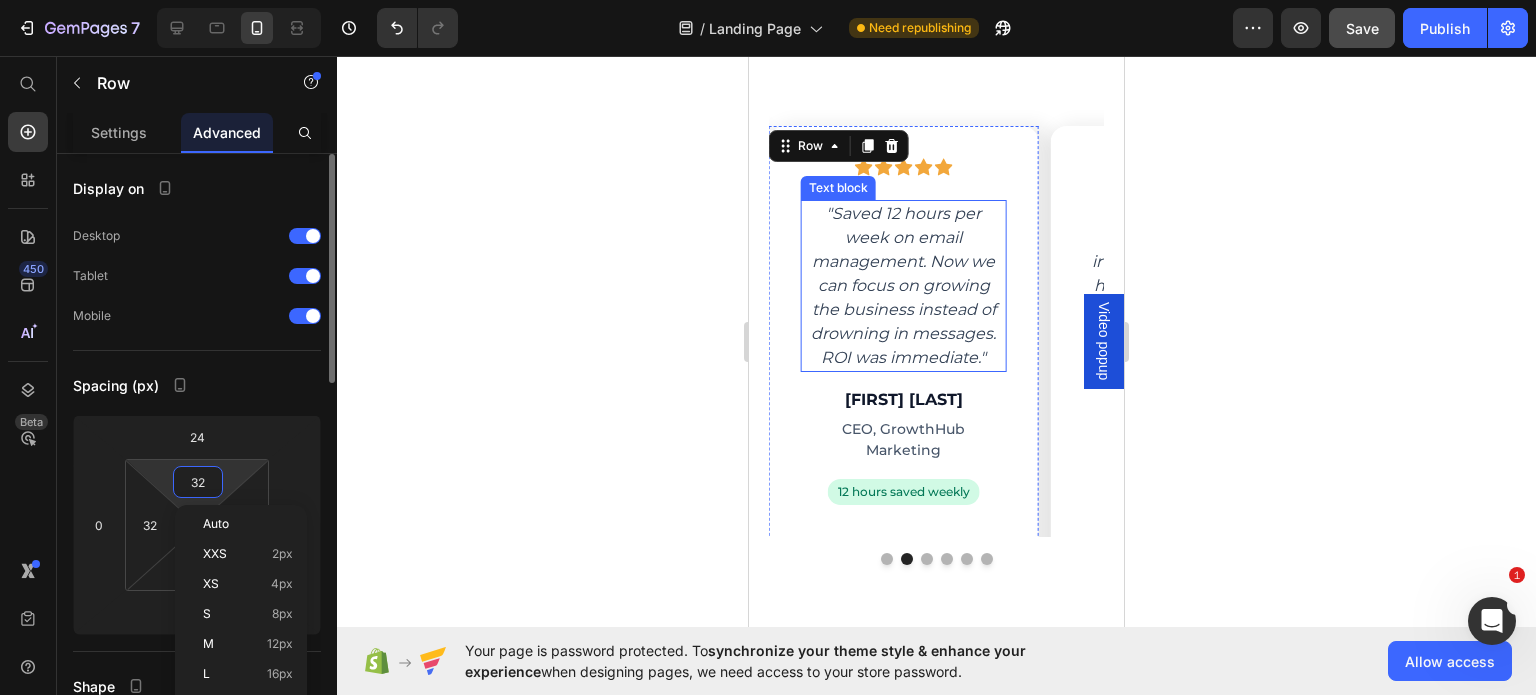 type on "1" 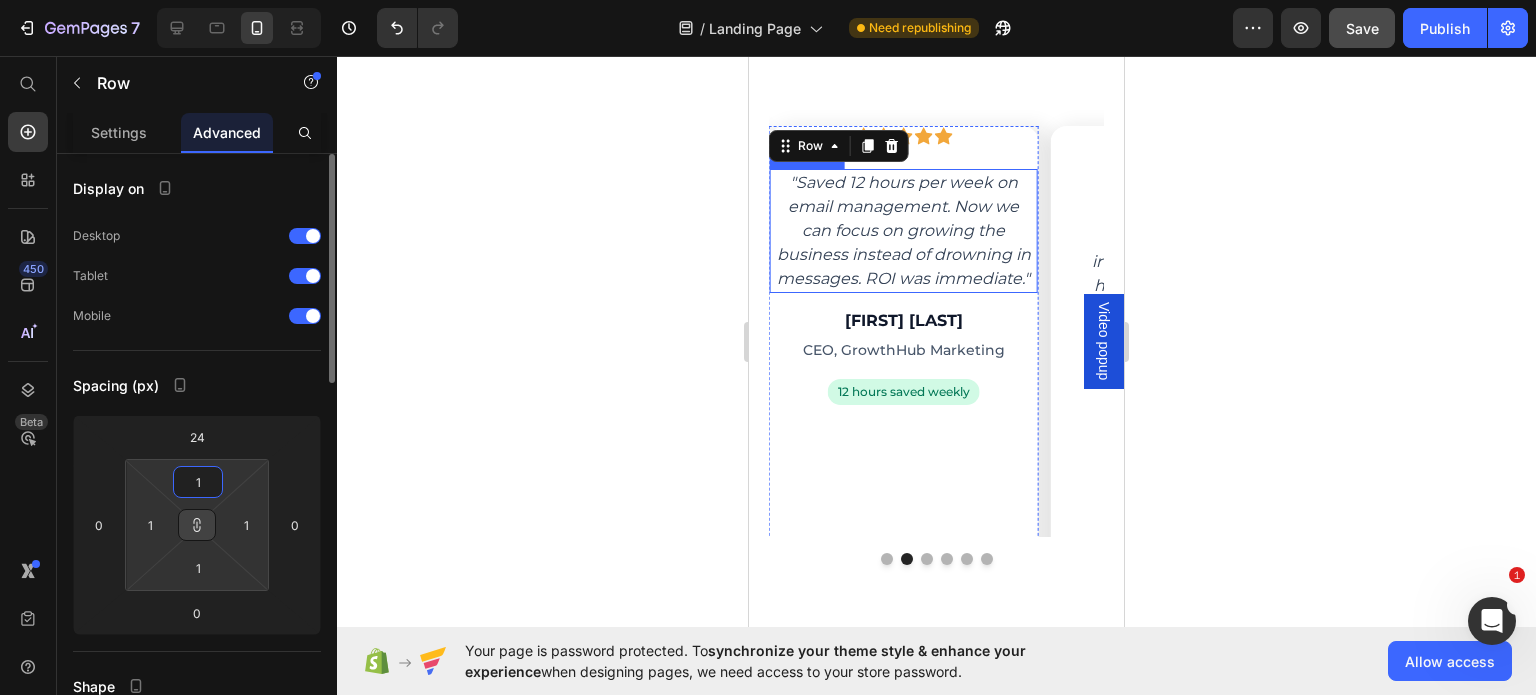 type on "16" 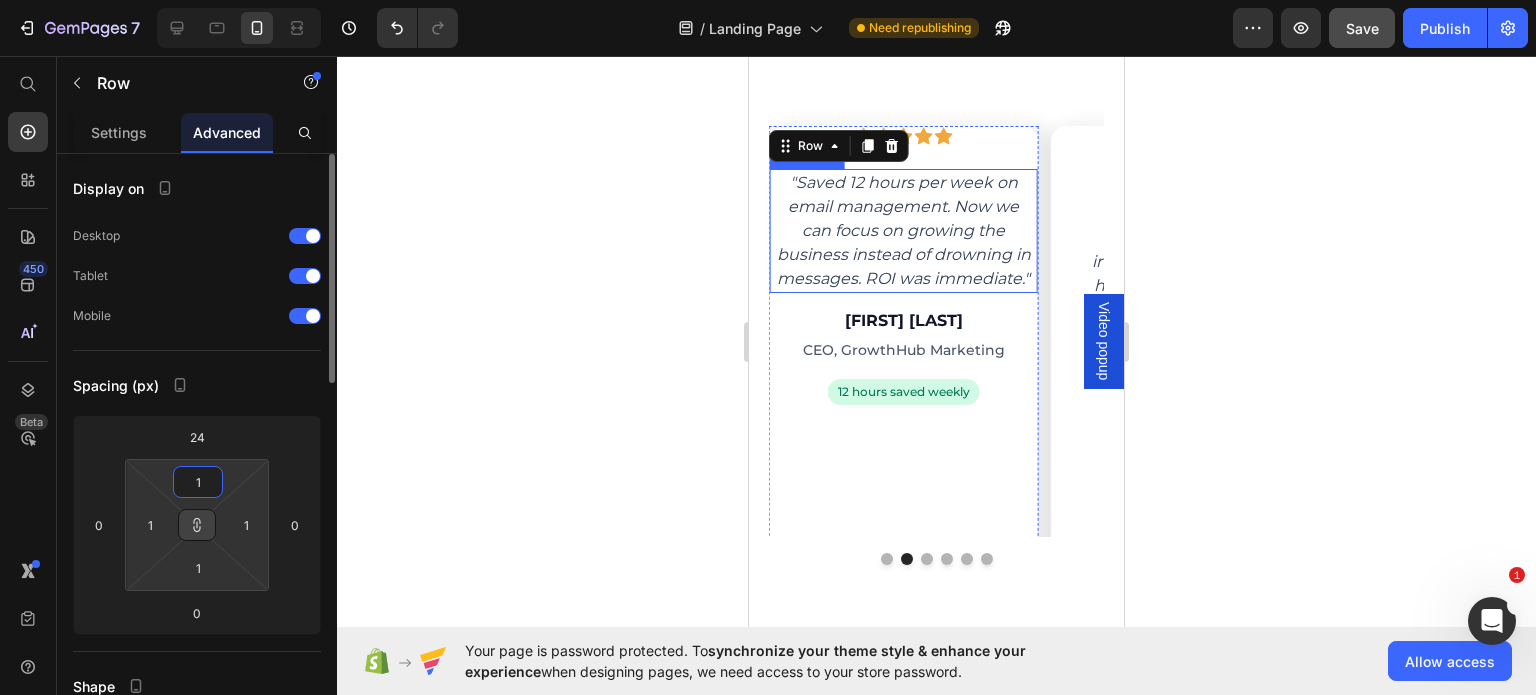 type on "16" 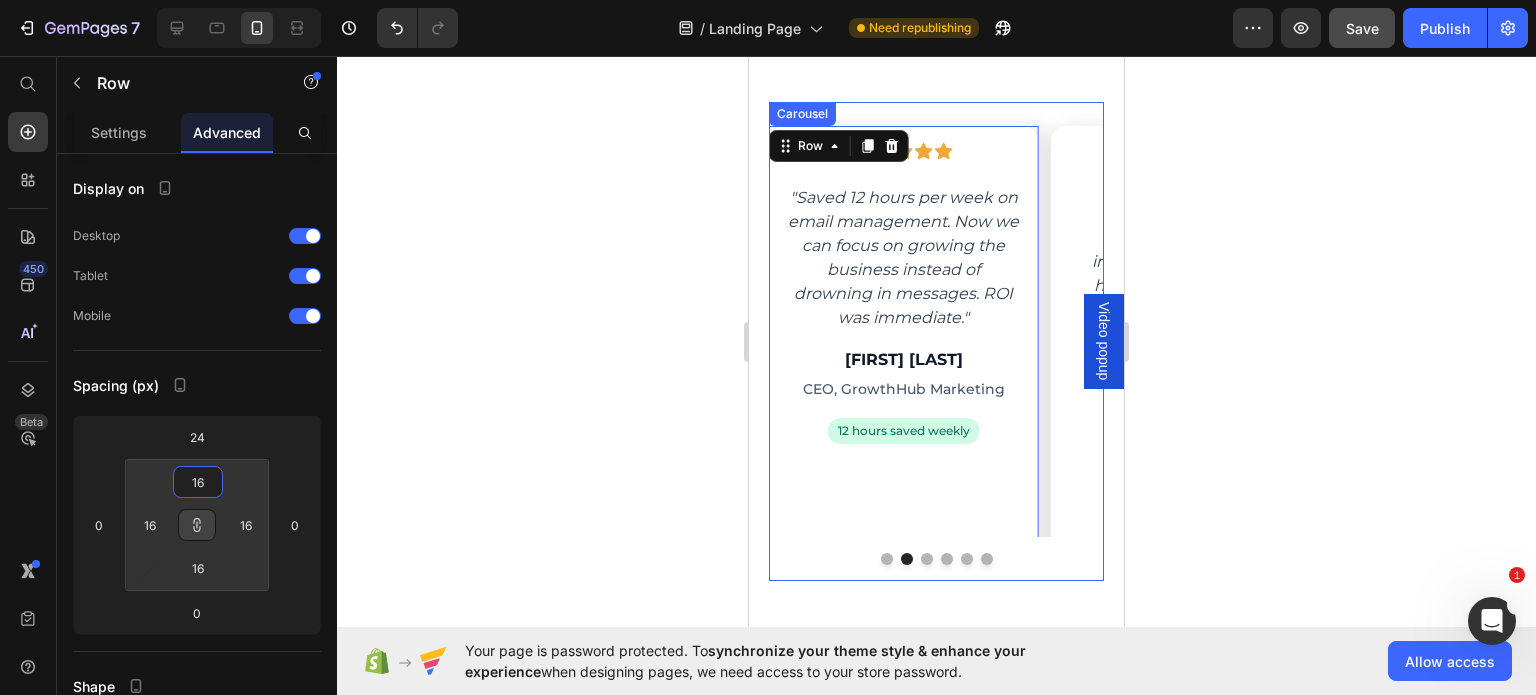 click at bounding box center (927, 559) 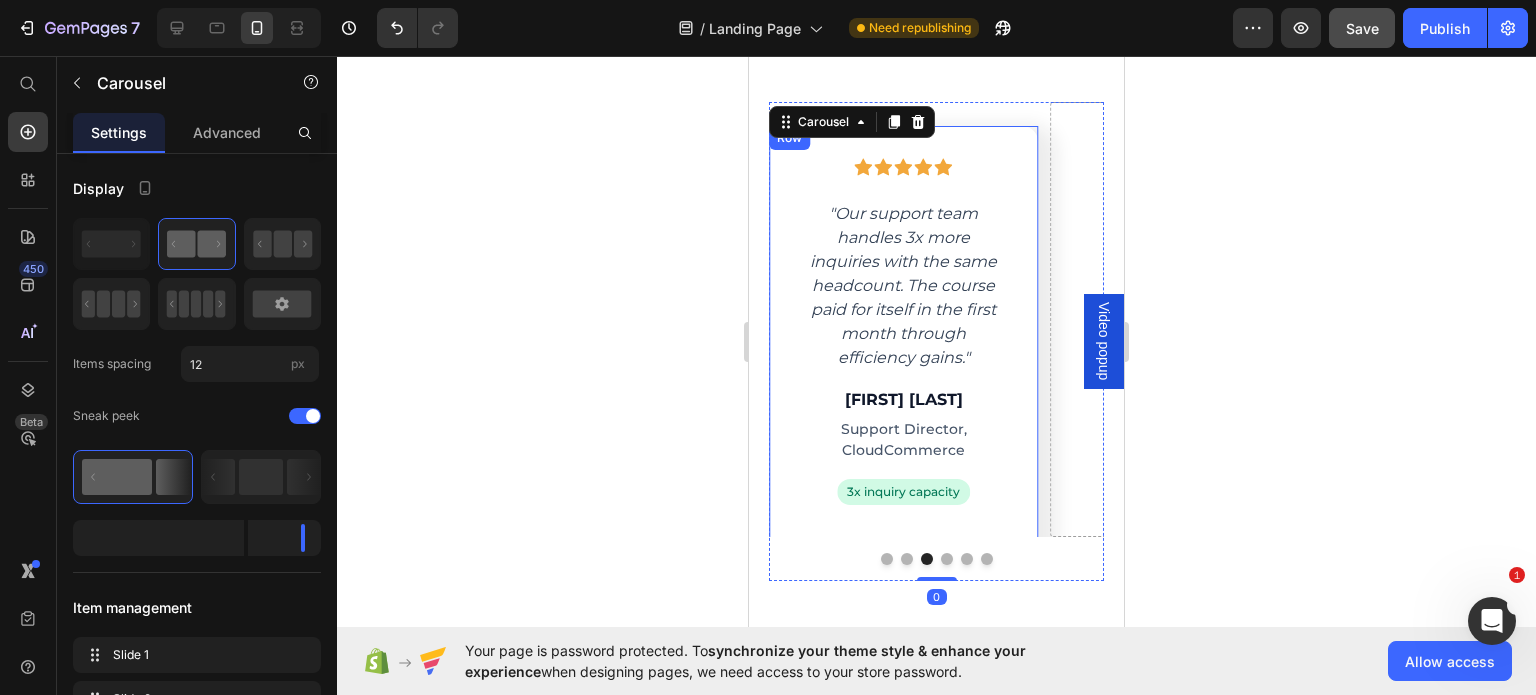click on "Icon
Icon
Icon
Icon
Icon Row "Our support team handles 3x more inquiries with the same headcount. The course paid for itself in the first month through efficiency gains." Text block [FIRST] [LAST] Heading Support Director, CloudCommerce Text block 3x inquiry capacity Text block Row Row" at bounding box center (903, 343) 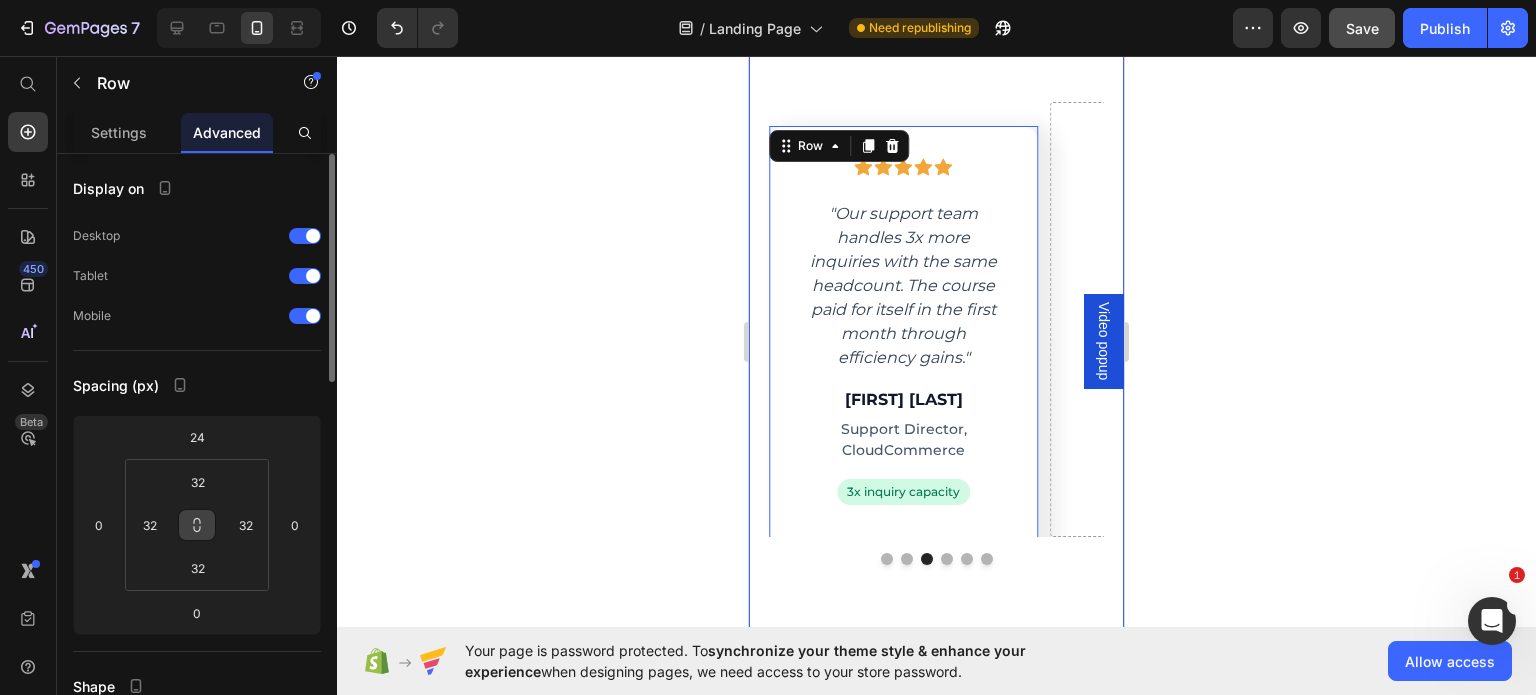 click 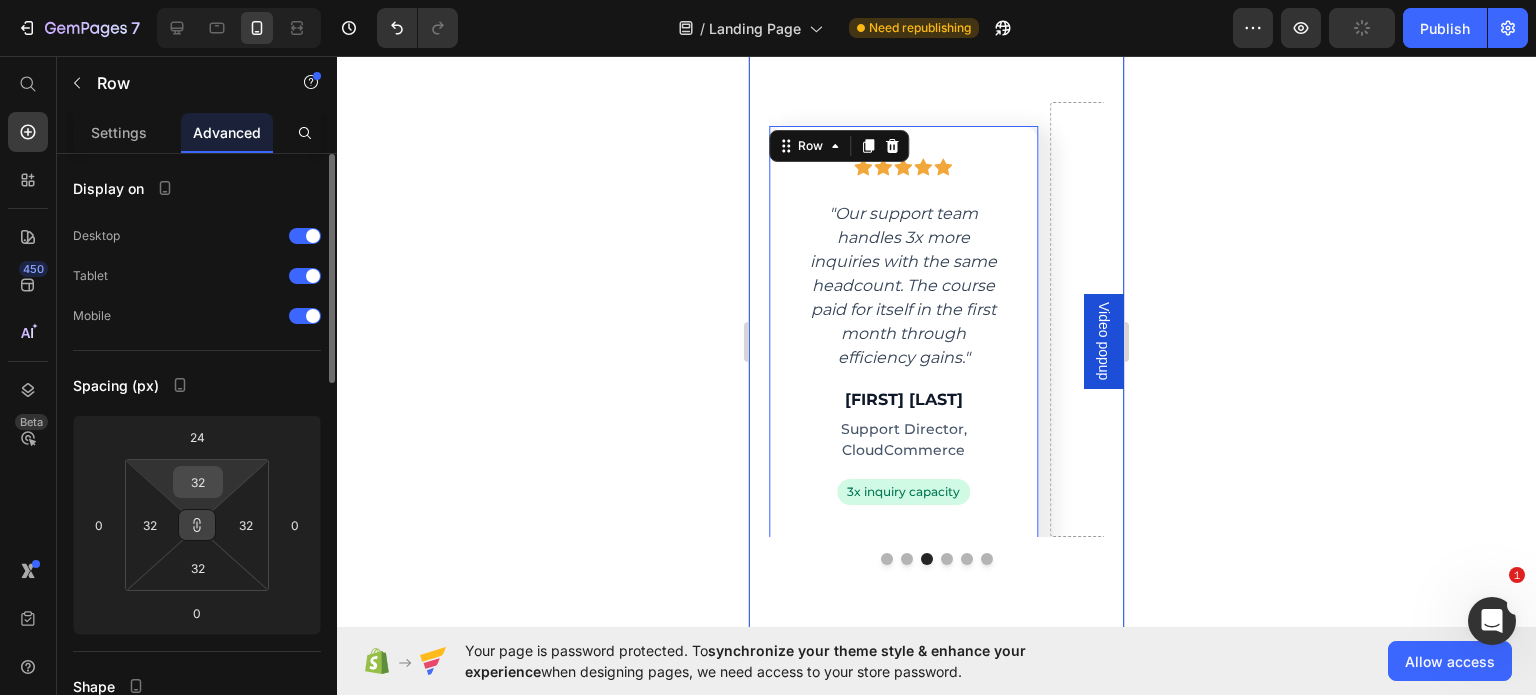 click on "32" at bounding box center [198, 482] 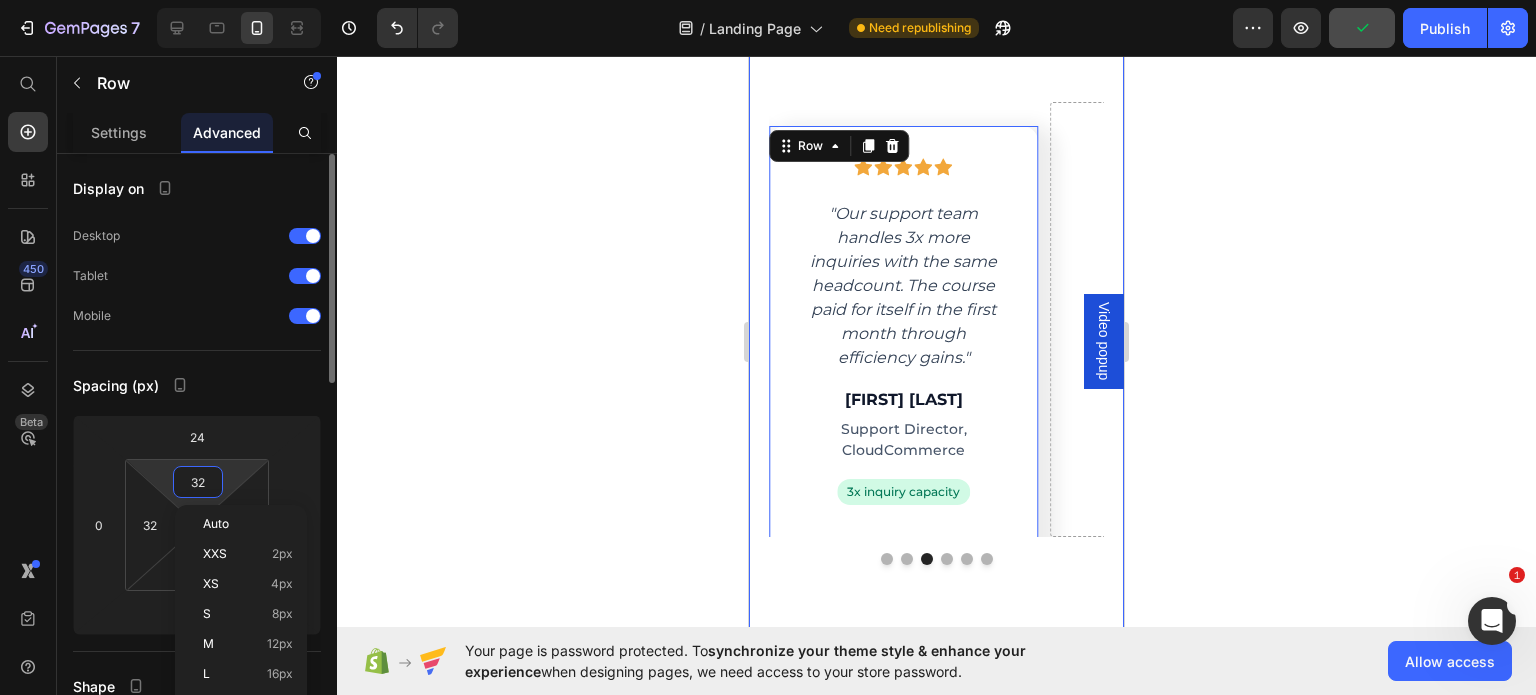 type on "1" 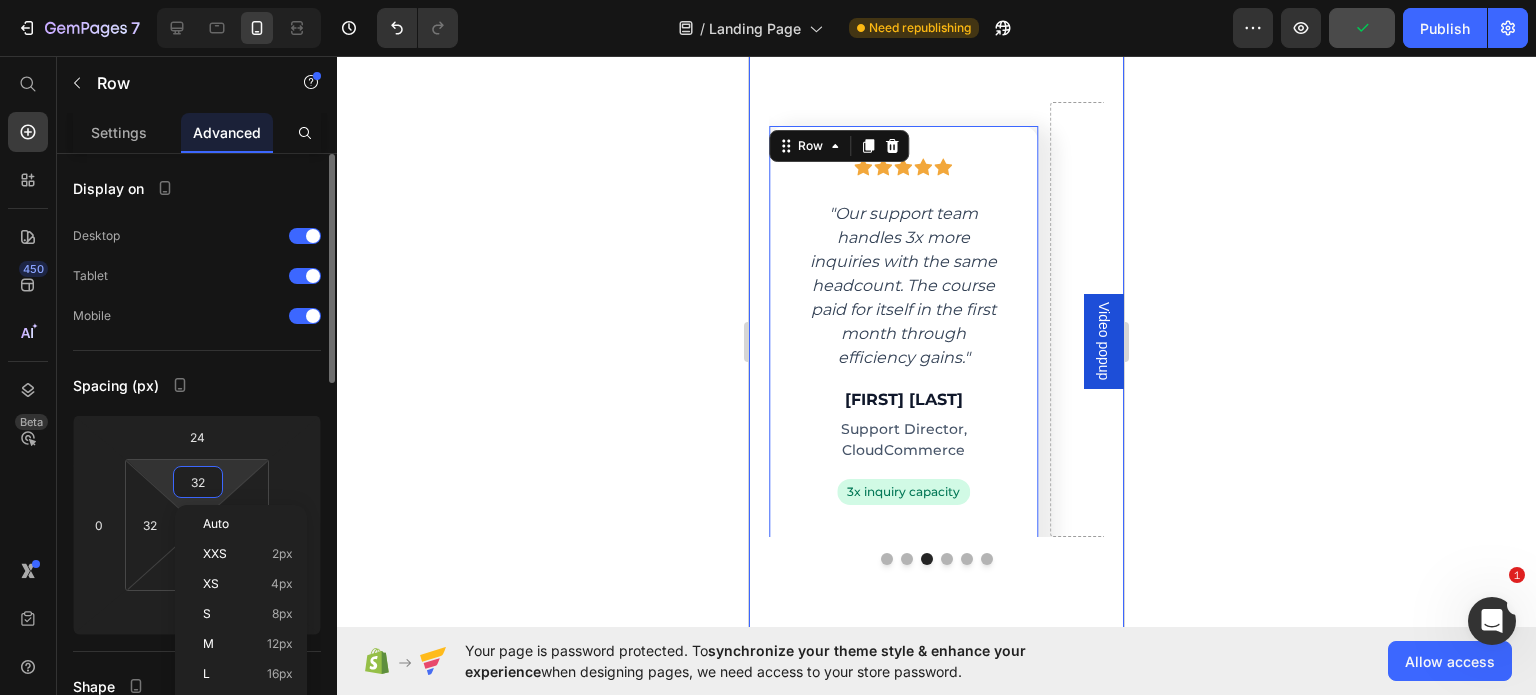 type on "1" 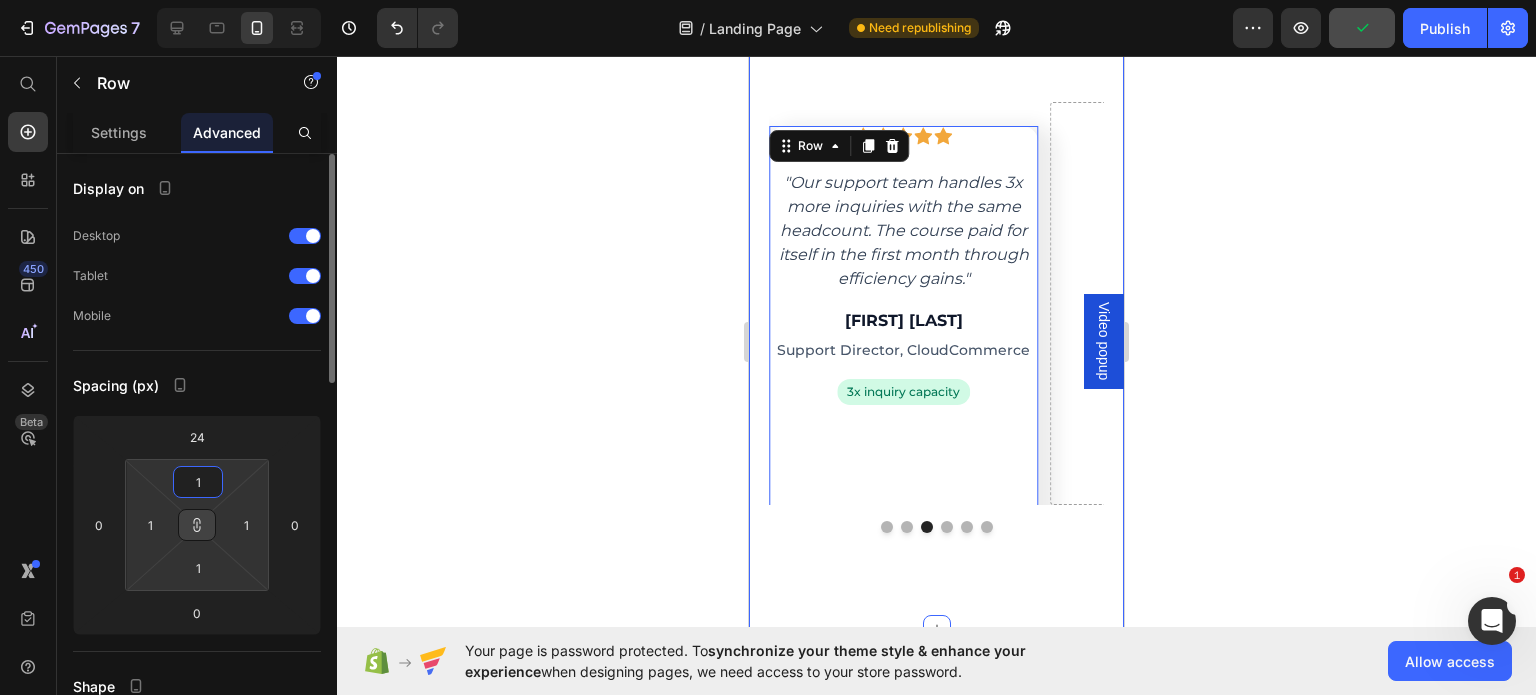 type on "16" 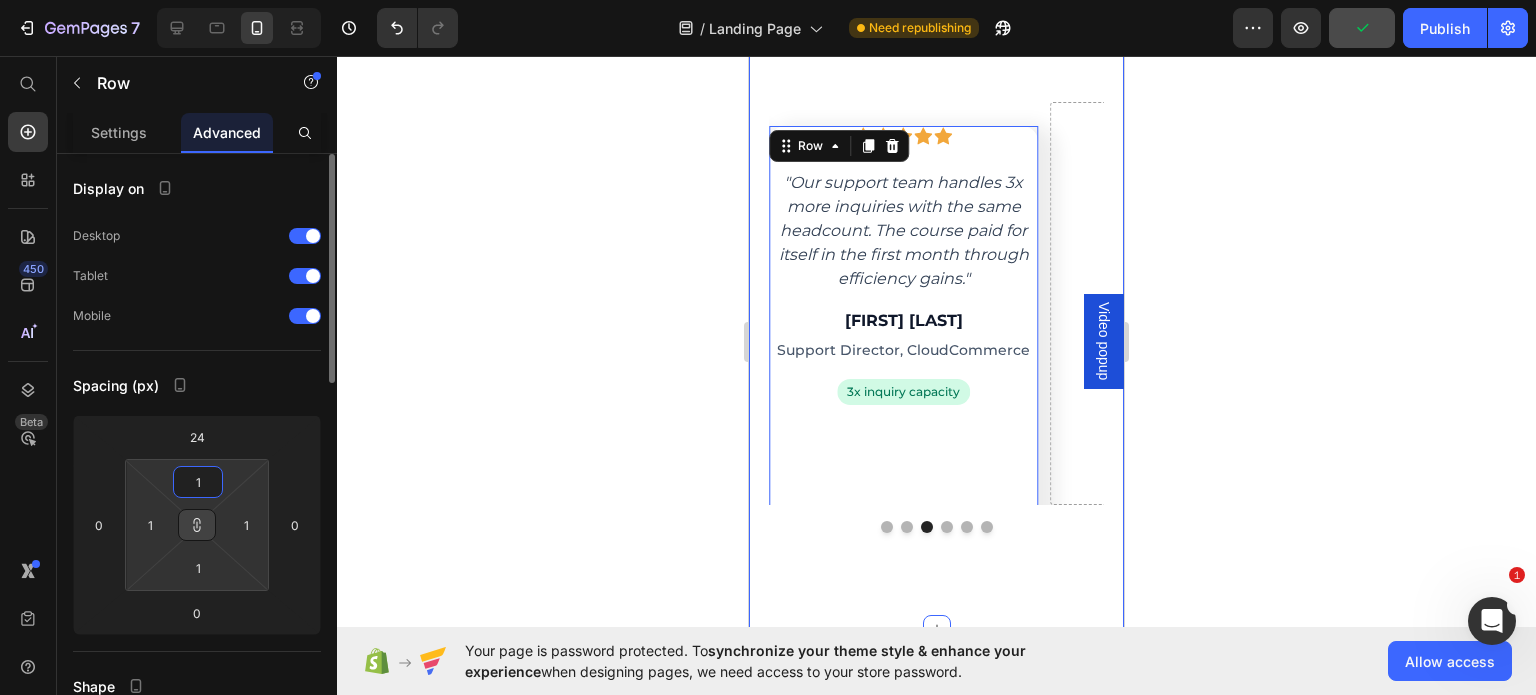 type on "16" 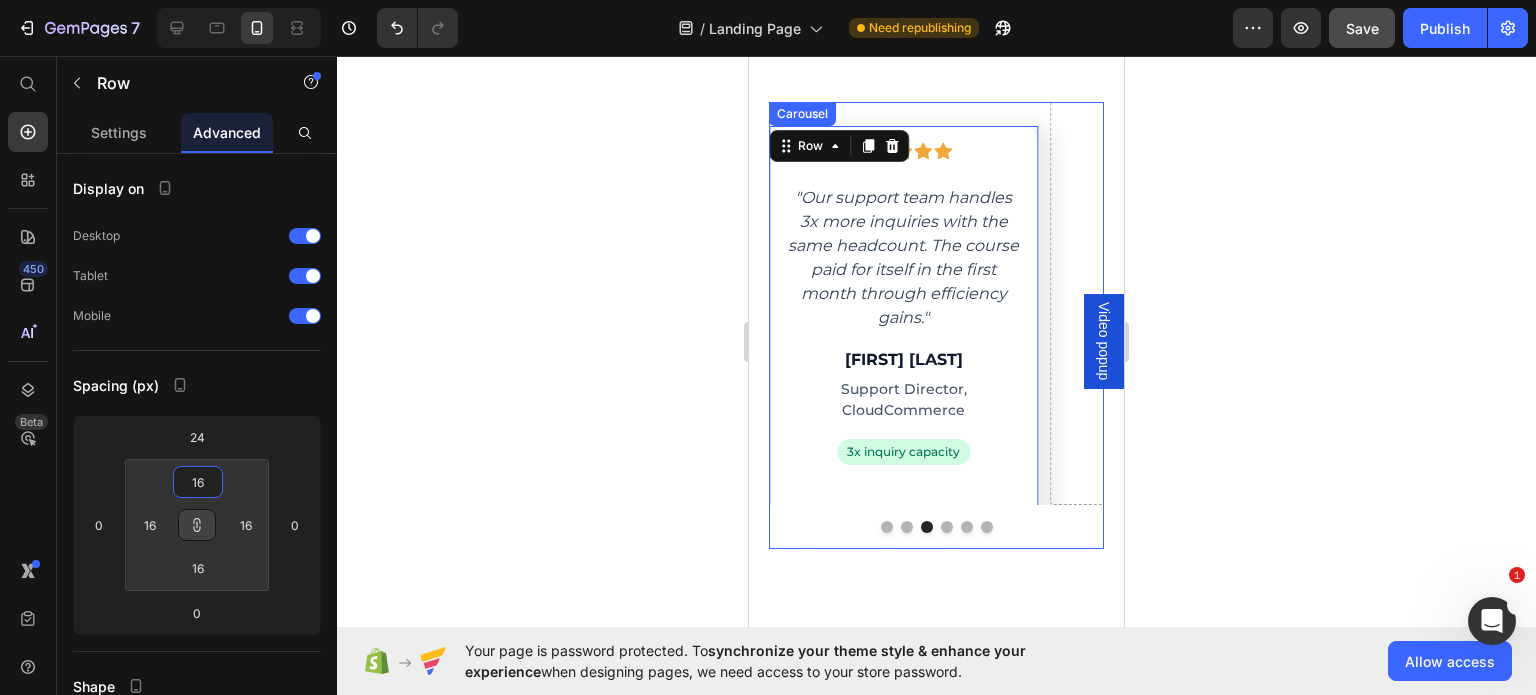 click on "Icon
Icon
Icon
Icon
Icon Row "Cut our email response time from 24 hours to 2 hours. Customer satisfaction scores increased by 18 points. The AI sounds more professional than some of our team members!" Text block [FIRST] [LAST] Heading Operations Manager, TechFlow Solutions Text block 18-point satisfaction increase Text block Row Row
Icon
Icon
Icon
Icon
Icon Row "Saved 12 hours per week on email management. Now we can focus on growing the business instead of drowning in messages. ROI was immediate." Text block [FIRST] [LAST] Heading CEO, GrowthHub Marketing Text block 12 hours saved weekly Text block Row Row
Icon
Icon
Icon
Icon
Icon Row "Our support team handles 3x more inquiries with the same headcount. The course paid for itself in the first month through efficiency gains."" at bounding box center [936, 303] 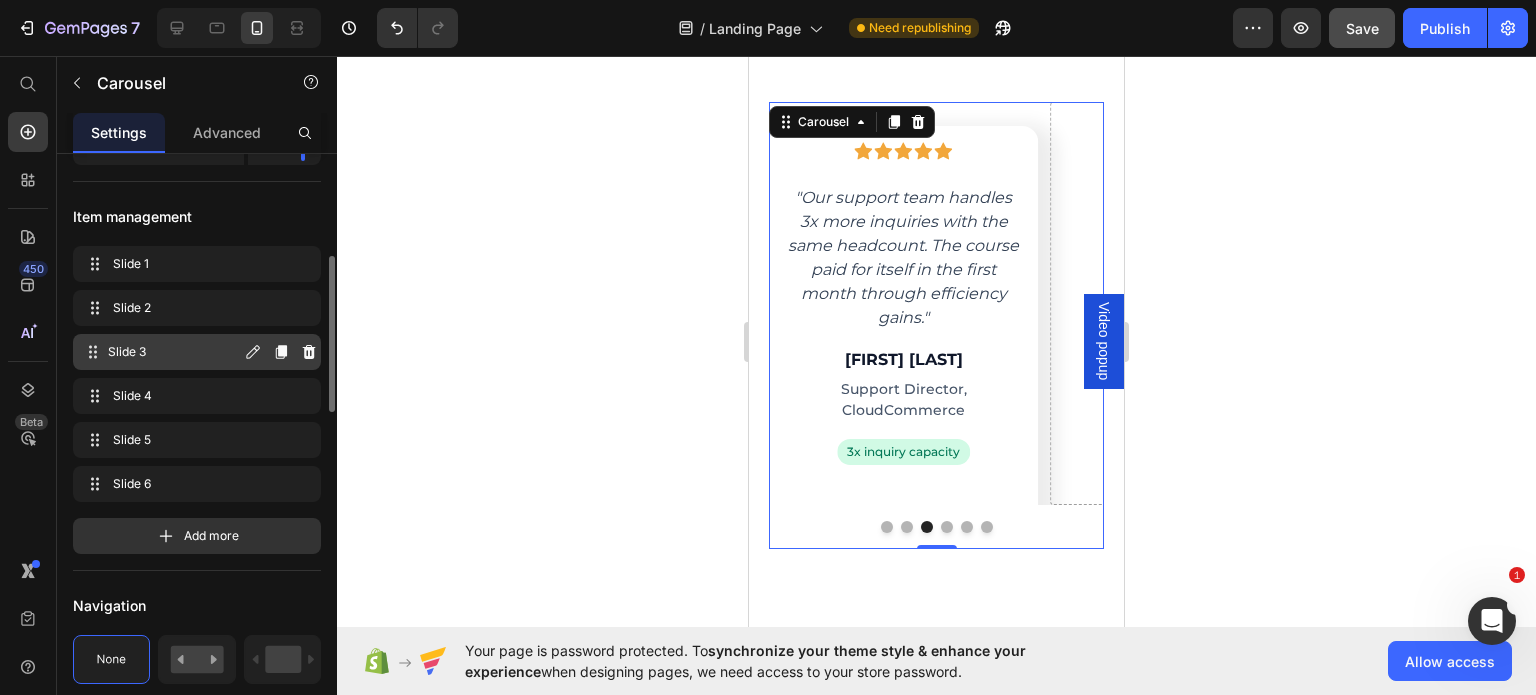 scroll, scrollTop: 392, scrollLeft: 0, axis: vertical 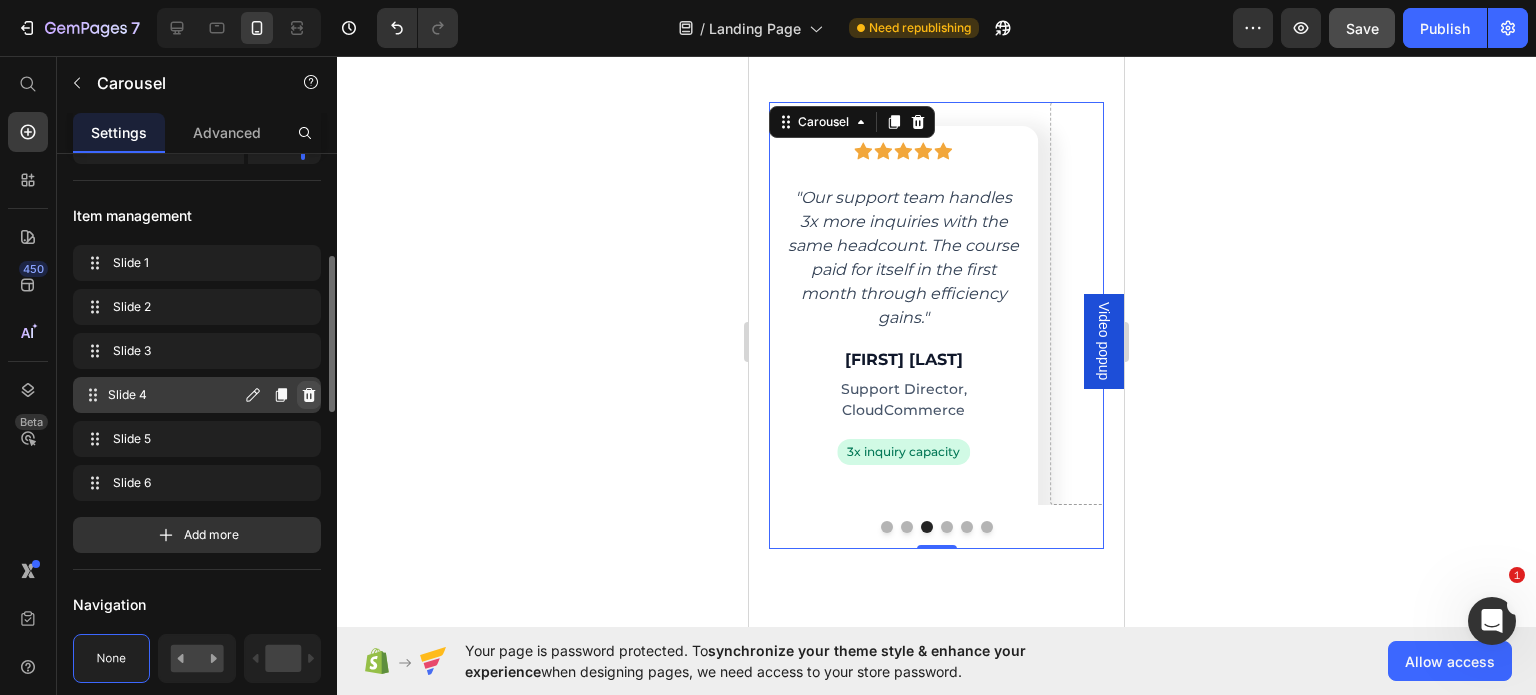click 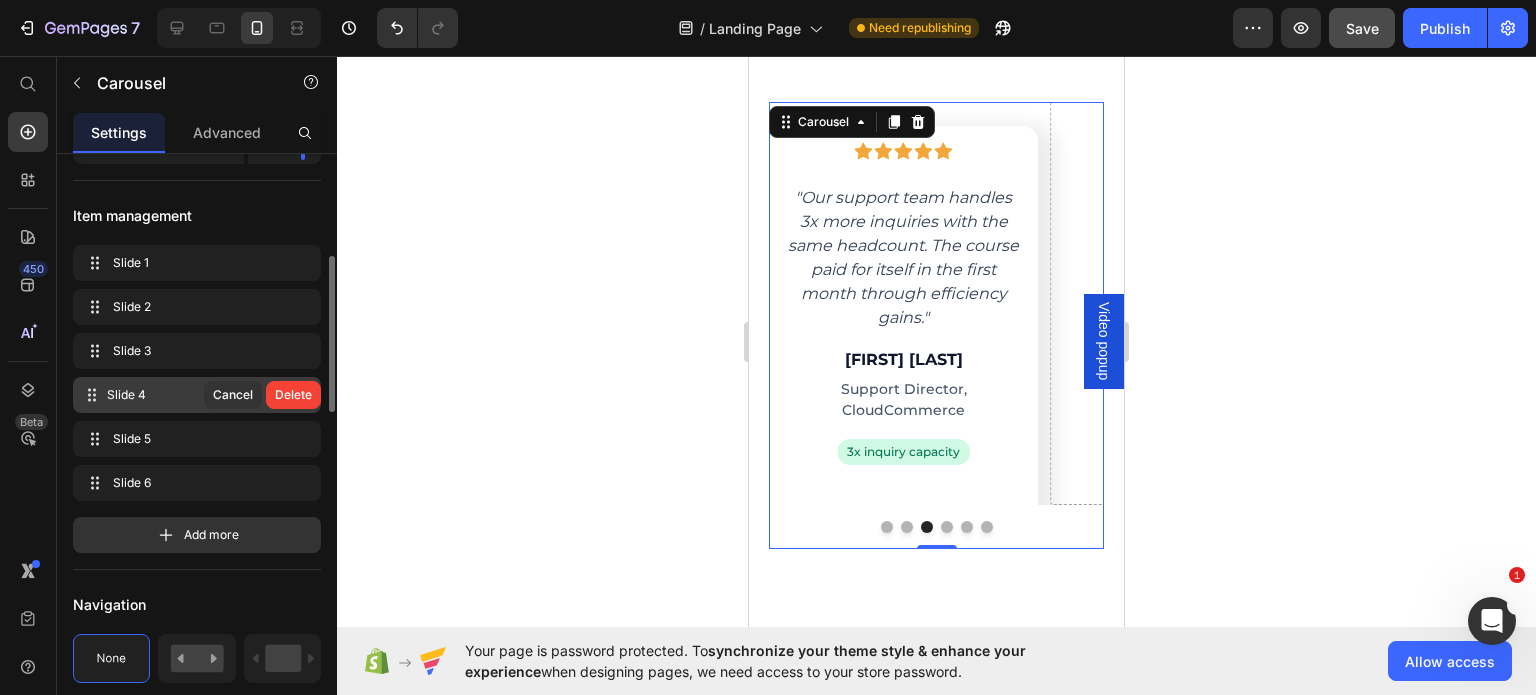 click on "Delete" at bounding box center (293, 395) 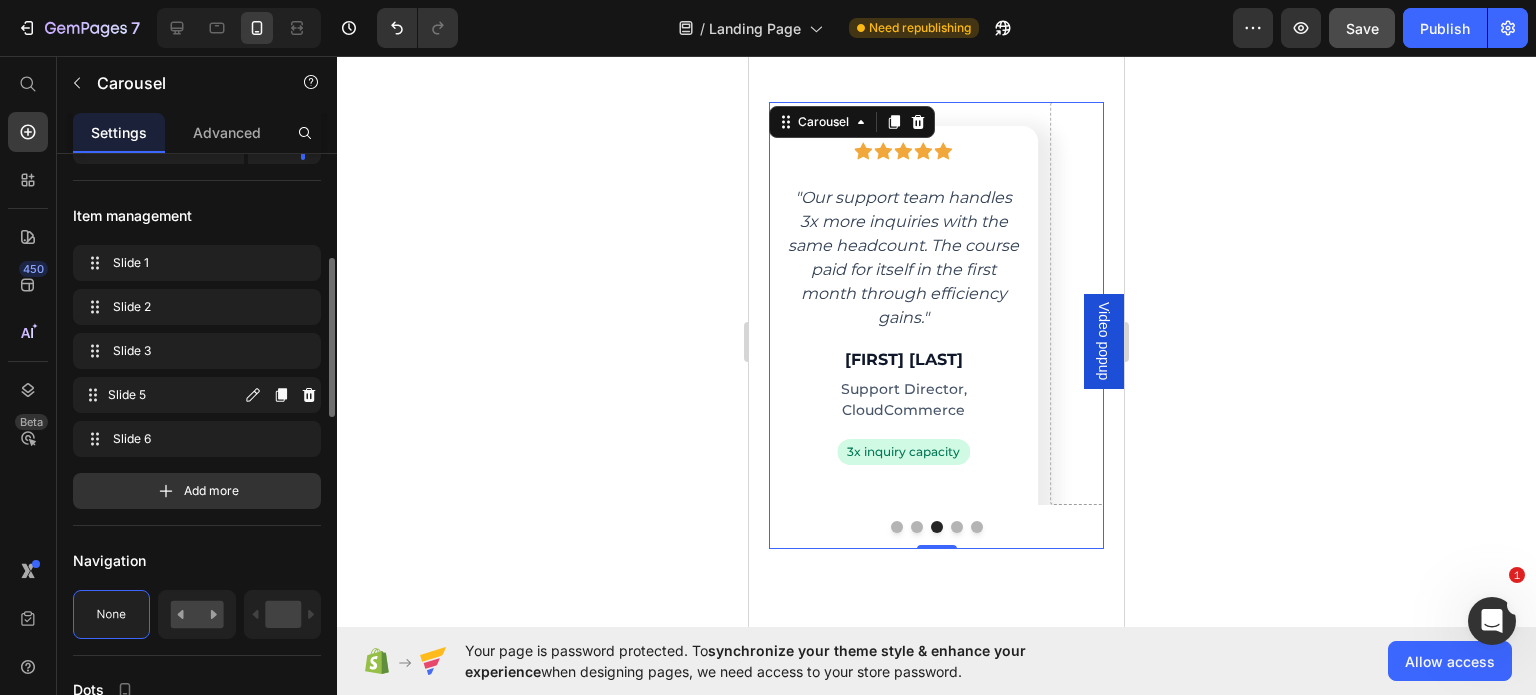 click 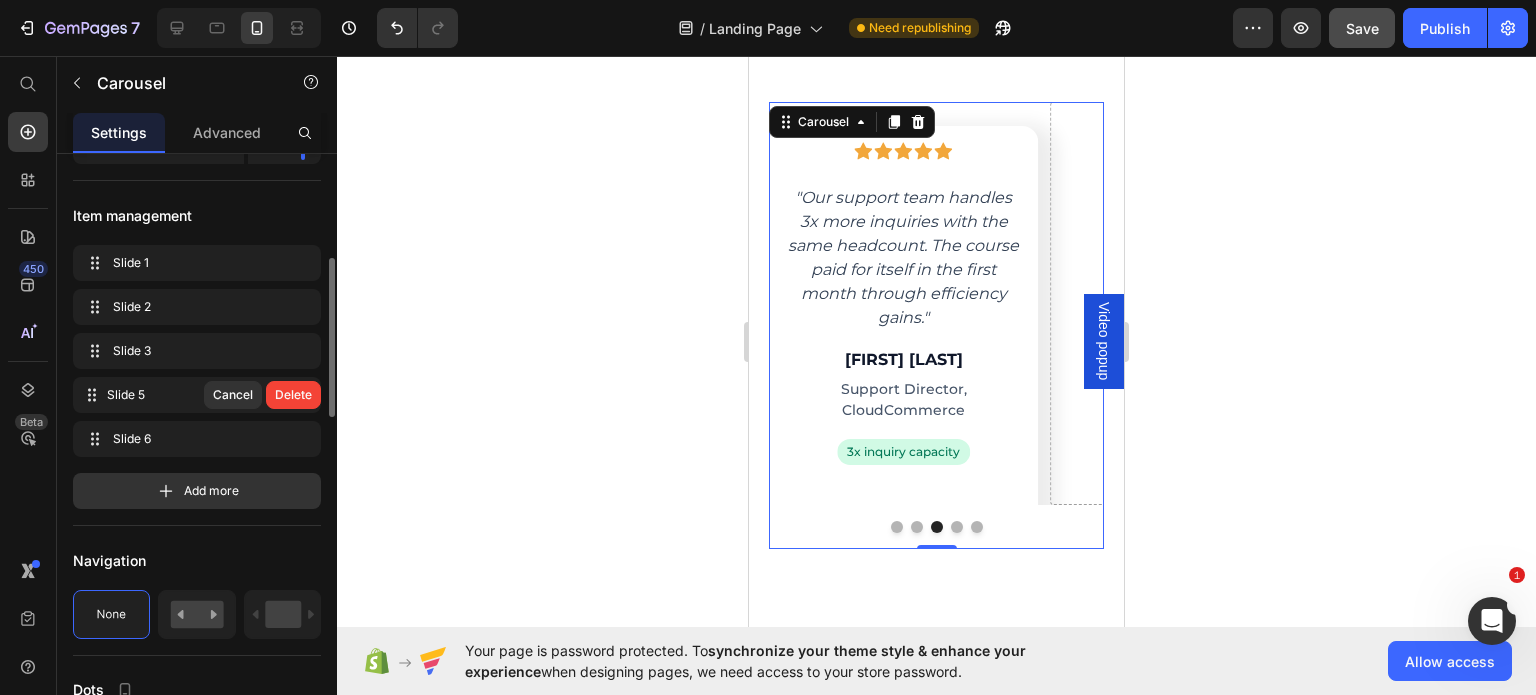click on "Delete" at bounding box center [293, 395] 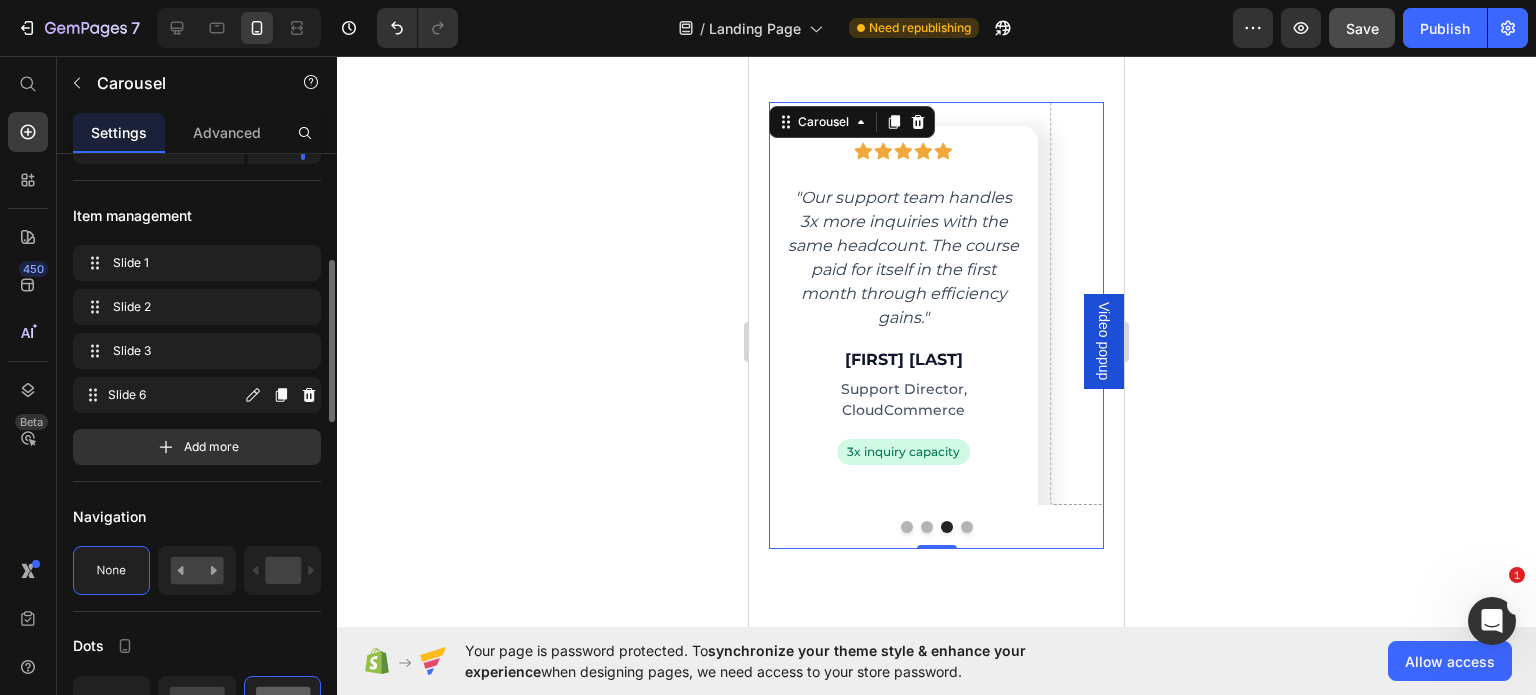 click 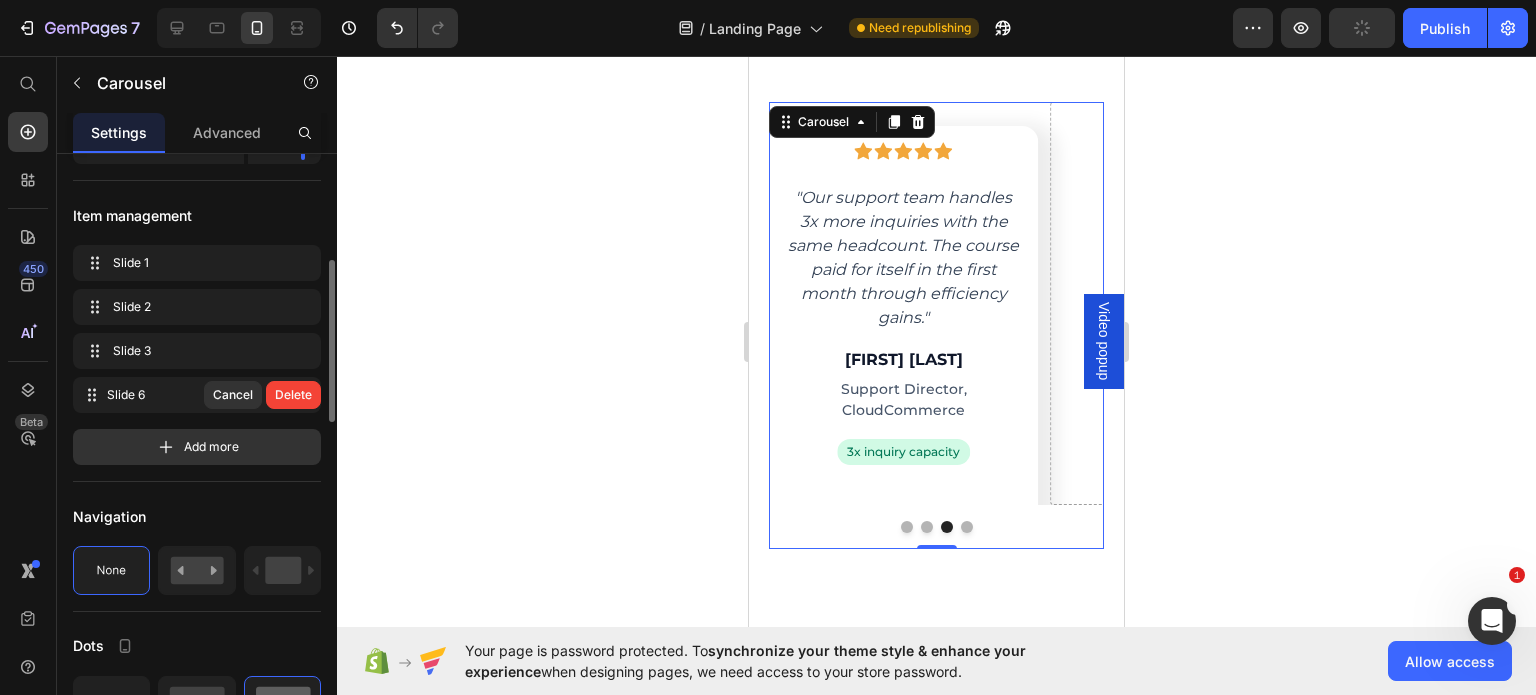 click on "Delete" at bounding box center (293, 395) 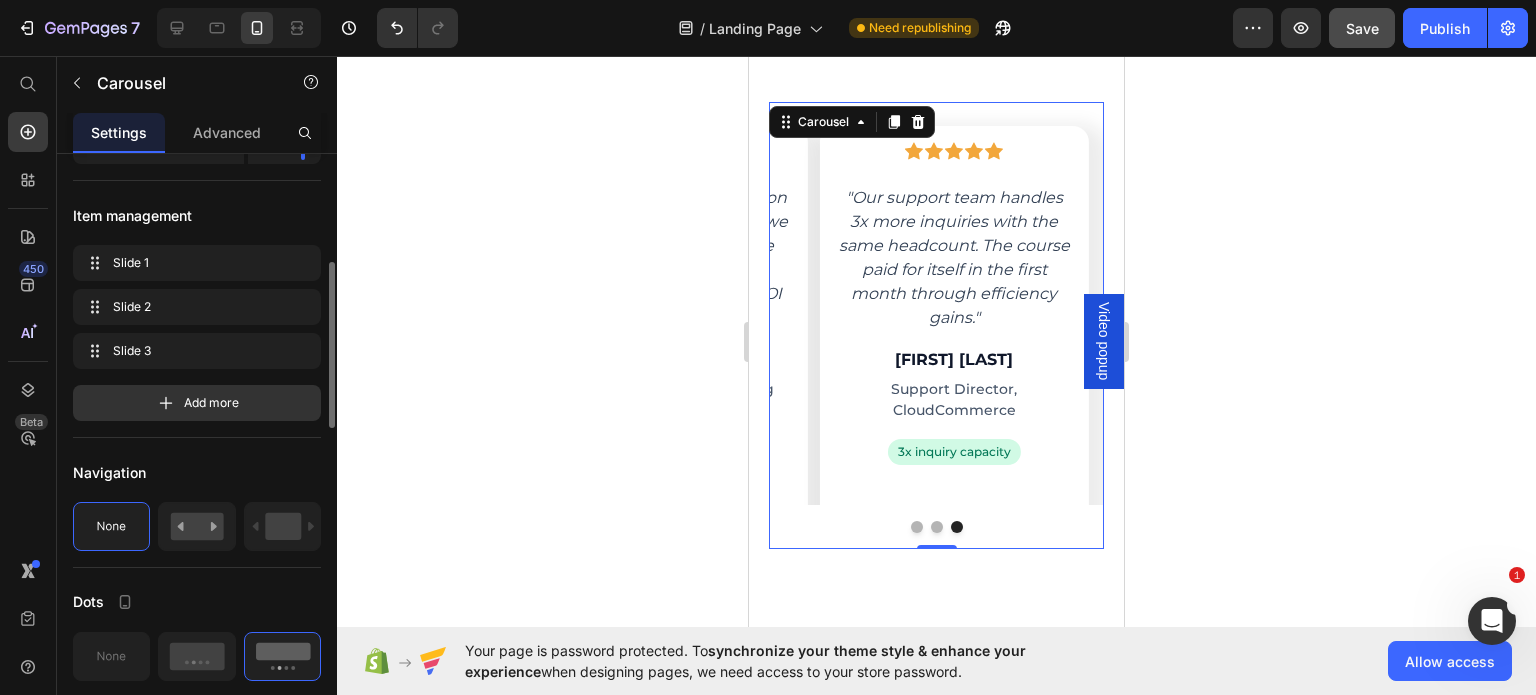 click at bounding box center (937, 527) 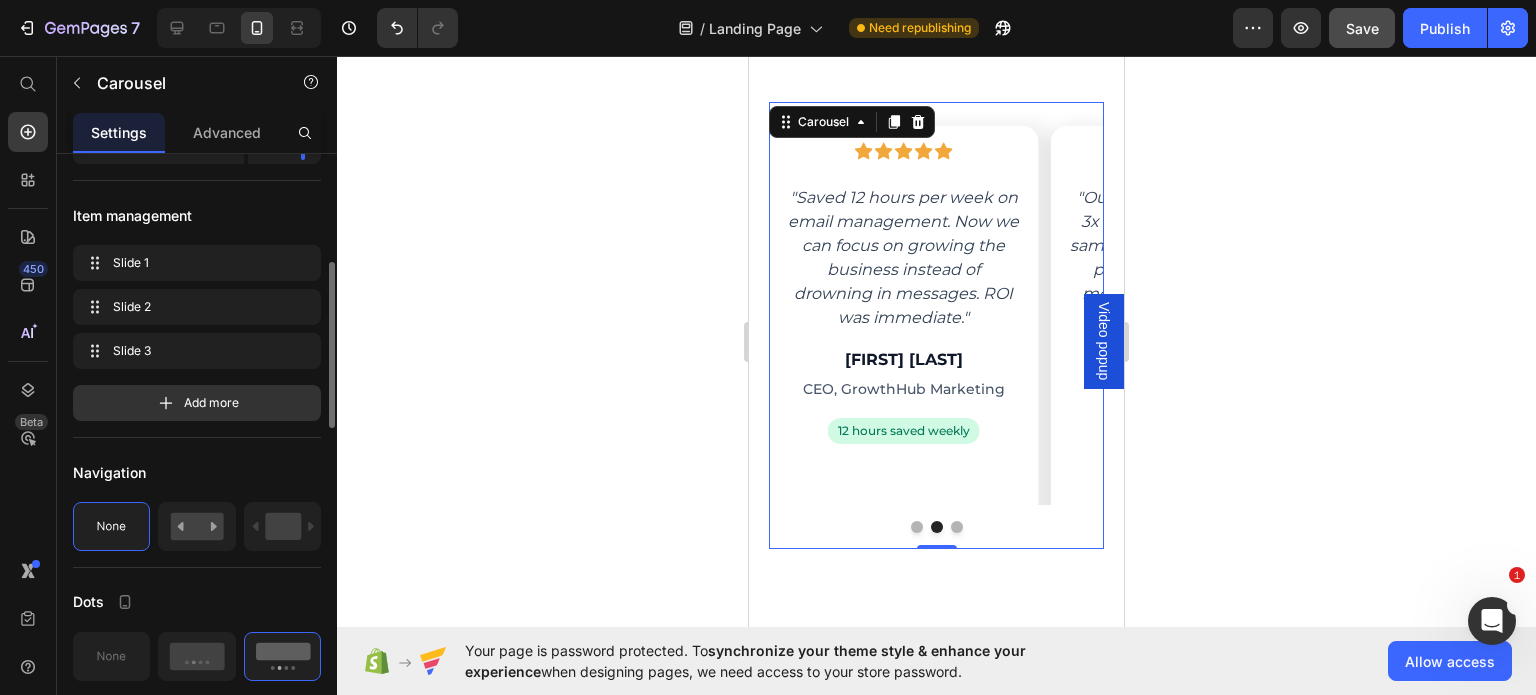 click at bounding box center (917, 527) 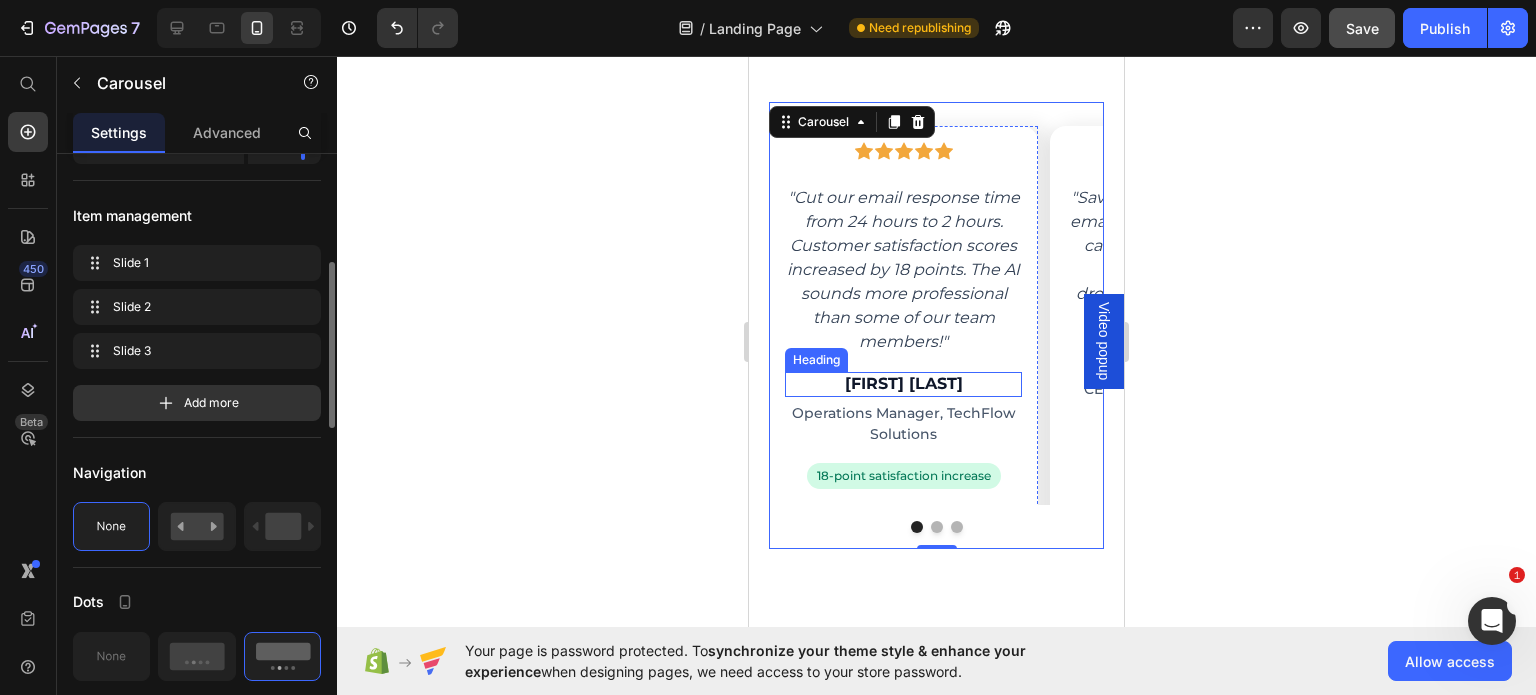 click on "[FIRST] [LAST]" at bounding box center (903, 384) 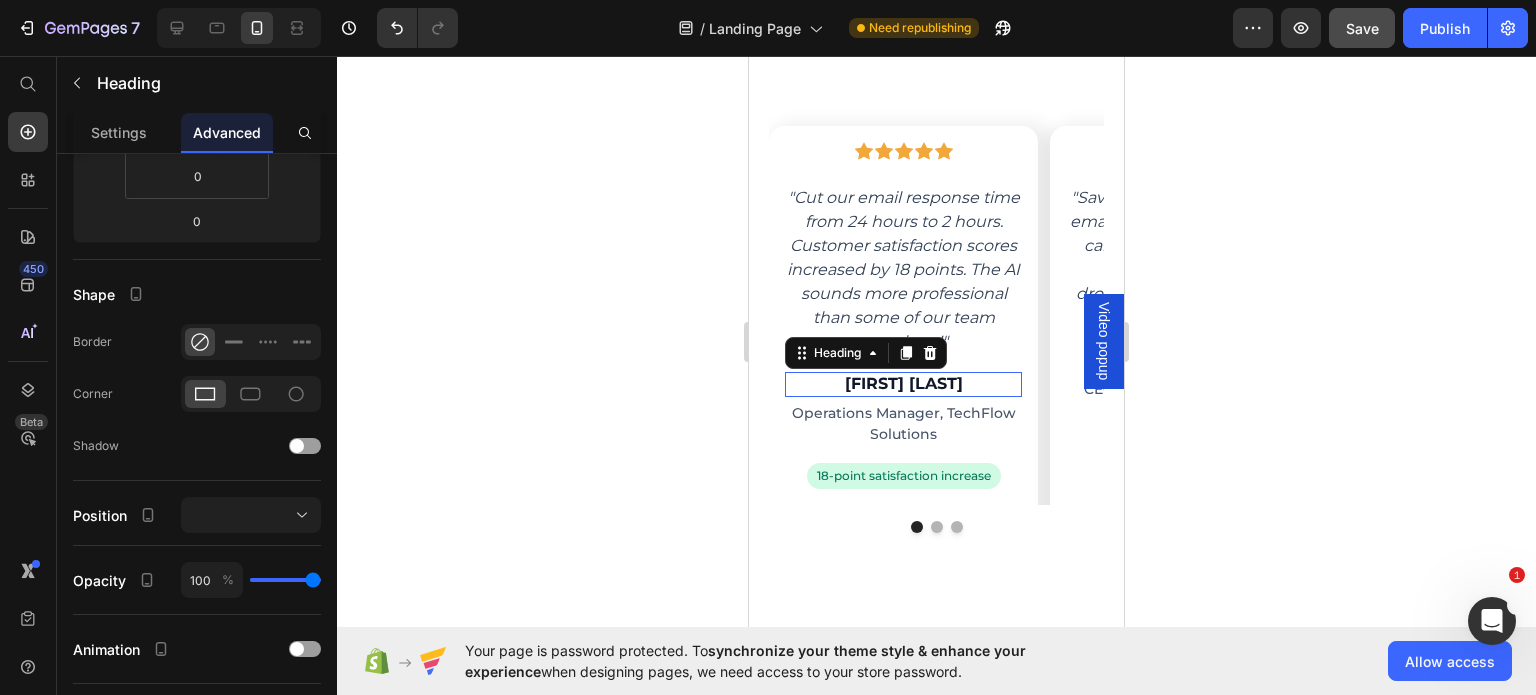 scroll, scrollTop: 0, scrollLeft: 0, axis: both 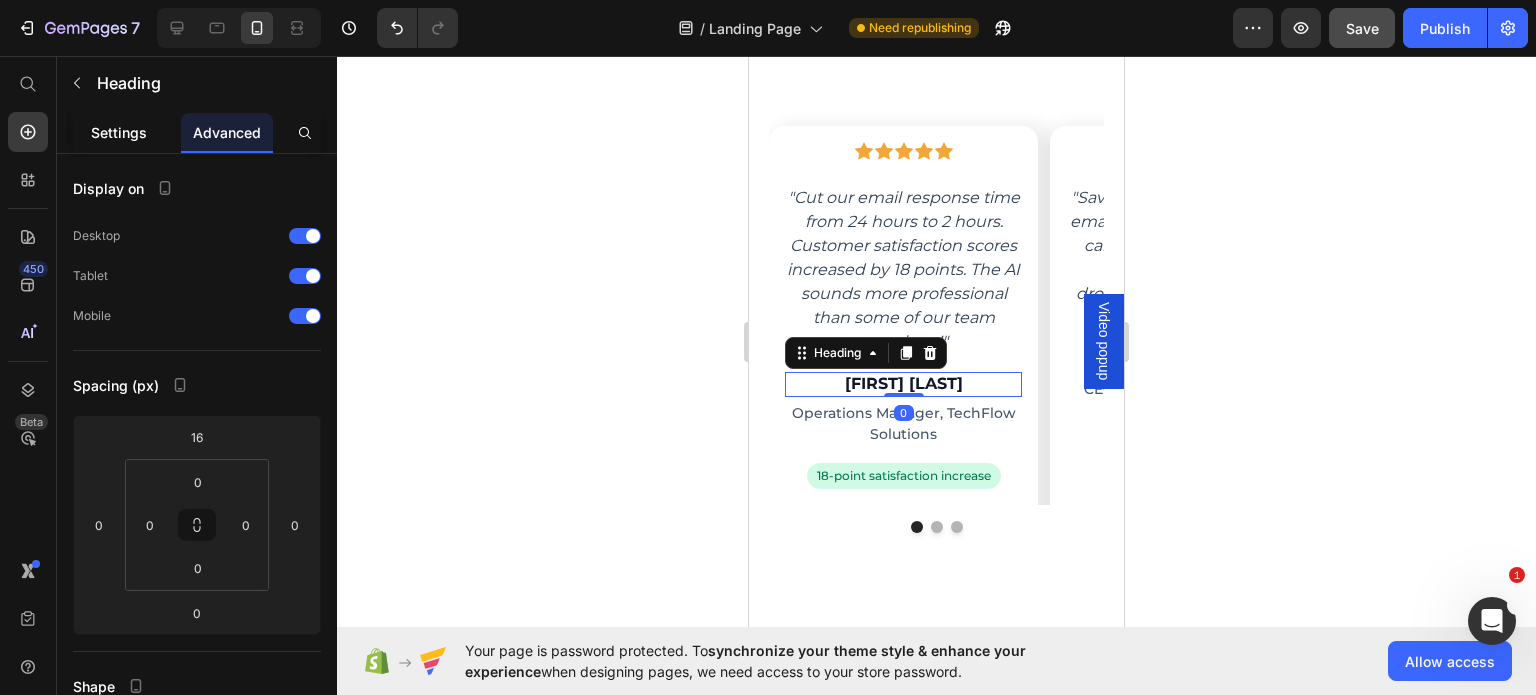 click on "Settings" at bounding box center [119, 132] 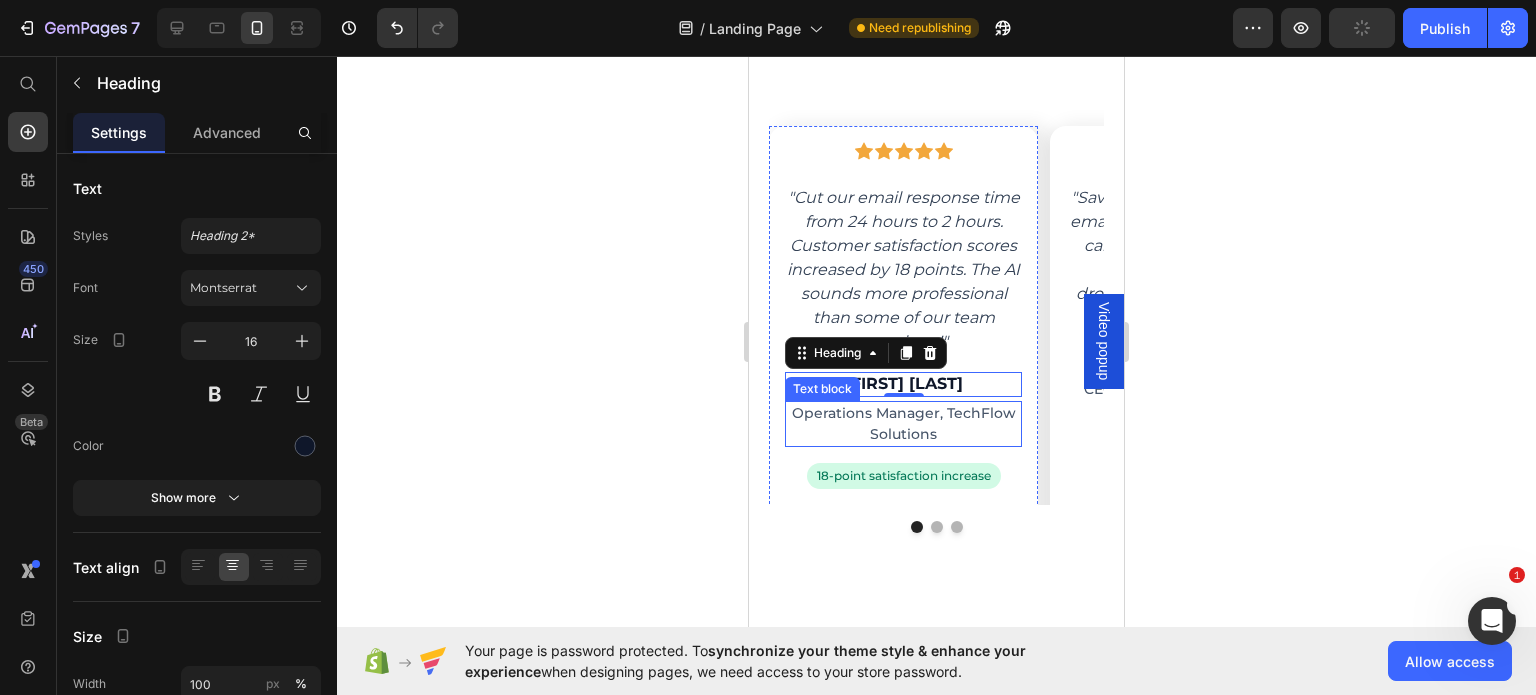 click on "Operations Manager, TechFlow Solutions" at bounding box center [903, 424] 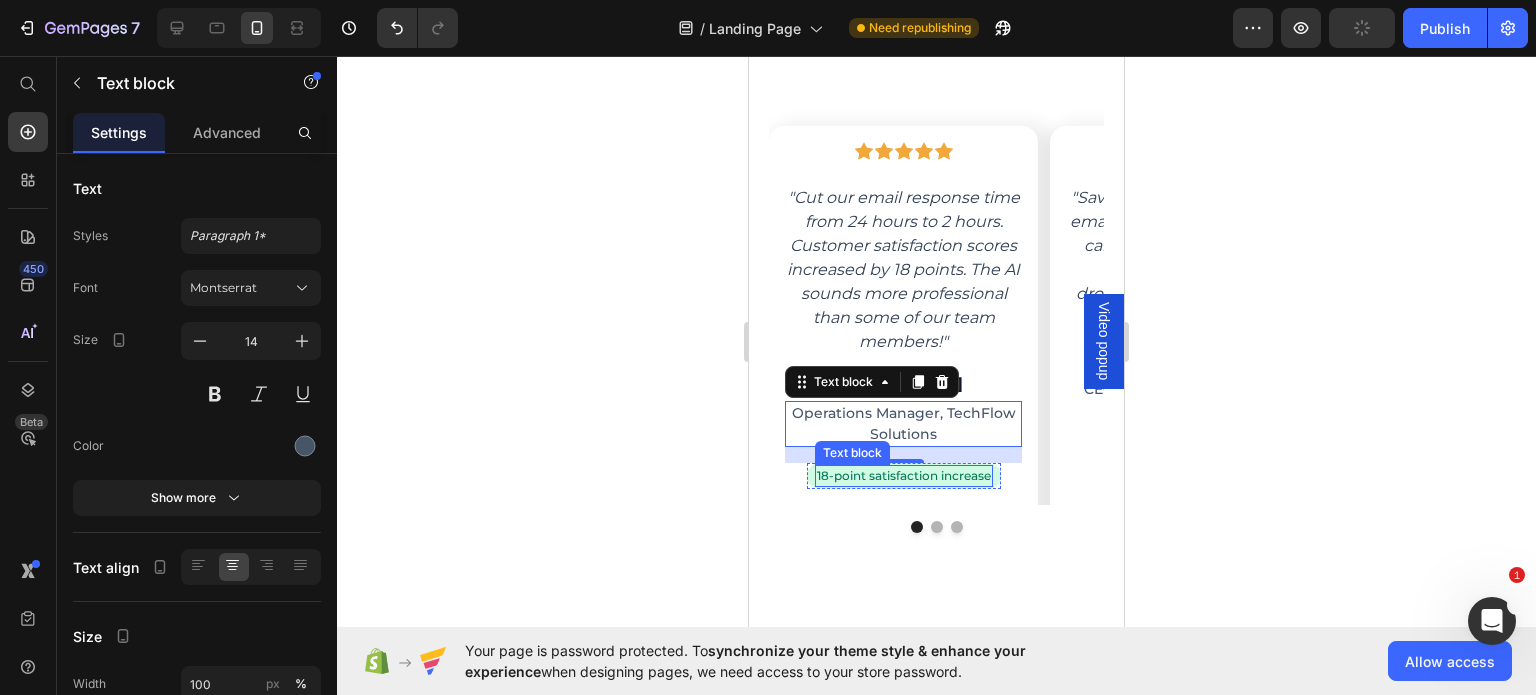 click on "18-point satisfaction increase" at bounding box center [904, 476] 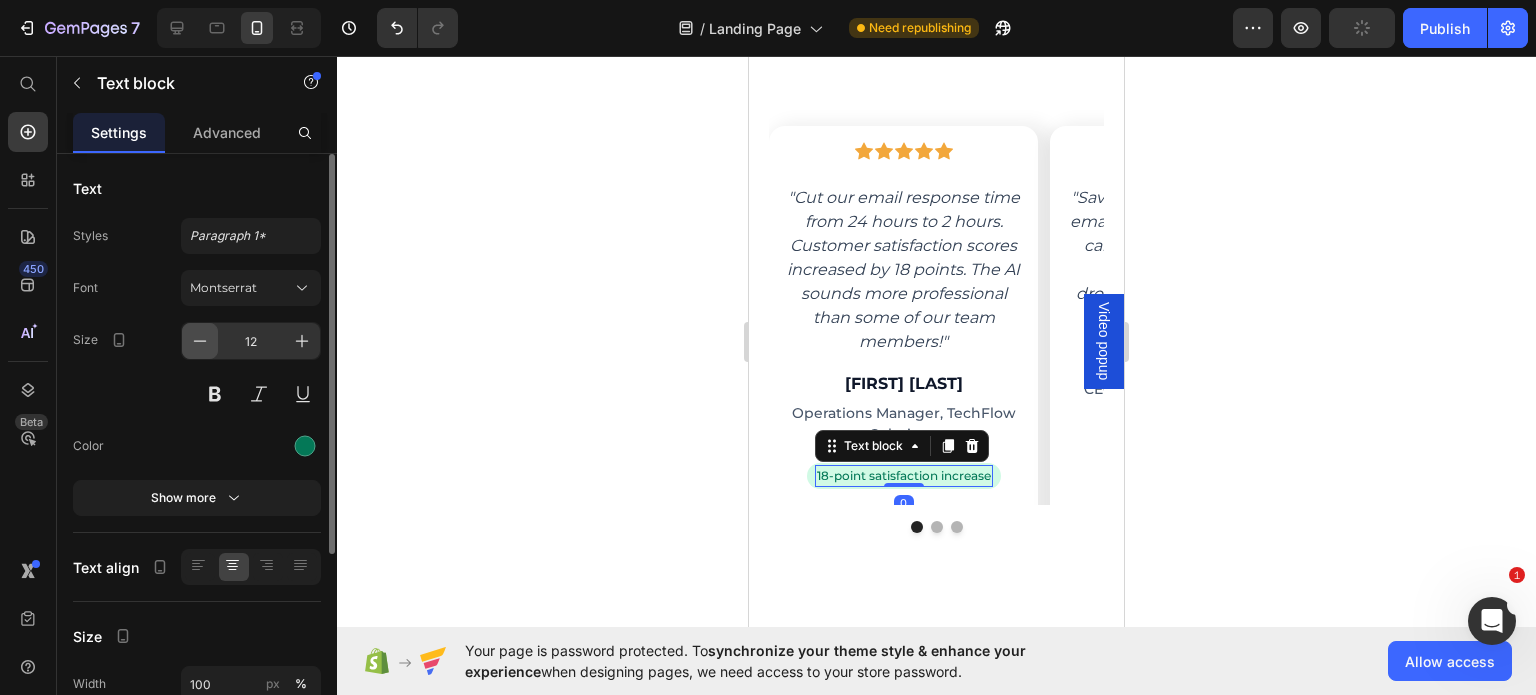click 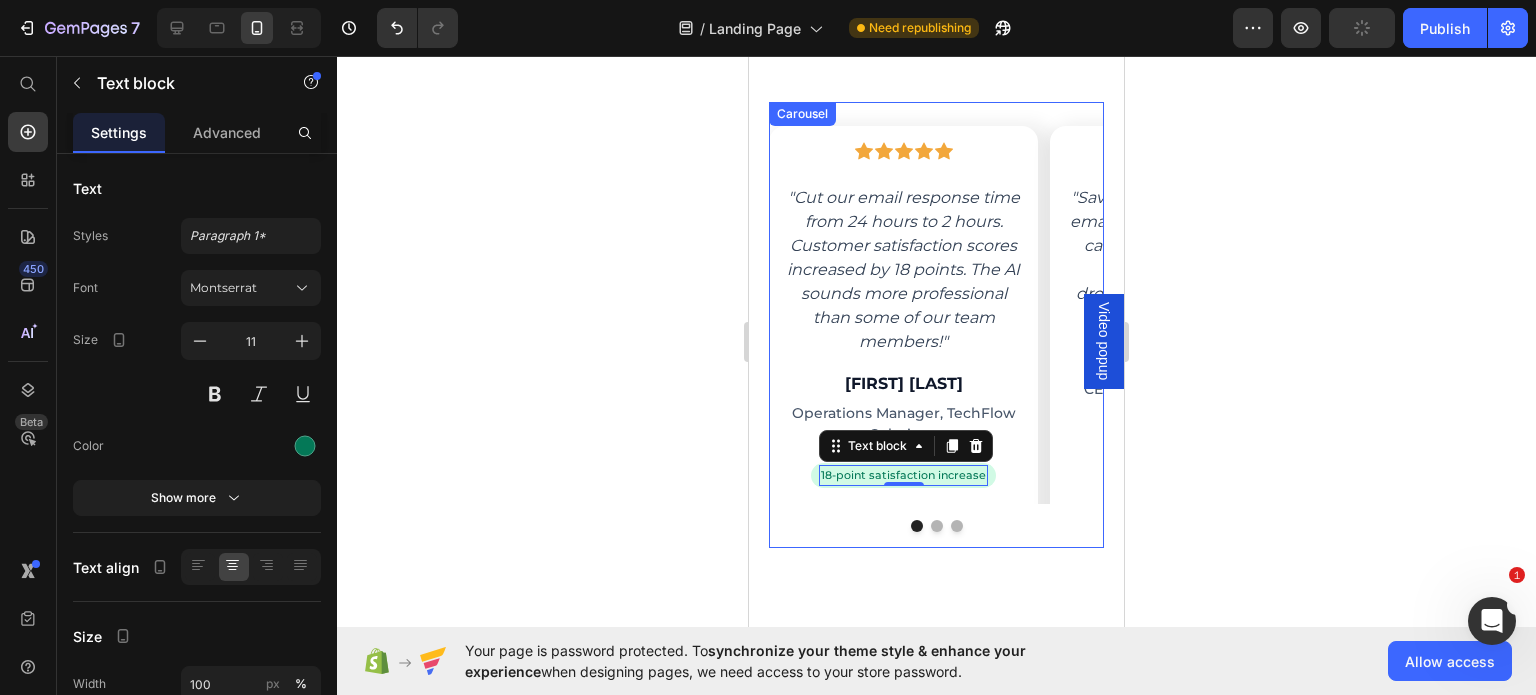 click at bounding box center [937, 526] 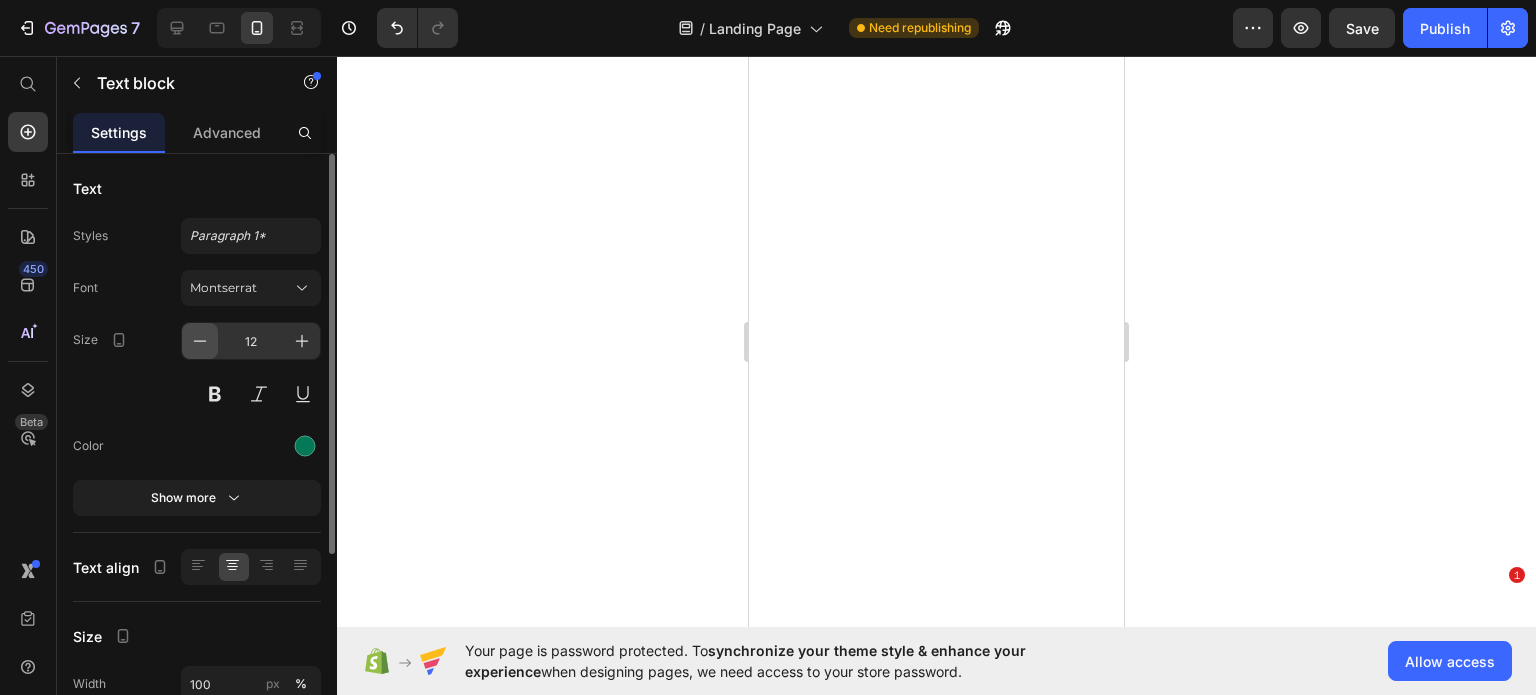 scroll, scrollTop: 0, scrollLeft: 0, axis: both 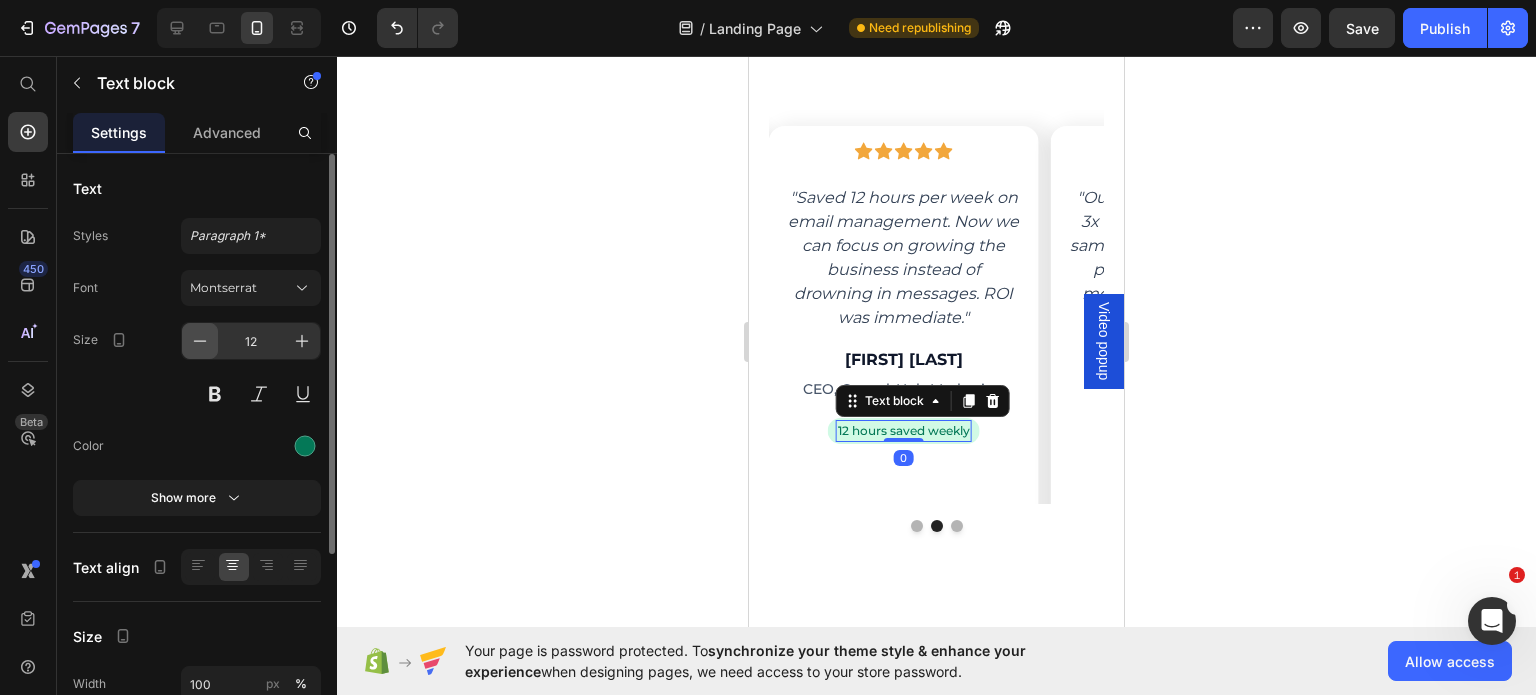 click 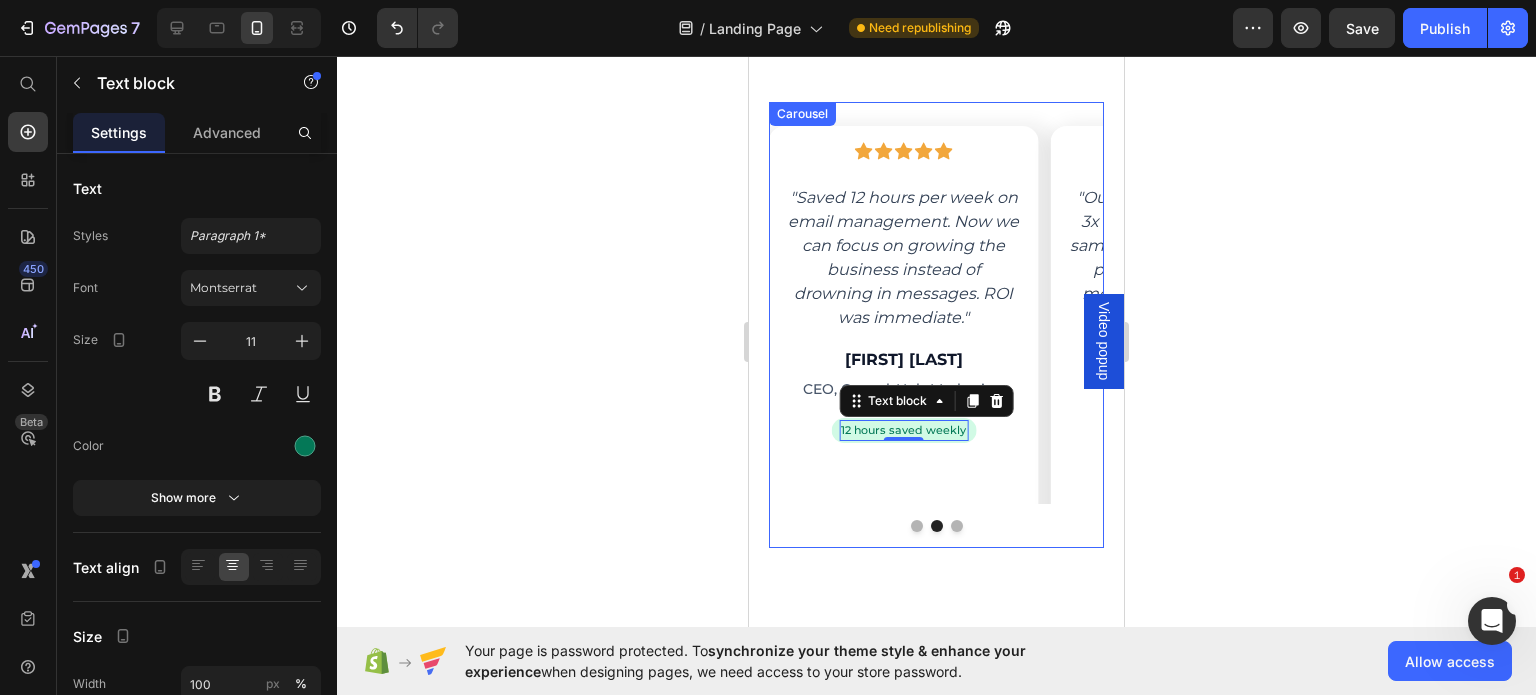 click at bounding box center [957, 526] 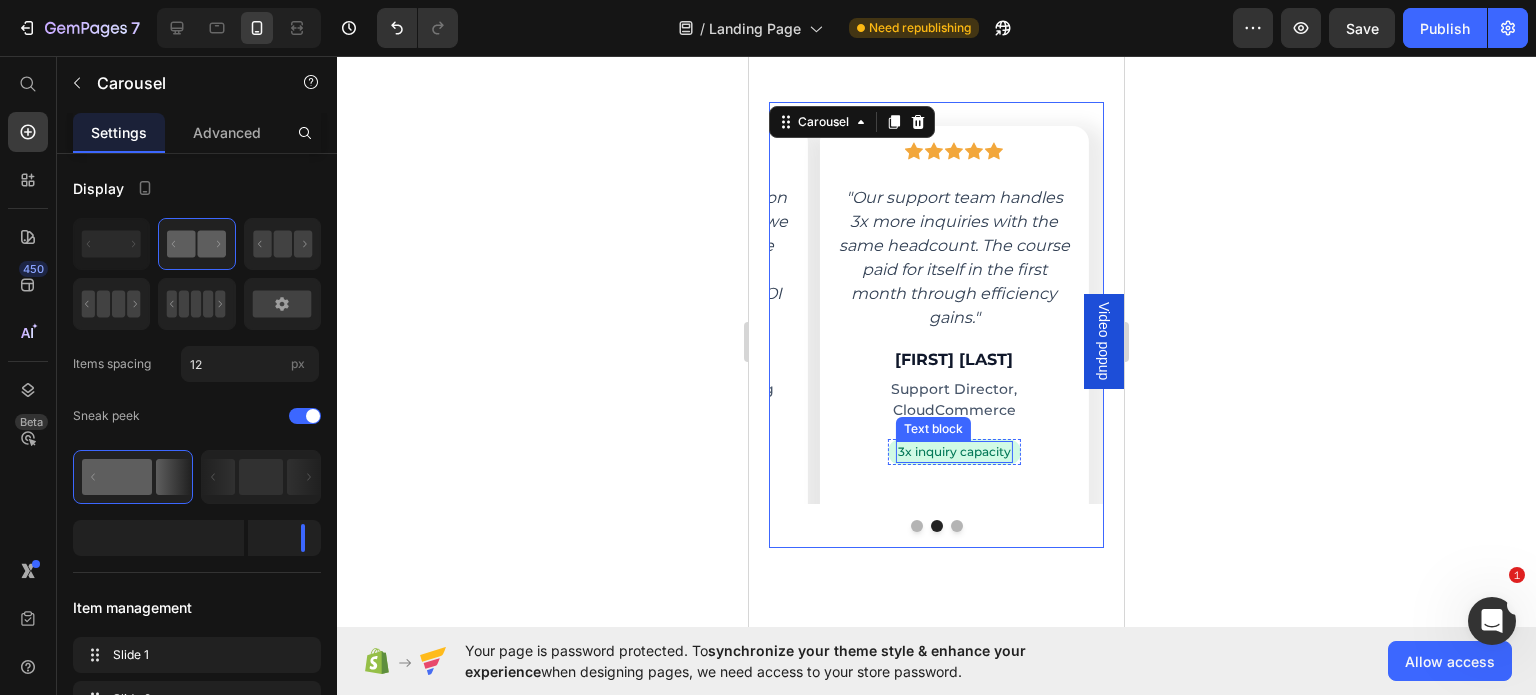 click on "3x inquiry capacity" at bounding box center (954, 452) 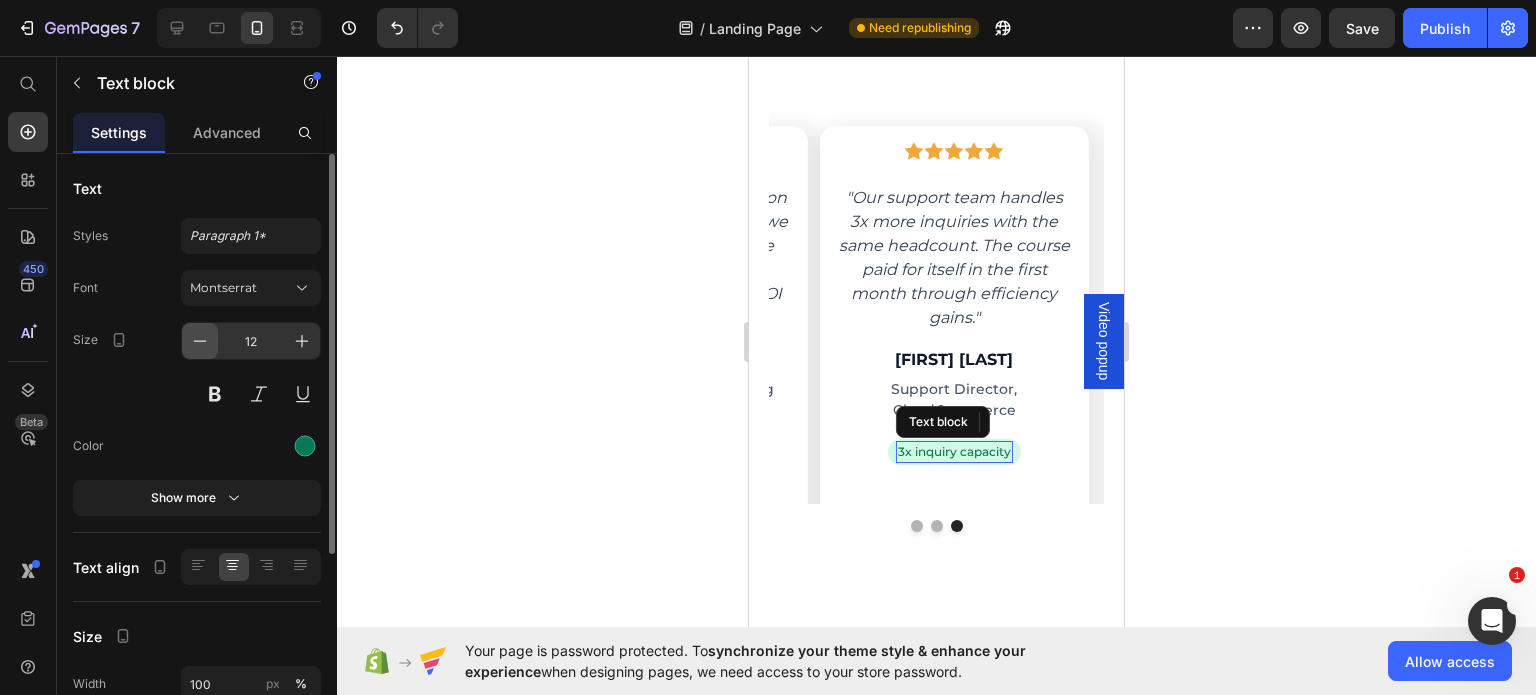 click 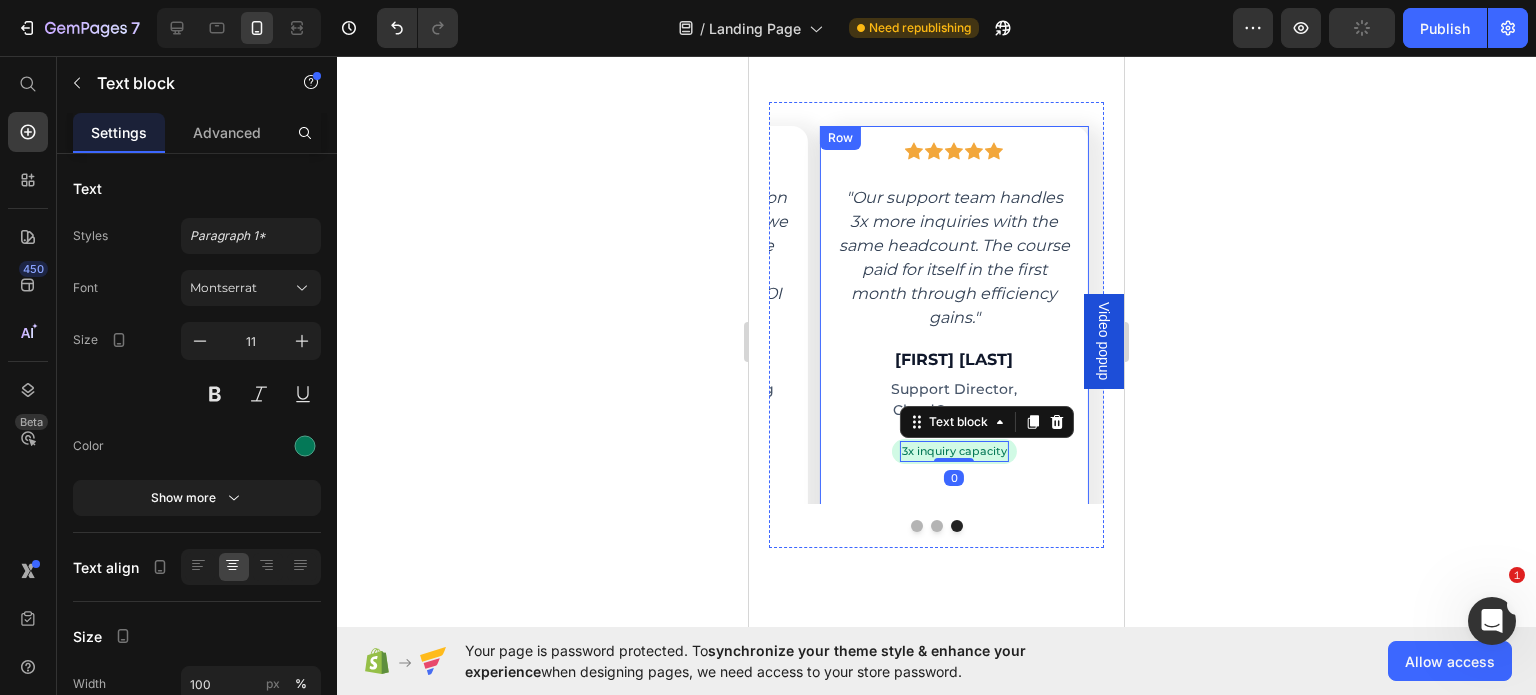 drag, startPoint x: 904, startPoint y: 345, endPoint x: 909, endPoint y: 358, distance: 13.928389 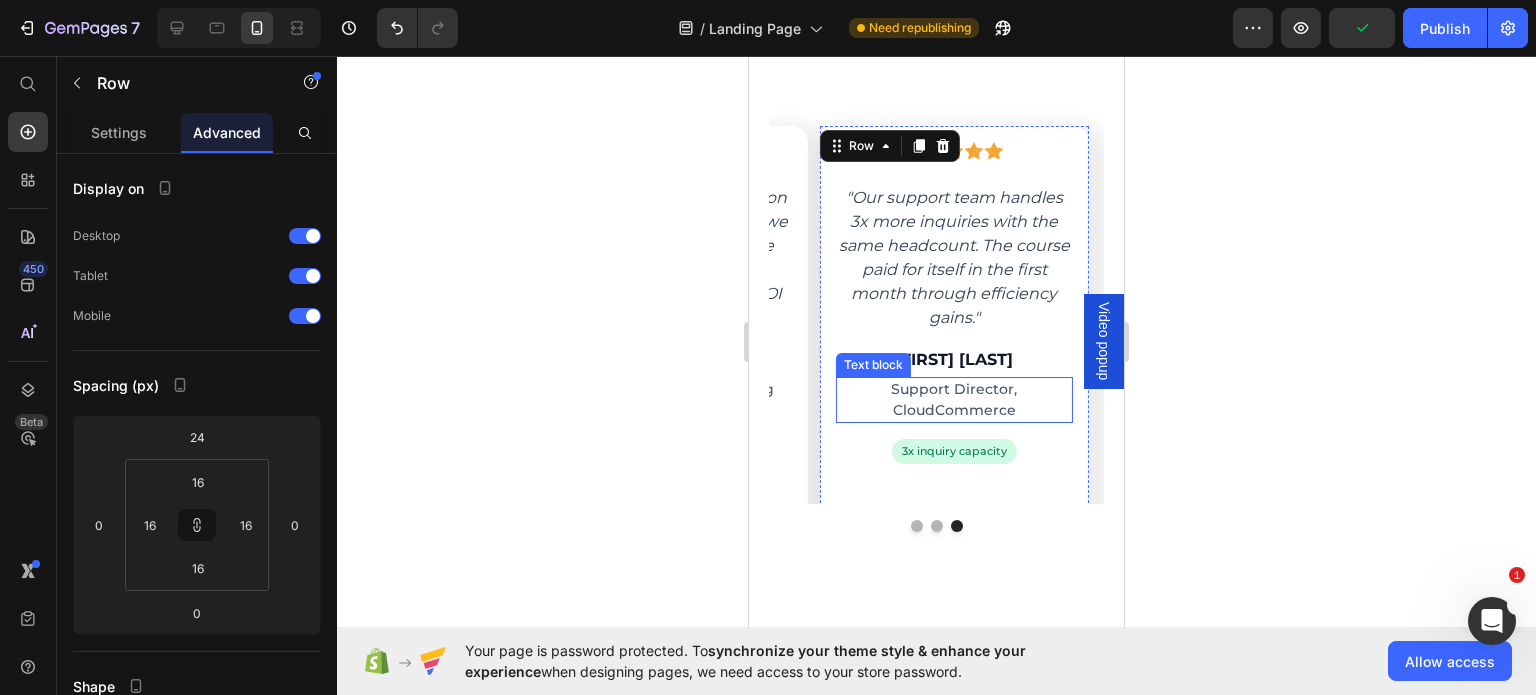 click on "Support Director, CloudCommerce" at bounding box center (954, 400) 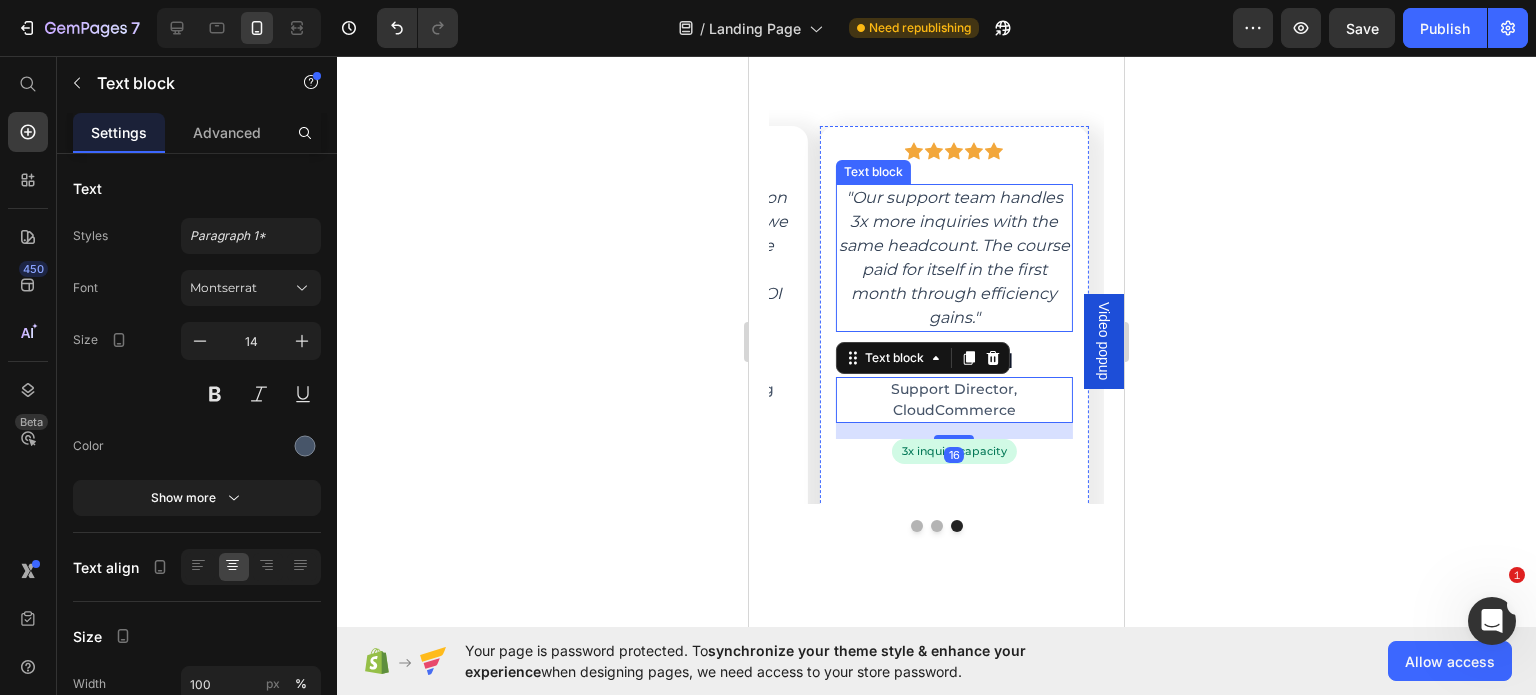 click on ""Our support team handles 3x more inquiries with the same headcount. The course paid for itself in the first month through efficiency gains."" at bounding box center [954, 258] 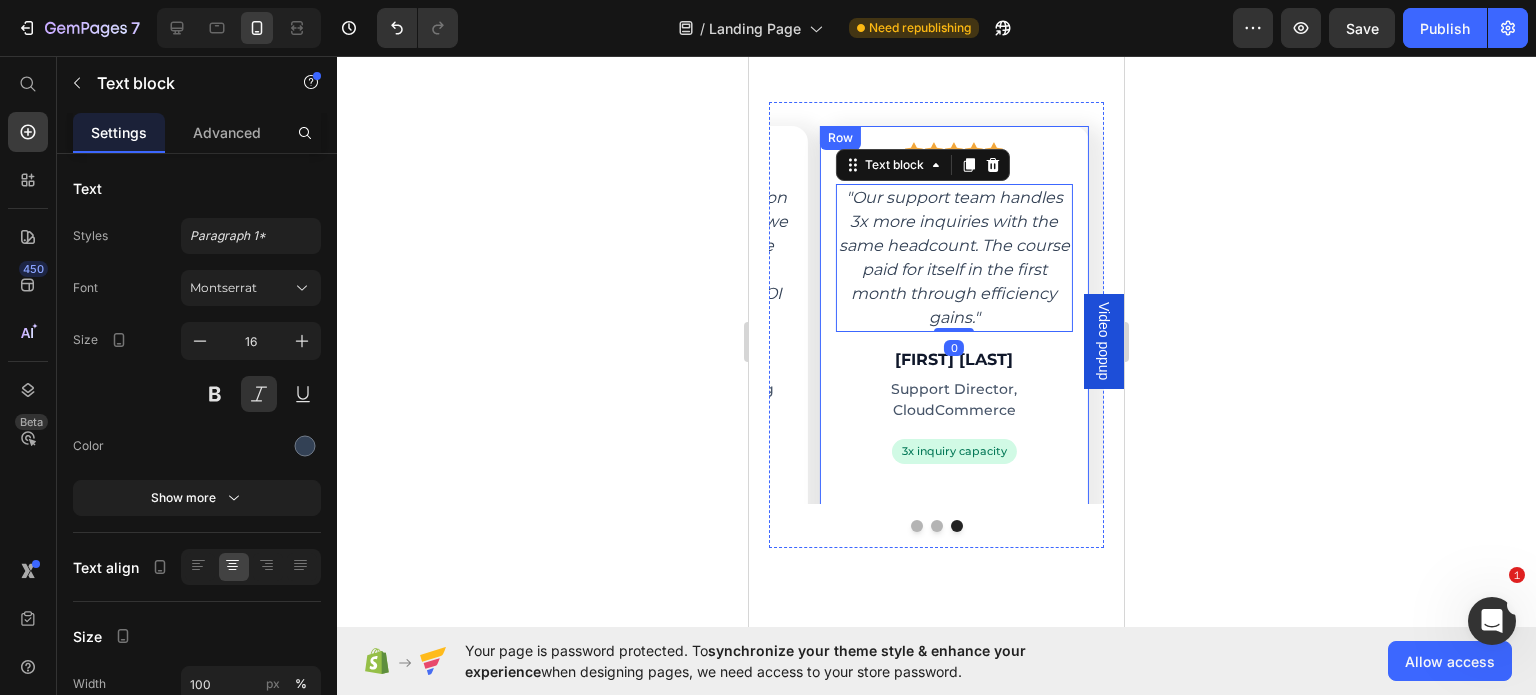 click on "Icon
Icon
Icon
Icon
Icon Row "Our support team handles 3x more inquiries with the same headcount. The course paid for itself in the first month through efficiency gains." Text block   0 Jennifer Walsh Heading Support Director, CloudCommerce Text block 3x inquiry capacity Text block Row Row" at bounding box center (954, 326) 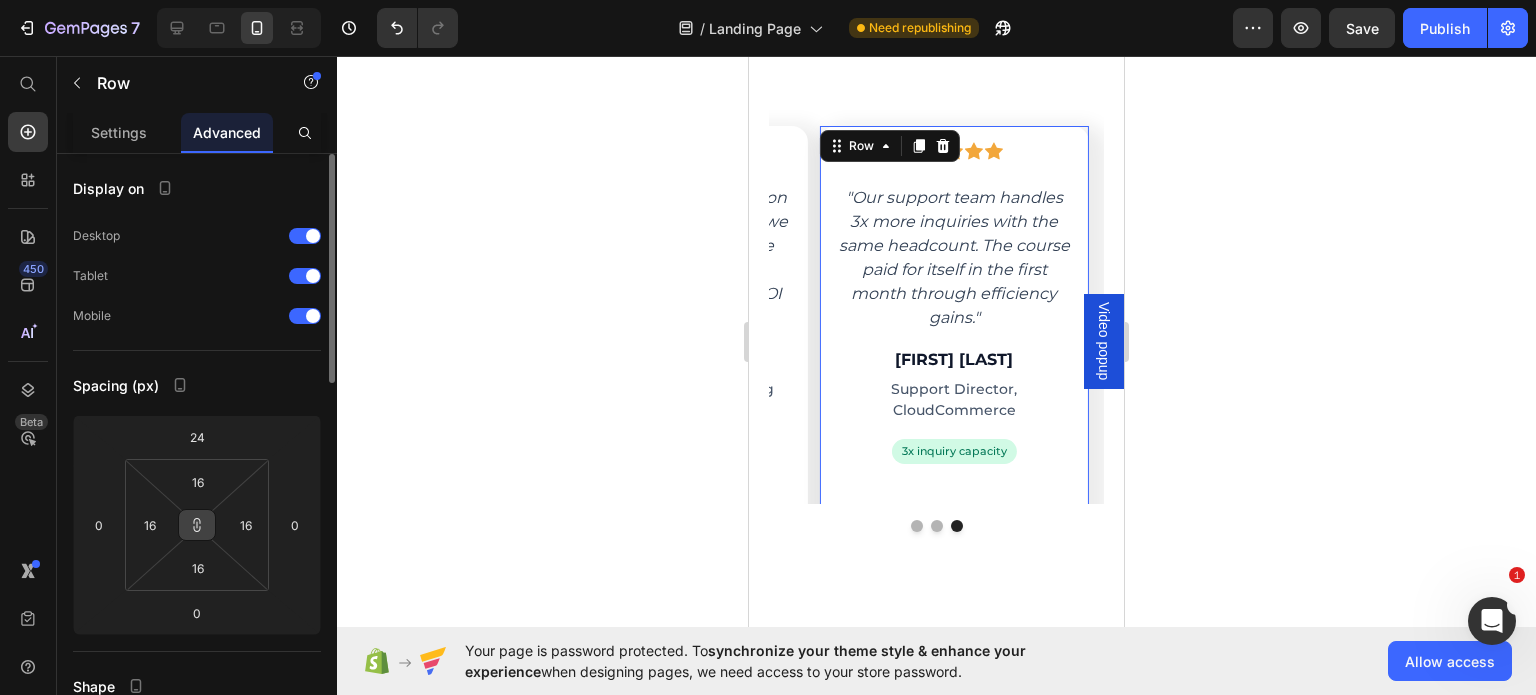 click 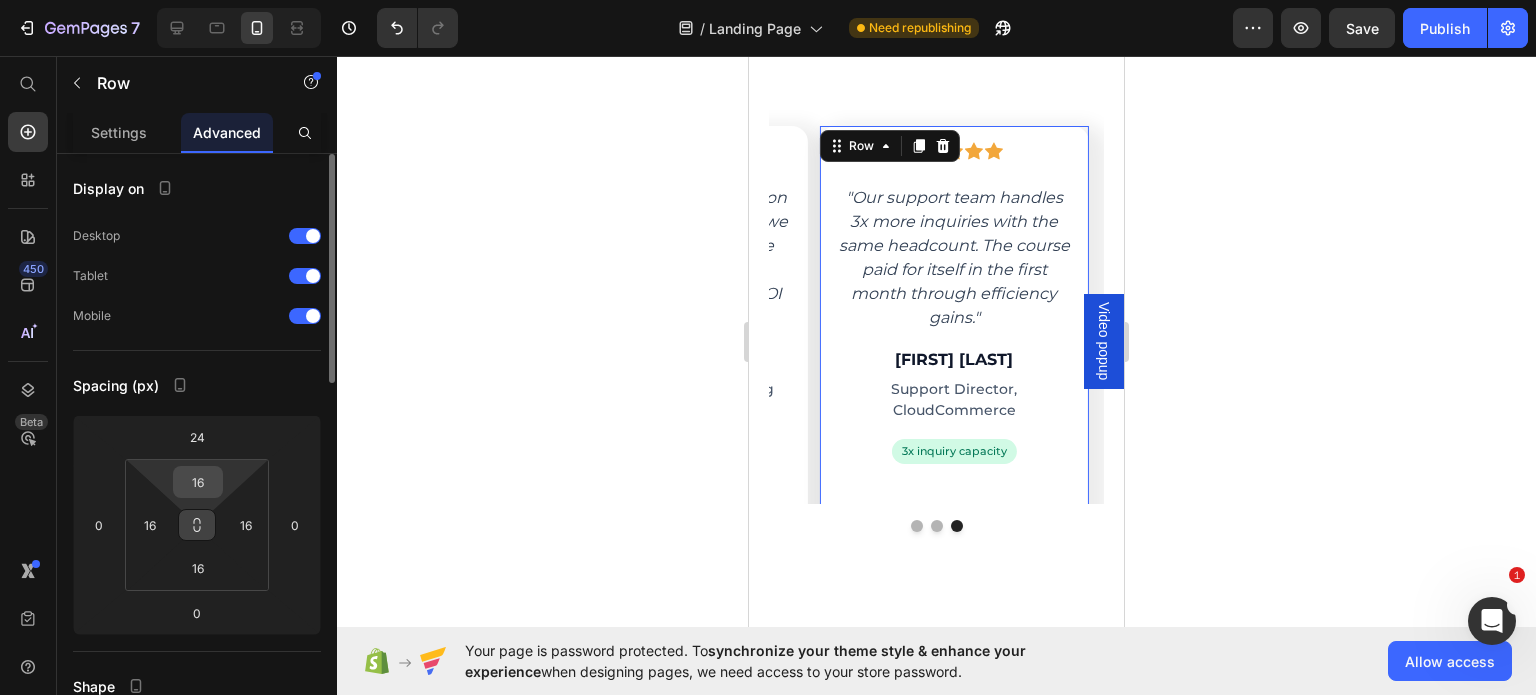 click on "16" at bounding box center (198, 482) 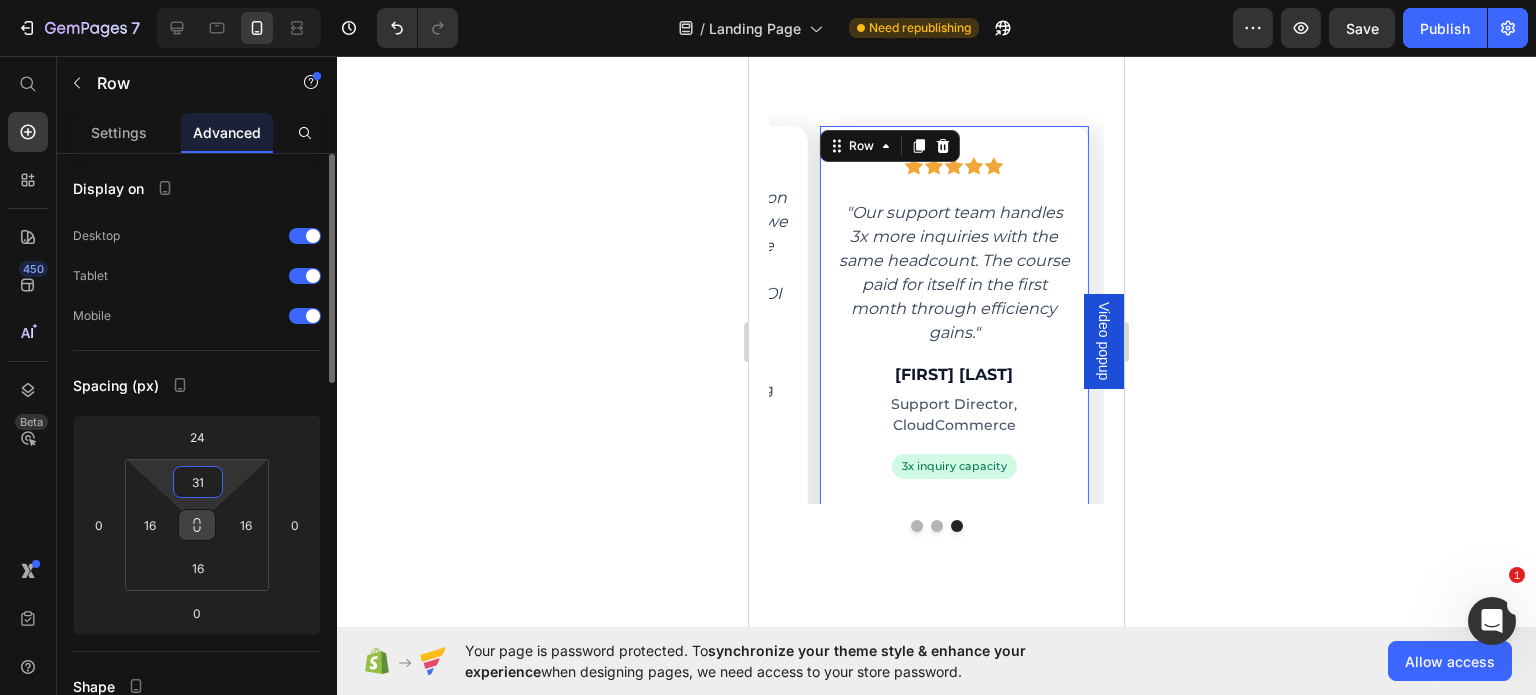 type on "32" 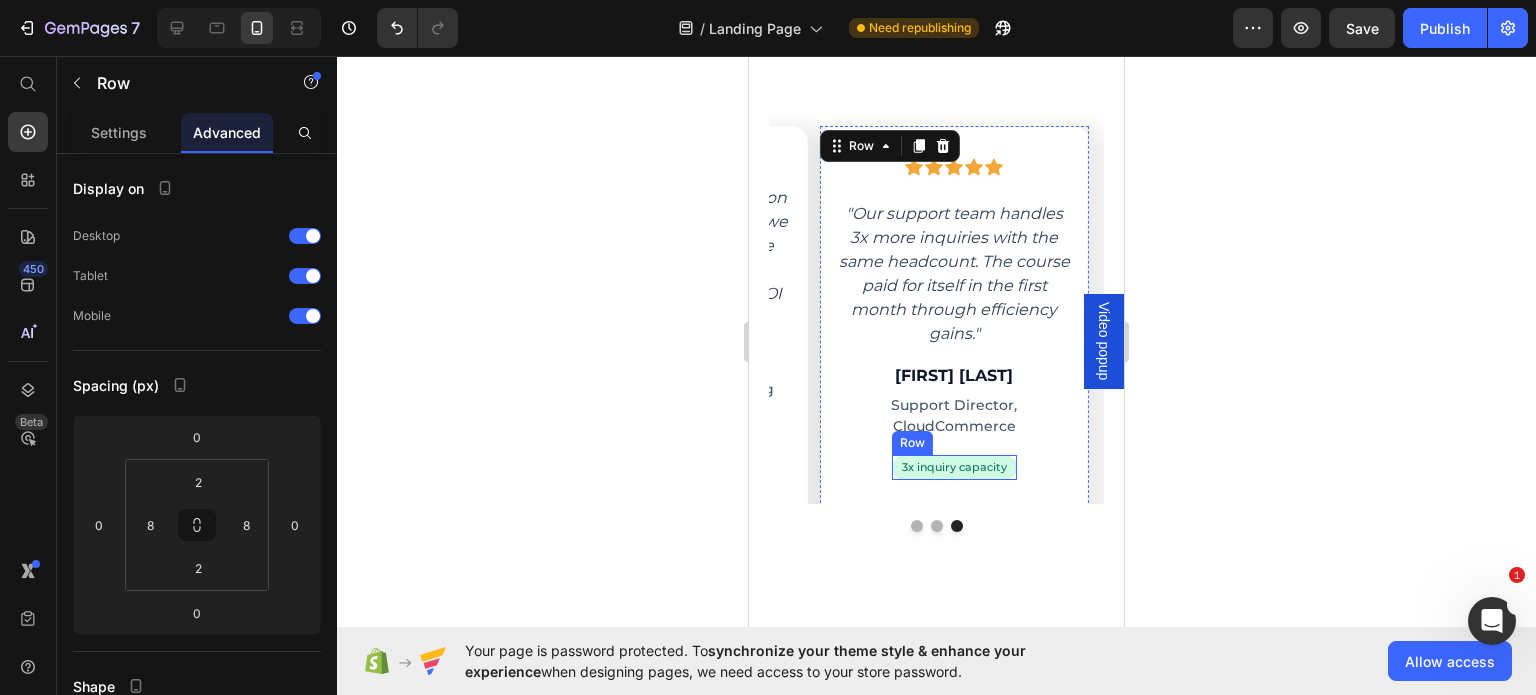 click on "3x inquiry capacity Text block Row" at bounding box center [954, 467] 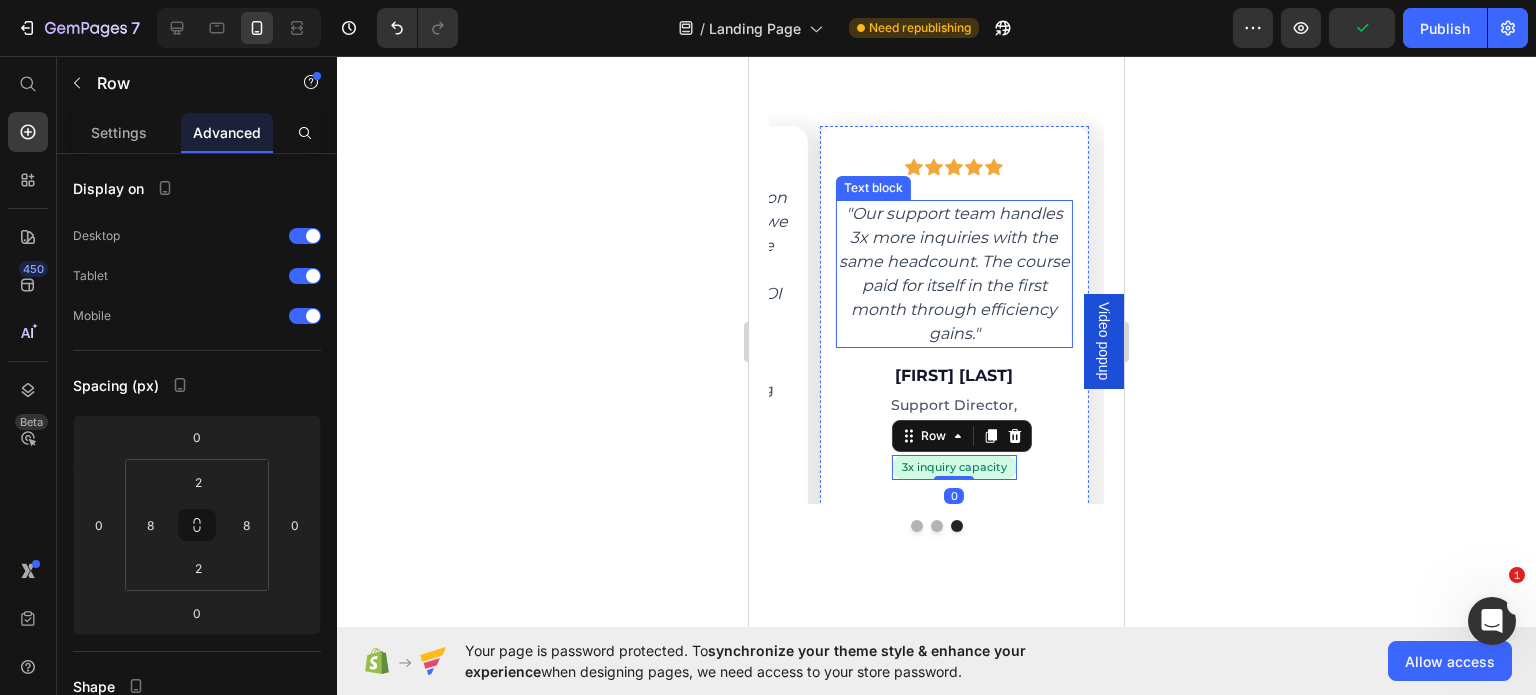 click on "Text block" at bounding box center (873, 188) 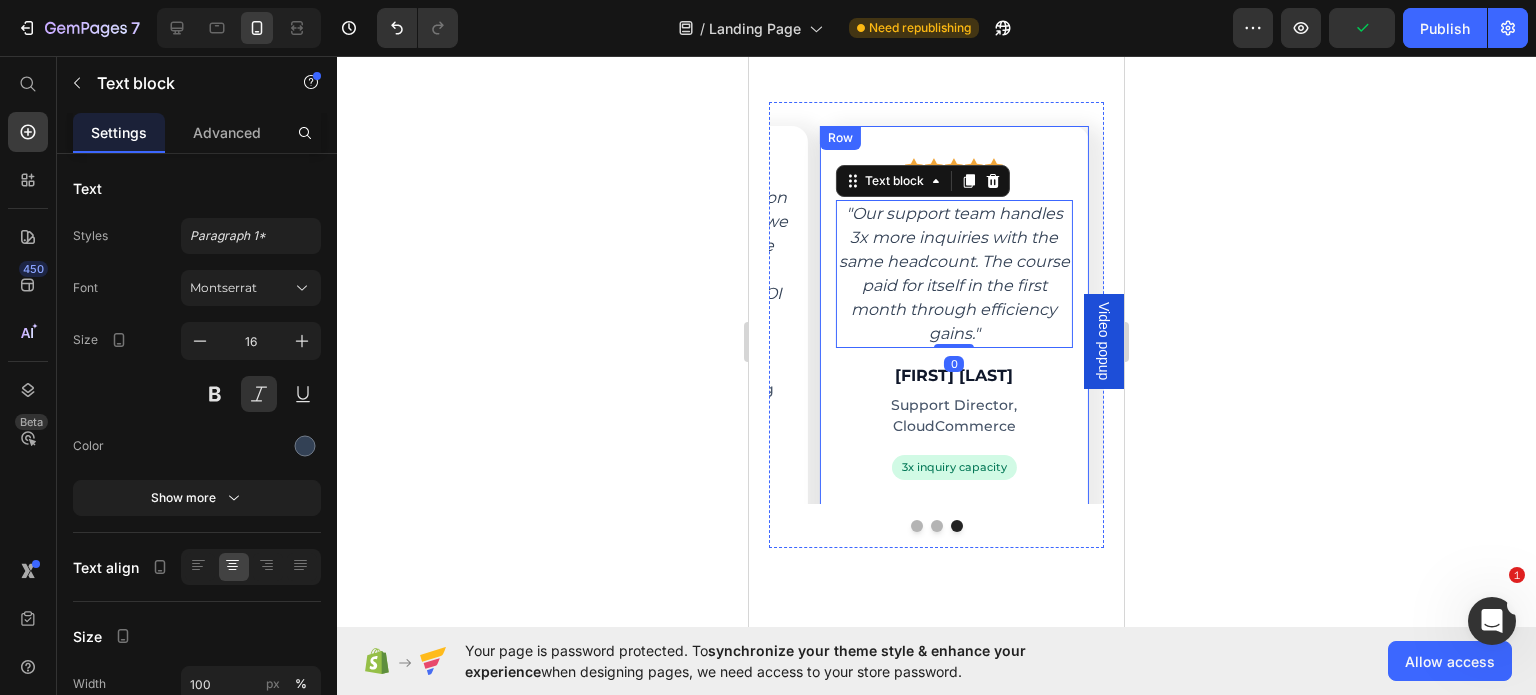 click on "Icon
Icon
Icon
Icon
Icon Row "Our support team handles 3x more inquiries with the same headcount. The course paid for itself in the first month through efficiency gains." Text block   0 Jennifer Walsh Heading Support Director, CloudCommerce Text block 3x inquiry capacity Text block Row Row" at bounding box center [954, 326] 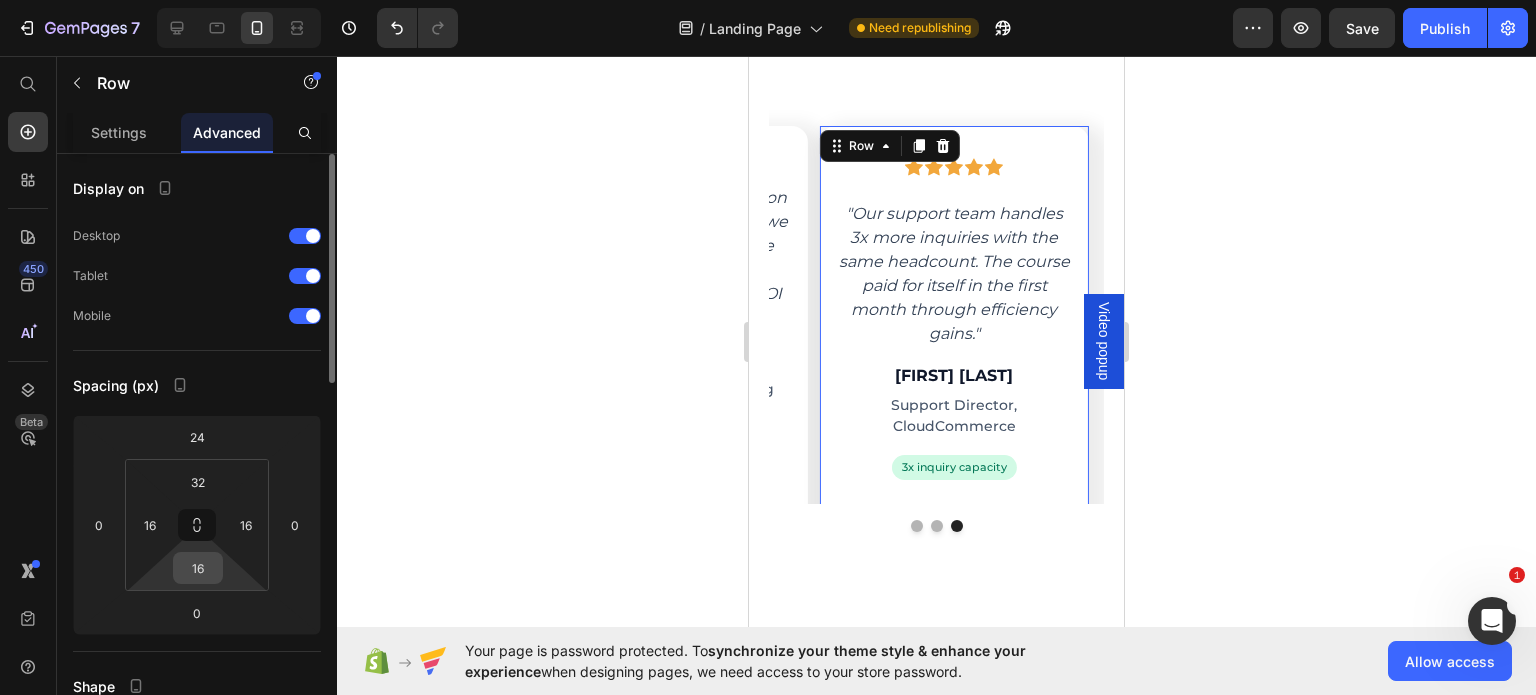 click on "16" at bounding box center (198, 568) 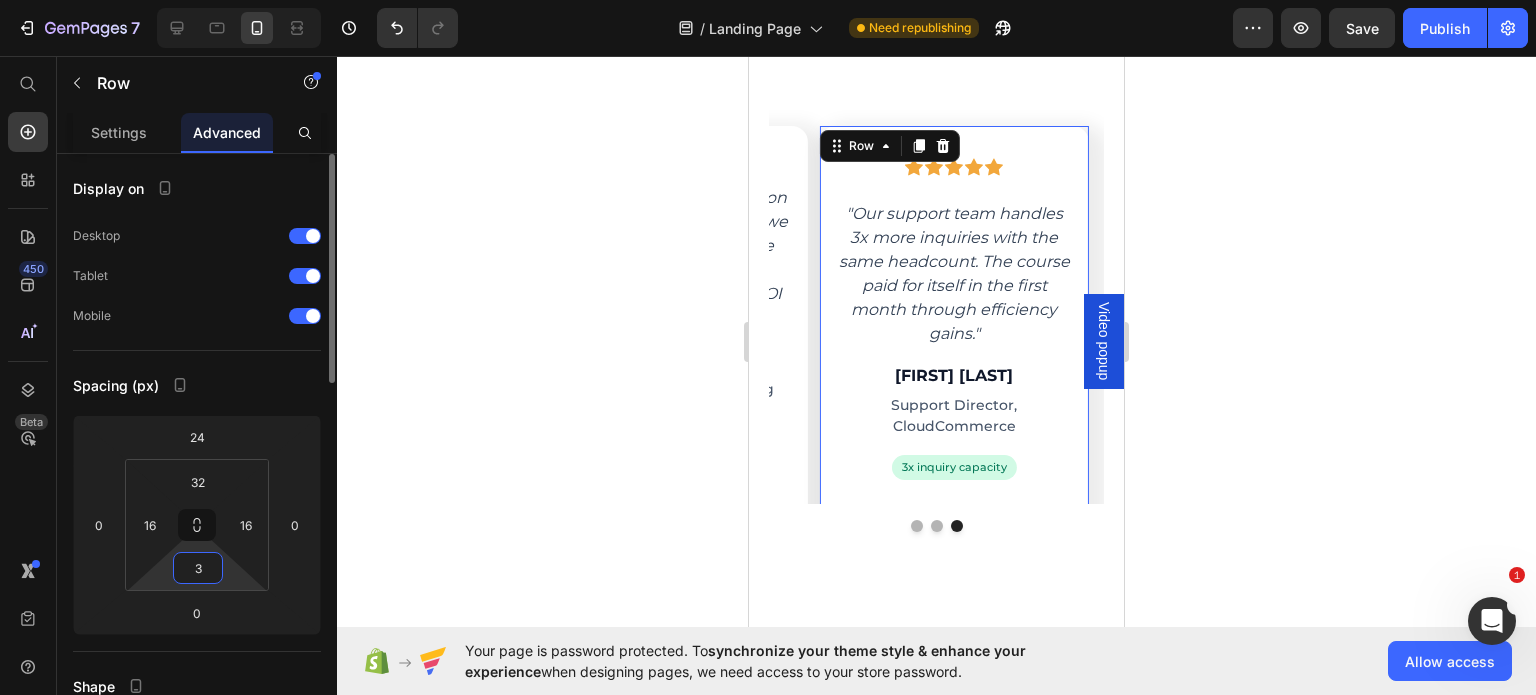 type on "32" 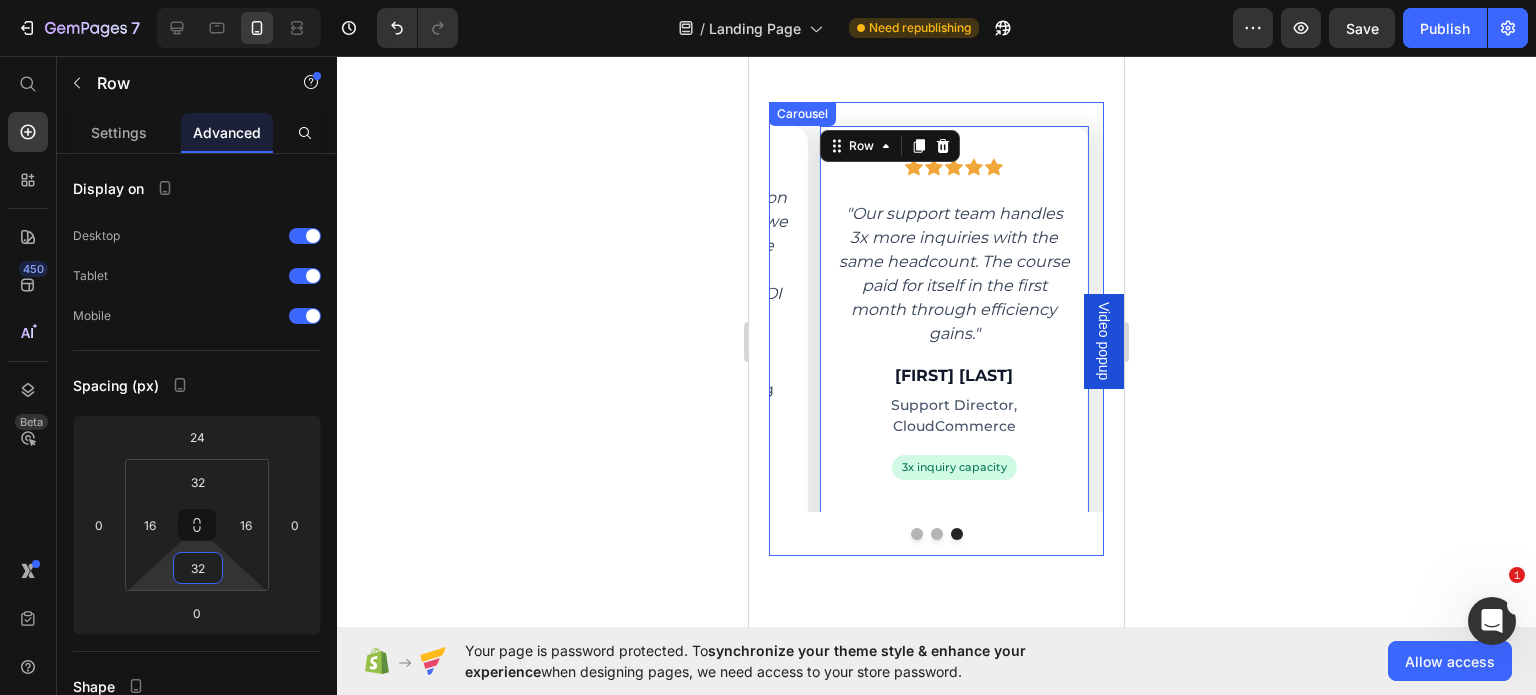 click at bounding box center [937, 534] 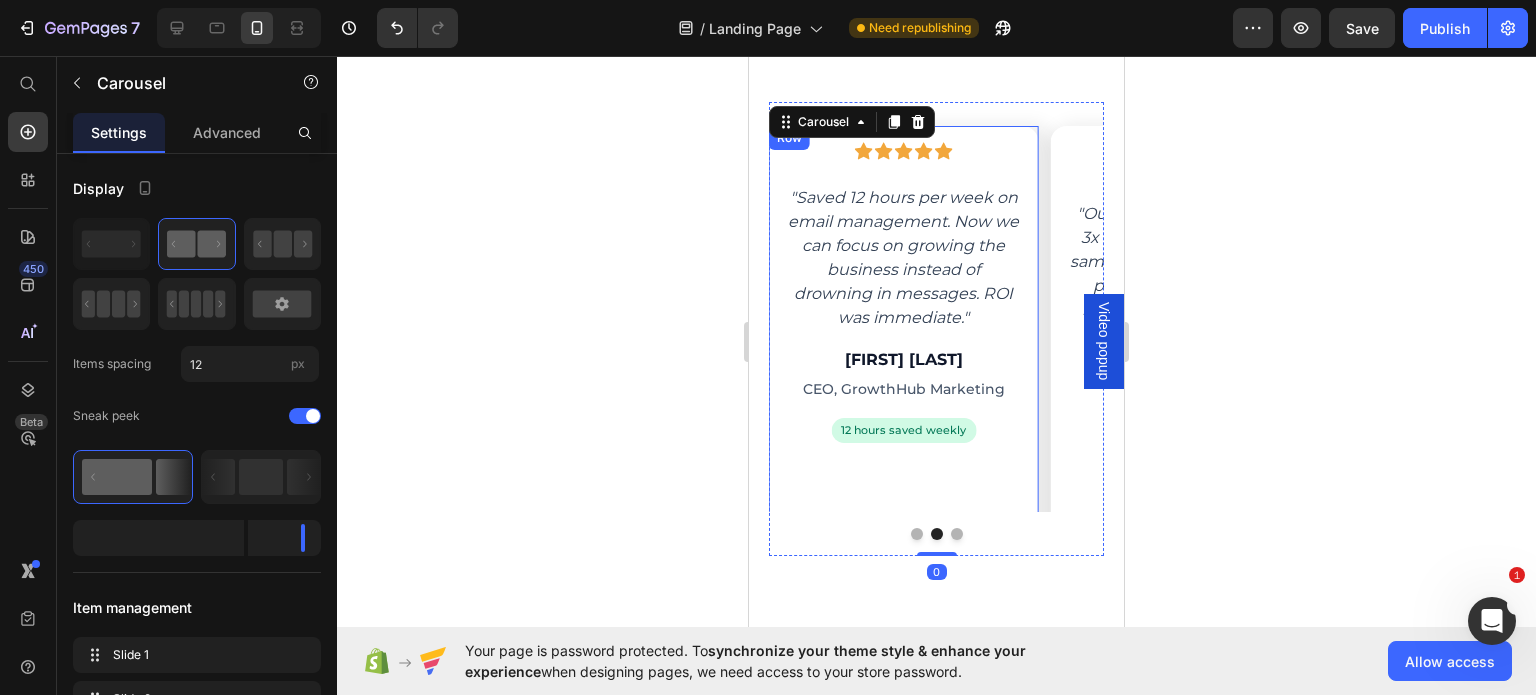 click on "Icon
Icon
Icon
Icon
Icon Row "Saved 12 hours per week on email management. Now we can focus on growing the business instead of drowning in messages. ROI was immediate." Text block [FIRST] [LAST] Heading CEO, GrowthHub Marketing Text block 12 hours saved weekly Text block Row" at bounding box center (903, 330) 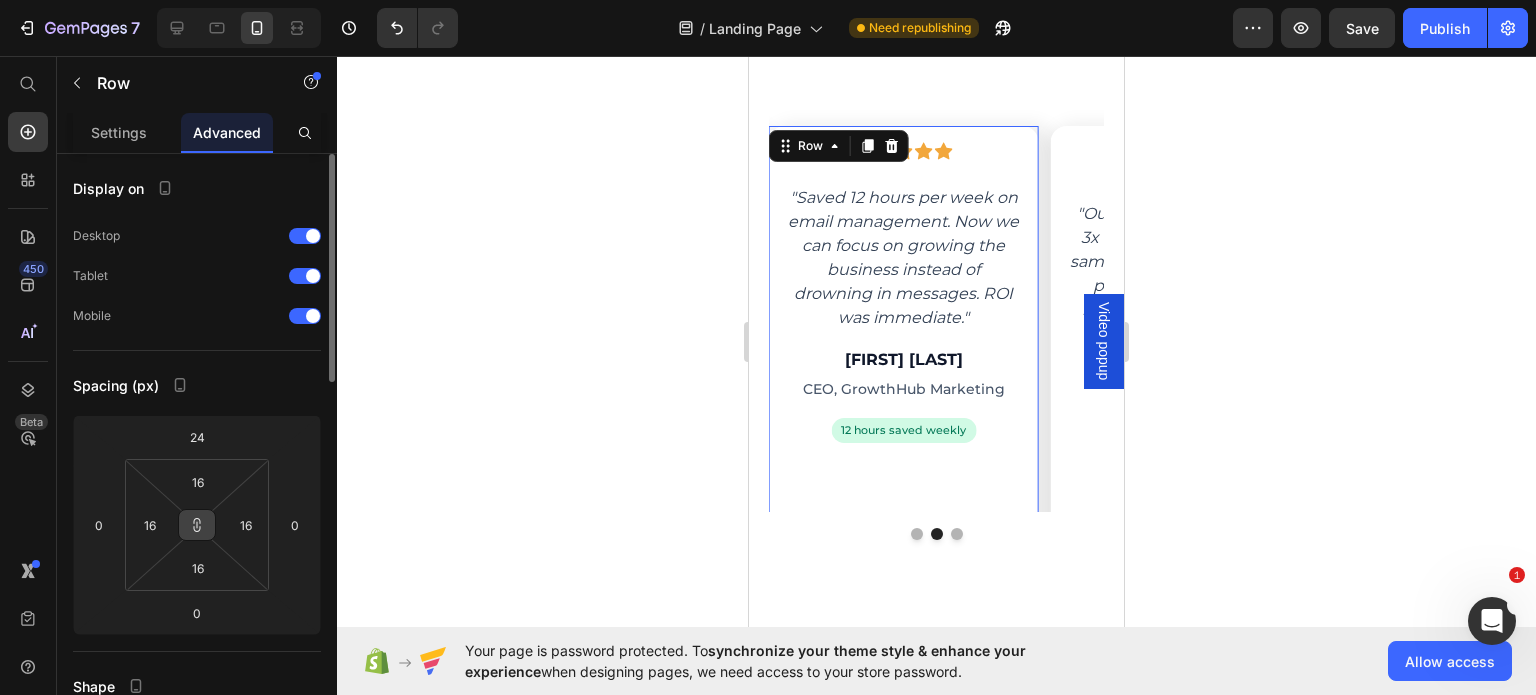 click 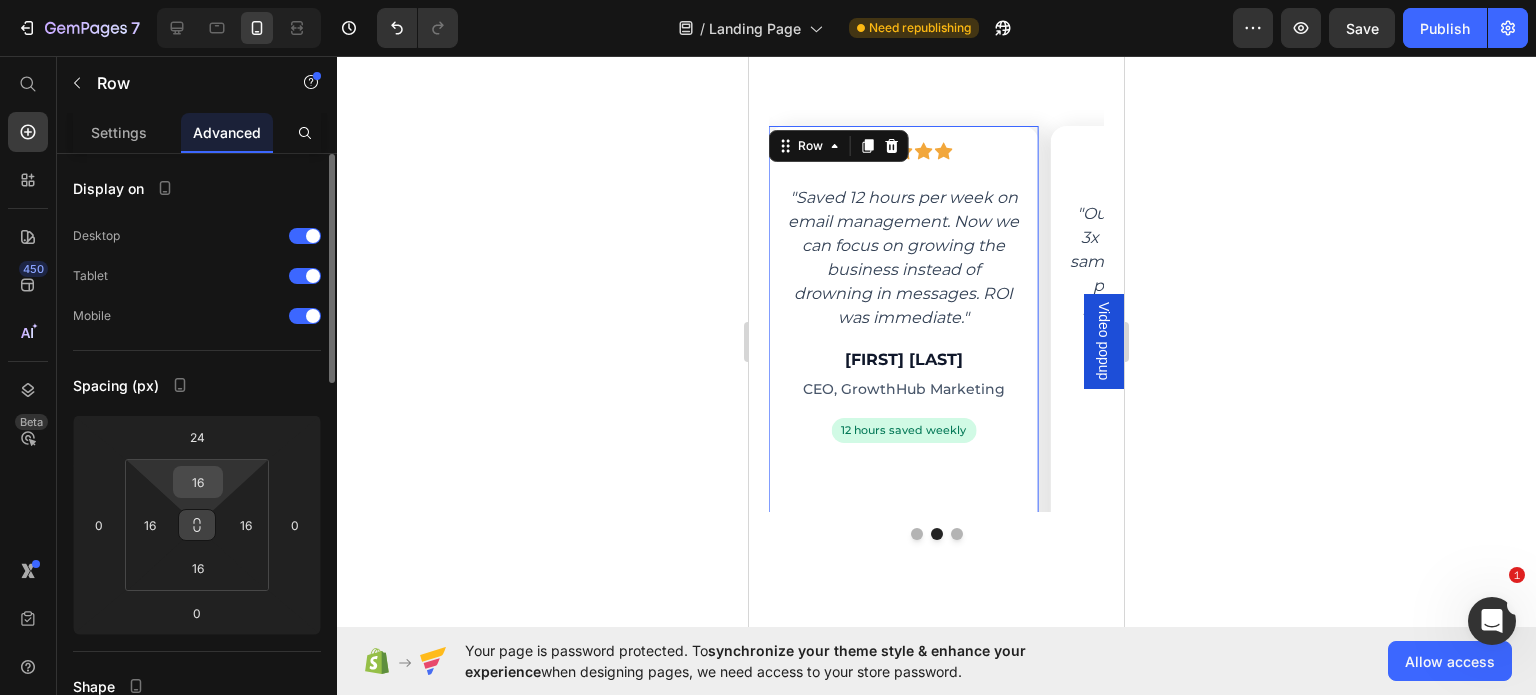 click on "16" at bounding box center [198, 482] 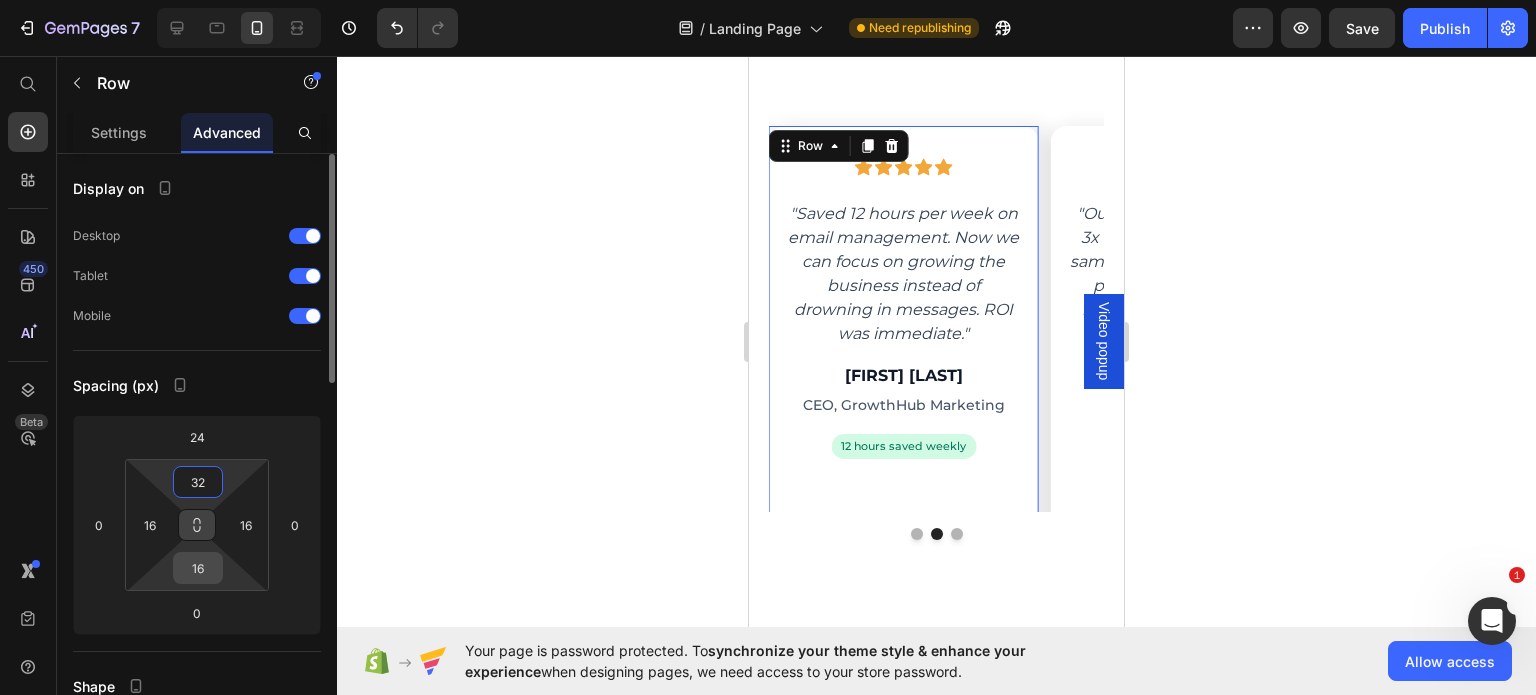type on "32" 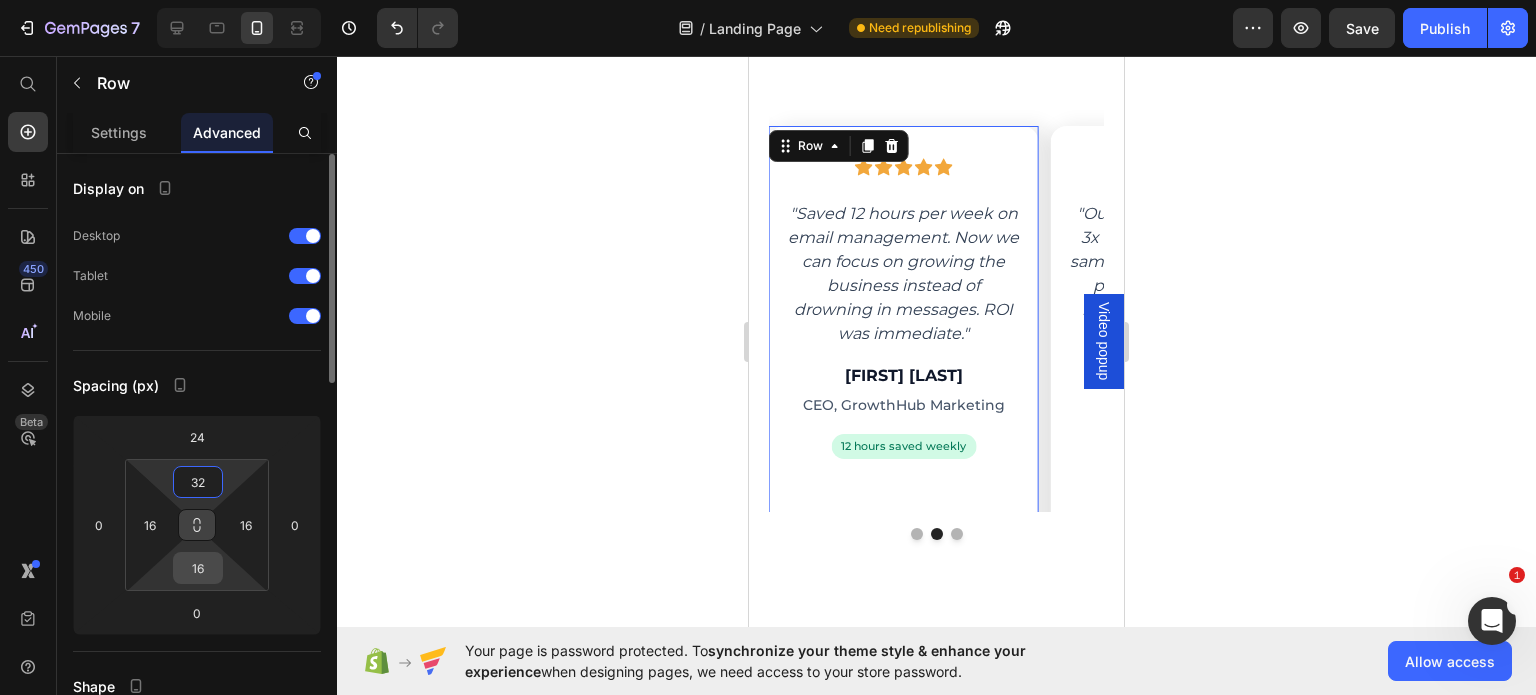 click on "16" at bounding box center [198, 568] 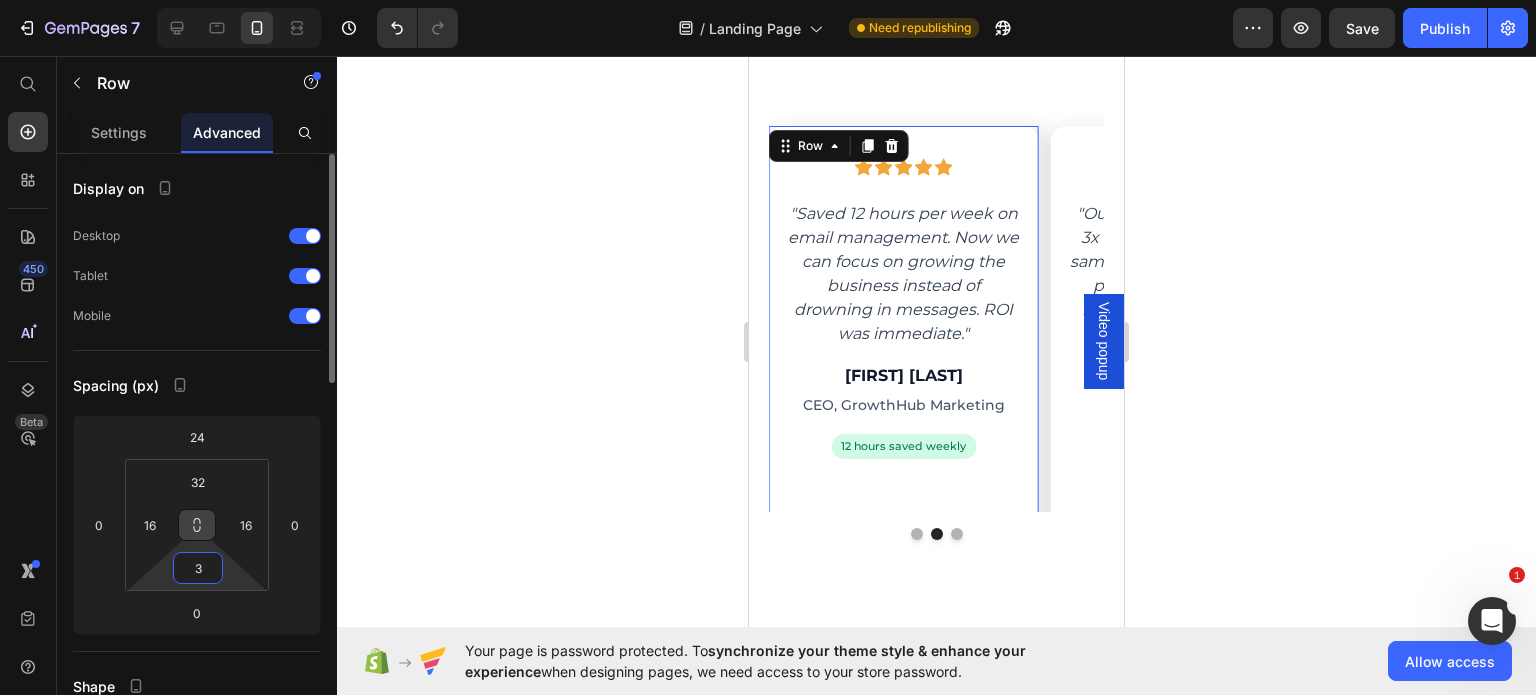 type on "32" 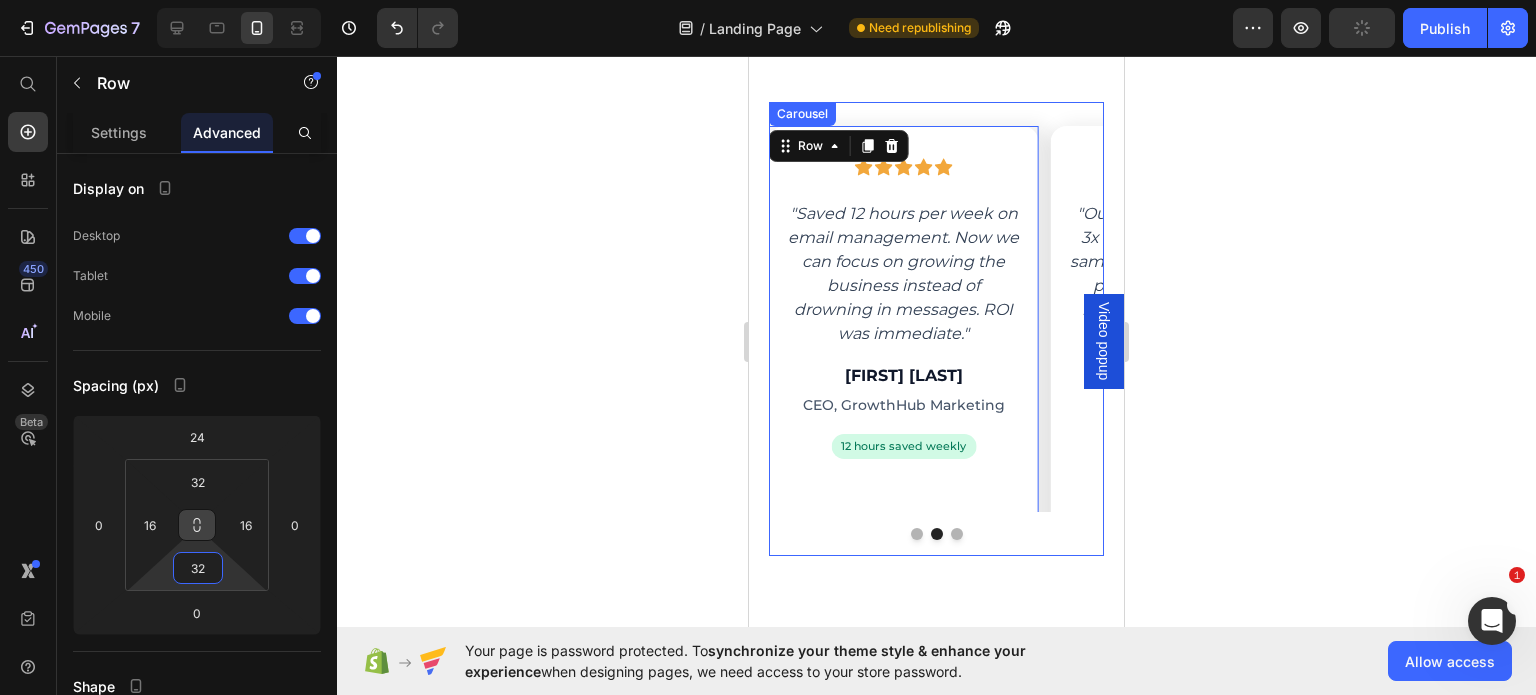 click at bounding box center [917, 534] 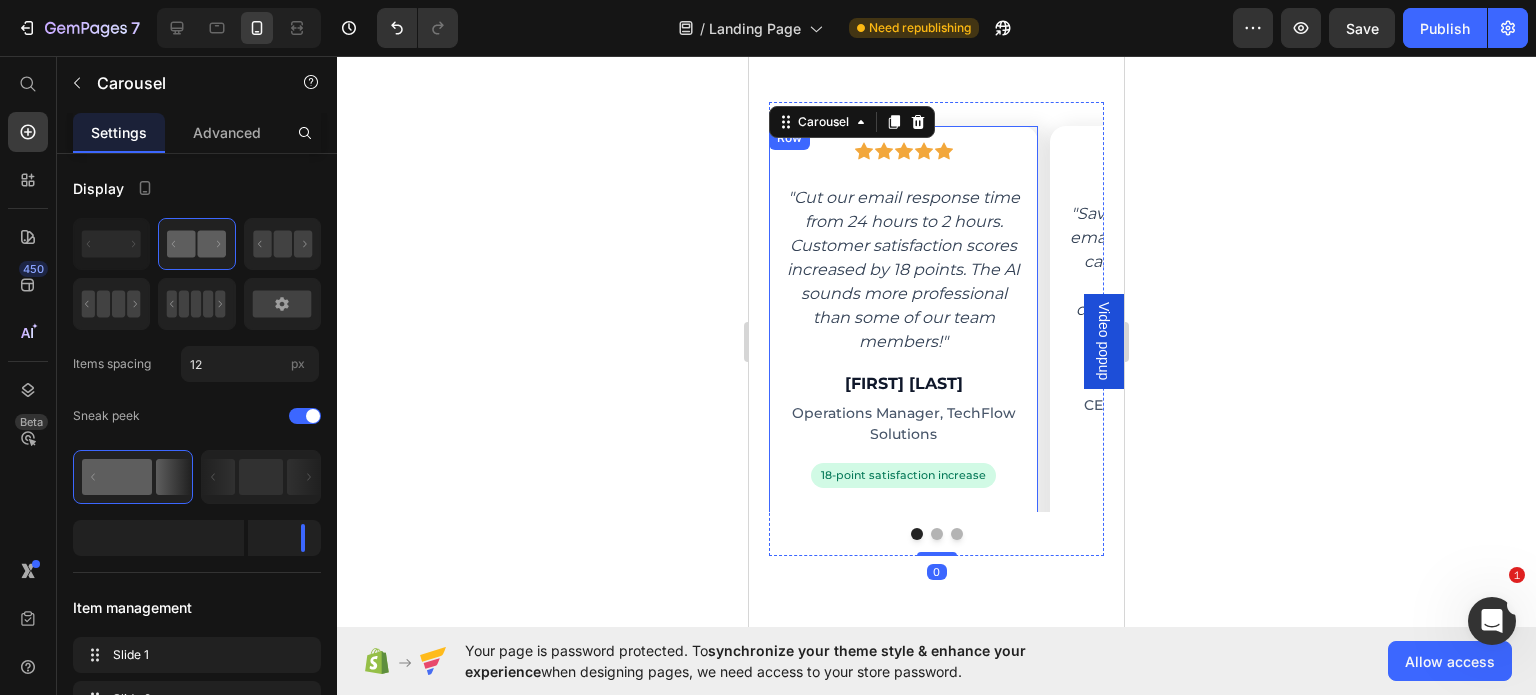 click on "Icon
Icon
Icon
Icon
Icon Row "Cut our email response time from 24 hours to 2 hours. Customer satisfaction scores increased by 18 points. The AI sounds more professional than some of our team members!" Text block Sarah Chen Heading Operations Manager, TechFlow Solutions Text block 18-point satisfaction increase Text block Row Row" at bounding box center [903, 330] 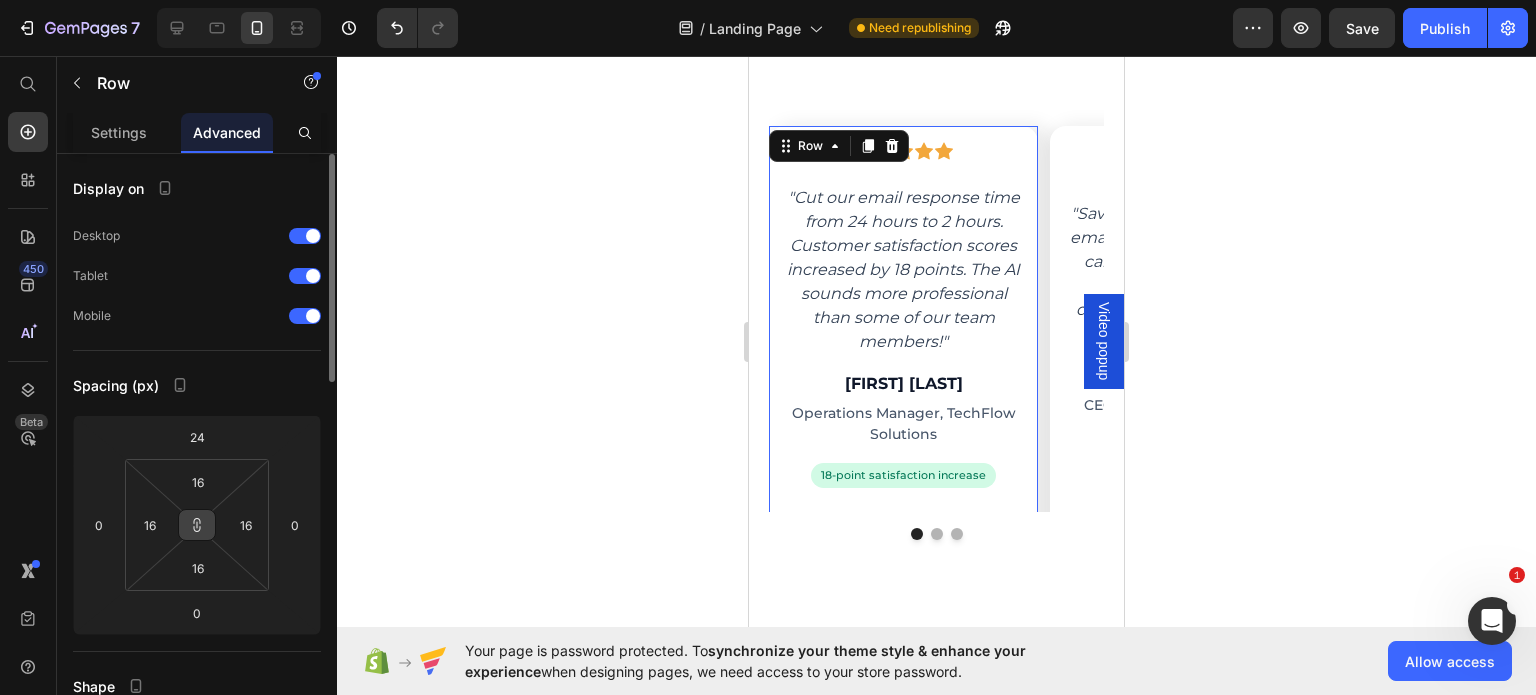 click 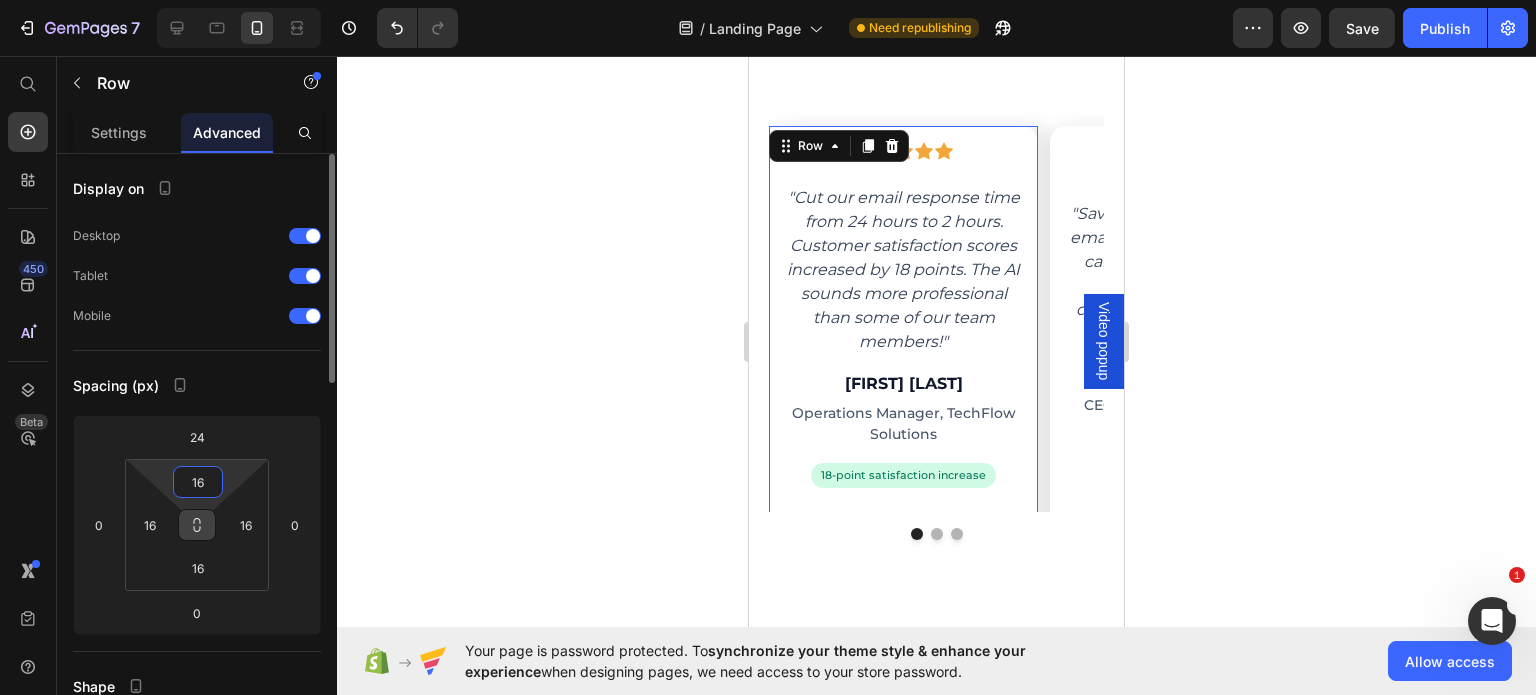 click on "16" at bounding box center (198, 482) 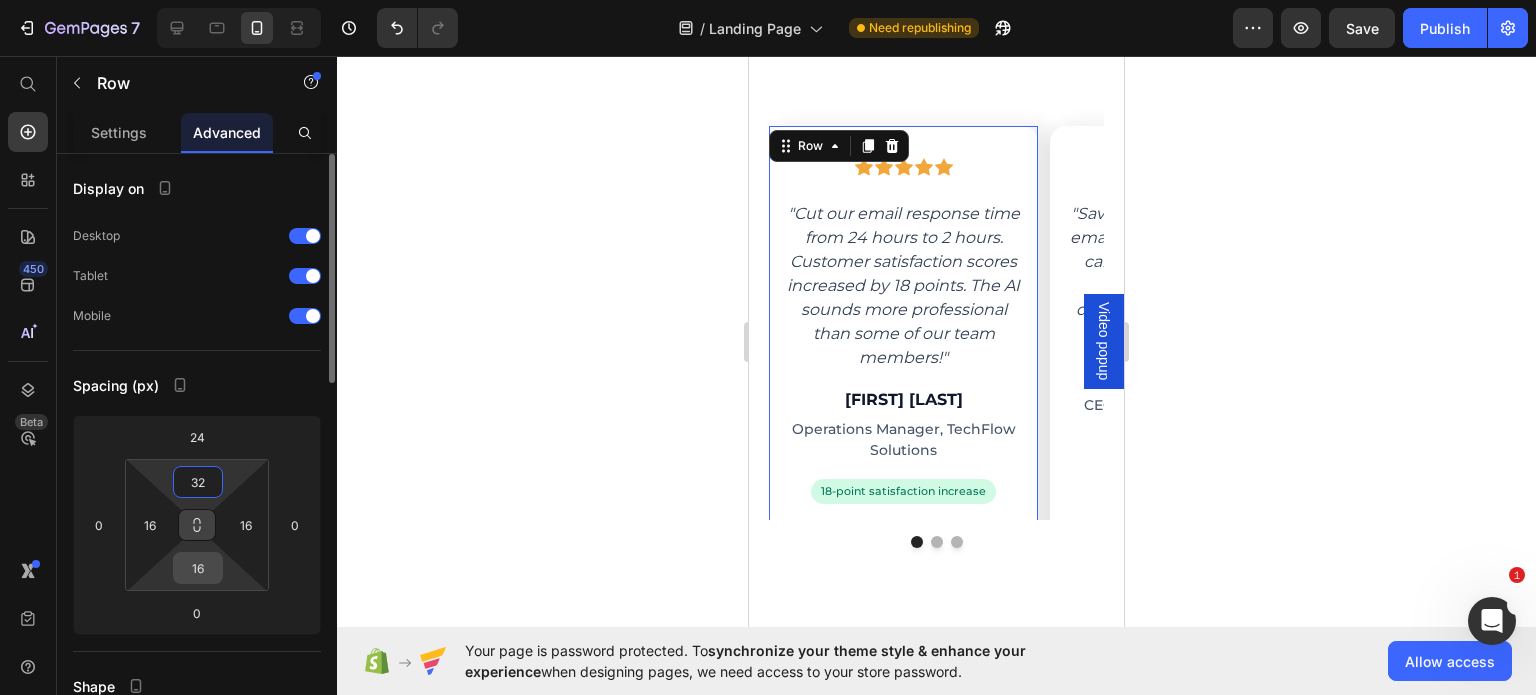 type on "32" 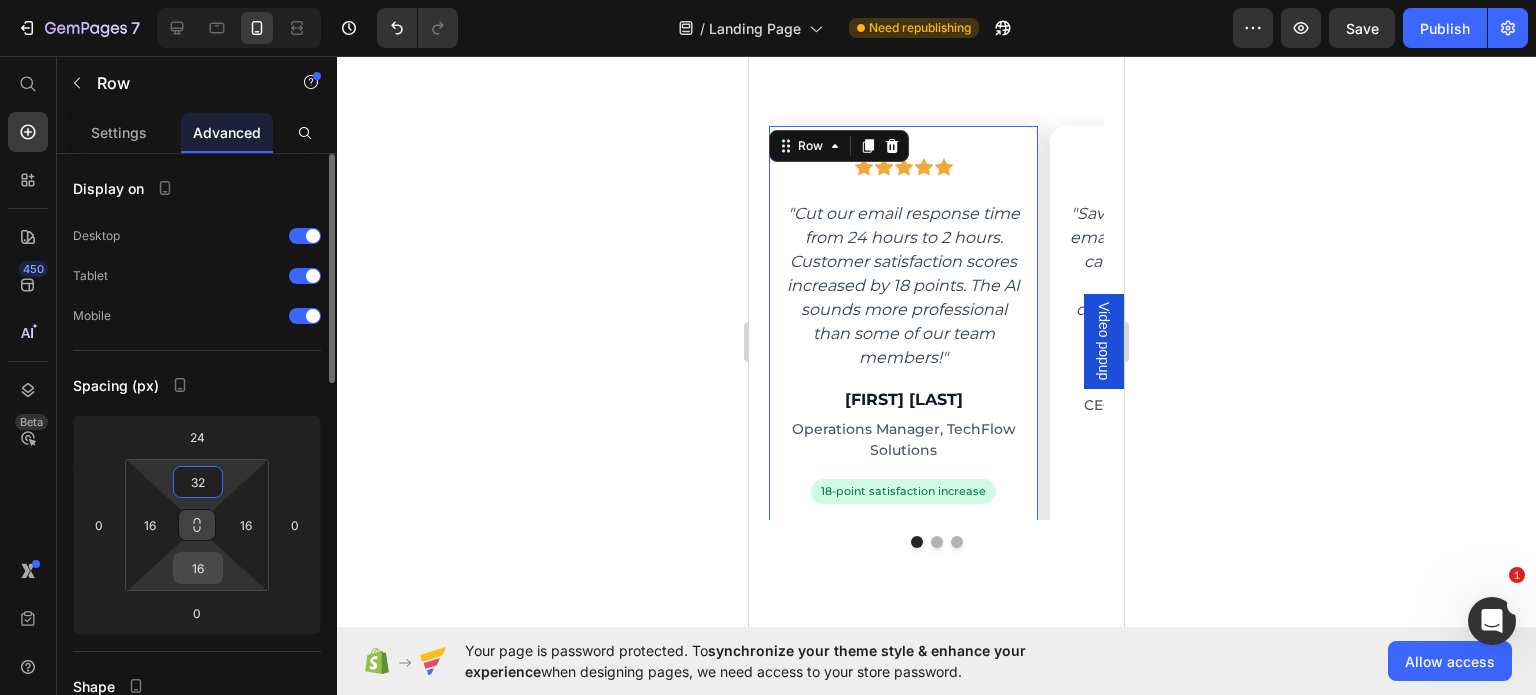 click on "16" at bounding box center [198, 568] 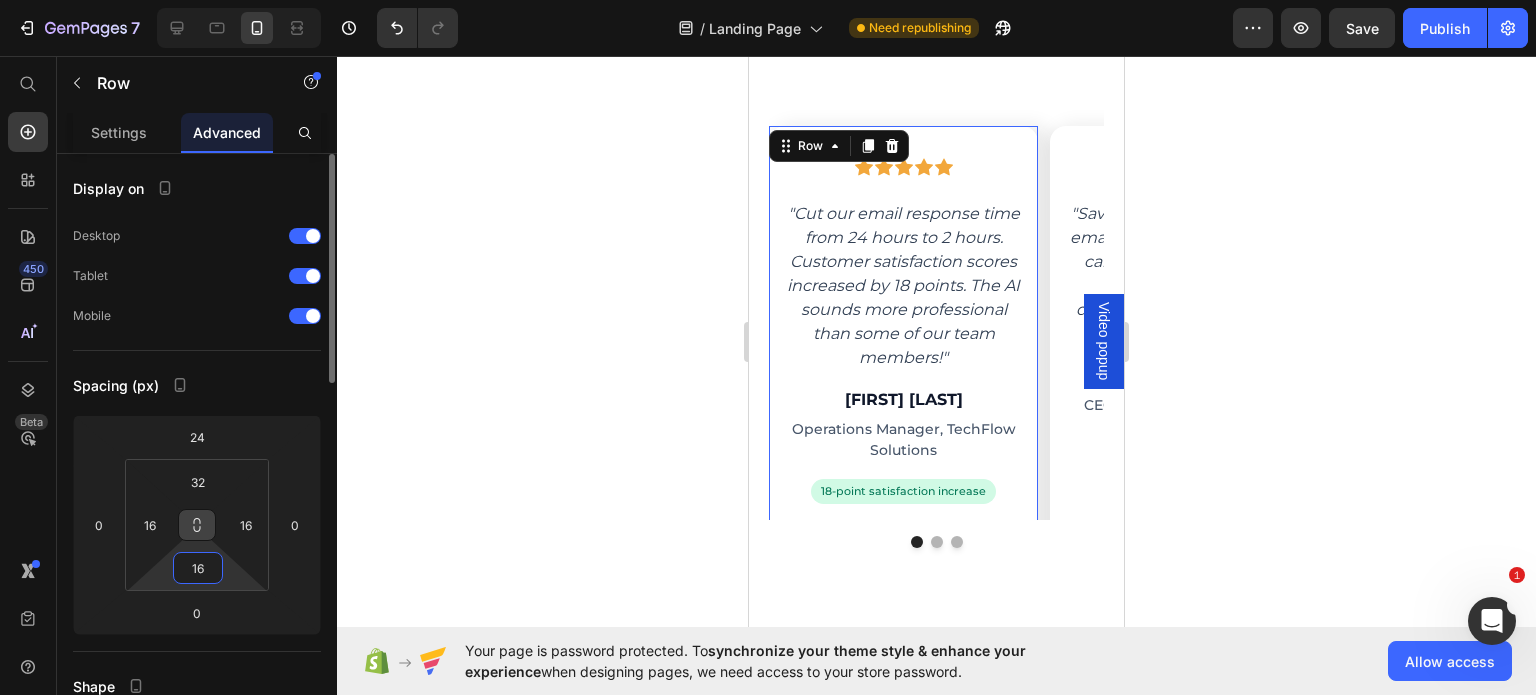 click on "16" at bounding box center [198, 568] 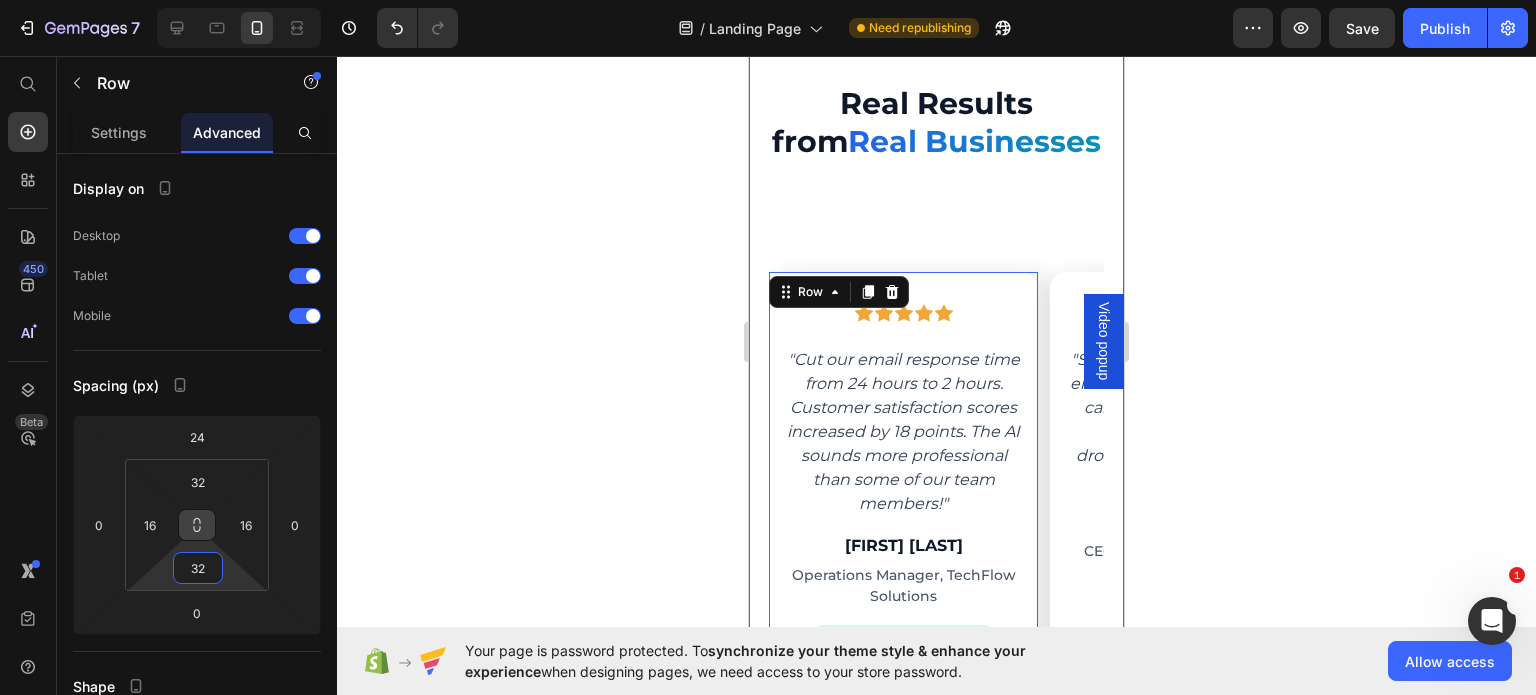 scroll, scrollTop: 5854, scrollLeft: 0, axis: vertical 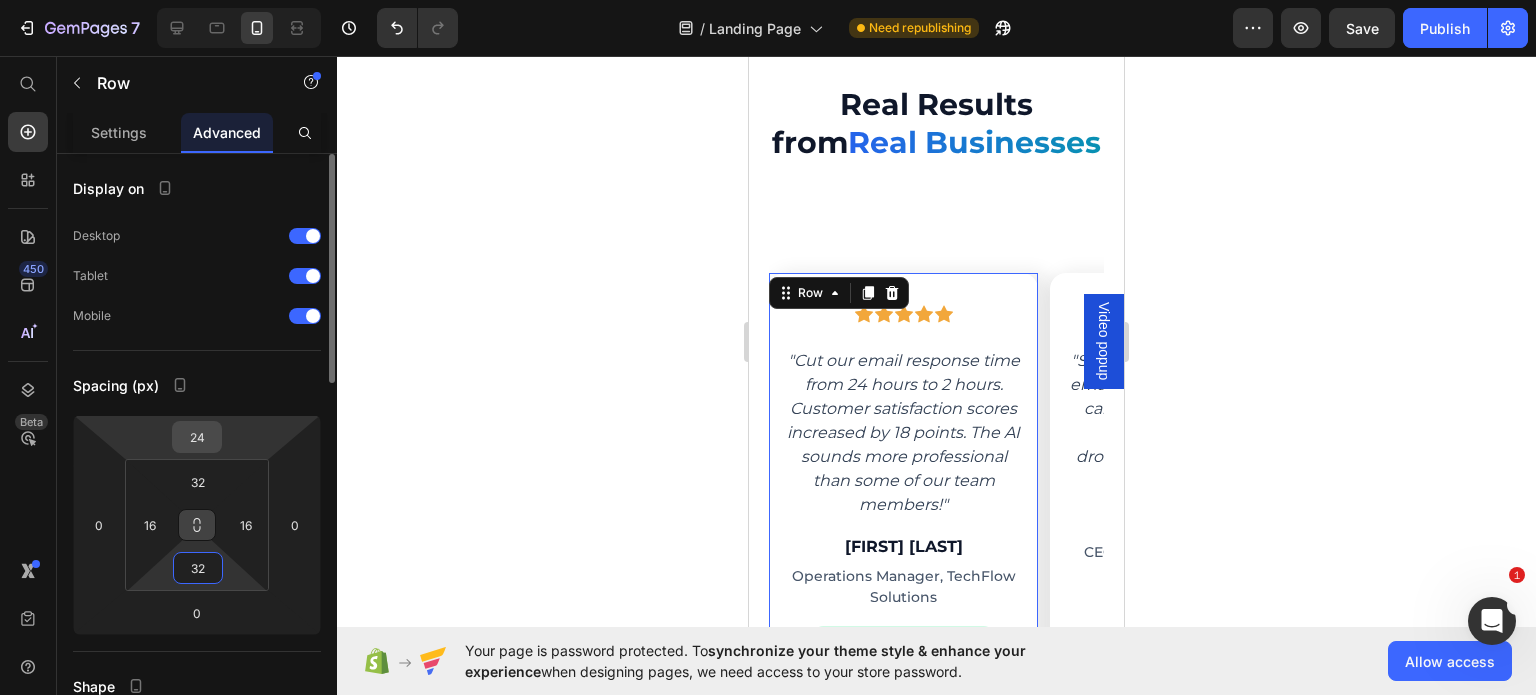 type on "32" 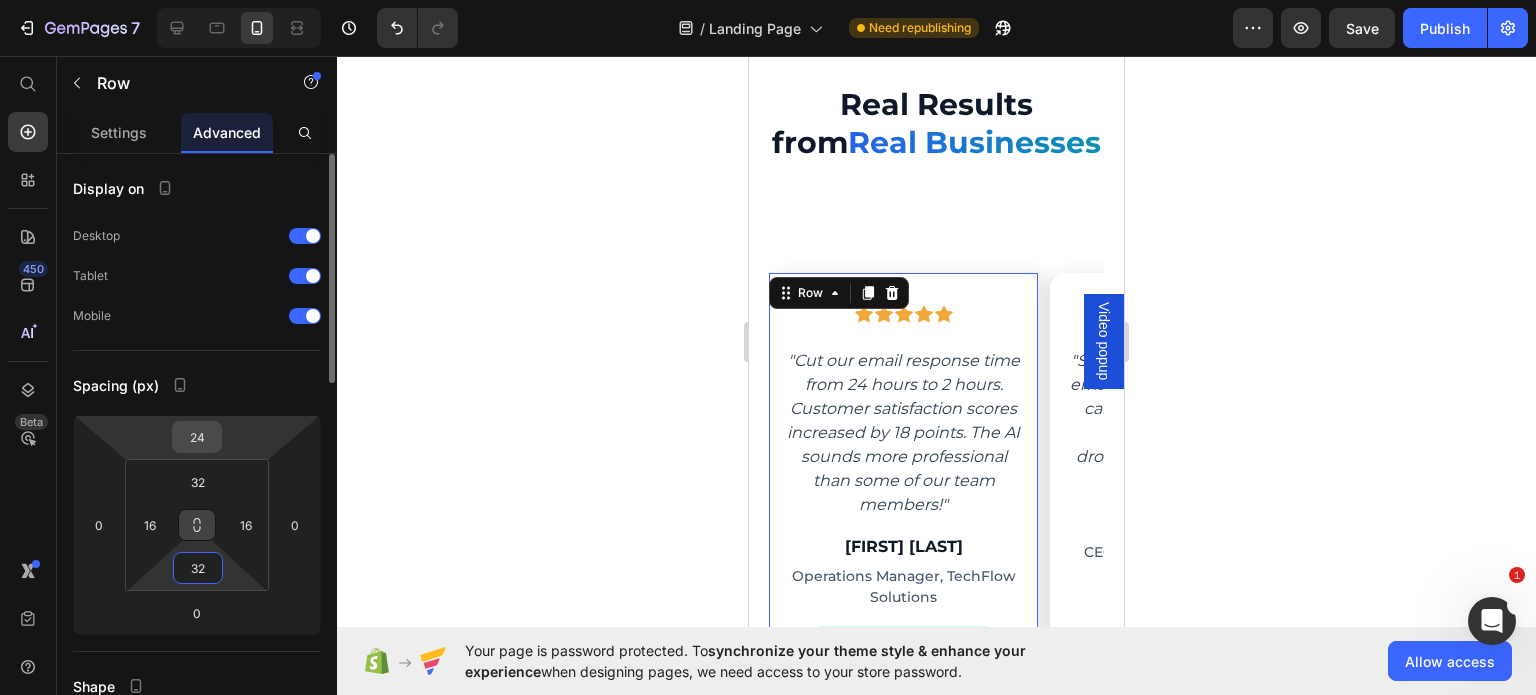 click on "24" at bounding box center [197, 437] 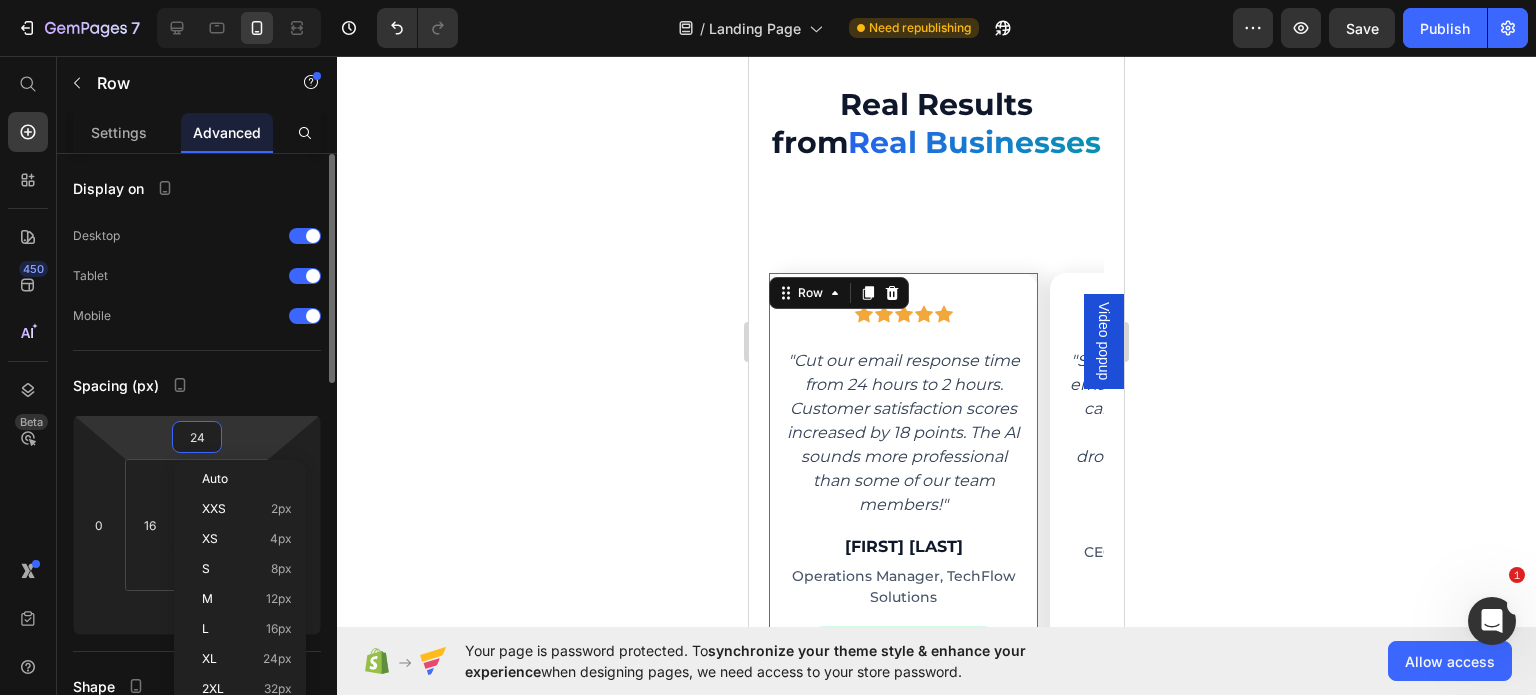 type on "0" 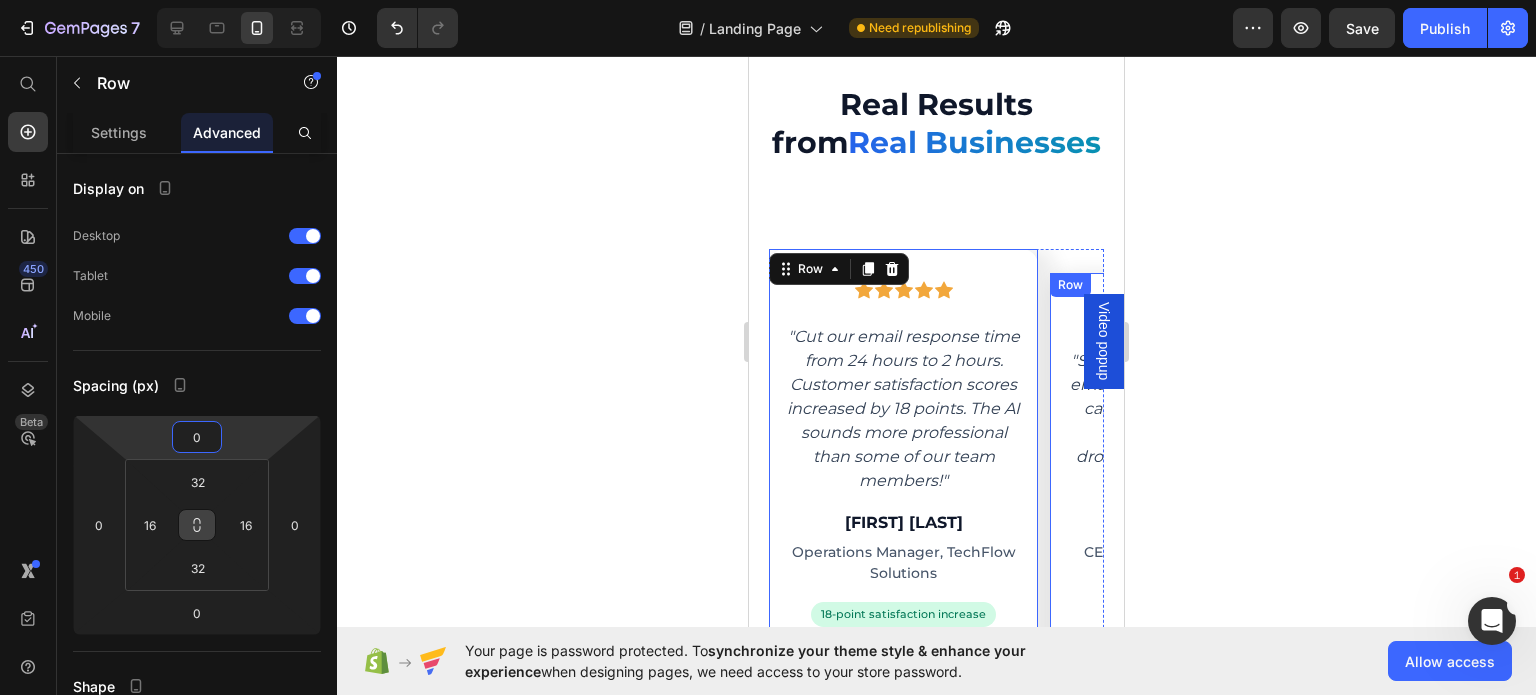 click on "Icon
Icon
Icon
Icon
Icon Row "Saved 12 hours per week on email management. Now we can focus on growing the business instead of drowning in messages. ROI was immediate." Text block [FIRST] [LAST] Heading CEO, GrowthHub Marketing Text block 12 hours saved weekly Text block Row Row" at bounding box center (1184, 477) 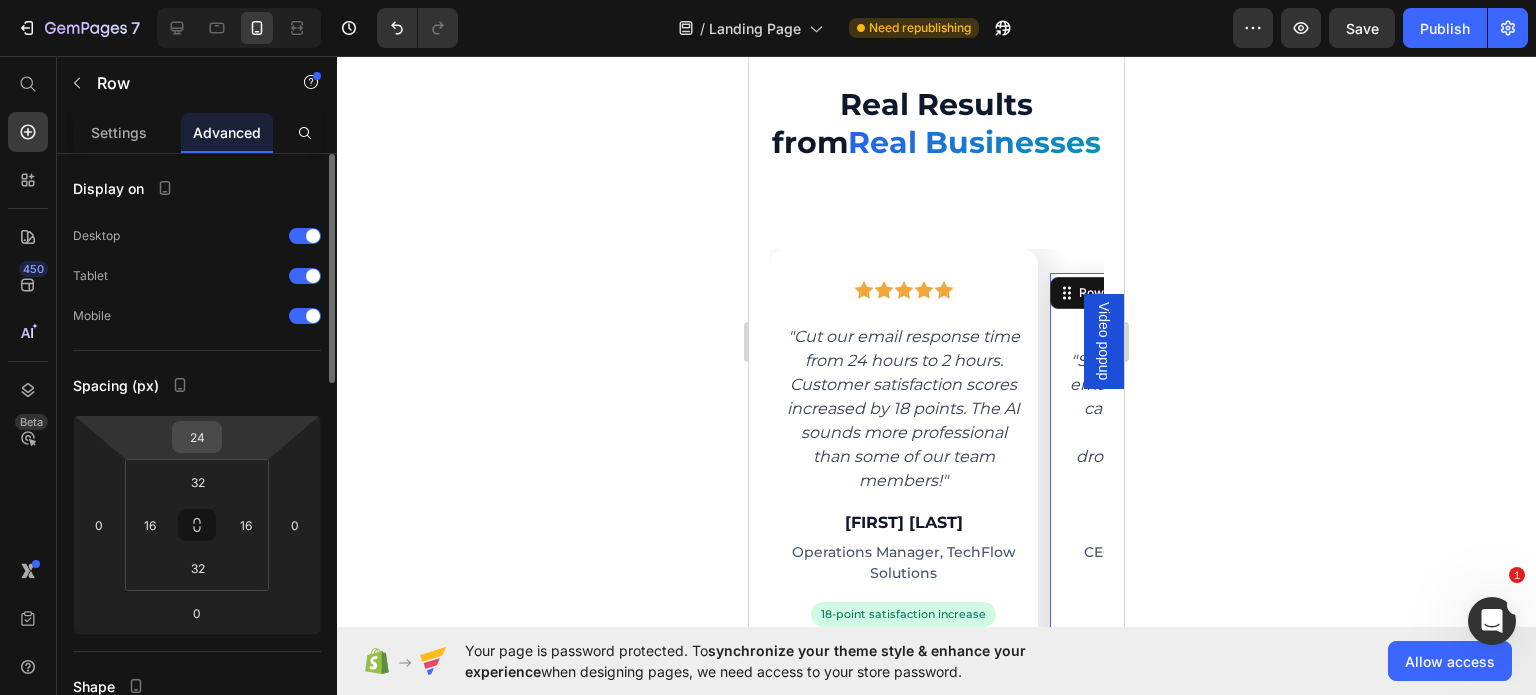 click on "24" at bounding box center [197, 437] 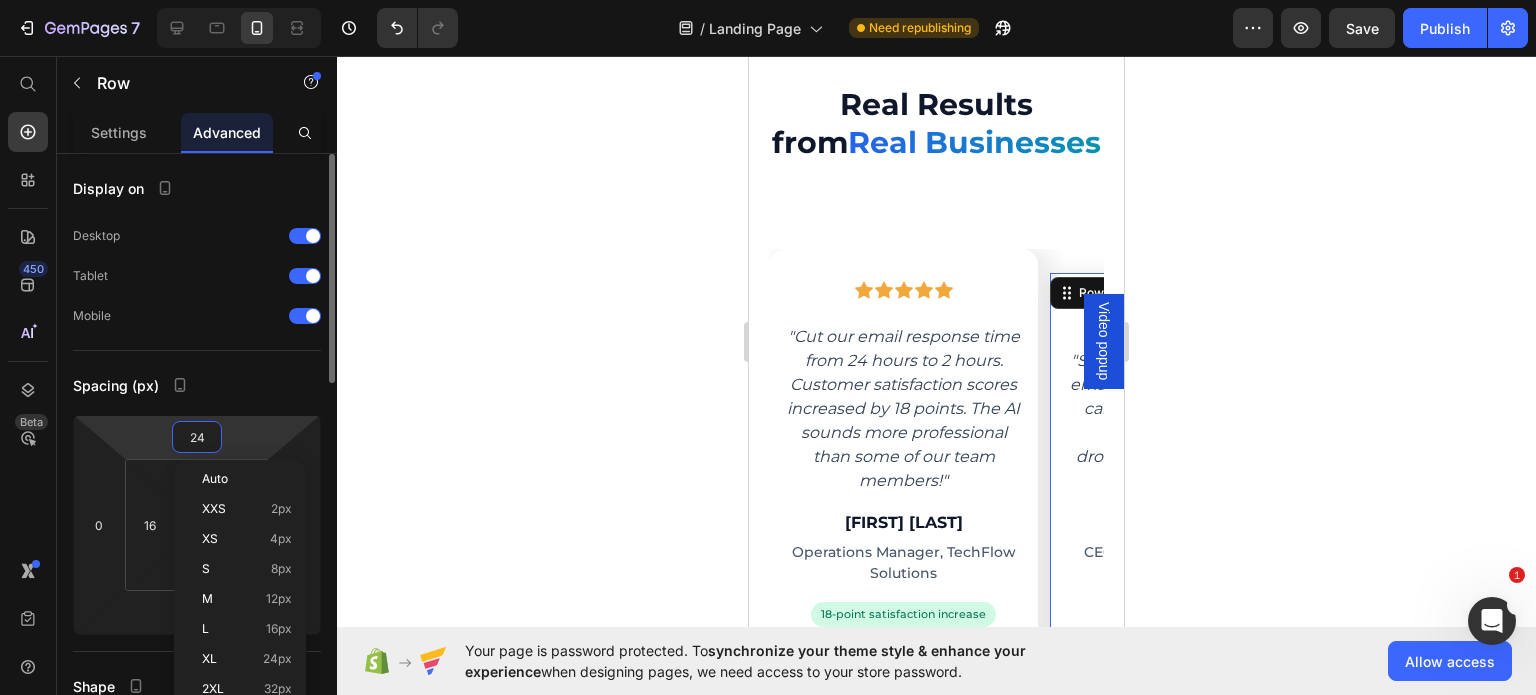type on "0" 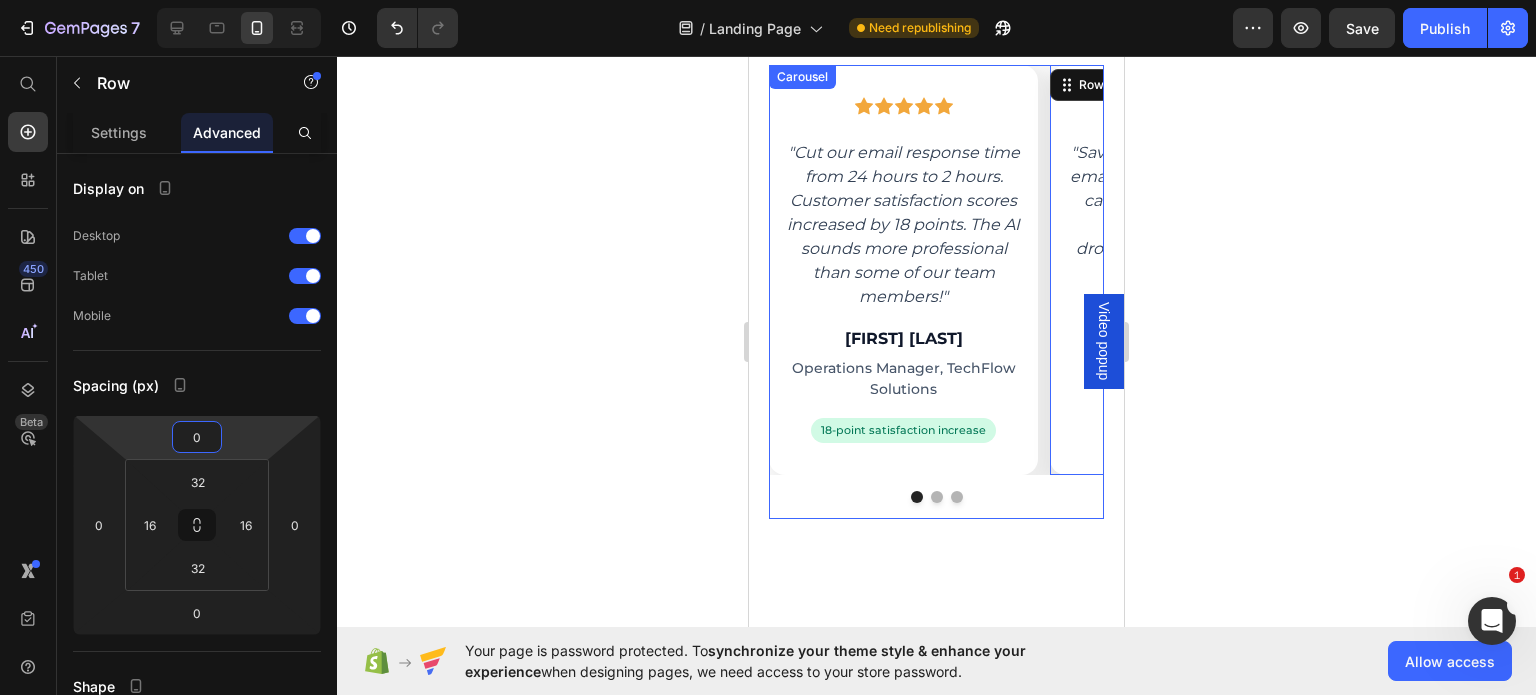 scroll, scrollTop: 6039, scrollLeft: 0, axis: vertical 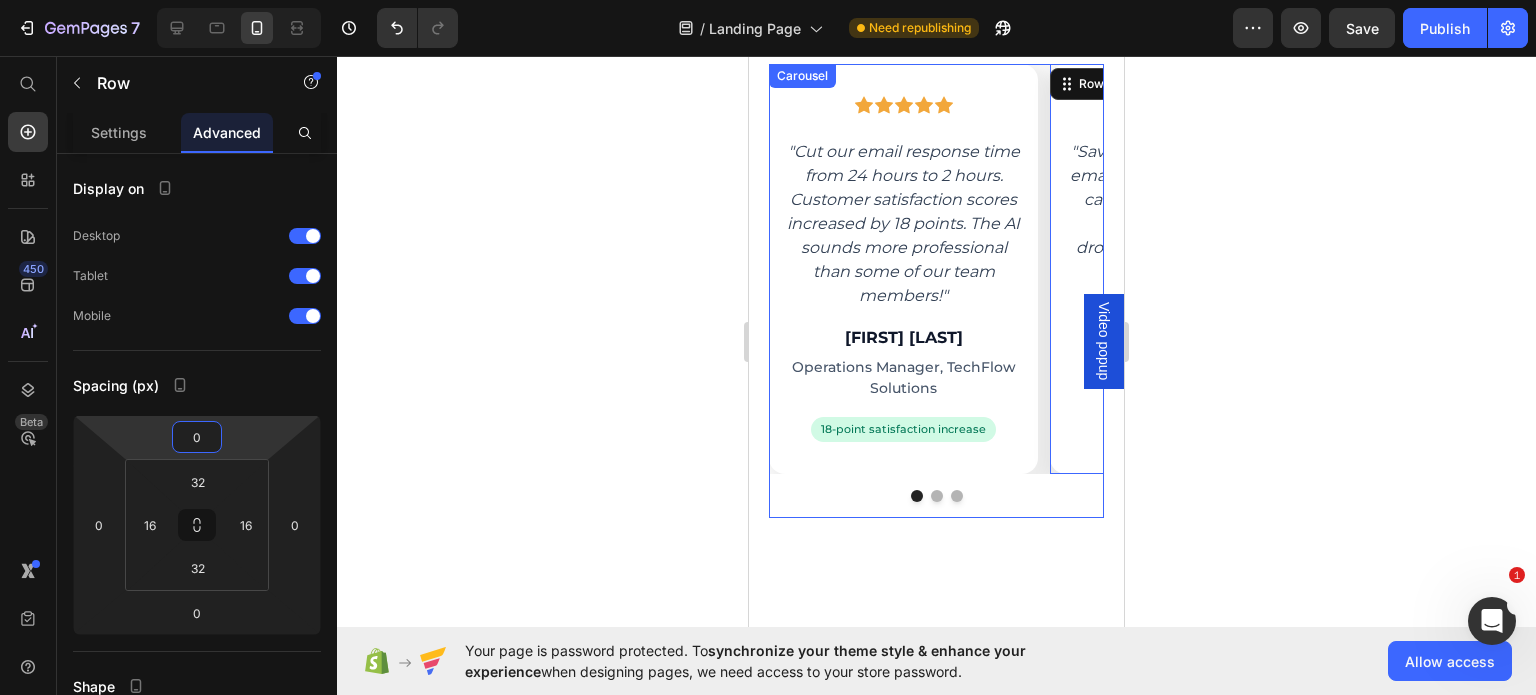 click at bounding box center [937, 496] 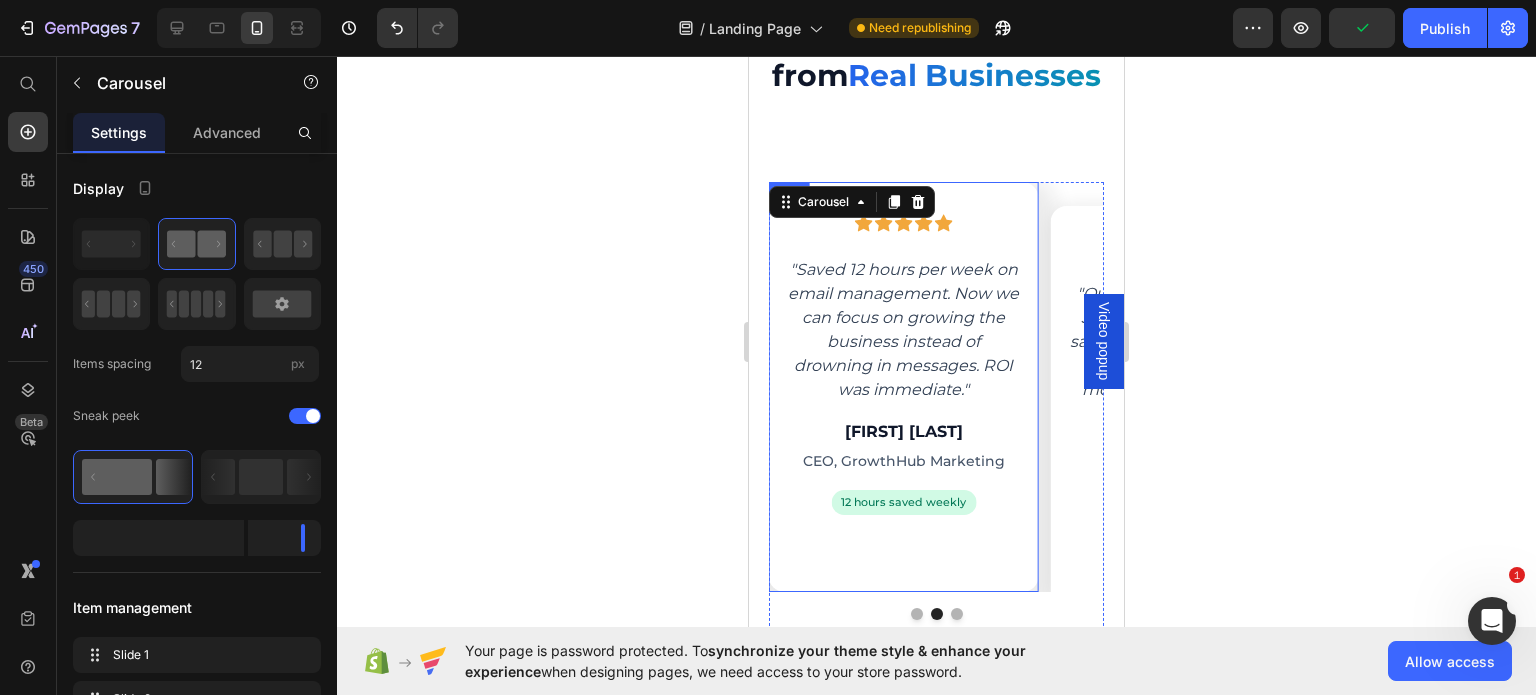 scroll, scrollTop: 5919, scrollLeft: 0, axis: vertical 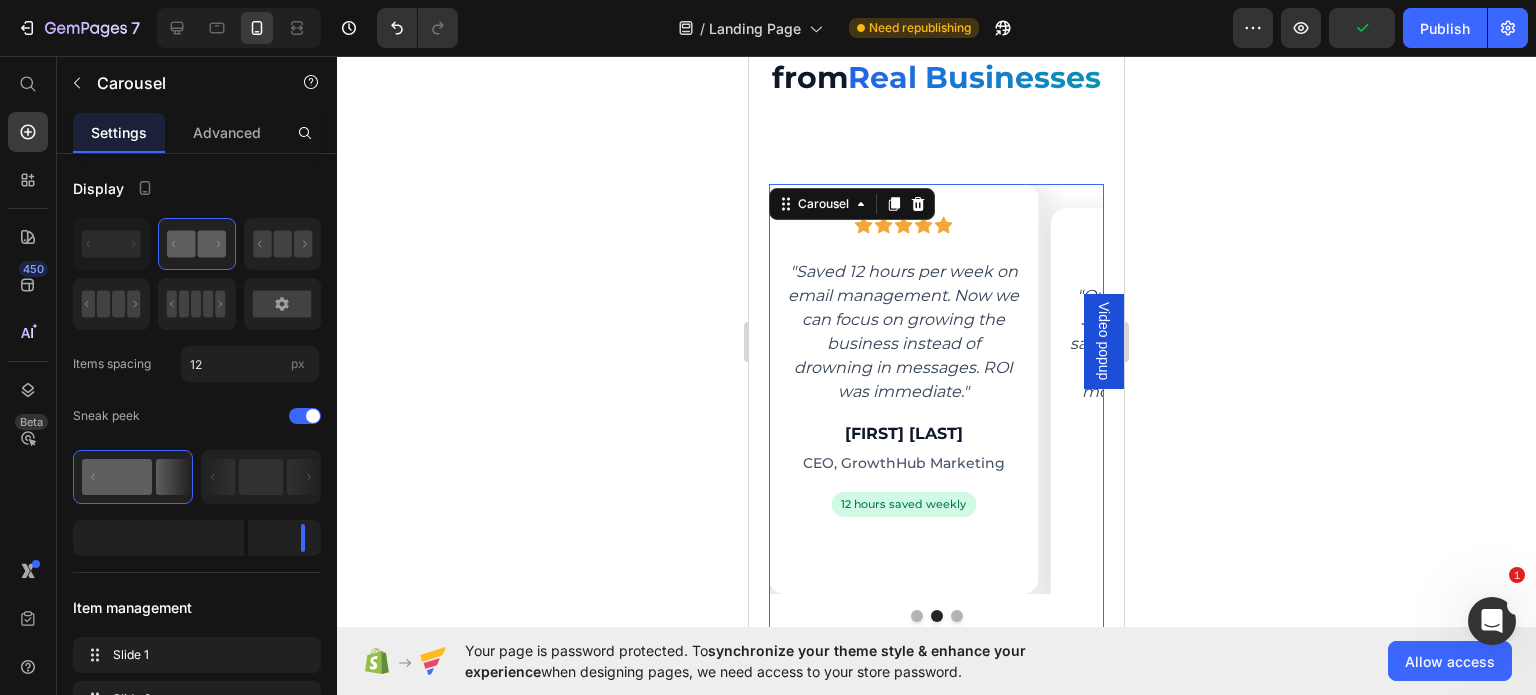 click at bounding box center (957, 616) 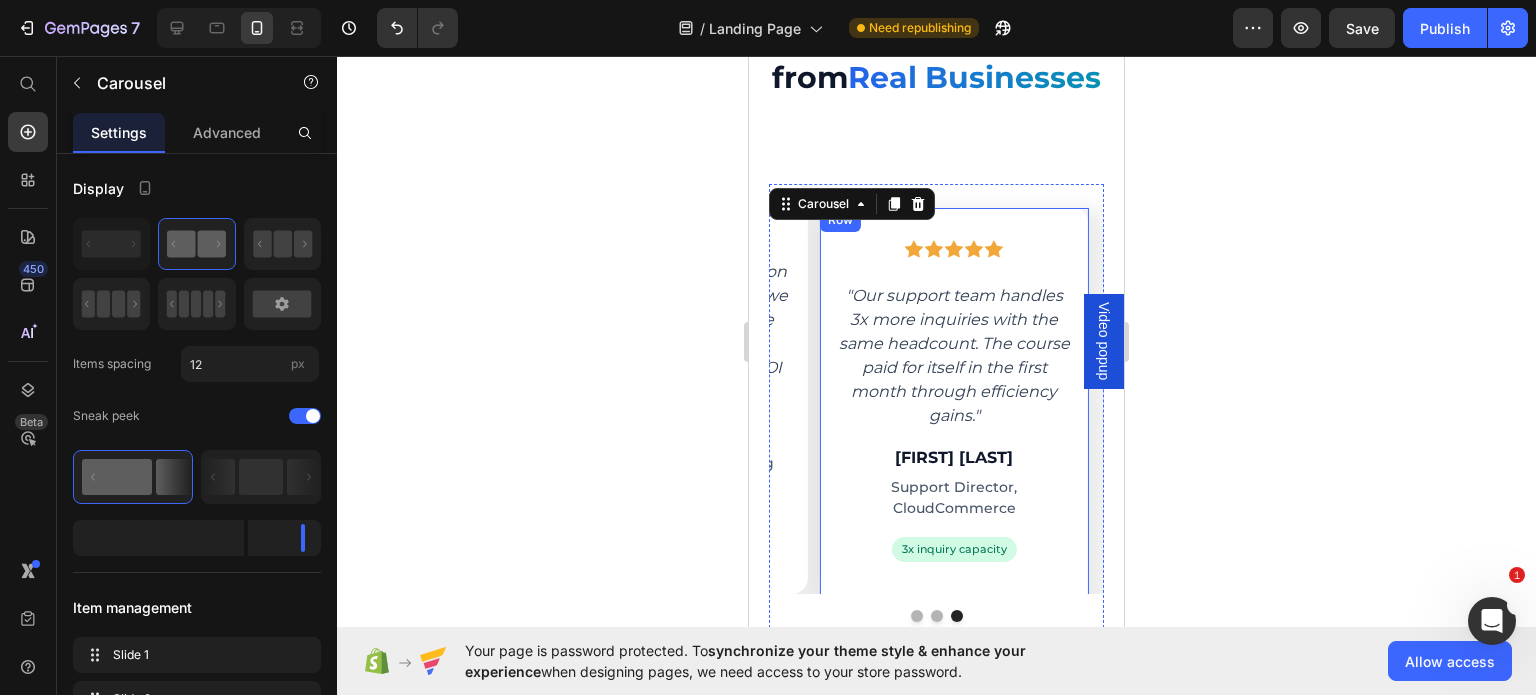 click on "Icon
Icon
Icon
Icon
Icon Row "Our support team handles 3x more inquiries with the same headcount. The course paid for itself in the first month through efficiency gains." Text block [FIRST] [LAST] Heading Support Director, CloudCommerce Text block 3x inquiry capacity Text block Row Row" at bounding box center (954, 412) 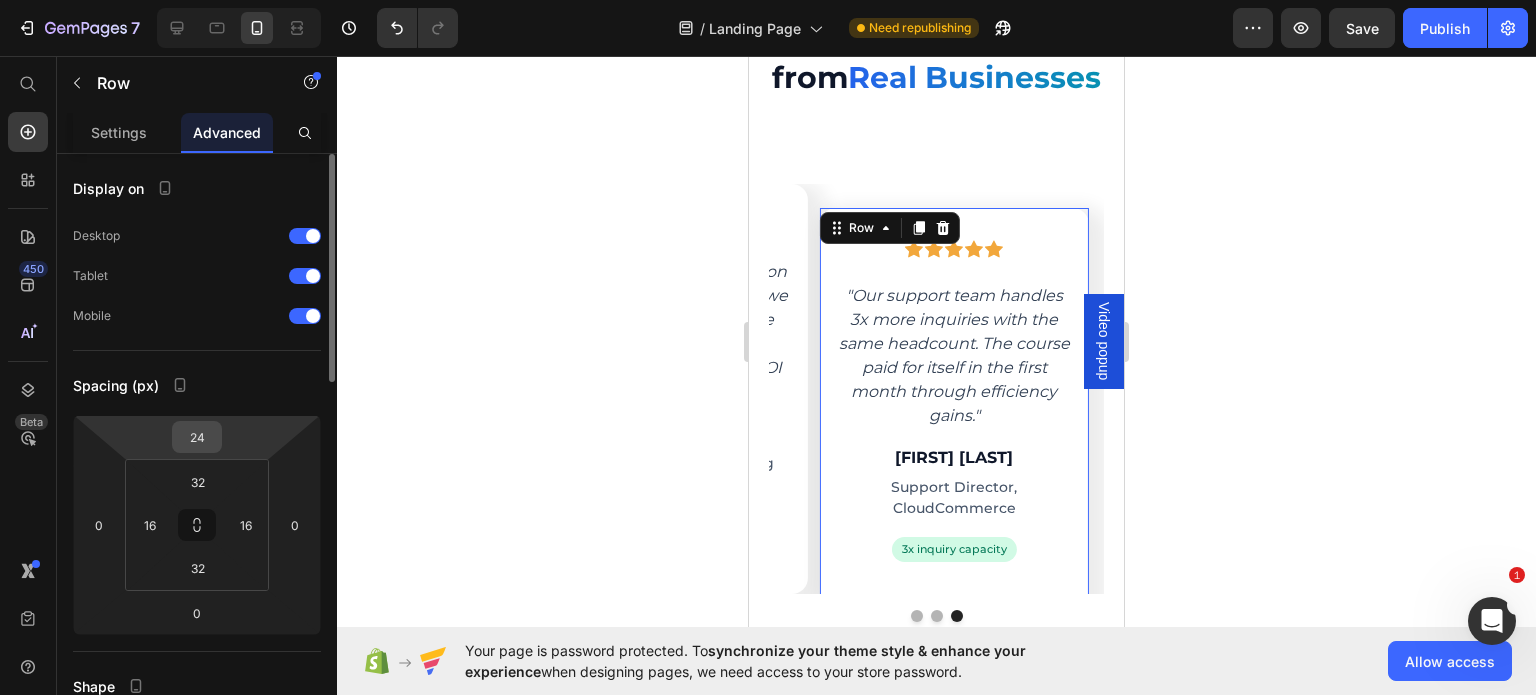 click on "24" at bounding box center (197, 437) 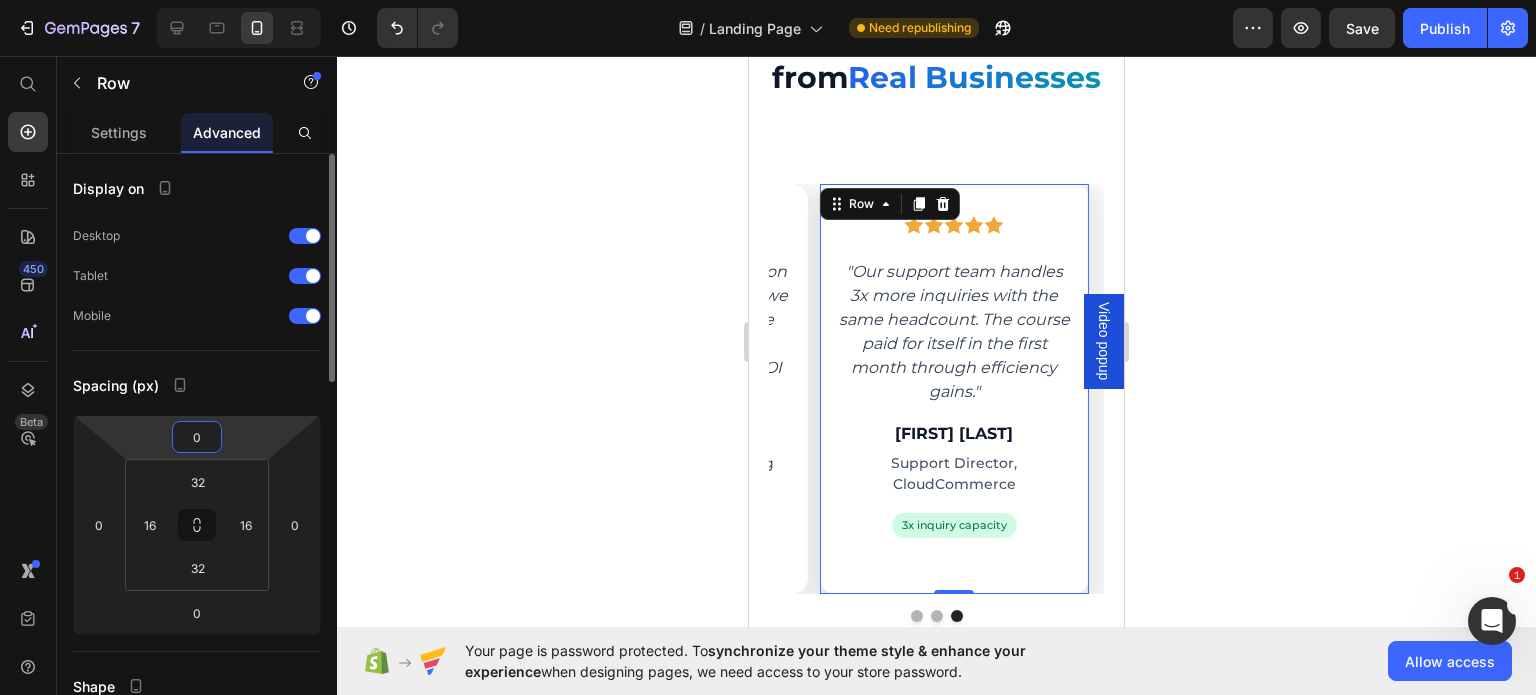 type on "0" 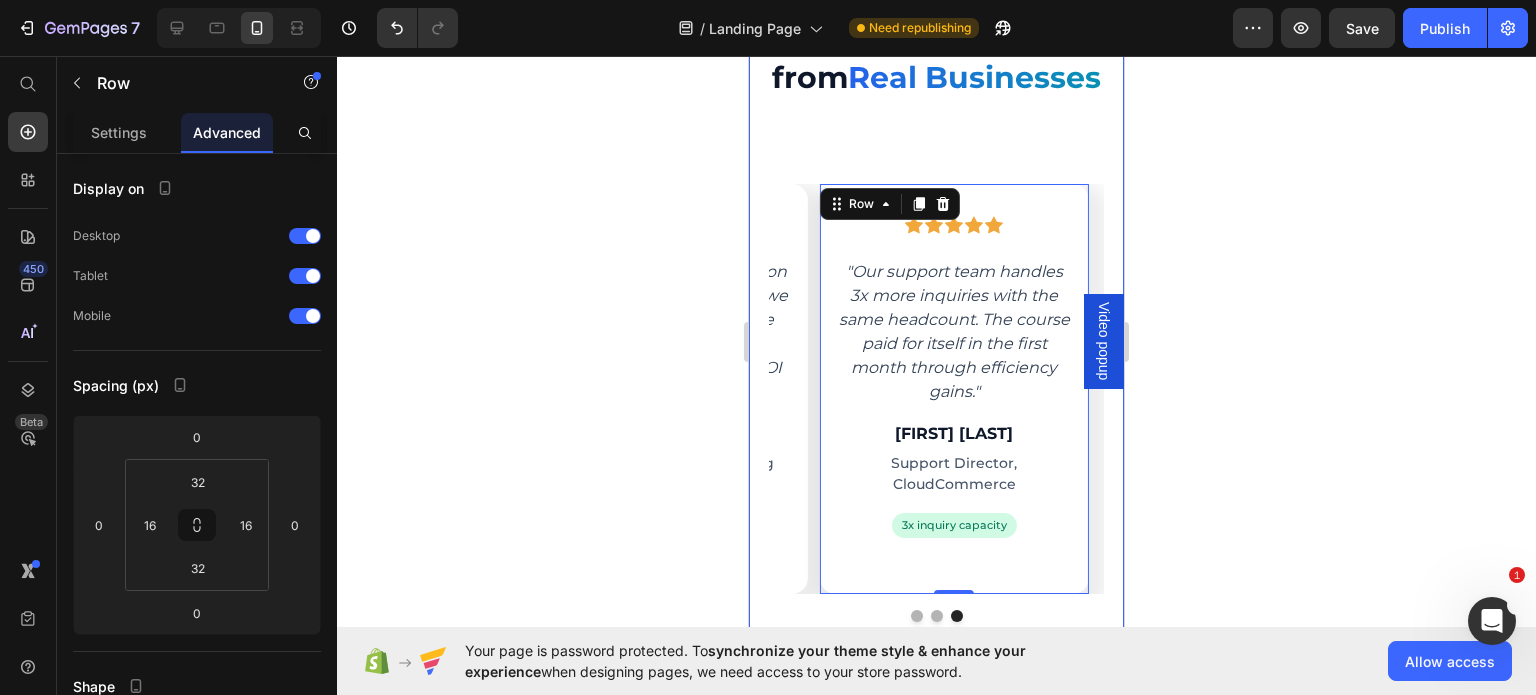 click on "Real Results from  Real Businesses
Custom Code Row
Icon
Icon
Icon
Icon
Icon Row "Cut our email response time from 24 hours to 2 hours. Customer satisfaction scores increased by 18 points. The AI sounds more professional than some of our team members!" Text block Sarah Chen Heading Operations Manager, TechFlow Solutions Text block 18-point satisfaction increase Text block Row Row
Icon
Icon
Icon
Icon
Icon Row "Saved 12 hours per week on email management. Now we can focus on growing the business instead of drowning in messages. ROI was immediate." Text block Marcus Rodriguez Heading CEO, GrowthHub Marketing Text block 12 hours saved weekly Text block Row Row
Icon
Icon
Icon
Icon
Icon Row Text block Jennifer Walsh Heading Support Director, CloudCommerce Text block Text block" at bounding box center (936, 329) 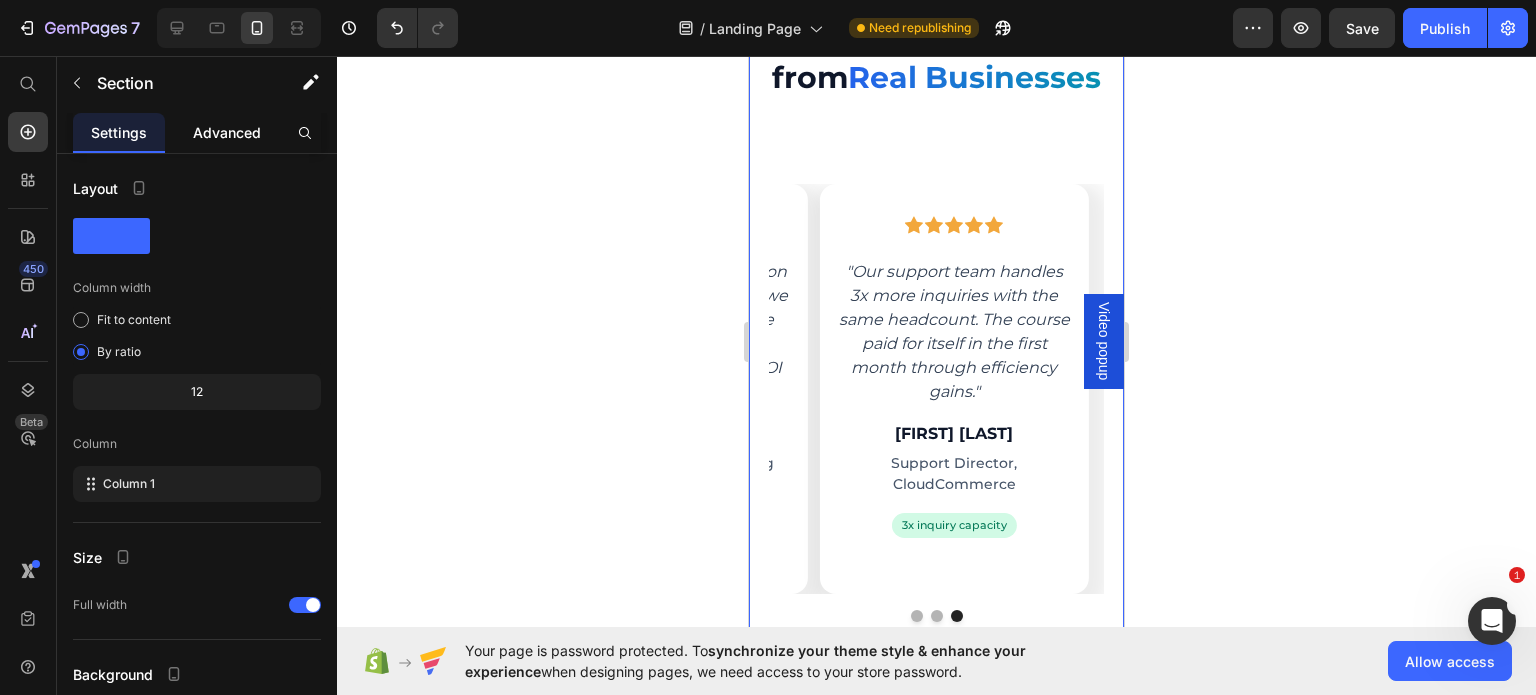 click on "Advanced" at bounding box center [227, 132] 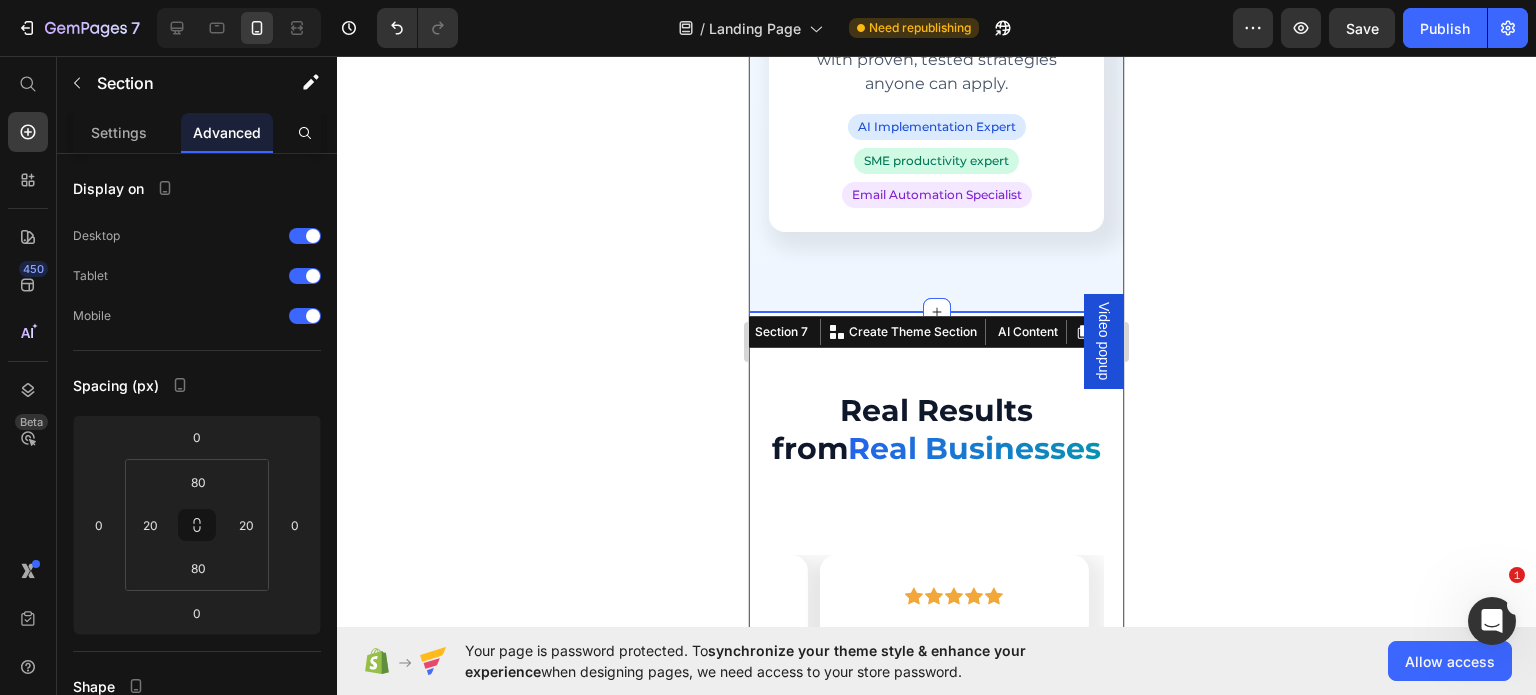 scroll, scrollTop: 5548, scrollLeft: 0, axis: vertical 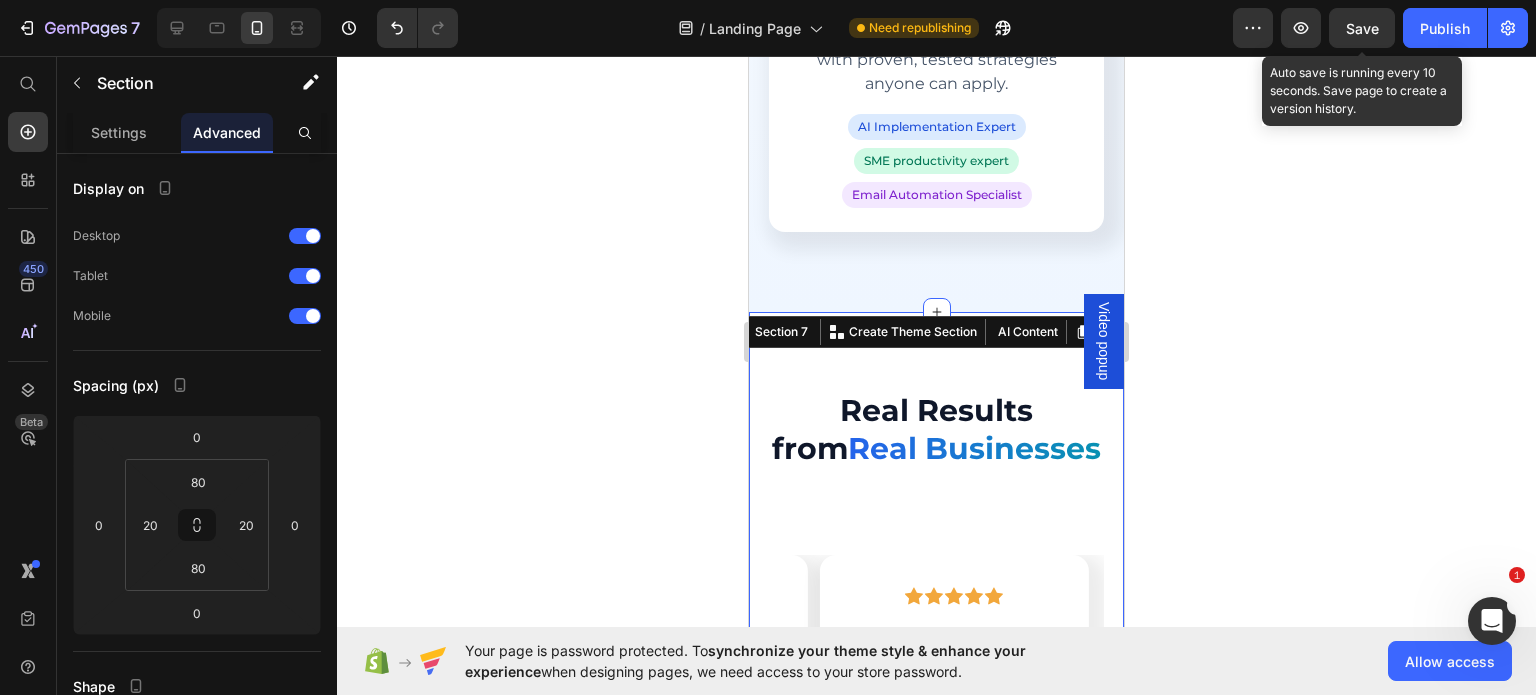 click on "Save" at bounding box center (1362, 28) 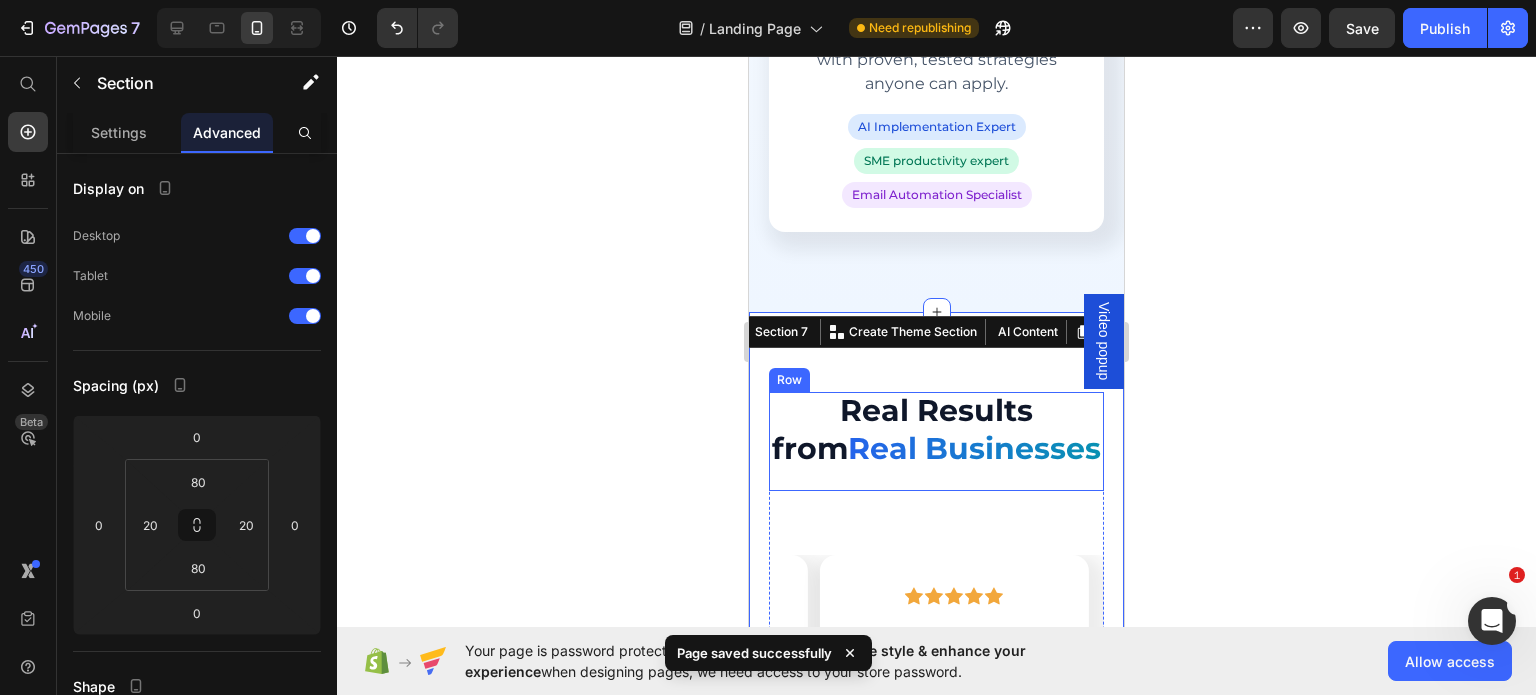 click on "Real Results from  Real Businesses
Custom Code" at bounding box center (936, 441) 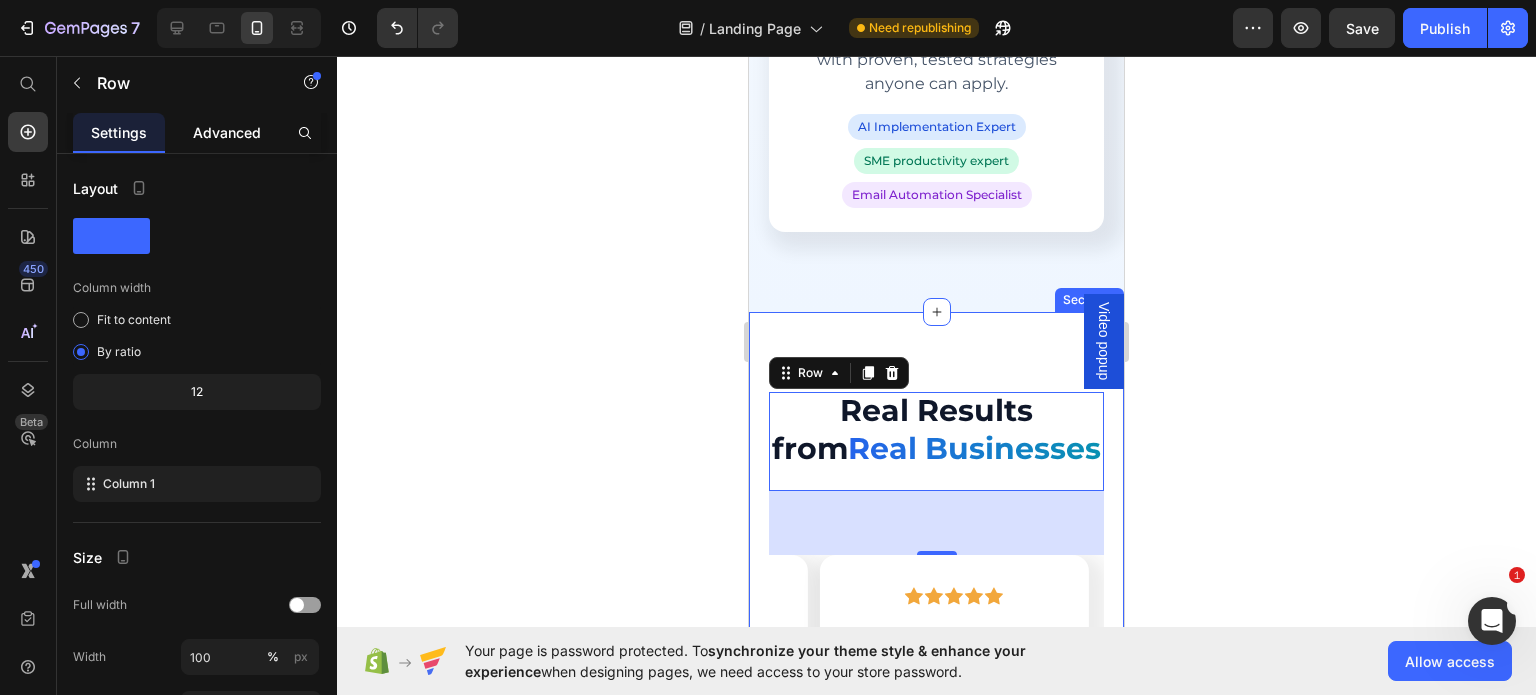 click on "Advanced" at bounding box center (227, 132) 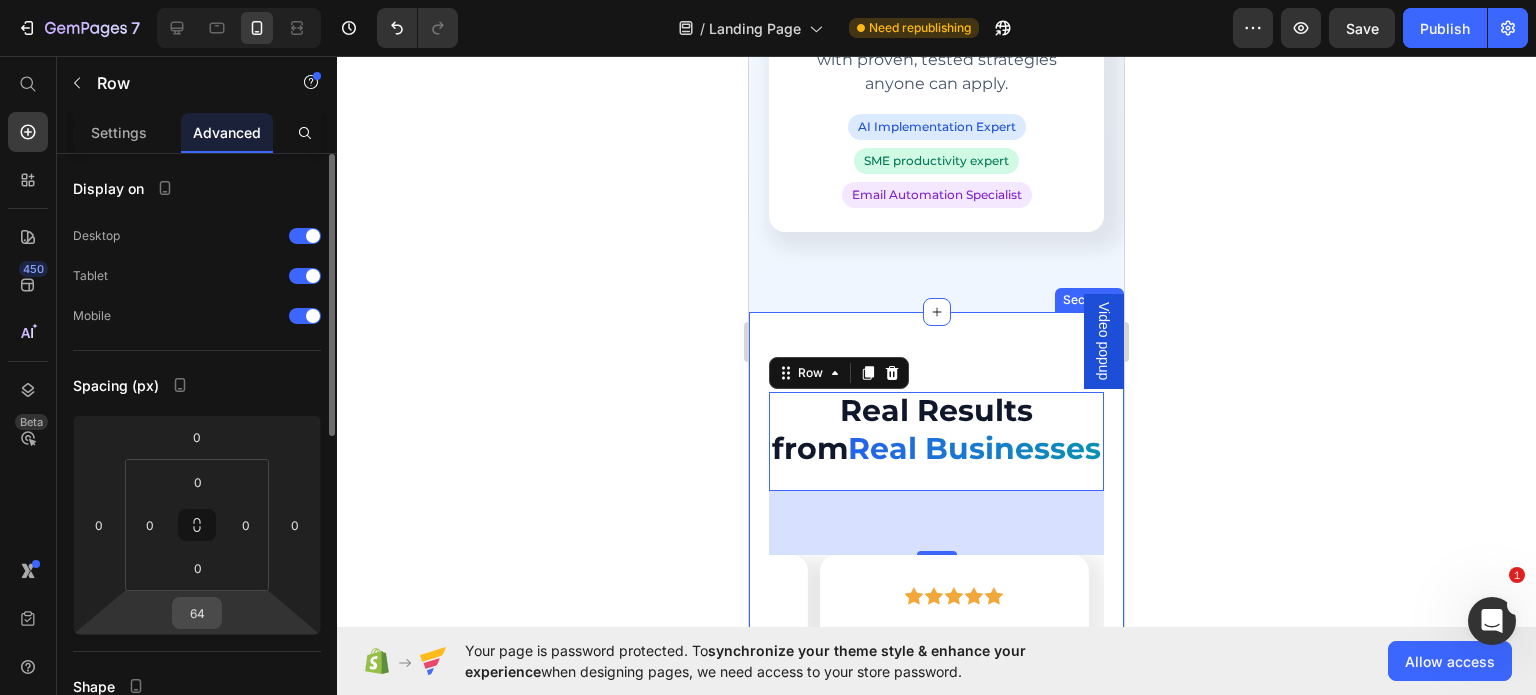 click on "64" at bounding box center (197, 613) 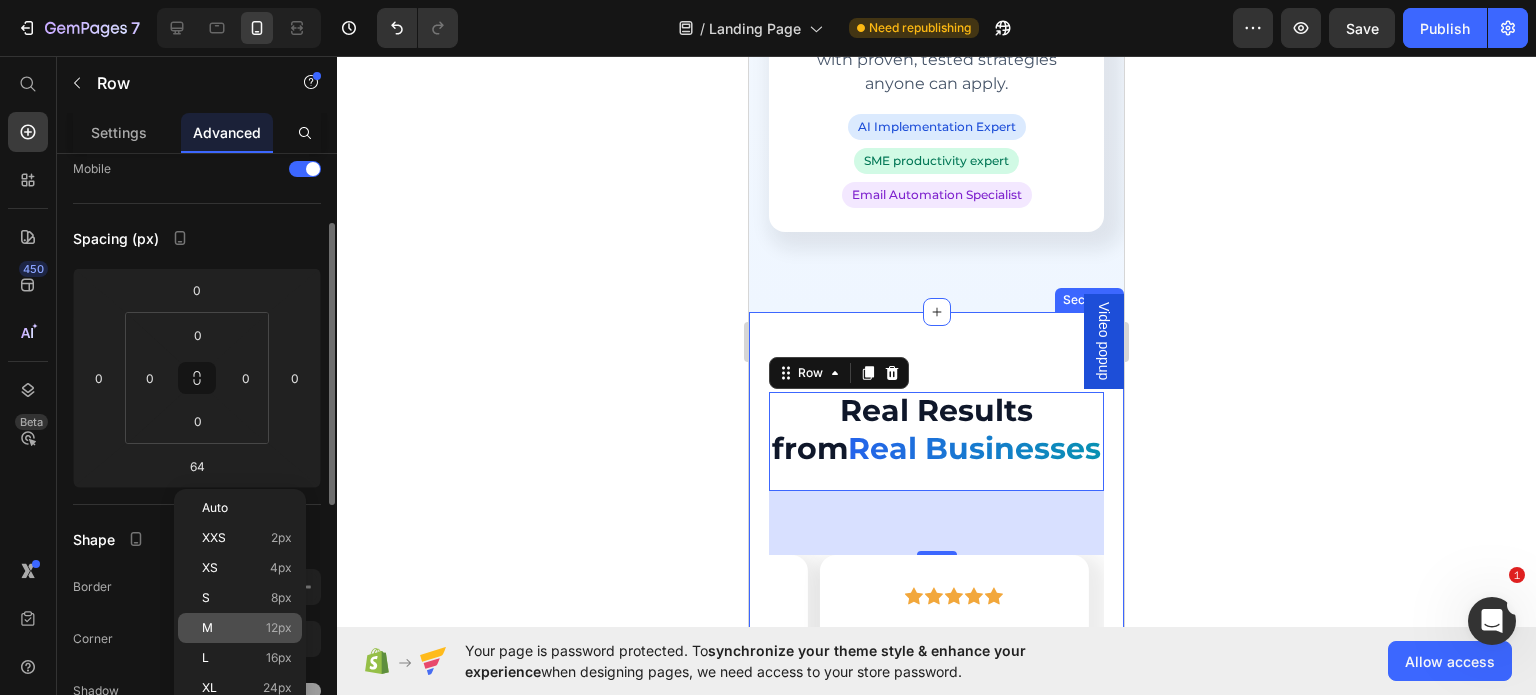 scroll, scrollTop: 149, scrollLeft: 0, axis: vertical 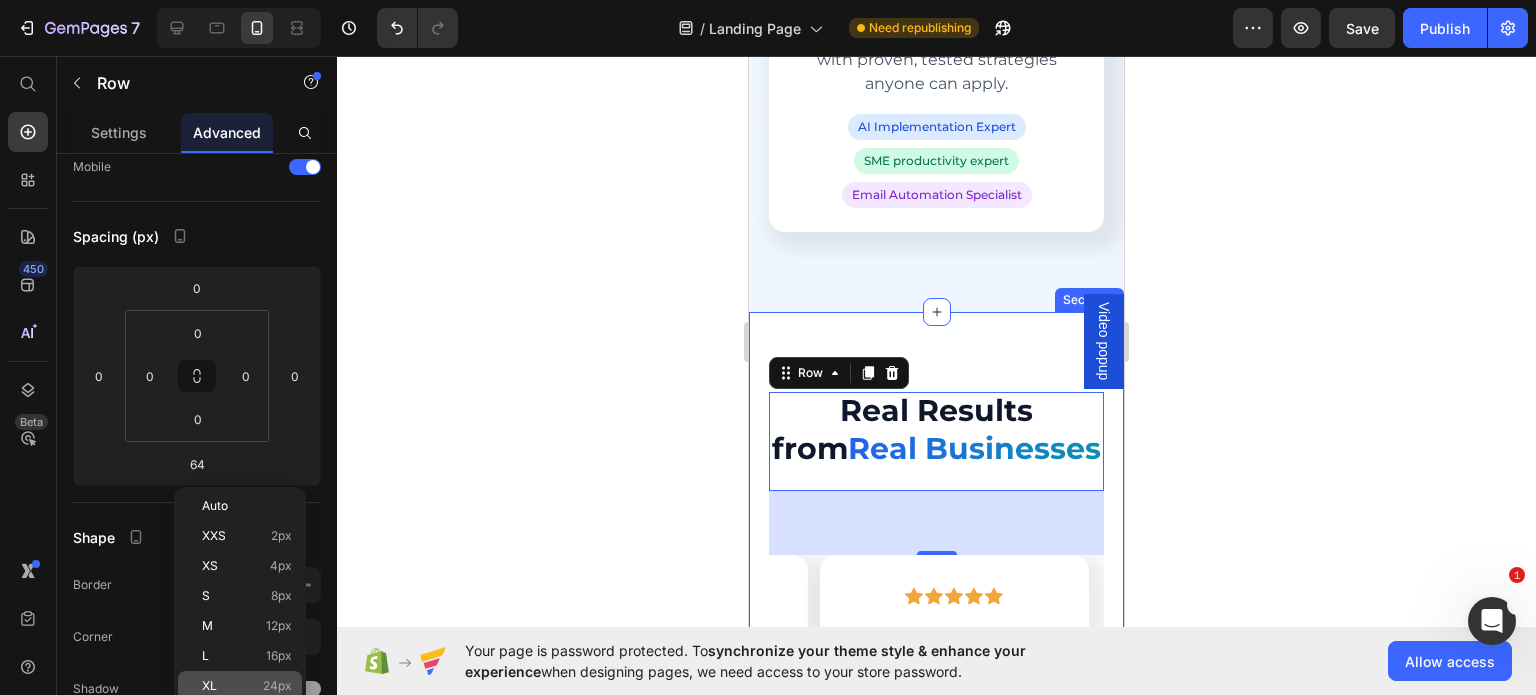 click on "XL 24px" 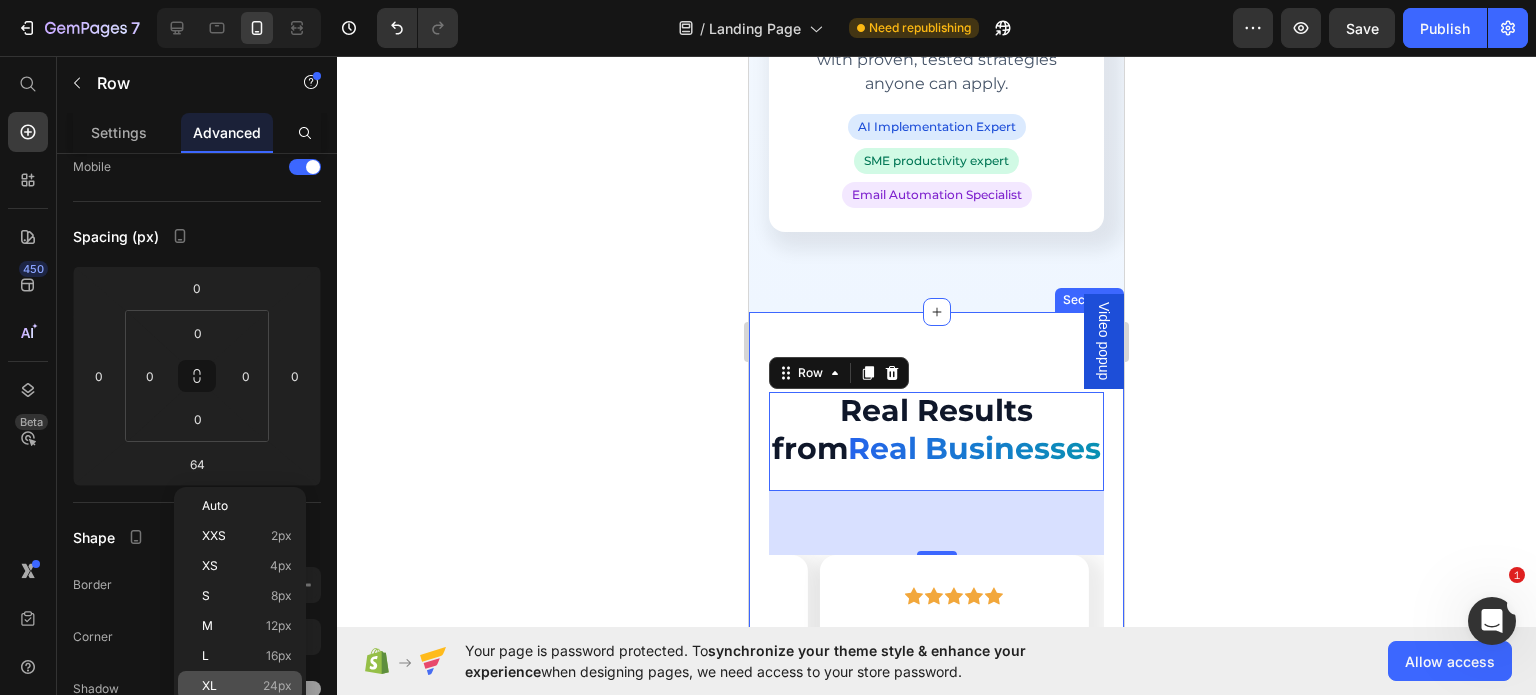 type on "24" 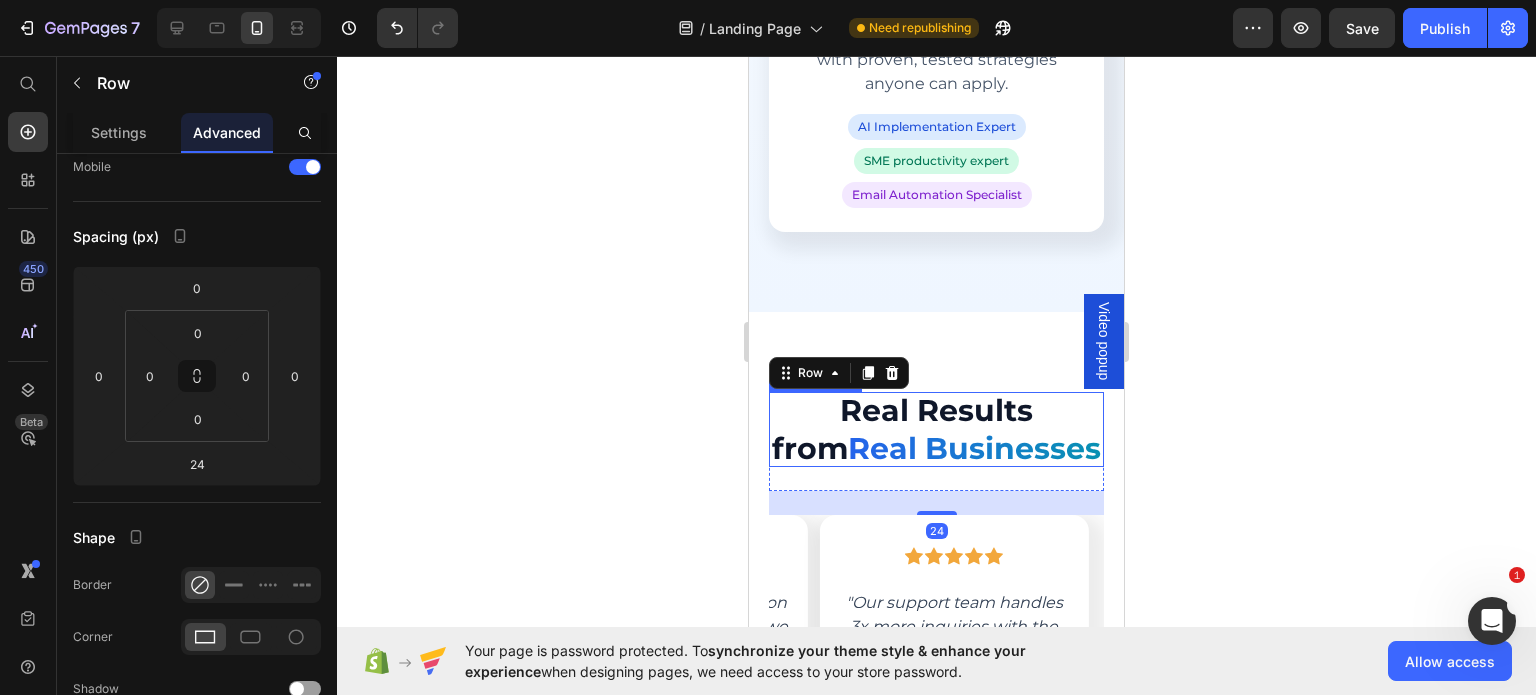 click on "Real Results from  Real Businesses" at bounding box center (936, 429) 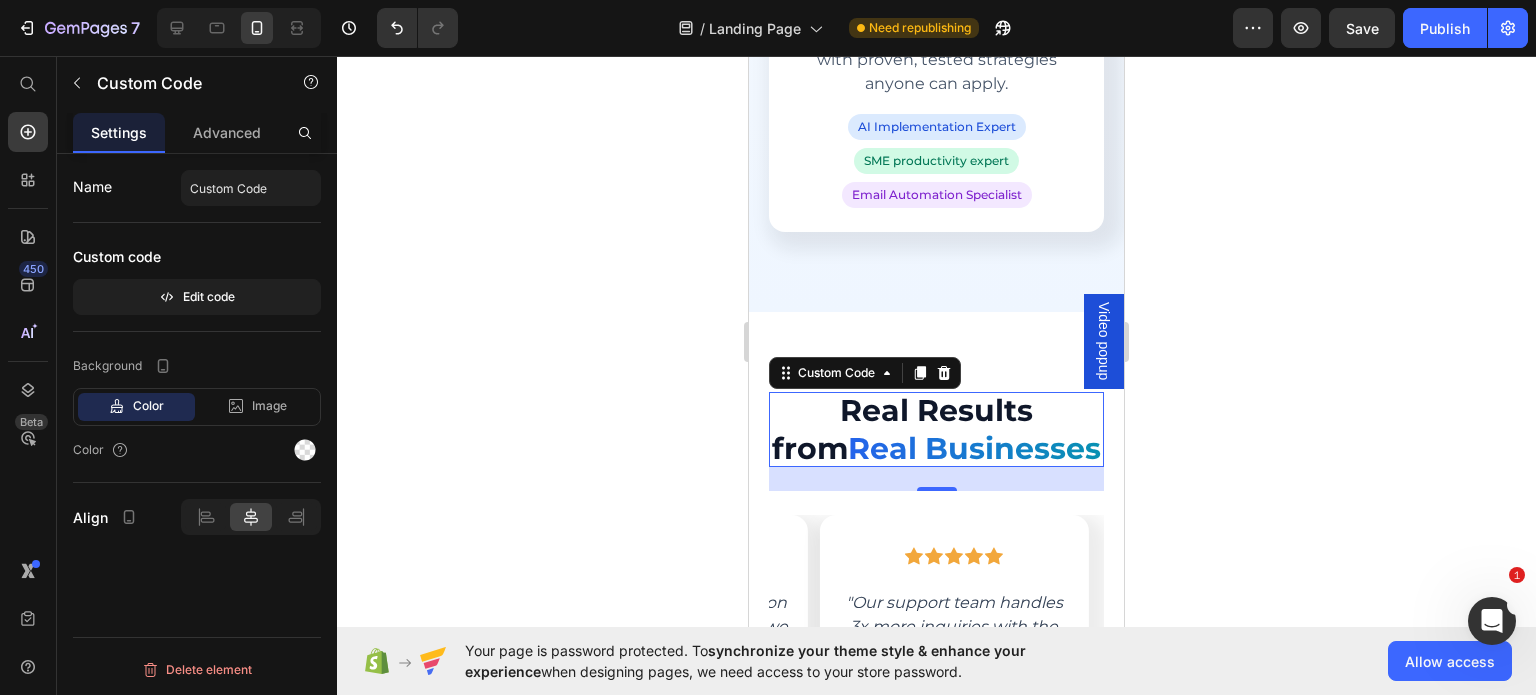 scroll, scrollTop: 0, scrollLeft: 0, axis: both 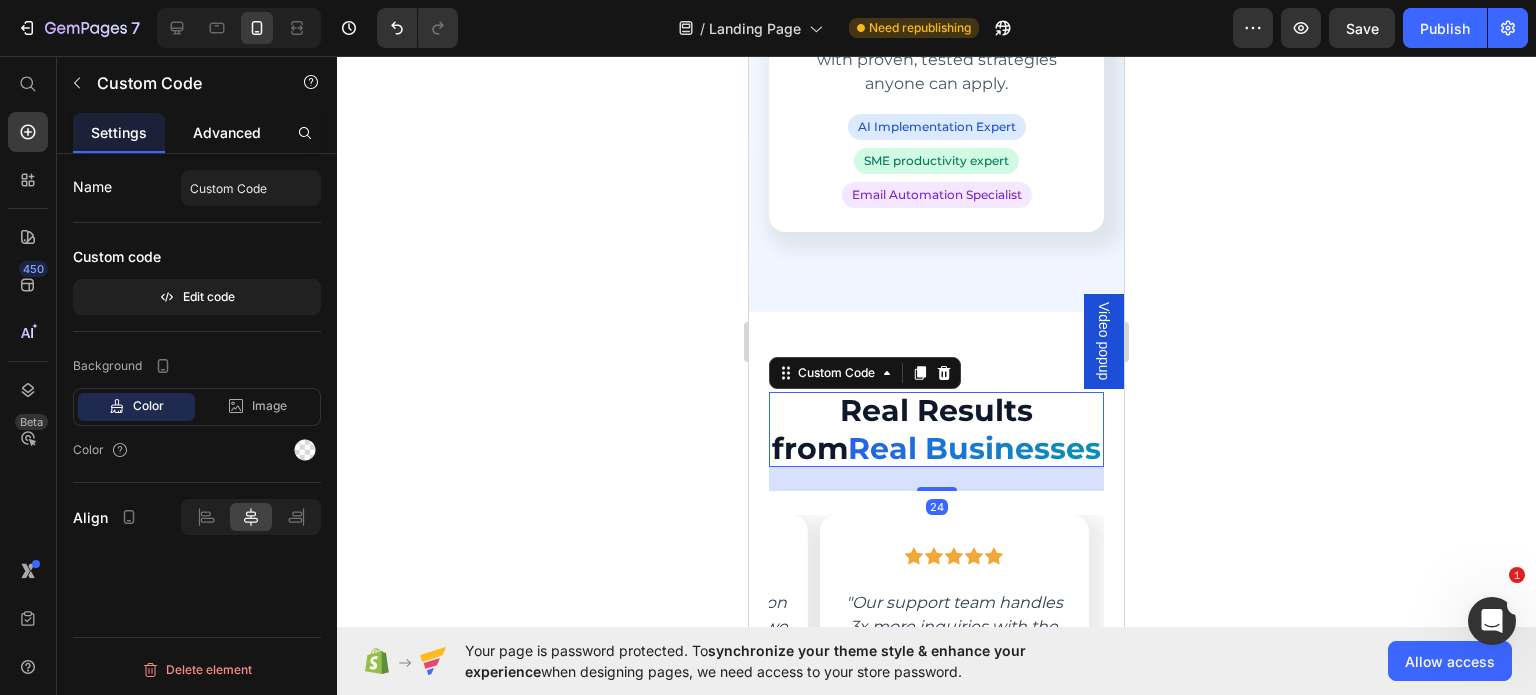 click on "Advanced" at bounding box center (227, 132) 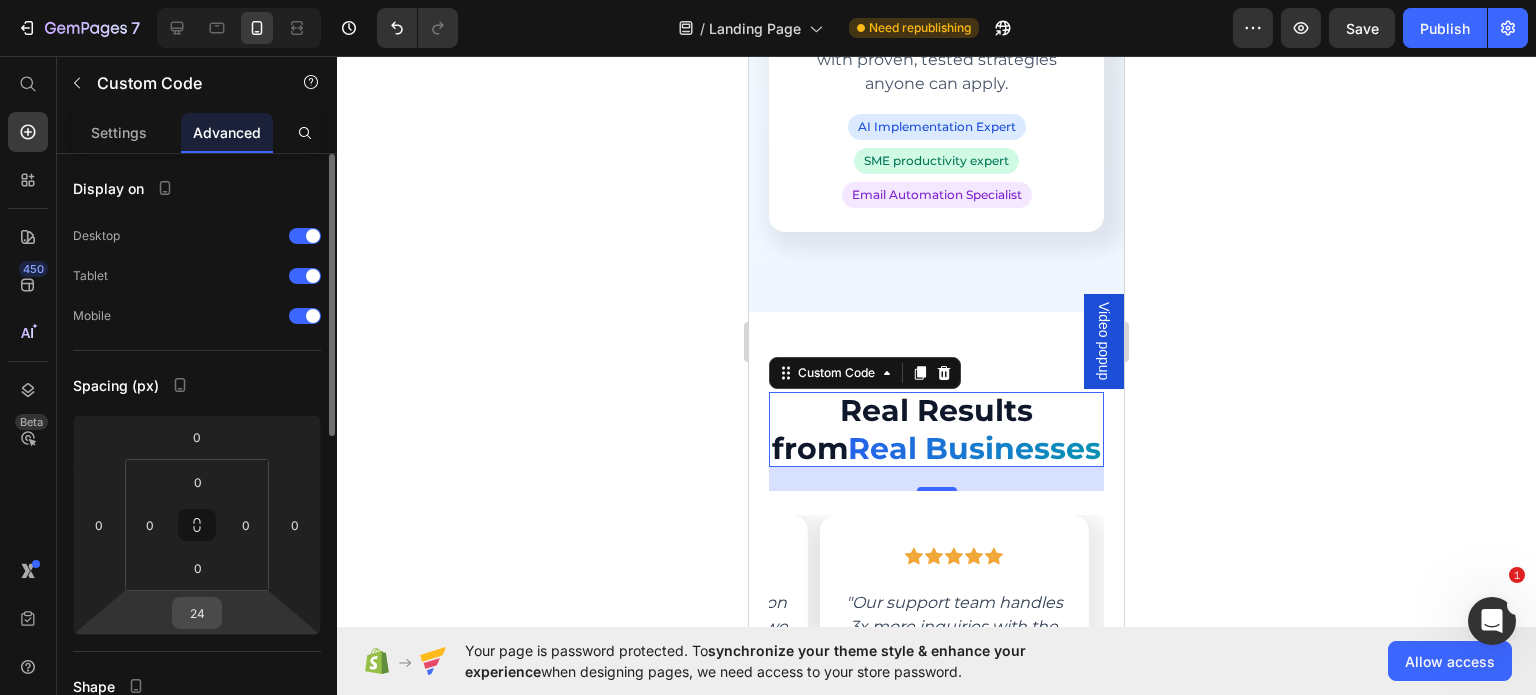 click on "24" at bounding box center [197, 613] 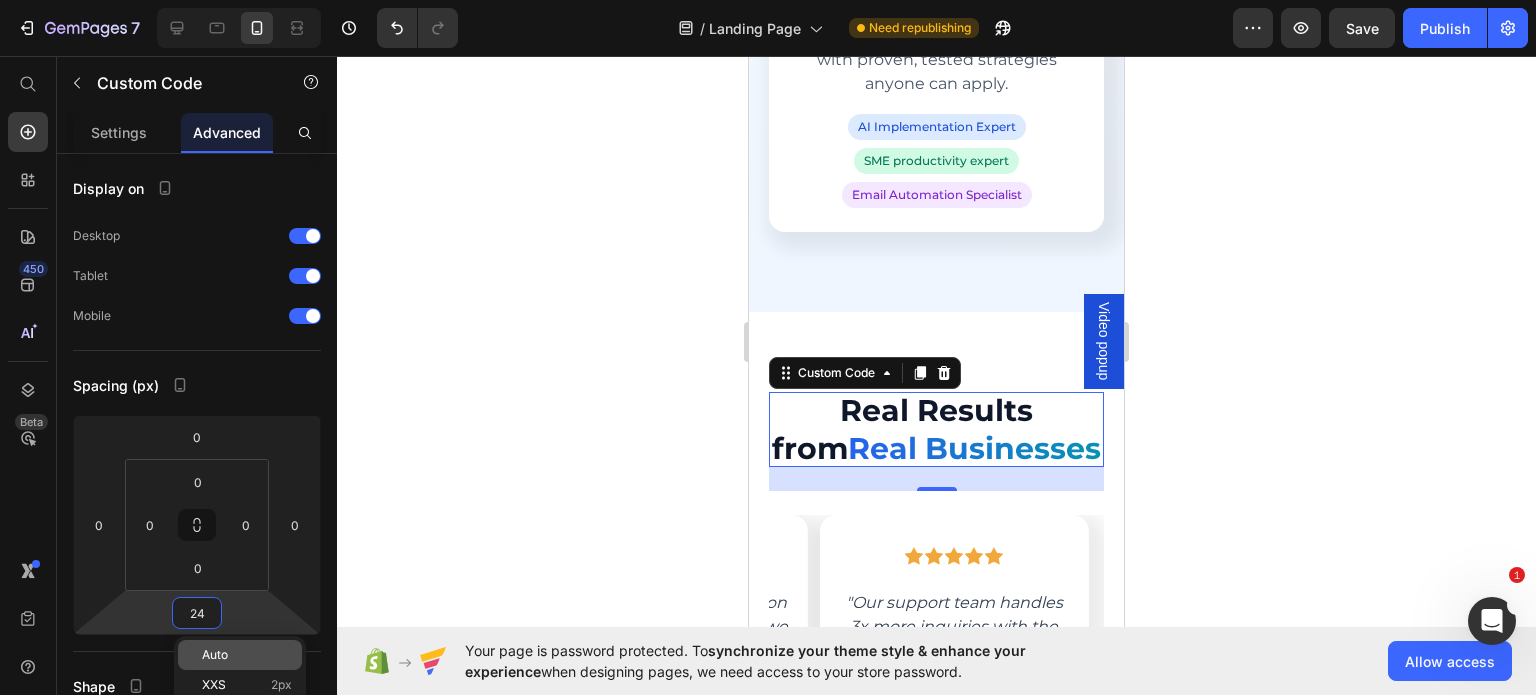click on "Auto" at bounding box center [215, 655] 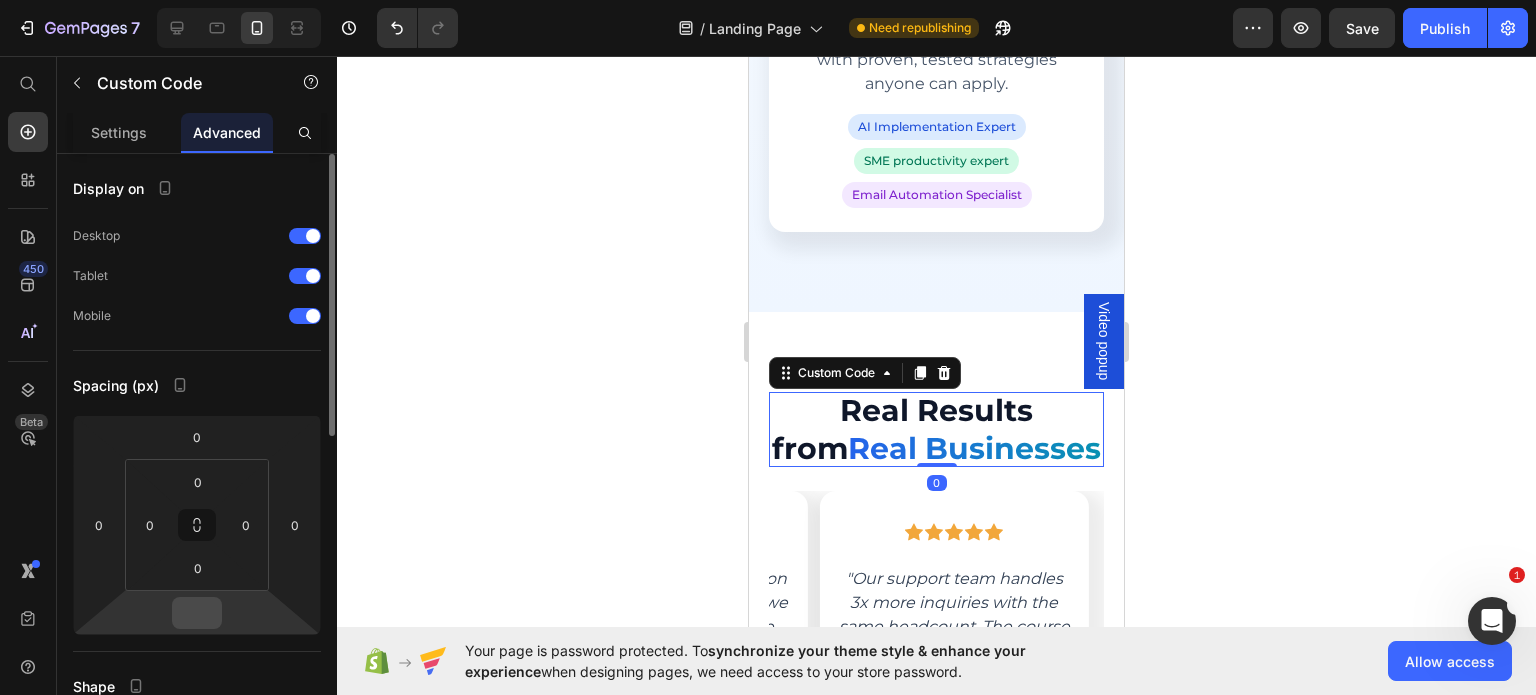click at bounding box center (197, 613) 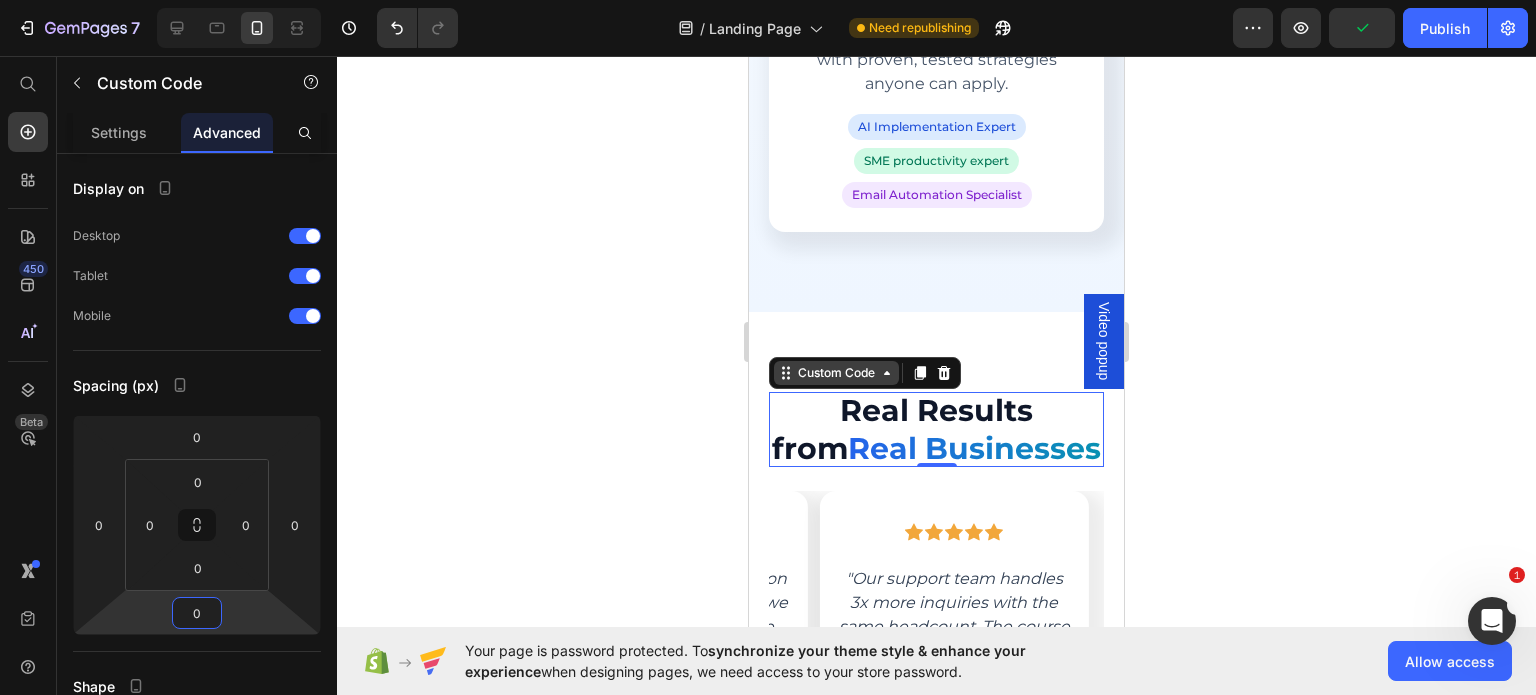 type on "0" 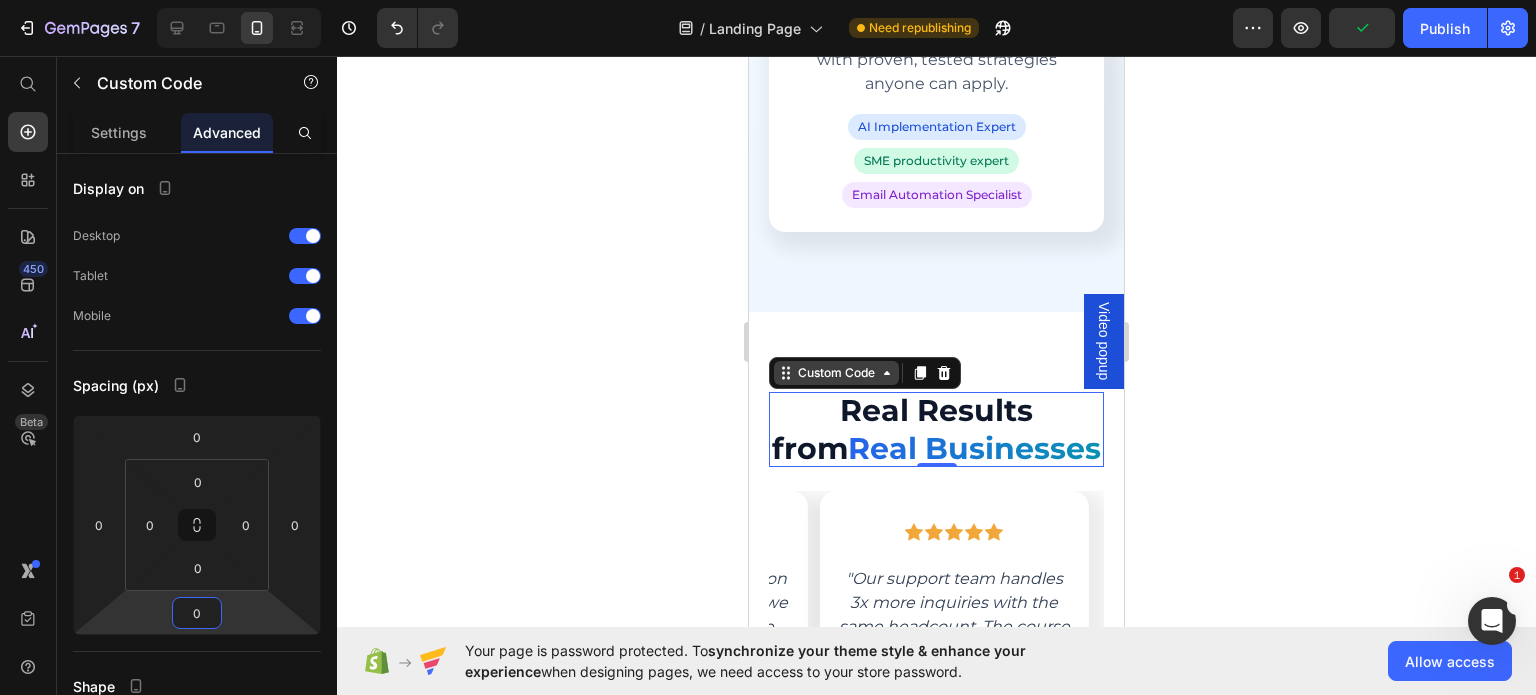 click on "Custom Code" at bounding box center [836, 373] 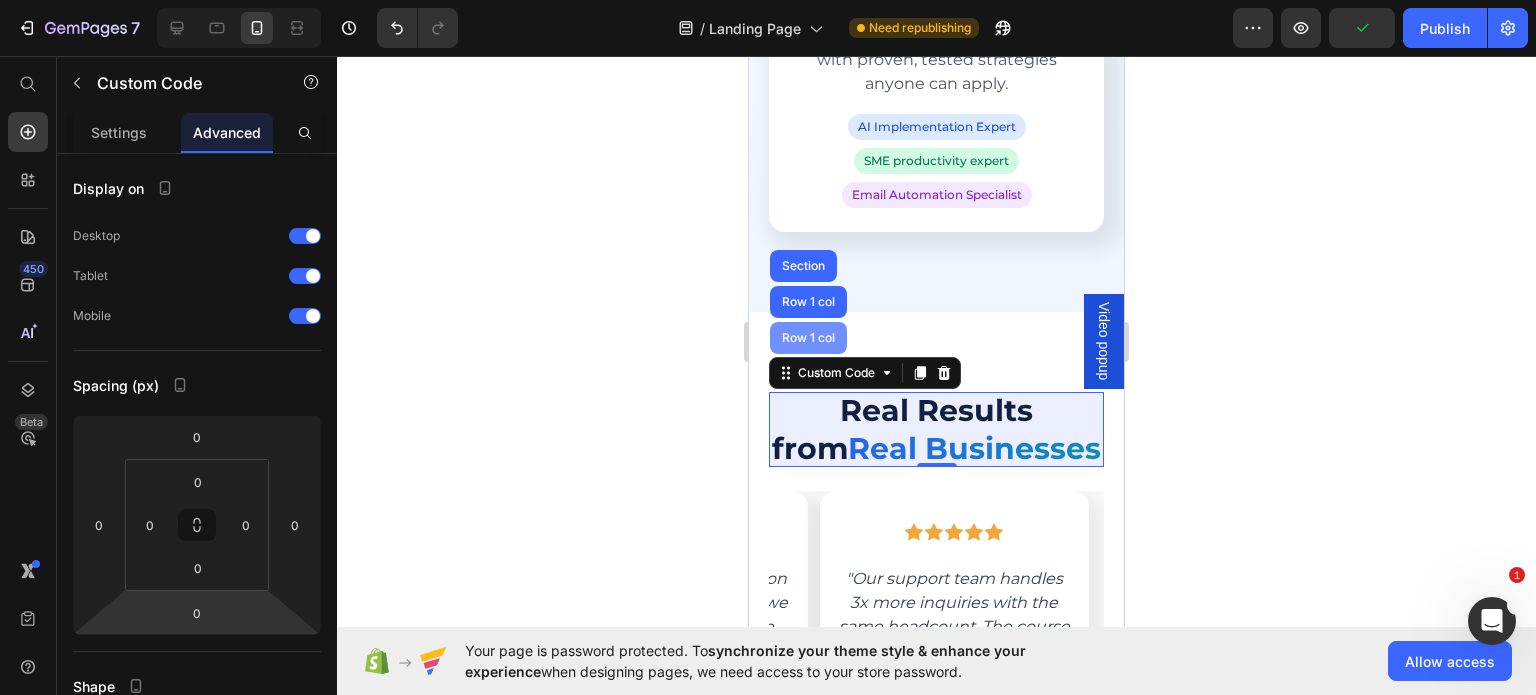 click on "Row 1 col" at bounding box center (808, 338) 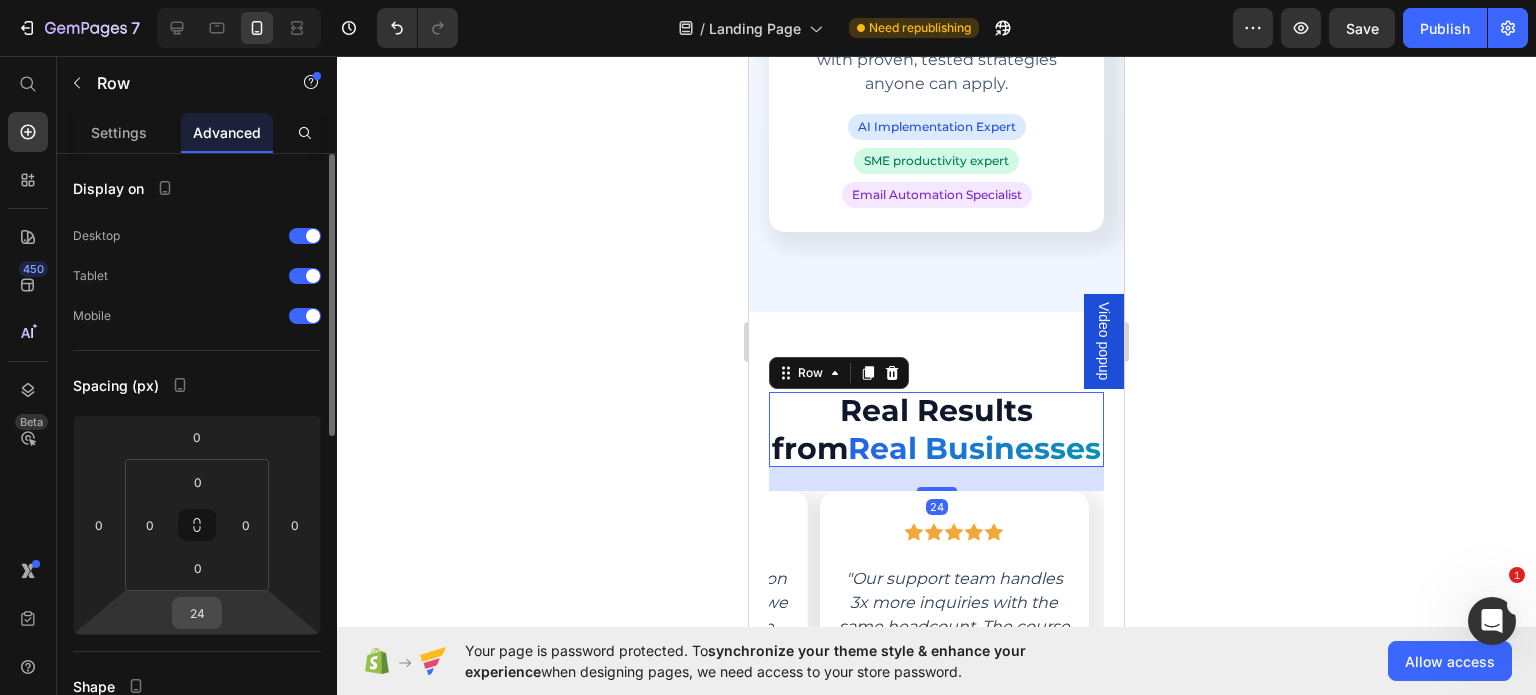 click on "24" at bounding box center (197, 613) 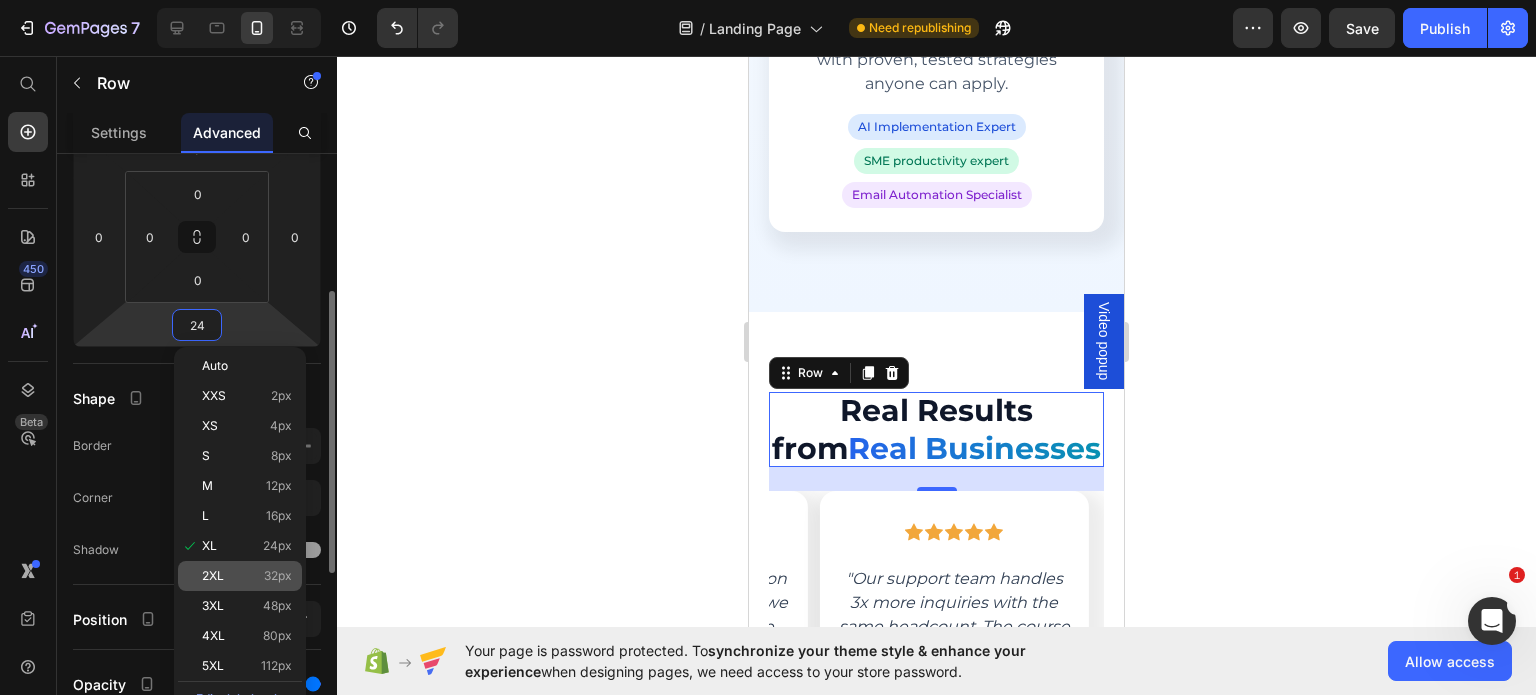 scroll, scrollTop: 289, scrollLeft: 0, axis: vertical 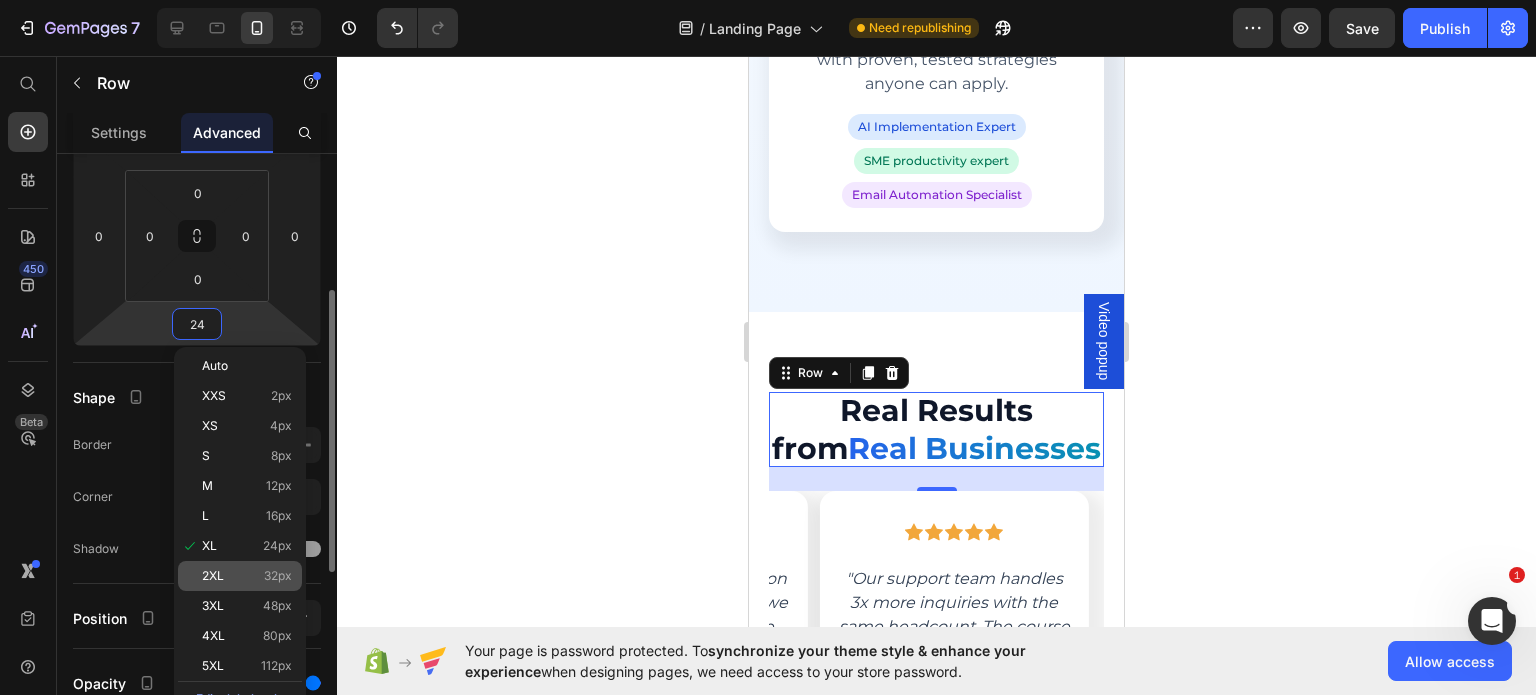 click on "2XL 32px" 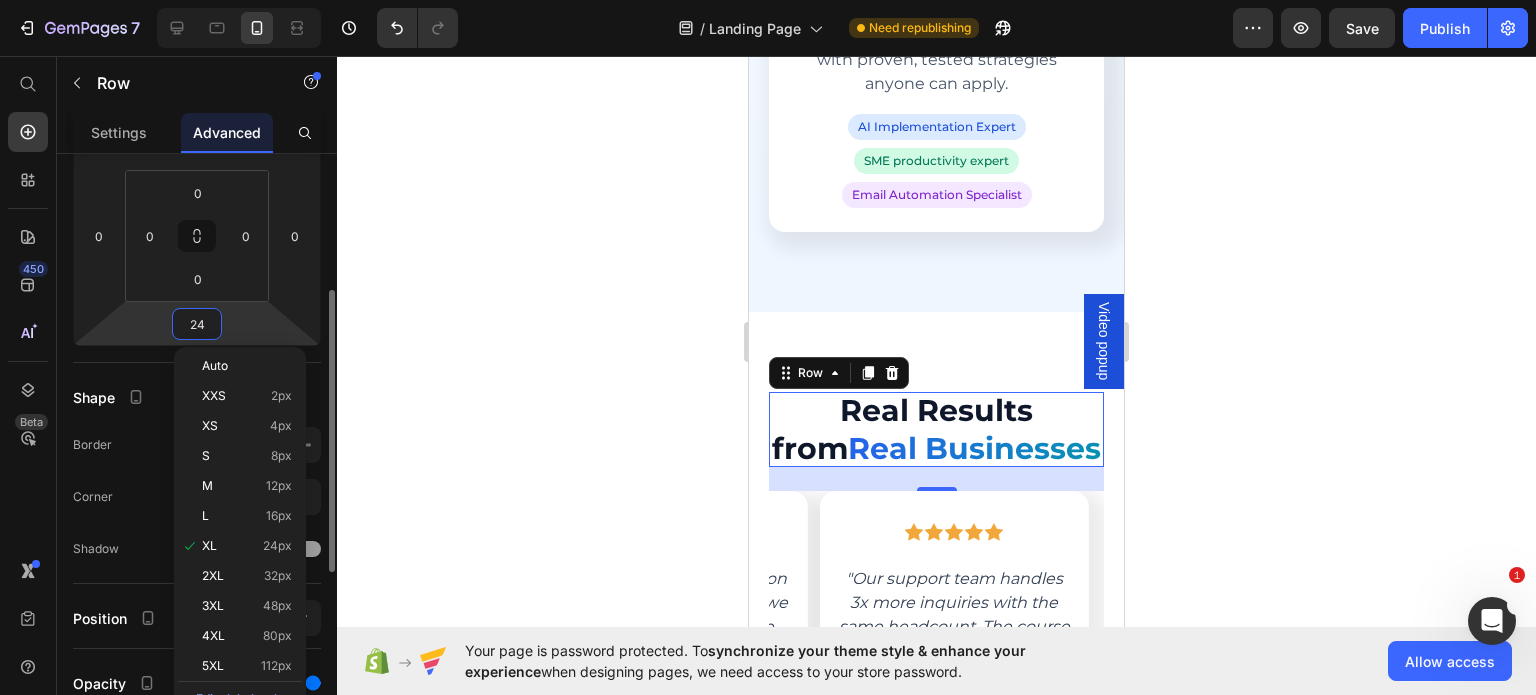 type on "32" 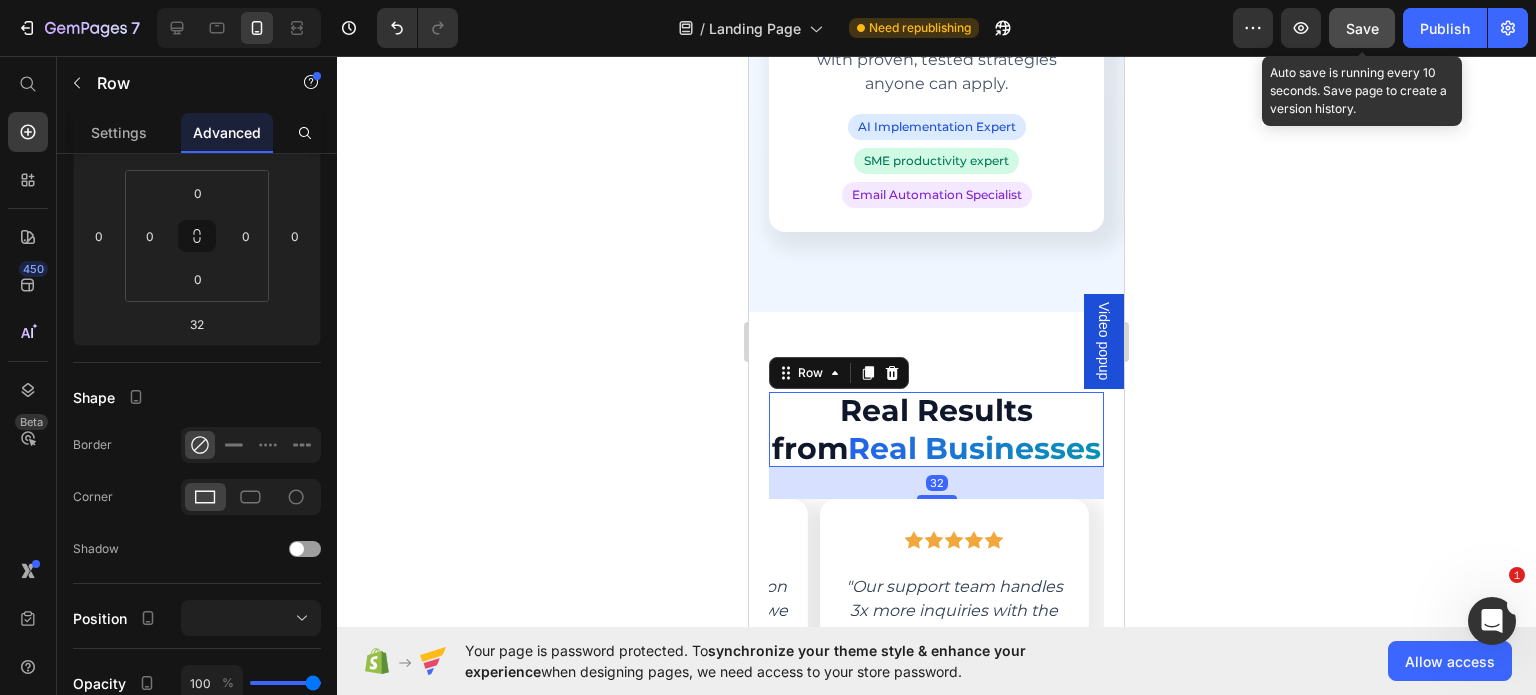 click on "Save" at bounding box center (1362, 28) 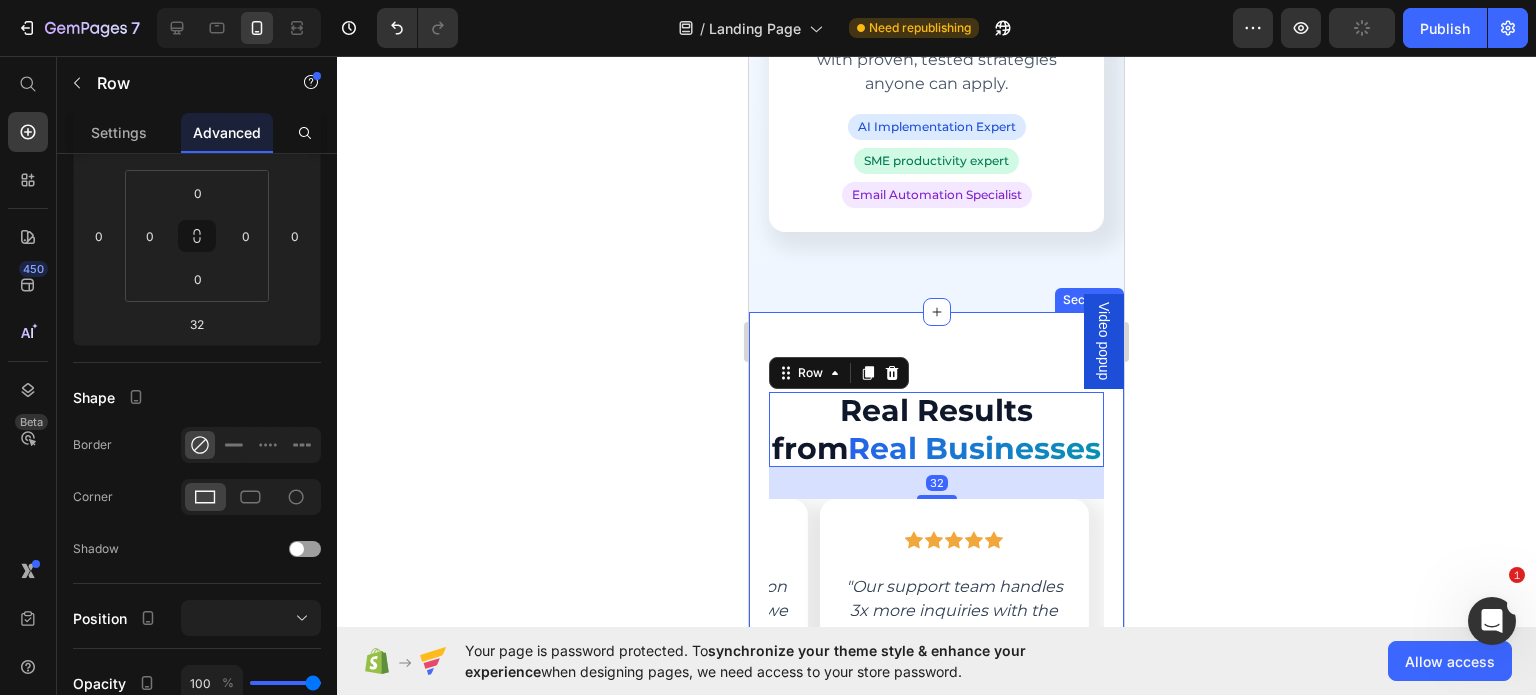click on "Real Results from  Real Businesses
Custom Code Row   32
Icon
Icon
Icon
Icon
Icon Row "Cut our email response time from 24 hours to 2 hours. Customer satisfaction scores increased by 18 points. The AI sounds more professional than some of our team members!" Text block Sarah Chen Heading Operations Manager, TechFlow Solutions Text block 18-point satisfaction increase Text block Row Row
Icon
Icon
Icon
Icon
Icon Row "Saved 12 hours per week on email management. Now we can focus on growing the business instead of drowning in messages. ROI was immediate." Text block Marcus Rodriguez Heading CEO, GrowthHub Marketing Text block 12 hours saved weekly Text block Row Row
Icon
Icon
Icon
Icon
Icon Row Text block Jennifer Walsh Heading Support Director, CloudCommerce Text block Row Row" at bounding box center [936, 672] 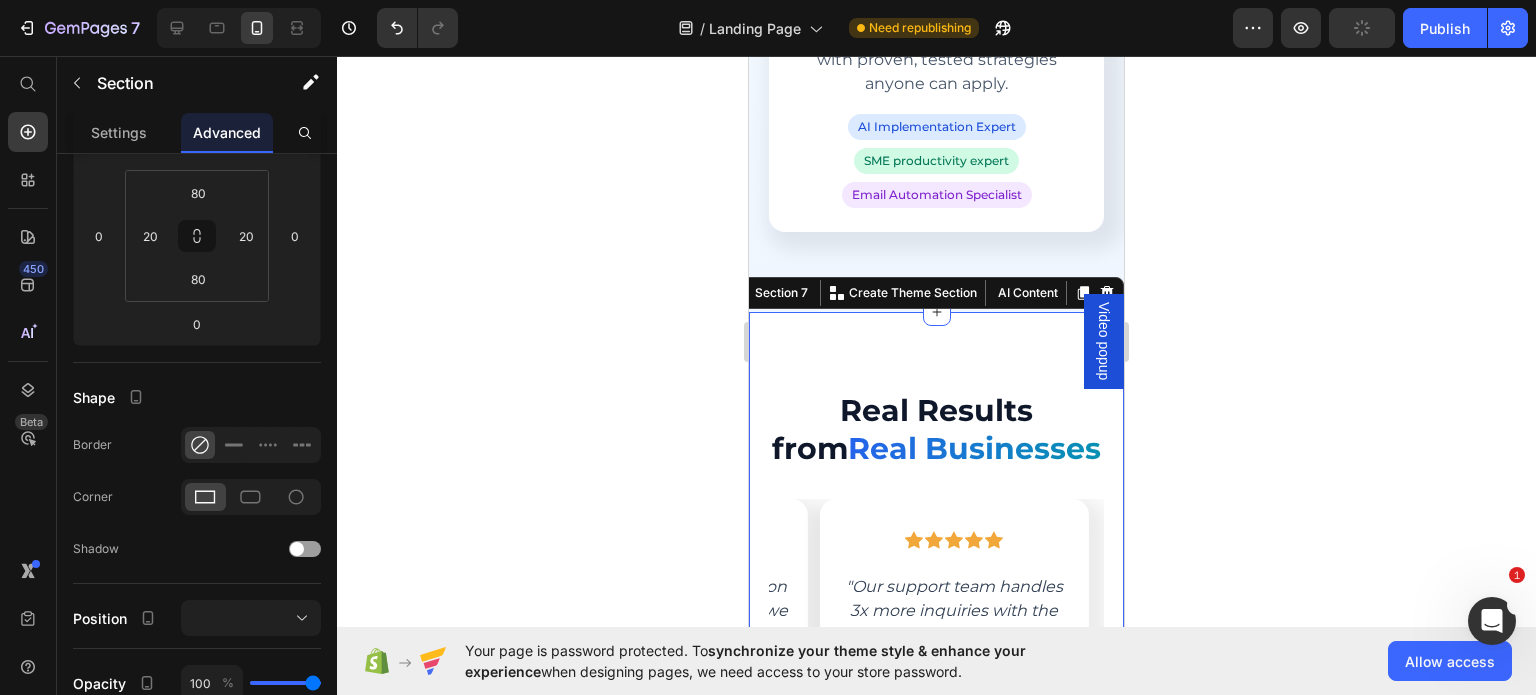 scroll, scrollTop: 0, scrollLeft: 0, axis: both 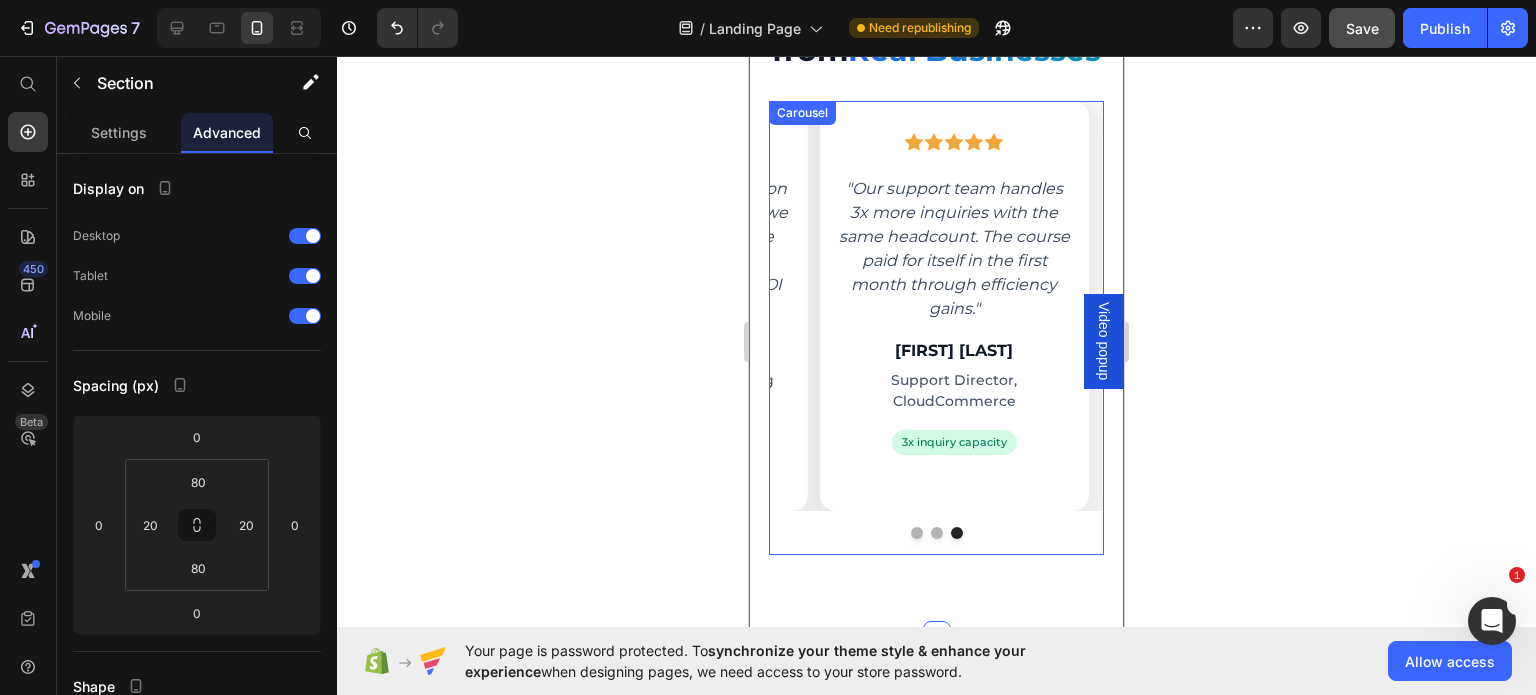 click at bounding box center [937, 533] 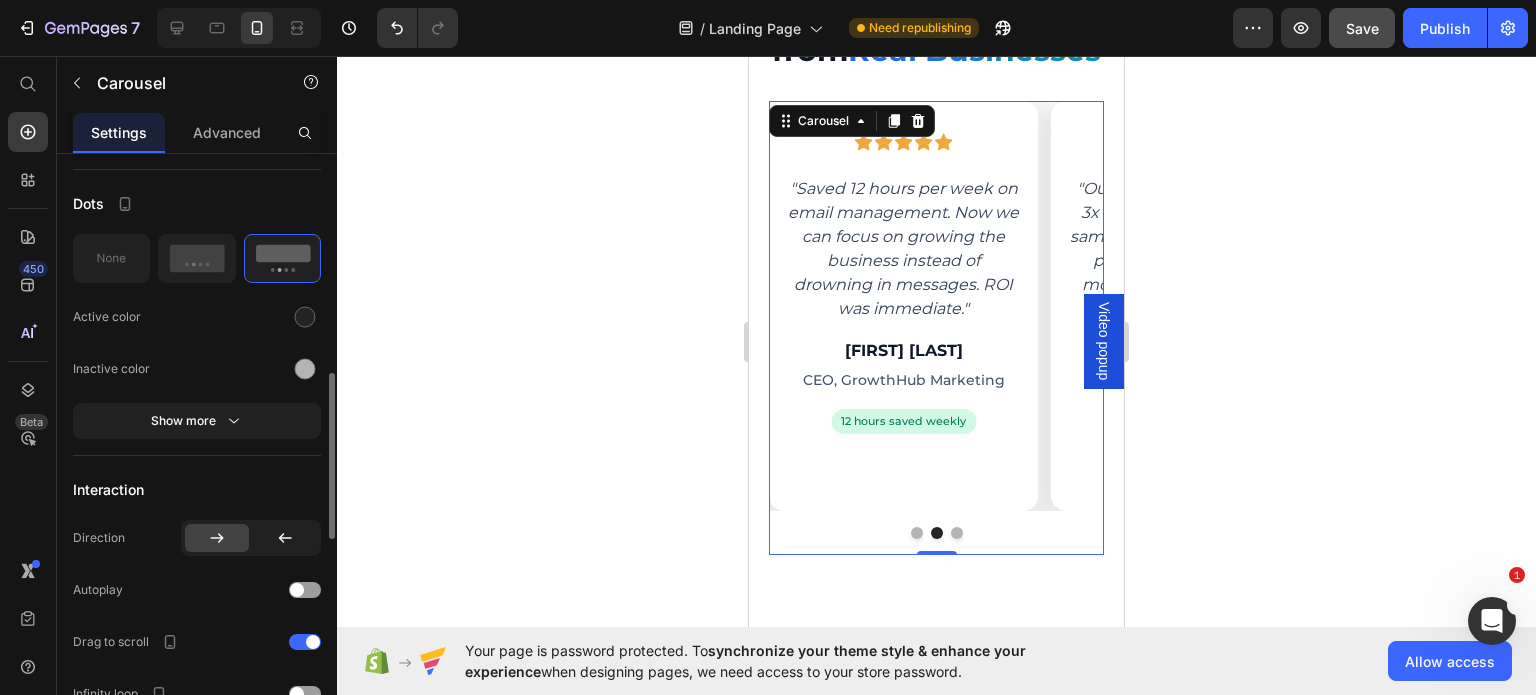 scroll, scrollTop: 791, scrollLeft: 0, axis: vertical 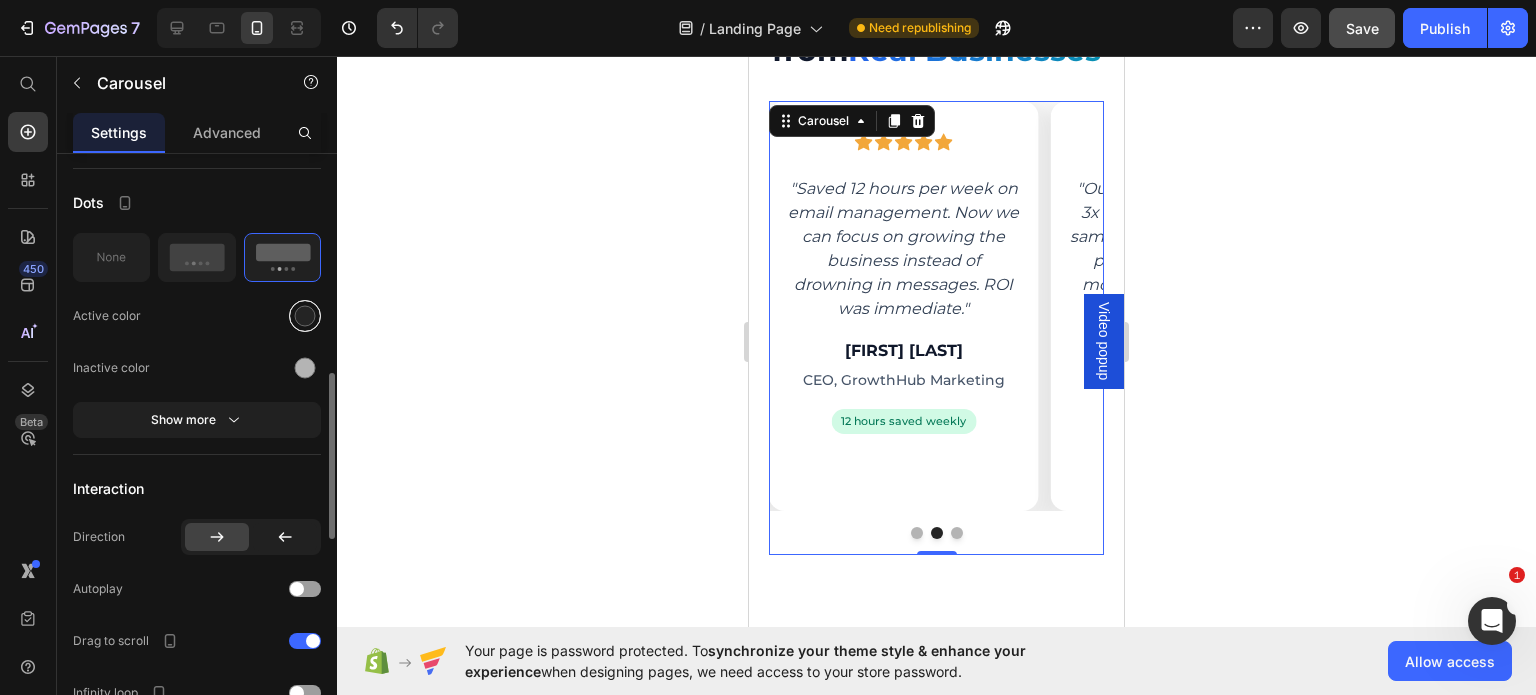 click at bounding box center (305, 315) 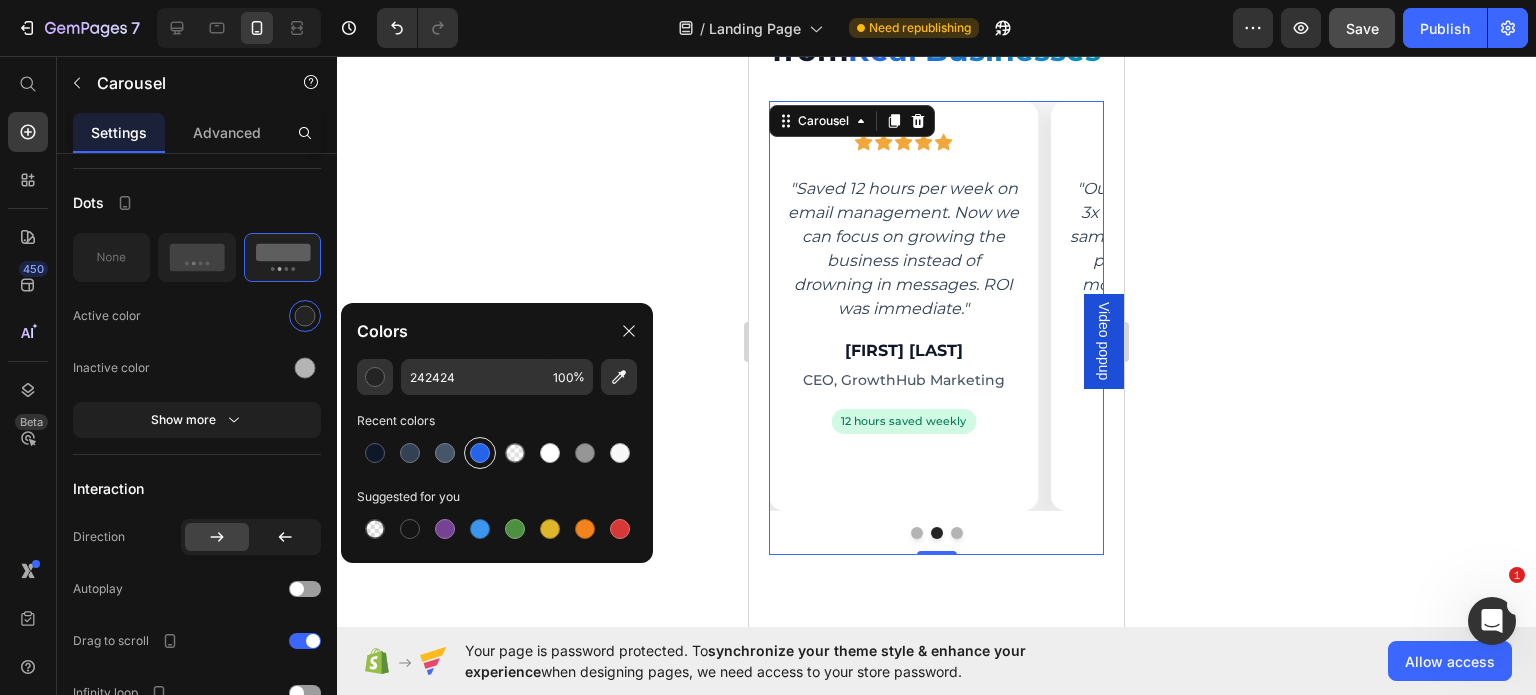 click at bounding box center [480, 453] 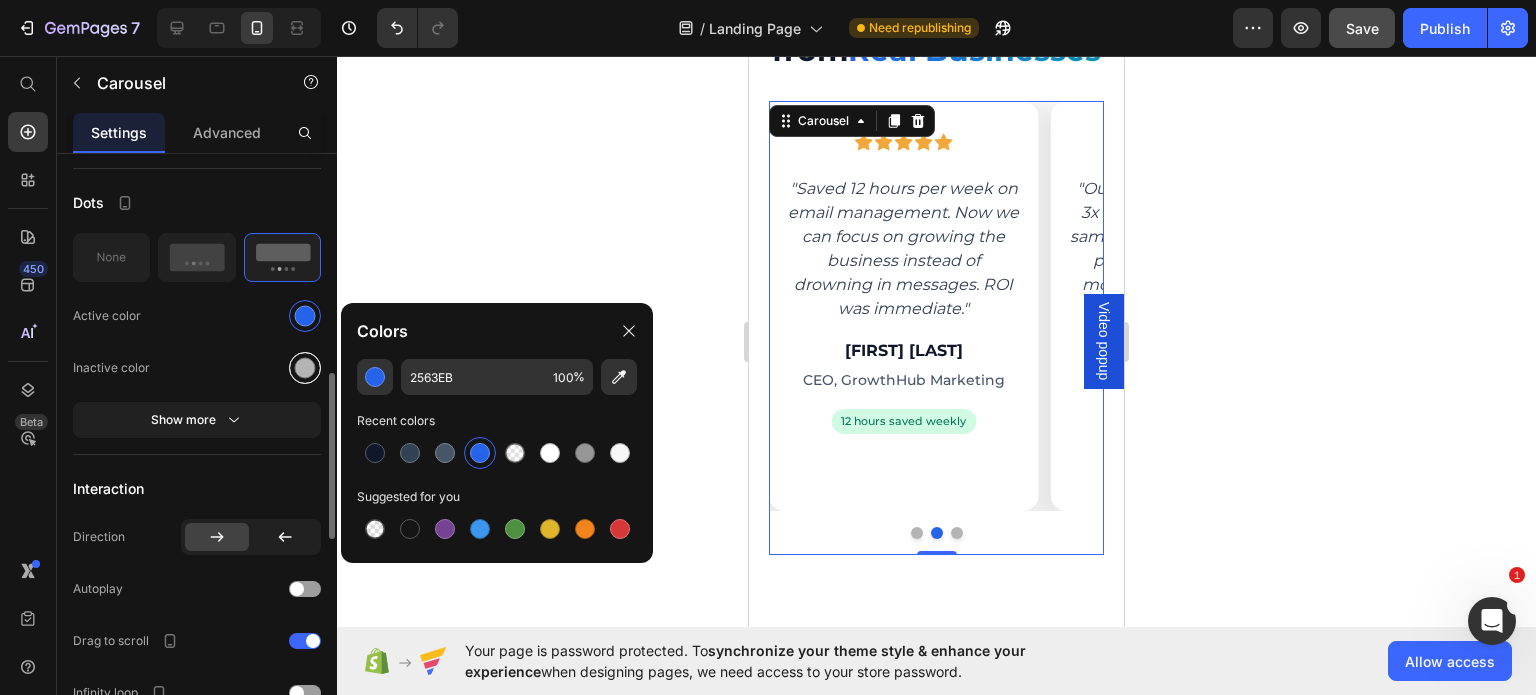 click at bounding box center (305, 367) 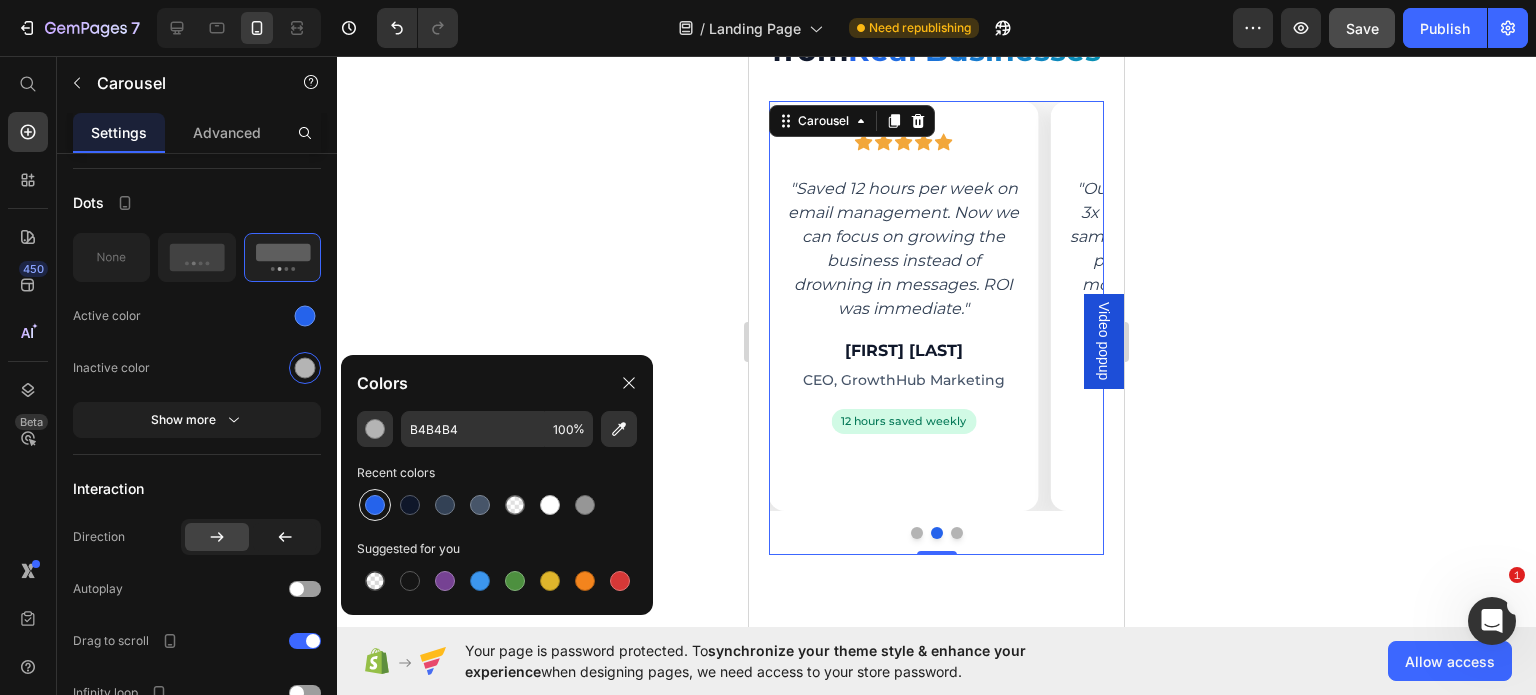 click at bounding box center (375, 505) 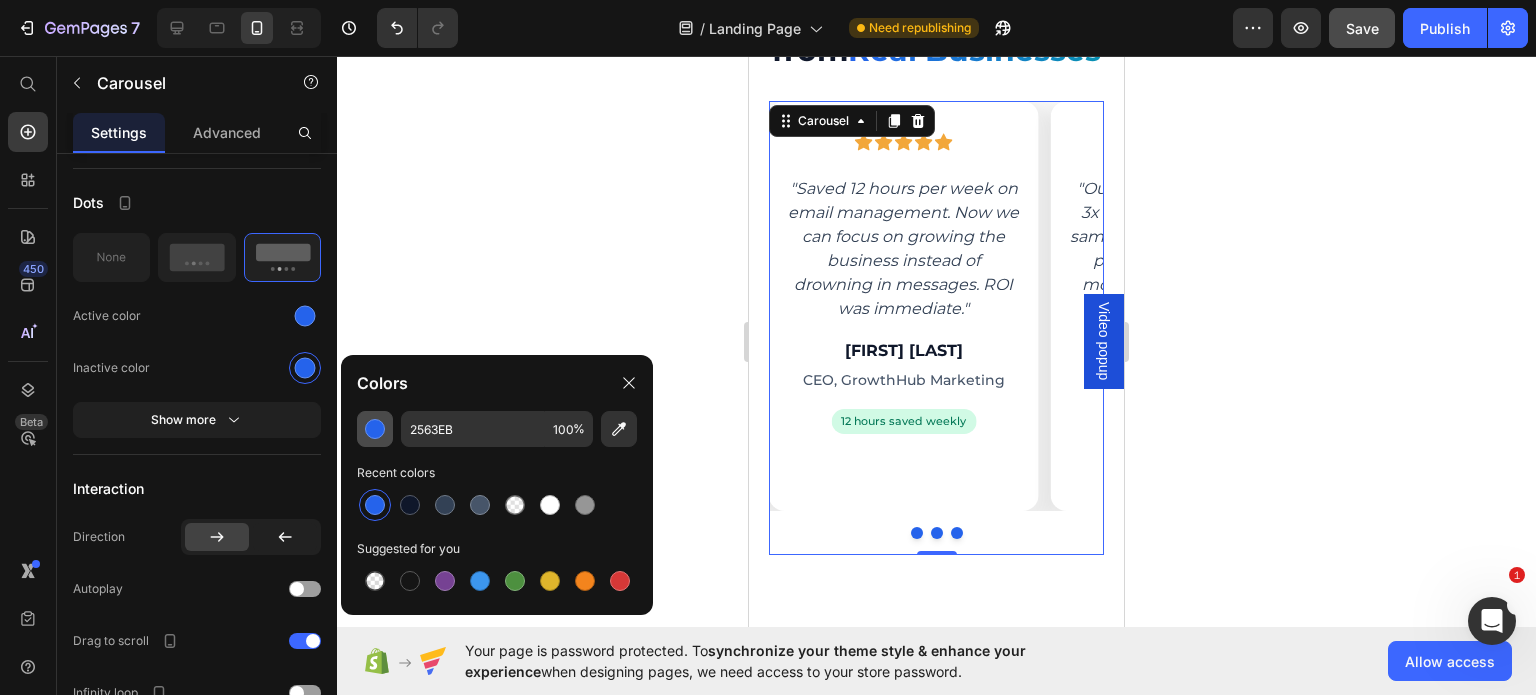click at bounding box center [375, 429] 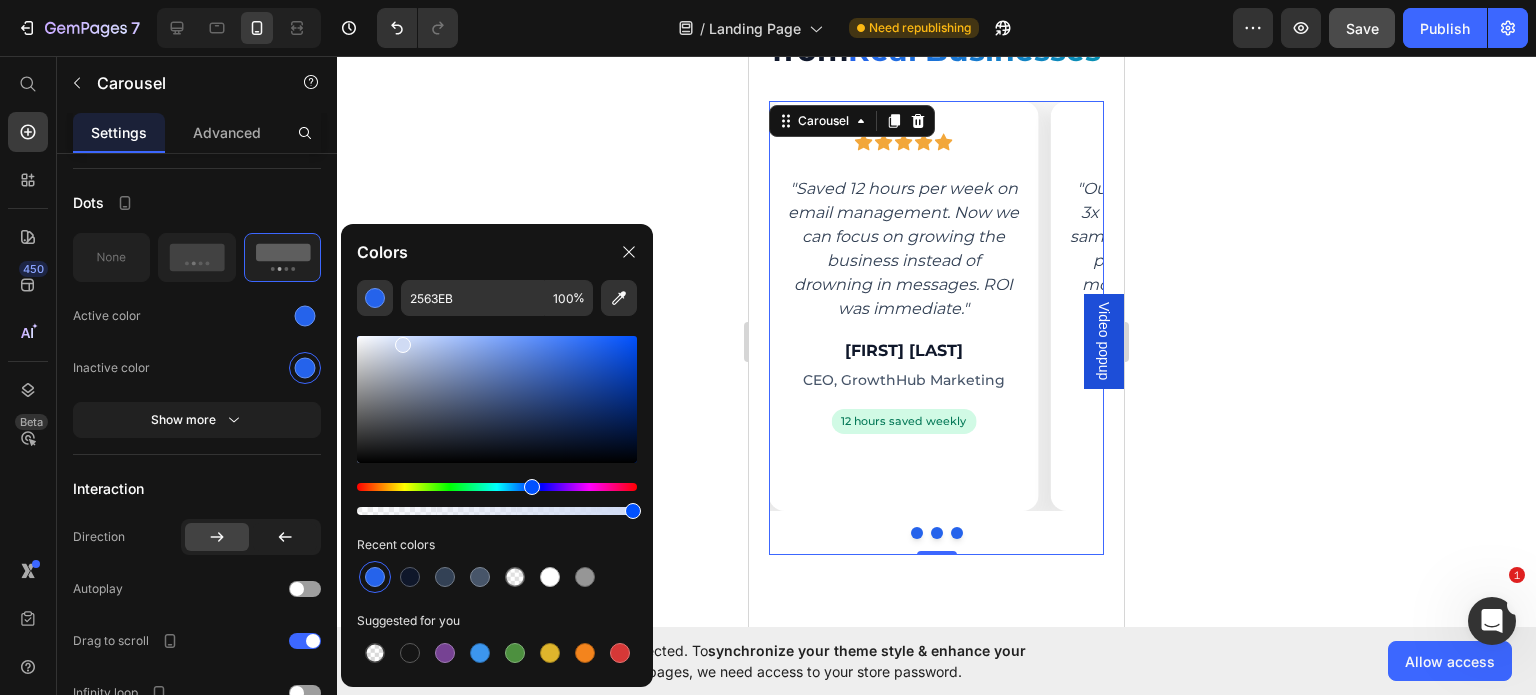 click at bounding box center (497, 399) 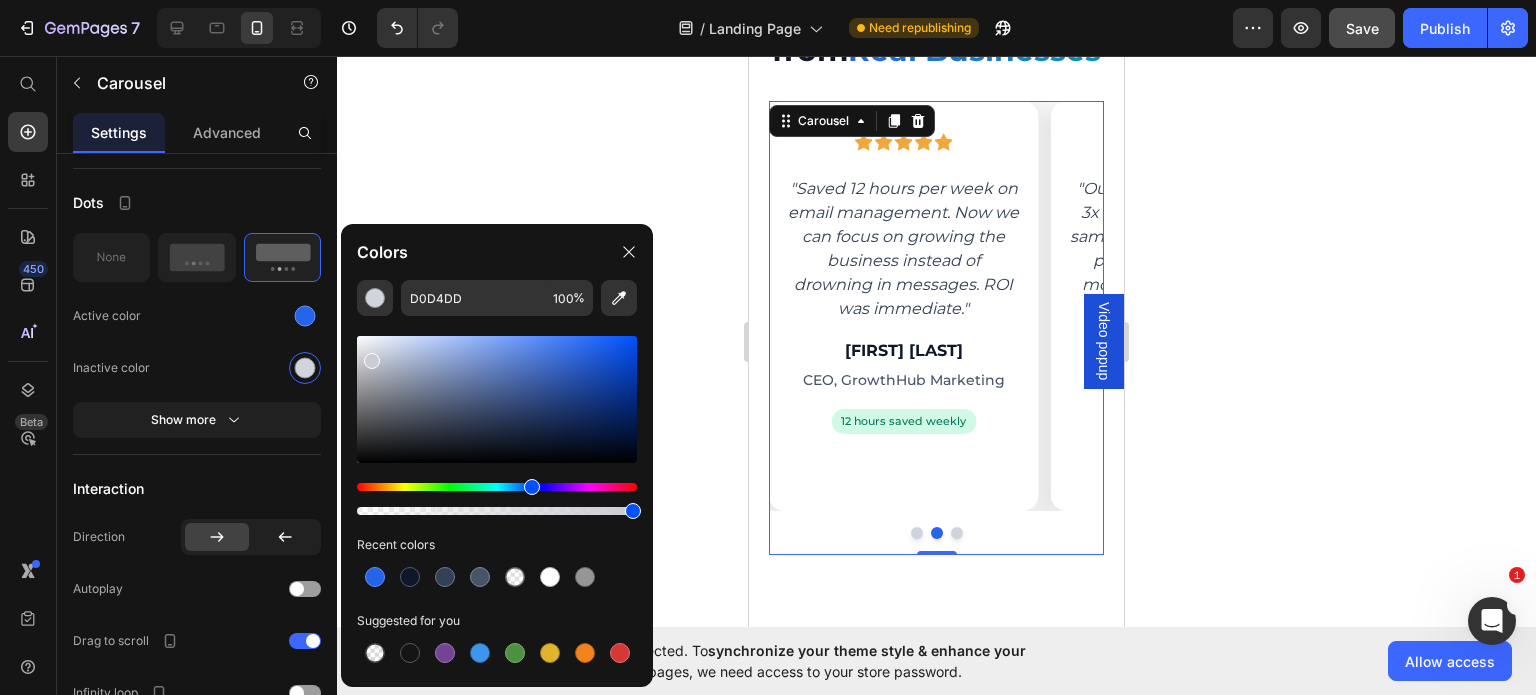 drag, startPoint x: 379, startPoint y: 348, endPoint x: 370, endPoint y: 357, distance: 12.727922 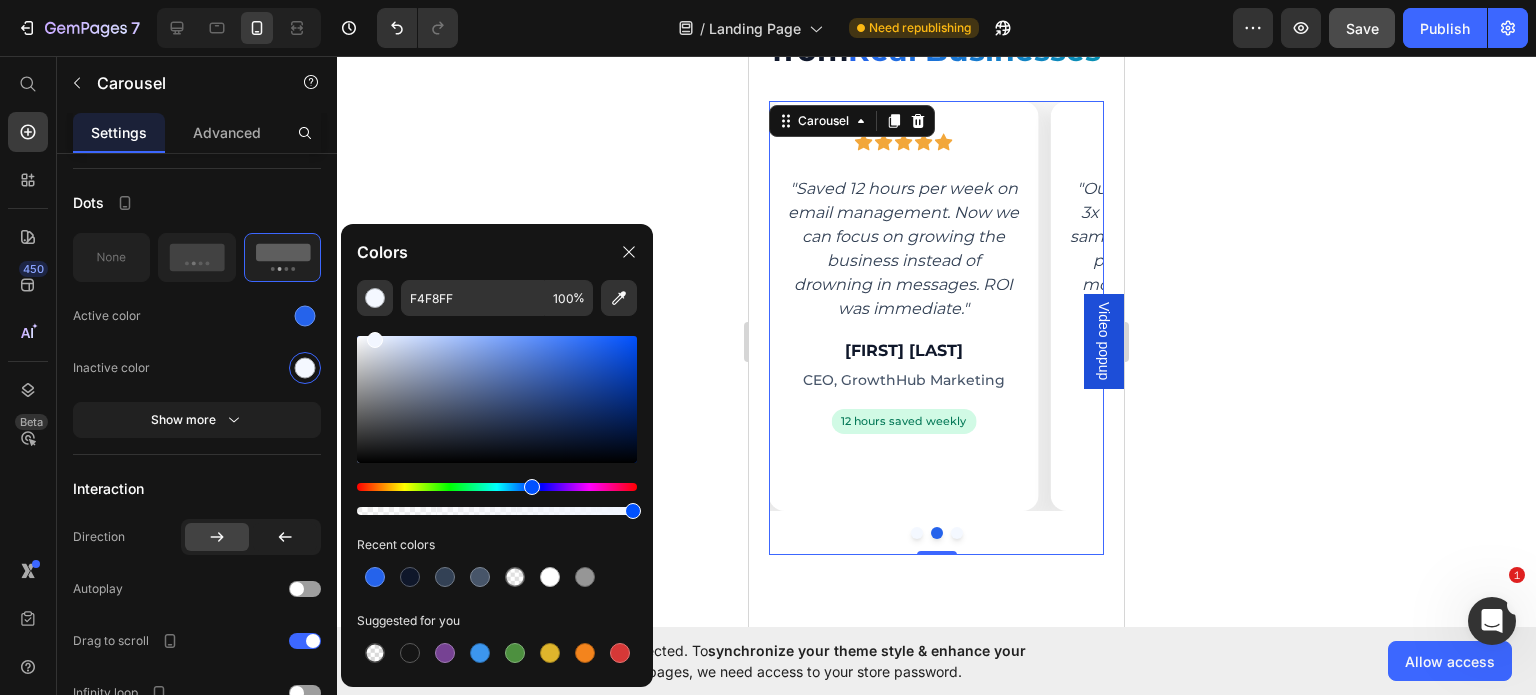 drag, startPoint x: 370, startPoint y: 357, endPoint x: 373, endPoint y: 330, distance: 27.166155 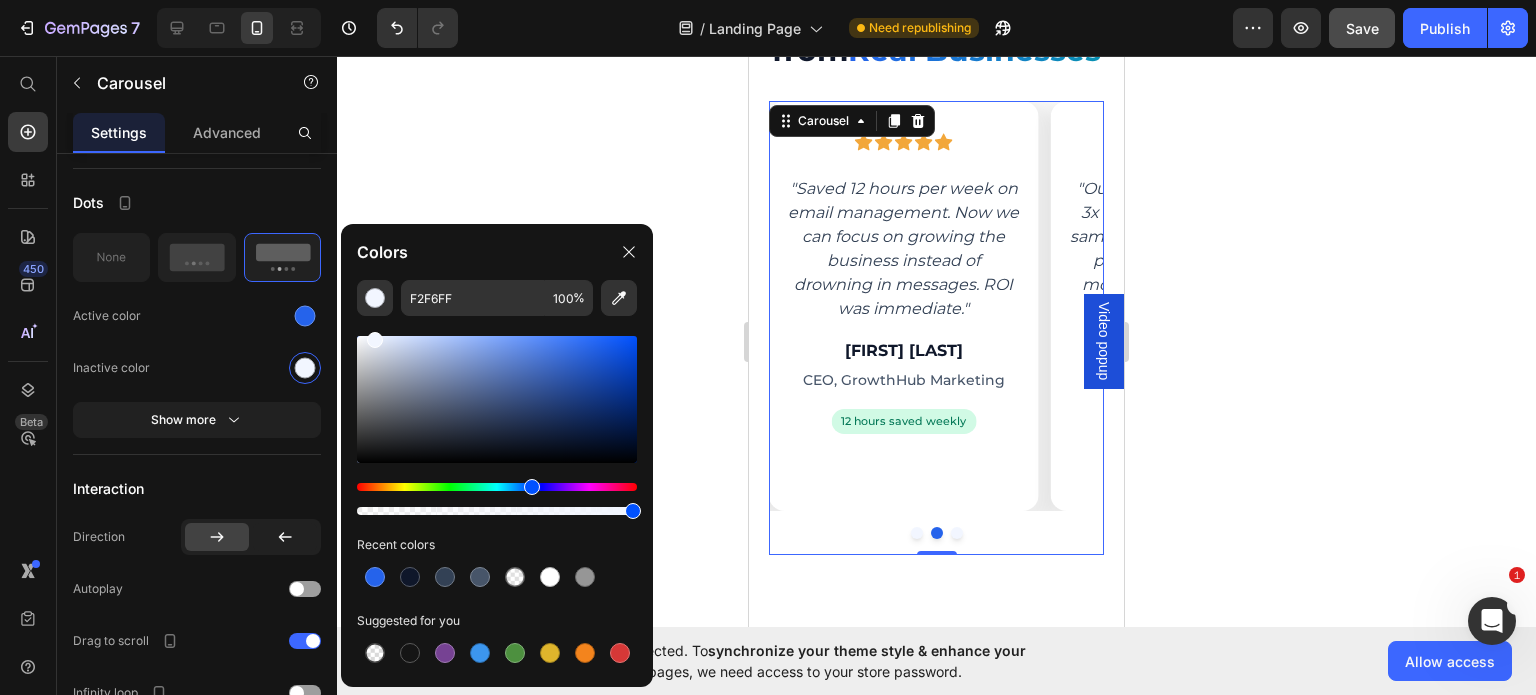 click at bounding box center (497, 425) 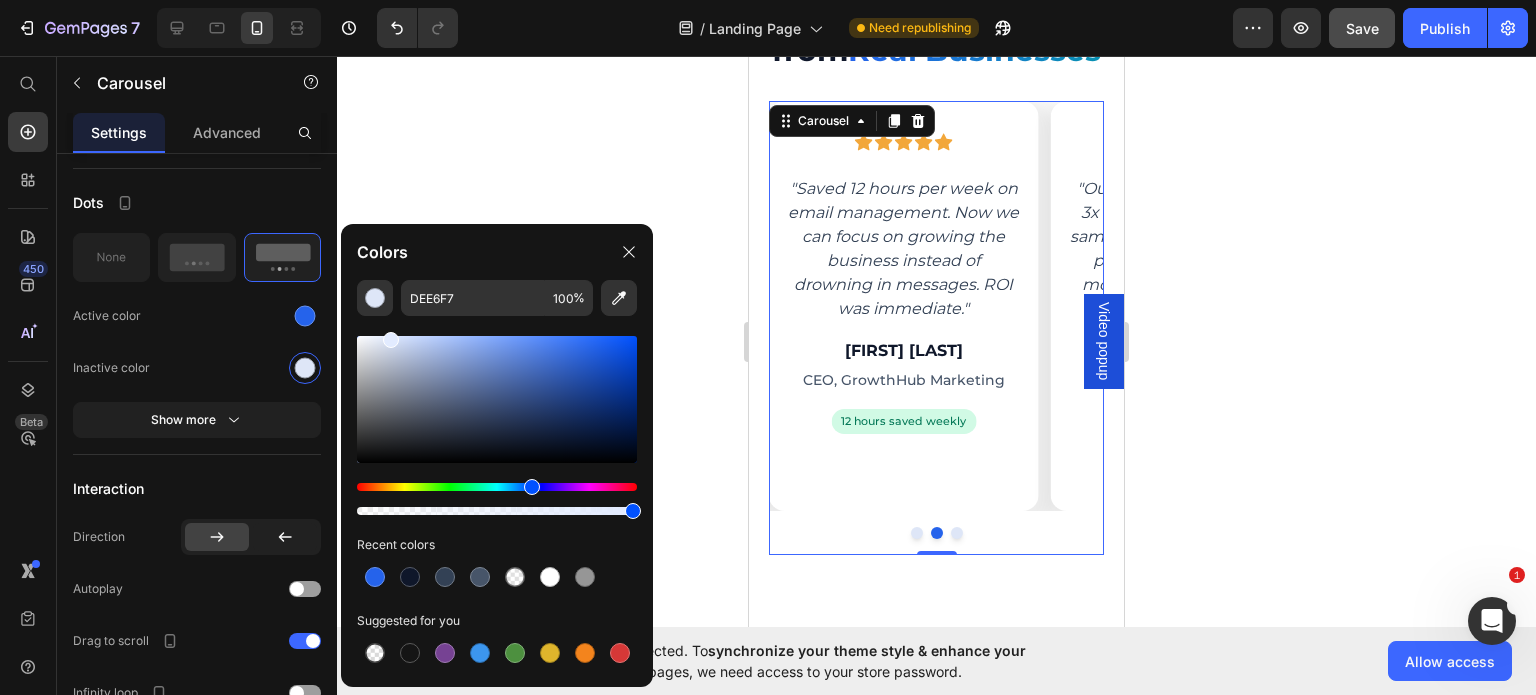 click at bounding box center (391, 340) 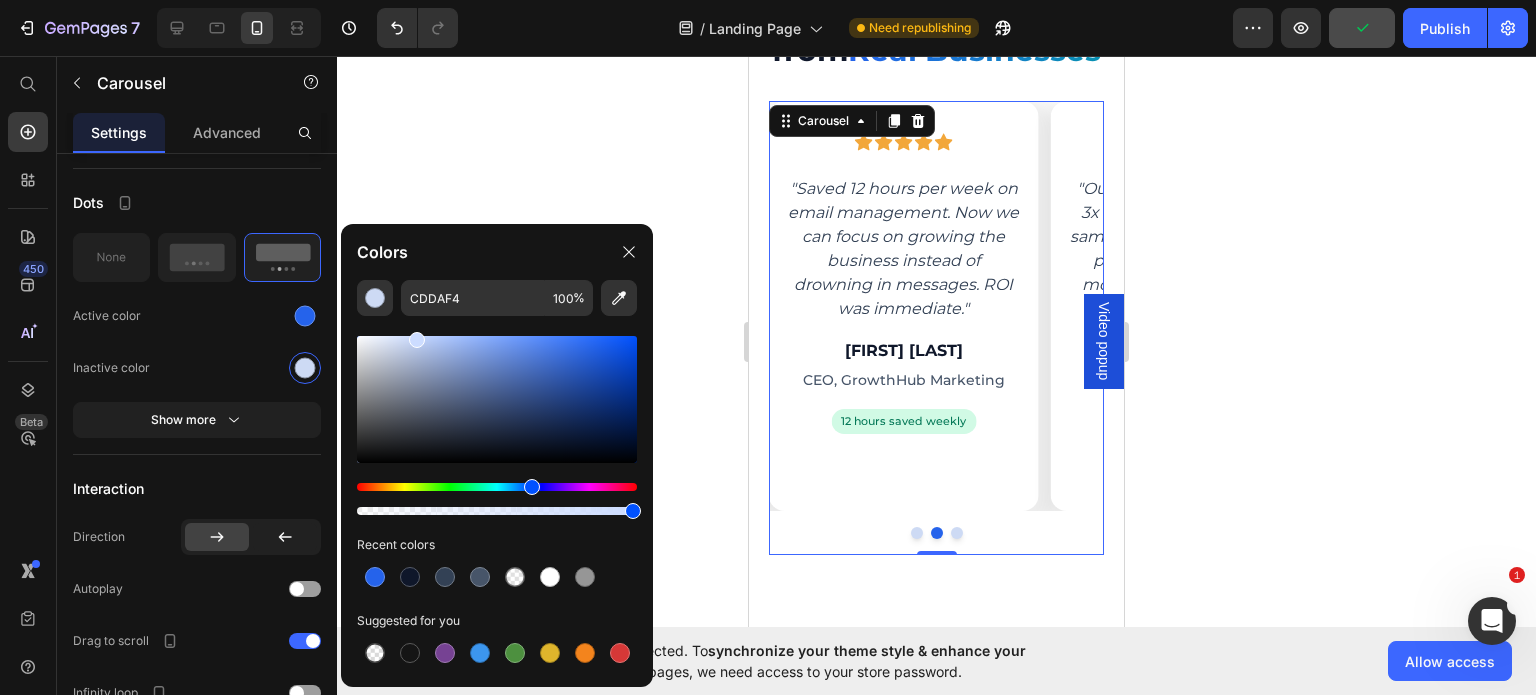 drag, startPoint x: 391, startPoint y: 340, endPoint x: 414, endPoint y: 334, distance: 23.769728 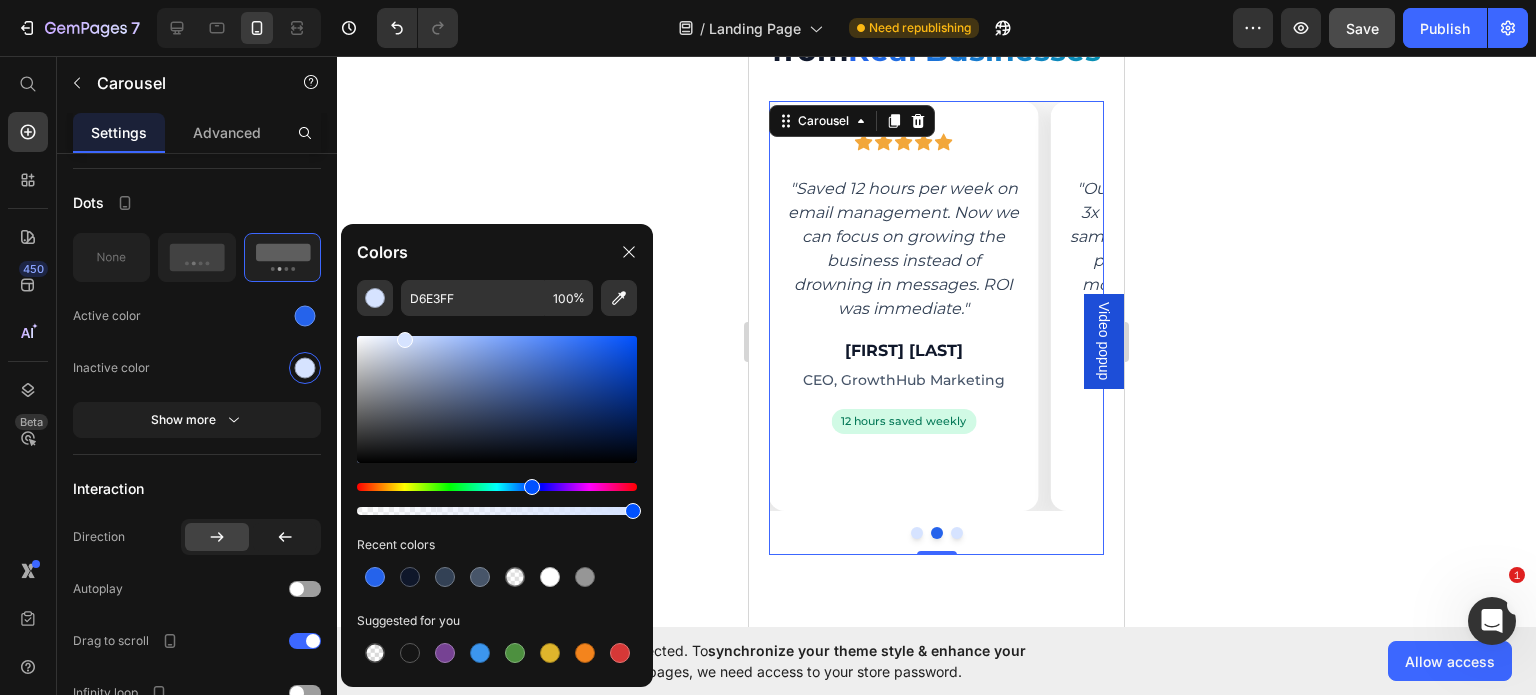 click at bounding box center [405, 340] 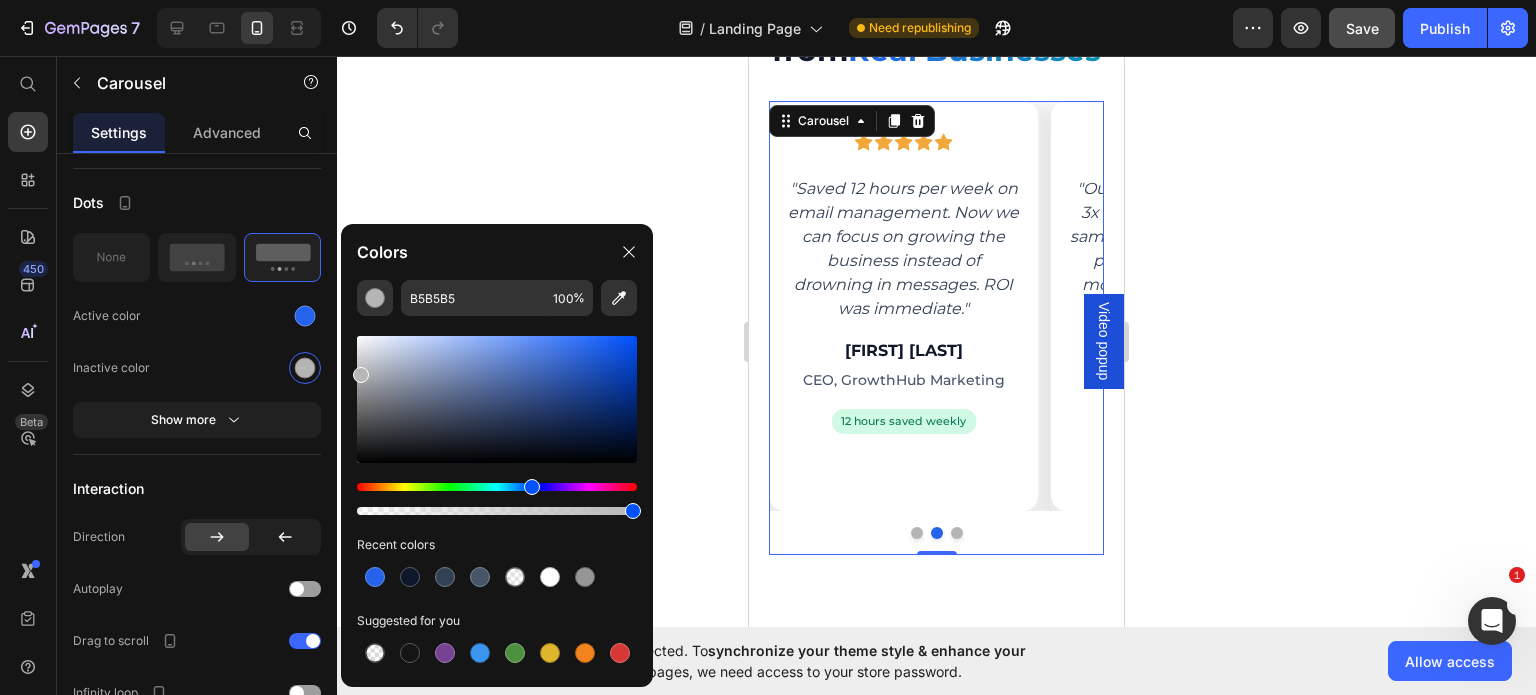 drag, startPoint x: 360, startPoint y: 380, endPoint x: 348, endPoint y: 371, distance: 15 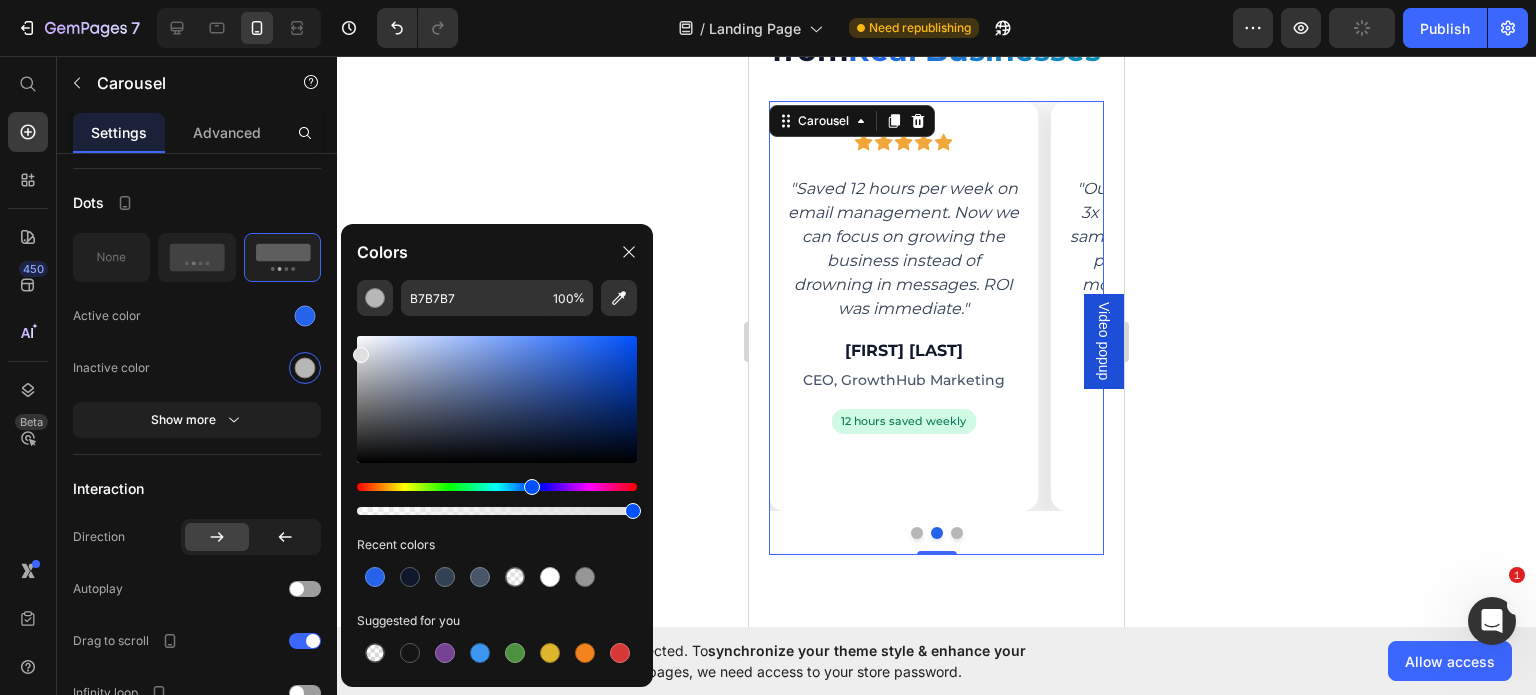 type on "E0E0E0" 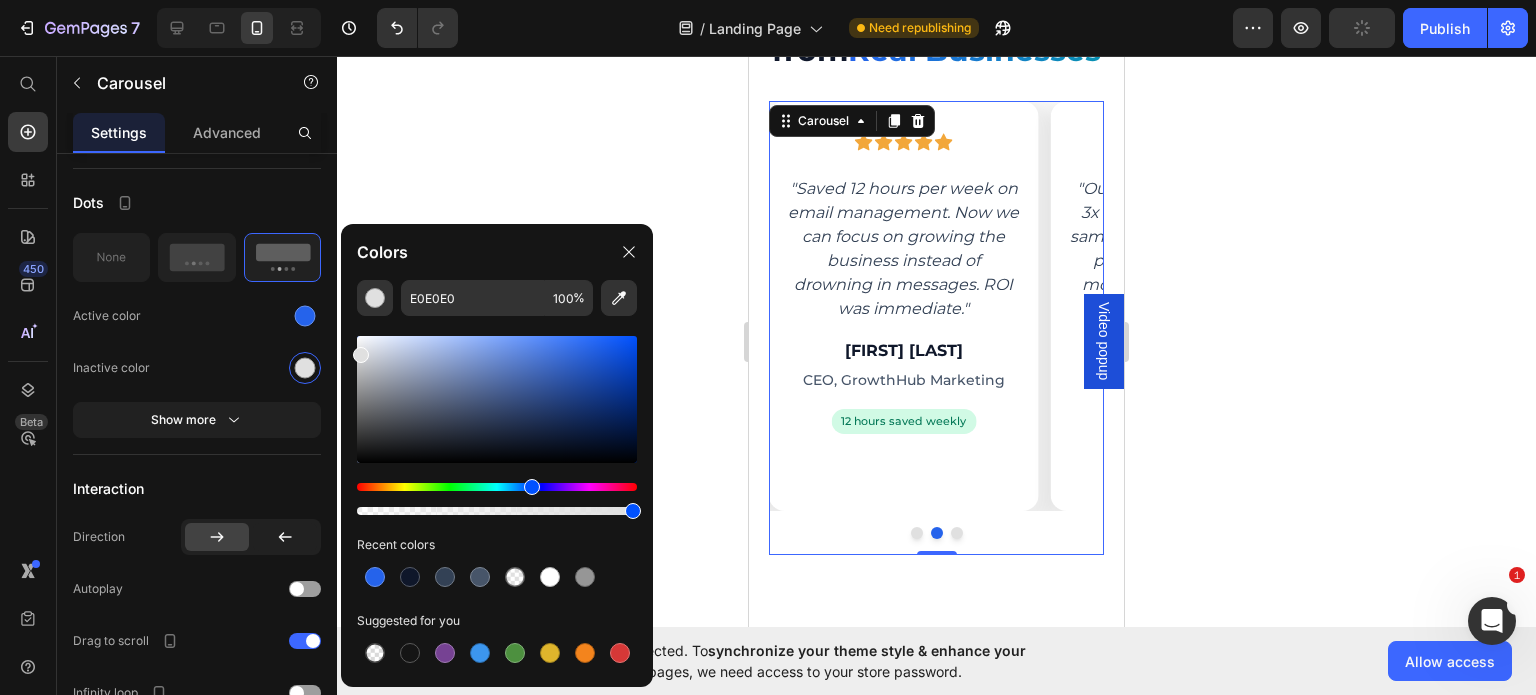 drag, startPoint x: 358, startPoint y: 370, endPoint x: 353, endPoint y: 351, distance: 19.646883 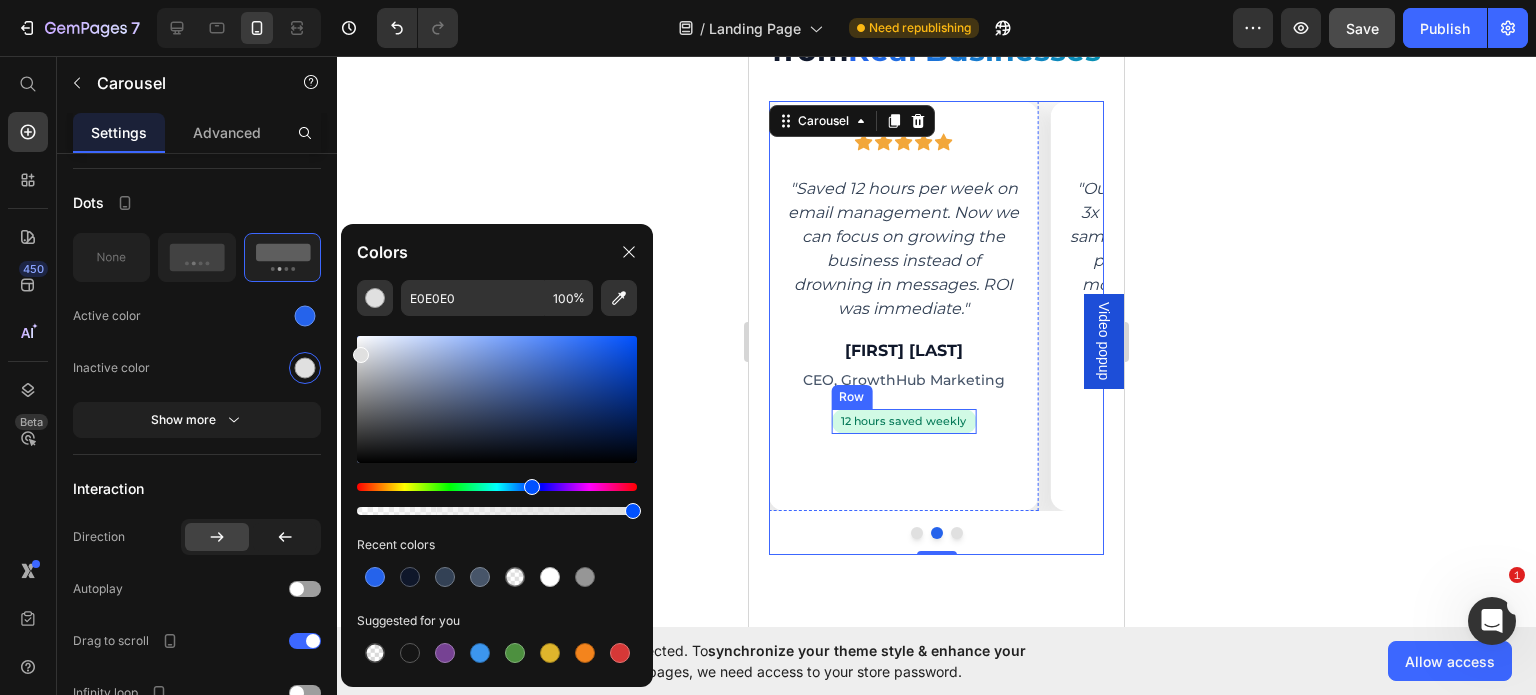 click on "12 hours saved weekly Text block Row" at bounding box center (903, 421) 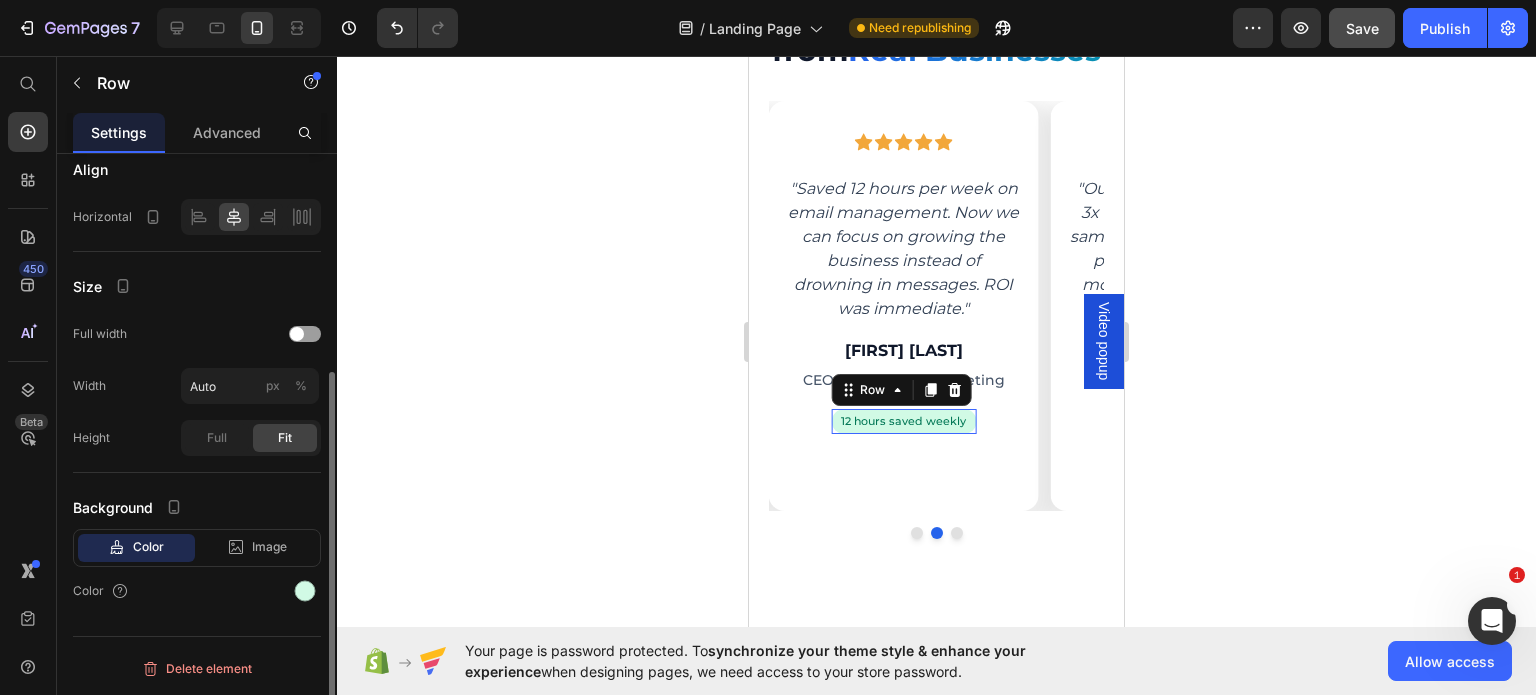 scroll, scrollTop: 0, scrollLeft: 0, axis: both 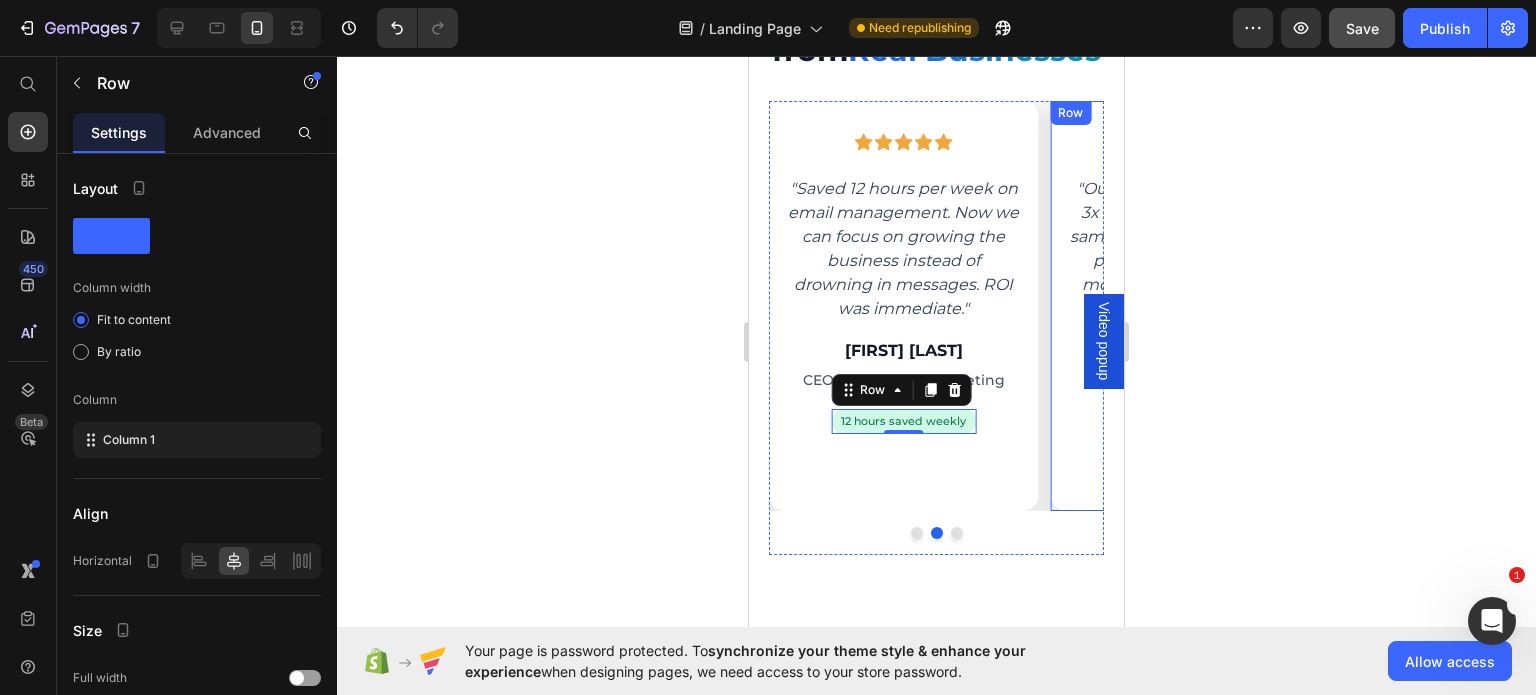 click on "Icon
Icon
Icon
Icon
Icon Row "Our support team handles 3x more inquiries with the same headcount. The course paid for itself in the first month through efficiency gains." Text block [FIRST] [LAST] Heading Support Director, CloudCommerce Text block 3x inquiry capacity Text block Row Row" at bounding box center [1184, 305] 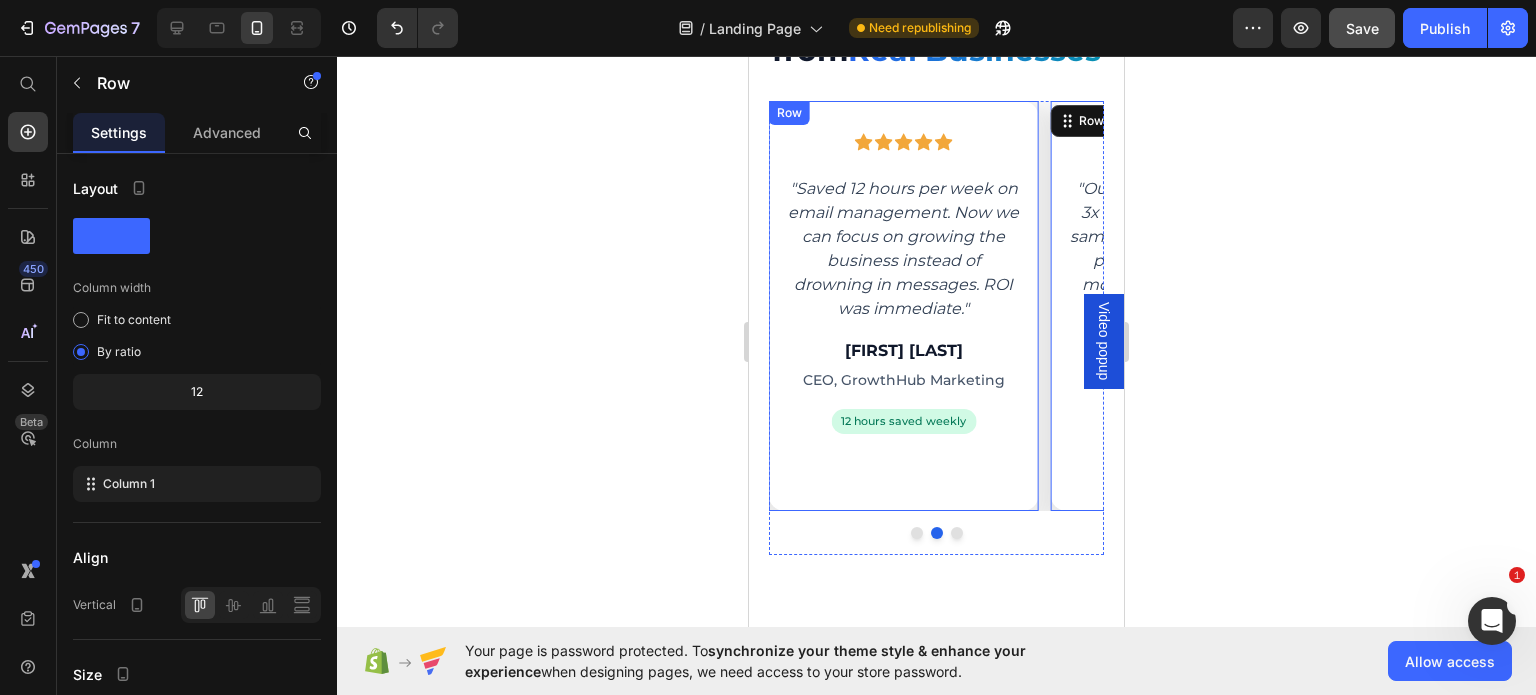 click on "Icon
Icon
Icon
Icon
Icon Row "Saved 12 hours per week on email management. Now we can focus on growing the business instead of drowning in messages. ROI was immediate." Text block [FIRST] [LAST] Heading CEO, GrowthHub Marketing Text block 12 hours saved weekly Text block Row Row" at bounding box center [903, 305] 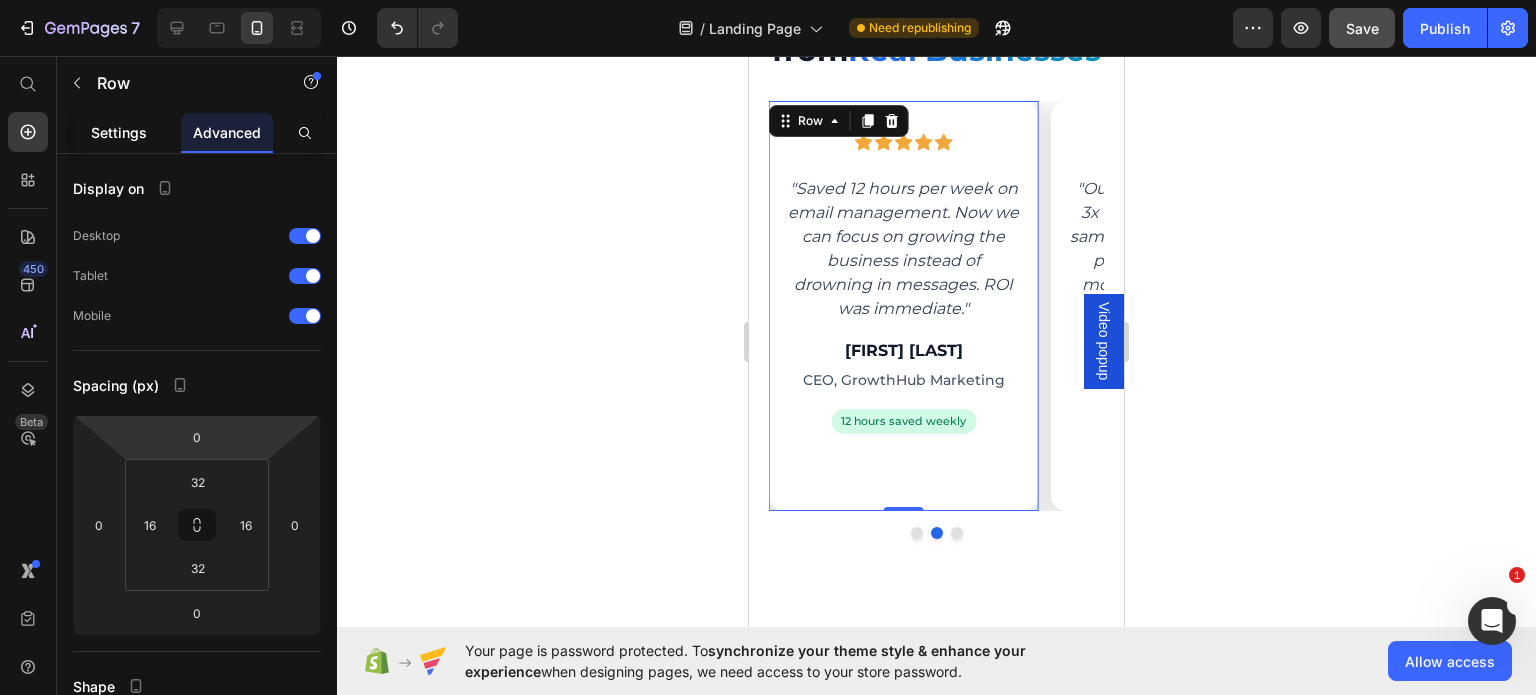 click on "Settings" at bounding box center (119, 132) 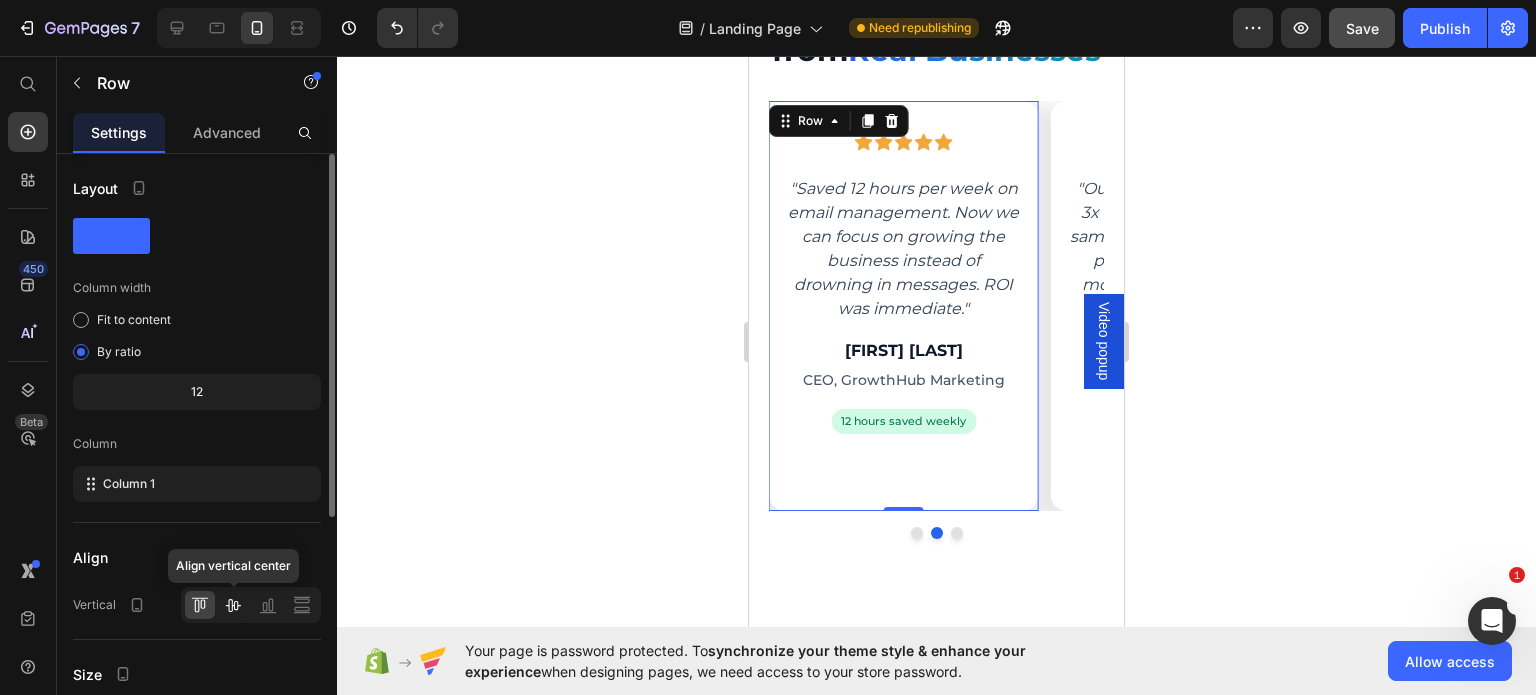 click 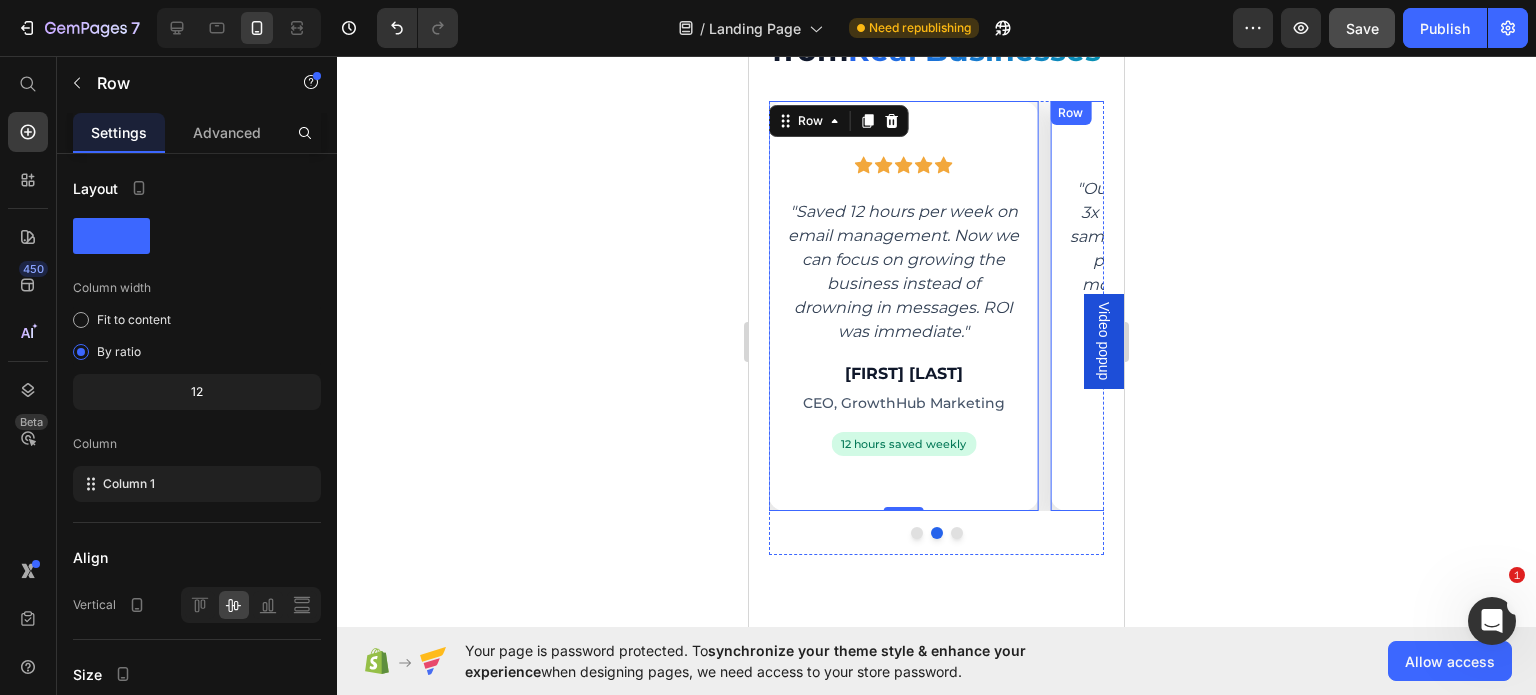 click on "Icon
Icon
Icon
Icon
Icon Row "Our support team handles 3x more inquiries with the same headcount. The course paid for itself in the first month through efficiency gains." Text block [FIRST] [LAST] Heading Support Director, CloudCommerce Text block 3x inquiry capacity Text block Row Row" at bounding box center (1184, 305) 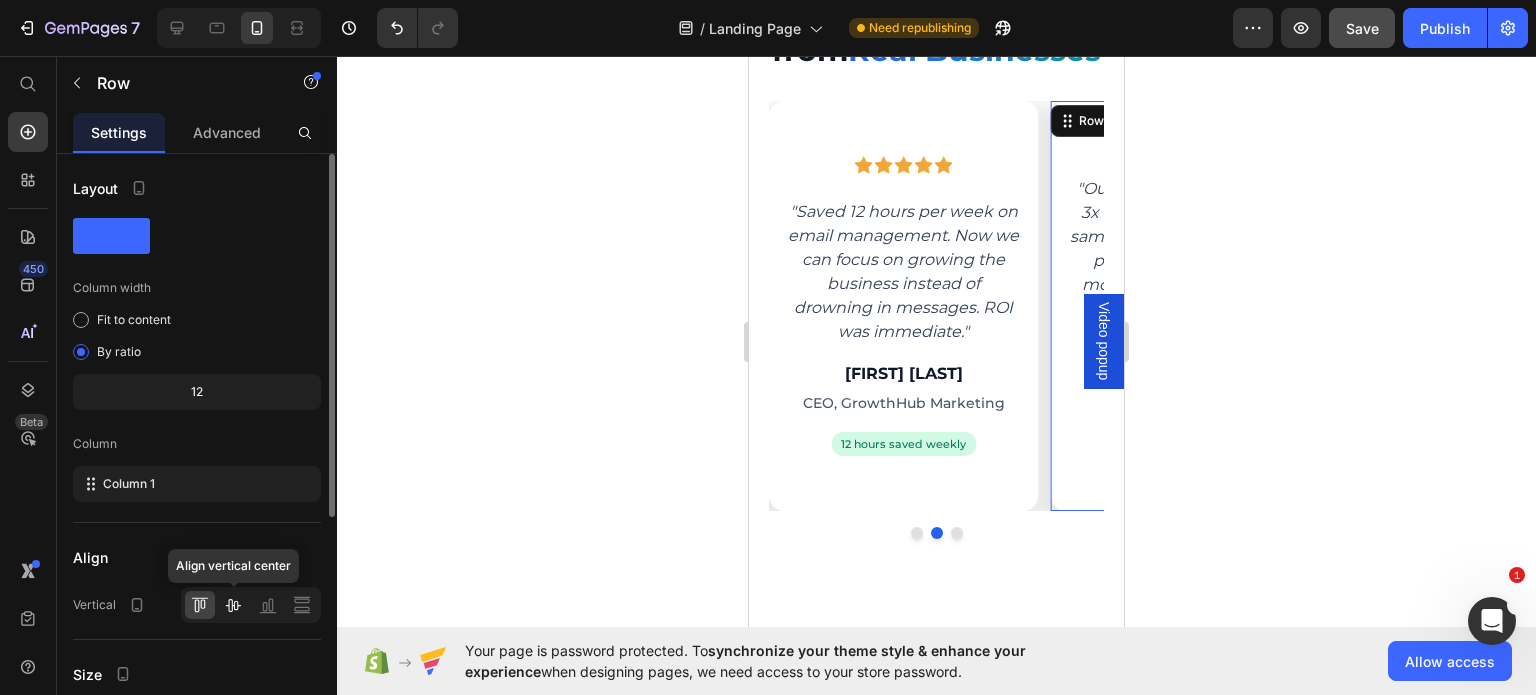 click 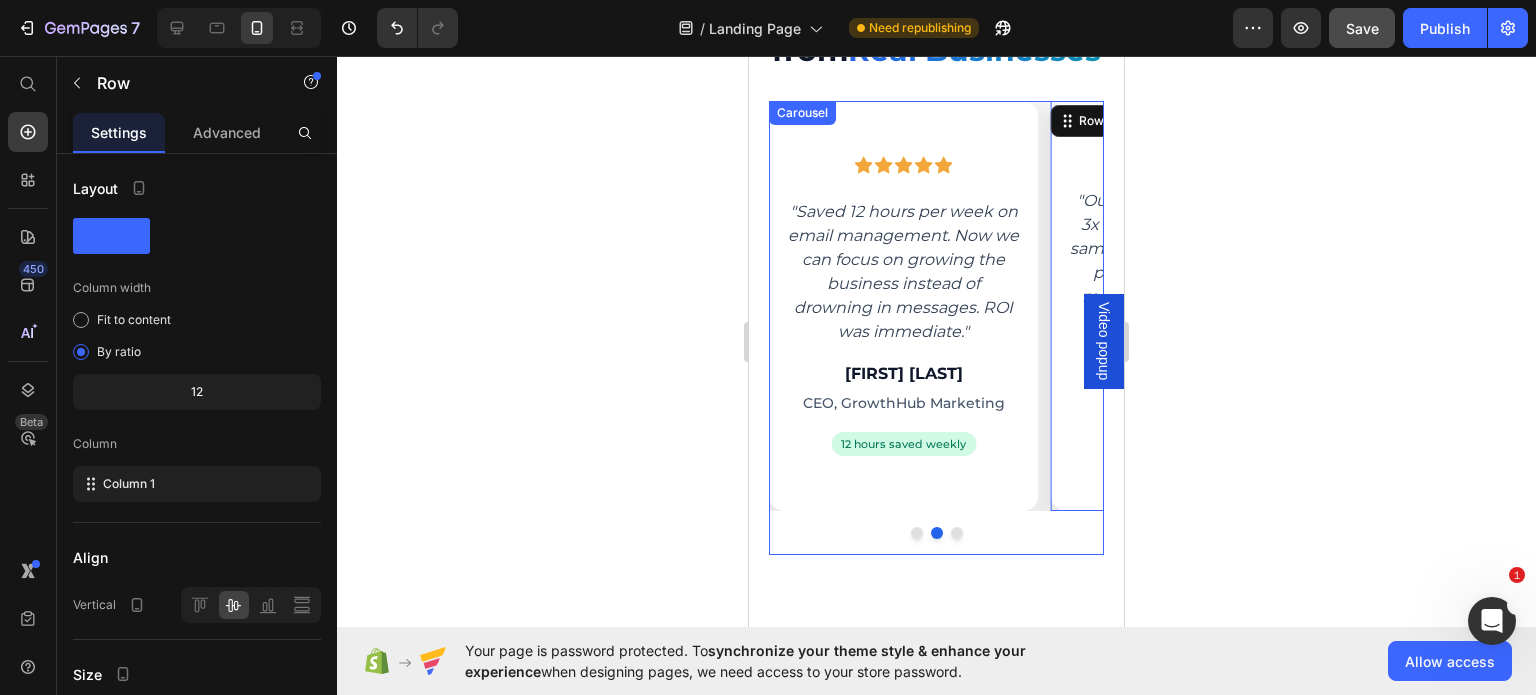 click at bounding box center (957, 533) 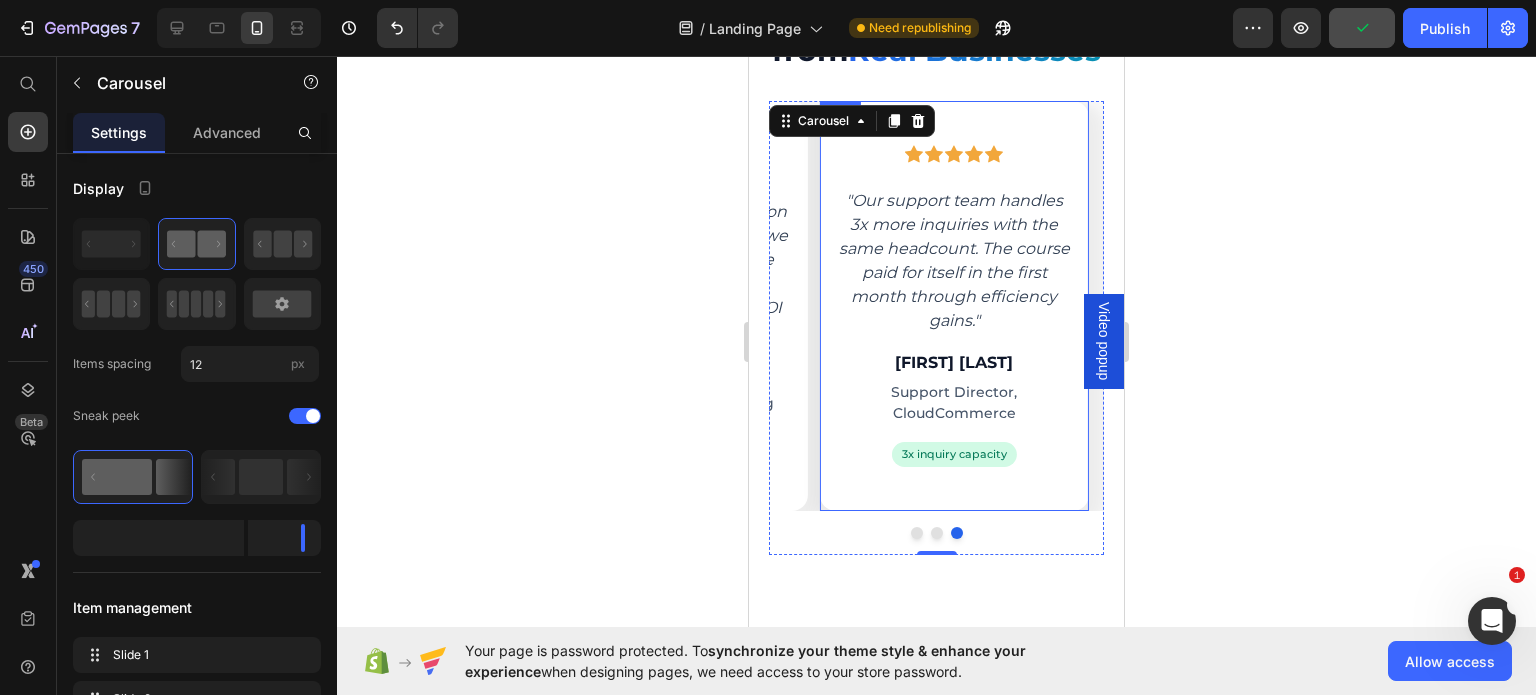 click on "Icon
Icon
Icon
Icon
Icon Row "Our support team handles 3x more inquiries with the same headcount. The course paid for itself in the first month through efficiency gains." Text block Jennifer Walsh Heading Support Director, CloudCommerce Text block 3x inquiry capacity Text block Row" at bounding box center [954, 305] 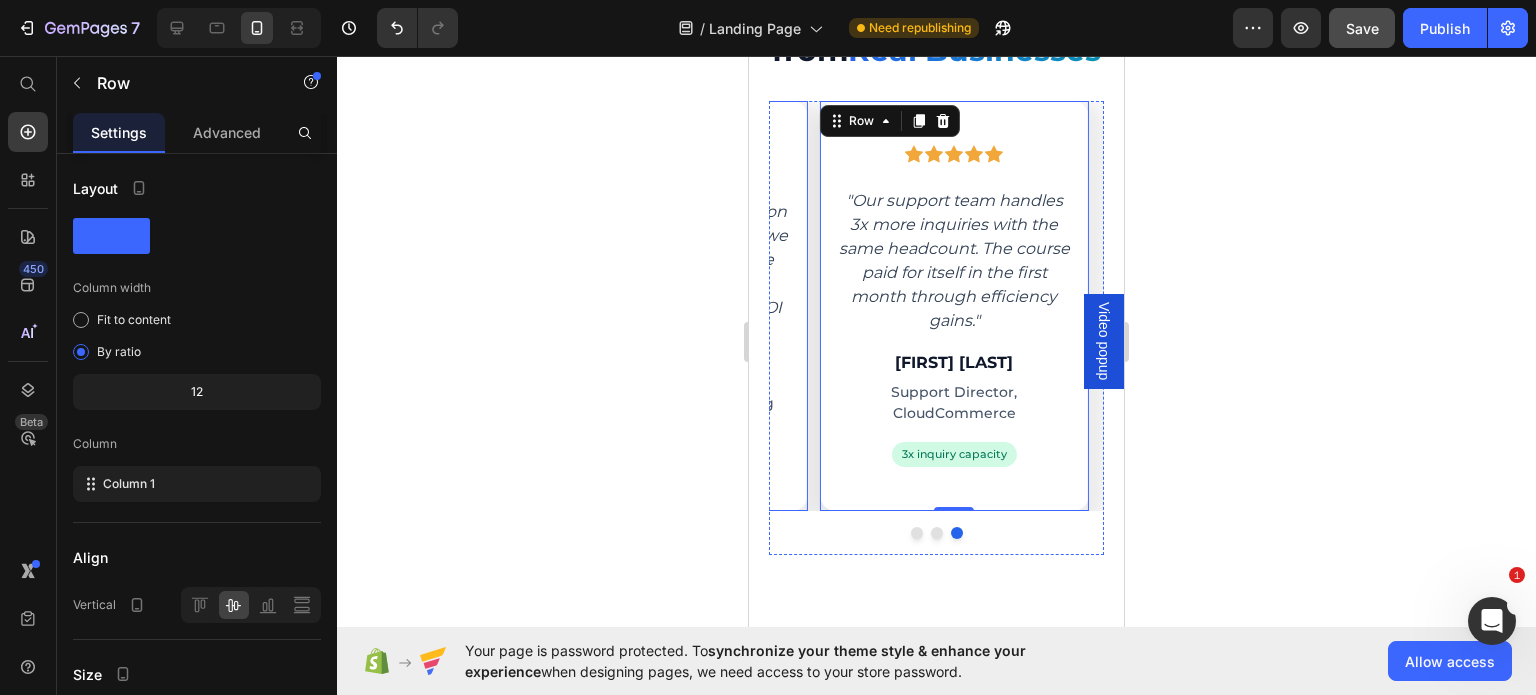 click on "Icon
Icon
Icon
Icon
Icon Row "Saved 12 hours per week on email management. Now we can focus on growing the business instead of drowning in messages. ROI was immediate." Text block [FIRST] [LAST] Heading CEO, GrowthHub Marketing Text block 12 hours saved weekly Text block Row Row" at bounding box center [672, 305] 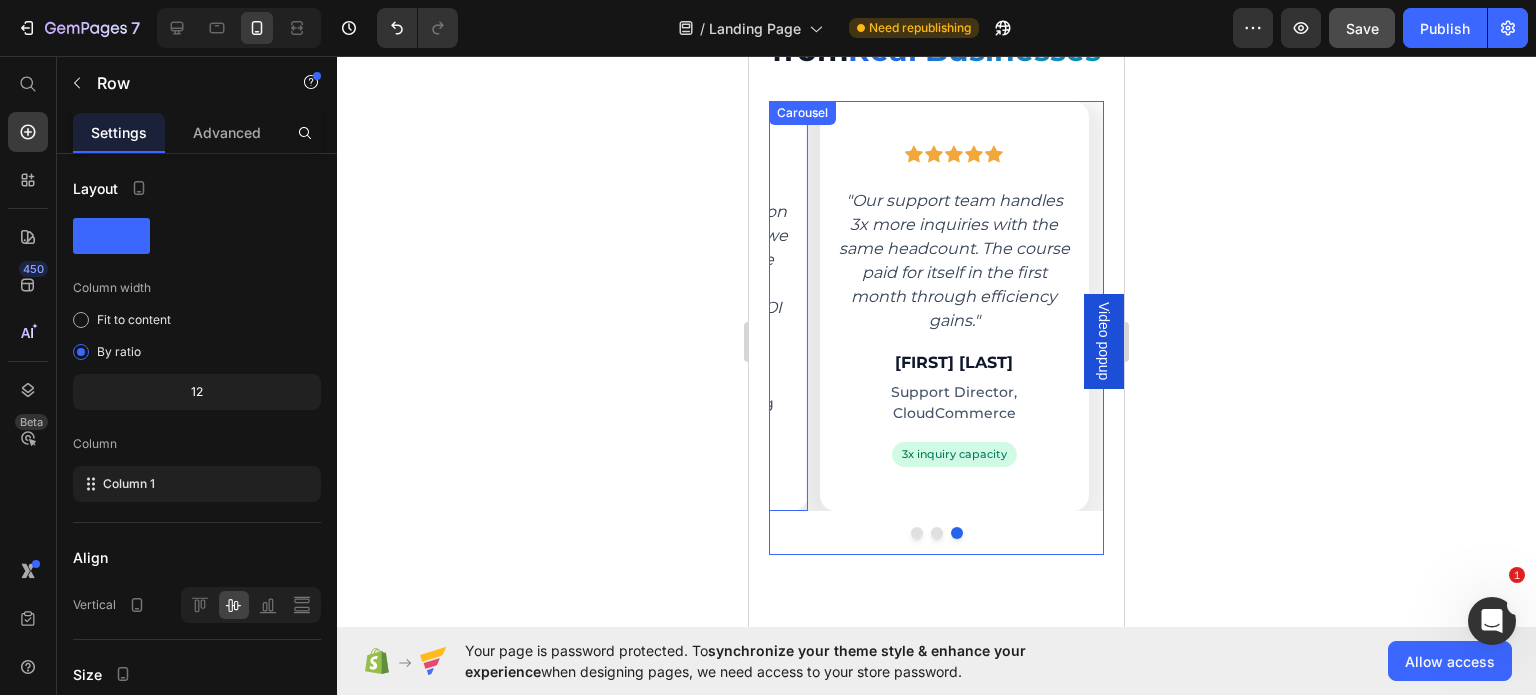 click at bounding box center [917, 533] 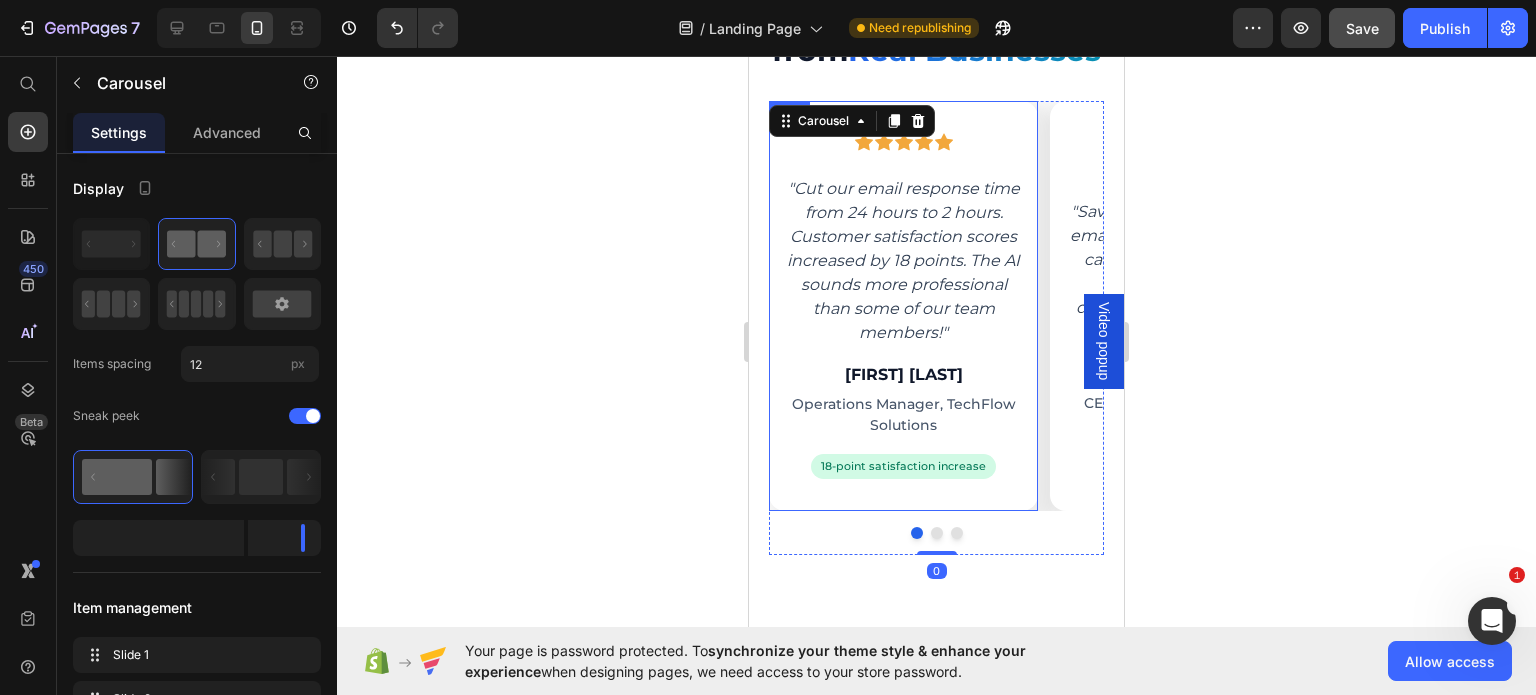 click on "Icon
Icon
Icon
Icon
Icon Row "Cut our email response time from 24 hours to 2 hours. Customer satisfaction scores increased by 18 points. The AI sounds more professional than some of our team members!" Text block Sarah Chen Heading Operations Manager, TechFlow Solutions Text block 18-point satisfaction increase Text block Row Row" at bounding box center (903, 305) 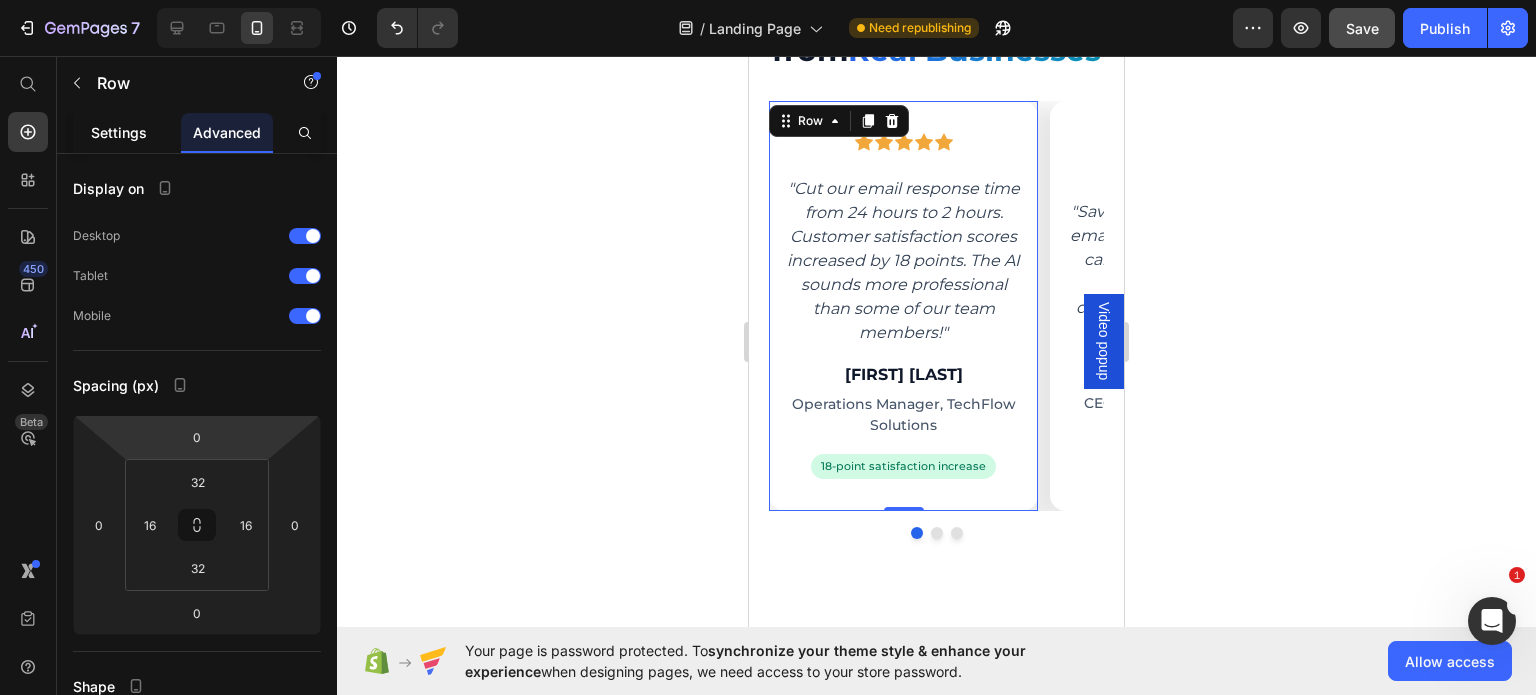 click on "Settings" at bounding box center (119, 132) 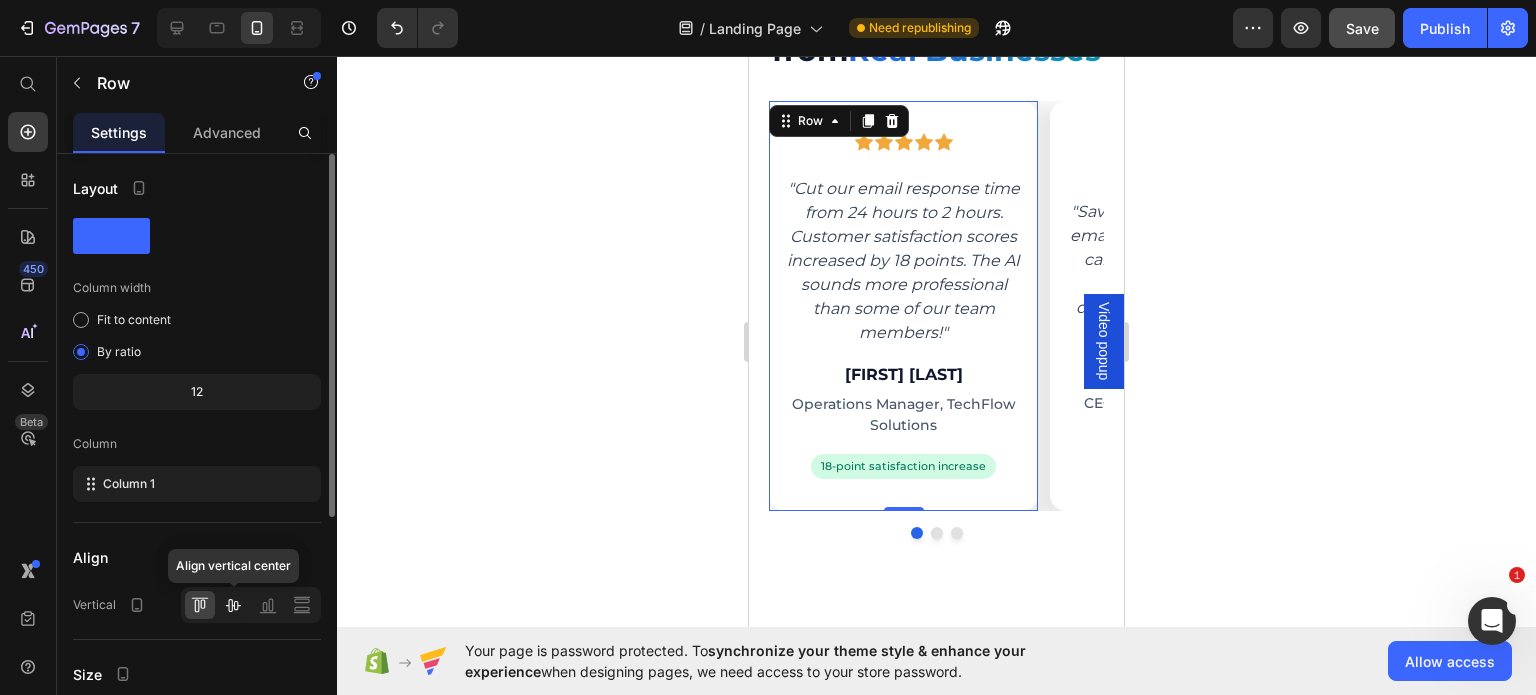 click 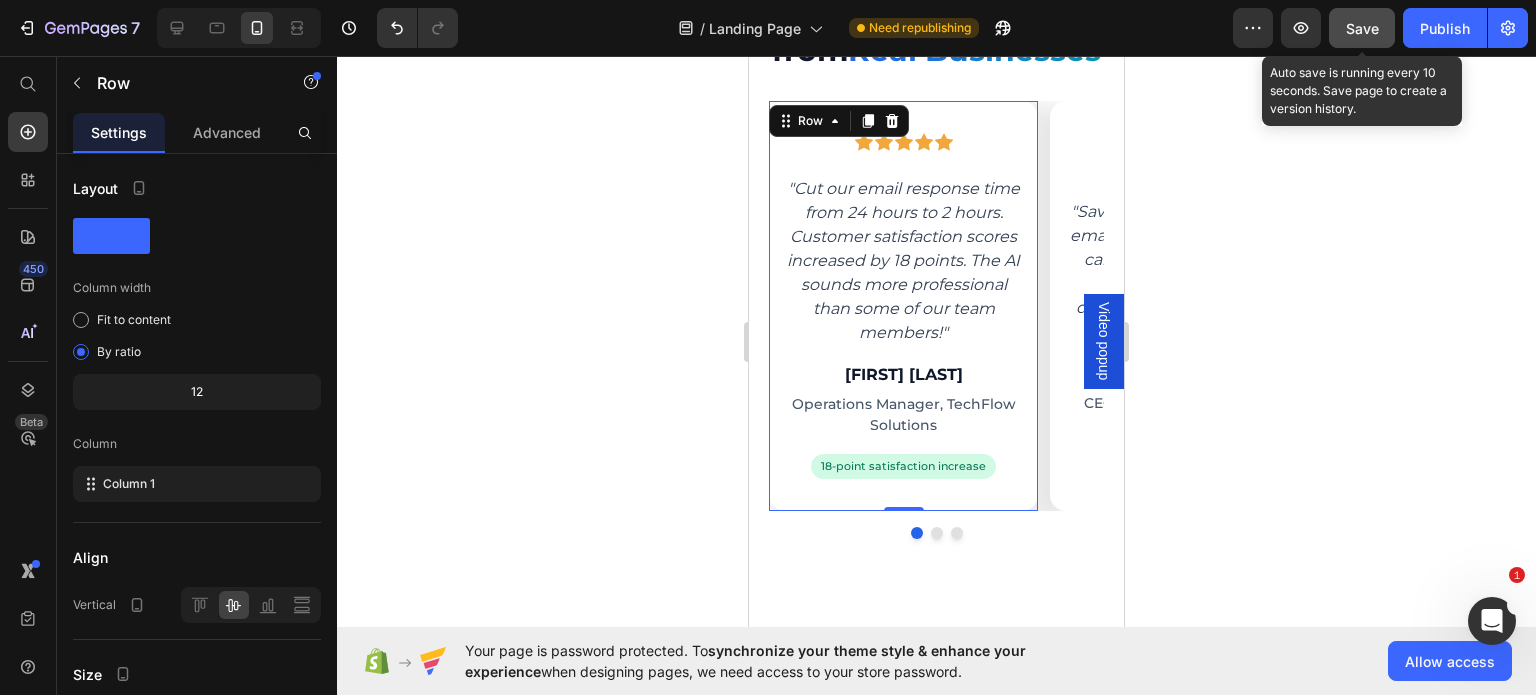 click on "Save" at bounding box center [1362, 28] 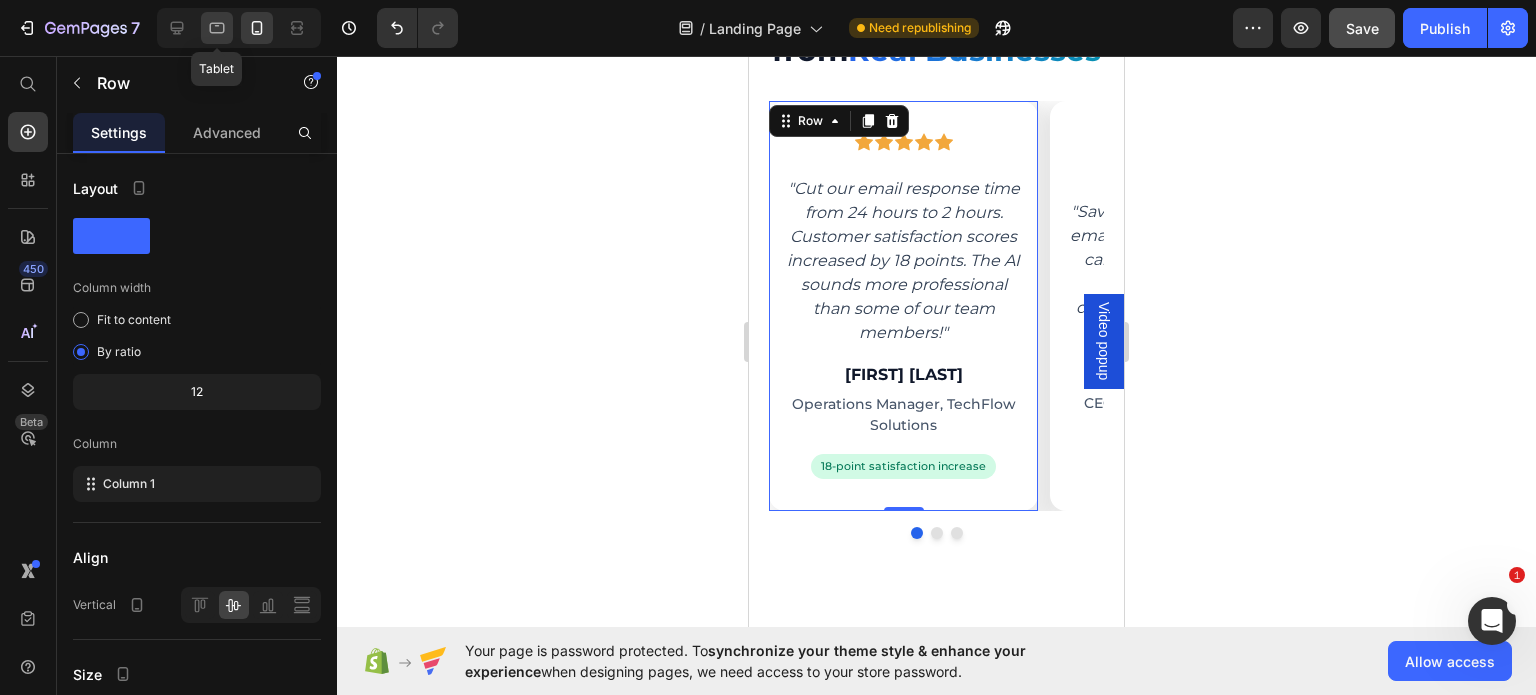click 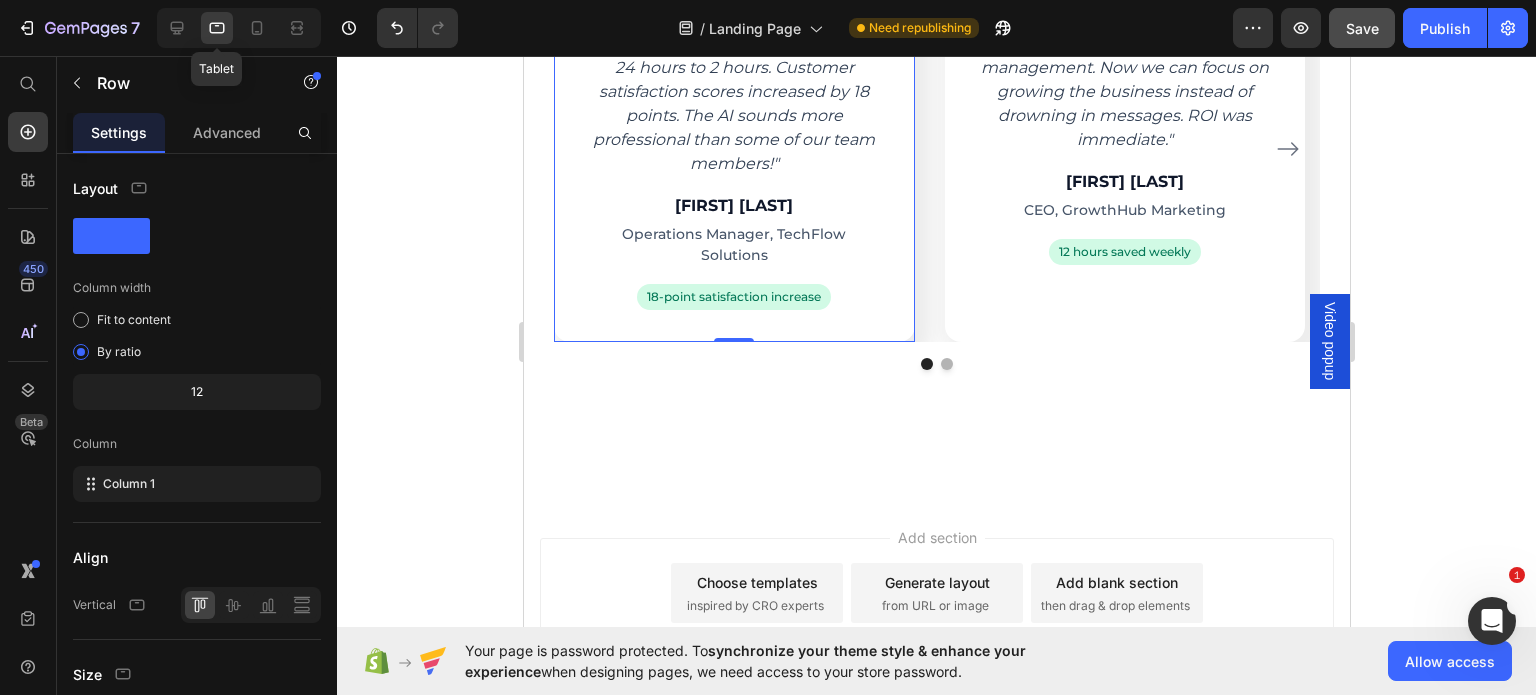 scroll, scrollTop: 5604, scrollLeft: 0, axis: vertical 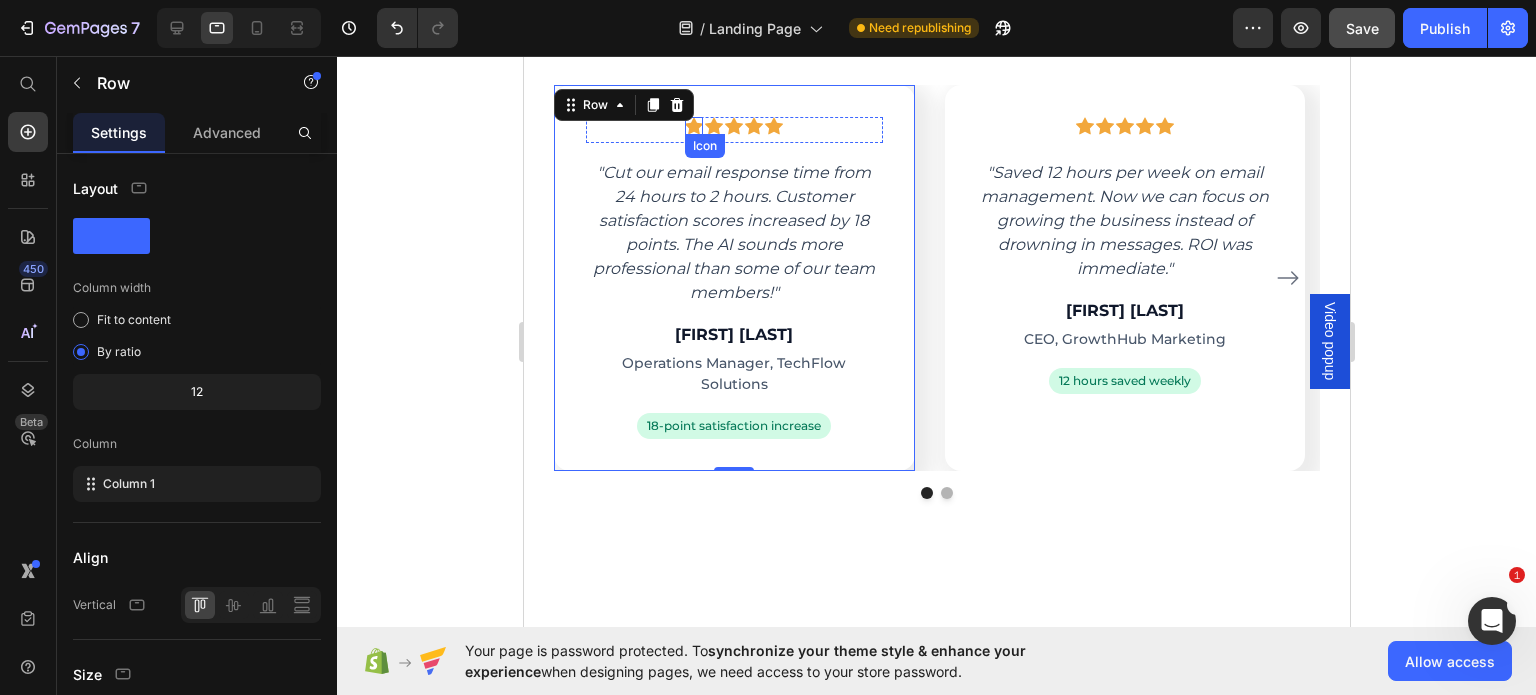 click 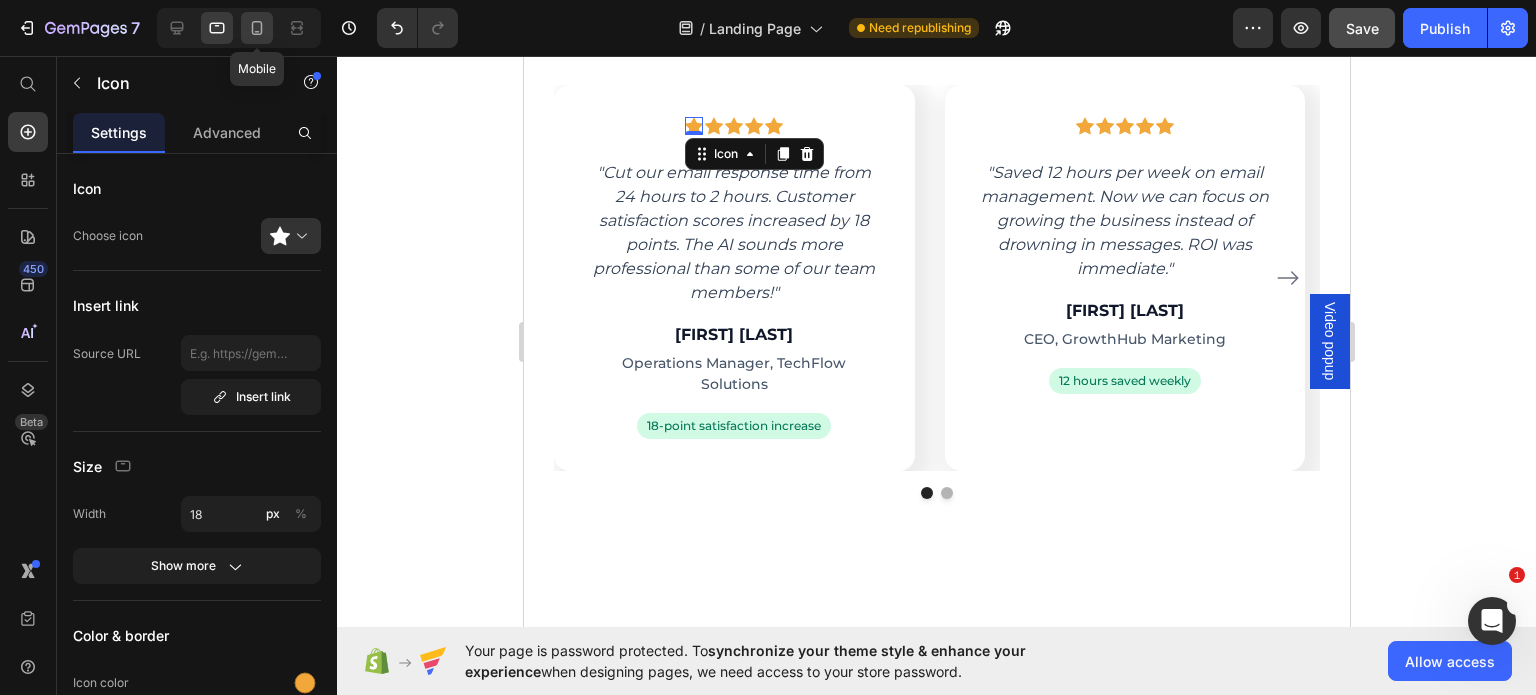 click 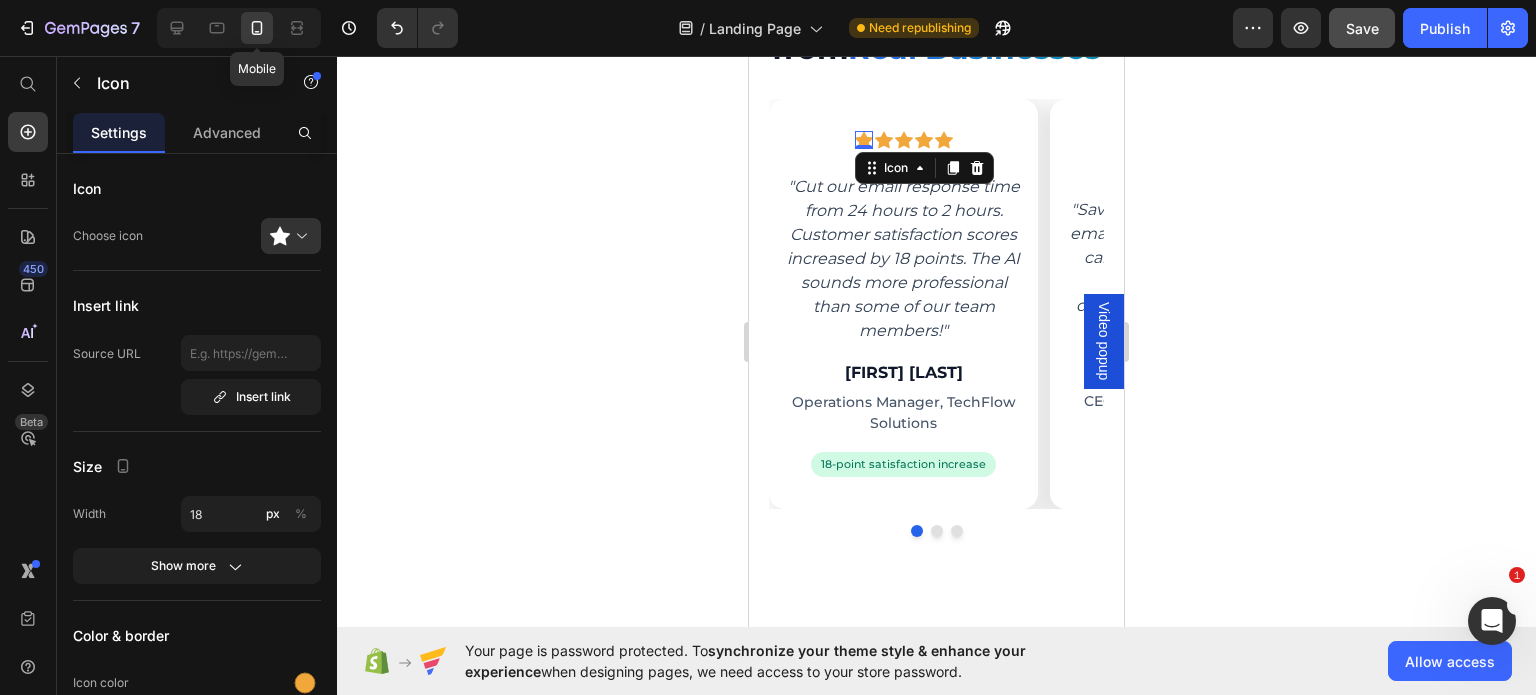scroll, scrollTop: 5953, scrollLeft: 0, axis: vertical 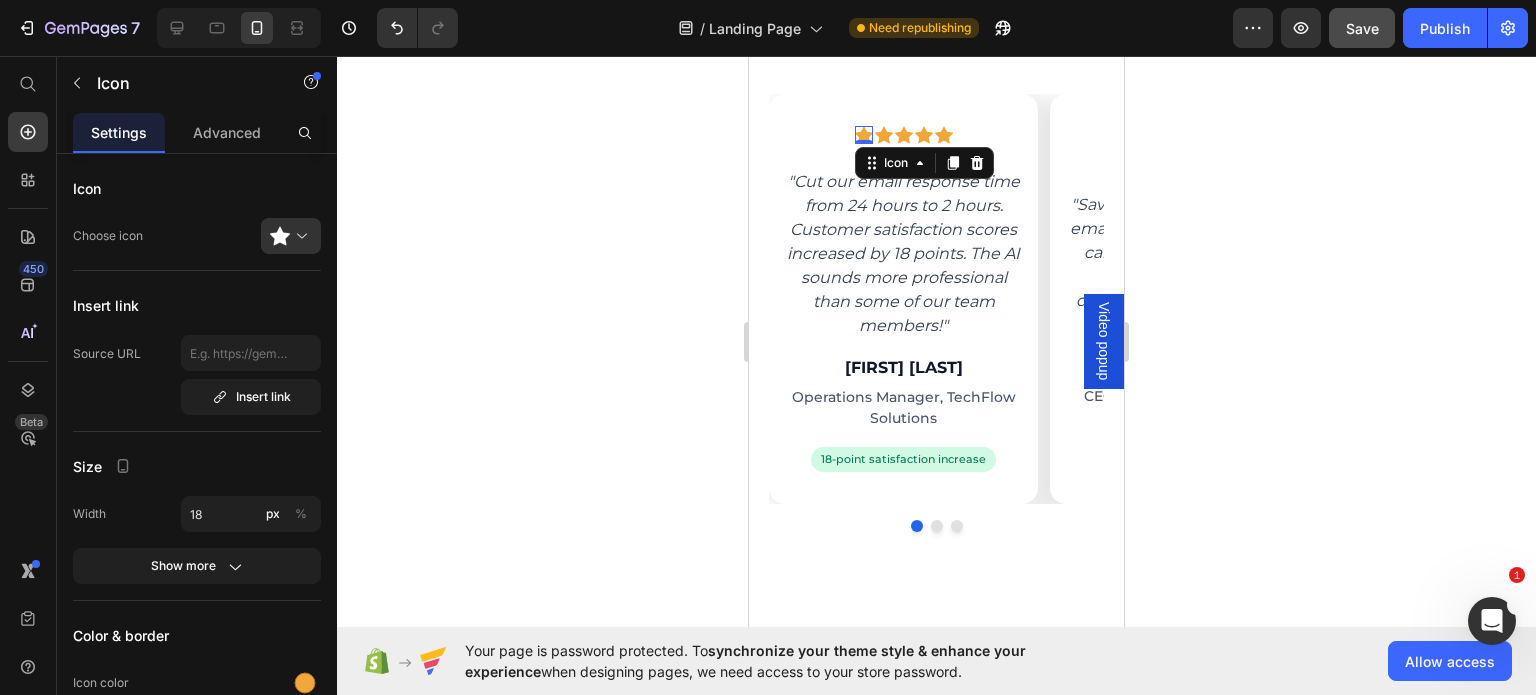 click 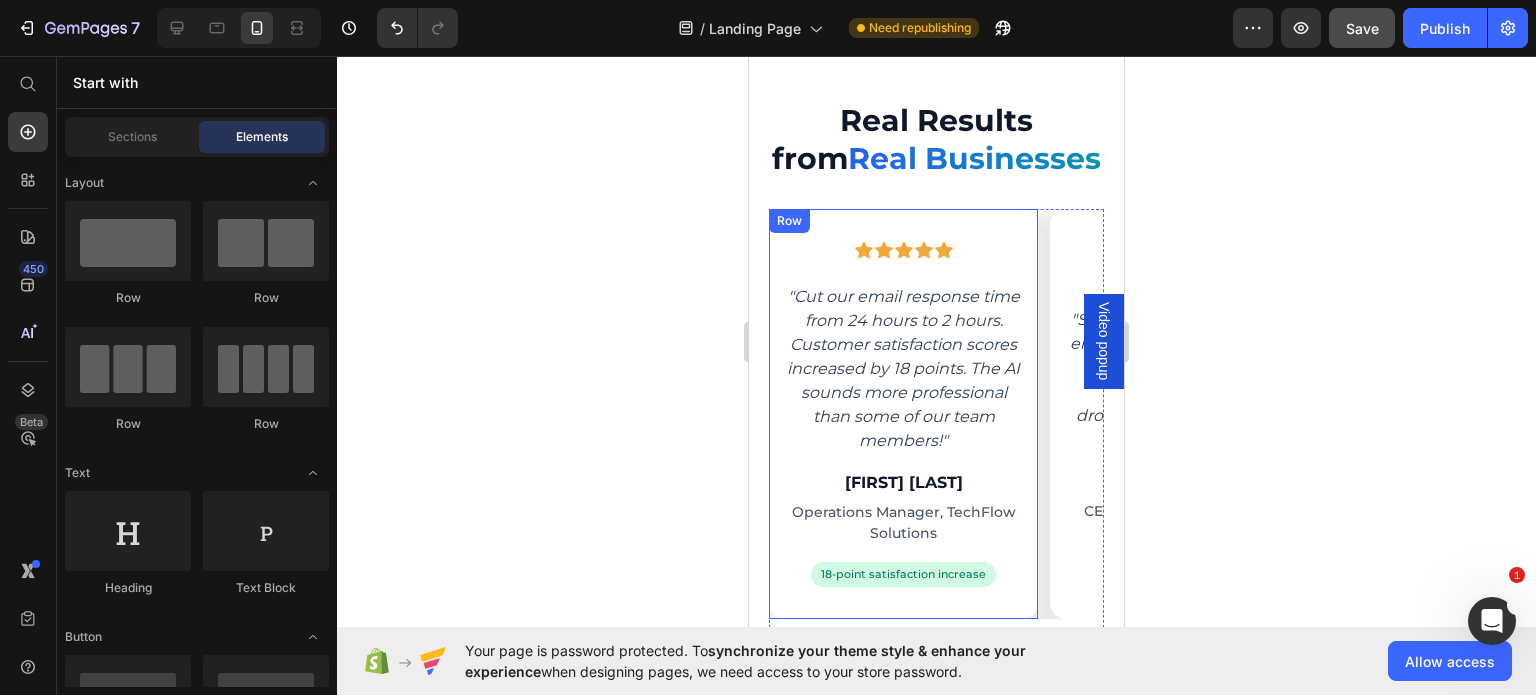scroll, scrollTop: 5837, scrollLeft: 0, axis: vertical 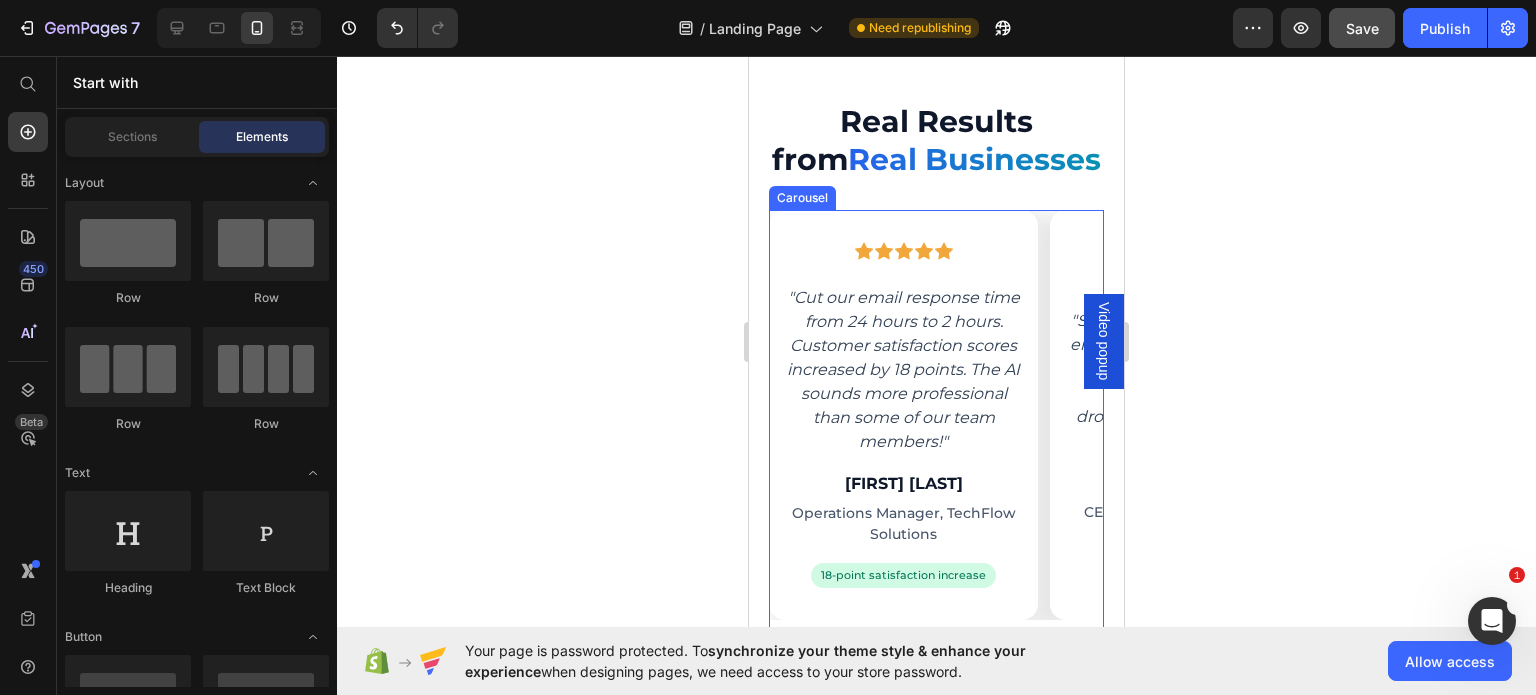 click on "Icon
Icon
Icon
Icon
Icon Row "Cut our email response time from 24 hours to 2 hours. Customer satisfaction scores increased by 18 points. The AI sounds more professional than some of our team members!" Text block [FIRST] [LAST] Heading Operations Manager, TechFlow Solutions Text block 18-point satisfaction increase Text block Row Row
Icon
Icon
Icon
Icon
Icon Row "Saved 12 hours per week on email management. Now we can focus on growing the business instead of drowning in messages. ROI was immediate." Text block [FIRST] [LAST] Heading CEO, GrowthHub Marketing Text block 12 hours saved weekly Text block Row Row
Icon
Icon
Icon
Icon
Icon Row "Our support team handles 3x more inquiries with the same headcount. The course paid for itself in the first month through efficiency gains."" at bounding box center [936, 414] 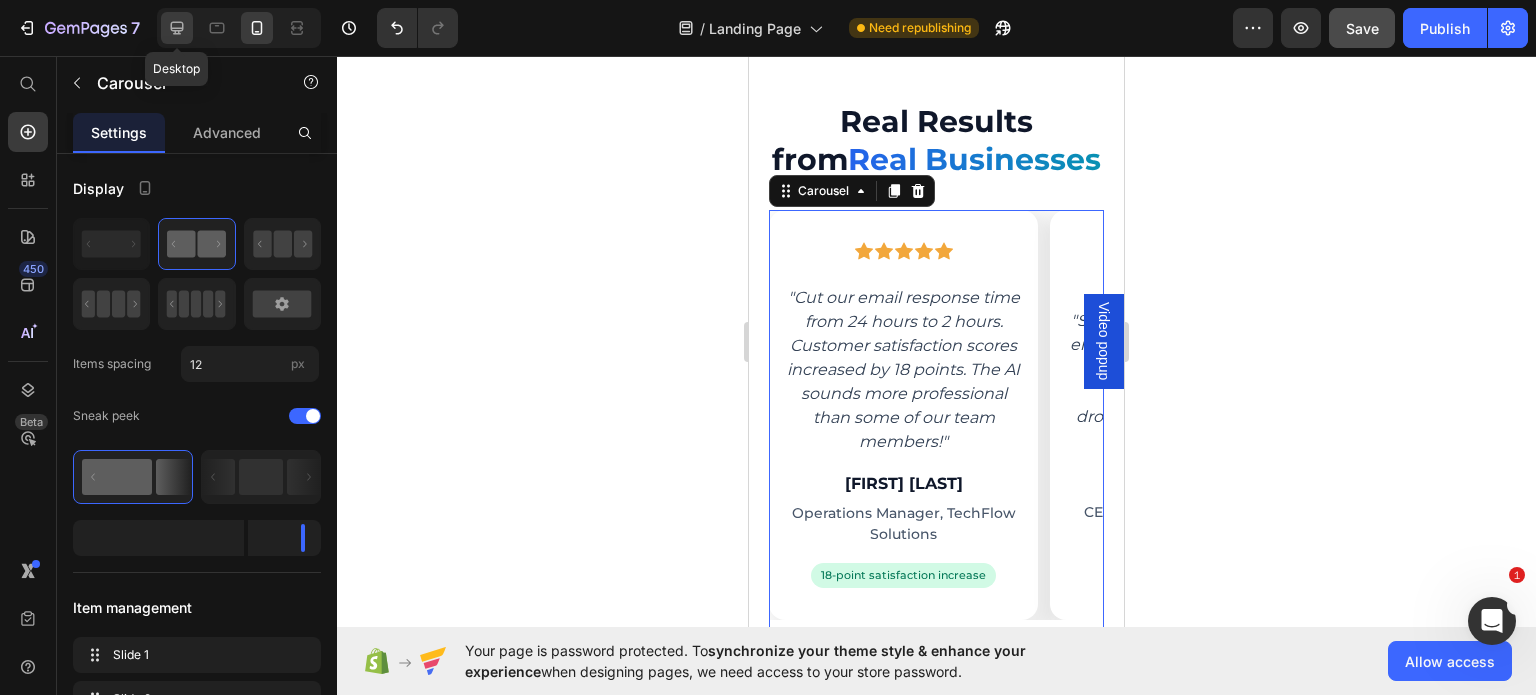 click 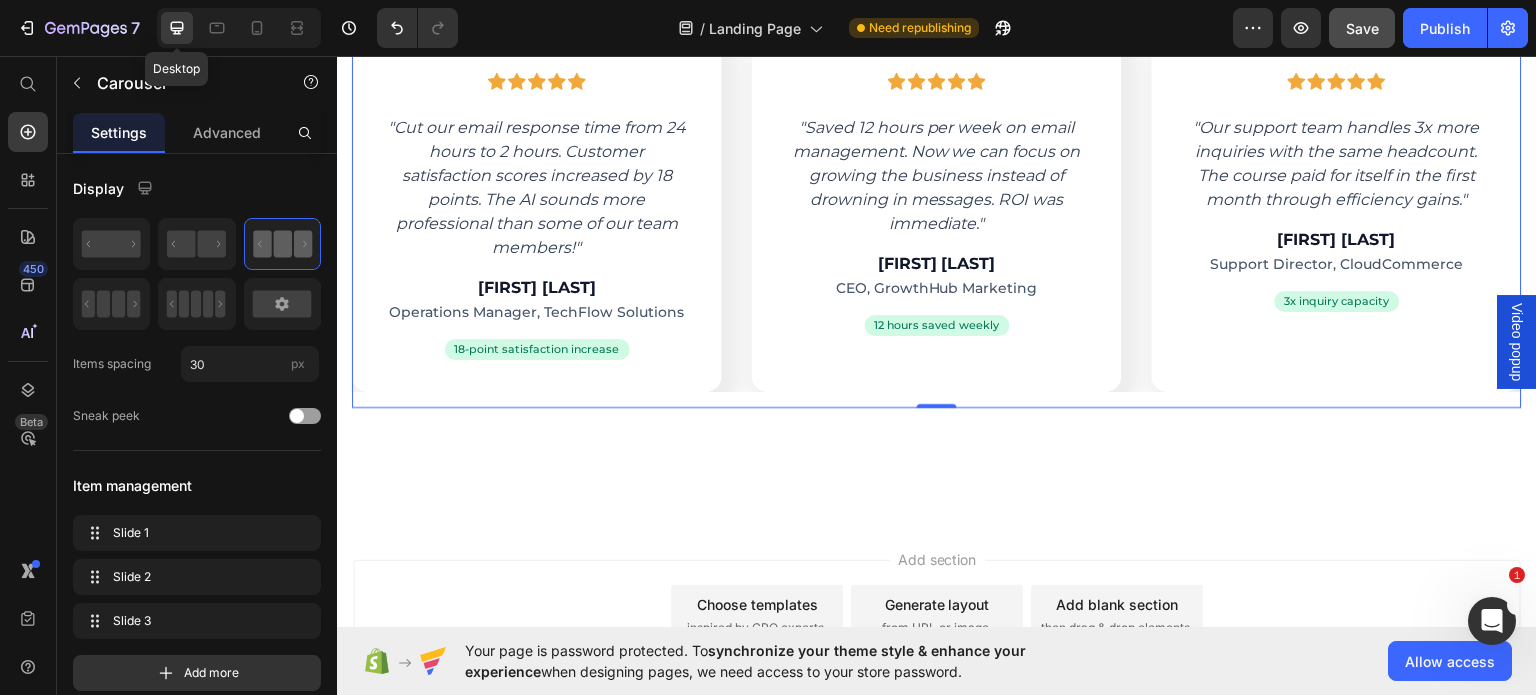 scroll, scrollTop: 5572, scrollLeft: 0, axis: vertical 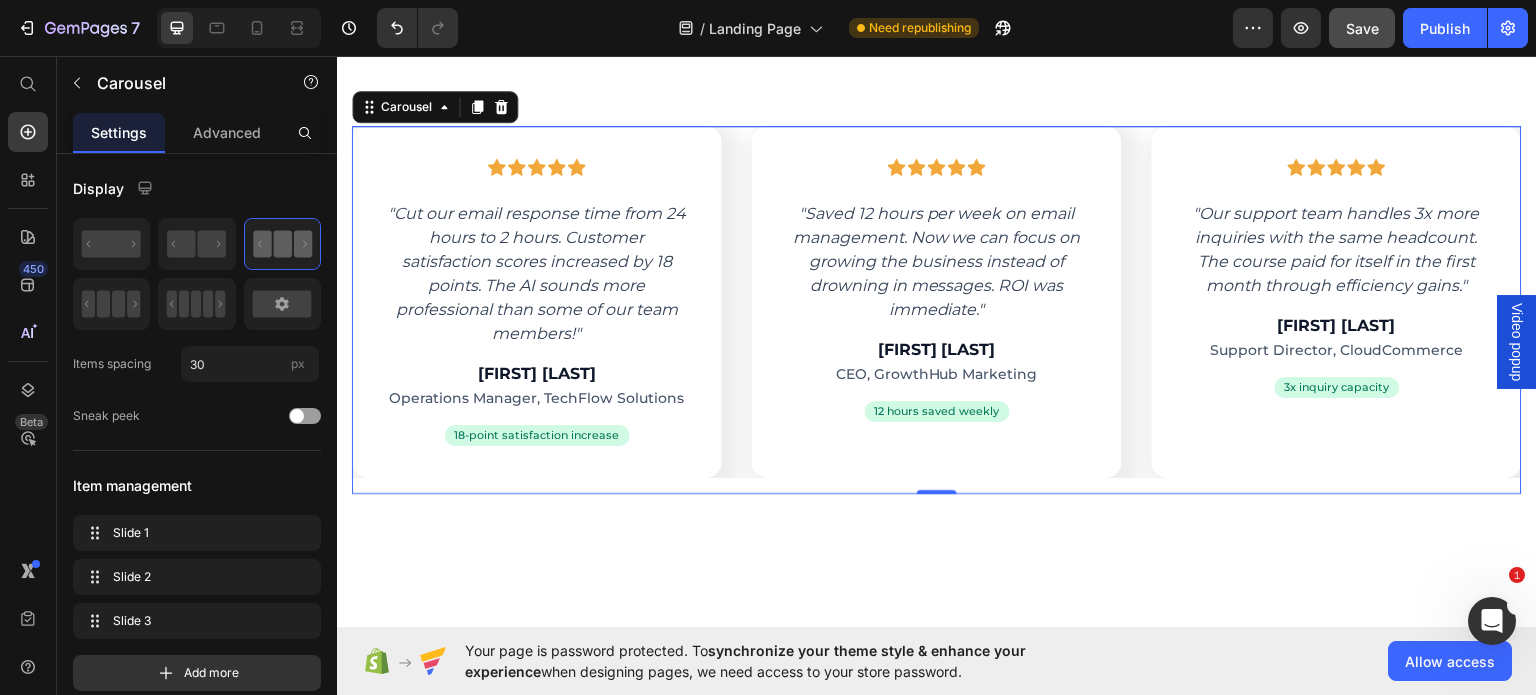 click on "Icon
Icon
Icon
Icon
Icon Row "Cut our email response time from 24 hours to 2 hours. Customer satisfaction scores increased by 18 points. The AI sounds more professional than some of our team members!" Text block [FIRST] [LAST] Heading Operations Manager, TechFlow Solutions Text block 18-point satisfaction increase Text block Row Row
Icon
Icon
Icon
Icon
Icon Row "Saved 12 hours per week on email management. Now we can focus on growing the business instead of drowning in messages. ROI was immediate." Text block [FIRST] [LAST] Heading CEO, GrowthHub Marketing Text block 12 hours saved weekly Text block Row Row
Icon
Icon
Icon
Icon
Icon Row "Our support team handles 3x more inquiries with the same headcount. The course paid for itself in the first month through efficiency gains."" at bounding box center (937, 301) 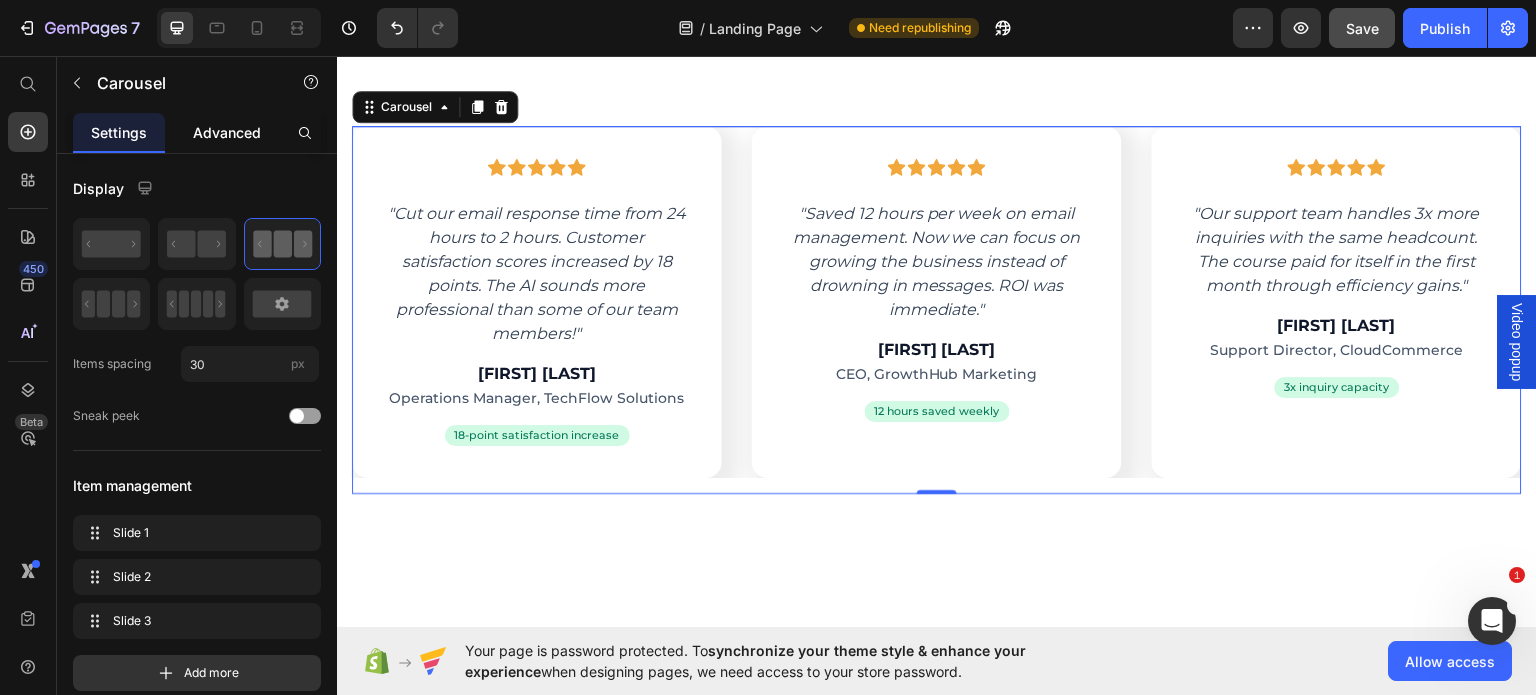 click on "Advanced" at bounding box center [227, 132] 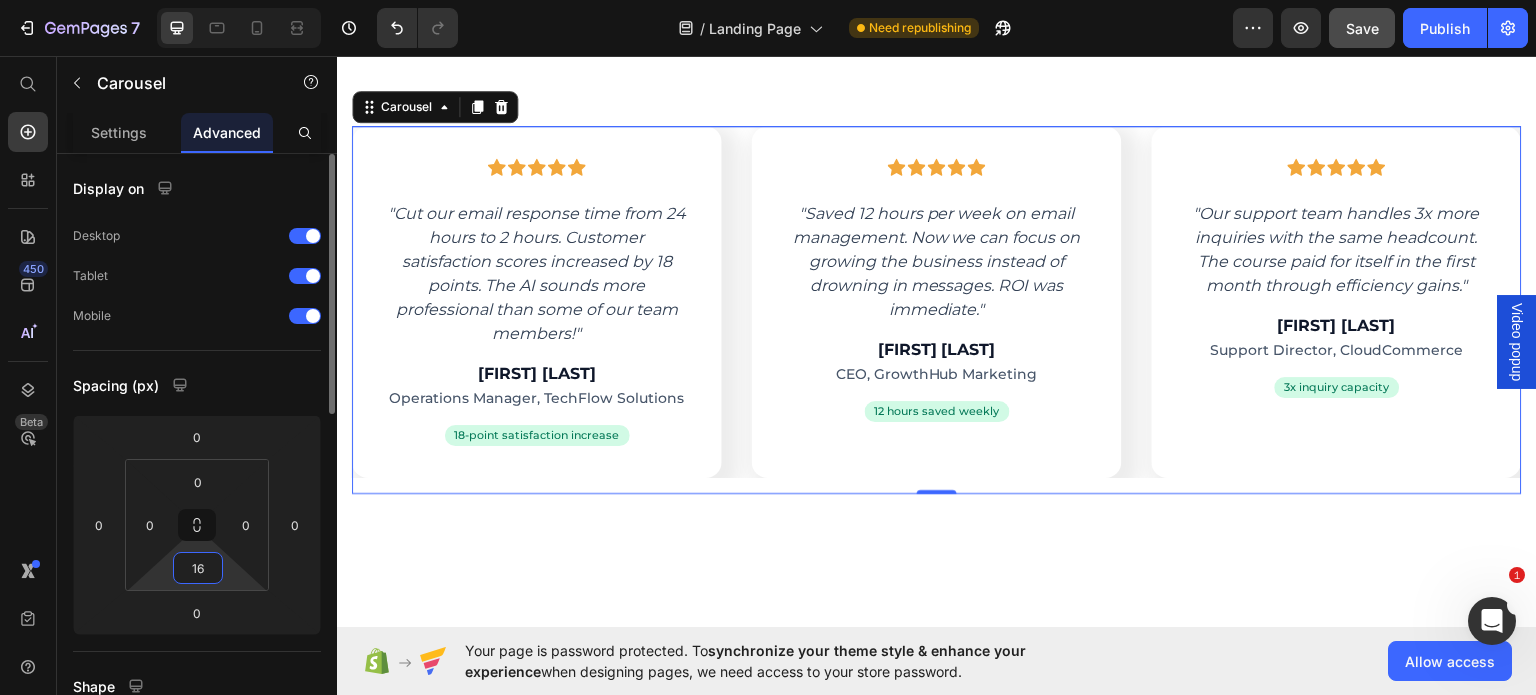 click on "16" at bounding box center [198, 568] 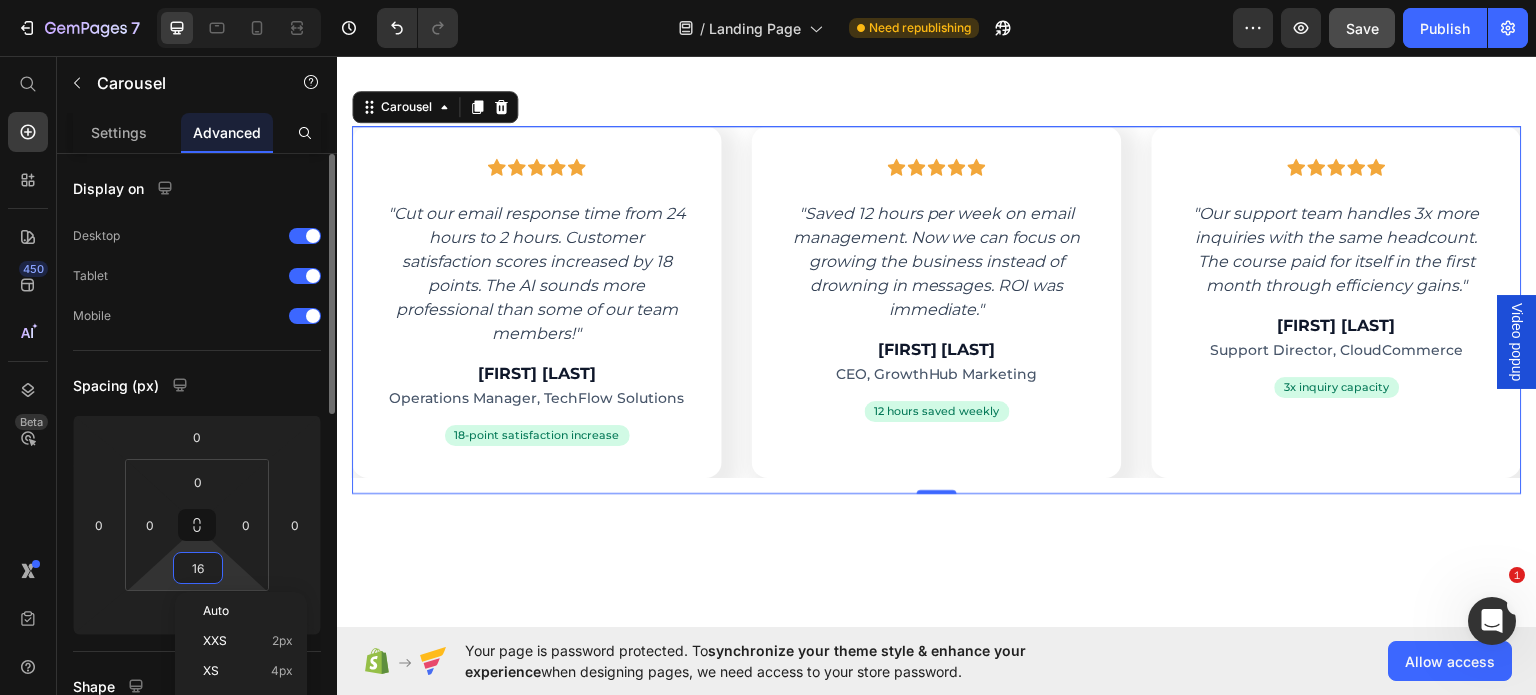 type on "0" 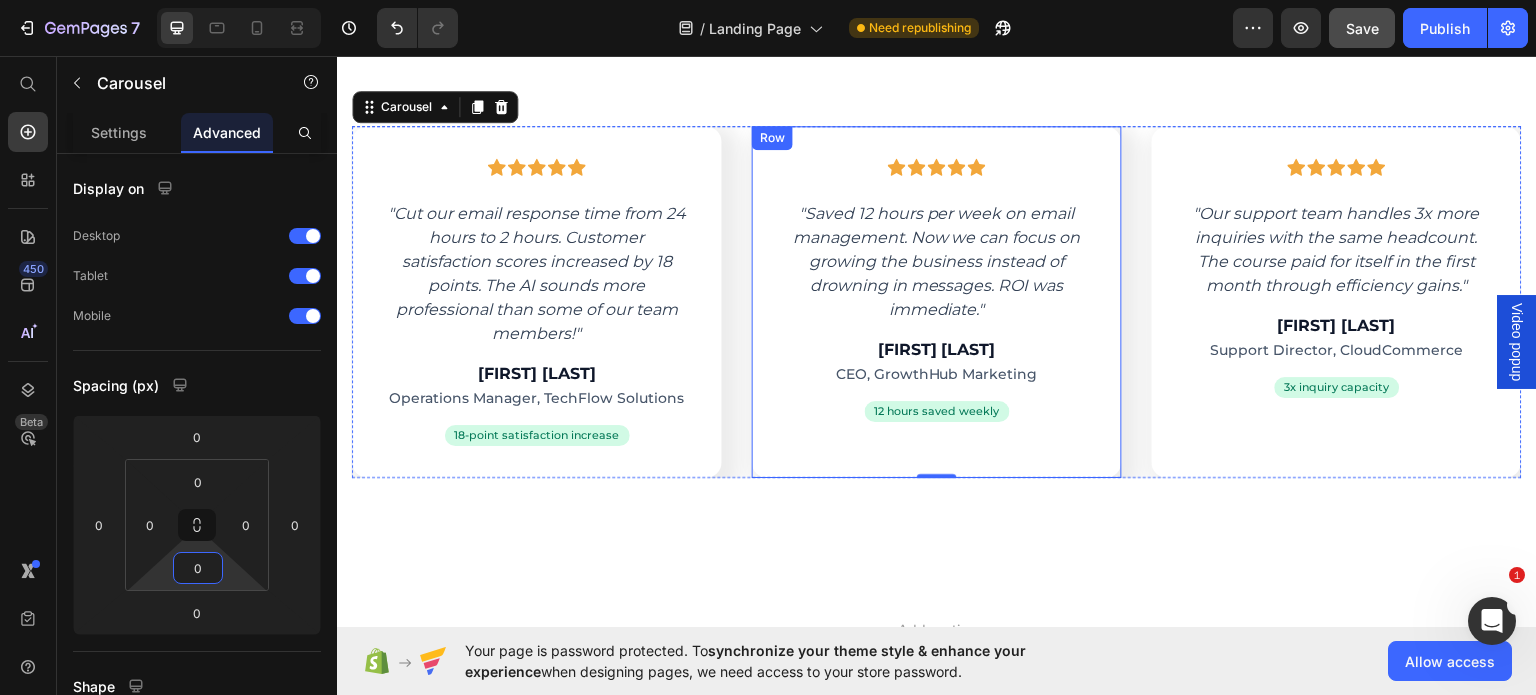 click on "Icon
Icon
Icon
Icon
Icon Row "Saved 12 hours per week on email management. Now we can focus on growing the business instead of drowning in messages. ROI was immediate." Text block [FIRST] [LAST] Heading CEO, GrowthHub Marketing Text block 12 hours saved weekly Text block Row Row" at bounding box center (937, 301) 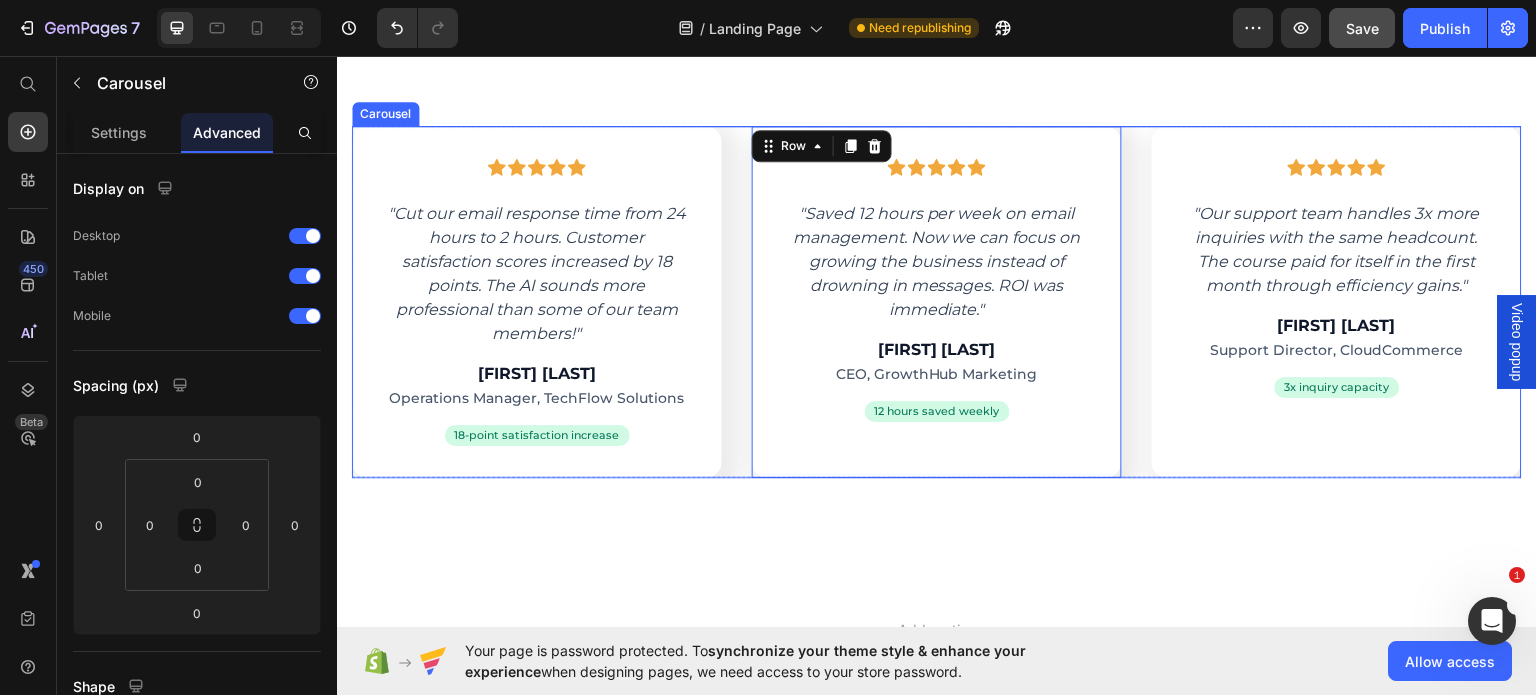 click on "Icon
Icon
Icon
Icon
Icon Row "Cut our email response time from 24 hours to 2 hours. Customer satisfaction scores increased by 18 points. The AI sounds more professional than some of our team members!" Text block Sarah Chen Heading Operations Manager, TechFlow Solutions Text block 18-point satisfaction increase Text block Row Row
Icon
Icon
Icon
Icon
Icon Row "Saved 12 hours per week on email management. Now we can focus on growing the business instead of drowning in messages. ROI was immediate." Text block Marcus Rodriguez Heading CEO, GrowthHub Marketing Text block 12 hours saved weekly Text block Row Row   0
Icon
Icon
Icon
Icon
Icon Row Text block Jennifer Walsh Heading Support Director, CloudCommerce Text block 3x inquiry capacity Text block Row Row" at bounding box center (937, 301) 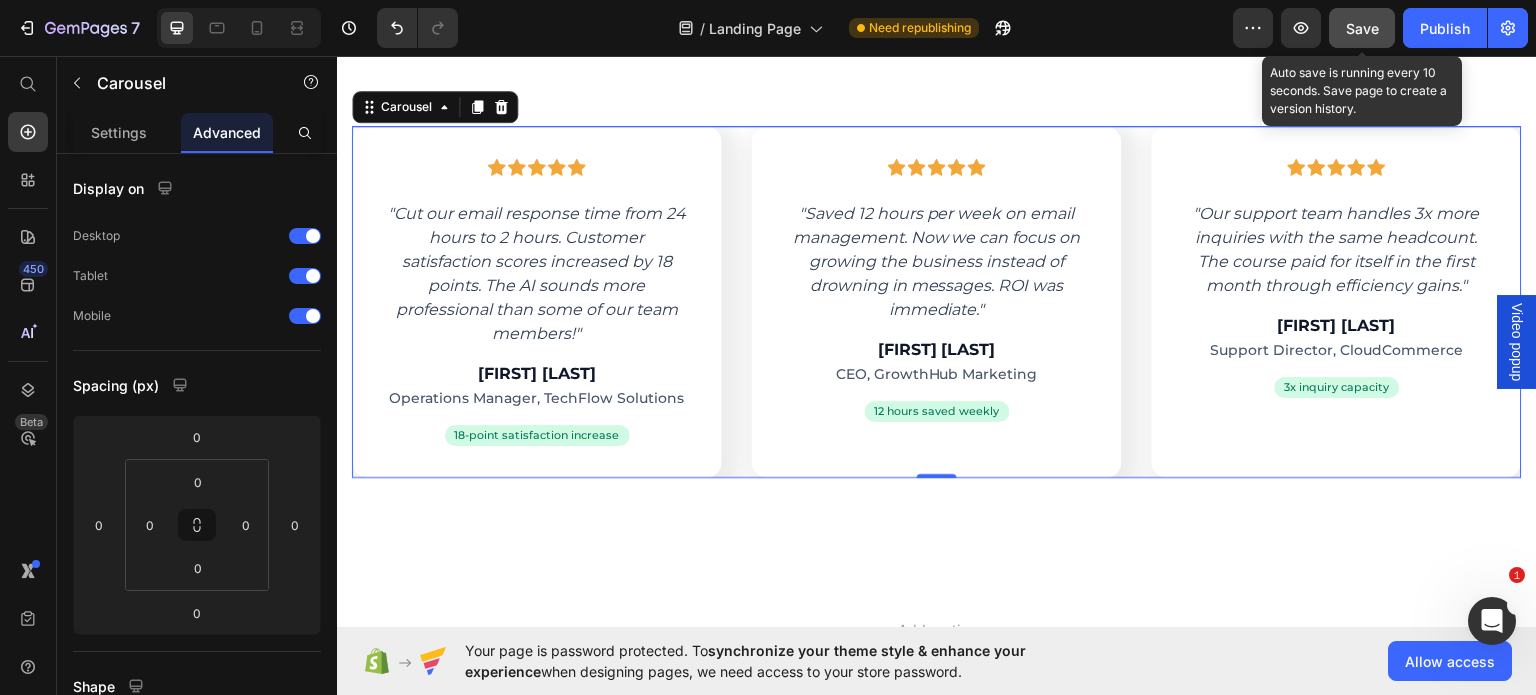 click on "Save" at bounding box center (1362, 28) 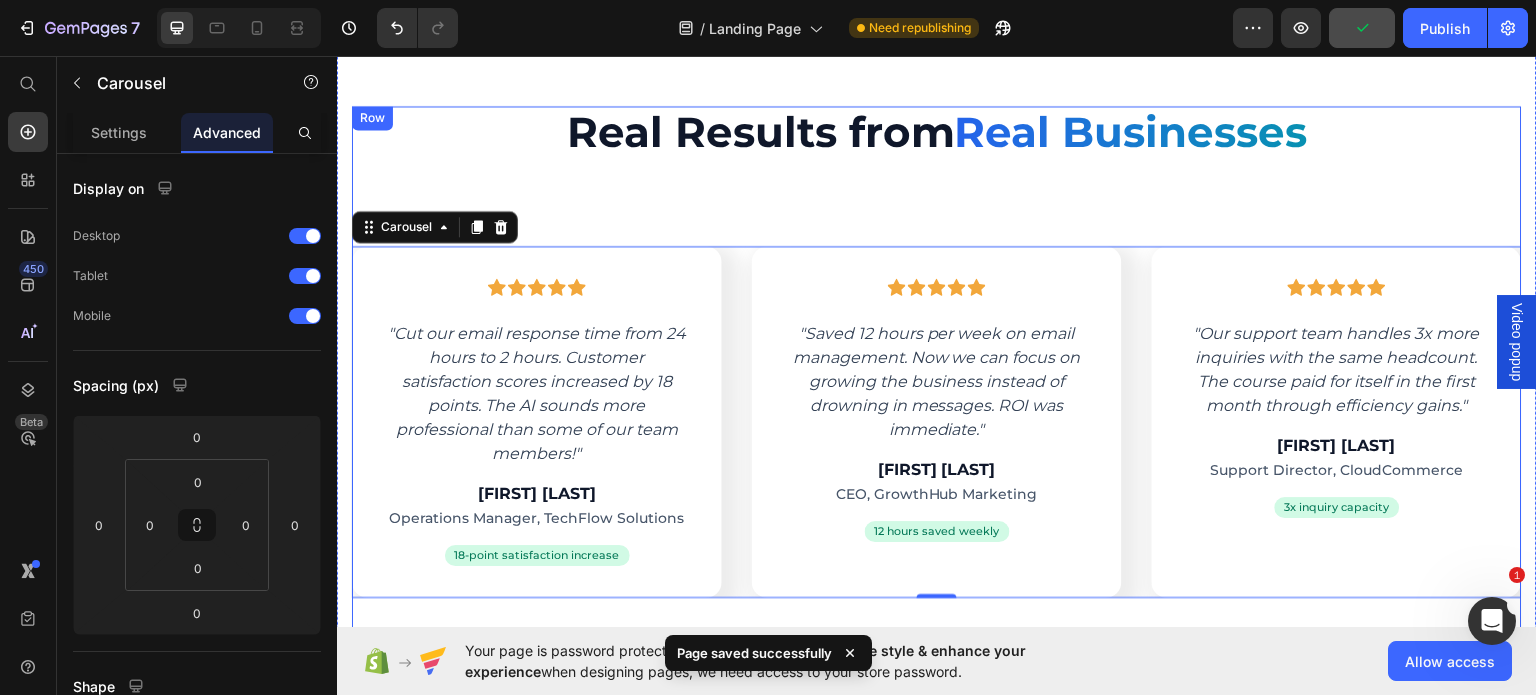 scroll, scrollTop: 5449, scrollLeft: 0, axis: vertical 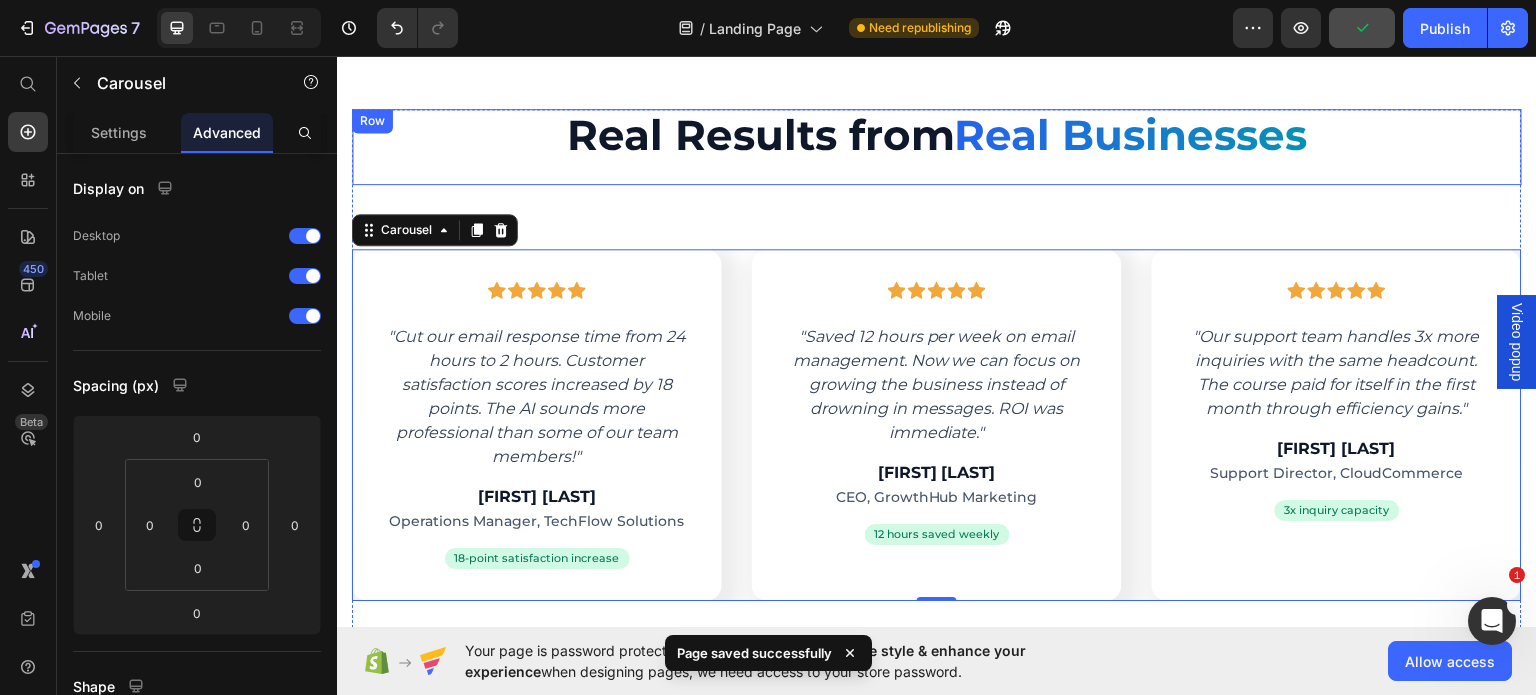 click on "Real Results from  Real Businesses
Custom Code" at bounding box center (937, 146) 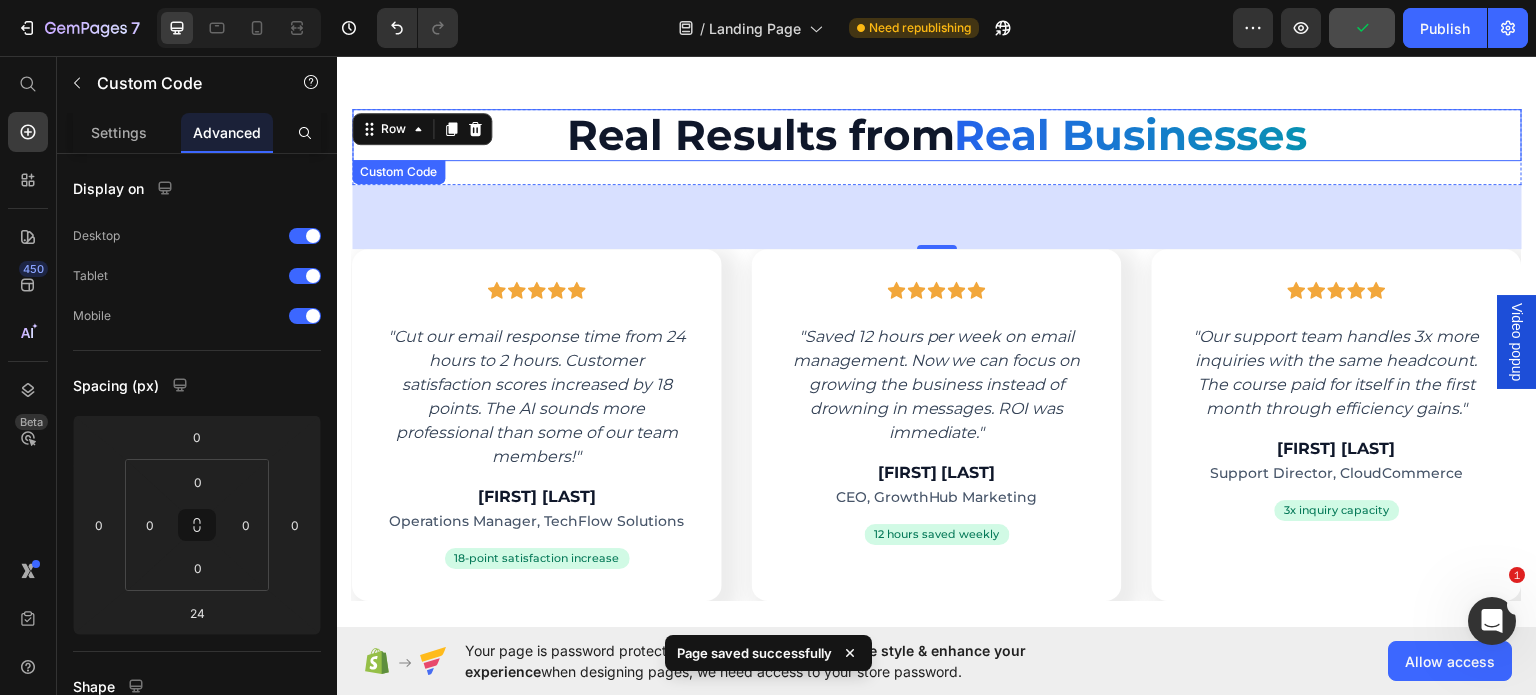 click on "Real Results from  Real Businesses" at bounding box center [937, 134] 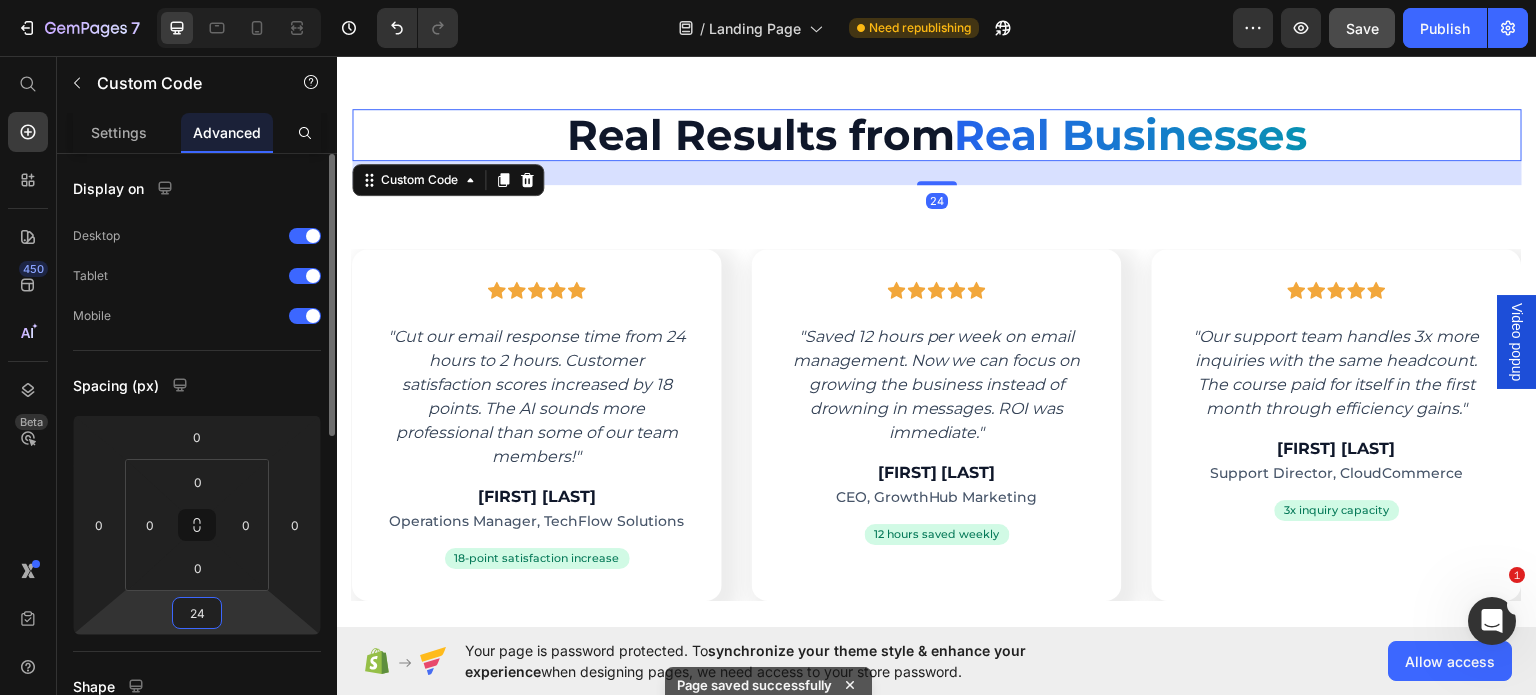 click on "24" at bounding box center (197, 613) 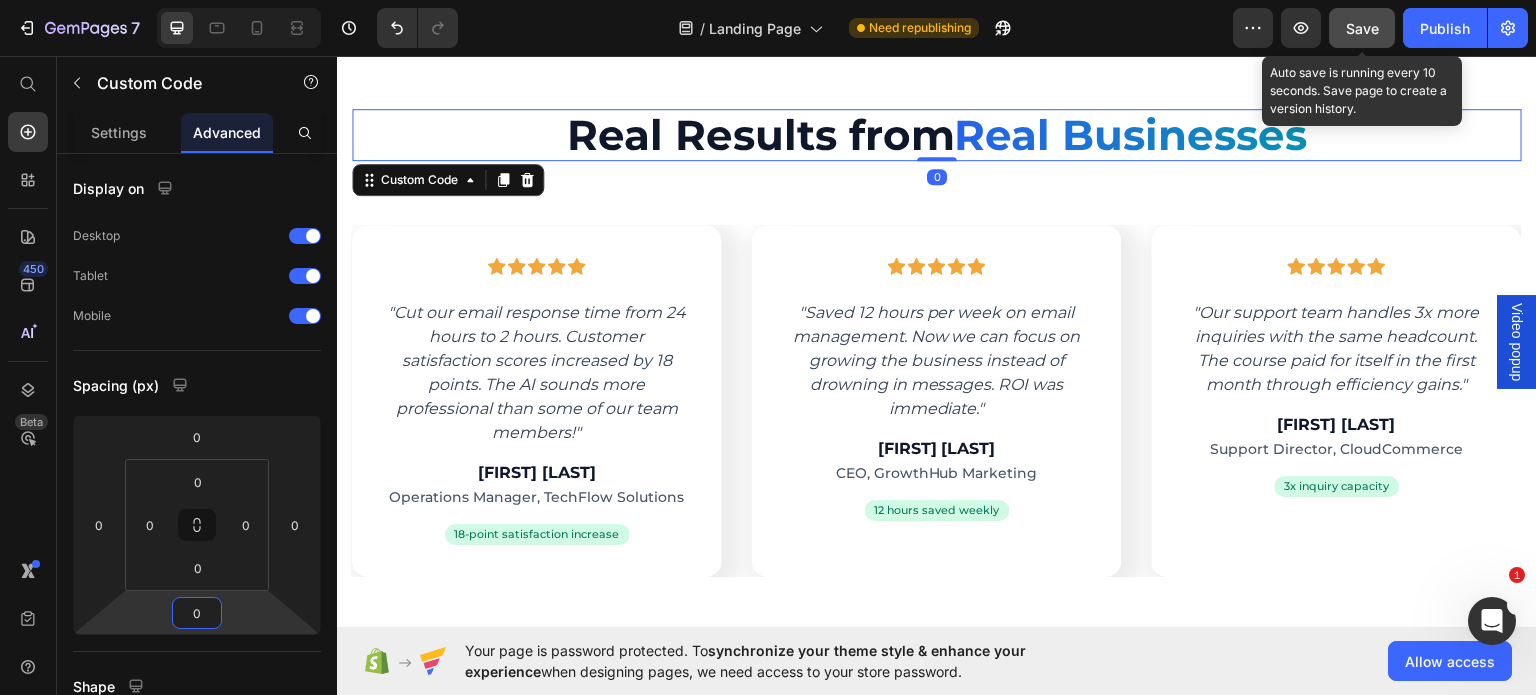 type on "0" 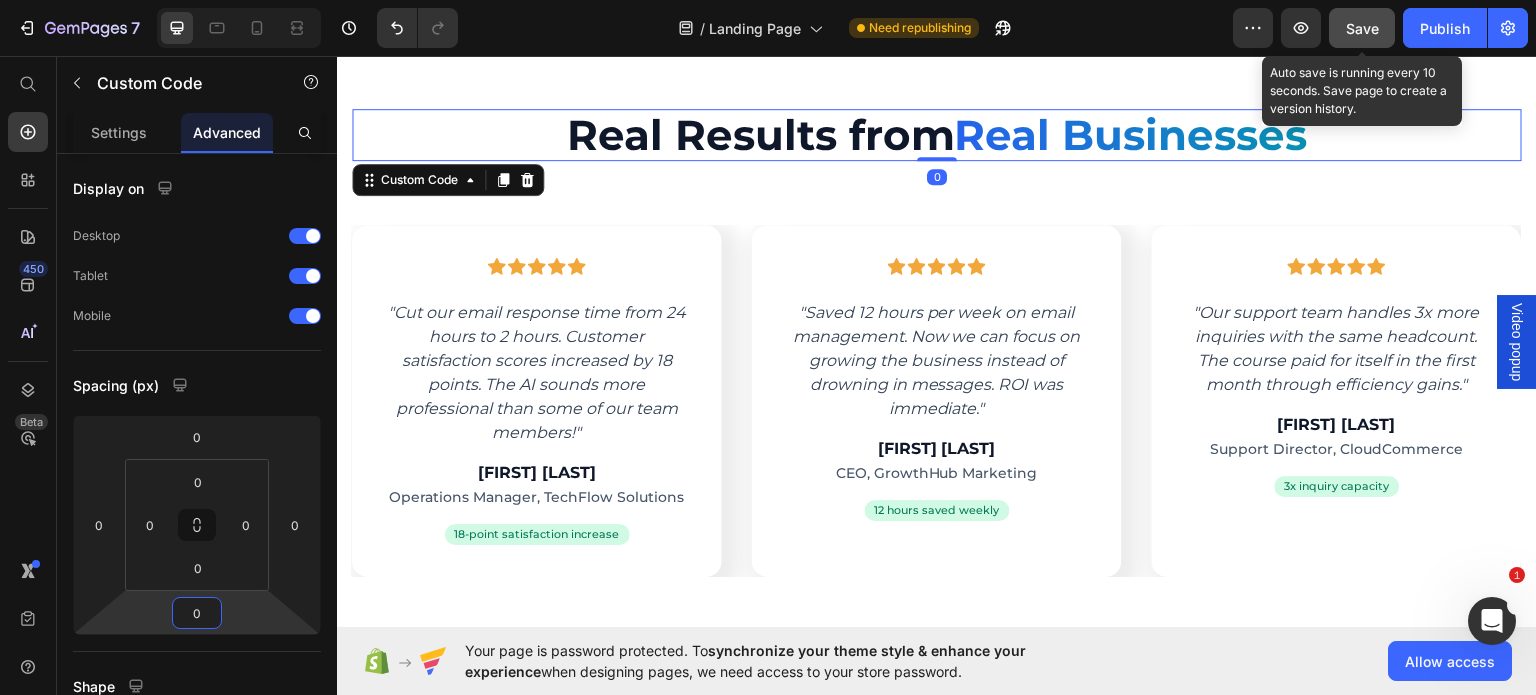 click on "Save" at bounding box center [1362, 28] 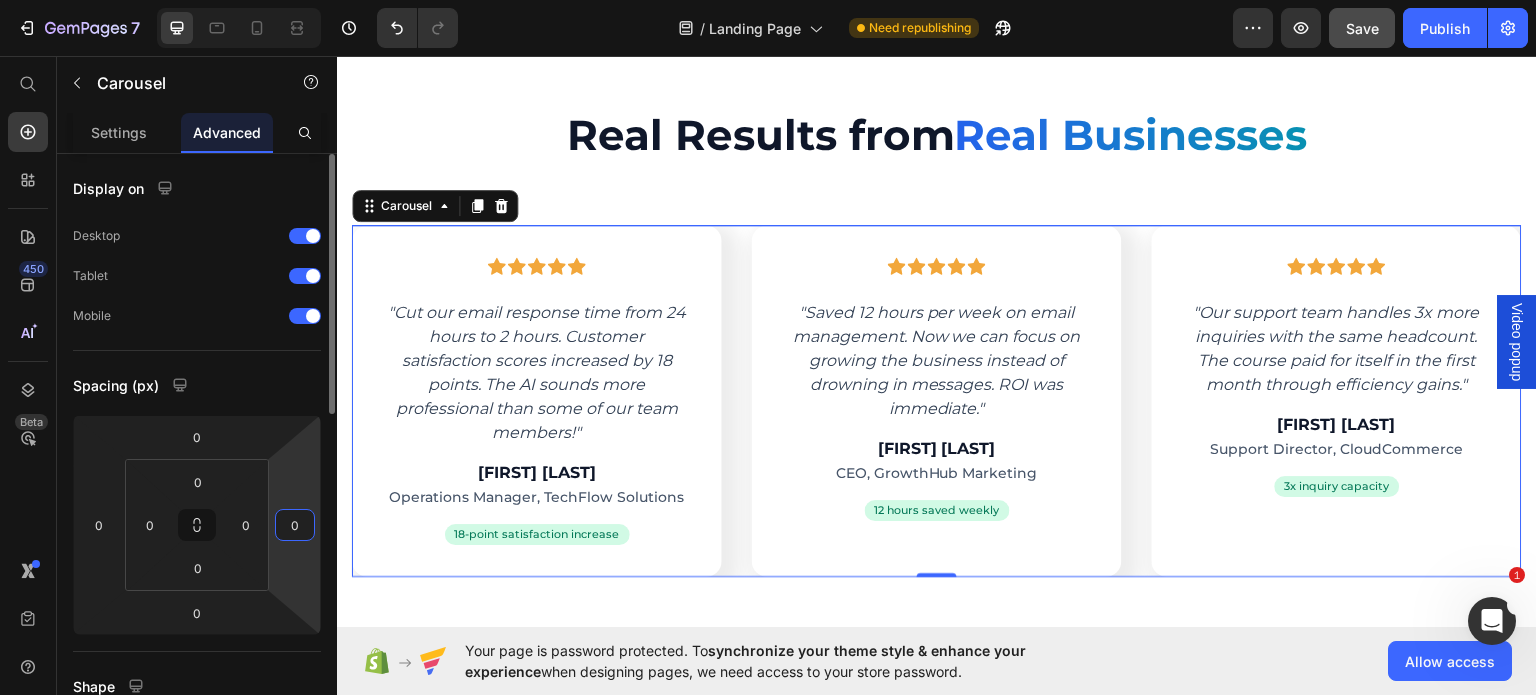 click on "0" at bounding box center (295, 525) 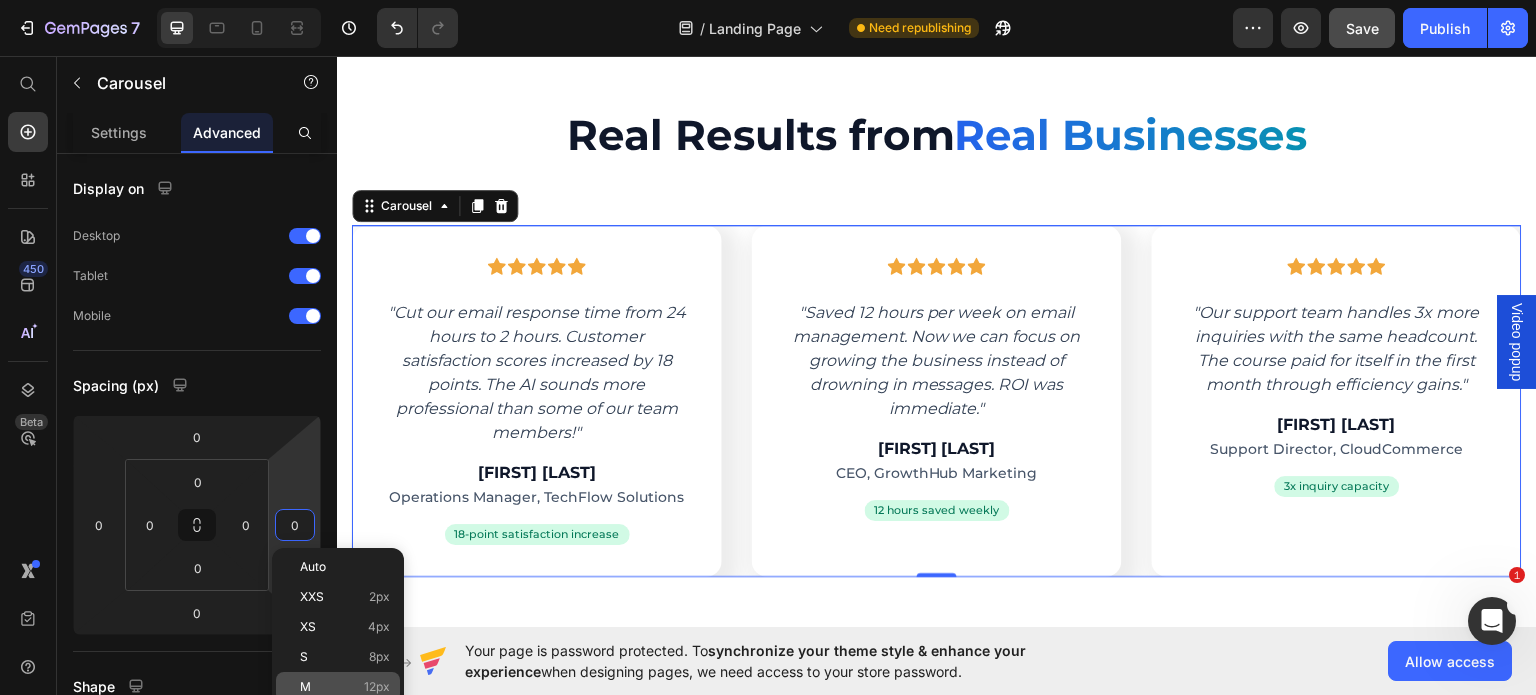 click on "M 12px" at bounding box center (345, 687) 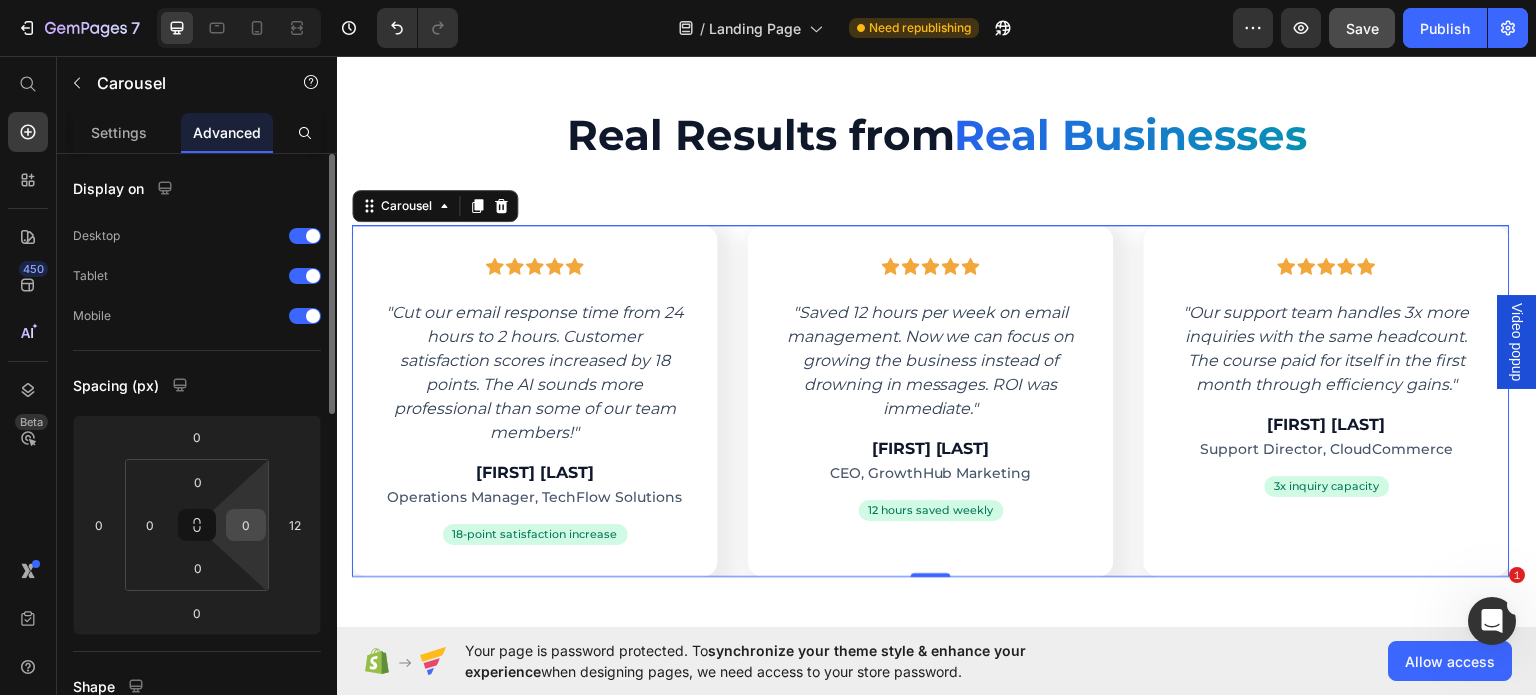 click on "0" at bounding box center (246, 525) 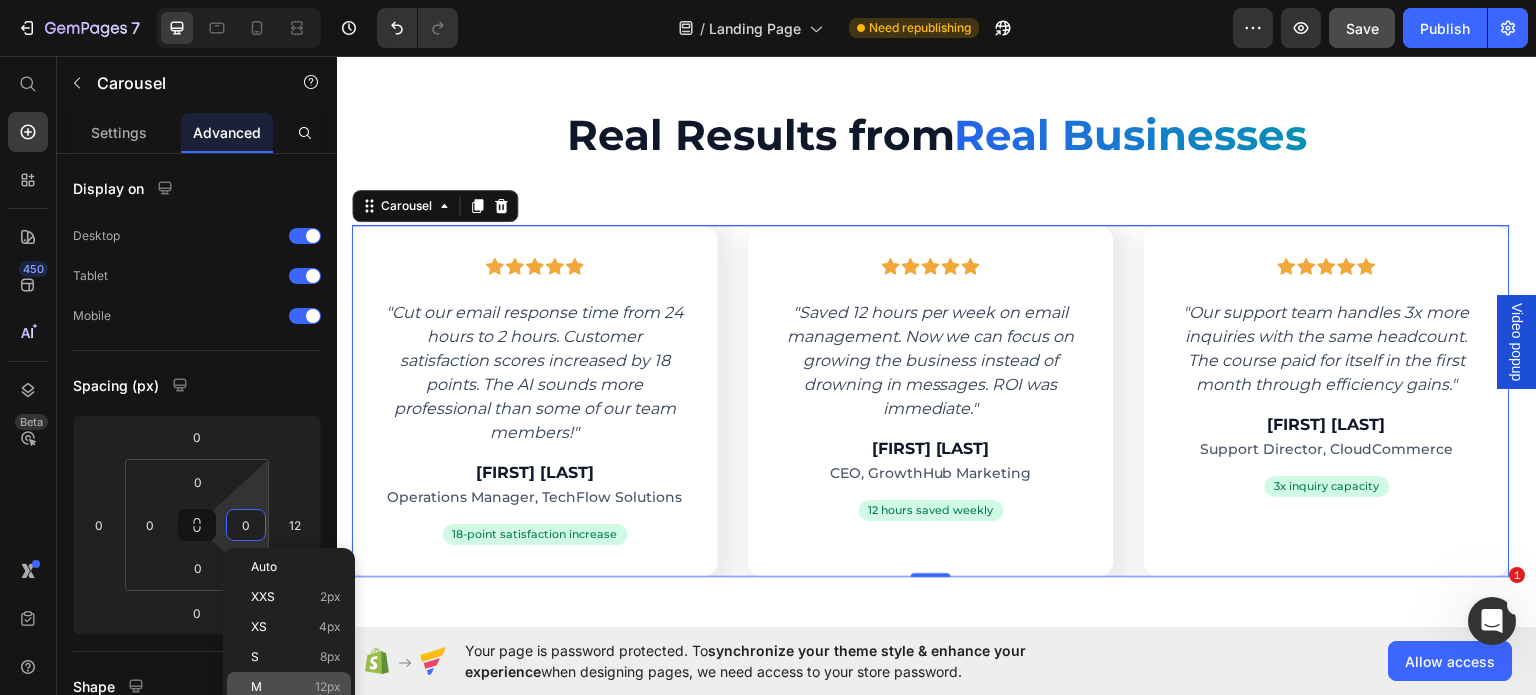 click on "M 12px" at bounding box center (296, 687) 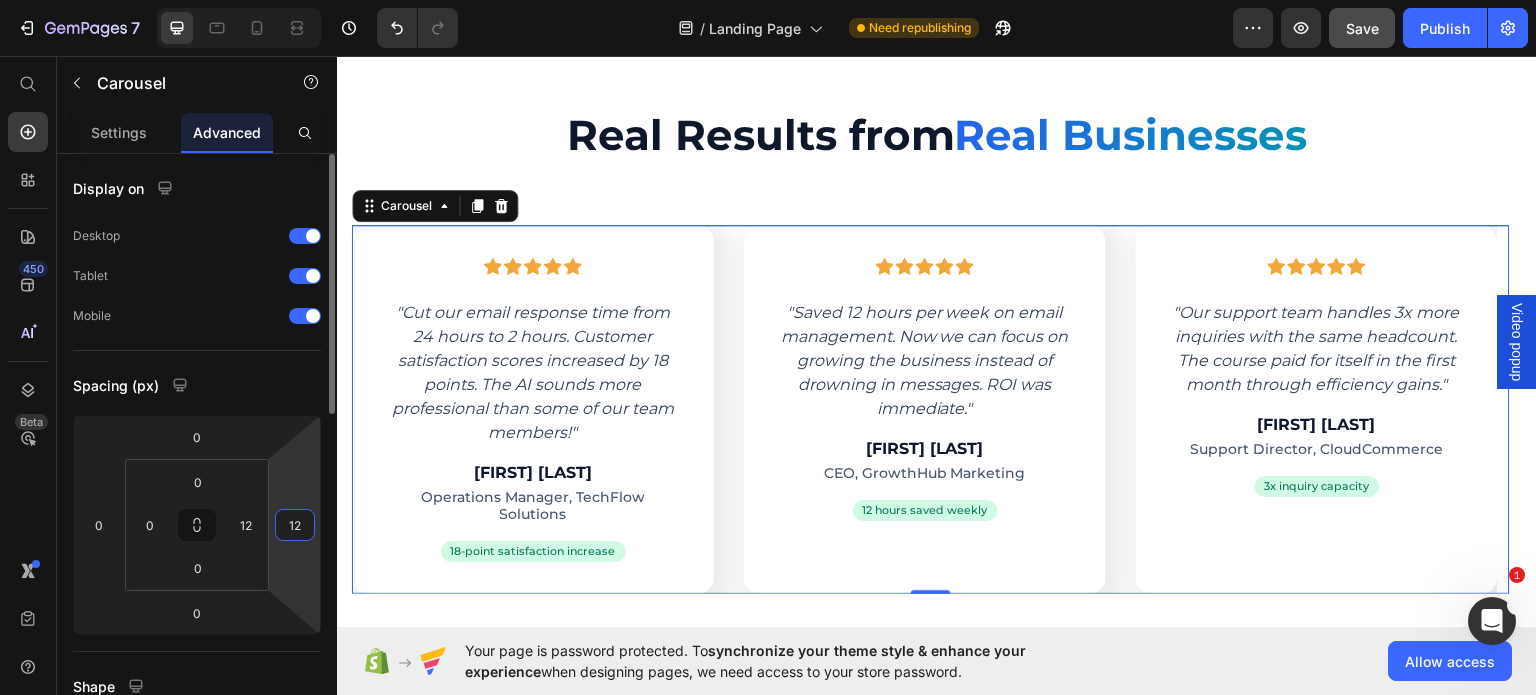 click on "12" at bounding box center (295, 525) 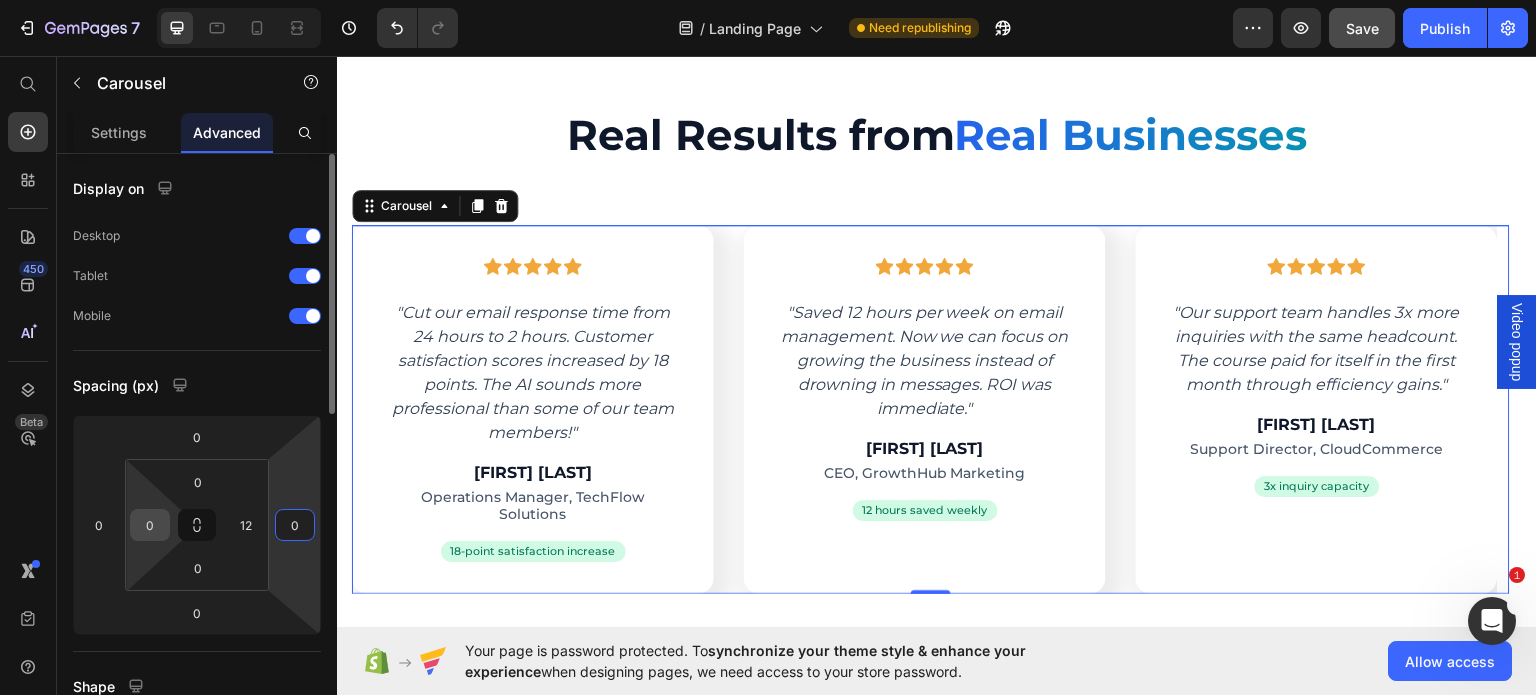 type on "0" 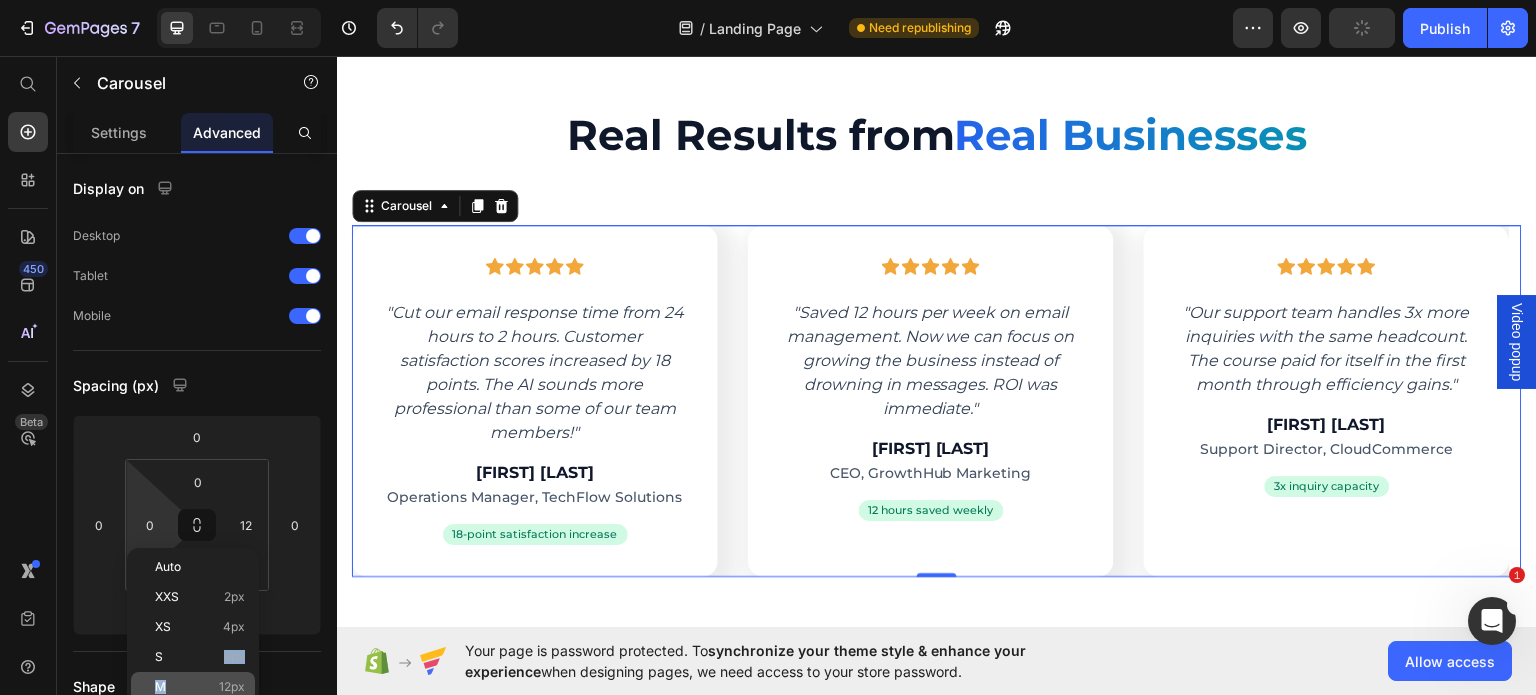 click on "Auto XXS 2px XS 4px S 8px M 12px L 16px XL 24px 2XL 32px 3XL 48px 4XL 80px 5XL 112px  Edit global style" at bounding box center (193, 732) 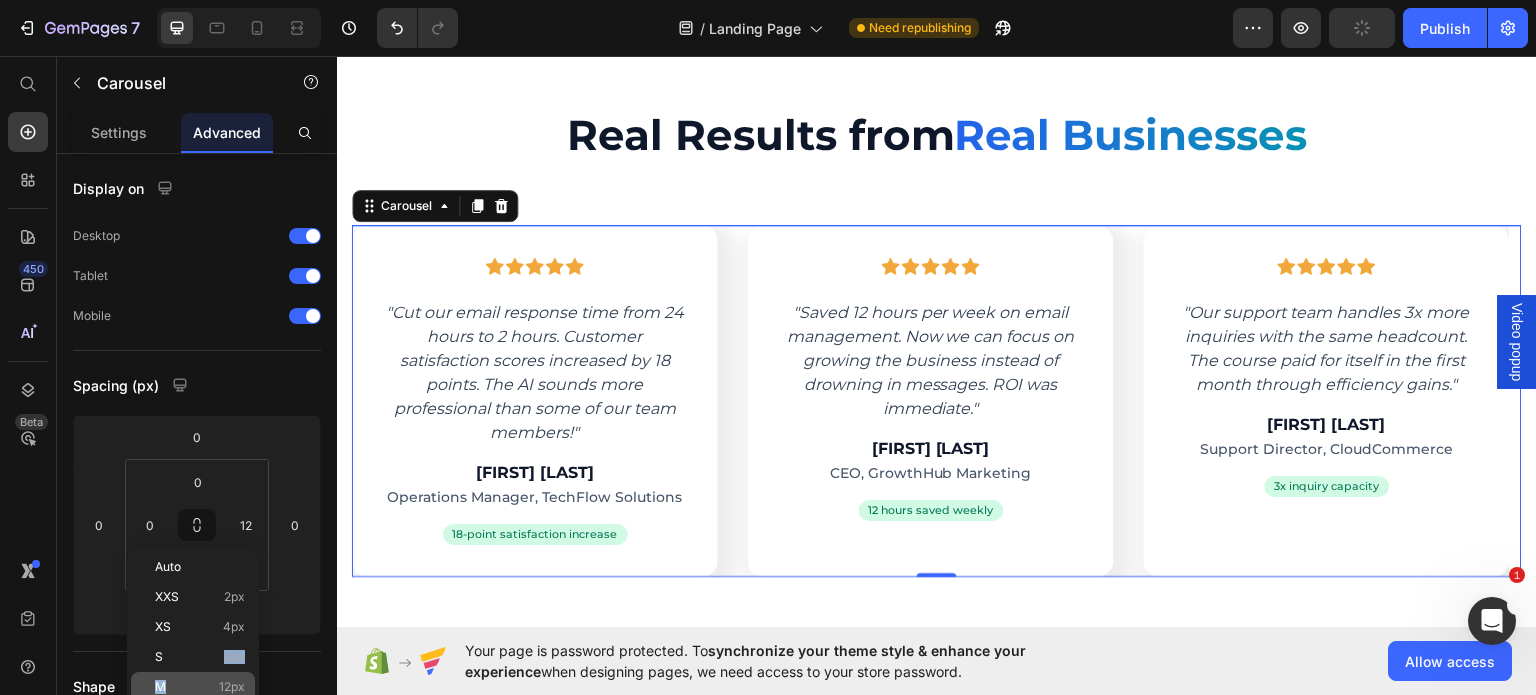 click on "M 12px" 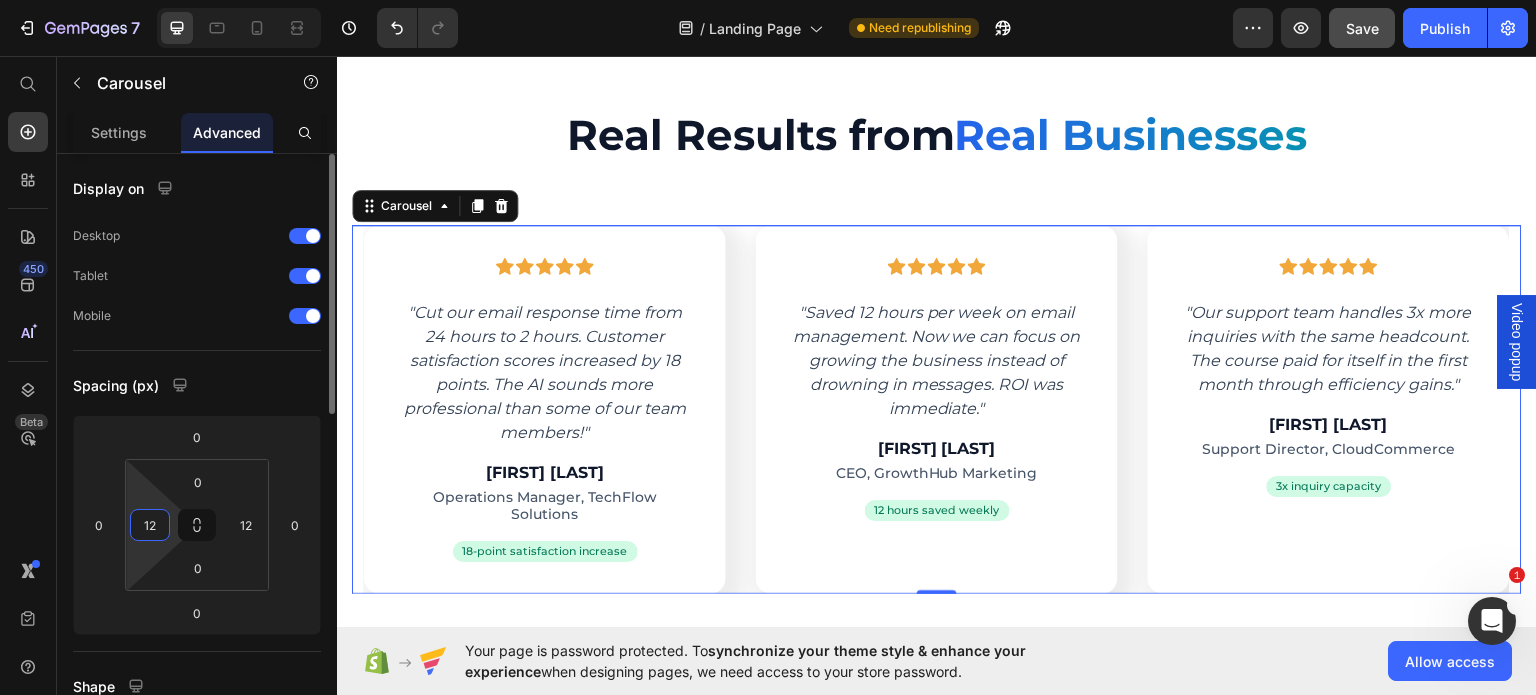 click on "12" at bounding box center [150, 525] 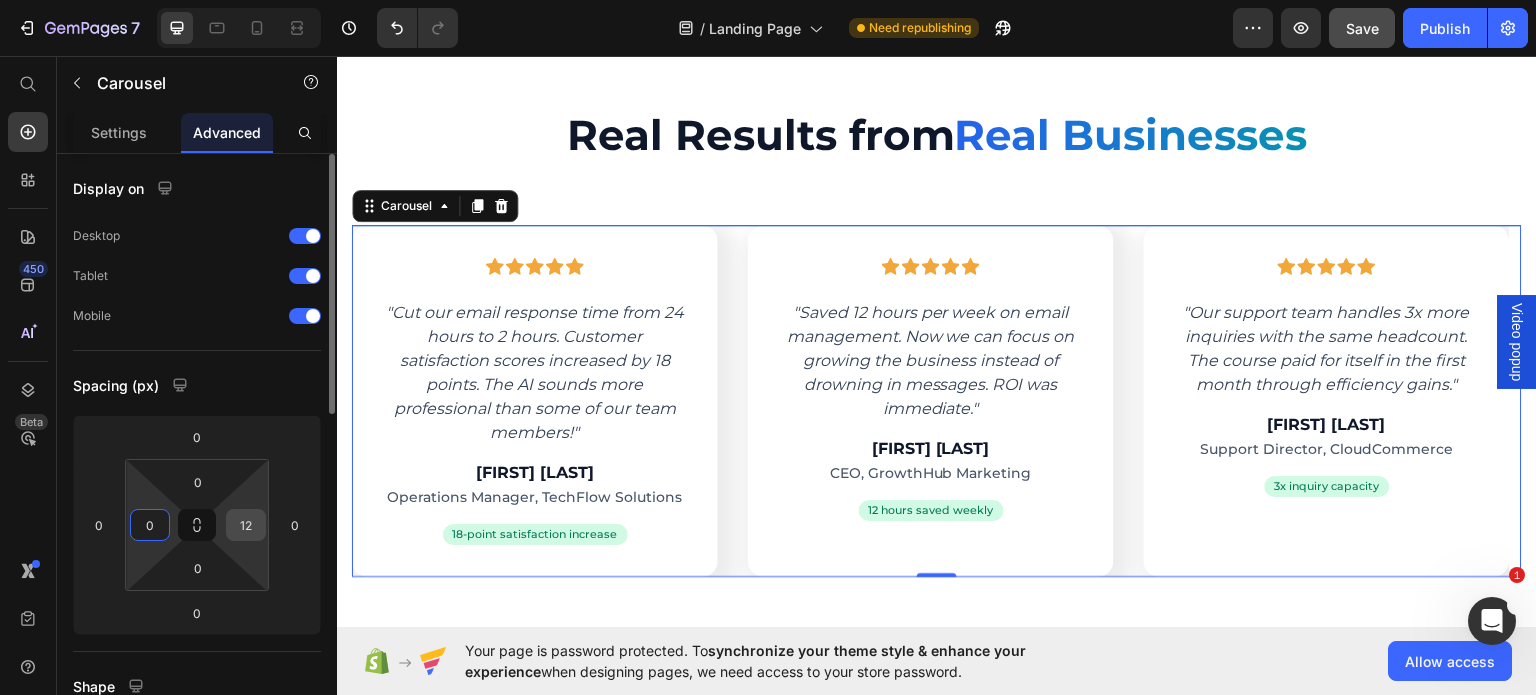 type on "0" 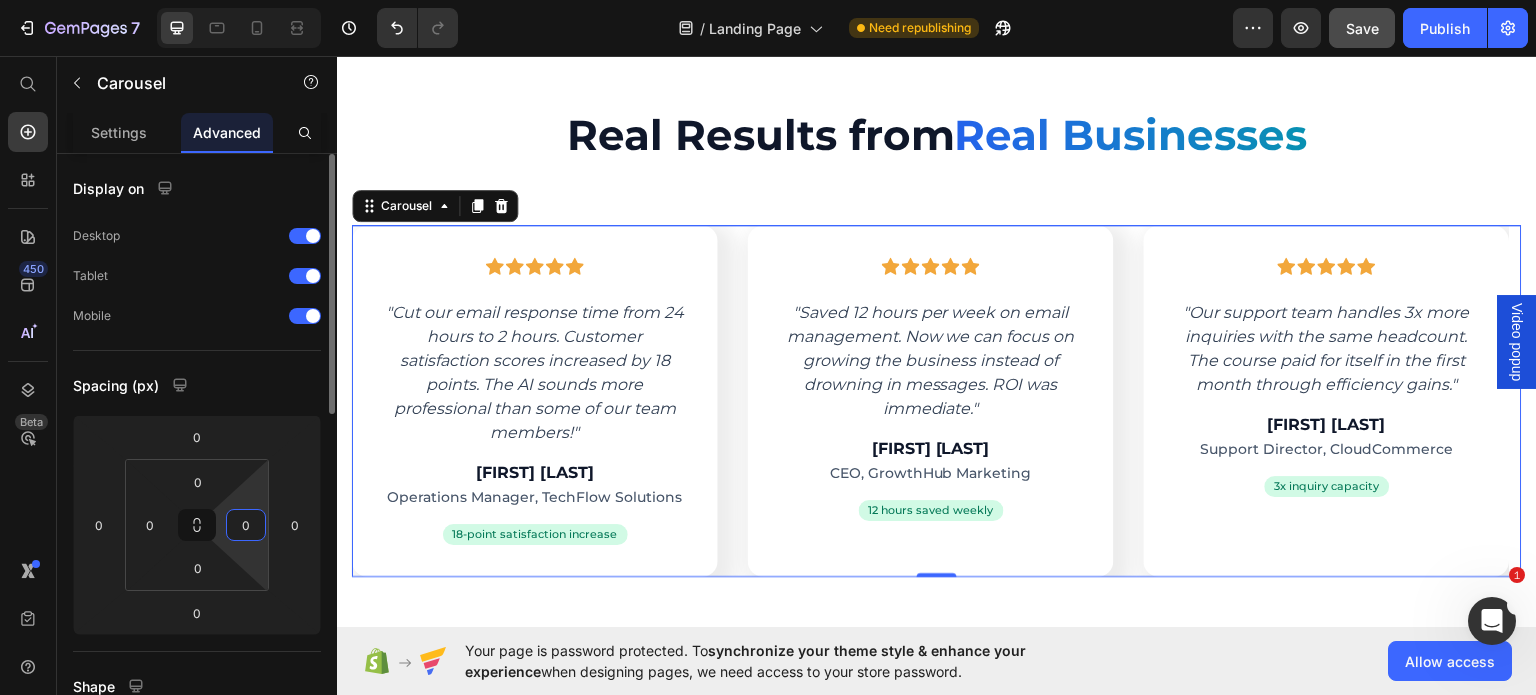 type on "0" 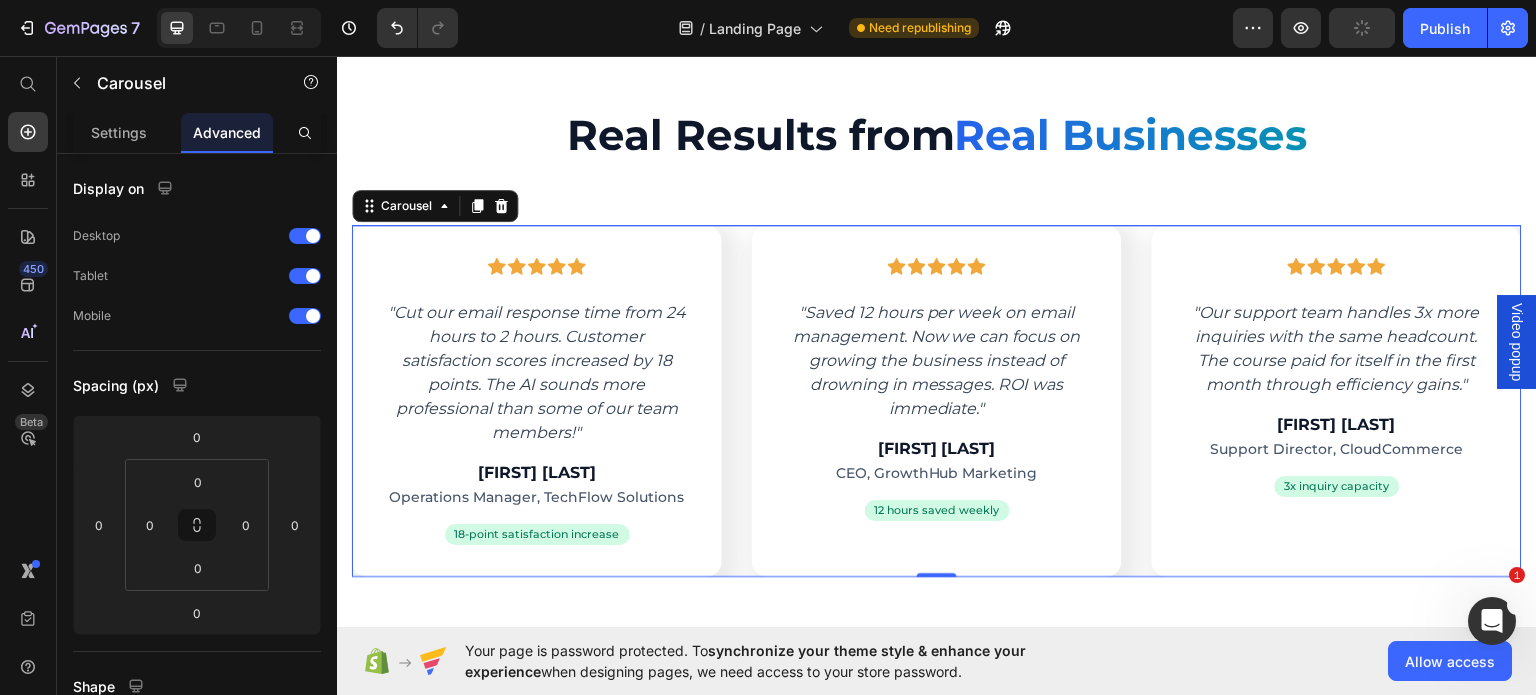 click on "Icon
Icon
Icon
Icon
Icon Row "Cut our email response time from 24 hours to 2 hours. Customer satisfaction scores increased by 18 points. The AI sounds more professional than some of our team members!" Text block [FIRST] [LAST] Heading Operations Manager, TechFlow Solutions Text block 18-point satisfaction increase Text block Row Row
Icon
Icon
Icon
Icon
Icon Row "Saved 12 hours per week on email management. Now we can focus on growing the business instead of drowning in messages. ROI was immediate." Text block [FIRST] [LAST] Heading CEO, GrowthHub Marketing Text block 12 hours saved weekly Text block Row Row
Icon
Icon
Icon
Icon
Icon Row "Our support team handles 3x more inquiries with the same headcount. The course paid for itself in the first month through efficiency gains."" at bounding box center (937, 400) 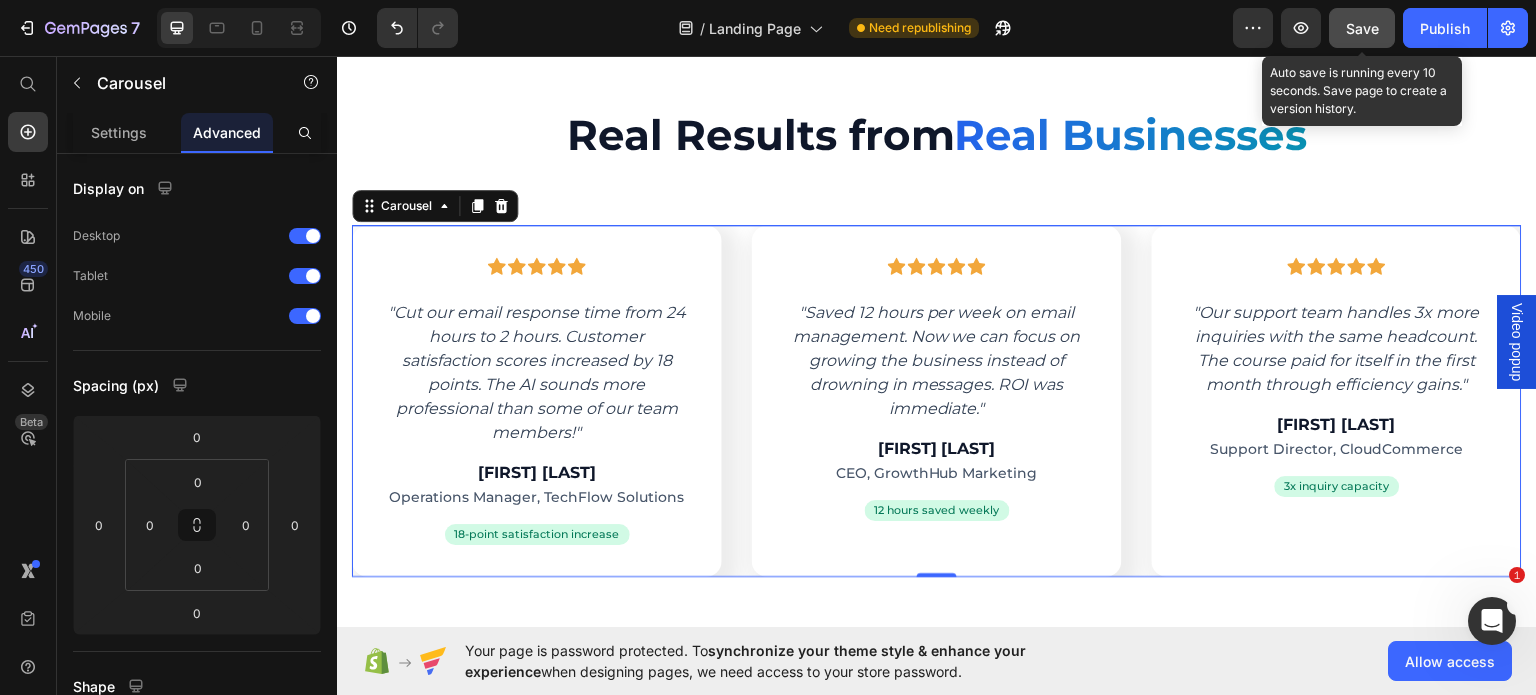 click on "Save" at bounding box center [1362, 28] 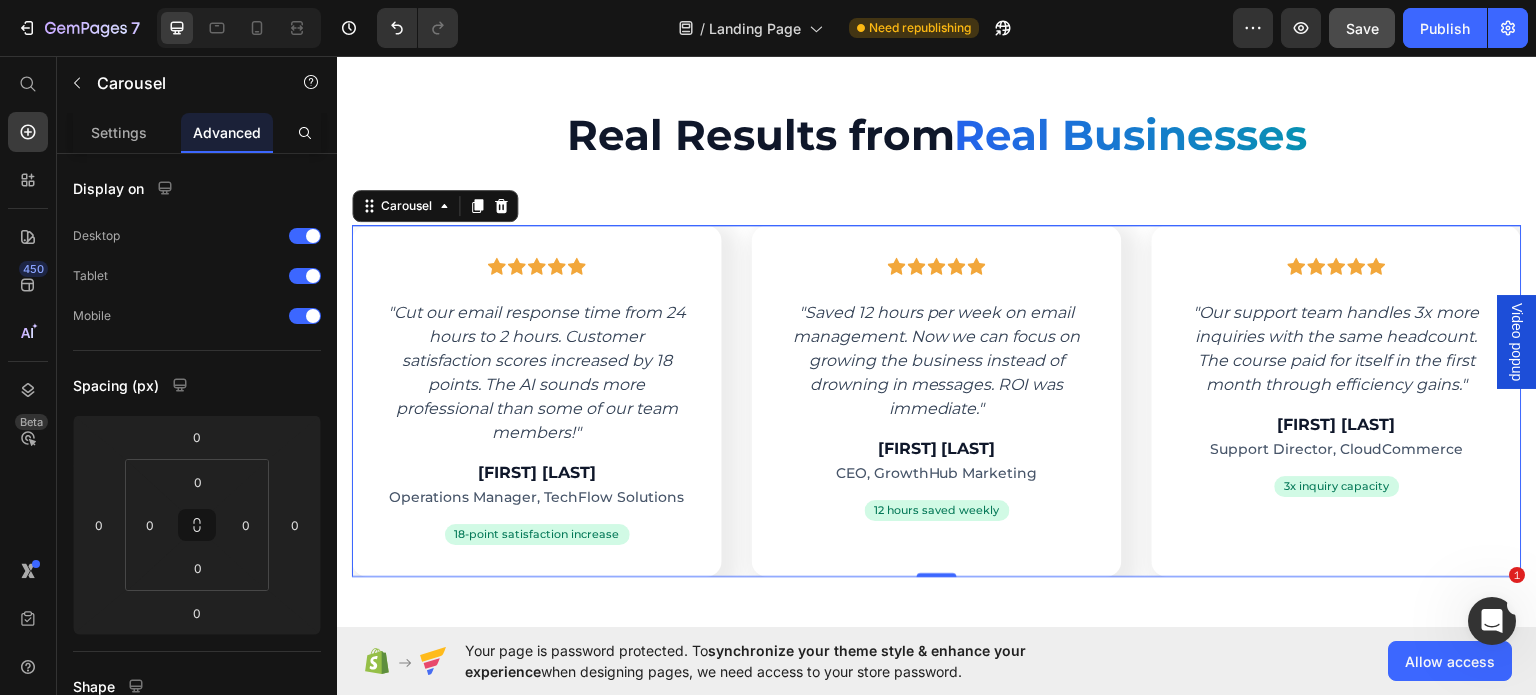 click on "Icon
Icon
Icon
Icon
Icon Row "Cut our email response time from 24 hours to 2 hours. Customer satisfaction scores increased by 18 points. The AI sounds more professional than some of our team members!" Text block [FIRST] [LAST] Heading Operations Manager, TechFlow Solutions Text block 18-point satisfaction increase Text block Row Row
Icon
Icon
Icon
Icon
Icon Row "Saved 12 hours per week on email management. Now we can focus on growing the business instead of drowning in messages. ROI was immediate." Text block [FIRST] [LAST] Heading CEO, GrowthHub Marketing Text block 12 hours saved weekly Text block Row Row
Icon
Icon
Icon
Icon
Icon Row "Our support team handles 3x more inquiries with the same headcount. The course paid for itself in the first month through efficiency gains."" at bounding box center [937, 400] 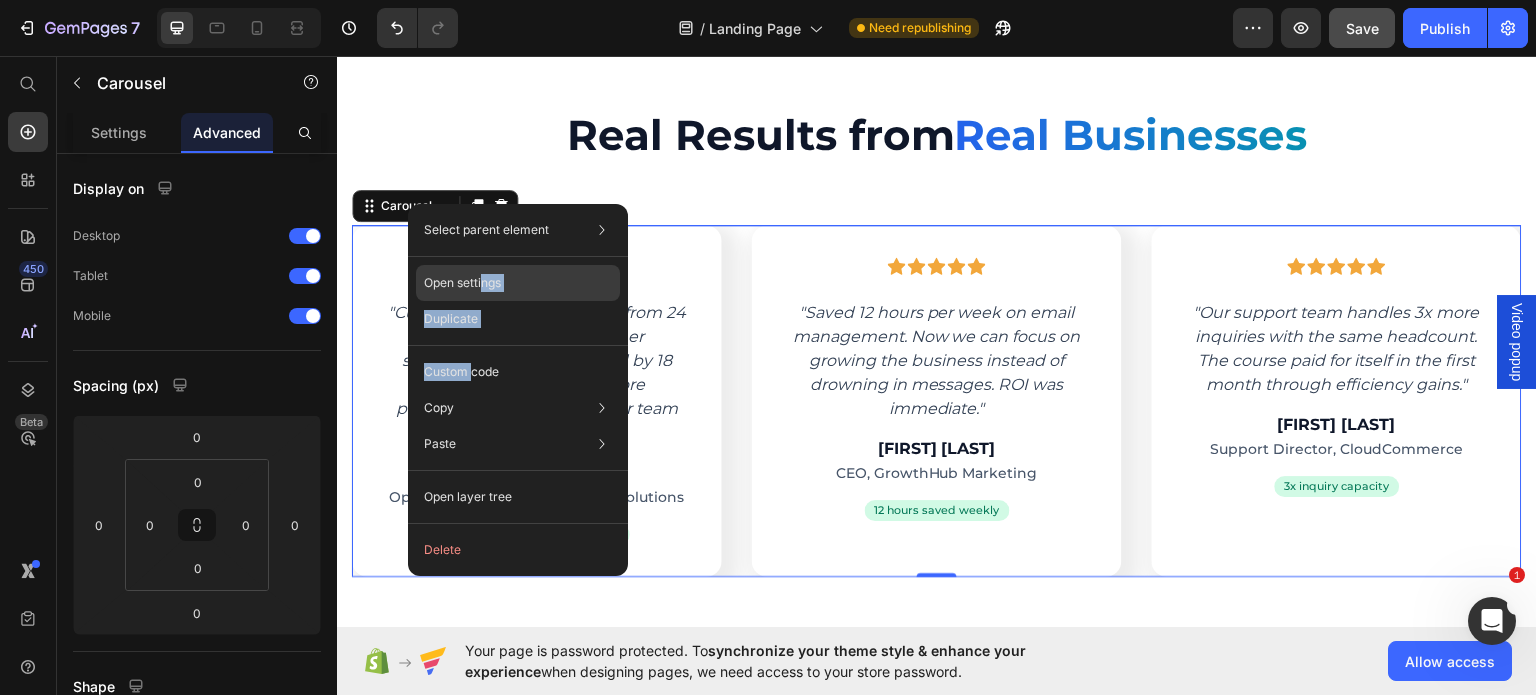 drag, startPoint x: 473, startPoint y: 364, endPoint x: 483, endPoint y: 286, distance: 78.63841 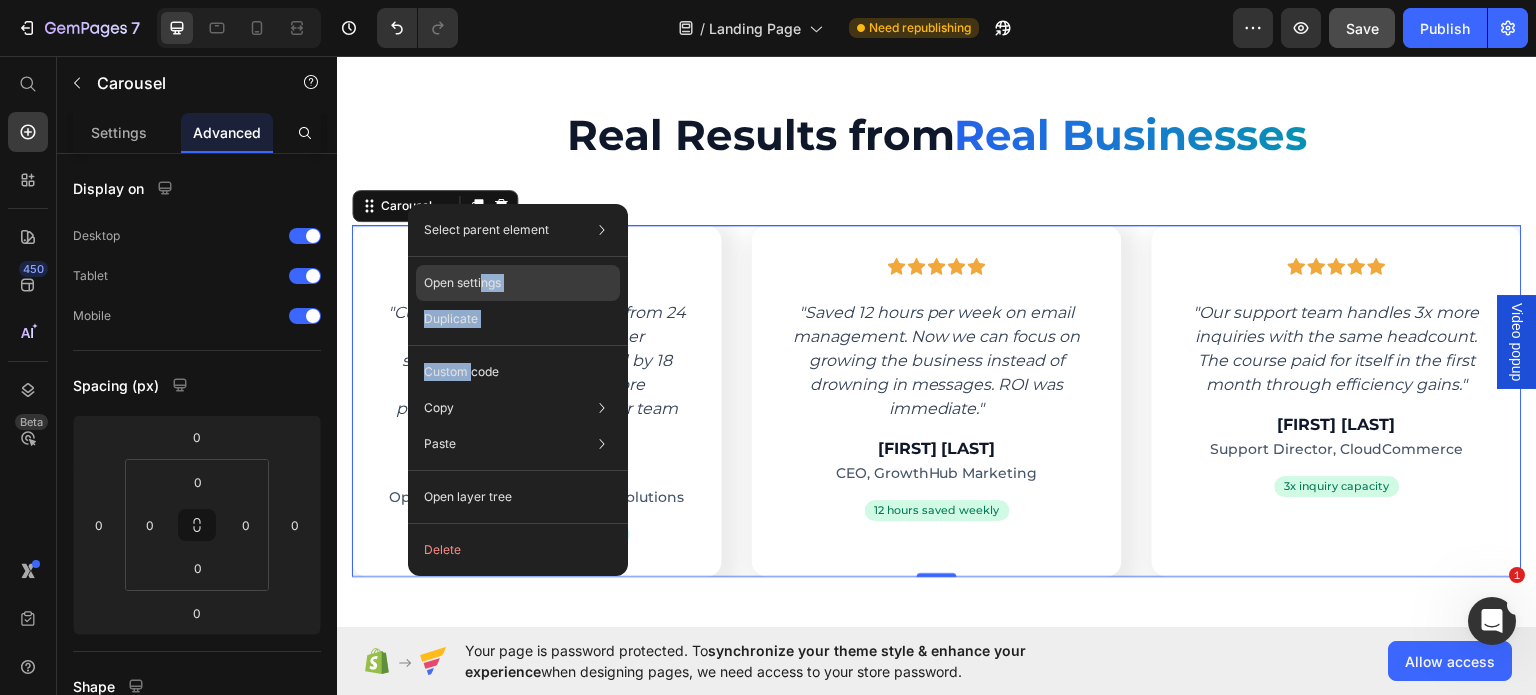 click on "Select parent element Section Row 1 col Row 1 col Carousel Open settings Duplicate Custom code Copy Copy element  Ctrl + C Copy style  Copy class  .gZ4Gxt6rAi Paste Paste element  Ctrl + V Paste style  Ctrl + Shift + V Open layer tree  Delete" at bounding box center (518, 390) 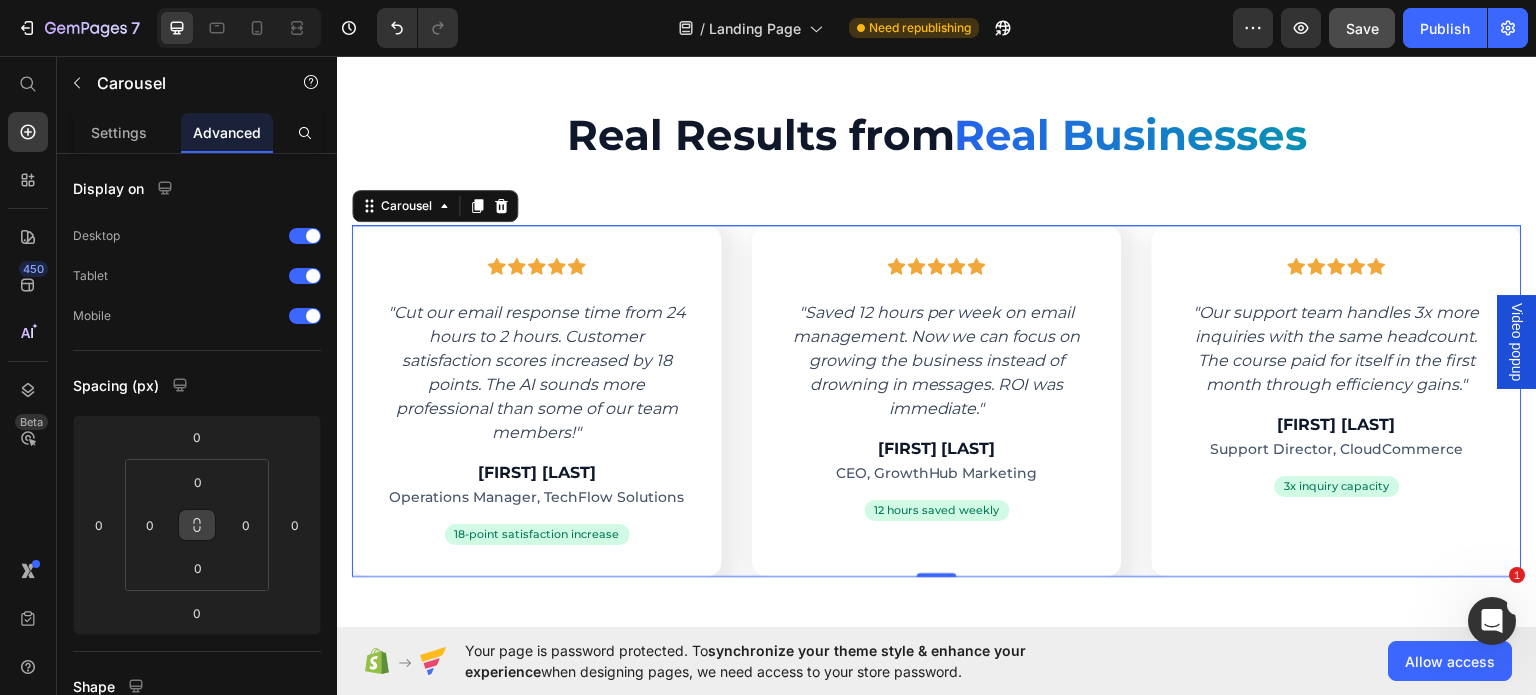 scroll, scrollTop: 772, scrollLeft: 0, axis: vertical 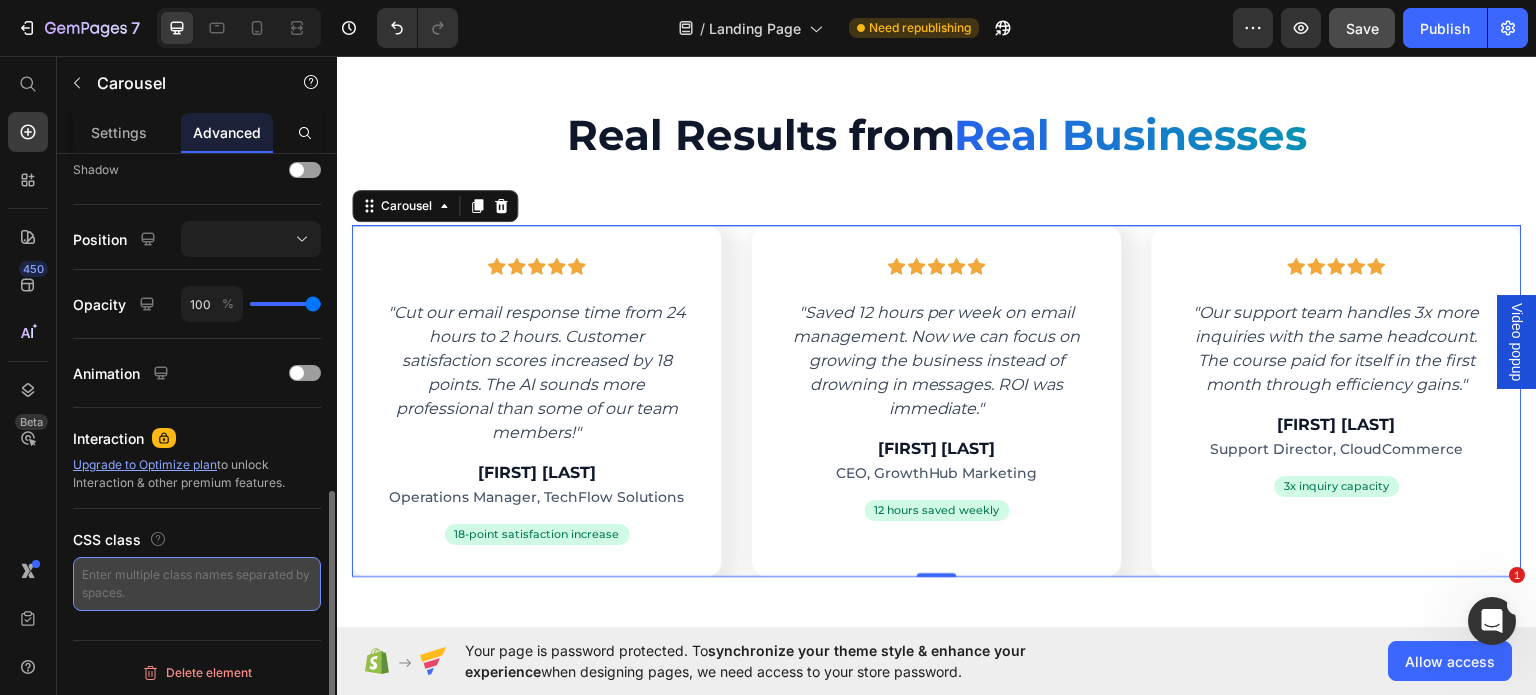 click at bounding box center (197, 584) 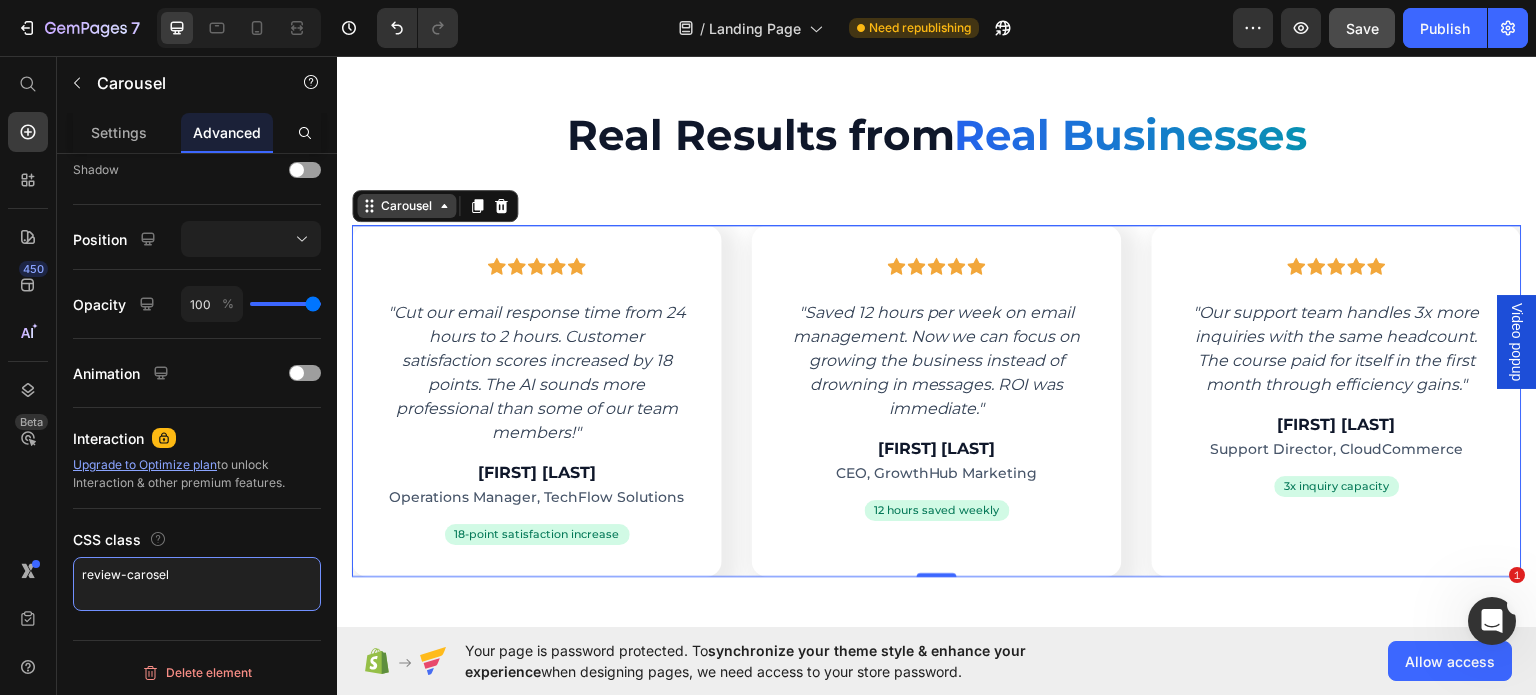 type on "review-carosel" 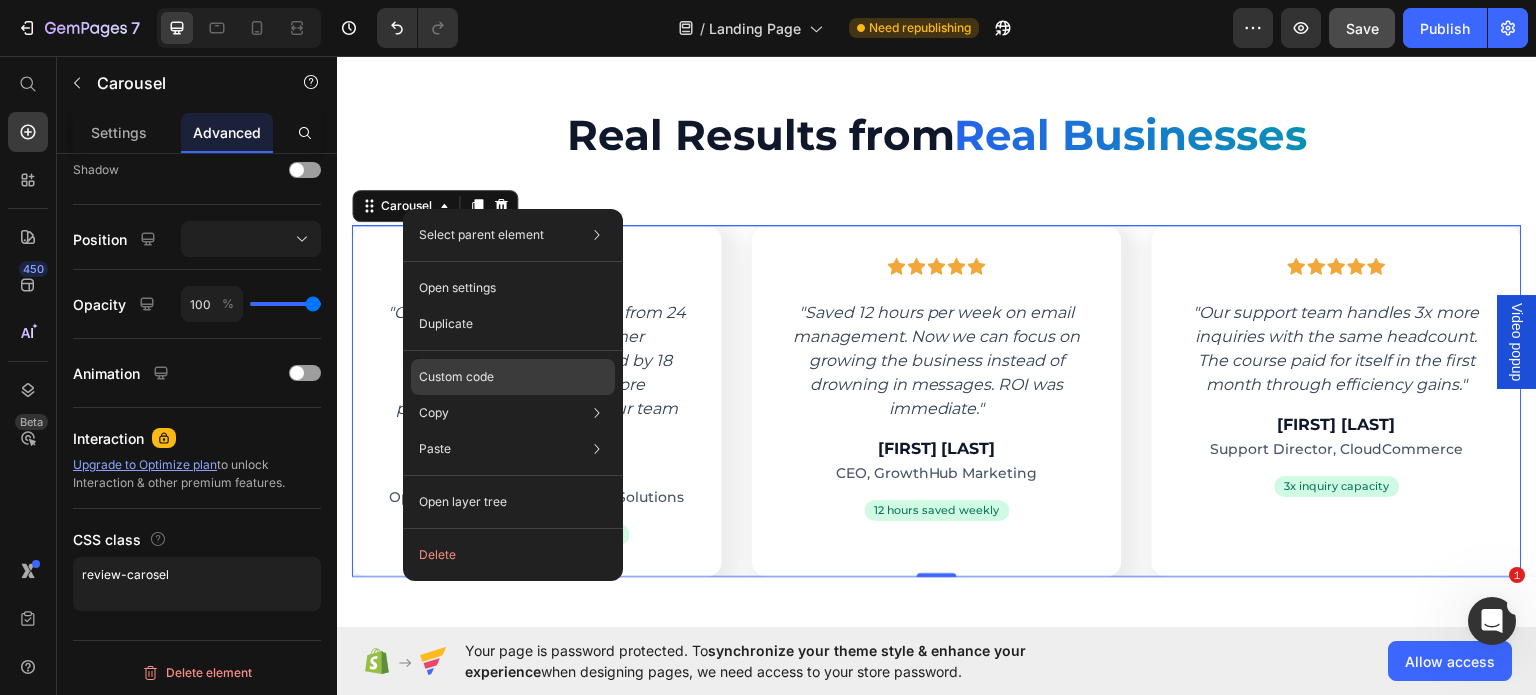click on "Custom code" at bounding box center [456, 377] 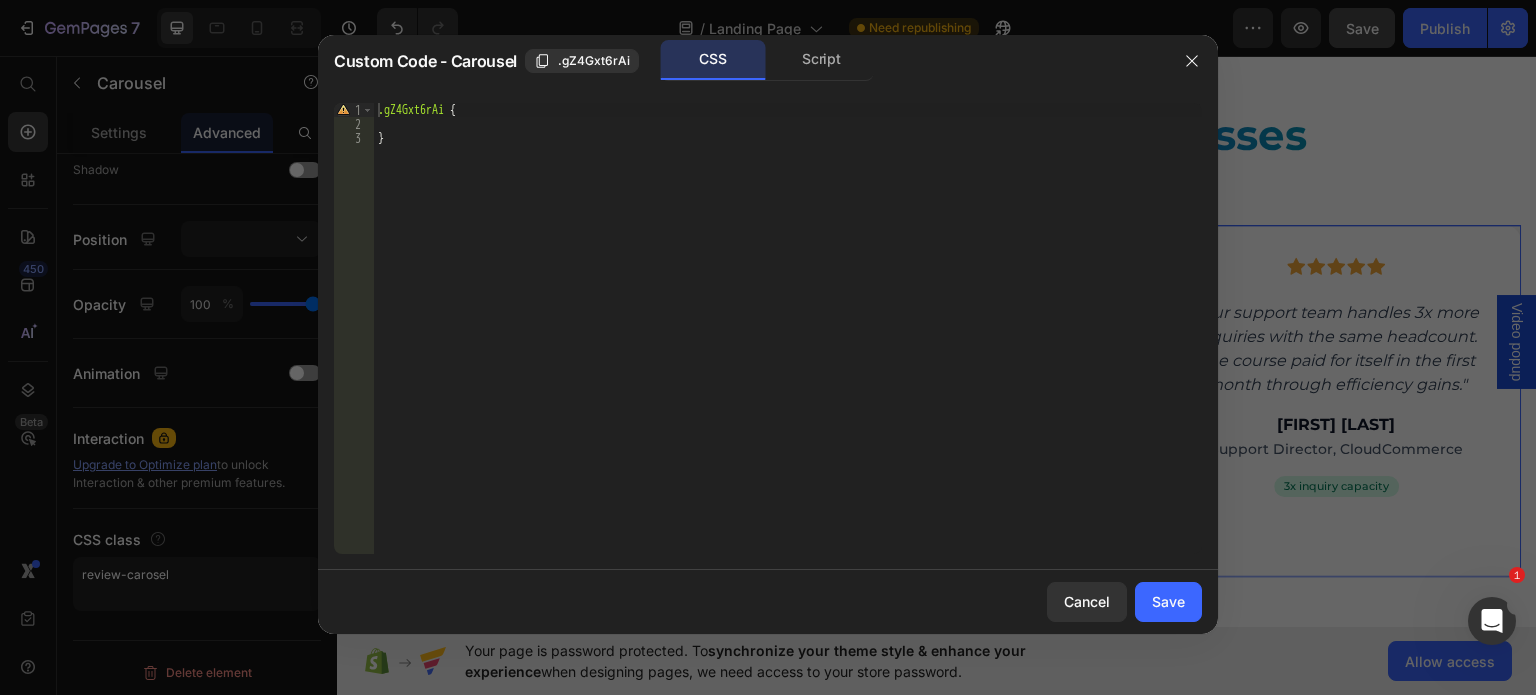 type on "}" 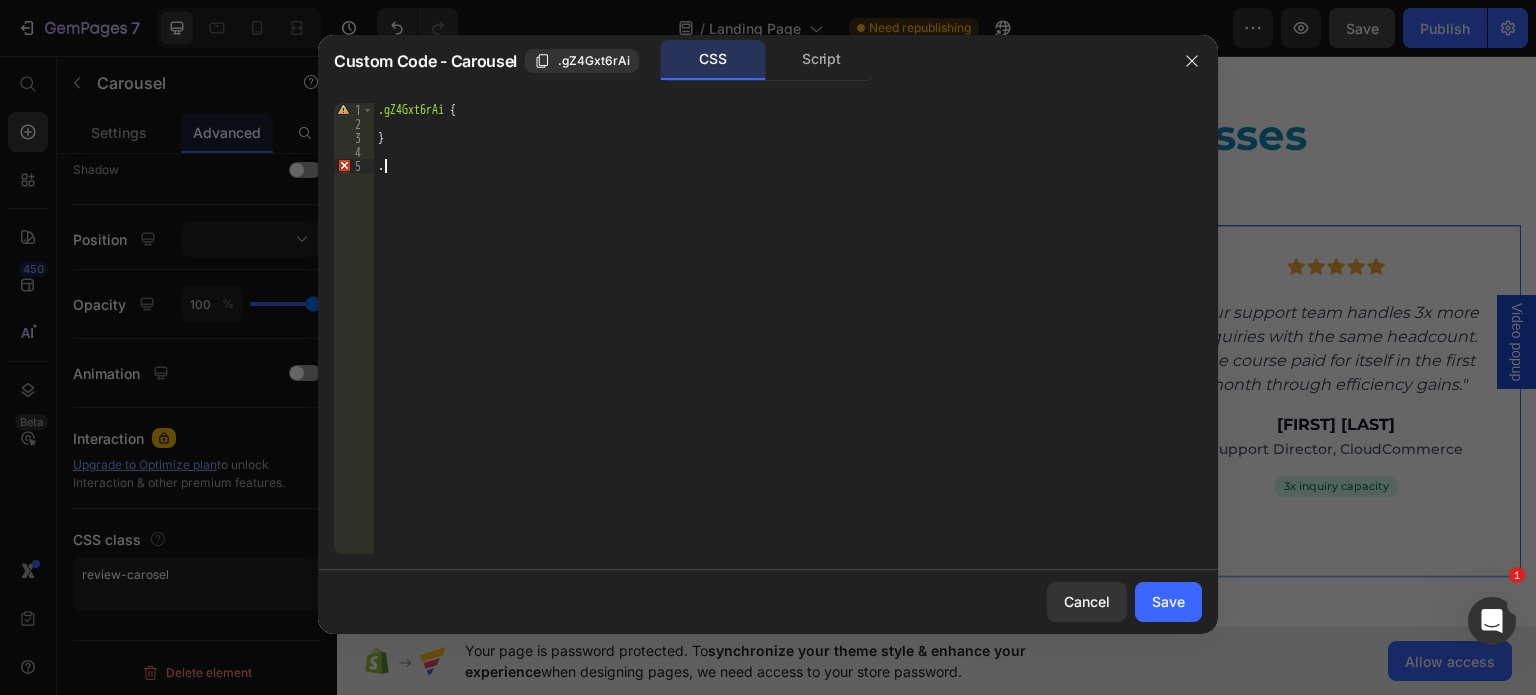 paste on "review-carosel" 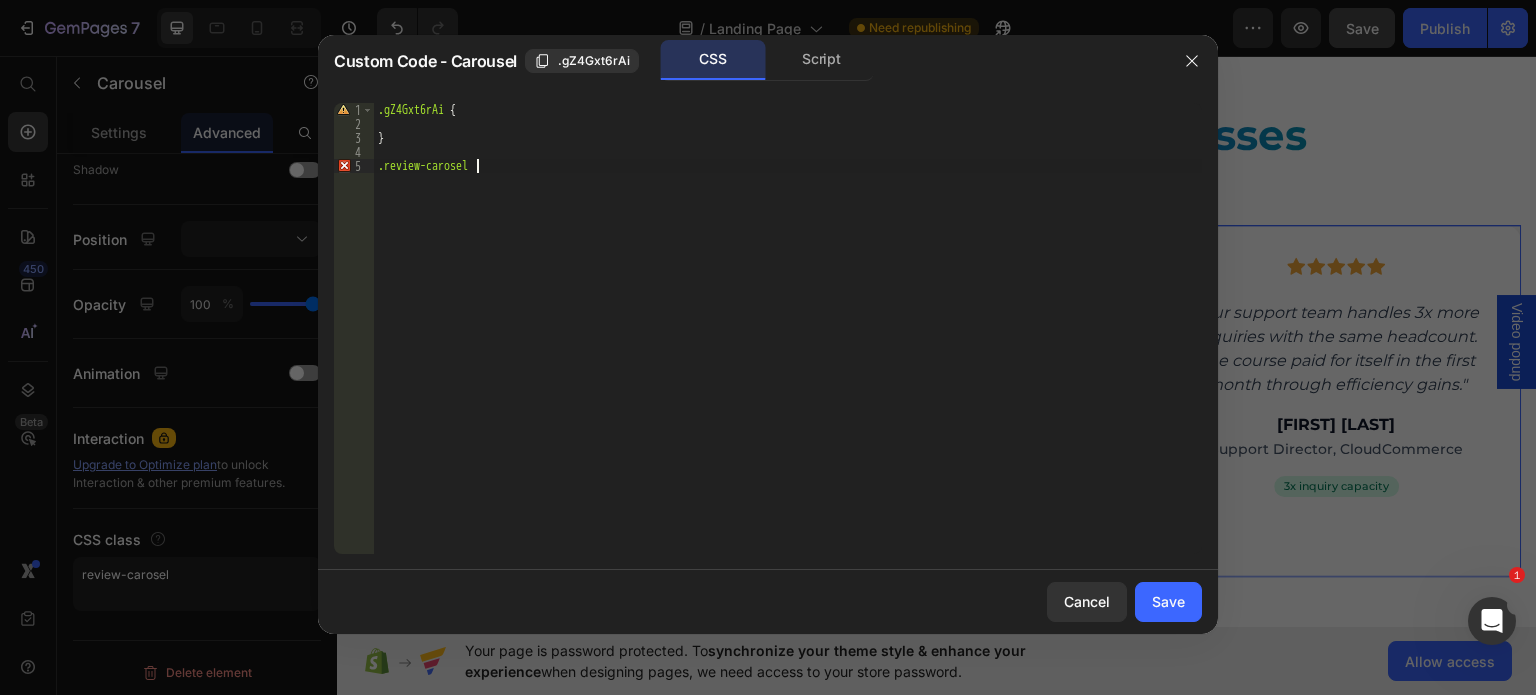 scroll, scrollTop: 0, scrollLeft: 7, axis: horizontal 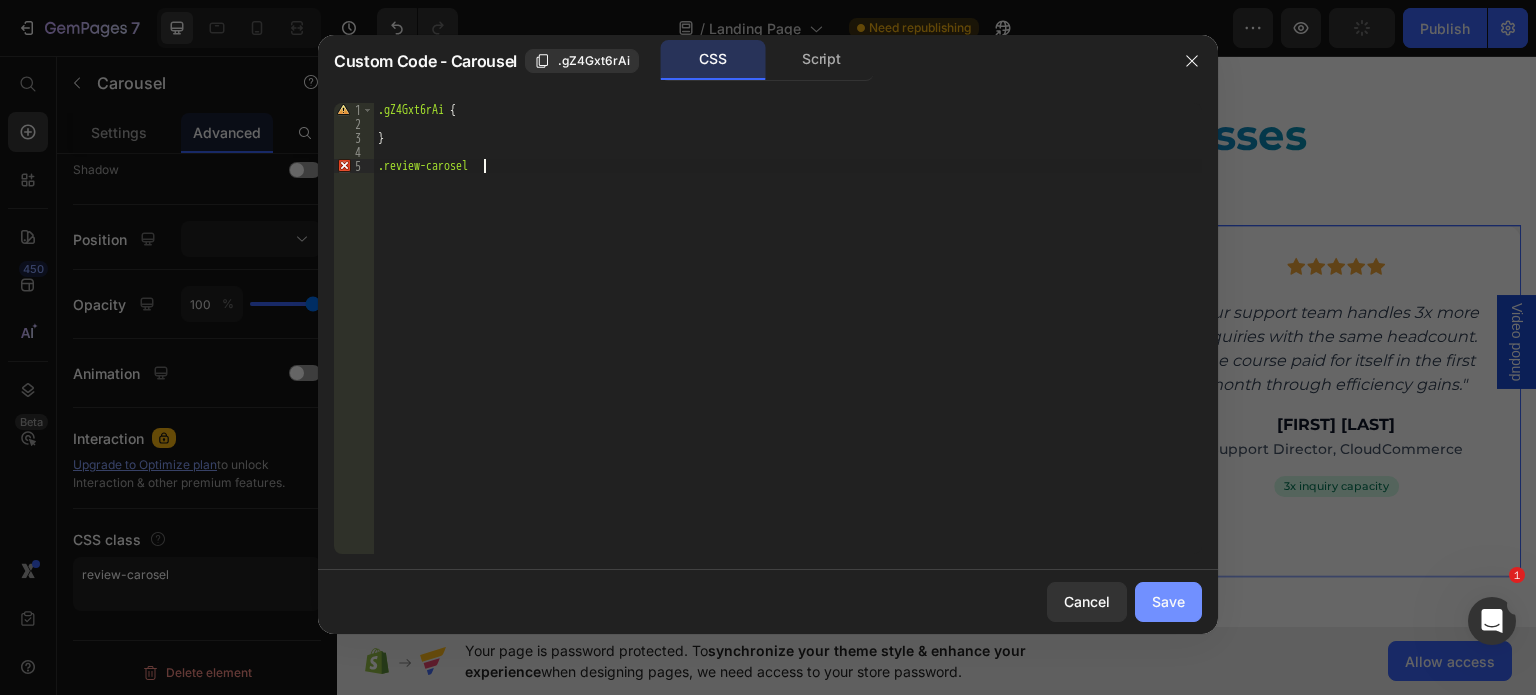 type on ".review-carosel" 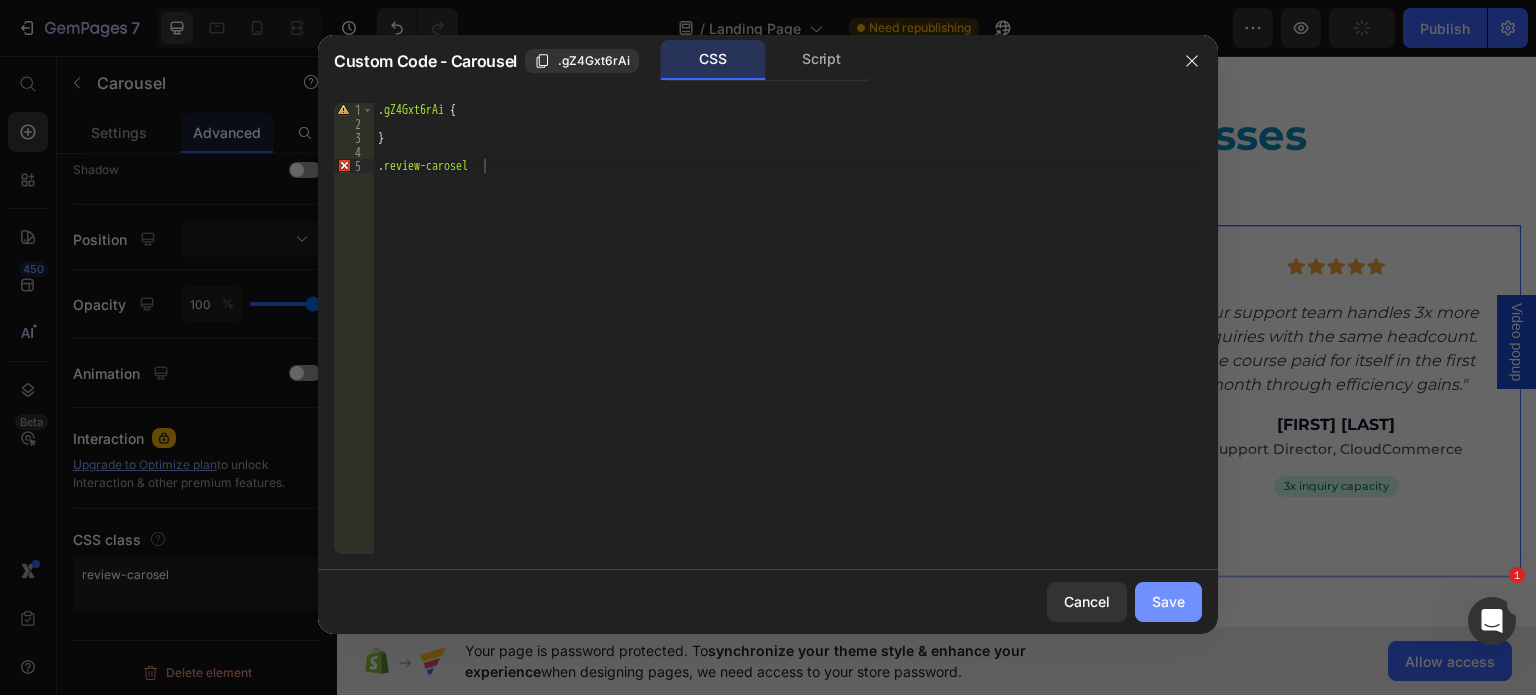 click on "Save" at bounding box center (1168, 601) 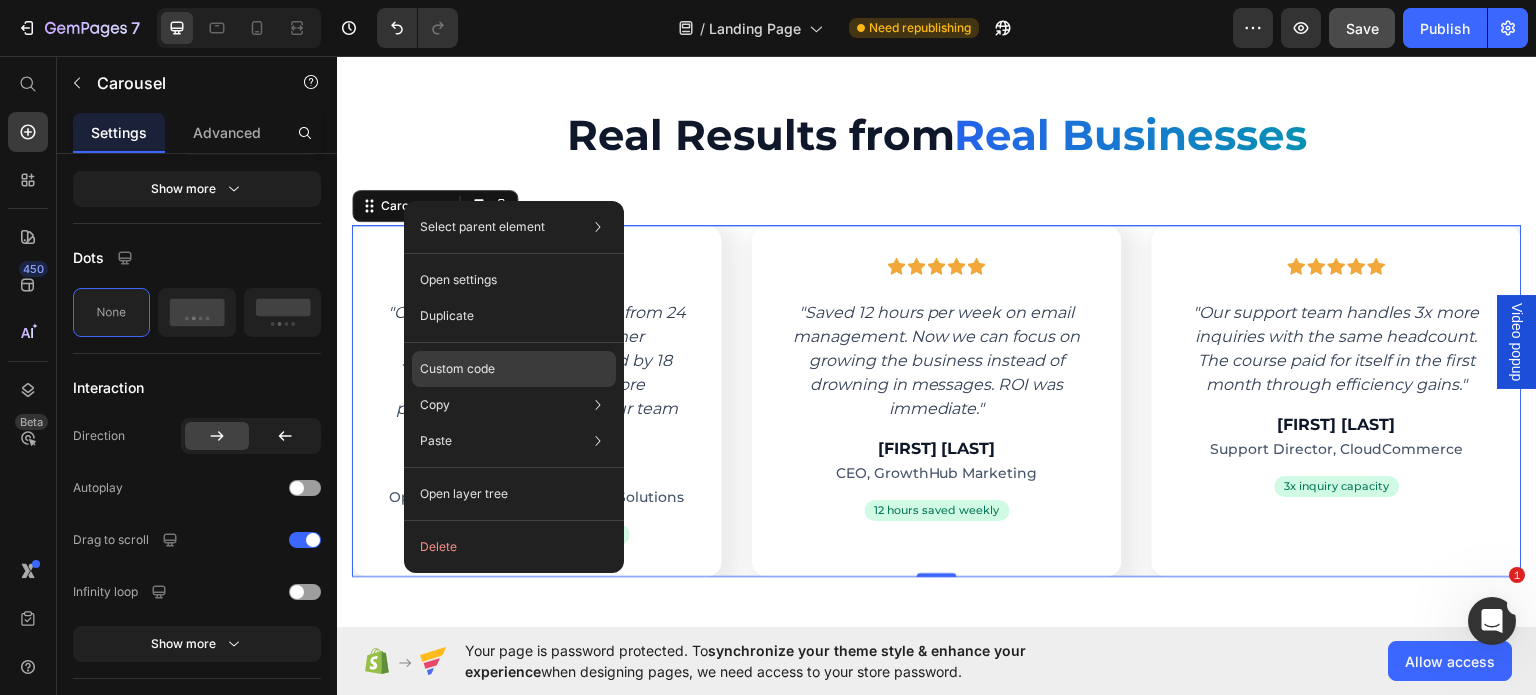 click on "Custom code" at bounding box center (457, 369) 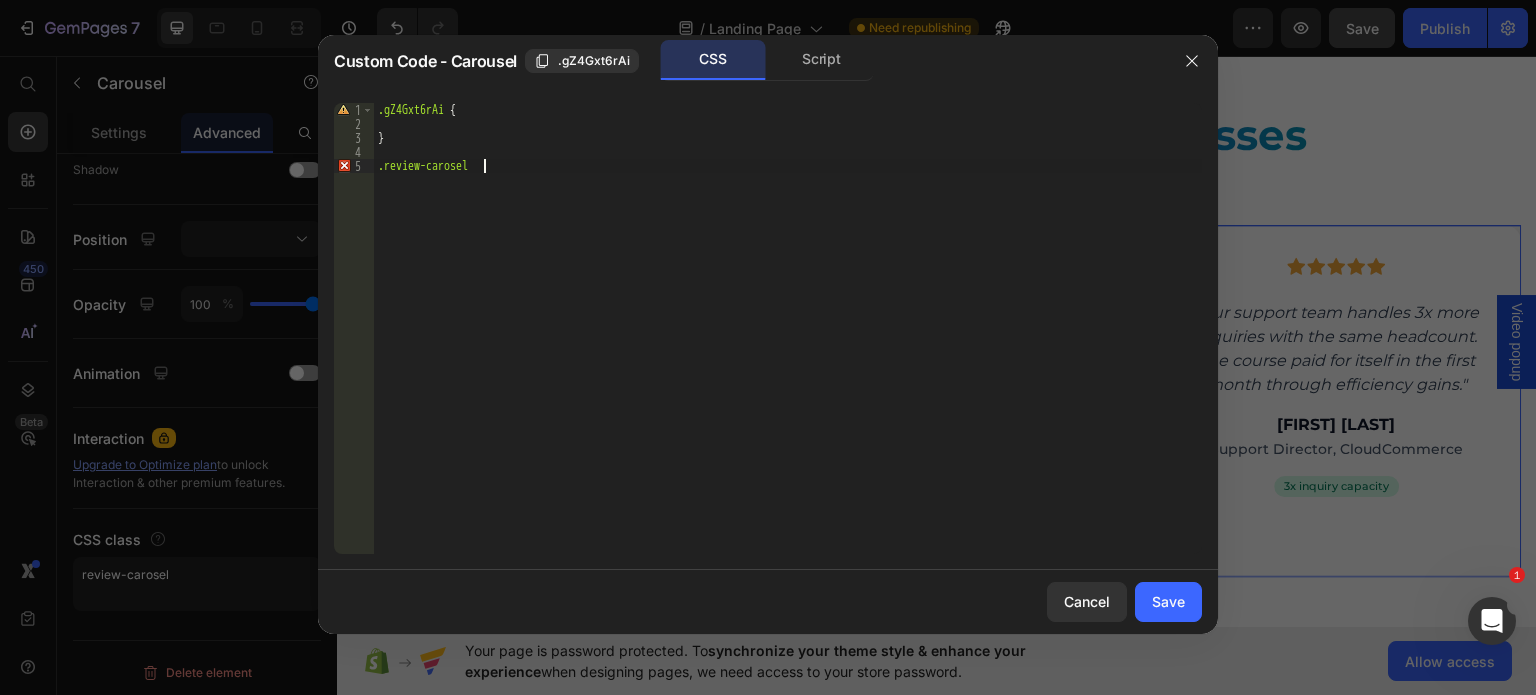 click on ".gZ4Gxt6rAi   { } .review-carosel" at bounding box center (788, 342) 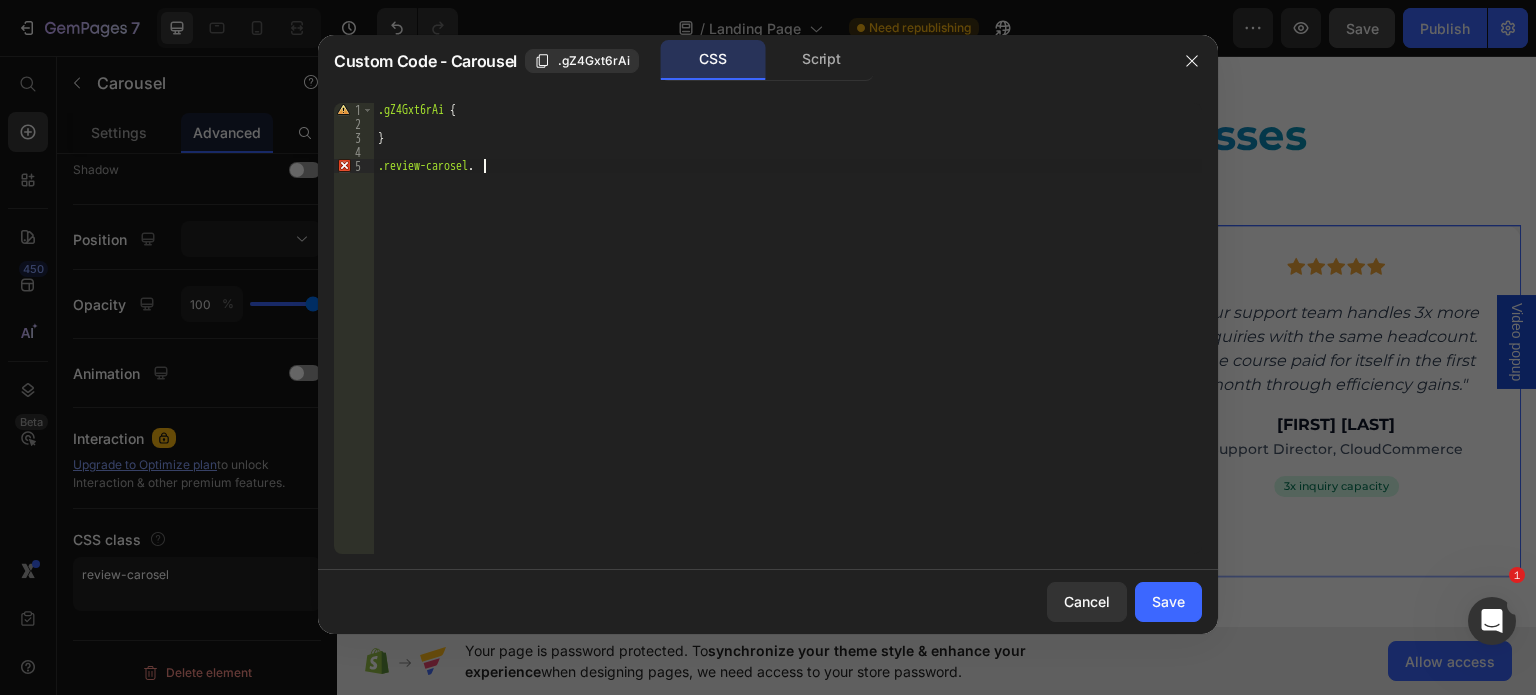 scroll, scrollTop: 0, scrollLeft: 7, axis: horizontal 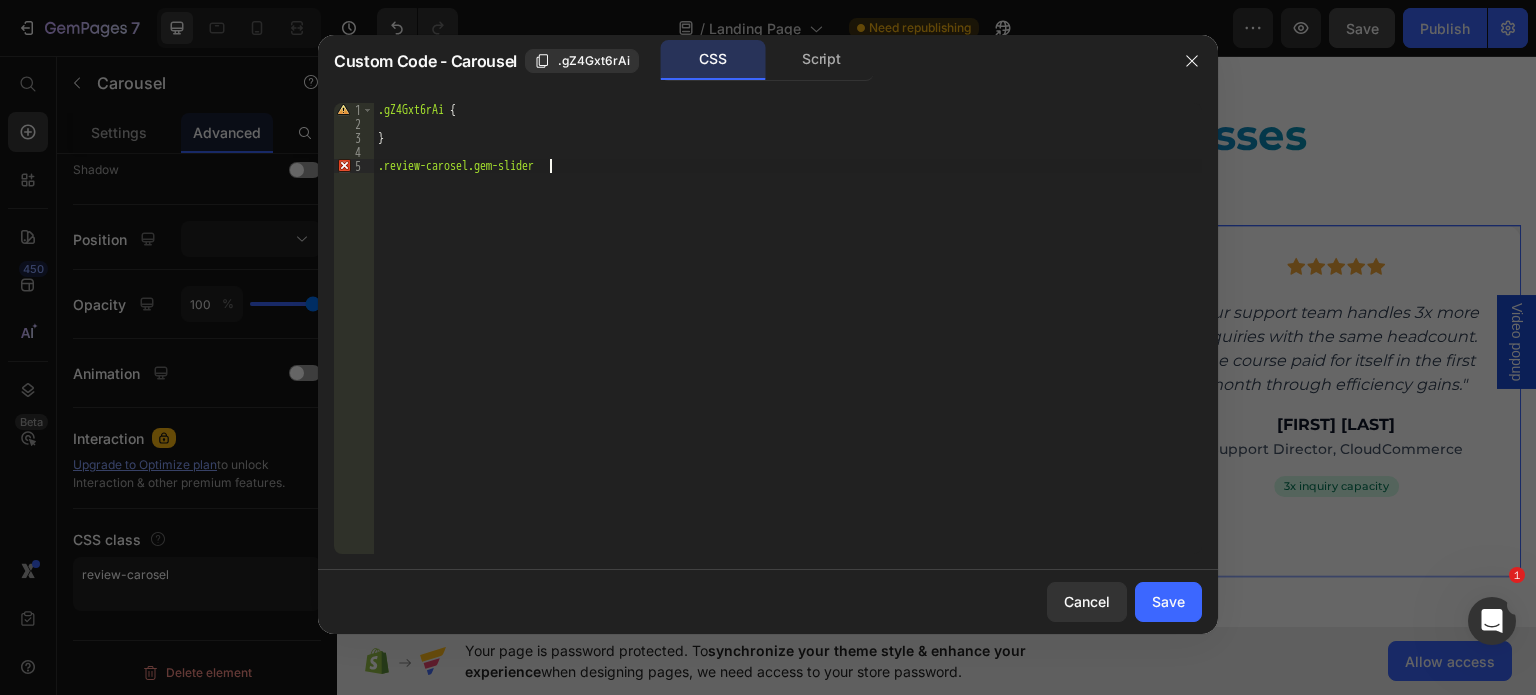 type on ".review-carosel.gem-slider{" 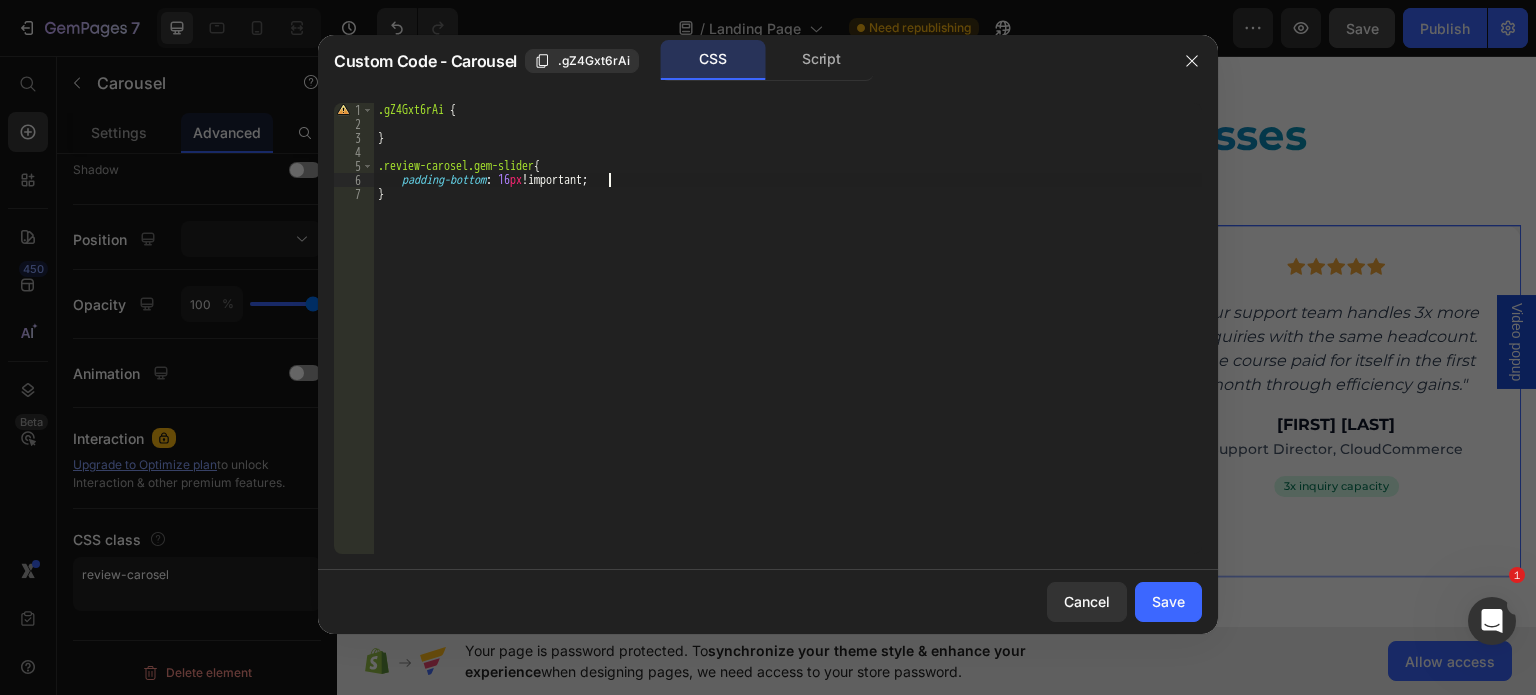 scroll, scrollTop: 0, scrollLeft: 14, axis: horizontal 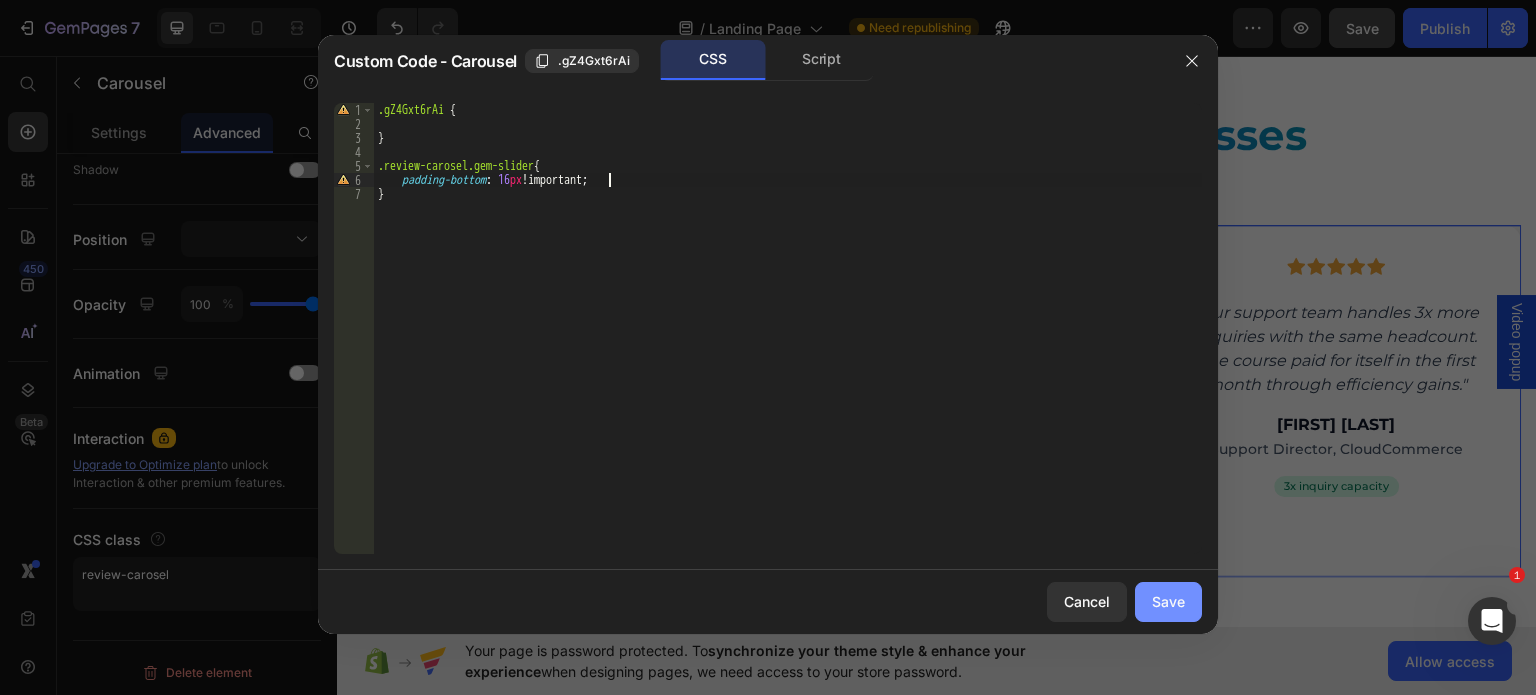 type on "padding-bottom: 16px !important;" 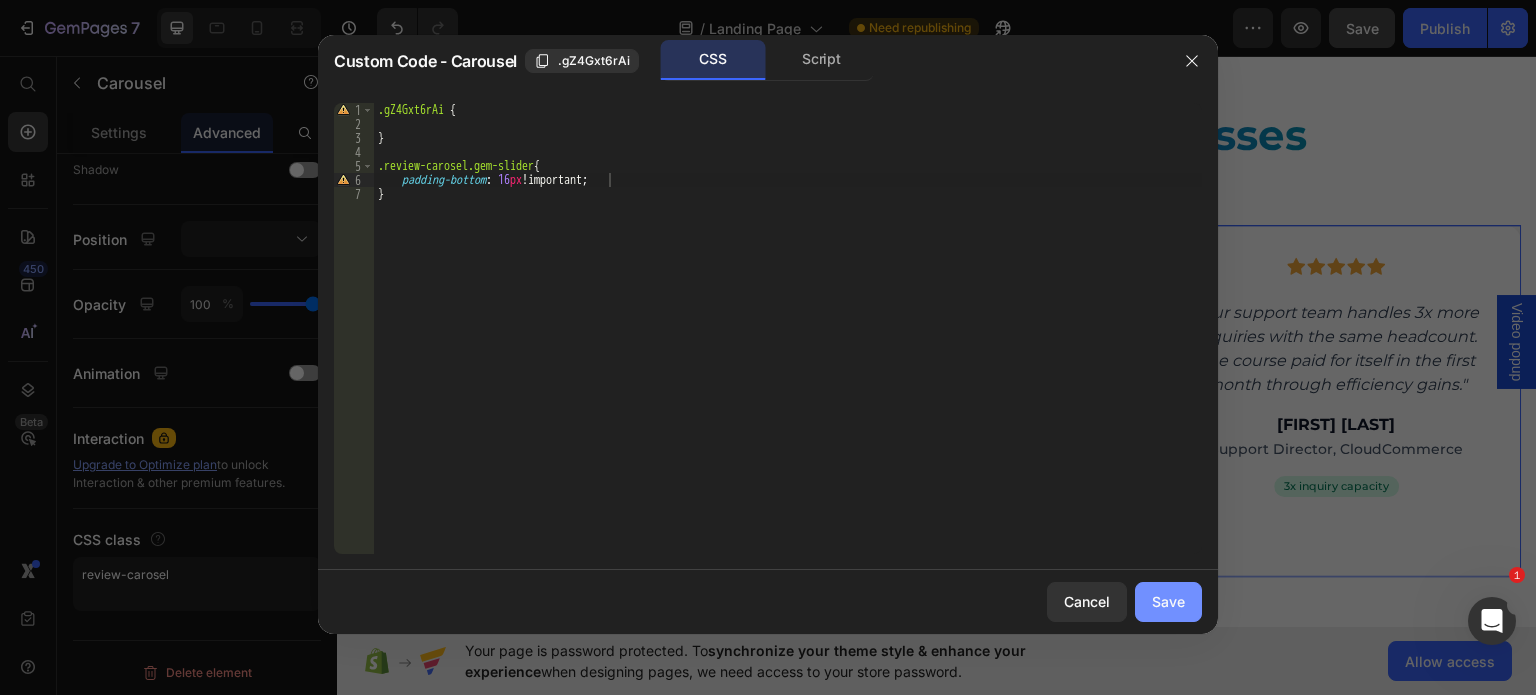 click on "Save" at bounding box center (1168, 601) 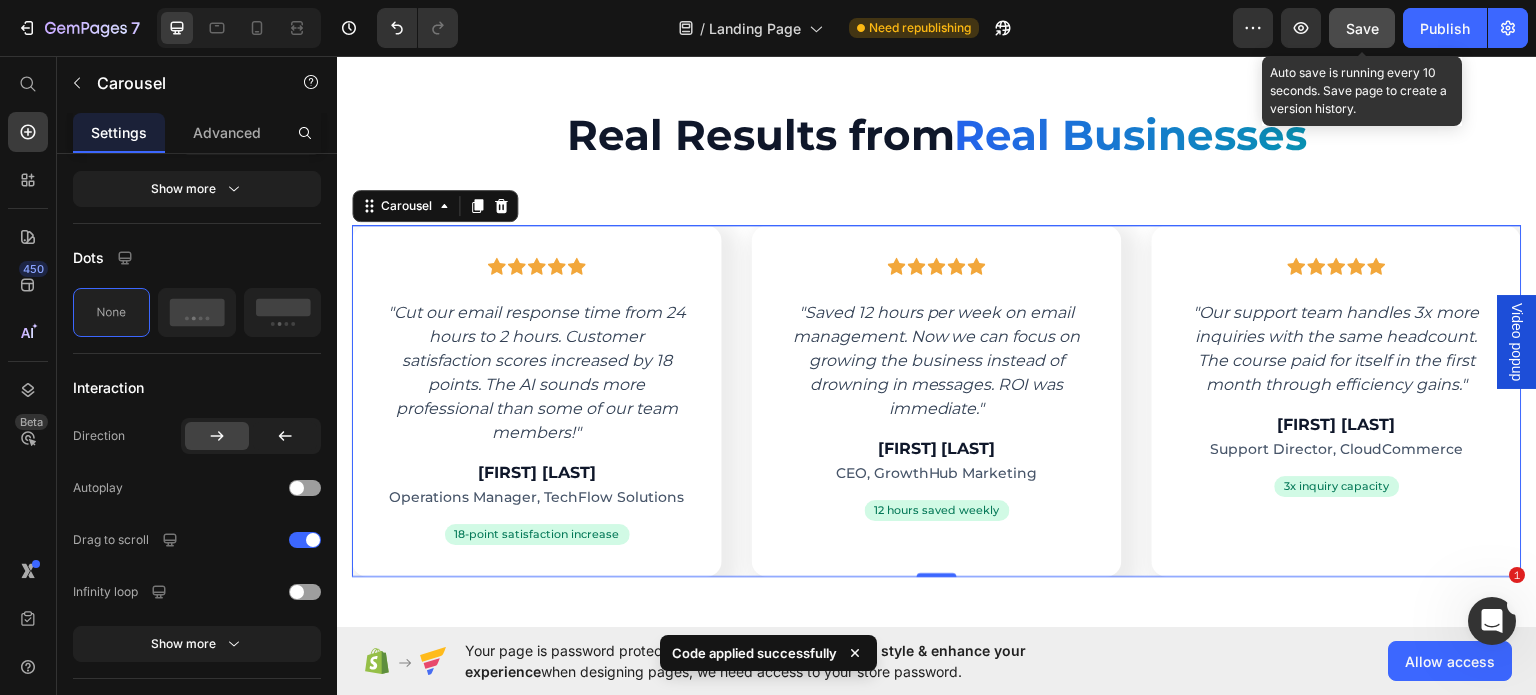 click on "Save" at bounding box center (1362, 28) 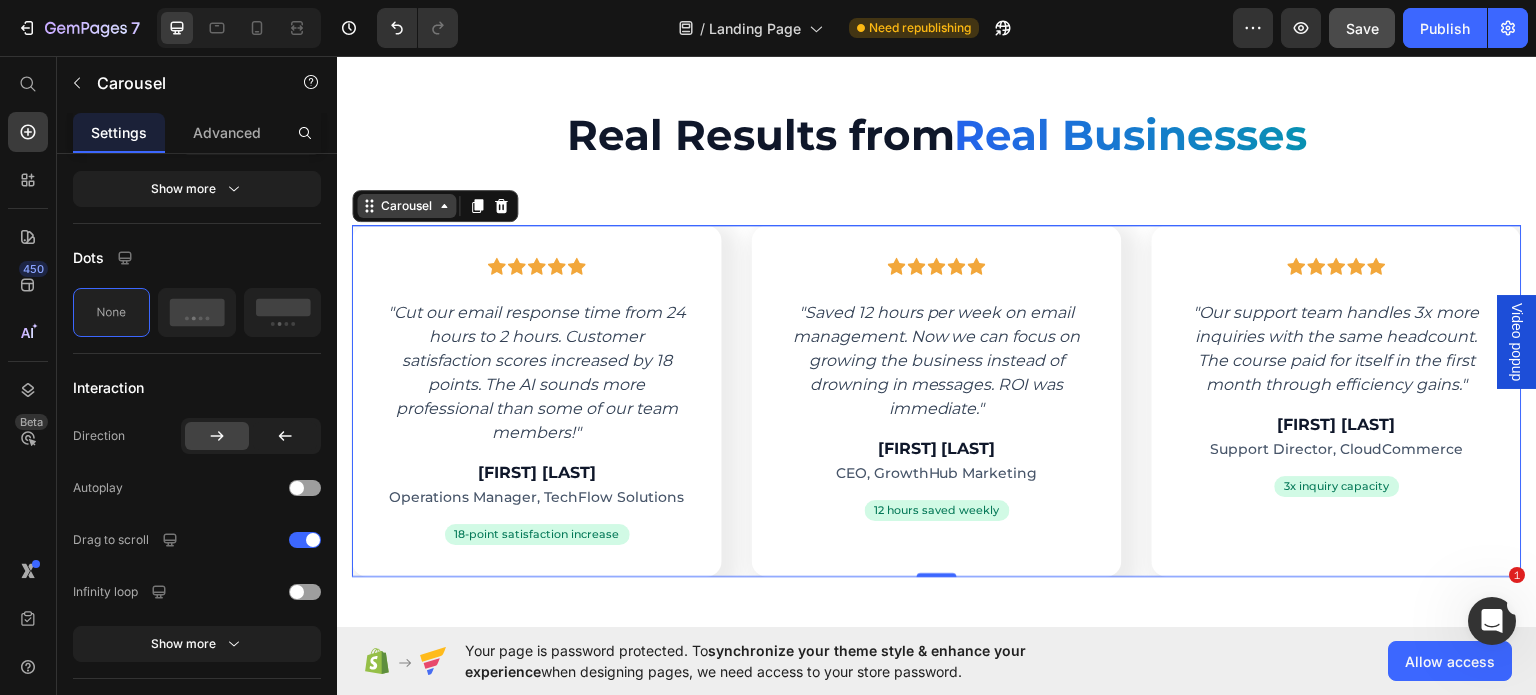 click on "Carousel" at bounding box center (406, 205) 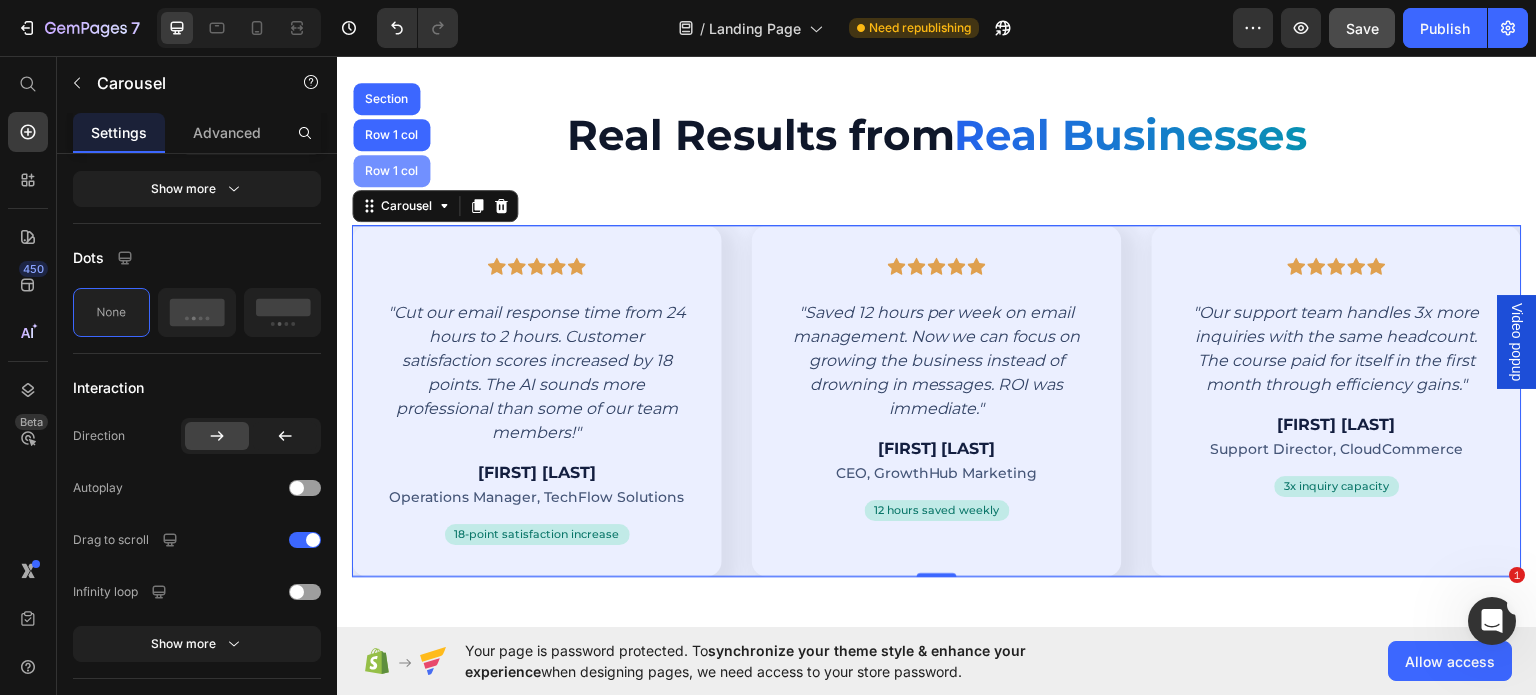 click on "Row 1 col" at bounding box center (391, 170) 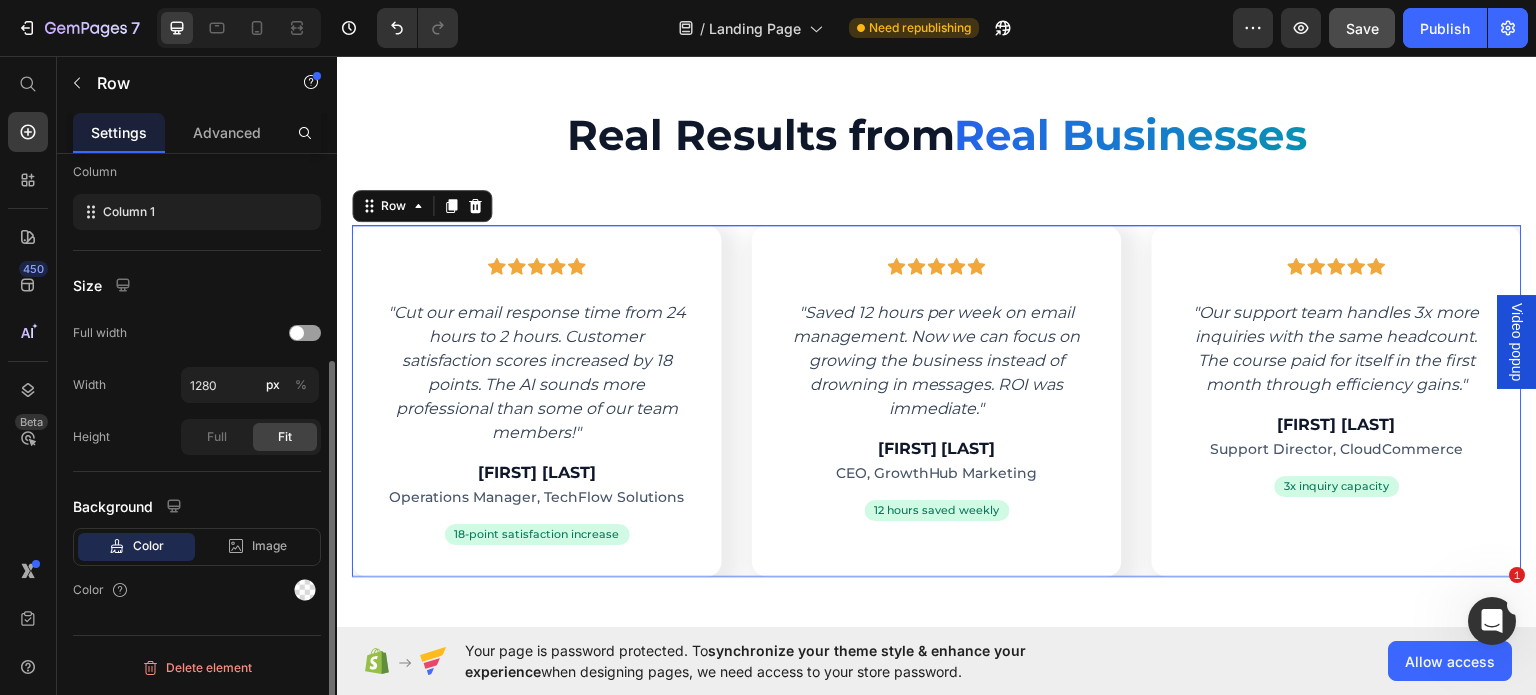 scroll, scrollTop: 0, scrollLeft: 0, axis: both 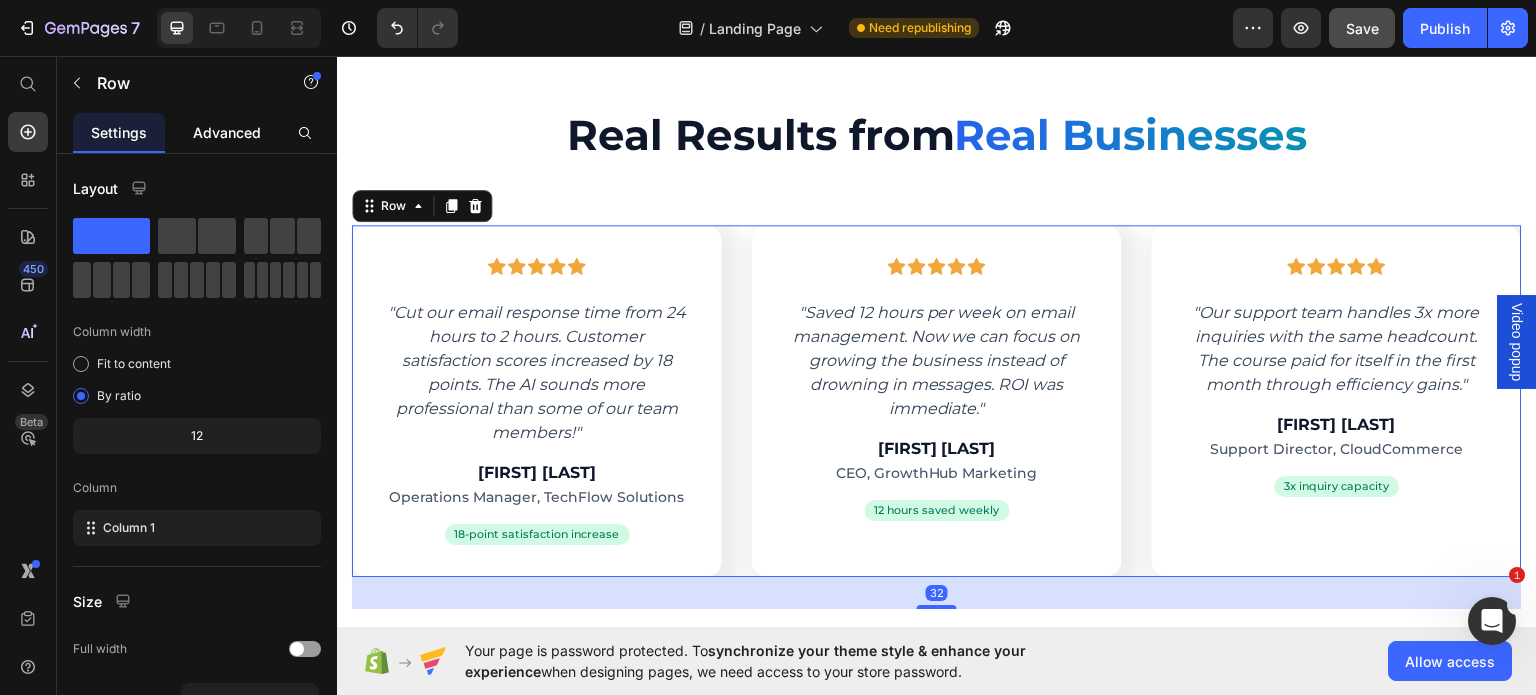 click on "Advanced" at bounding box center [227, 132] 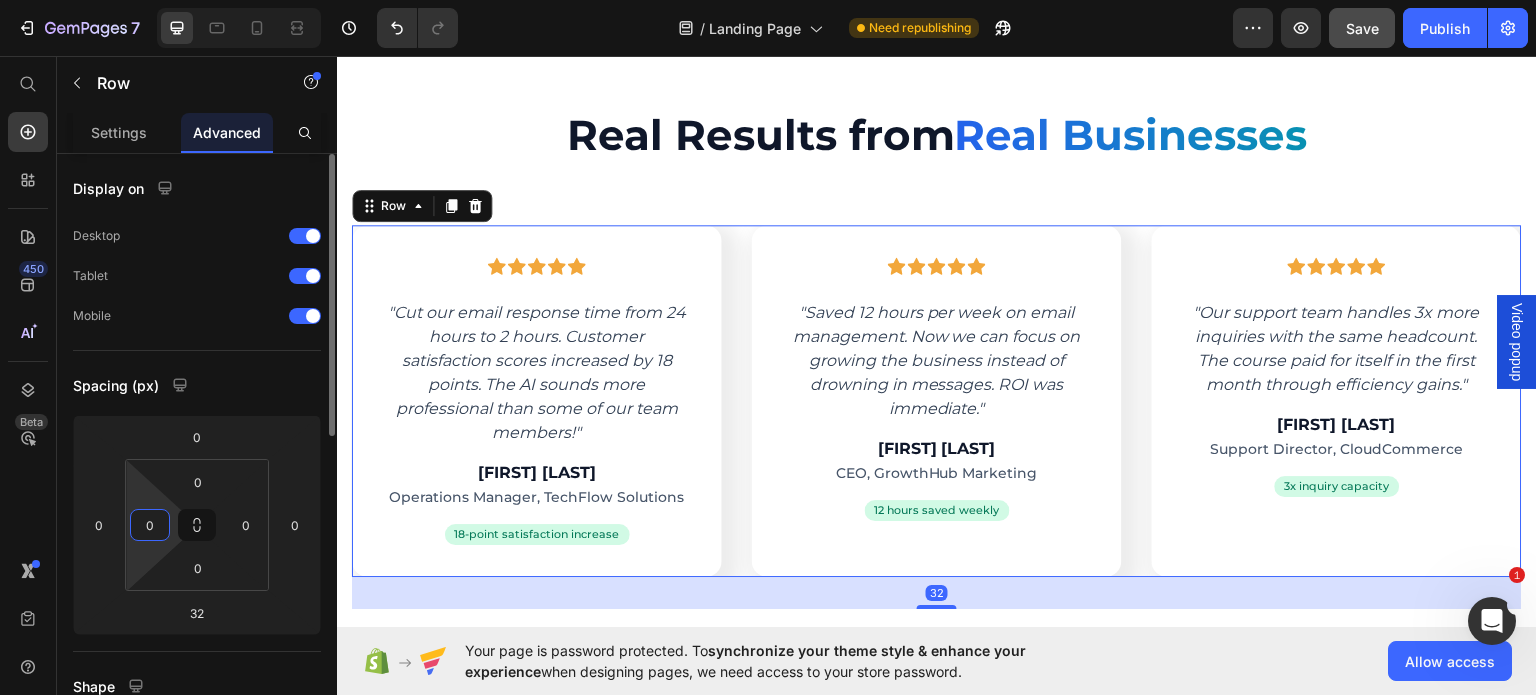 click on "0" at bounding box center (150, 525) 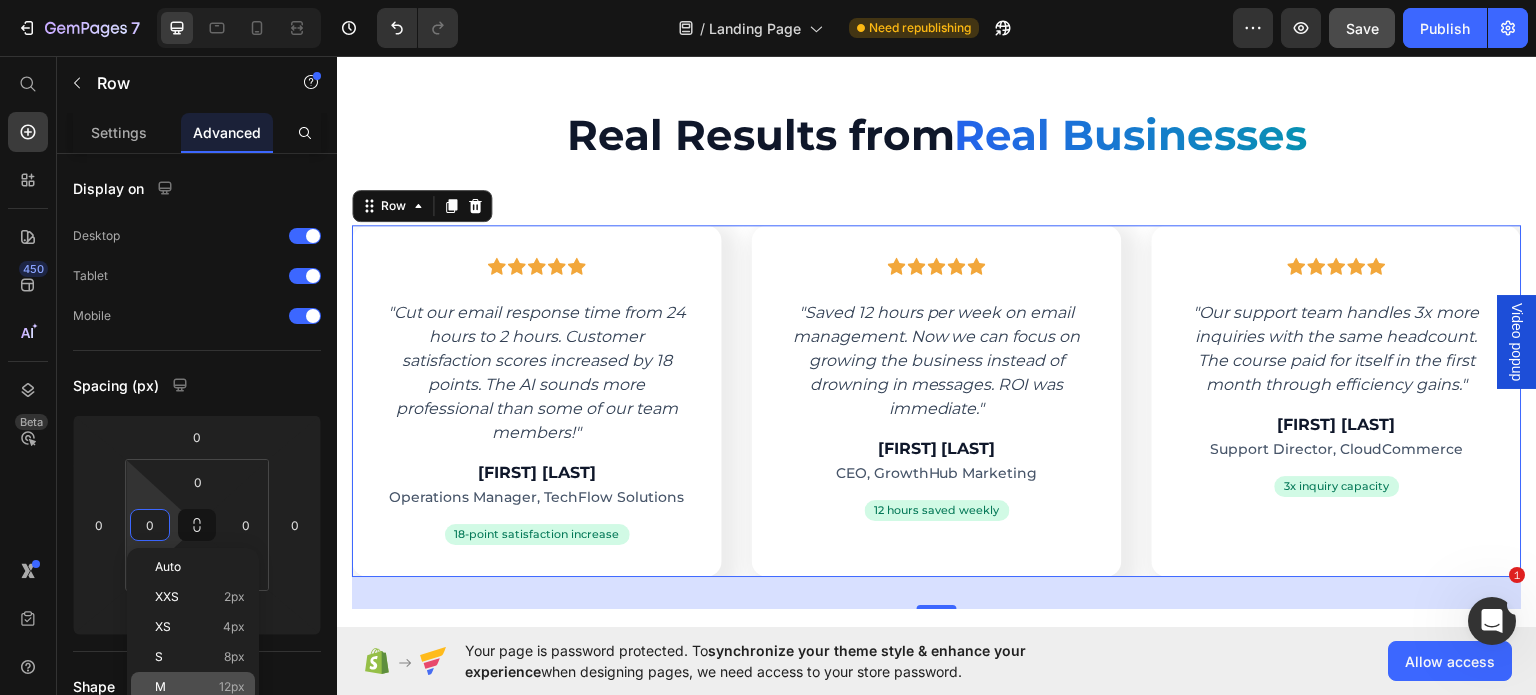 click on "M 12px" 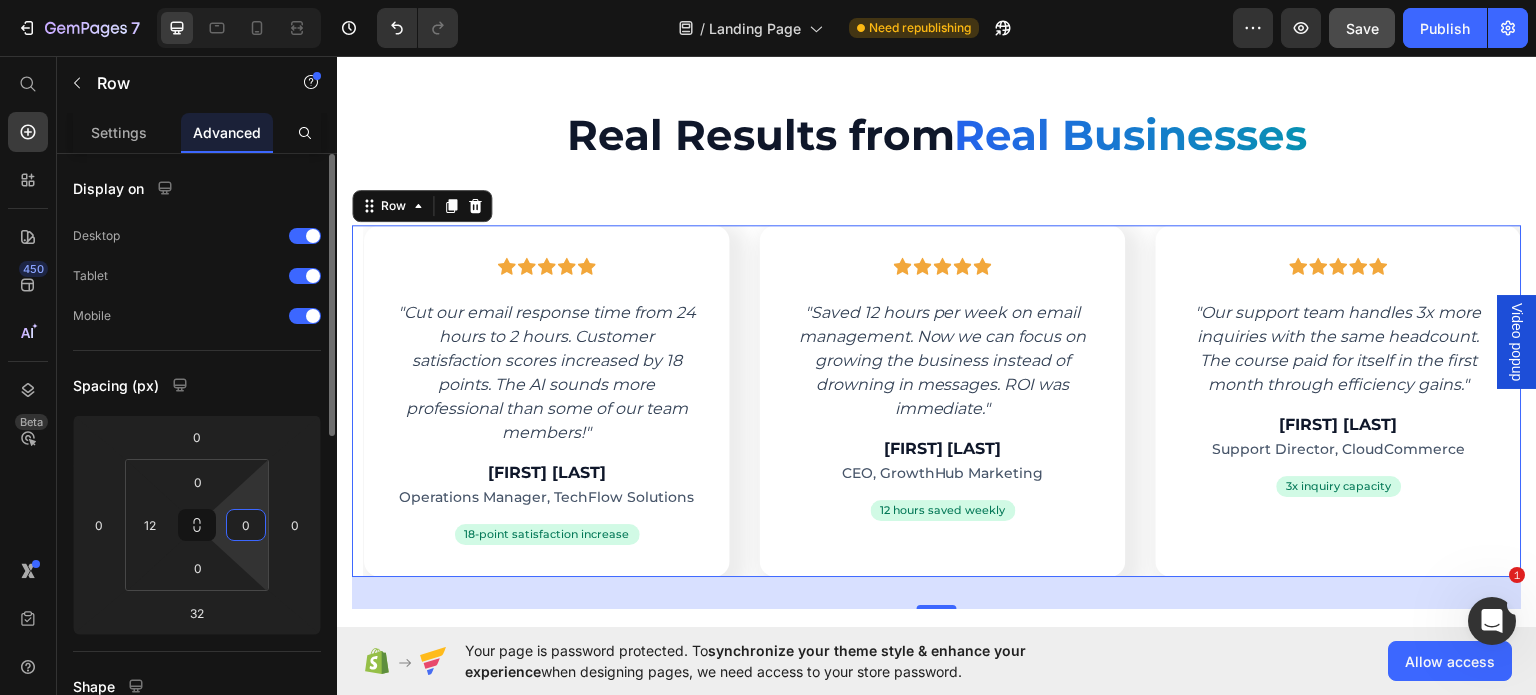 click on "0" at bounding box center (246, 525) 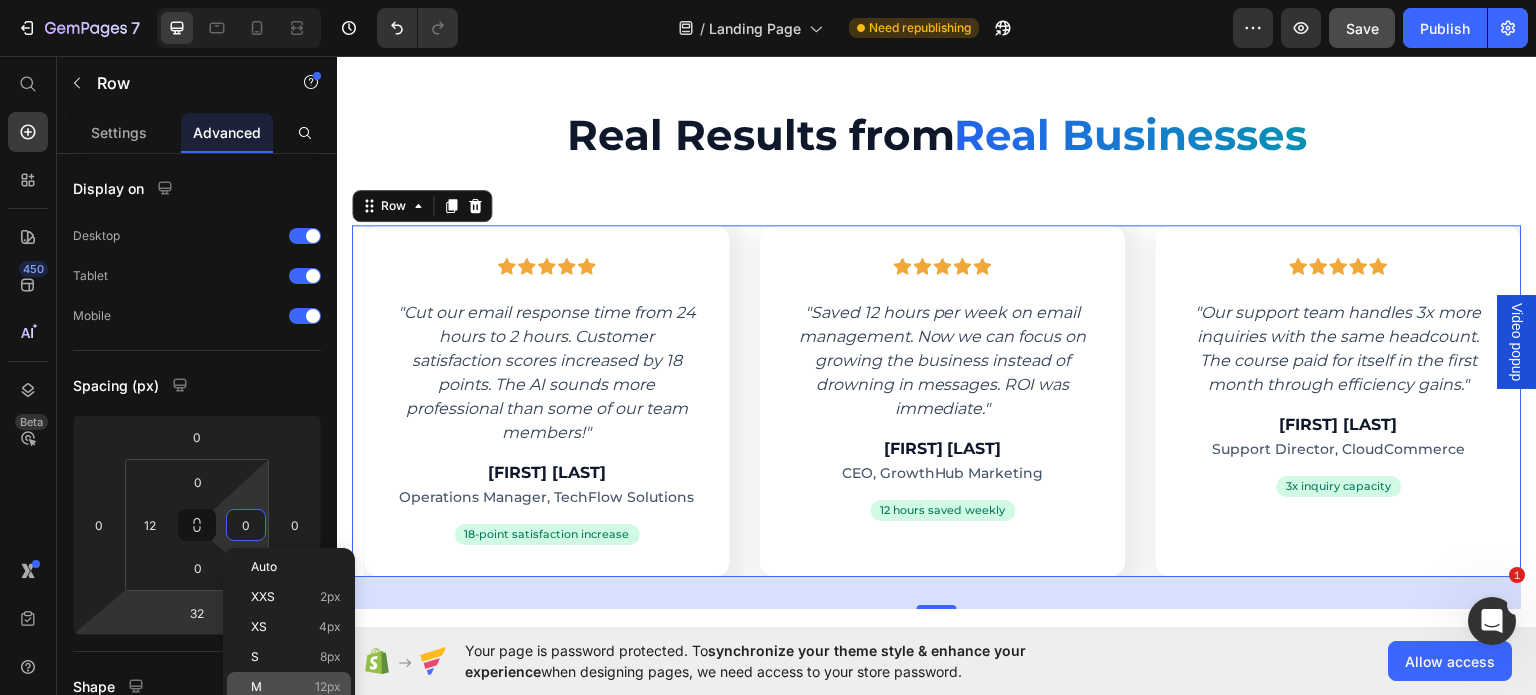 click on "M 12px" at bounding box center (296, 687) 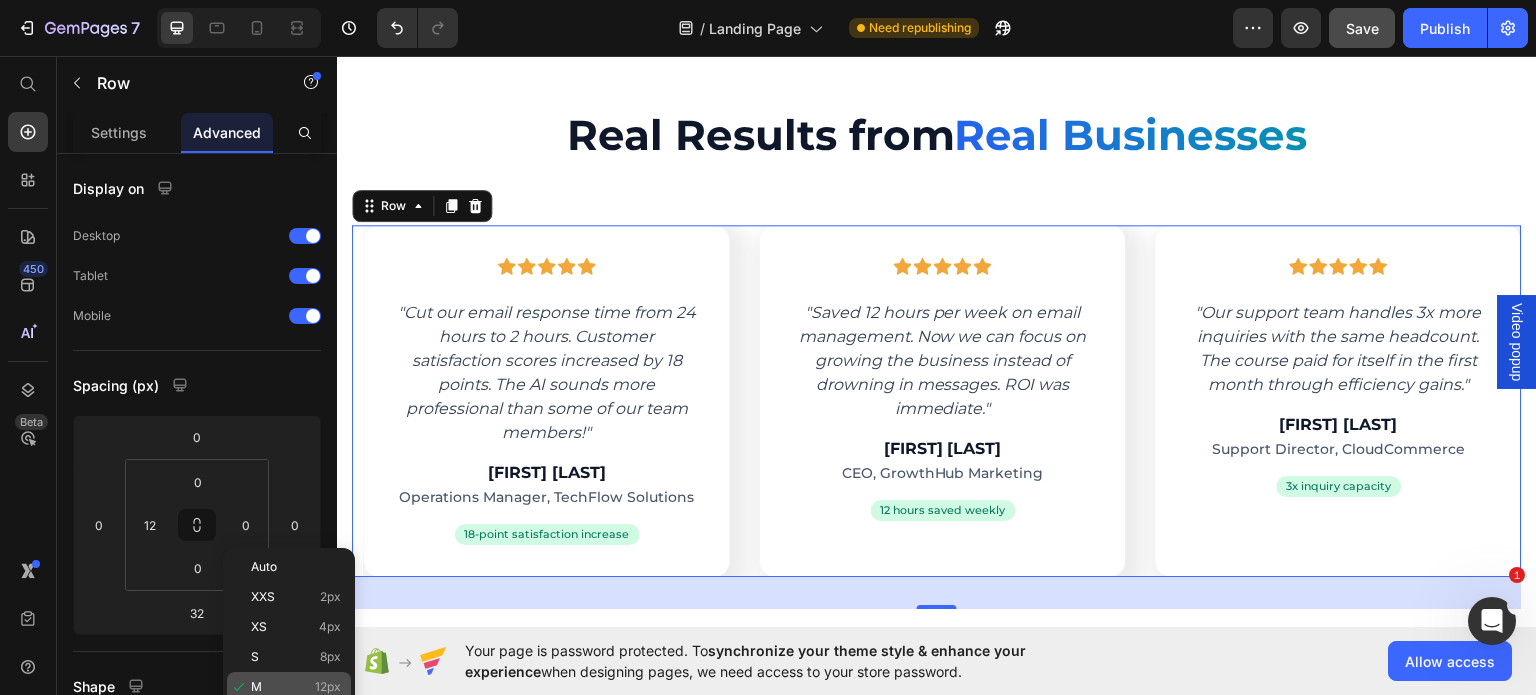 type on "12" 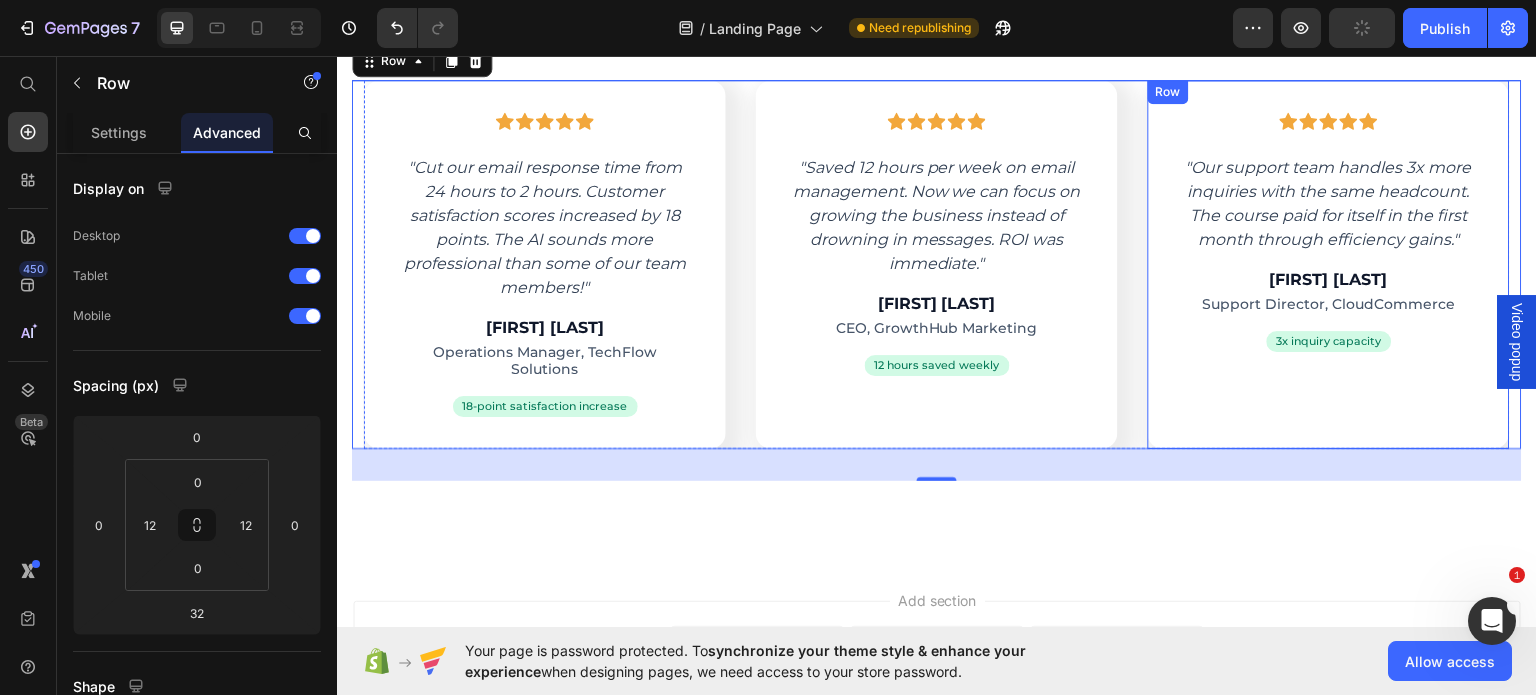 scroll, scrollTop: 5595, scrollLeft: 0, axis: vertical 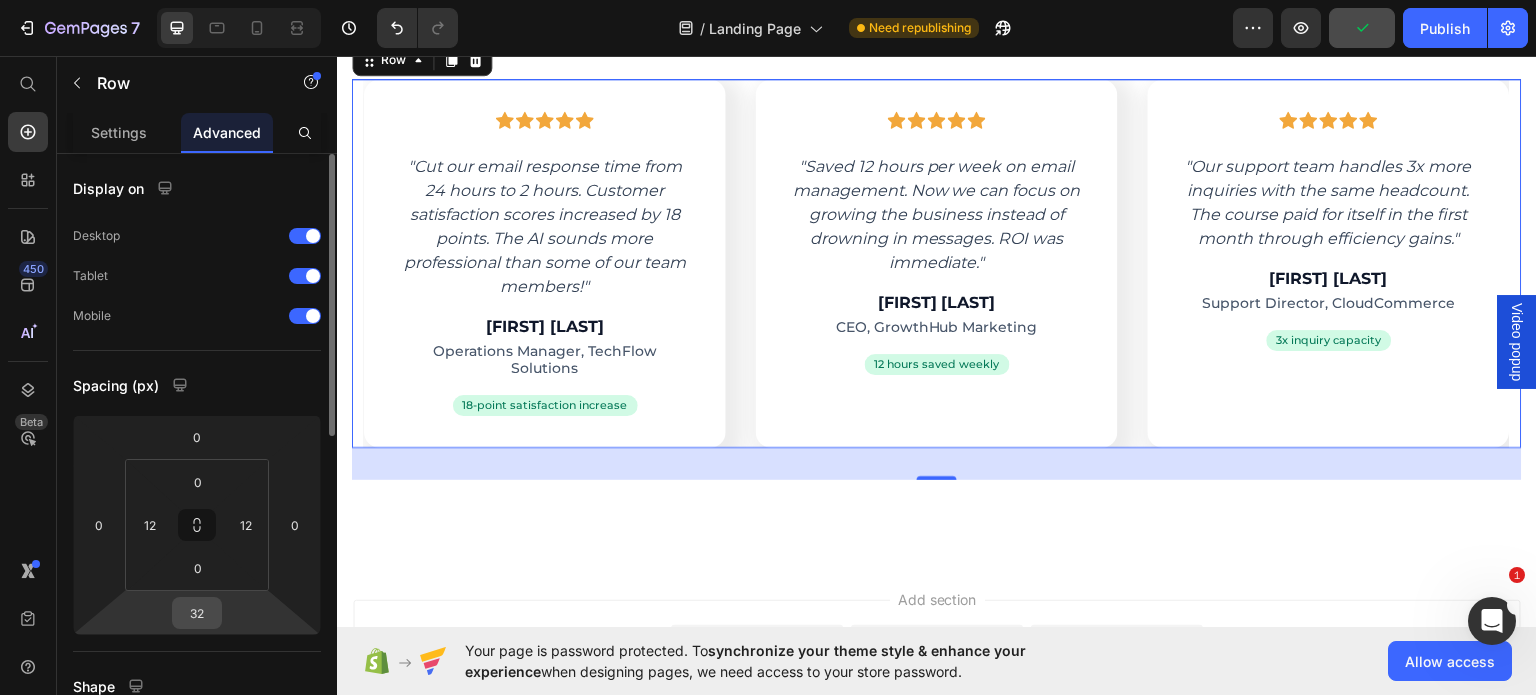 click on "32" at bounding box center [197, 613] 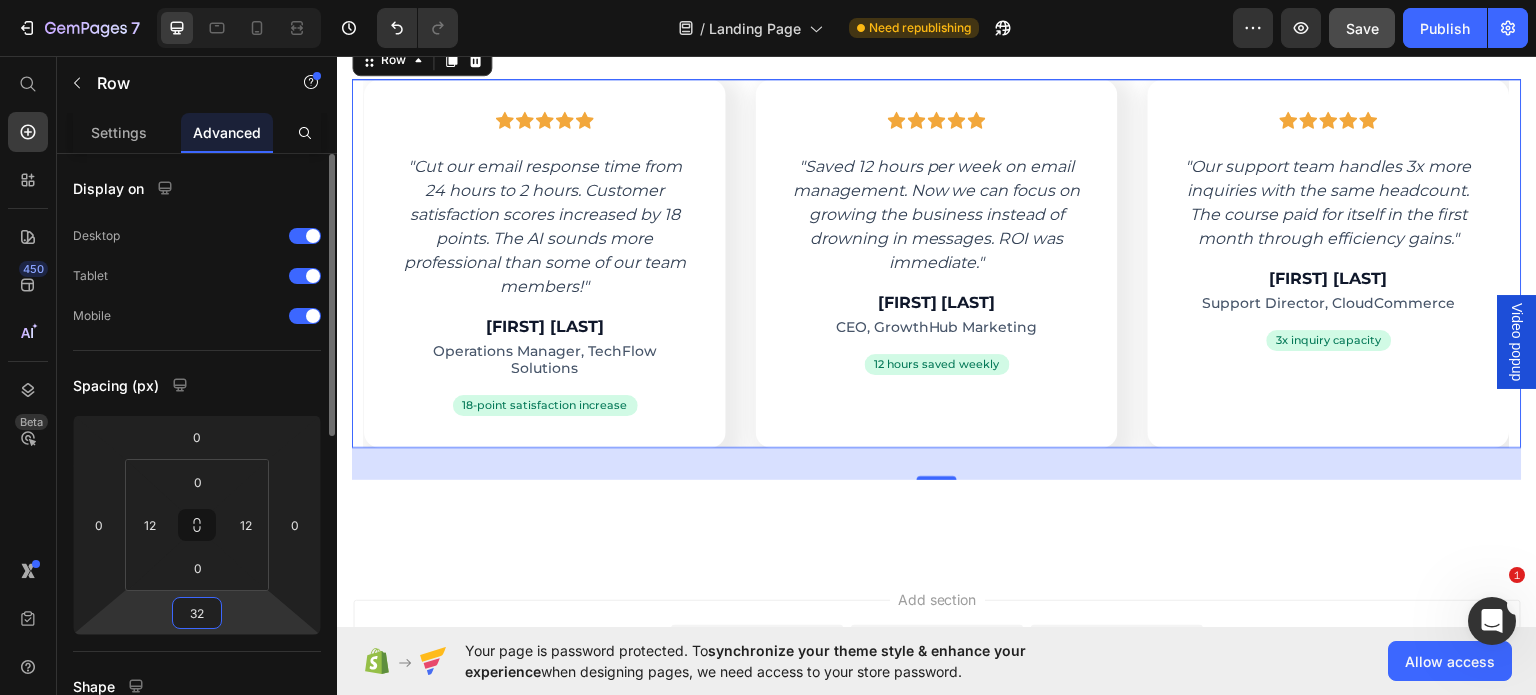 click on "32" at bounding box center [197, 613] 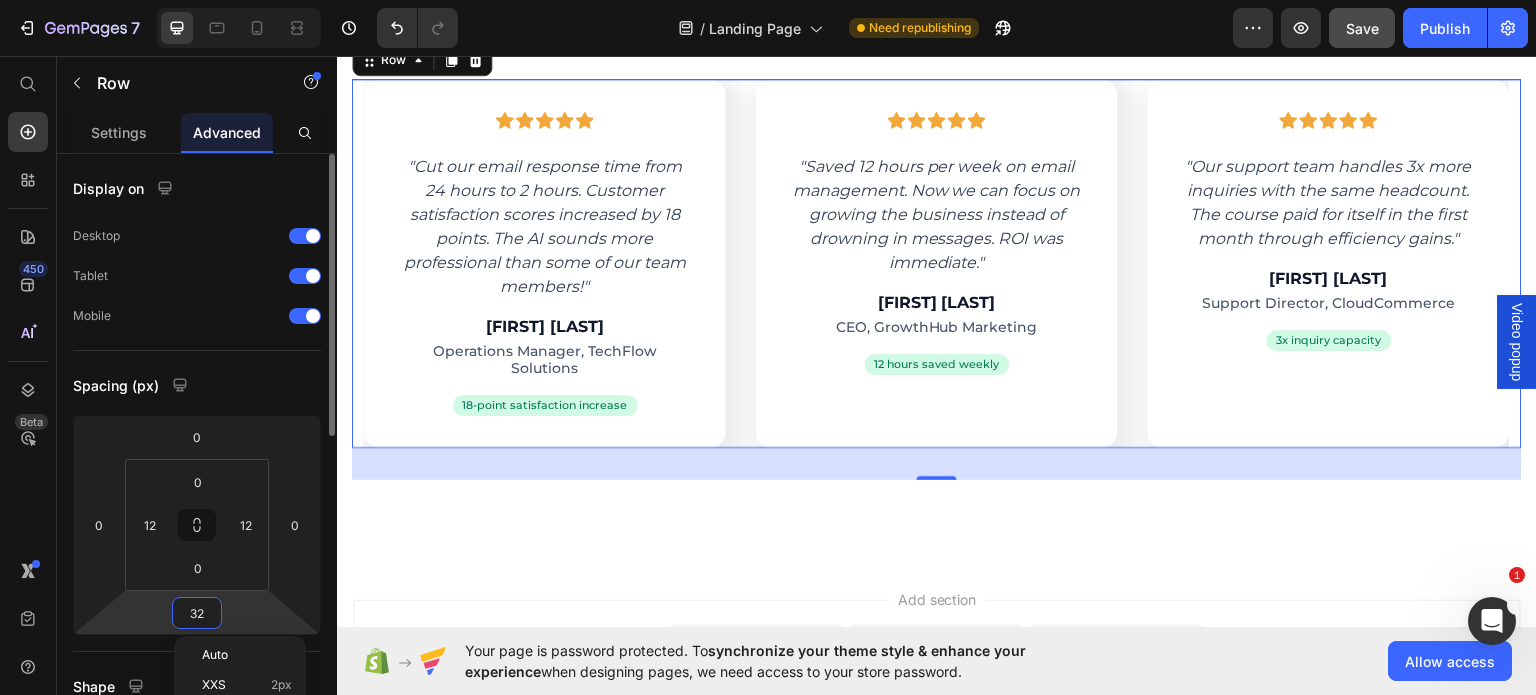 type on "0" 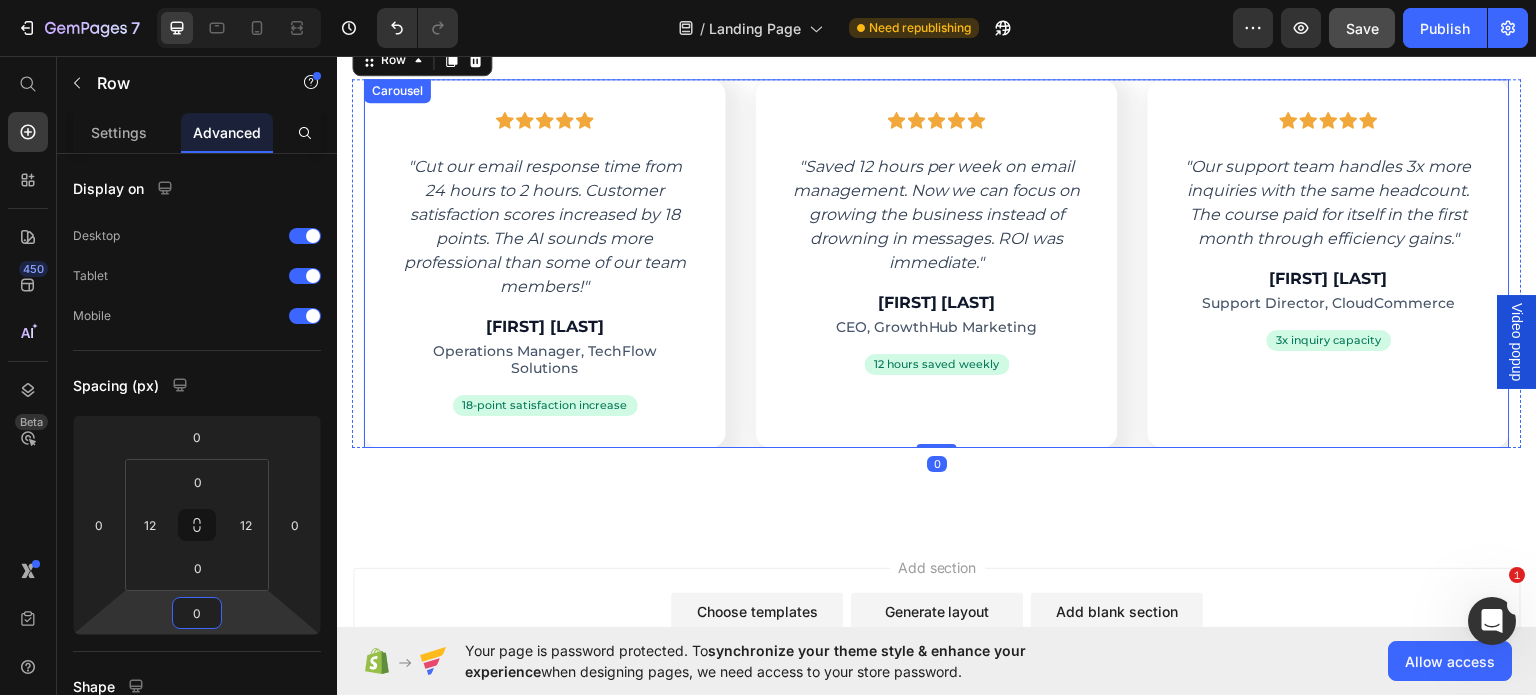 click on "Icon
Icon
Icon
Icon
Icon Row "Cut our email response time from 24 hours to 2 hours. Customer satisfaction scores increased by 18 points. The AI sounds more professional than some of our team members!" Text block [FIRST] [LAST] Heading Operations Manager, TechFlow Solutions Text block 18-point satisfaction increase Text block Row Row
Icon
Icon
Icon
Icon
Icon Row "Saved 12 hours per week on email management. Now we can focus on growing the business instead of drowning in messages. ROI was immediate." Text block [FIRST] [LAST] Heading CEO, GrowthHub Marketing Text block 12 hours saved weekly Text block Row Row
Icon
Icon
Icon
Icon
Icon Row "Our support team handles 3x more inquiries with the same headcount. The course paid for itself in the first month through efficiency gains."" at bounding box center [937, 262] 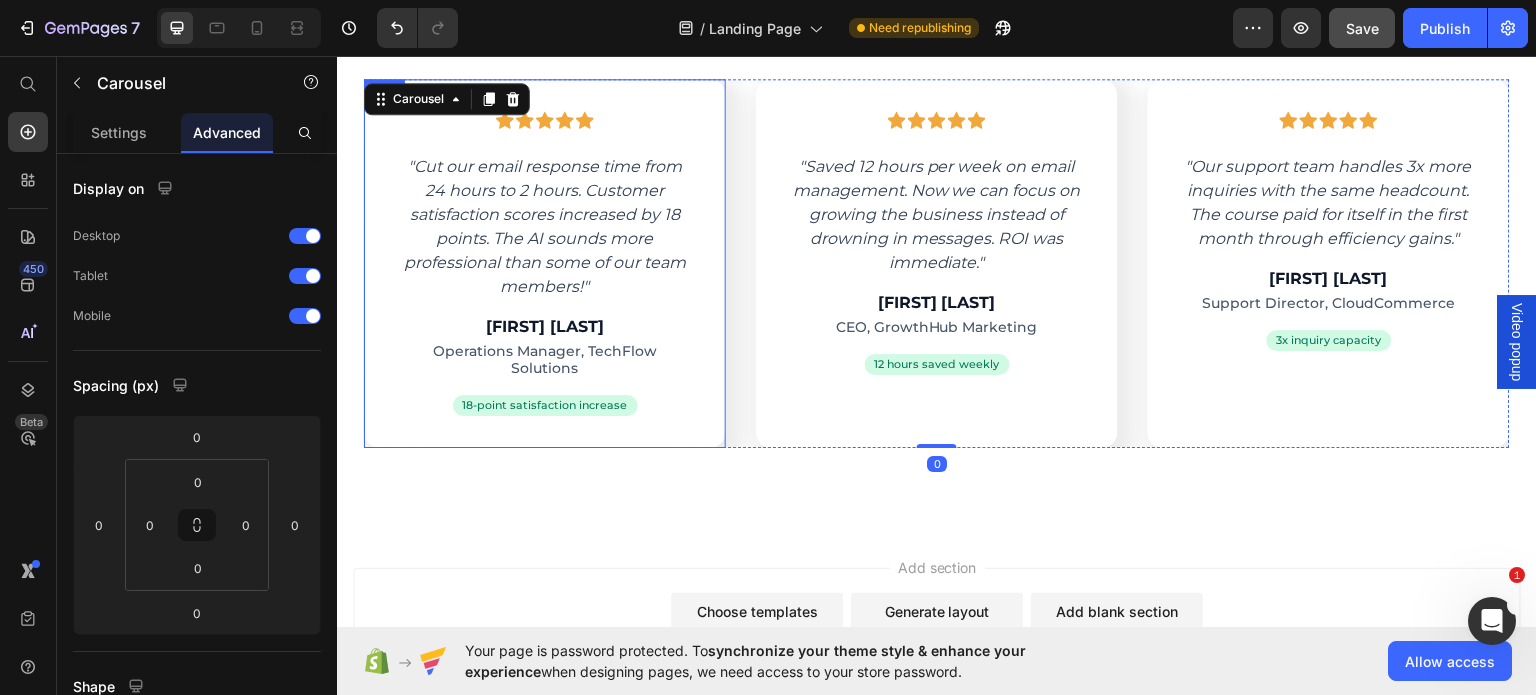 click on "Icon
Icon
Icon
Icon
Icon Row "Cut our email response time from 24 hours to 2 hours. Customer satisfaction scores increased by 18 points. The AI sounds more professional than some of our team members!" Text block Sarah Chen Heading Operations Manager, TechFlow Solutions Text block 18-point satisfaction increase Text block Row Row" at bounding box center (545, 262) 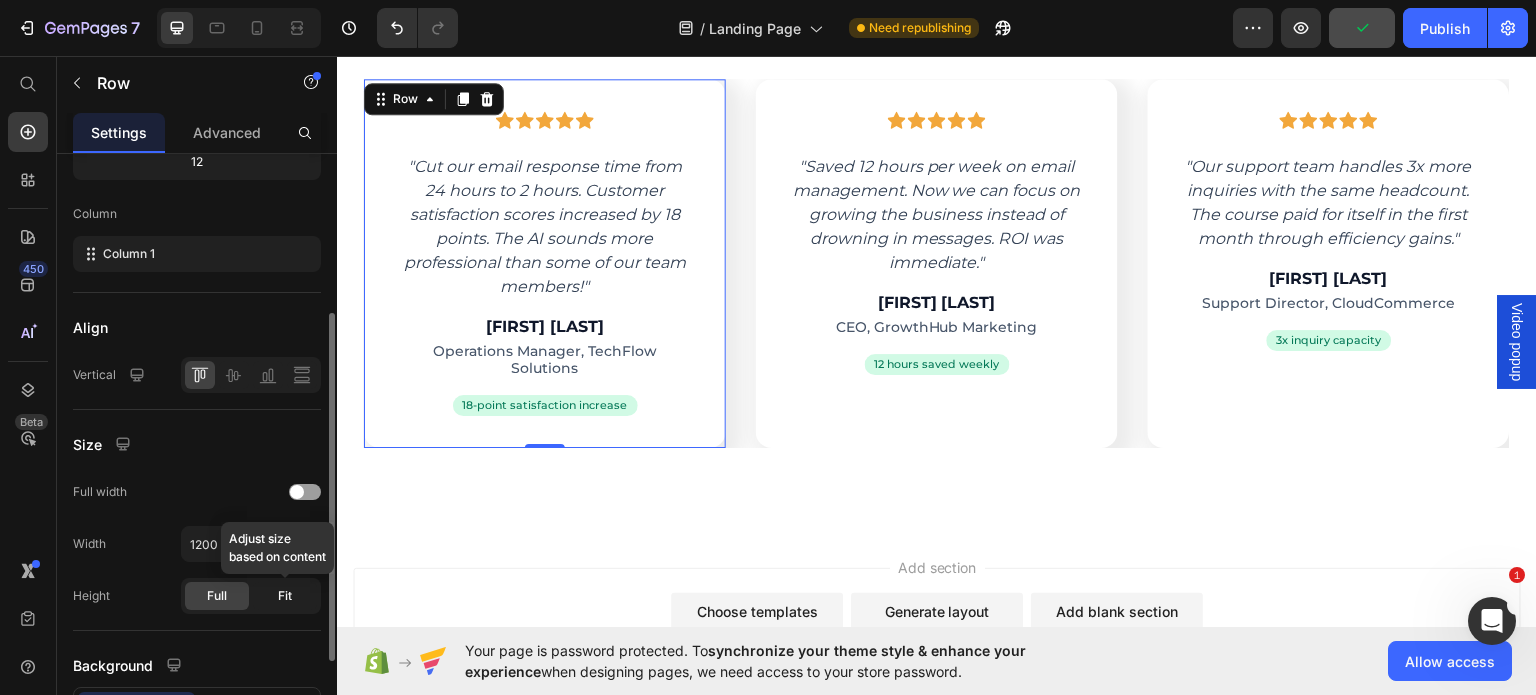 scroll, scrollTop: 275, scrollLeft: 0, axis: vertical 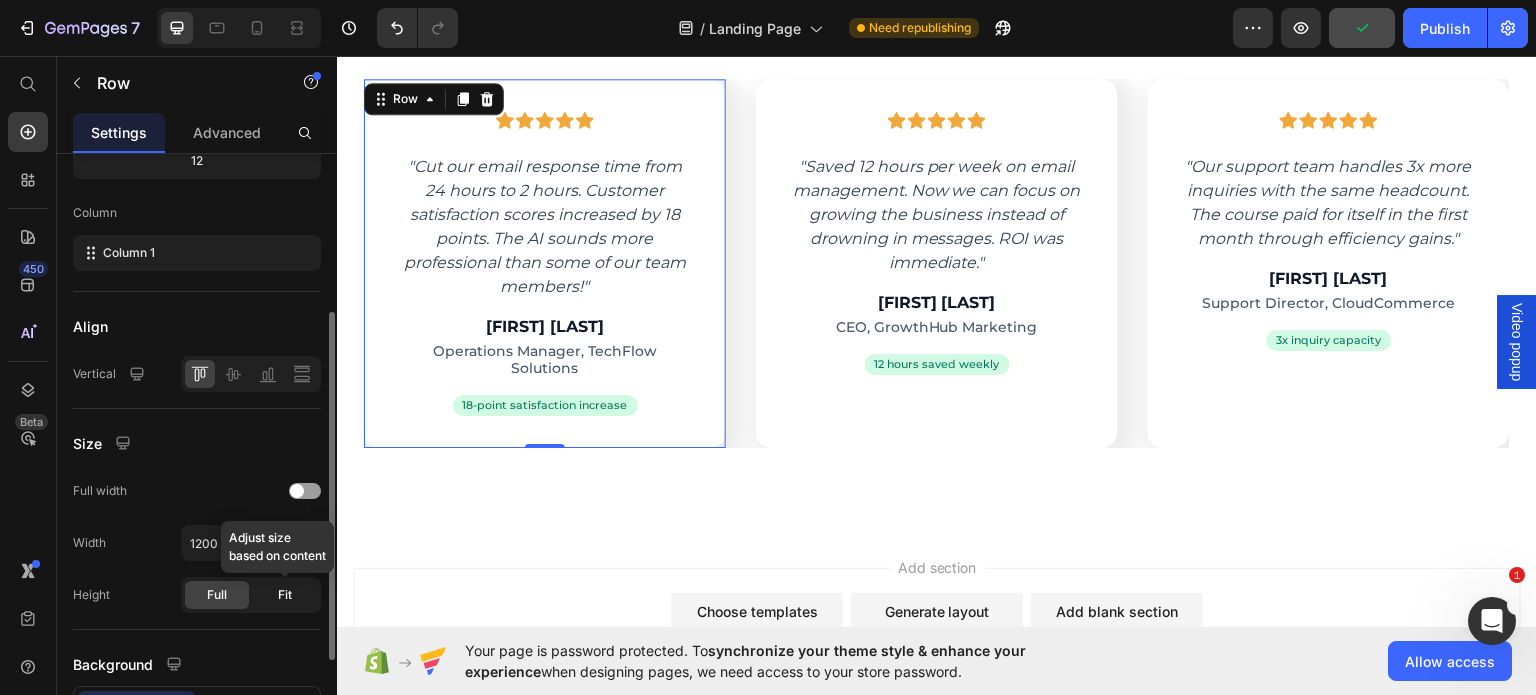 click on "Fit" 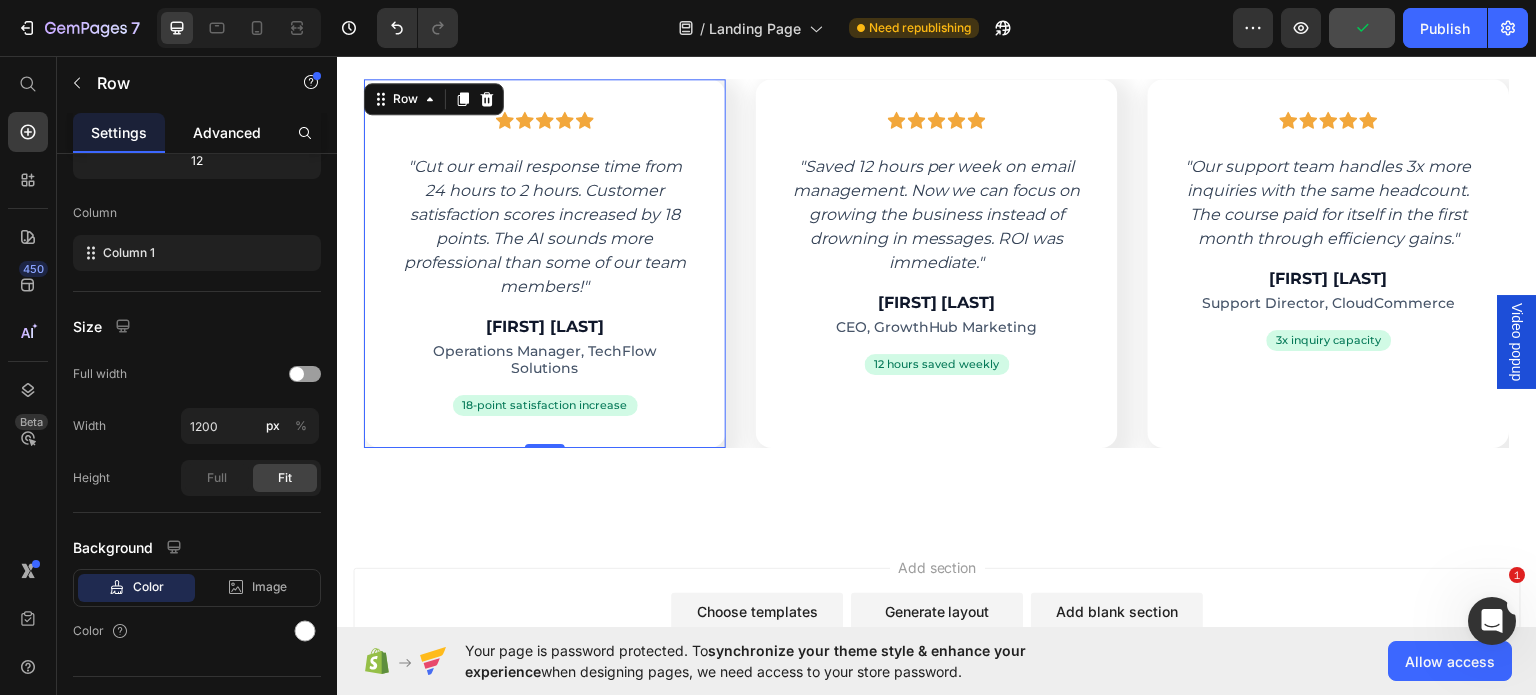 click on "Advanced" at bounding box center [227, 132] 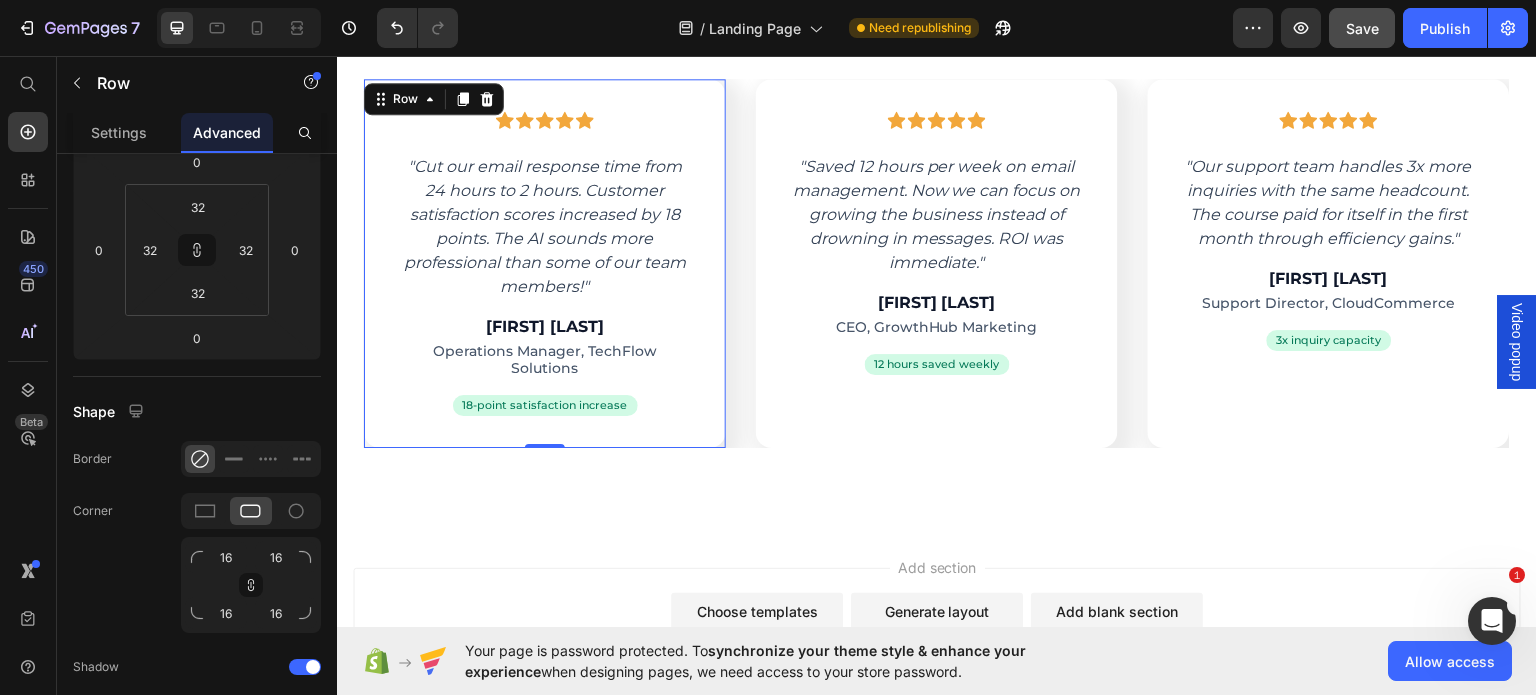 scroll, scrollTop: 0, scrollLeft: 0, axis: both 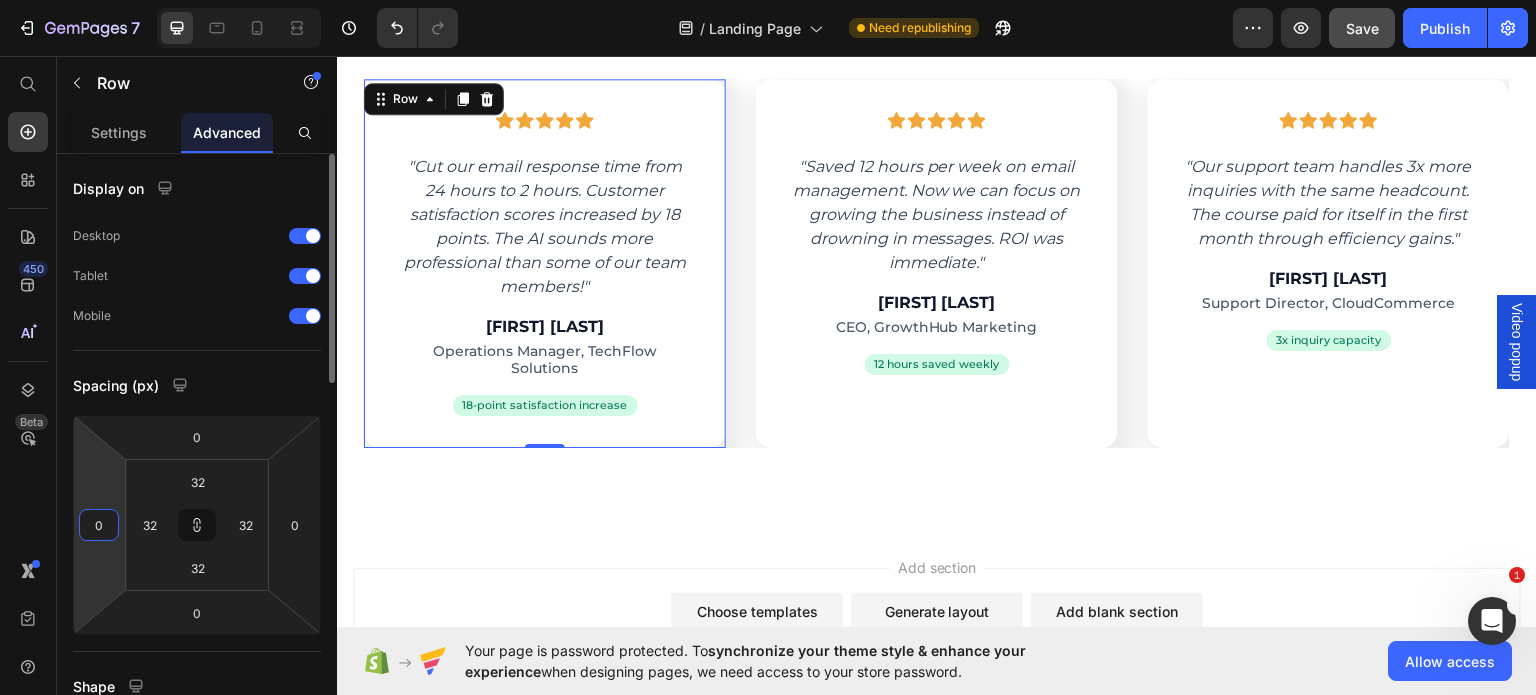 click on "0" at bounding box center [99, 525] 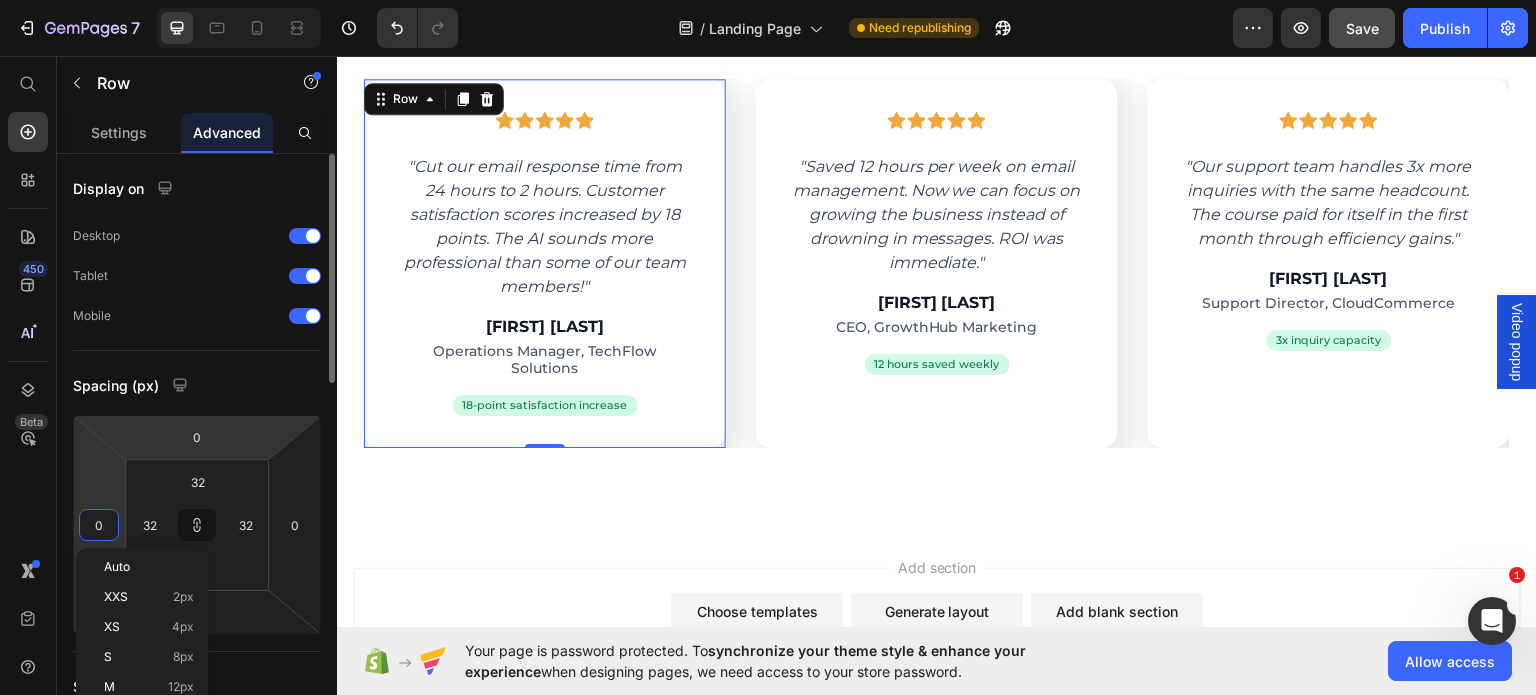 click on "Spacing (px)" at bounding box center (197, 385) 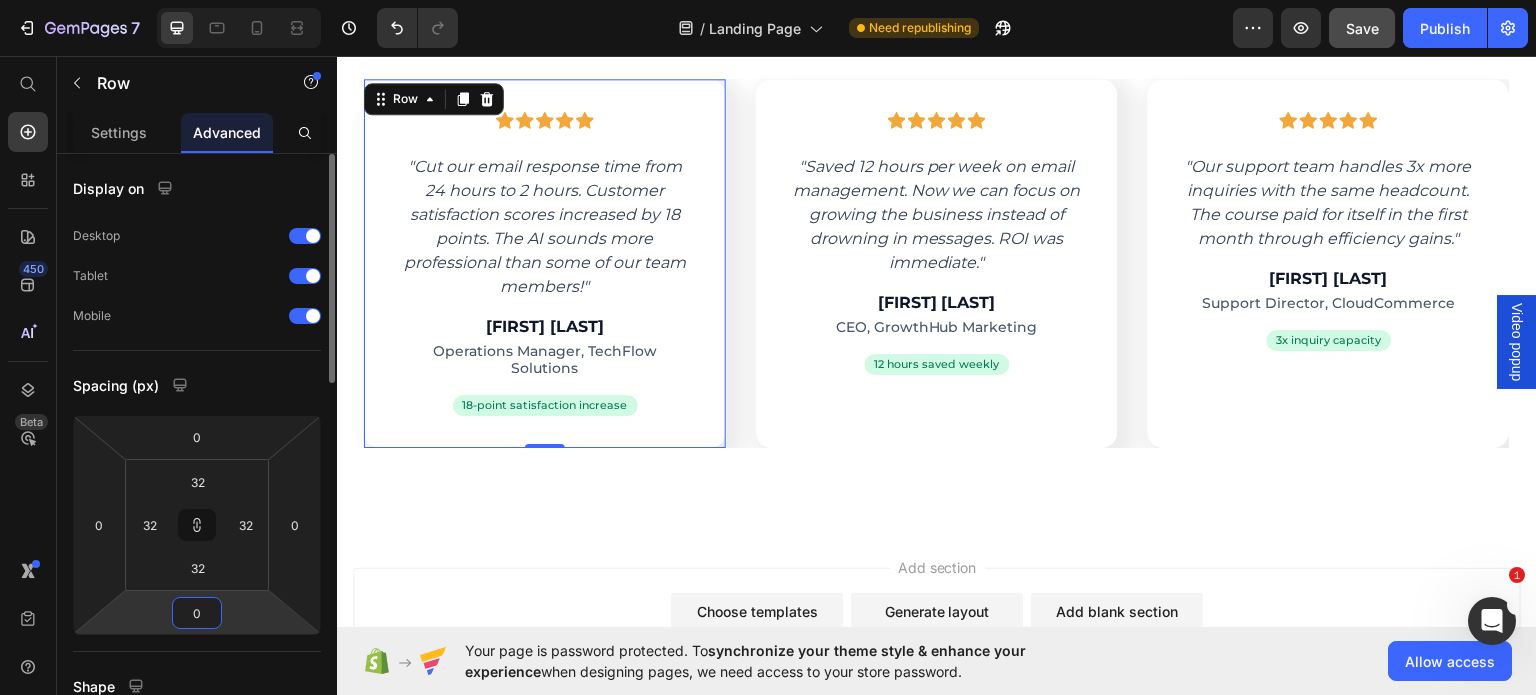 click on "0" at bounding box center (197, 613) 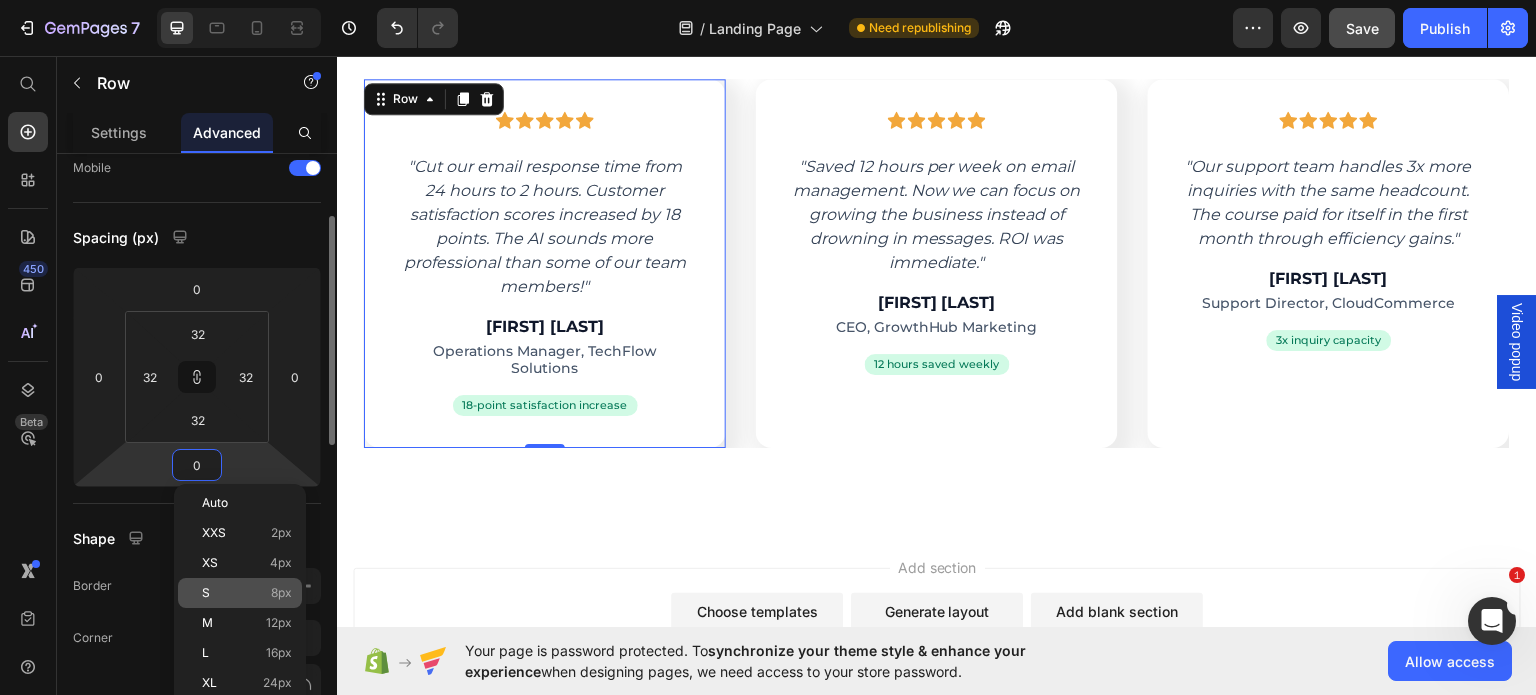 scroll, scrollTop: 153, scrollLeft: 0, axis: vertical 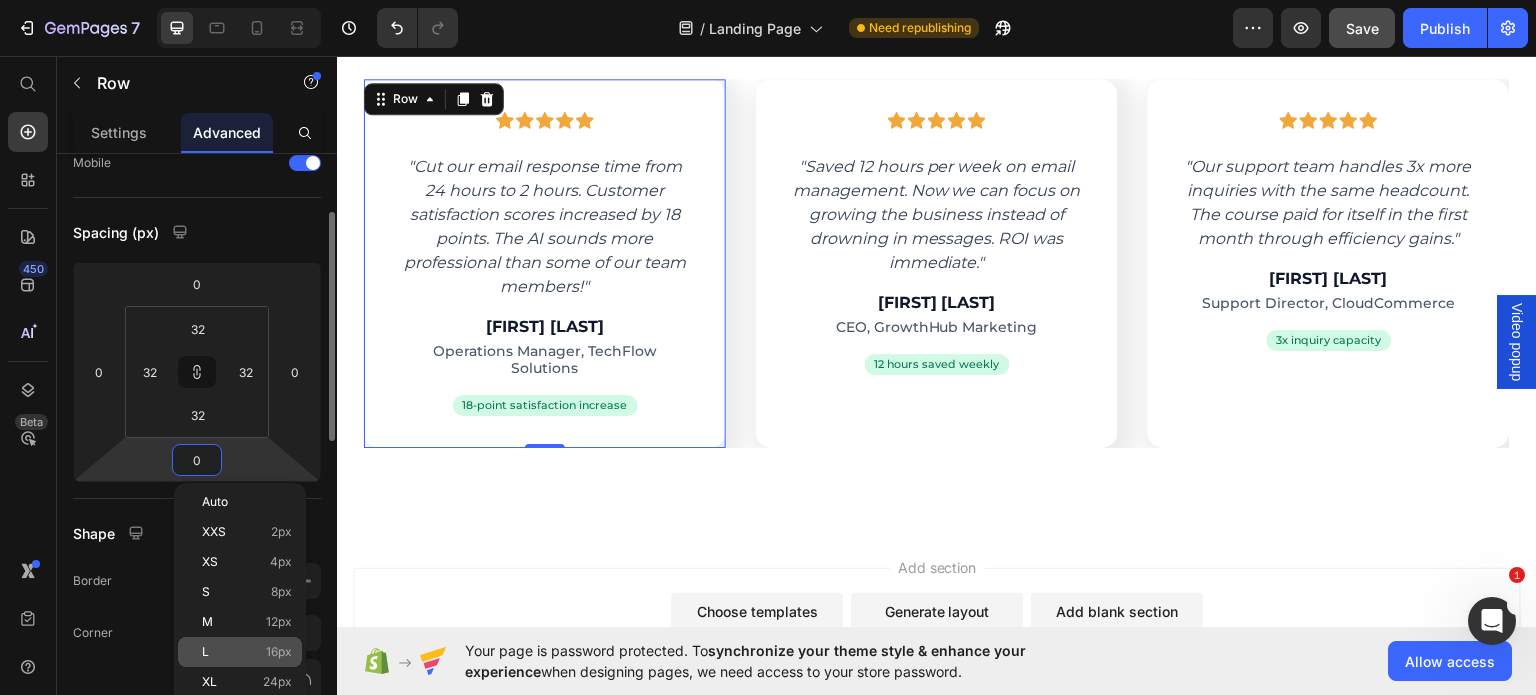 click on "L 16px" 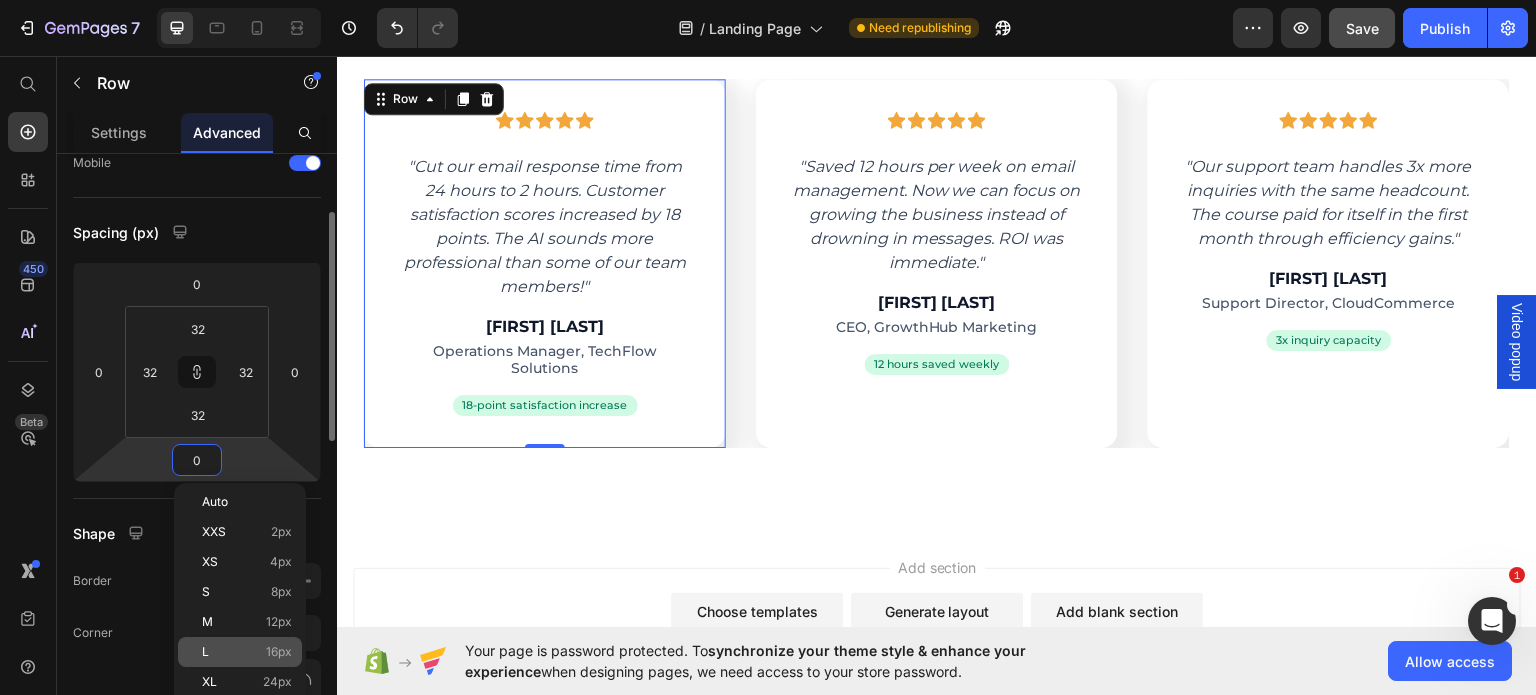 type on "16" 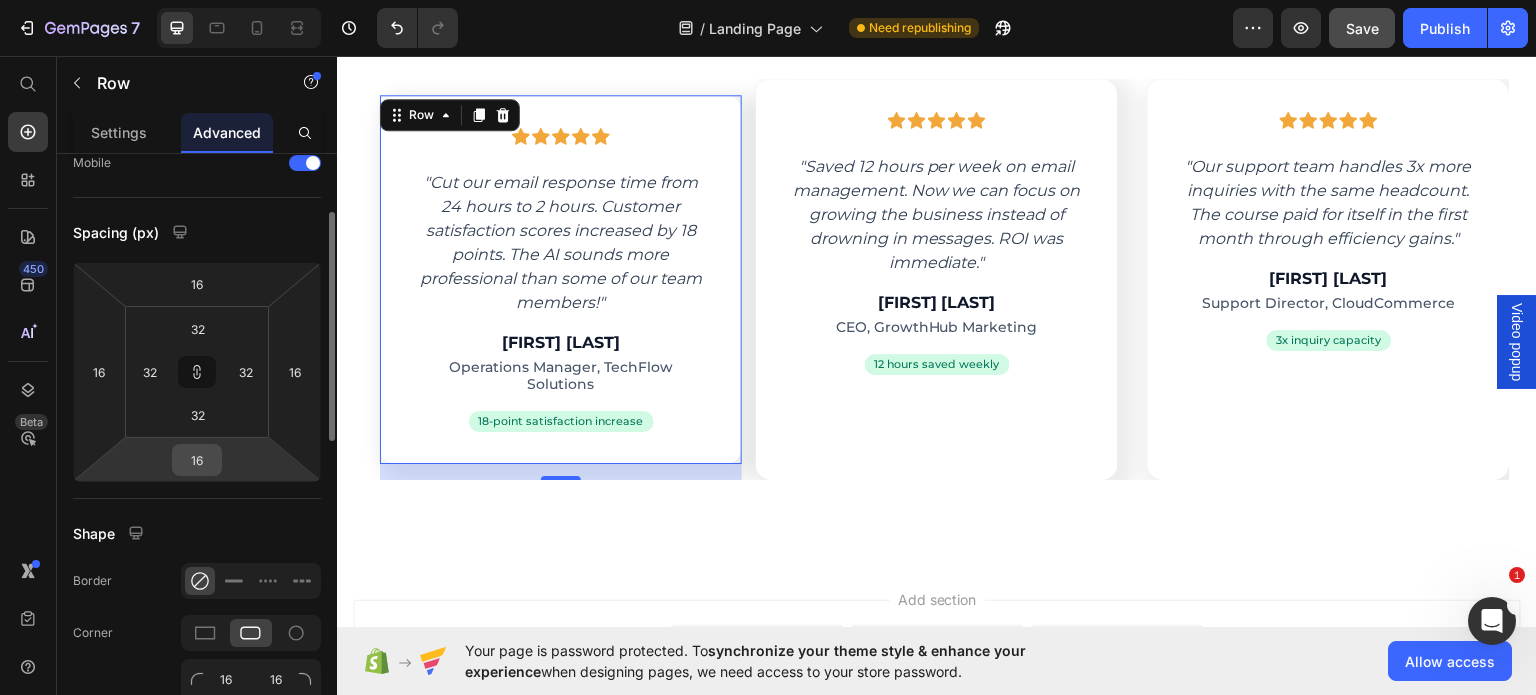 click on "16" at bounding box center (197, 460) 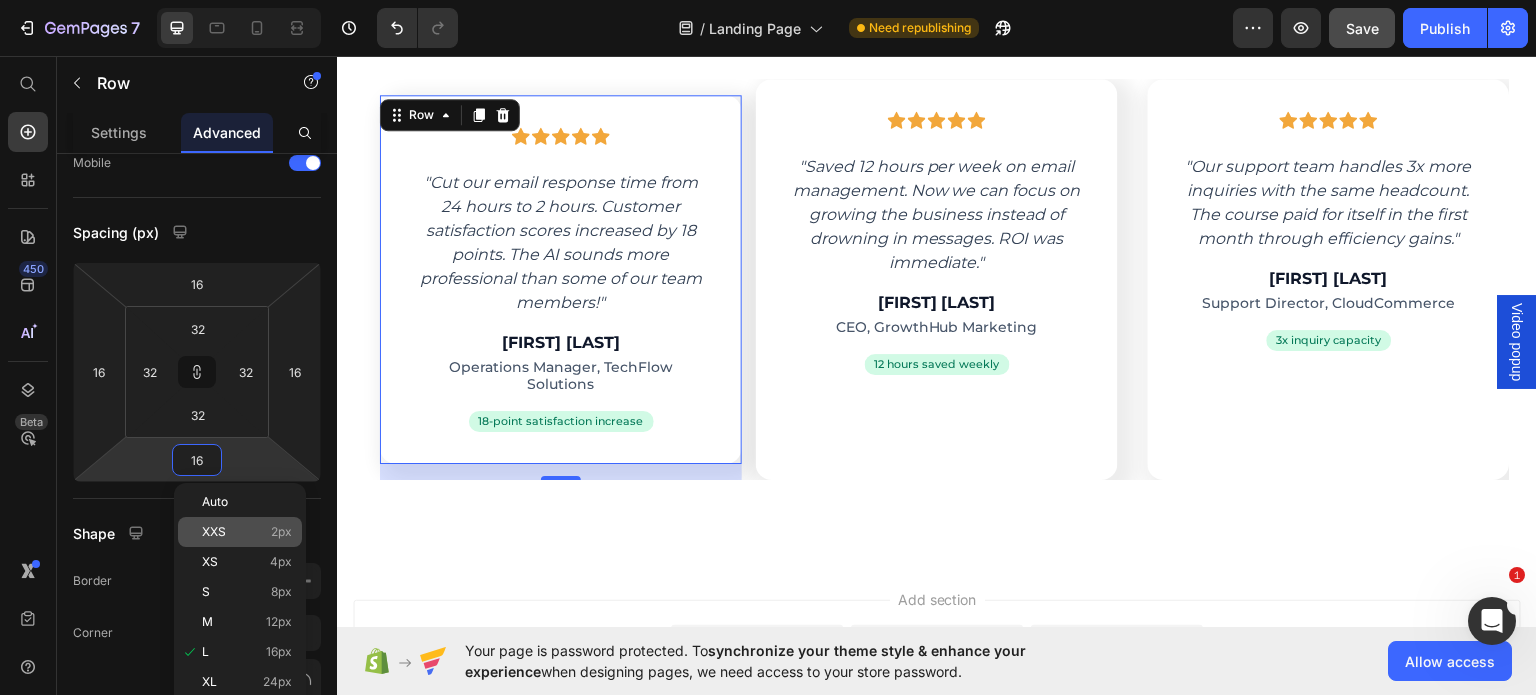 click on "XXS 2px" 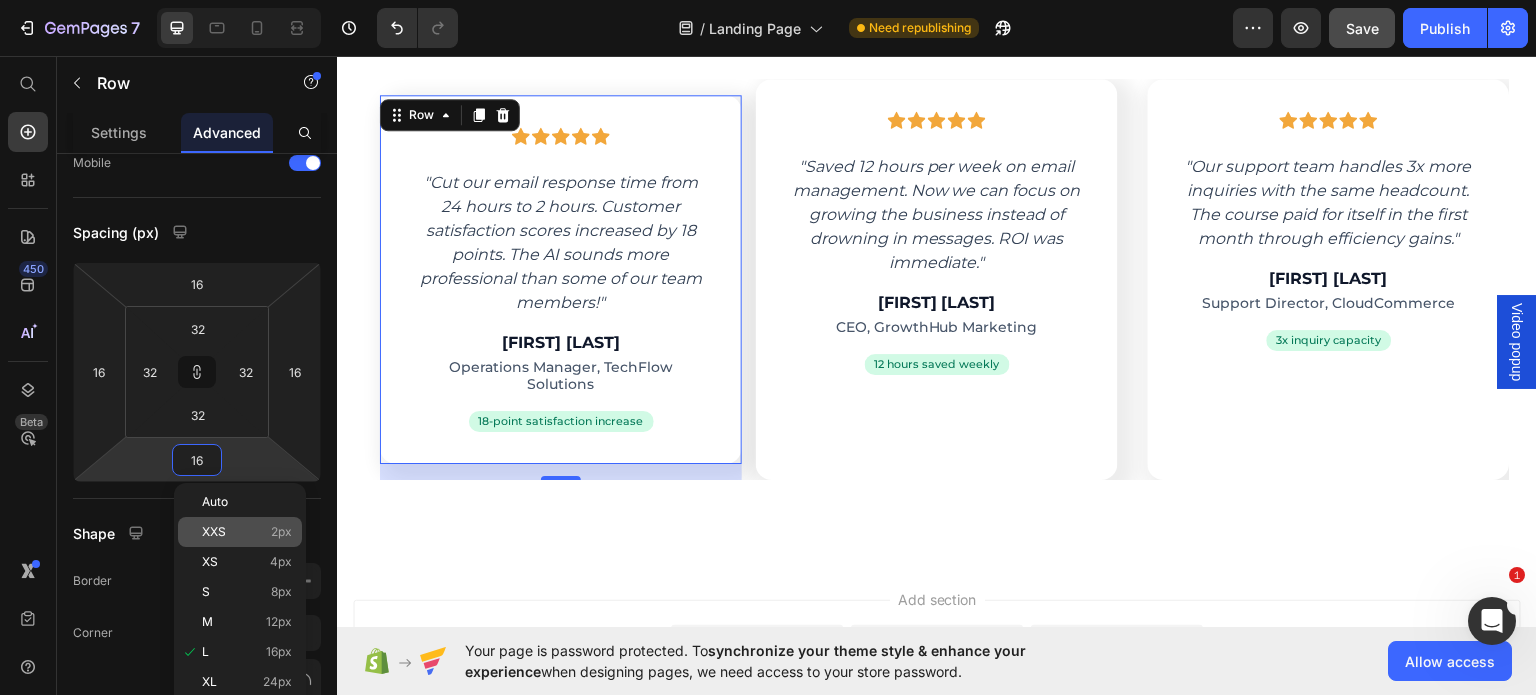 type on "2" 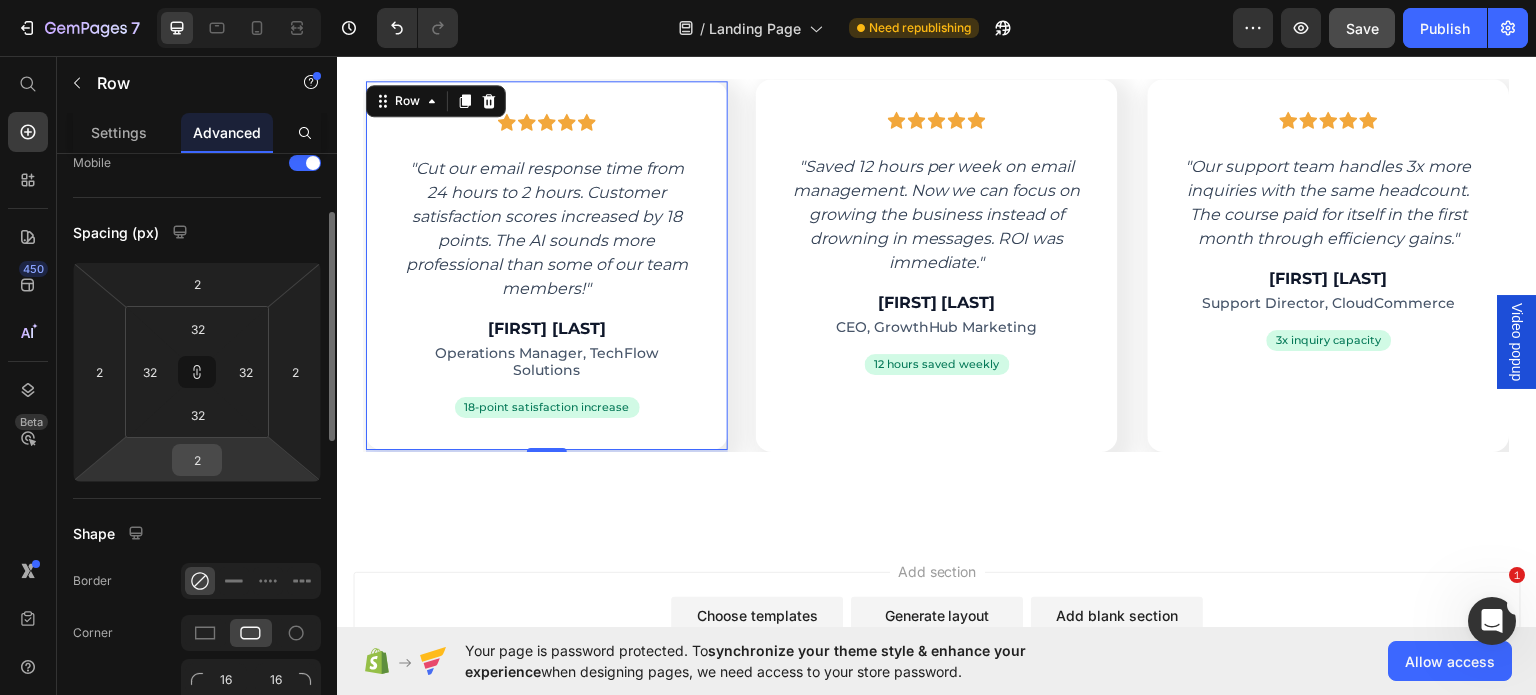 click on "2" at bounding box center [197, 460] 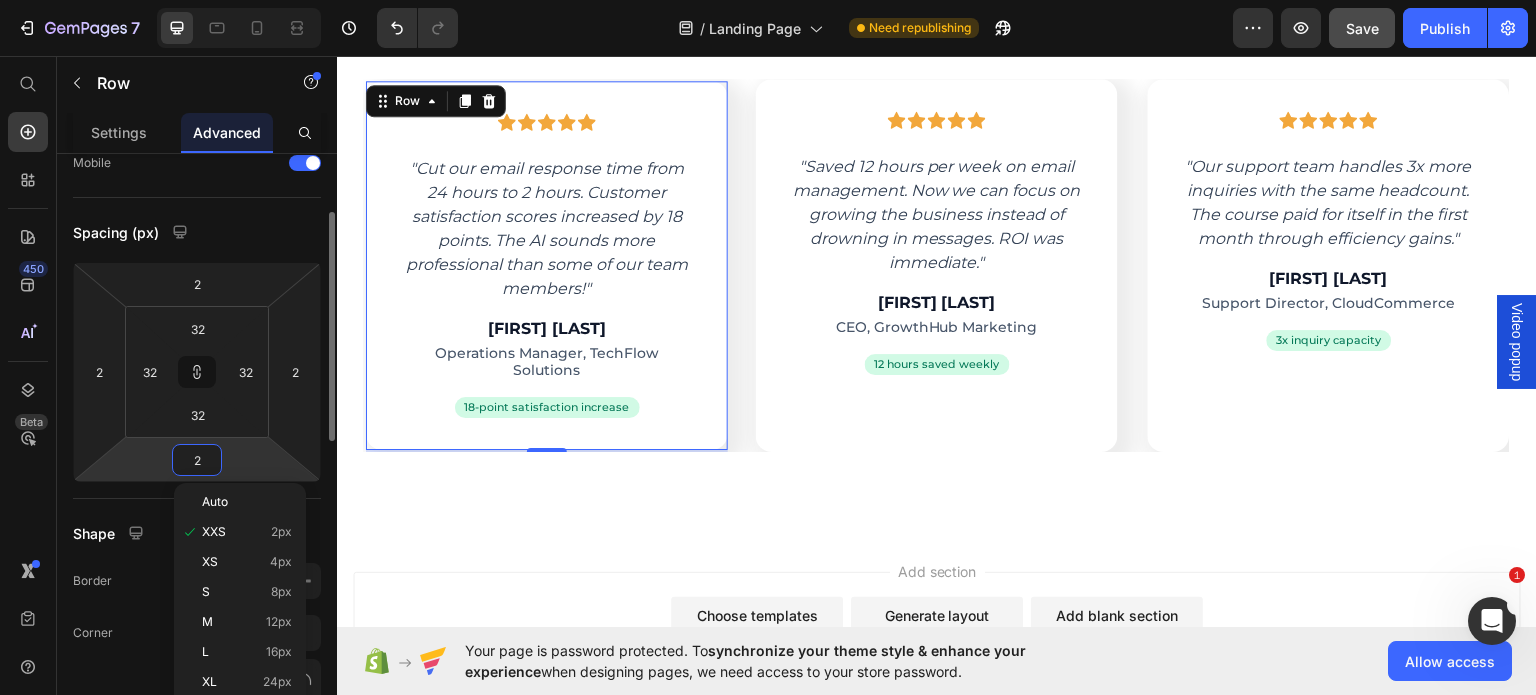 type on "0" 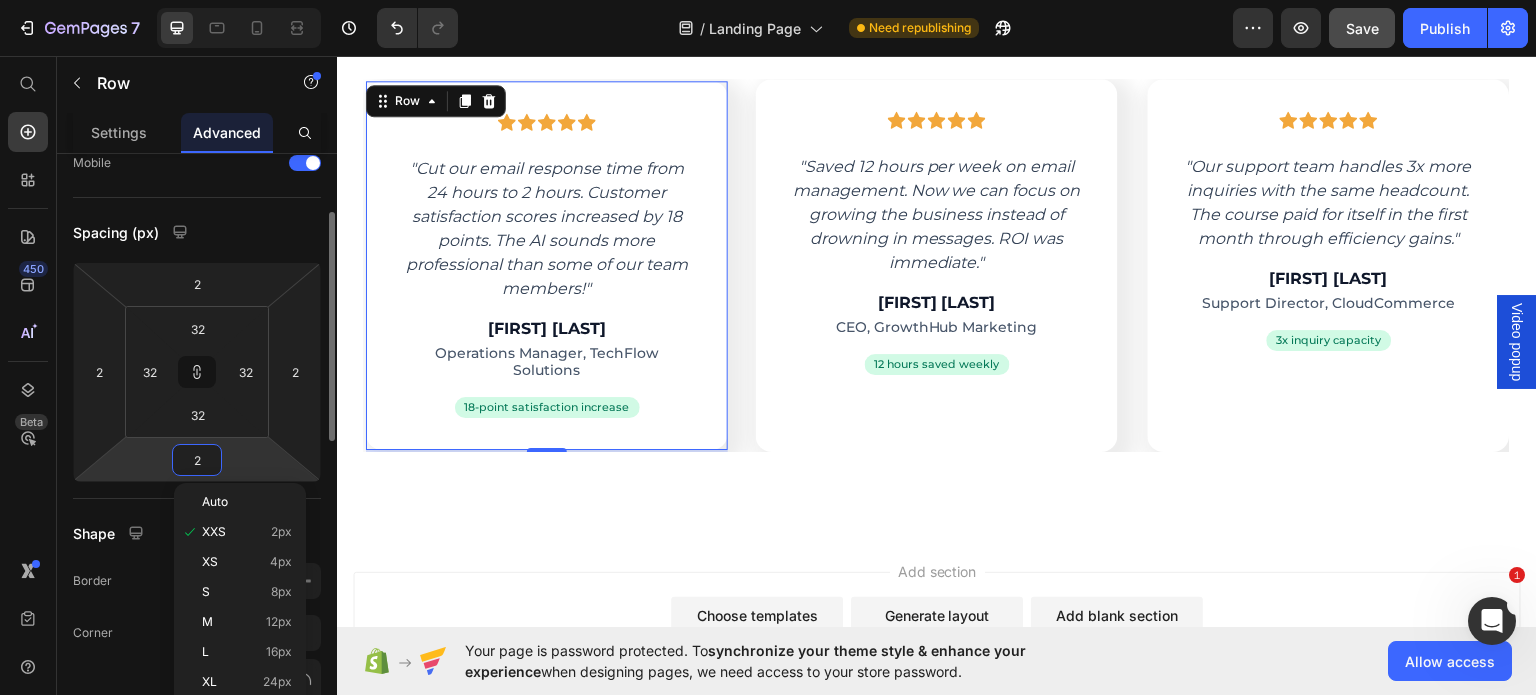 type on "0" 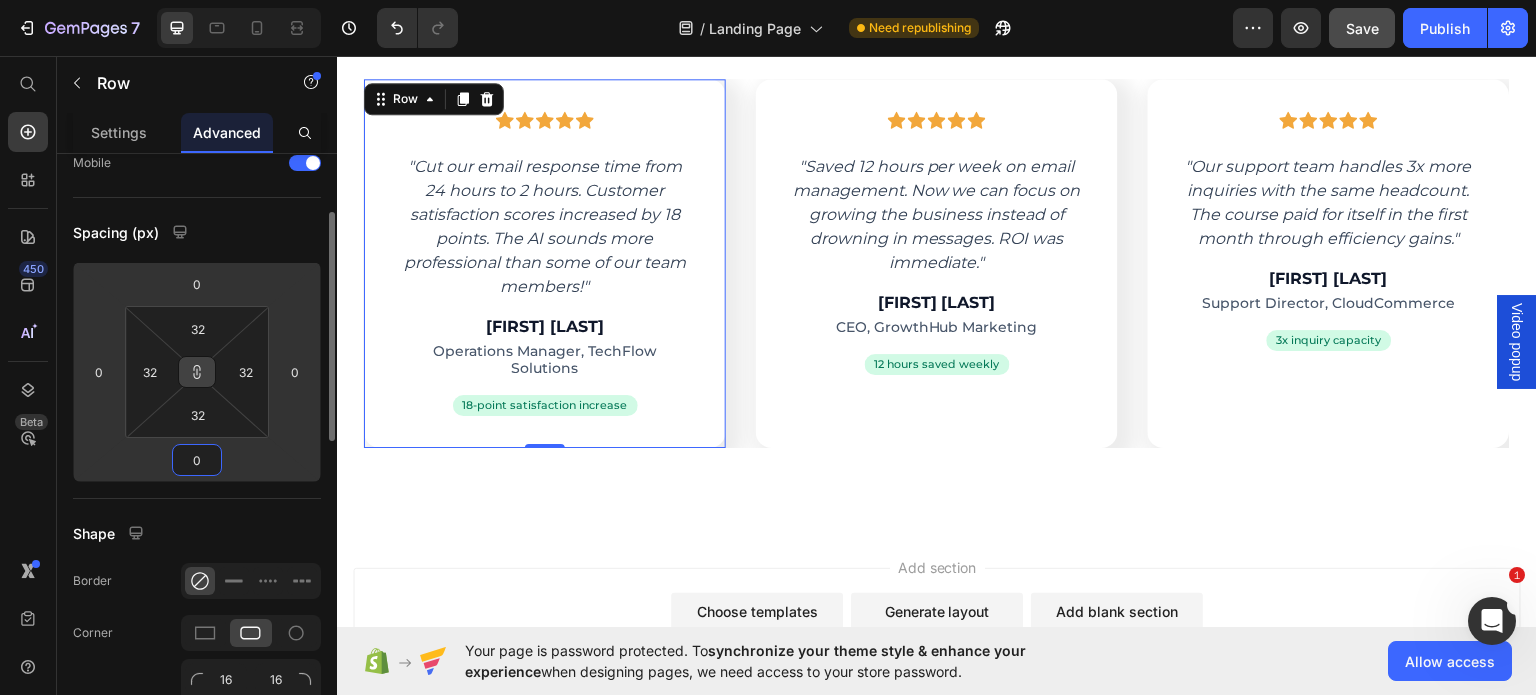 click 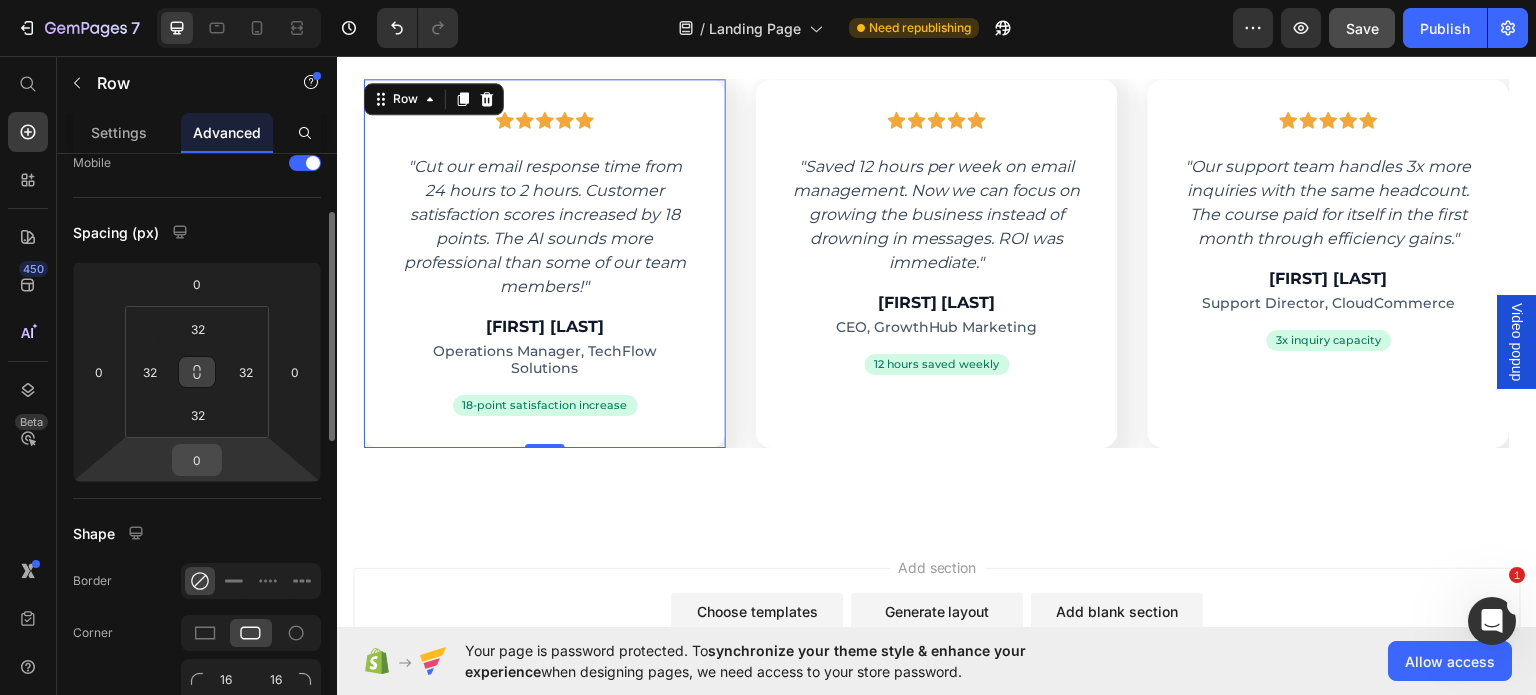click on "0" at bounding box center [197, 460] 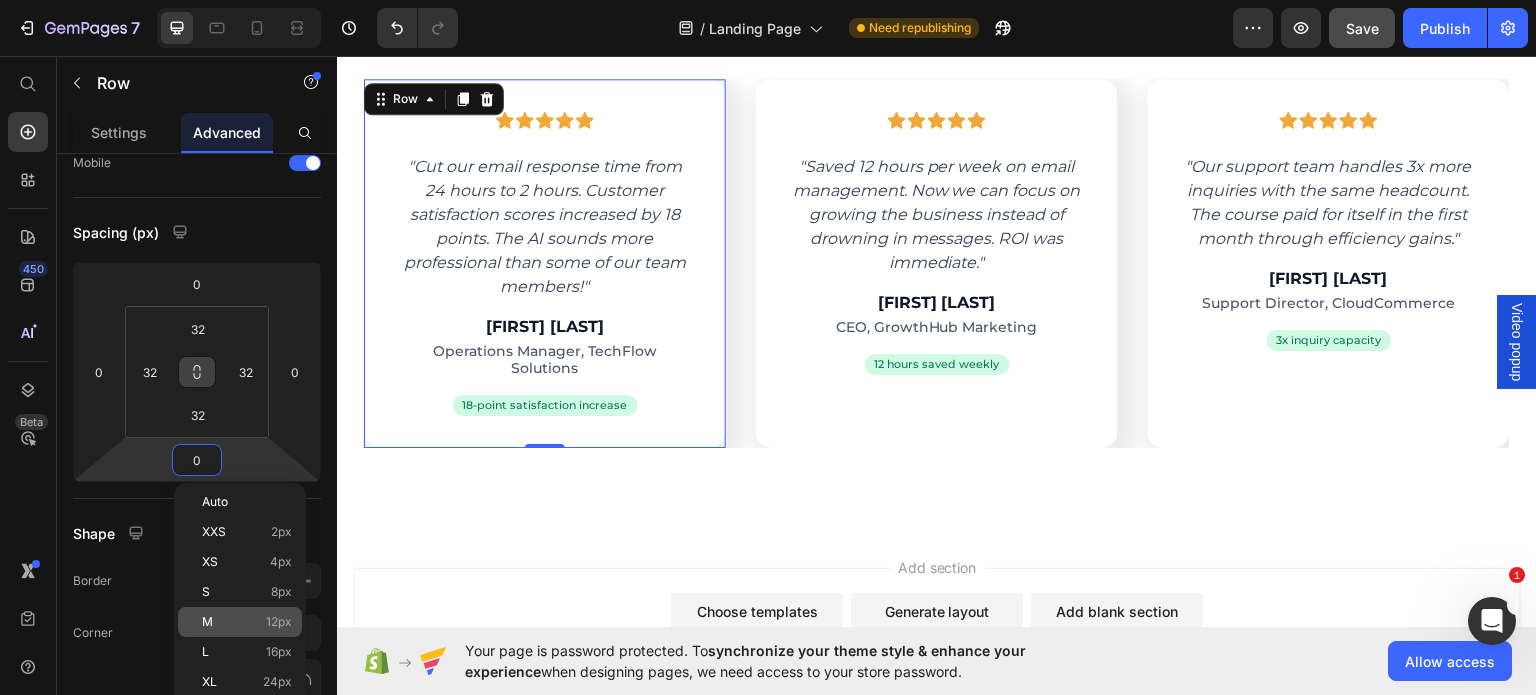 click on "M 12px" 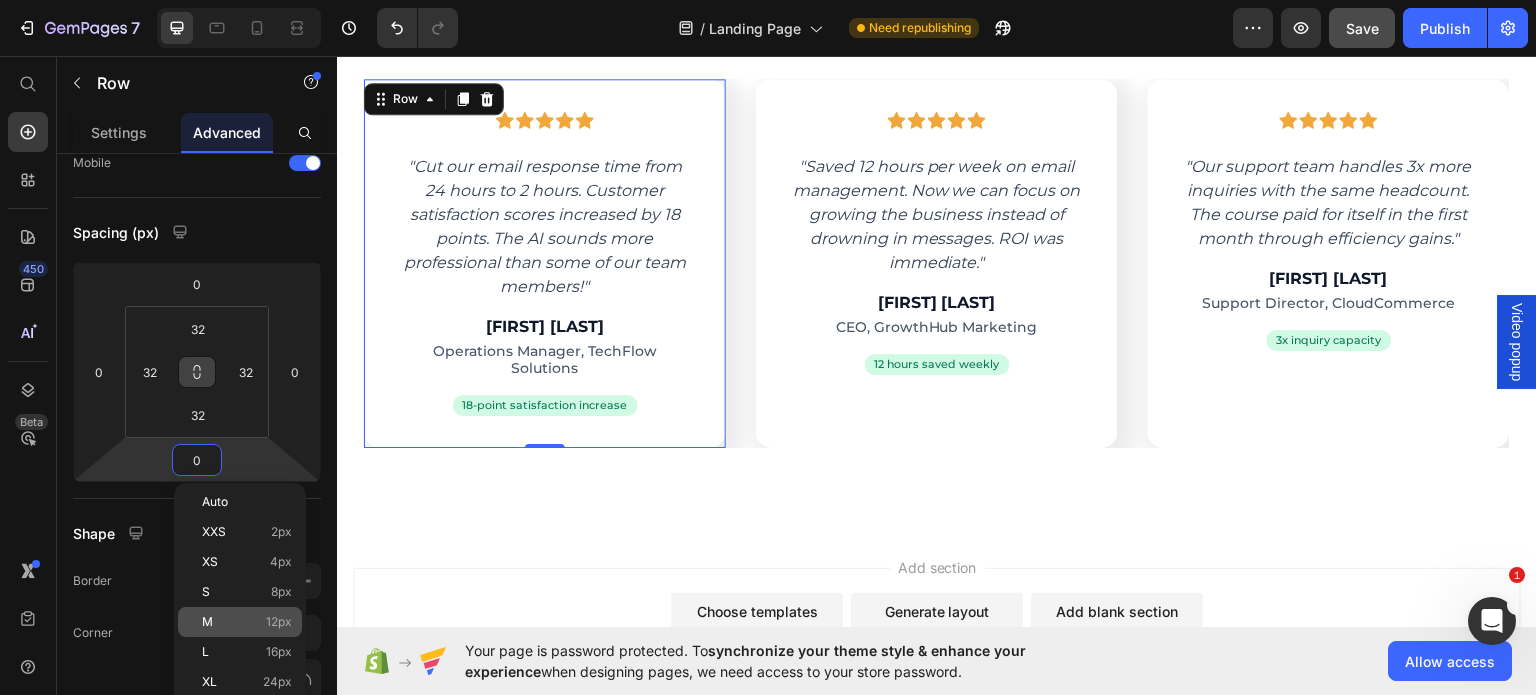 type on "12" 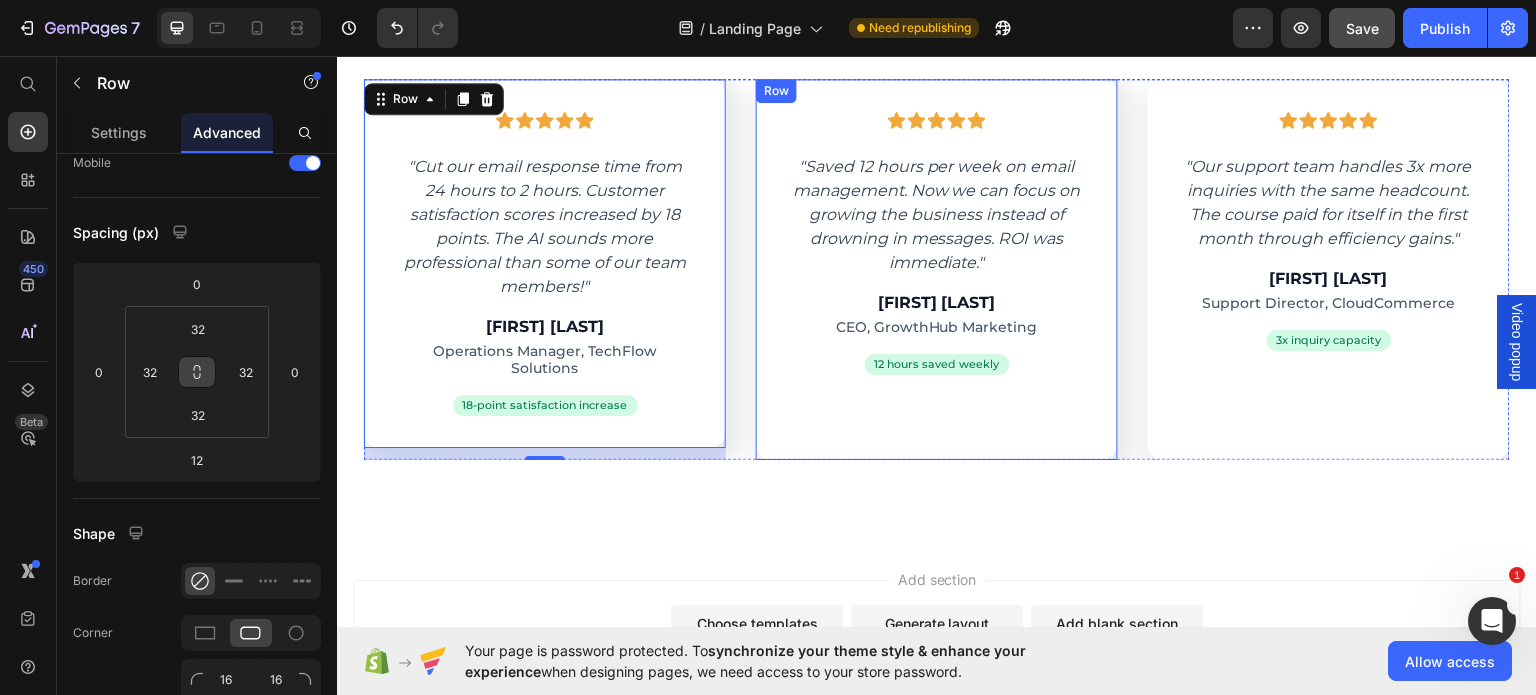 click on "Icon
Icon
Icon
Icon
Icon Row "Saved 12 hours per week on email management. Now we can focus on growing the business instead of drowning in messages. ROI was immediate." Text block [FIRST] [LAST] Heading CEO, GrowthHub Marketing Text block 12 hours saved weekly Text block Row" at bounding box center (937, 268) 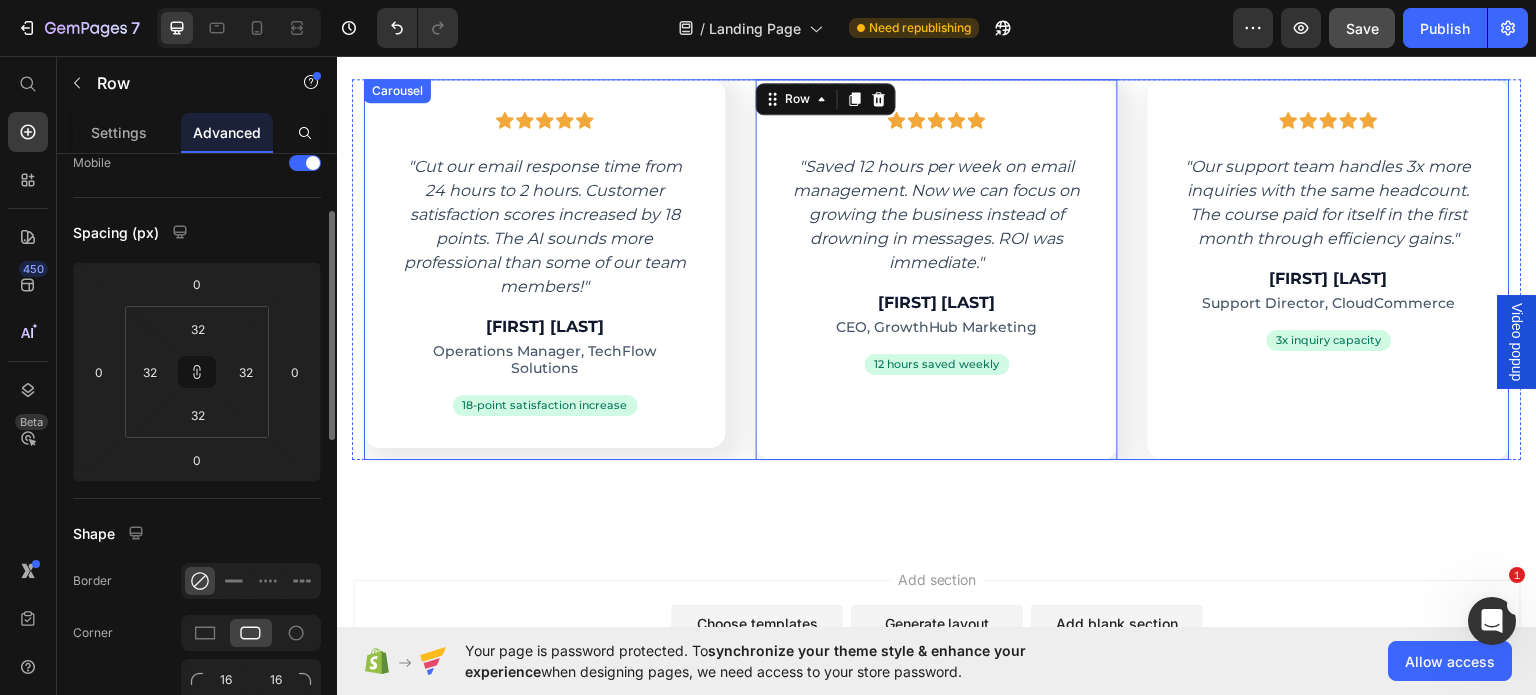 scroll, scrollTop: 152, scrollLeft: 0, axis: vertical 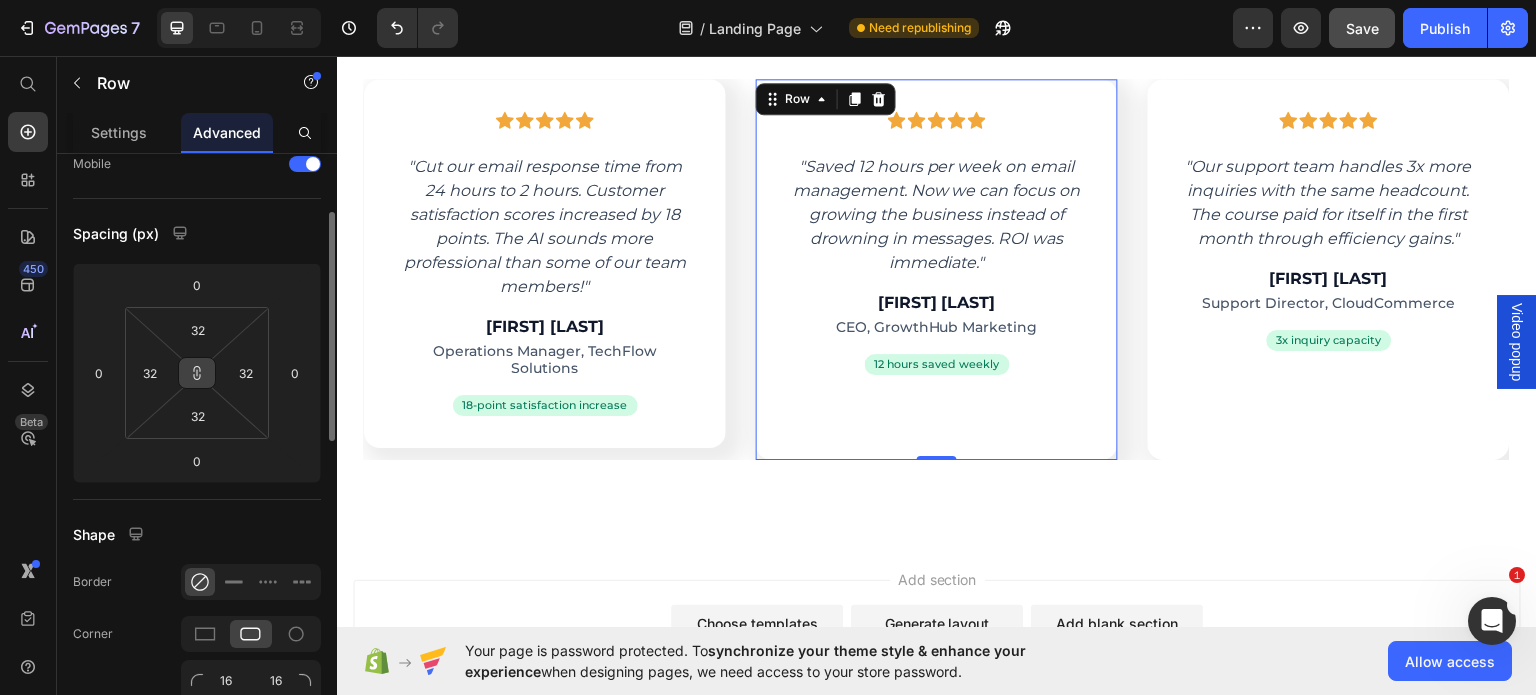 click 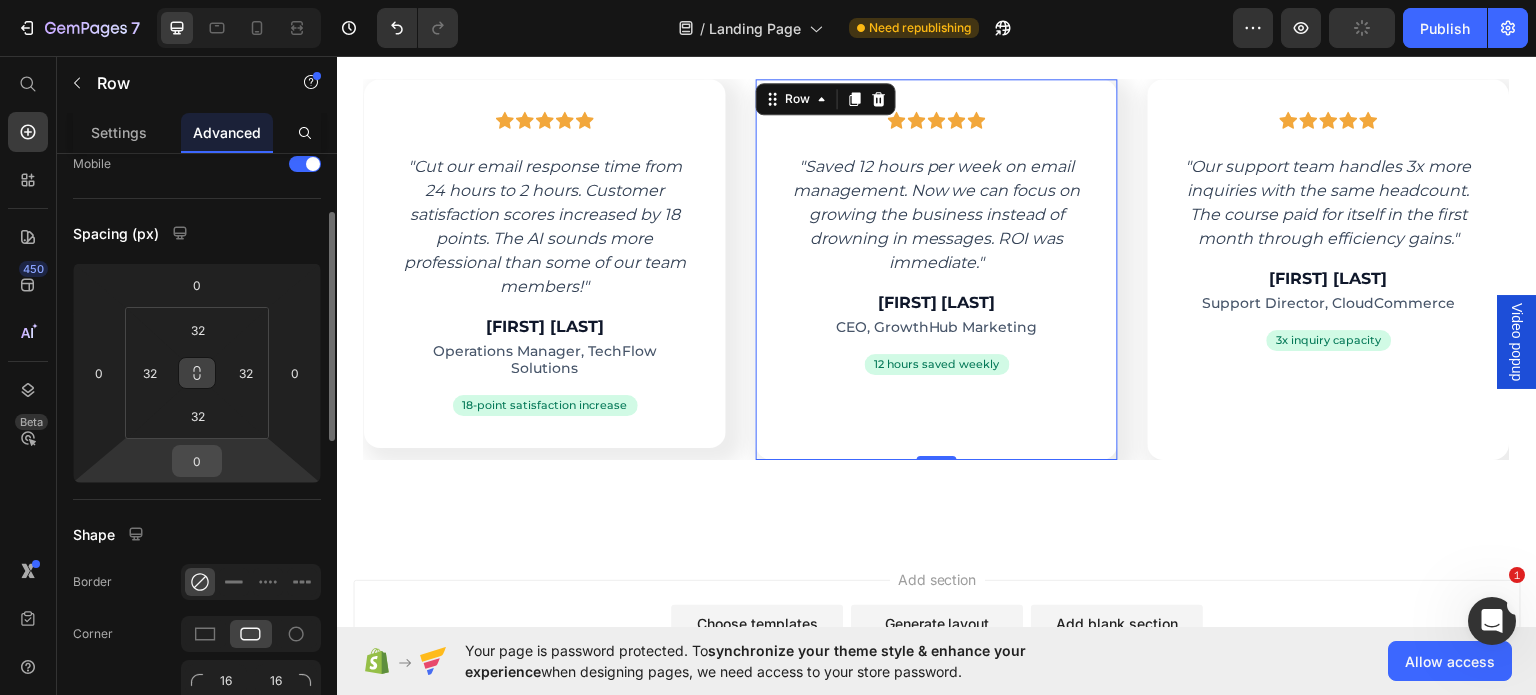 click on "0" at bounding box center (197, 461) 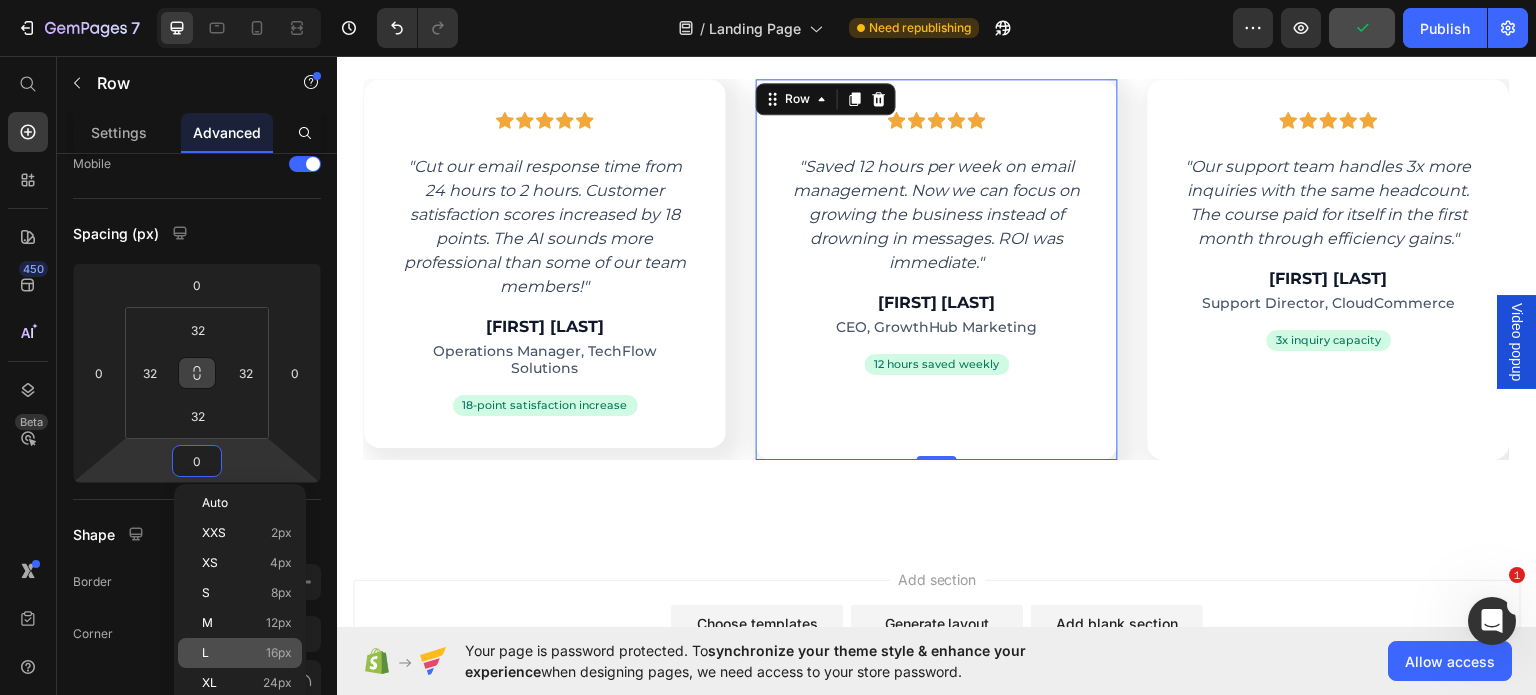 click on "L 16px" 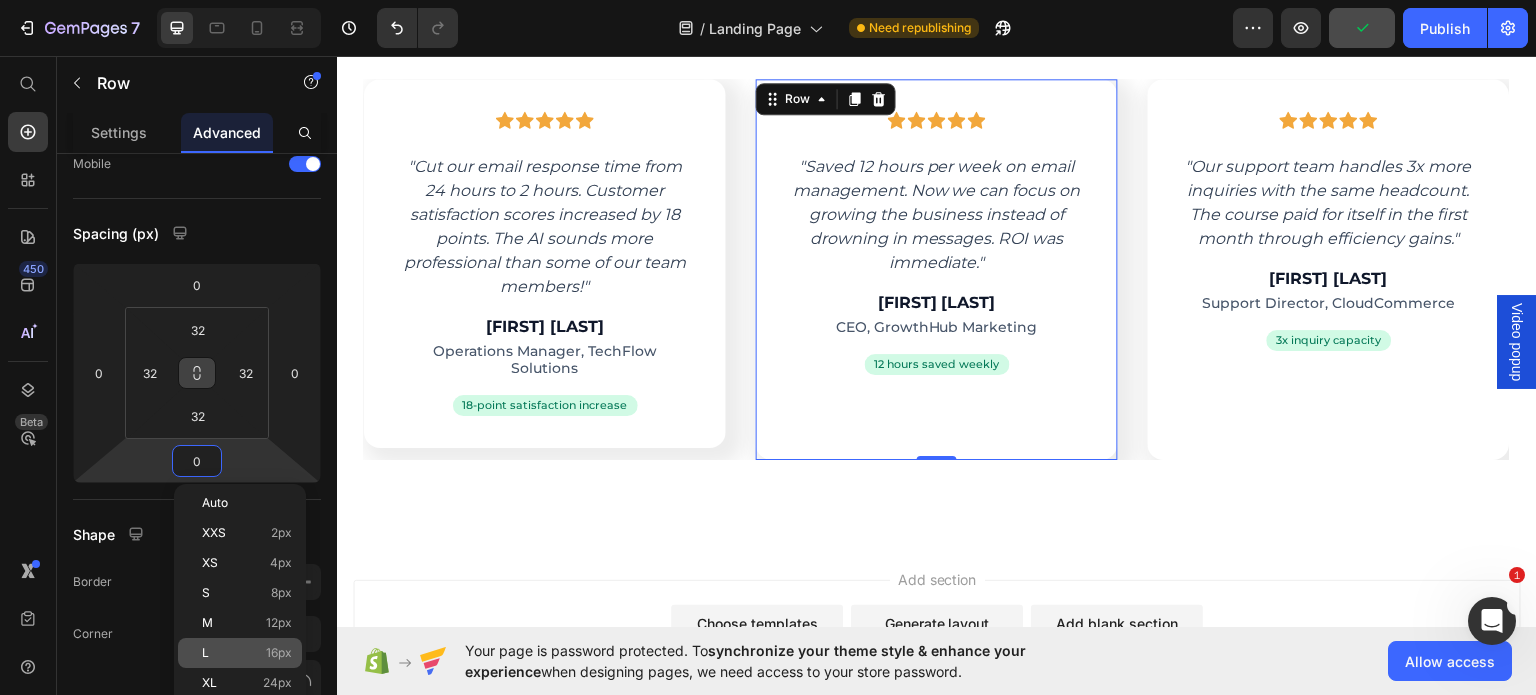 type on "16" 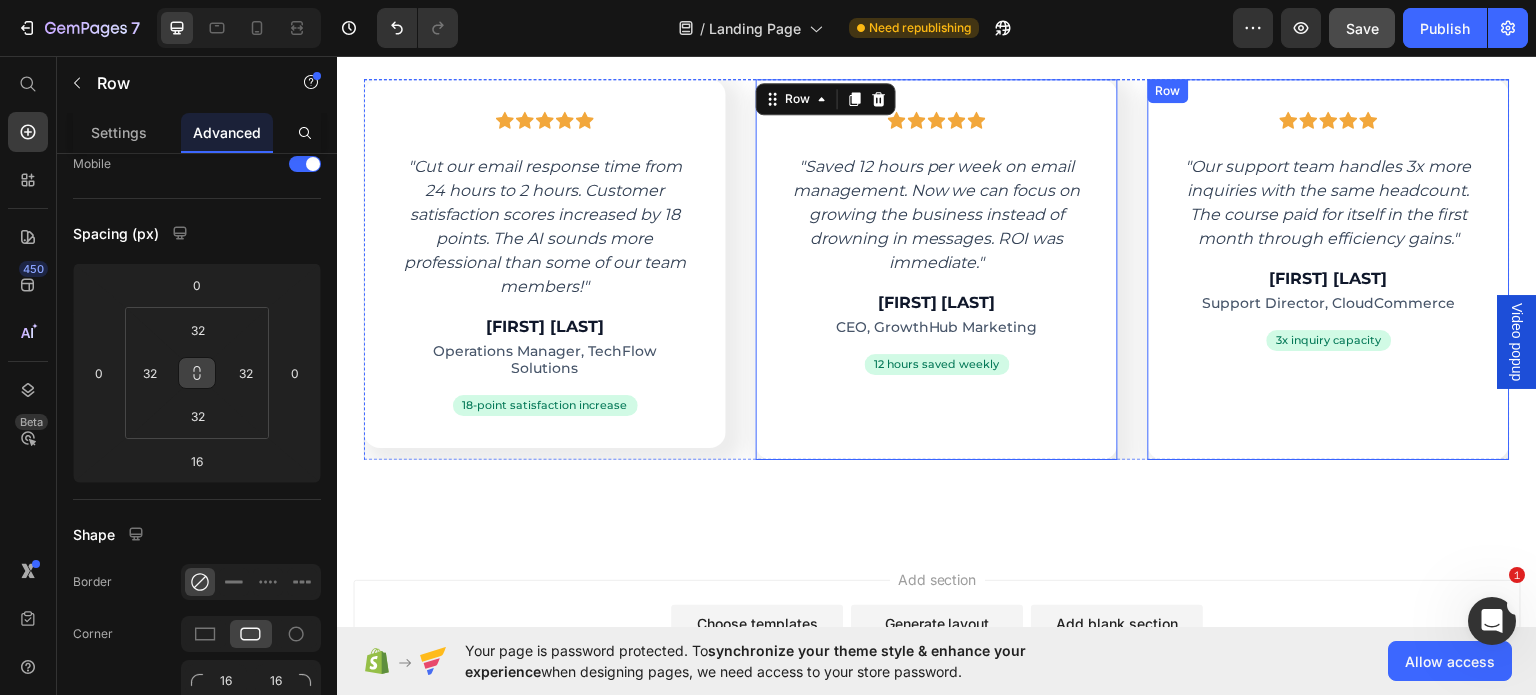 click on "Icon
Icon
Icon
Icon
Icon Row "Our support team handles 3x more inquiries with the same headcount. The course paid for itself in the first month through efficiency gains." Text block [FIRST] [LAST] Heading Support Director, CloudCommerce Text block 3x inquiry capacity Text block Row Row" at bounding box center (1329, 268) 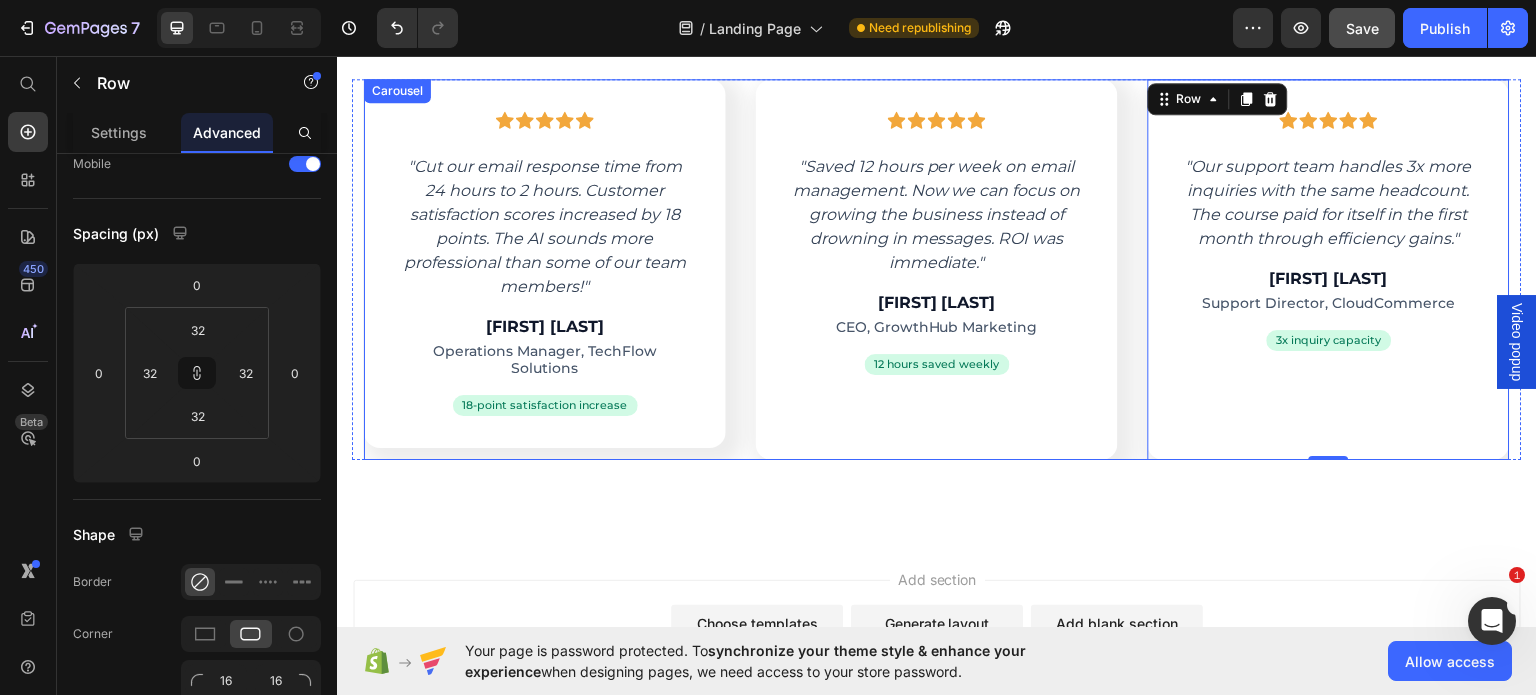 scroll, scrollTop: 152, scrollLeft: 0, axis: vertical 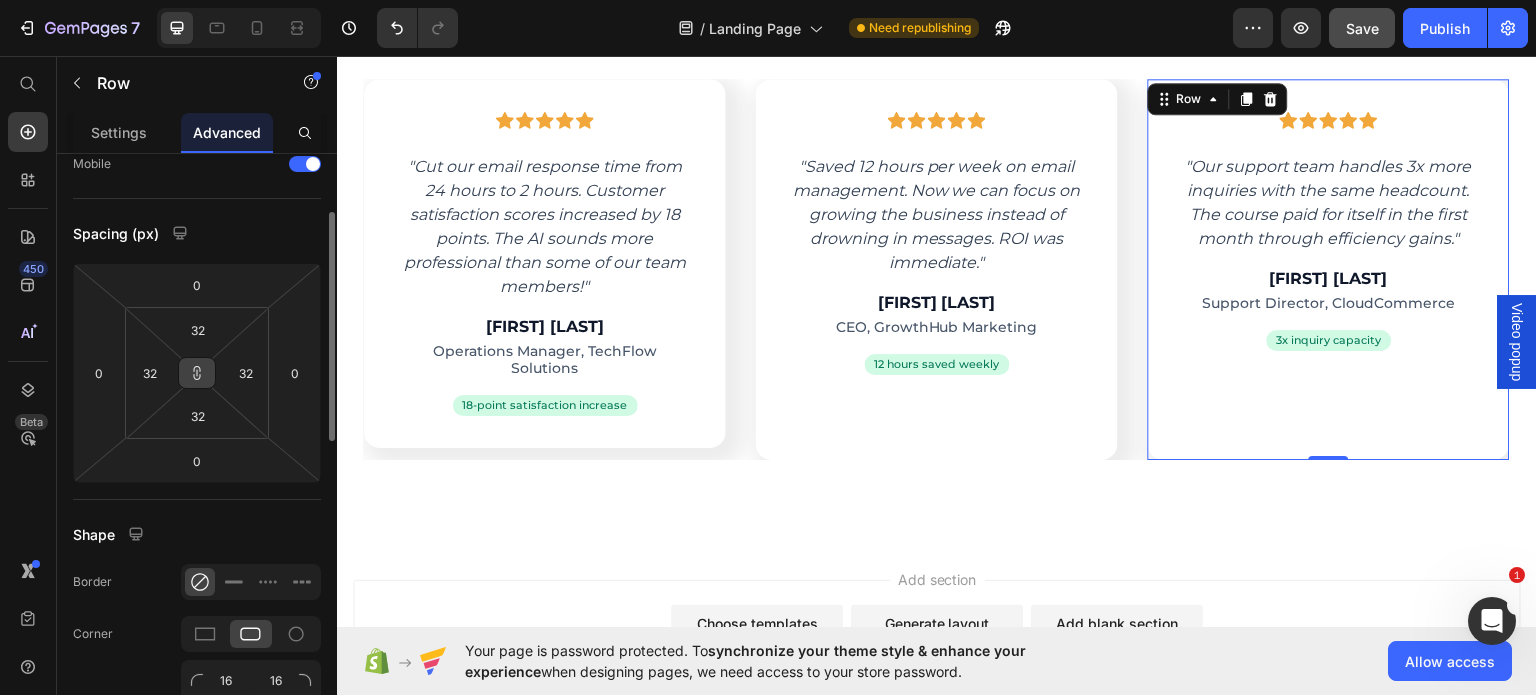 click 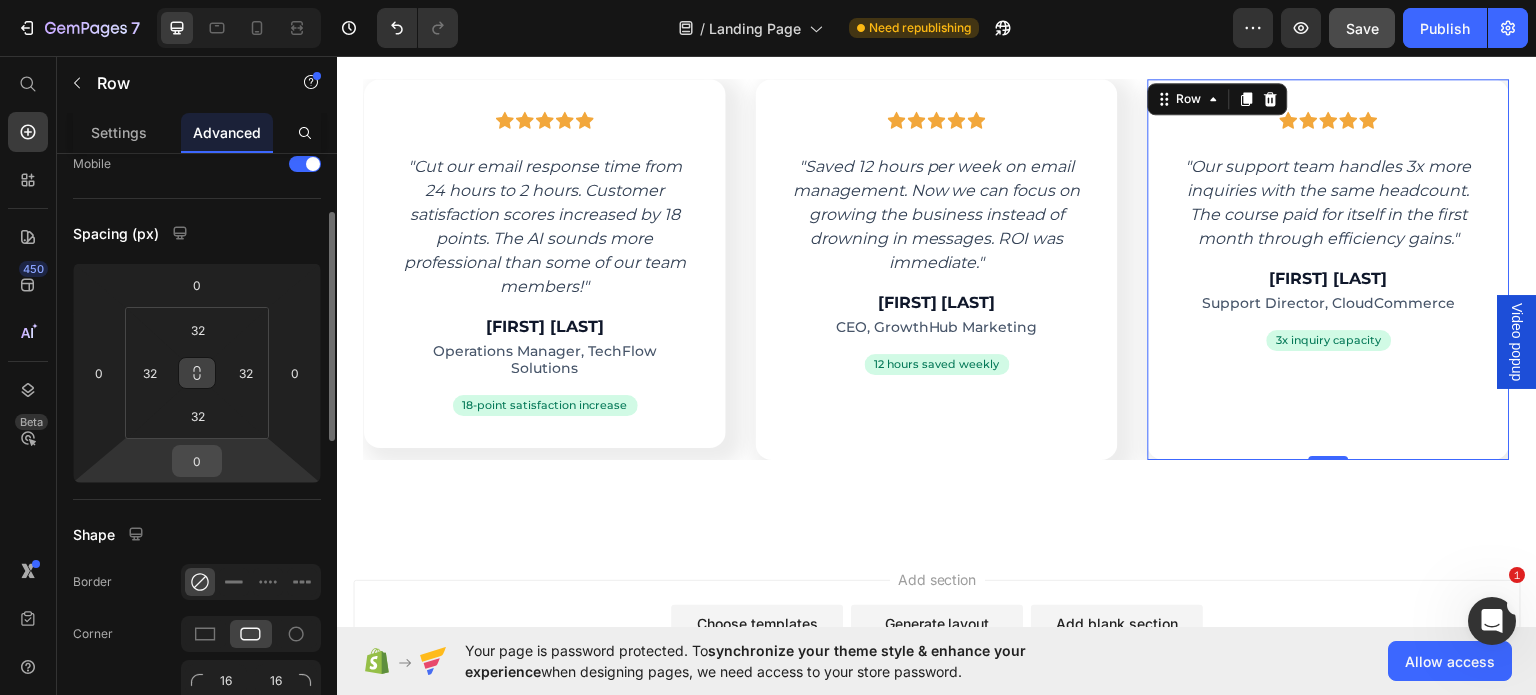 click on "0" at bounding box center (197, 461) 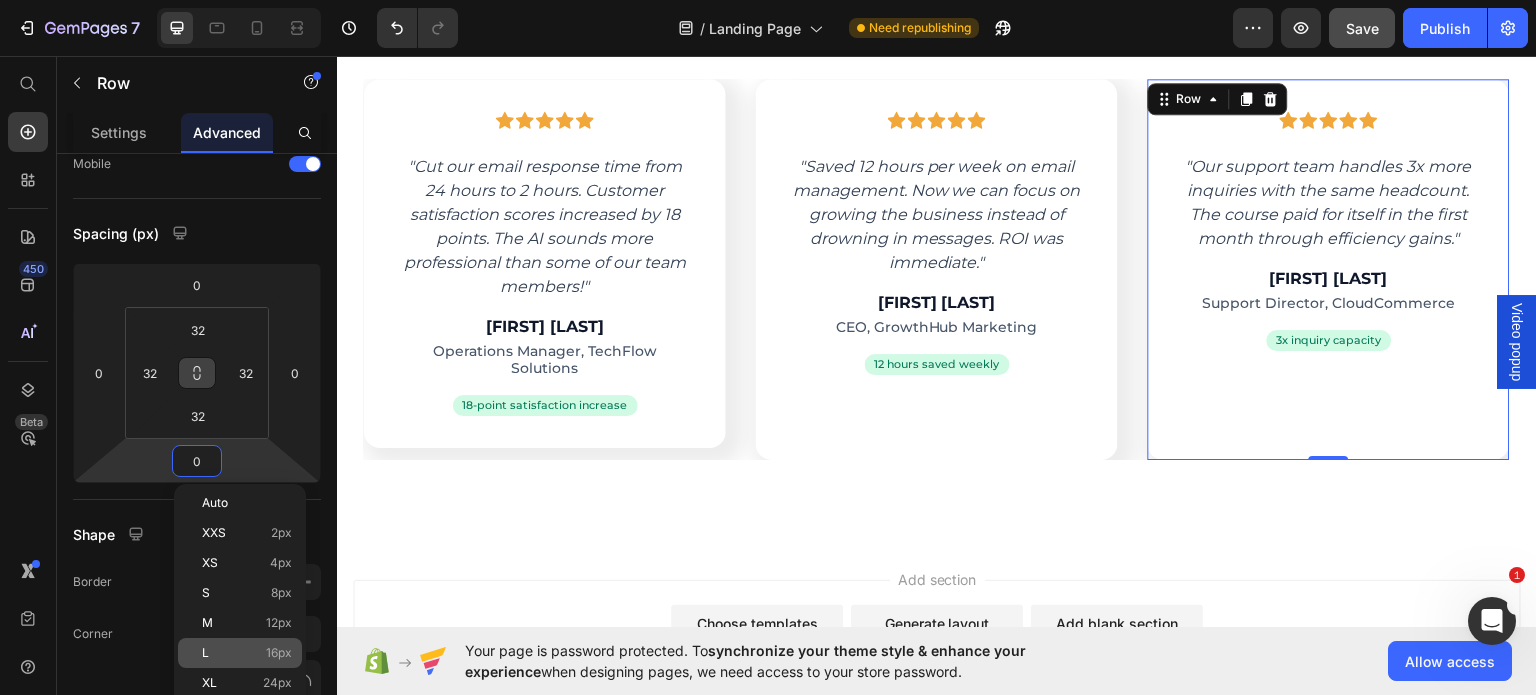 click on "L 16px" 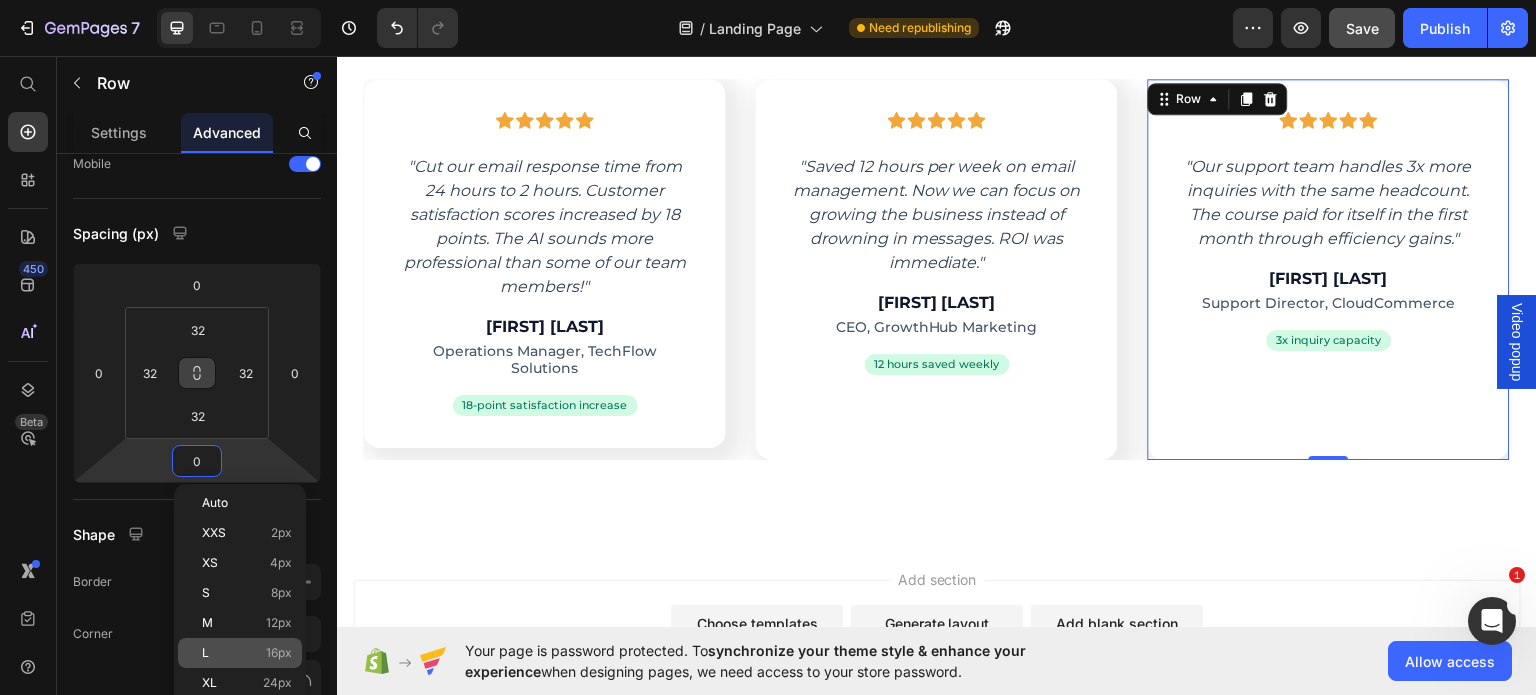 type on "16" 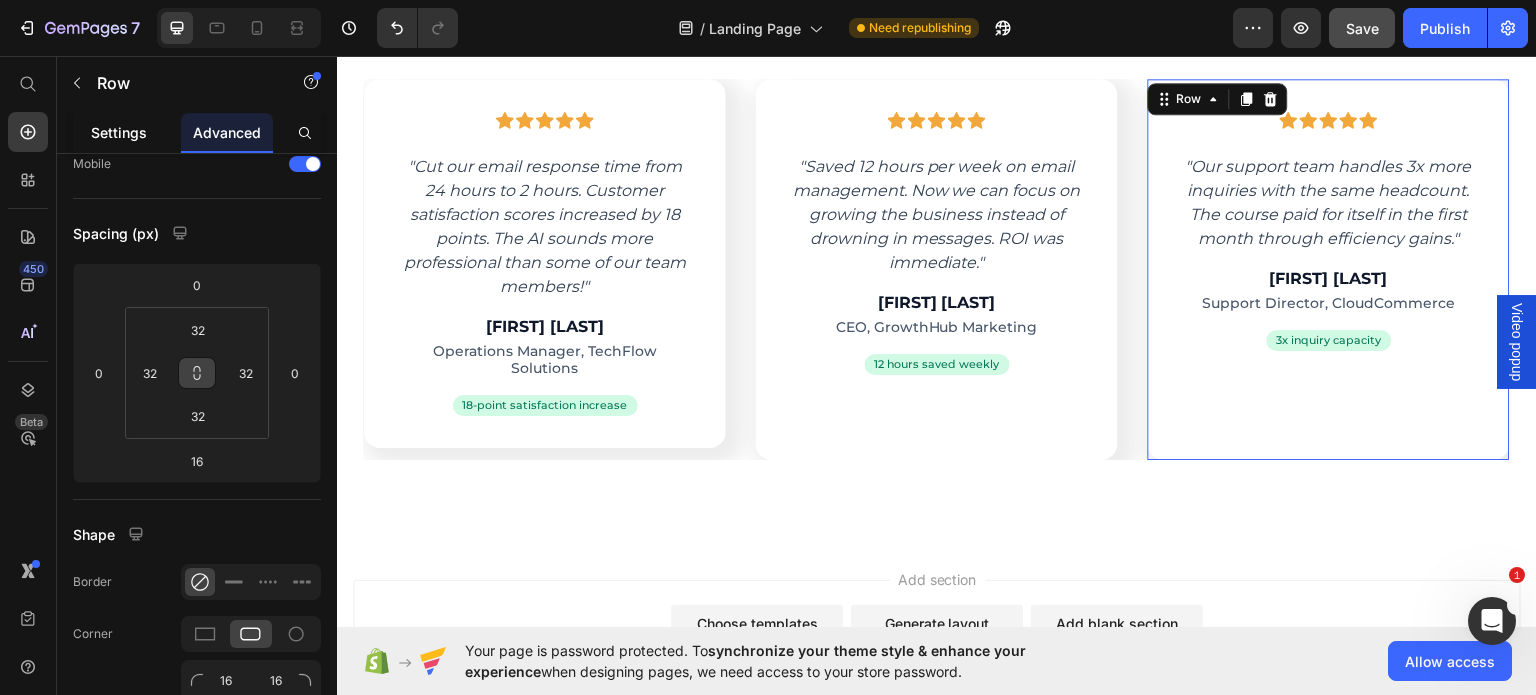 click on "Settings" at bounding box center (119, 132) 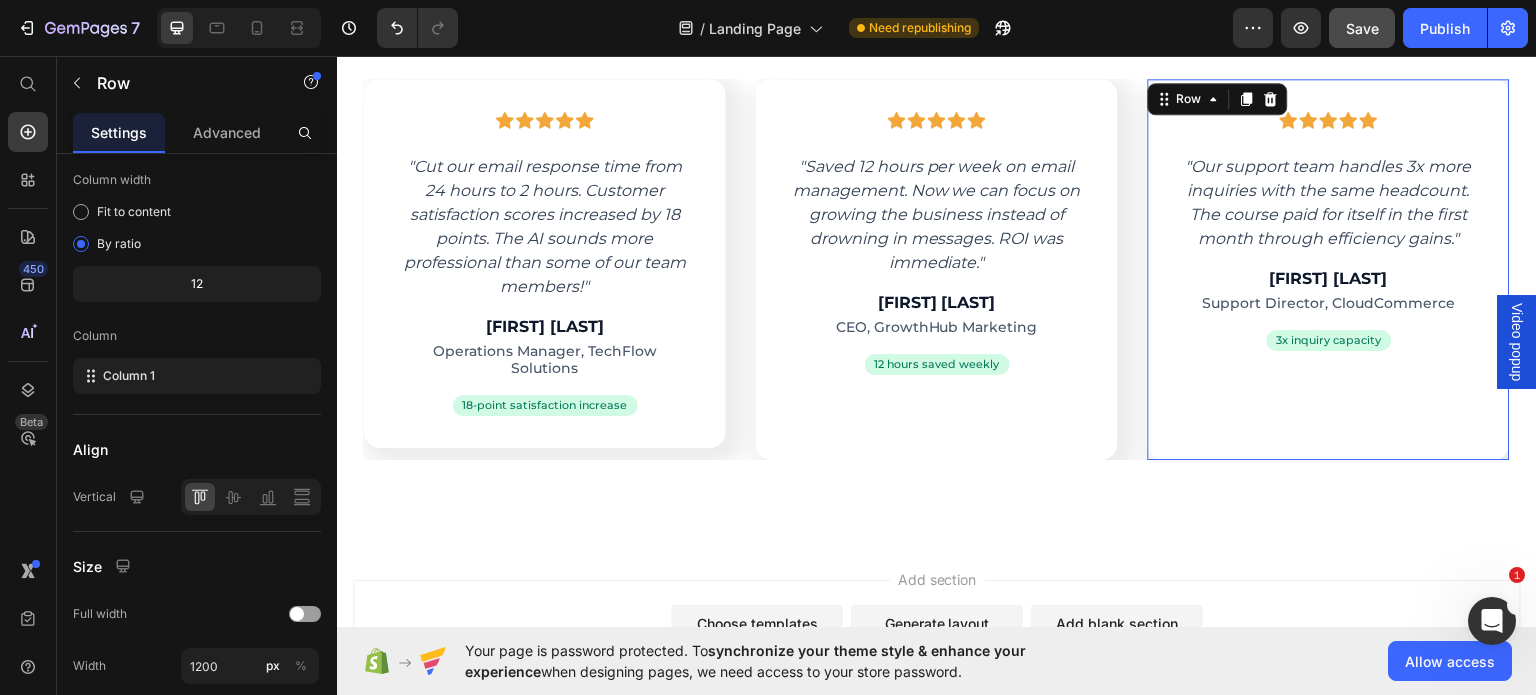 scroll, scrollTop: 0, scrollLeft: 0, axis: both 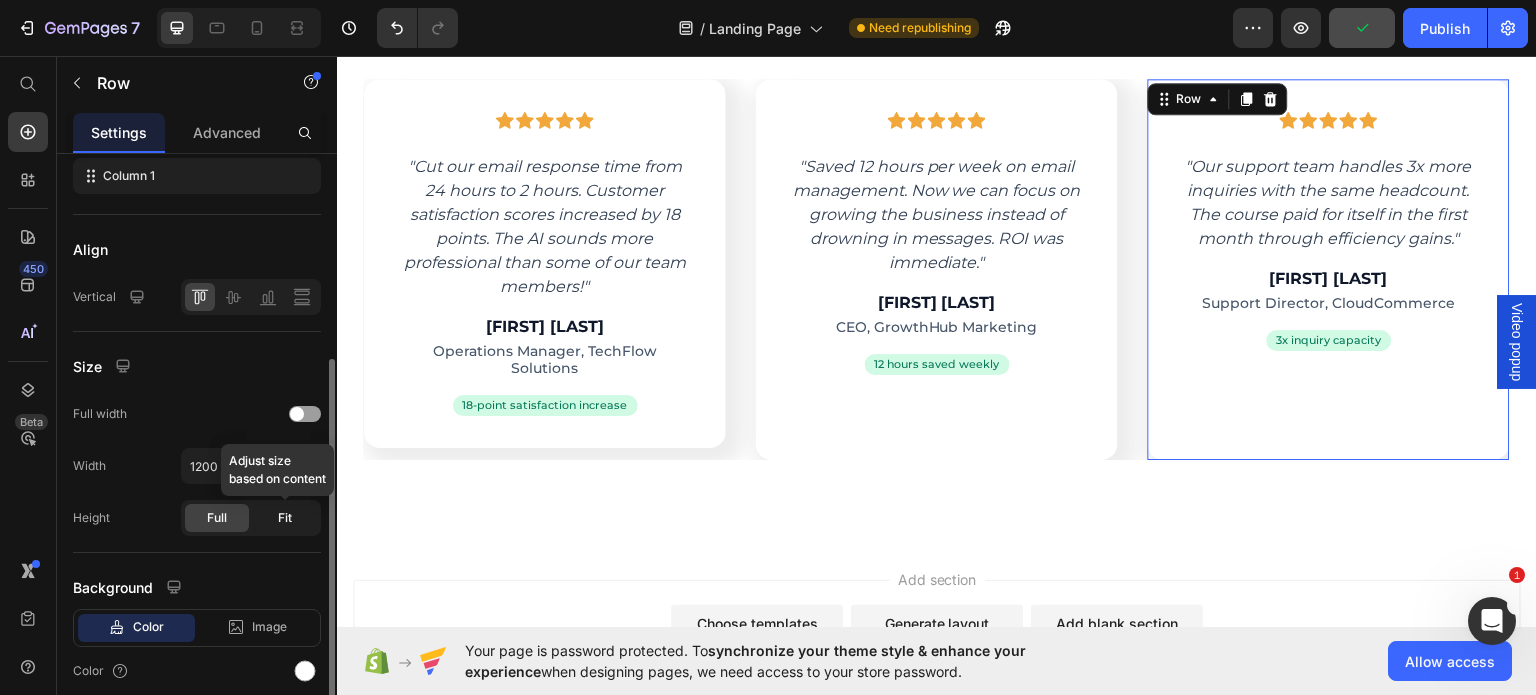 click on "Fit" 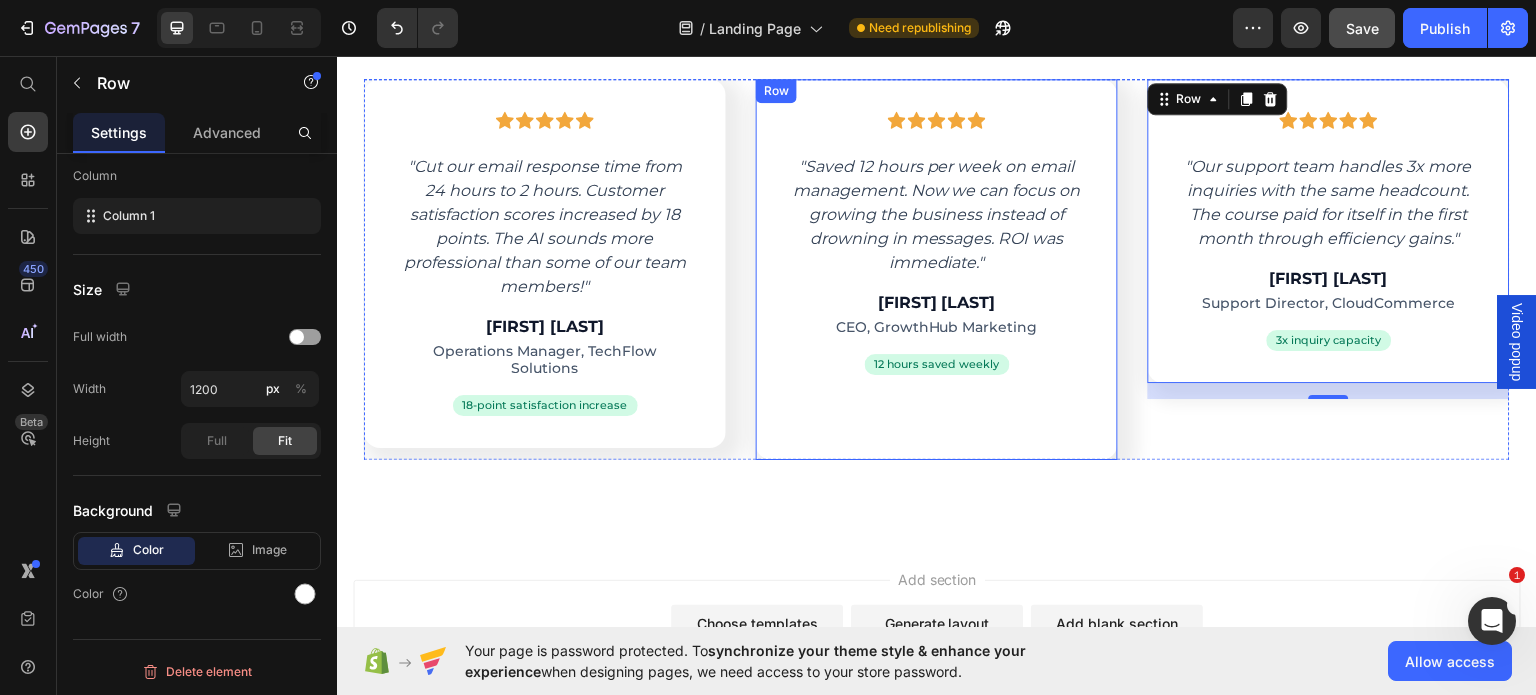 click on "Icon
Icon
Icon
Icon
Icon Row "Saved 12 hours per week on email management. Now we can focus on growing the business instead of drowning in messages. ROI was immediate." Text block [FIRST] [LAST] Heading CEO, GrowthHub Marketing Text block 12 hours saved weekly Text block Row Row" at bounding box center (937, 268) 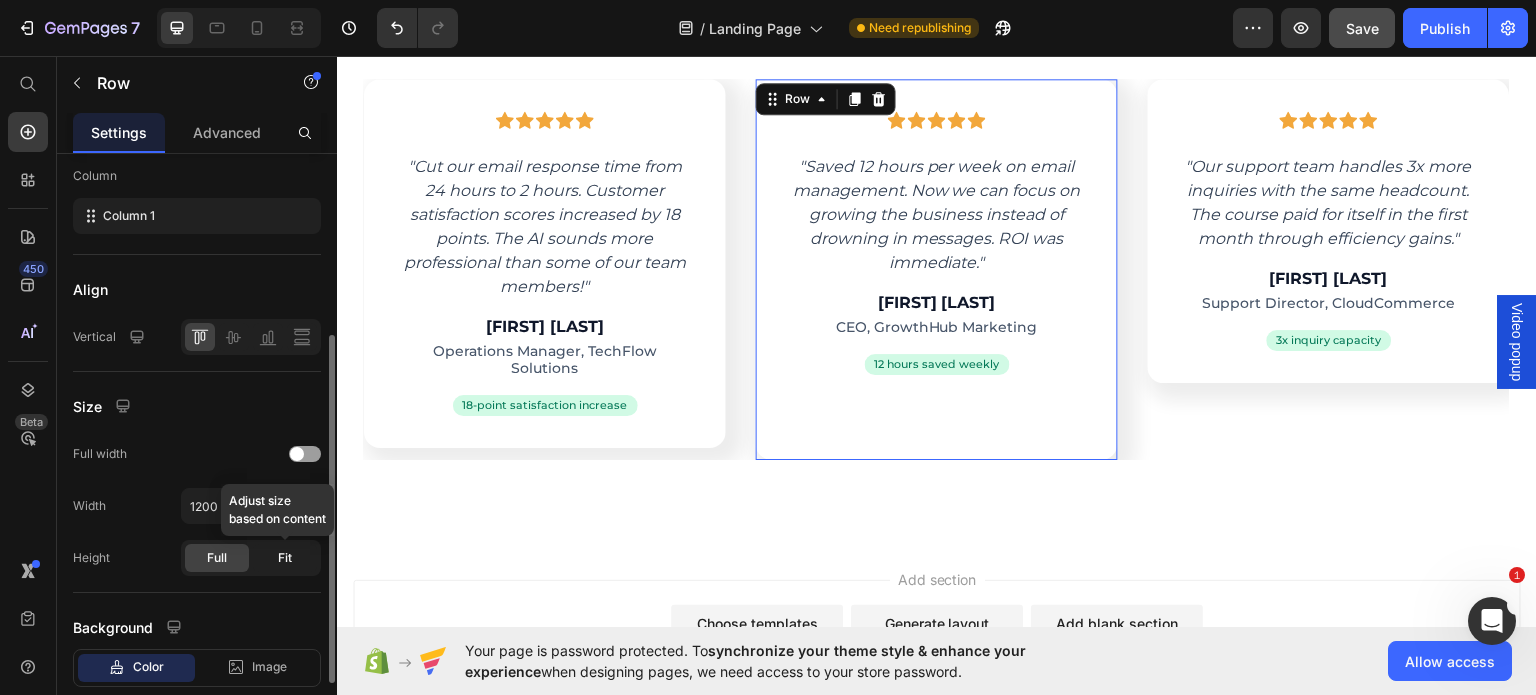 click on "Fit" 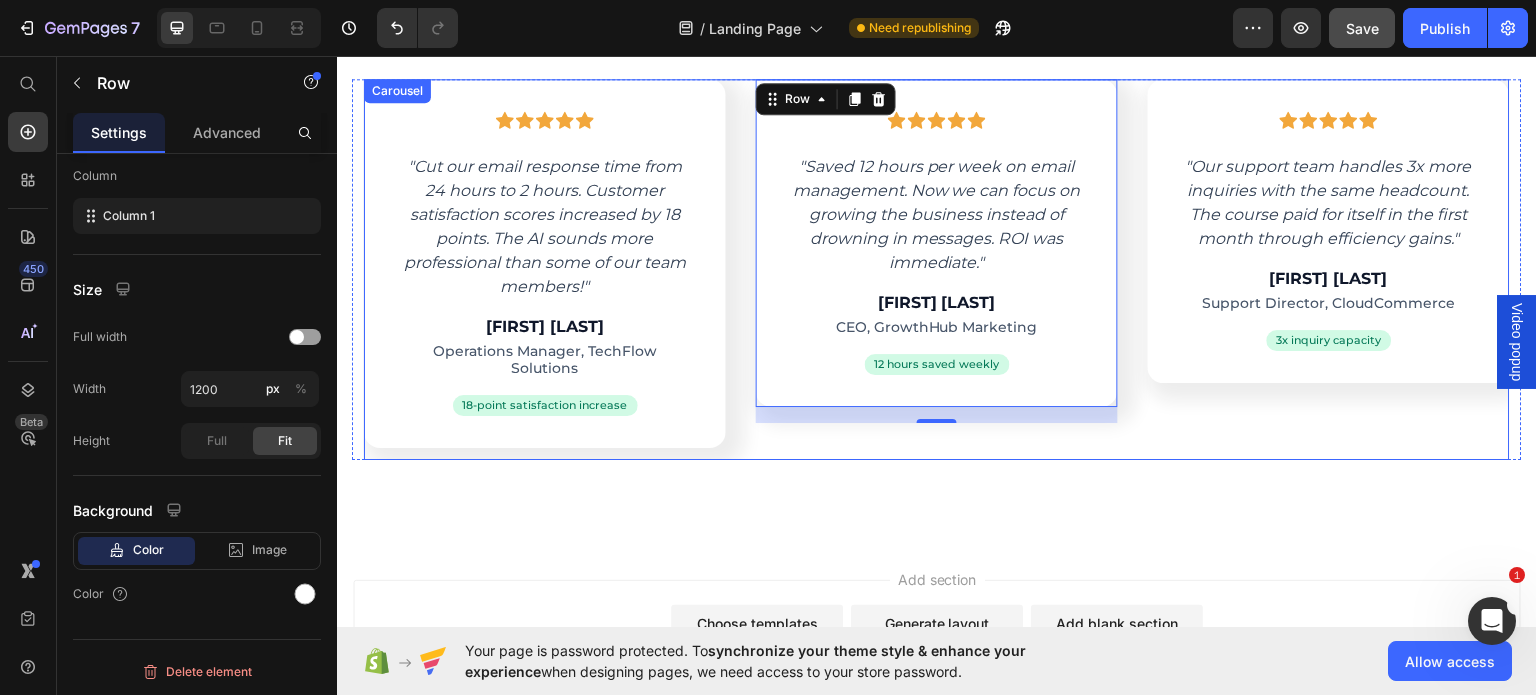 click on "Icon
Icon
Icon
Icon
Icon Row "Our support team handles 3x more inquiries with the same headcount. The course paid for itself in the first month through efficiency gains." Text block [FIRST] [LAST] Heading Support Director, CloudCommerce Text block 3x inquiry capacity Text block Row Row" at bounding box center [1329, 268] 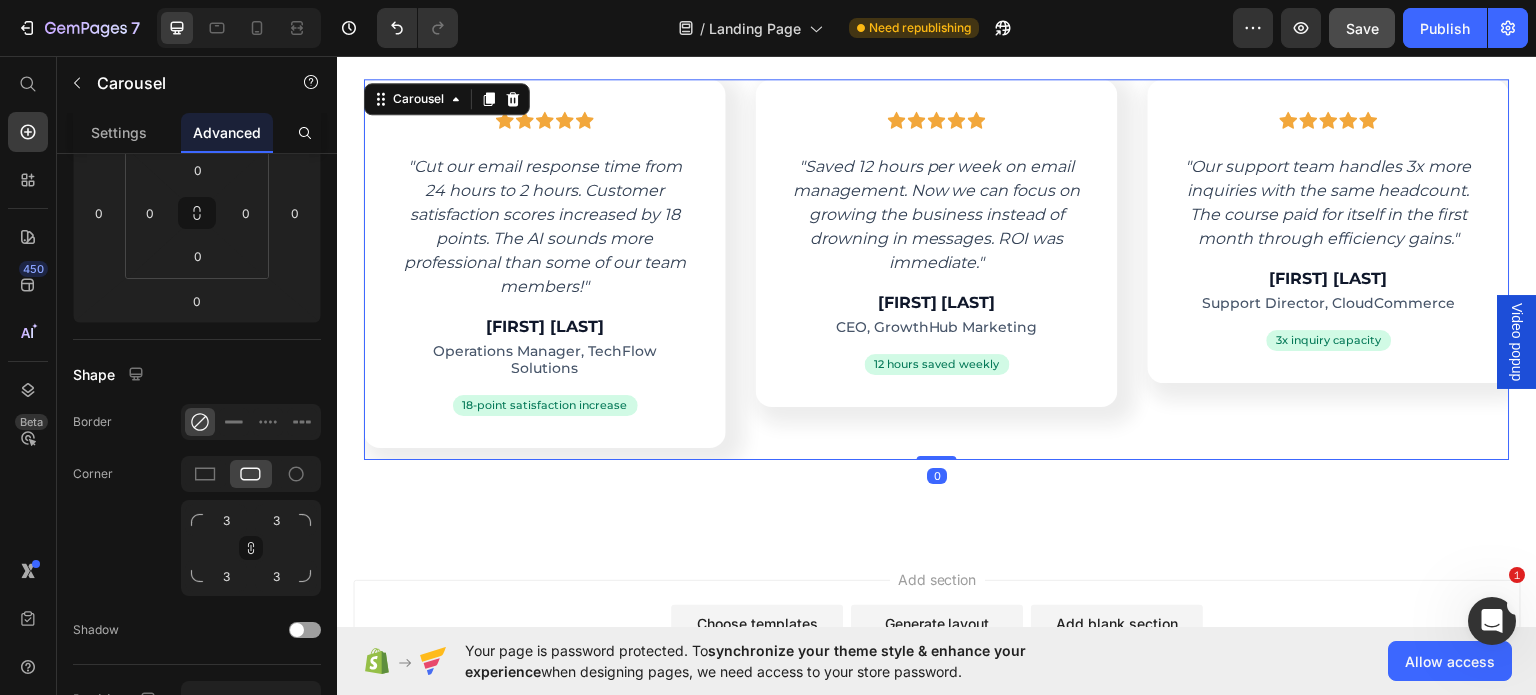 scroll, scrollTop: 0, scrollLeft: 0, axis: both 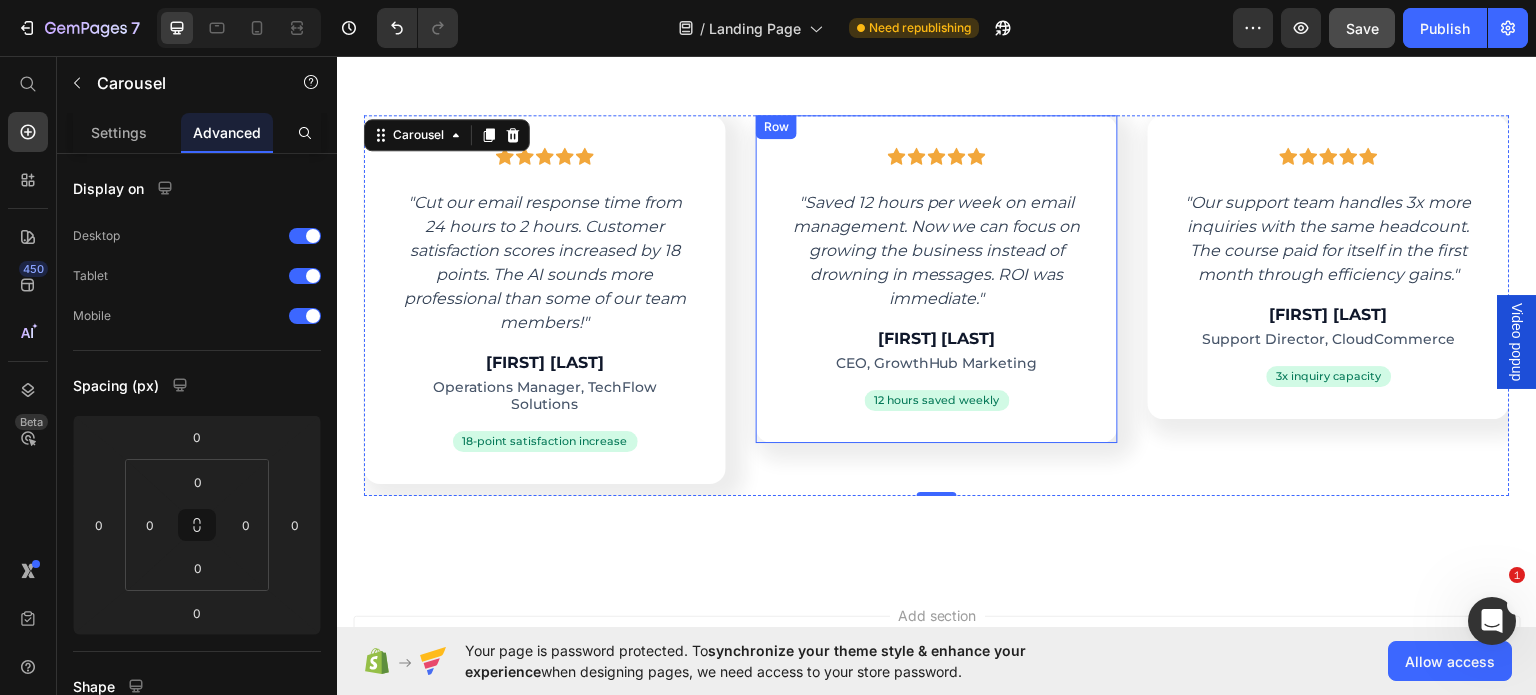click on "Icon
Icon
Icon
Icon
Icon Row "Saved 12 hours per week on email management. Now we can focus on growing the business instead of drowning in messages. ROI was immediate." Text block [FIRST] [LAST] Heading CEO, GrowthHub Marketing Text block 12 hours saved weekly Text block Row Row" at bounding box center [937, 278] 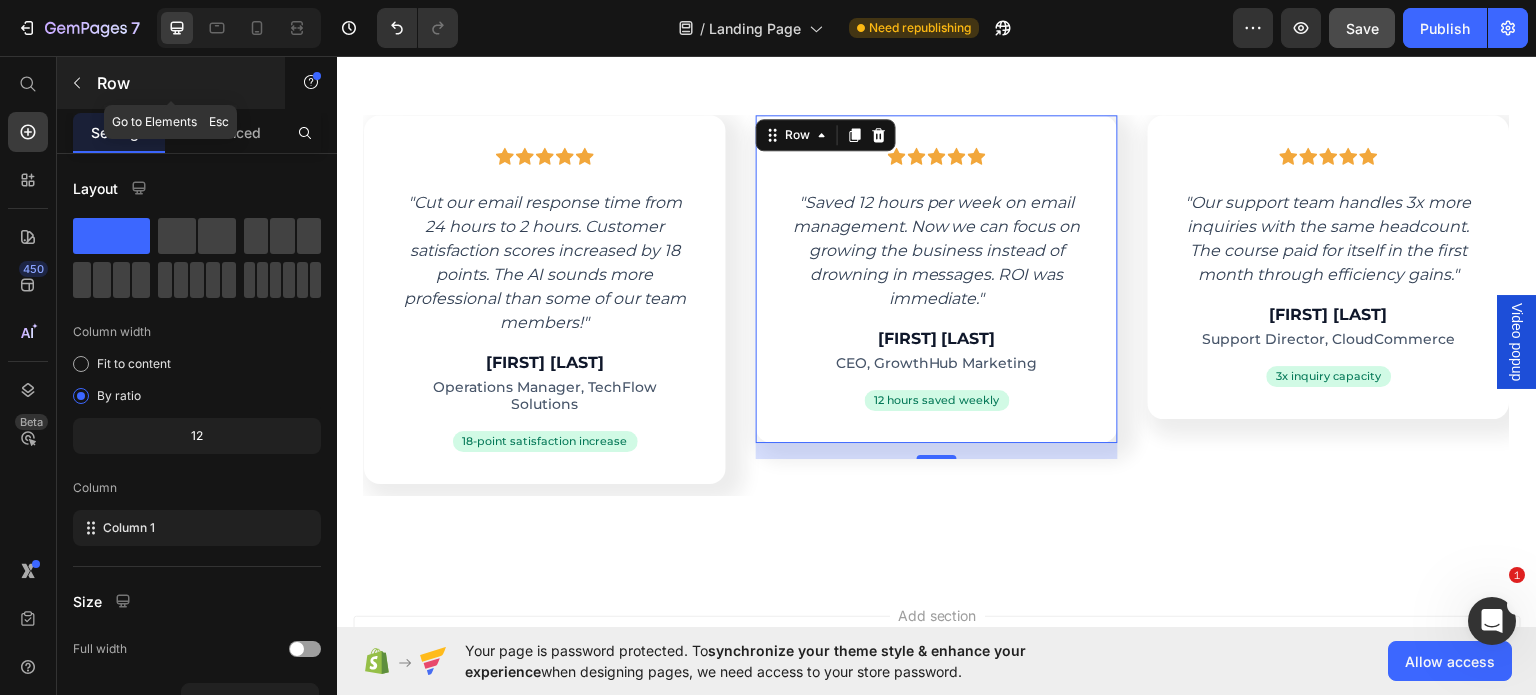 click 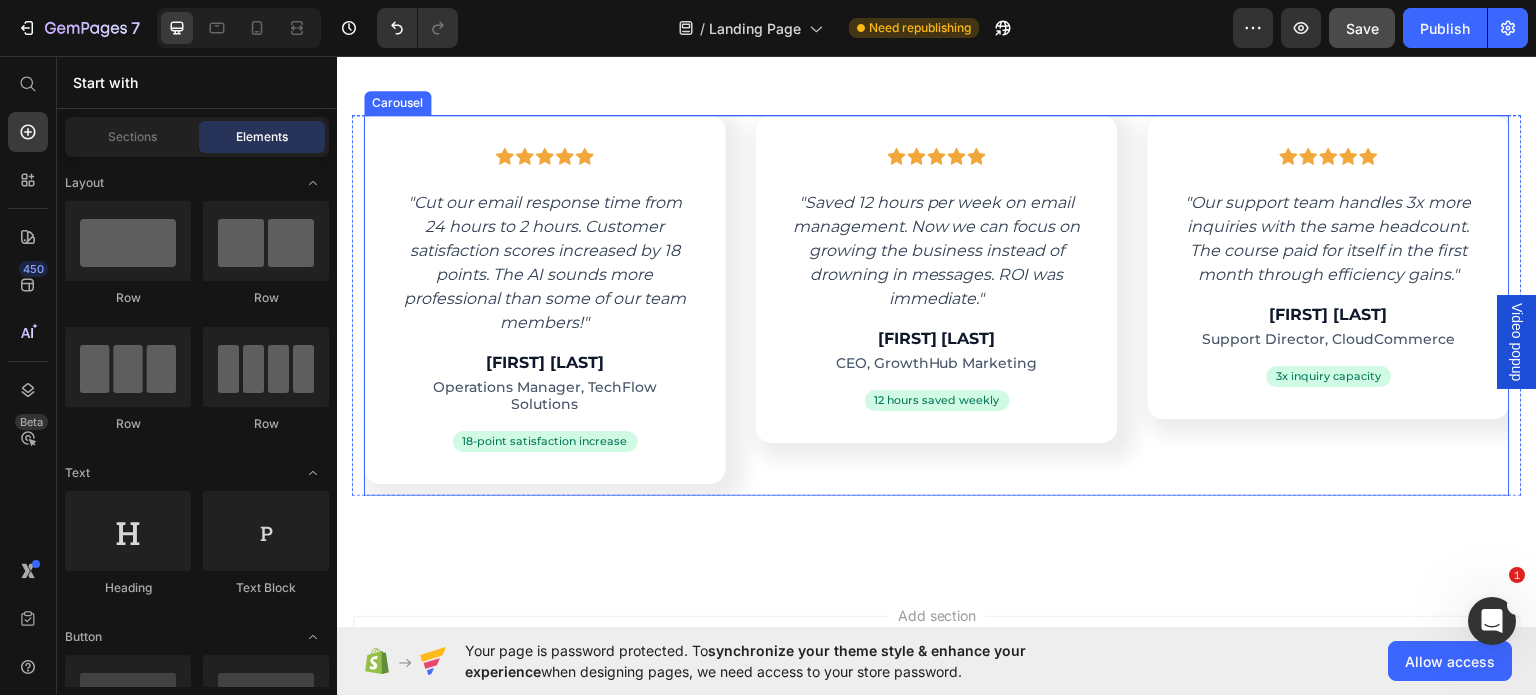 click on "Icon
Icon
Icon
Icon
Icon Row "Cut our email response time from 24 hours to 2 hours. Customer satisfaction scores increased by 18 points. The AI sounds more professional than some of our team members!" Text block Sarah Chen Heading Operations Manager, TechFlow Solutions Text block 18-point satisfaction increase Text block Row Row" at bounding box center (545, 304) 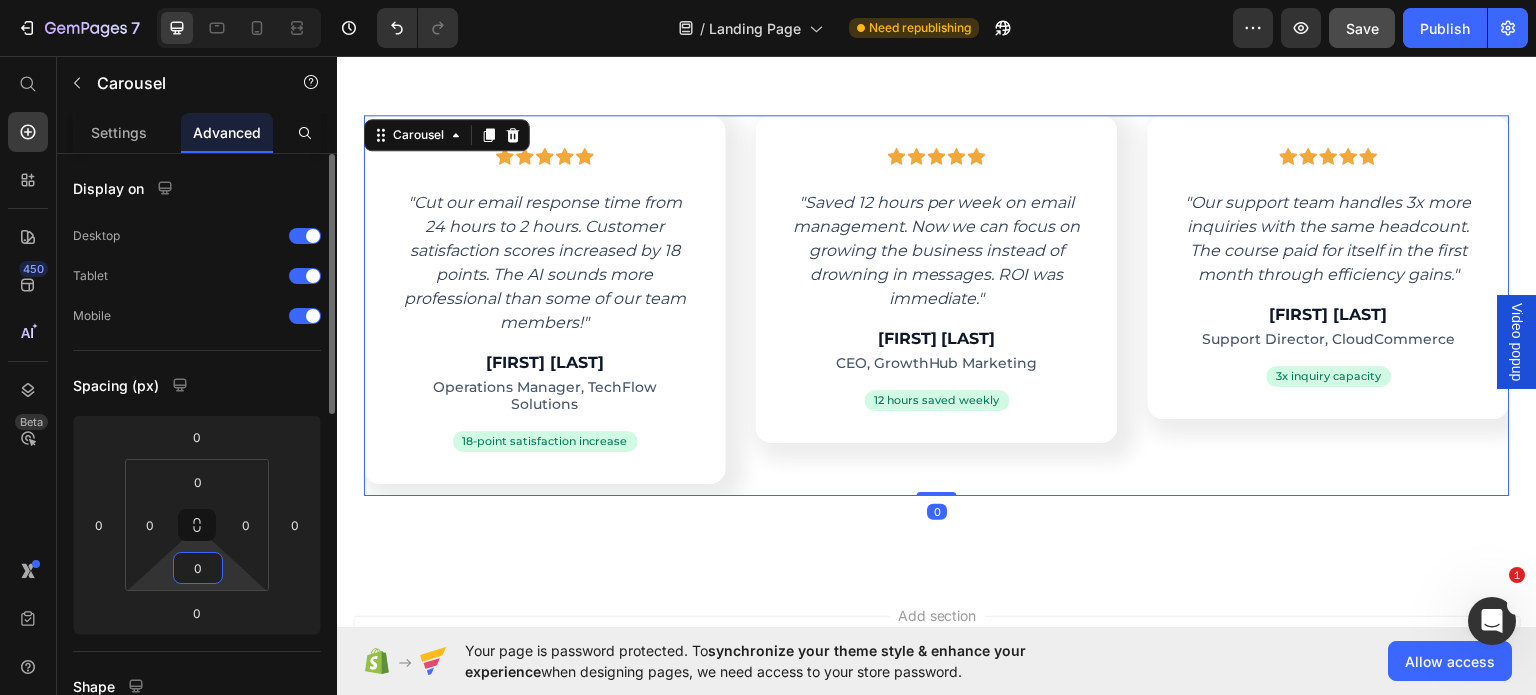 click on "0" at bounding box center [198, 568] 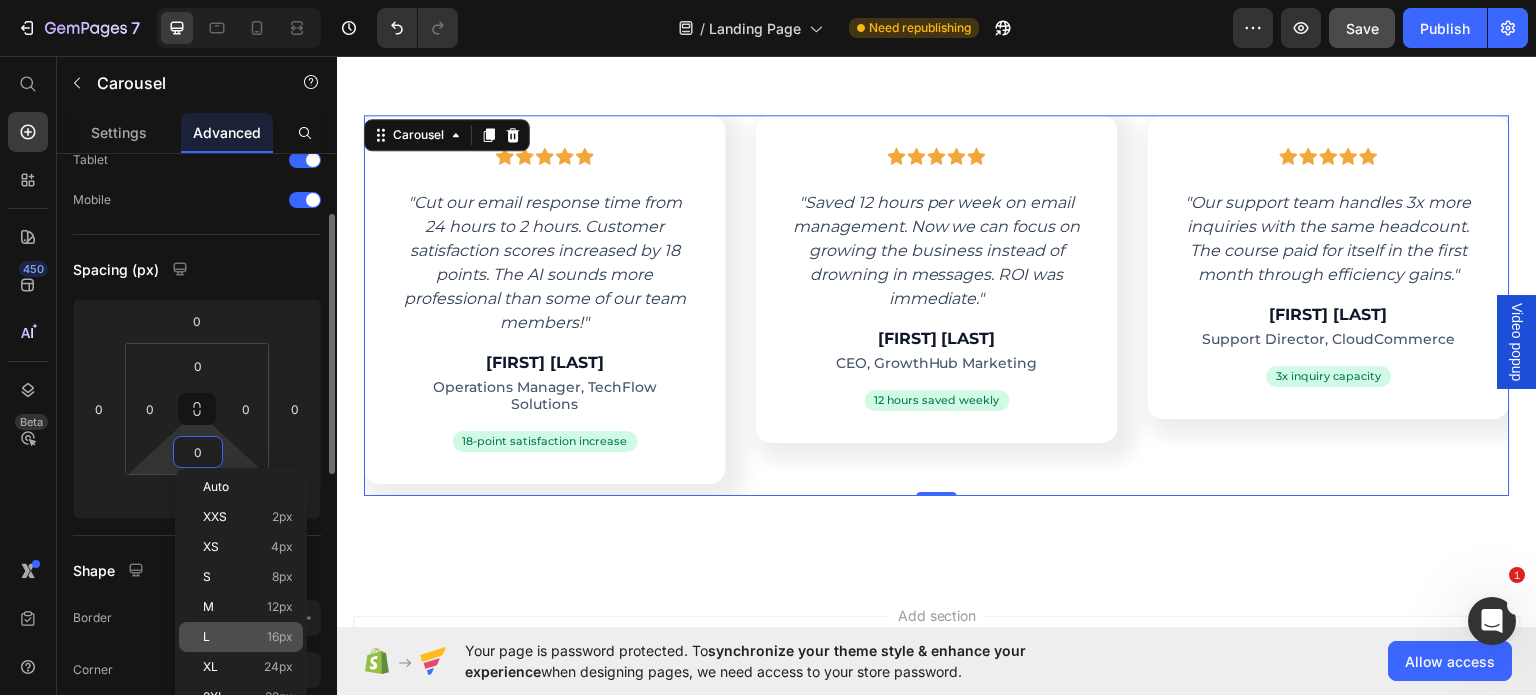 scroll, scrollTop: 125, scrollLeft: 0, axis: vertical 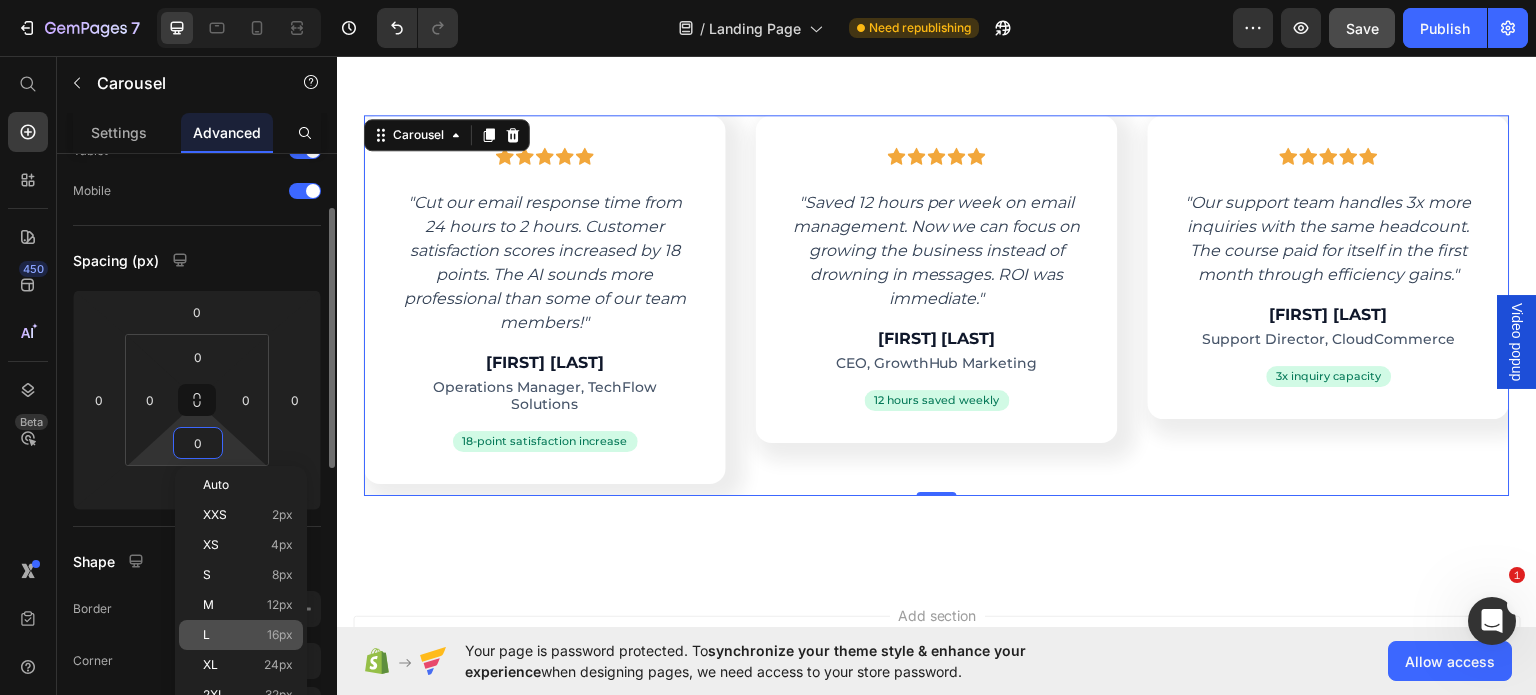 click on "L 16px" 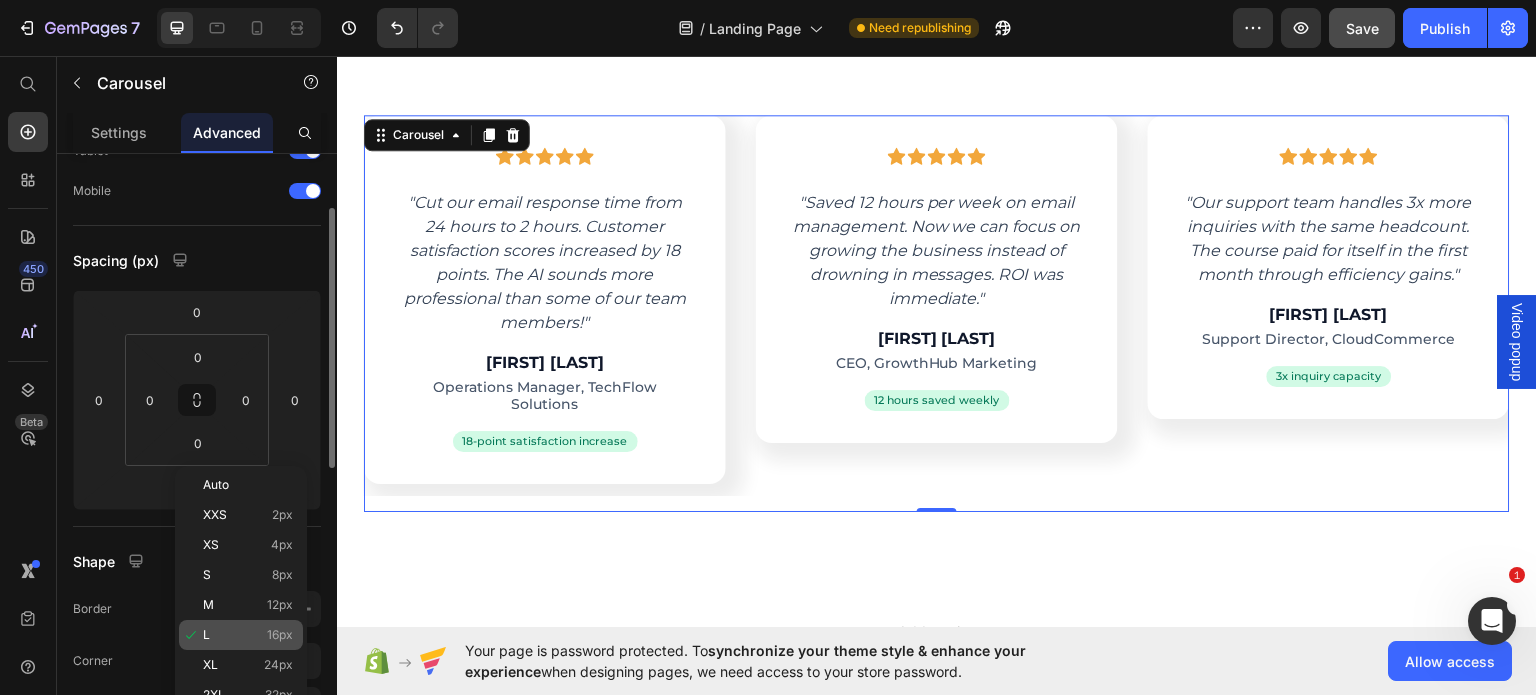 type on "16" 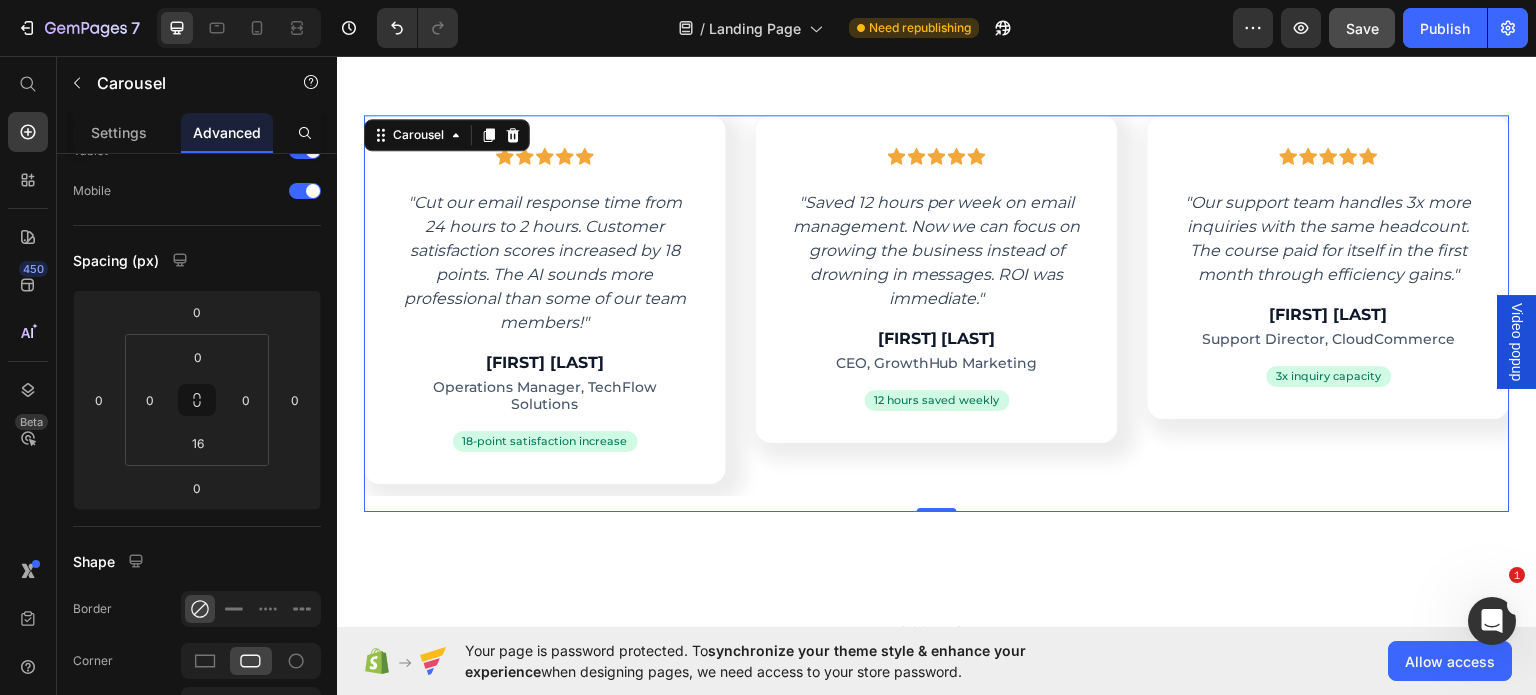 click on "Icon
Icon
Icon
Icon
Icon Row "Saved 12 hours per week on email management. Now we can focus on growing the business instead of drowning in messages. ROI was immediate." Text block [FIRST] [LAST] Heading CEO, GrowthHub Marketing Text block 12 hours saved weekly Text block Row Row" at bounding box center (937, 278) 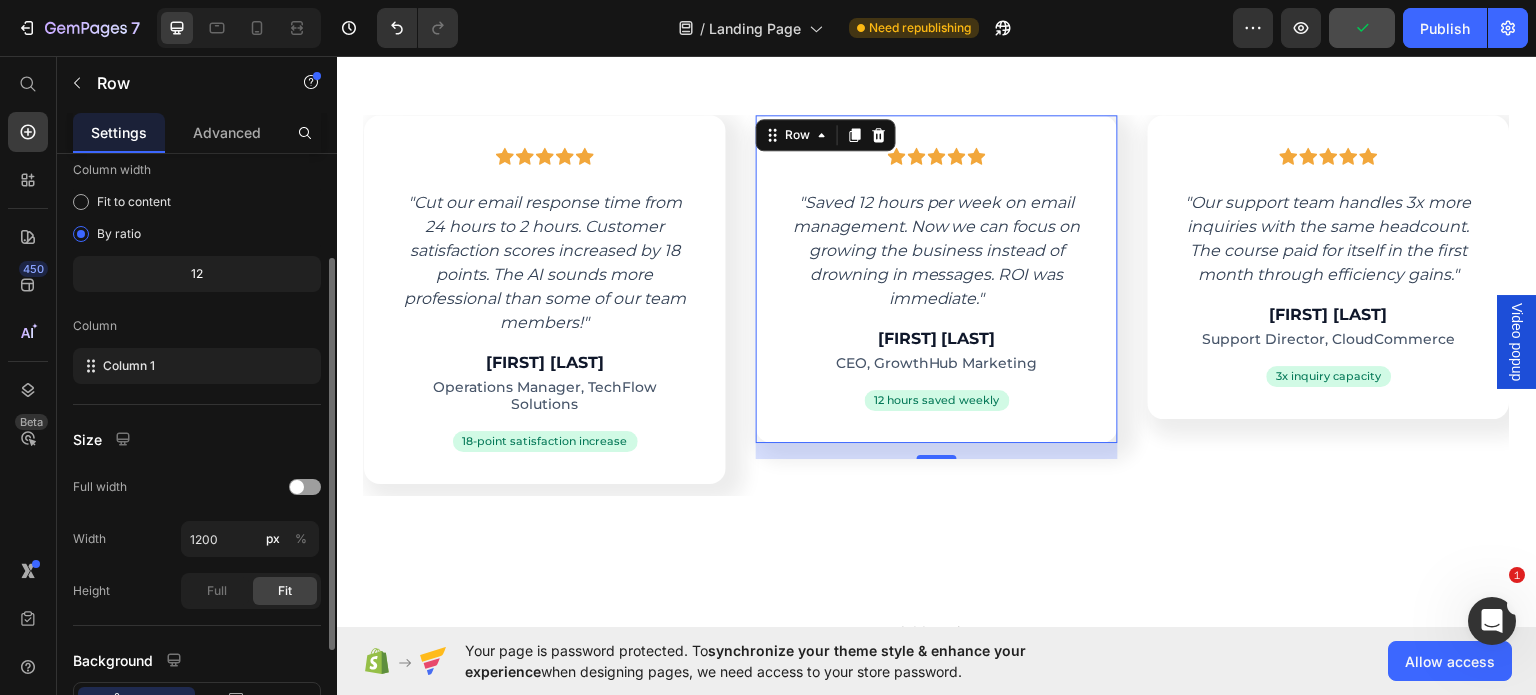 scroll, scrollTop: 163, scrollLeft: 0, axis: vertical 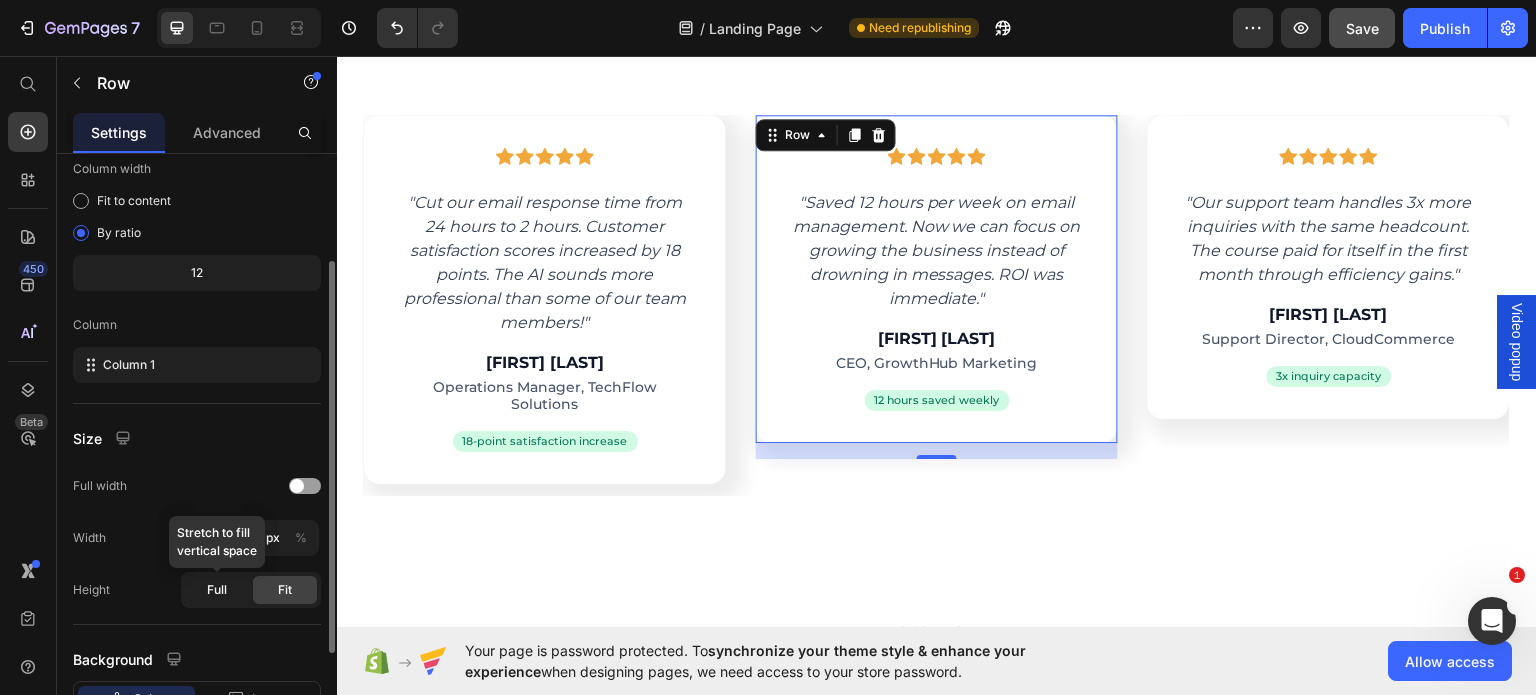 click on "Full" 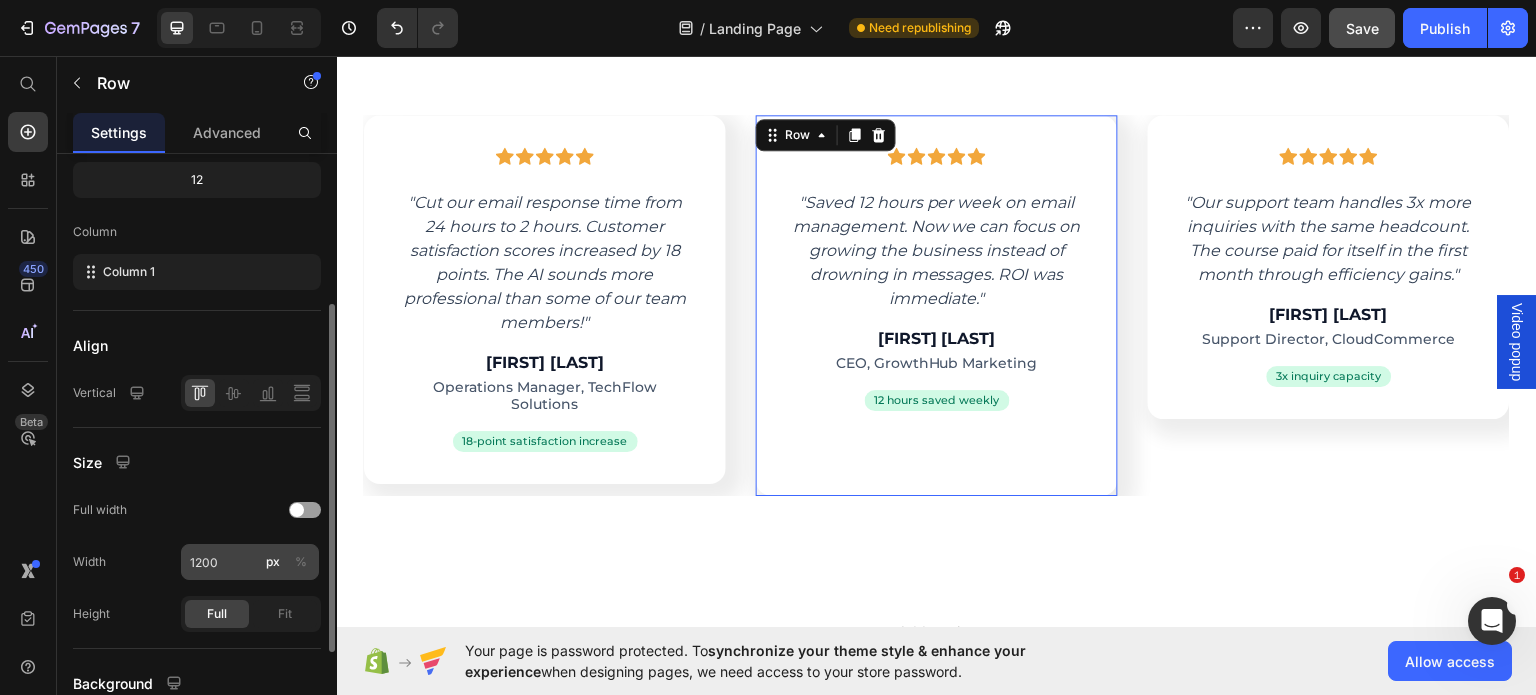 scroll, scrollTop: 257, scrollLeft: 0, axis: vertical 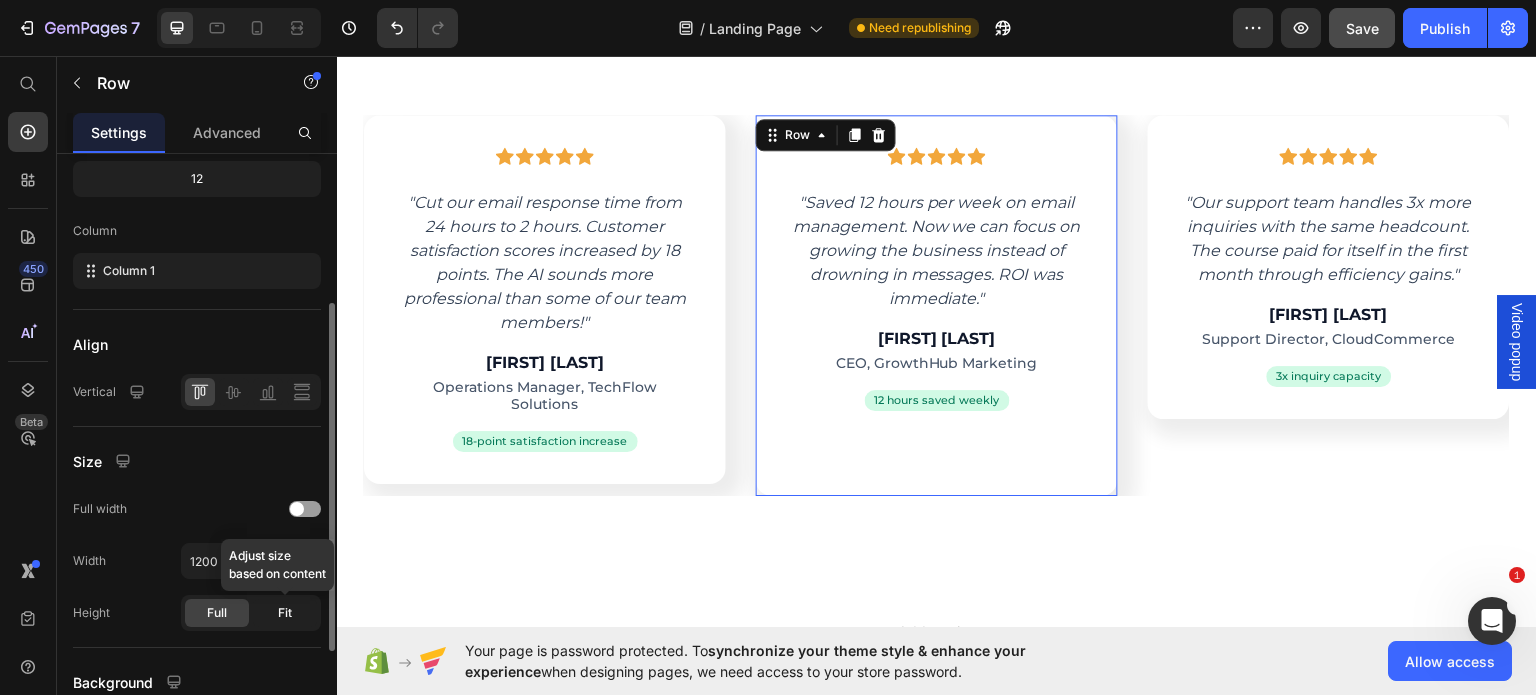 click on "Fit" 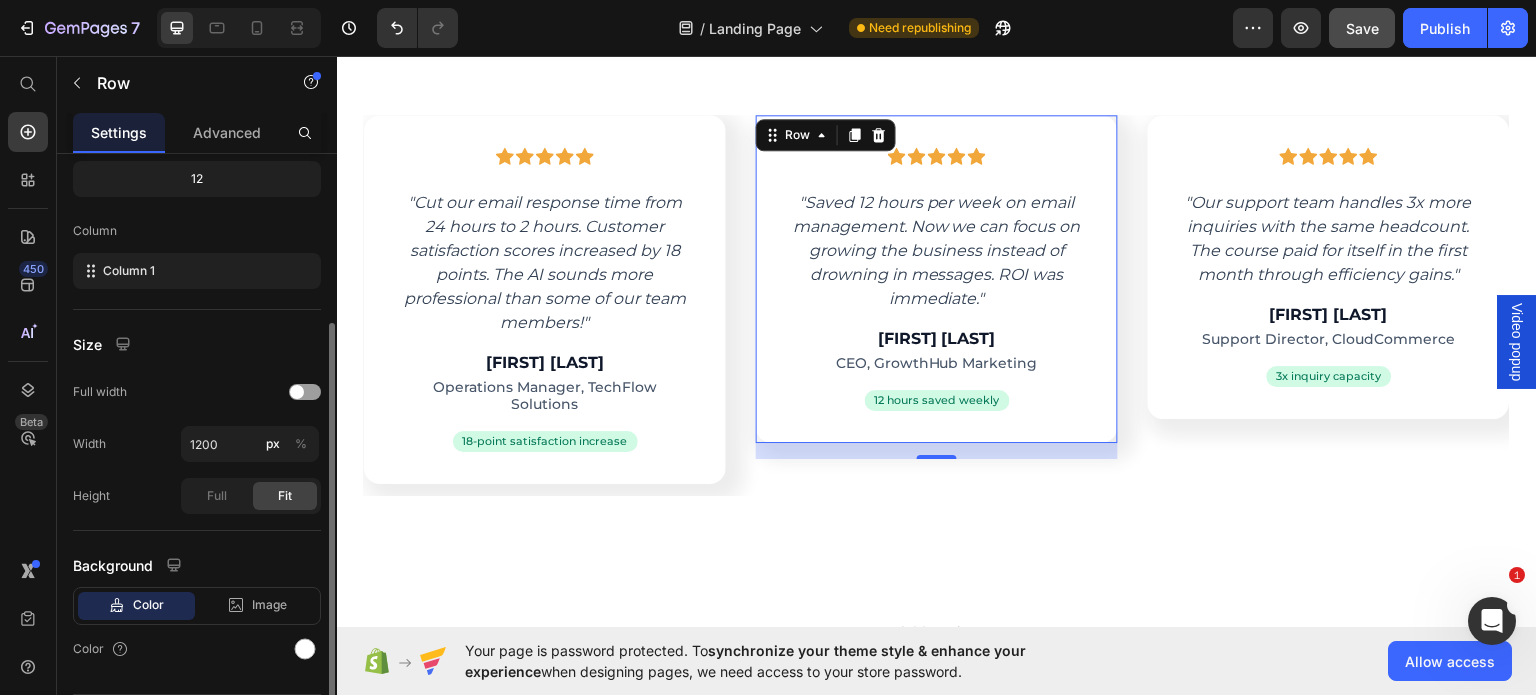 click on "Background" at bounding box center [197, 565] 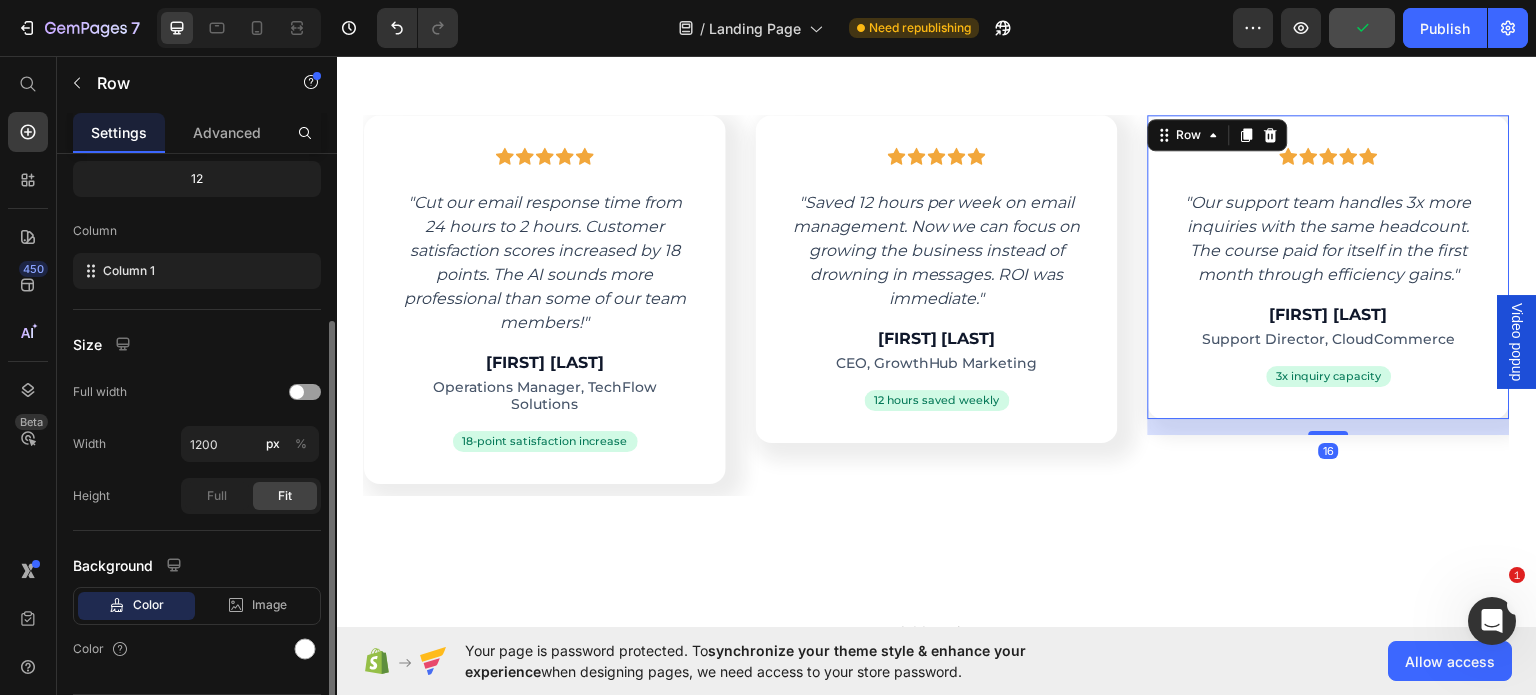 scroll, scrollTop: 256, scrollLeft: 0, axis: vertical 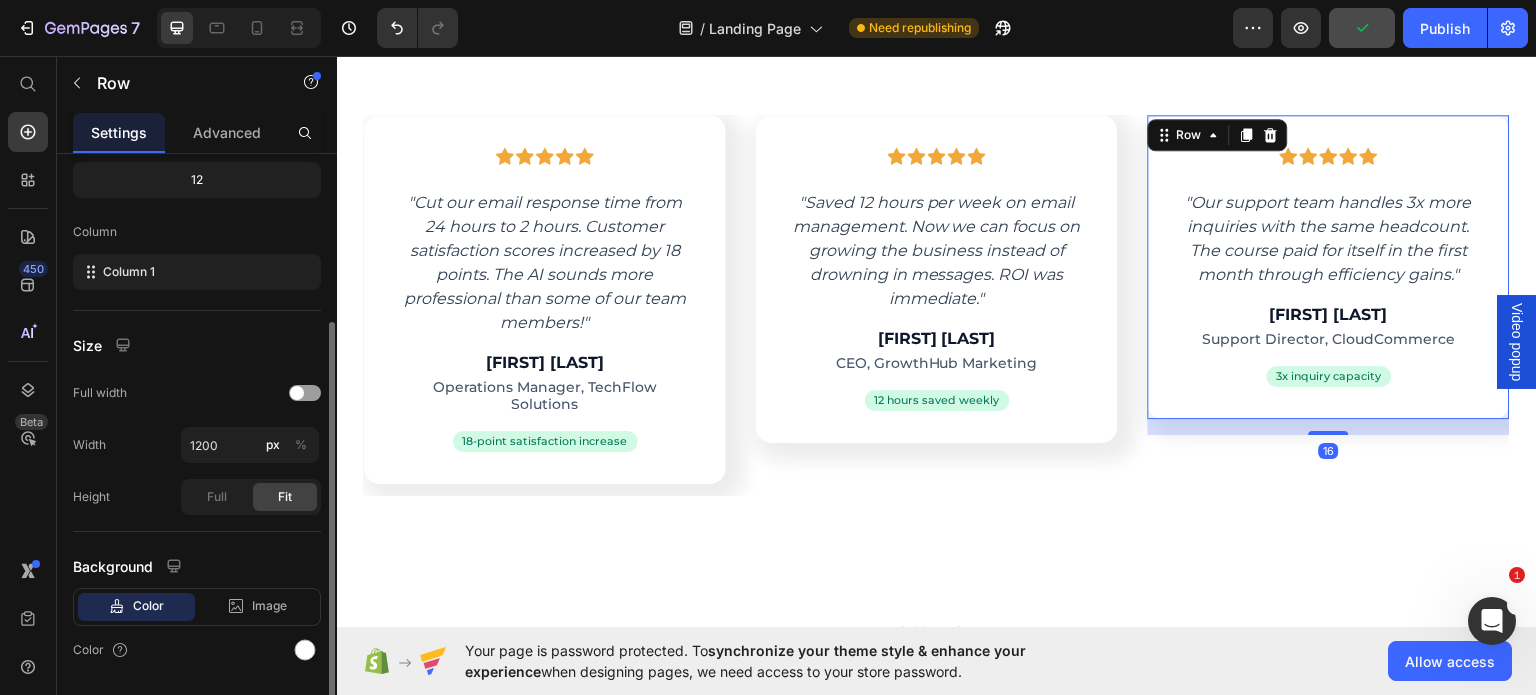 click on "Icon
Icon
Icon
Icon
Icon Row "Our support team handles 3x more inquiries with the same headcount. The course paid for itself in the first month through efficiency gains." Text block Jennifer Walsh Heading Support Director, CloudCommerce Text block 3x inquiry capacity Text block Row Row   16" at bounding box center [1329, 266] 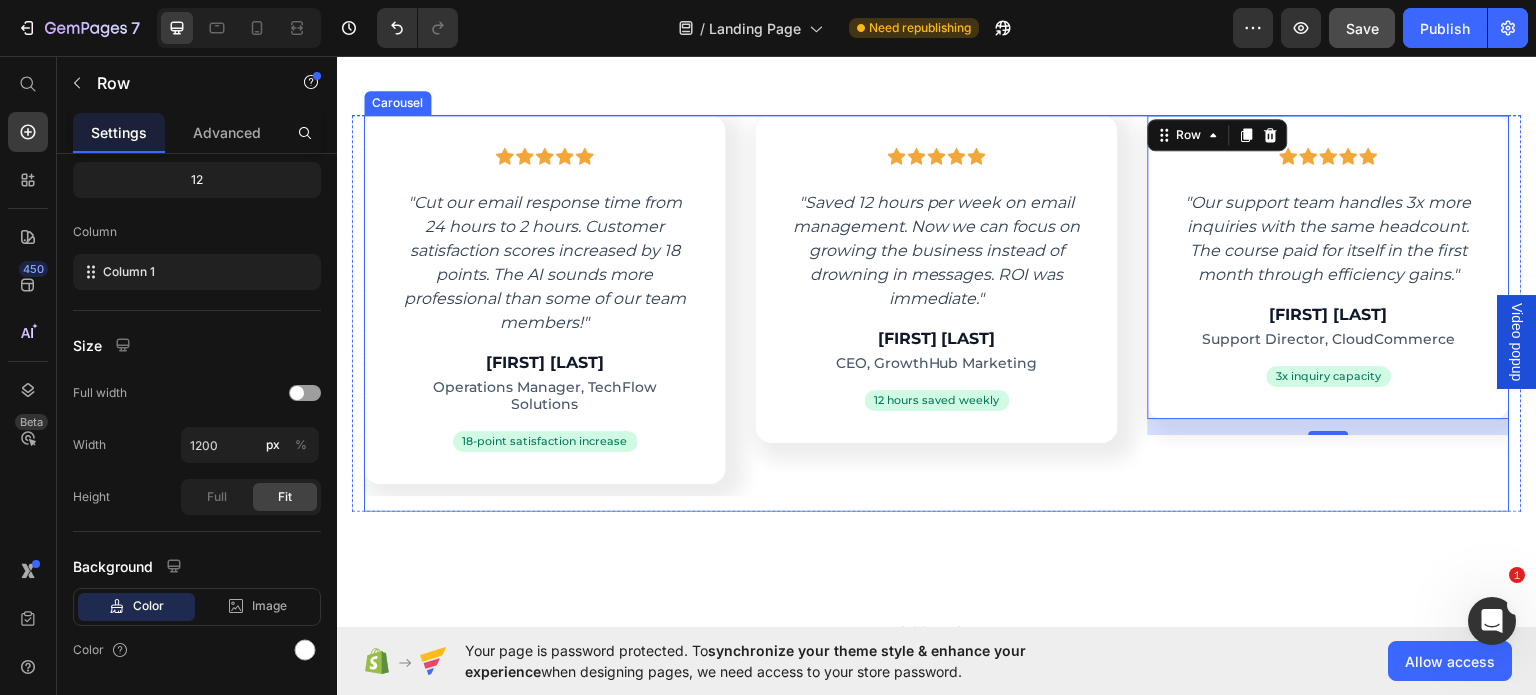 click on "Icon
Icon
Icon
Icon
Icon Row "Our support team handles 3x more inquiries with the same headcount. The course paid for itself in the first month through efficiency gains." Text block Jennifer Walsh Heading Support Director, CloudCommerce Text block 3x inquiry capacity Text block Row Row   16" at bounding box center [1329, 304] 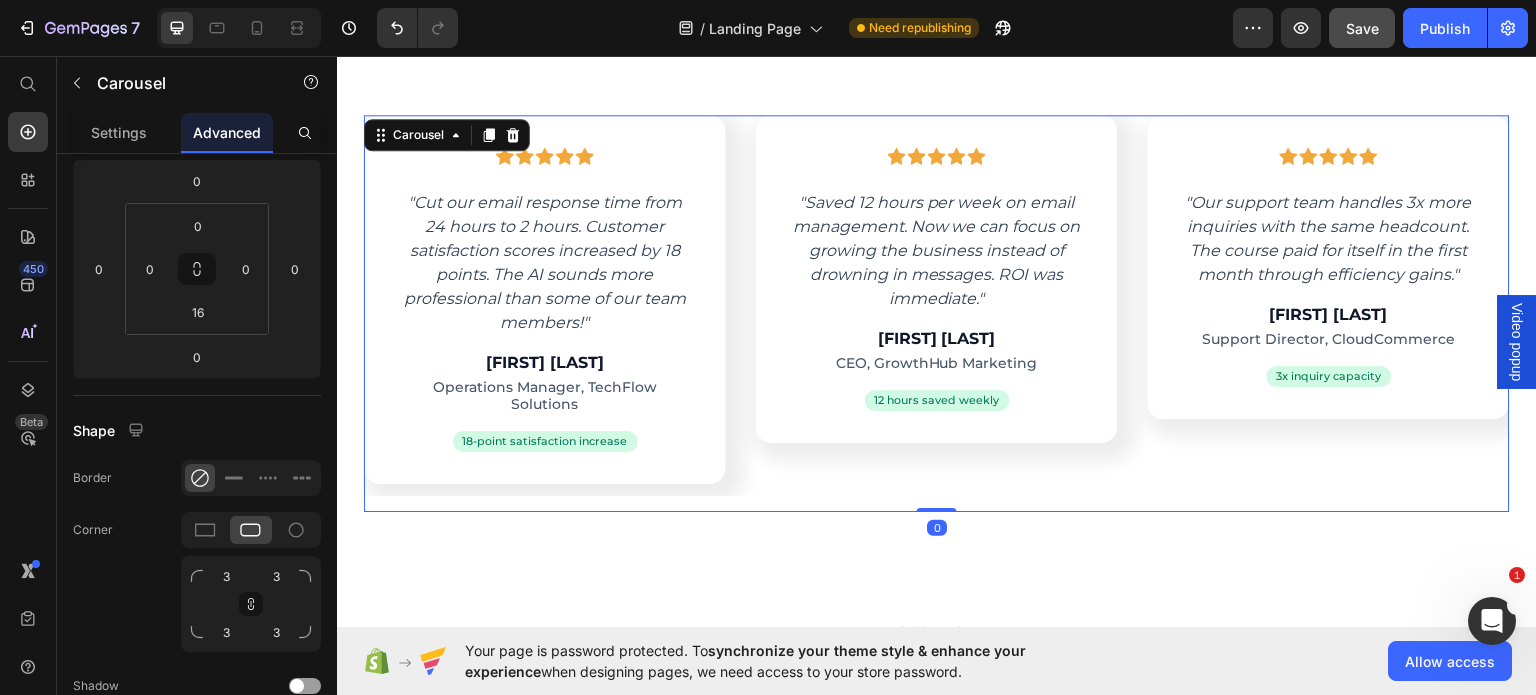 scroll, scrollTop: 0, scrollLeft: 0, axis: both 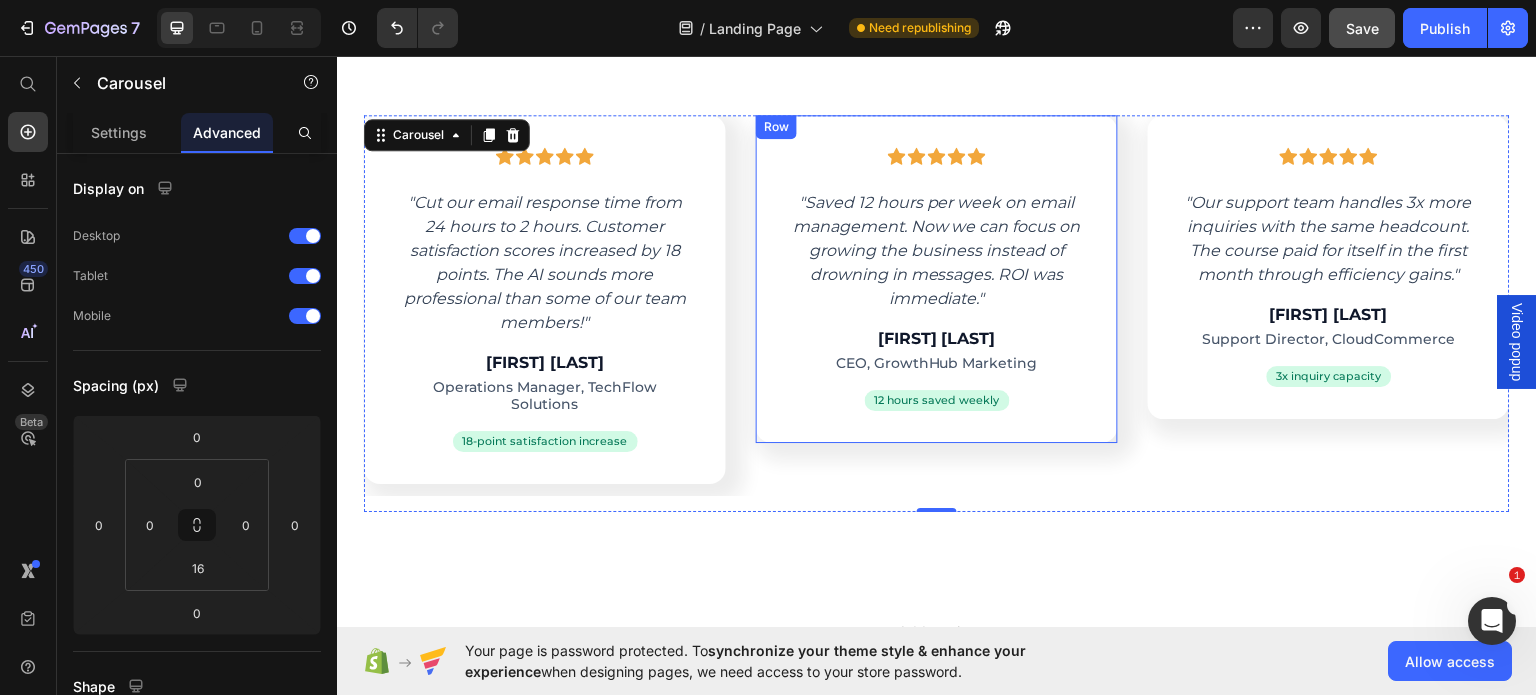 click on "Icon
Icon
Icon
Icon
Icon Row "Saved 12 hours per week on email management. Now we can focus on growing the business instead of drowning in messages. ROI was immediate." Text block [FIRST] [LAST] Heading CEO, GrowthHub Marketing Text block 12 hours saved weekly Text block Row Row" at bounding box center [937, 278] 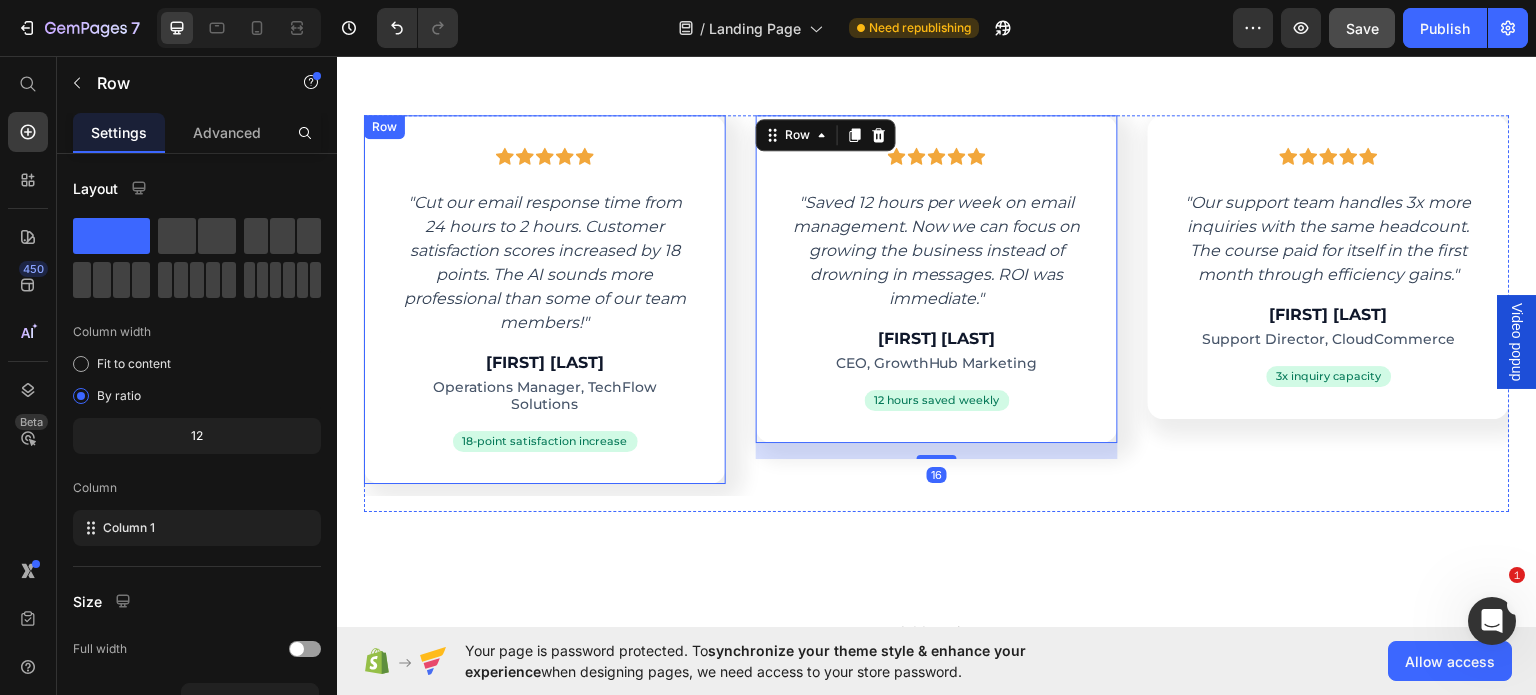 click on "Icon
Icon
Icon
Icon
Icon Row "Cut our email response time from 24 hours to 2 hours. Customer satisfaction scores increased by 18 points. The AI sounds more professional than some of our team members!" Text block Sarah Chen Heading Operations Manager, TechFlow Solutions Text block 18-point satisfaction increase Text block Row Row" at bounding box center (545, 298) 